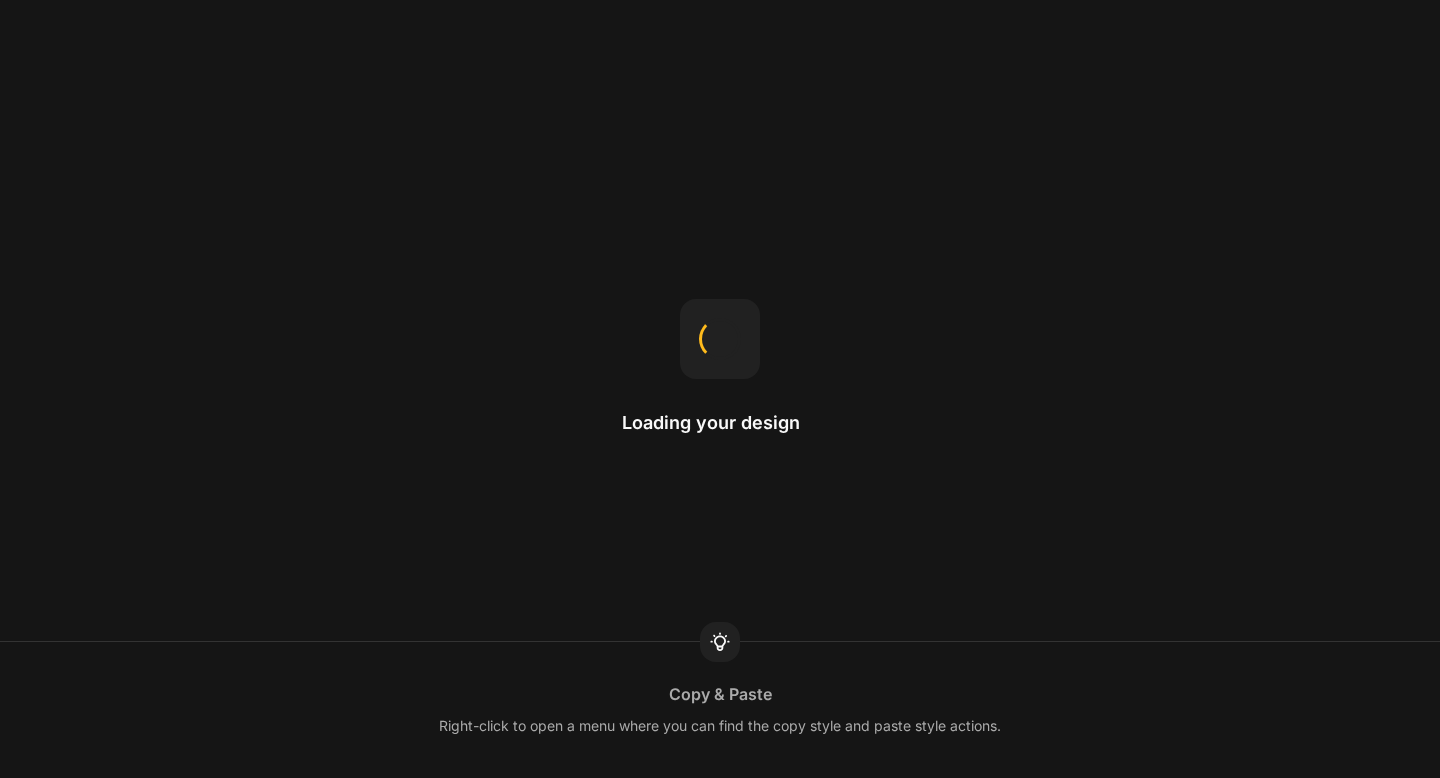 scroll, scrollTop: 0, scrollLeft: 0, axis: both 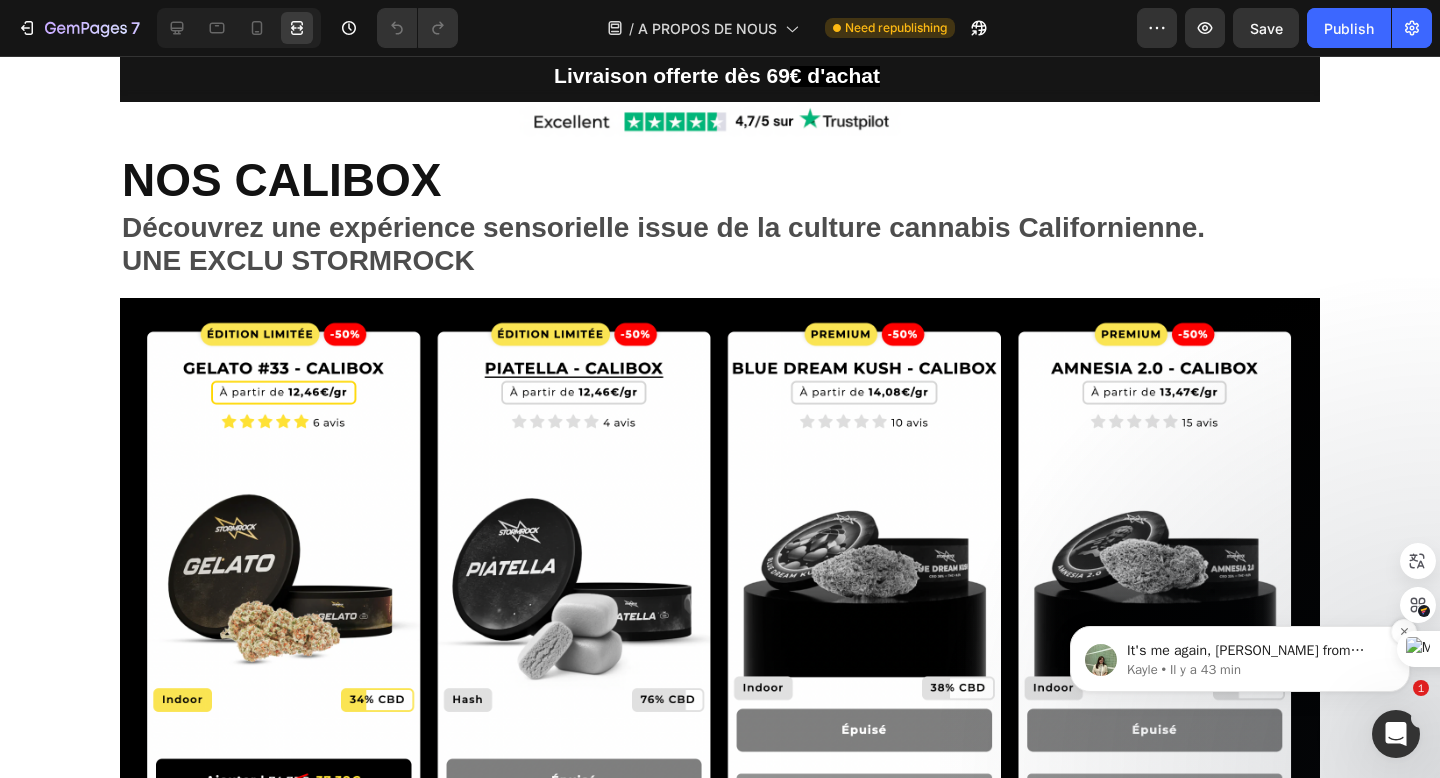 click on "Kayle • Il y a 43 min" at bounding box center (1256, 670) 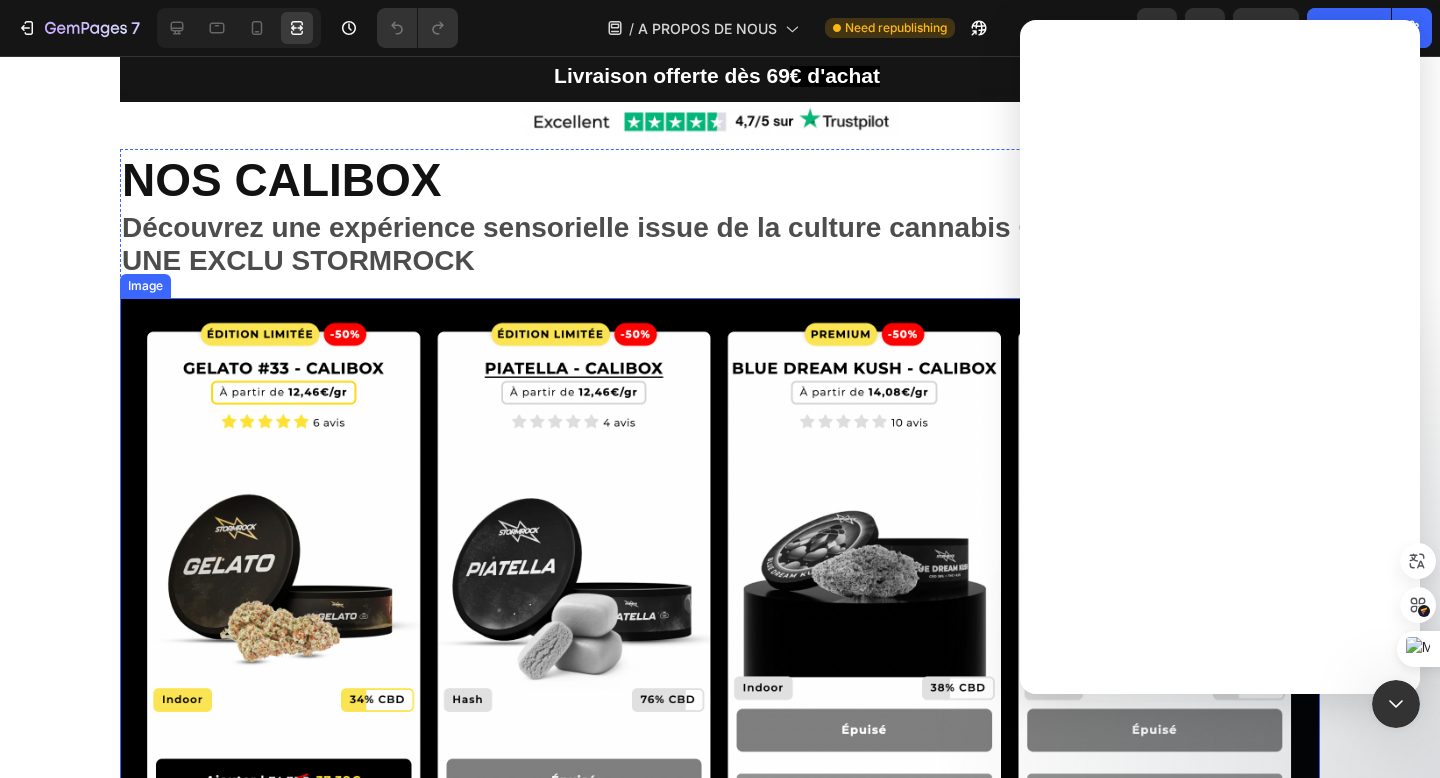 scroll, scrollTop: 0, scrollLeft: 0, axis: both 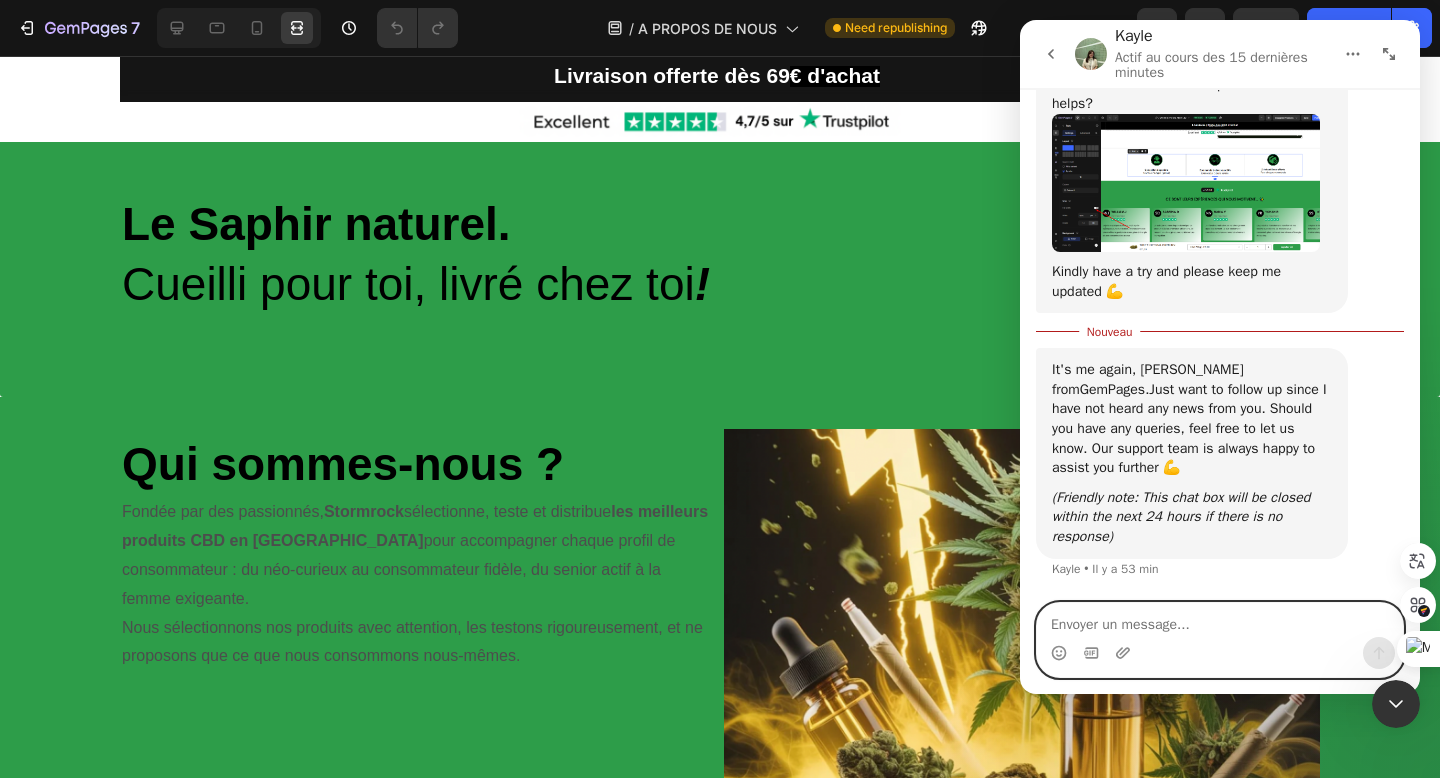 click at bounding box center [1220, 620] 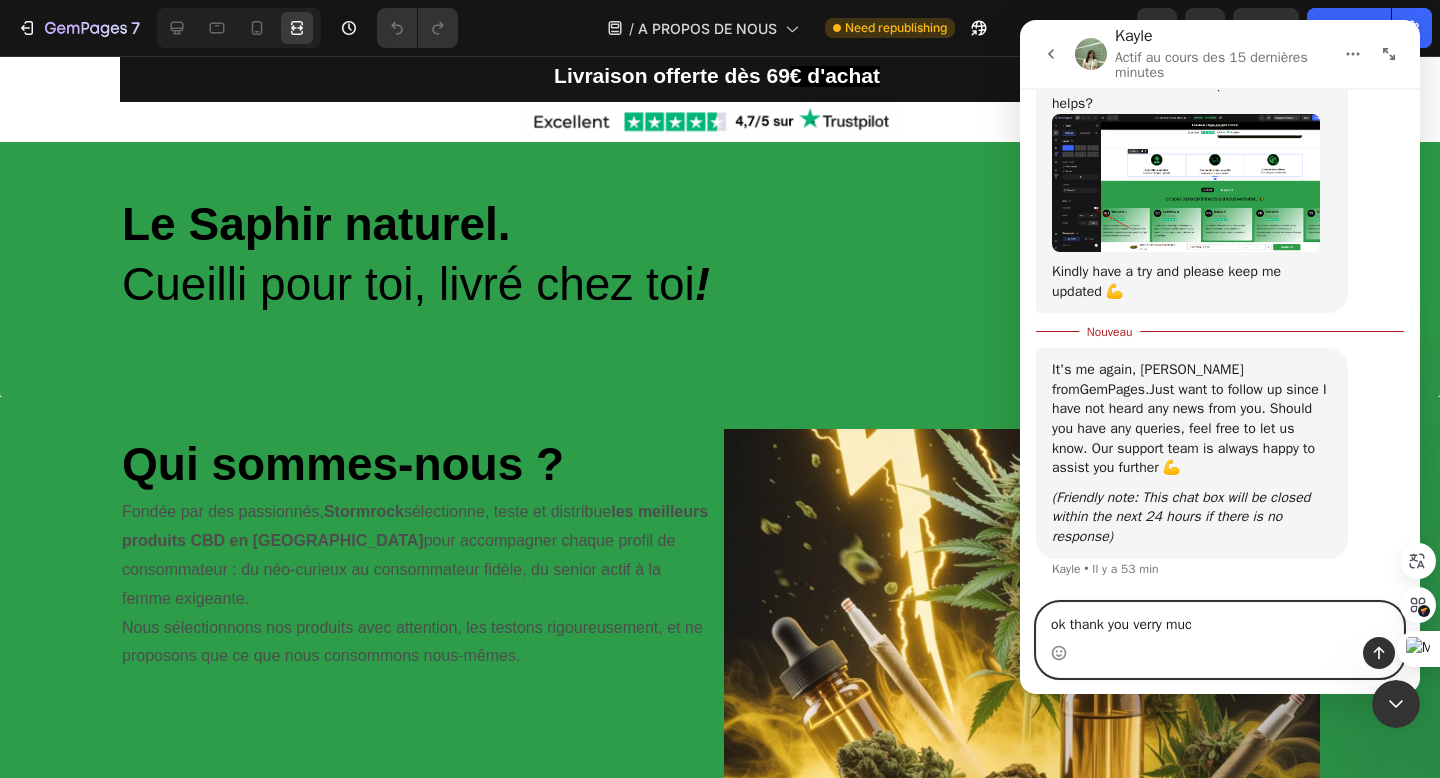 type on "ok thank you verry much" 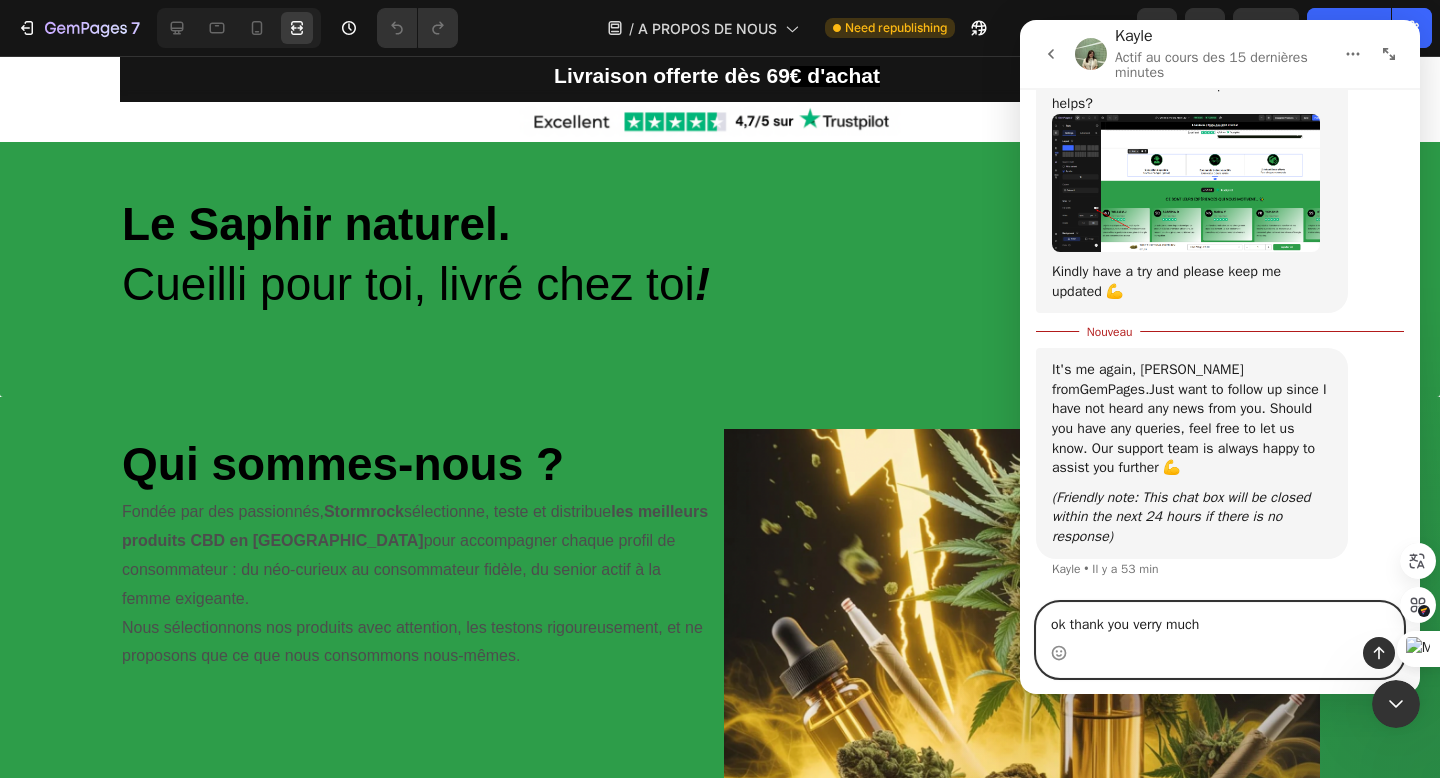 type 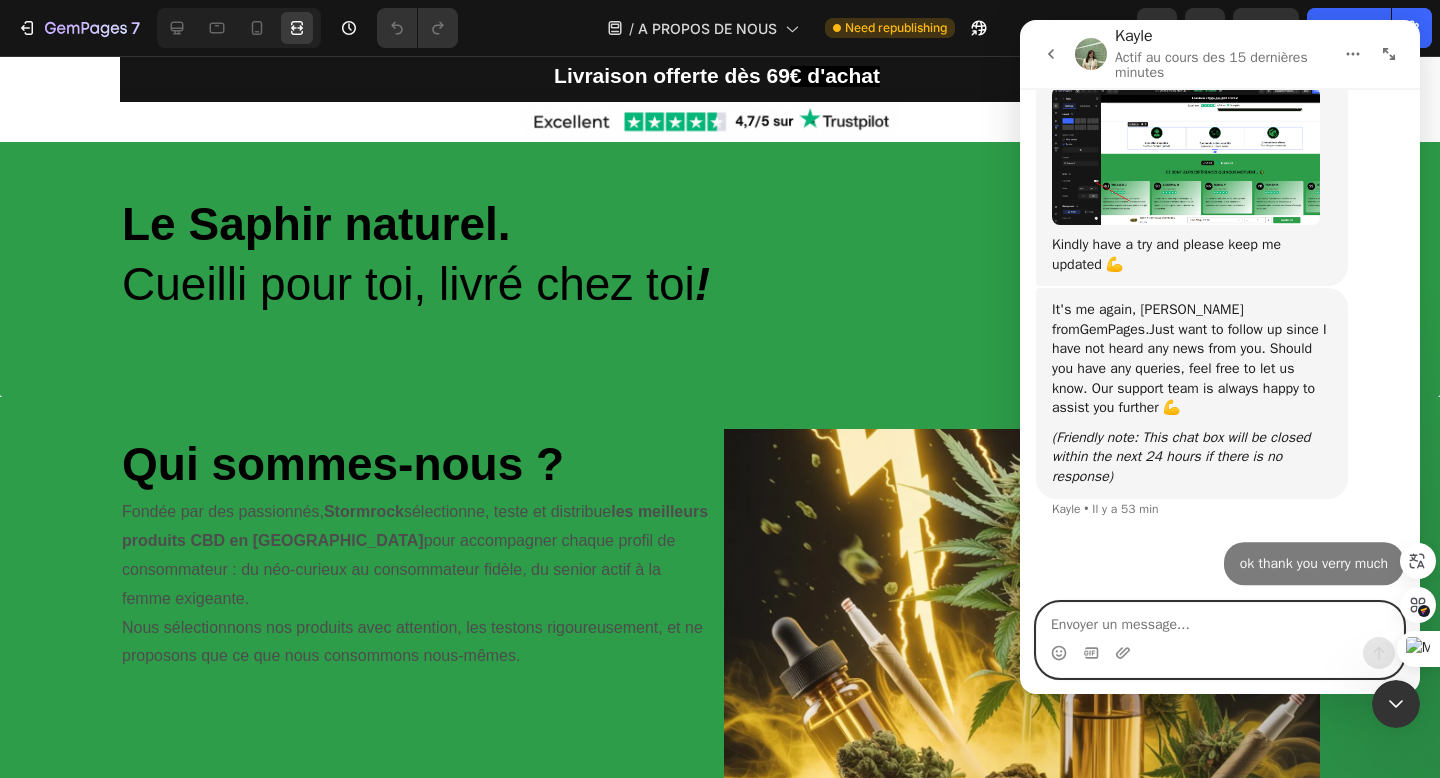 scroll, scrollTop: 13867, scrollLeft: 0, axis: vertical 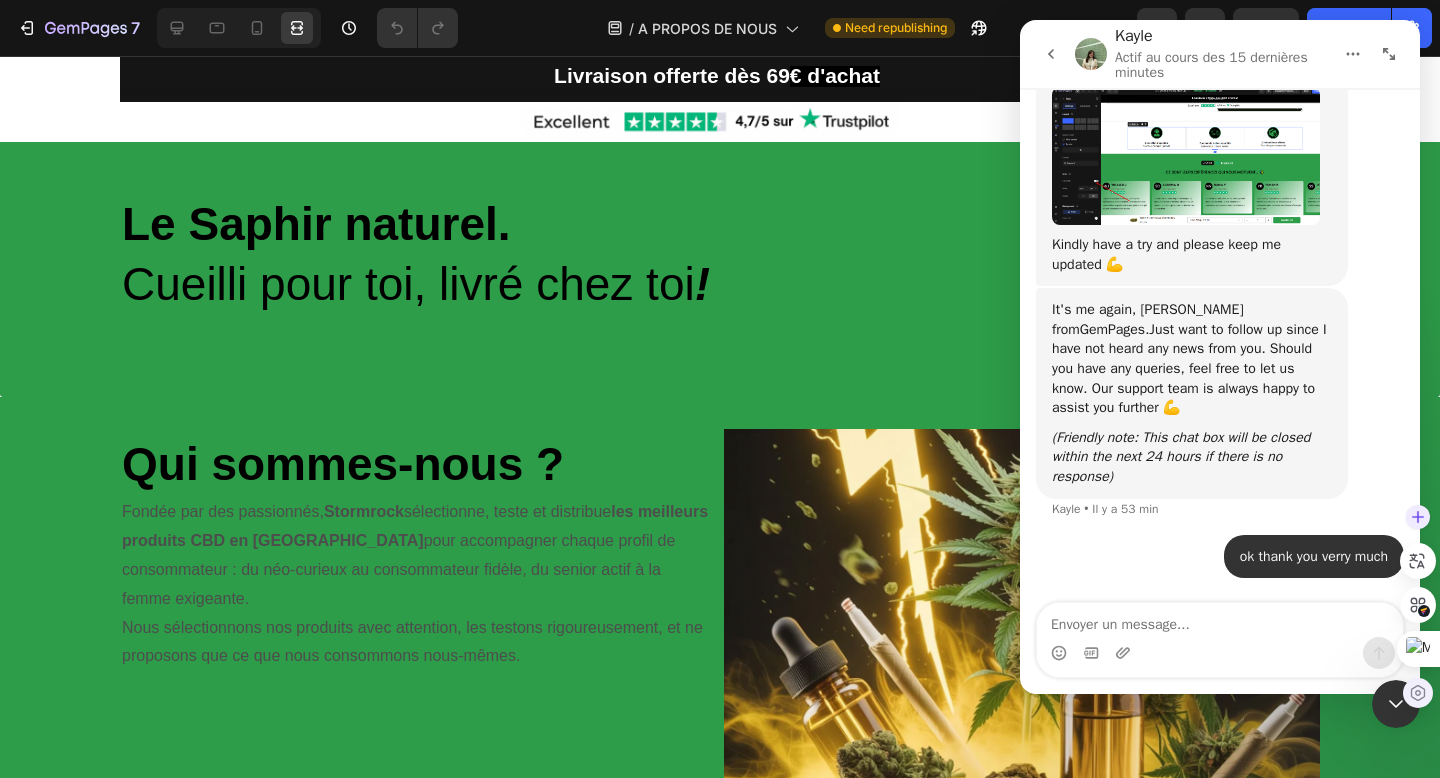 click at bounding box center [1418, 693] 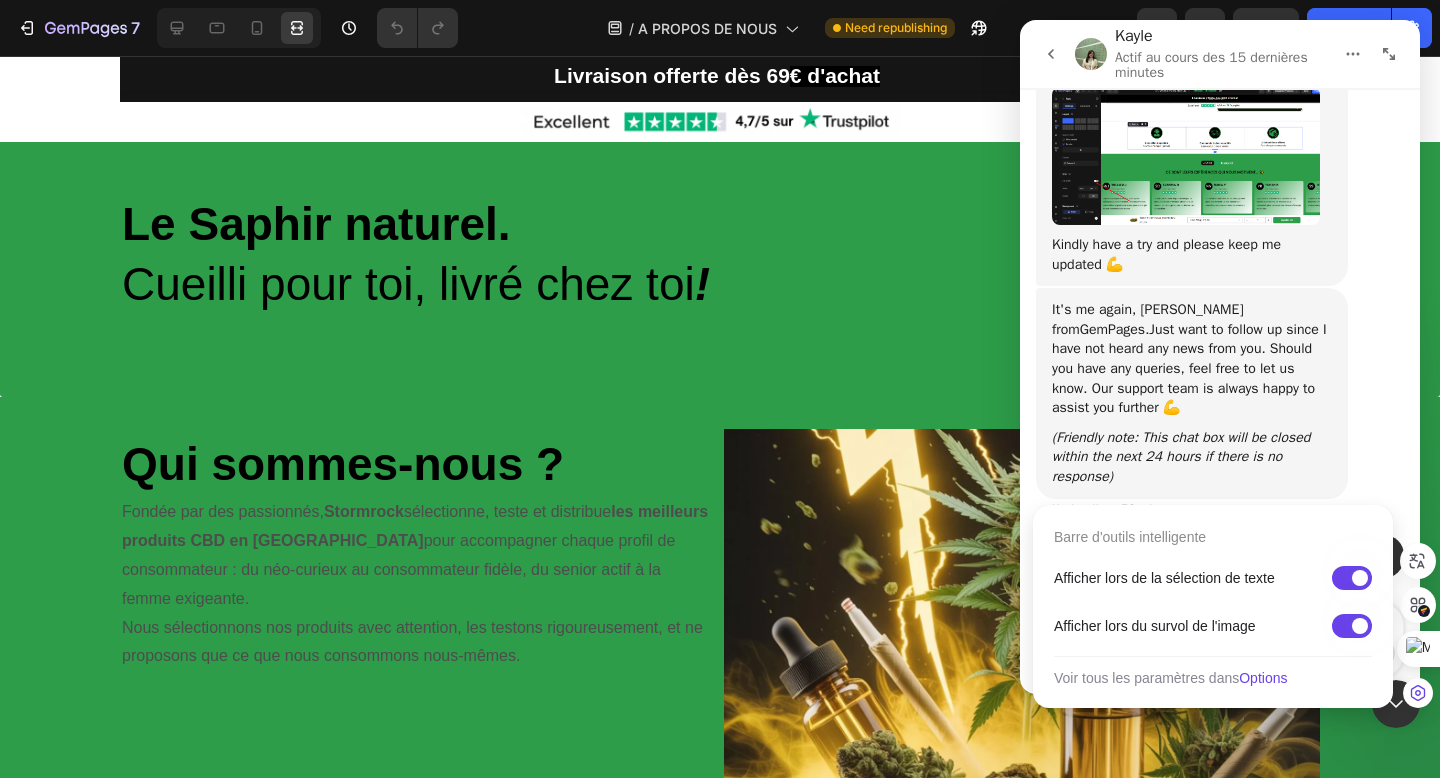 click at bounding box center [1396, 704] 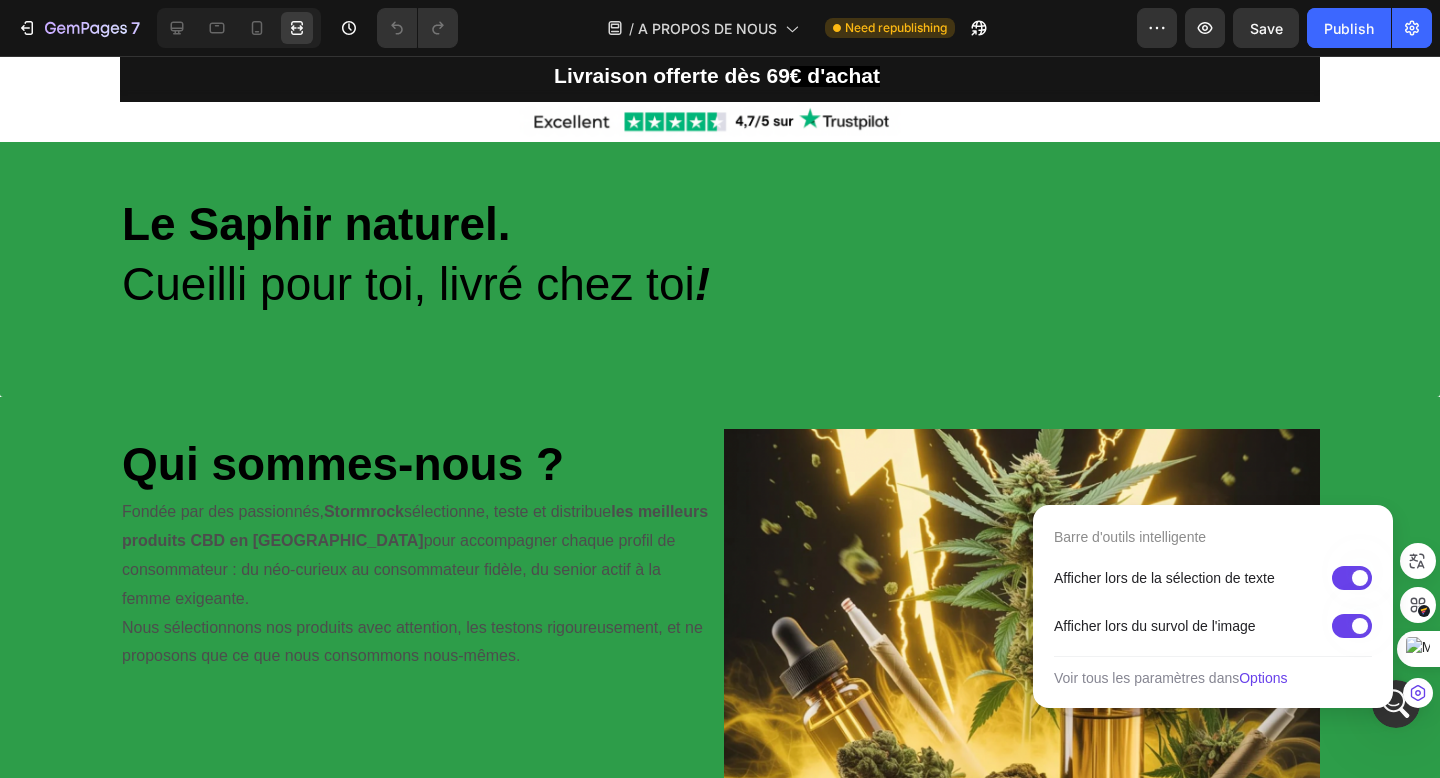 scroll, scrollTop: 0, scrollLeft: 0, axis: both 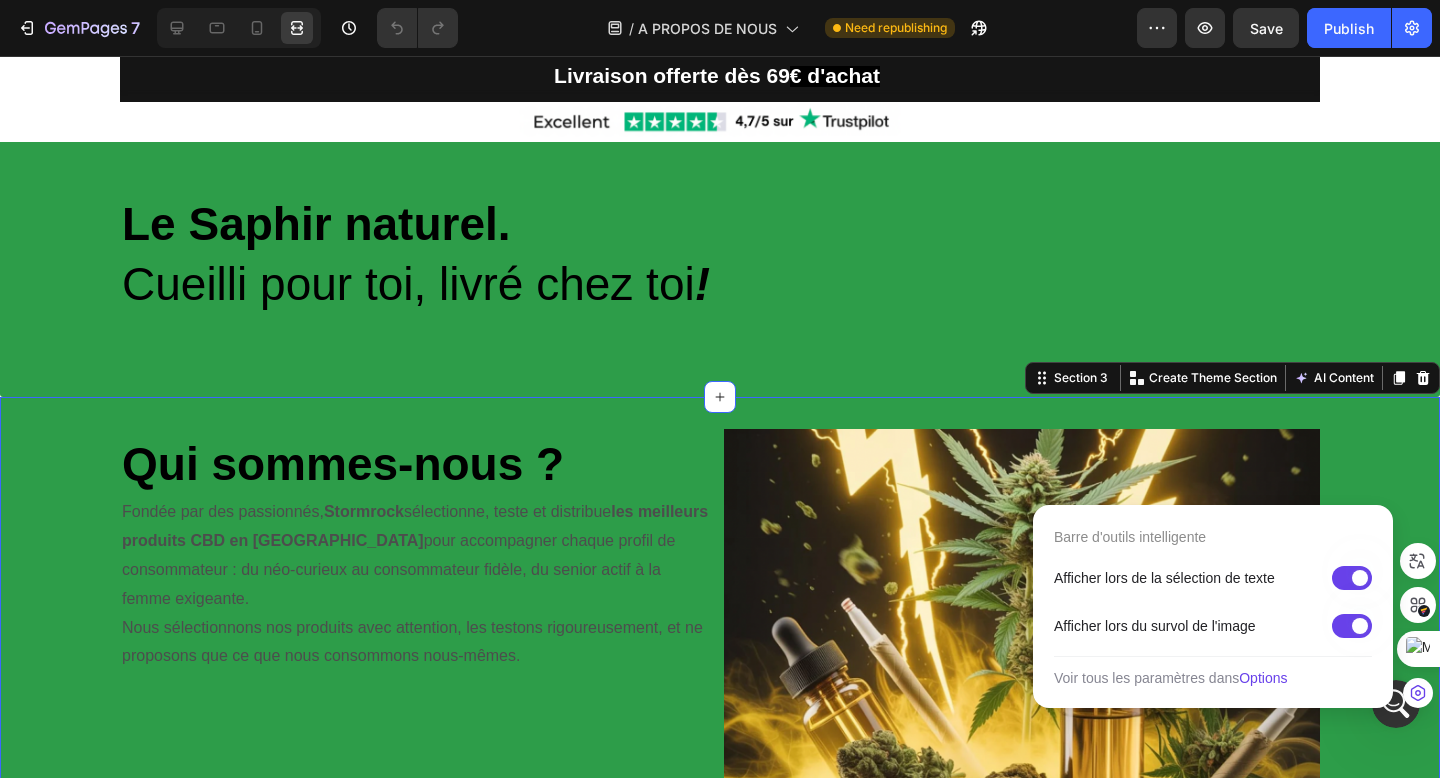 click on "Heading Qui sommes-nous ? Heading Fondée par des passionnés,  Stormrock  sélectionne, teste et distribue  les meilleurs produits CBD en Europe  pour accompagner chaque profil de consommateur : du néo-curieux au consommateur fidèle, du senior actif à la femme exigeante. Nous sélectionnons nos produits avec attention, les testons rigoureusement, et ne proposons que ce que nous consommons nous-mêmes. Text Block Row Image Row" at bounding box center (720, 631) 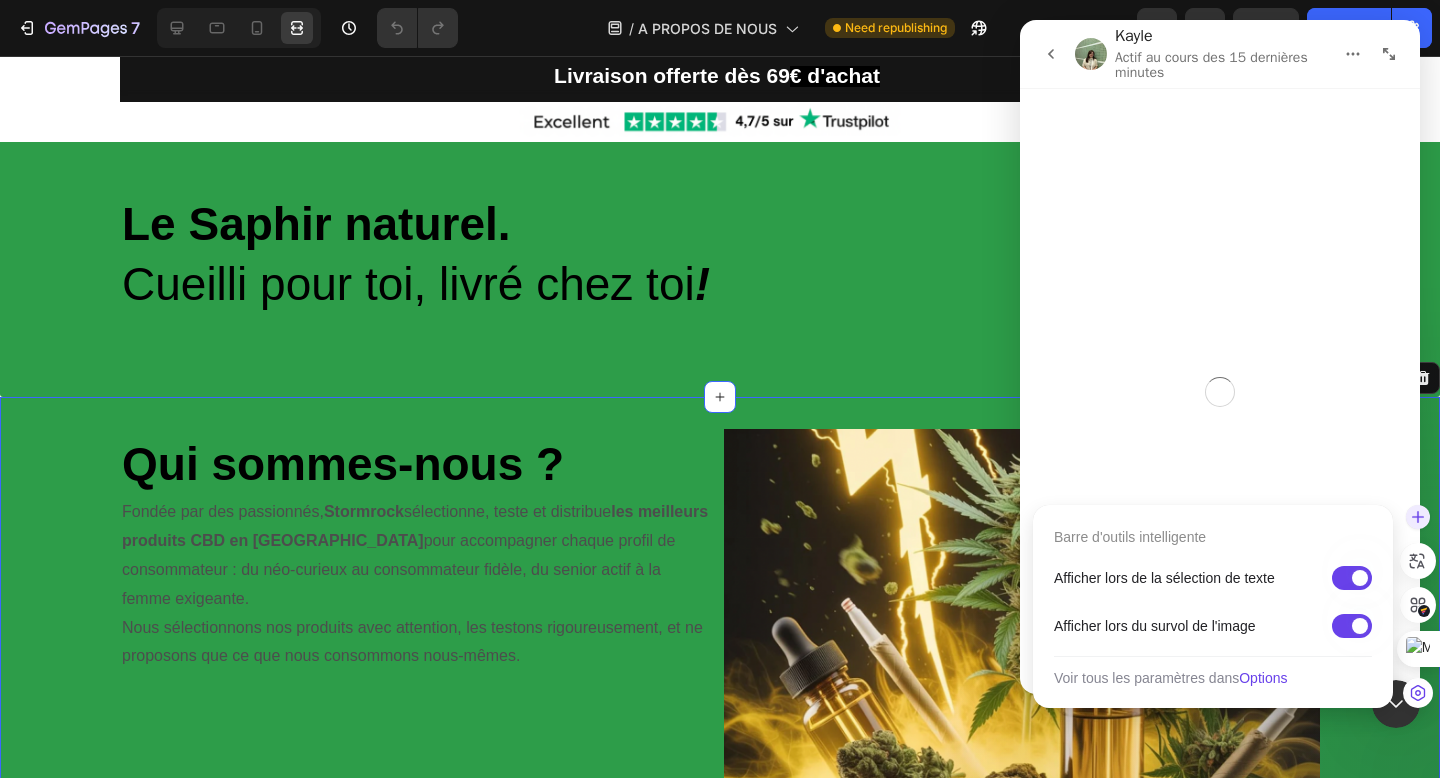 click on "Barre d'outils intelligente Afficher lors de la sélection de texte Afficher lors du survol de l'image Voir tous les paramètres dans  Options" at bounding box center (1219, 606) 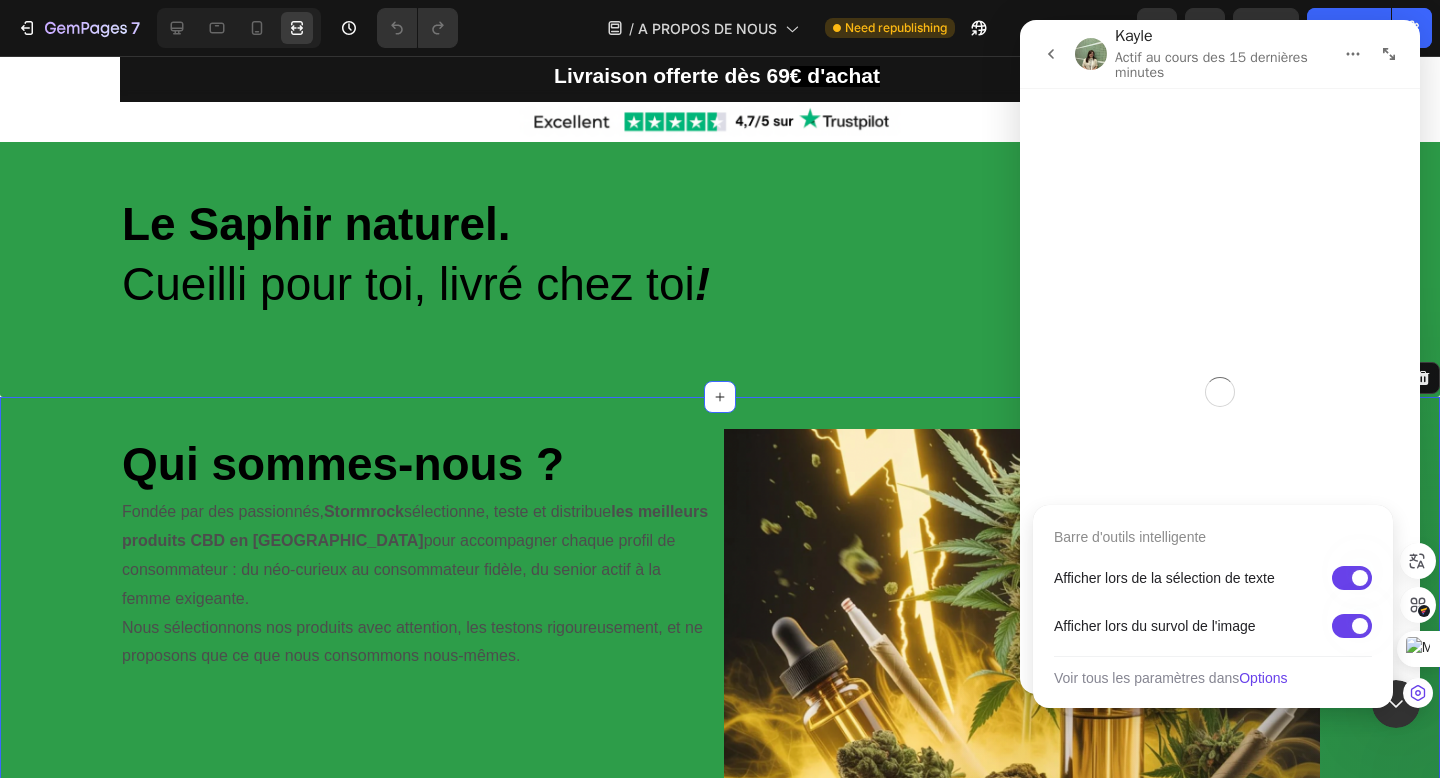 click at bounding box center (1396, 704) 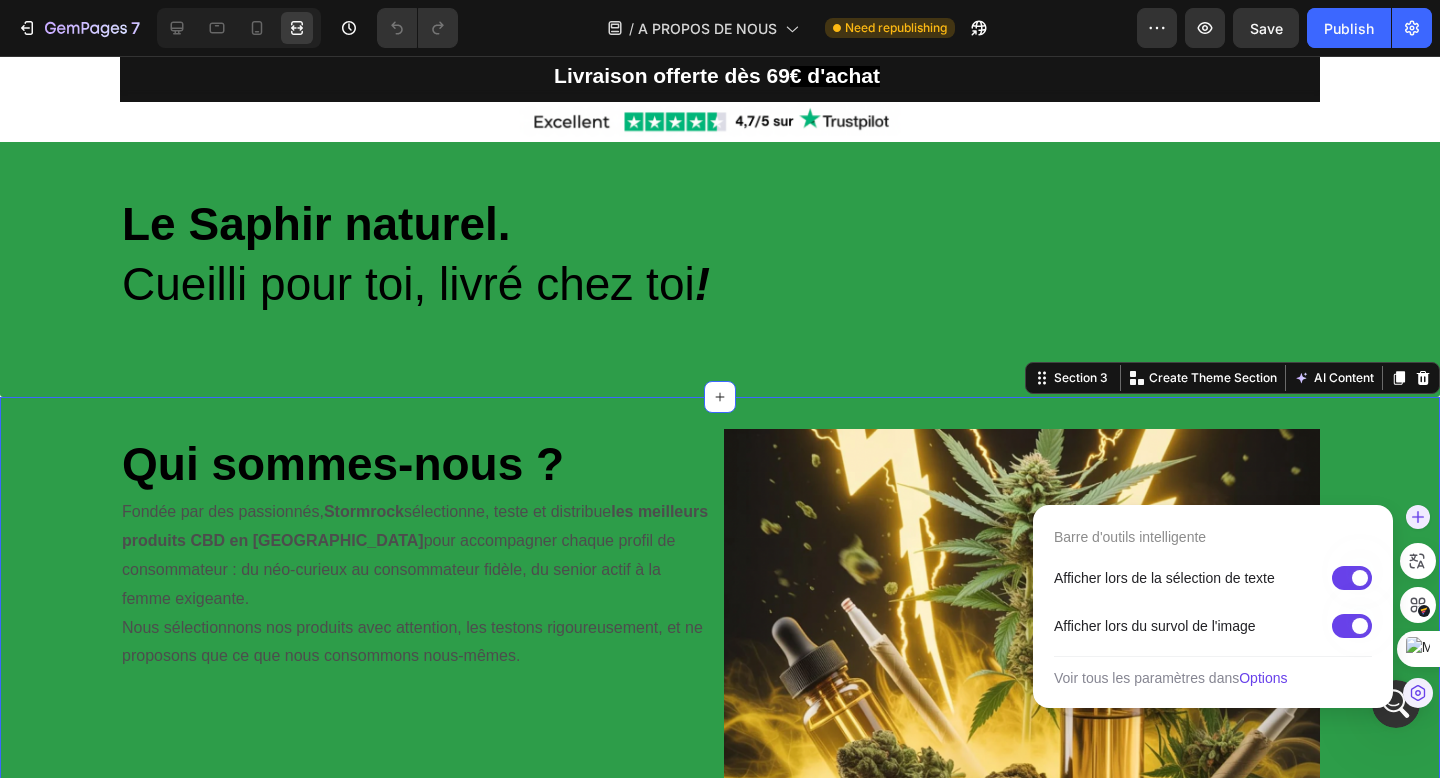 click at bounding box center (1418, 693) 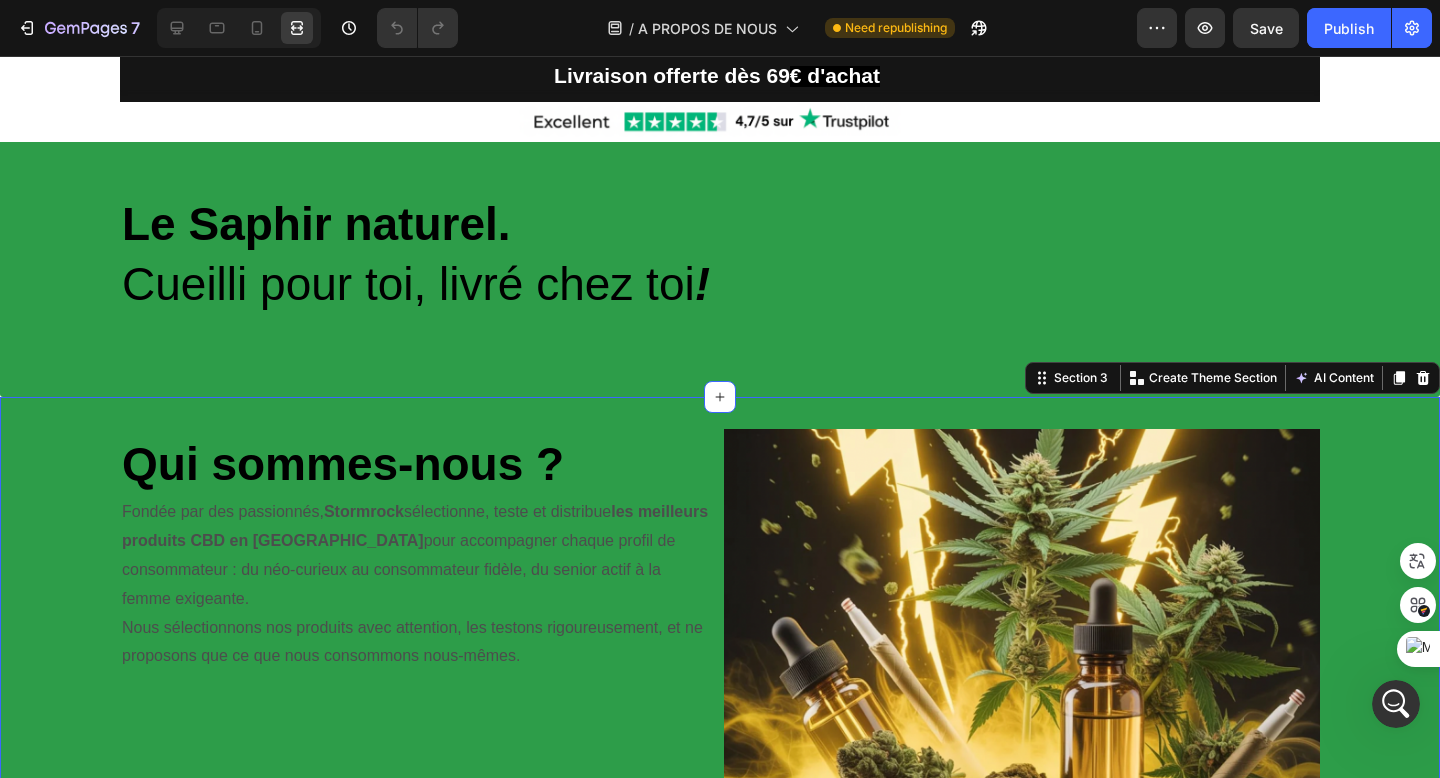 scroll, scrollTop: 12925, scrollLeft: 0, axis: vertical 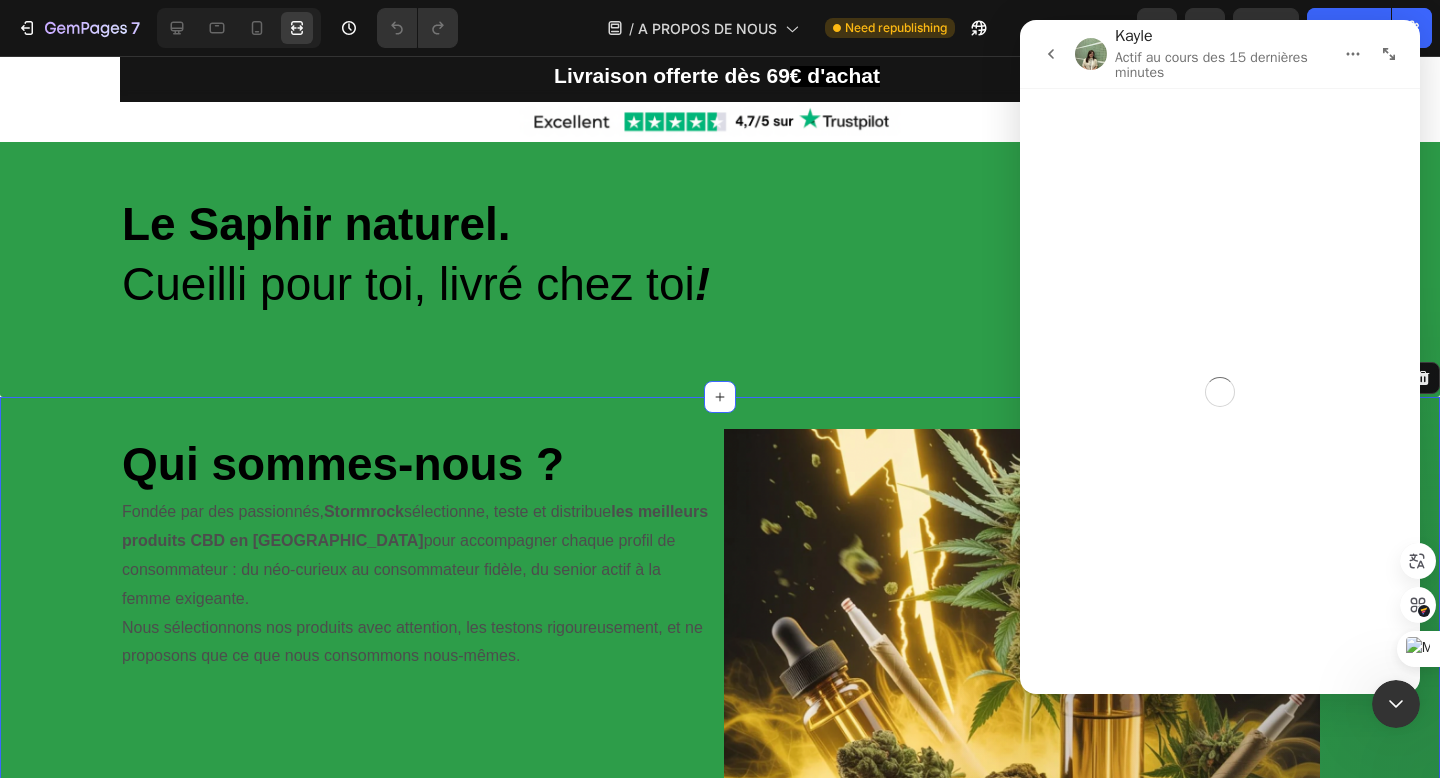 click 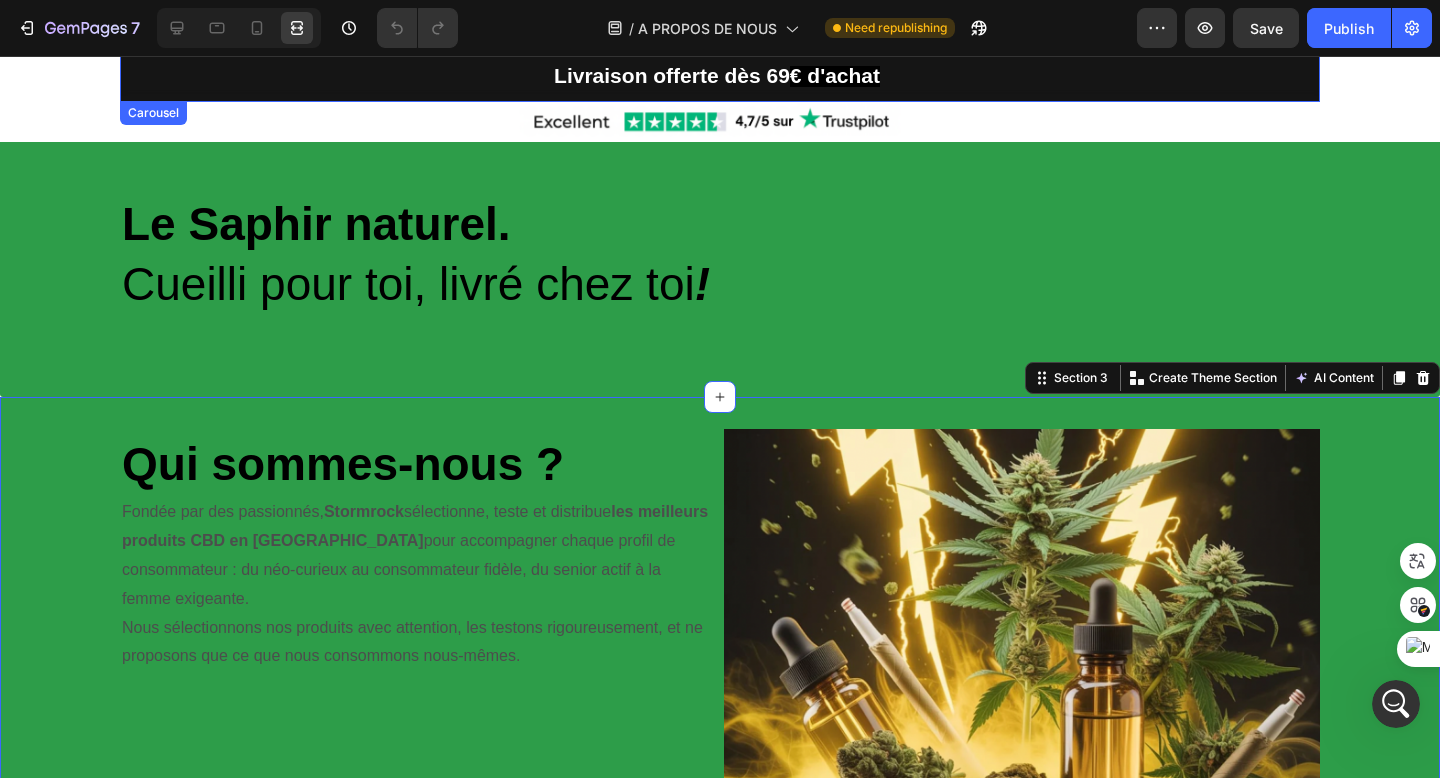 scroll, scrollTop: 13867, scrollLeft: 0, axis: vertical 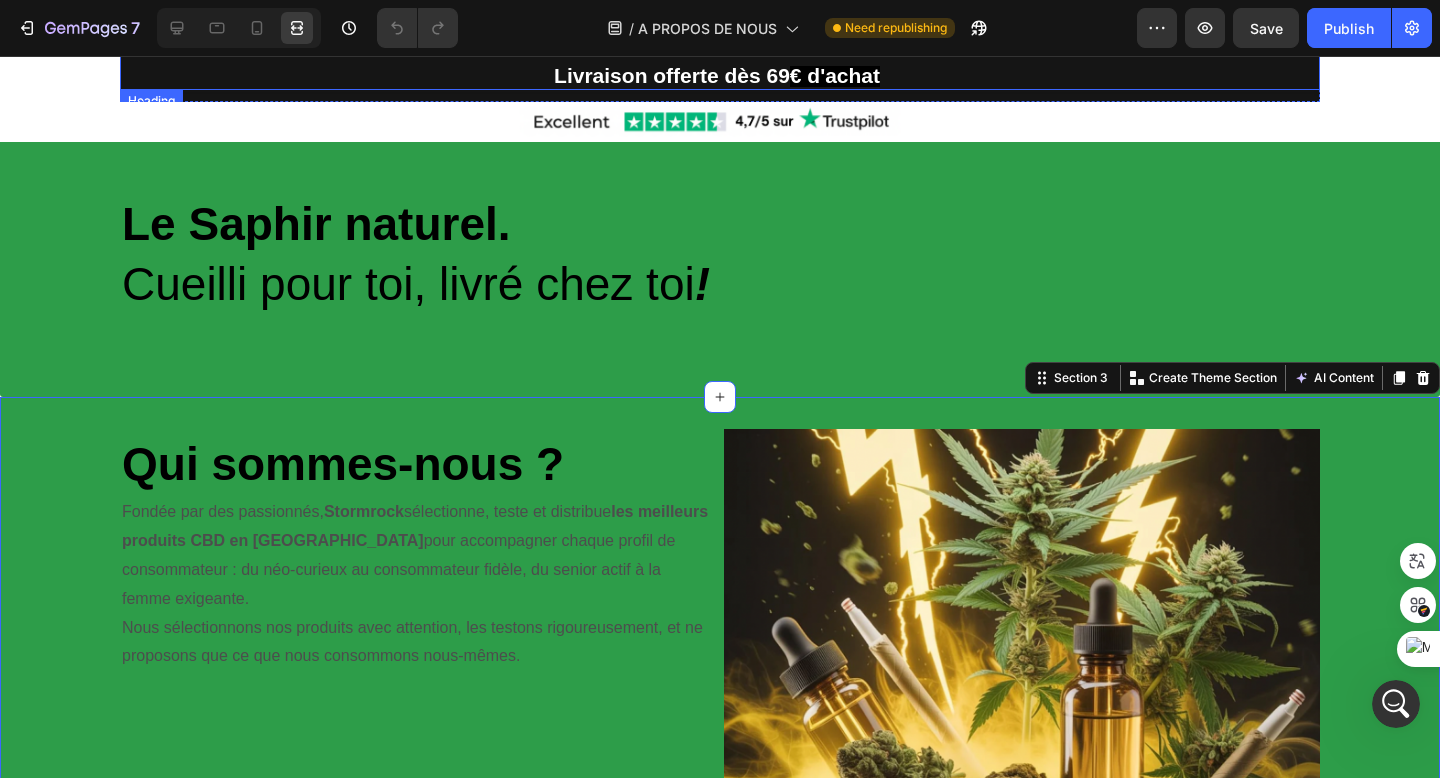 click on "Livraison offerte dès 69 € d'achat" at bounding box center (720, 78) 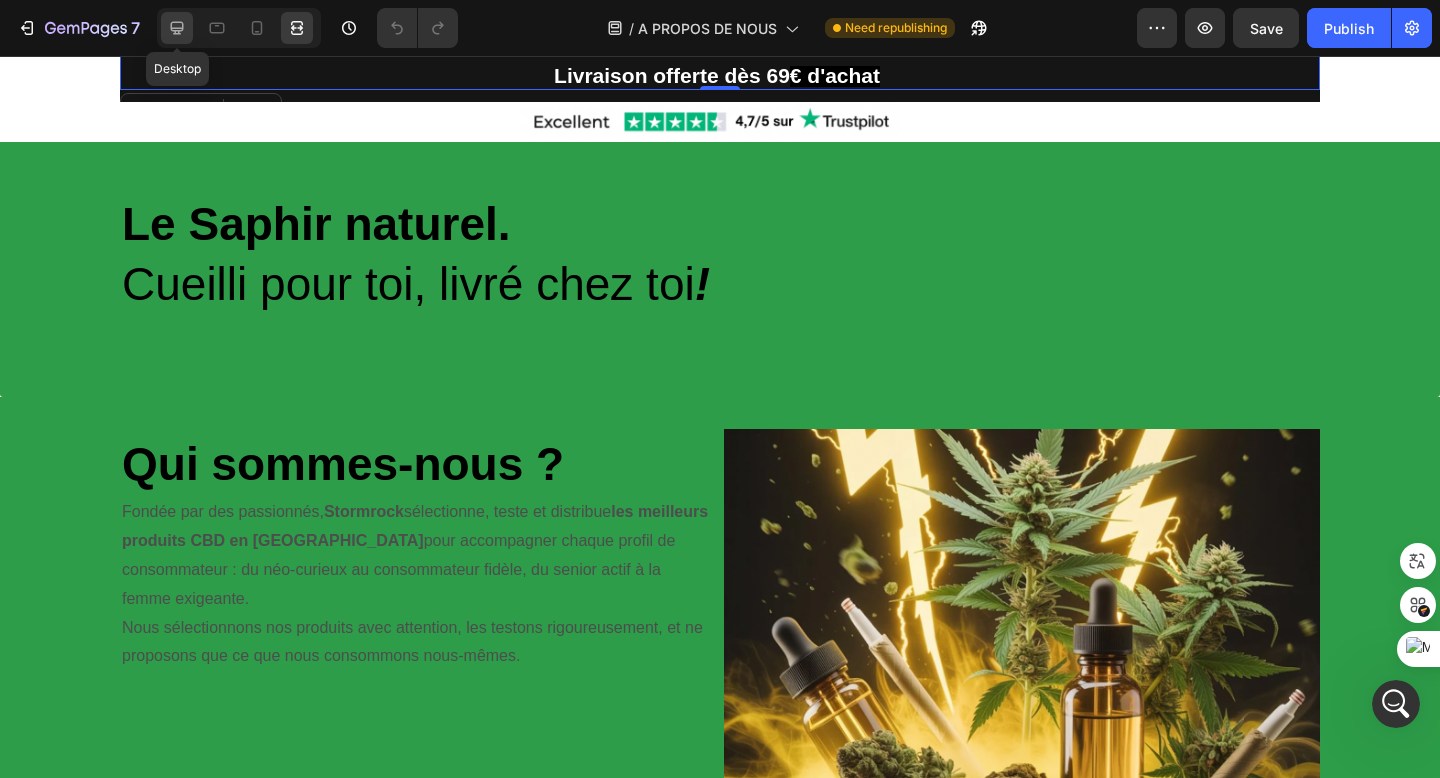 click 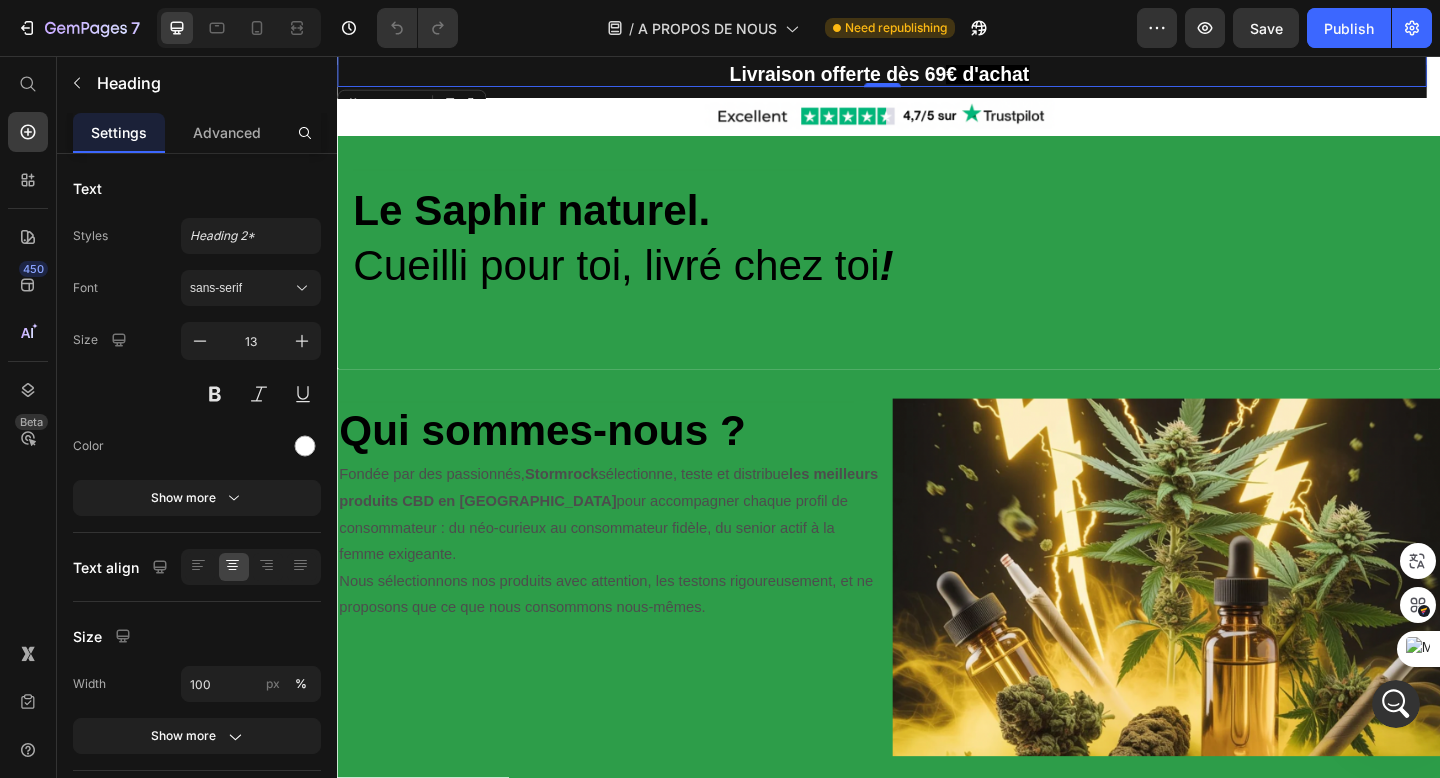 click on "Livraison offerte dès 69 € d'achat" at bounding box center [929, 78] 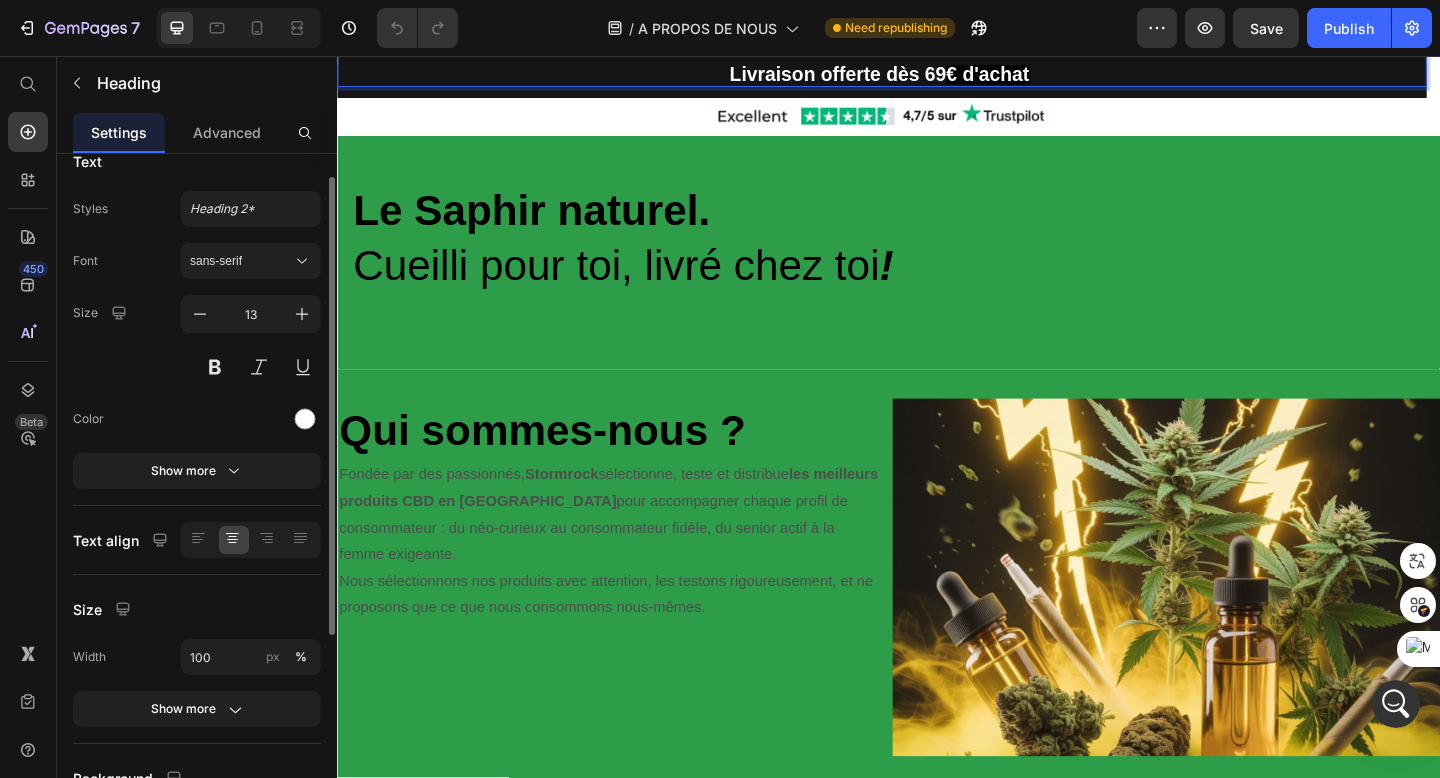 scroll, scrollTop: 31, scrollLeft: 0, axis: vertical 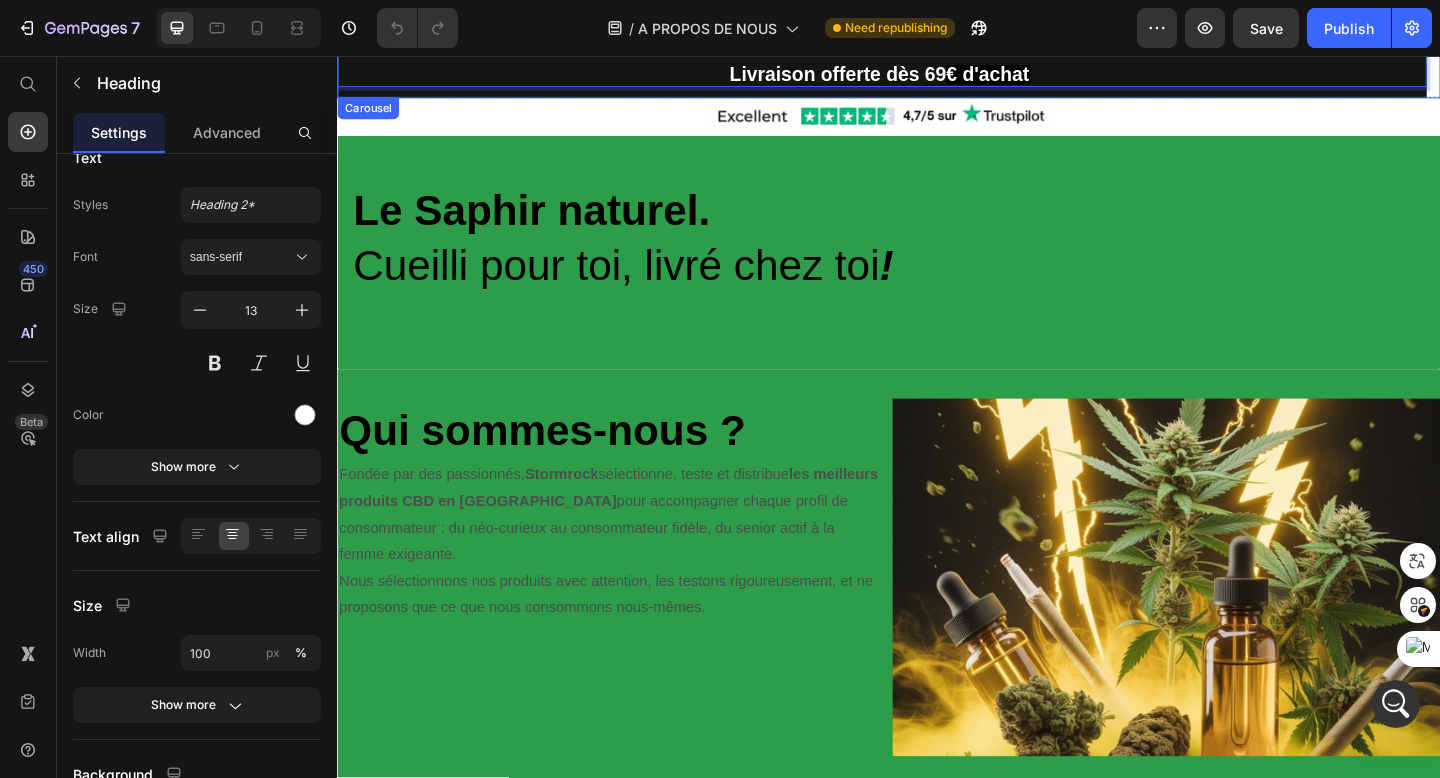 click on "Livraison offerte dès 69 € d'achat    Heading   0" at bounding box center (929, 79) 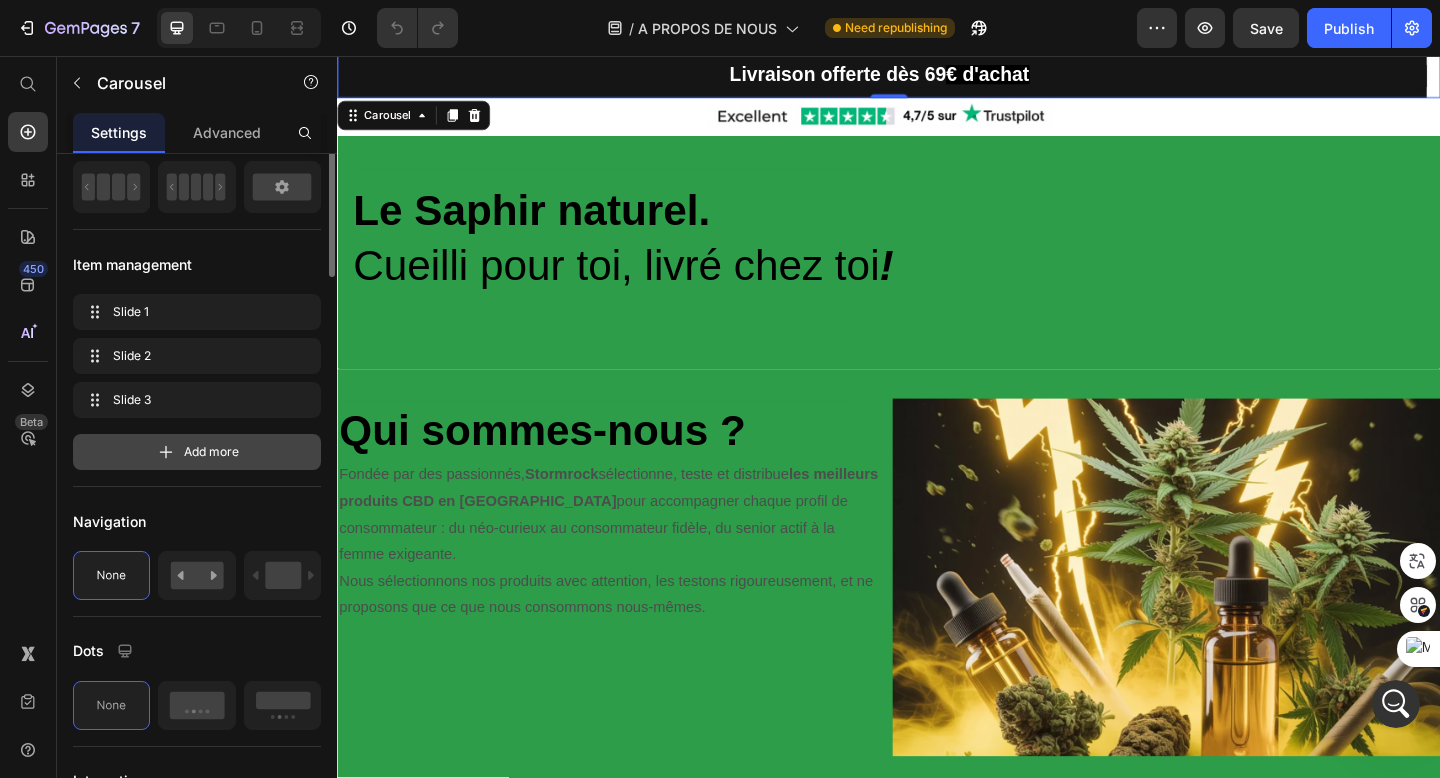 scroll, scrollTop: 0, scrollLeft: 0, axis: both 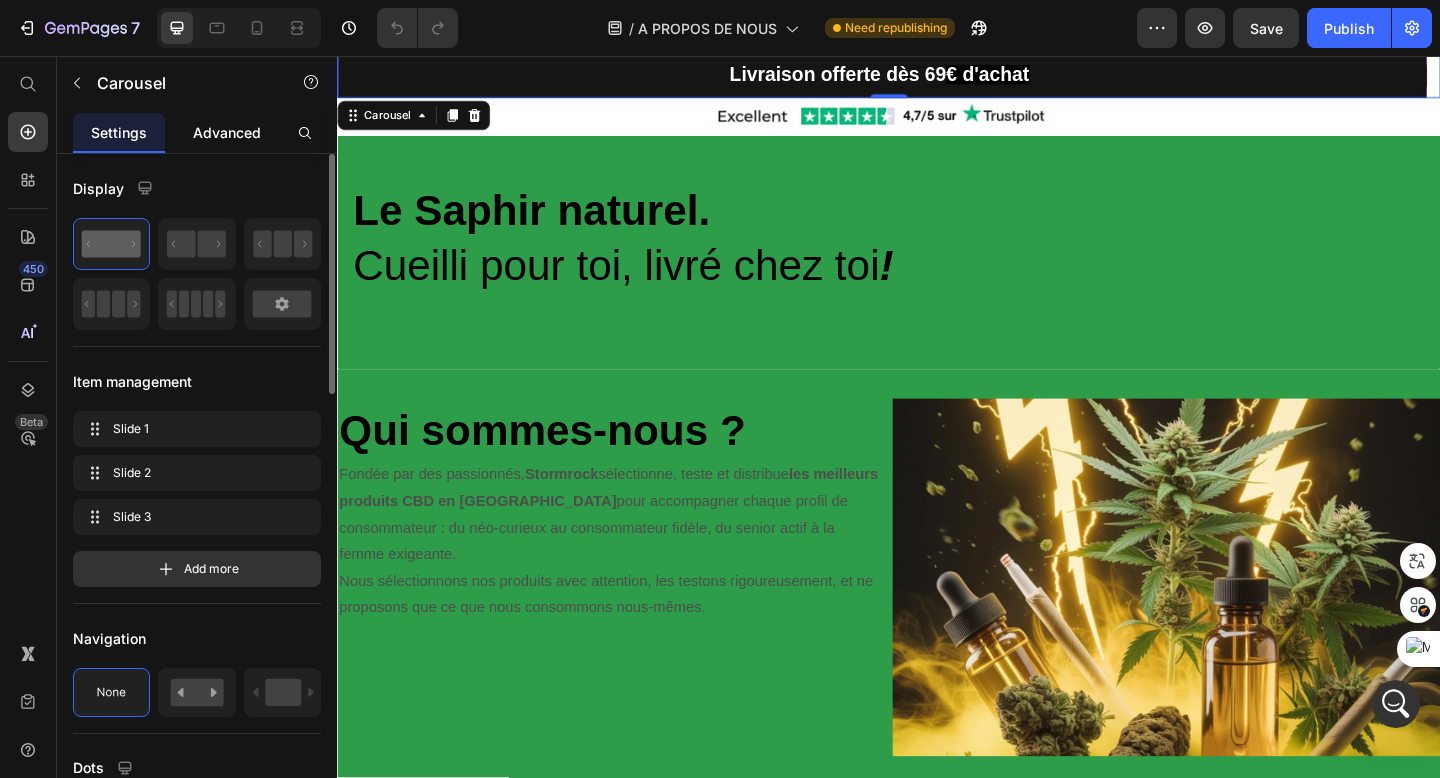 click on "Advanced" at bounding box center [227, 132] 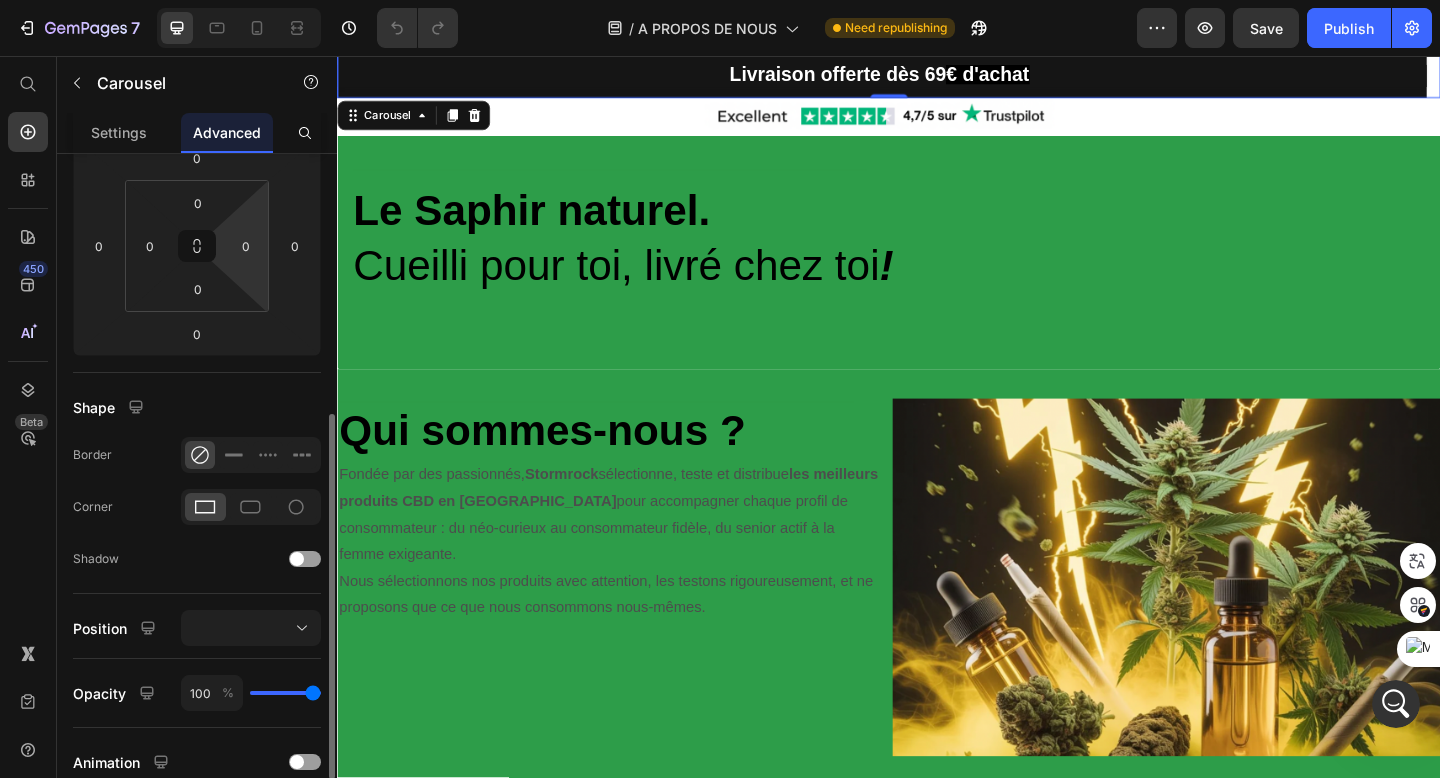 scroll, scrollTop: 0, scrollLeft: 0, axis: both 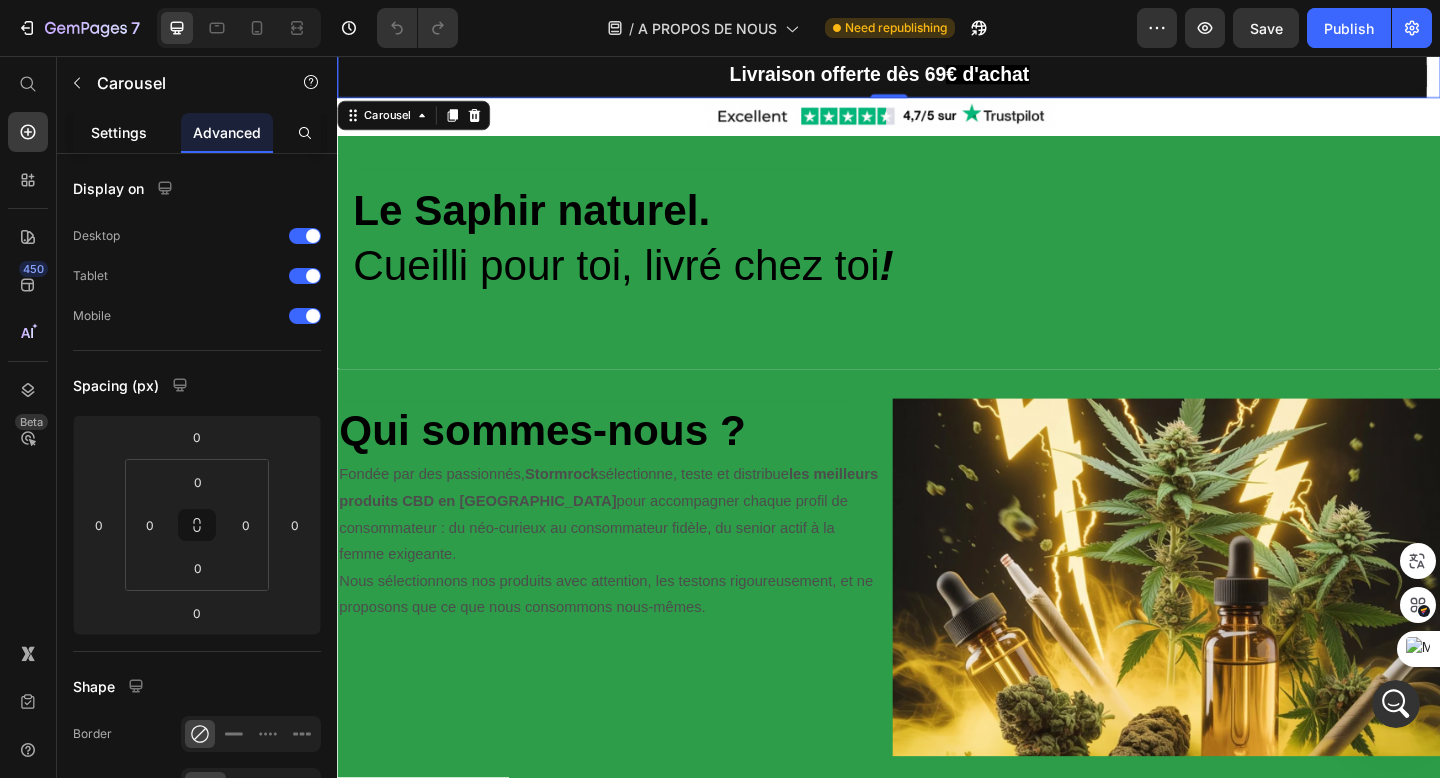 click on "Settings" 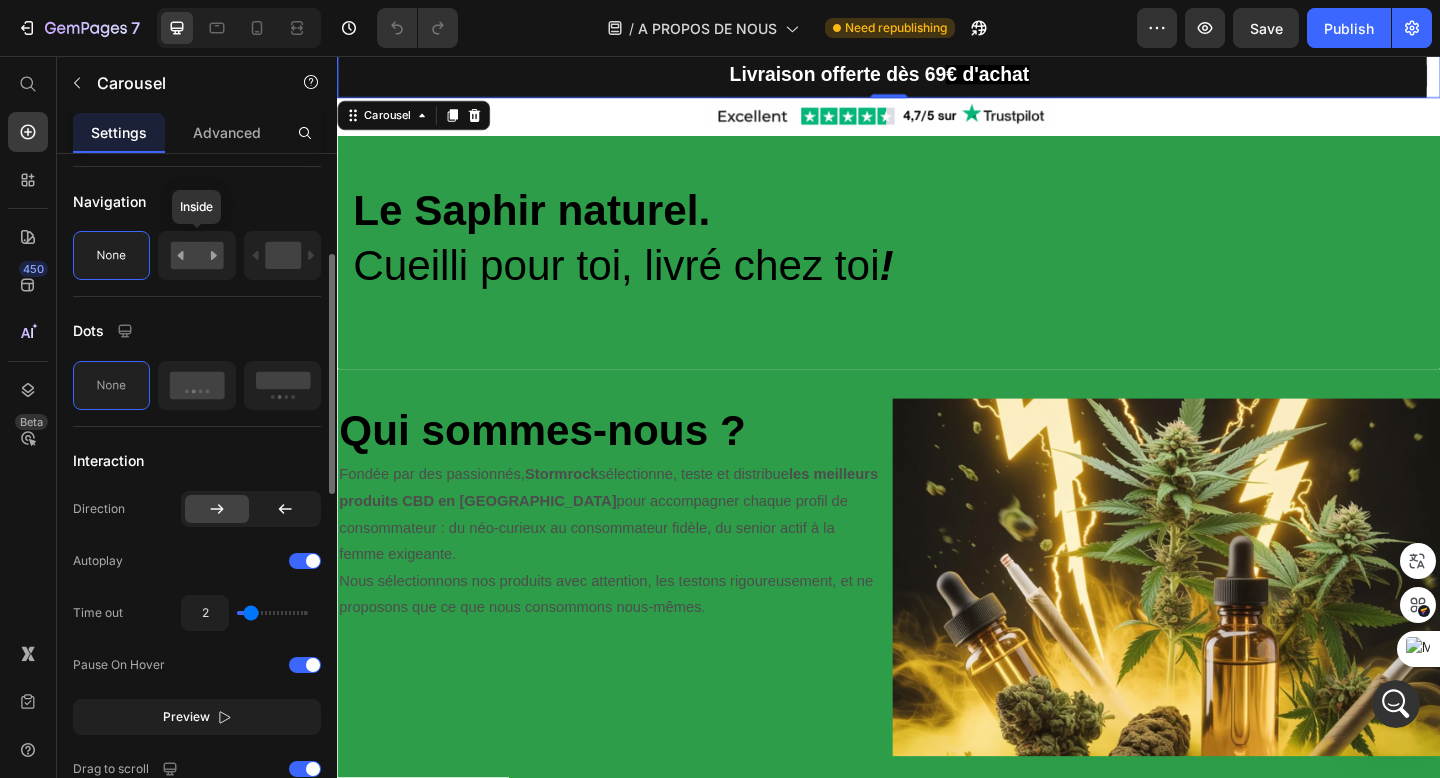 scroll, scrollTop: 0, scrollLeft: 0, axis: both 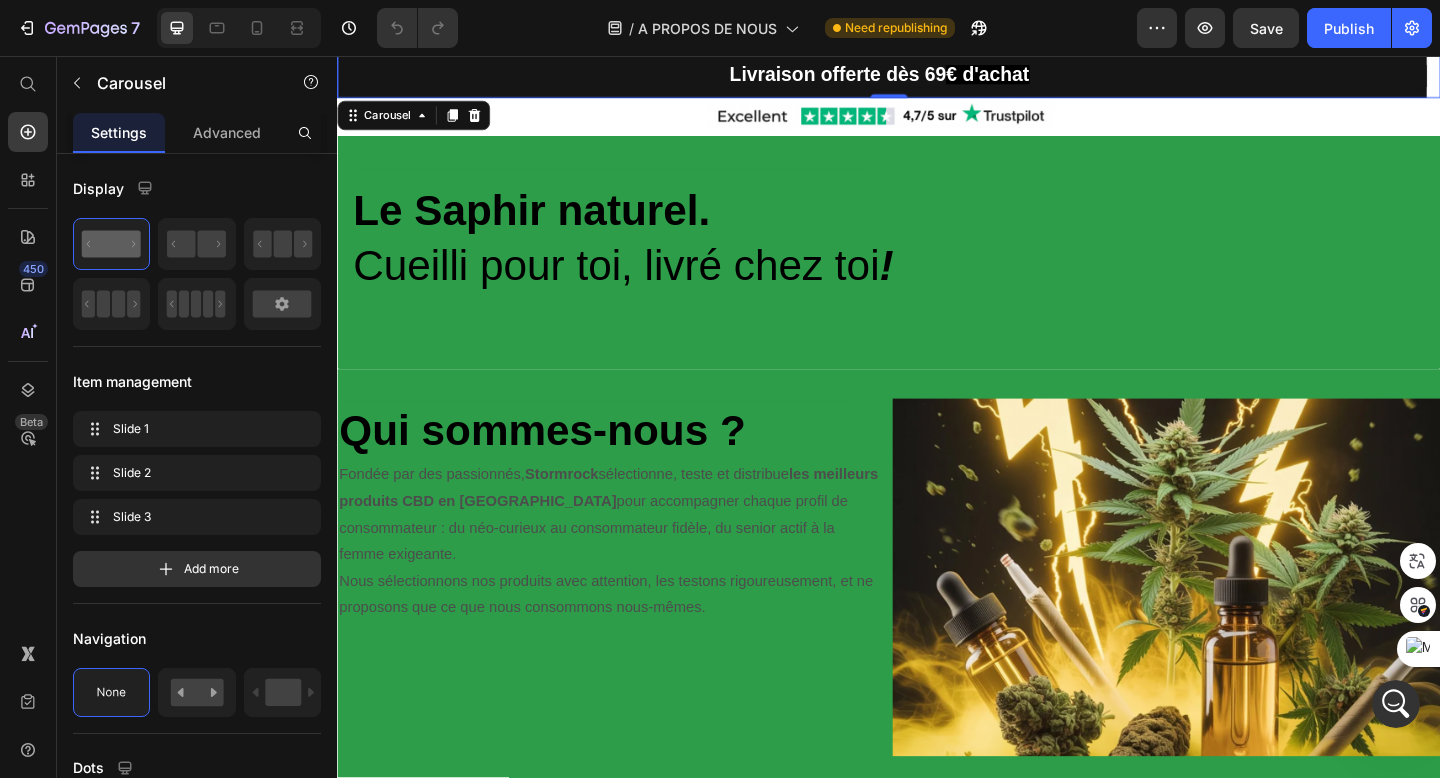 click on "⁠⁠⁠⁠⁠⁠⁠ Livraison offerte dès 69 € d'achat    Heading" at bounding box center [929, 79] 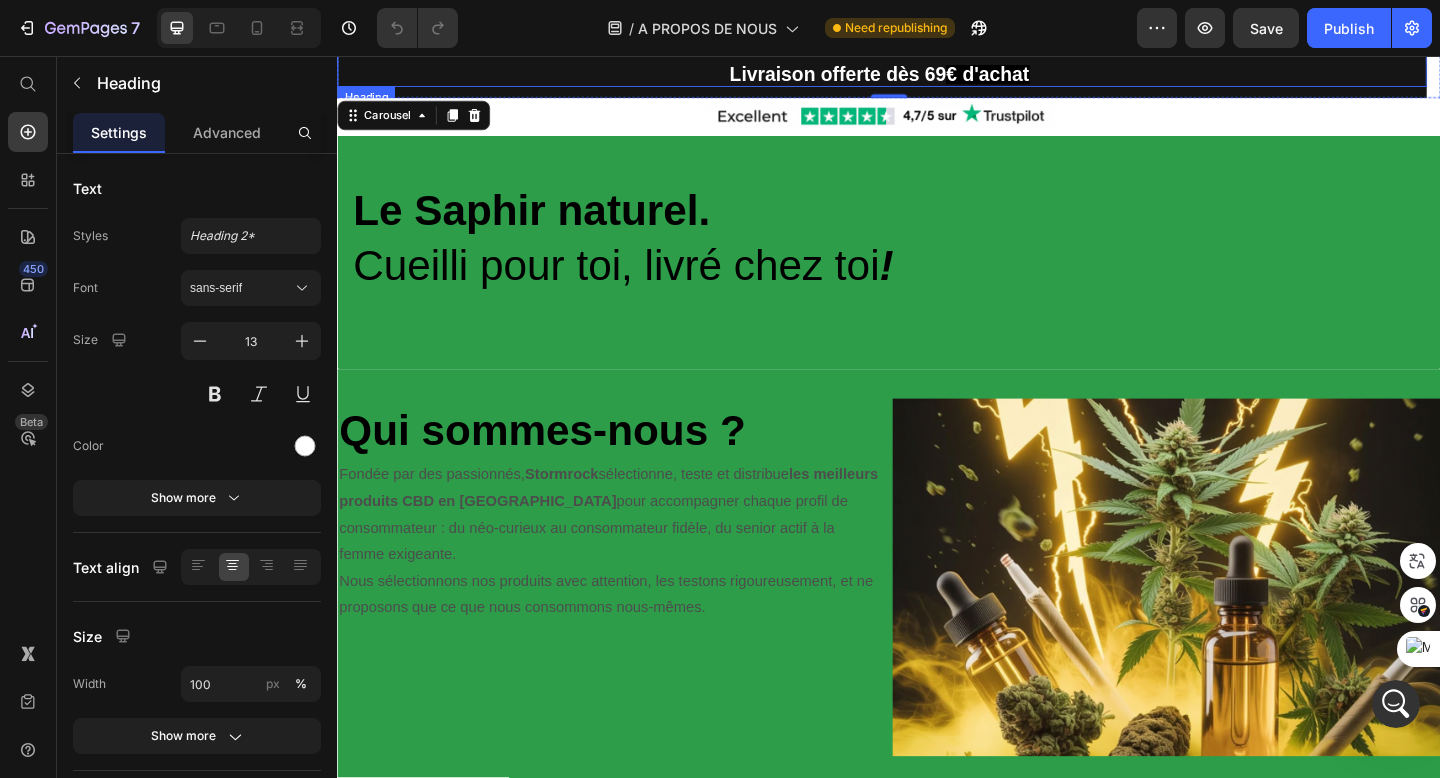 click on "⁠⁠⁠⁠⁠⁠⁠ Livraison offerte dès 69 € d'achat" at bounding box center [929, 78] 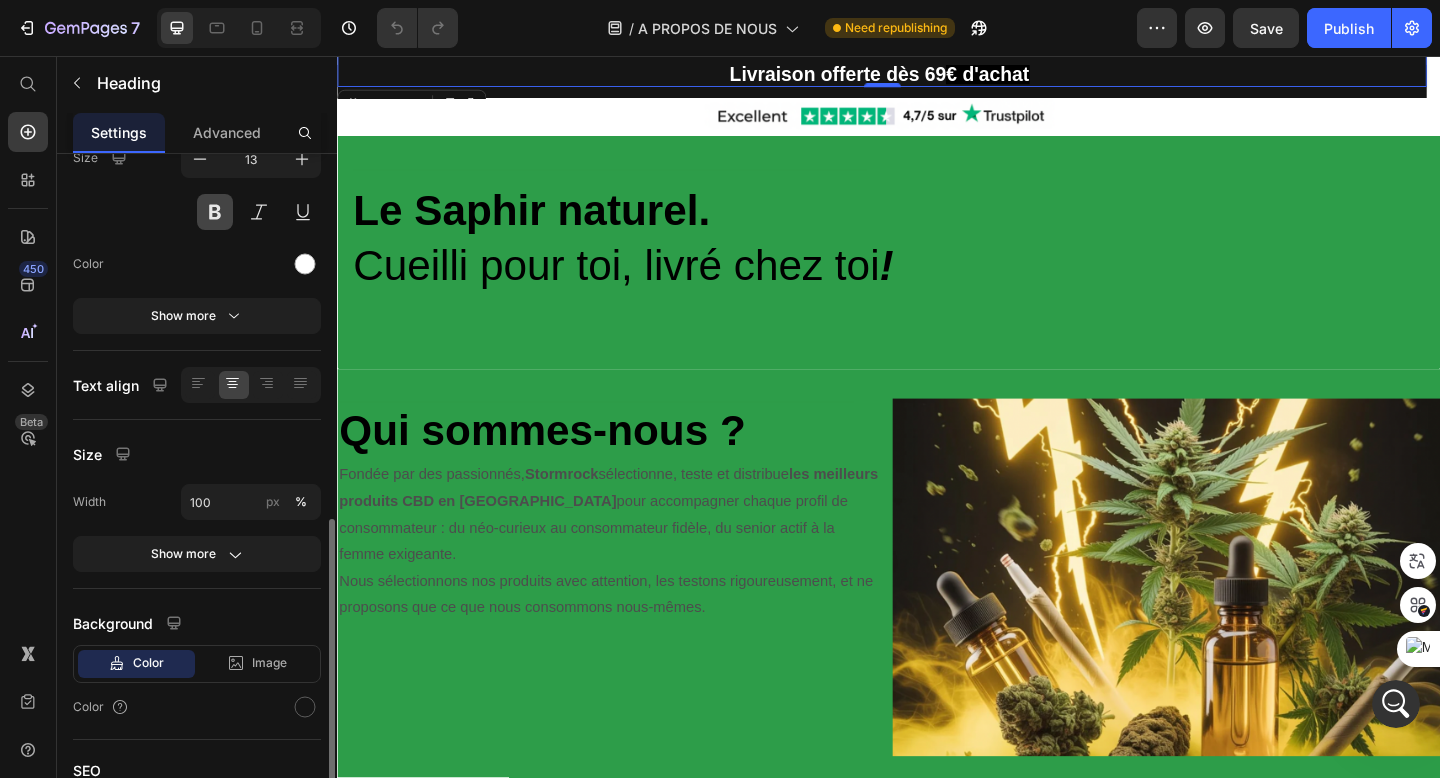 scroll, scrollTop: 331, scrollLeft: 0, axis: vertical 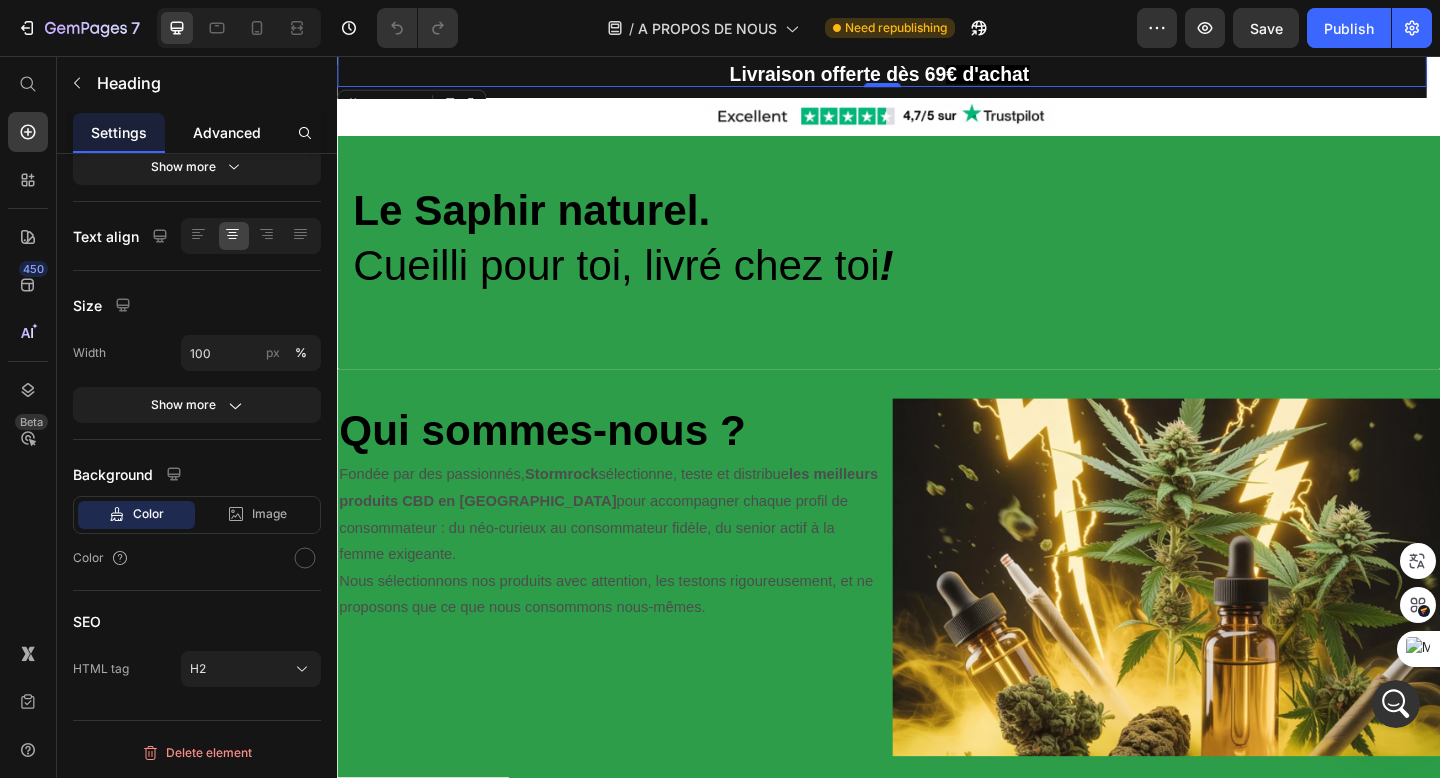 click on "Advanced" at bounding box center (227, 132) 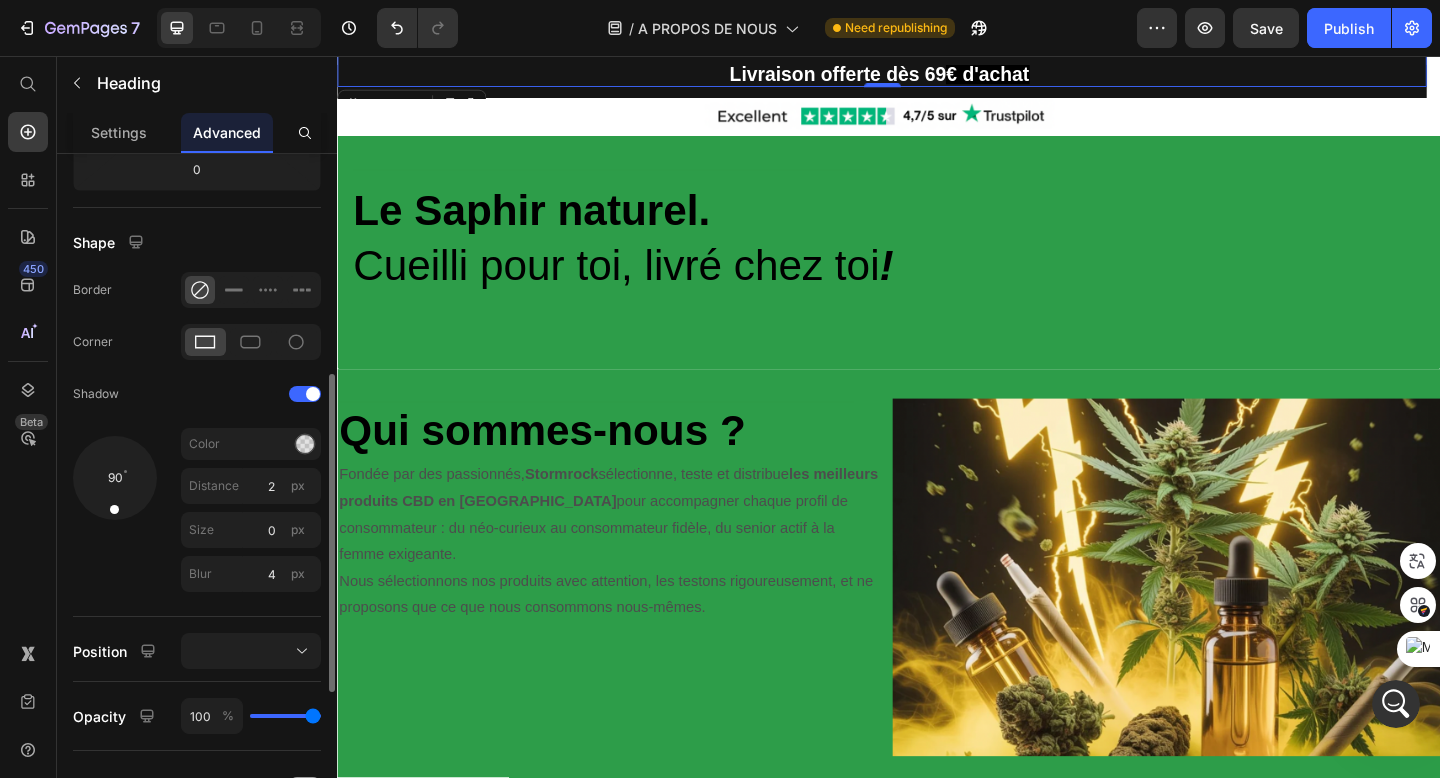 scroll, scrollTop: 459, scrollLeft: 0, axis: vertical 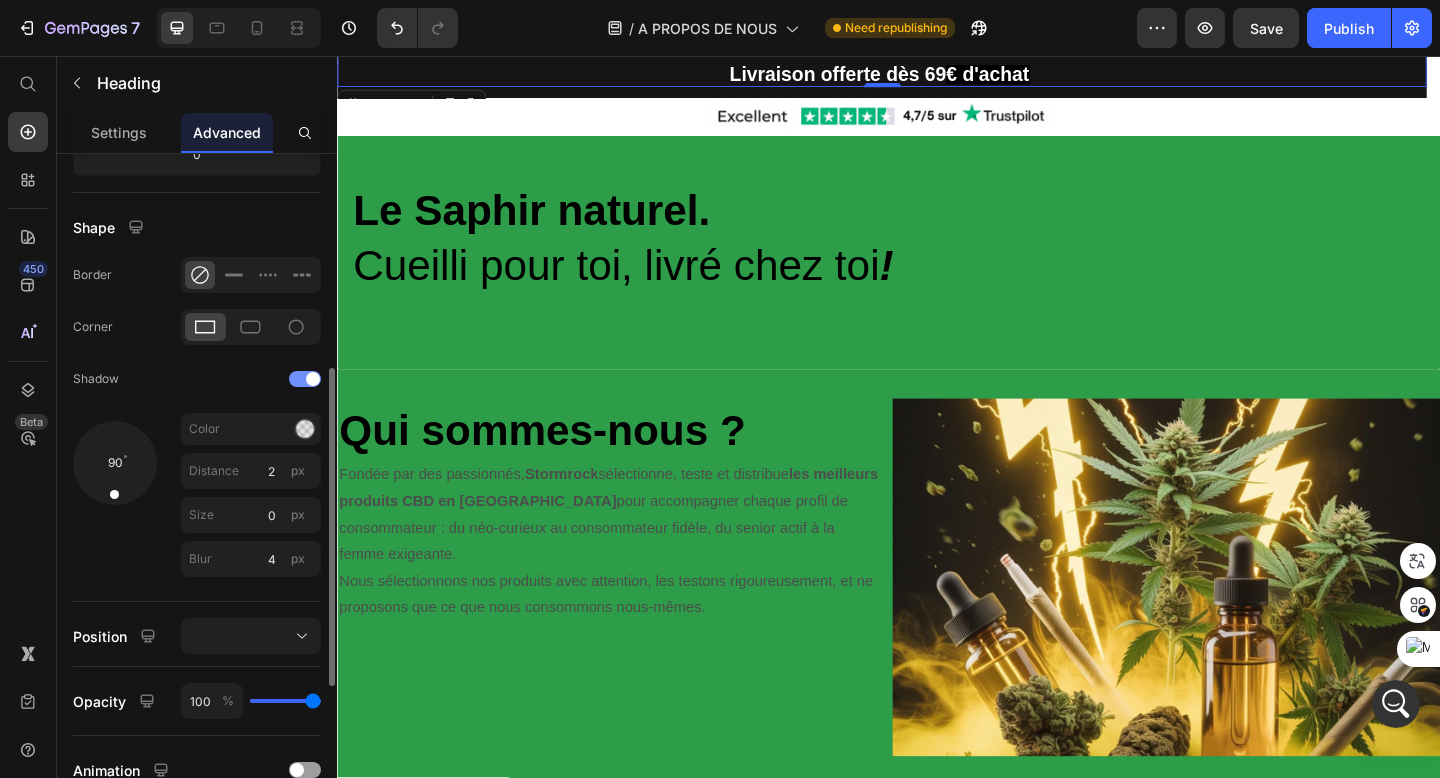 click at bounding box center (305, 379) 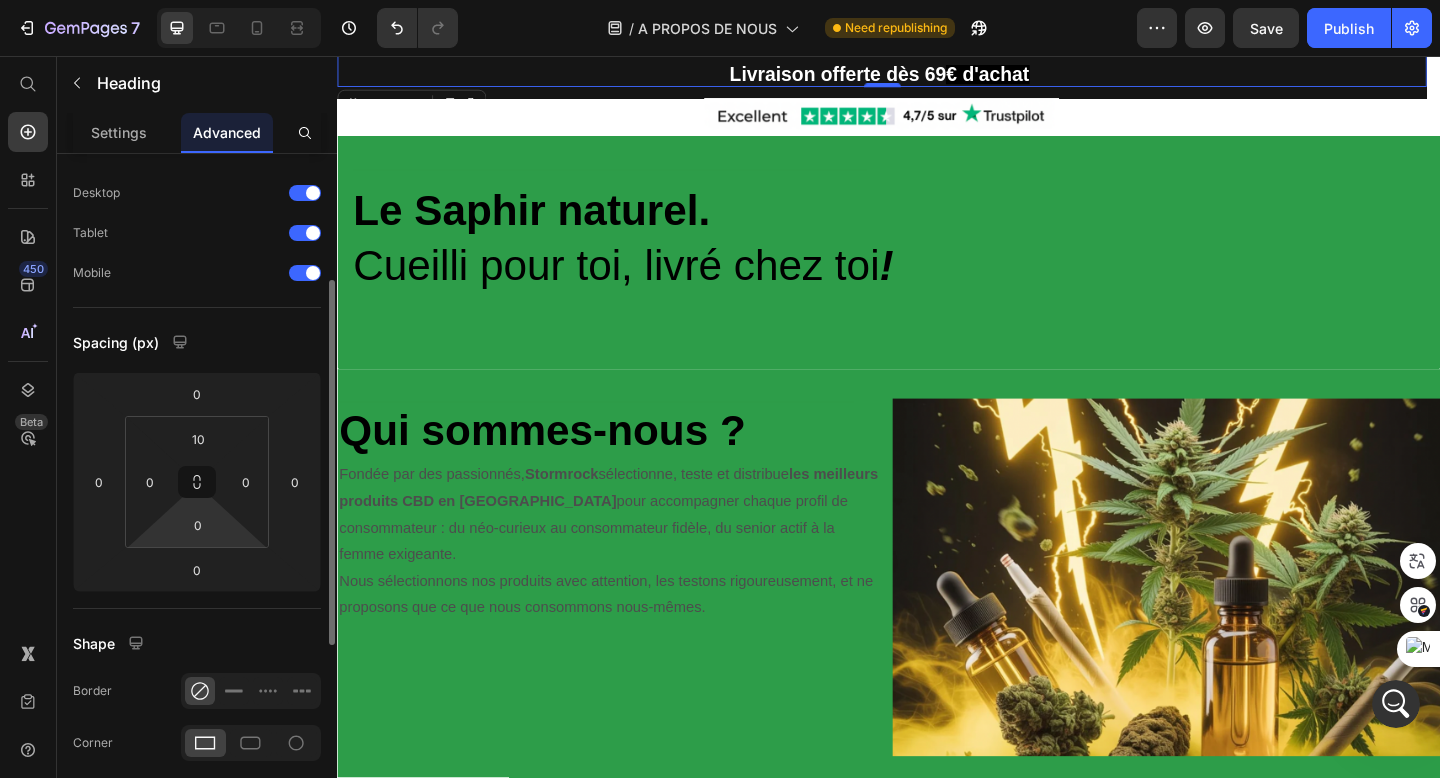 scroll, scrollTop: 0, scrollLeft: 0, axis: both 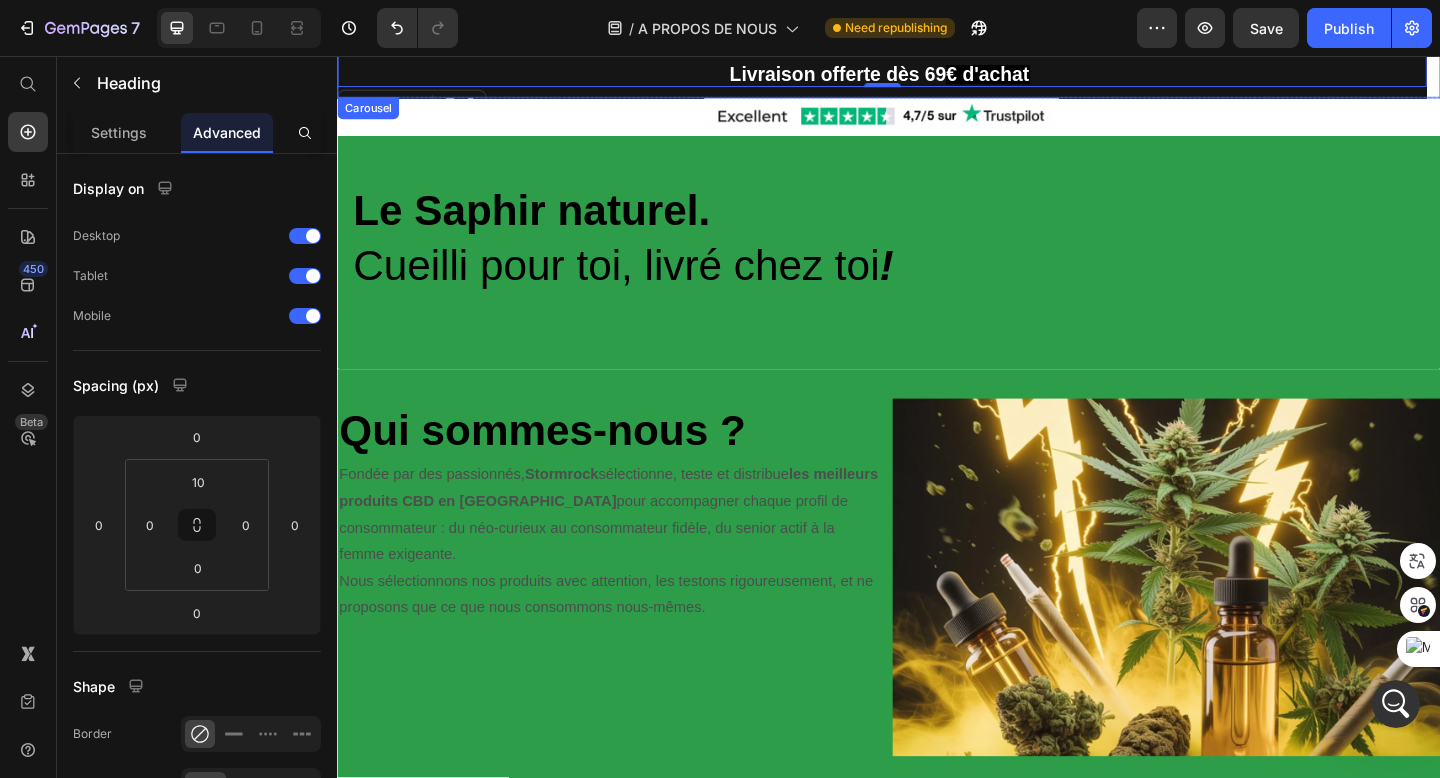 click on "⁠⁠⁠⁠⁠⁠⁠ Livraison offerte dès 69 € d'achat    Heading   0" at bounding box center [929, 79] 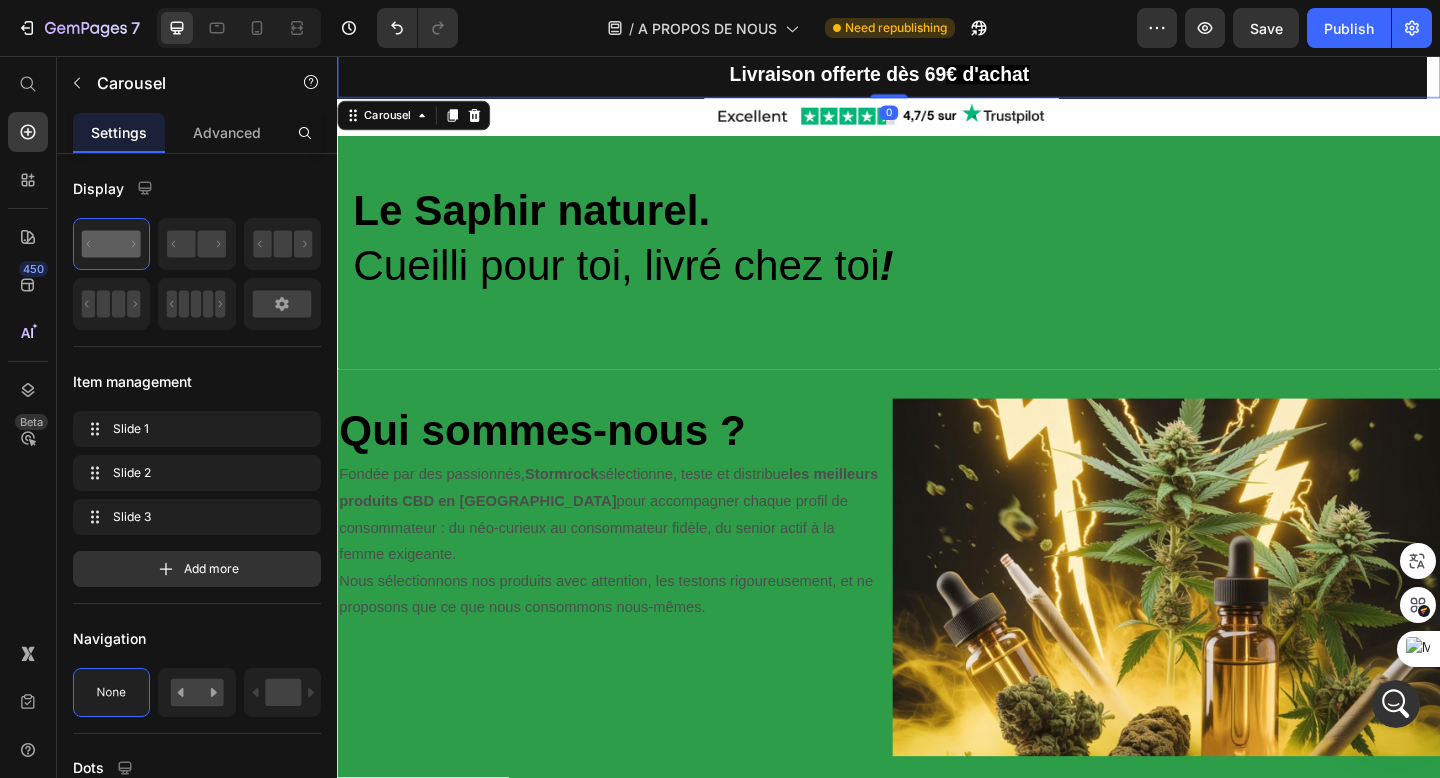 click on "⁠⁠⁠⁠⁠⁠⁠ Livraison offerte dès 69 € d'achat    Heading" at bounding box center [929, 79] 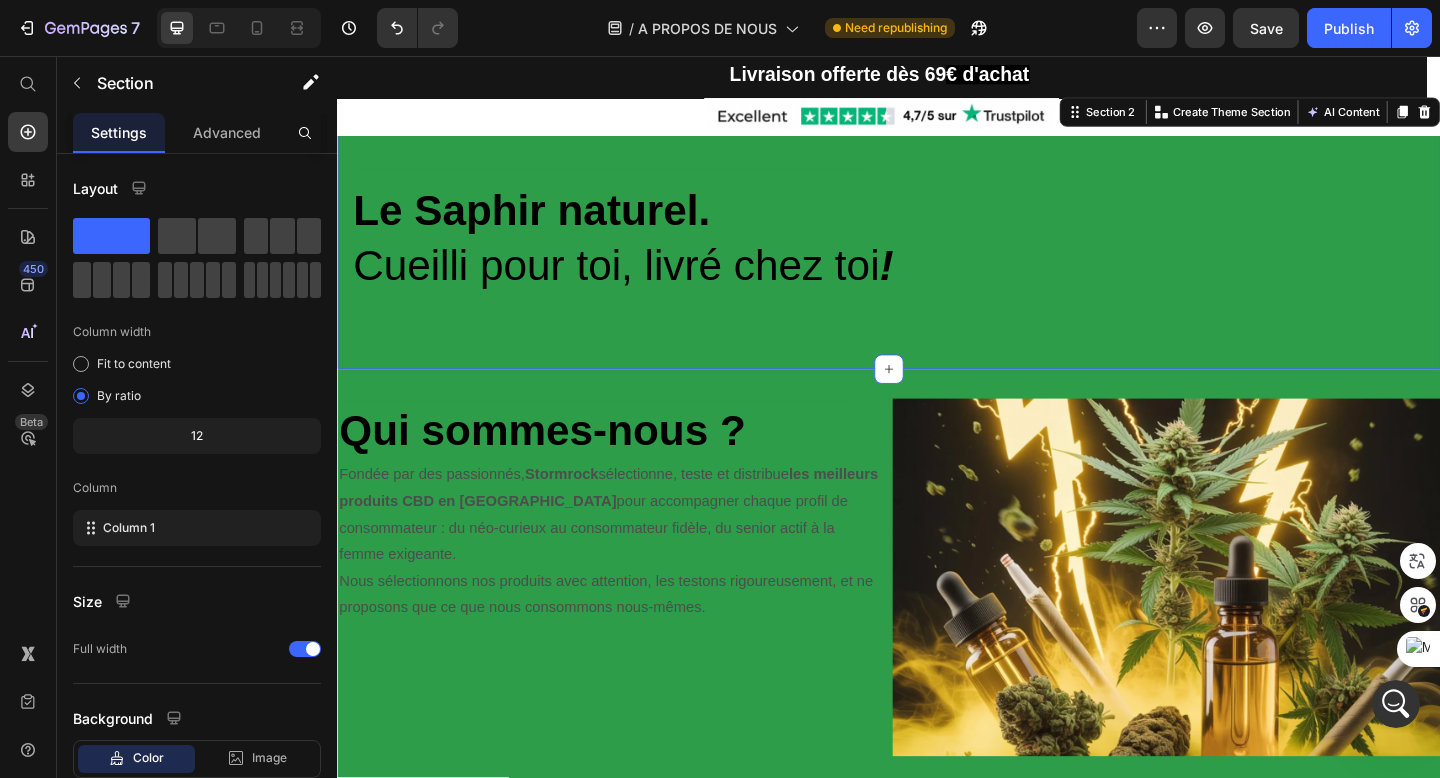 click on "Heading Row Le Saphir naturel.  Cueilli pour toi, livré chez toi ! Heading Row Section 2   Create Theme Section AI Content Write with GemAI What would you like to describe here? Tone and Voice Persuasive Product WHITE CRYSTAL PREMIUM Show more Generate" at bounding box center (937, 247) 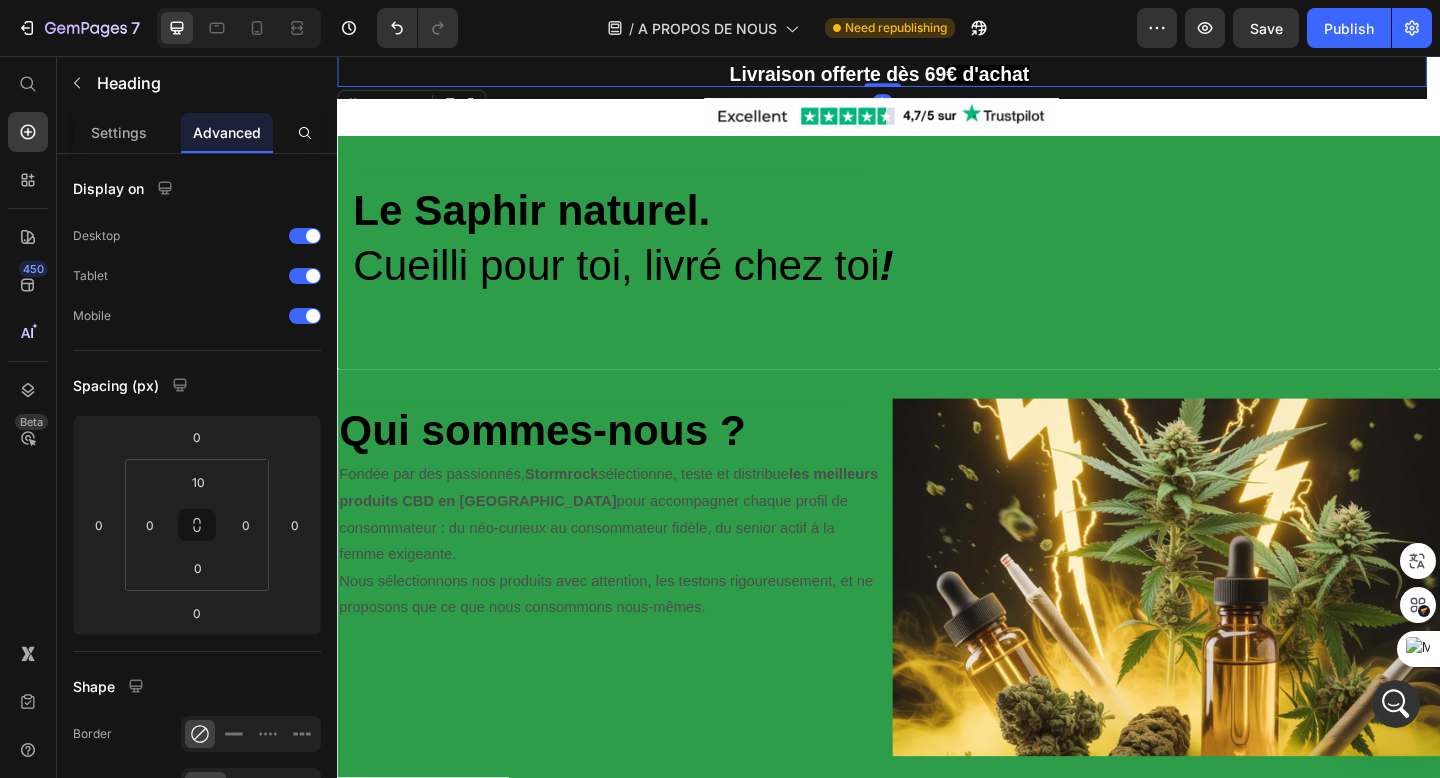 click on "⁠⁠⁠⁠⁠⁠⁠ Livraison offerte dès 69 € d'achat" at bounding box center [929, 78] 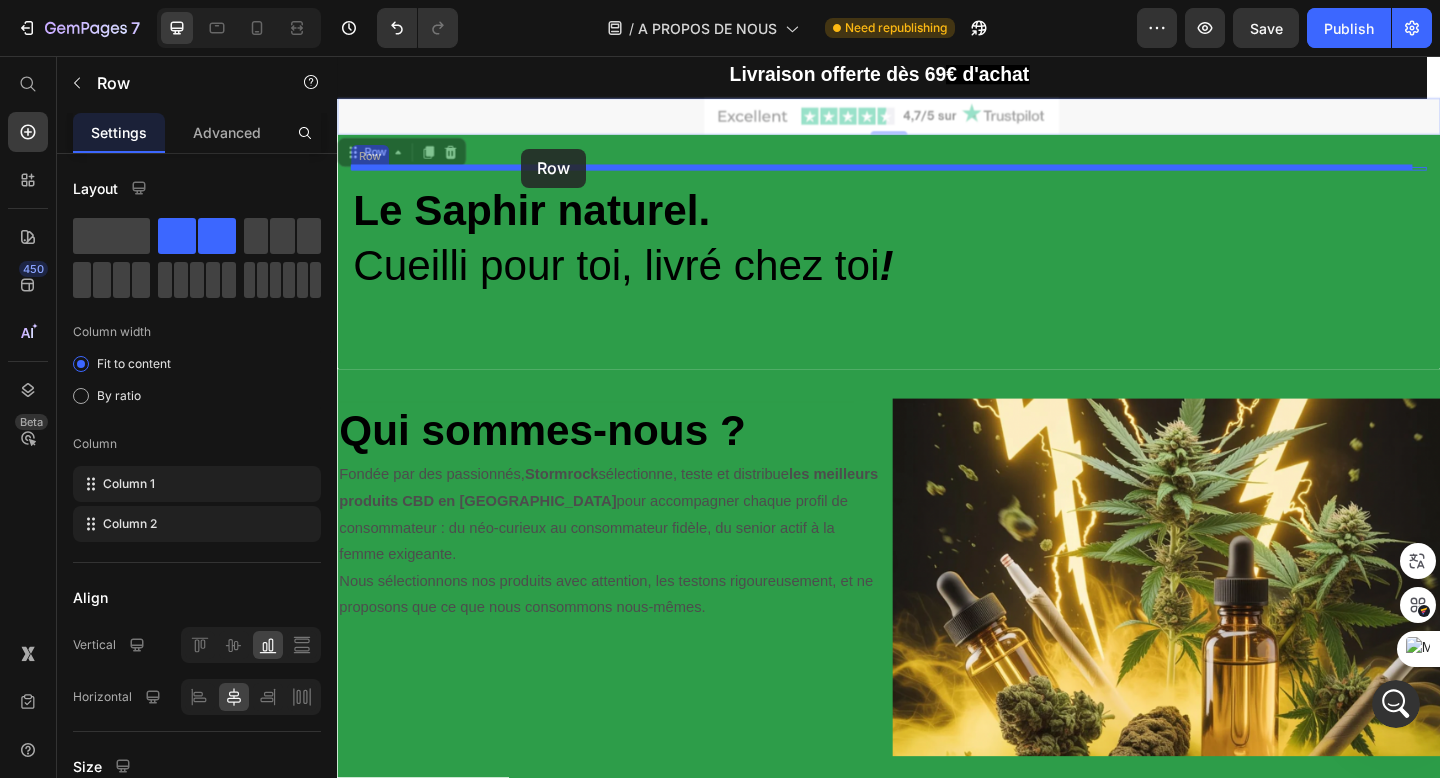 drag, startPoint x: 547, startPoint y: 102, endPoint x: 543, endPoint y: 145, distance: 43.185646 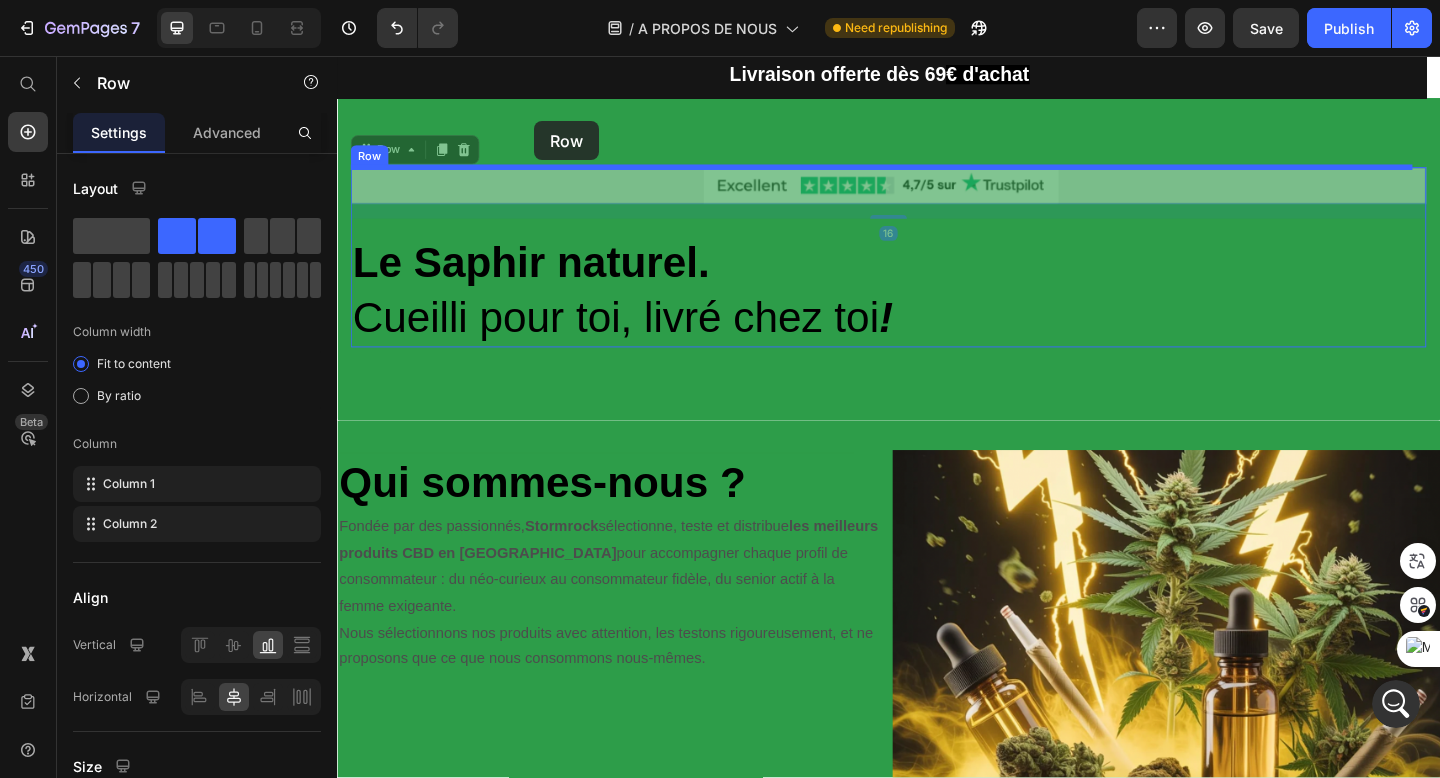 drag, startPoint x: 553, startPoint y: 195, endPoint x: 551, endPoint y: 128, distance: 67.02985 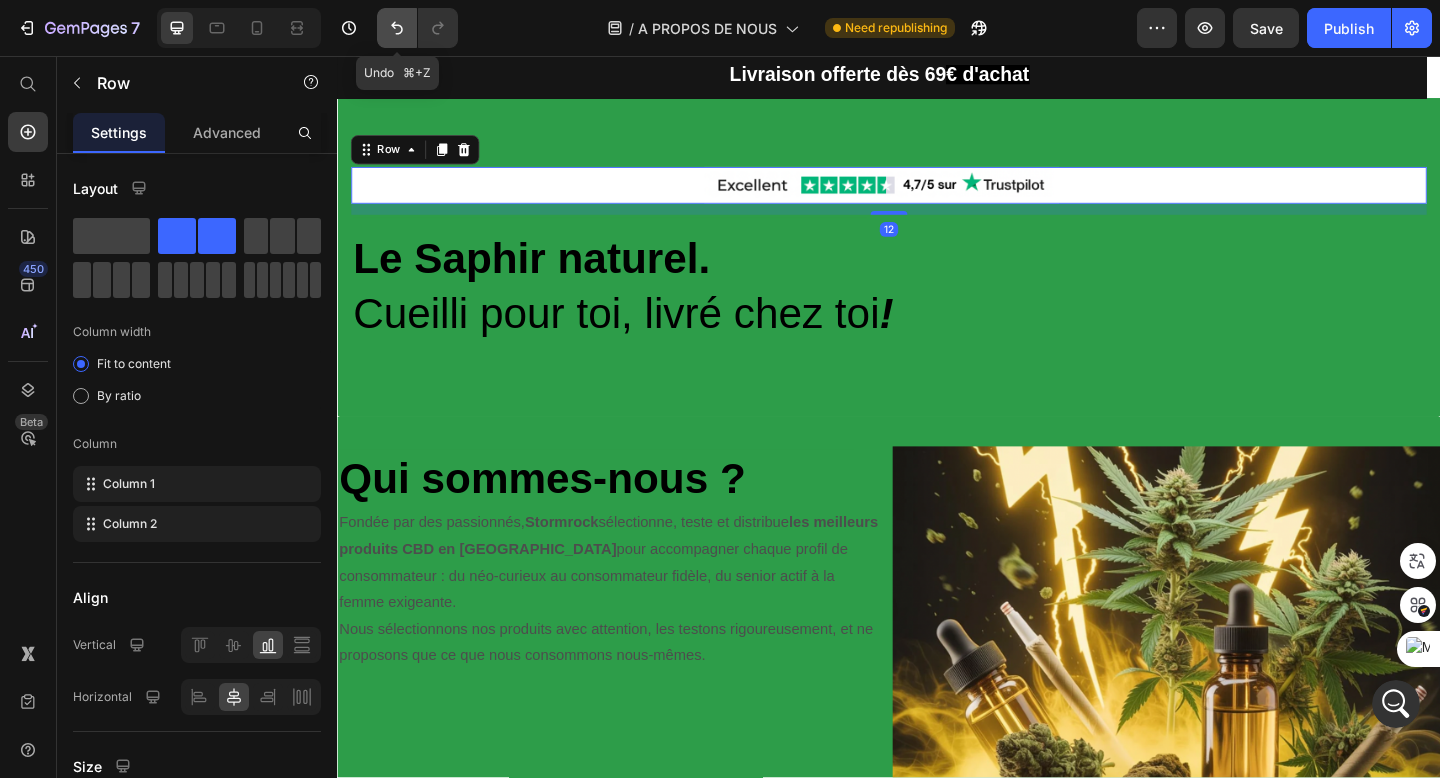 click 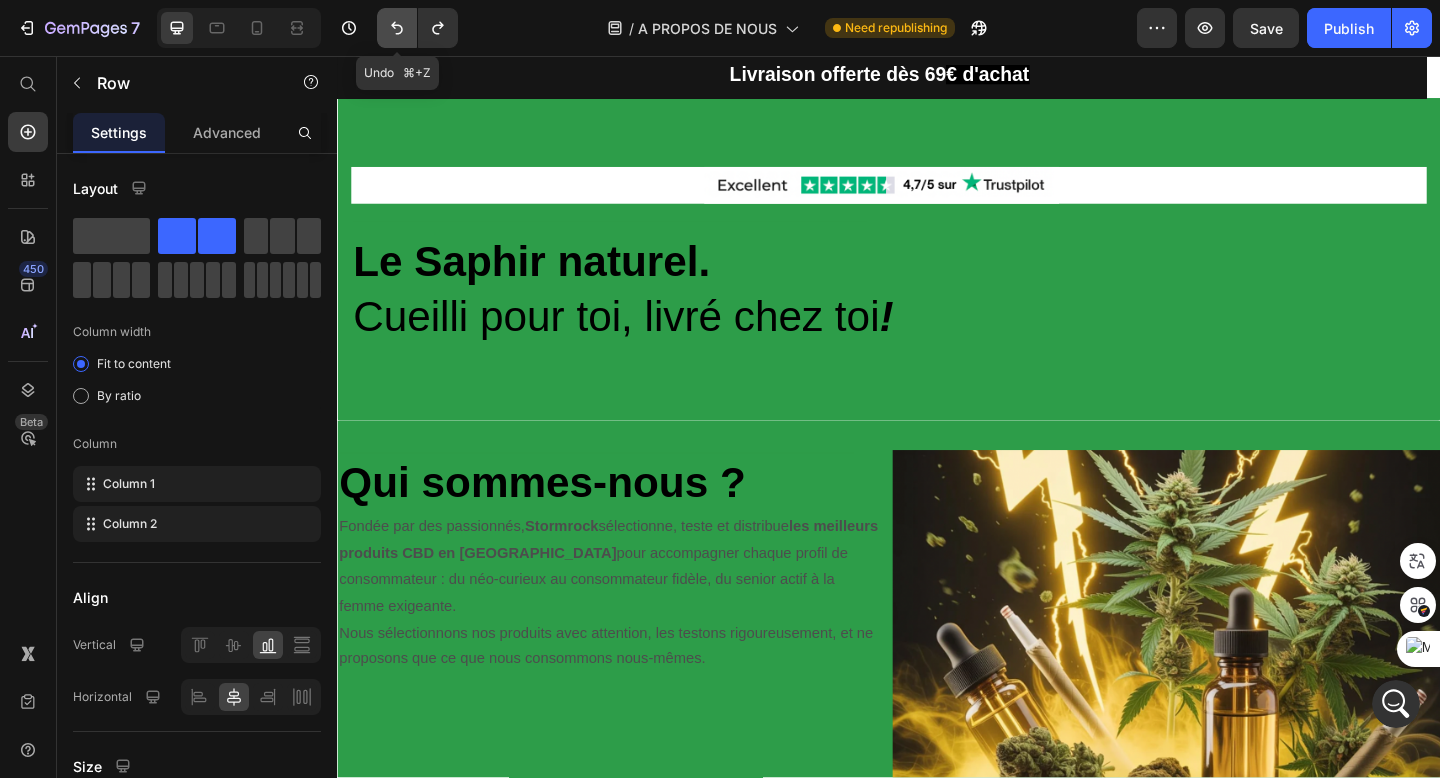 click 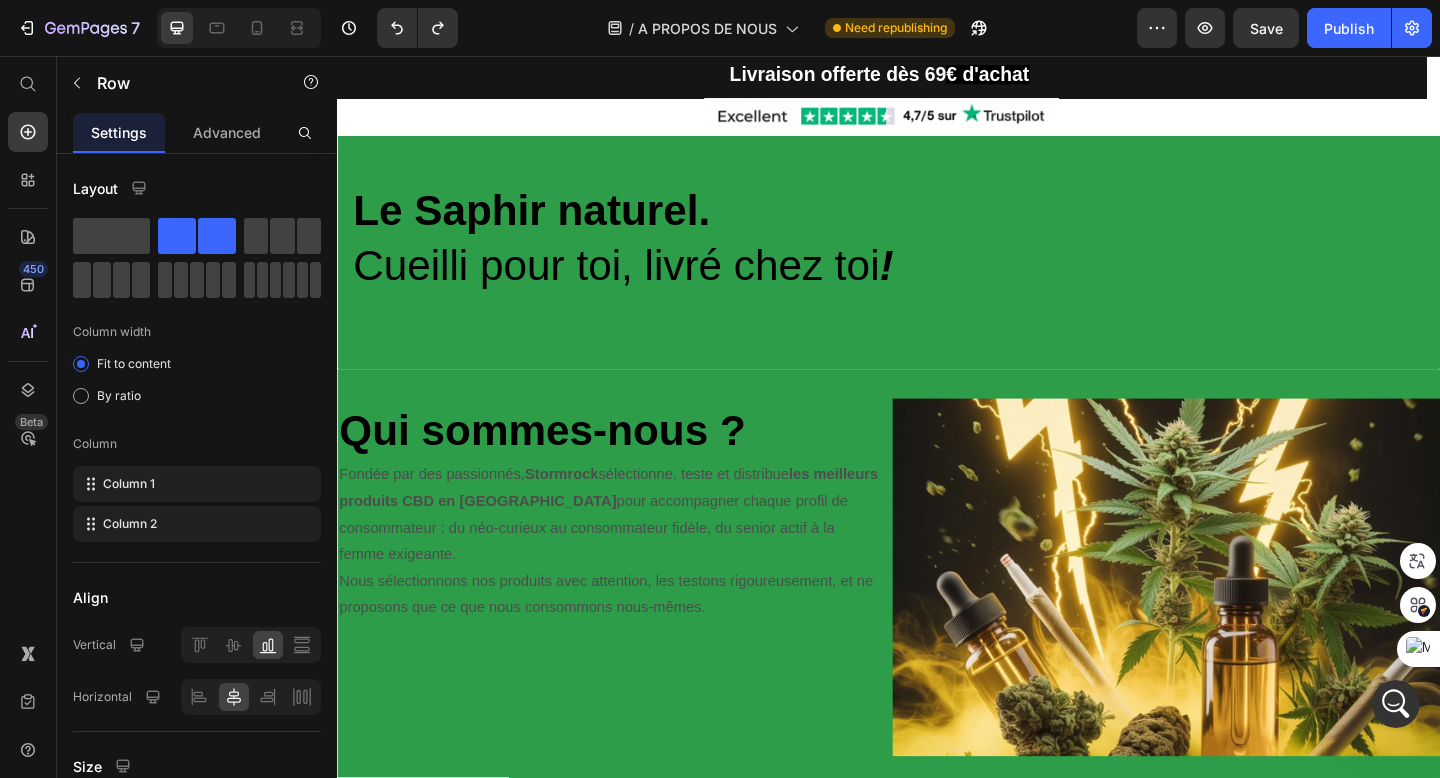 click at bounding box center (239, 28) 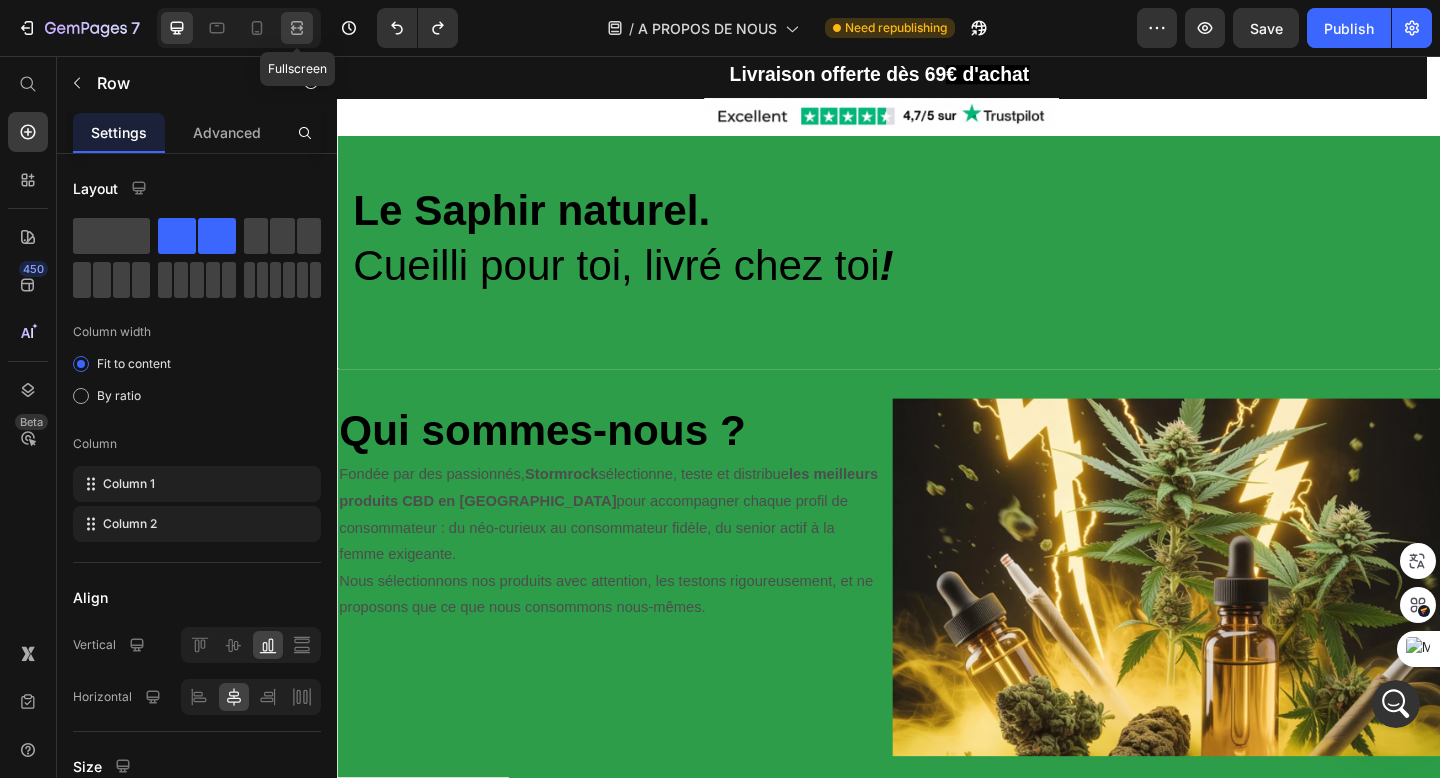 click 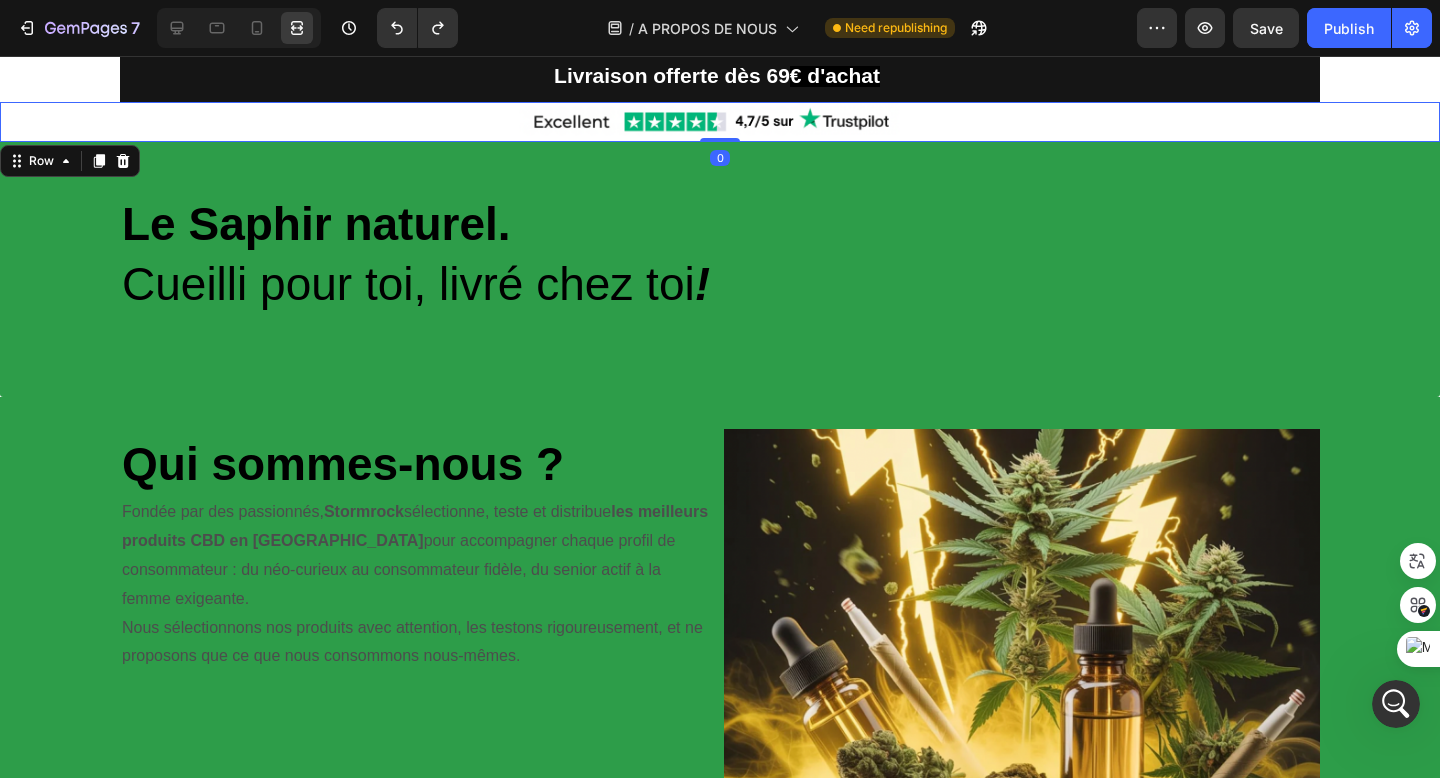 click on "Image Shop Now Button Row Row   0" at bounding box center [720, 122] 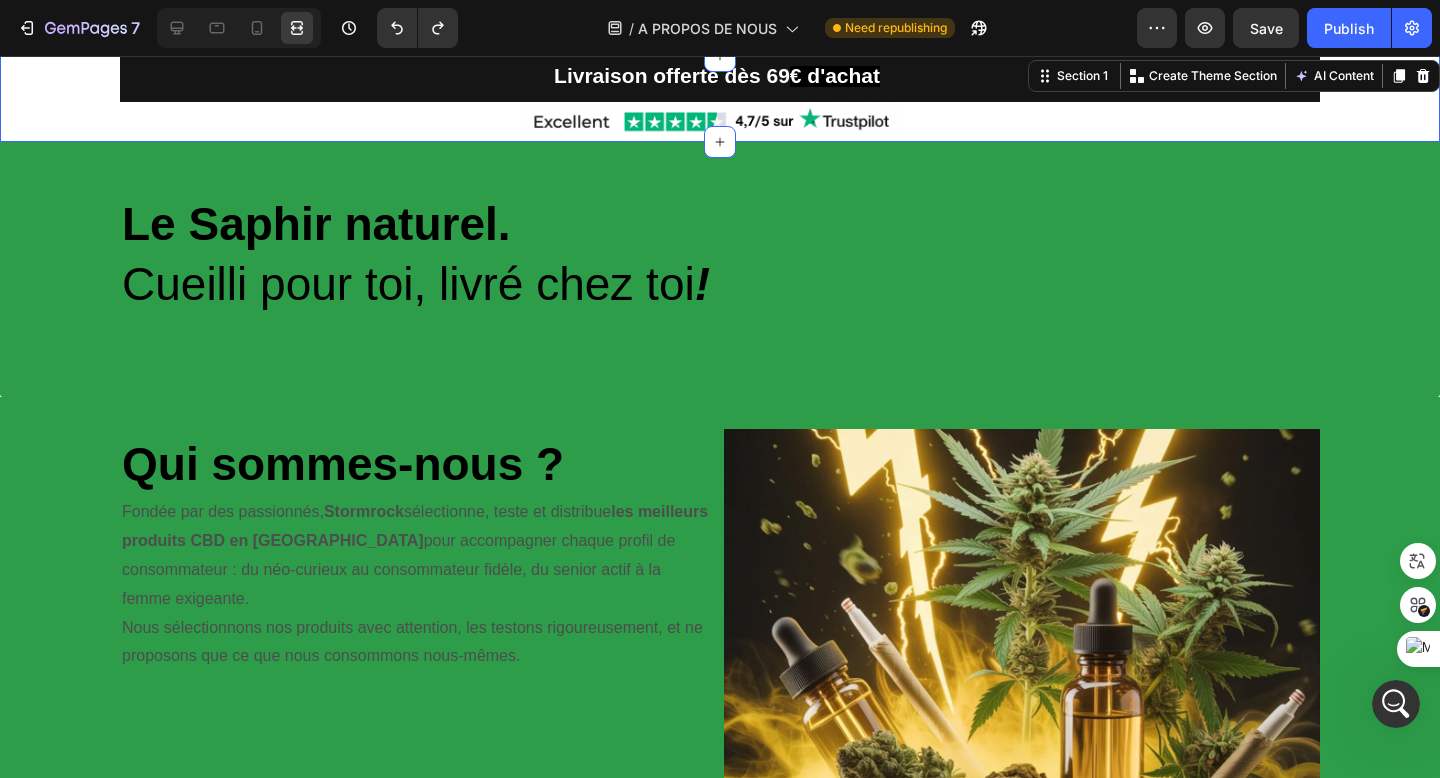 click on "⁠⁠⁠⁠⁠⁠⁠ Livraison offerte dès 69 € d'achat    Heading 5000+ Text block                Icon                Icon                Icon                Icon                Icon Icon List Hoz REVIEWS Text block Row Tel +33756860636 Heading Carousel Row Image Shop Now Button Row Row" at bounding box center (720, 99) 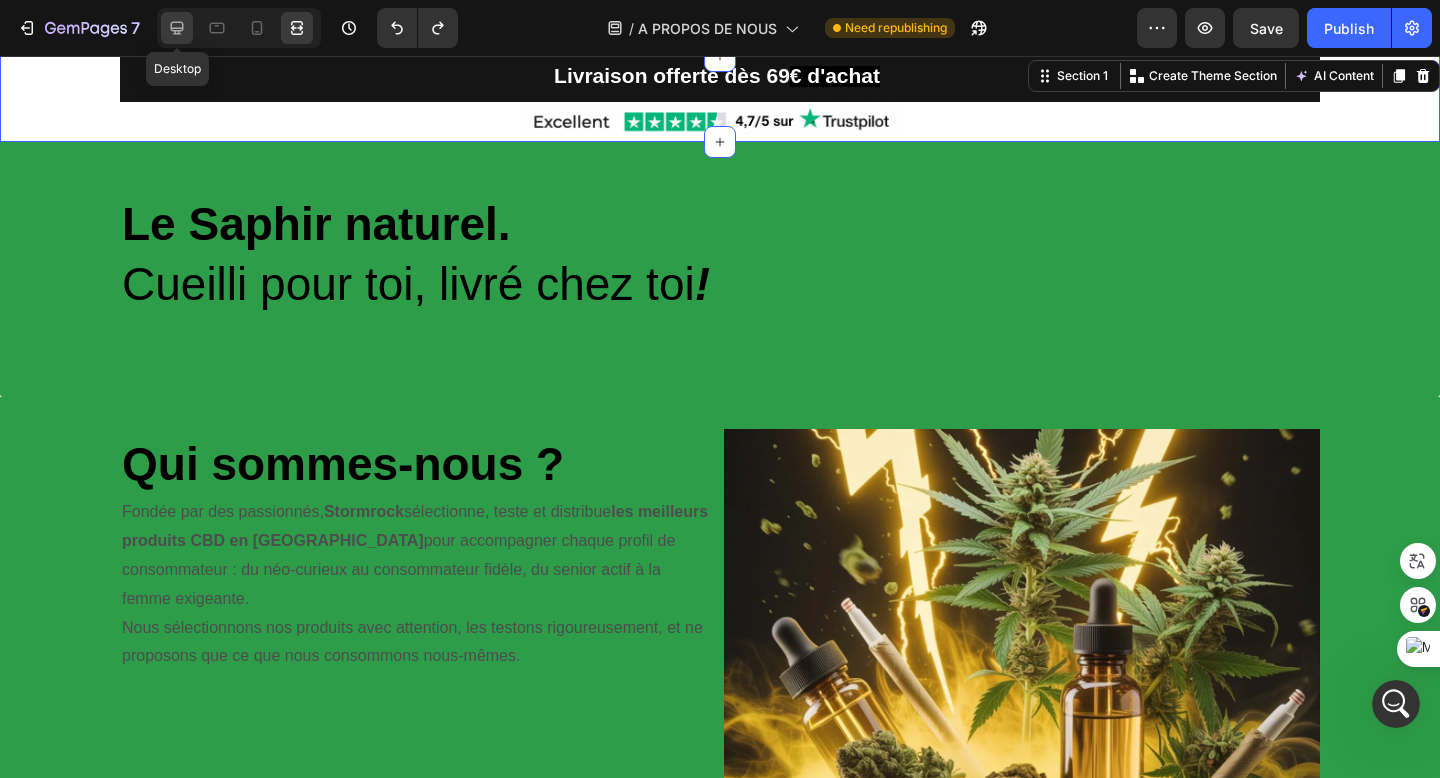 click 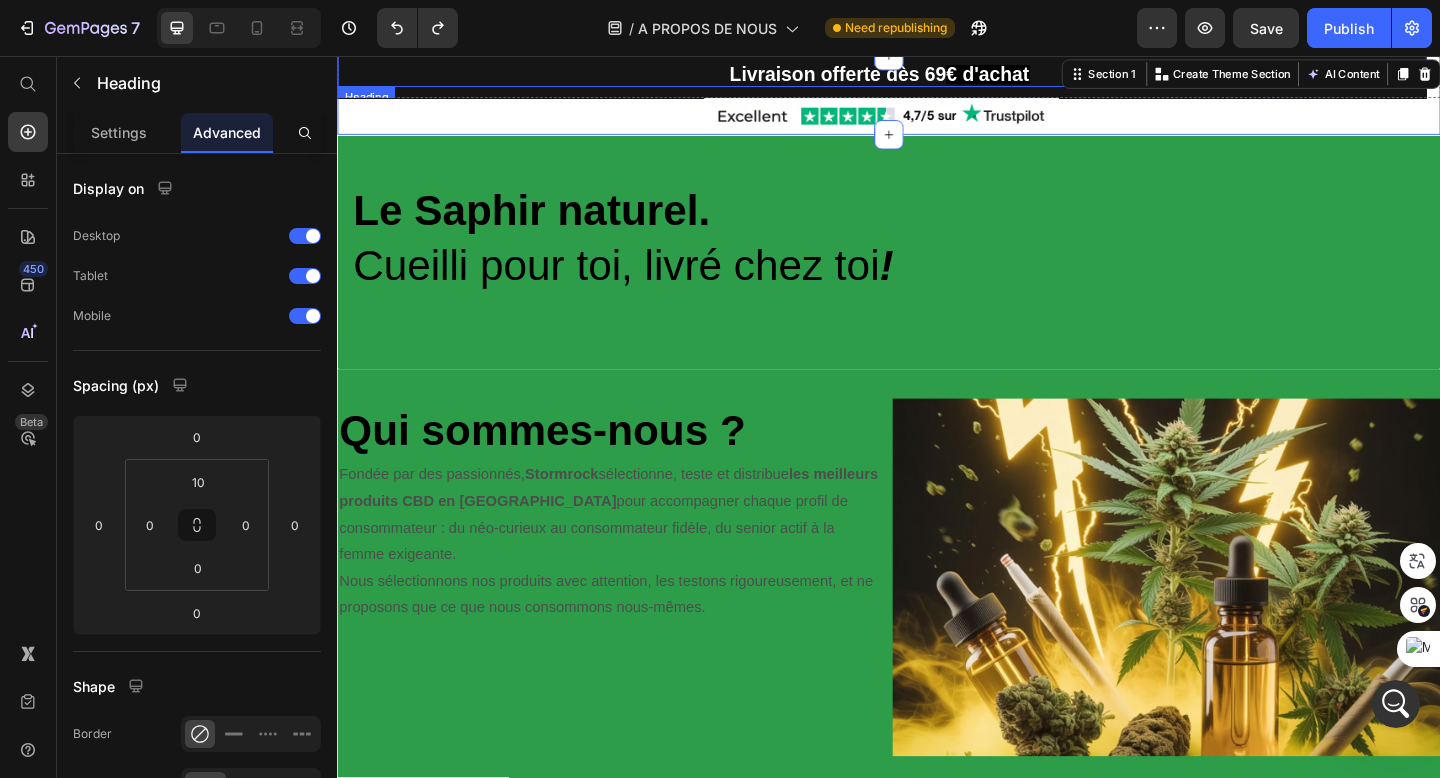 click on "⁠⁠⁠⁠⁠⁠⁠ Livraison offerte dès 69 € d'achat" at bounding box center (929, 78) 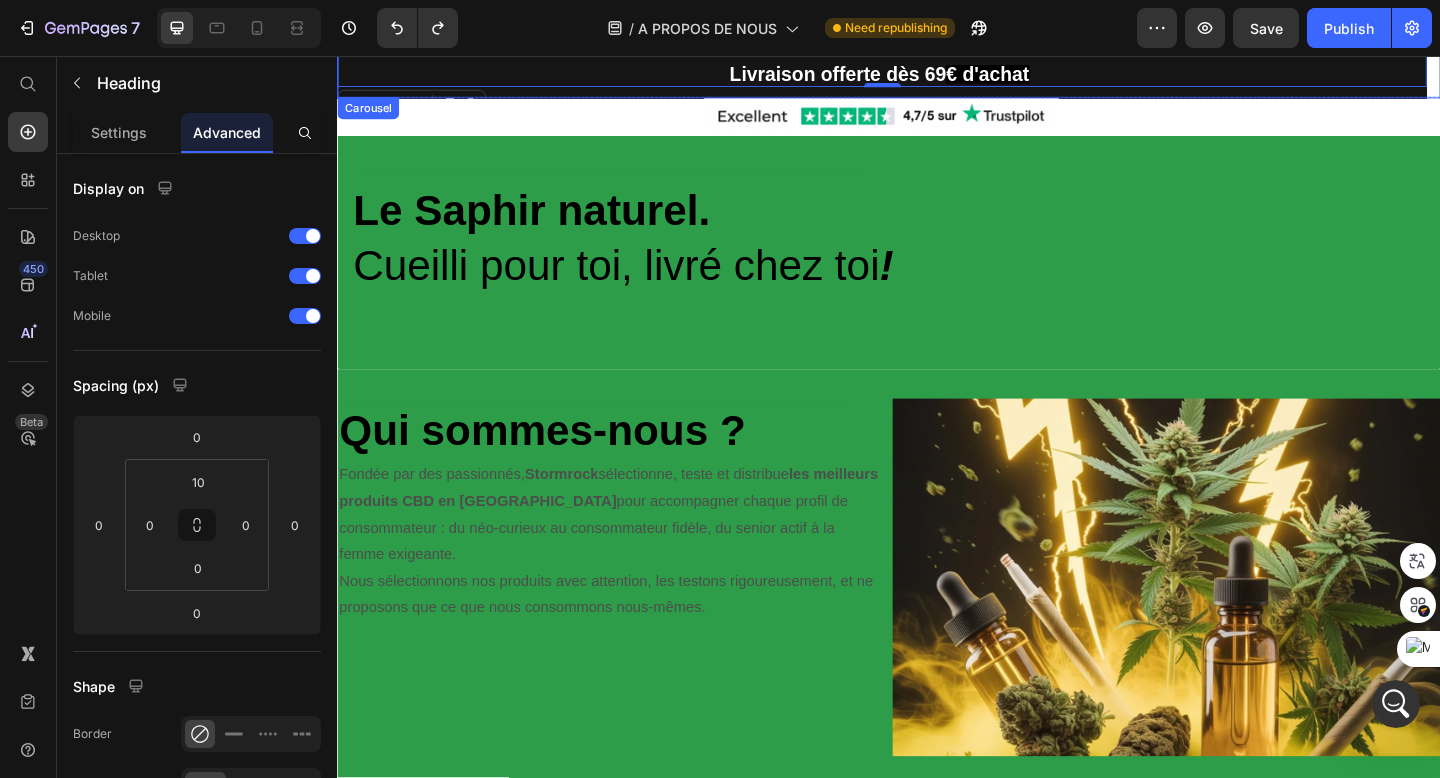 click on "⁠⁠⁠⁠⁠⁠⁠ Livraison offerte dès 69 € d'achat    Heading   0" at bounding box center (929, 79) 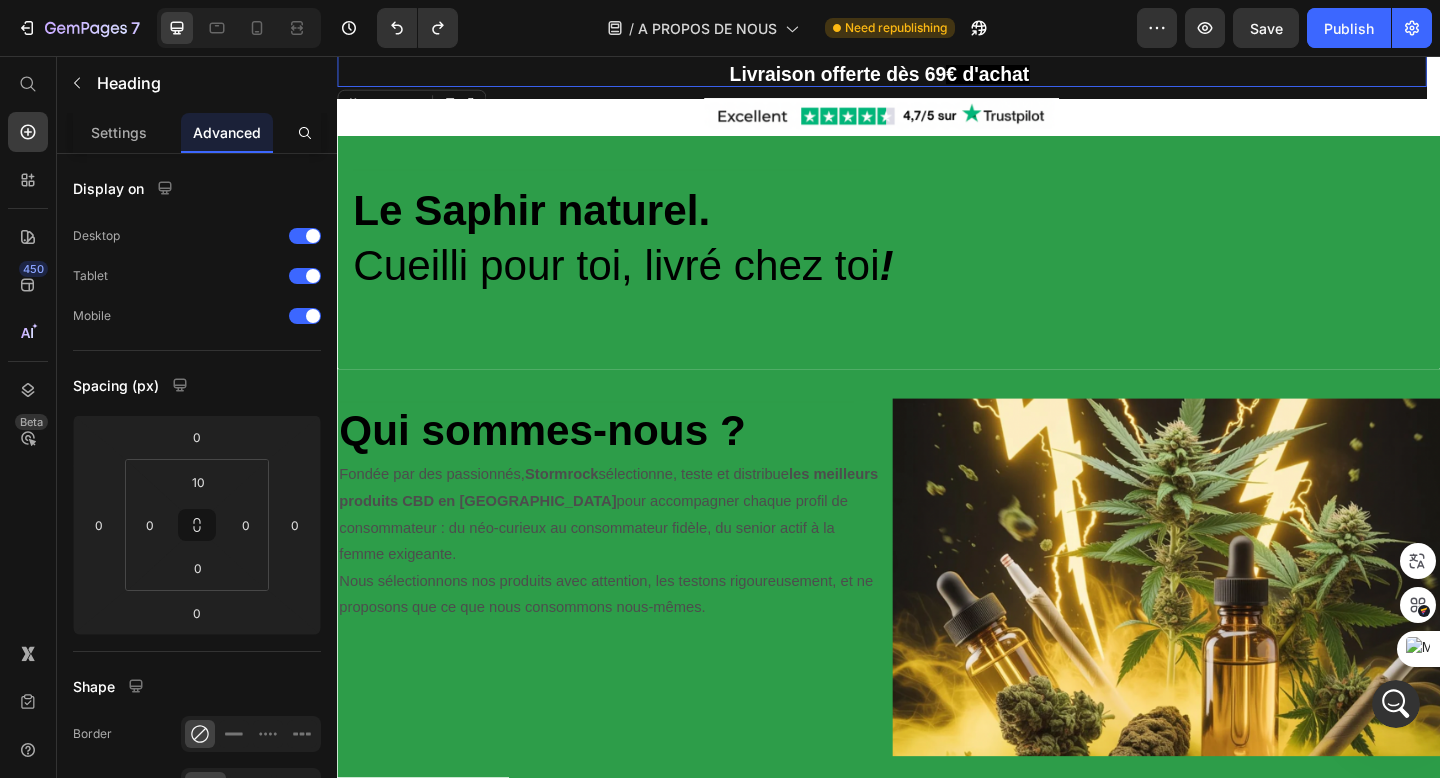 click on "⁠⁠⁠⁠⁠⁠⁠ Livraison offerte dès 69 € d'achat" at bounding box center (929, 78) 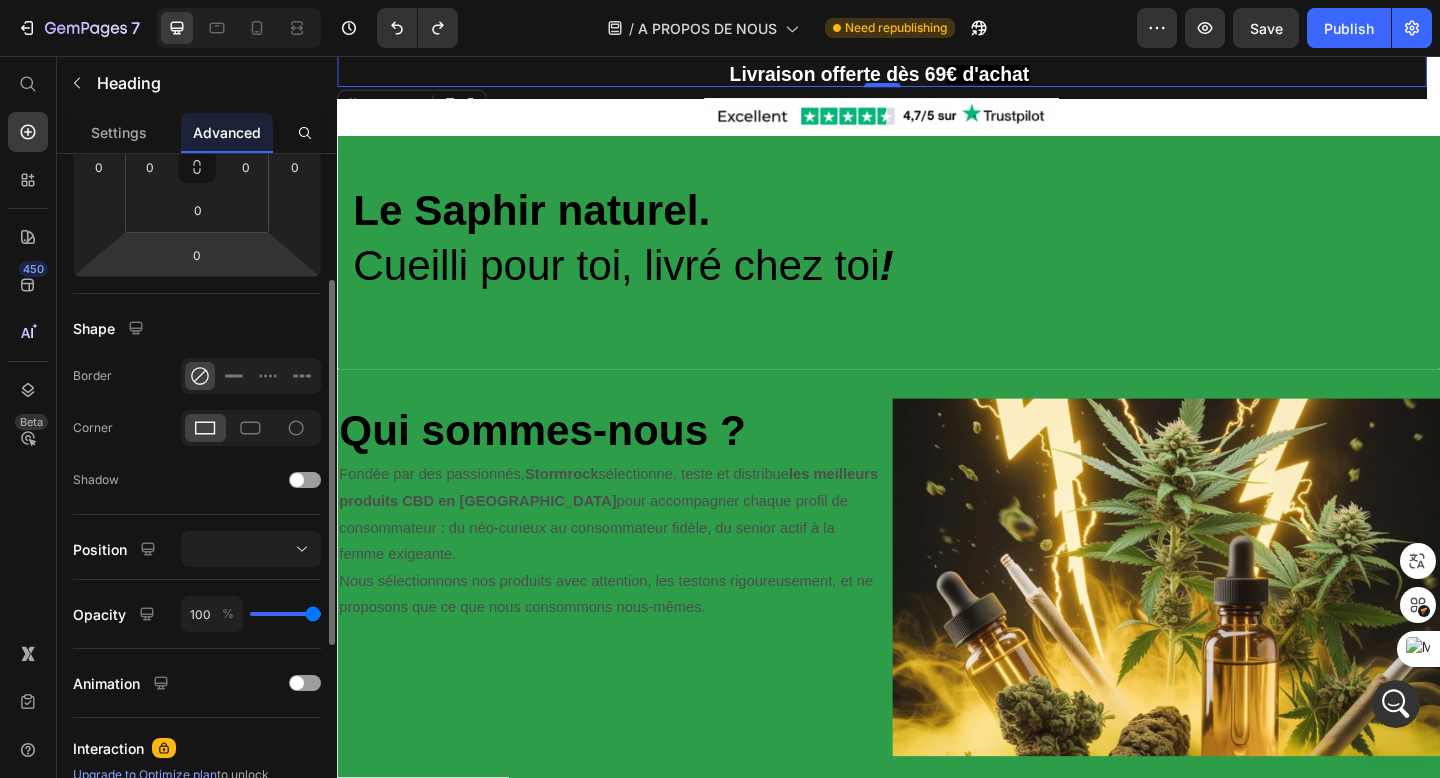scroll, scrollTop: 588, scrollLeft: 0, axis: vertical 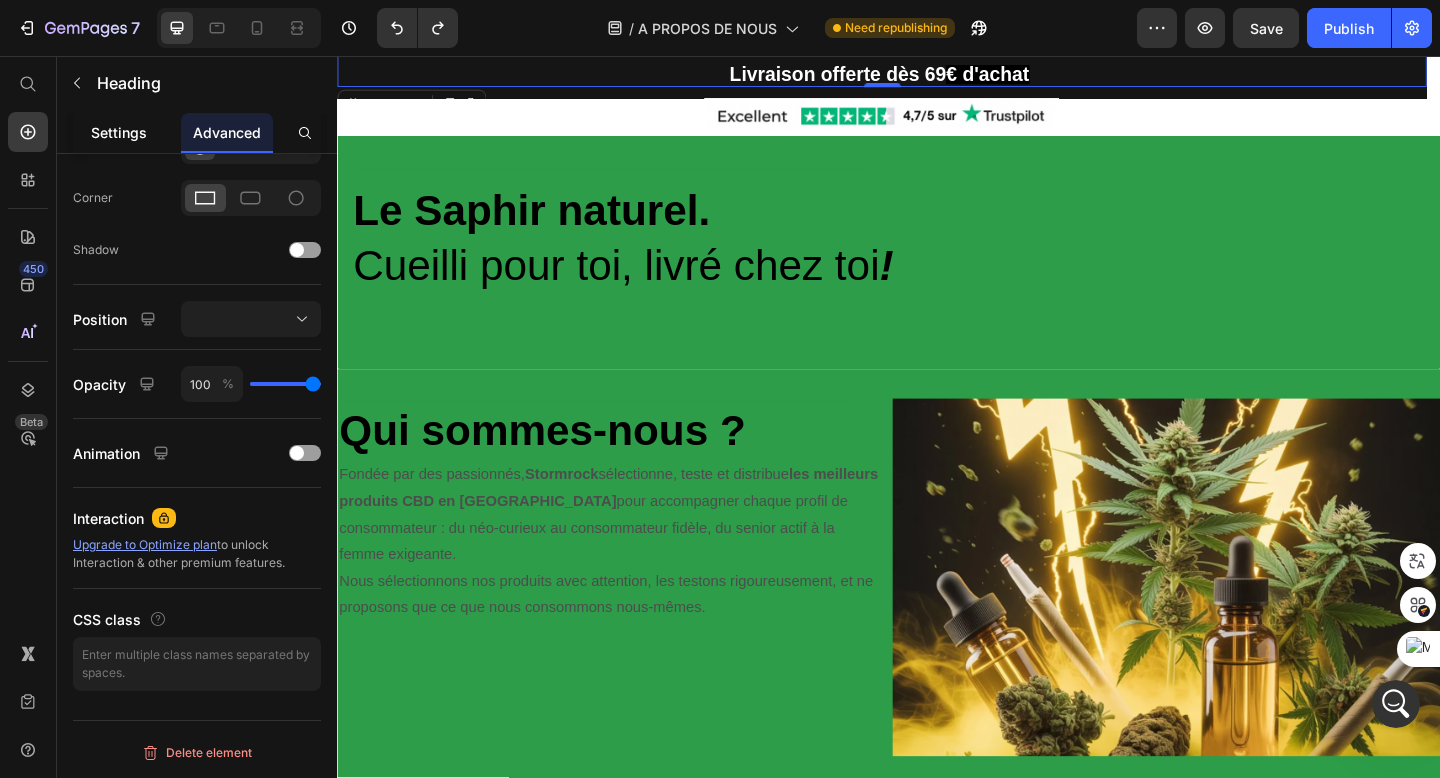 click on "Settings" at bounding box center (119, 132) 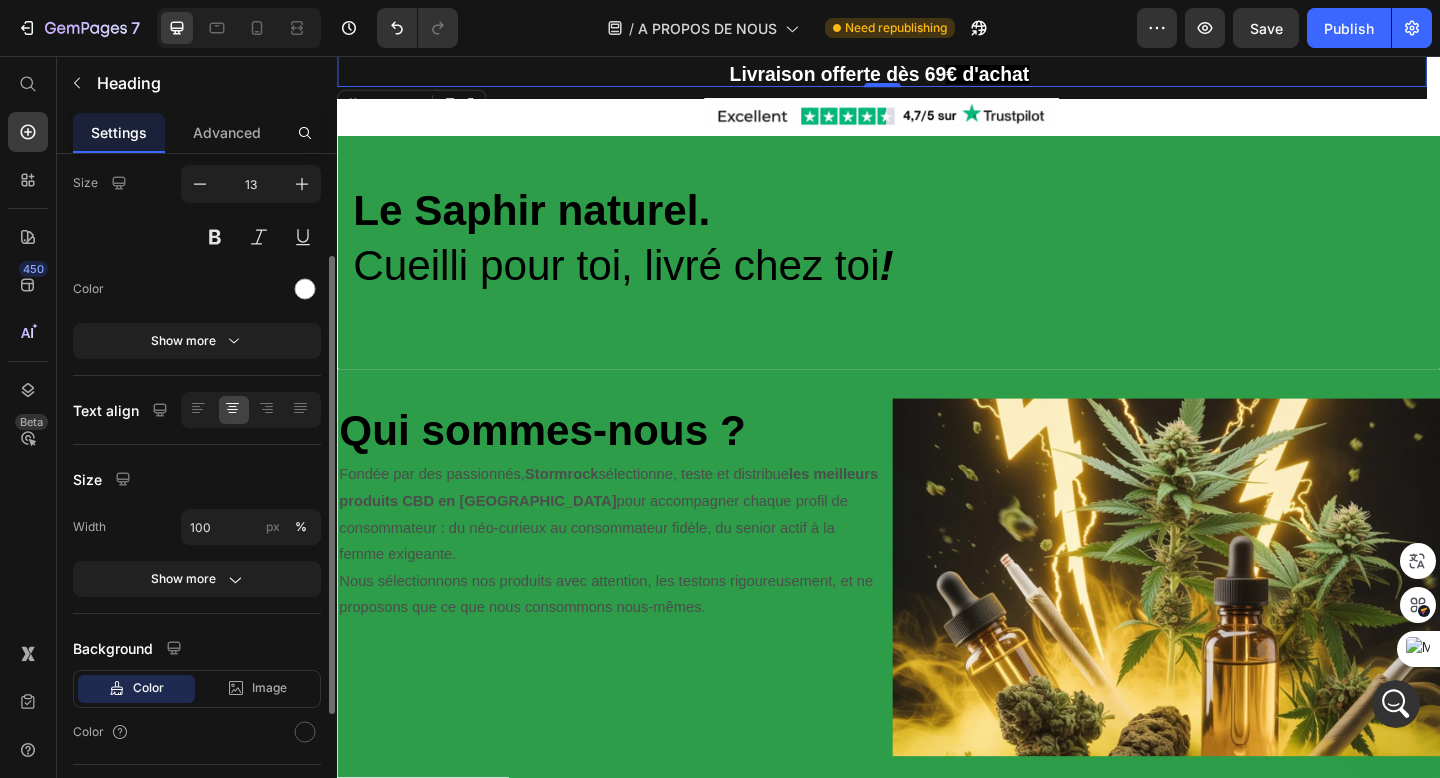 scroll, scrollTop: 155, scrollLeft: 0, axis: vertical 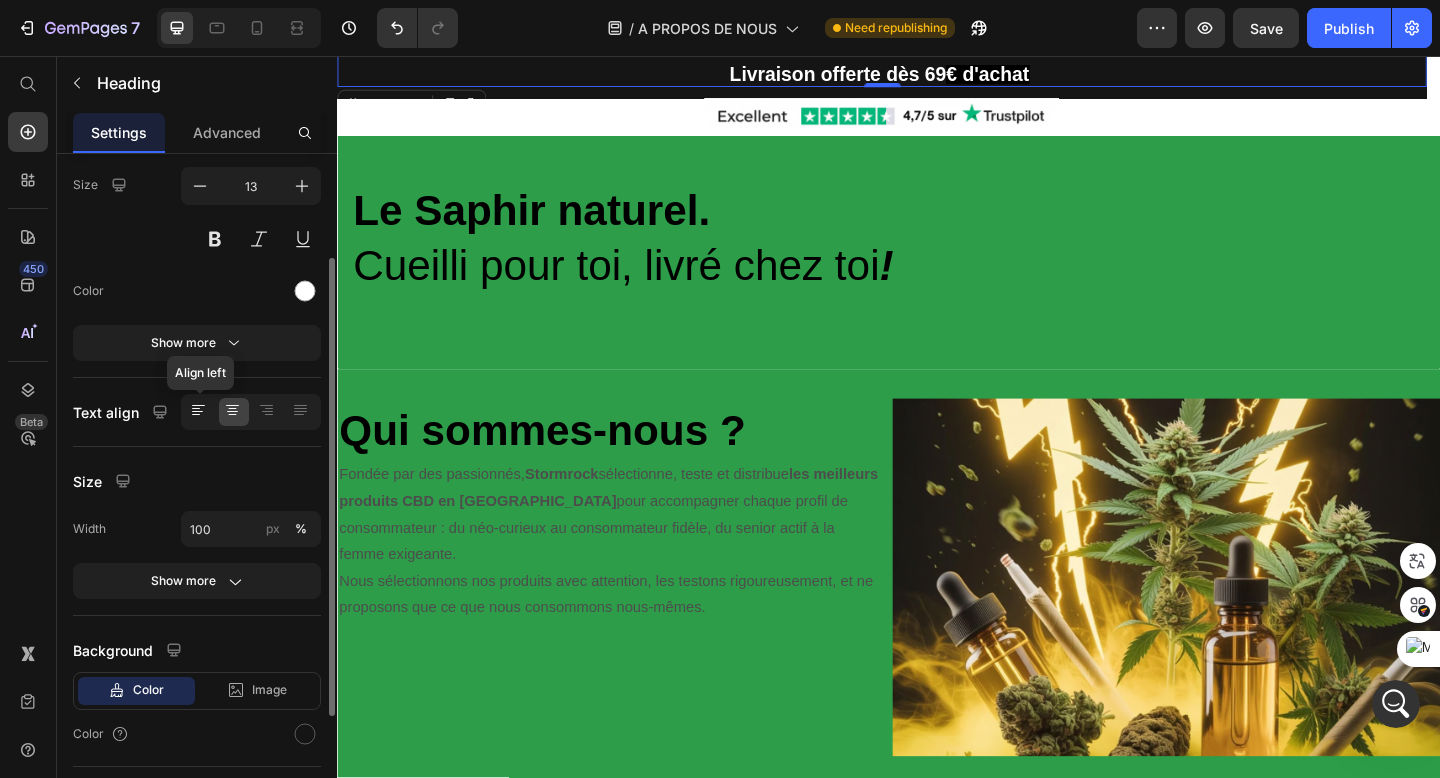 click 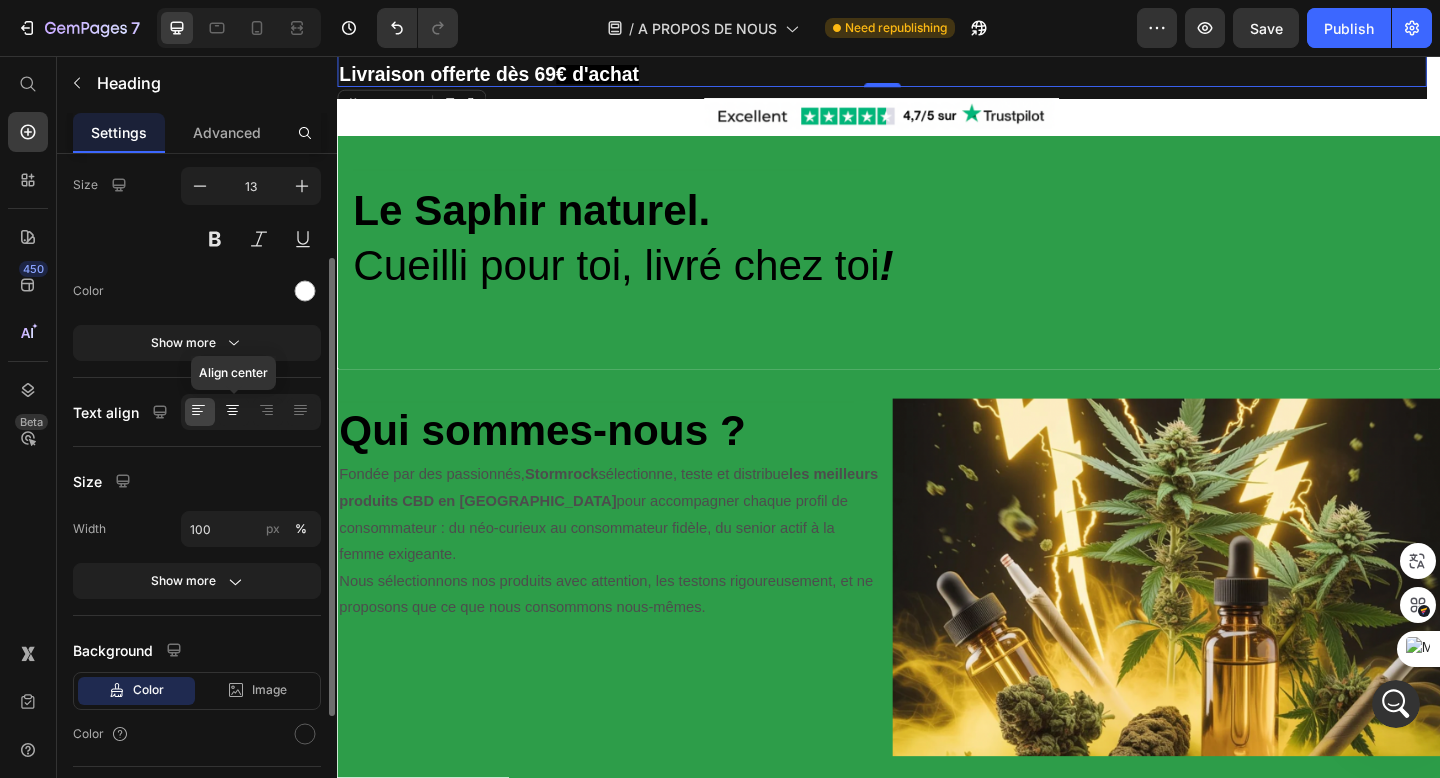 click 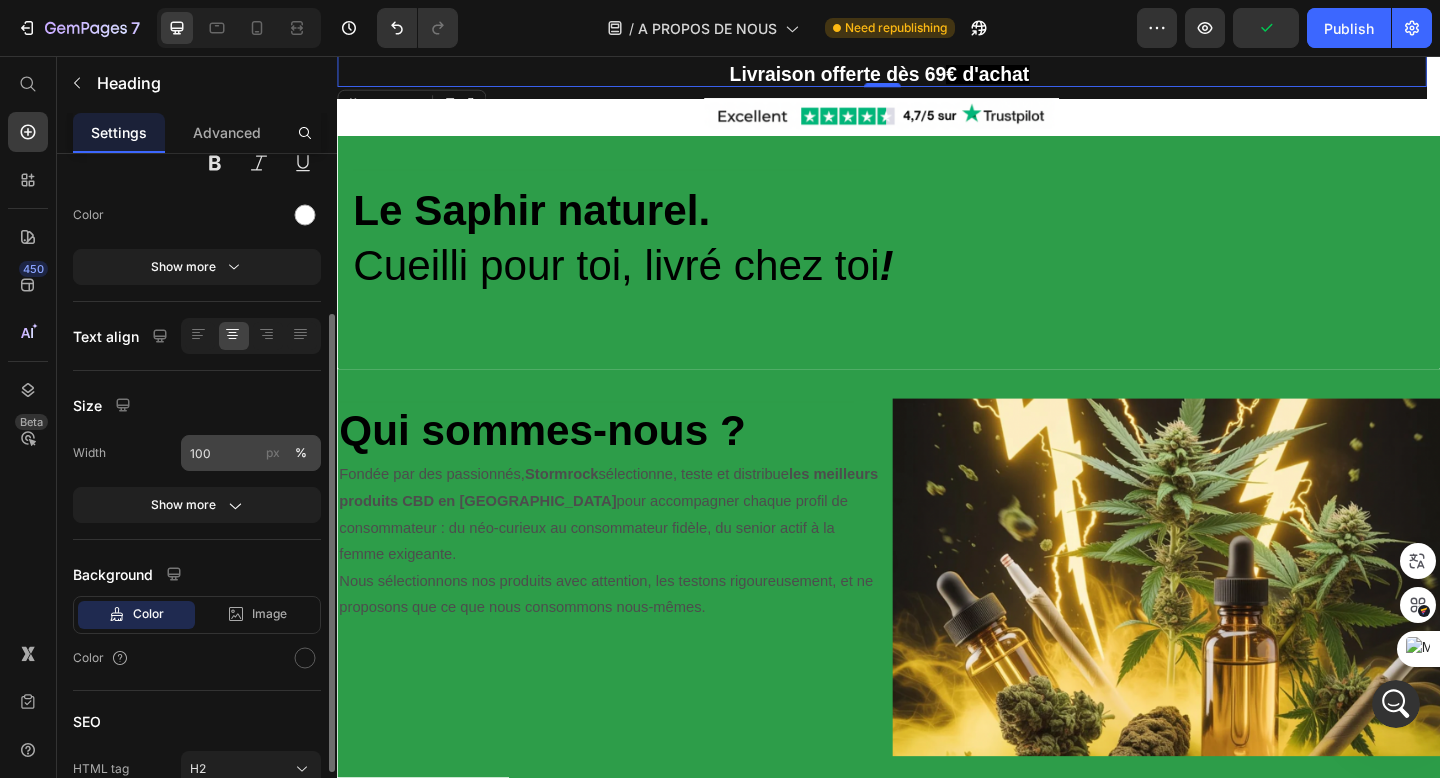 scroll, scrollTop: 234, scrollLeft: 0, axis: vertical 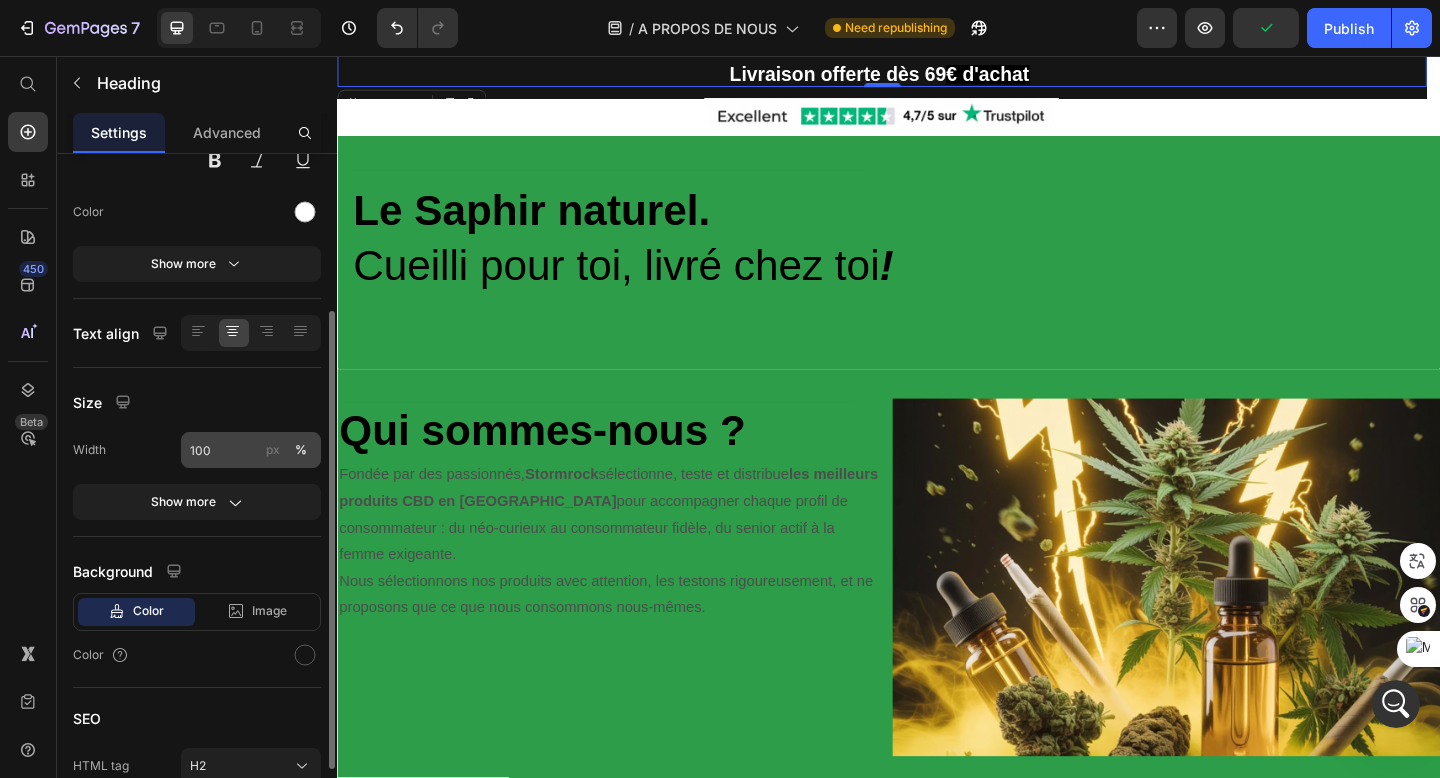 click on "Show more" 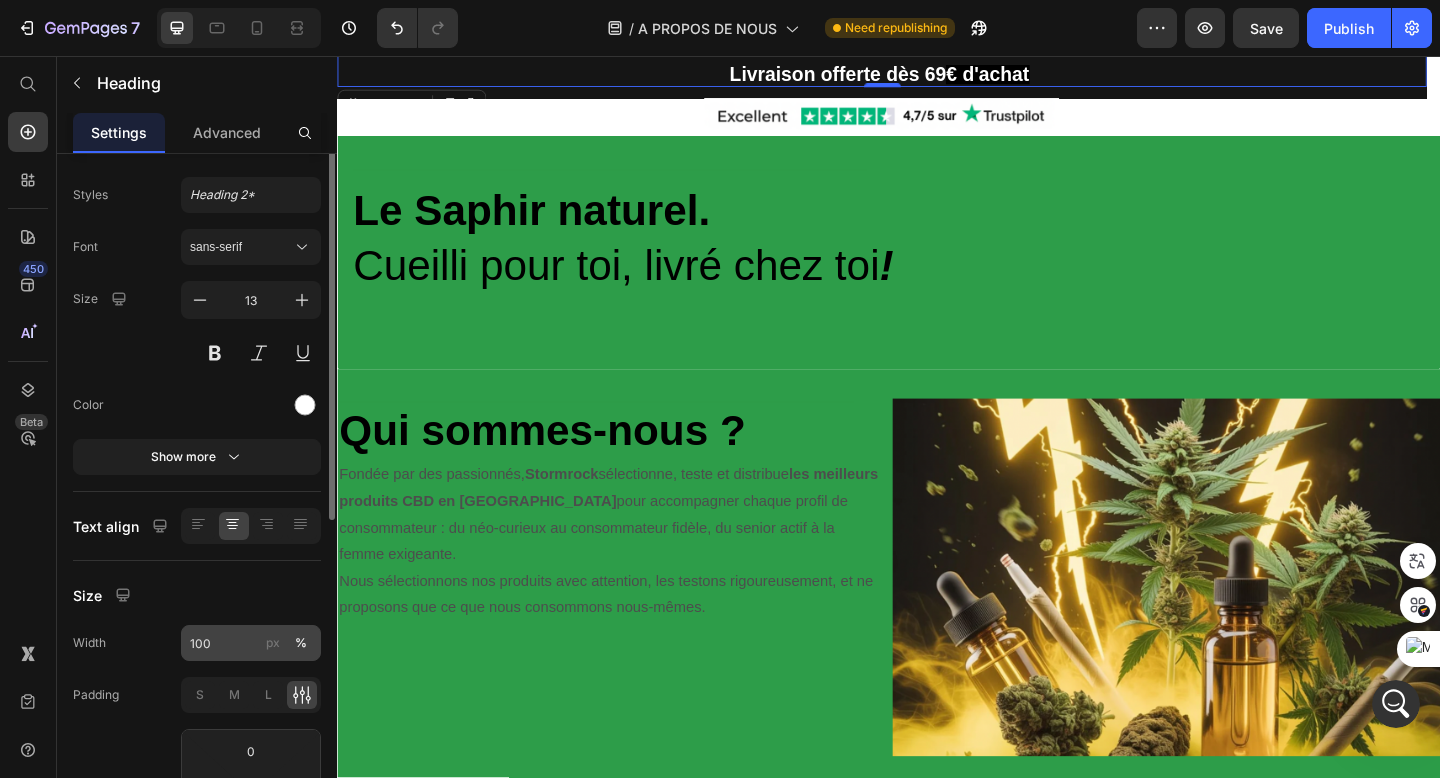scroll, scrollTop: 0, scrollLeft: 0, axis: both 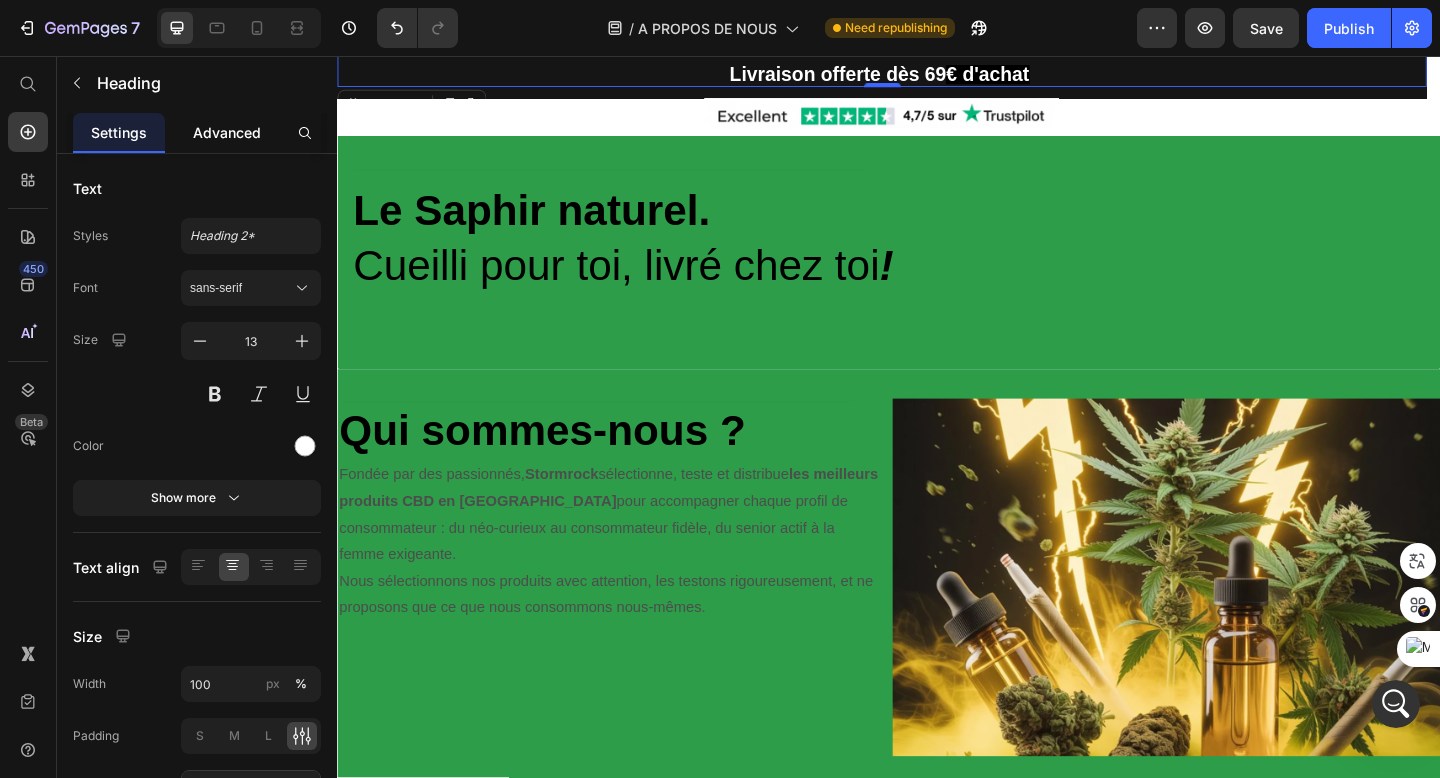 click on "Advanced" at bounding box center [227, 132] 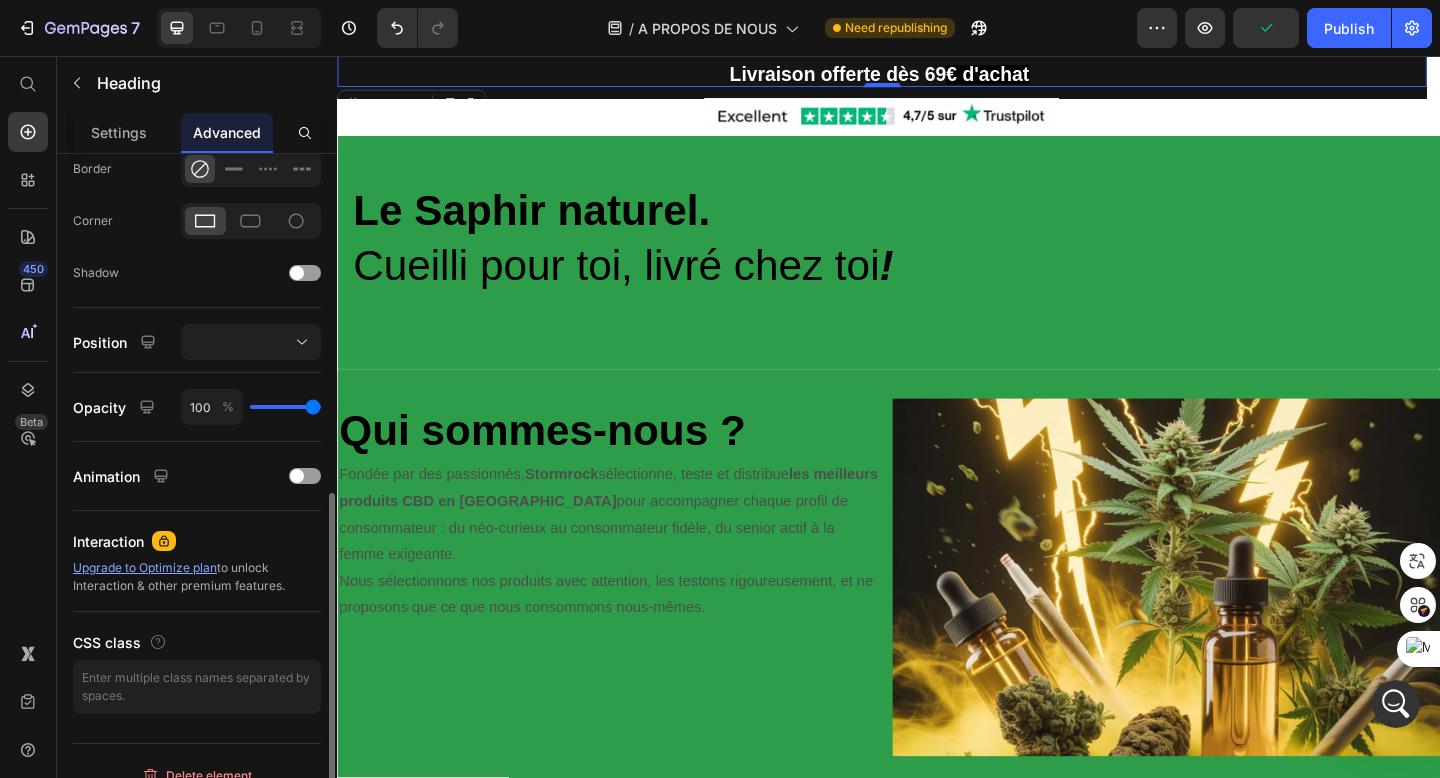 scroll, scrollTop: 588, scrollLeft: 0, axis: vertical 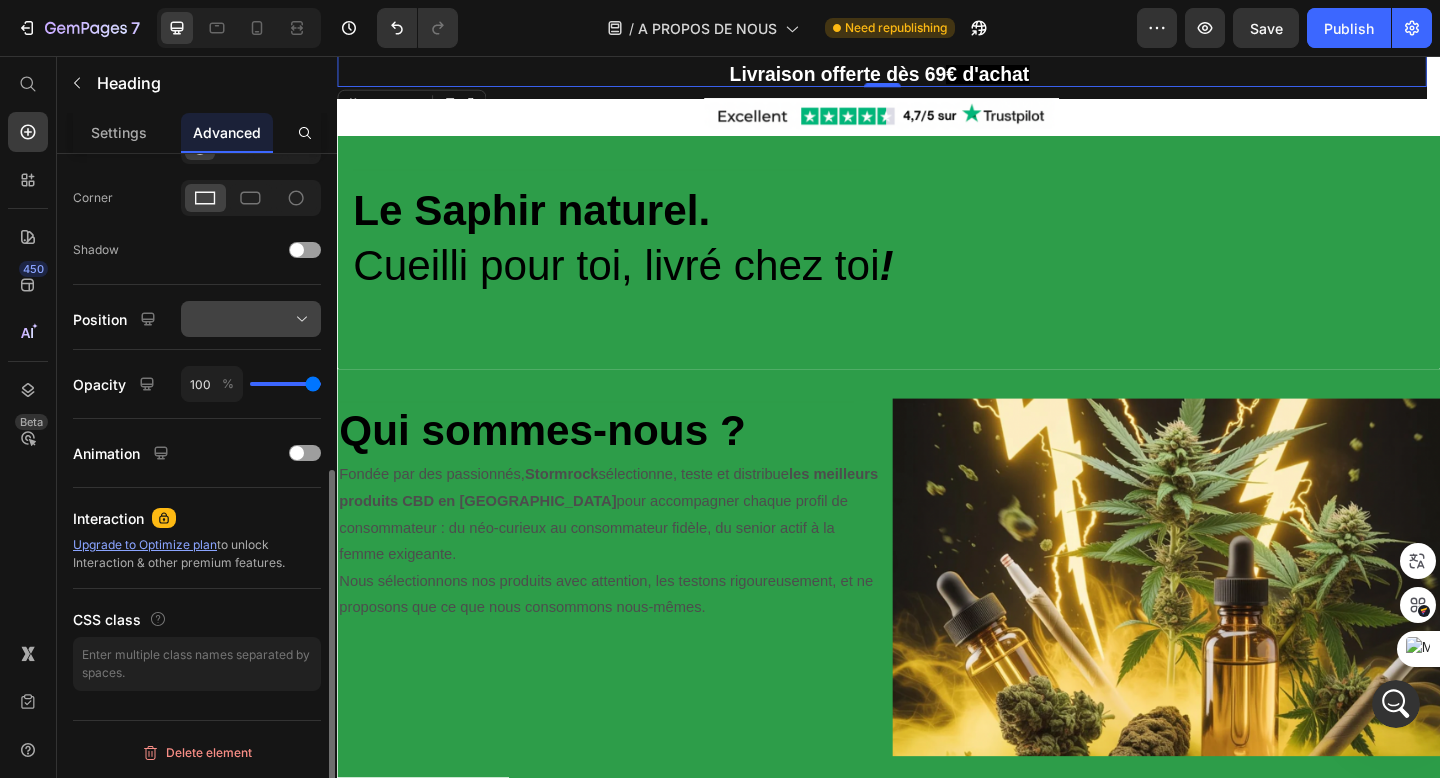 click at bounding box center [251, 319] 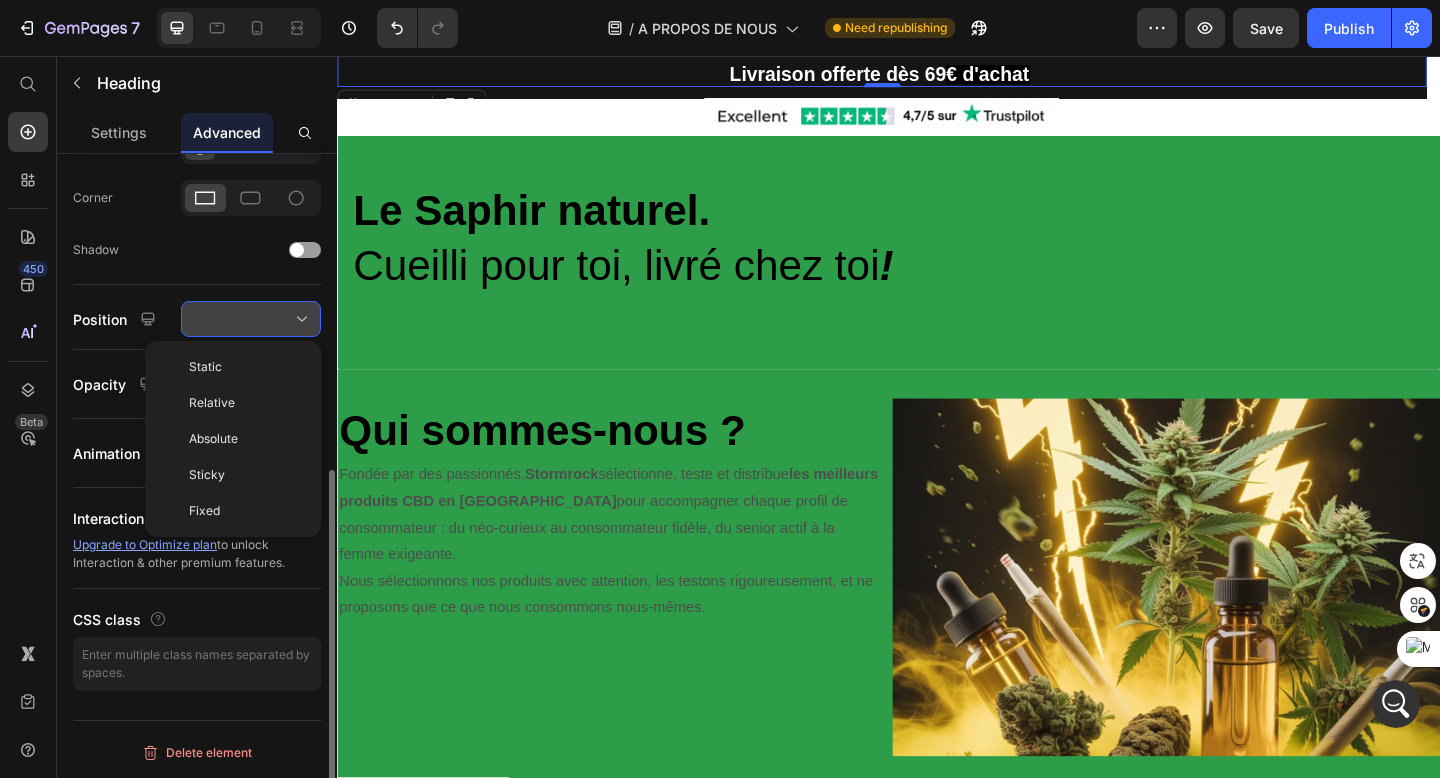 click at bounding box center (251, 319) 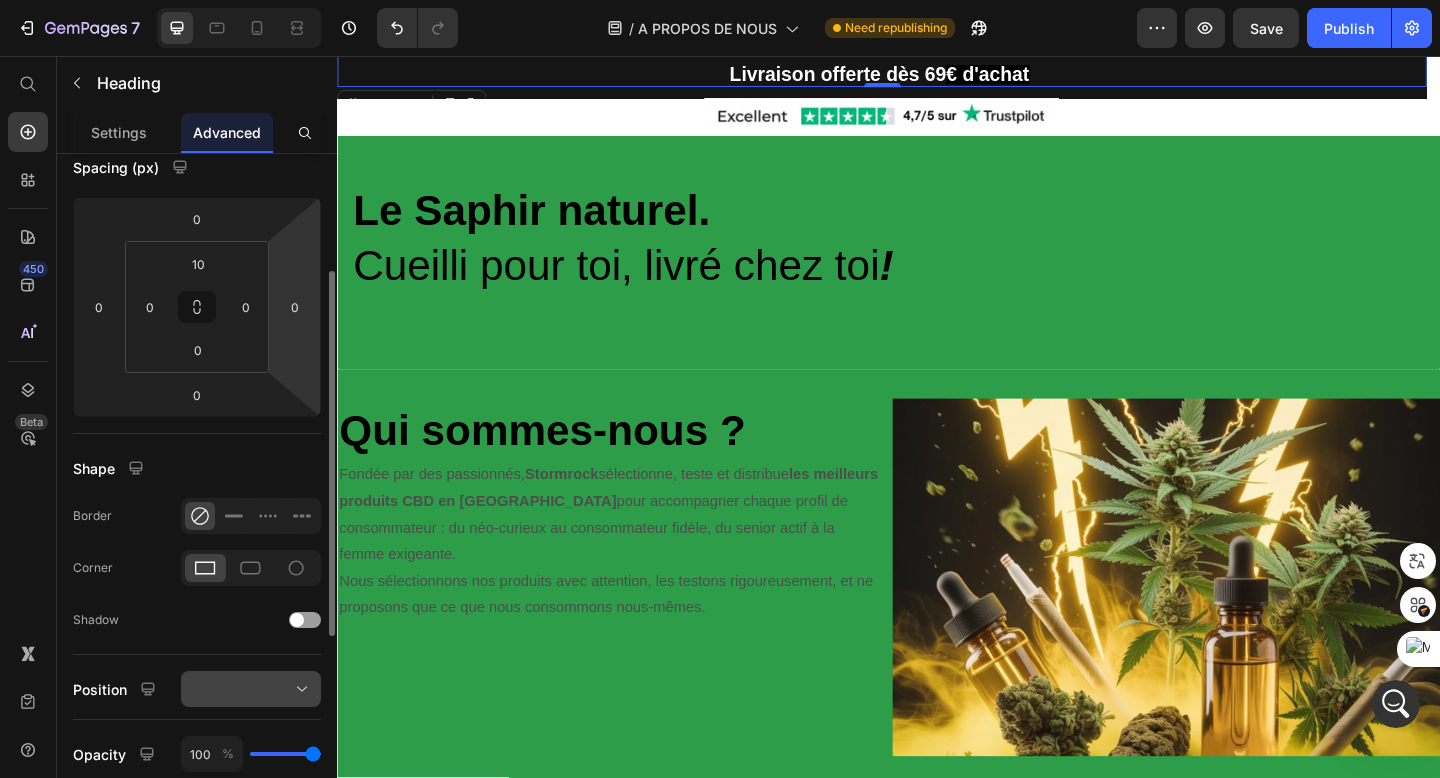 scroll, scrollTop: 0, scrollLeft: 0, axis: both 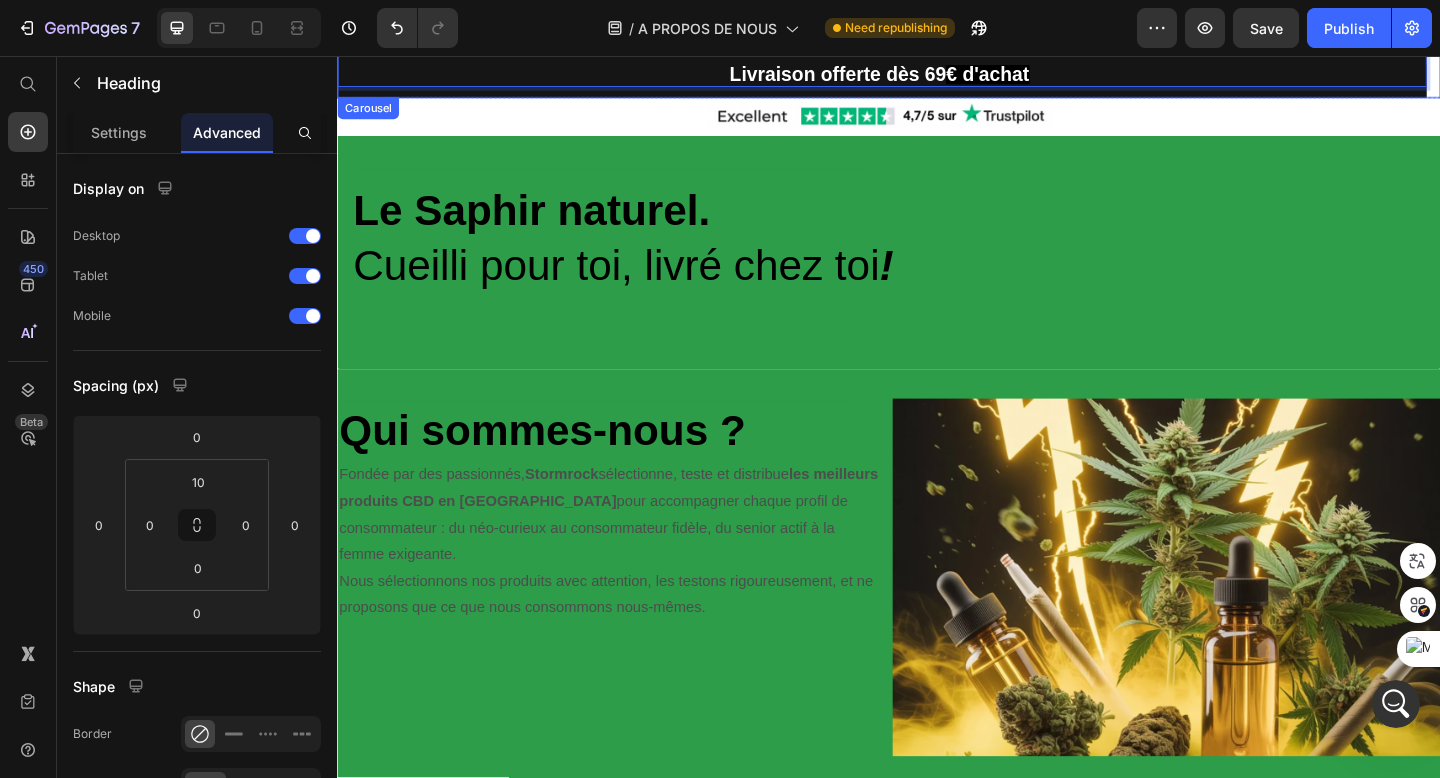 click on "Livraison offerte dès 69 € d'achat    Heading   0" at bounding box center (929, 79) 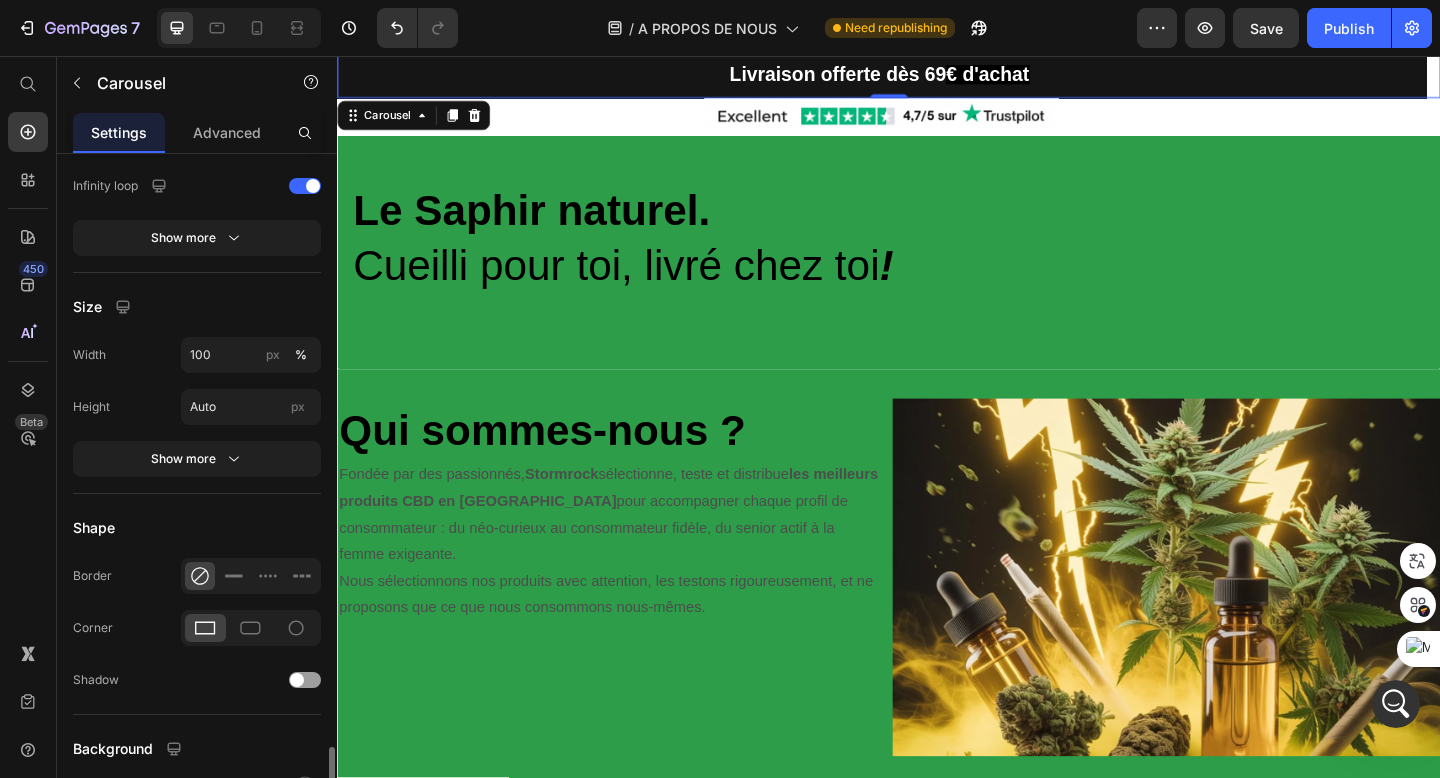 scroll, scrollTop: 1249, scrollLeft: 0, axis: vertical 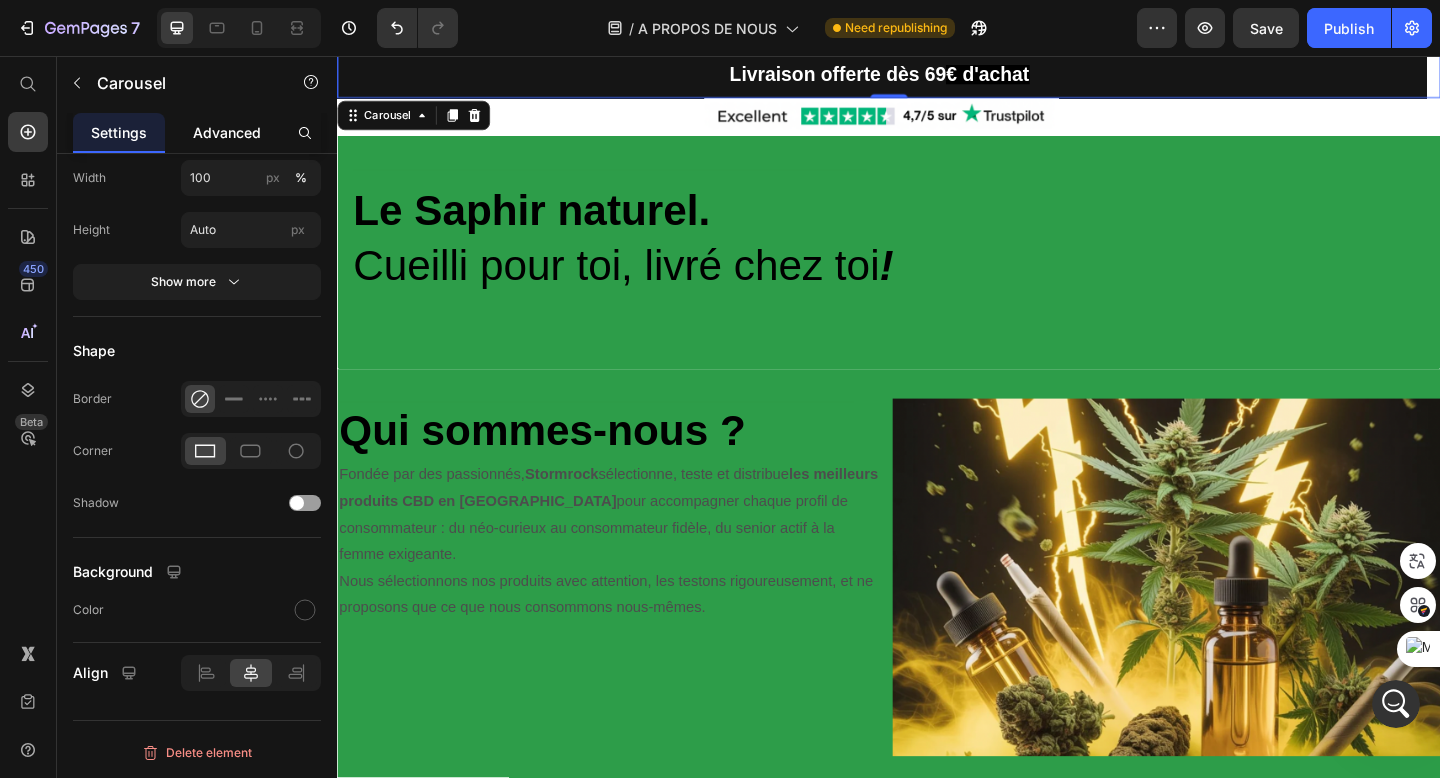 click on "Advanced" 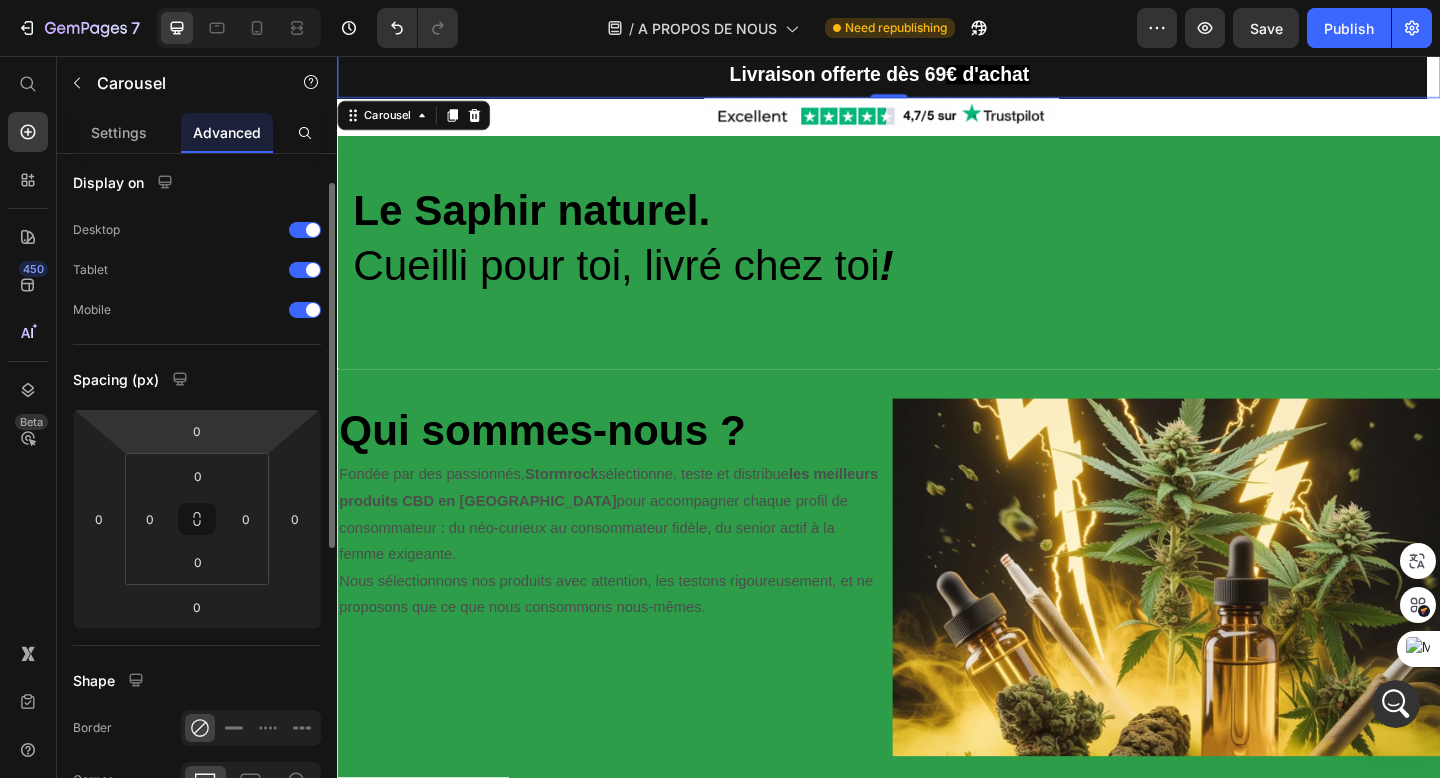 scroll, scrollTop: 0, scrollLeft: 0, axis: both 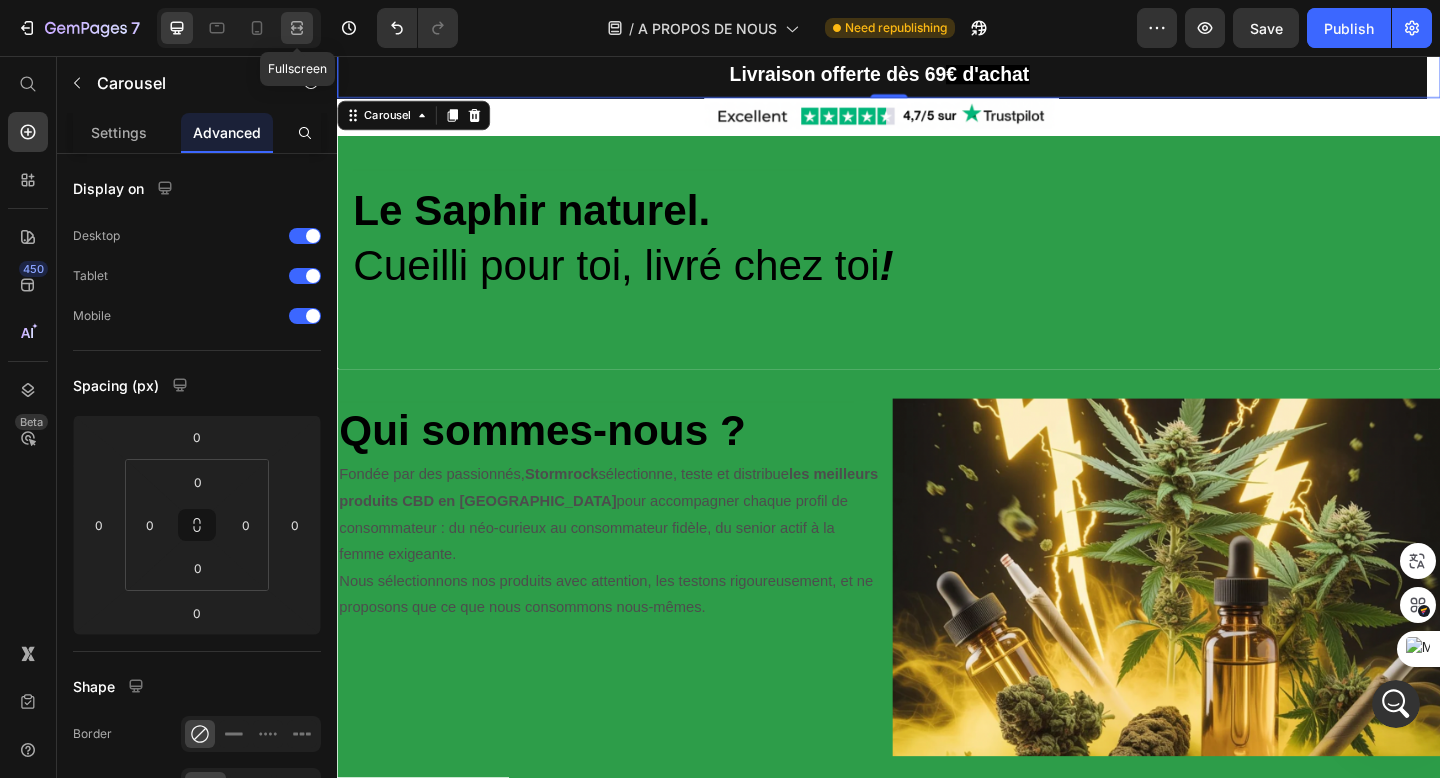 click 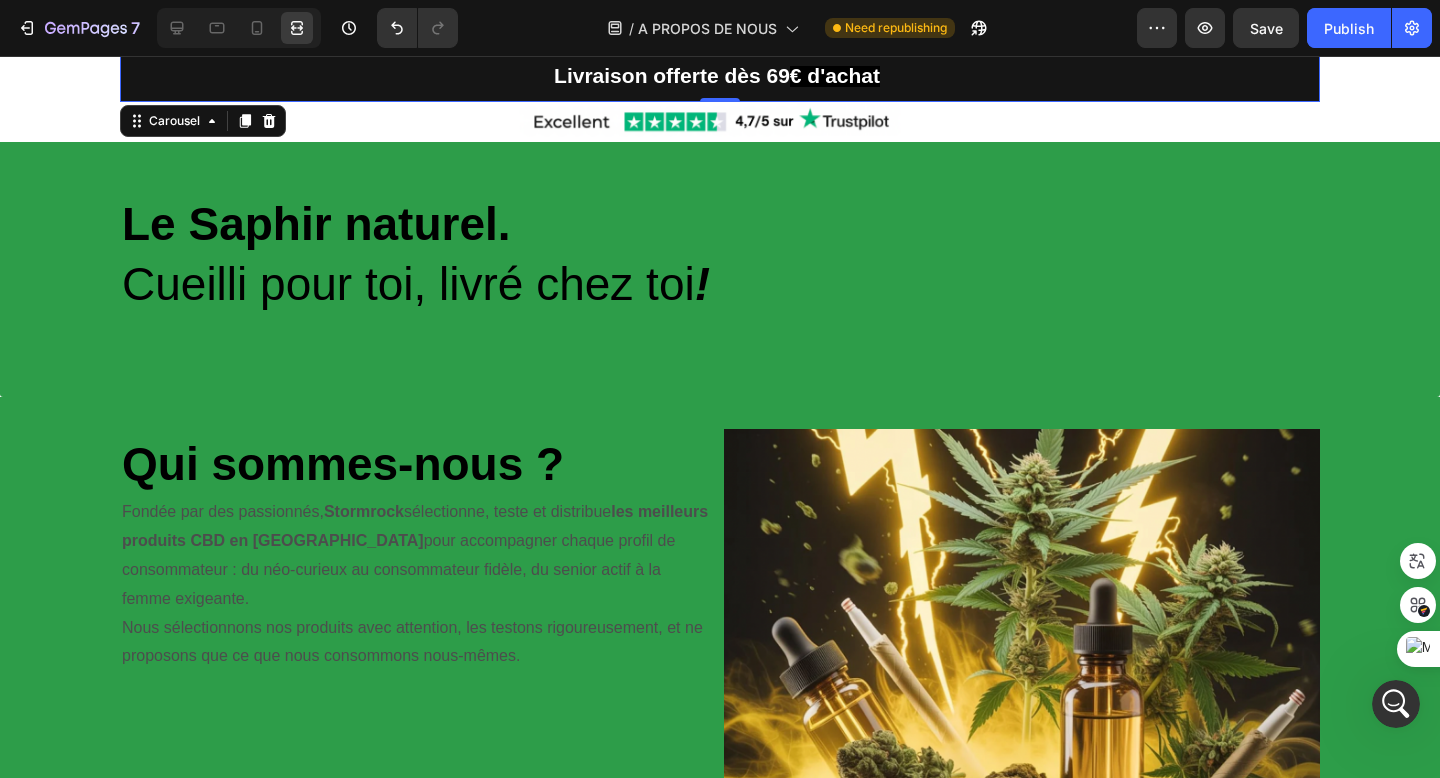 click 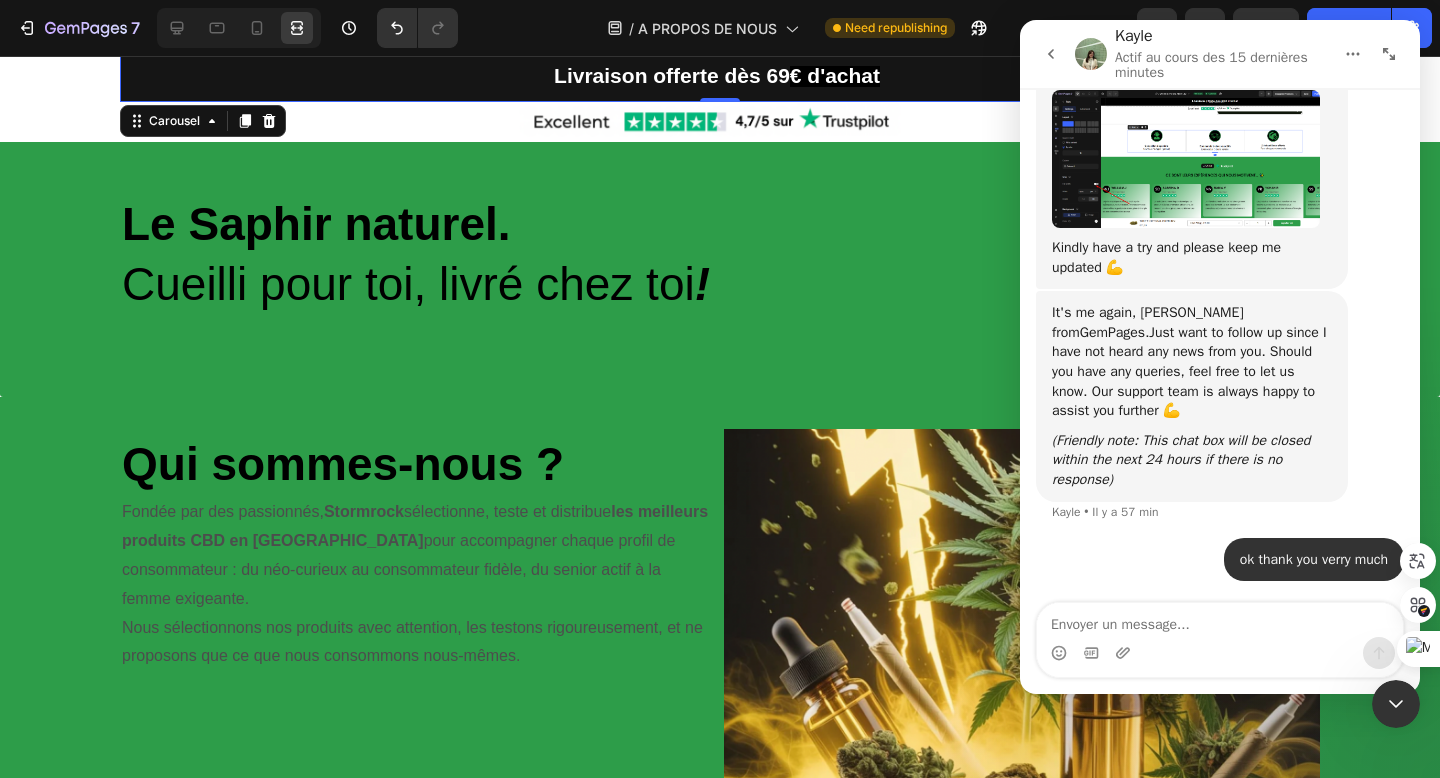 scroll, scrollTop: 13867, scrollLeft: 0, axis: vertical 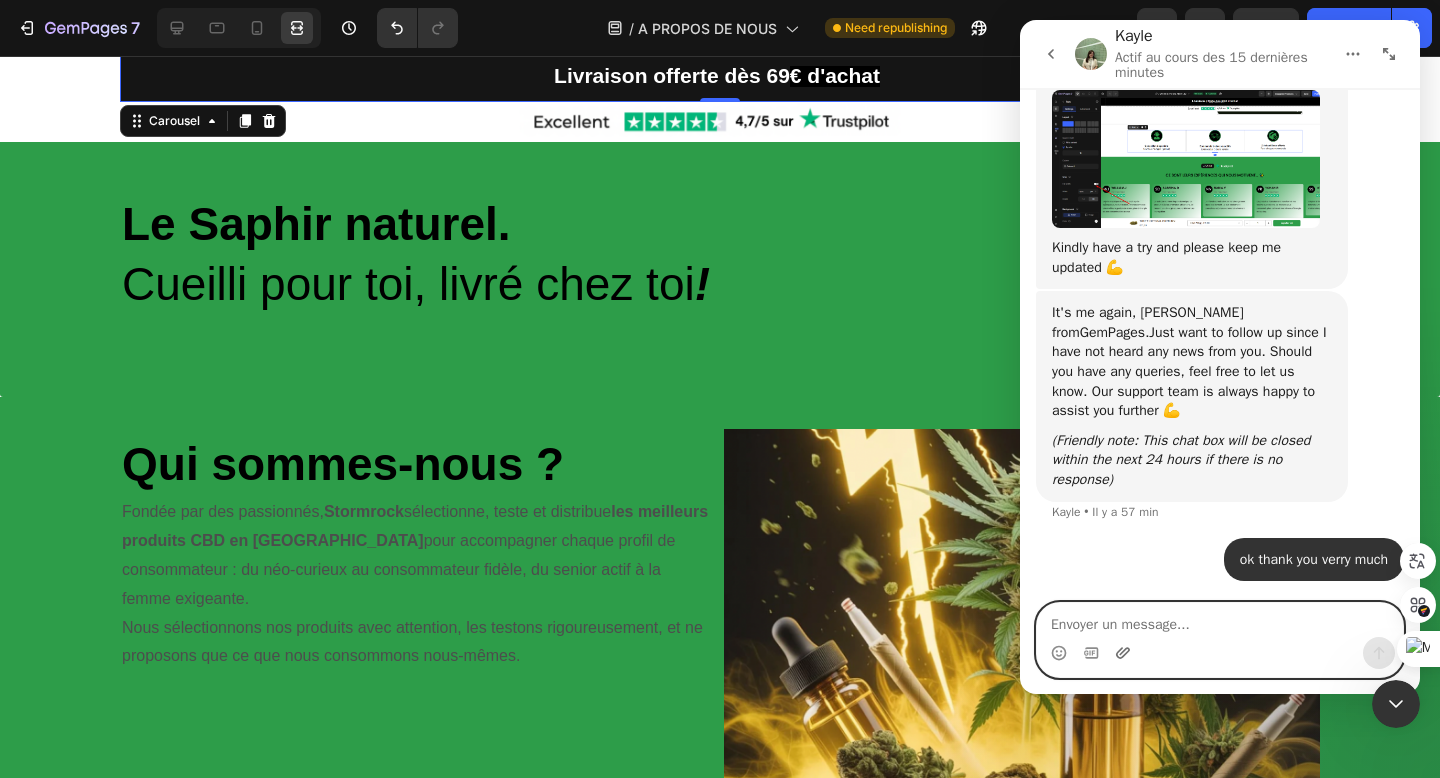 click 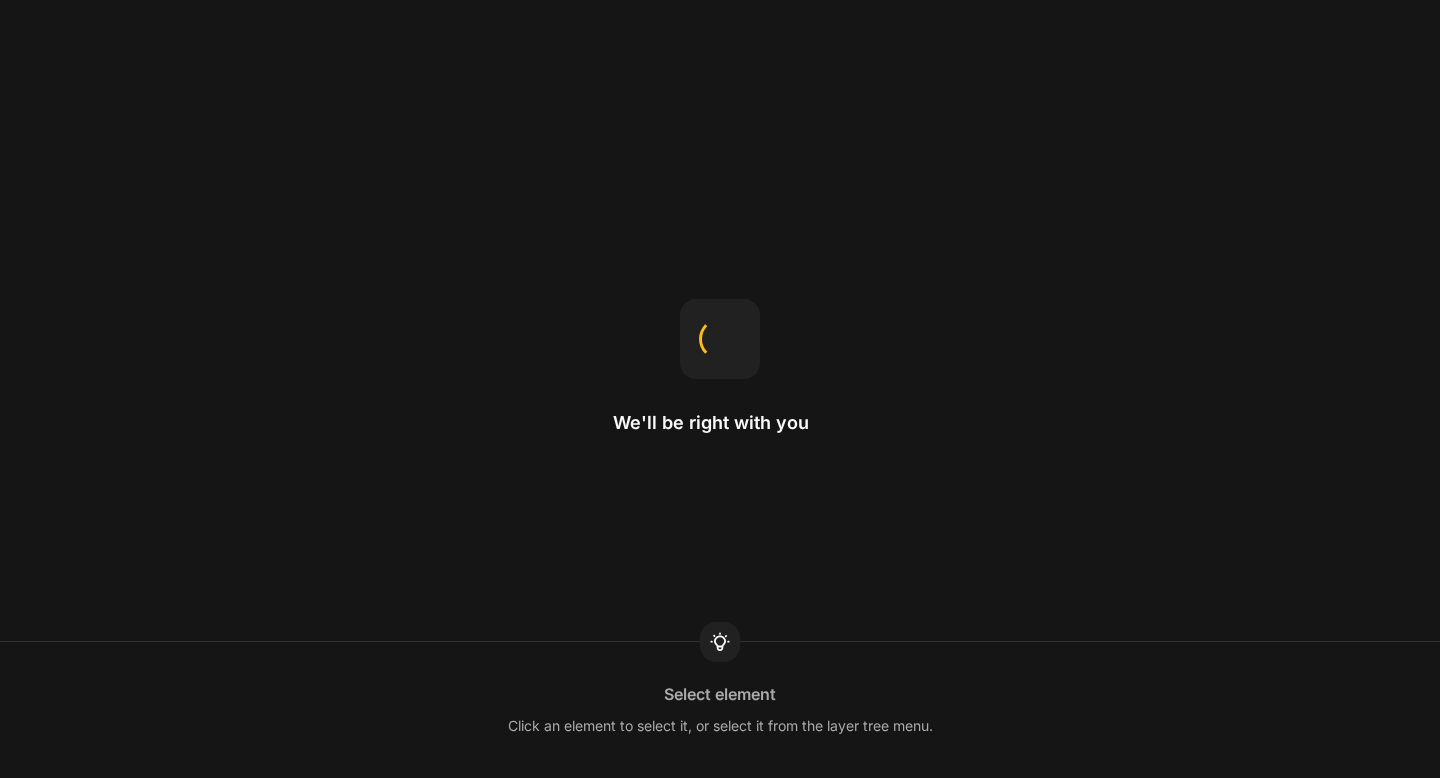 scroll, scrollTop: 0, scrollLeft: 0, axis: both 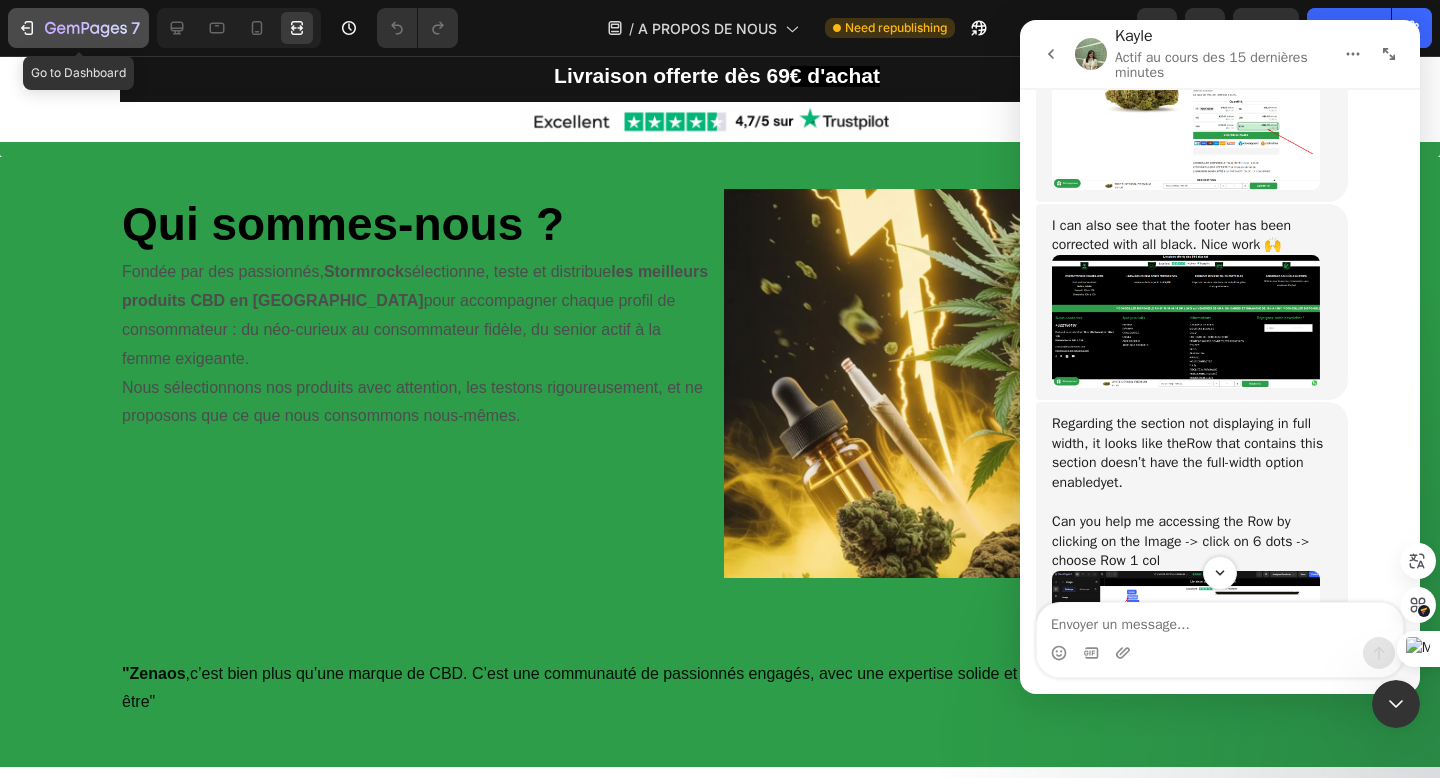 click on "7" 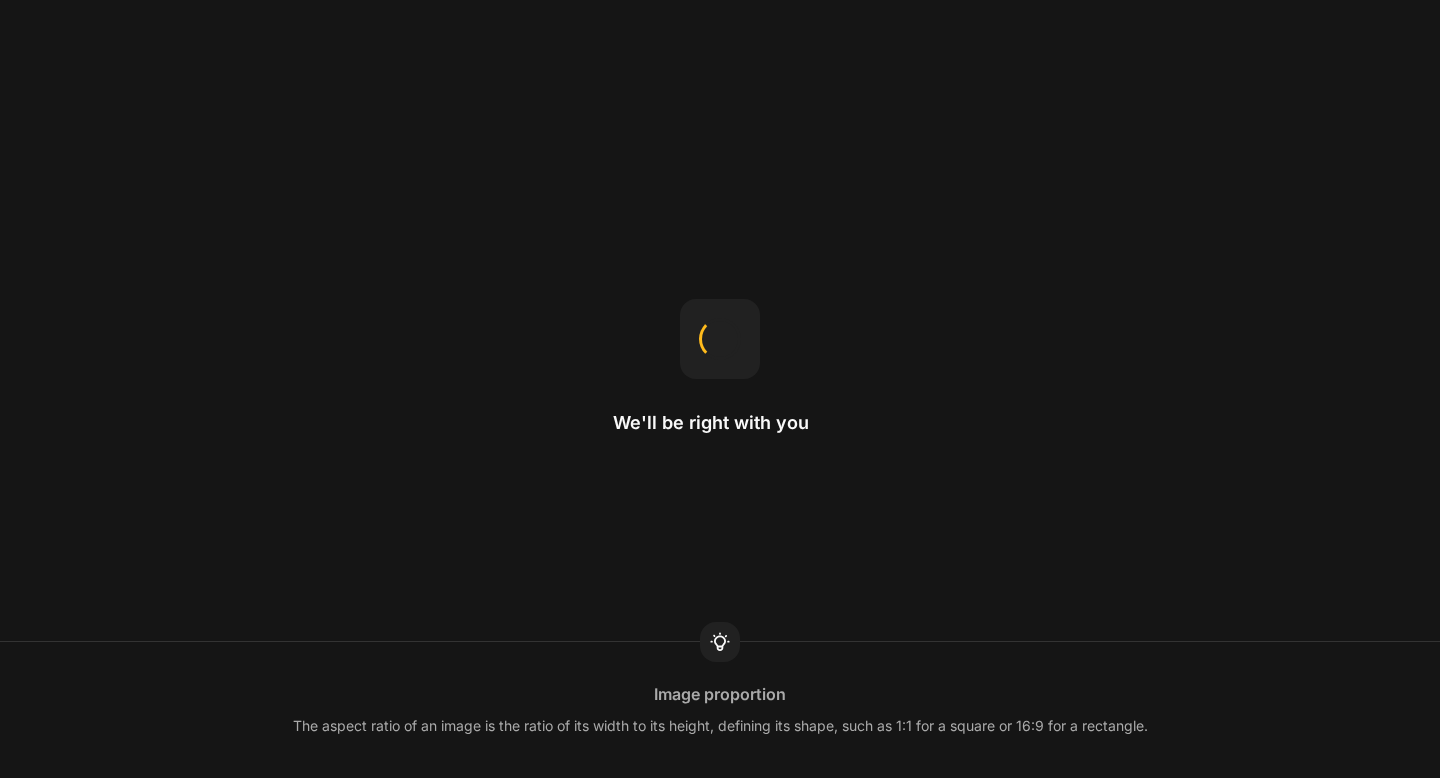 scroll, scrollTop: 0, scrollLeft: 0, axis: both 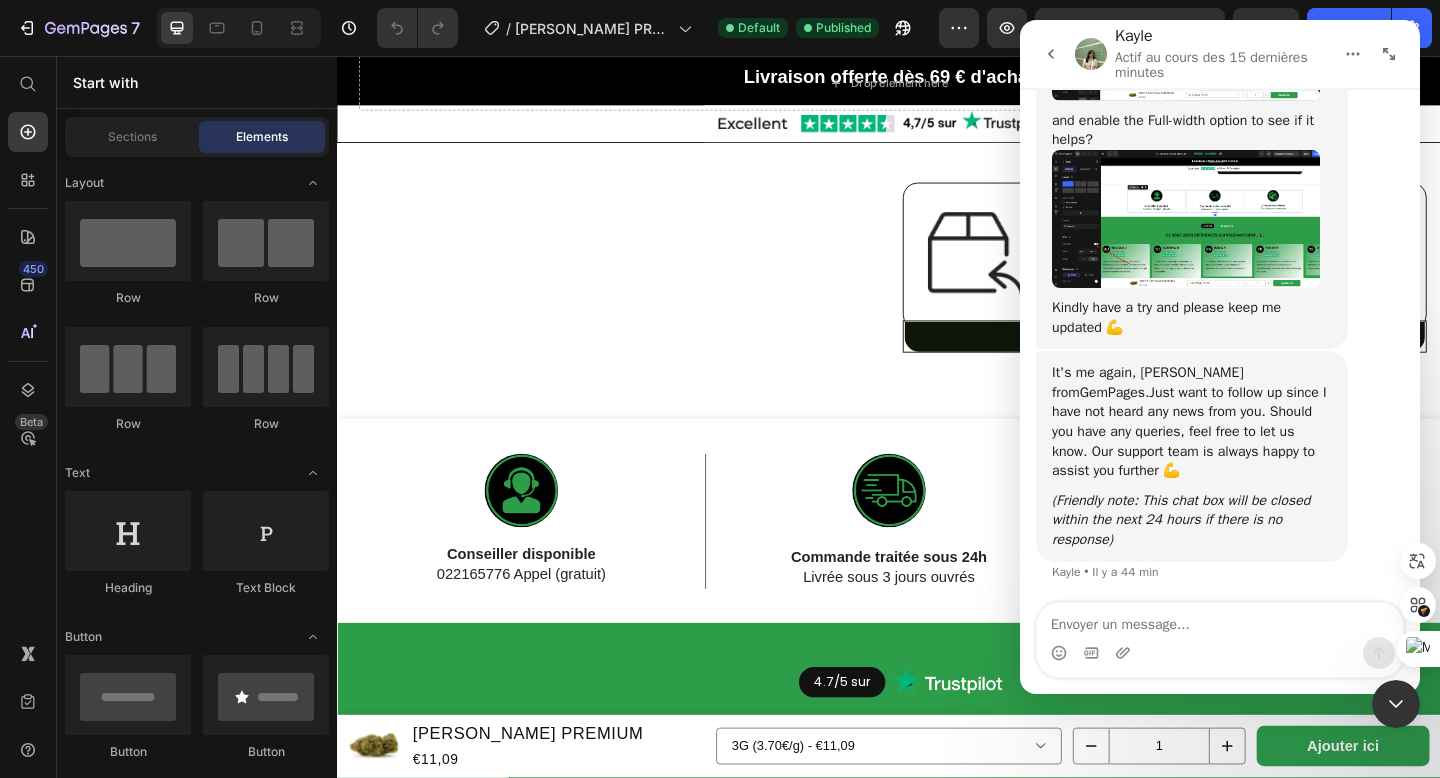 click at bounding box center (1186, 219) 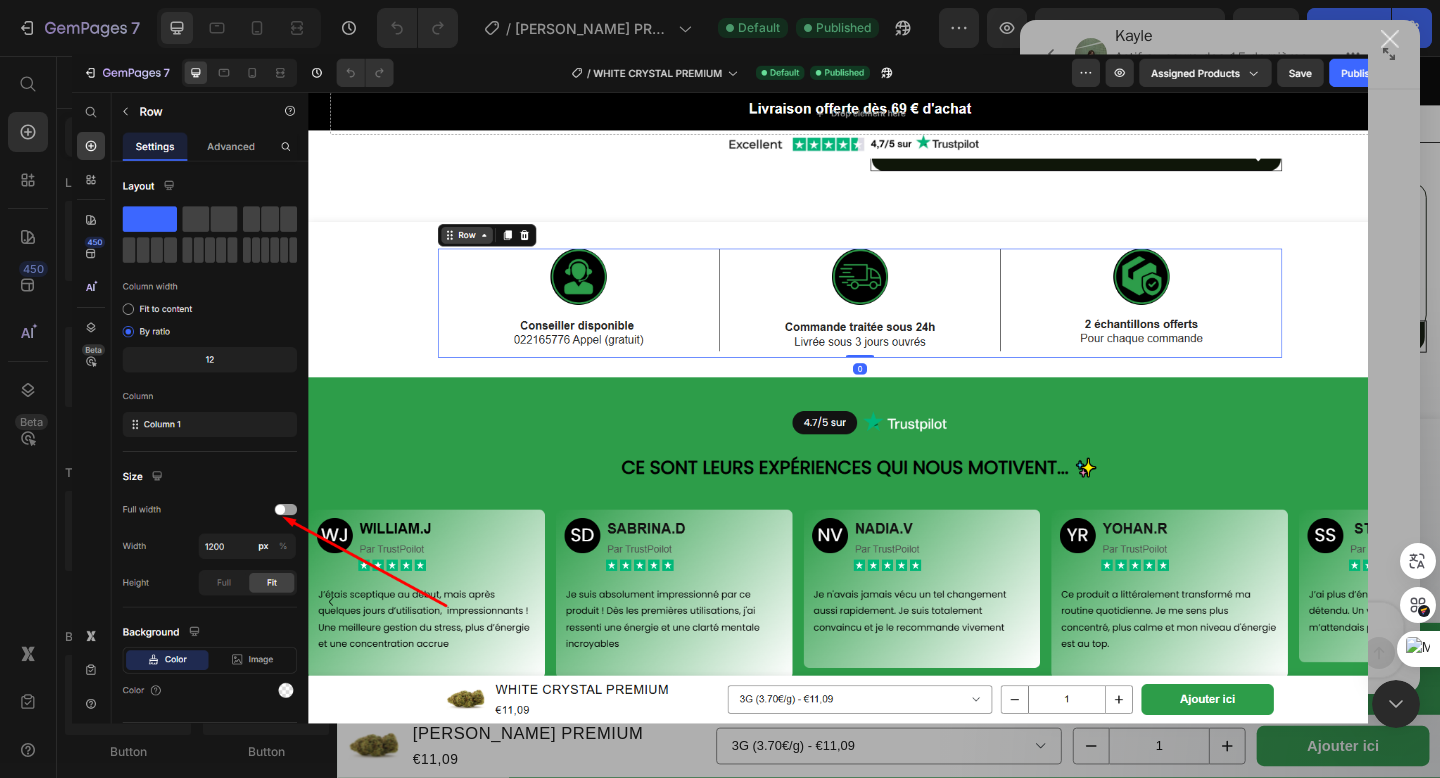 click at bounding box center [720, 388] 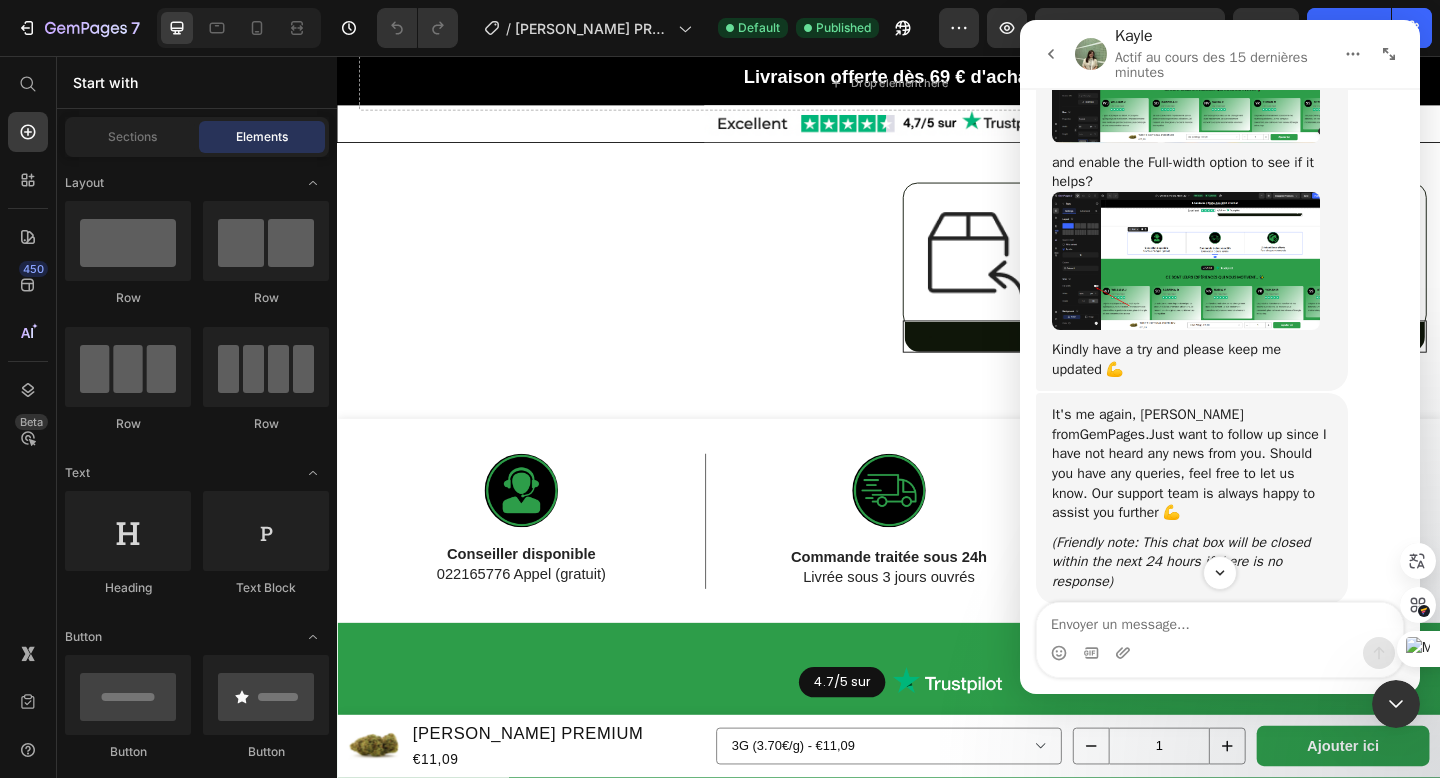 scroll, scrollTop: 13477, scrollLeft: 0, axis: vertical 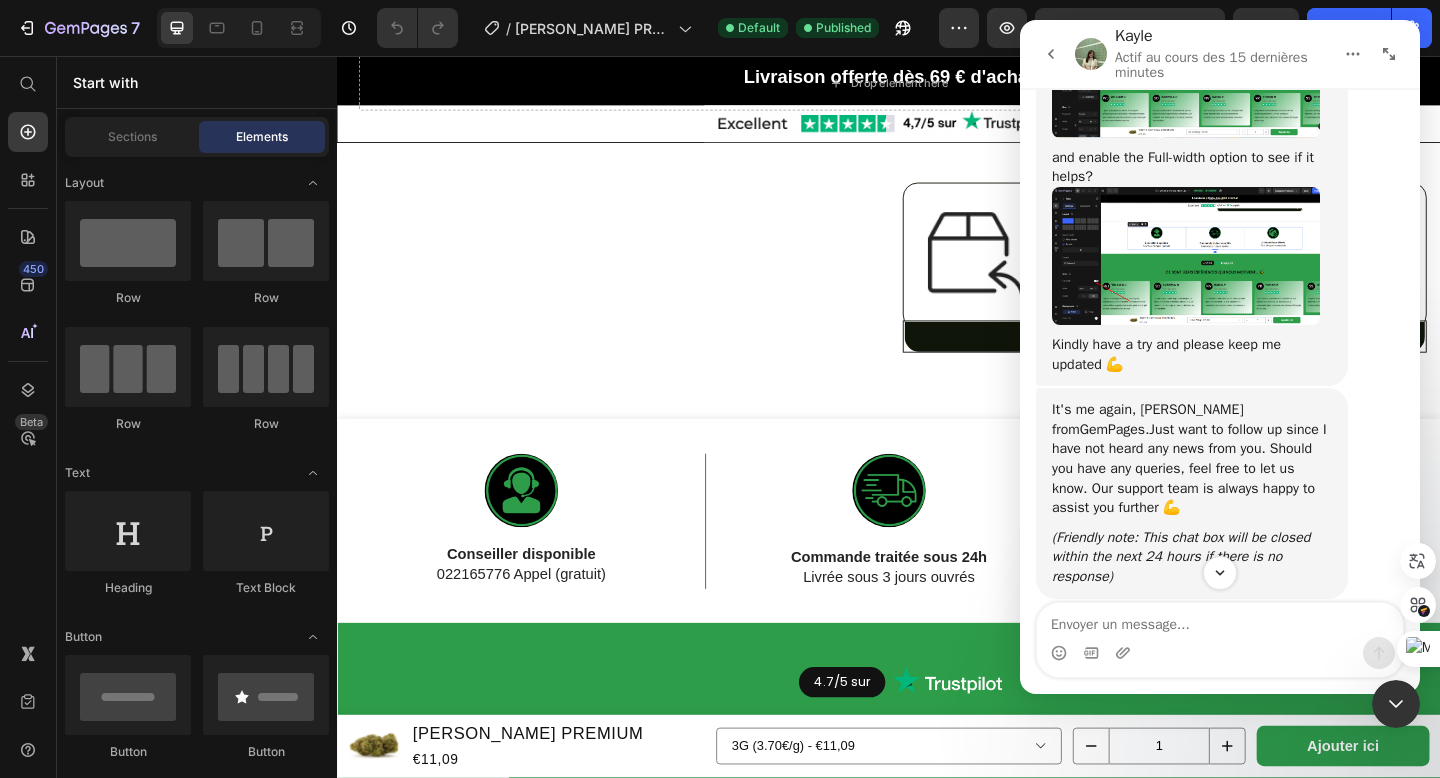 click at bounding box center (1186, 68) 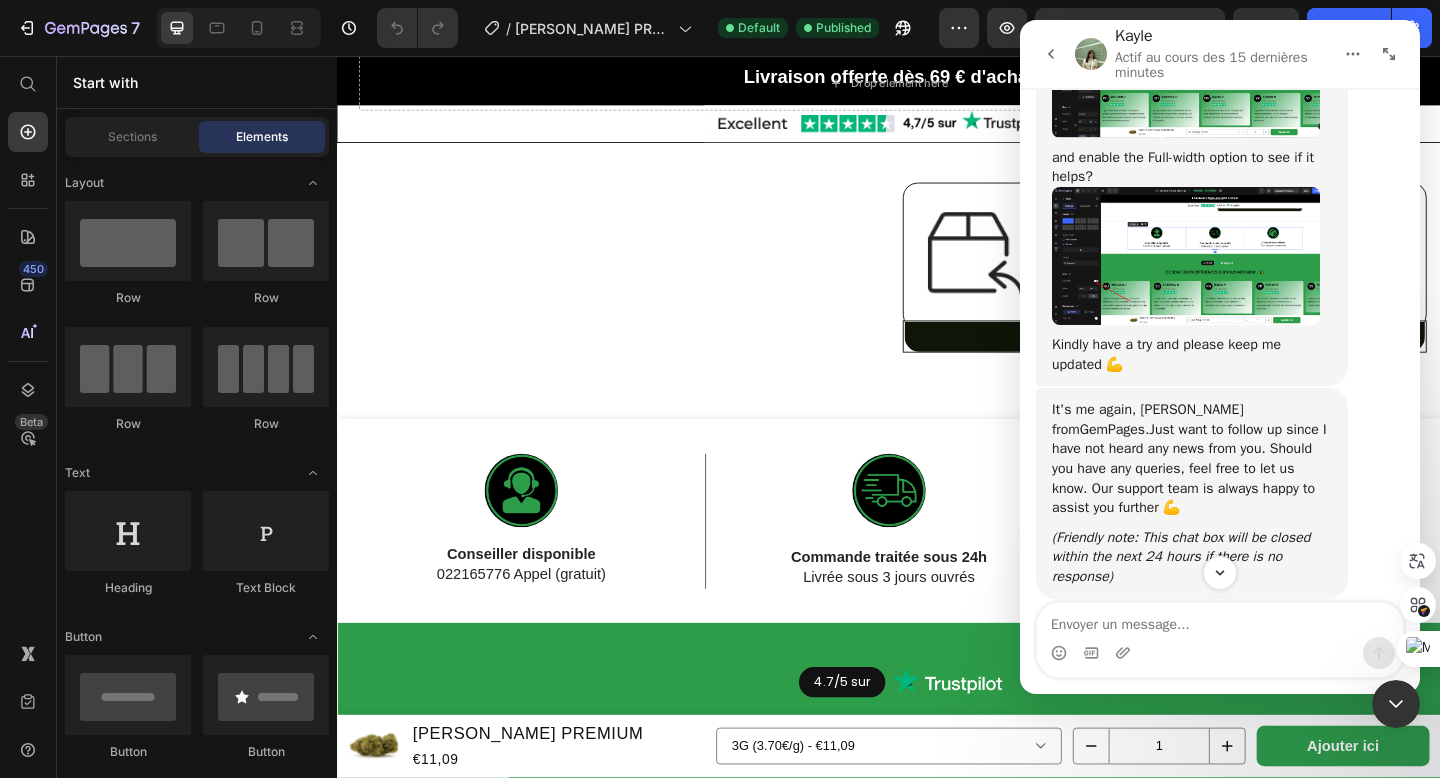 scroll, scrollTop: 0, scrollLeft: 0, axis: both 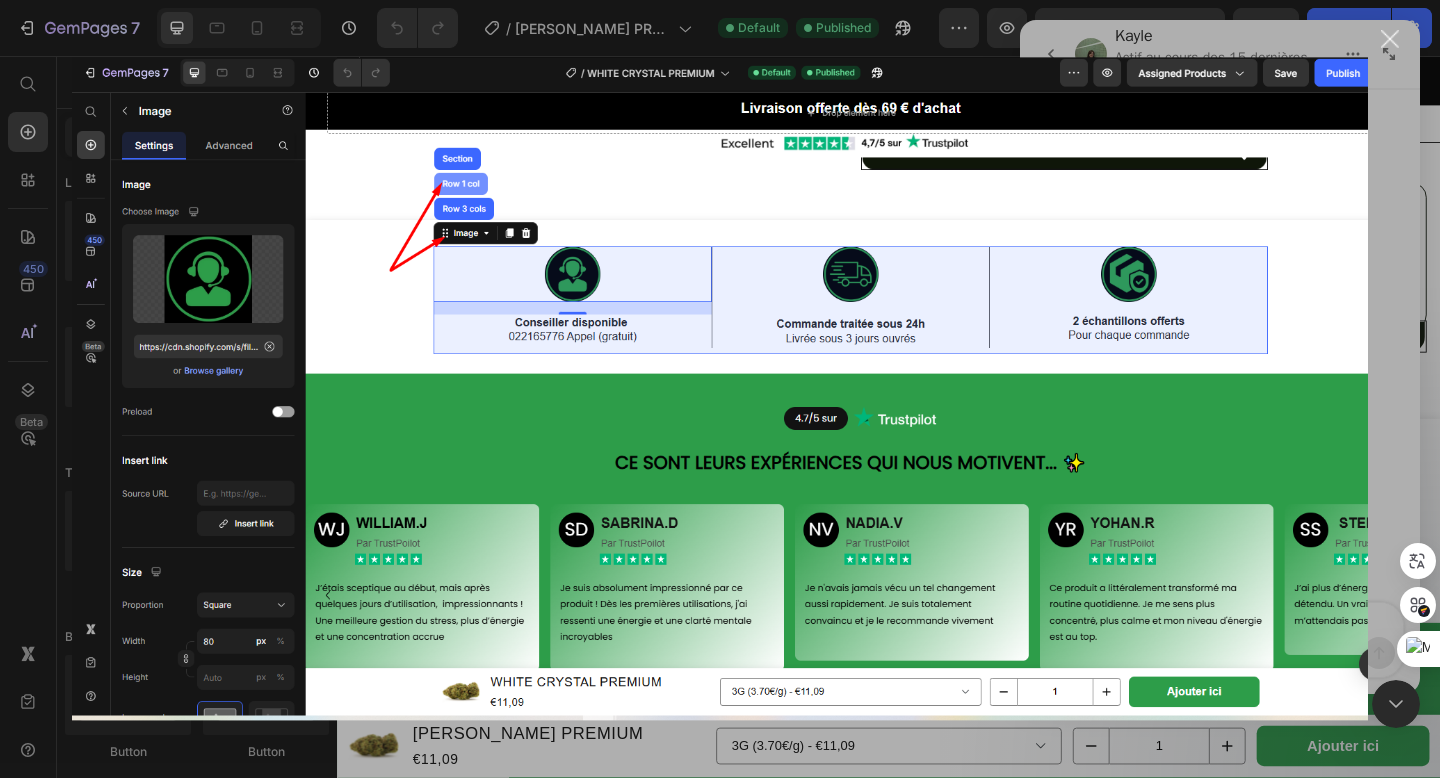 click at bounding box center (1390, 39) 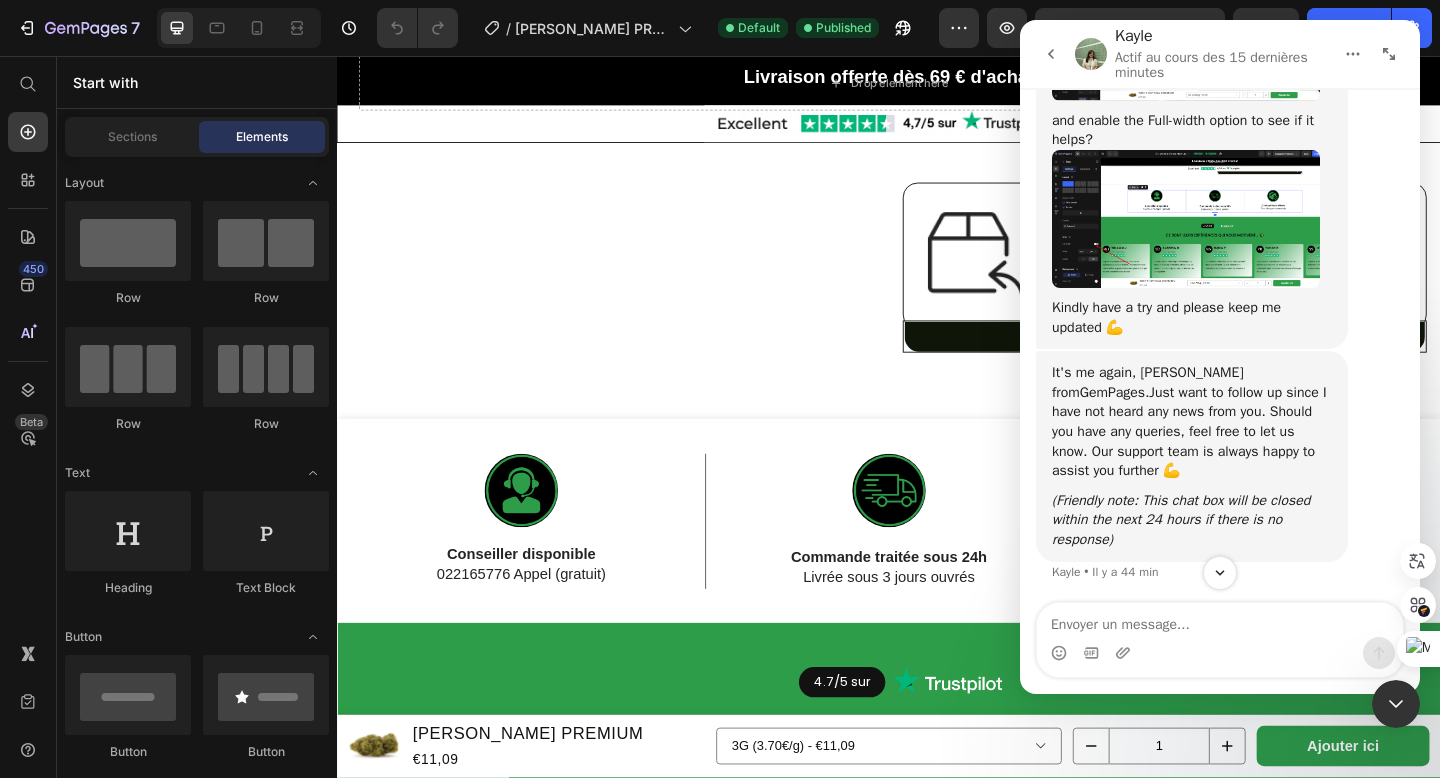 scroll, scrollTop: 13633, scrollLeft: 0, axis: vertical 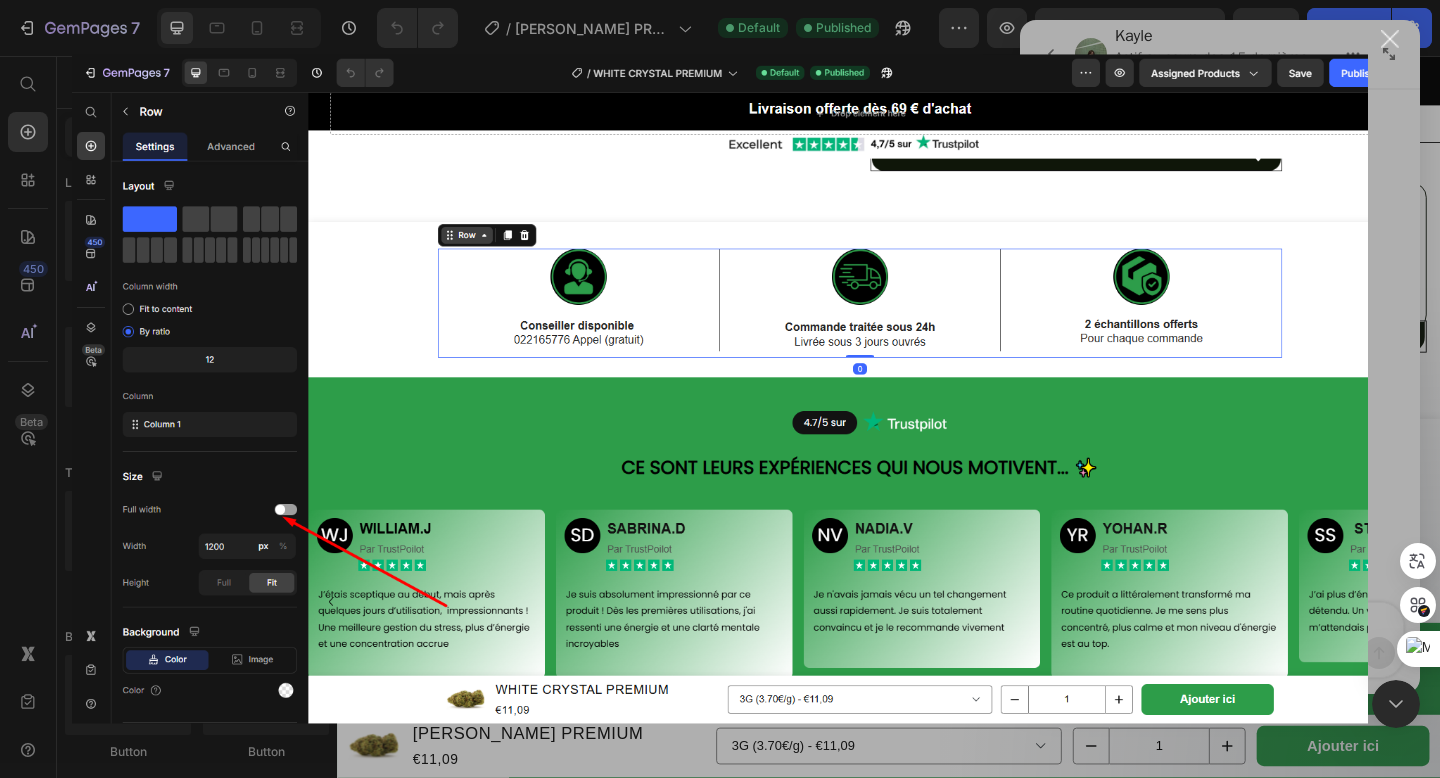 click at bounding box center (720, 389) 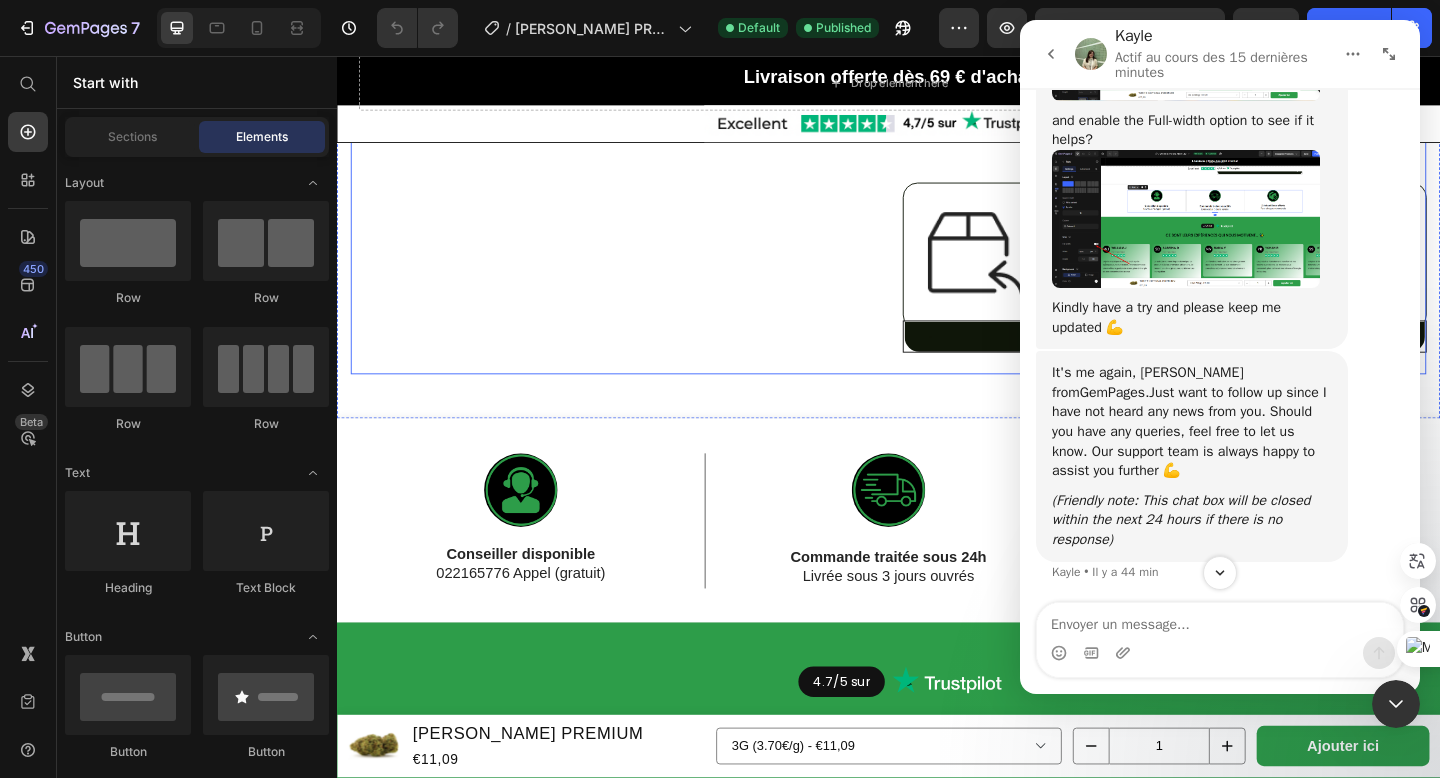 scroll, scrollTop: 1645, scrollLeft: 0, axis: vertical 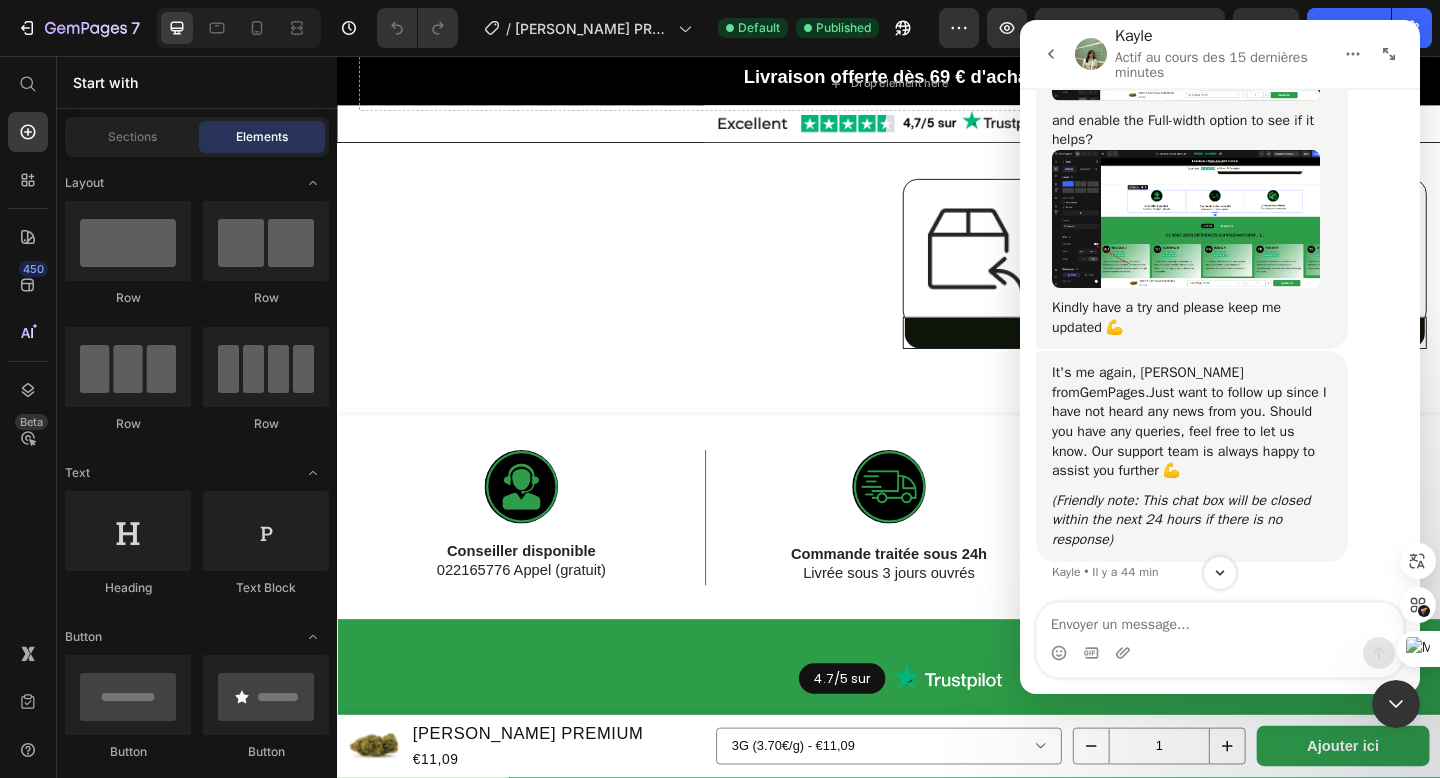 click at bounding box center [1186, 31] 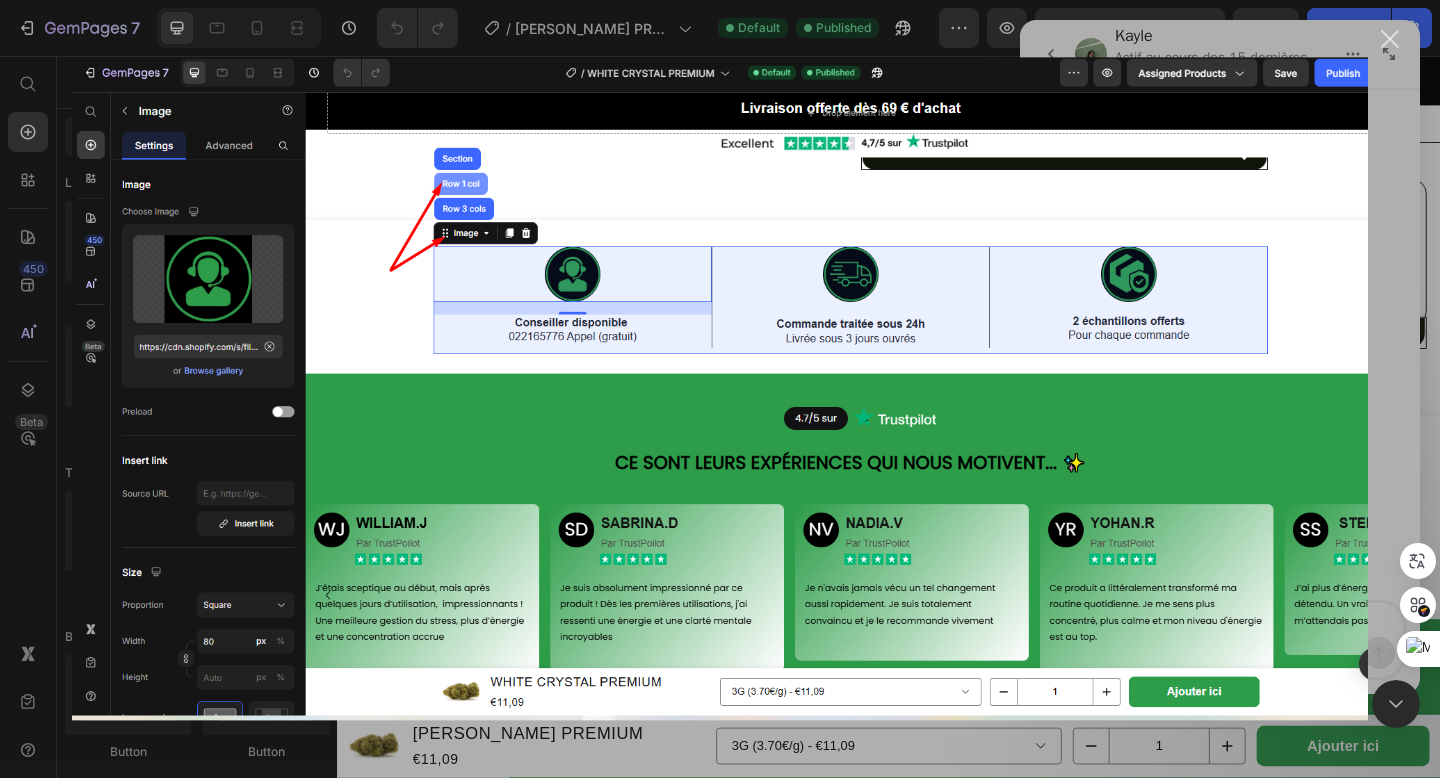 click at bounding box center [1390, 39] 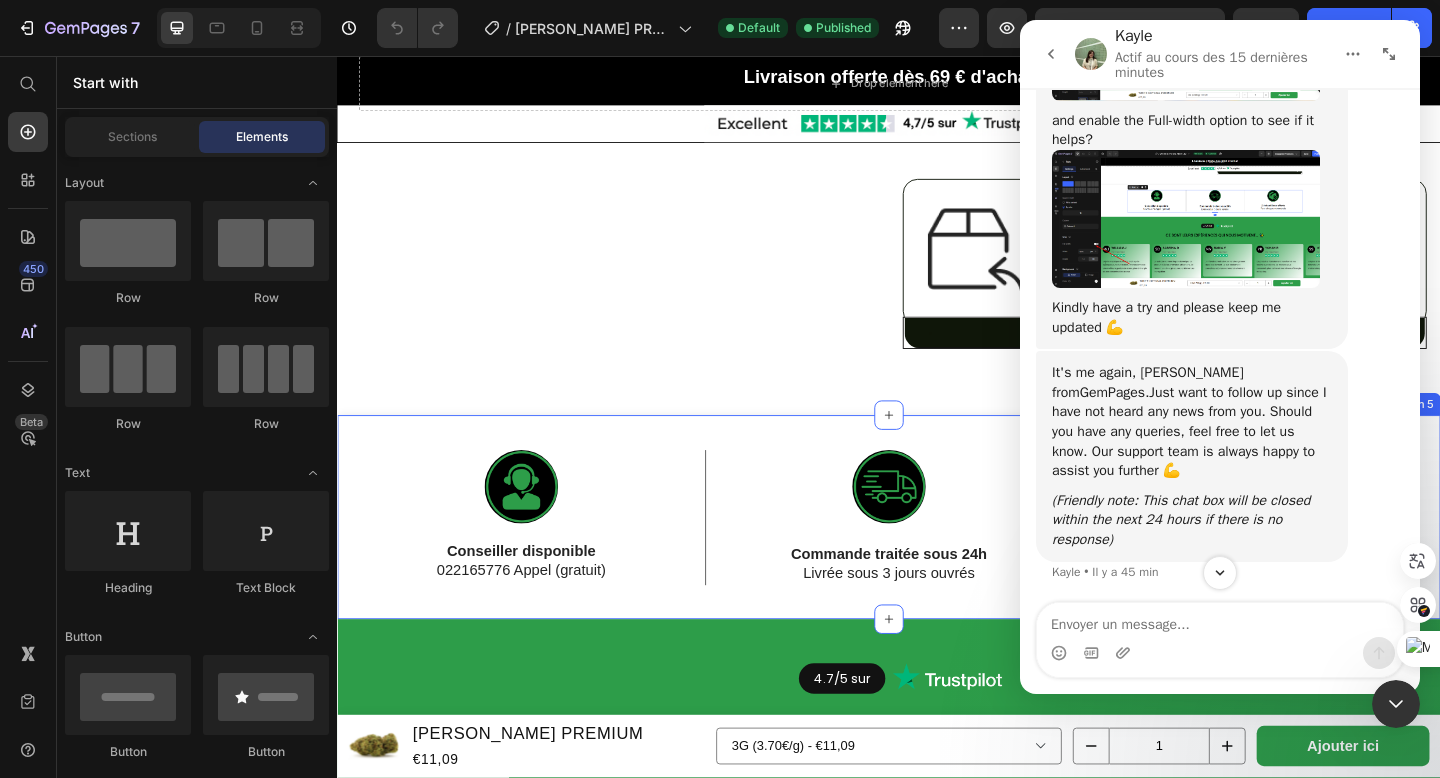 click on "Image Conseiller disponible  022165776 Appel (gratuit) Text Block 100% Text Block Lorem ipsum dolor sit amet, consectetur adipiscing elit, sed do eiusmod tempor  Text Block Row Image   Commande traitée sous 24h Livrée sous 3 jours ouvrés Text Block Row Image 2 échantillons offerts Pour chaque commande Text Block Row Row Section 5" at bounding box center (937, 558) 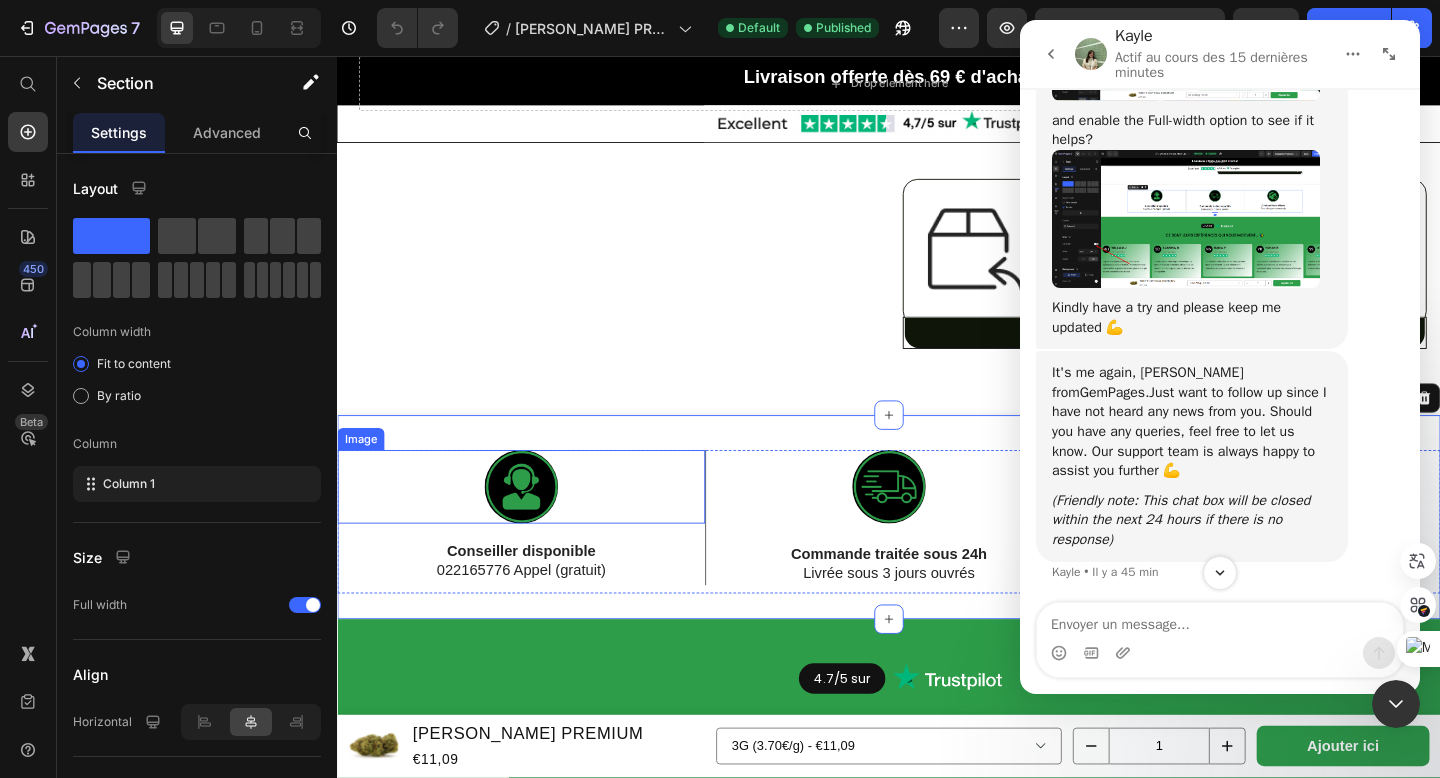 click at bounding box center [537, 525] 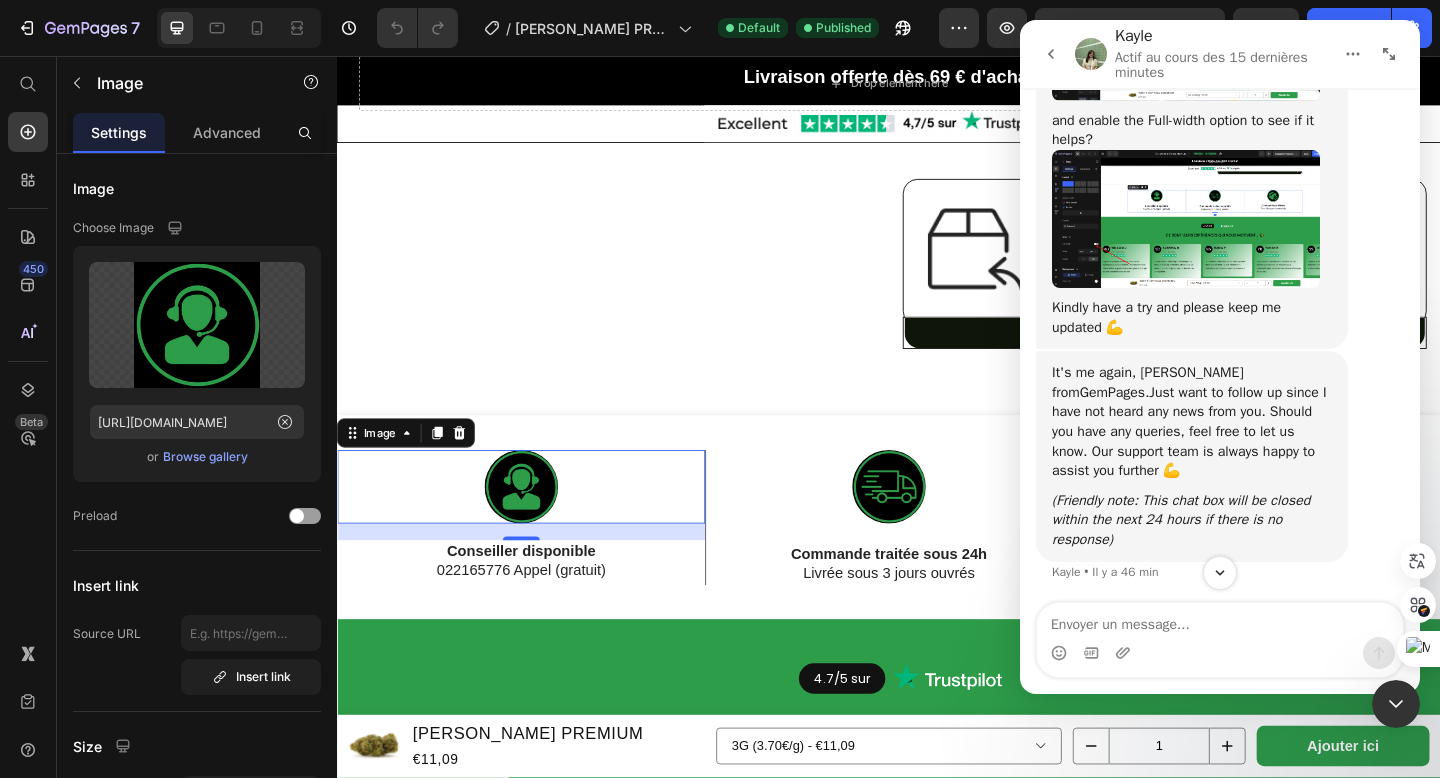 click at bounding box center [1186, 31] 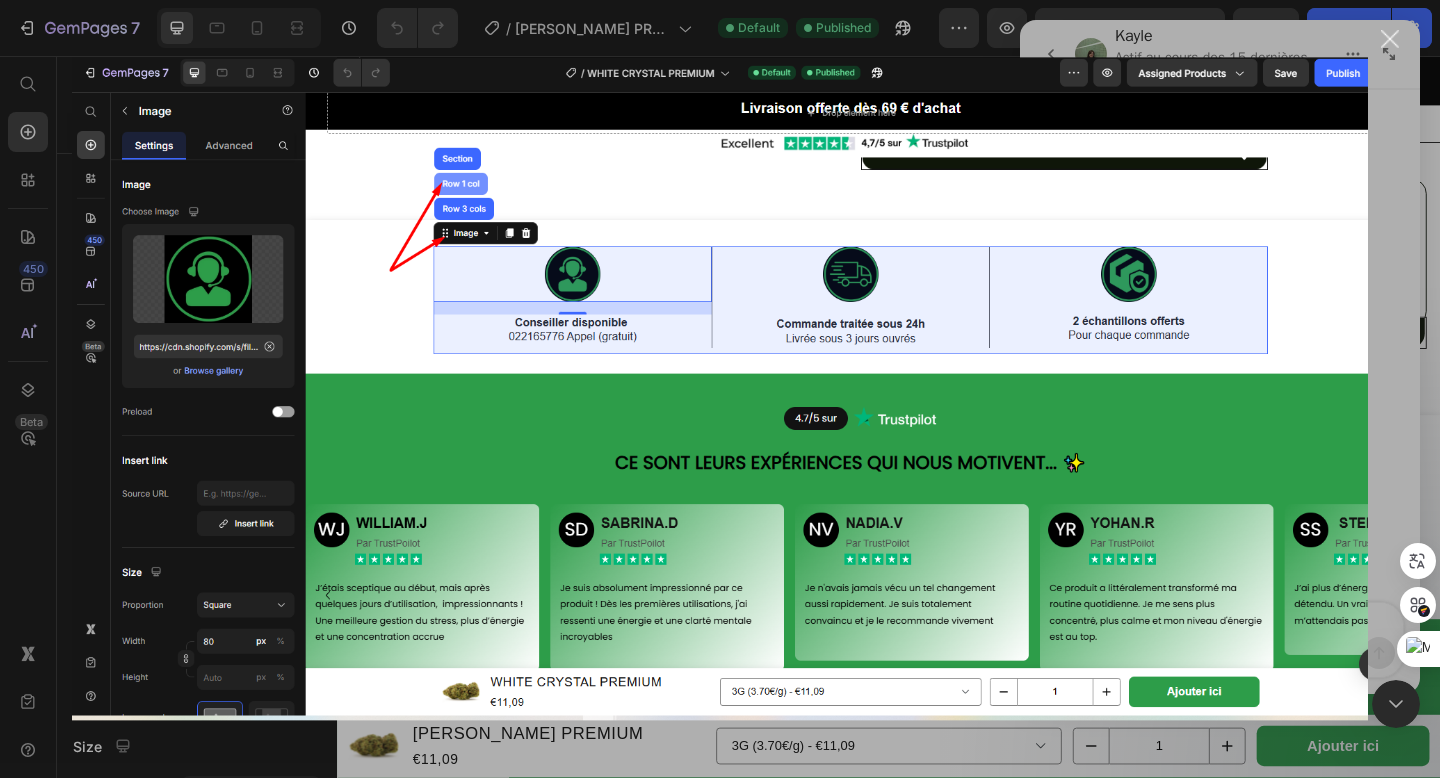scroll, scrollTop: 0, scrollLeft: 0, axis: both 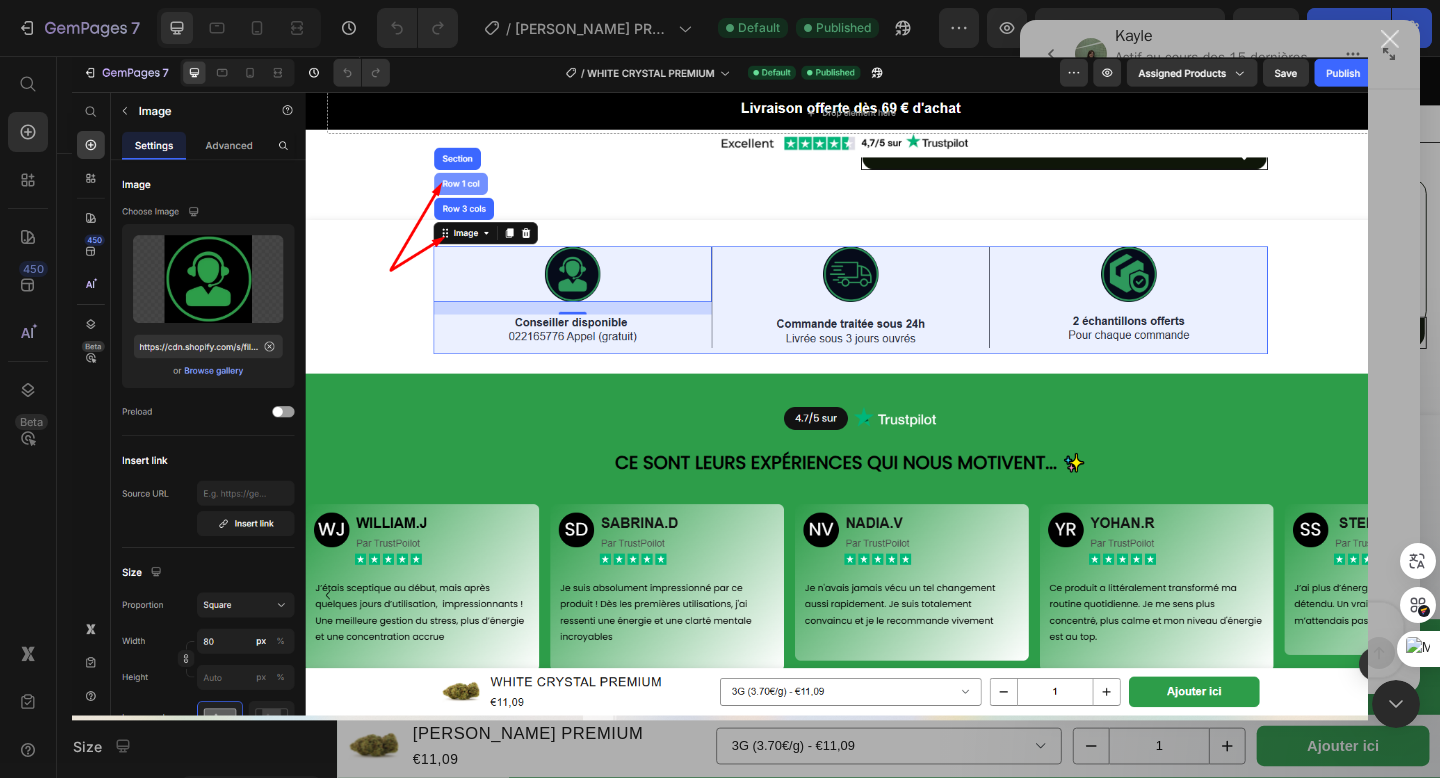 click at bounding box center [1390, 39] 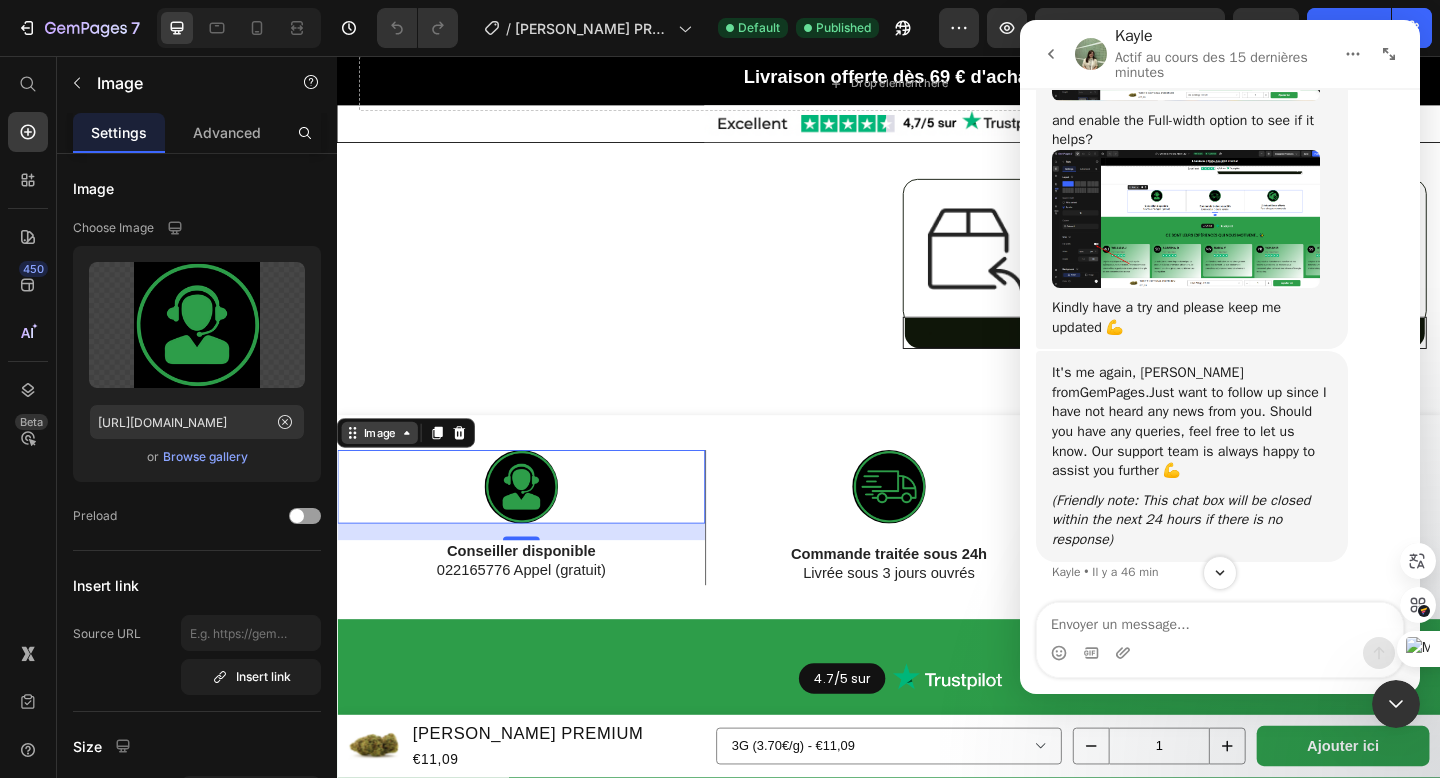 click on "Image" at bounding box center (383, 466) 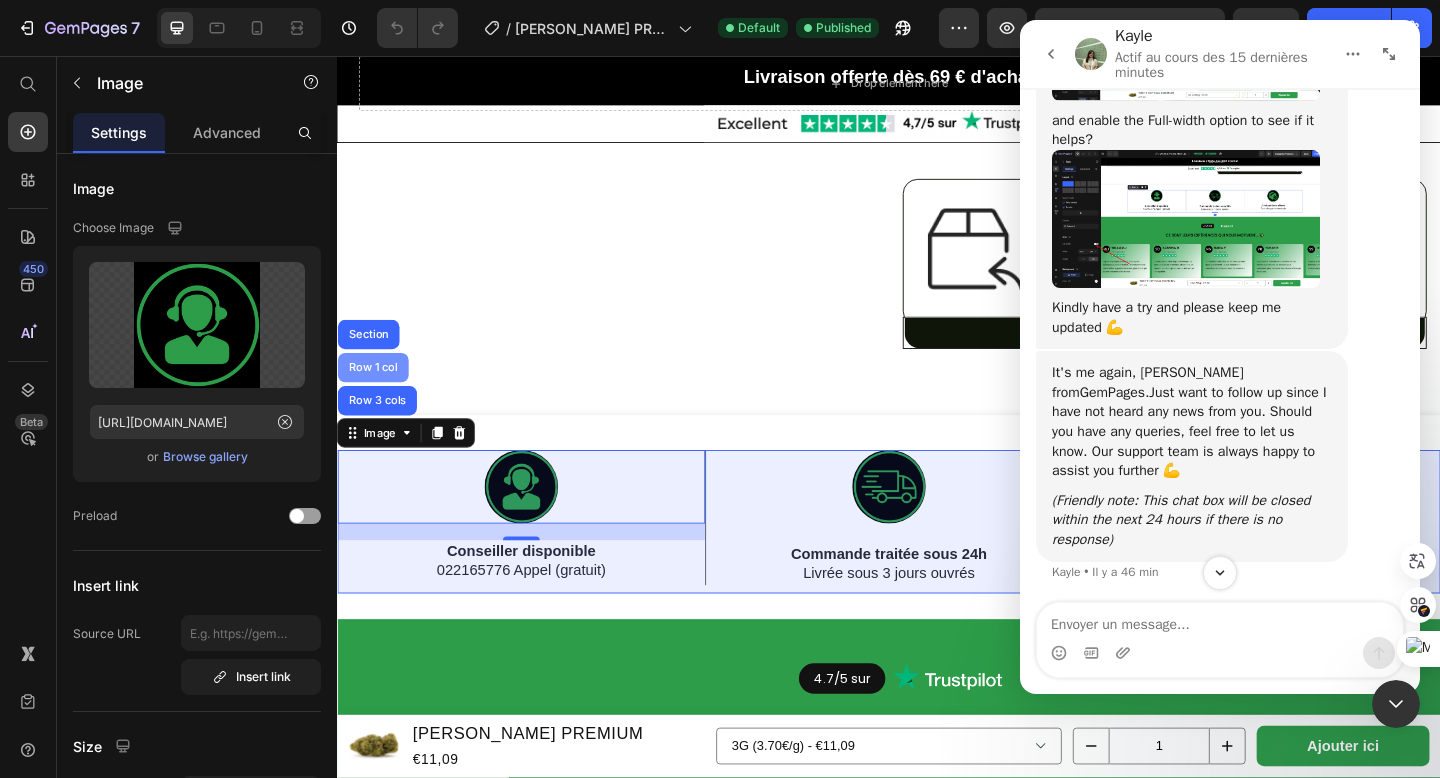 click on "Row 1 col" at bounding box center [376, 395] 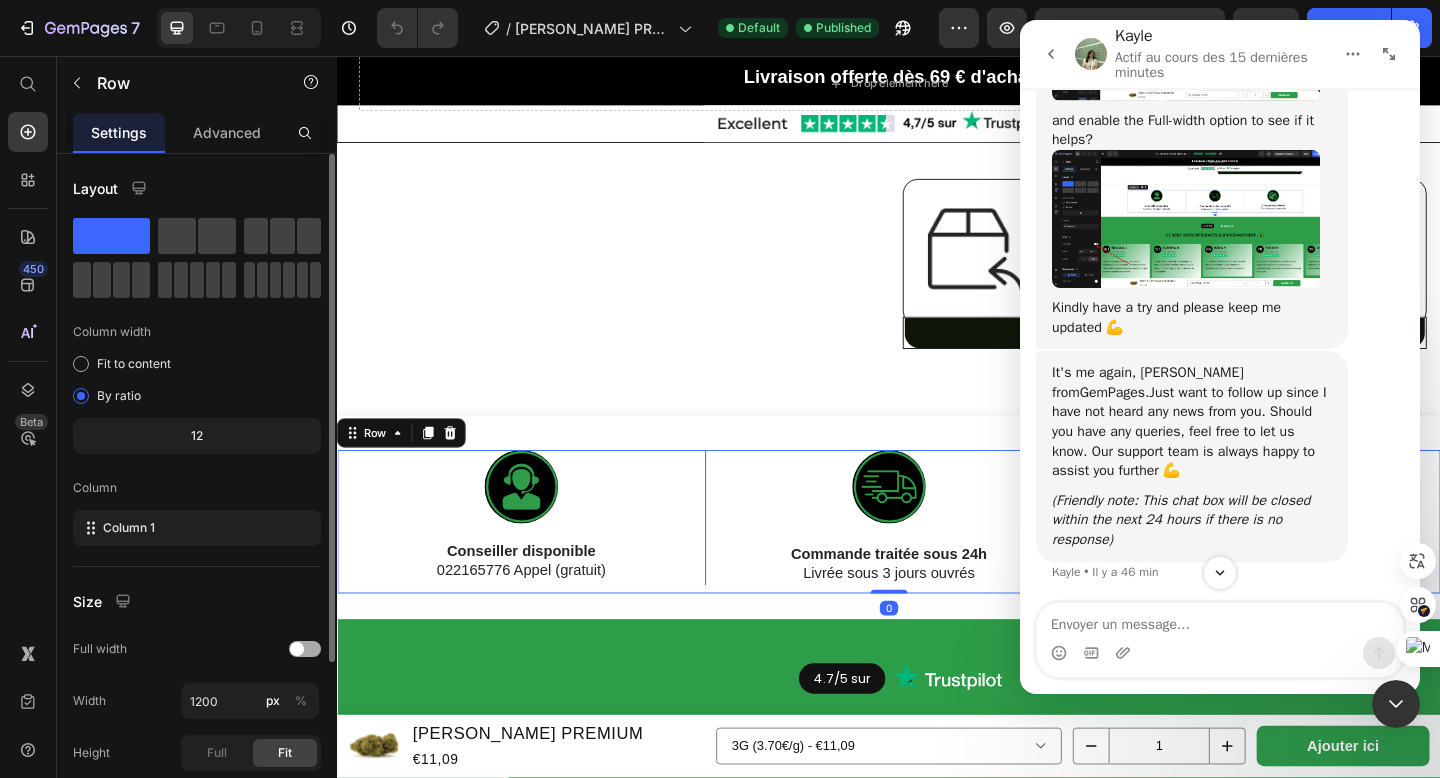 click at bounding box center (297, 649) 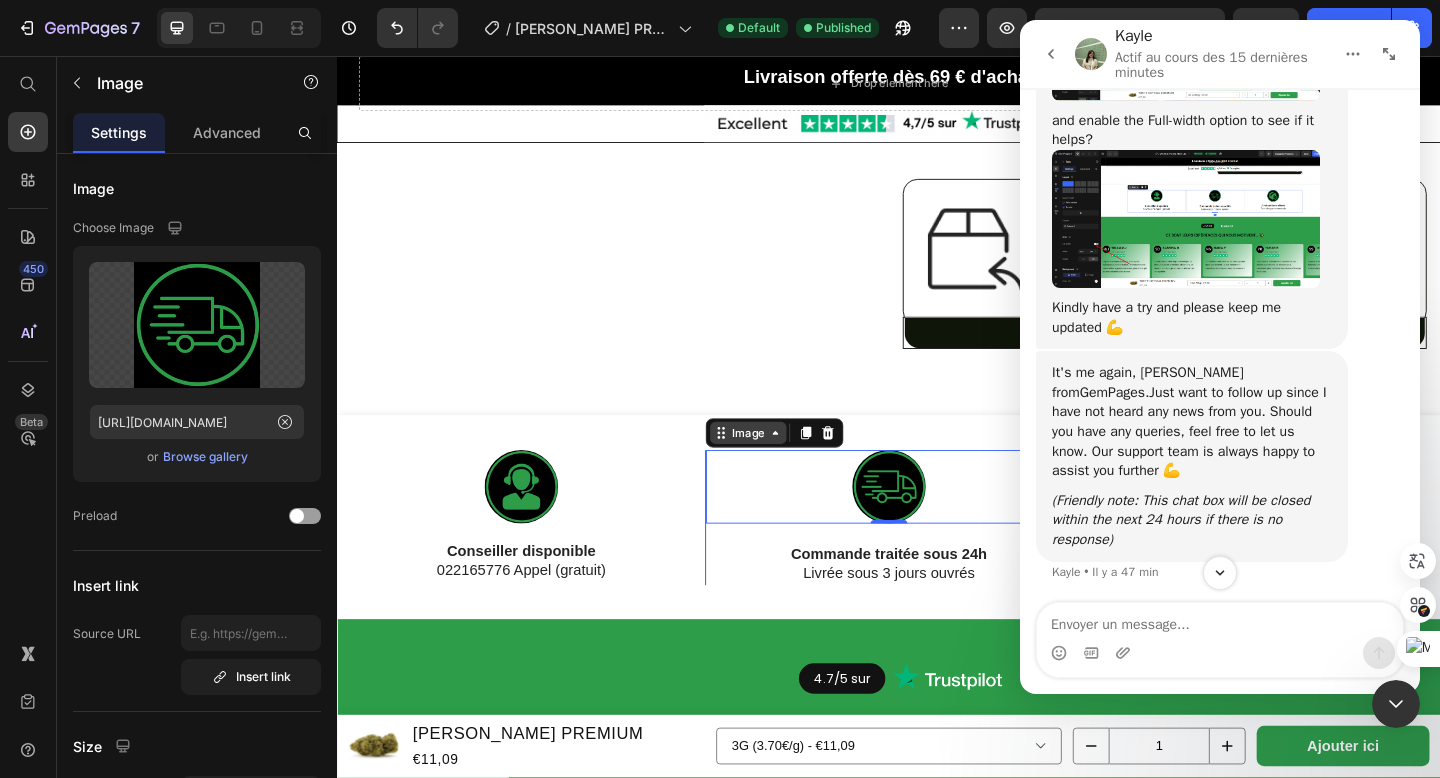 click 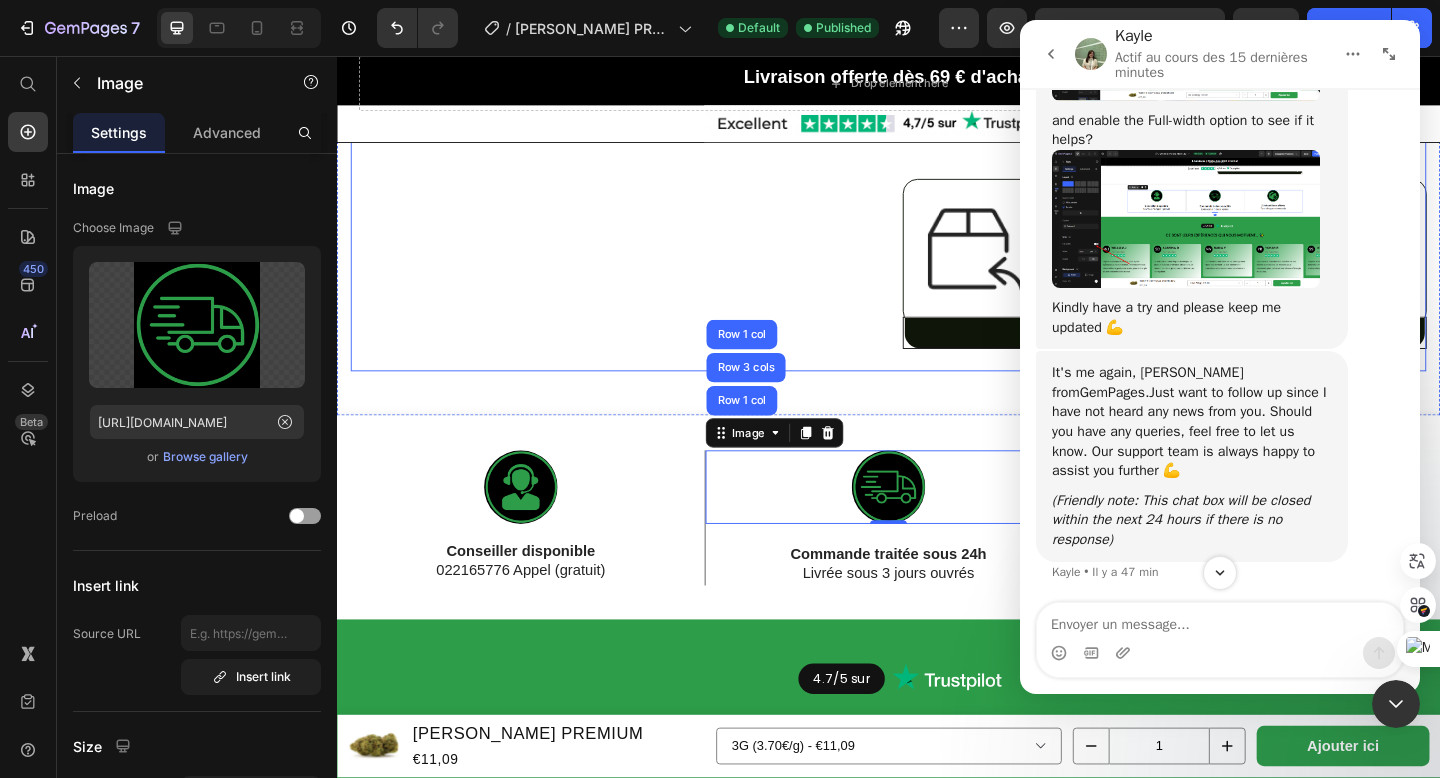 click on "Product Images" at bounding box center [637, -505] 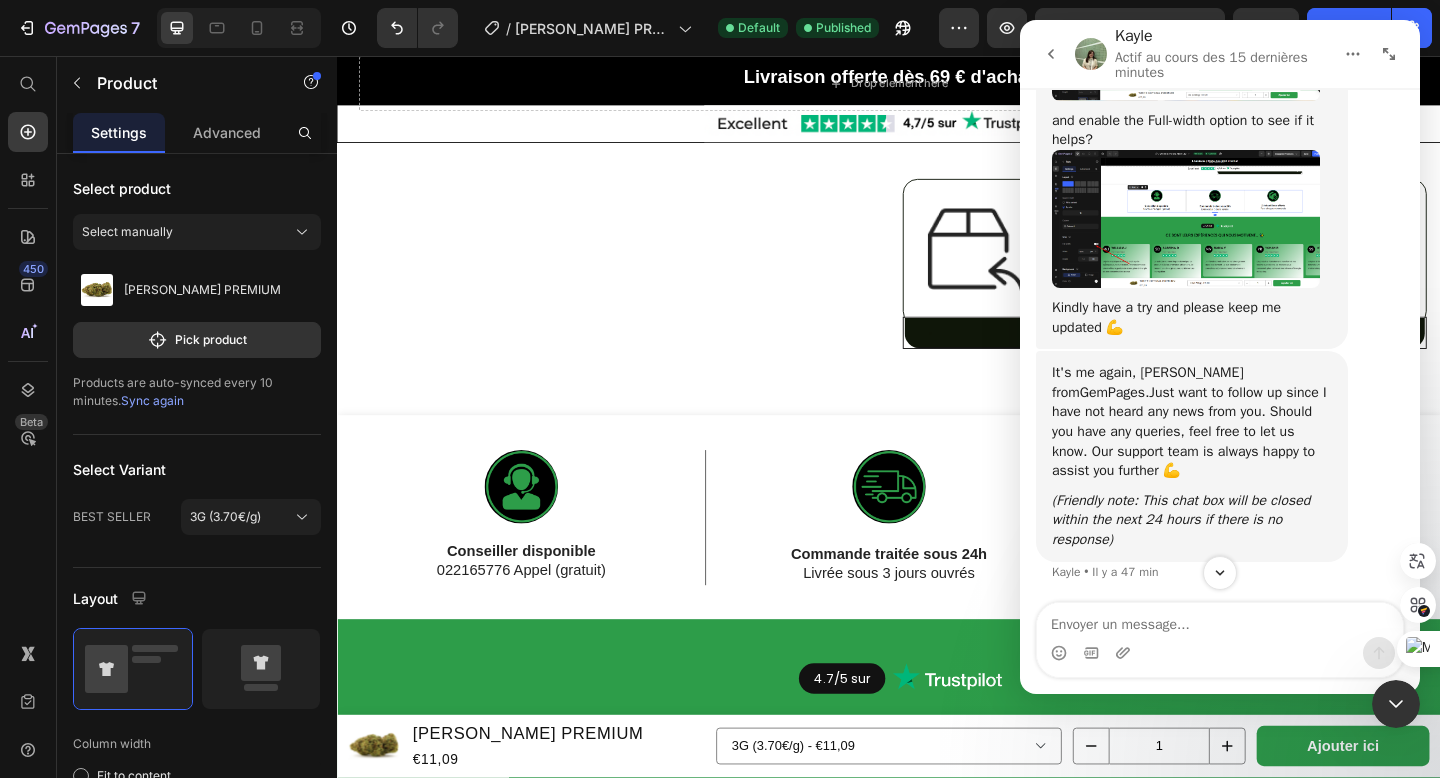 click at bounding box center (1396, 704) 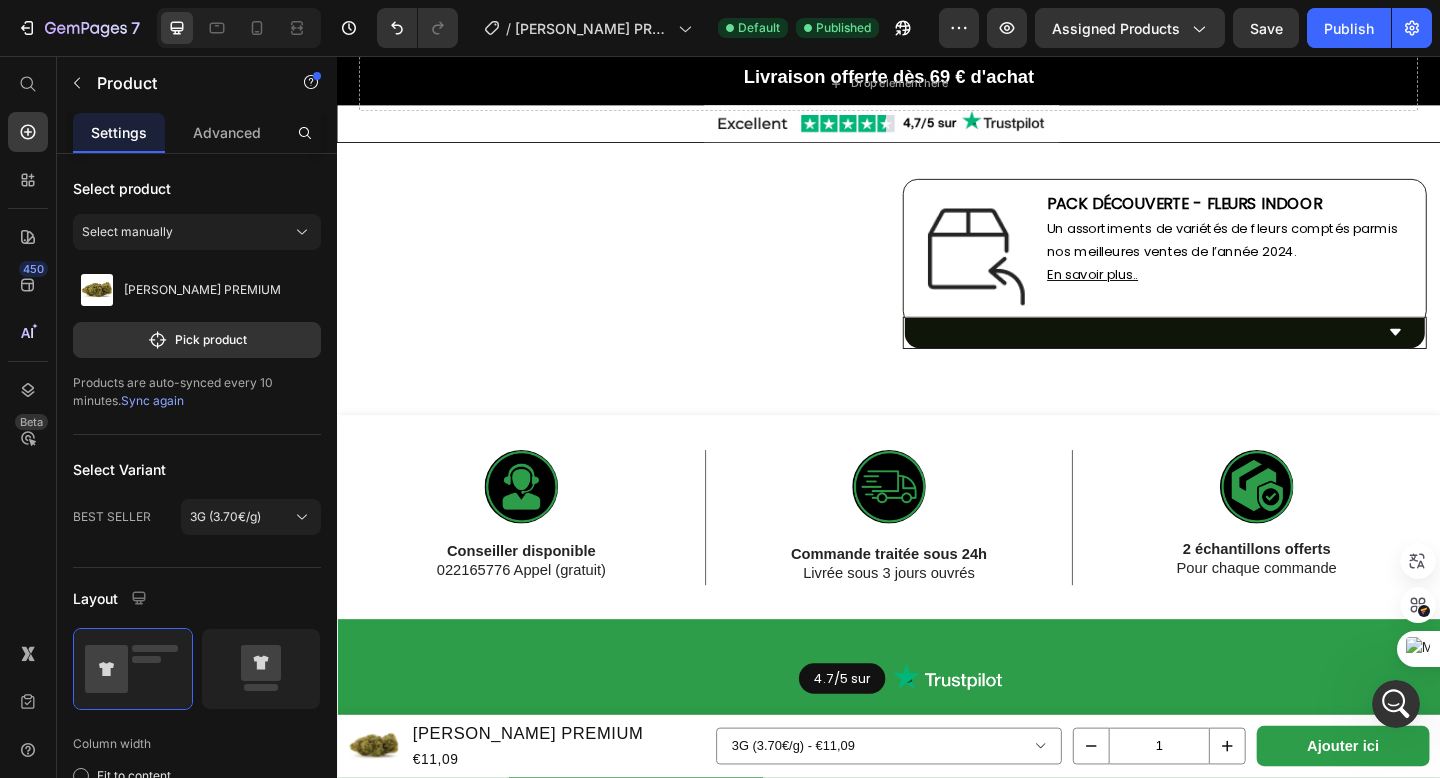scroll, scrollTop: 0, scrollLeft: 0, axis: both 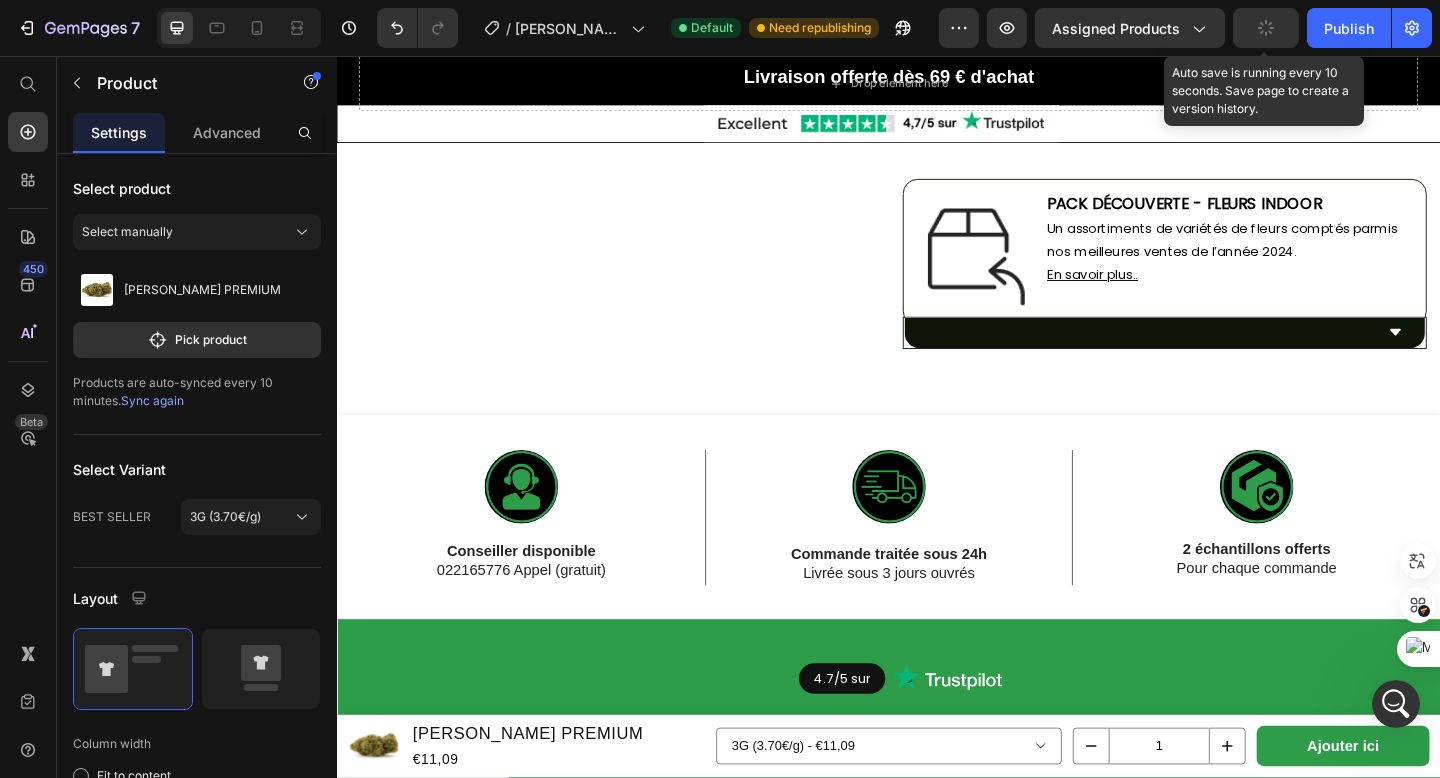 click 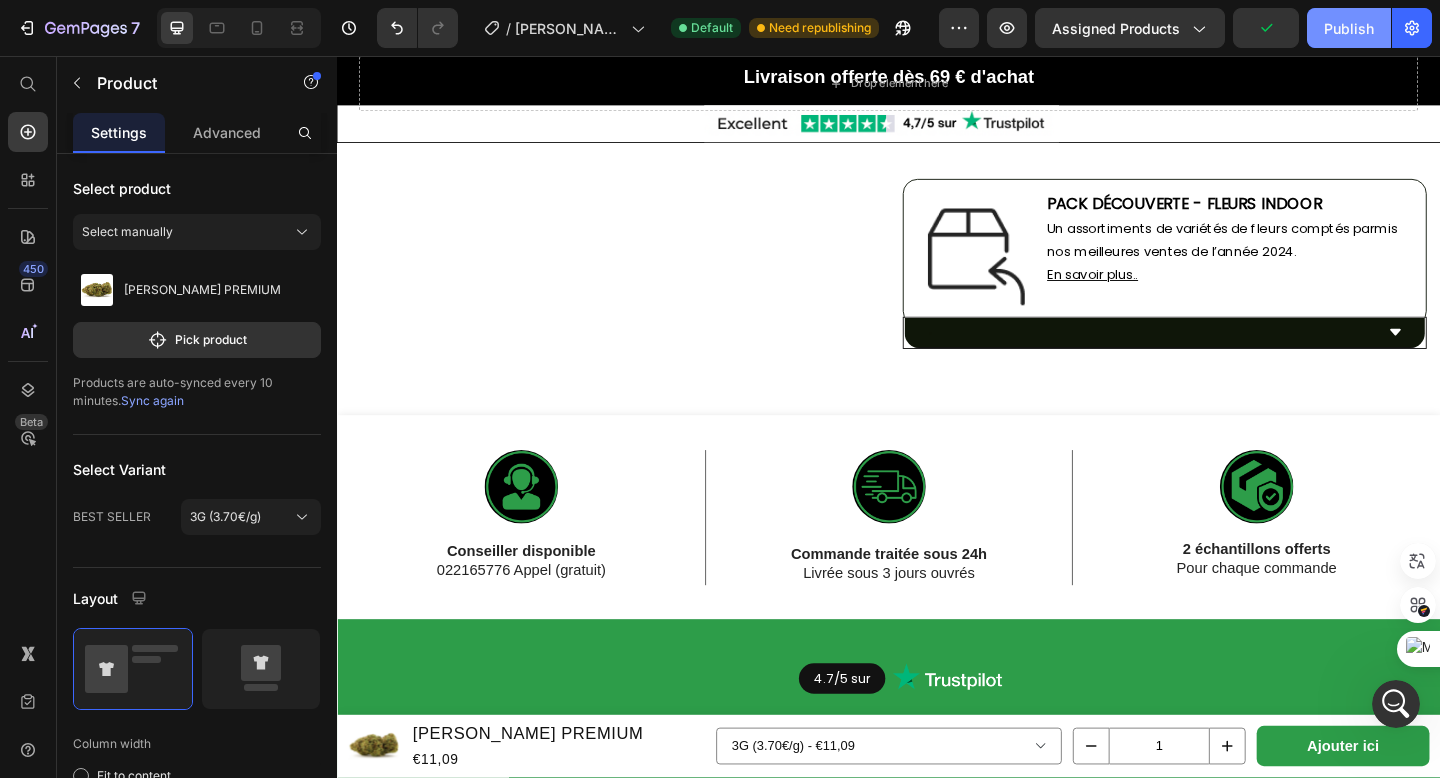 click on "Publish" 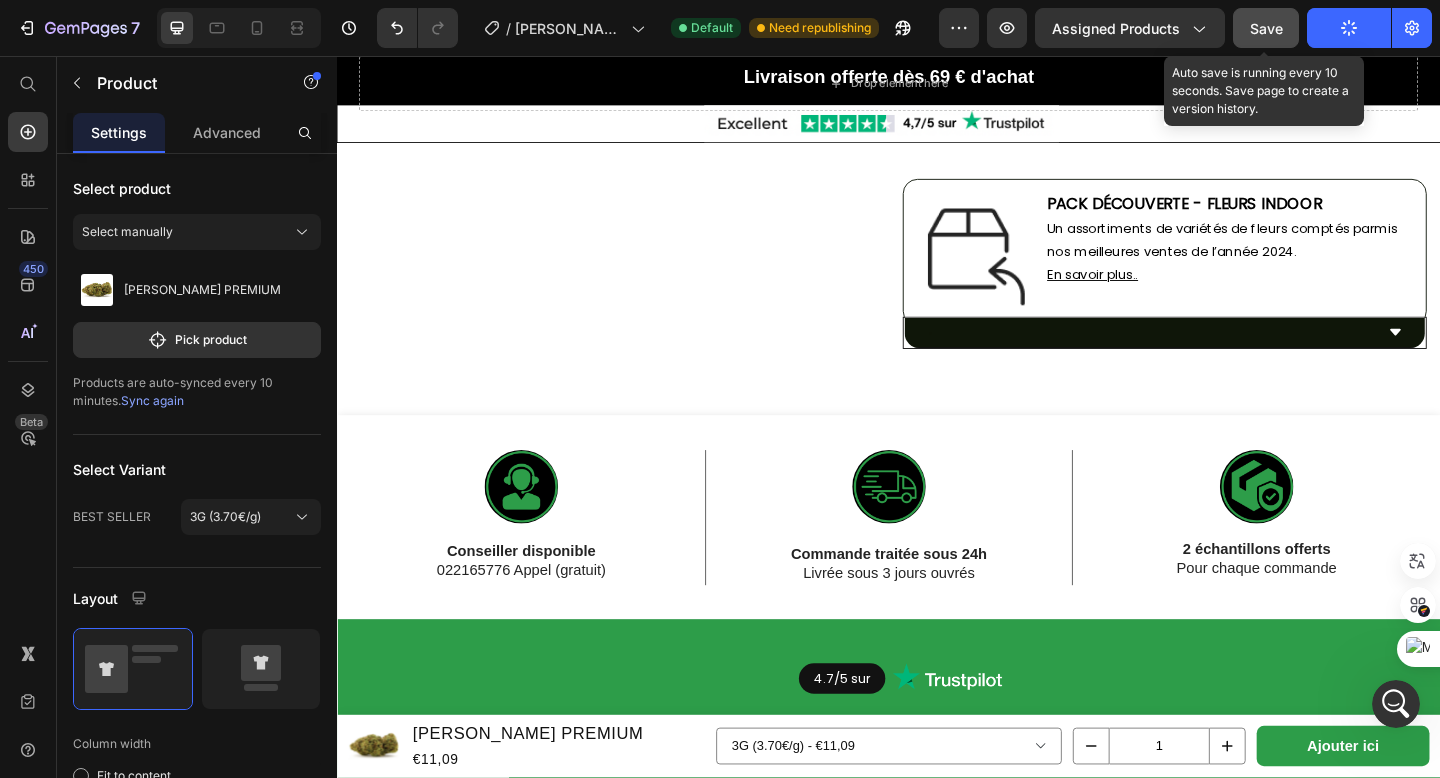 click on "Save" at bounding box center [1266, 28] 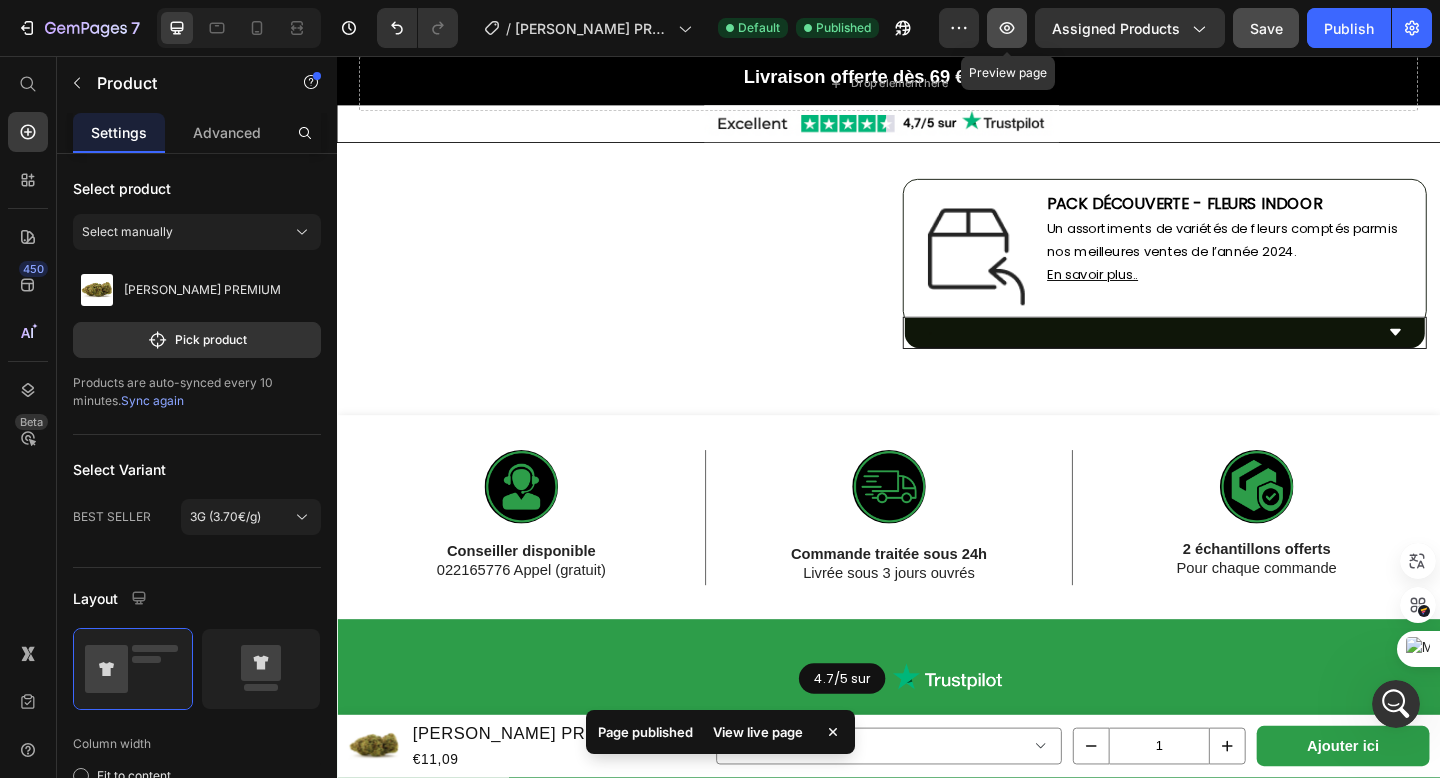 click 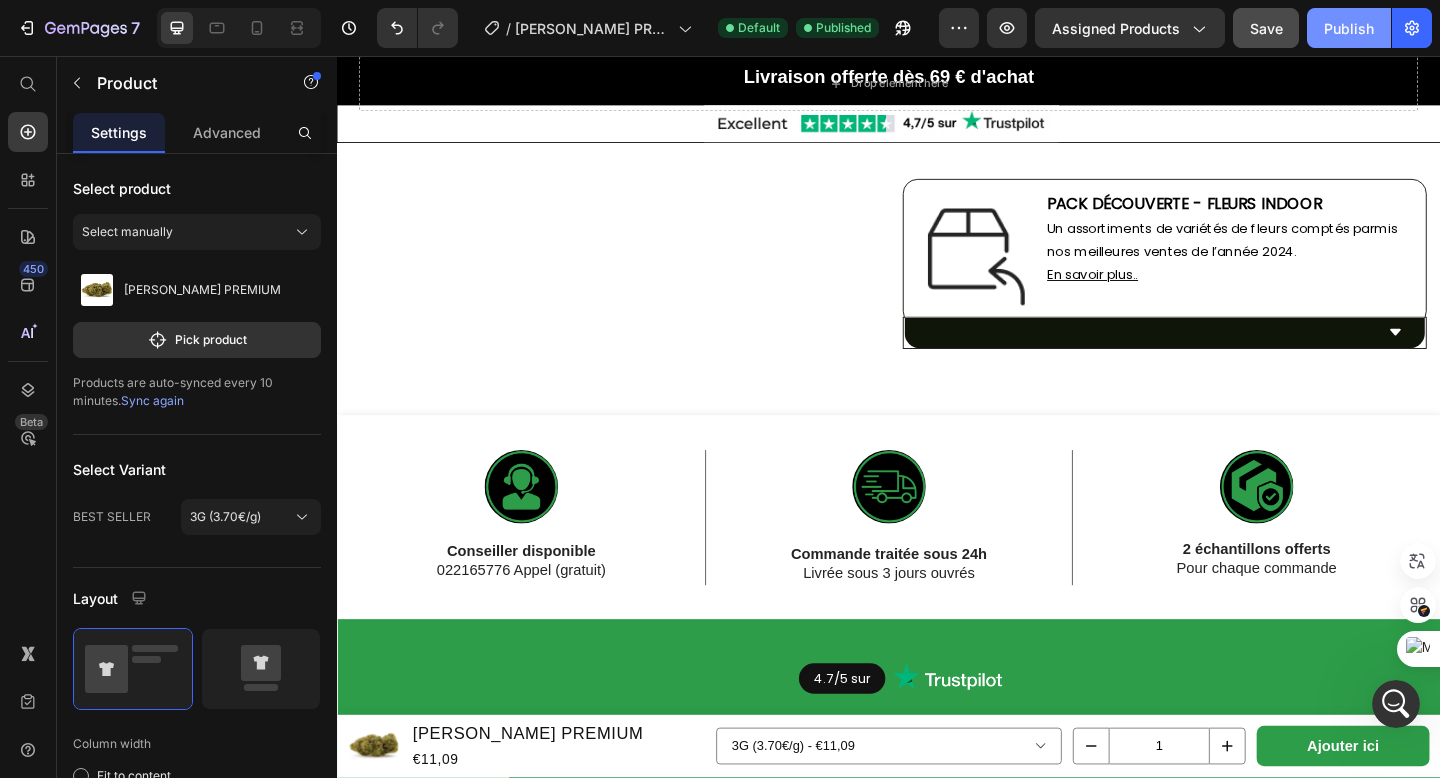 click on "Publish" at bounding box center (1349, 28) 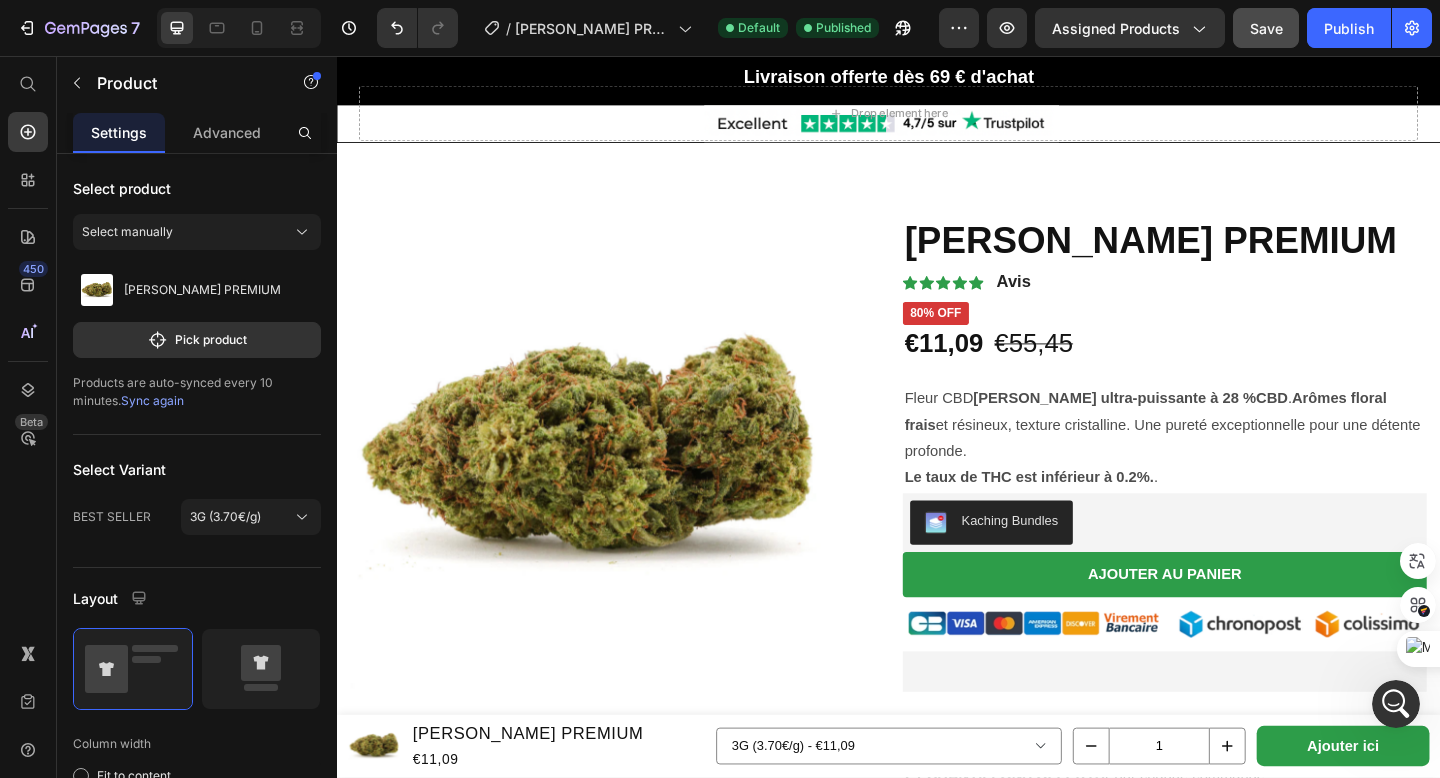 scroll, scrollTop: 0, scrollLeft: 0, axis: both 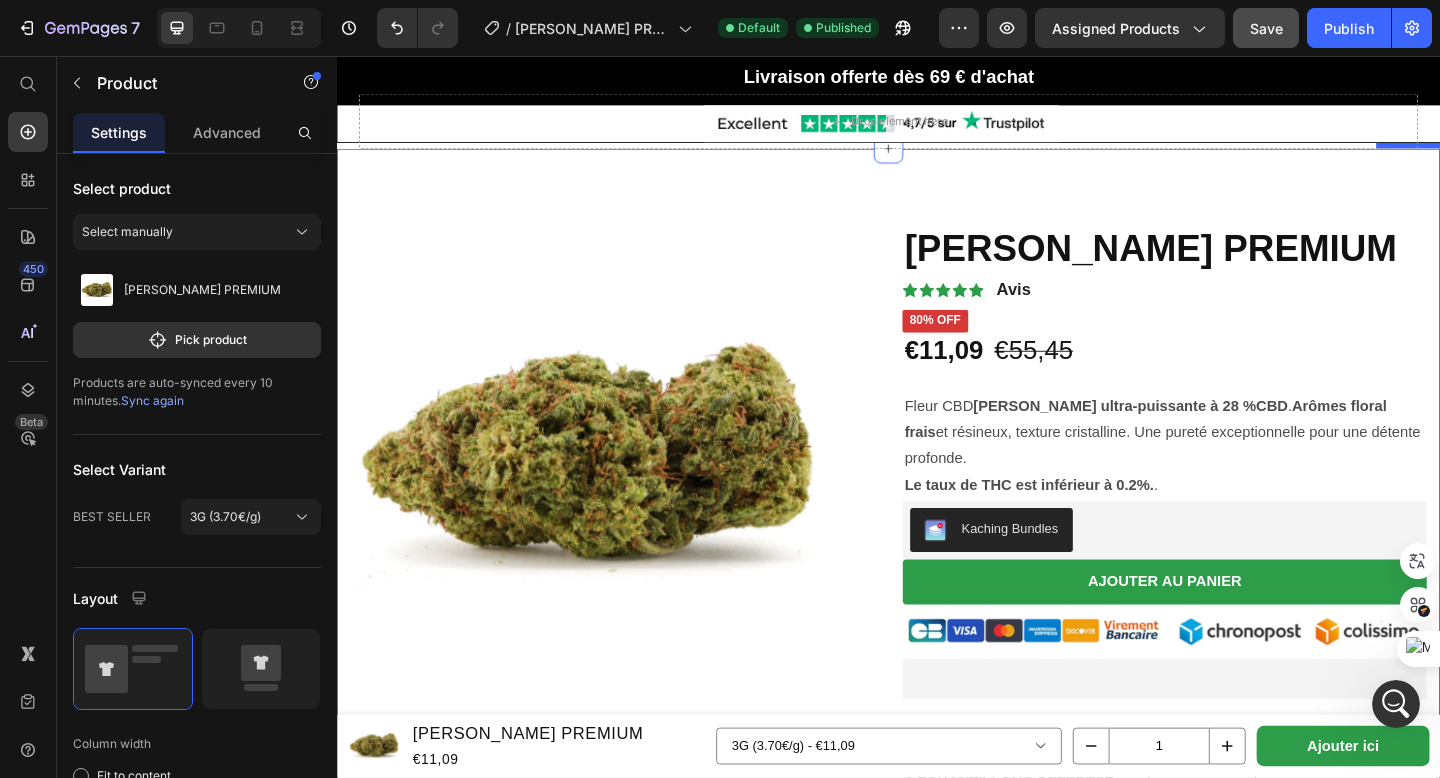 click on "Product Images Icon Icon Icon Icon Icon Icon List 2,500+ Verified Reviews! Text Block Row WHITE CRYSTAL PREMIUM Product Title Icon Icon Icon Icon Icon Icon List Avis Text Block Row 80% off Product Badge €11,09 Product Price €55,45 Product Price 80% off Product Badge Row 3G (3.70€/g) 3G (3.70€/g) 3G (3.70€/g) 5G (3.60€/g) 5G (3.60€/g) 5G (3.60€/g) 10G (2.48€/g) 10G (2.48€/g) 10G (2.48€/g) 20G (2.40€/g) 20G (2.40€/g) 20G (2.40€/g) 50G (2.30€/g) 50G (2.30€/g) 50G (2.30€/g) 100G (1.94€/g) 100G (1.94€/g) 100G (1.94€/g) Product Variants & Swatches Fleur CBD  White Crystal ultra-puissante à 28 %CBD .  Arômes floral frais  et résineux, texture cristalline. Une pureté exceptionnelle pour une détente profonde. Le taux de THC est inférieur à 0.2%. . Text Block Row Kaching Bundles Kaching Bundles Row Ajouter au panier   Add to Cart Image
Custom Code Row CONSEILLER DISPONIBLE +3222165197  (Appel gratuit) Text Block 2 ÉCHANTILLONS OFFERTS  Pour chaque commande ." at bounding box center (937, 1124) 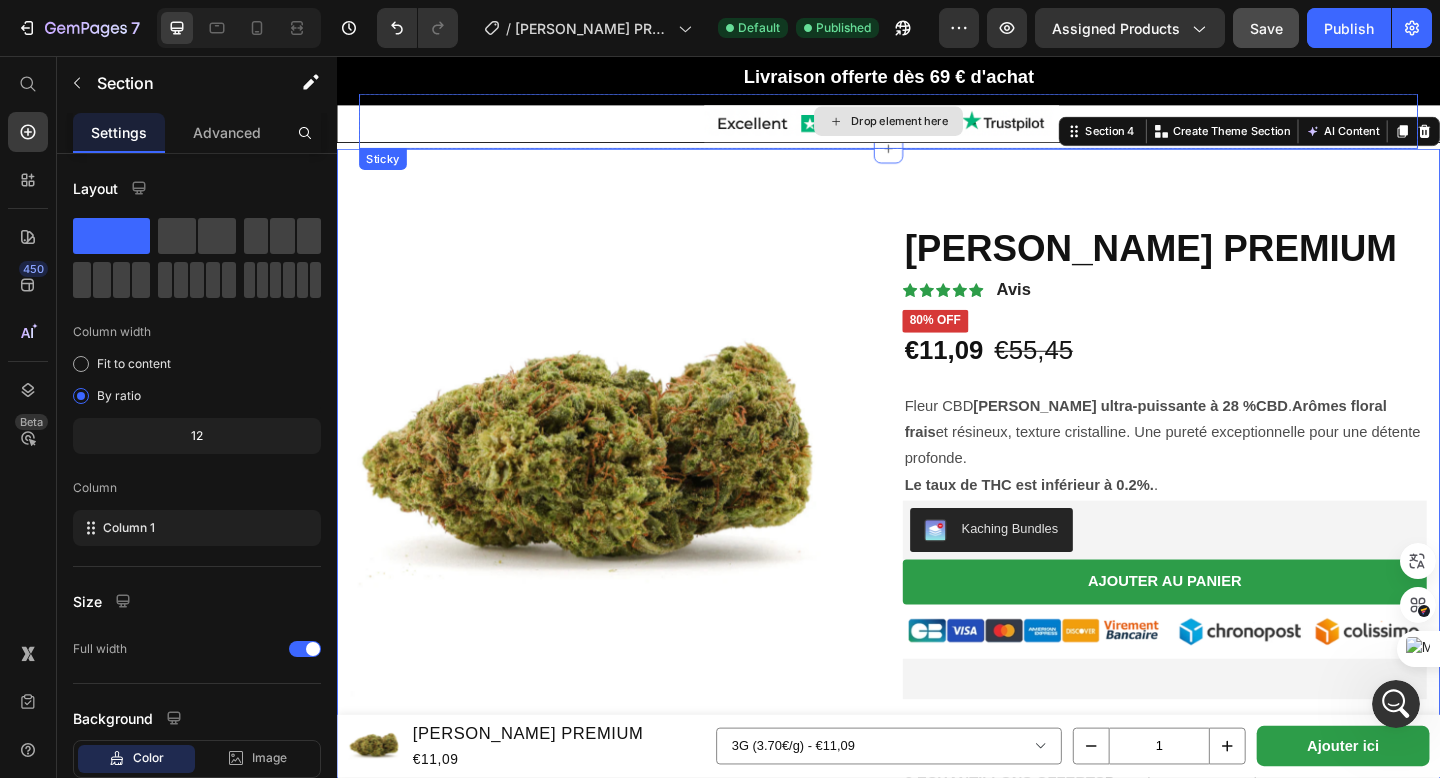 click on "Drop element here" at bounding box center [937, 127] 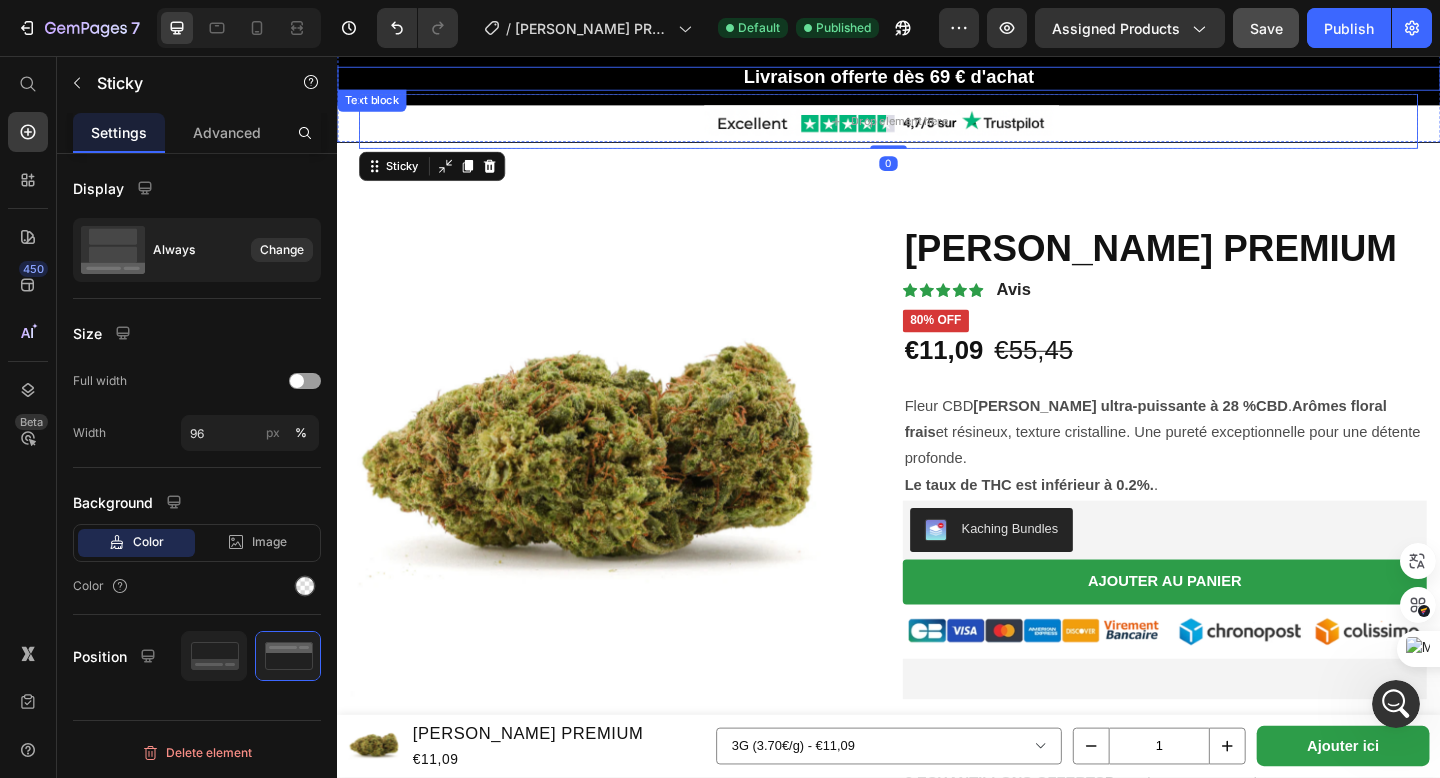 click on "Livraison offerte dès 69 € d'achat" at bounding box center (937, 81) 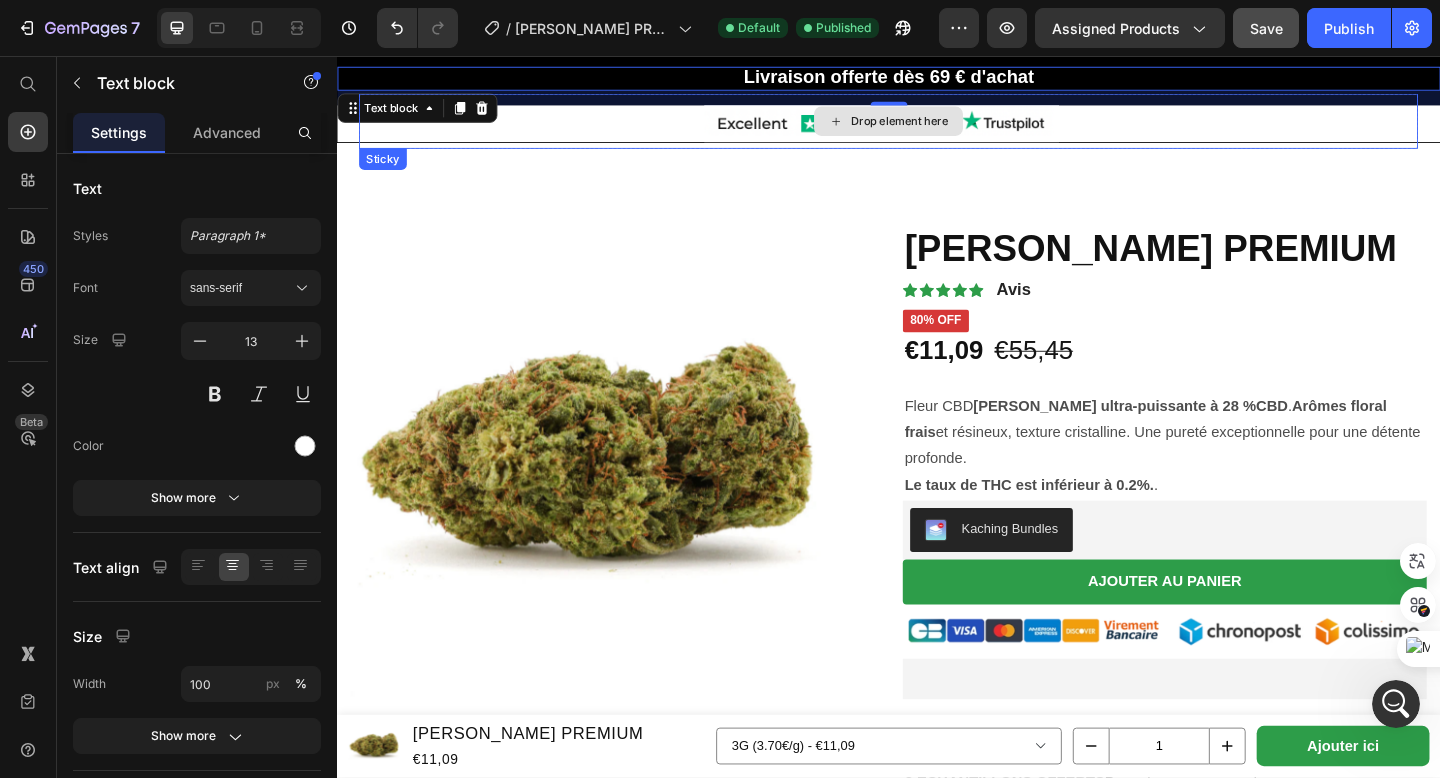 click on "Drop element here" at bounding box center [937, 127] 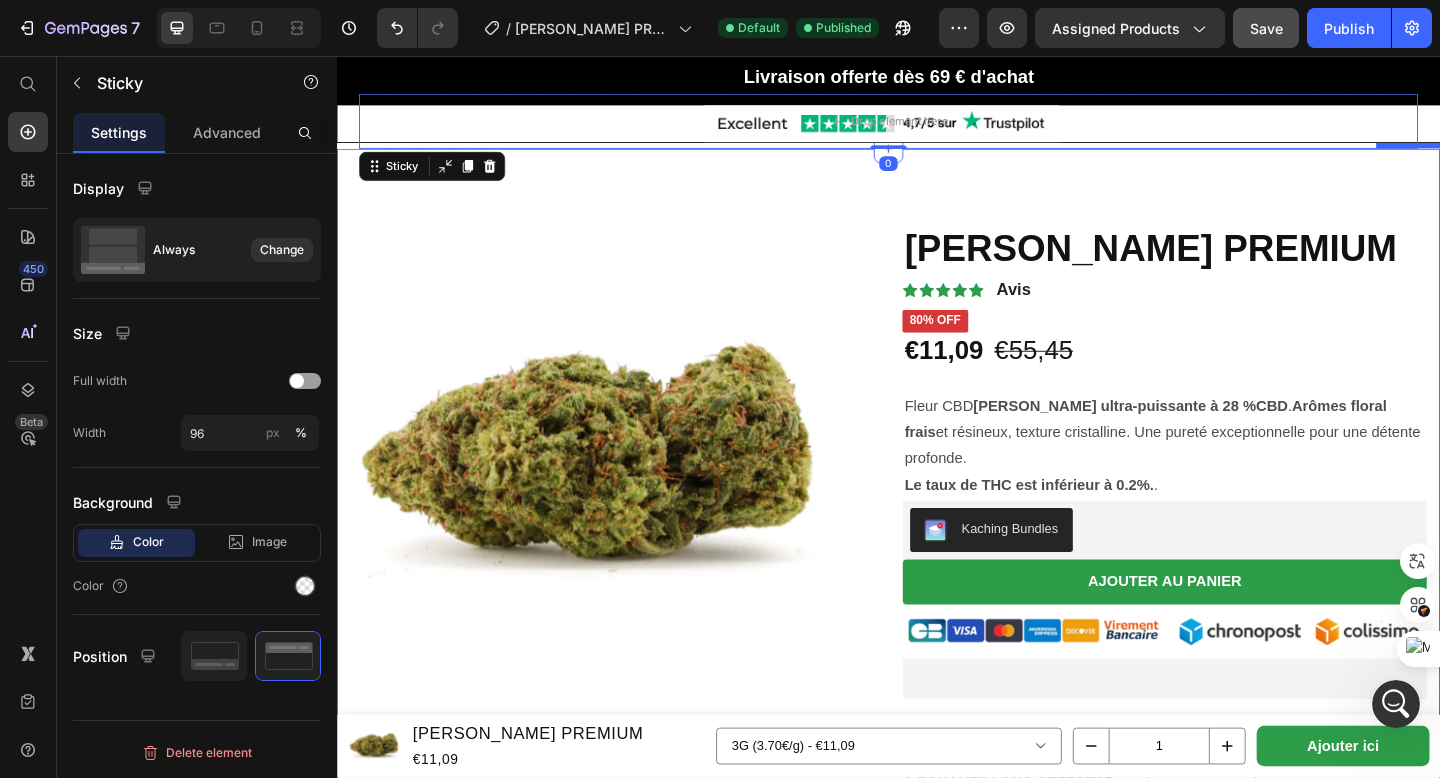 click on "Product Images Icon Icon Icon Icon Icon Icon List 2,500+ Verified Reviews! Text Block Row WHITE CRYSTAL PREMIUM Product Title Icon Icon Icon Icon Icon Icon List Avis Text Block Row 80% off Product Badge €11,09 Product Price €55,45 Product Price 80% off Product Badge Row 3G (3.70€/g) 3G (3.70€/g) 3G (3.70€/g) 5G (3.60€/g) 5G (3.60€/g) 5G (3.60€/g) 10G (2.48€/g) 10G (2.48€/g) 10G (2.48€/g) 20G (2.40€/g) 20G (2.40€/g) 20G (2.40€/g) 50G (2.30€/g) 50G (2.30€/g) 50G (2.30€/g) 100G (1.94€/g) 100G (1.94€/g) 100G (1.94€/g) Product Variants & Swatches Fleur CBD  White Crystal ultra-puissante à 28 %CBD .  Arômes floral frais  et résineux, texture cristalline. Une pureté exceptionnelle pour une détente profonde. Le taux de THC est inférieur à 0.2%. . Text Block Row Kaching Bundles Kaching Bundles Row Ajouter au panier   Add to Cart Image
Custom Code Row CONSEILLER DISPONIBLE +3222165197  (Appel gratuit) Text Block 2 ÉCHANTILLONS OFFERTS  Pour chaque commande ." at bounding box center (937, 1124) 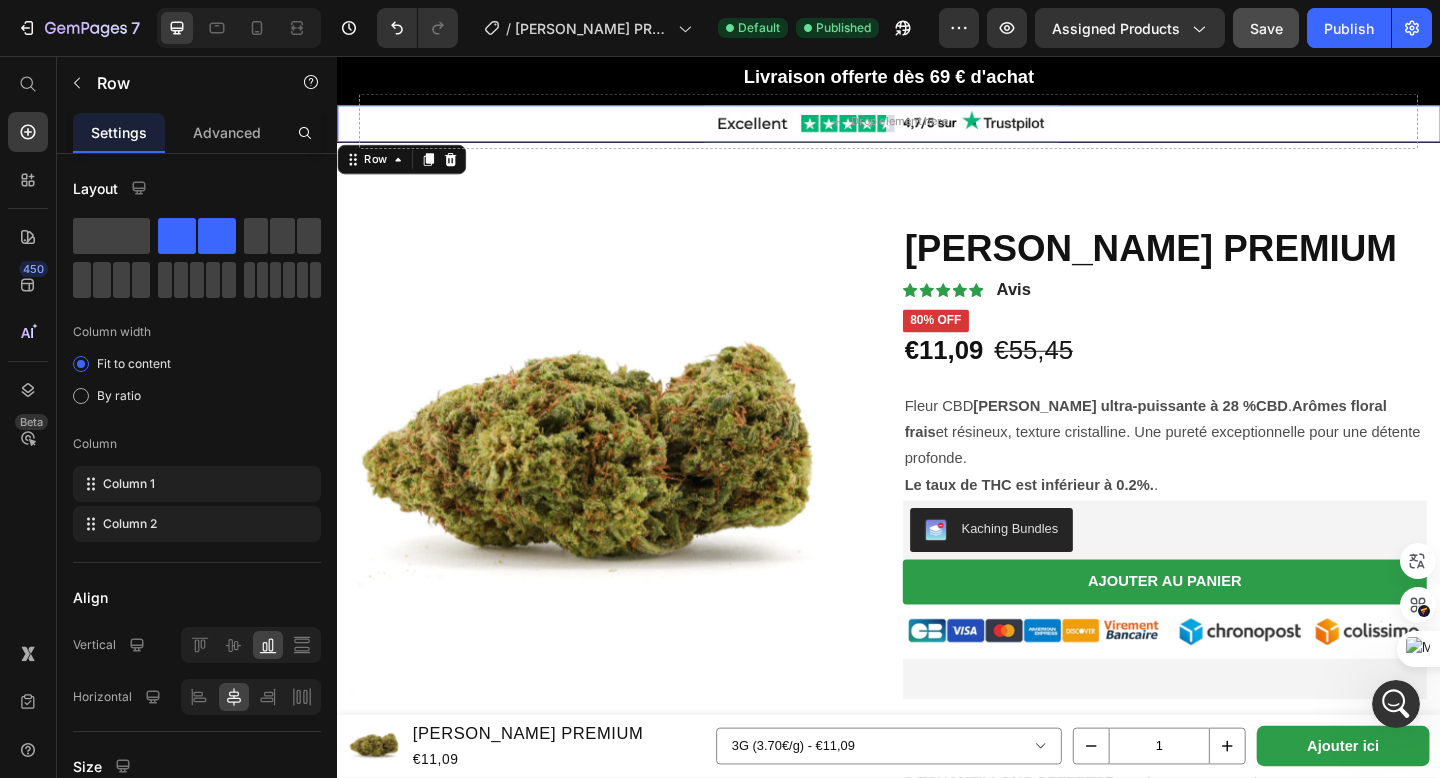 click on "Image Shop Now Button Row Row   0" at bounding box center (937, 130) 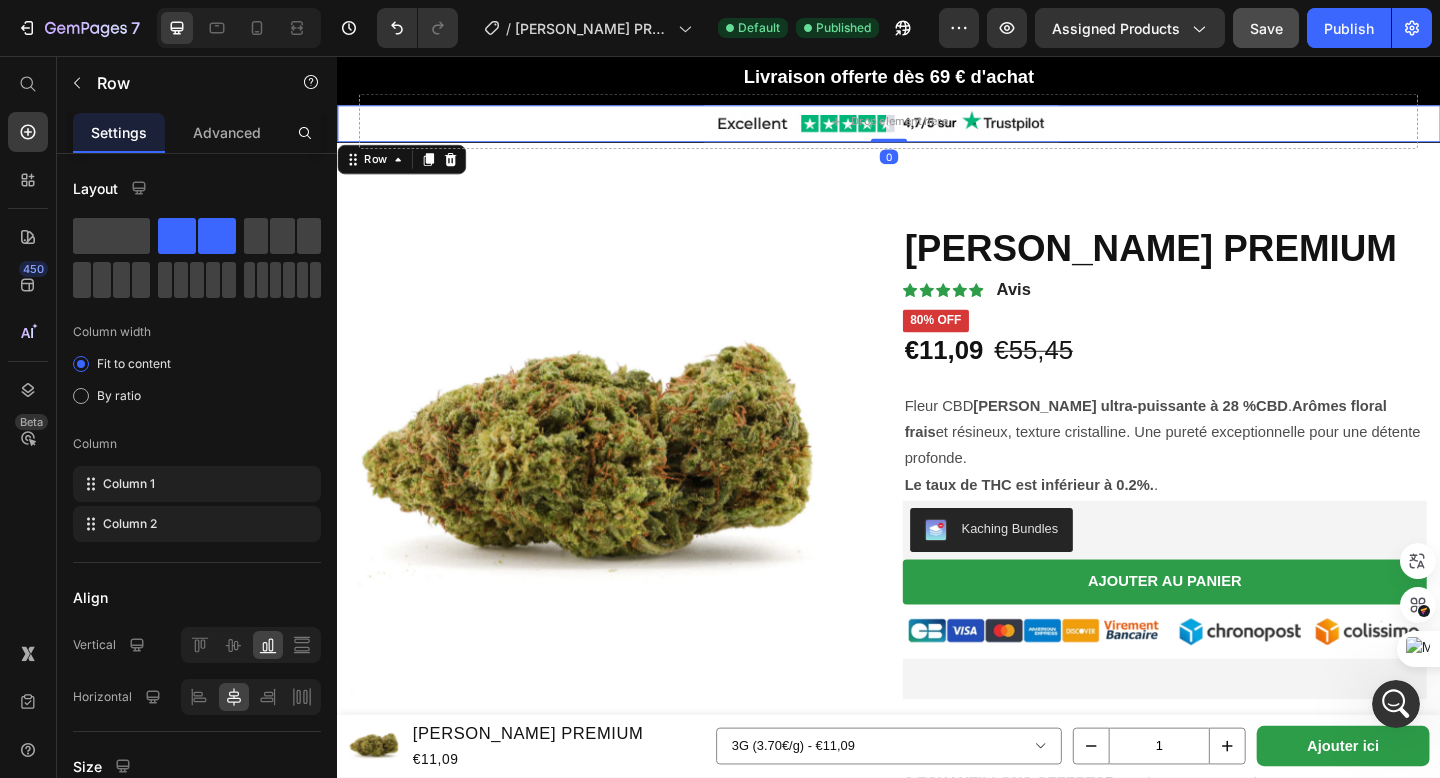 click on "Image Shop Now Button Row Row   0" at bounding box center [937, 130] 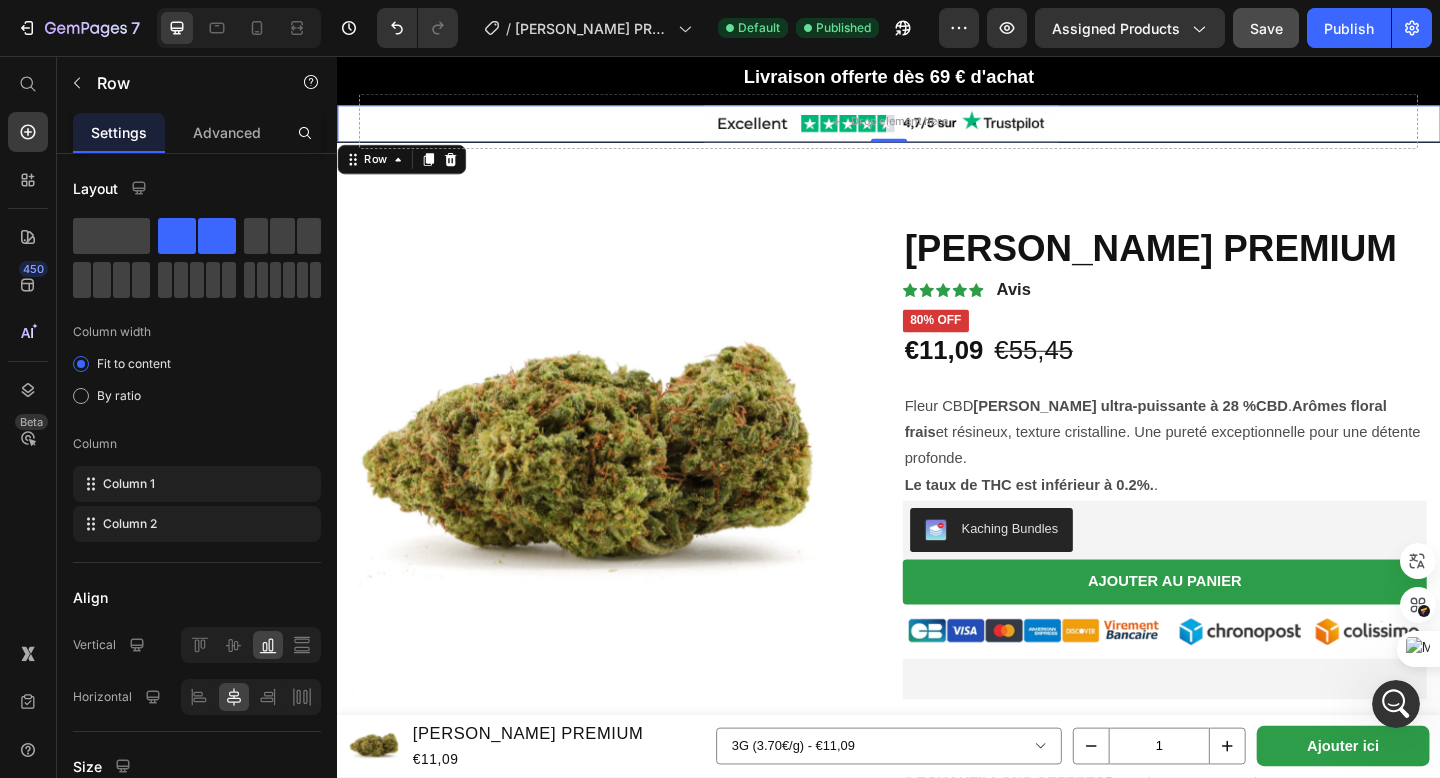 click on "Image Shop Now Button Row Row   0" at bounding box center [937, 130] 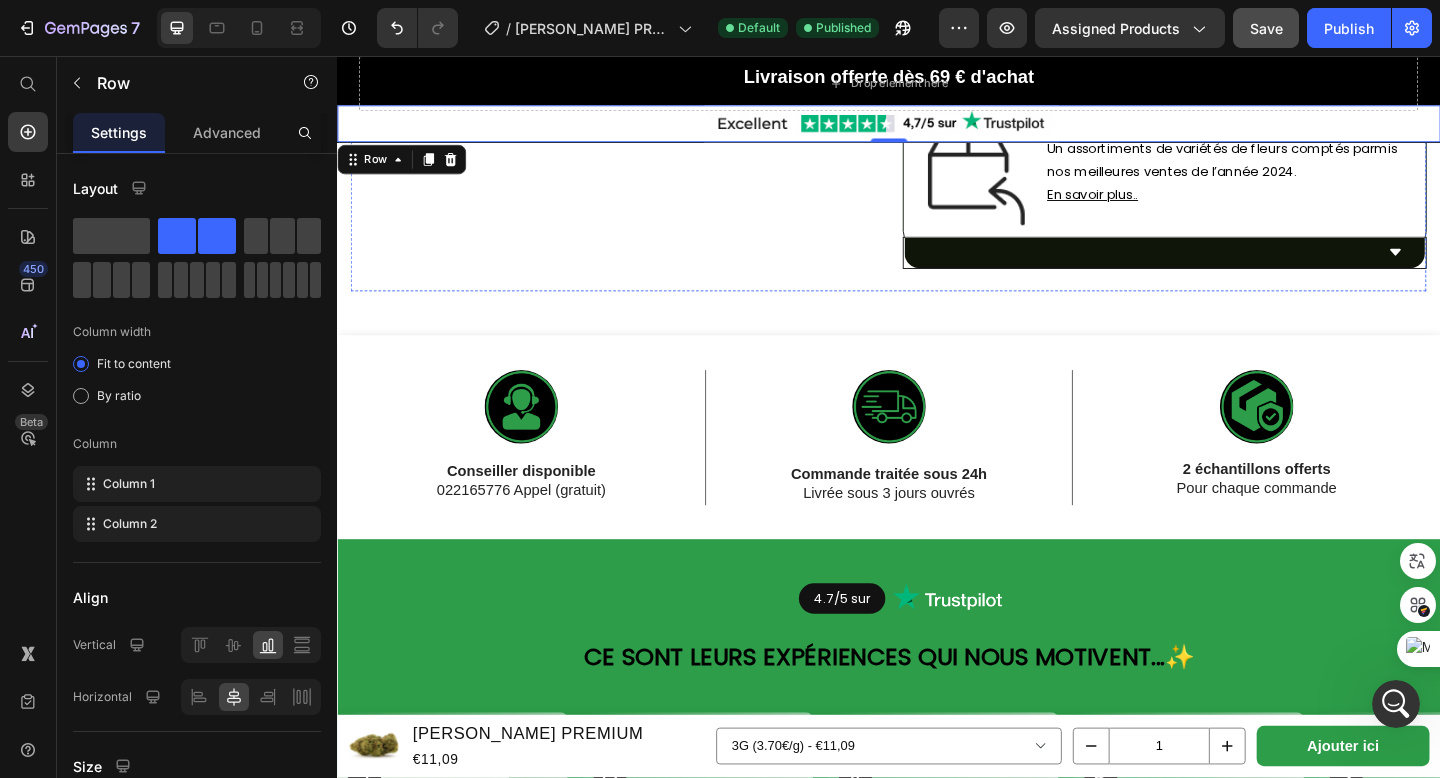 scroll, scrollTop: 1731, scrollLeft: 0, axis: vertical 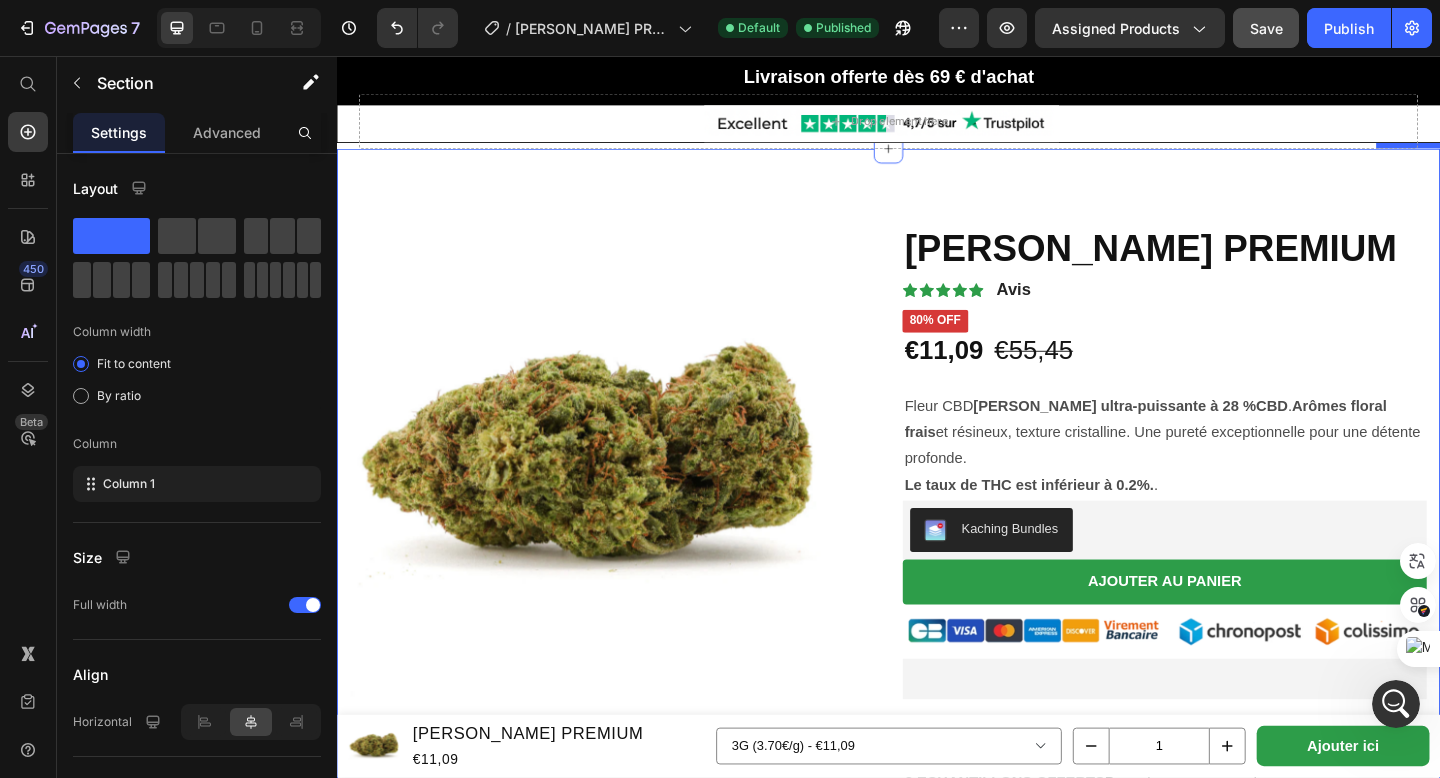 click on "Product Images Icon Icon Icon Icon Icon Icon List 2,500+ Verified Reviews! Text Block Row WHITE CRYSTAL PREMIUM Product Title Icon Icon Icon Icon Icon Icon List Avis Text Block Row 80% off Product Badge €11,09 Product Price €55,45 Product Price 80% off Product Badge Row 3G (3.70€/g) 3G (3.70€/g) 3G (3.70€/g) 5G (3.60€/g) 5G (3.60€/g) 5G (3.60€/g) 10G (2.48€/g) 10G (2.48€/g) 10G (2.48€/g) 20G (2.40€/g) 20G (2.40€/g) 20G (2.40€/g) 50G (2.30€/g) 50G (2.30€/g) 50G (2.30€/g) 100G (1.94€/g) 100G (1.94€/g) 100G (1.94€/g) Product Variants & Swatches Fleur CBD  White Crystal ultra-puissante à 28 %CBD .  Arômes floral frais  et résineux, texture cristalline. Une pureté exceptionnelle pour une détente profonde. Le taux de THC est inférieur à 0.2%. . Text Block Row Kaching Bundles Kaching Bundles Row Ajouter au panier   Add to Cart Image
Custom Code Row CONSEILLER DISPONIBLE +3222165197  (Appel gratuit) Text Block 2 ÉCHANTILLONS OFFERTS  Pour chaque commande ." at bounding box center (937, 1124) 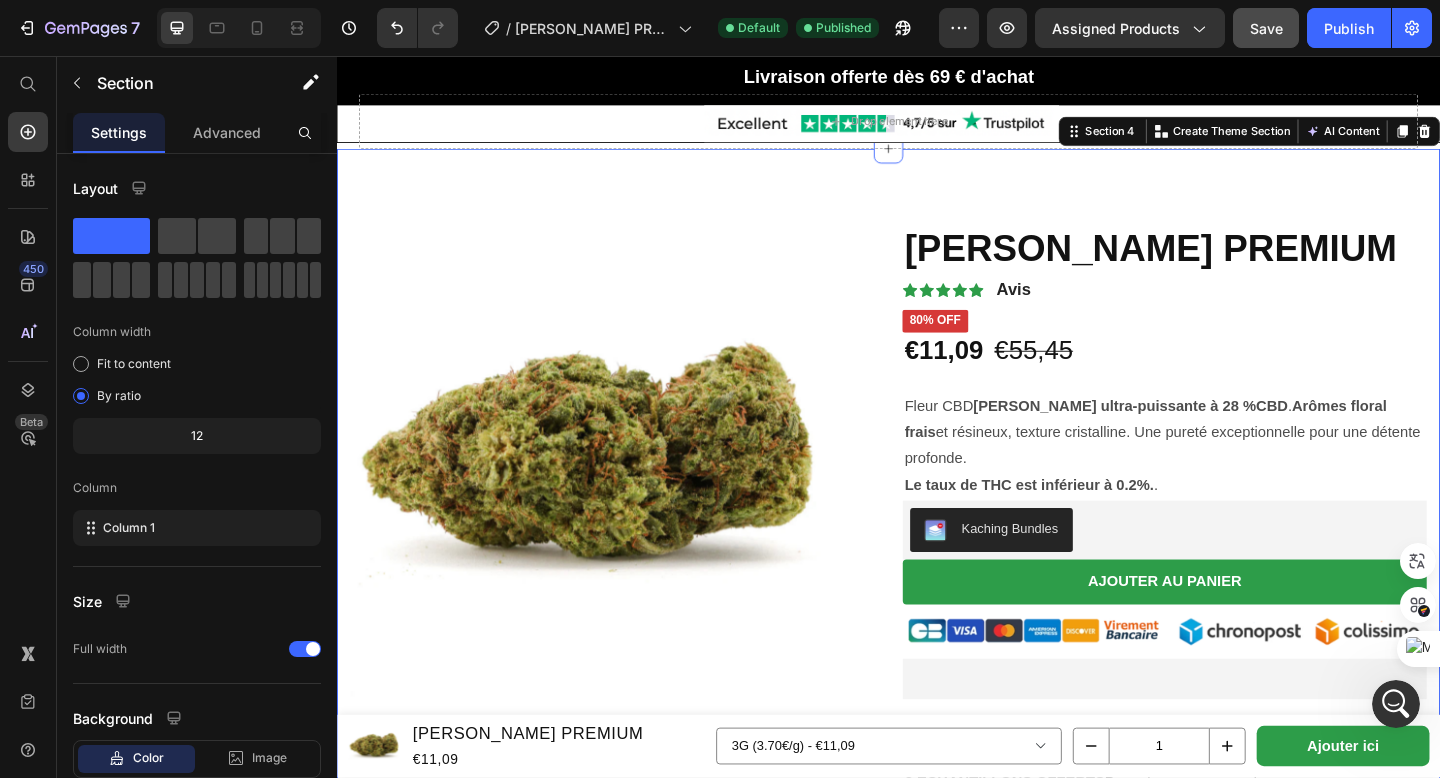 click on "Drop element here Sticky Product Images WHITE CRYSTAL PREMIUM Product Title €11,09 Product Price Row 3G (3.70€/g) - €11,09  5G (3.60€/g) - €18,00  10G (2.48€/g) - €32,40  20G (2.40€/g) - €49,60  50G (2.30€/g) - €115,00  100G (1.94€/g) - €194,00  Product Variants & Swatches 1 Product Quantity Ajouter ici Product Cart Button Row Product Sticky Livraison offerte dès 69 € d'achat Text block Image Shop Now Button Row Row Section 3 Product Images Icon Icon Icon Icon Icon Icon List 2,500+ Verified Reviews! Text Block Row WHITE CRYSTAL PREMIUM Product Title Icon Icon Icon Icon Icon Icon List Avis Text Block Row 80% off Product Badge €11,09 Product Price €55,45 Product Price 80% off Product Badge Row 3G (3.70€/g) 3G (3.70€/g) 3G (3.70€/g) 5G (3.60€/g) 5G (3.60€/g) 5G (3.60€/g) 10G (2.48€/g) 10G (2.48€/g) 10G (2.48€/g) 20G (2.40€/g) 20G (2.40€/g) 20G (2.40€/g) 50G (2.30€/g) 50G (2.30€/g) 50G (2.30€/g) 100G (1.94€/g) 100G (1.94€/g) .  ." at bounding box center [937, 3270] 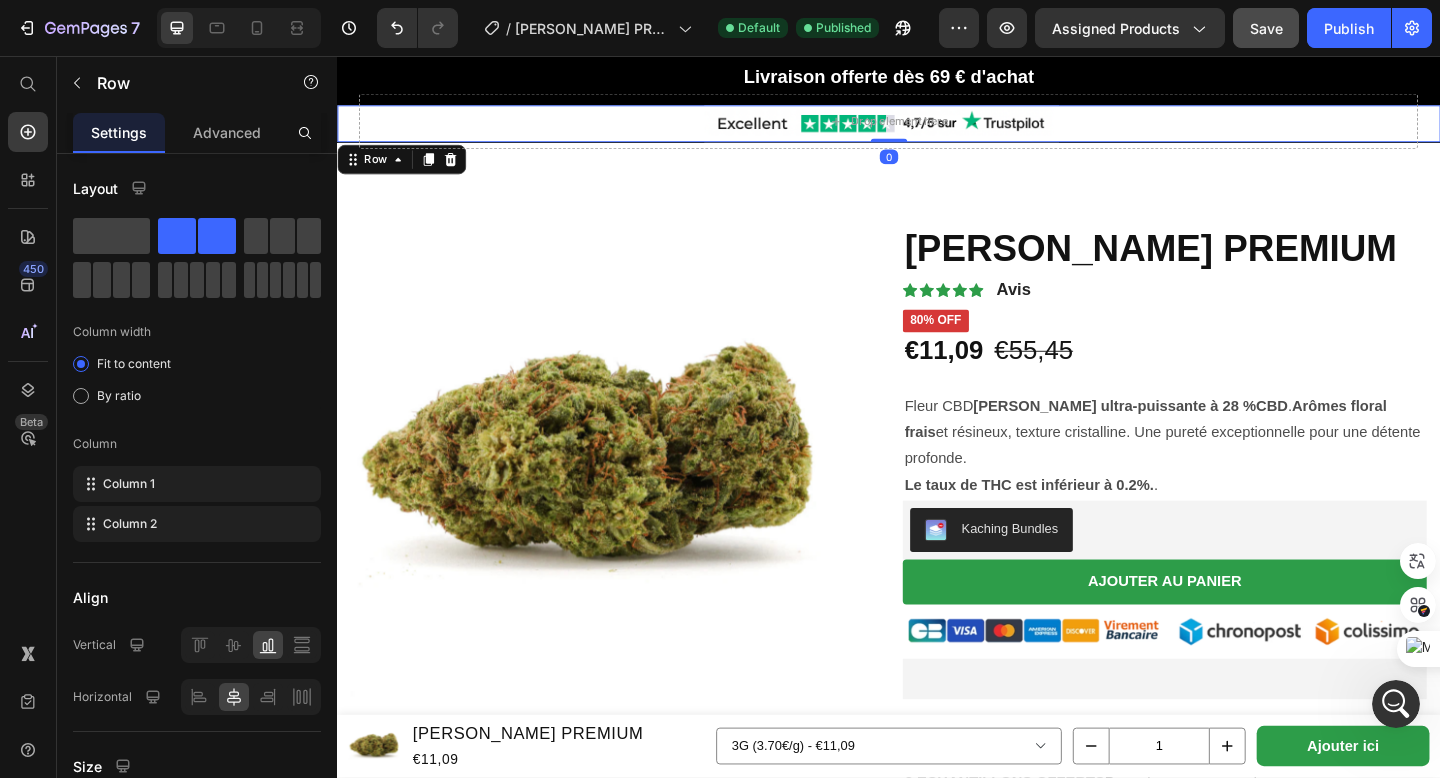 click on "Image Shop Now Button Row Row   0" at bounding box center (937, 130) 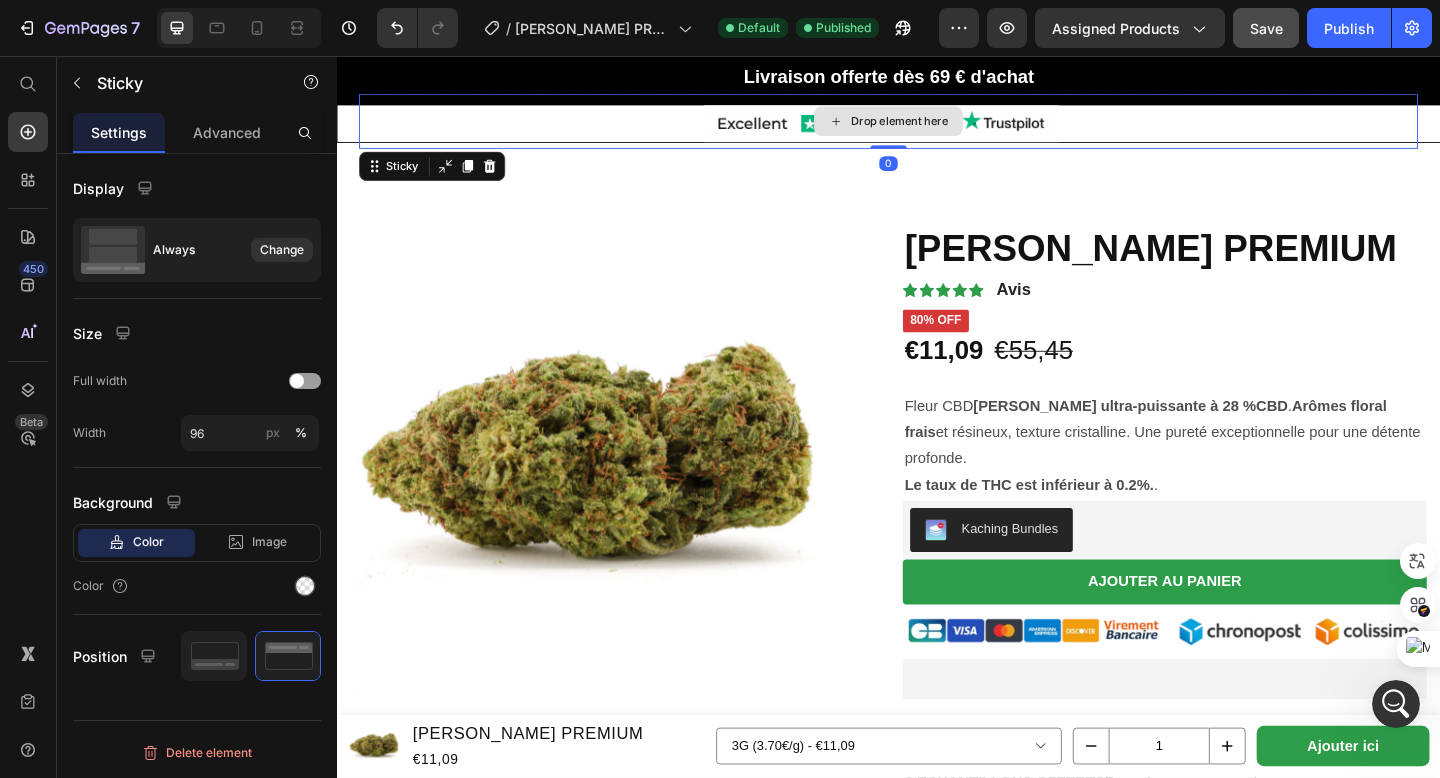 click on "Drop element here" at bounding box center (937, 127) 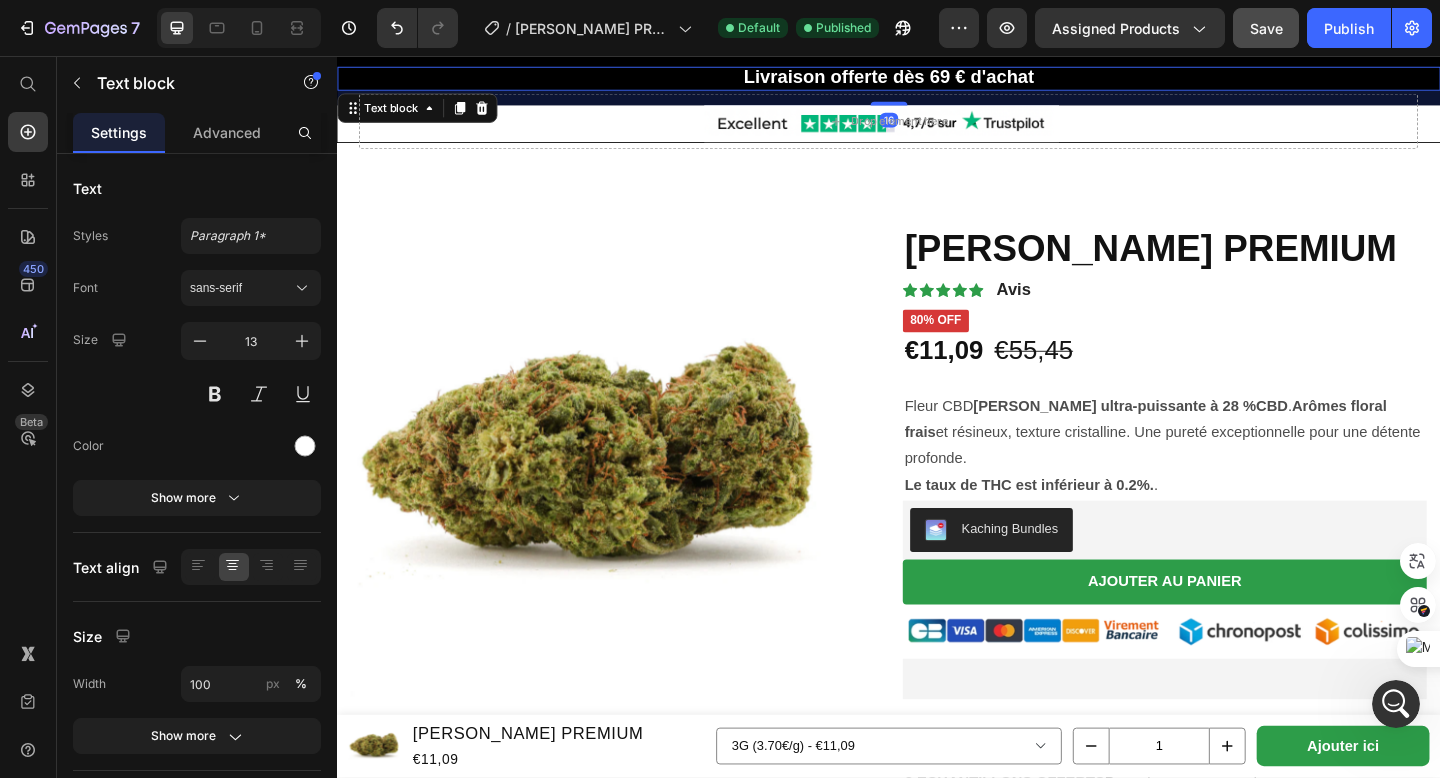 click on "Livraison offerte dès 69 € d'achat" at bounding box center (937, 81) 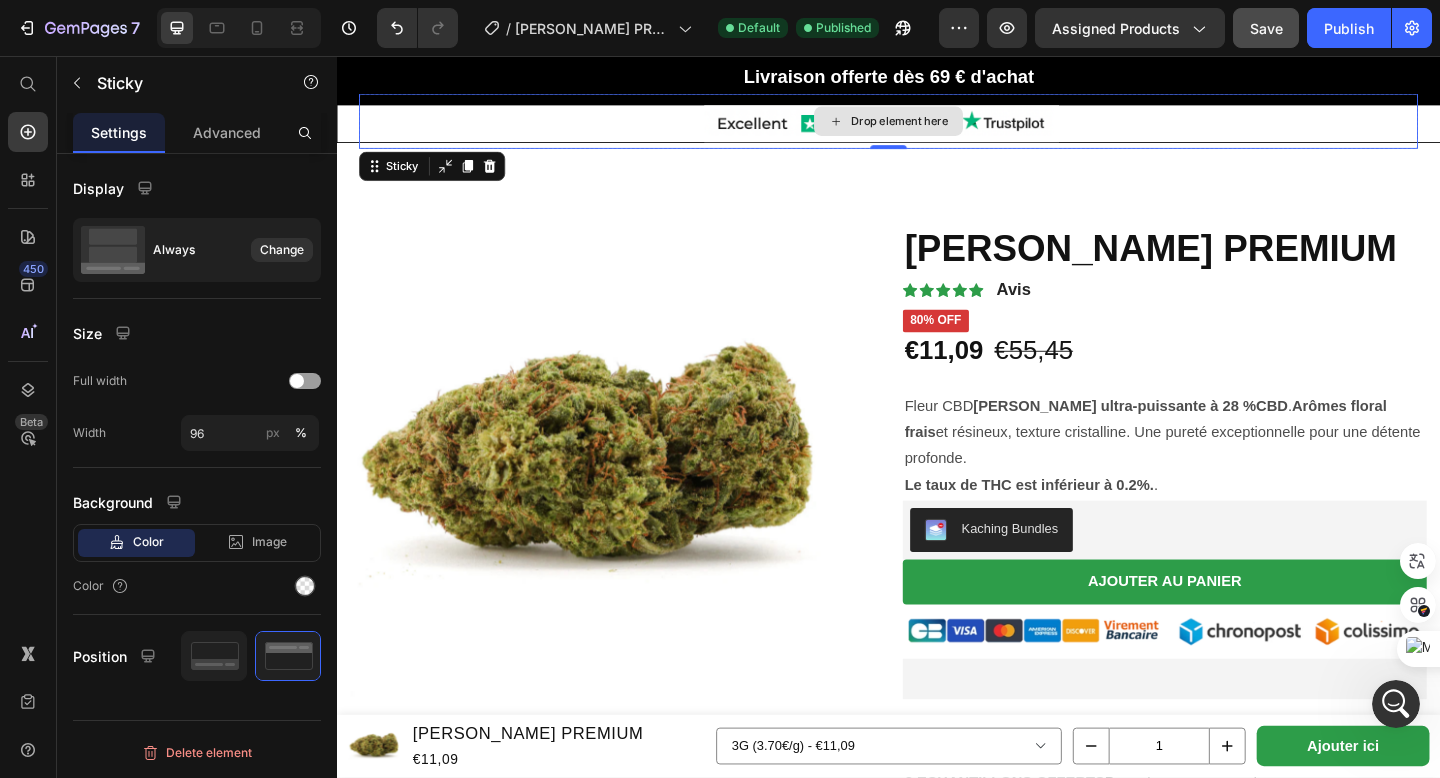click on "Drop element here" at bounding box center (937, 127) 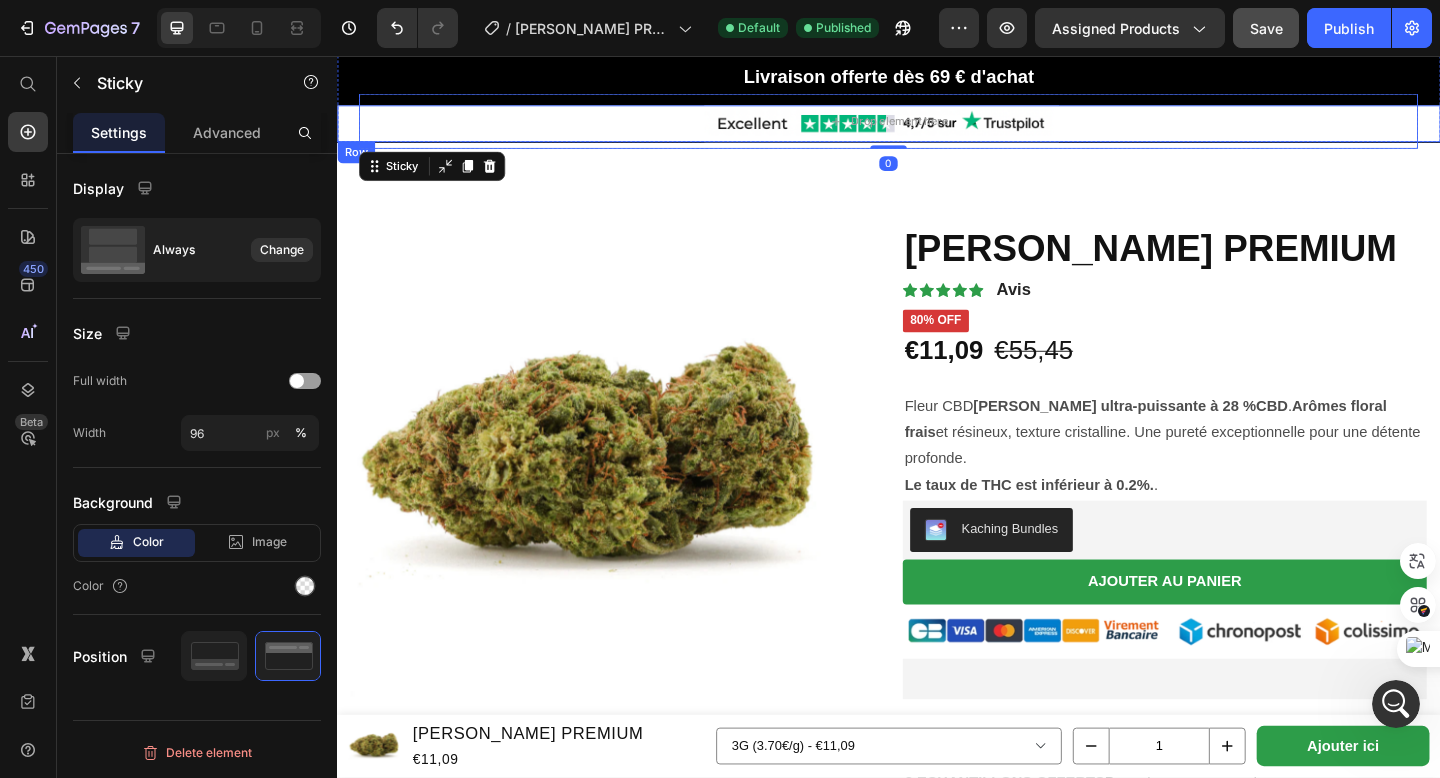 click on "Image Shop Now Button Row Row" at bounding box center [937, 130] 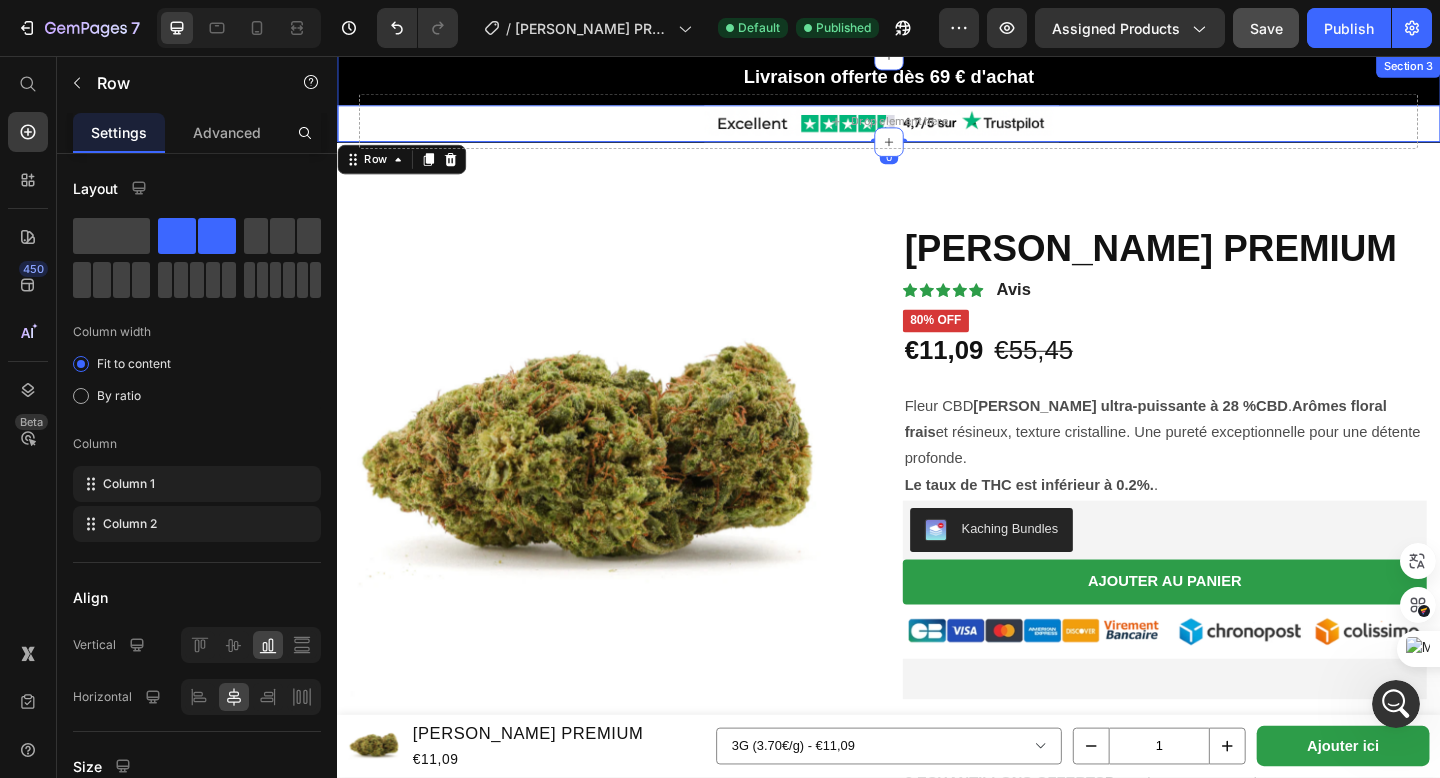 click on "Livraison offerte dès 69 € d'achat Text block Image Shop Now Button Row Row   0" at bounding box center [937, 109] 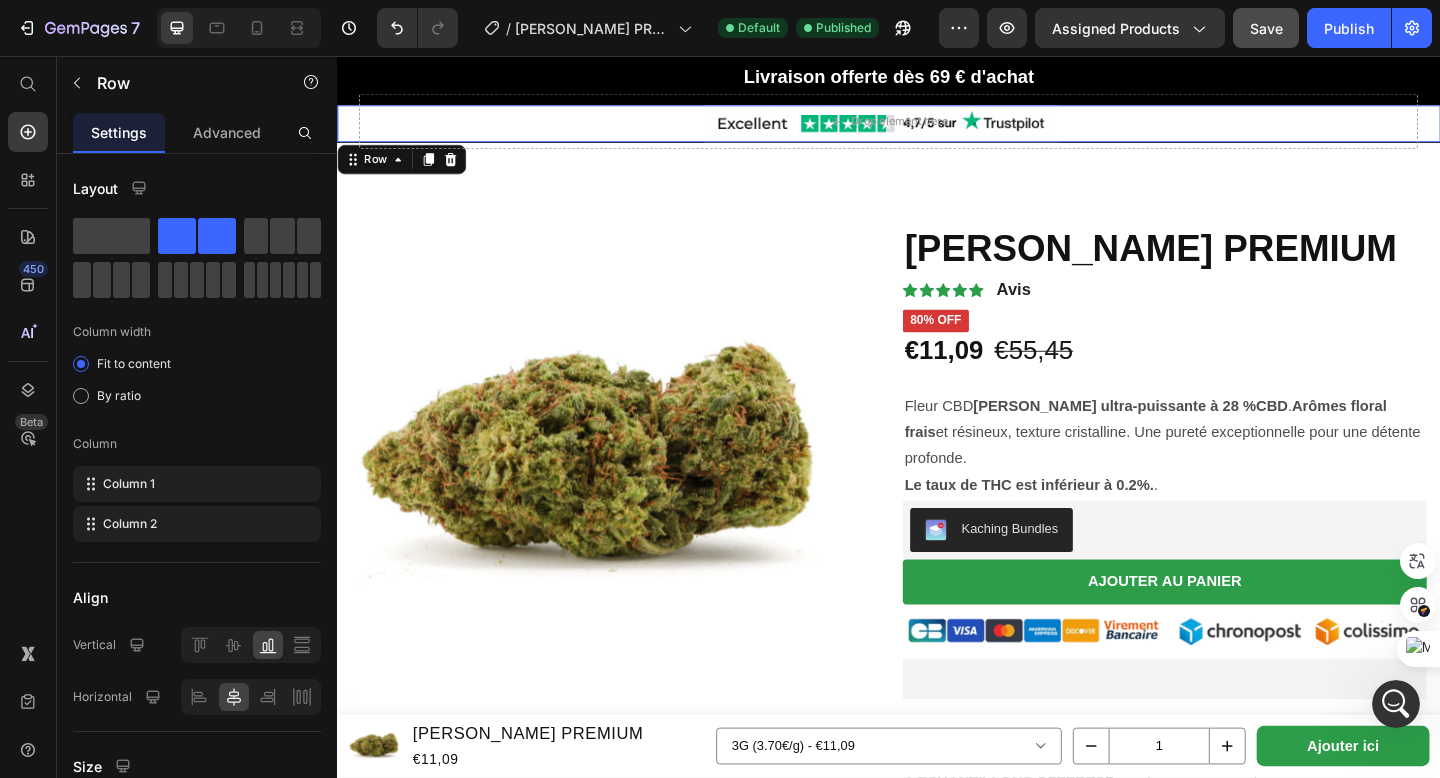 click on "Image Shop Now Button Row Row   0" at bounding box center (937, 130) 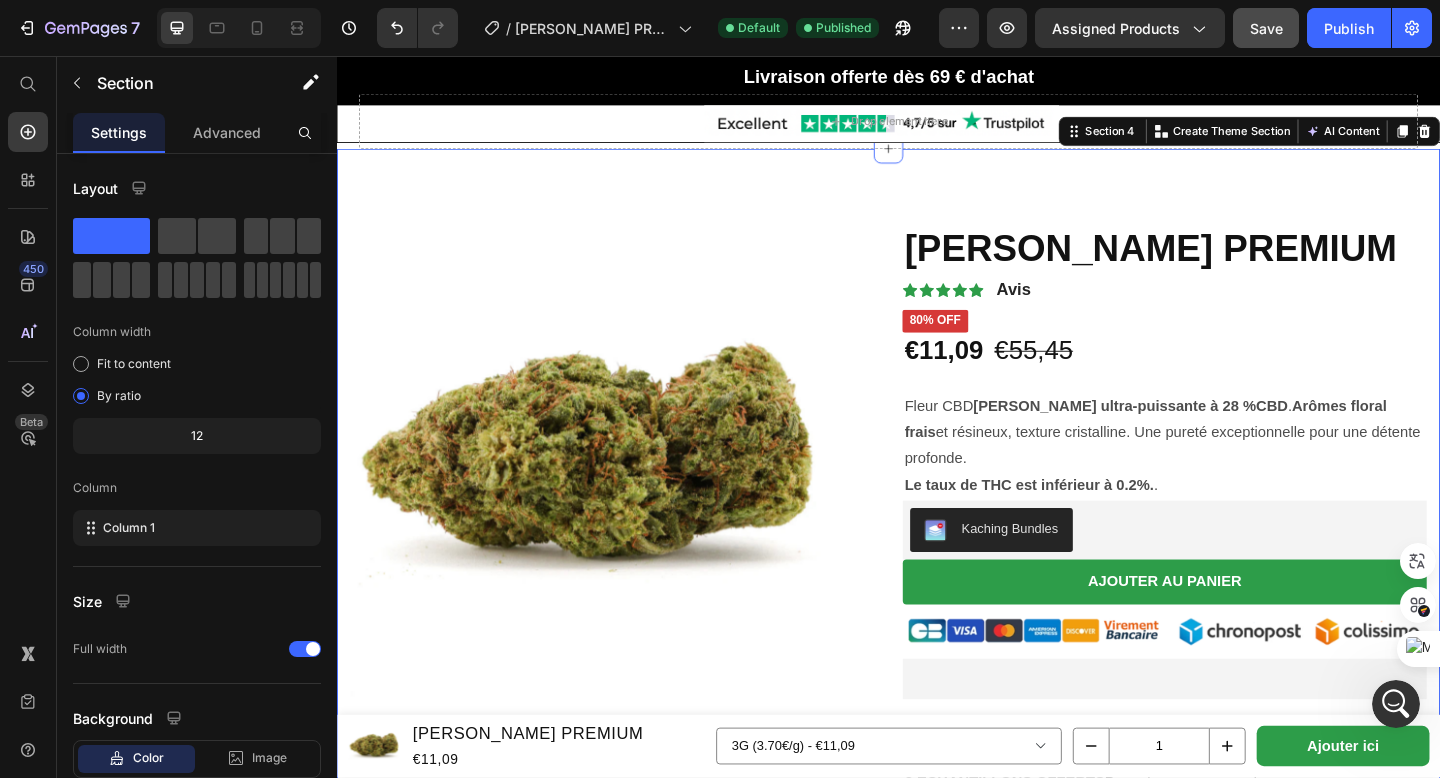 click on "Product Images Icon Icon Icon Icon Icon Icon List 2,500+ Verified Reviews! Text Block Row WHITE CRYSTAL PREMIUM Product Title Icon Icon Icon Icon Icon Icon List Avis Text Block Row 80% off Product Badge €11,09 Product Price €55,45 Product Price 80% off Product Badge Row 3G (3.70€/g) 3G (3.70€/g) 3G (3.70€/g) 5G (3.60€/g) 5G (3.60€/g) 5G (3.60€/g) 10G (2.48€/g) 10G (2.48€/g) 10G (2.48€/g) 20G (2.40€/g) 20G (2.40€/g) 20G (2.40€/g) 50G (2.30€/g) 50G (2.30€/g) 50G (2.30€/g) 100G (1.94€/g) 100G (1.94€/g) 100G (1.94€/g) Product Variants & Swatches Fleur CBD  White Crystal ultra-puissante à 28 %CBD .  Arômes floral frais  et résineux, texture cristalline. Une pureté exceptionnelle pour une détente profonde. Le taux de THC est inférieur à 0.2%. . Text Block Row Kaching Bundles Kaching Bundles Row Ajouter au panier   Add to Cart Image
Custom Code Row CONSEILLER DISPONIBLE +3222165197  (Appel gratuit) Text Block 2 ÉCHANTILLONS OFFERTS  Pour chaque commande ." at bounding box center (937, 1124) 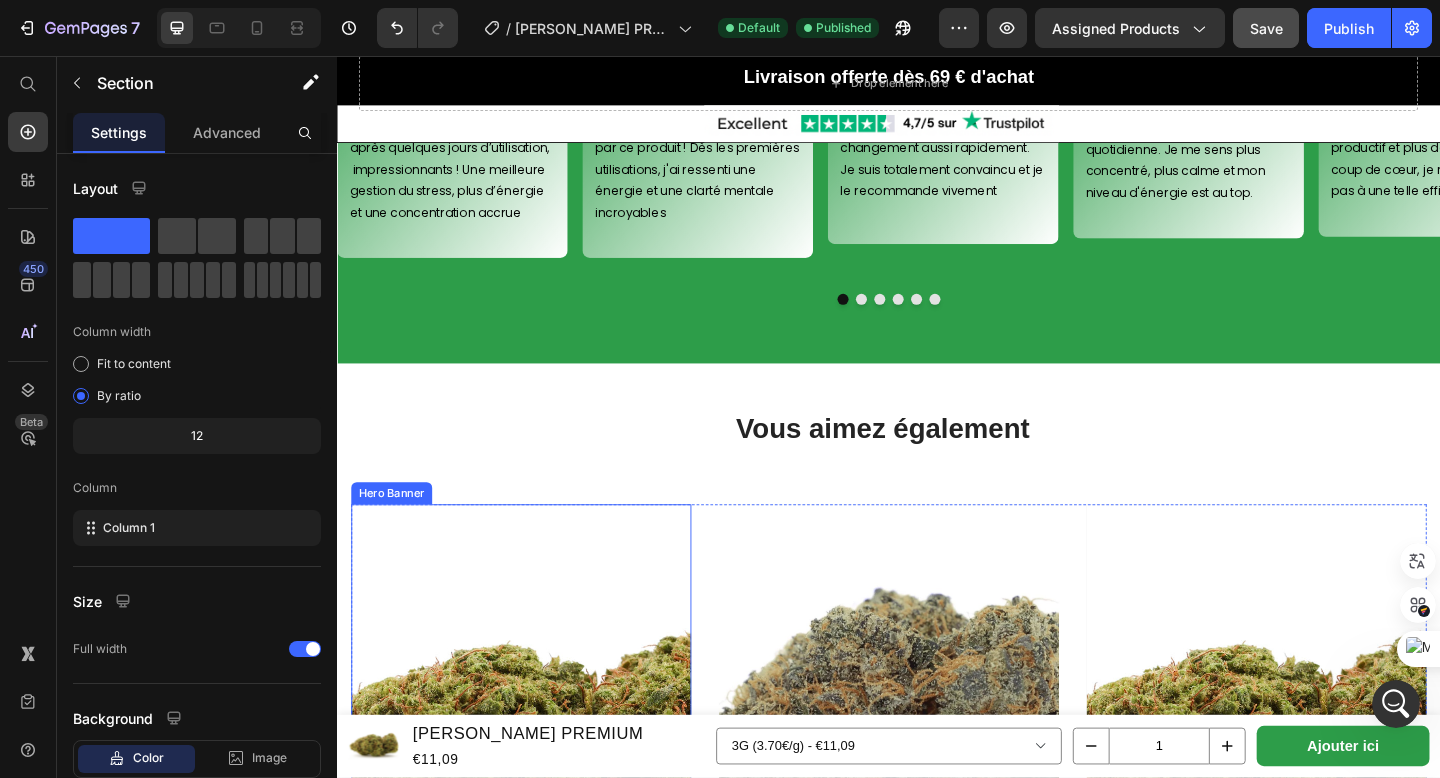 scroll, scrollTop: 2449, scrollLeft: 0, axis: vertical 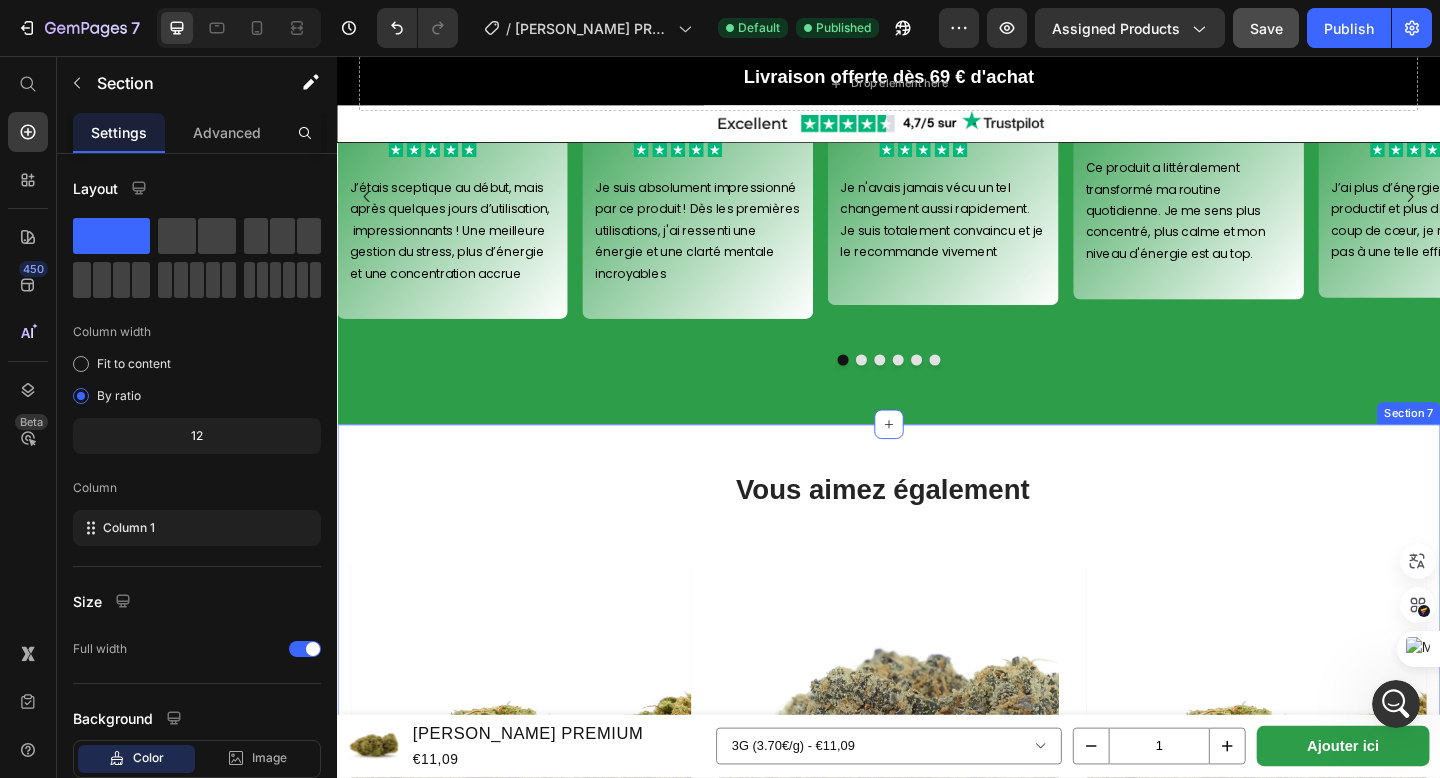 click on "Vous aimez également   Heading Row After a long time of molding and crafting, our high-class ceramics, I always have the perfect beauty you need. Text block Row                Title Line
Drop element here Hero Banner
TERRACOTTA VASE Button
Drop element here Hero Banner
PROCELAIN VASE Button After a long time of molding and crafting, our high-class ceramics, I always have the perfect beauty you need. Text block Row                Title Line
Drop element here Hero Banner
GLASS VASE Button Row Section 7" at bounding box center (937, 839) 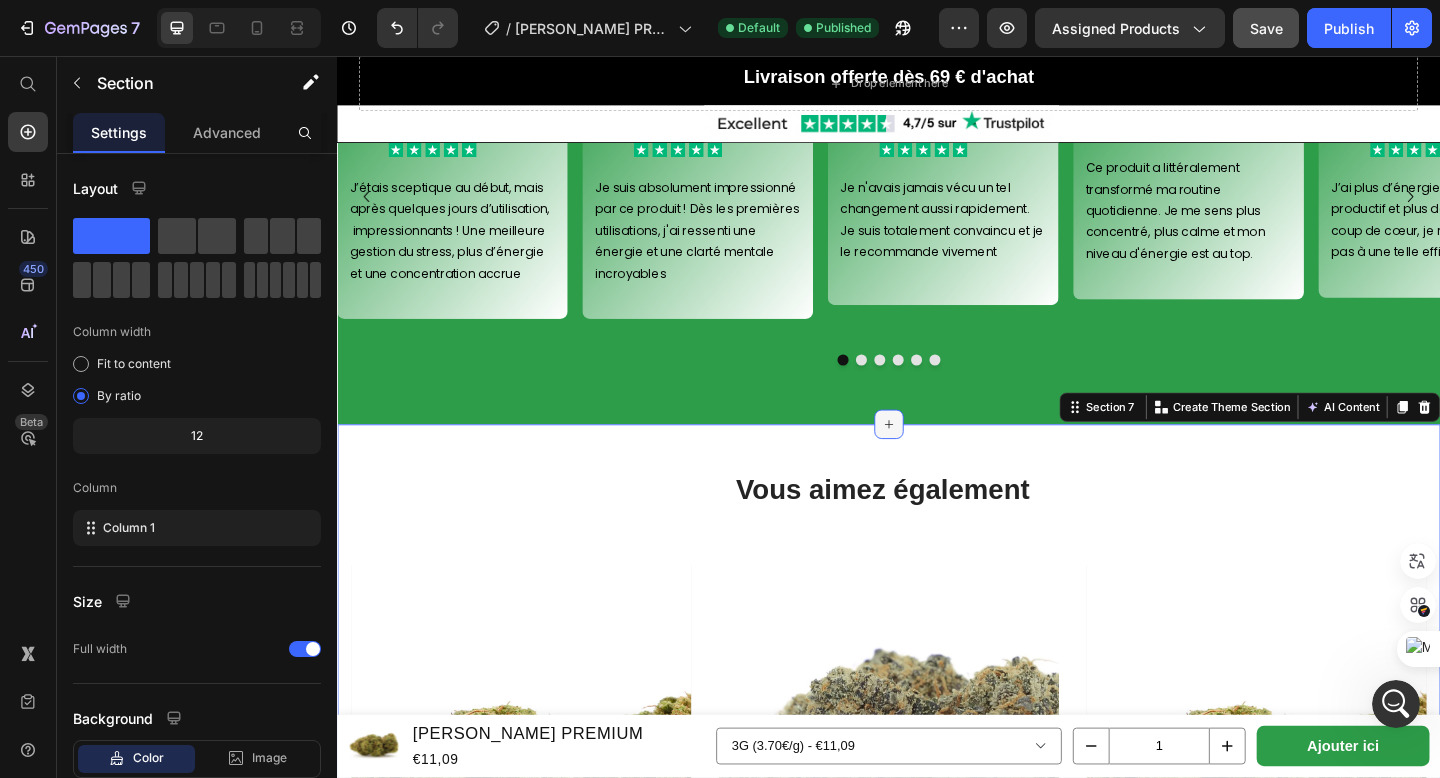 click 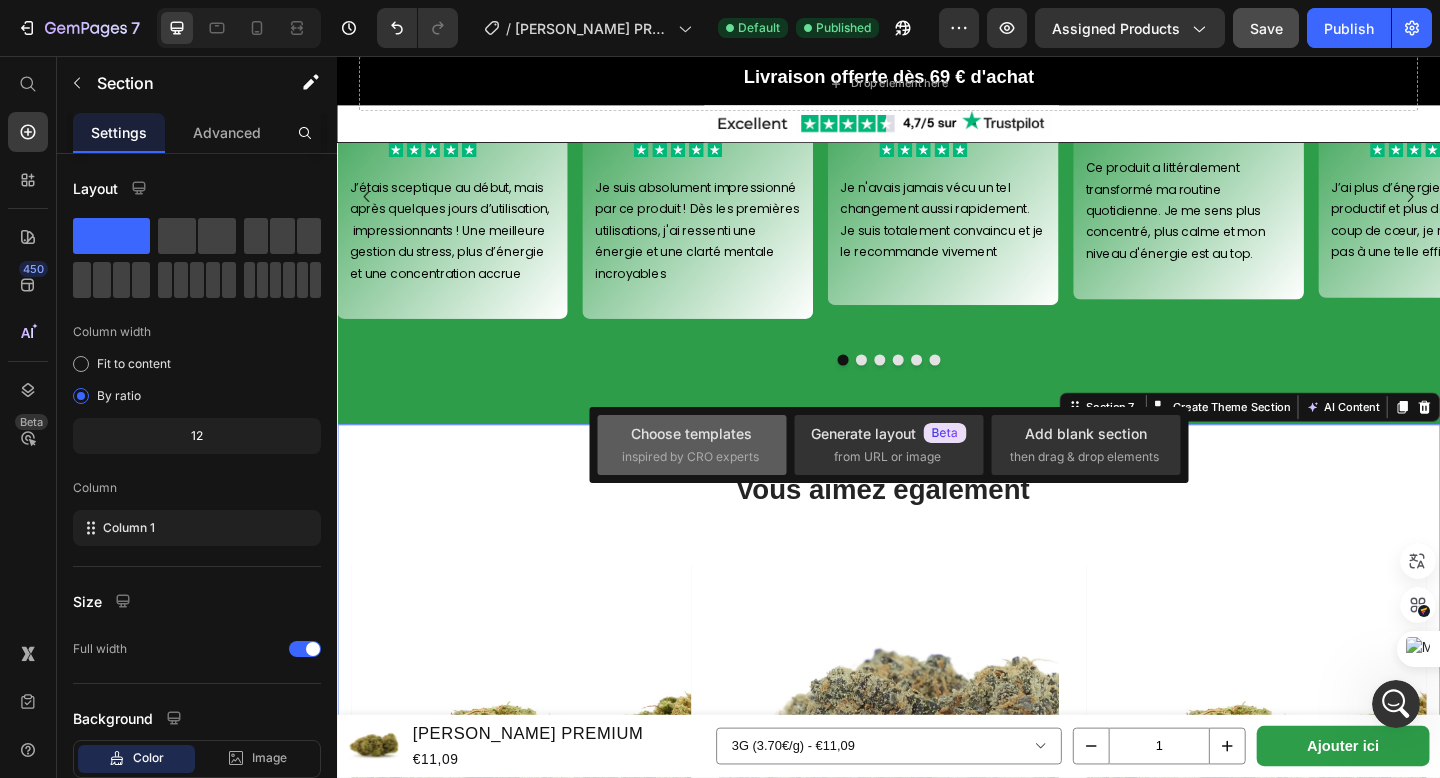 click on "Choose templates" at bounding box center [691, 433] 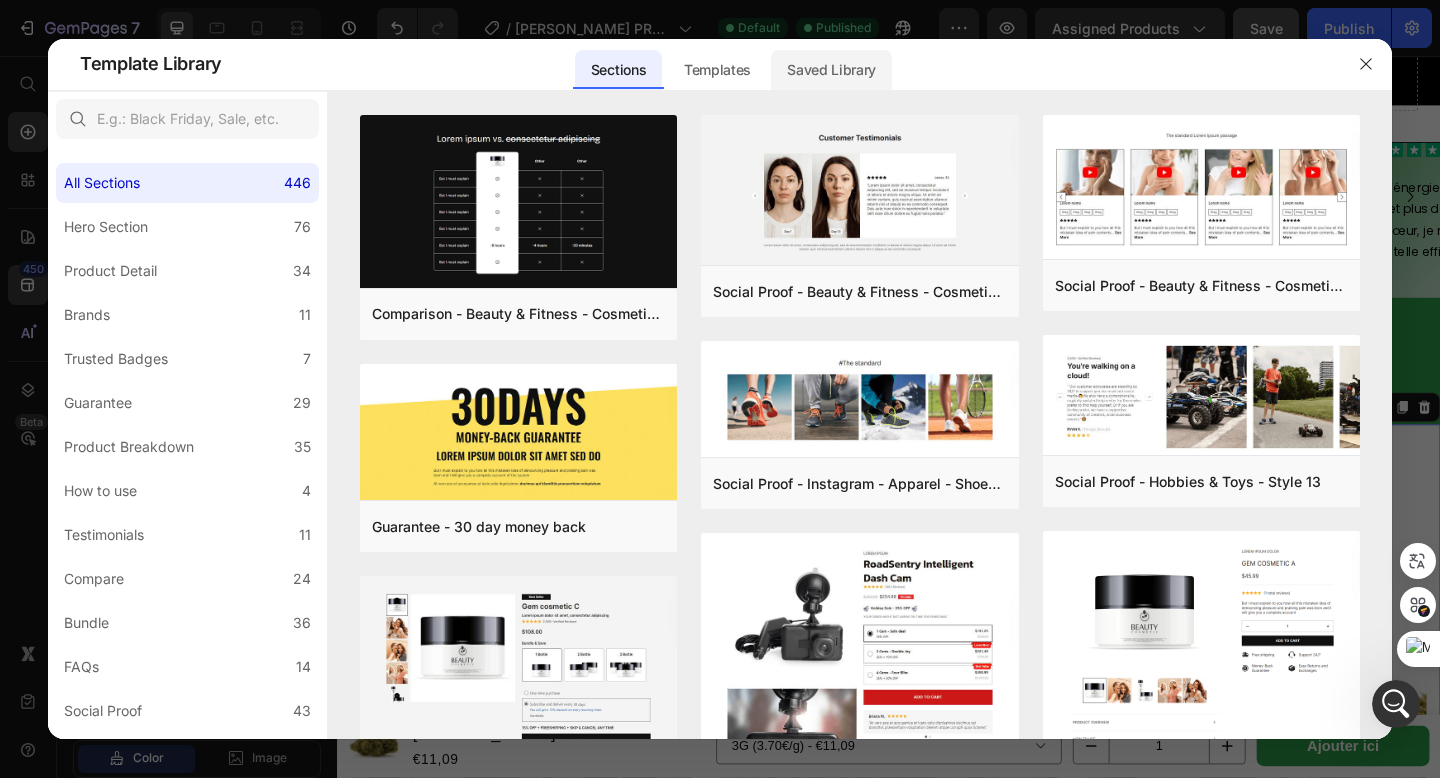 click on "Saved Library" 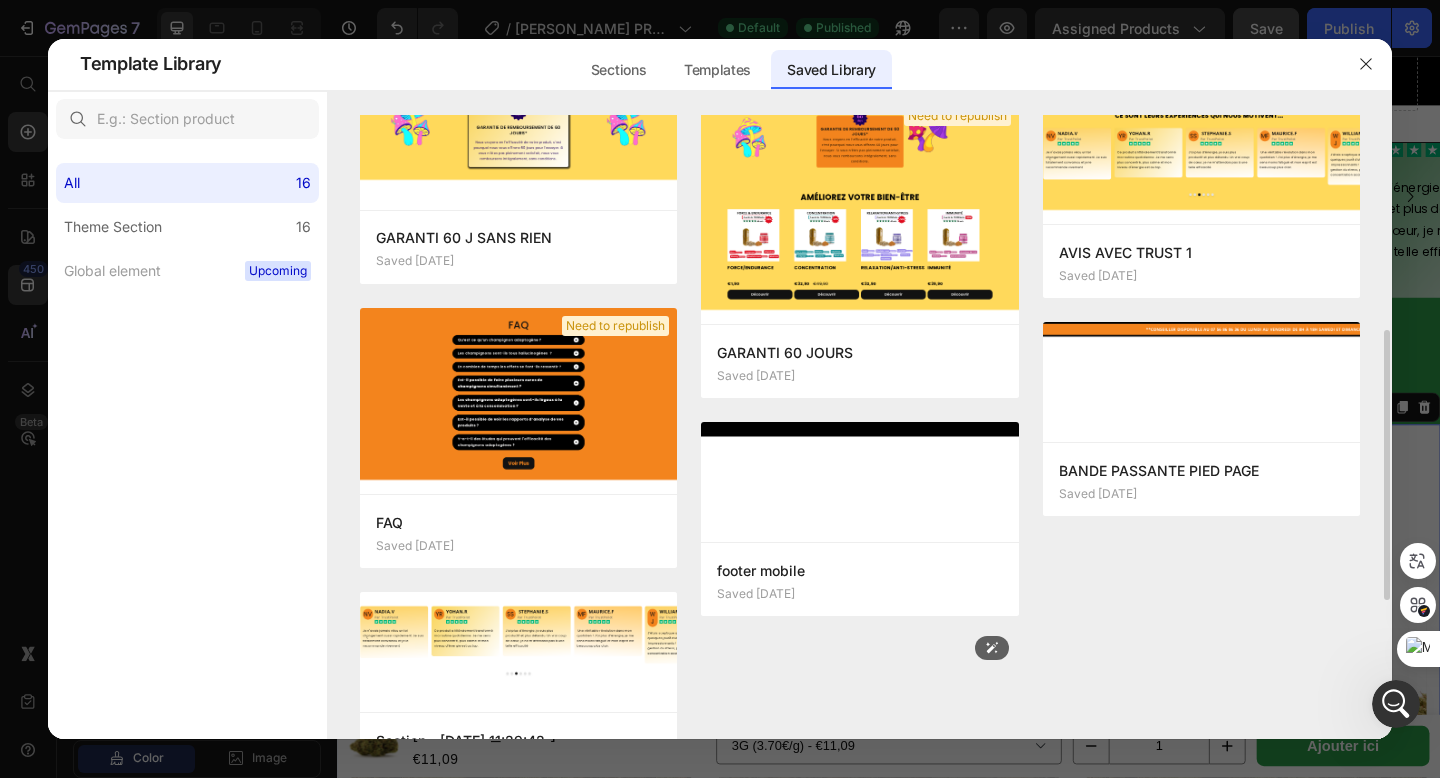 scroll, scrollTop: 815, scrollLeft: 0, axis: vertical 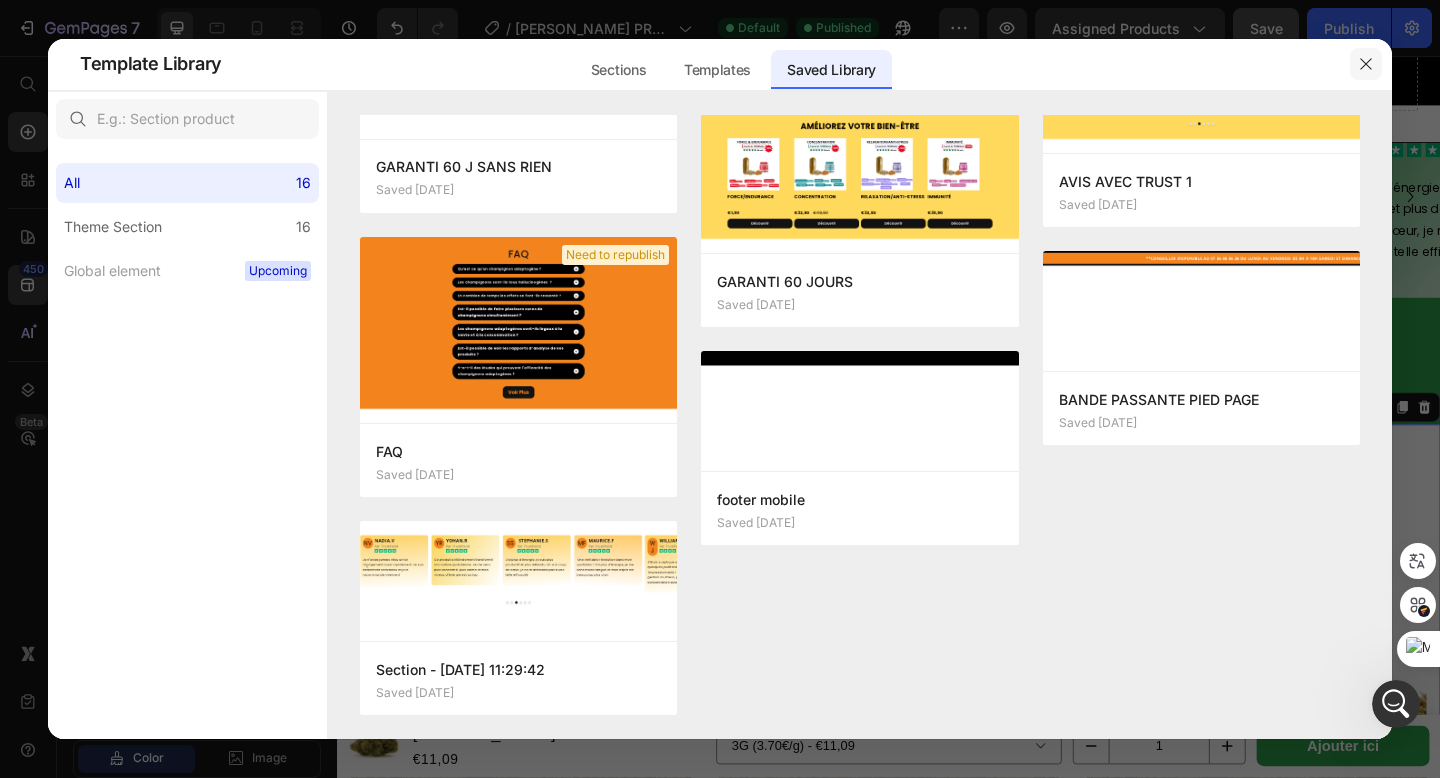 click 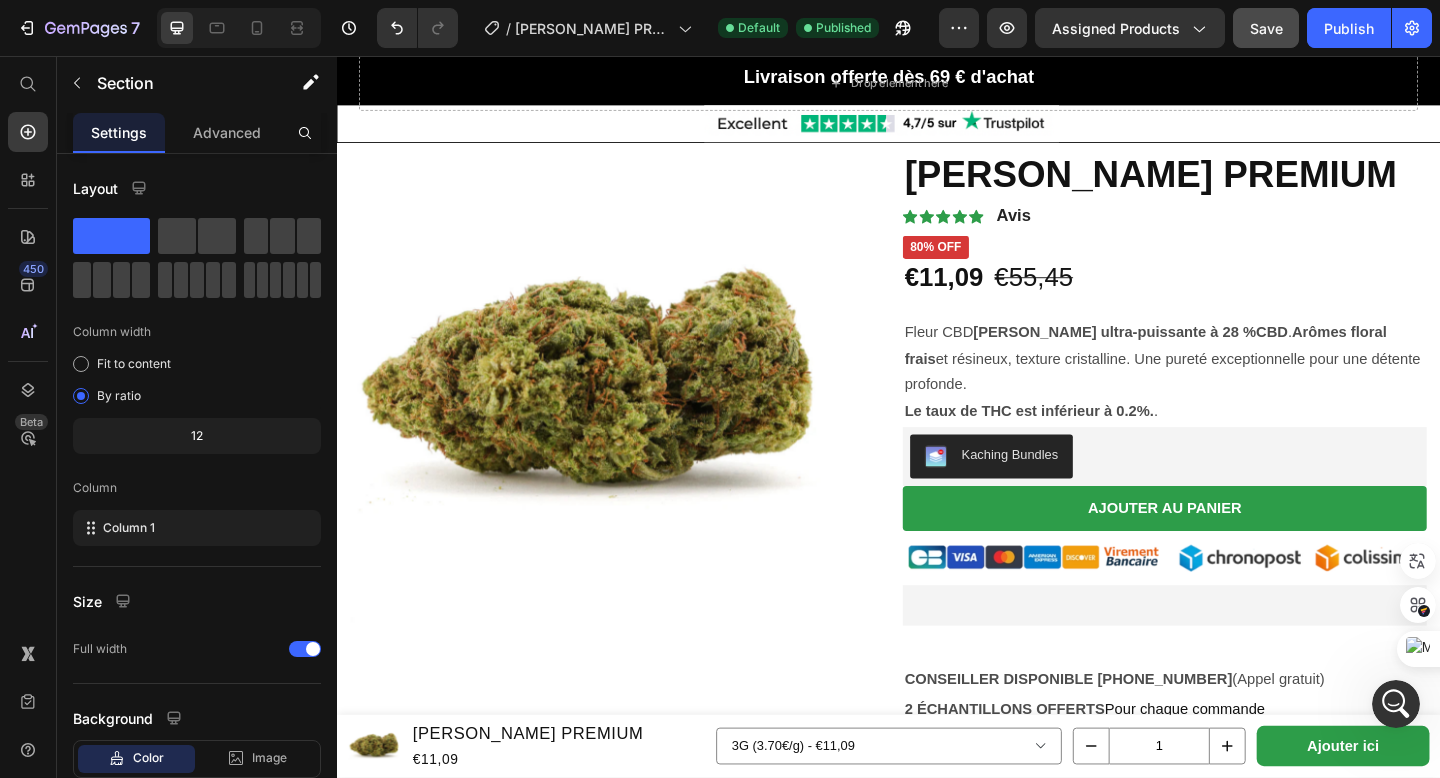 scroll, scrollTop: 0, scrollLeft: 0, axis: both 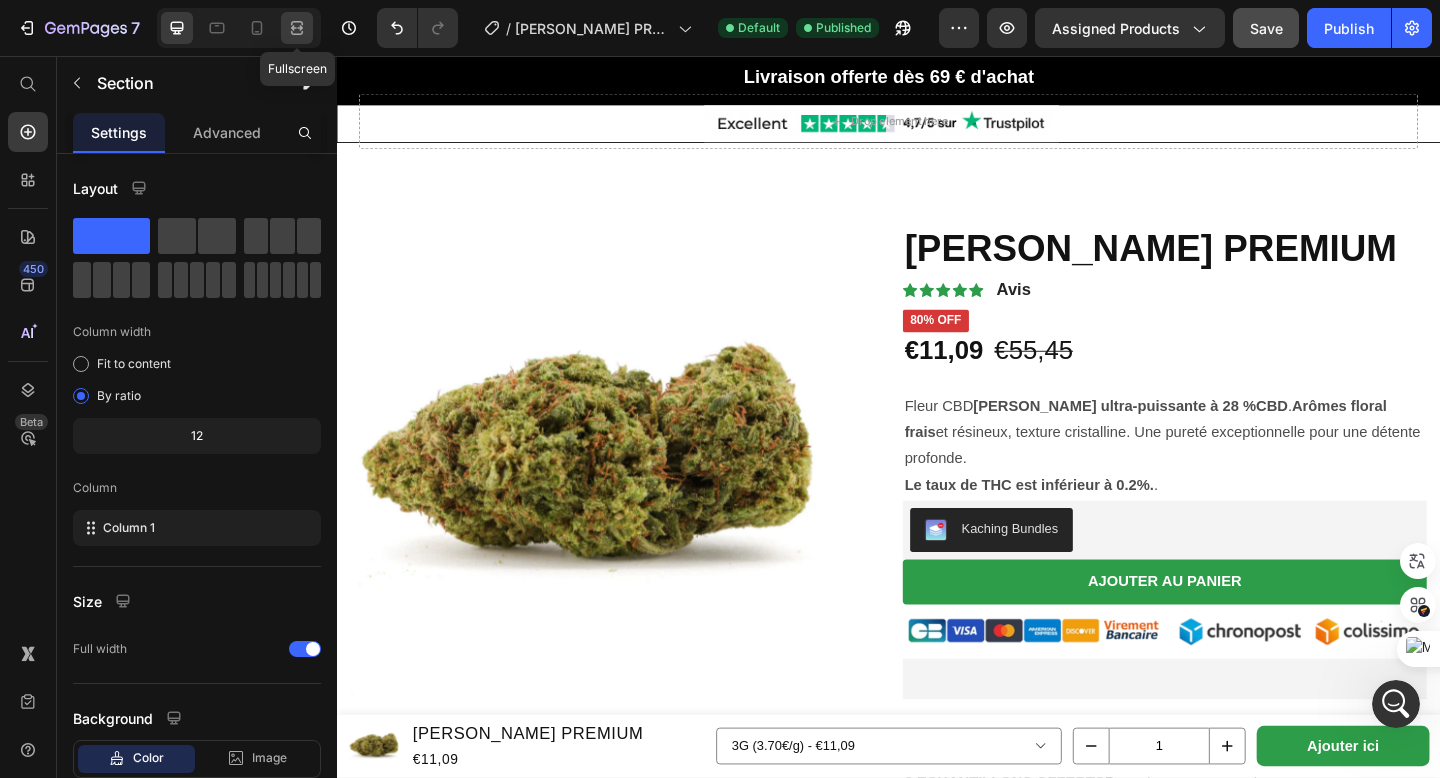 click 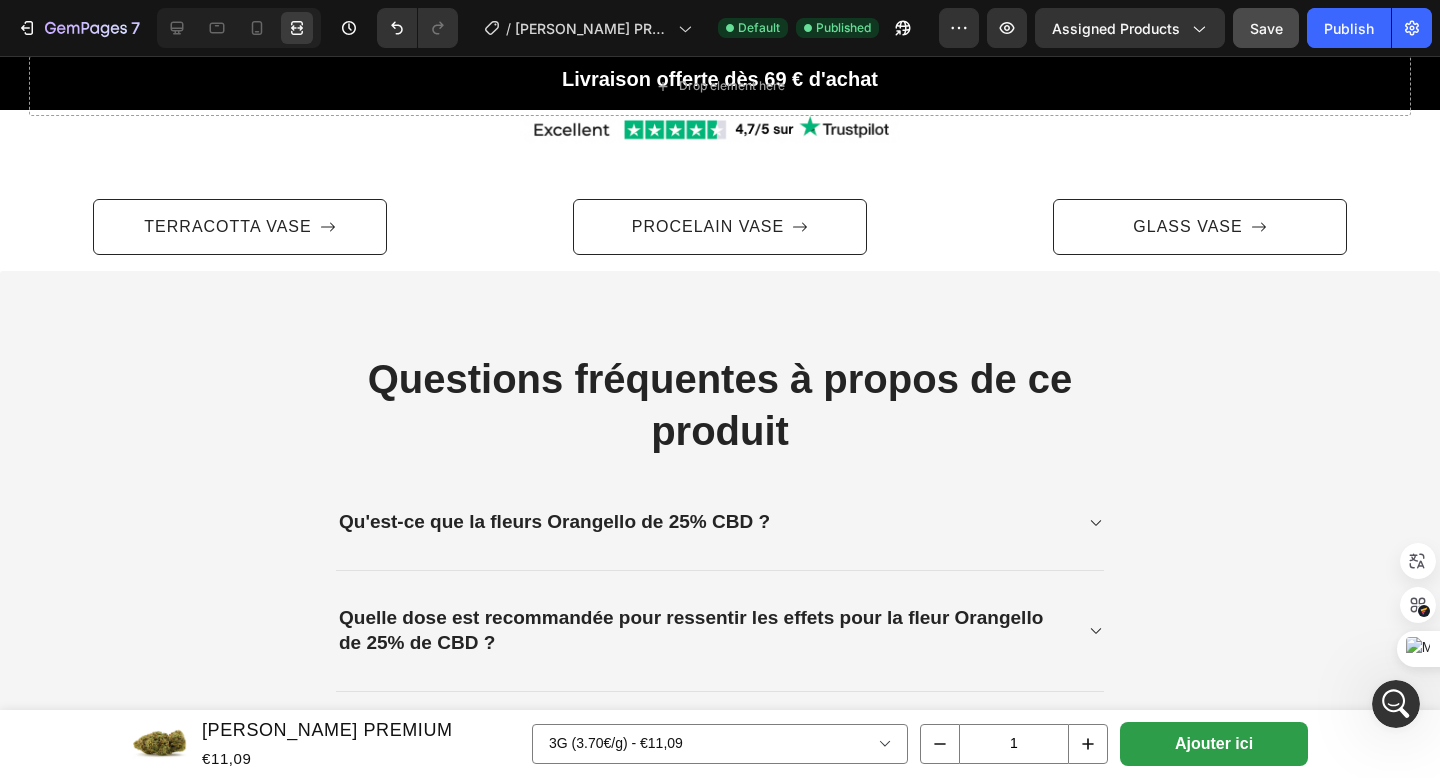 scroll, scrollTop: 713, scrollLeft: 0, axis: vertical 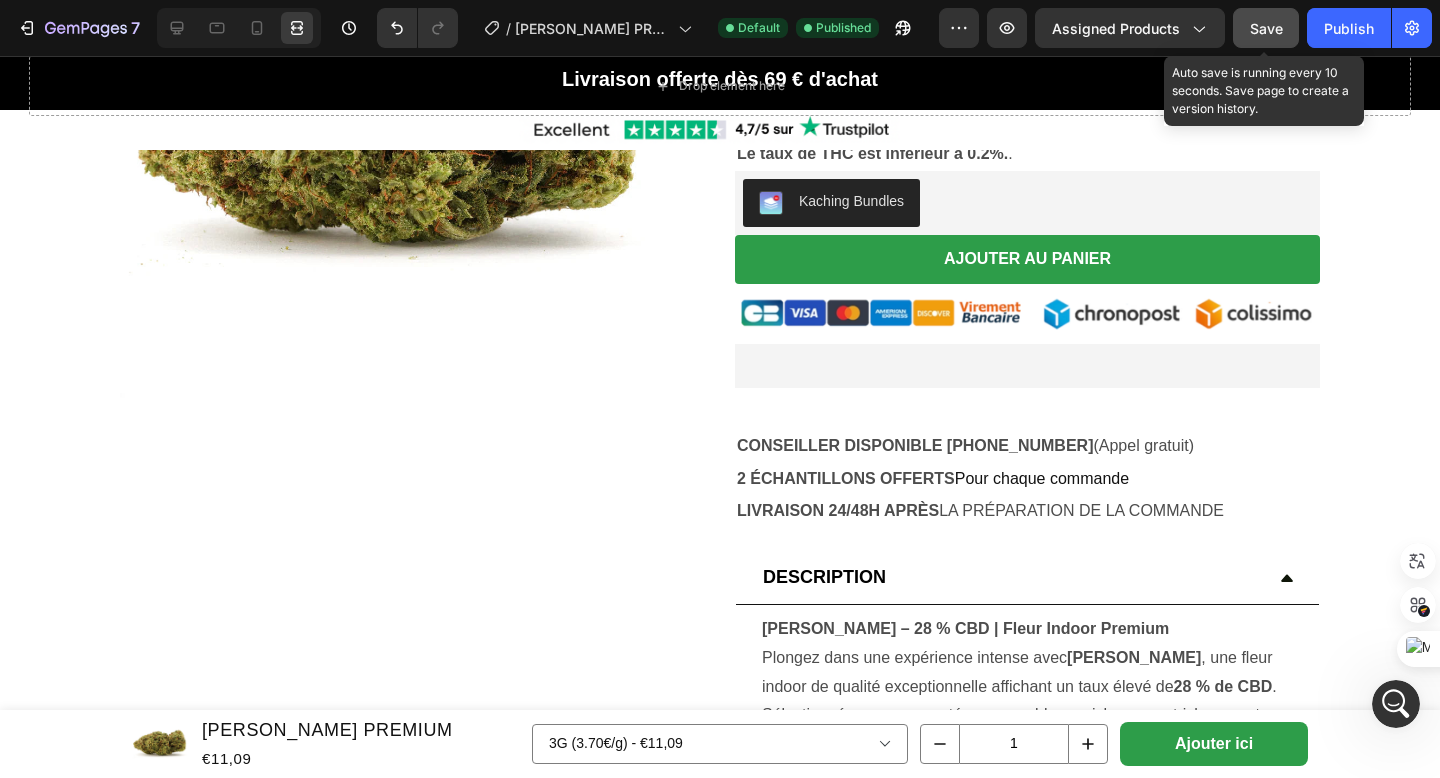 click on "Save" at bounding box center (1266, 28) 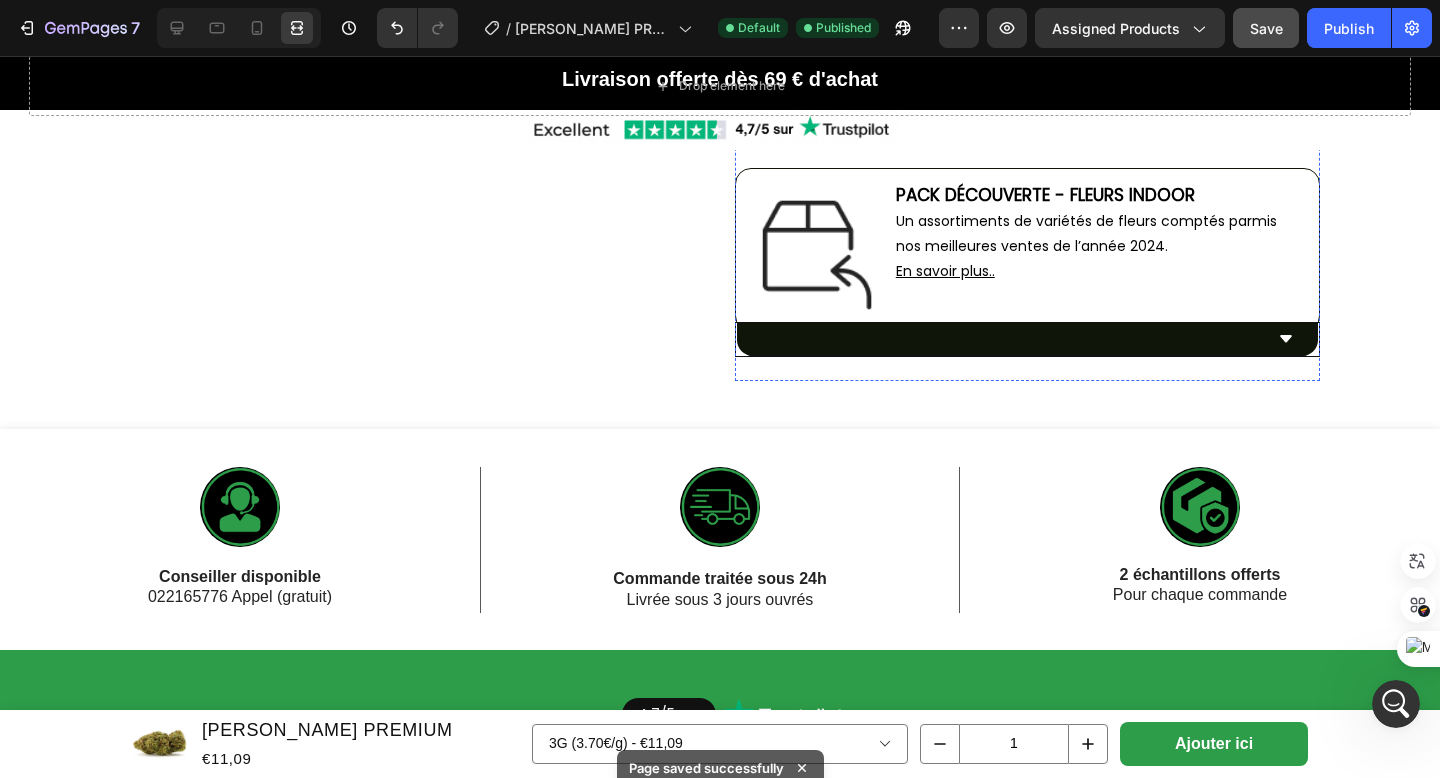 scroll, scrollTop: 1617, scrollLeft: 0, axis: vertical 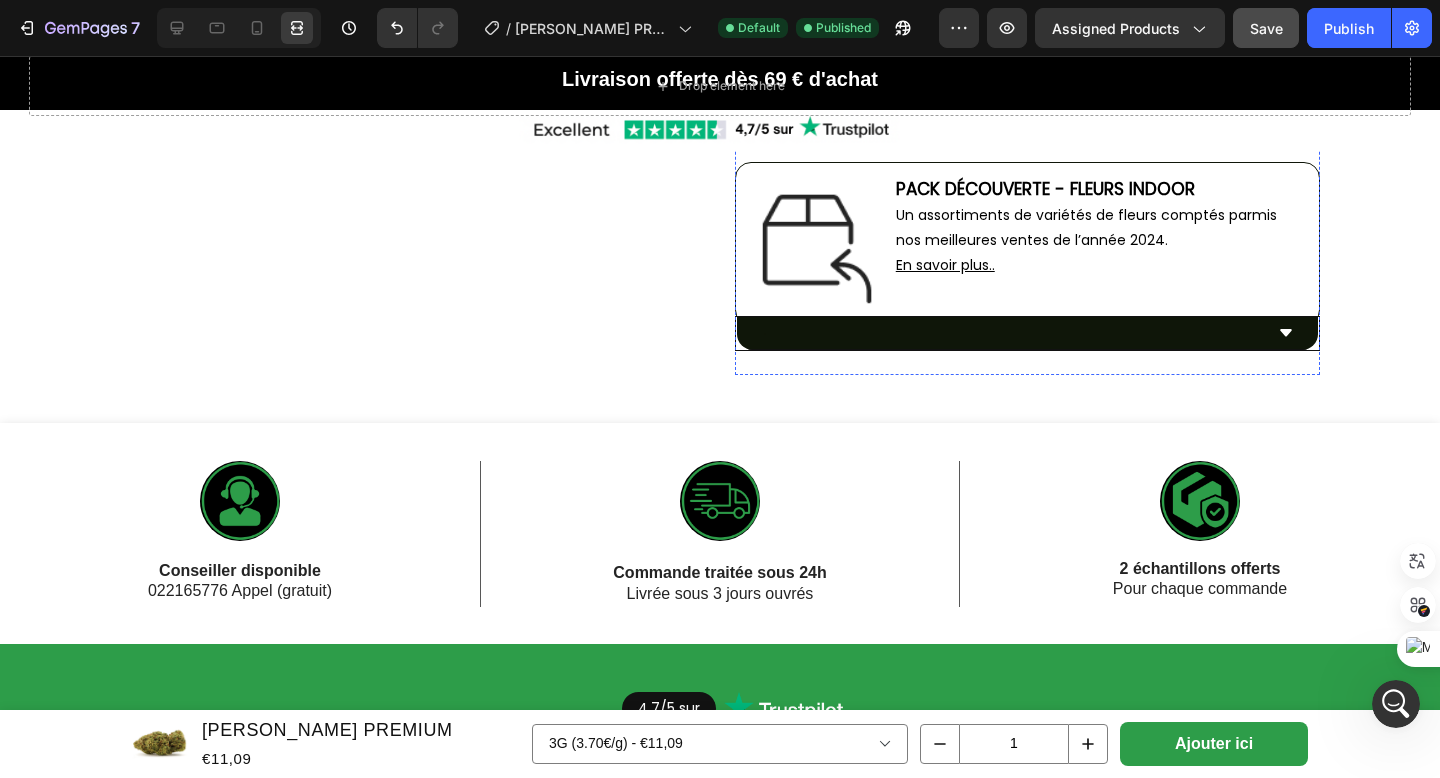 drag, startPoint x: 729, startPoint y: 342, endPoint x: 1185, endPoint y: 155, distance: 492.85394 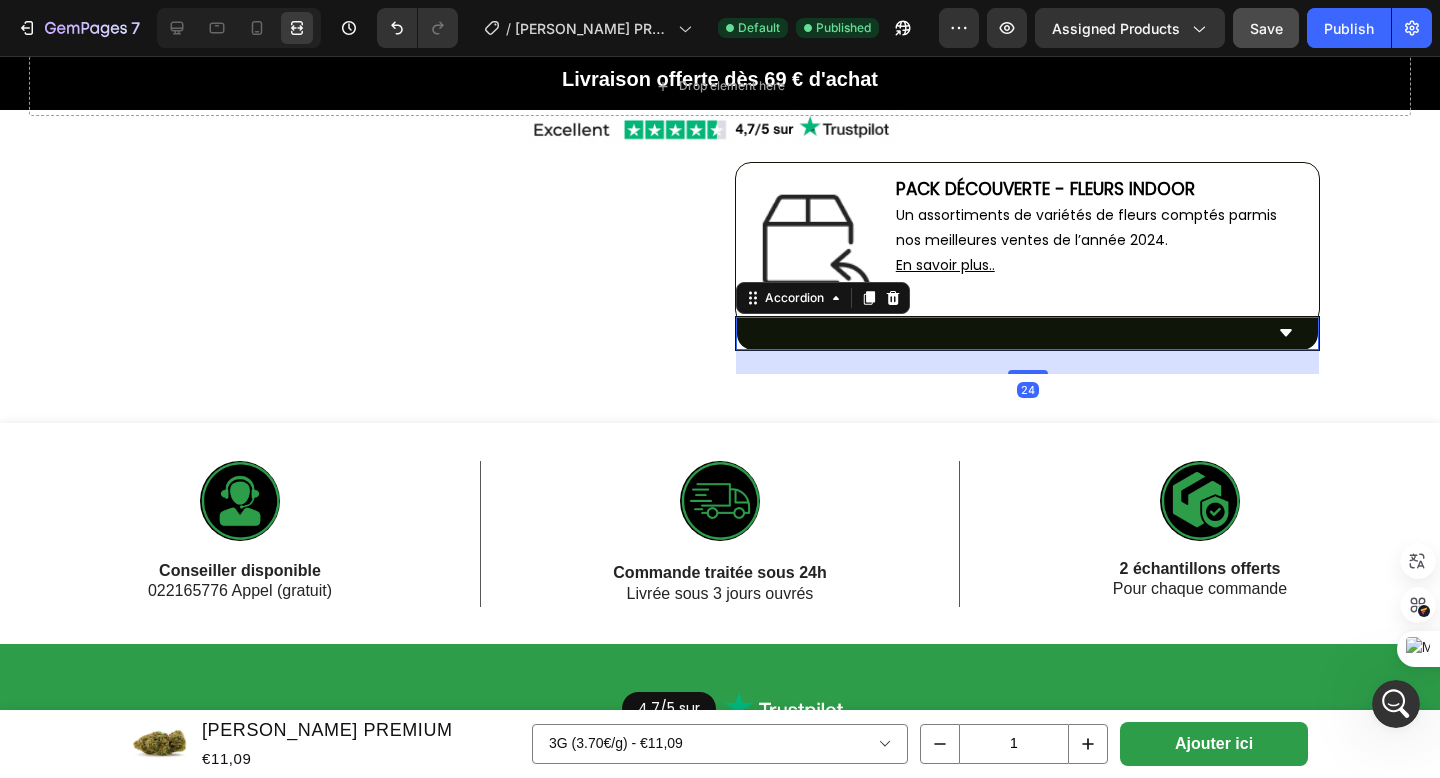 click on "7  Version history  /  WHITE CRYSTAL PREMIUM Default Published Preview Assigned Products  Save   Publish" 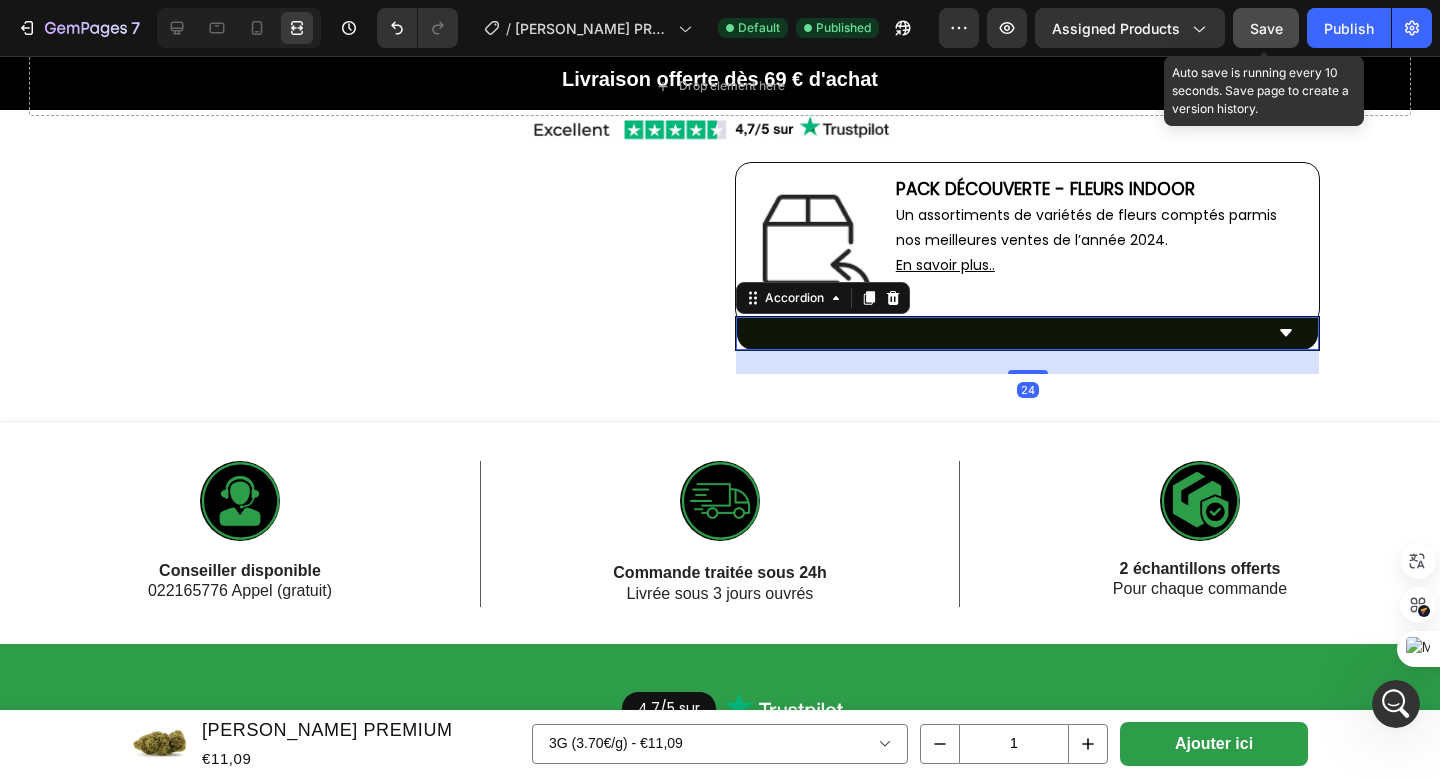 click on "Save" 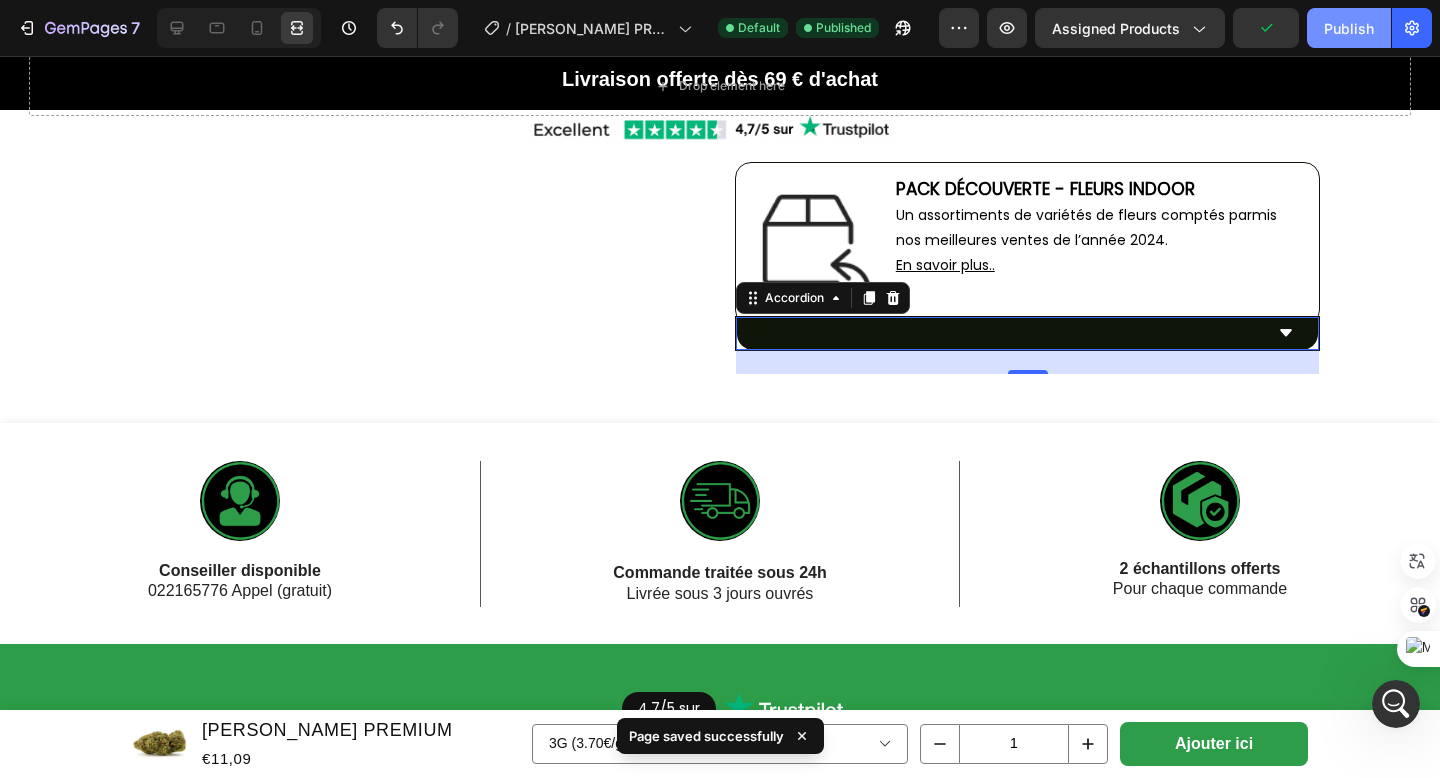 click on "Publish" at bounding box center (1349, 28) 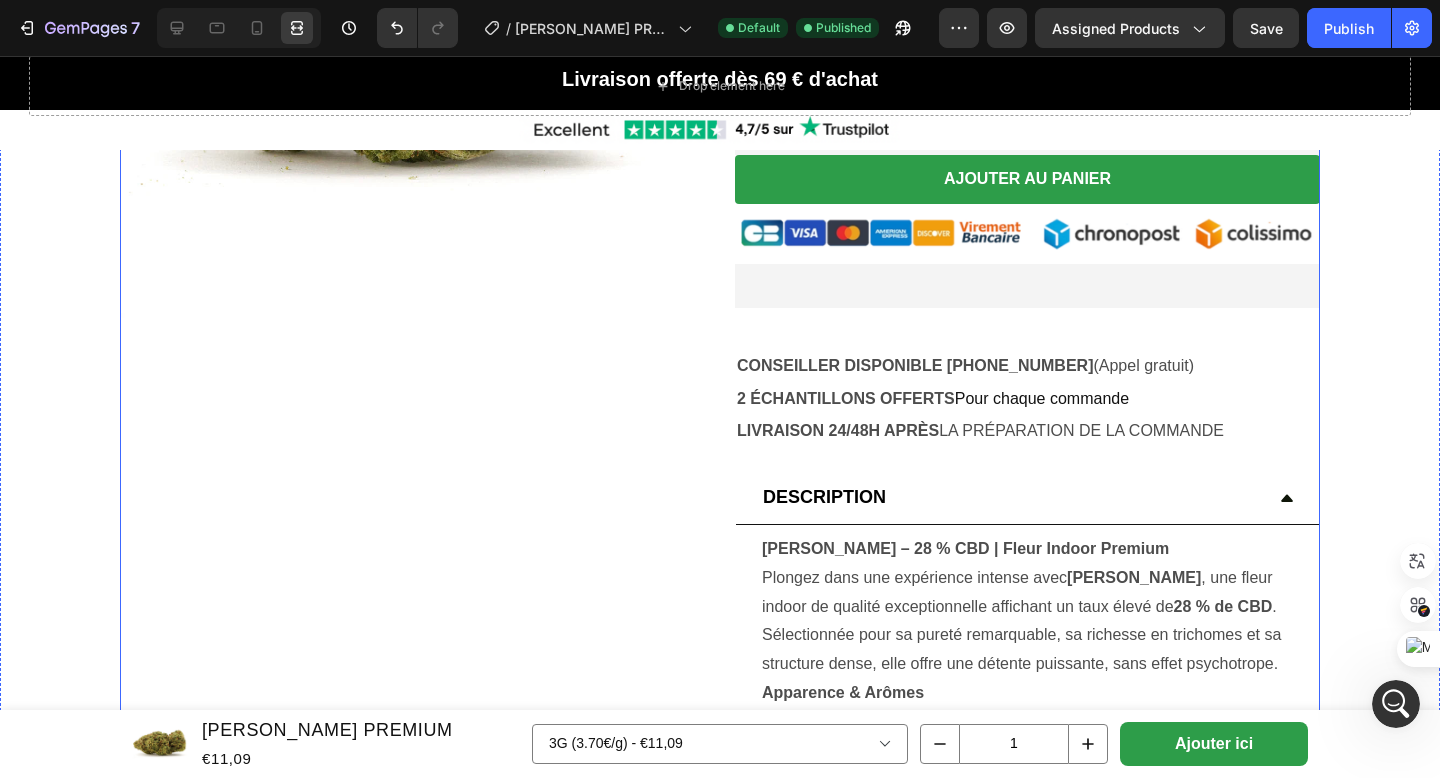 scroll, scrollTop: 467, scrollLeft: 0, axis: vertical 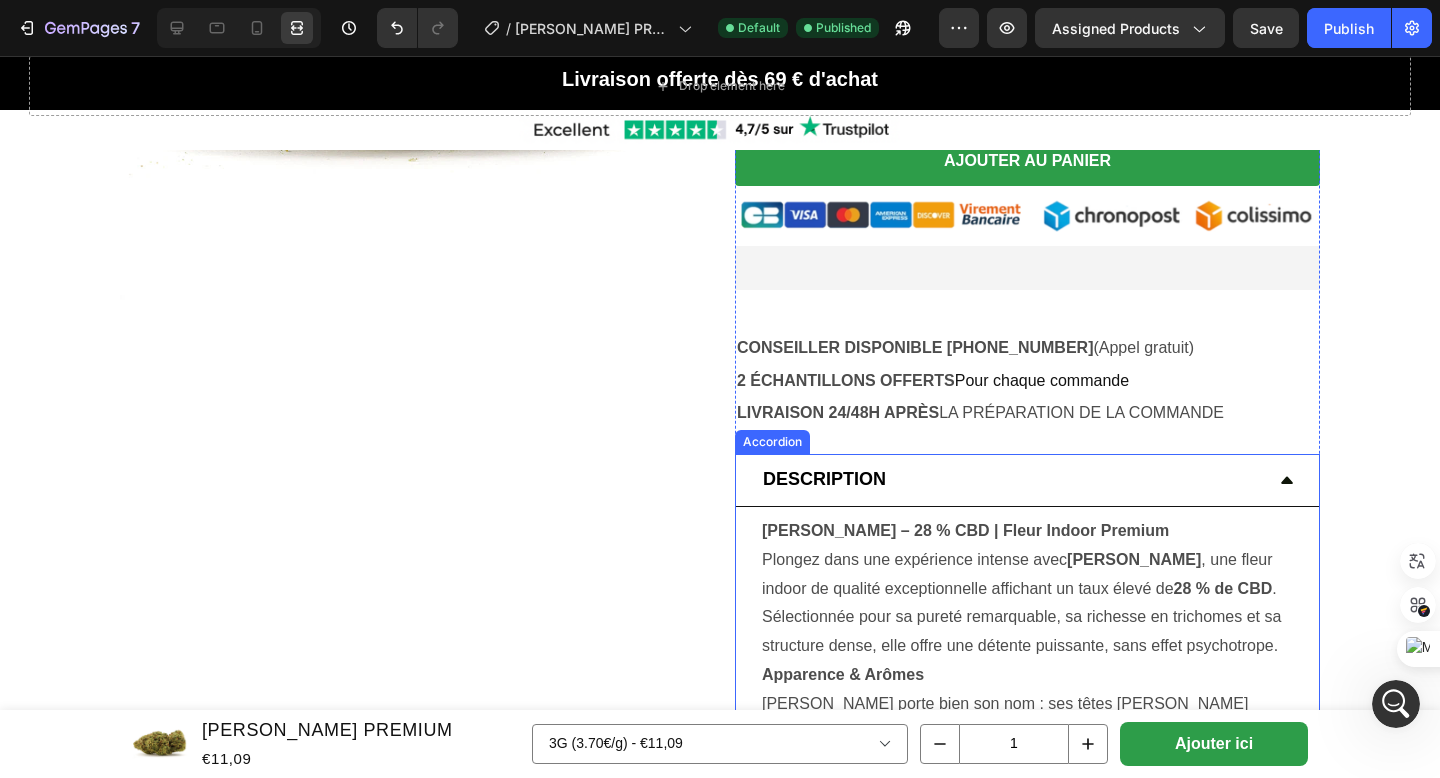 click 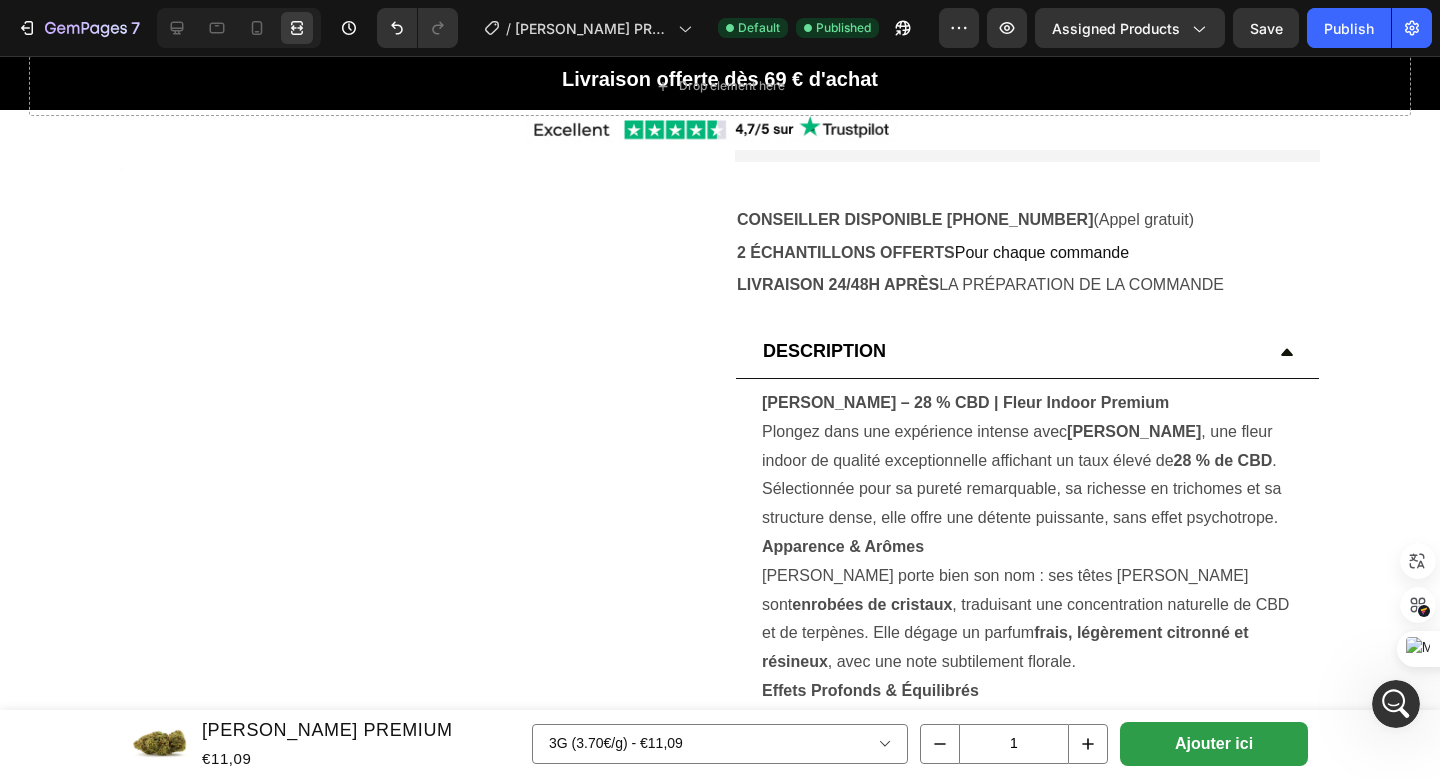 scroll, scrollTop: 0, scrollLeft: 0, axis: both 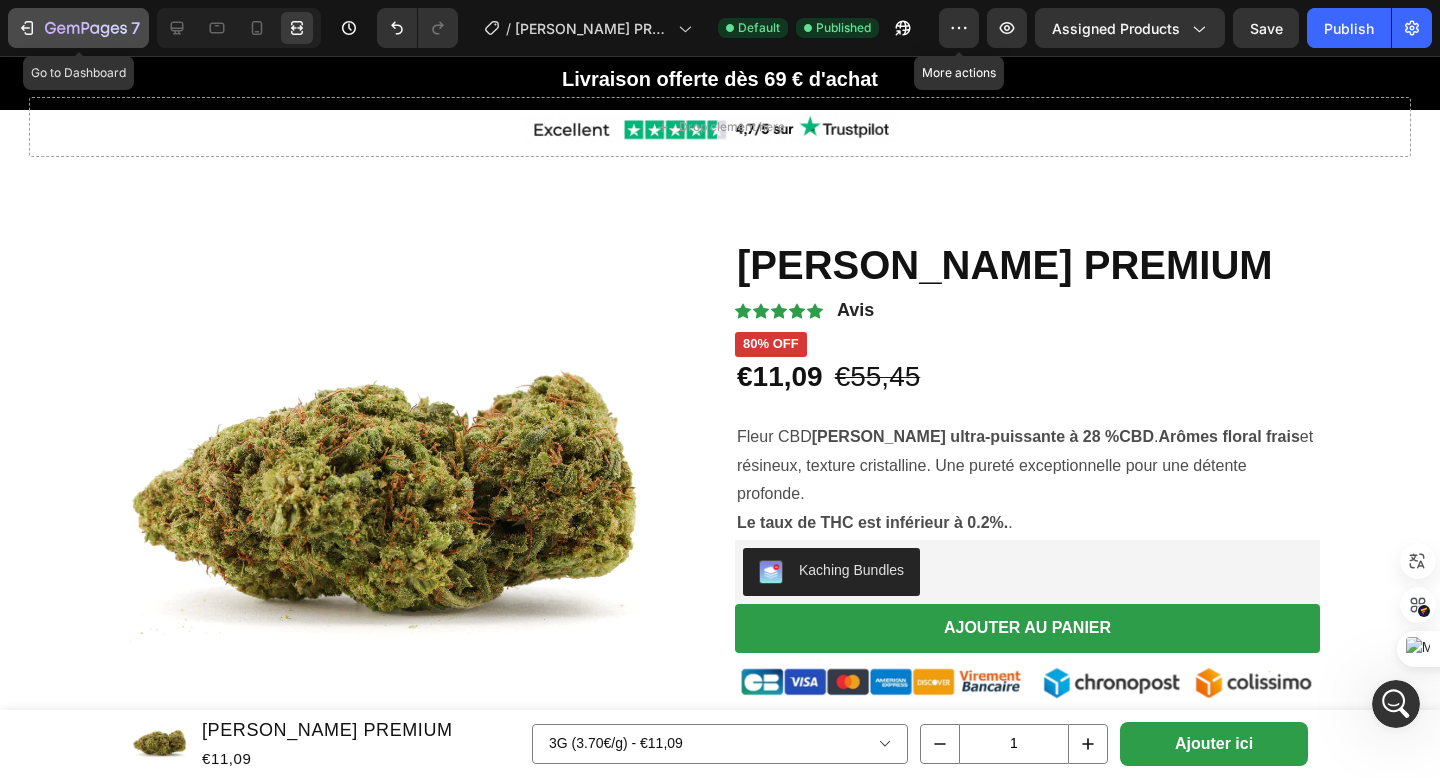 click on "7" 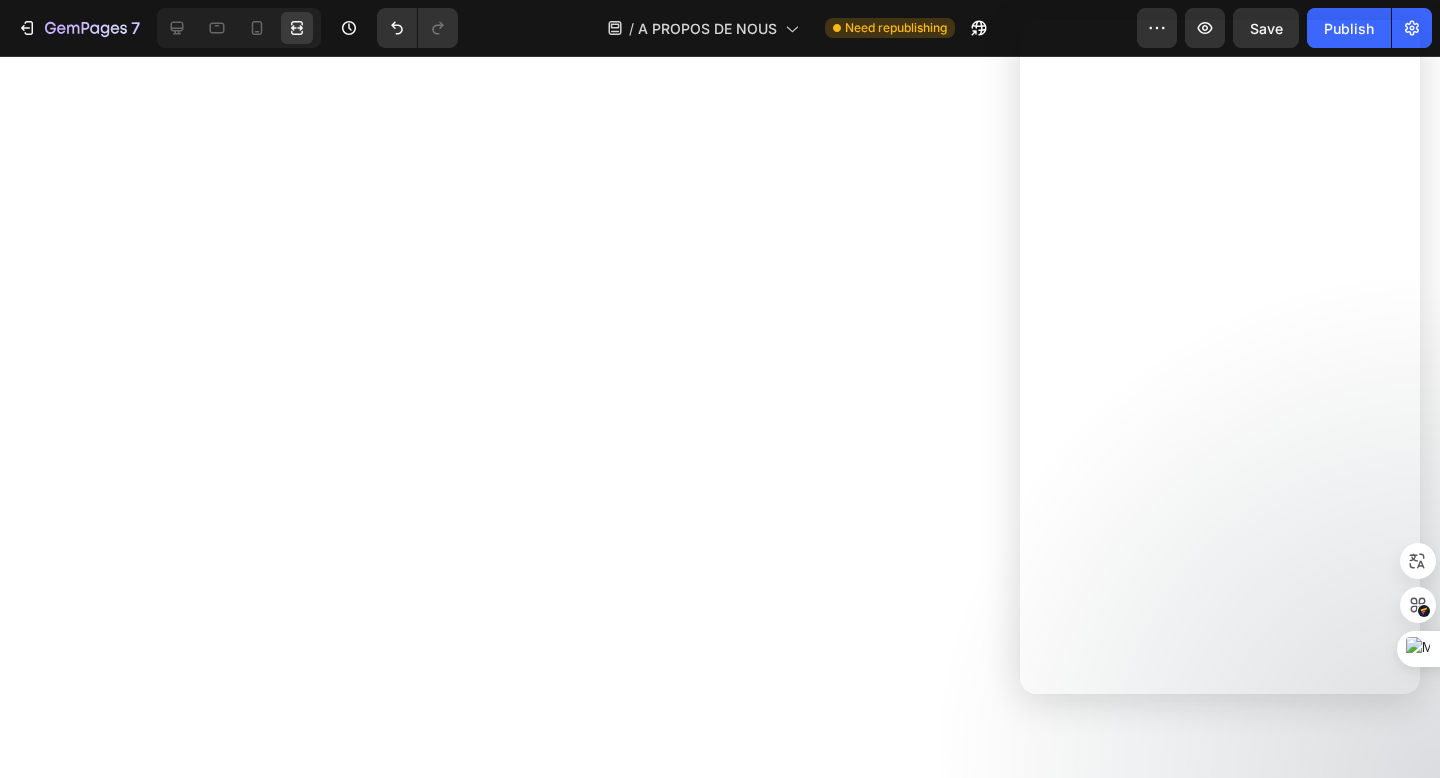 scroll, scrollTop: 0, scrollLeft: 0, axis: both 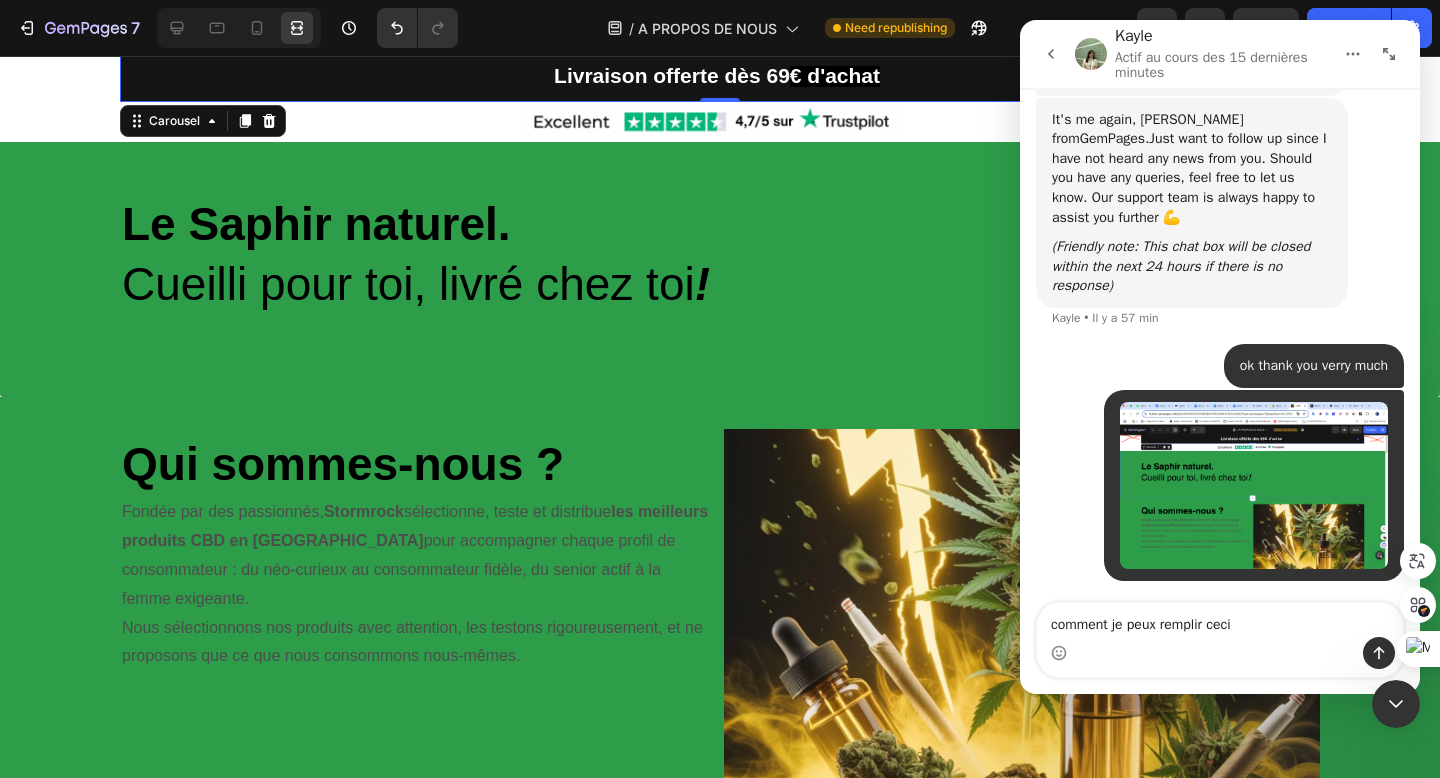 drag, startPoint x: 1047, startPoint y: 624, endPoint x: 1254, endPoint y: 628, distance: 207.03865 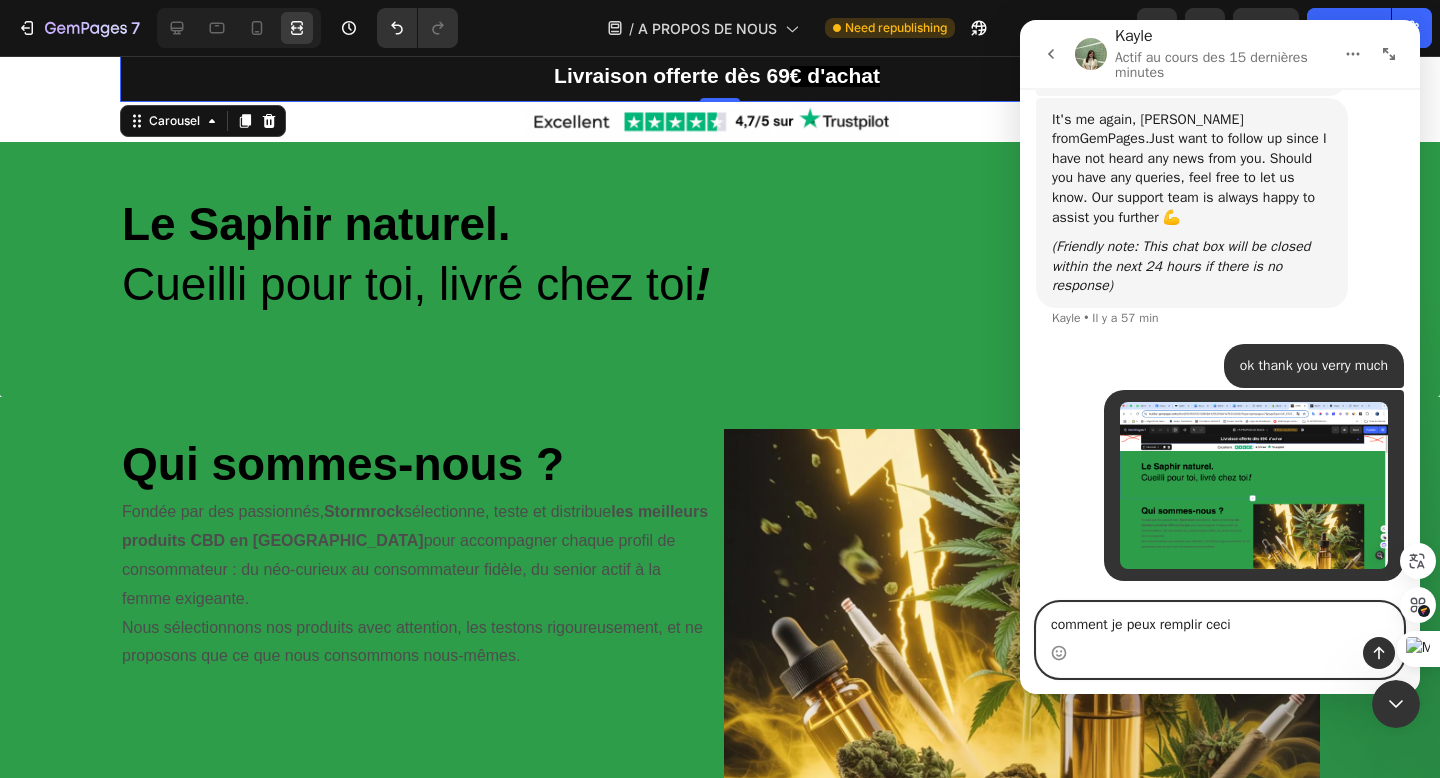paste on "how do I fill this in?" 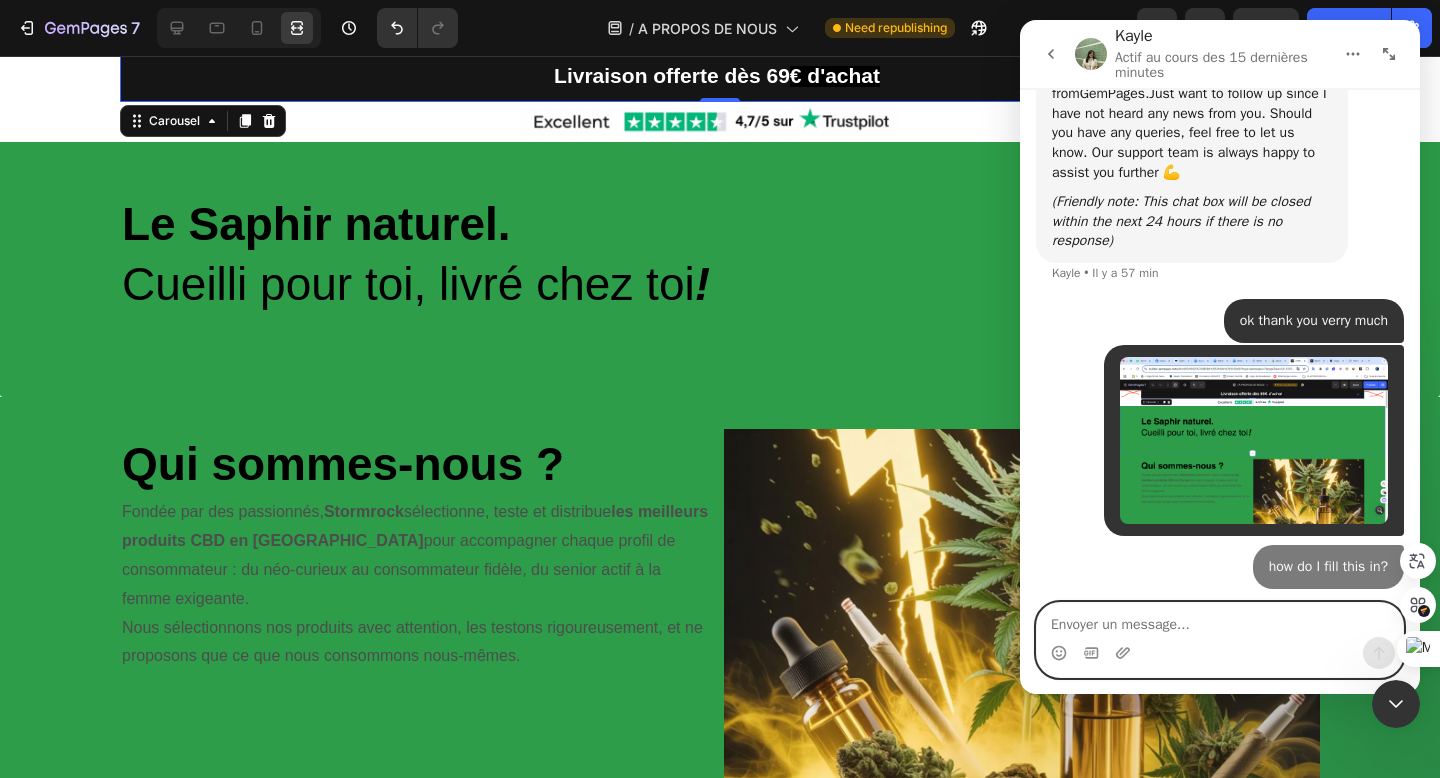 scroll, scrollTop: 14106, scrollLeft: 0, axis: vertical 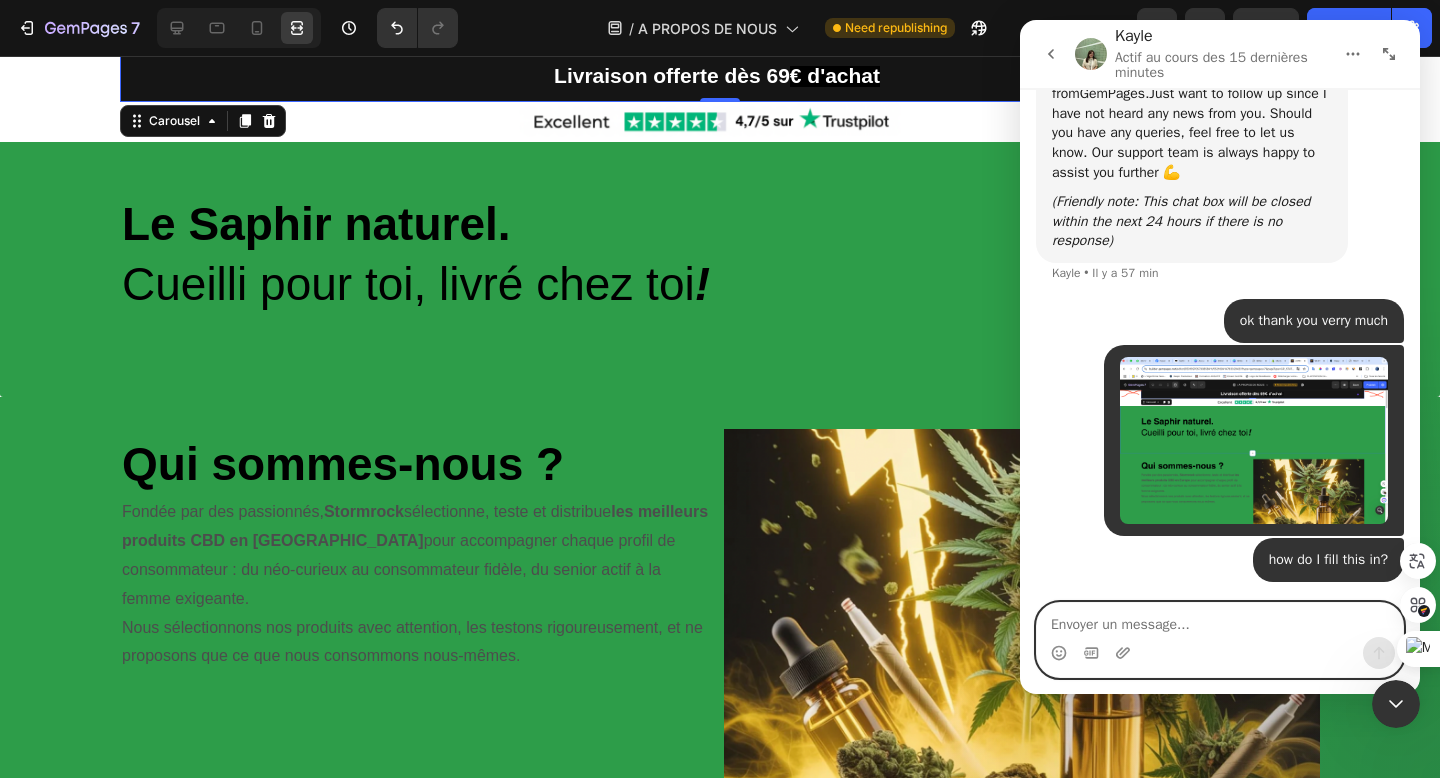 type 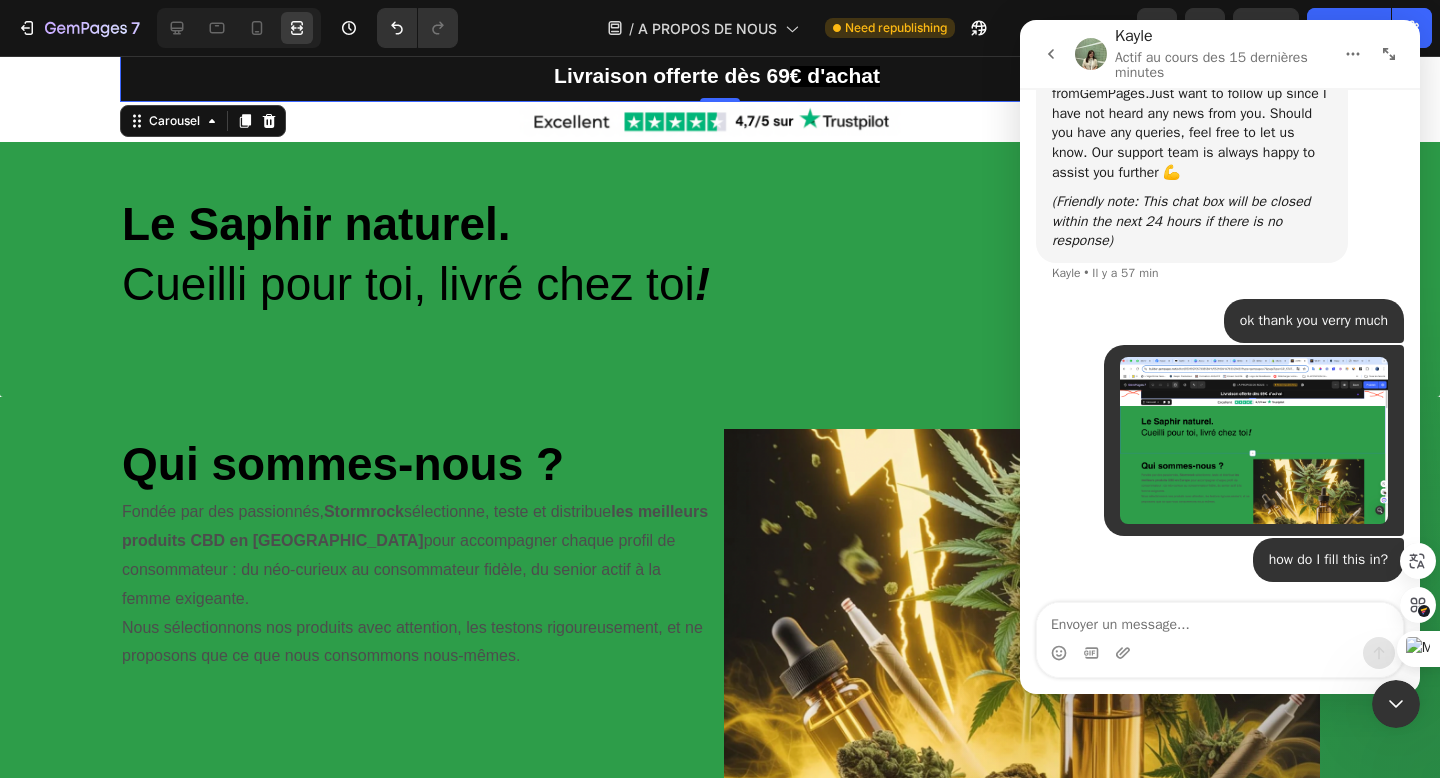 click 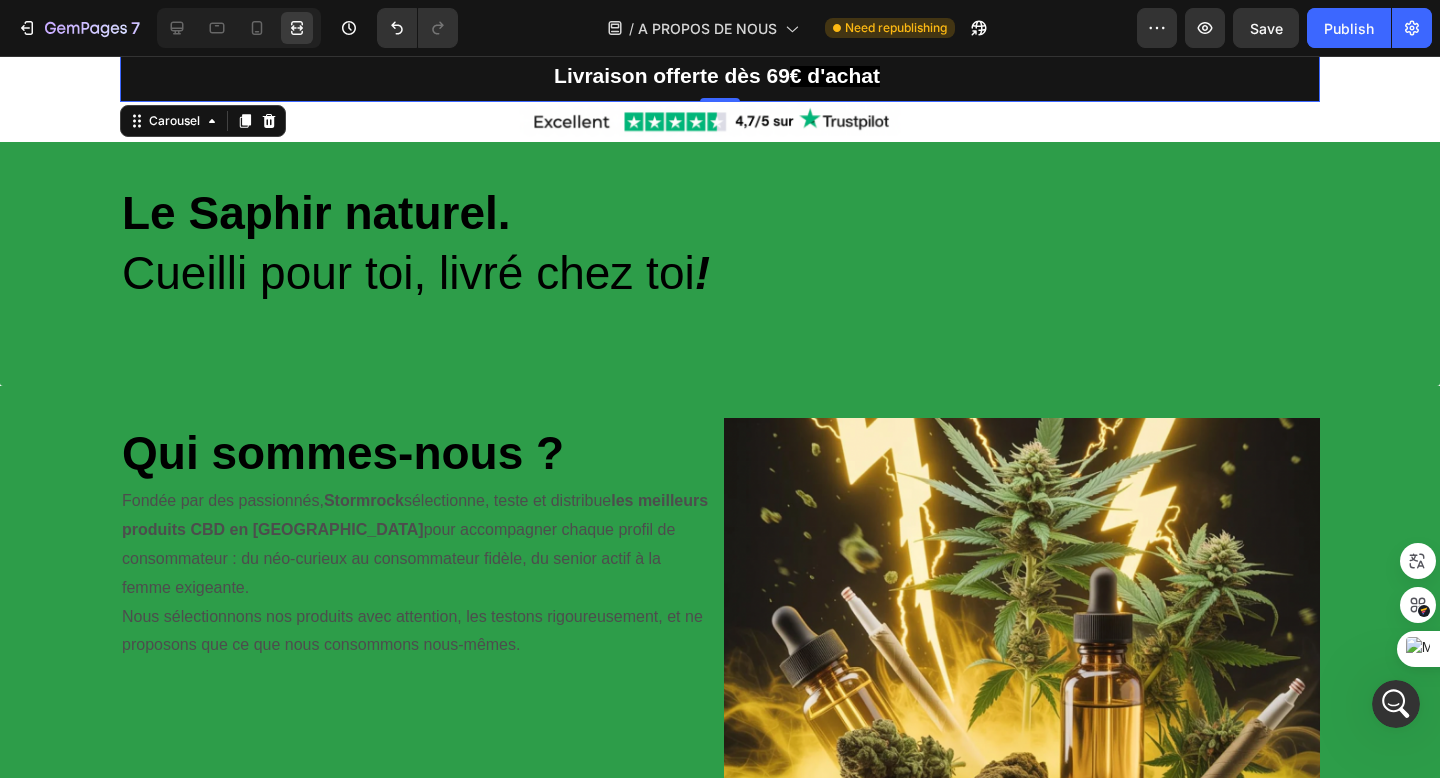 scroll, scrollTop: 0, scrollLeft: 0, axis: both 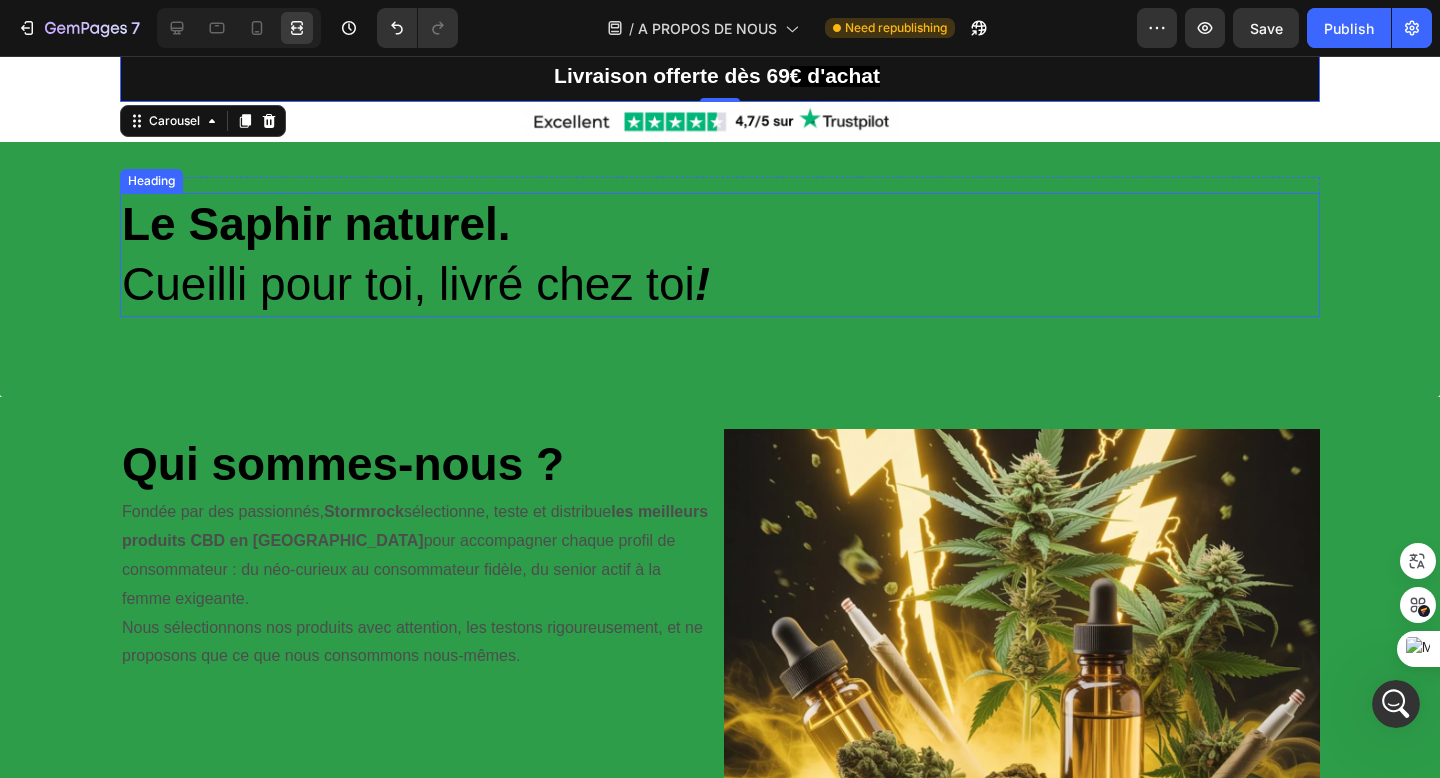click on "Le Saphir naturel.  Cueilli pour toi, livré chez toi !" at bounding box center (720, 255) 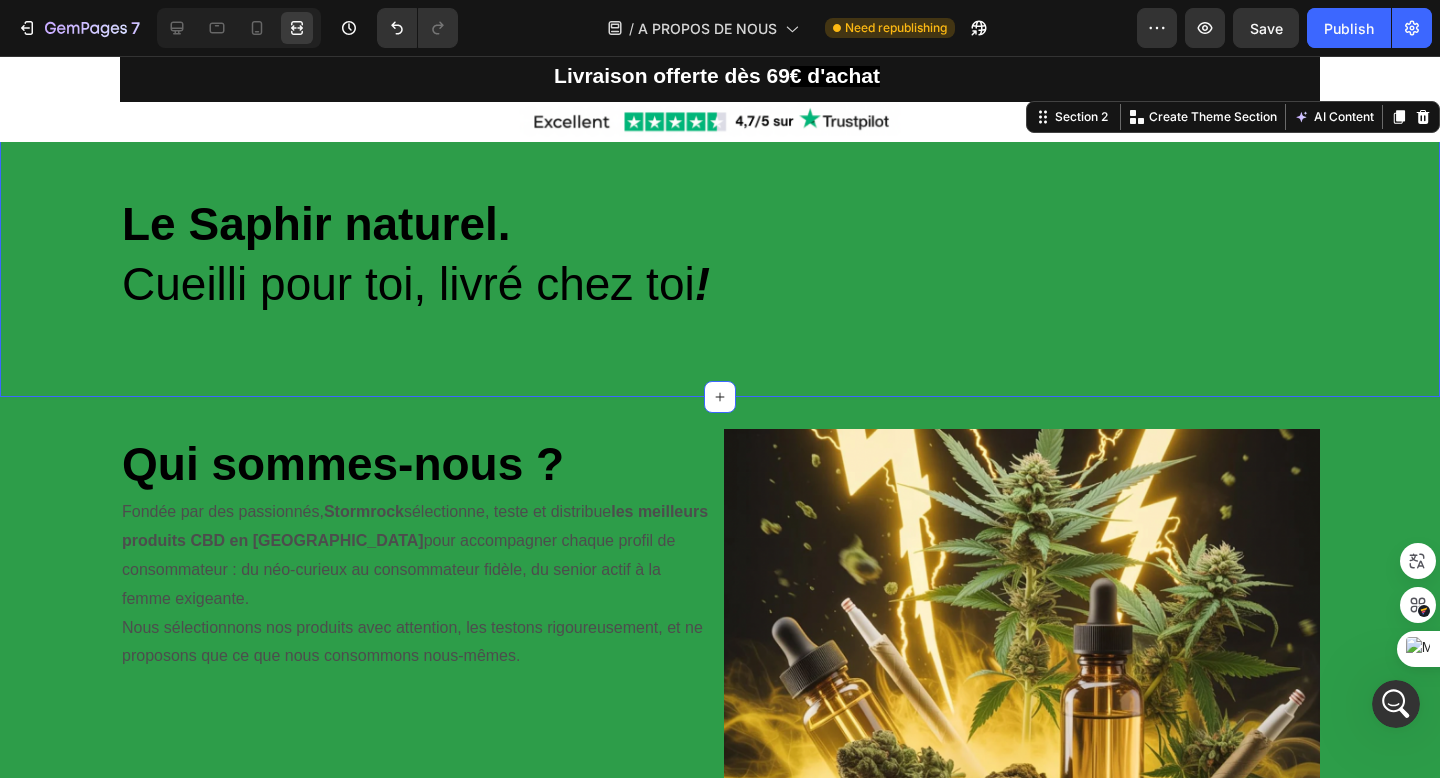 click on "Heading Row Le Saphir naturel.  Cueilli pour toi, livré chez toi ! Heading Row Section 2   Create Theme Section AI Content Write with GemAI What would you like to describe here? Tone and Voice Persuasive Product WHITE CRYSTAL PREMIUM Show more Generate" at bounding box center [720, 247] 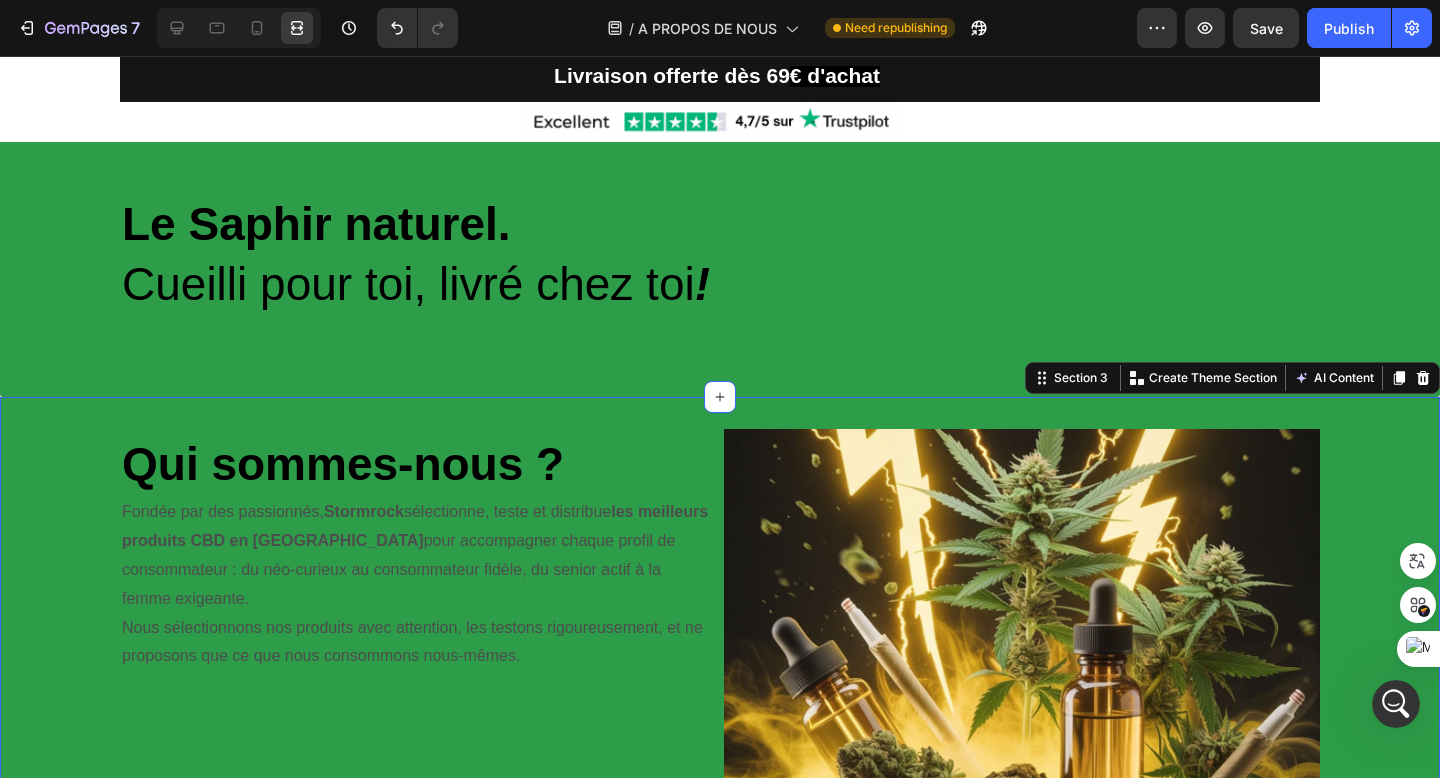 click on "Heading Qui sommes-nous ? Heading Fondée par des passionnés,  Stormrock  sélectionne, teste et distribue  les meilleurs produits CBD en Europe  pour accompagner chaque profil de consommateur : du néo-curieux au consommateur fidèle, du senior actif à la femme exigeante. Nous sélectionnons nos produits avec attention, les testons rigoureusement, et ne proposons que ce que nous consommons nous-mêmes. Text Block Row Image Row" at bounding box center (720, 631) 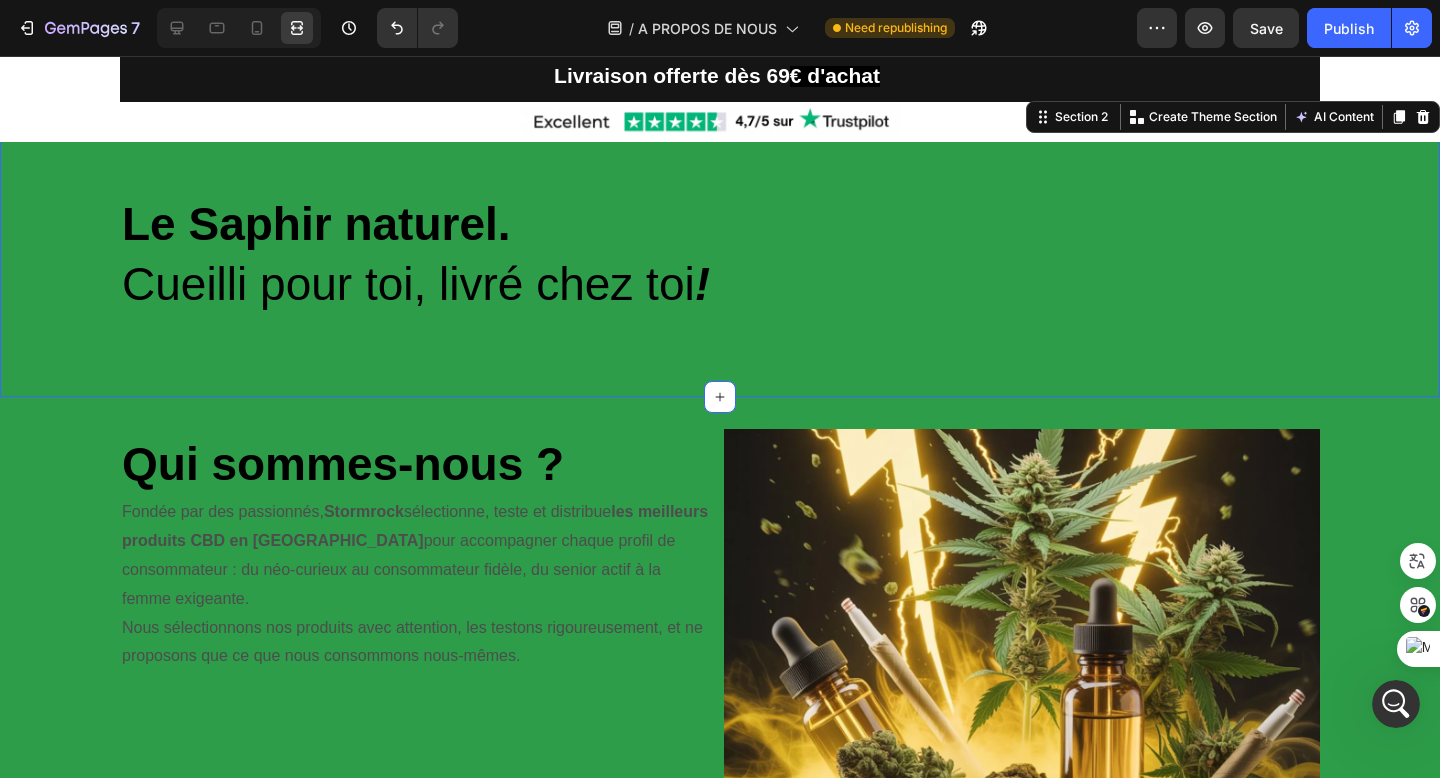 click on "Heading Row Le Saphir naturel.  Cueilli pour toi, livré chez toi ! Heading Row" at bounding box center (720, 247) 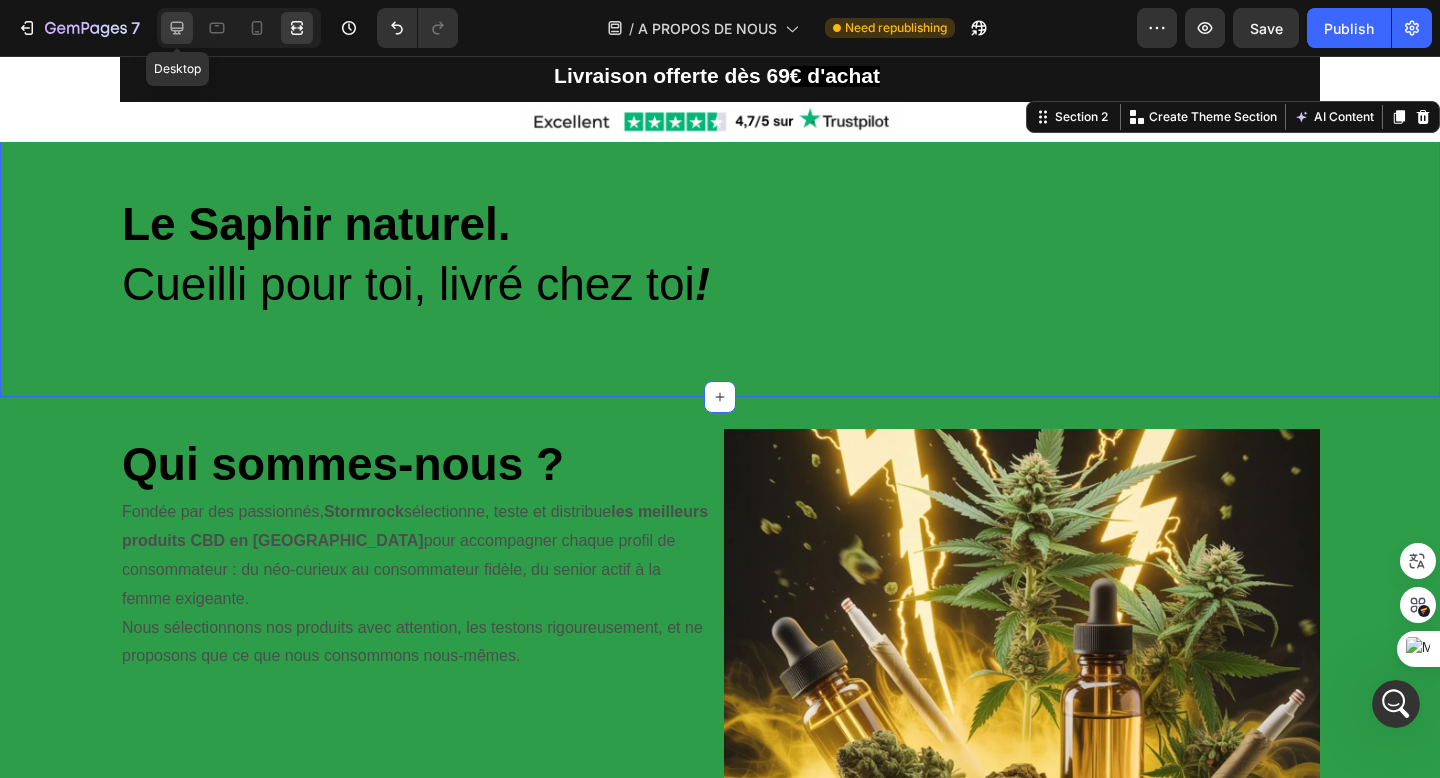 click 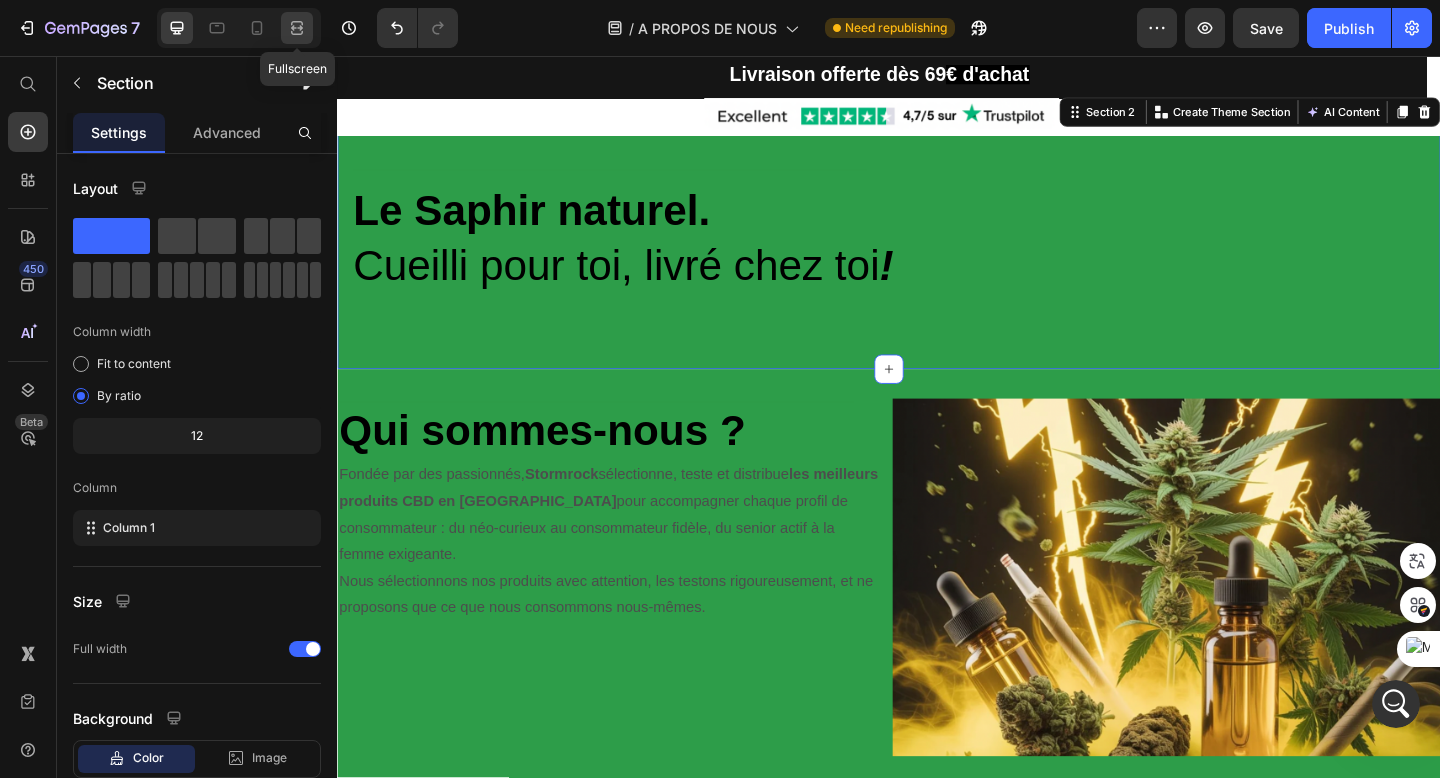 click 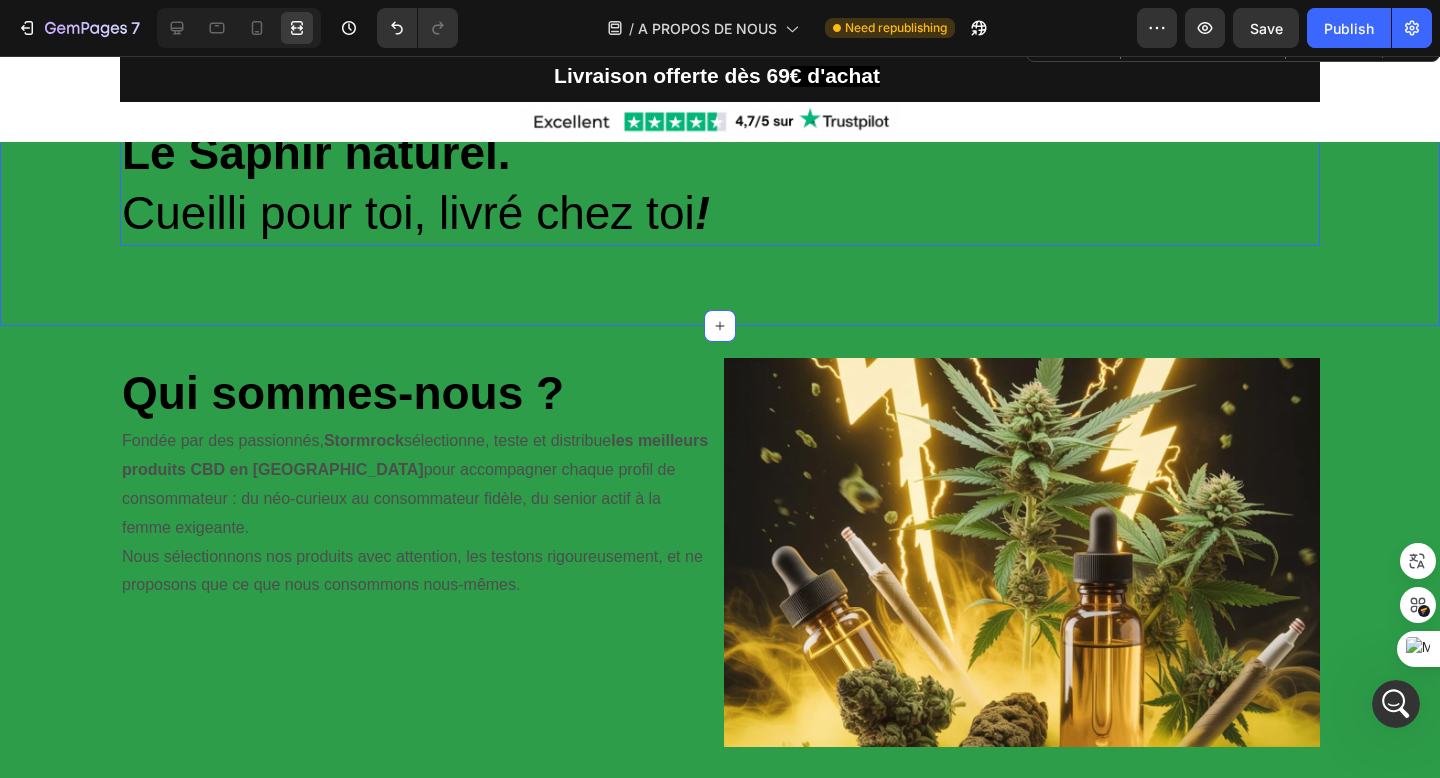 scroll, scrollTop: 0, scrollLeft: 0, axis: both 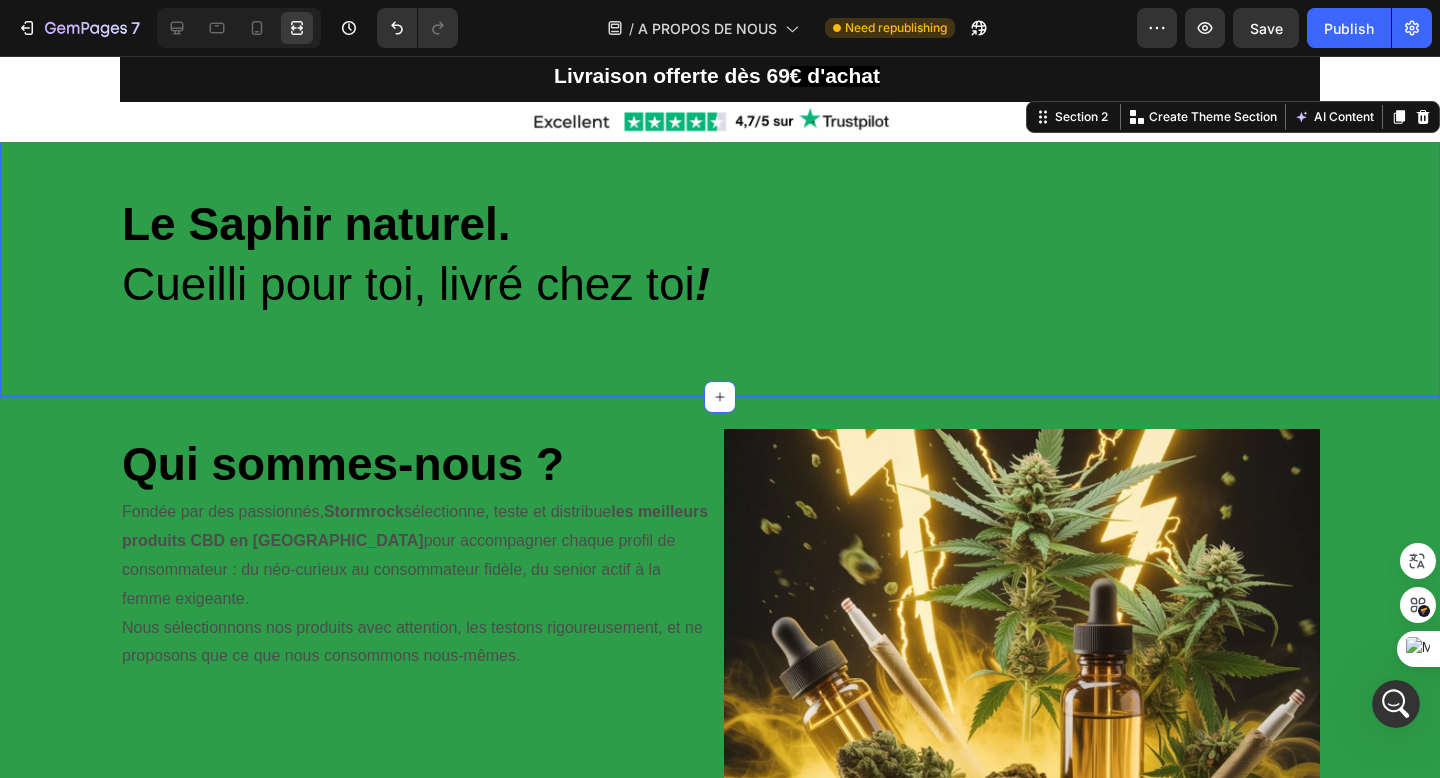 click on "Heading Row Le Saphir naturel.  Cueilli pour toi, livré chez toi ! Heading Row Section 2   Create Theme Section AI Content Write with GemAI What would you like to describe here? Tone and Voice Persuasive Product WHITE CRYSTAL PREMIUM Show more Generate" at bounding box center (720, 247) 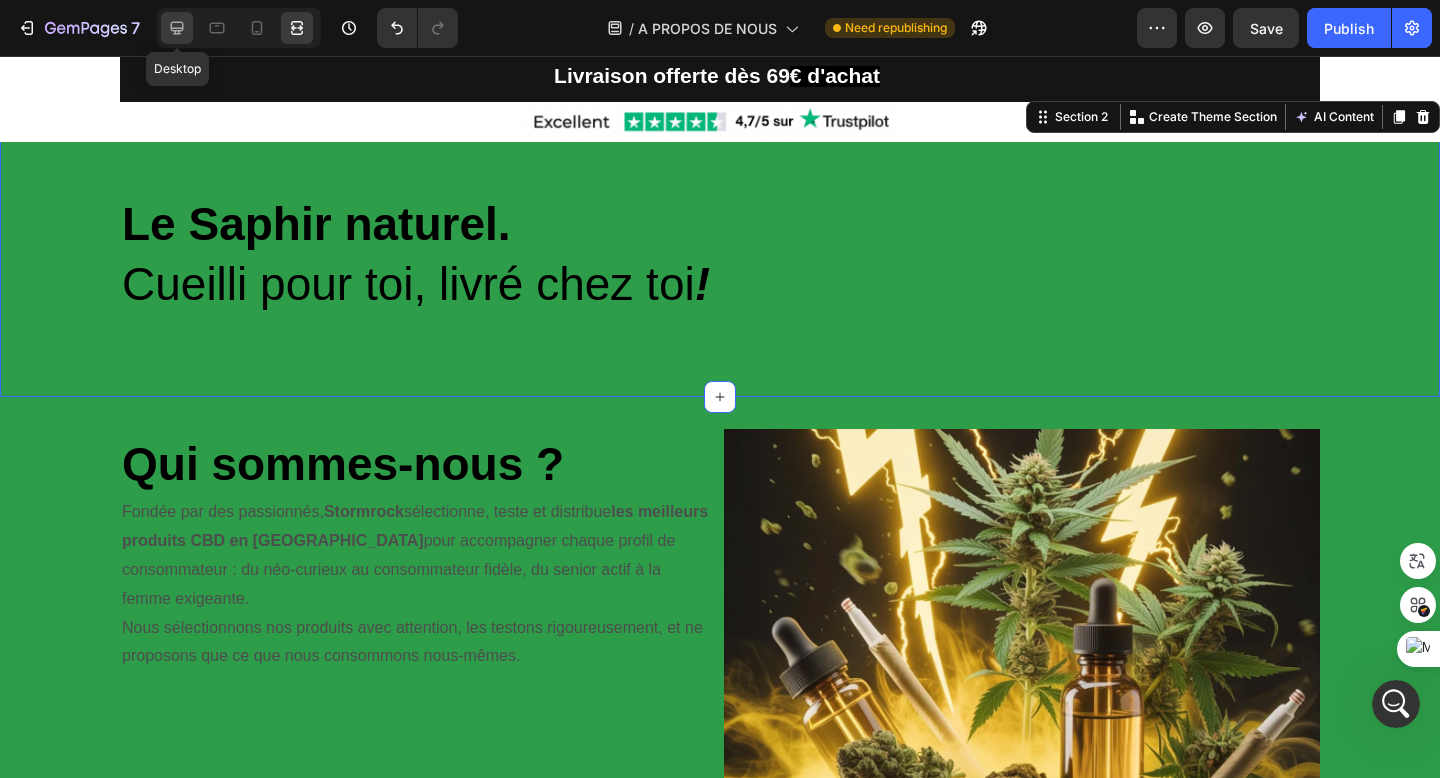 click 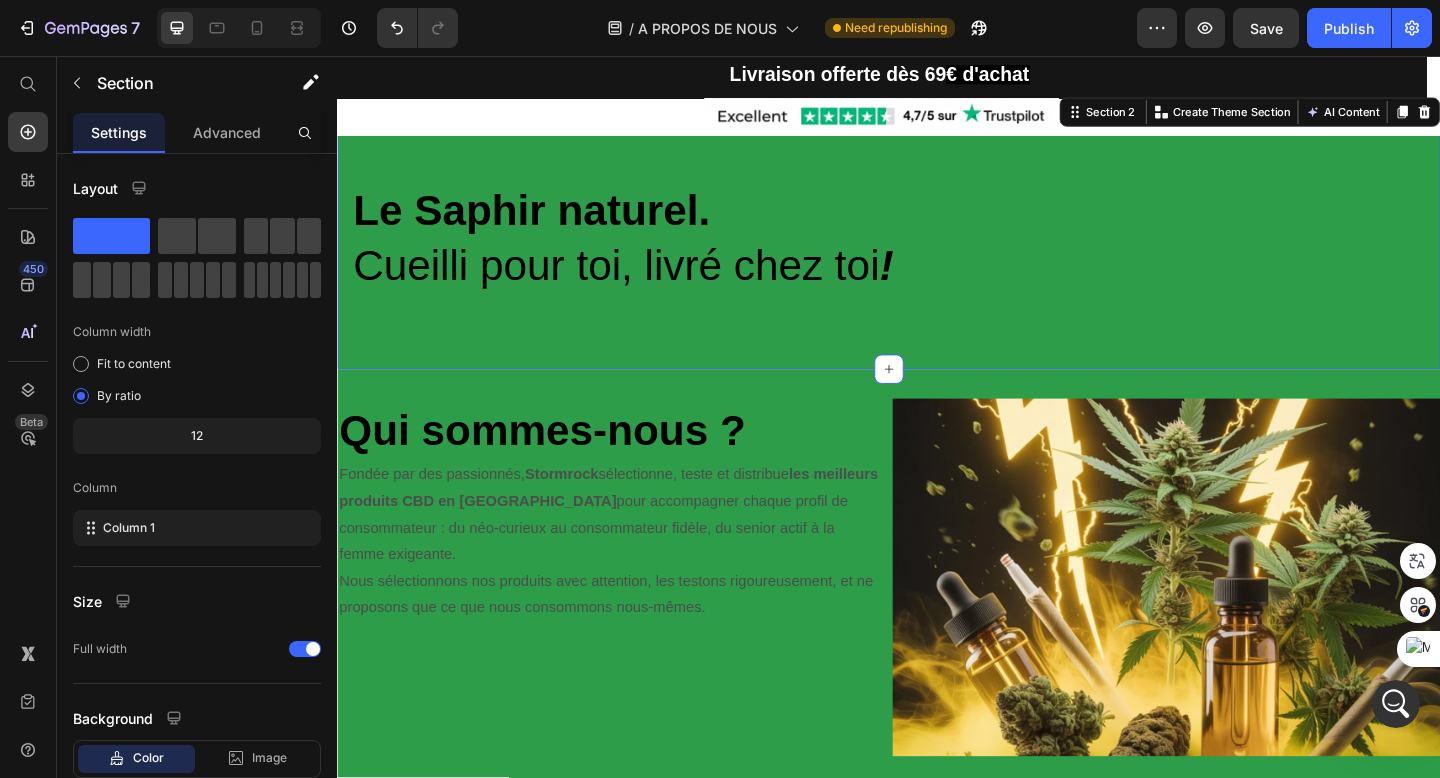 click on "Heading Row Le Saphir naturel.  Cueilli pour toi, livré chez toi ! Heading Row Section 2   Create Theme Section AI Content Write with GemAI What would you like to describe here? Tone and Voice Persuasive Product WHITE CRYSTAL PREMIUM Show more Generate" at bounding box center (937, 247) 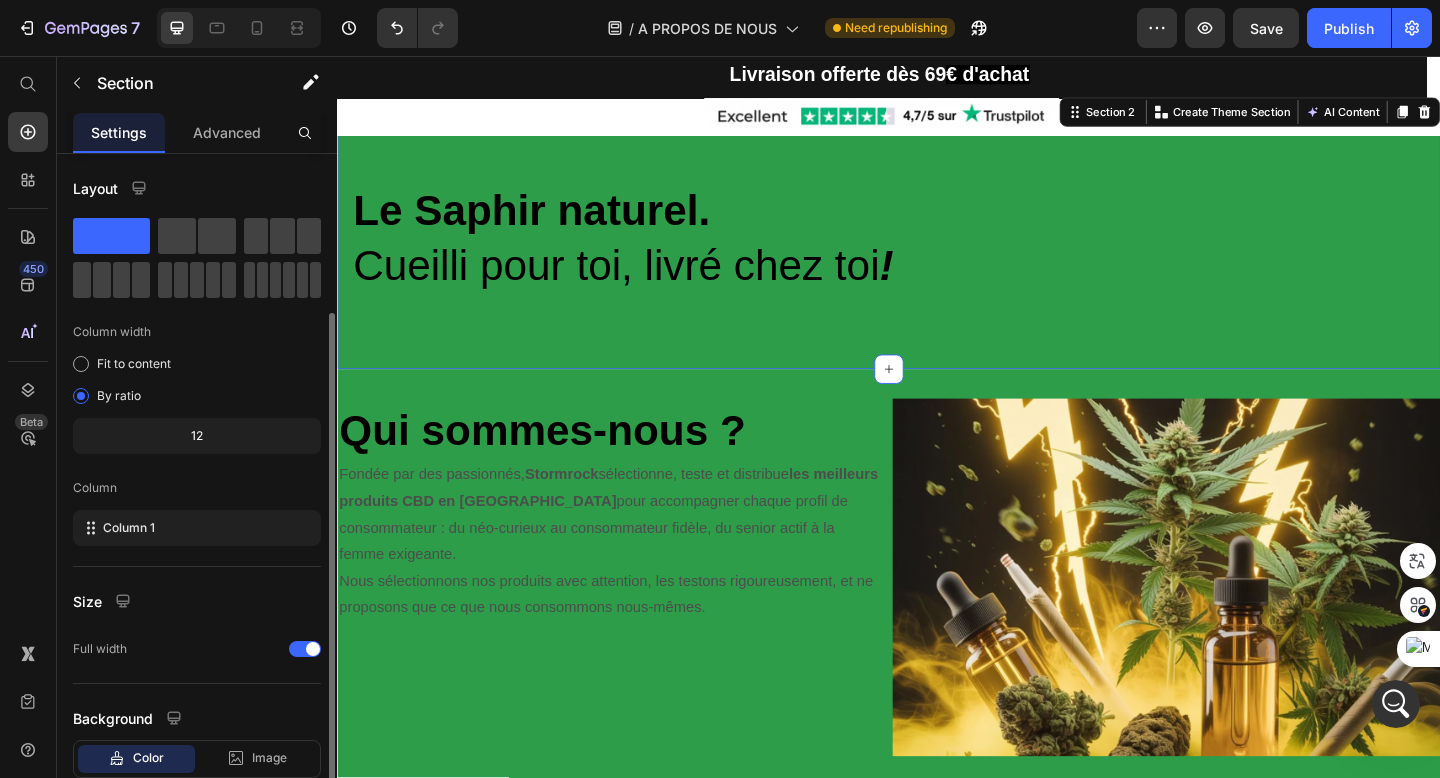 scroll, scrollTop: 127, scrollLeft: 0, axis: vertical 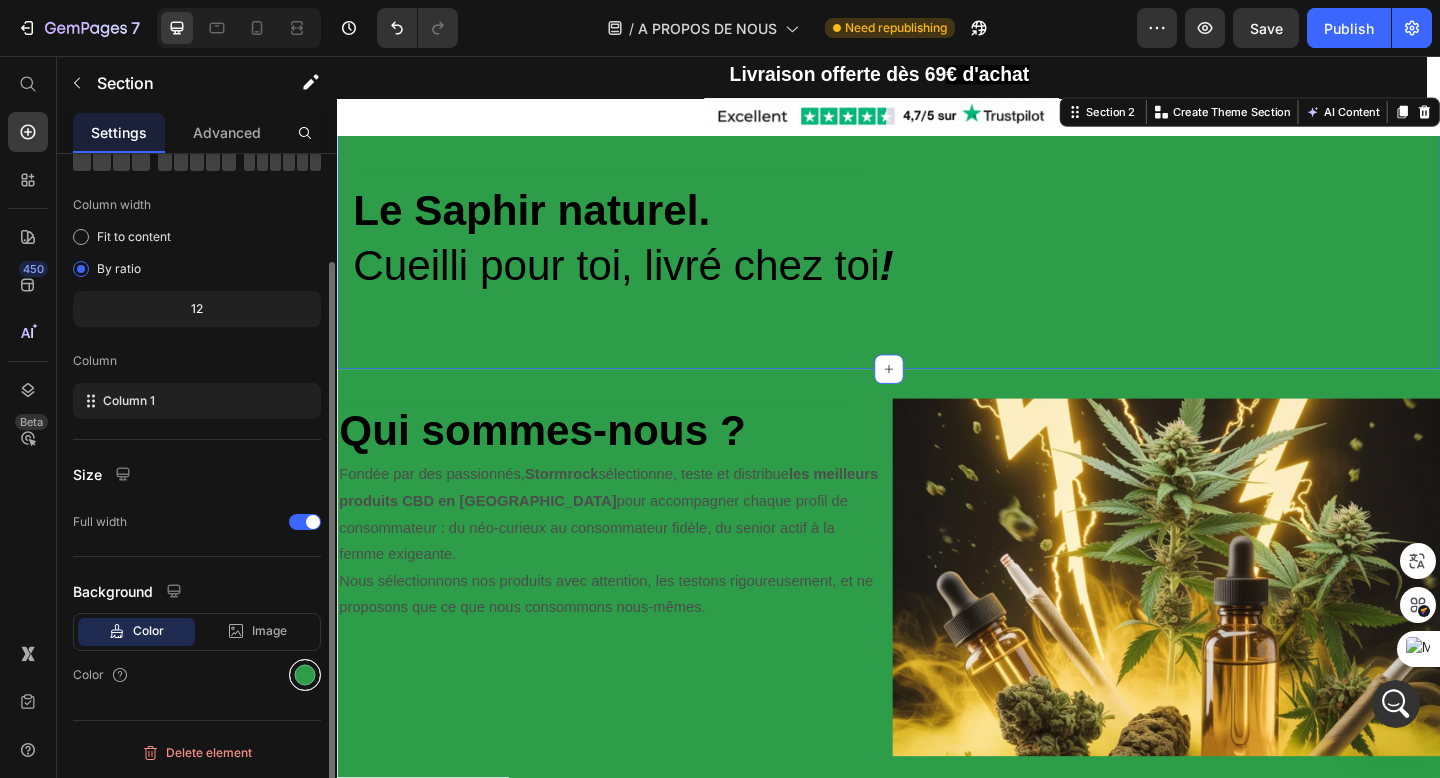 click at bounding box center [305, 675] 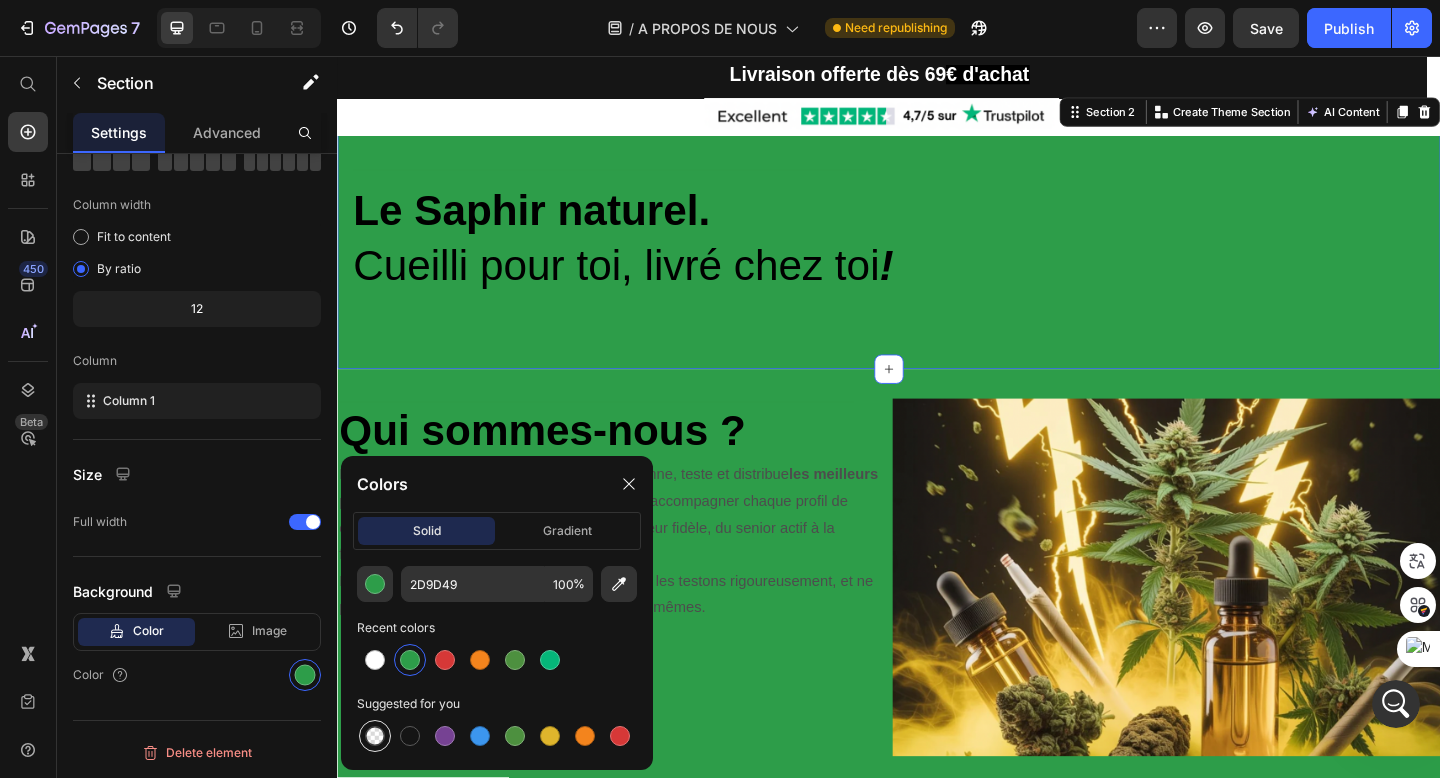 click at bounding box center (375, 736) 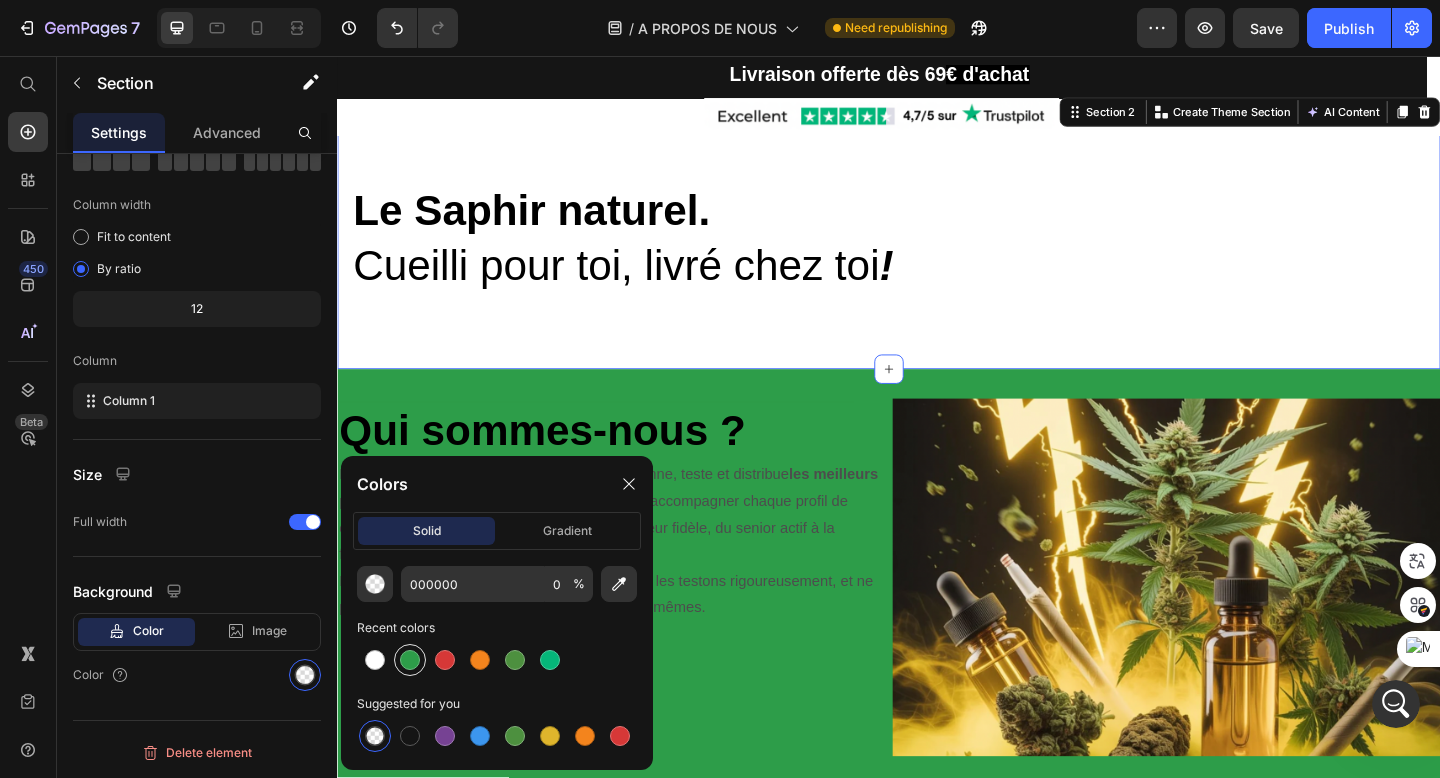 click at bounding box center (410, 660) 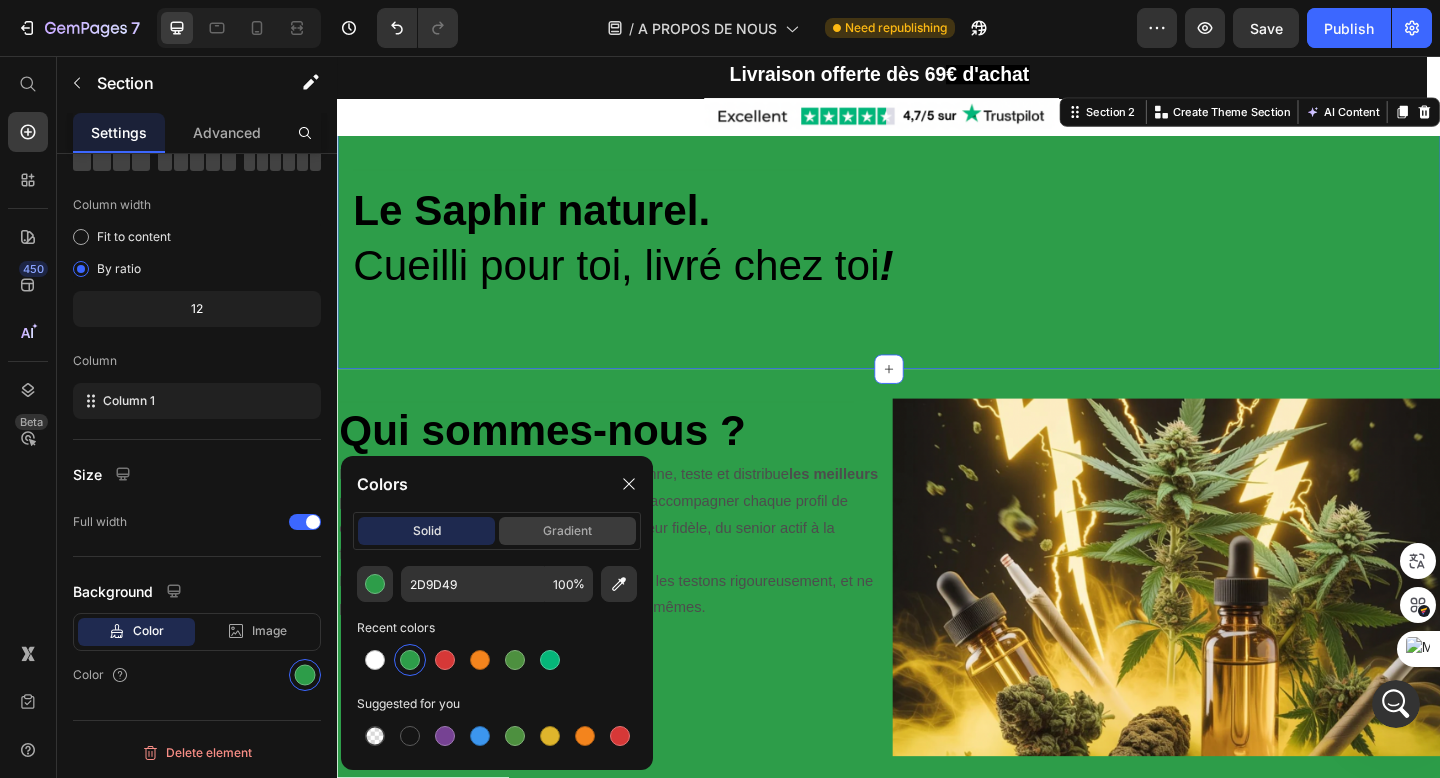 click on "gradient" 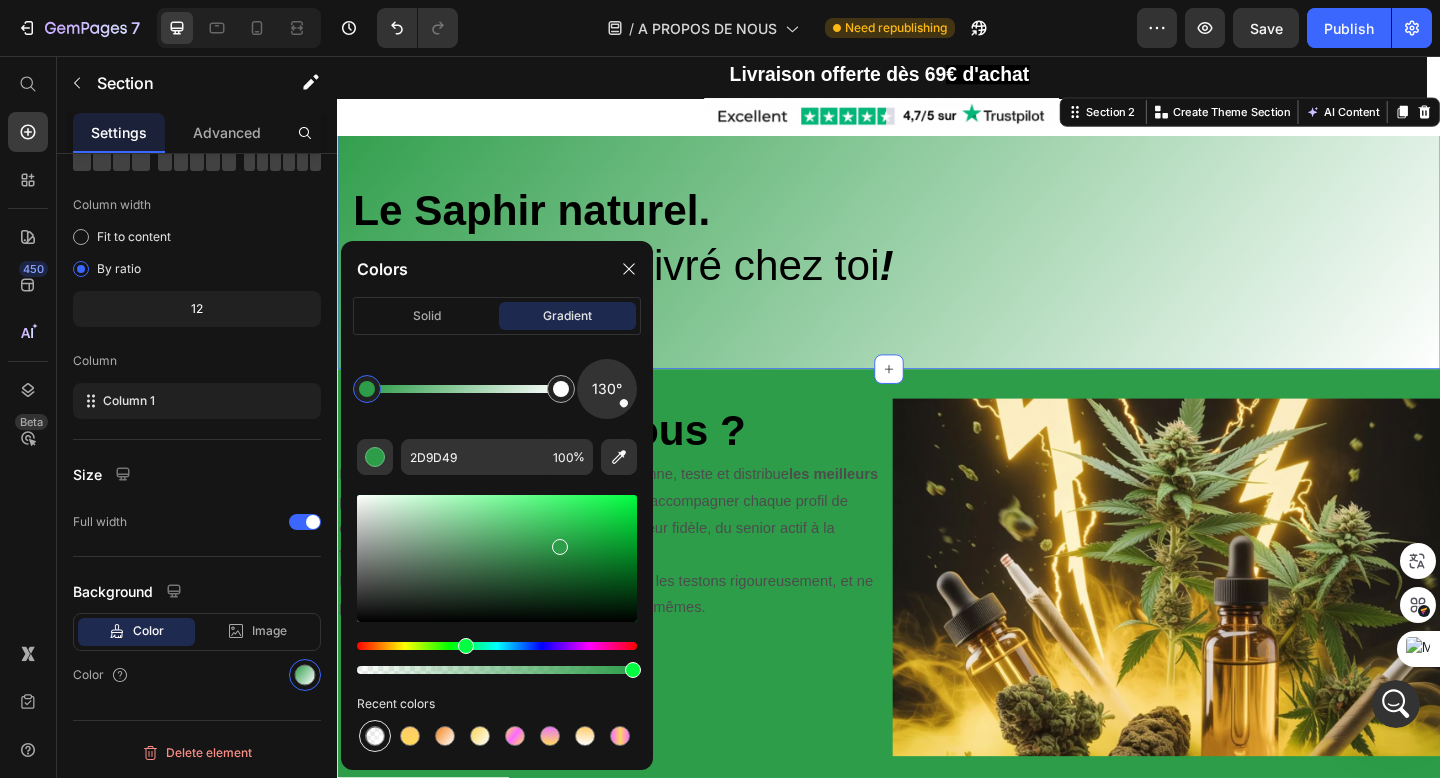 click at bounding box center [375, 736] 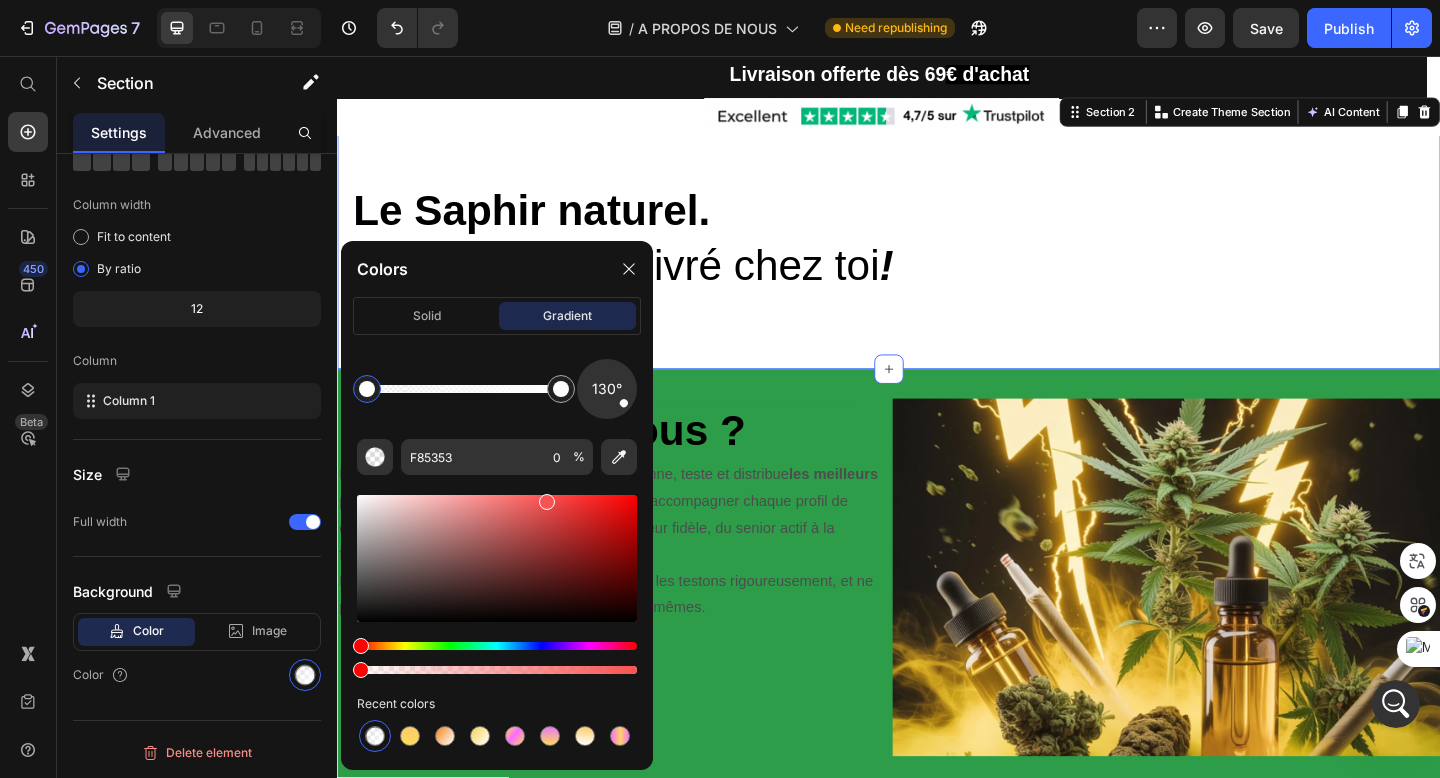 click at bounding box center (375, 736) 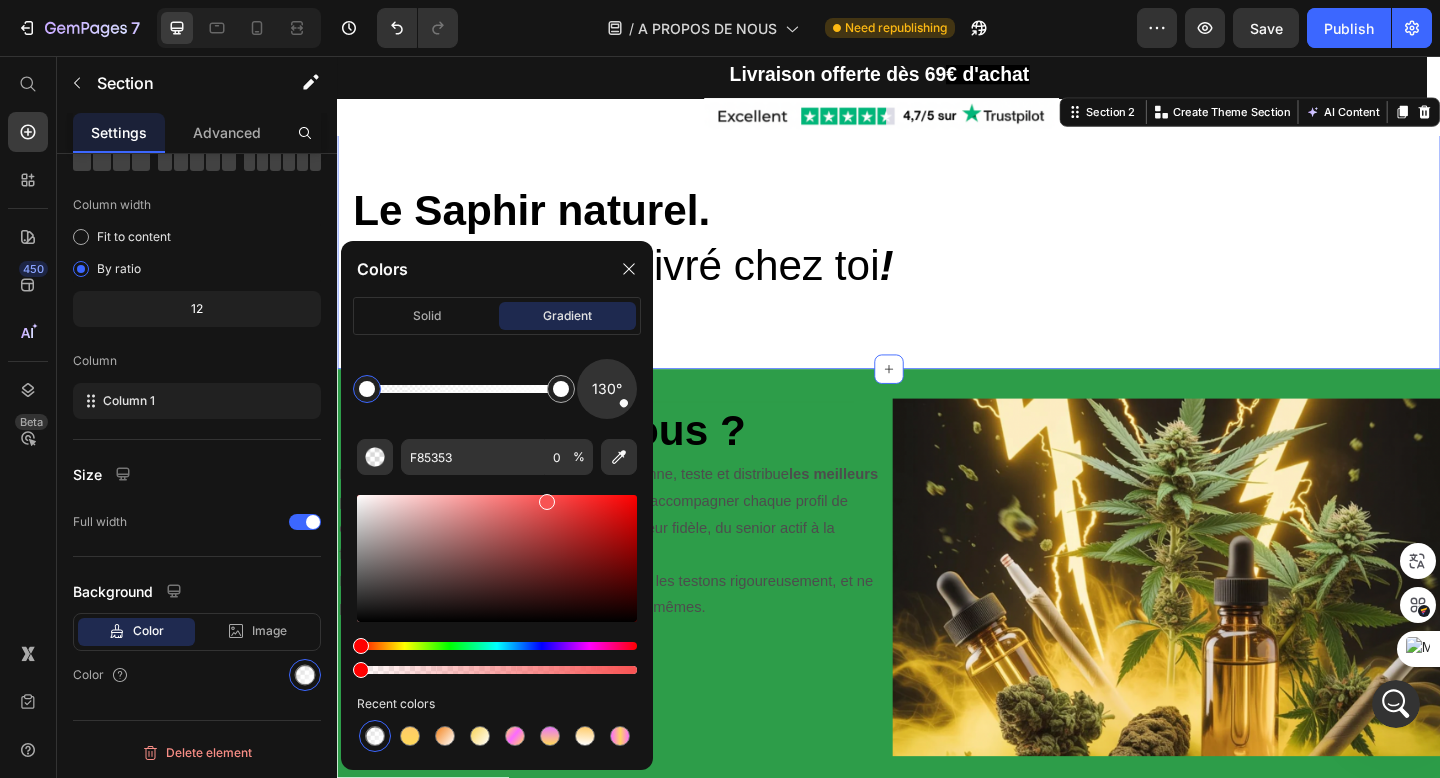 click at bounding box center [375, 736] 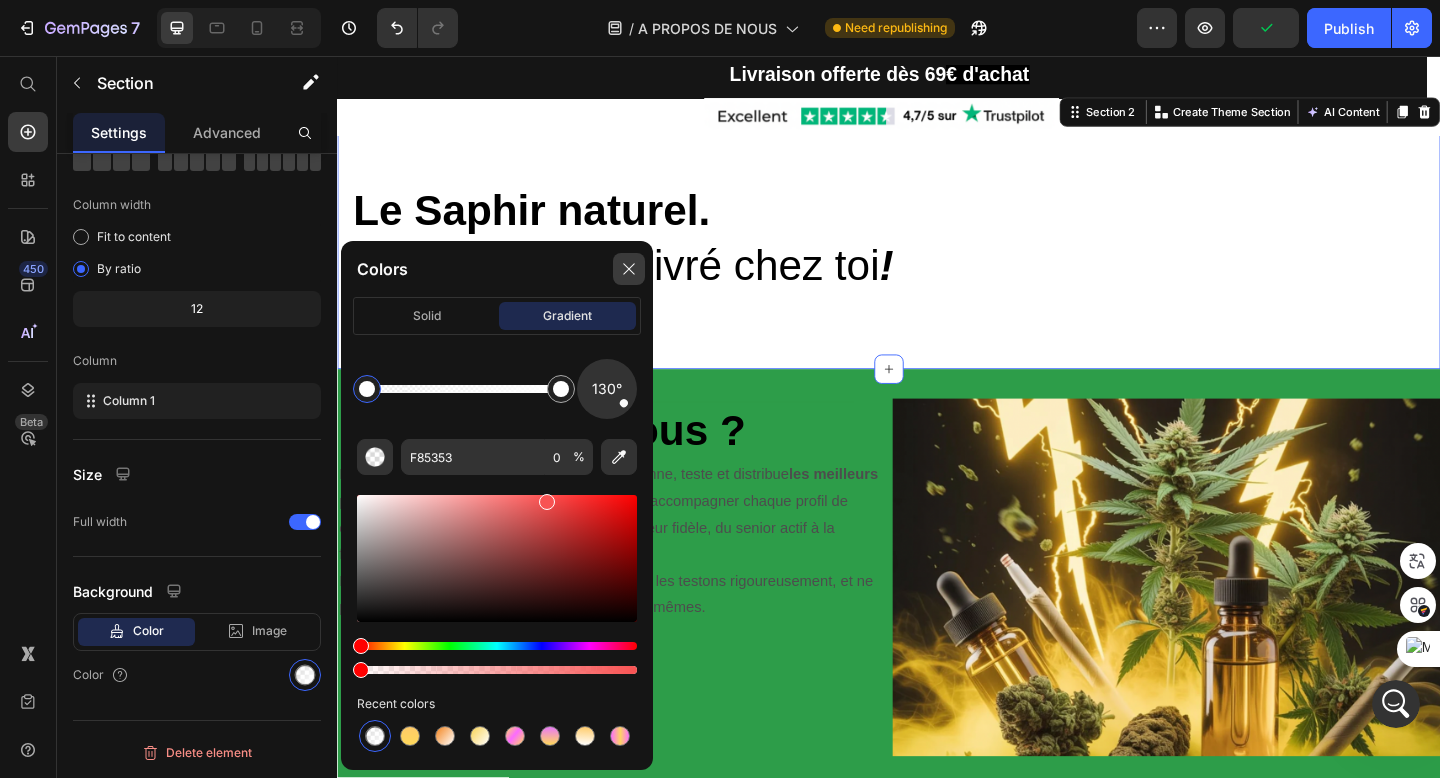 click 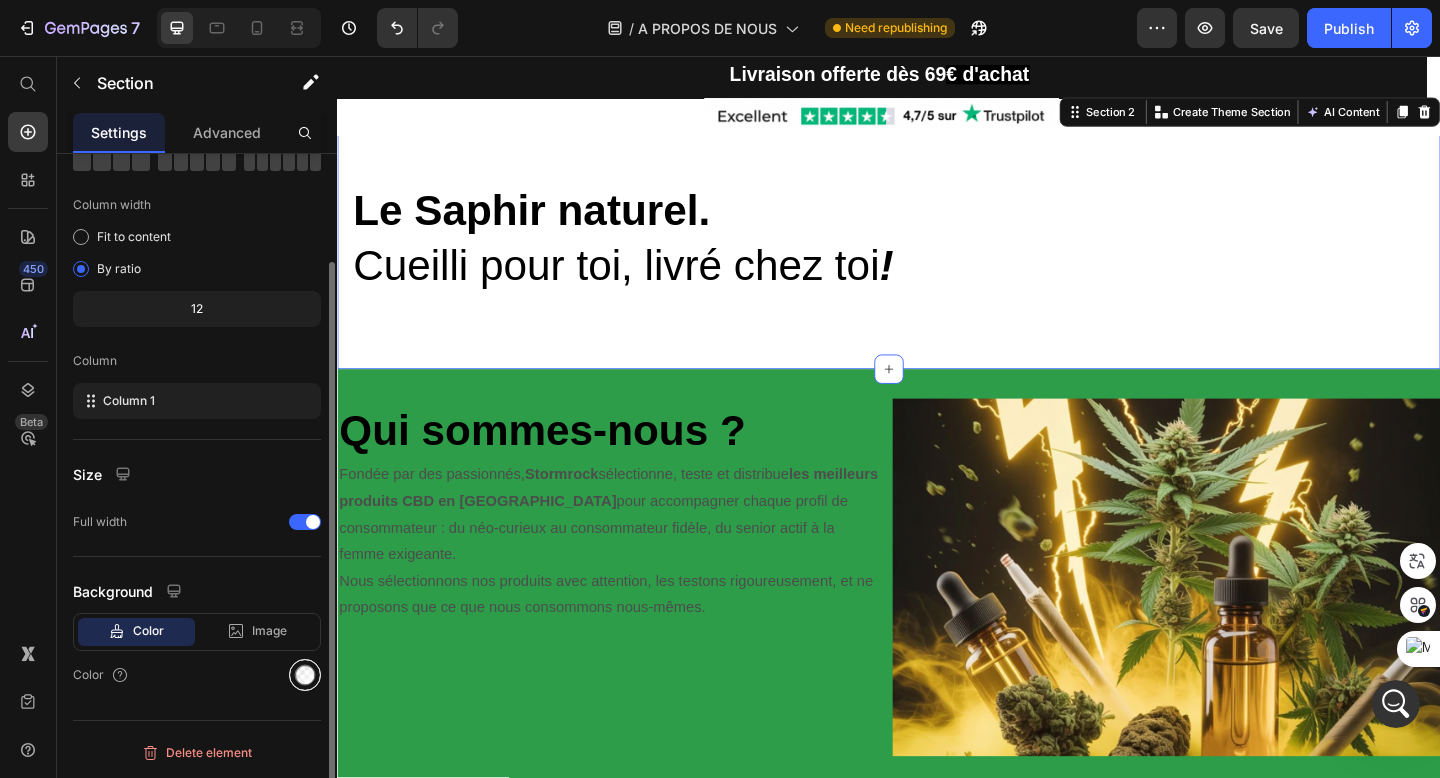 click at bounding box center (305, 675) 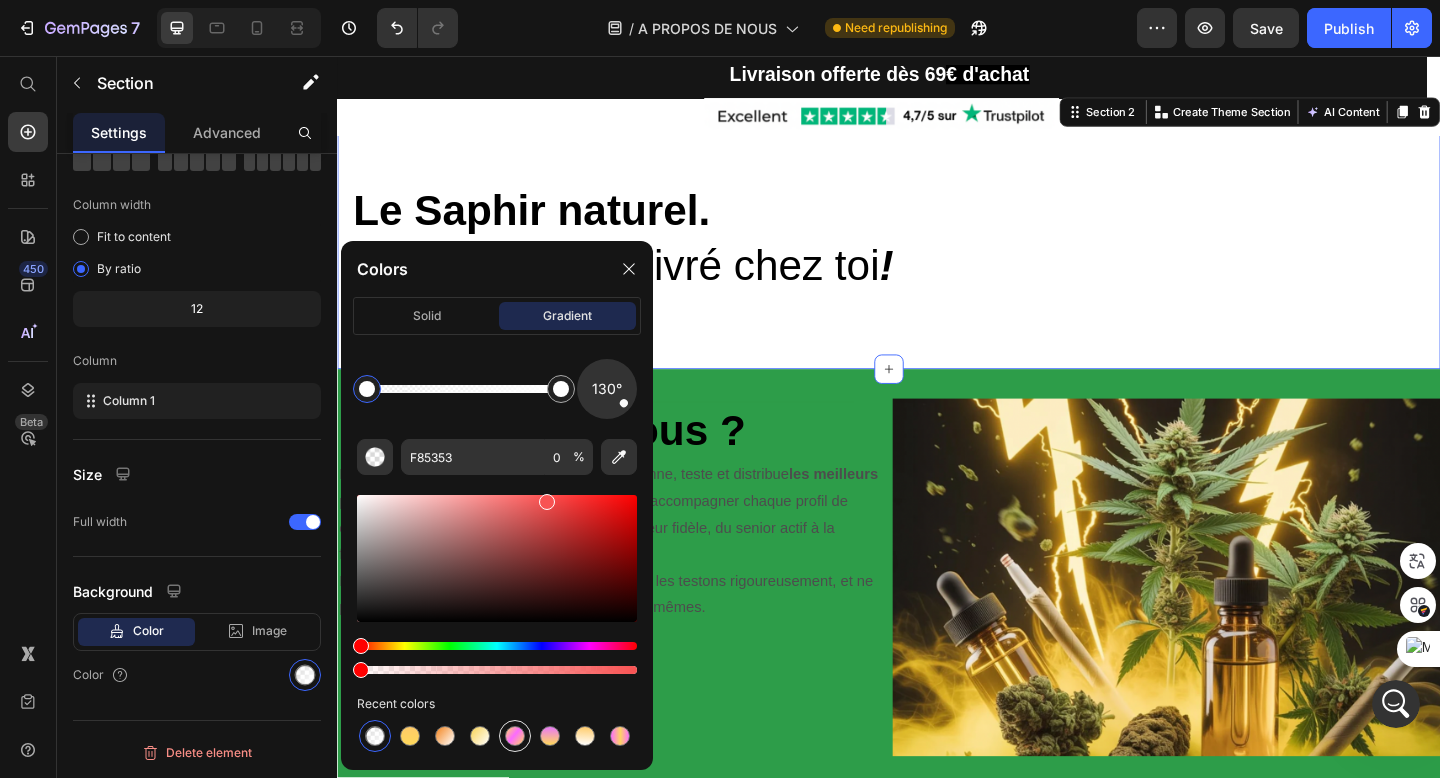 click at bounding box center [515, 736] 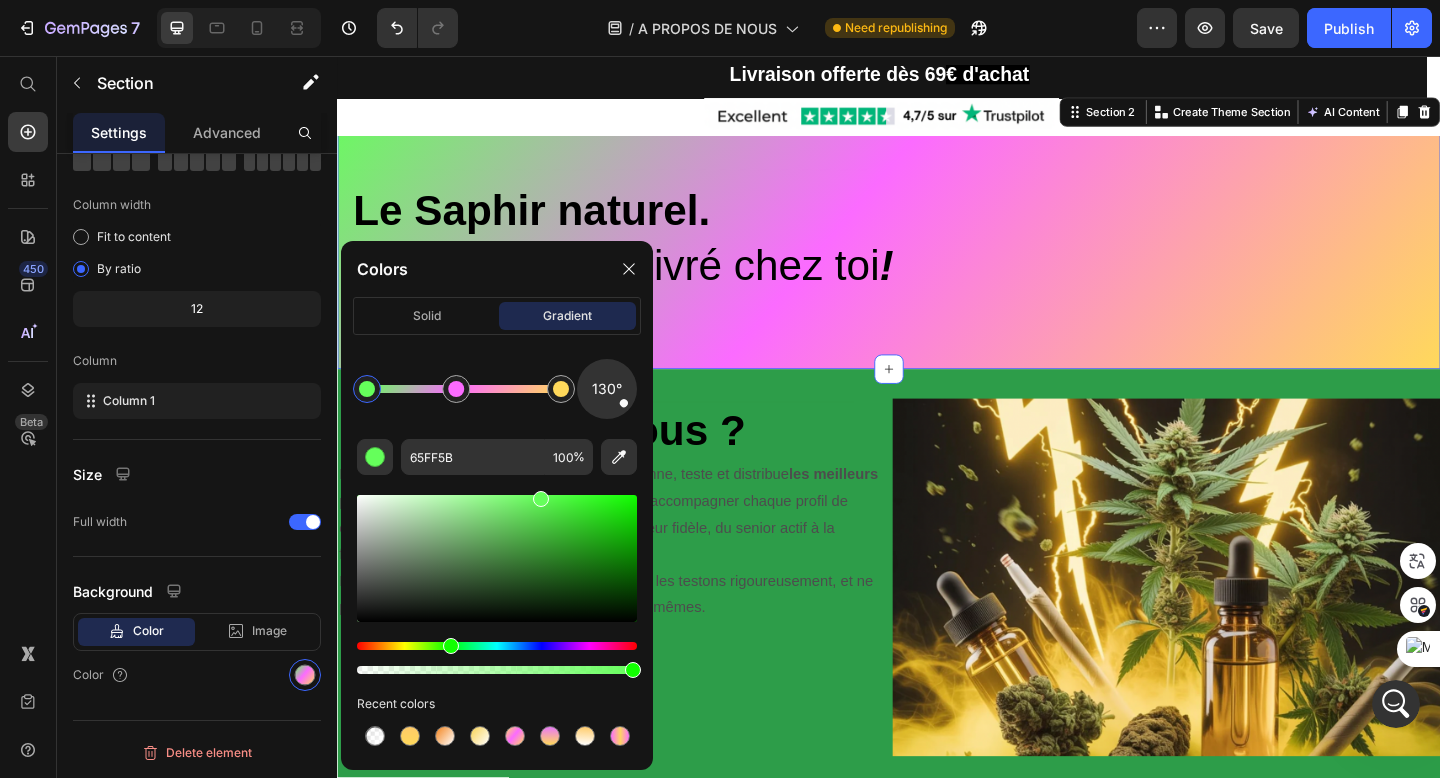 drag, startPoint x: 397, startPoint y: 649, endPoint x: 450, endPoint y: 646, distance: 53.08484 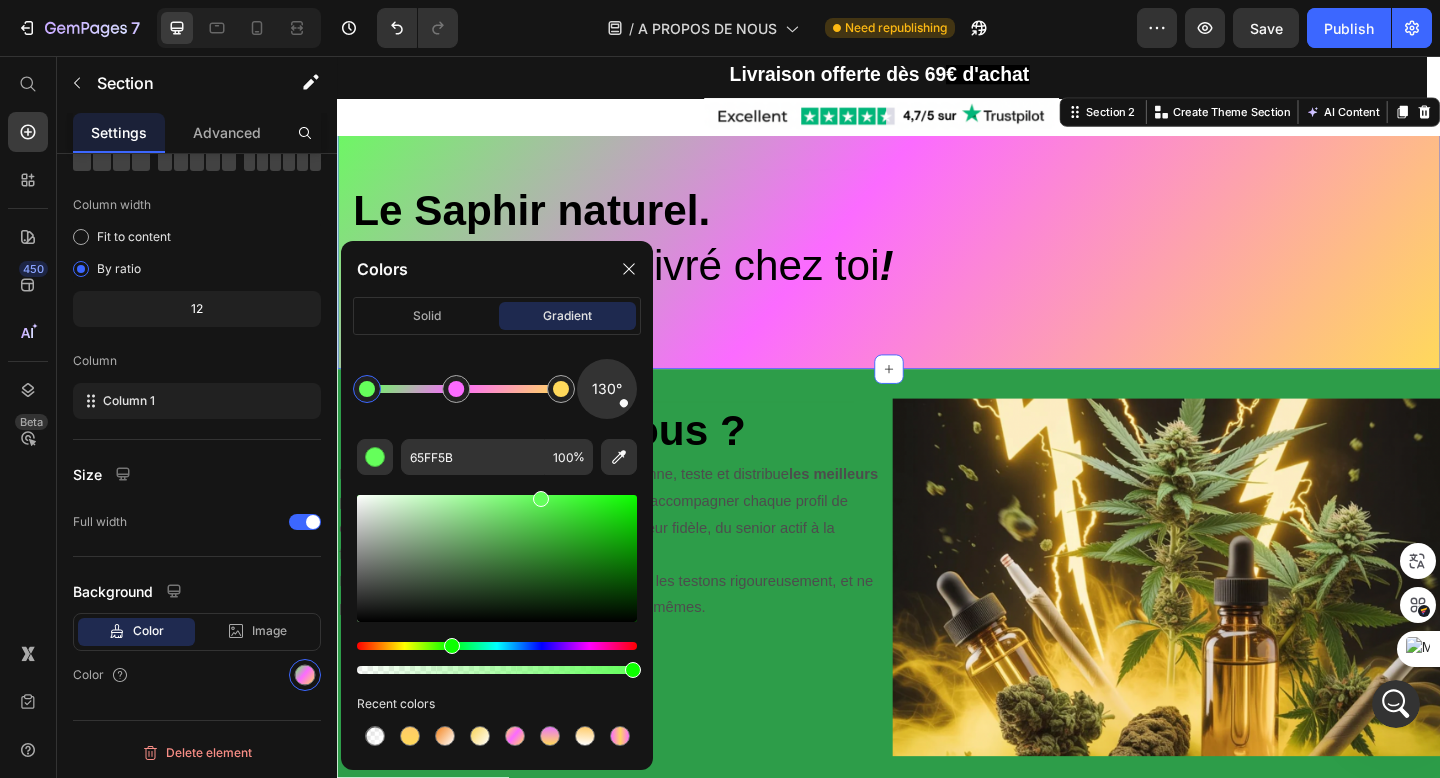 type on "63FF5B" 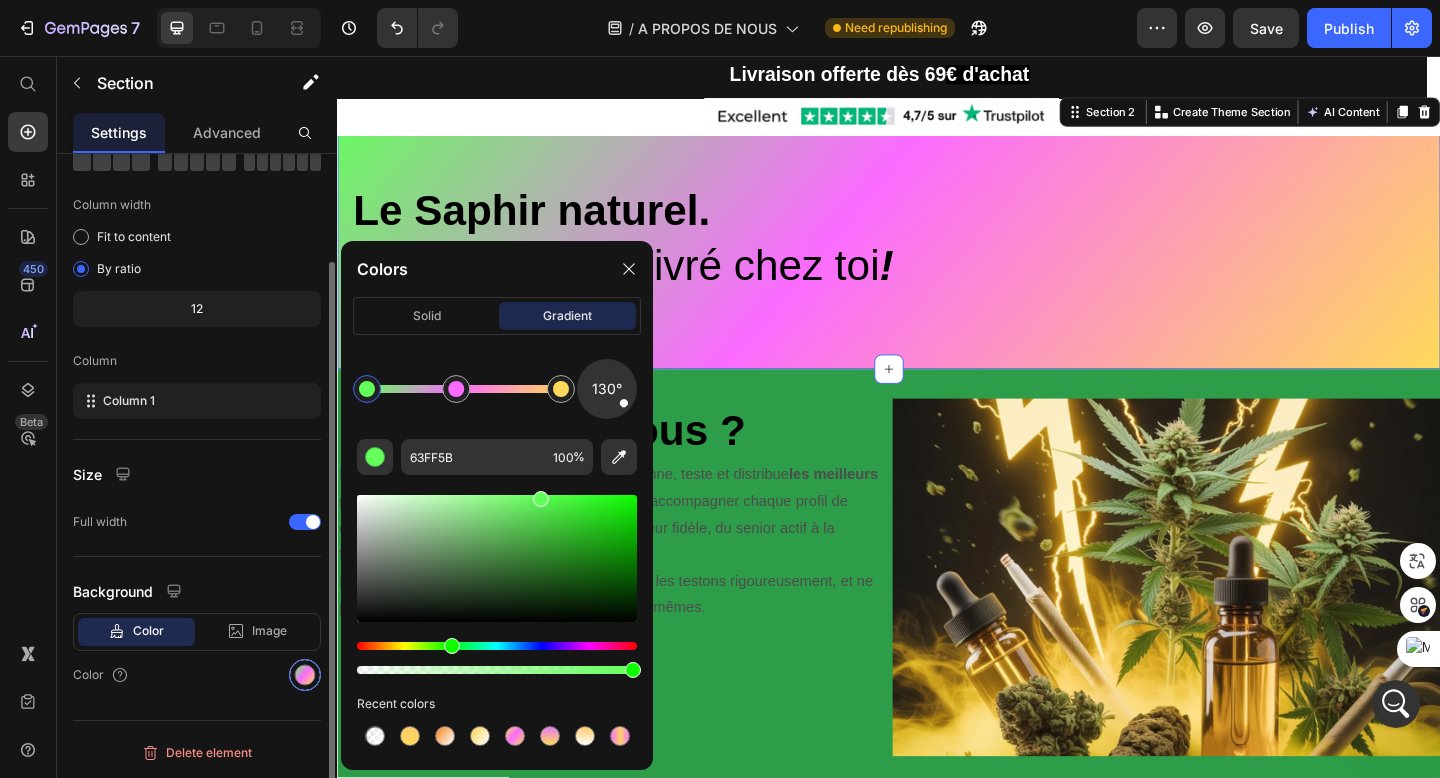 click at bounding box center (305, 675) 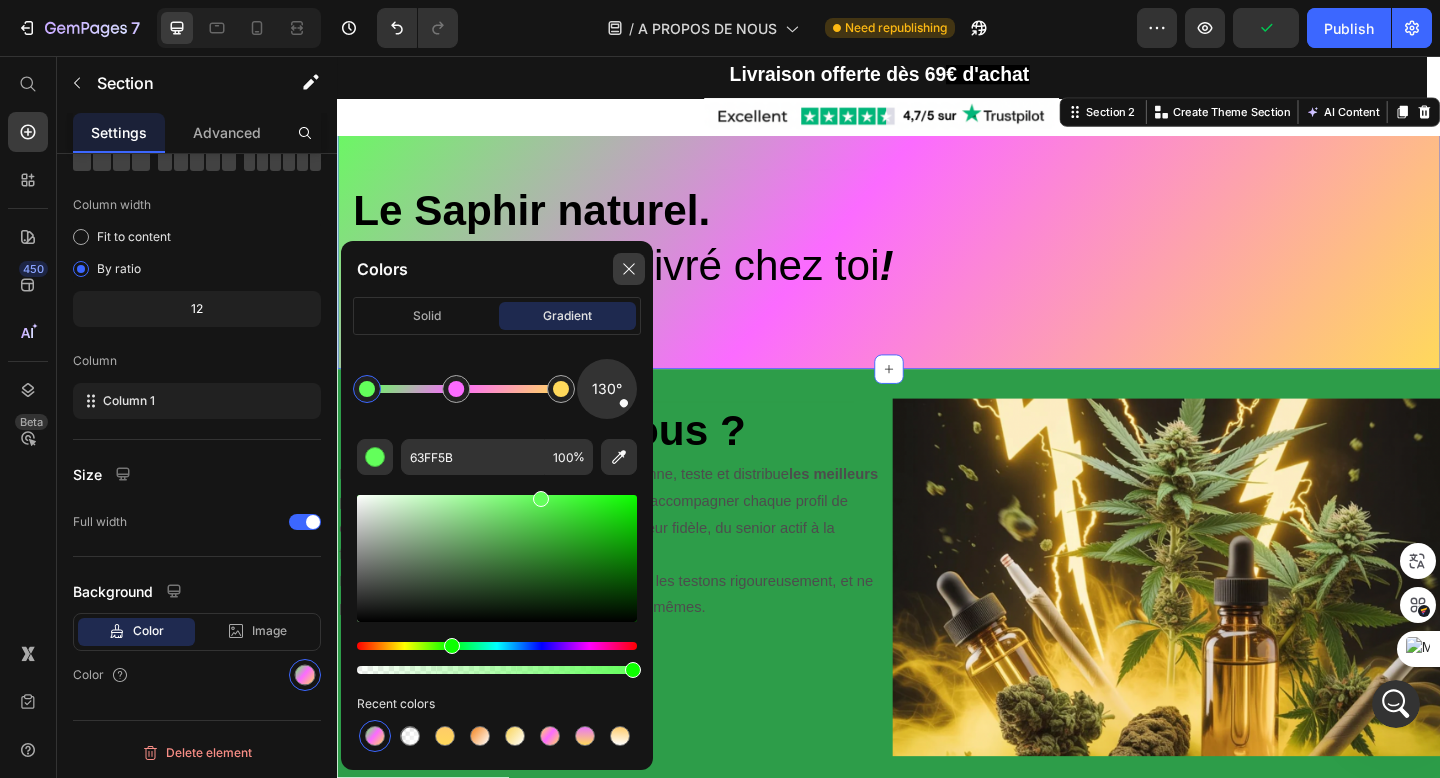click at bounding box center [629, 269] 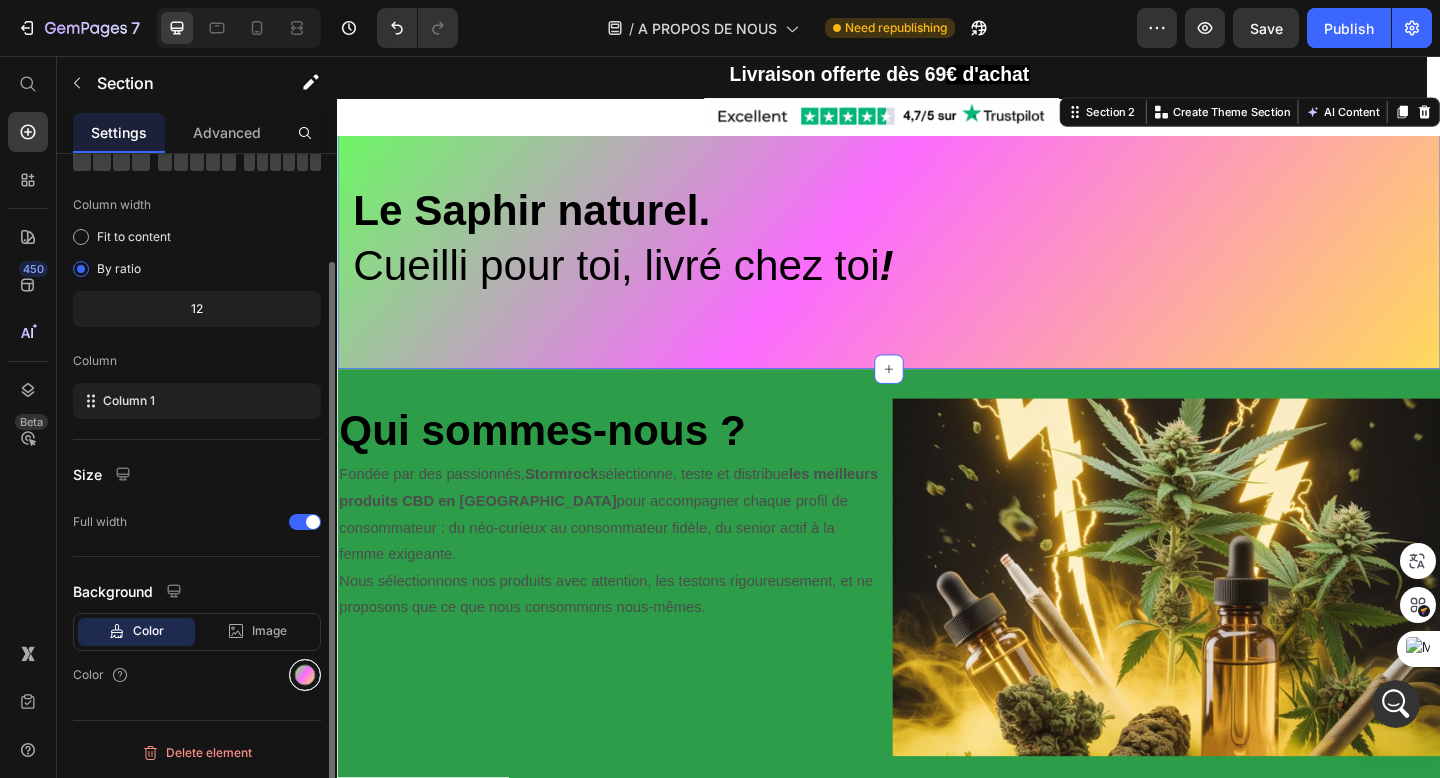 click at bounding box center (305, 675) 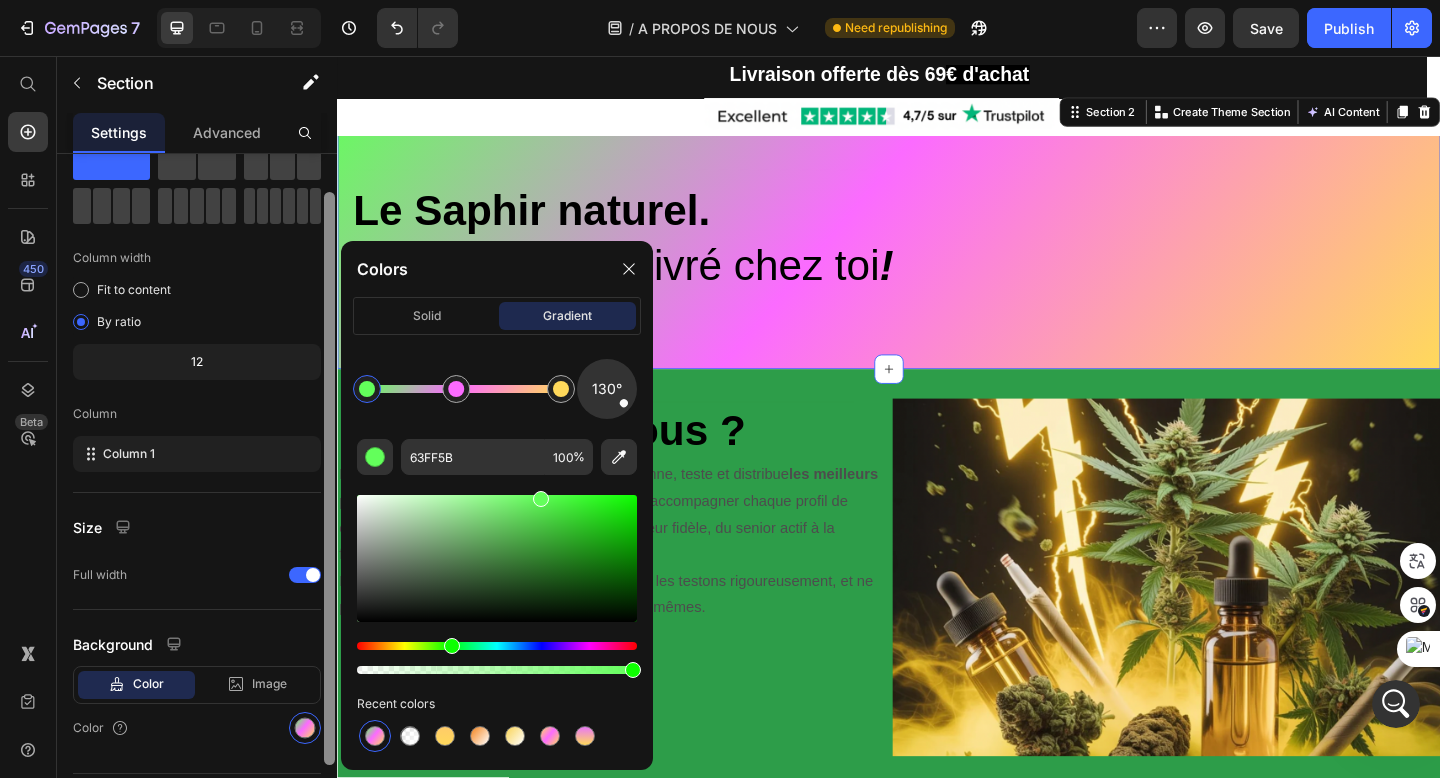scroll, scrollTop: 0, scrollLeft: 0, axis: both 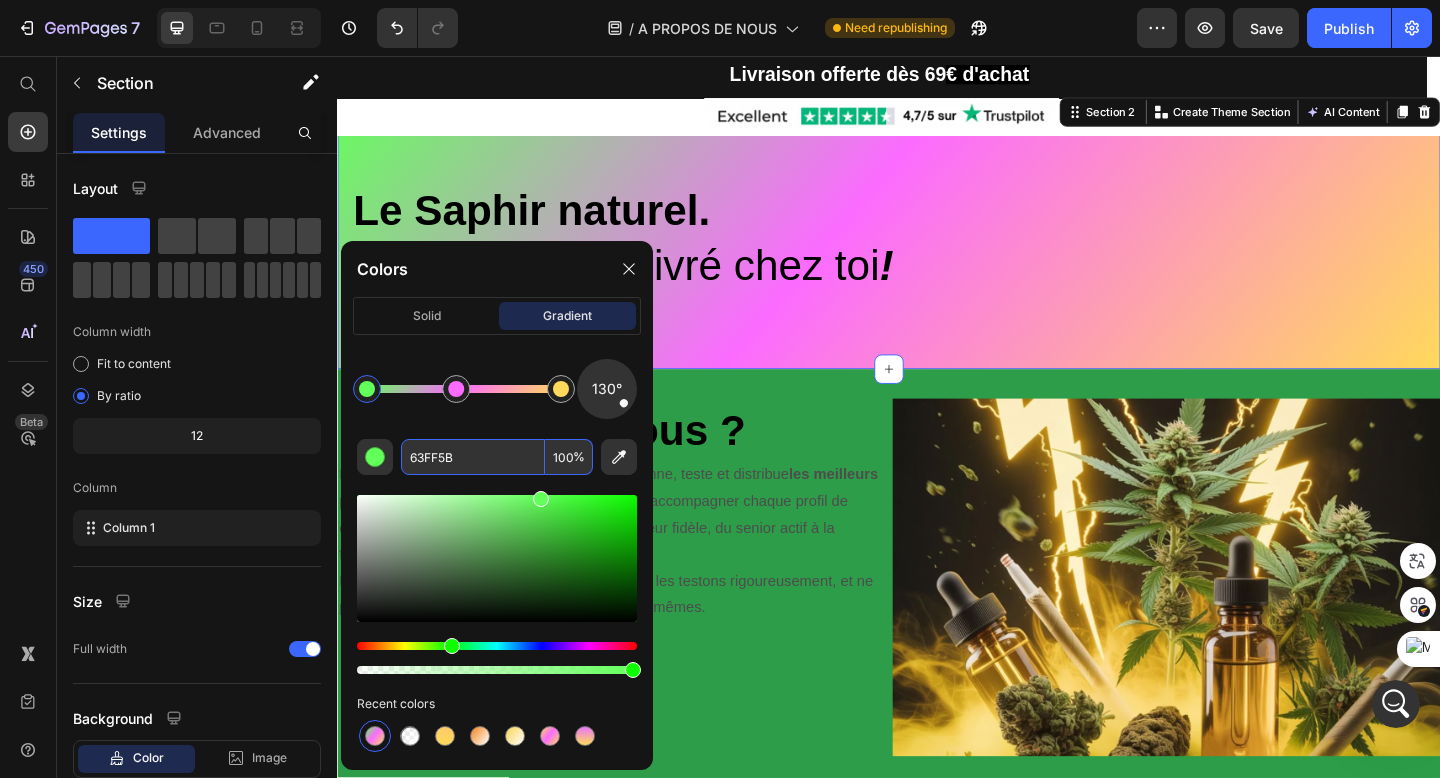 click on "63FF5B" at bounding box center [473, 457] 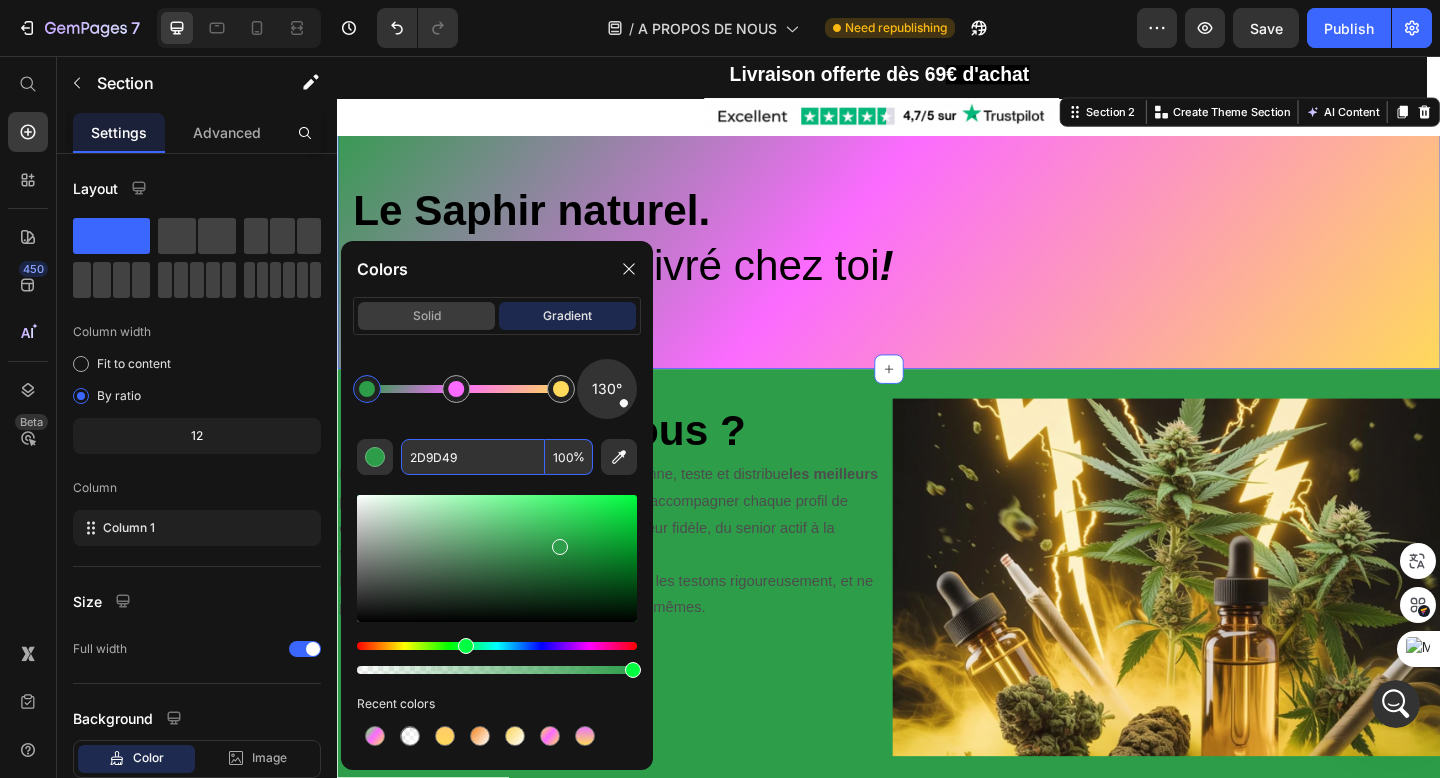 type on "2D9D49" 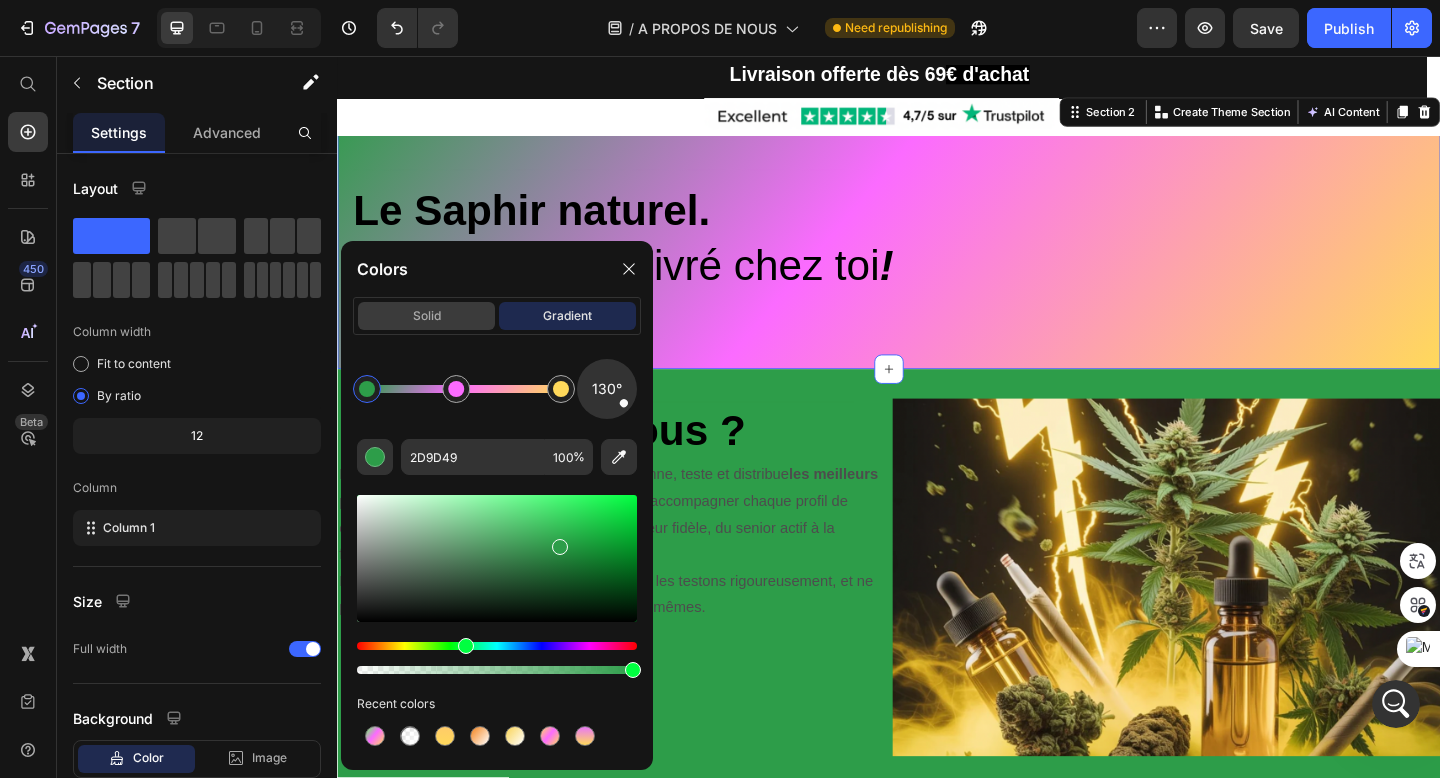click on "solid" 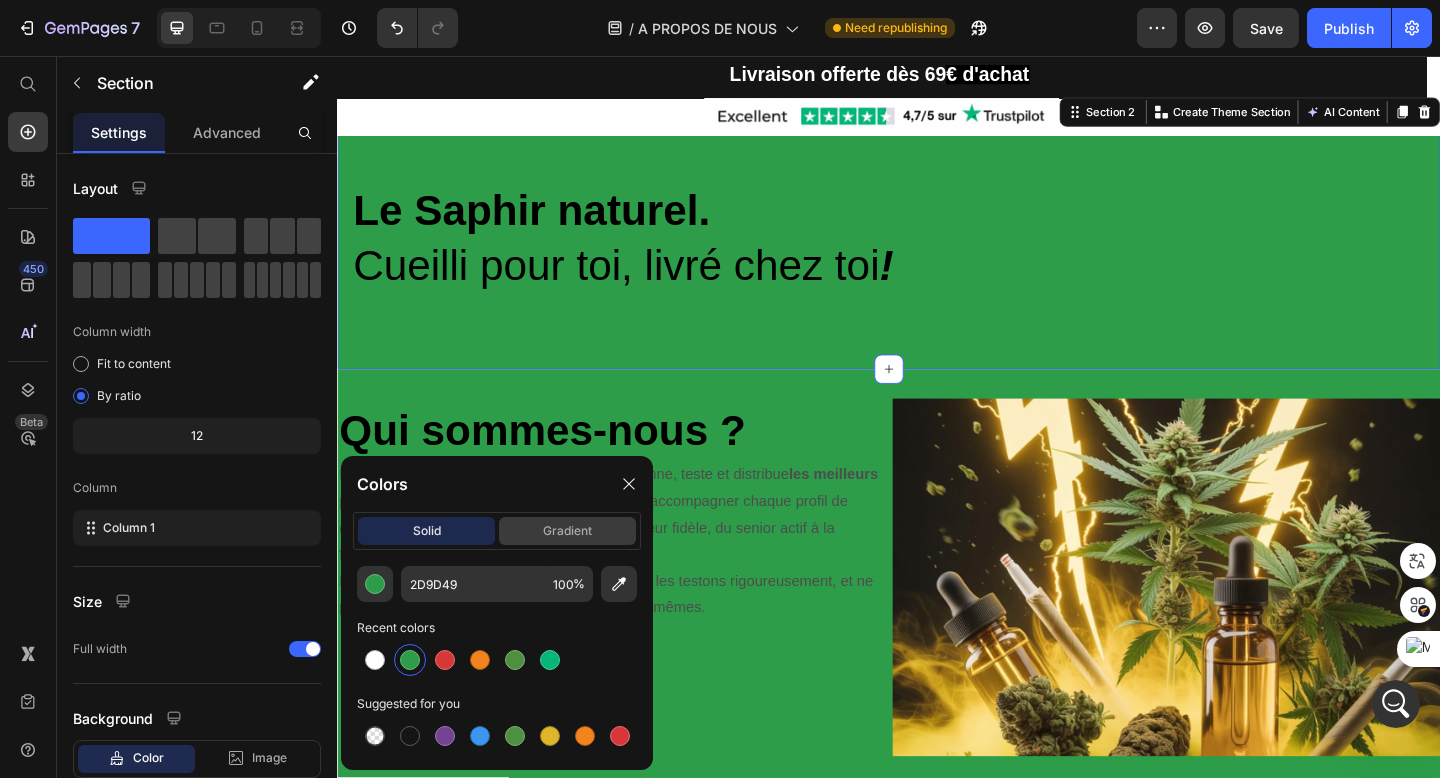 click on "gradient" 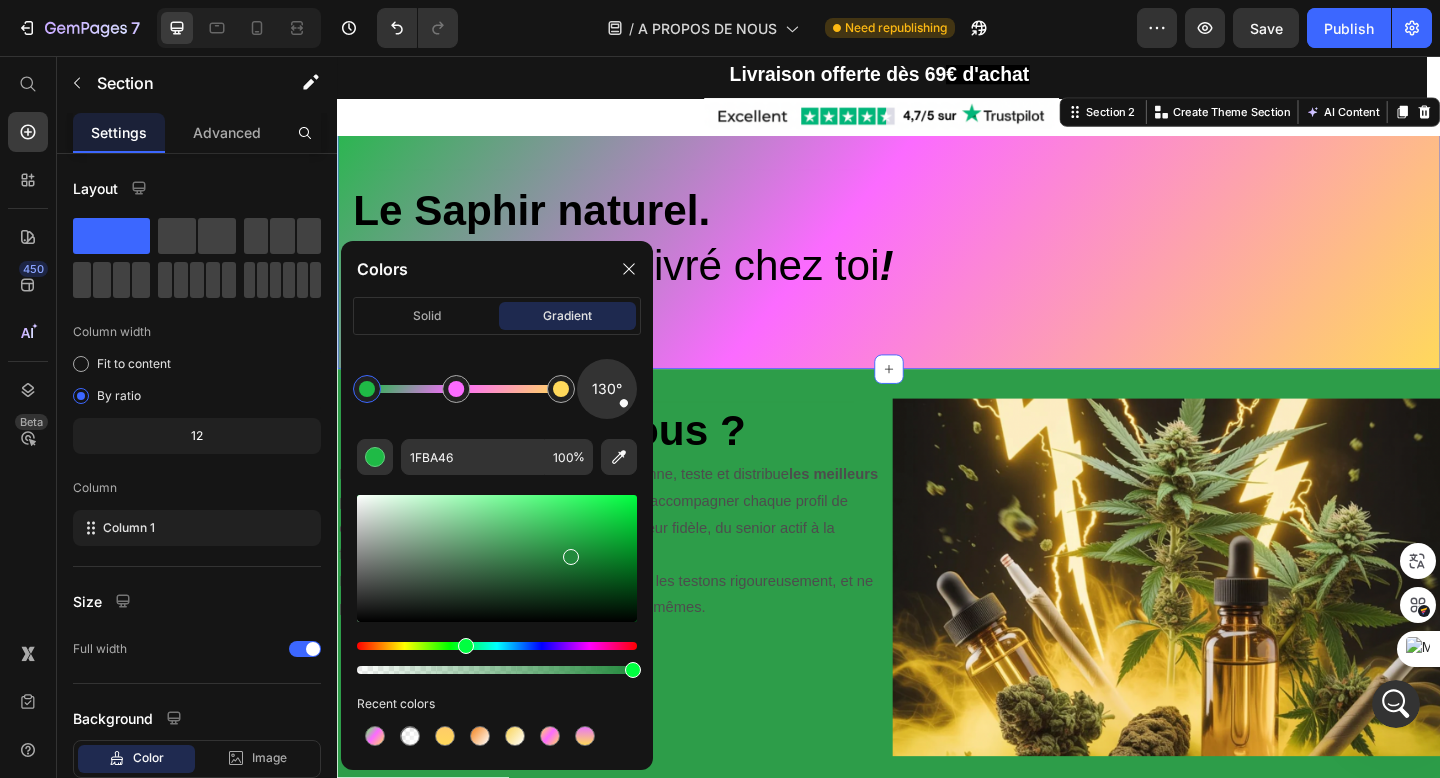 drag, startPoint x: 562, startPoint y: 550, endPoint x: 572, endPoint y: 549, distance: 10.049875 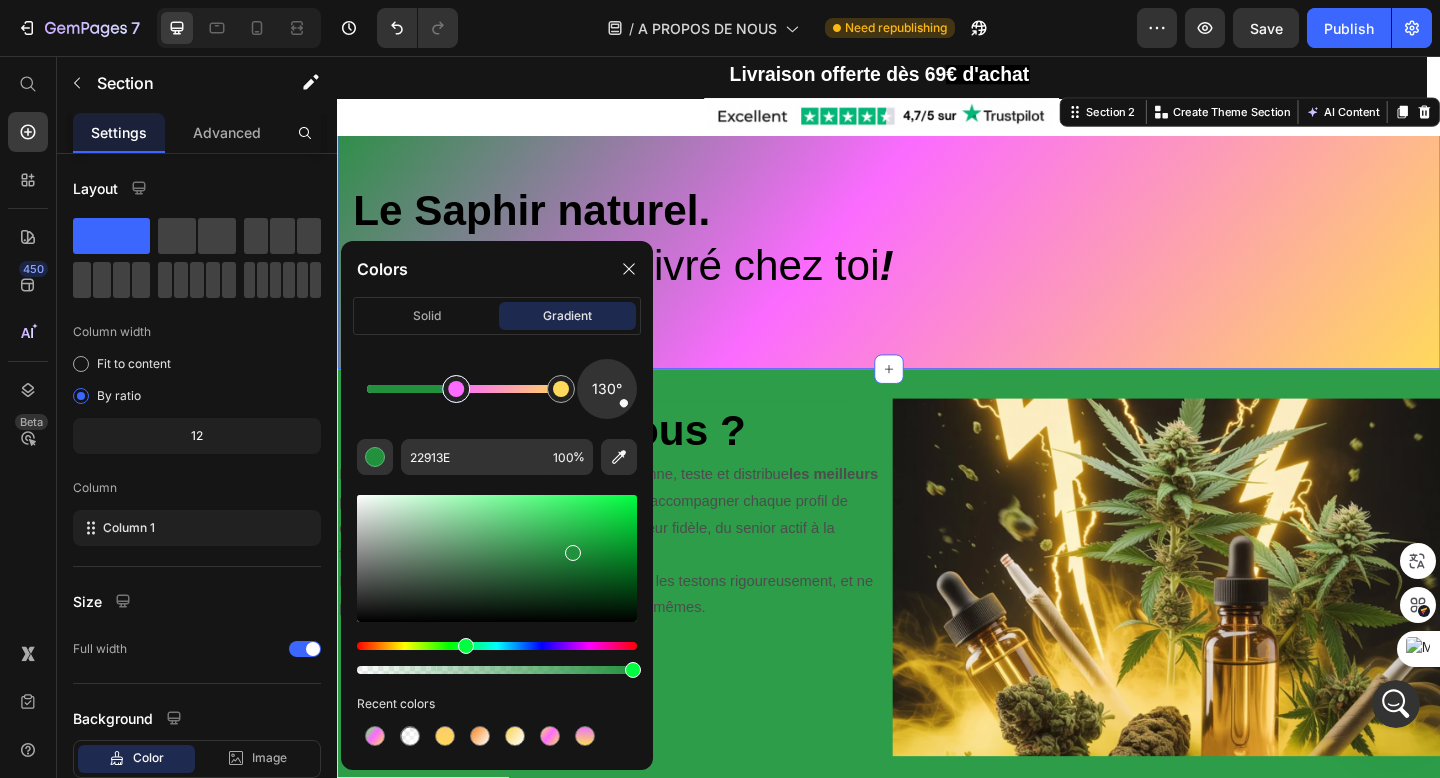drag, startPoint x: 363, startPoint y: 385, endPoint x: 456, endPoint y: 386, distance: 93.00538 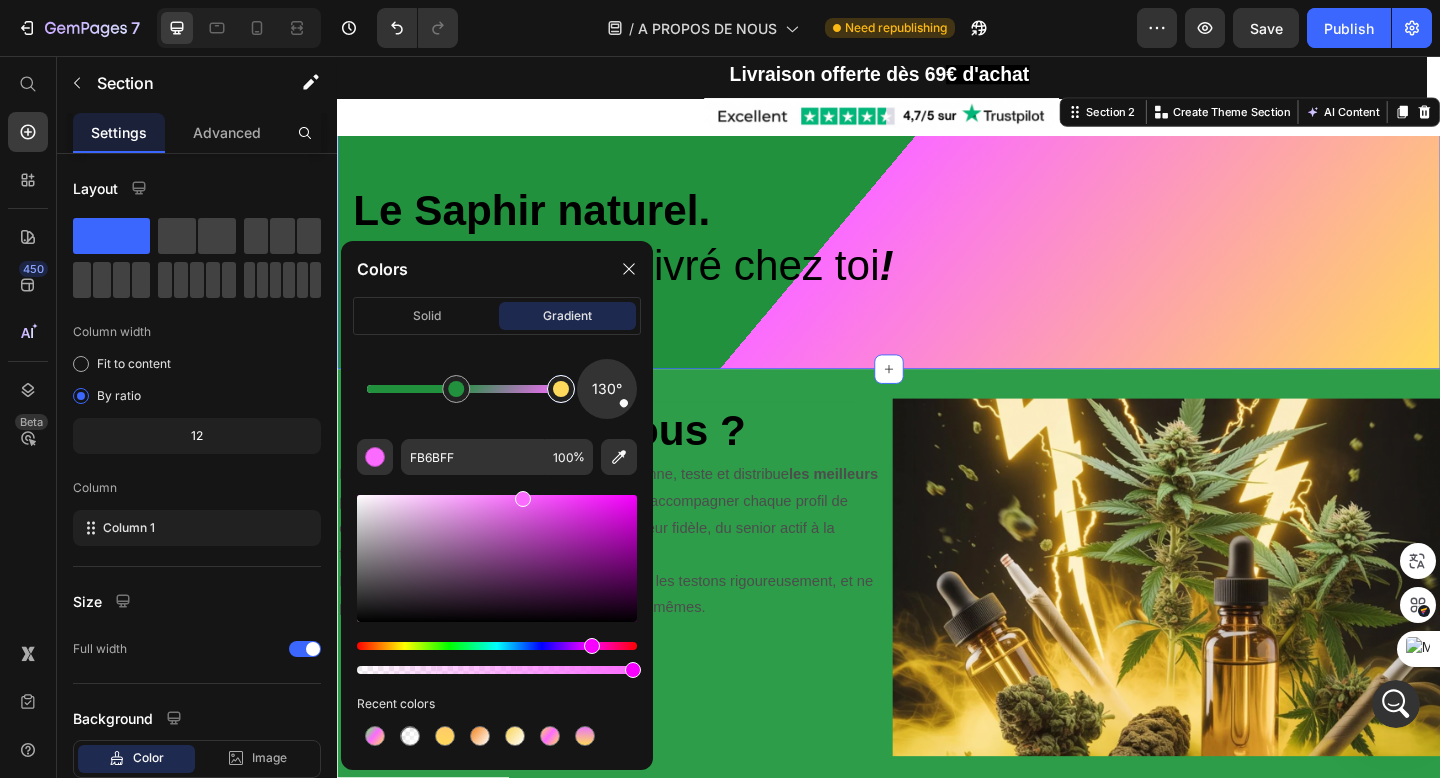 drag, startPoint x: 456, startPoint y: 386, endPoint x: 567, endPoint y: 387, distance: 111.0045 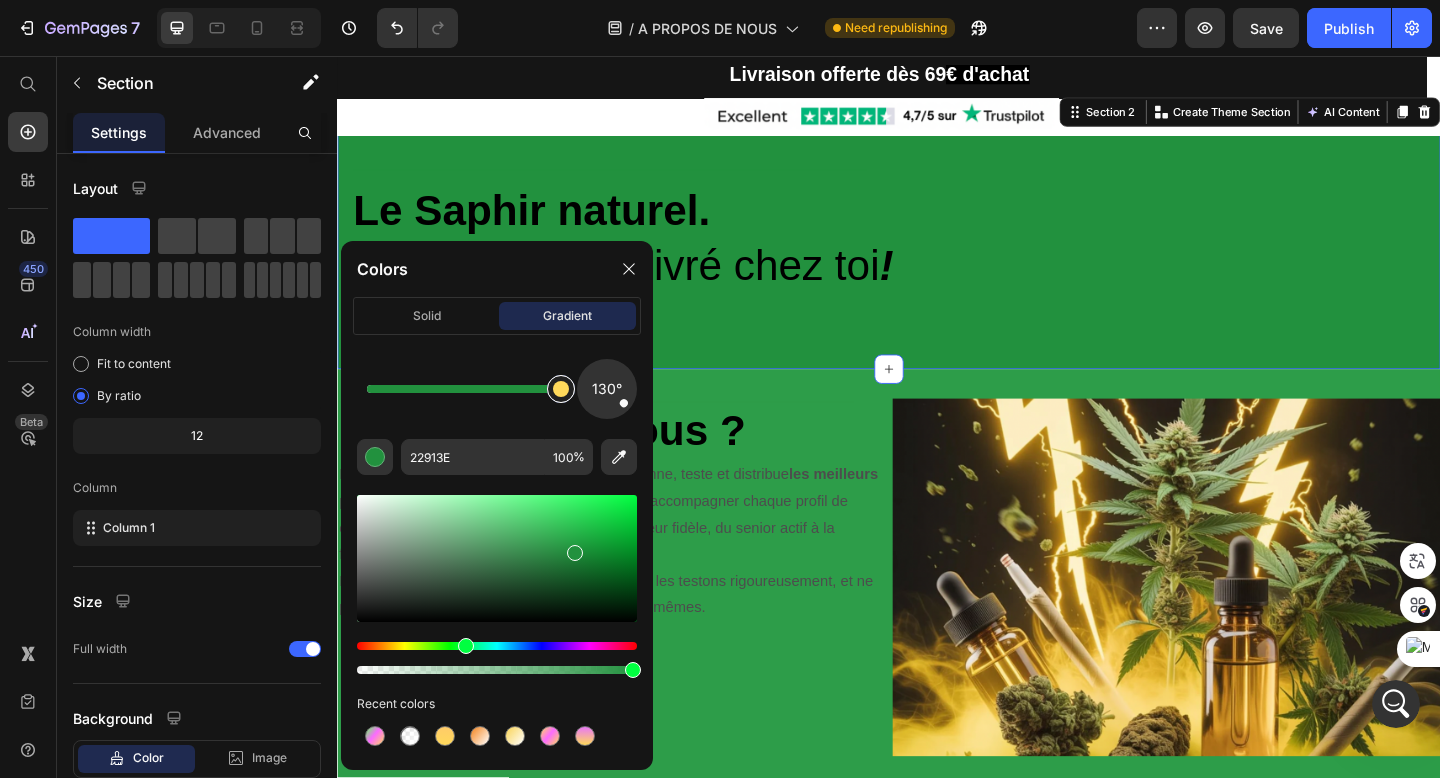 drag, startPoint x: 460, startPoint y: 390, endPoint x: 564, endPoint y: 397, distance: 104.23531 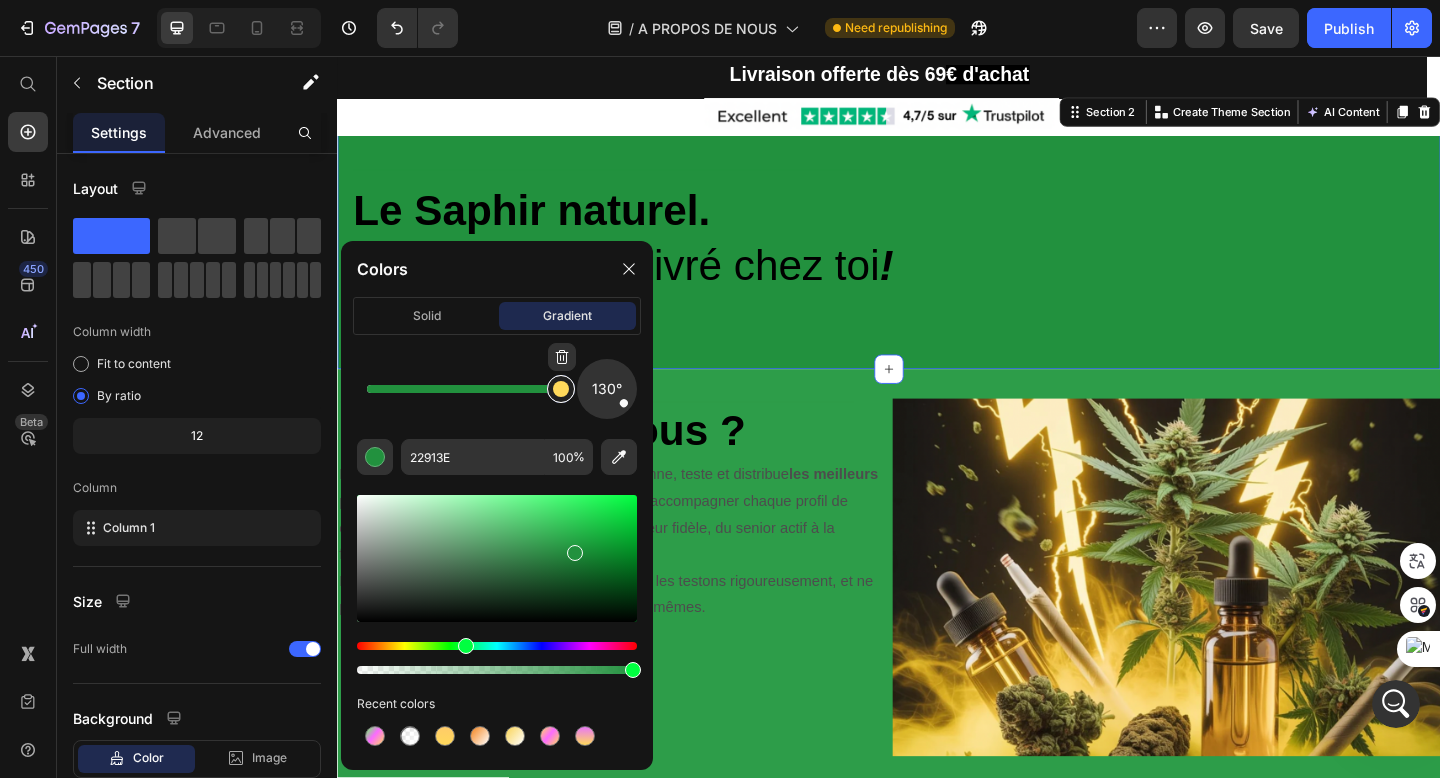 type on "FFD95B" 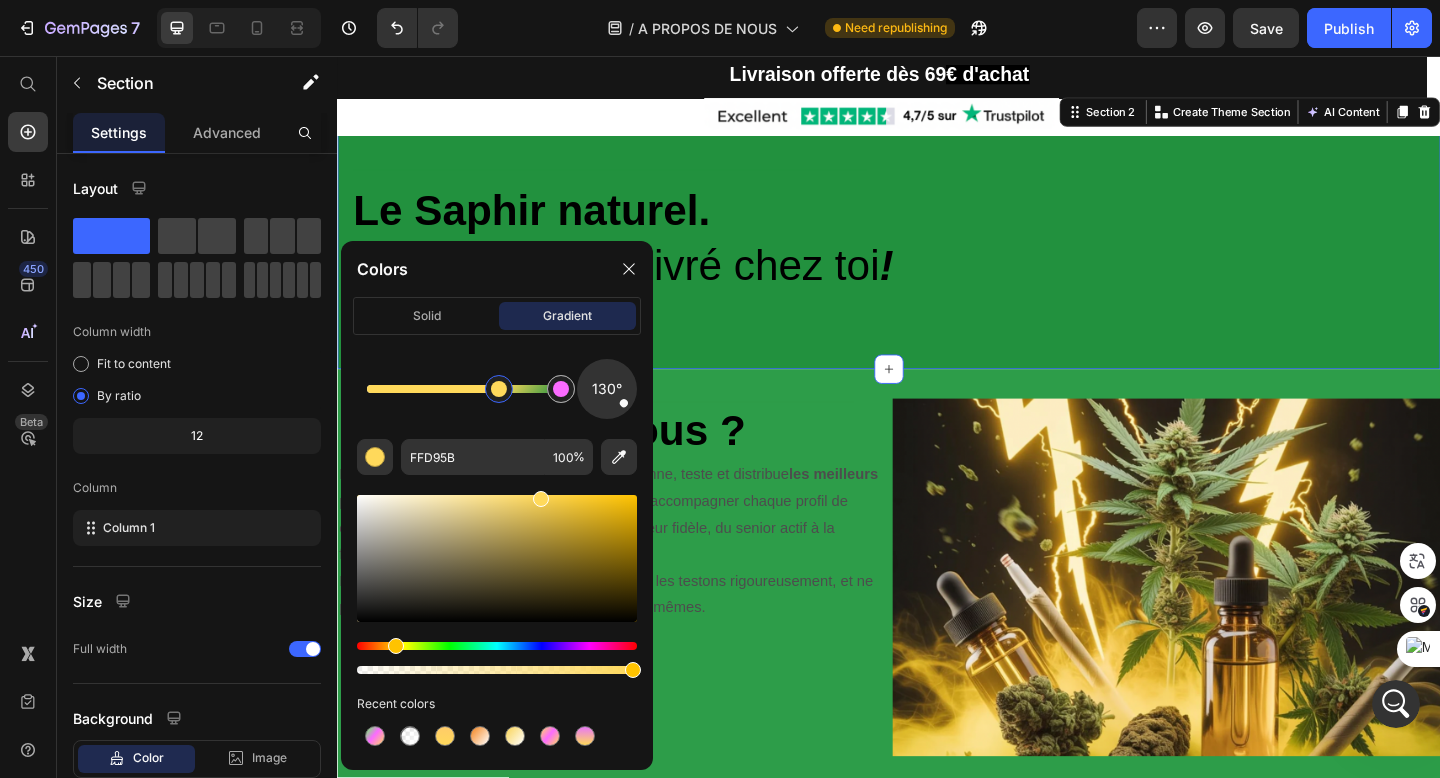 drag, startPoint x: 559, startPoint y: 391, endPoint x: 503, endPoint y: 388, distance: 56.0803 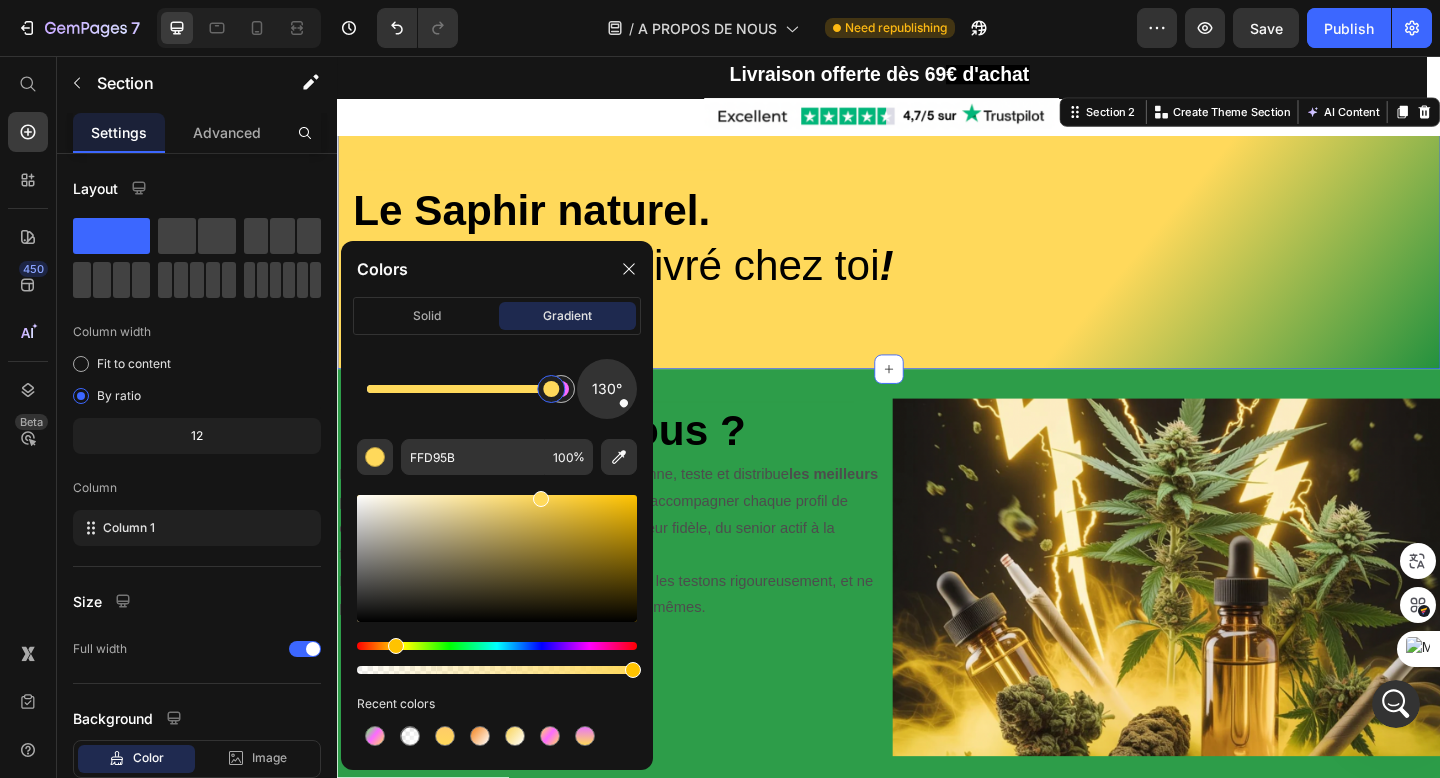drag, startPoint x: 503, startPoint y: 388, endPoint x: 597, endPoint y: 383, distance: 94.13288 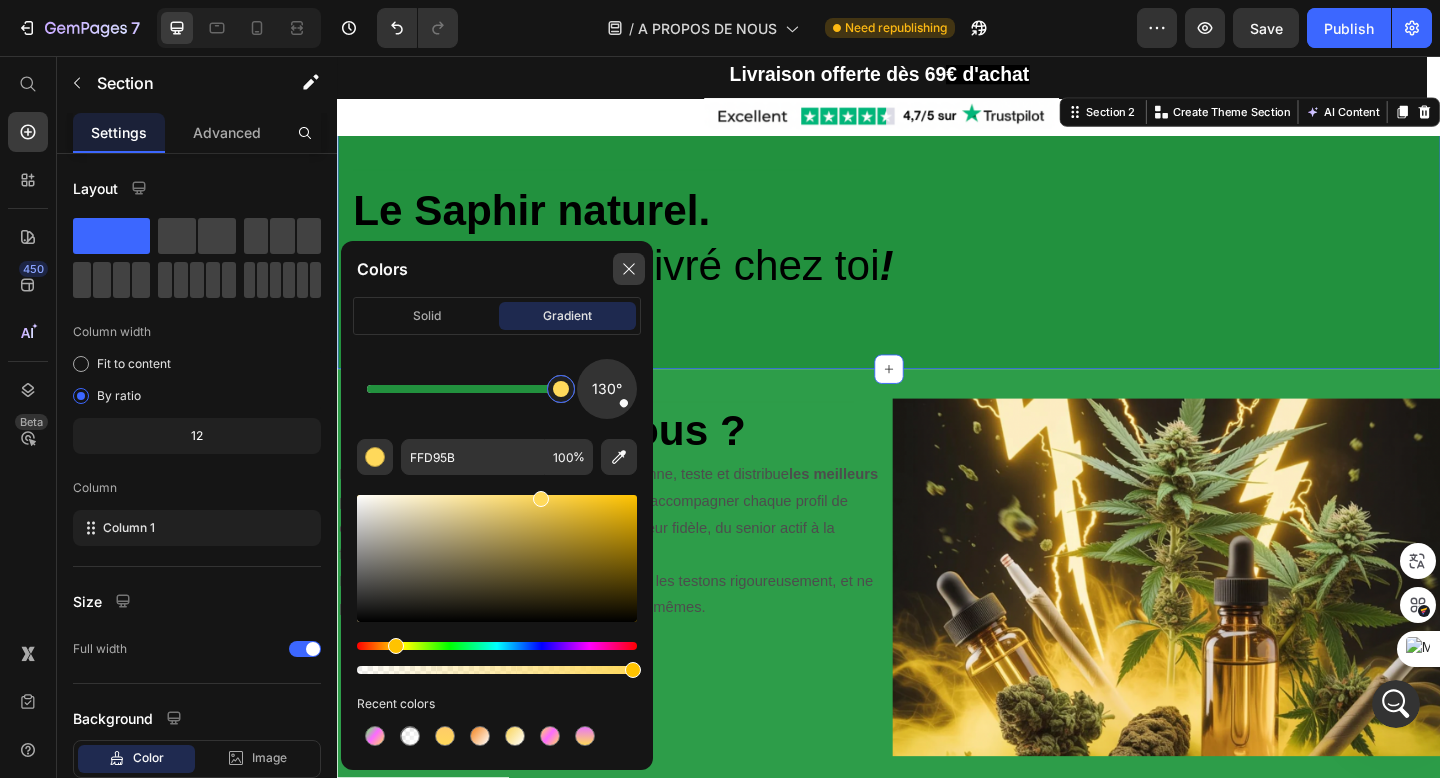 click 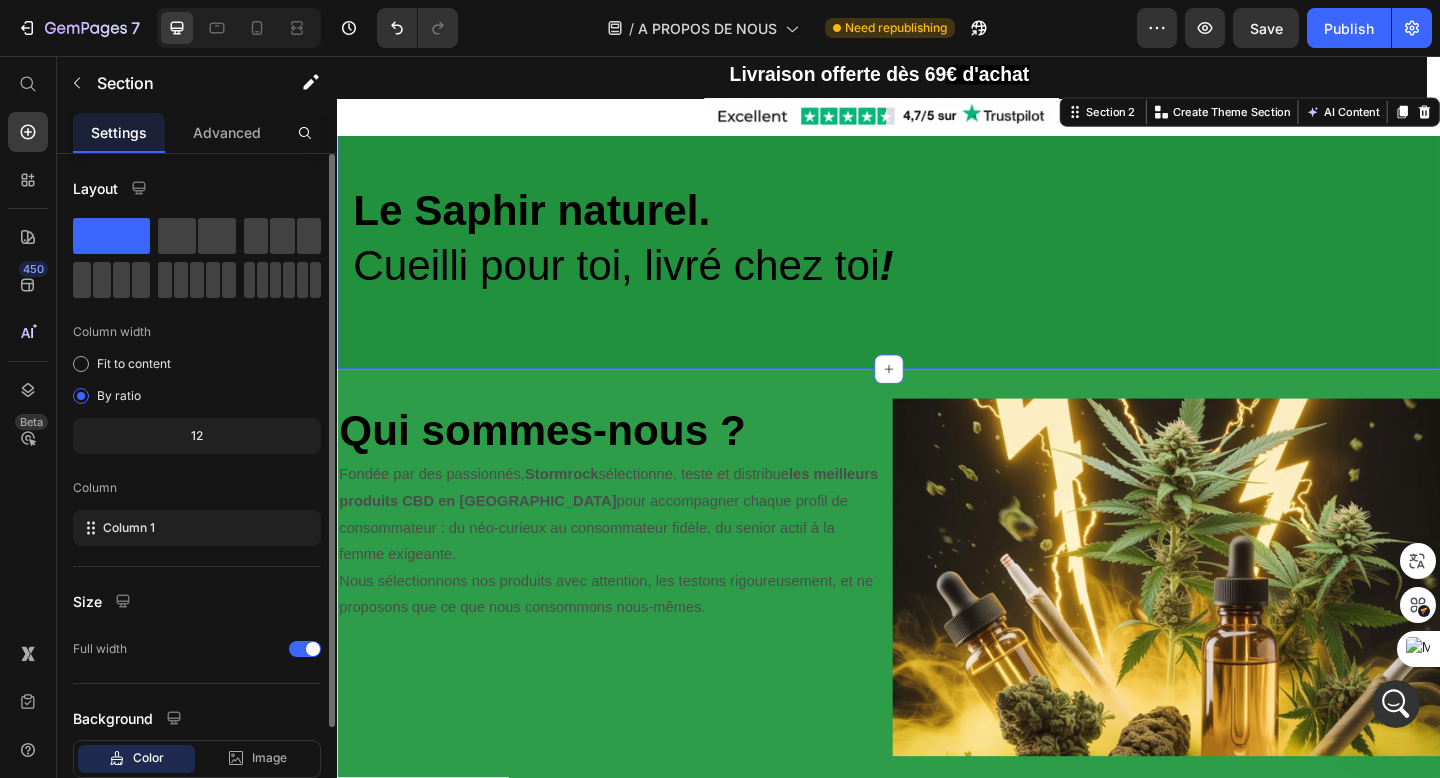 scroll, scrollTop: 127, scrollLeft: 0, axis: vertical 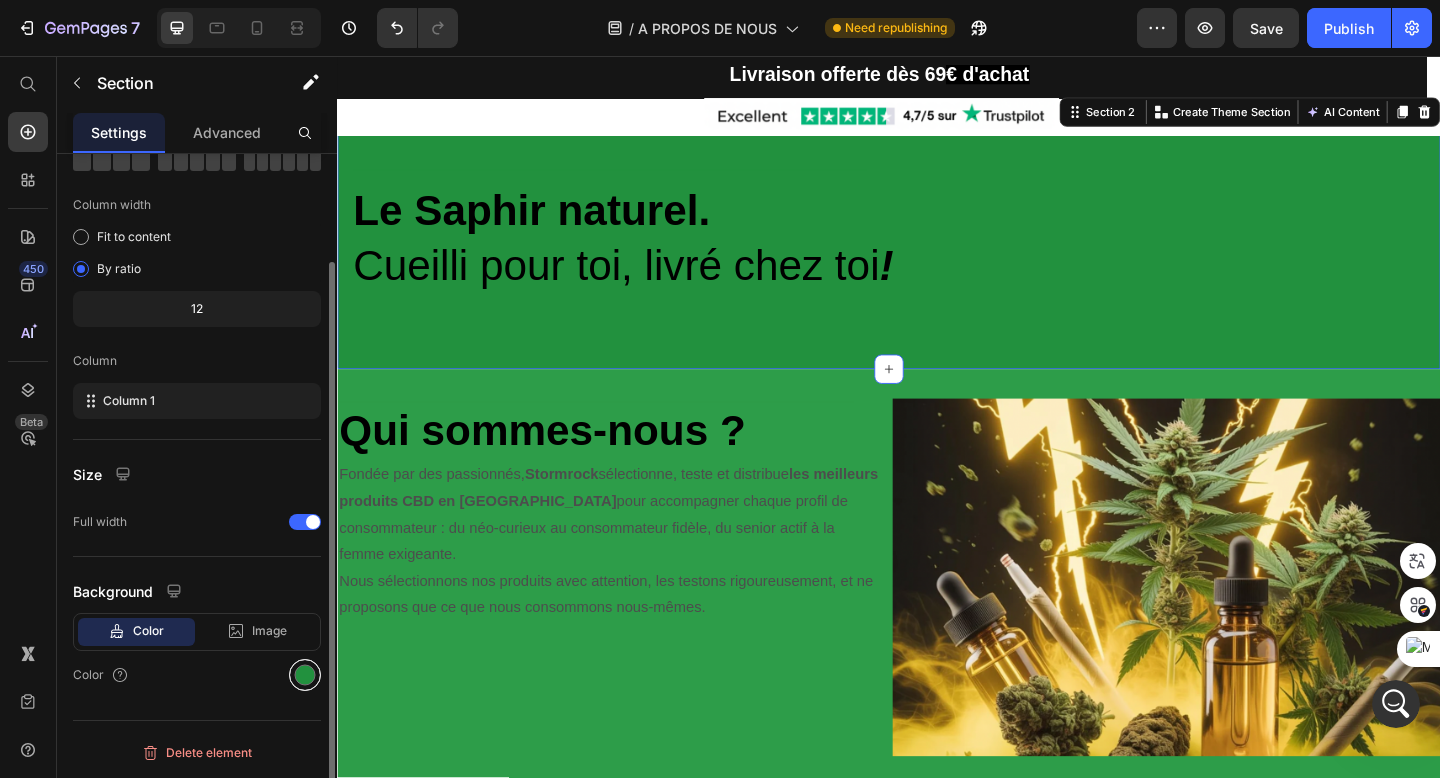 click at bounding box center [305, 675] 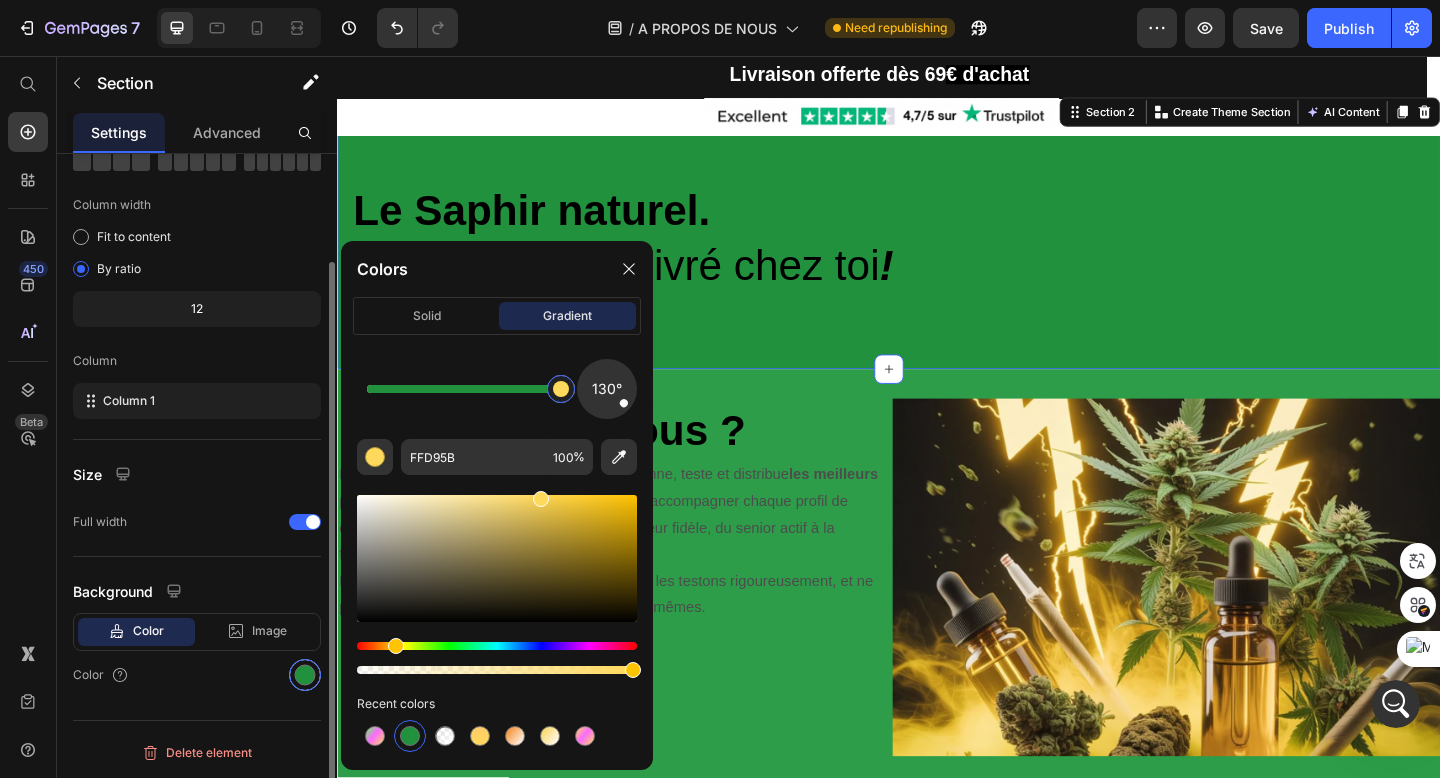 click at bounding box center [305, 675] 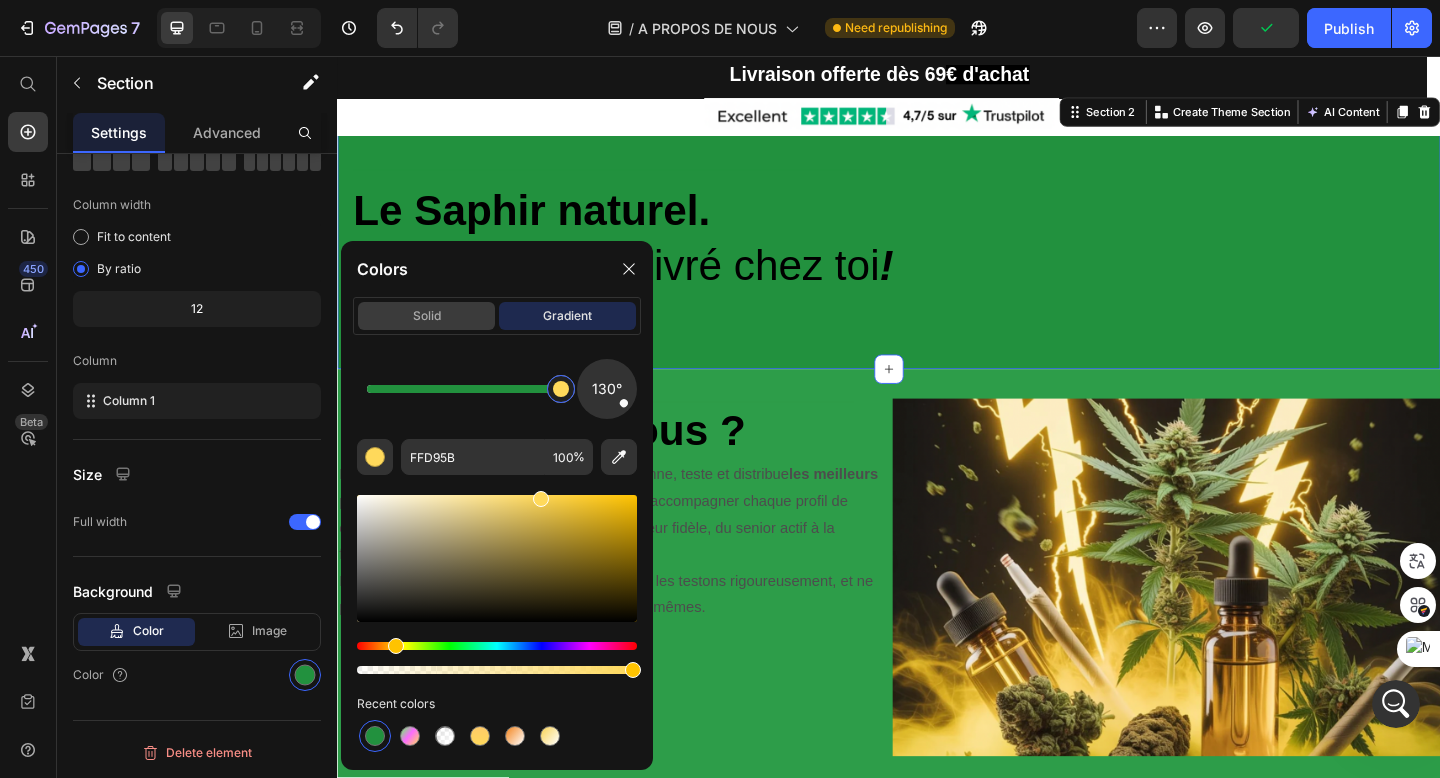 click on "solid" 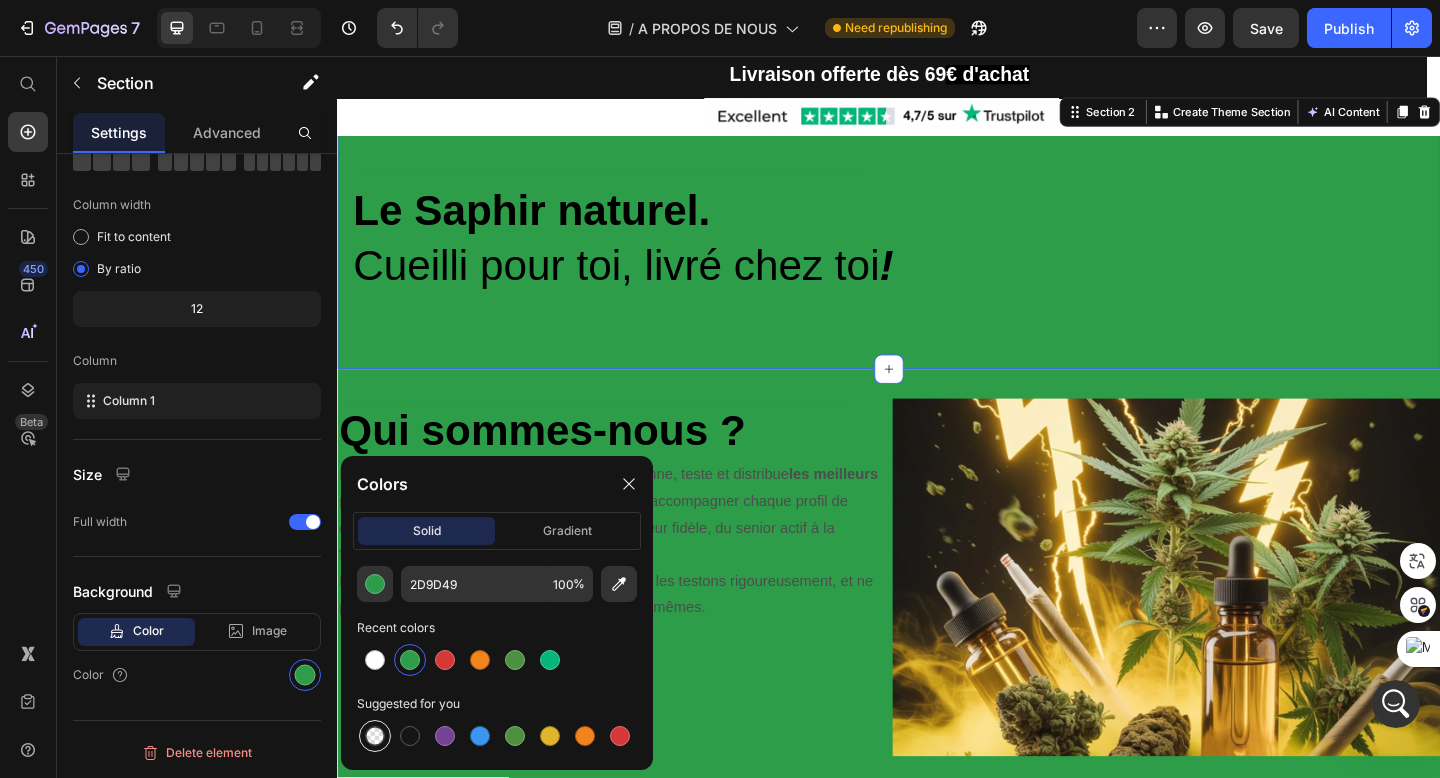 click at bounding box center [375, 736] 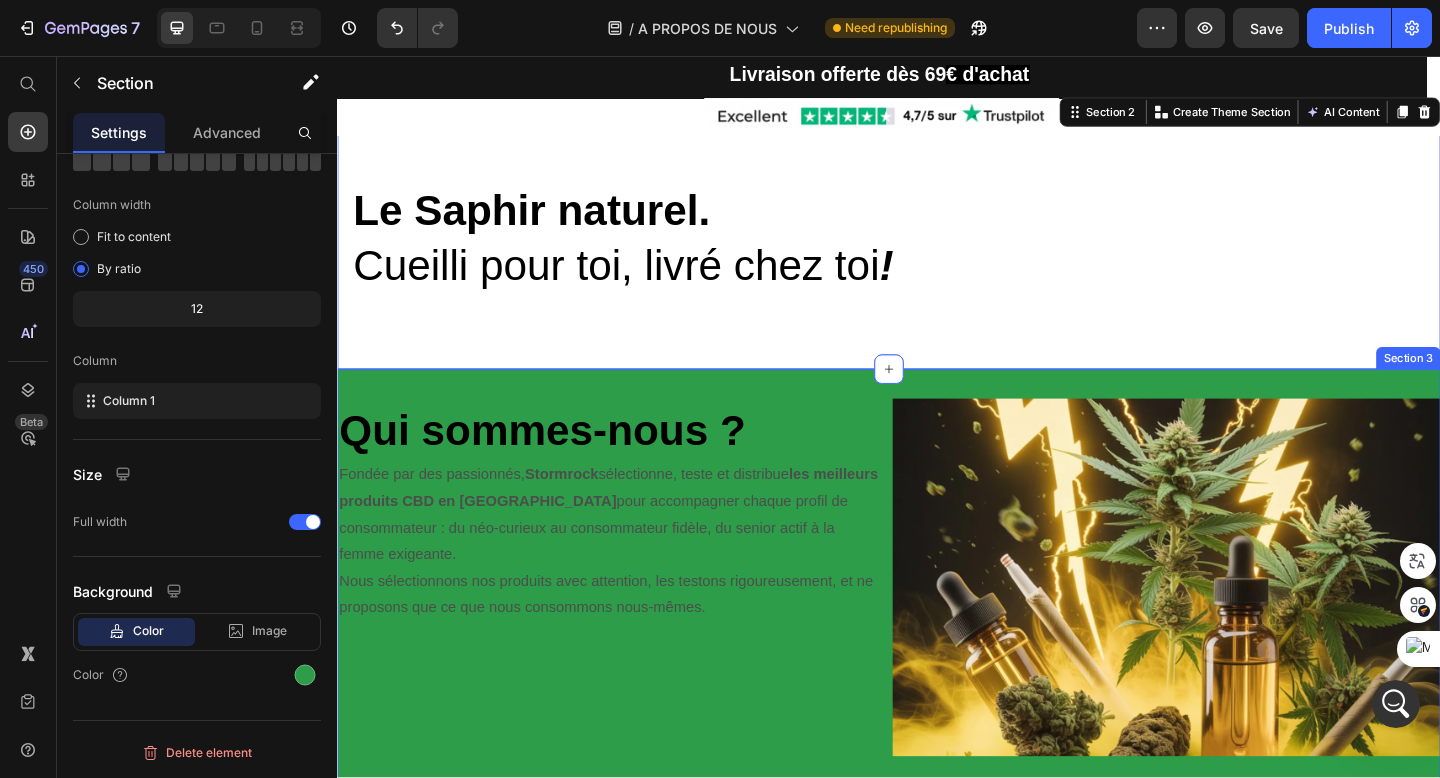 click on "Heading Qui sommes-nous ? Heading Fondée par des passionnés,  Stormrock  sélectionne, teste et distribue  les meilleurs produits CBD en Europe  pour accompagner chaque profil de consommateur : du néo-curieux au consommateur fidèle, du senior actif à la femme exigeante. Nous sélectionnons nos produits avec attention, les testons rigoureusement, et ne proposons que ce que nous consommons nous-mêmes. Text Block Row Image Row Section 3" at bounding box center [937, 631] 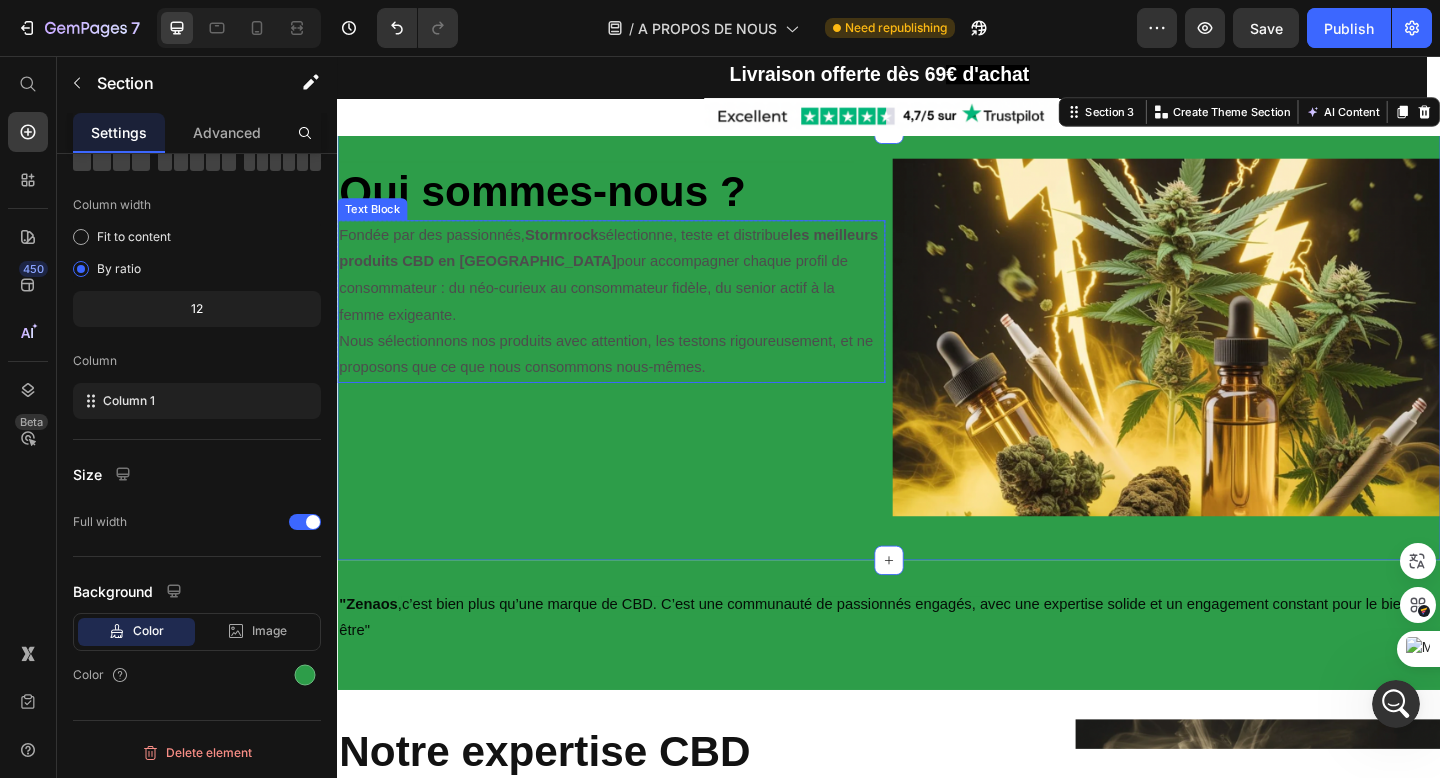 scroll, scrollTop: 264, scrollLeft: 0, axis: vertical 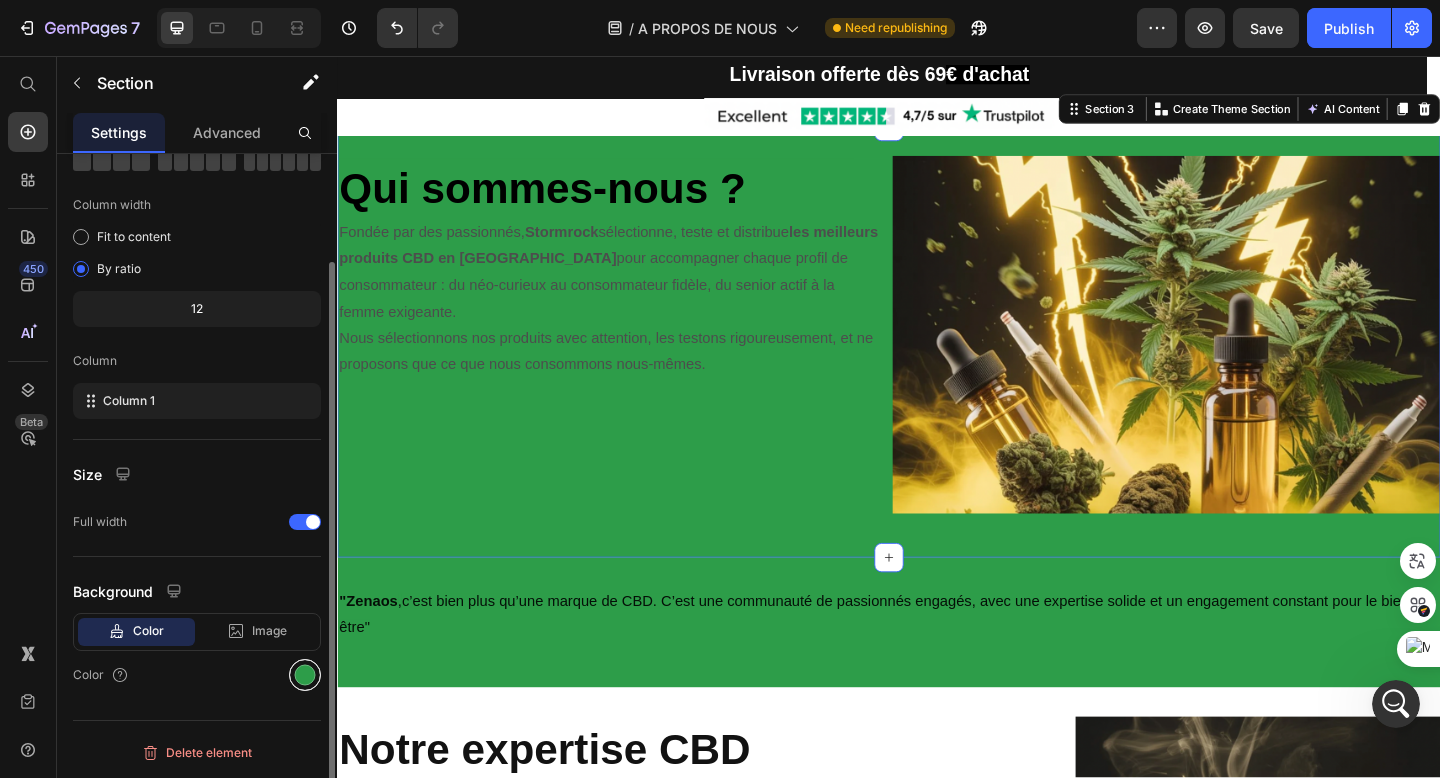 click at bounding box center (305, 675) 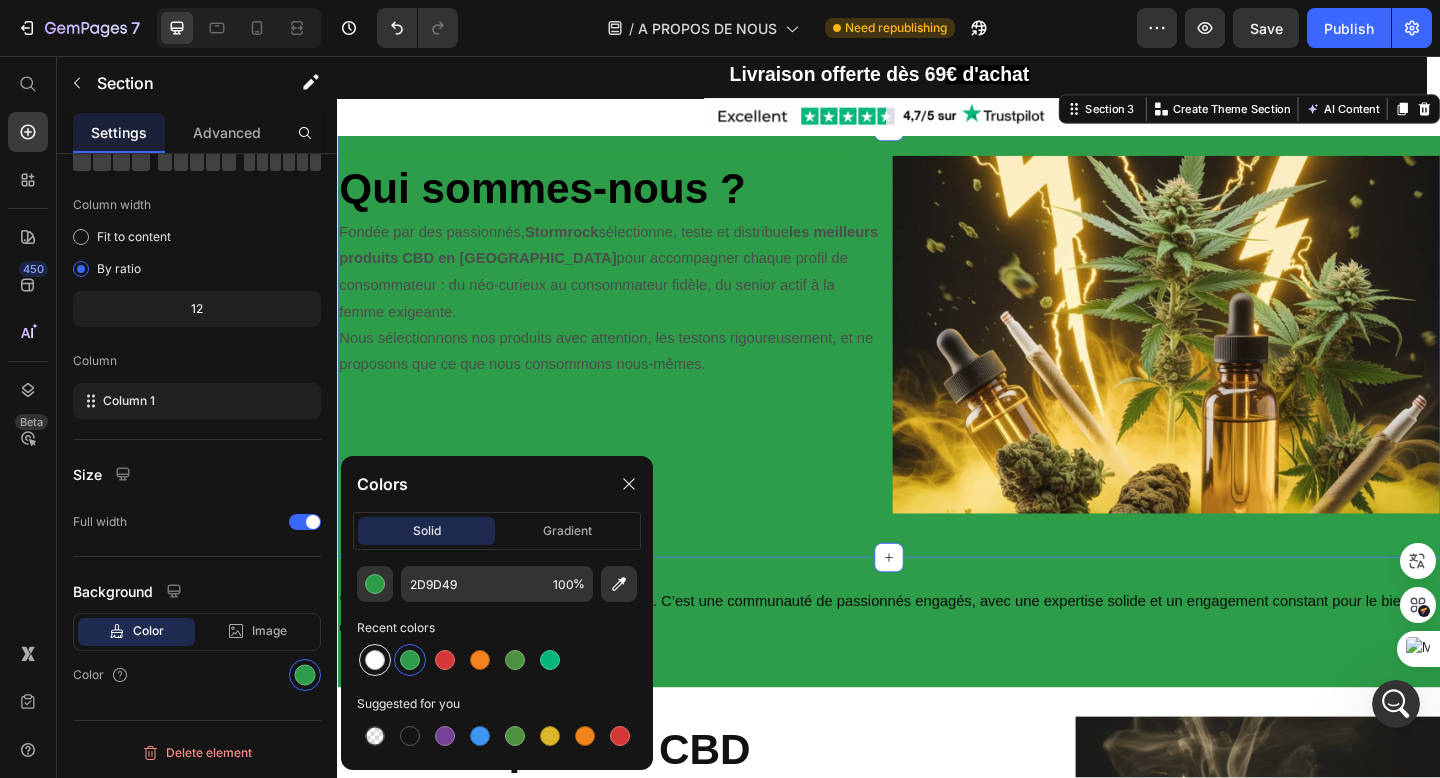 click at bounding box center [375, 660] 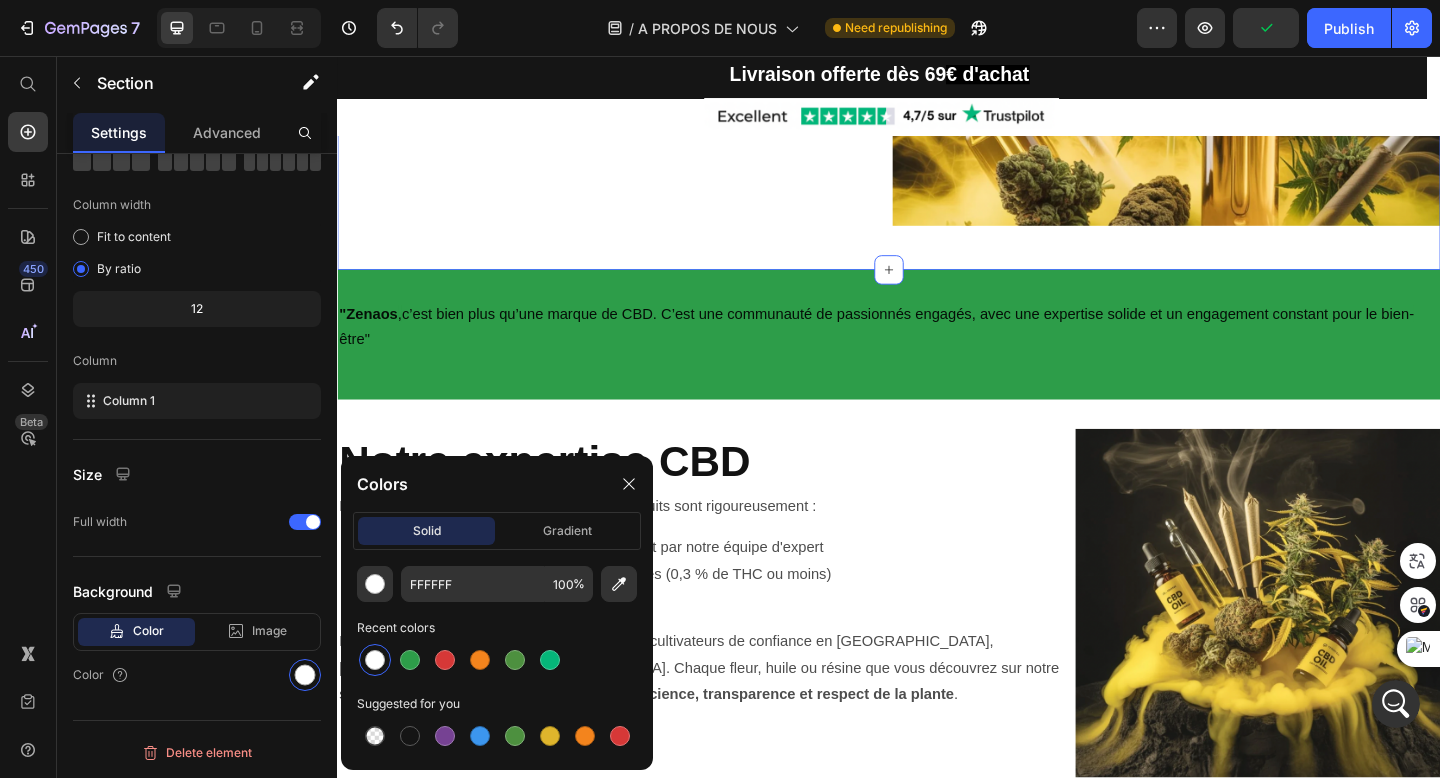 scroll, scrollTop: 579, scrollLeft: 0, axis: vertical 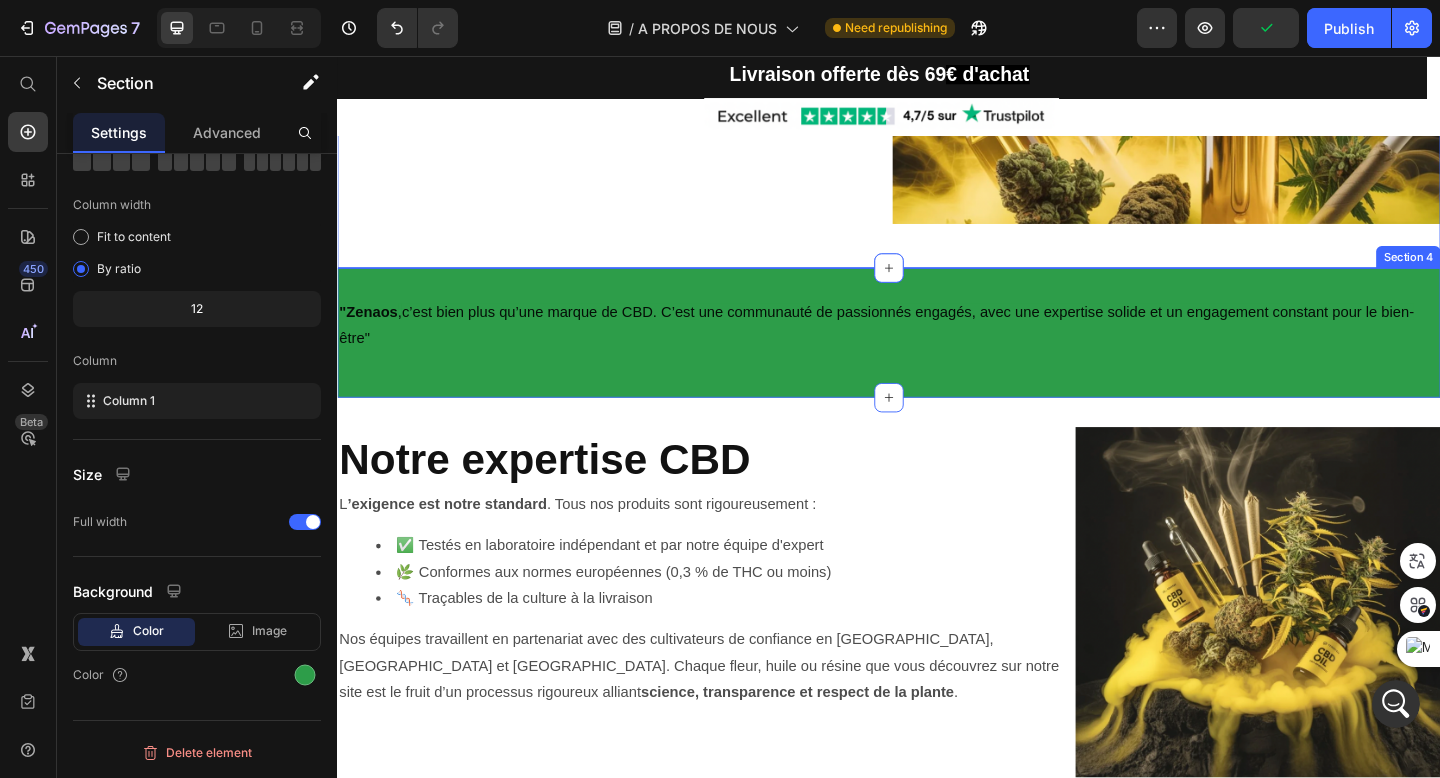 click on ""Zenaos ,  c’est bien plus qu’une marque de CBD. C’est une communauté de passionnés engagés, avec une expertise solide et un engagement constant pour le bien-être" Text Block Row Section 4" at bounding box center [937, 358] 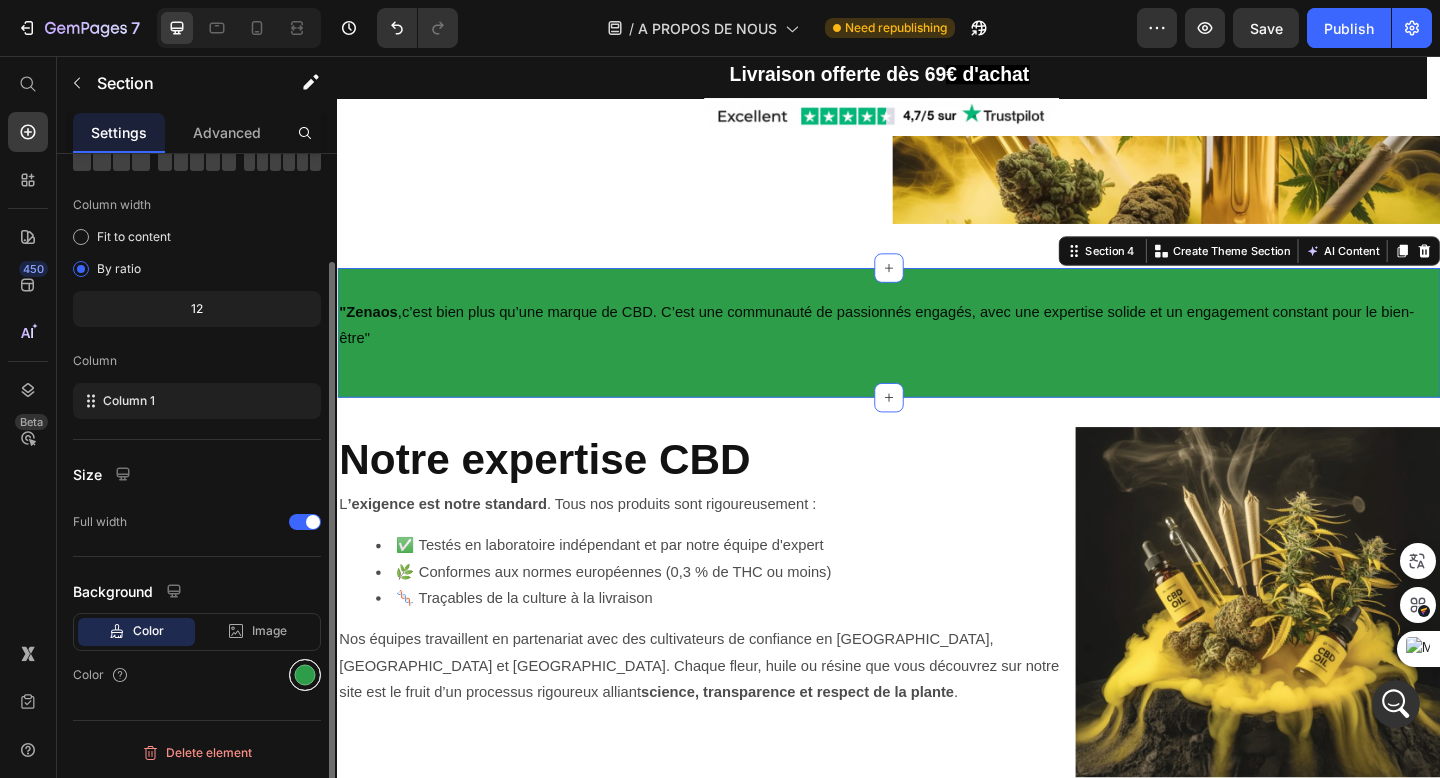 click at bounding box center [305, 675] 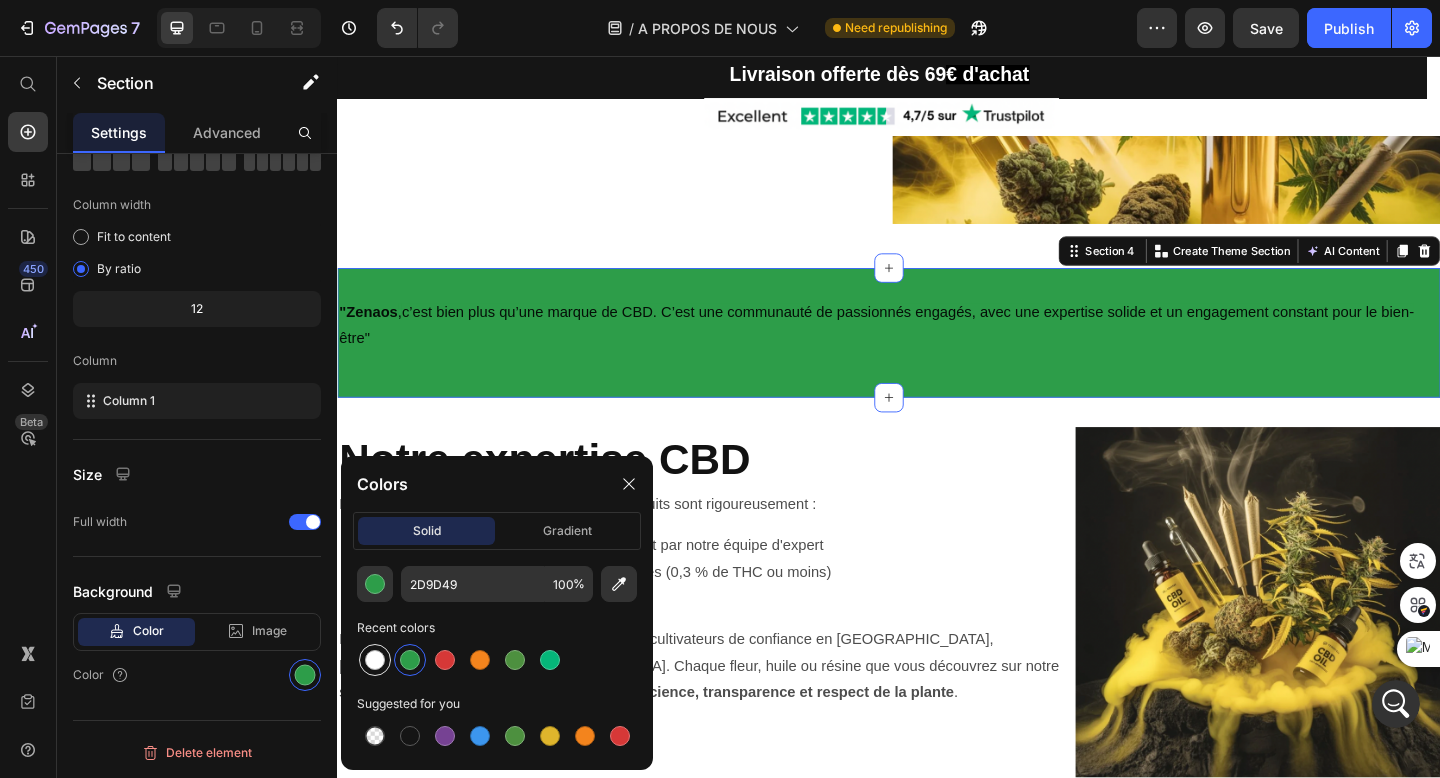 click at bounding box center [375, 660] 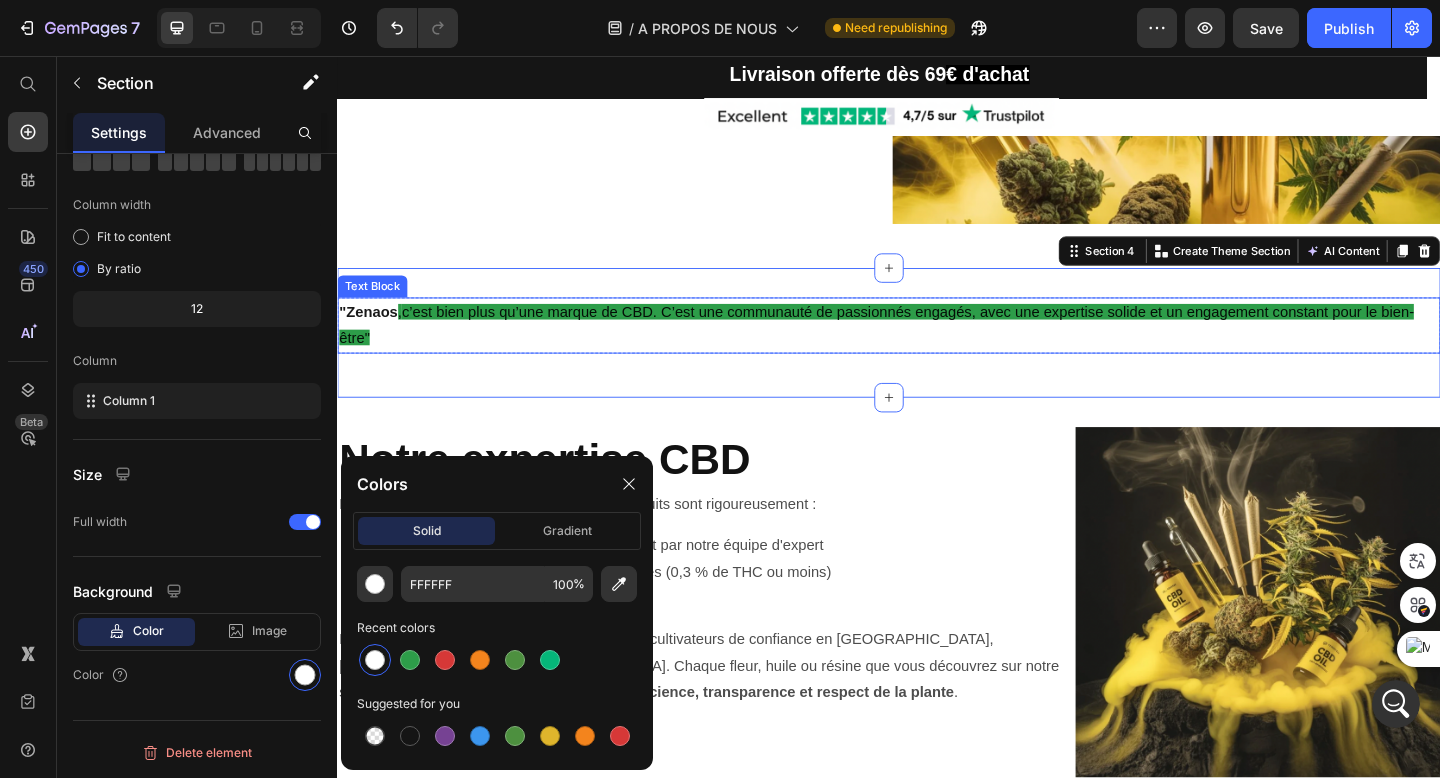 click on "," at bounding box center [405, 334] 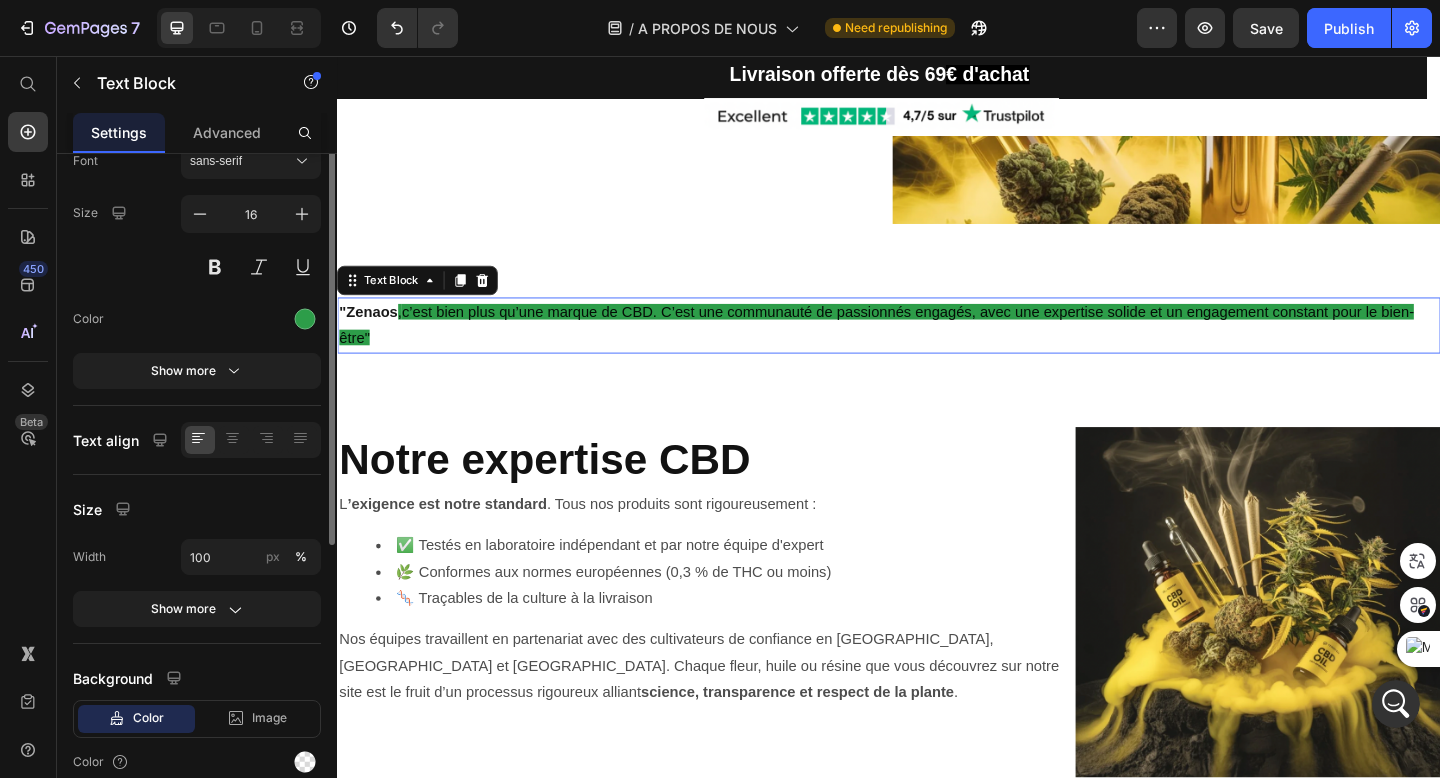 scroll, scrollTop: 0, scrollLeft: 0, axis: both 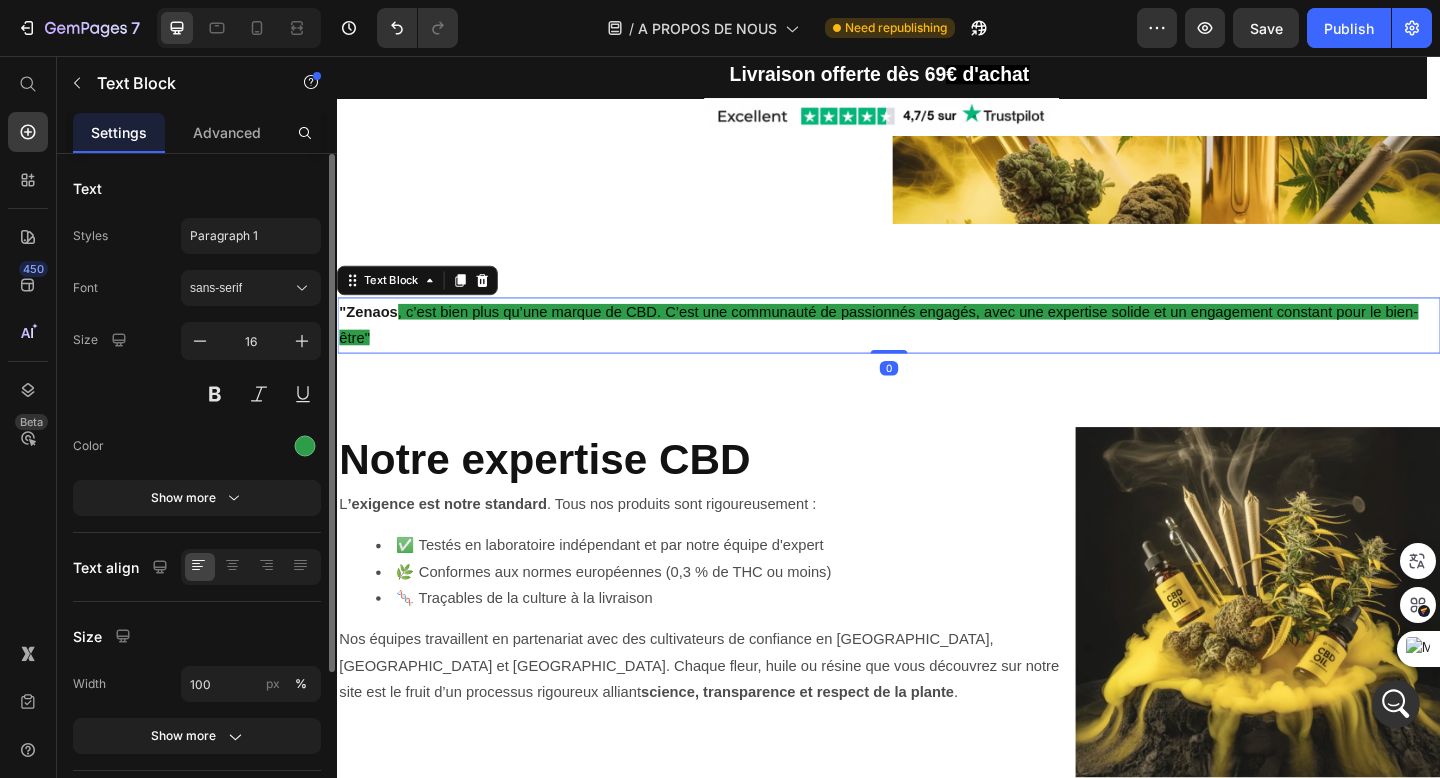 click on ", c’est bien plus qu’une marque de CBD. C’est une communauté de passionnés engagés, avec une expertise solide et un engagement constant pour le bien-être"" at bounding box center (926, 349) 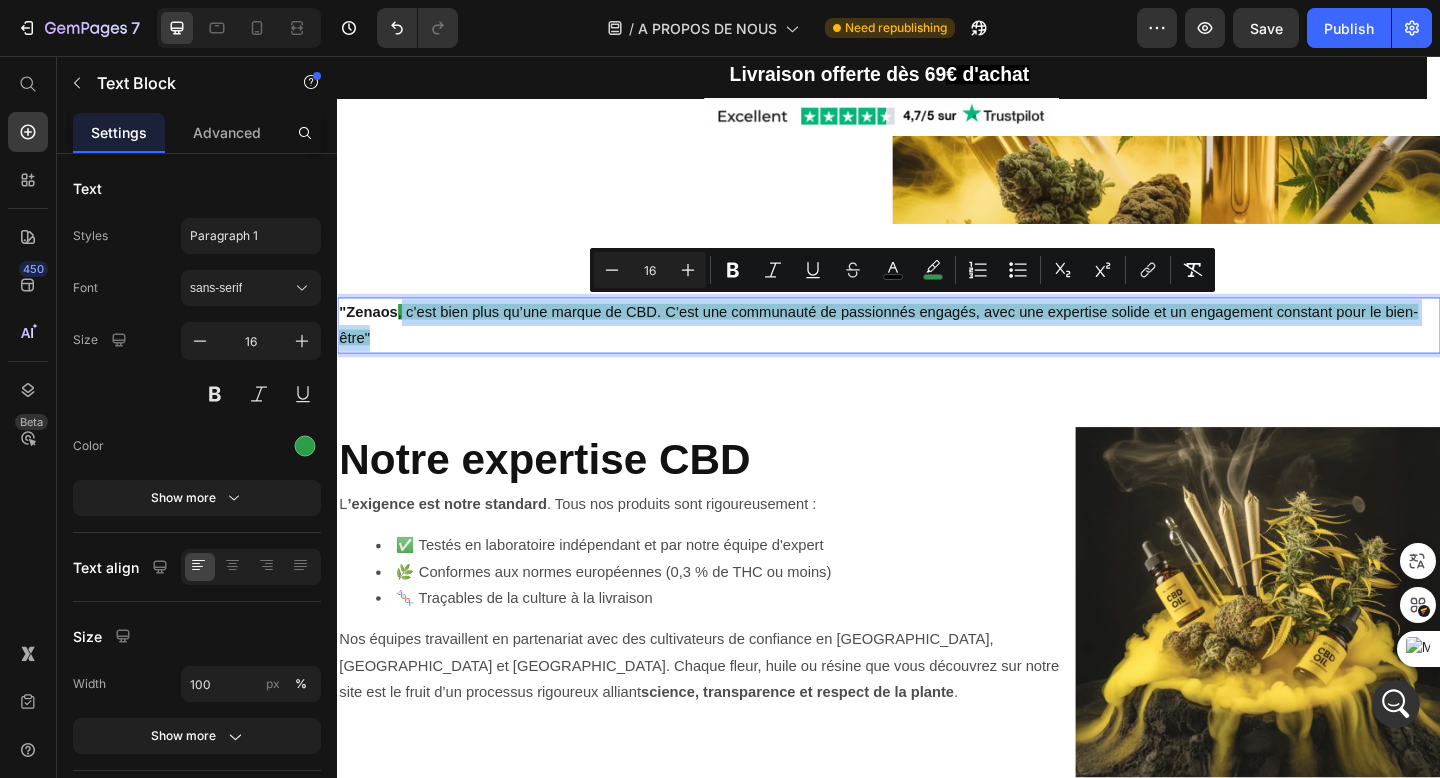 drag, startPoint x: 406, startPoint y: 334, endPoint x: 428, endPoint y: 354, distance: 29.732138 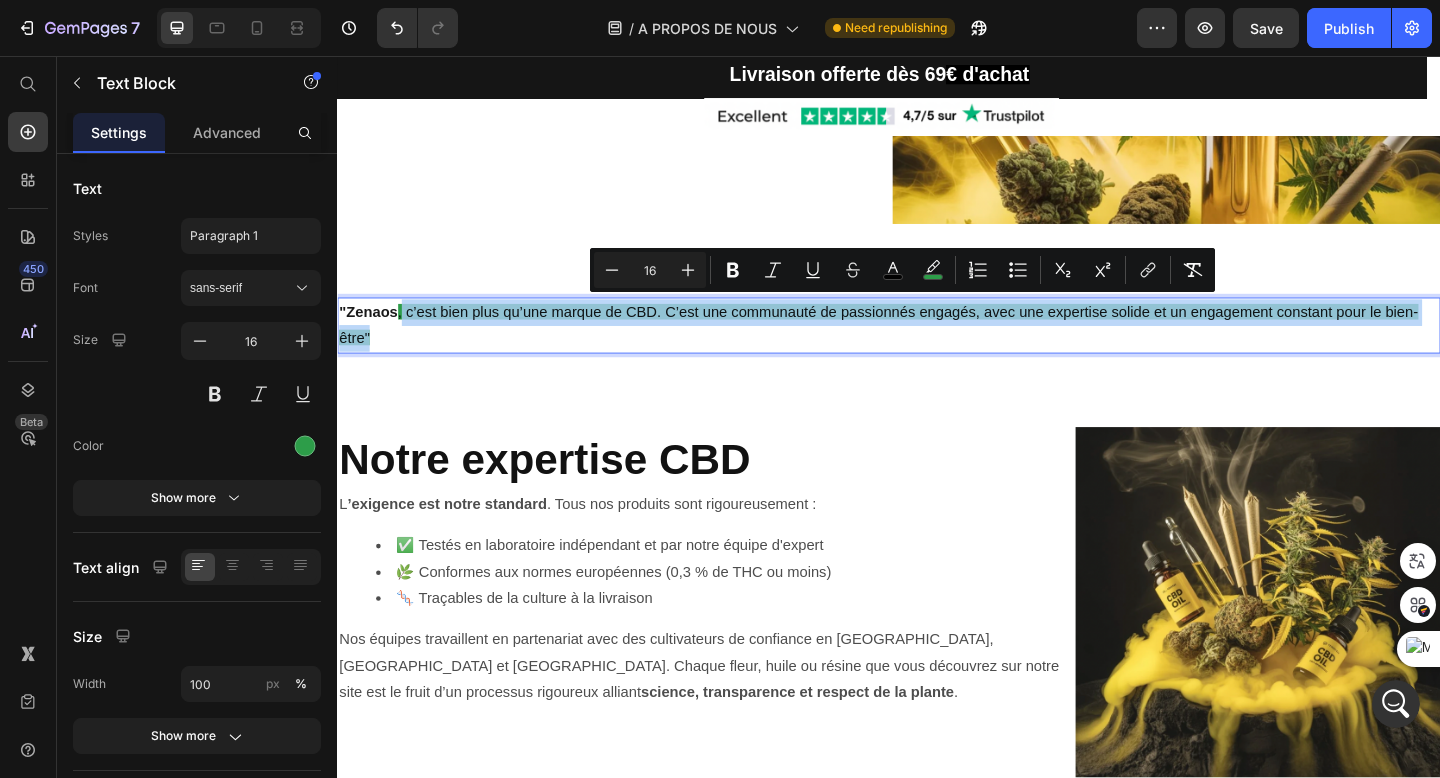 click on ""Zenaos , c’est bien plus qu’une marque de CBD. C’est une communauté de passionnés engagés, avec une expertise solide et un engagement constant pour le bien-être"" at bounding box center (937, 350) 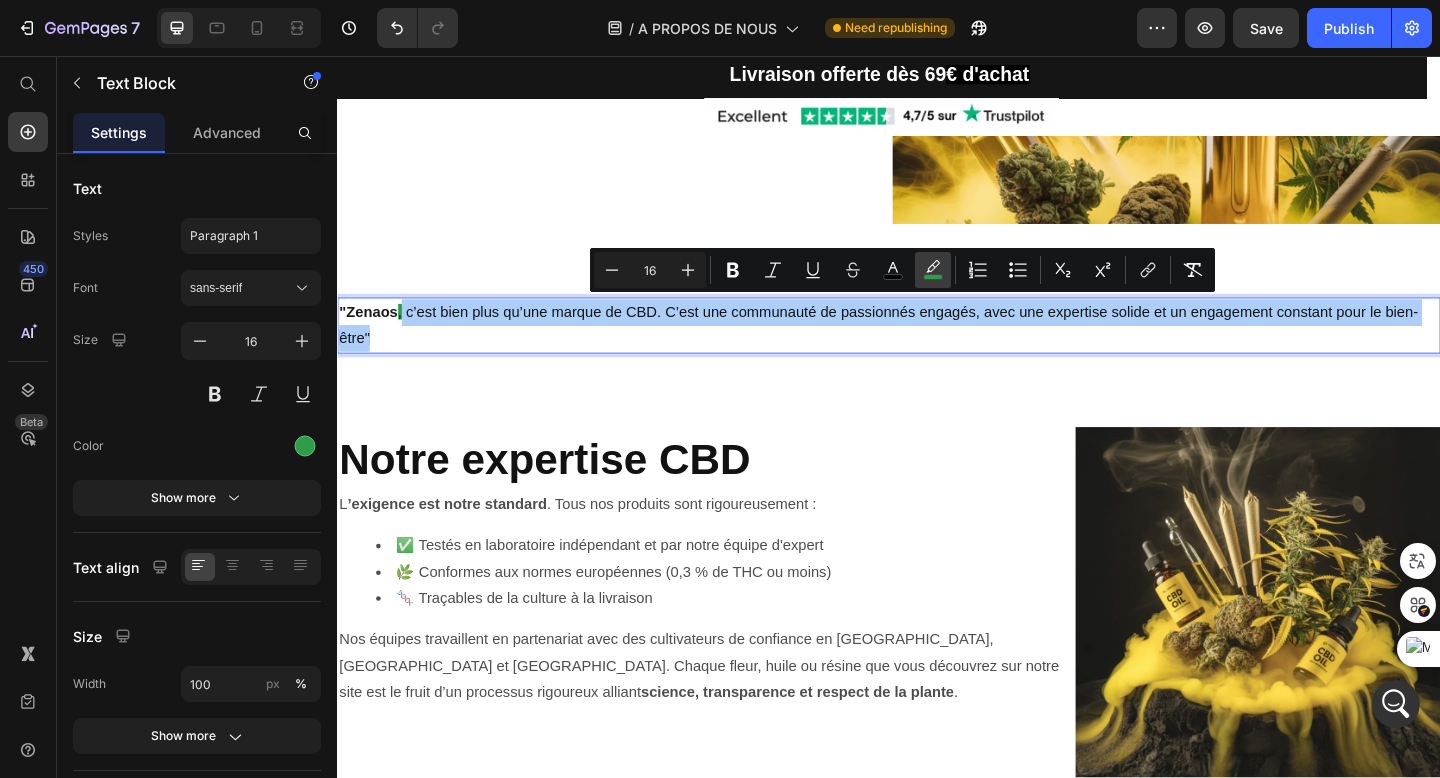 click 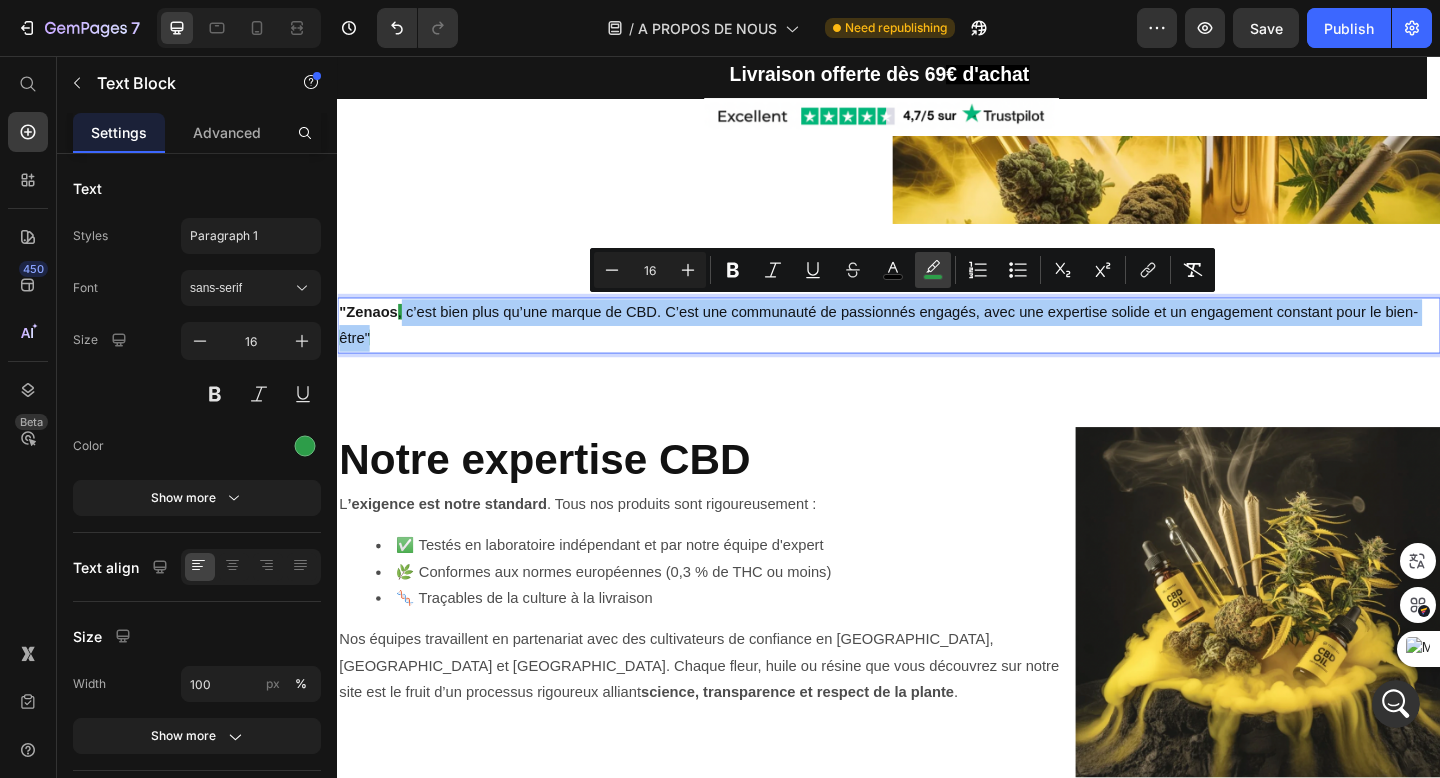 type on "2D9D49" 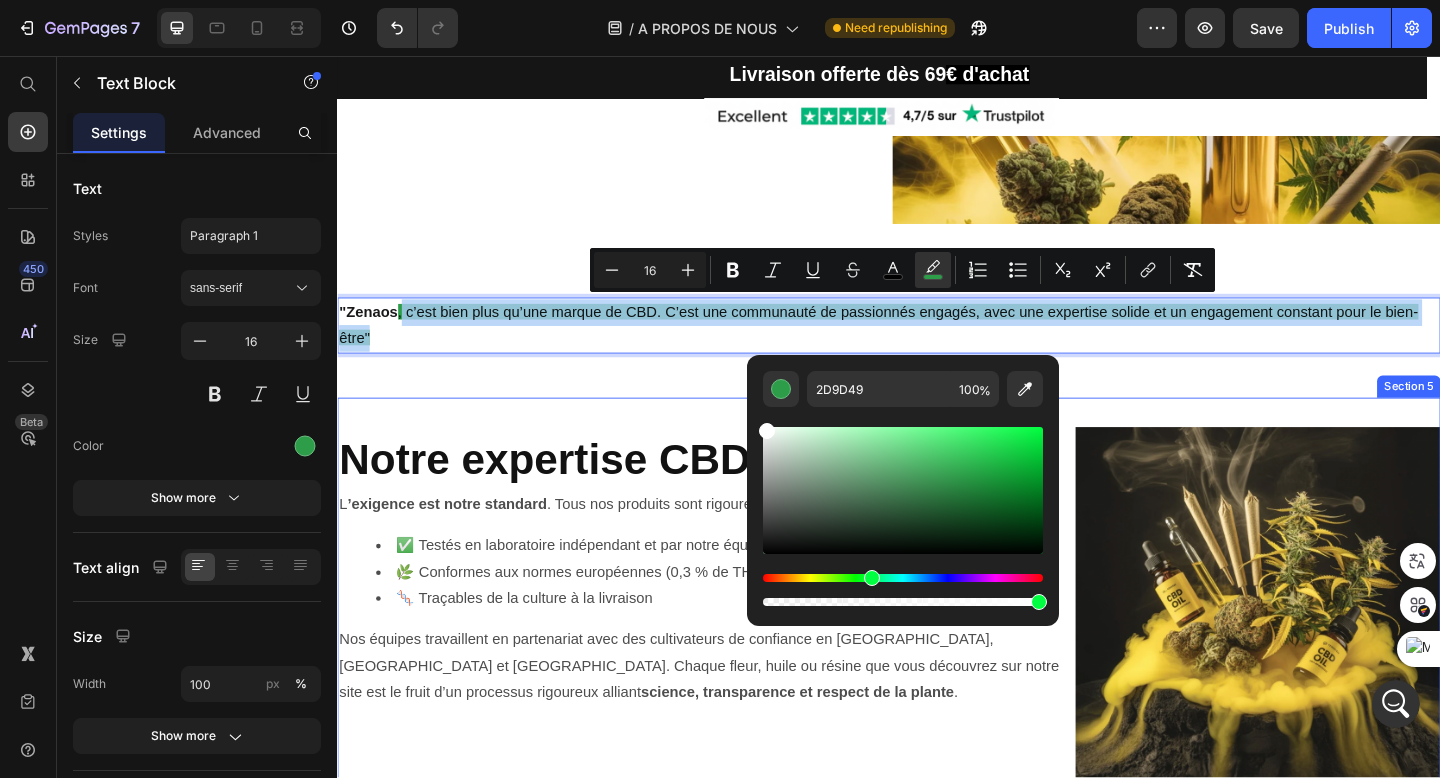type on "FFFFFF" 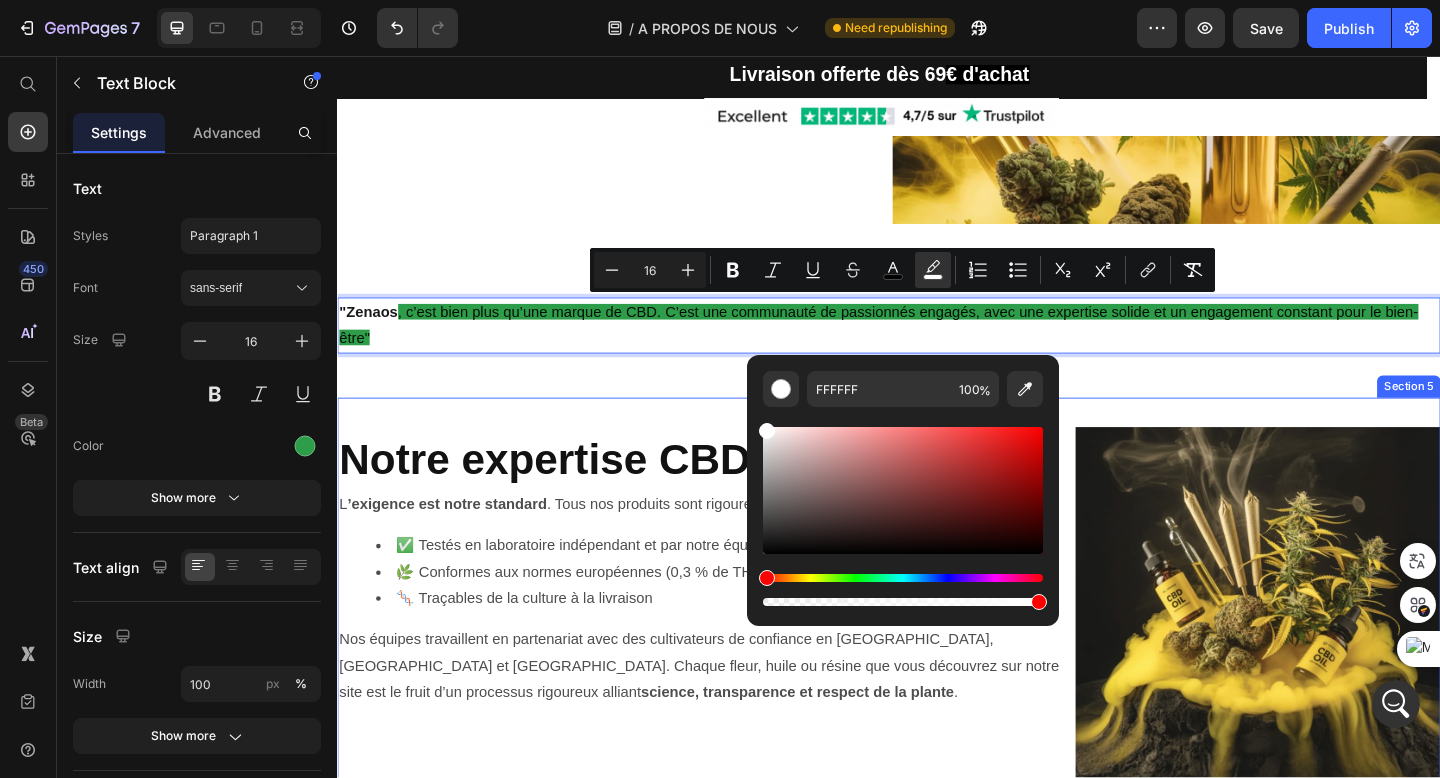 drag, startPoint x: 1301, startPoint y: 535, endPoint x: 715, endPoint y: 426, distance: 596.05115 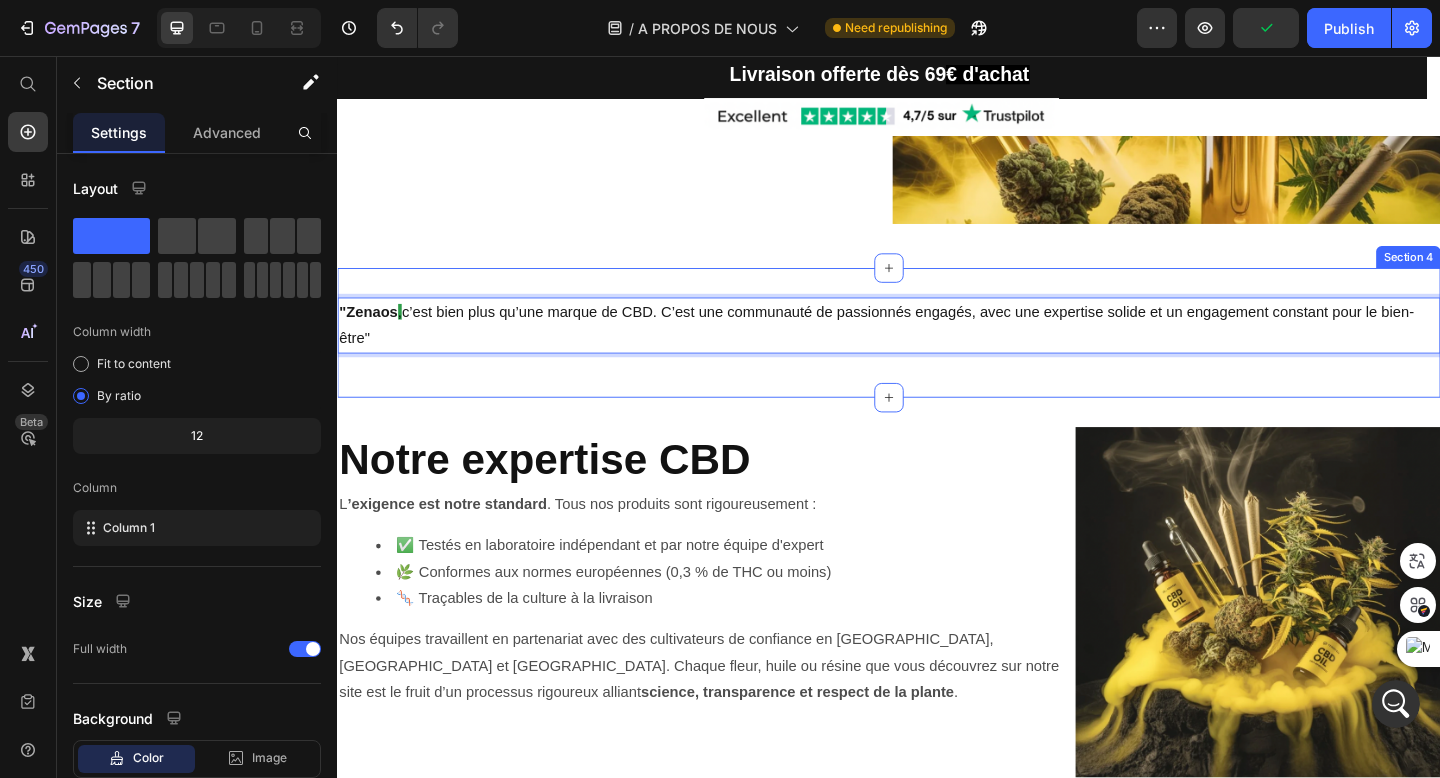 click on ""Zenaos ,  c’est bien plus qu’une marque de CBD. C’est une communauté de passionnés engagés, avec une expertise solide et un engagement constant pour le bien-être" Text Block   0 Row" at bounding box center [937, 358] 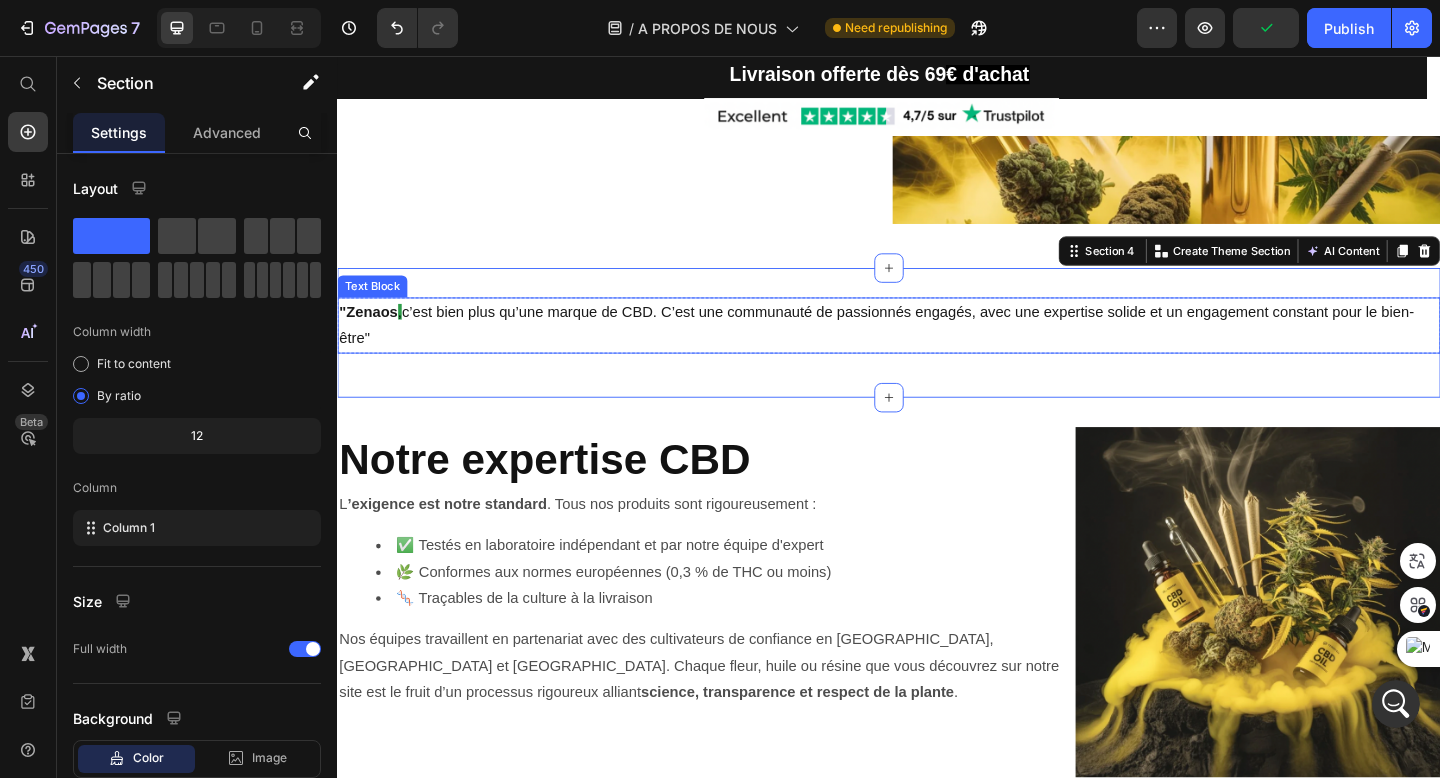 click on ""Zenaos ,  c’est bien plus qu’une marque de CBD. C’est une communauté de passionnés engagés, avec une expertise solide et un engagement constant pour le bien-être"" at bounding box center [937, 350] 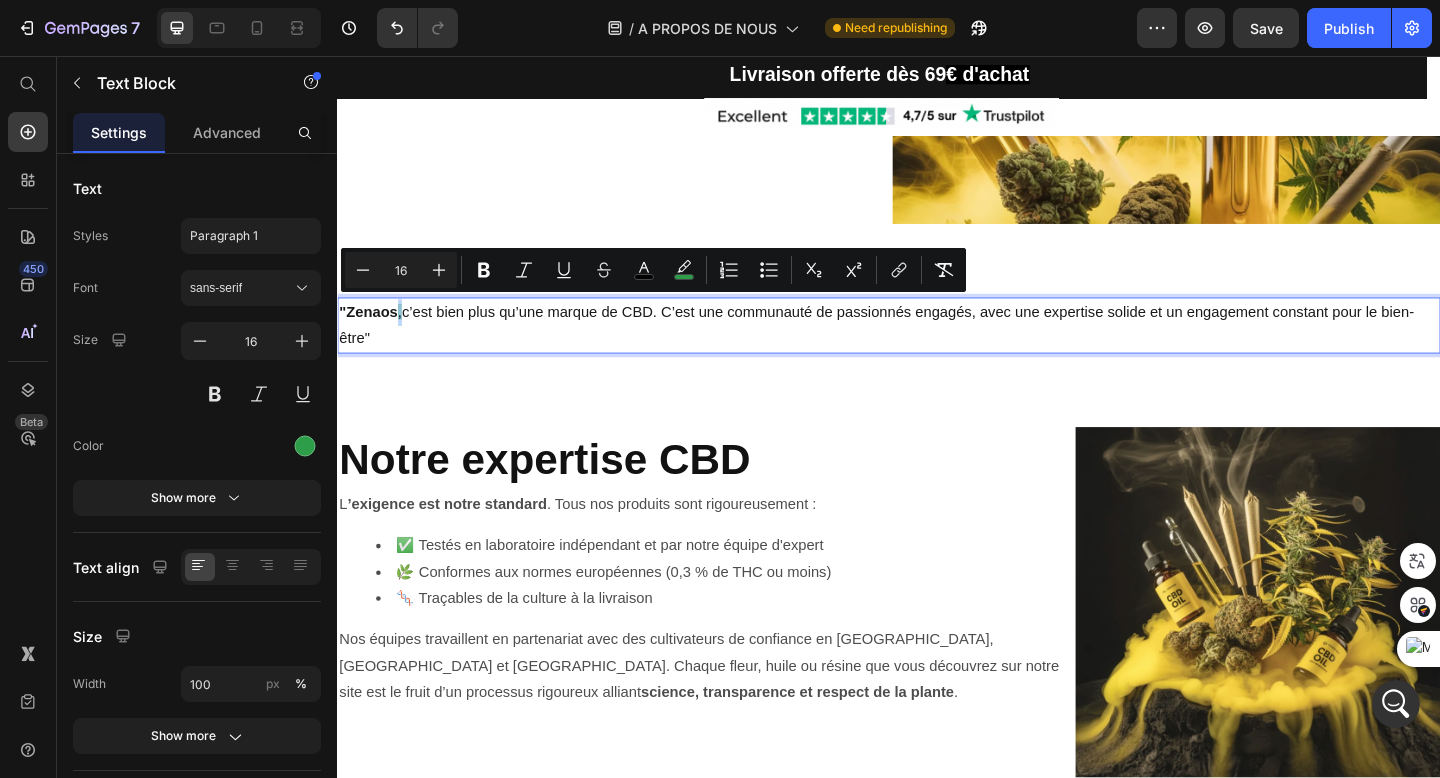 click on ""Zenaos ,  c’est bien plus qu’une marque de CBD. C’est une communauté de passionnés engagés, avec une expertise solide et un engagement constant pour le bien-être"" at bounding box center [937, 350] 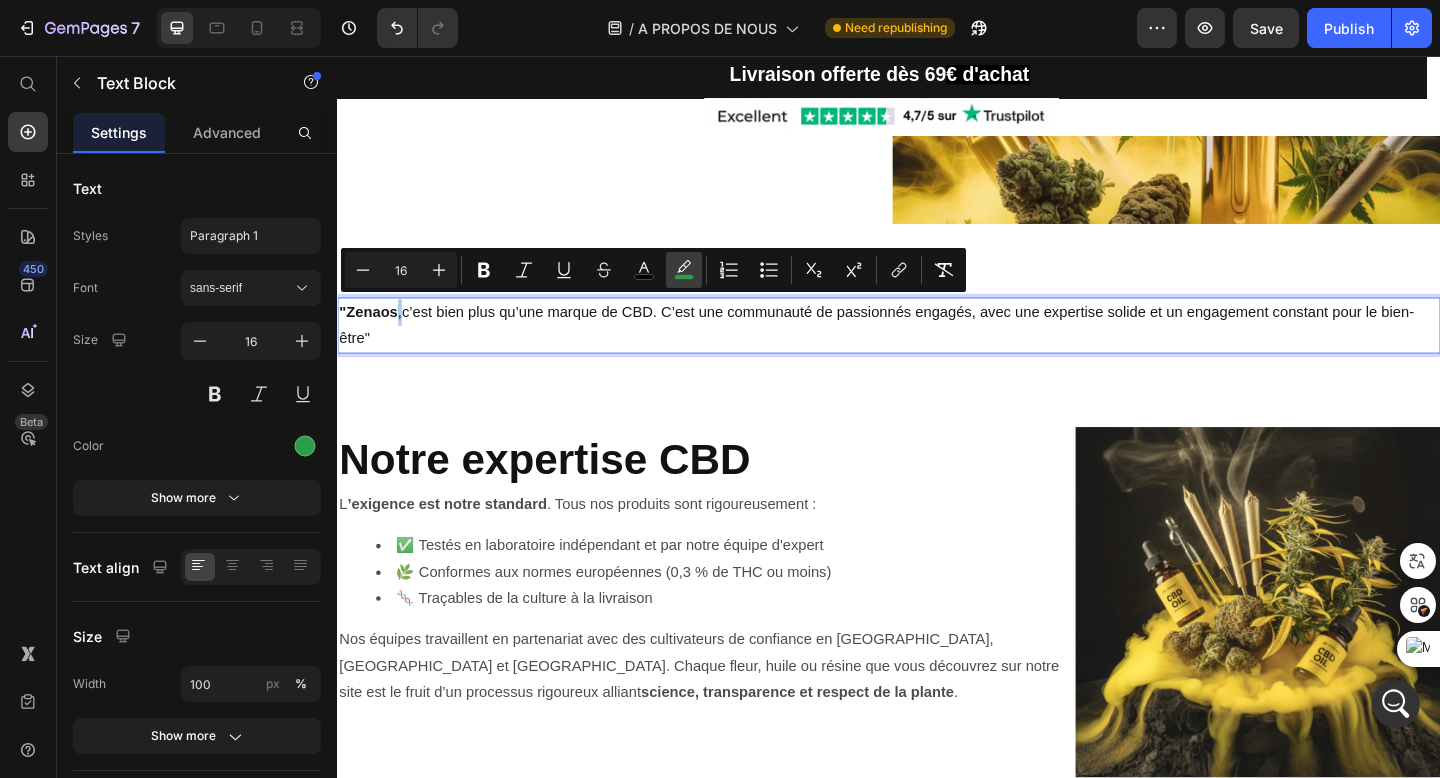 click 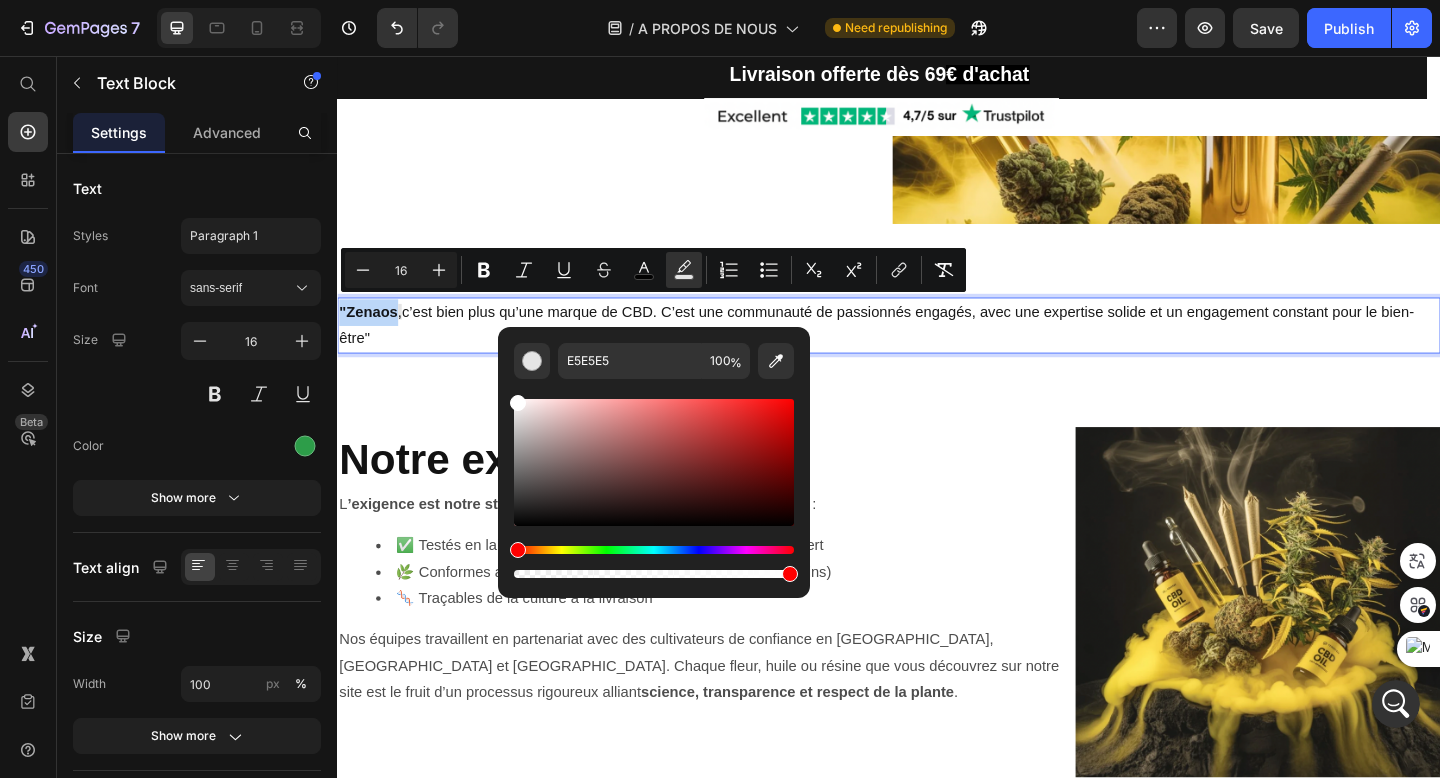 drag, startPoint x: 720, startPoint y: 451, endPoint x: 503, endPoint y: 352, distance: 238.51625 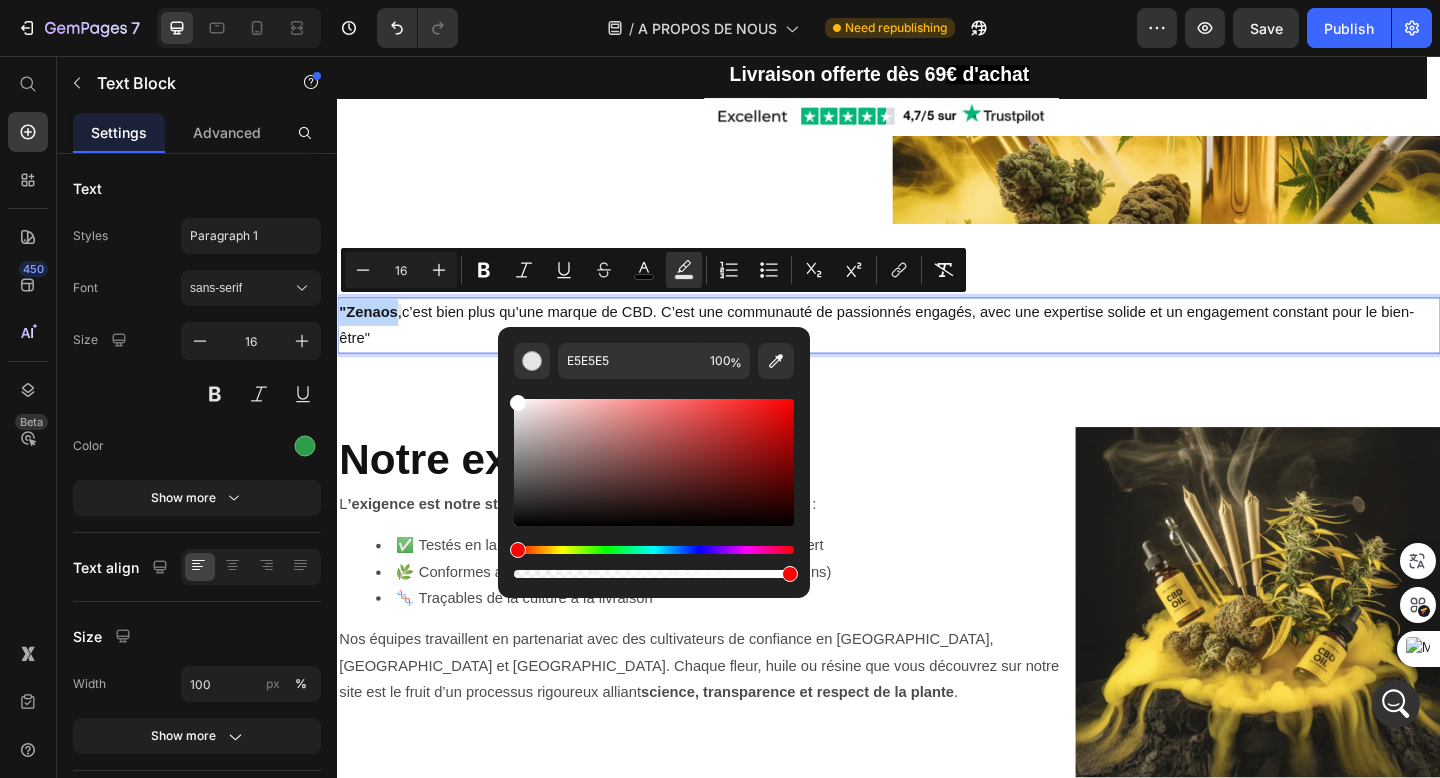 click on "E5E5E5 100 %" at bounding box center (654, 454) 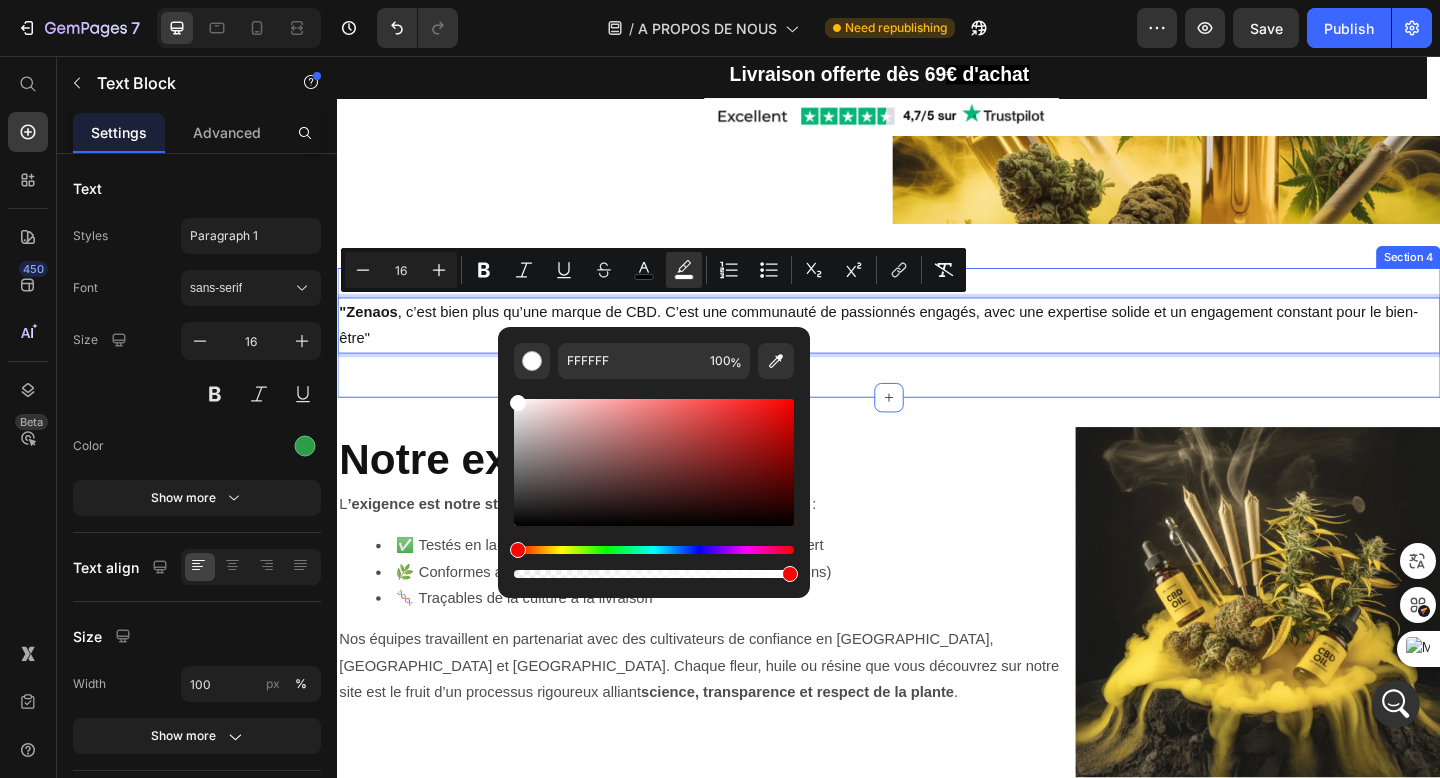 click on ""Zenaos , c’est bien plus qu’une marque de CBD. C’est une communauté de passionnés engagés, avec une expertise solide et un engagement constant pour le bien-être" Text Block   0 Row Section 4" at bounding box center (937, 358) 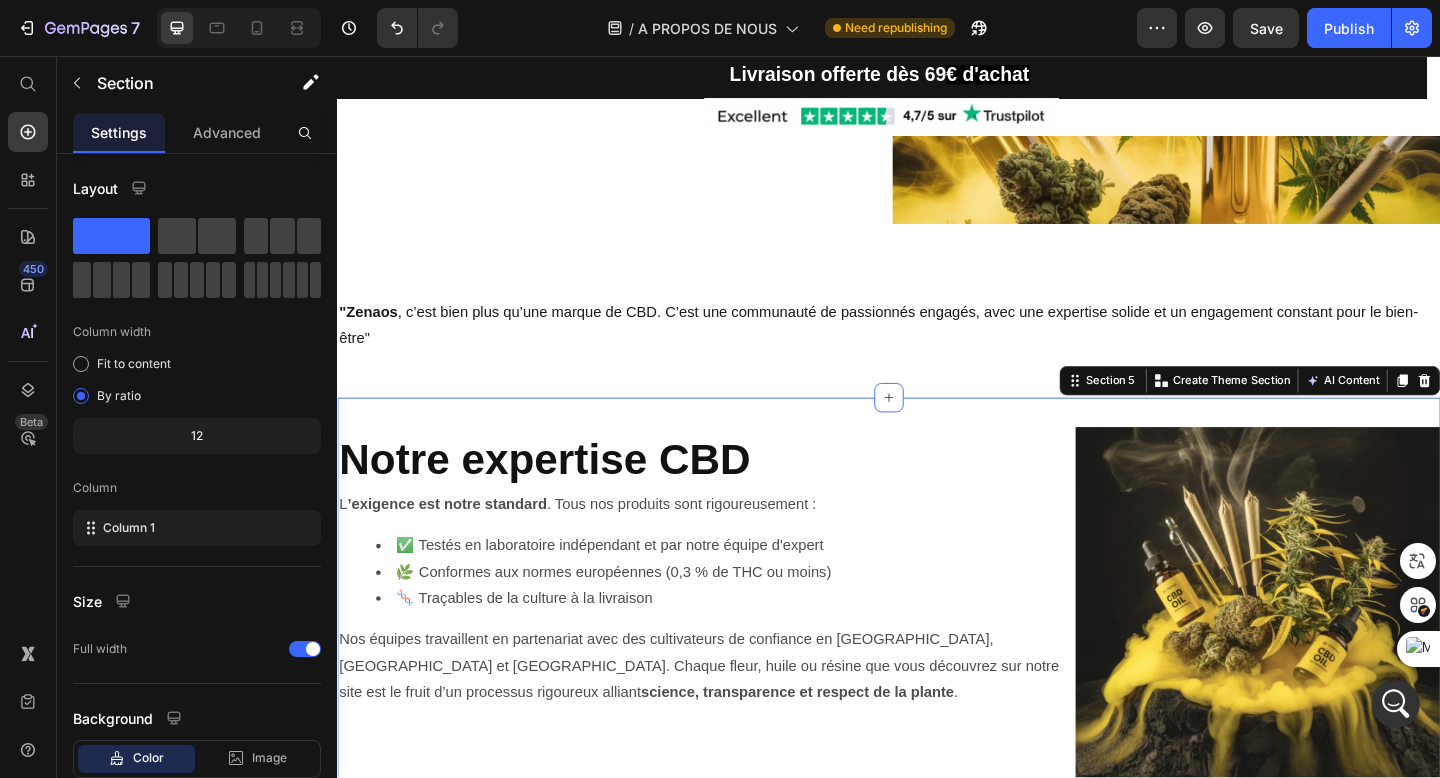 click on "Heading Notre expertise CBD Heading L ’exigence est notre standard . Tous nos produits sont rigoureusement : ✅ Testés en laboratoire indépendant et par notre équipe d'expert 🌿 Conformes aux normes européennes (0,3 % de THC ou moins) 🧬 Traçables de la culture à la livraison Nos équipes travaillent en partenariat avec des cultivateurs de confiance en Suisse, France et Italie. Chaque fleur, huile ou résine que vous découvrez sur notre site est le fruit d’un processus rigoureux alliant  science, transparence et respect de la plante . Text Block Row Image Row Row Section 5   Create Theme Section AI Content Write with GemAI What would you like to describe here? Tone and Voice Persuasive Product WHITE CRYSTAL PREMIUM Show more Generate" at bounding box center [937, 666] 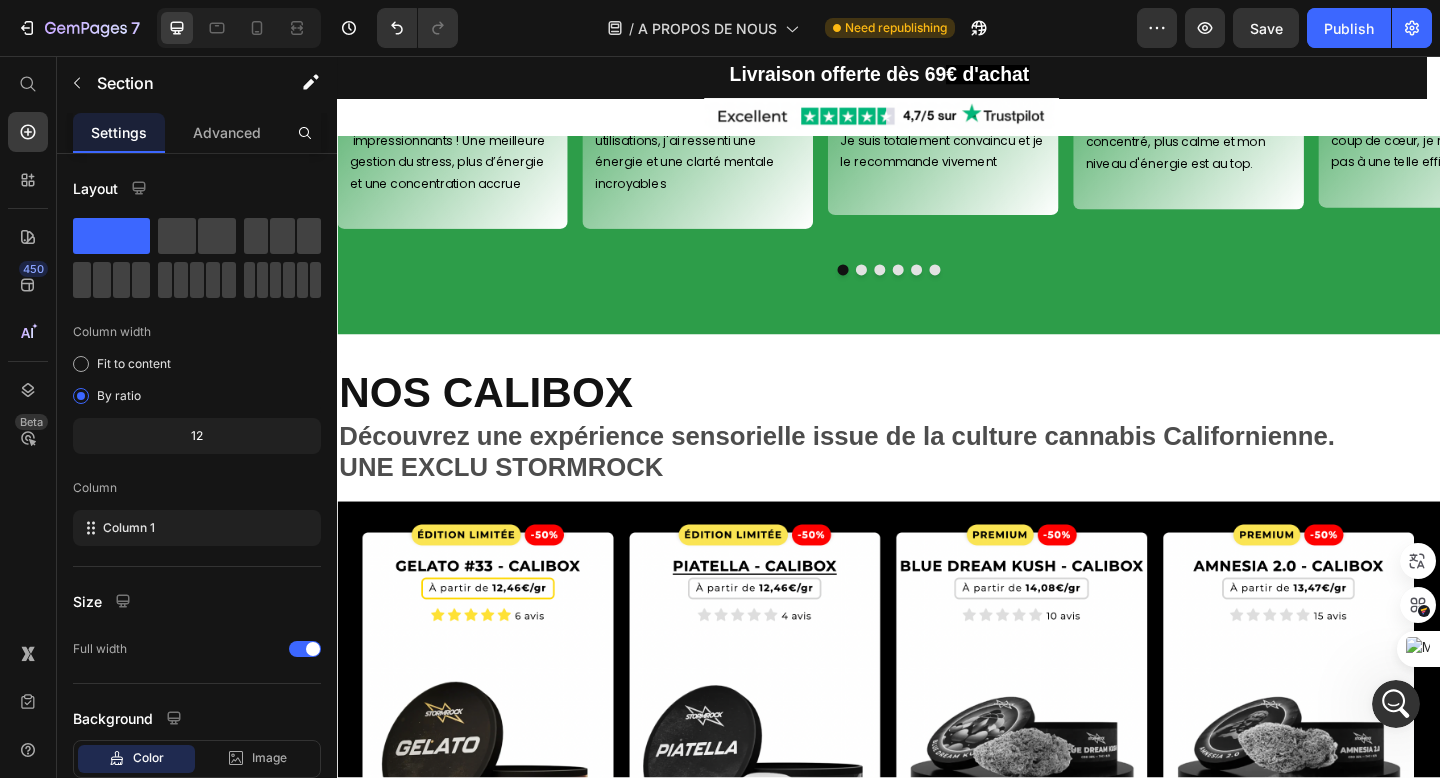 scroll, scrollTop: 2660, scrollLeft: 0, axis: vertical 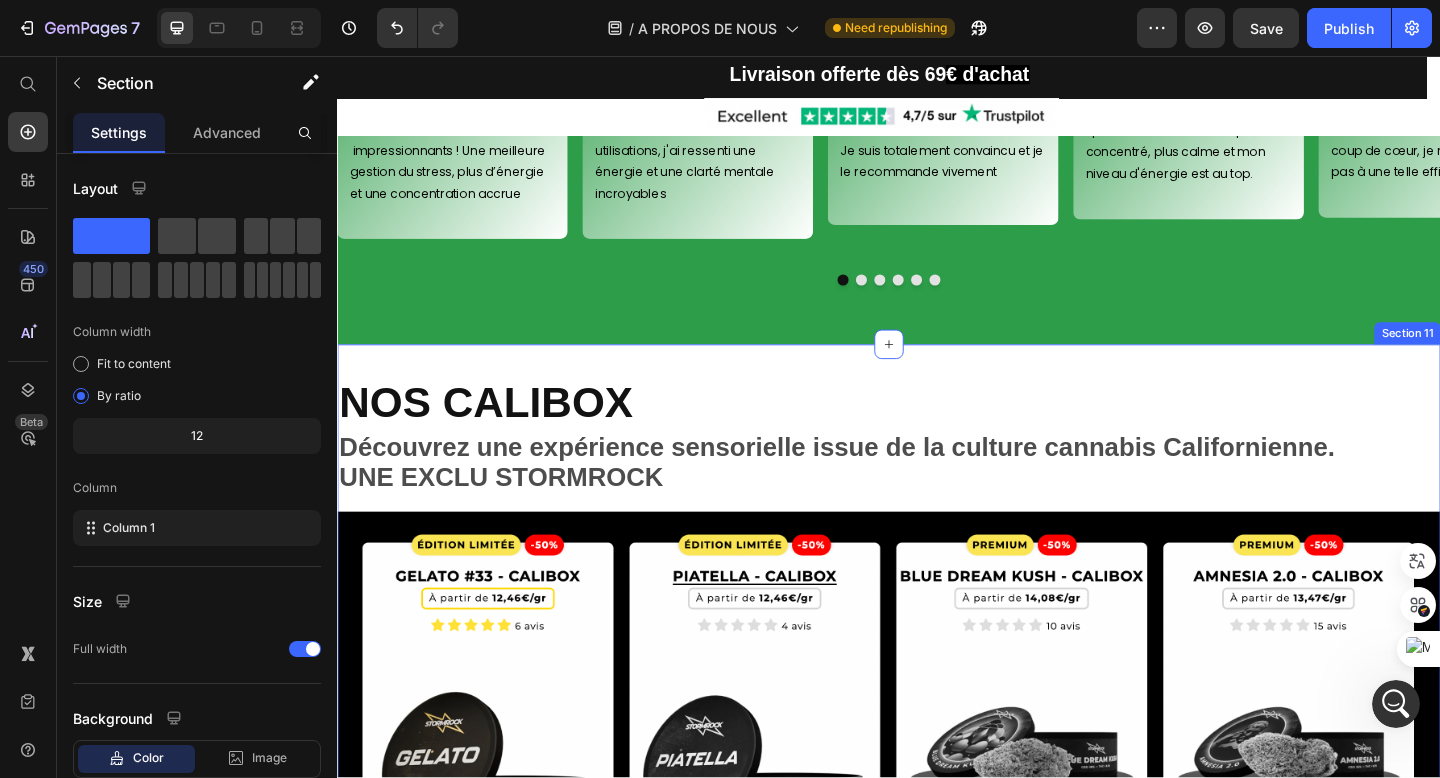click on "NOS CALIBOX Heading Découvrez une expérience sensorielle issue de la culture cannabis Californienne. UNE EXCLU STORMROCK Text Block Row Row Image Row Section 11" at bounding box center (937, 751) 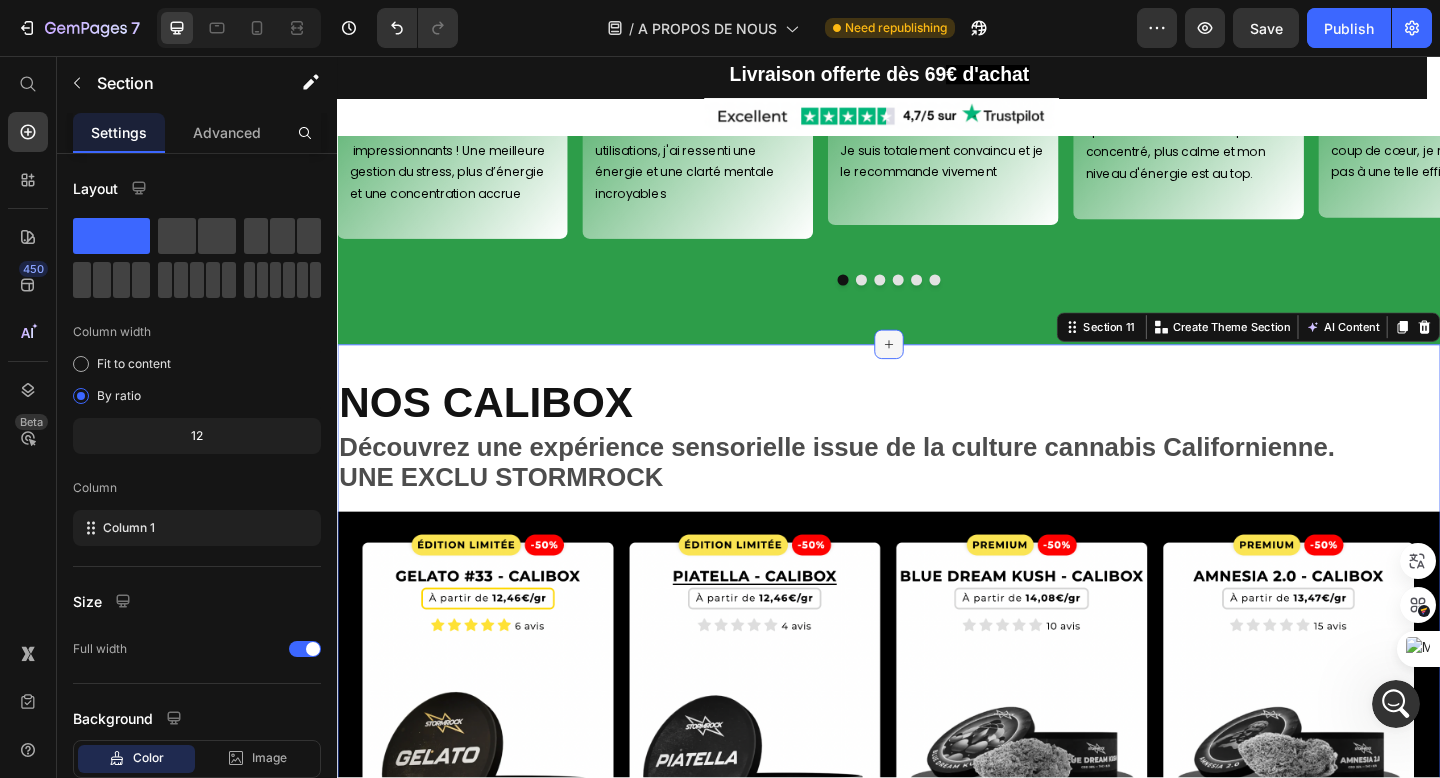 click 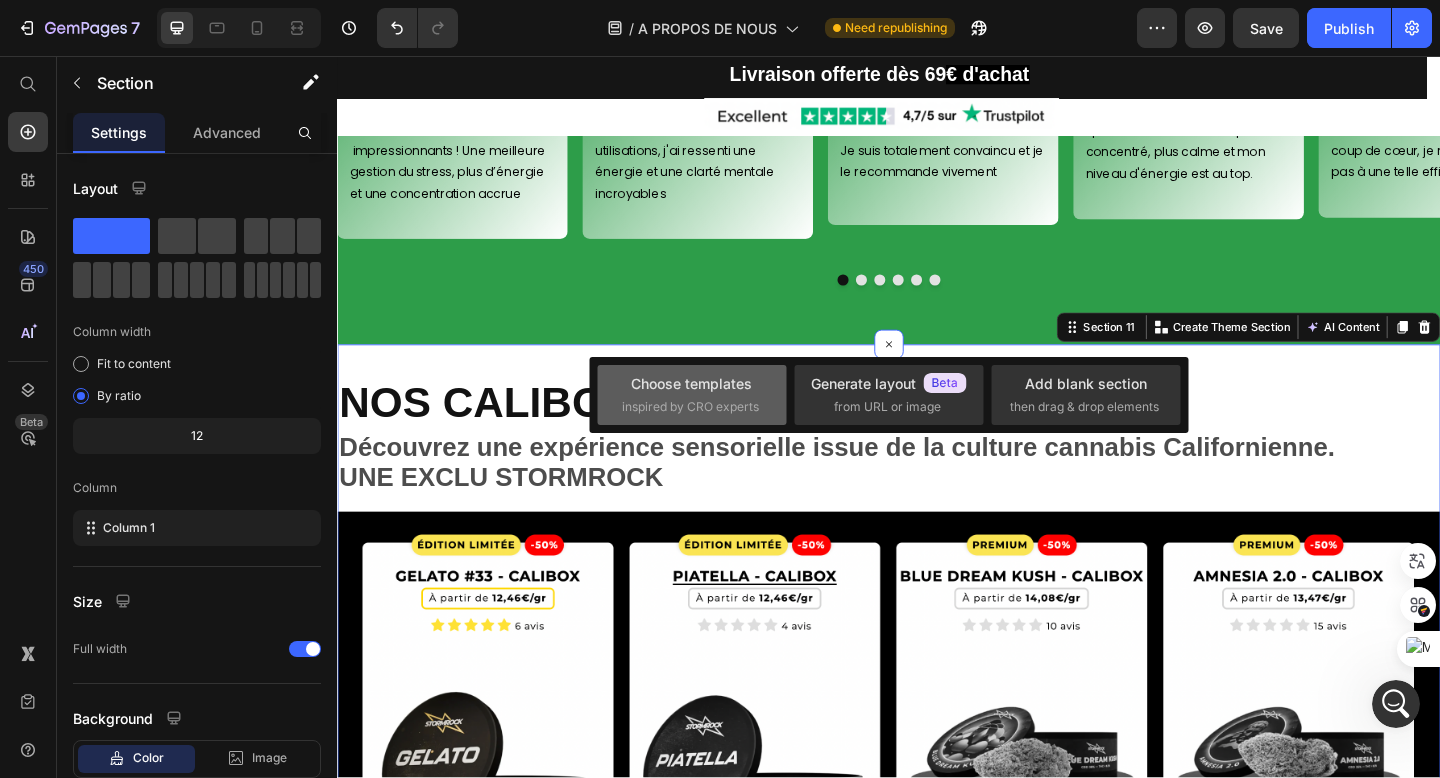 click on "Choose templates" at bounding box center [691, 383] 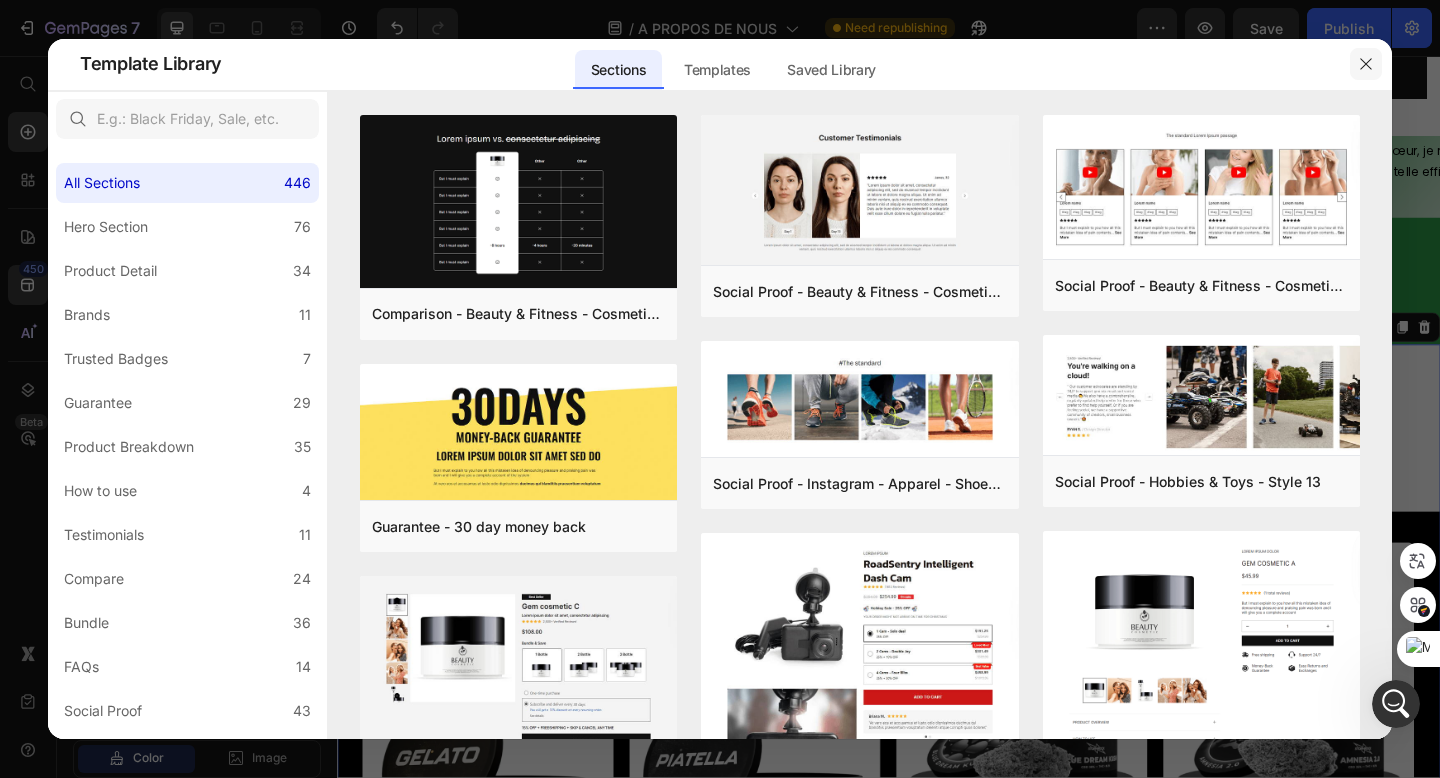 click 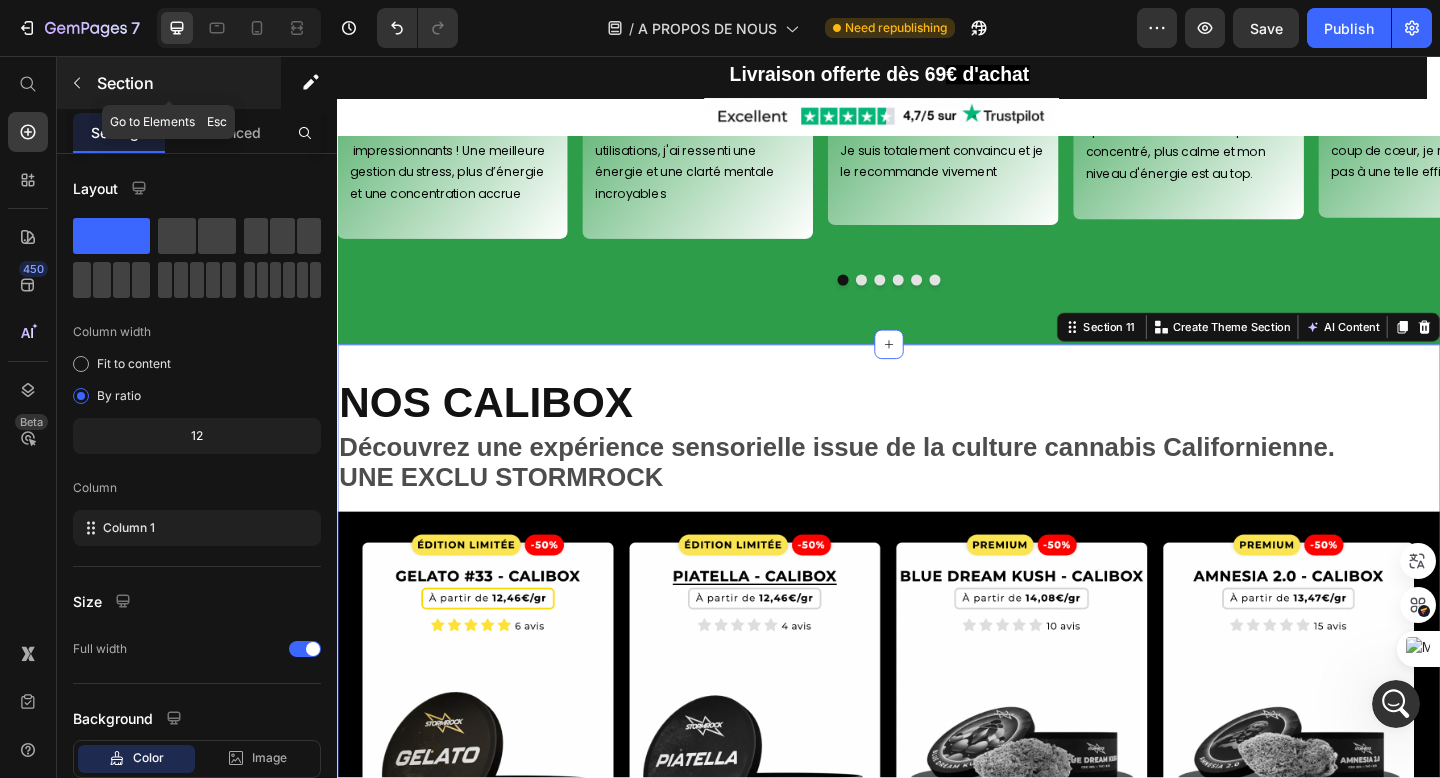 click 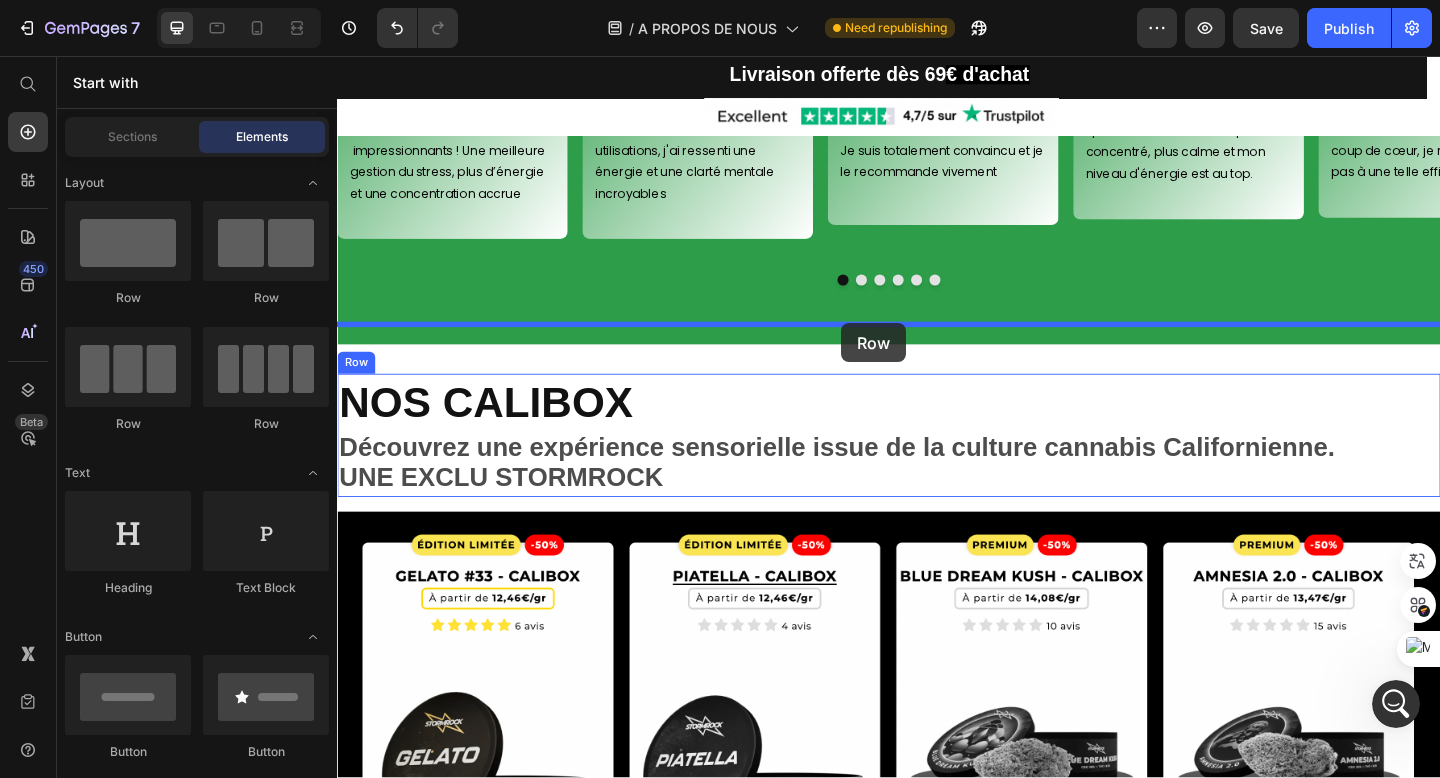 drag, startPoint x: 448, startPoint y: 313, endPoint x: 885, endPoint y: 348, distance: 438.39935 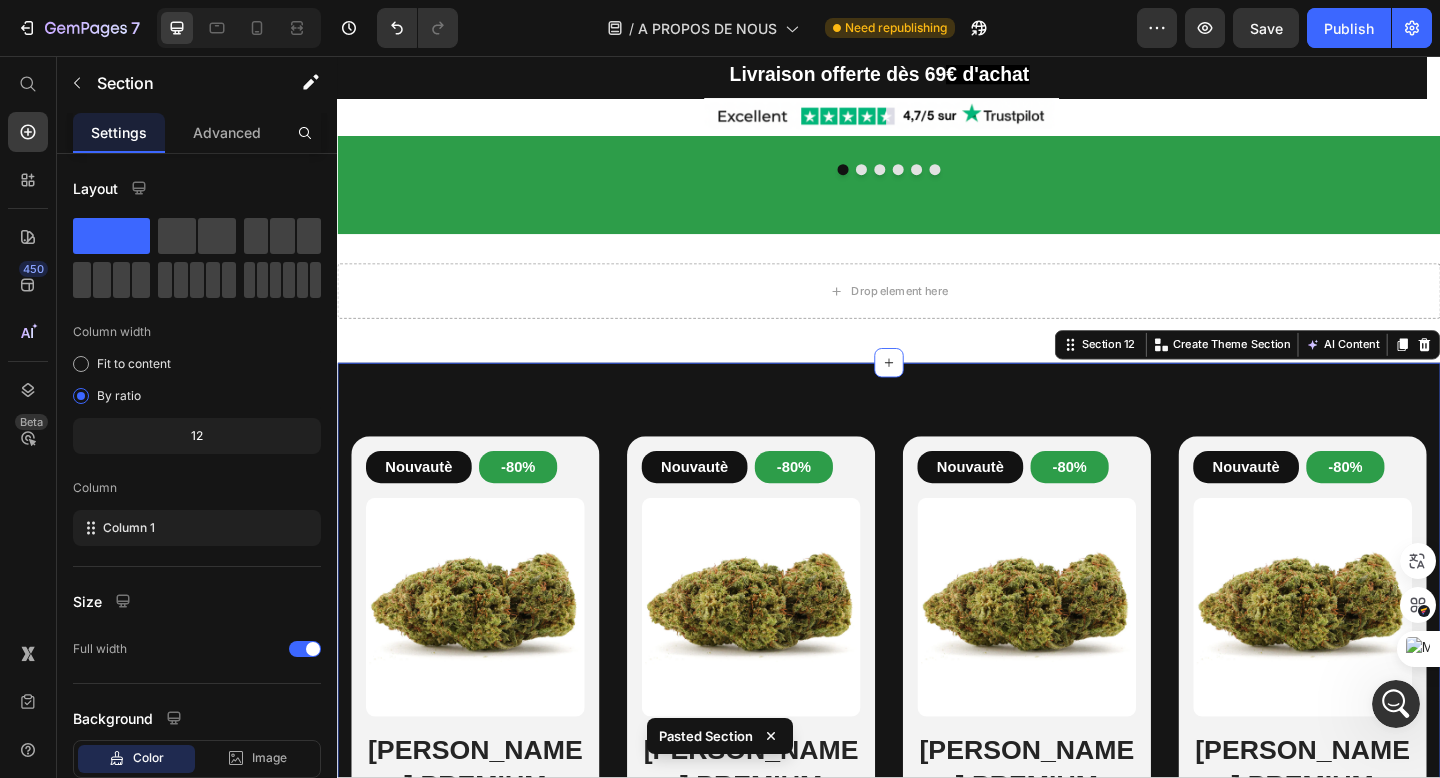 scroll, scrollTop: 2783, scrollLeft: 0, axis: vertical 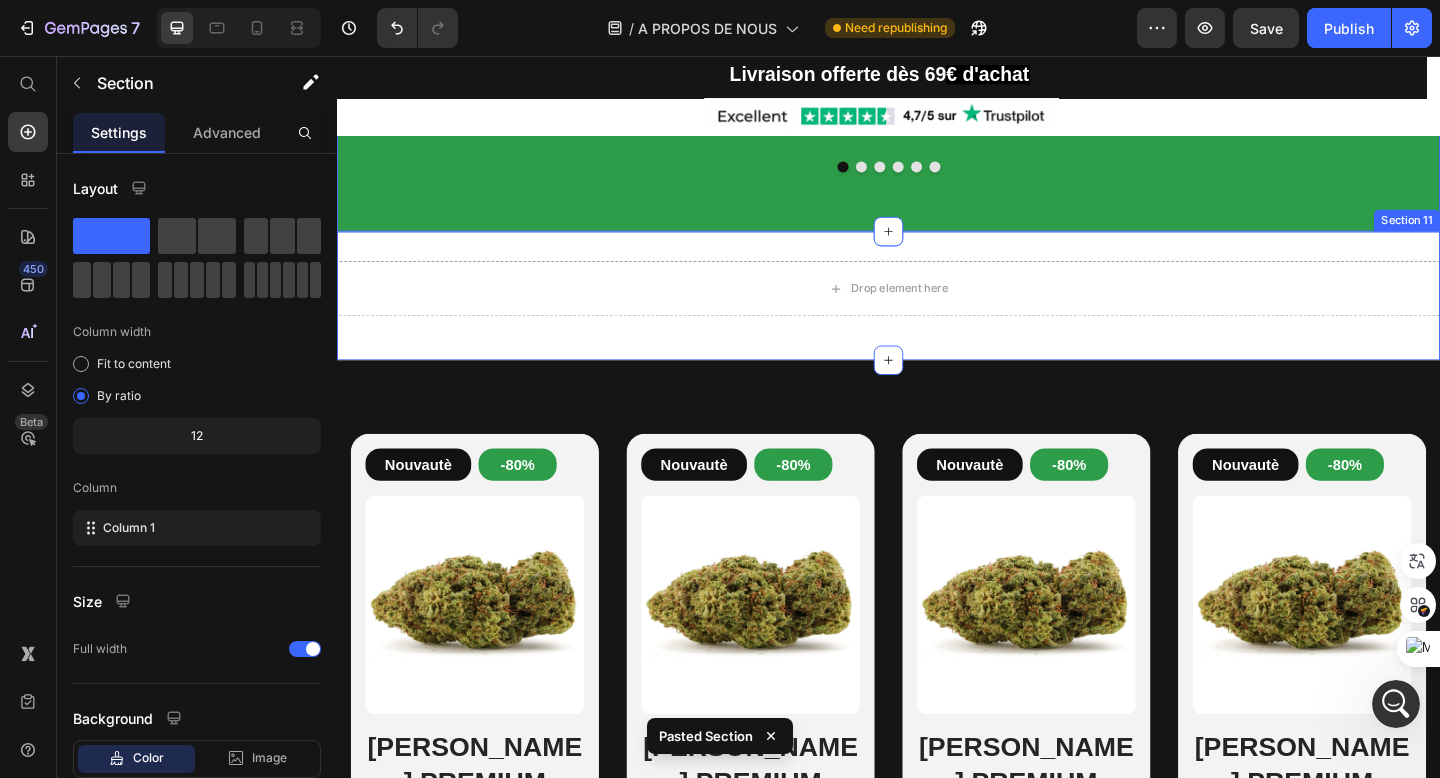 click on "Drop element here Row Section 11" at bounding box center [937, 317] 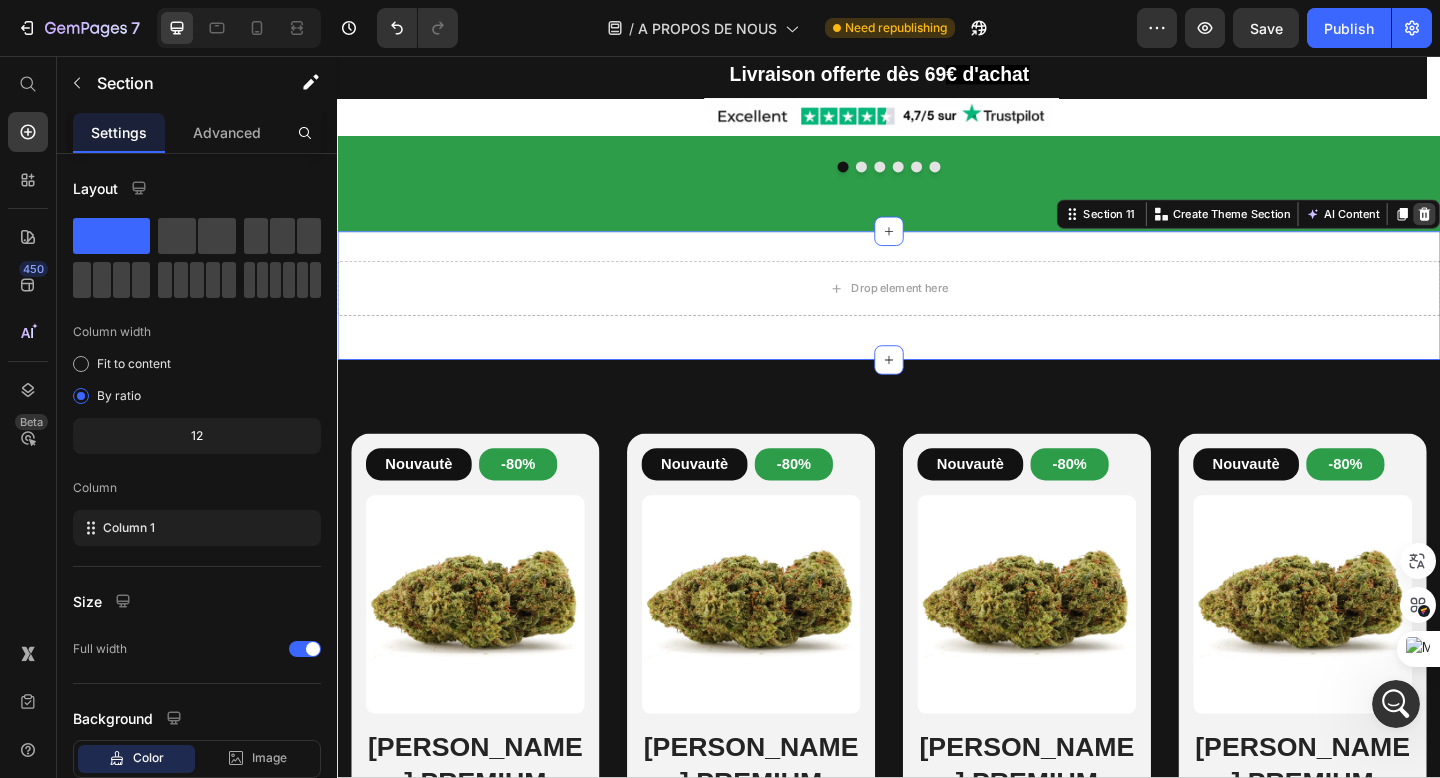click 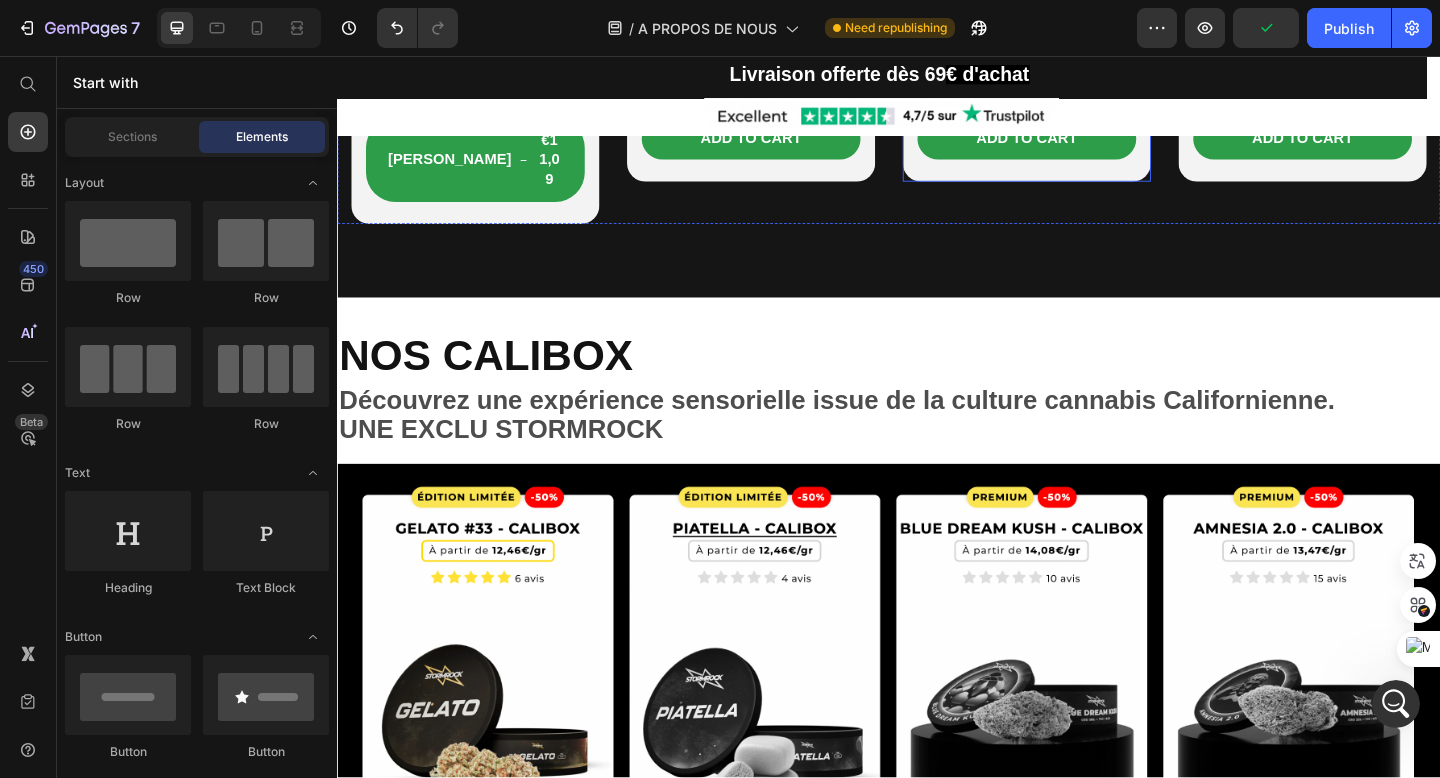 scroll, scrollTop: 3498, scrollLeft: 0, axis: vertical 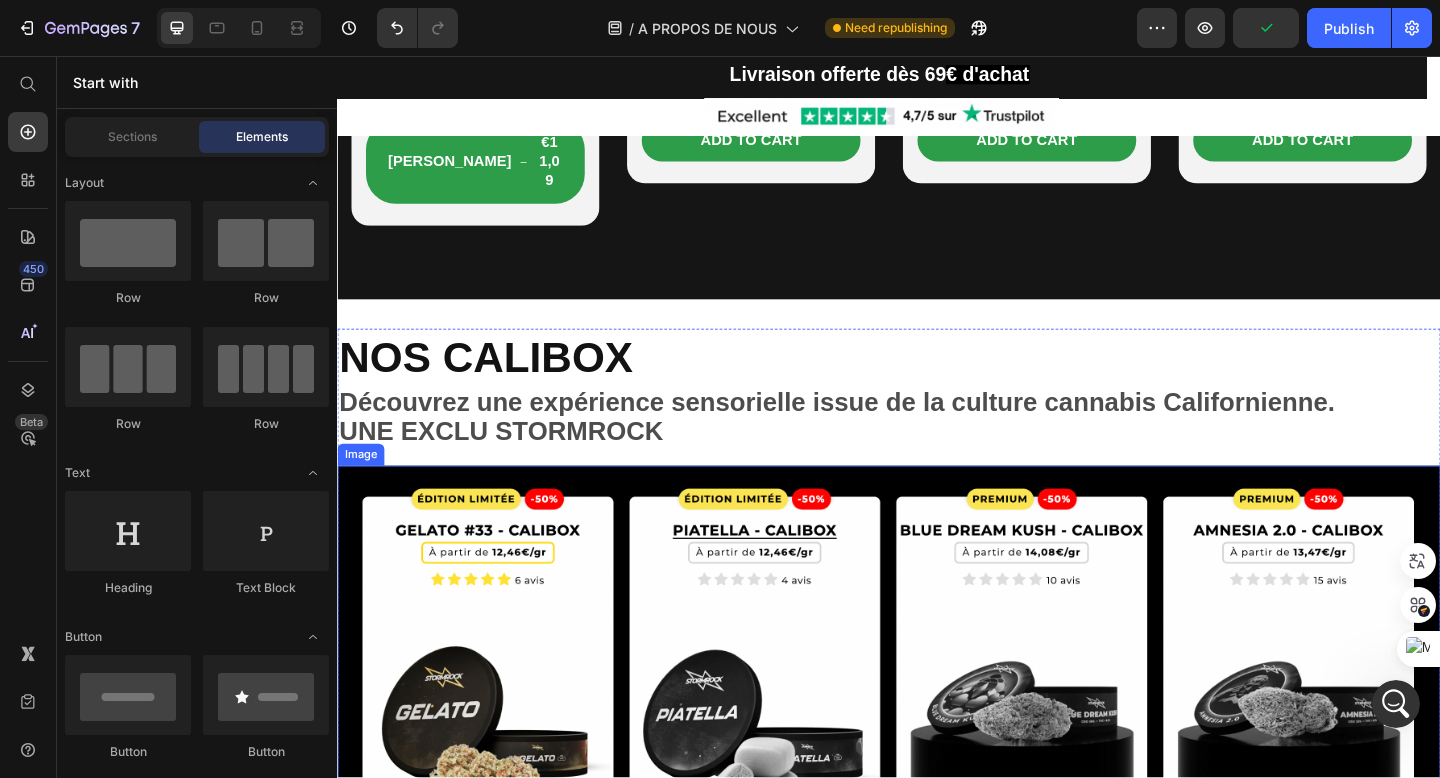 click at bounding box center (937, 769) 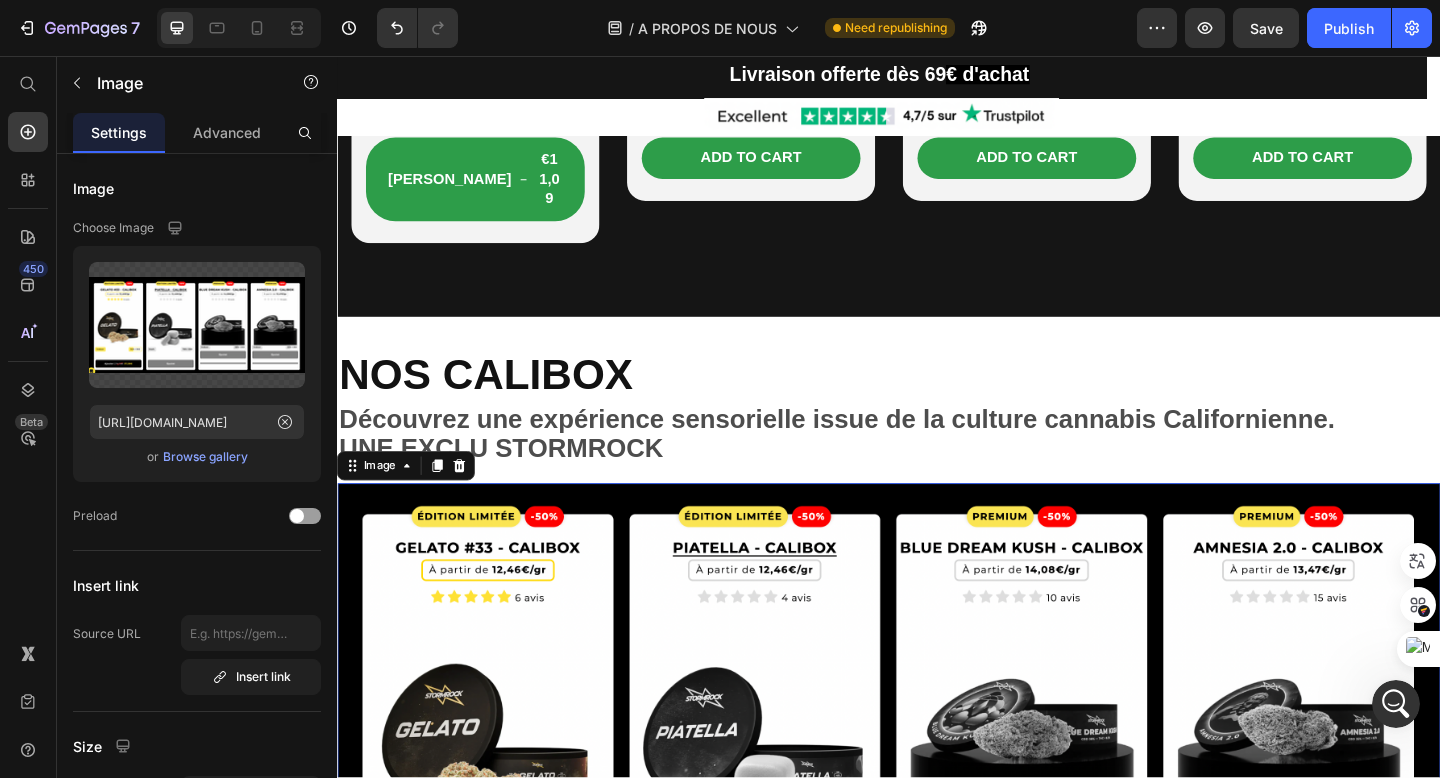 scroll, scrollTop: 3460, scrollLeft: 0, axis: vertical 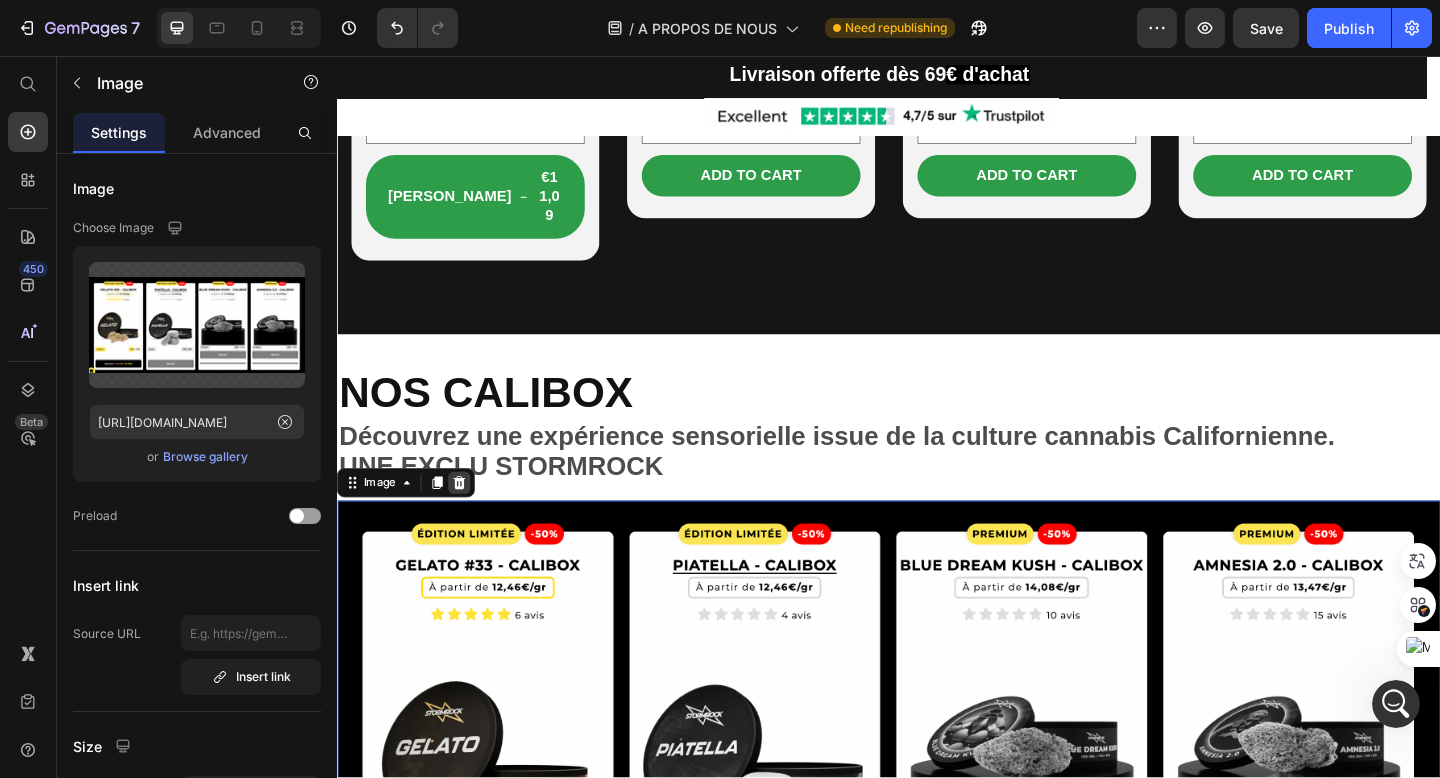 click 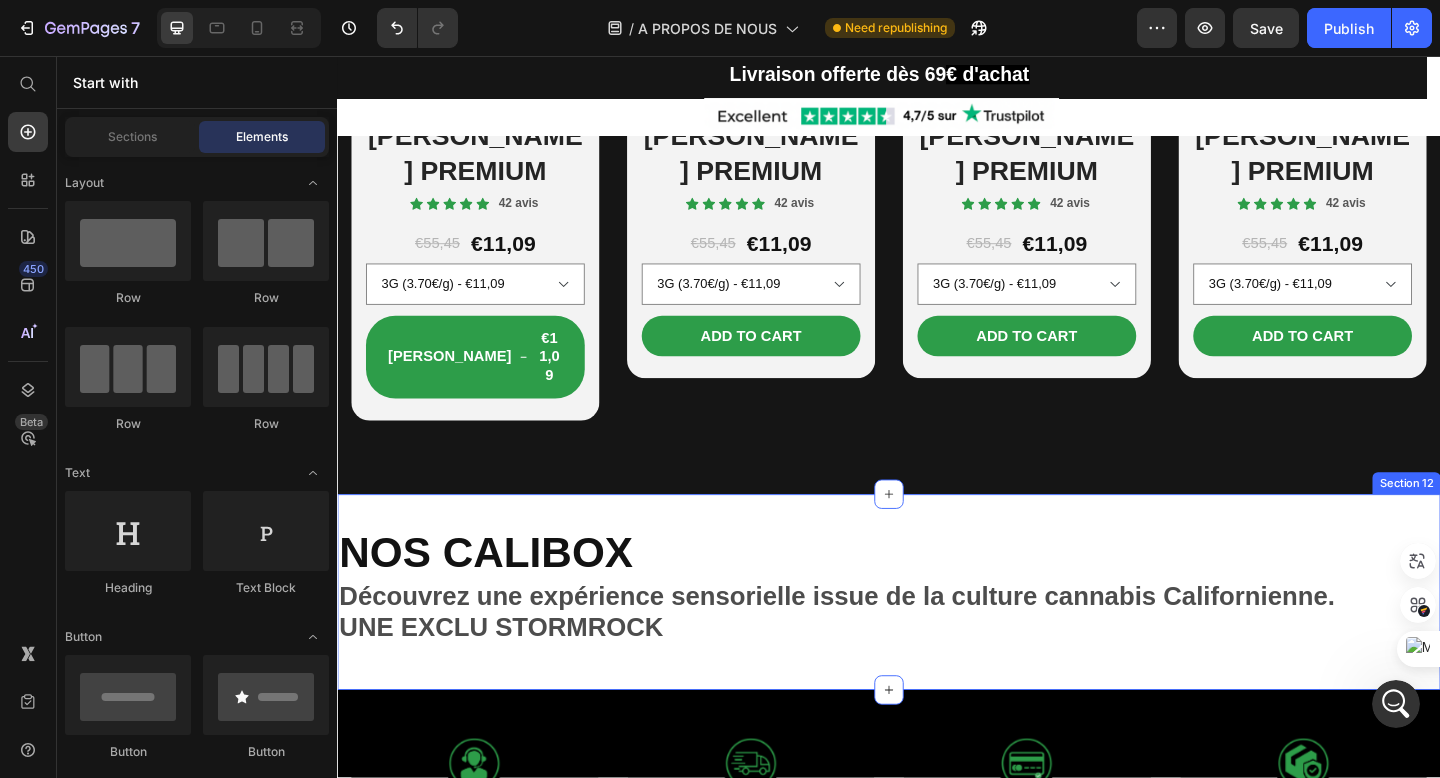 scroll, scrollTop: 3304, scrollLeft: 0, axis: vertical 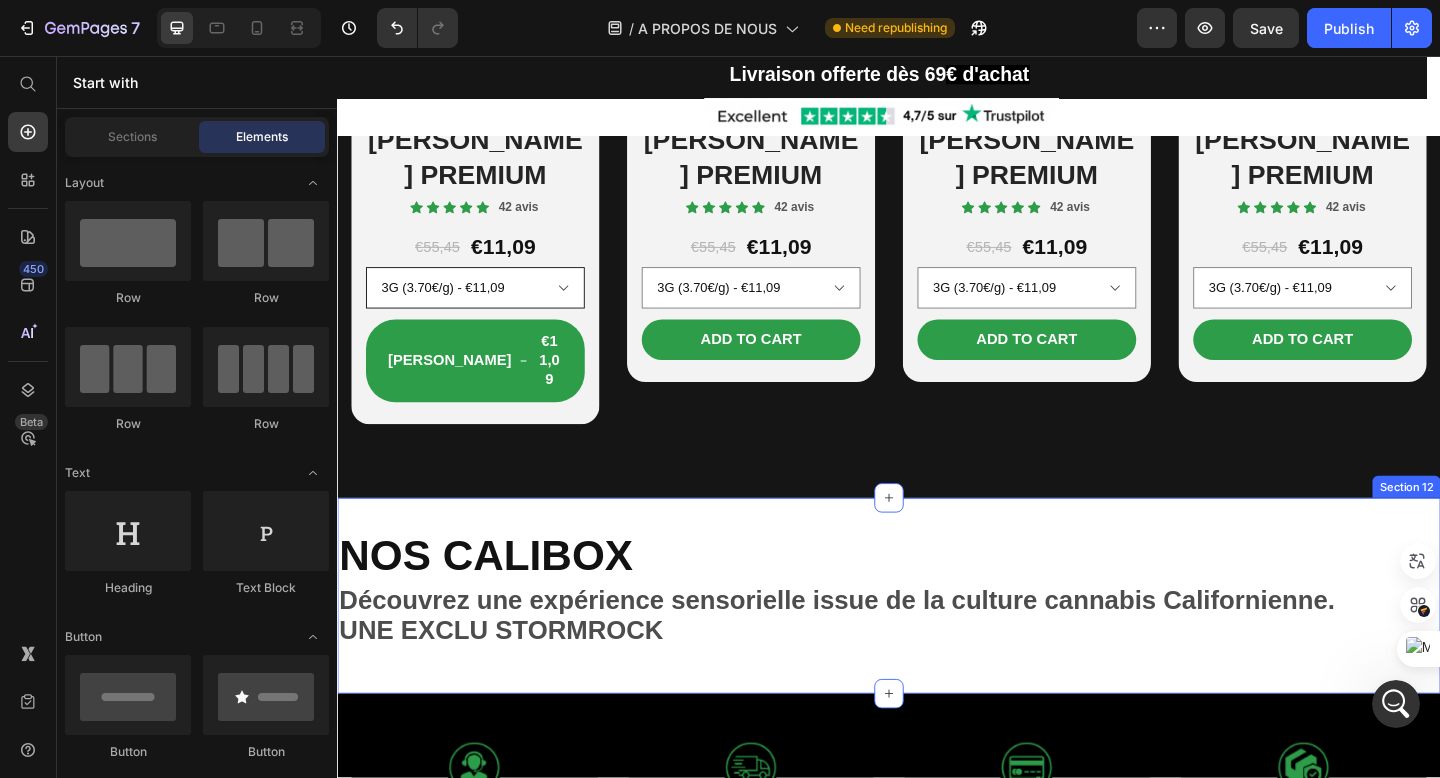 drag, startPoint x: 726, startPoint y: 529, endPoint x: 540, endPoint y: 305, distance: 291.1563 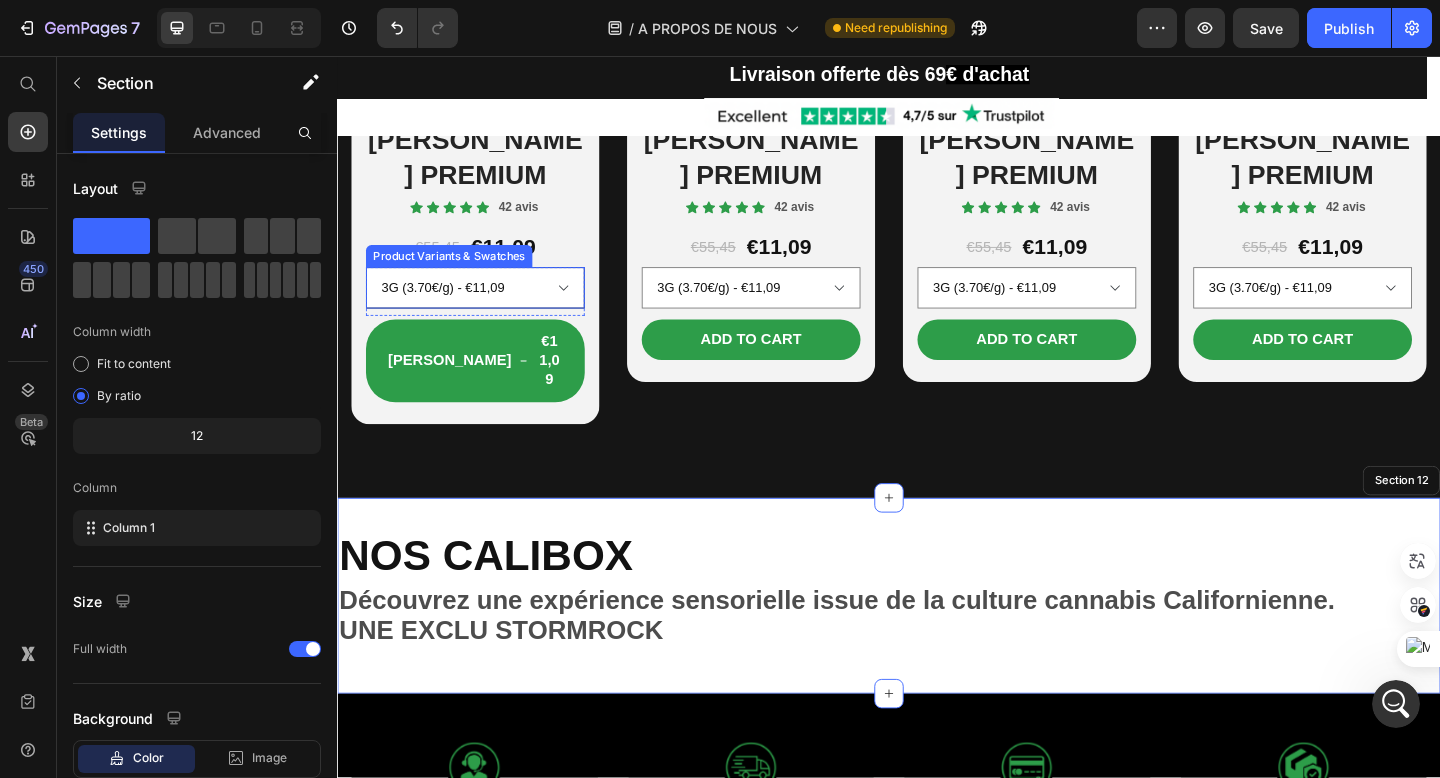 click on "Nouvautè Button -80% Button Row Product Images WHITE CRYSTAL PREMIUM Heading Icon Icon Icon Icon Icon Icon List 42 avis Text Block Row €55,45 Product Price €11,09 Product Price Row 3G (3.70€/g) - €11,09  5G (3.60€/g) - €18,00  10G (2.48€/g) - €32,40  20G (2.40€/g) - €49,60  50G (2.30€/g) - €115,00  100G (1.94€/g) - €194,00  Product Variants & Swatches Row Aouter
€11,09 Add to Cart Row Product Row Nouvautè Button -80% Button Row Product Images WHITE CRYSTAL PREMIUM Heading Icon Icon Icon Icon Icon Icon List 42 avis Text Block Row €55,45 Product Price €11,09 Product Price Row 3G (3.70€/g) - €11,09  5G (3.60€/g) - €18,00  10G (2.48€/g) - €32,40  20G (2.40€/g) - €49,60  50G (2.30€/g) - €115,00  100G (1.94€/g) - €194,00  Product Variants & Swatches Row Add to cart Add to Cart Row Product Row Nouvautè Button -80% Button Row Product Images WHITE CRYSTAL PREMIUM Heading Icon Icon Icon Icon Icon Icon List 42 avis Text Block Row €55,45 Product Price" at bounding box center (937, 131) 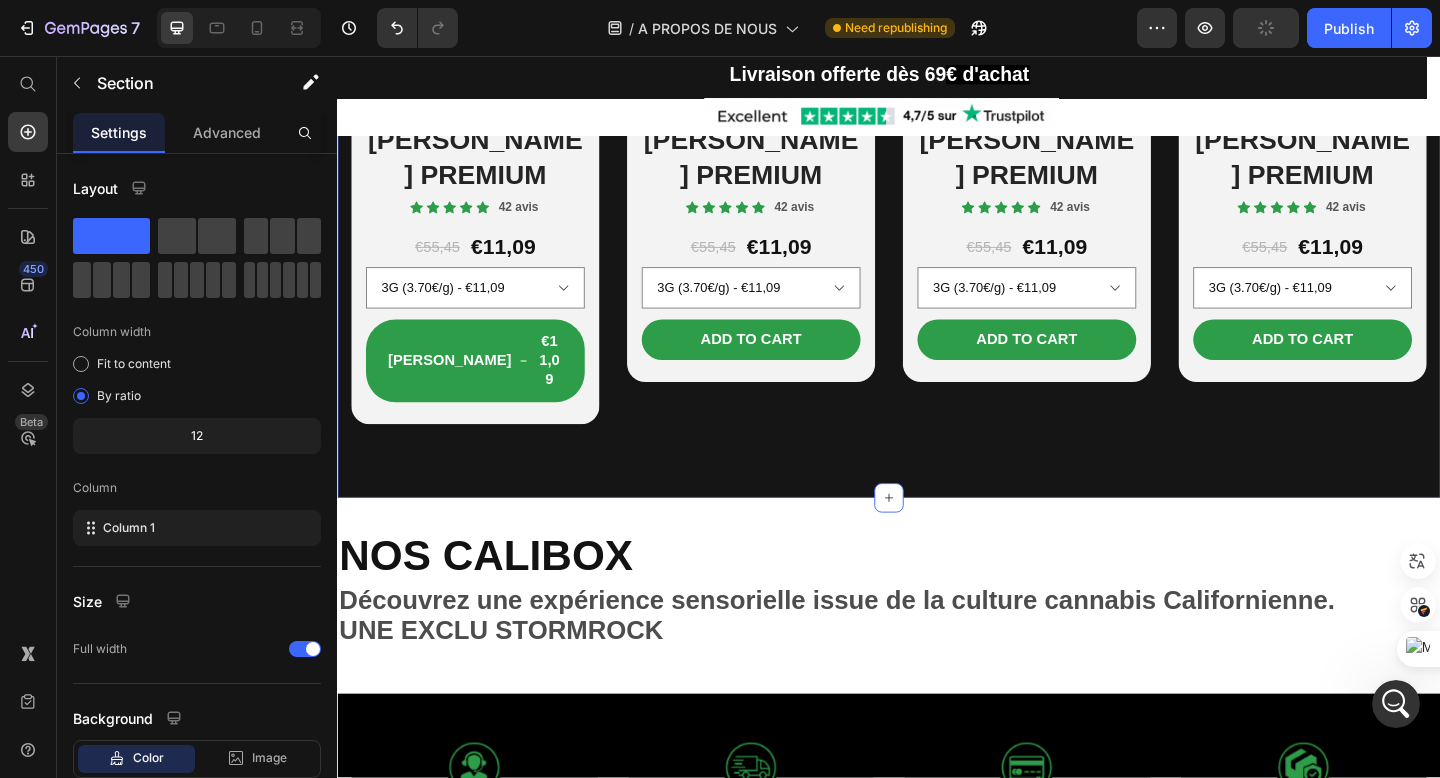 scroll, scrollTop: 2730, scrollLeft: 0, axis: vertical 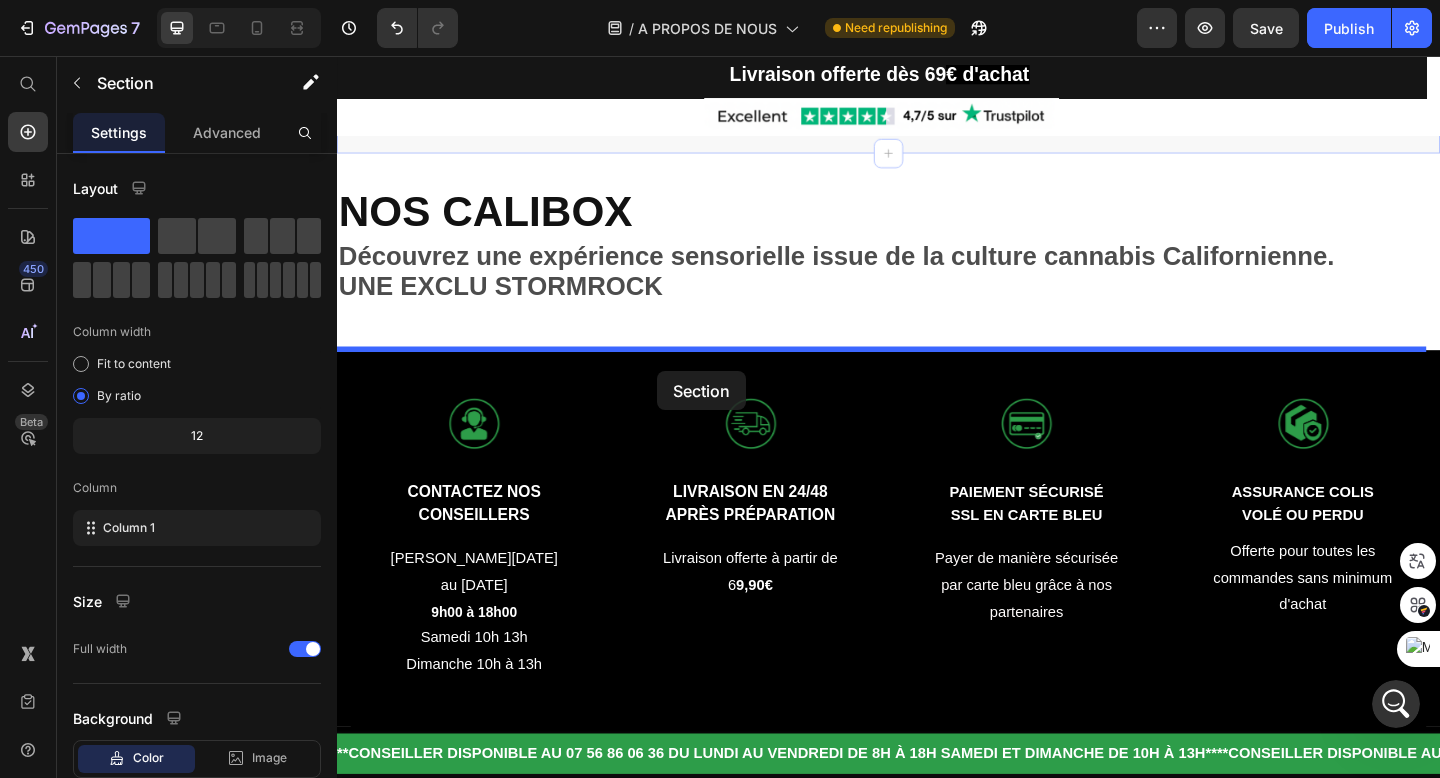 drag, startPoint x: 693, startPoint y: 323, endPoint x: 692, endPoint y: 400, distance: 77.00649 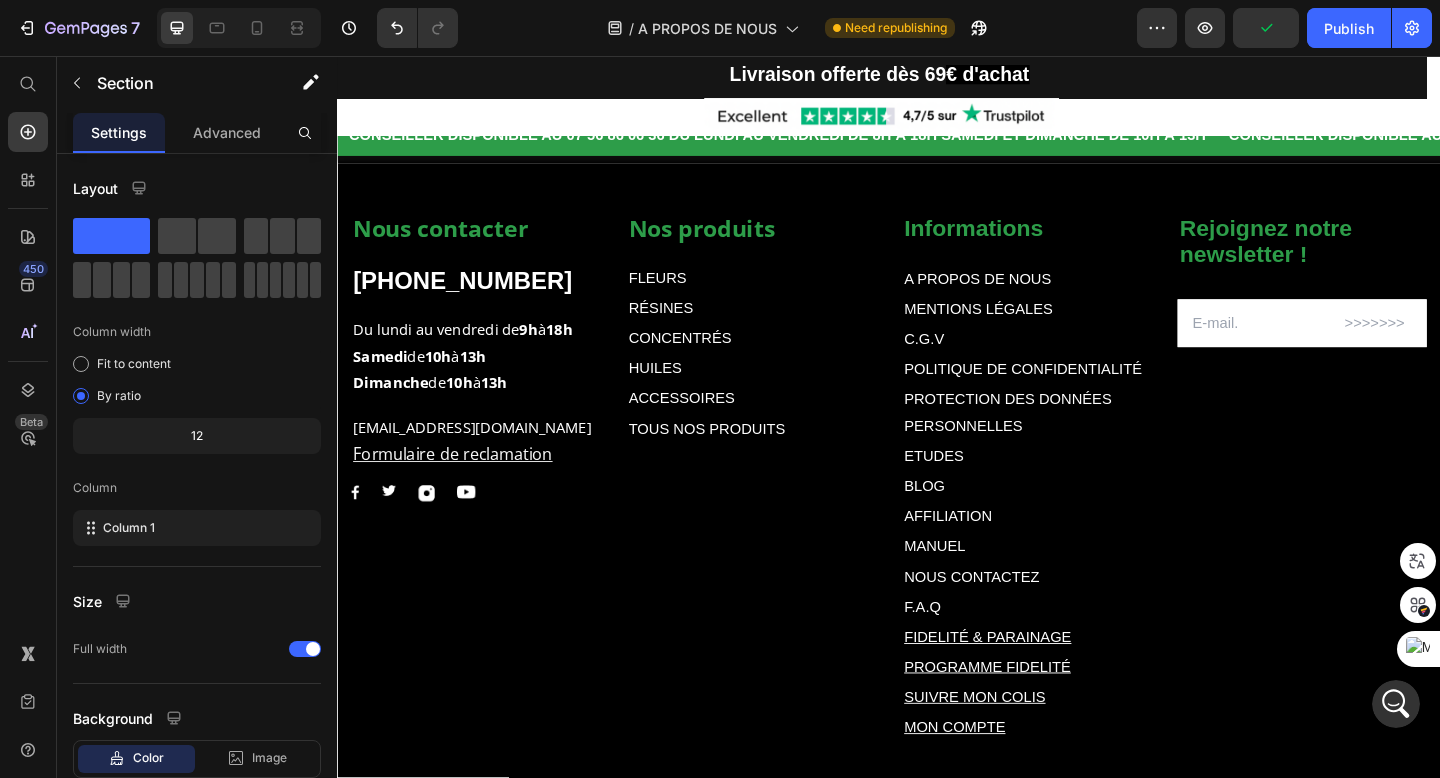 scroll, scrollTop: 4312, scrollLeft: 0, axis: vertical 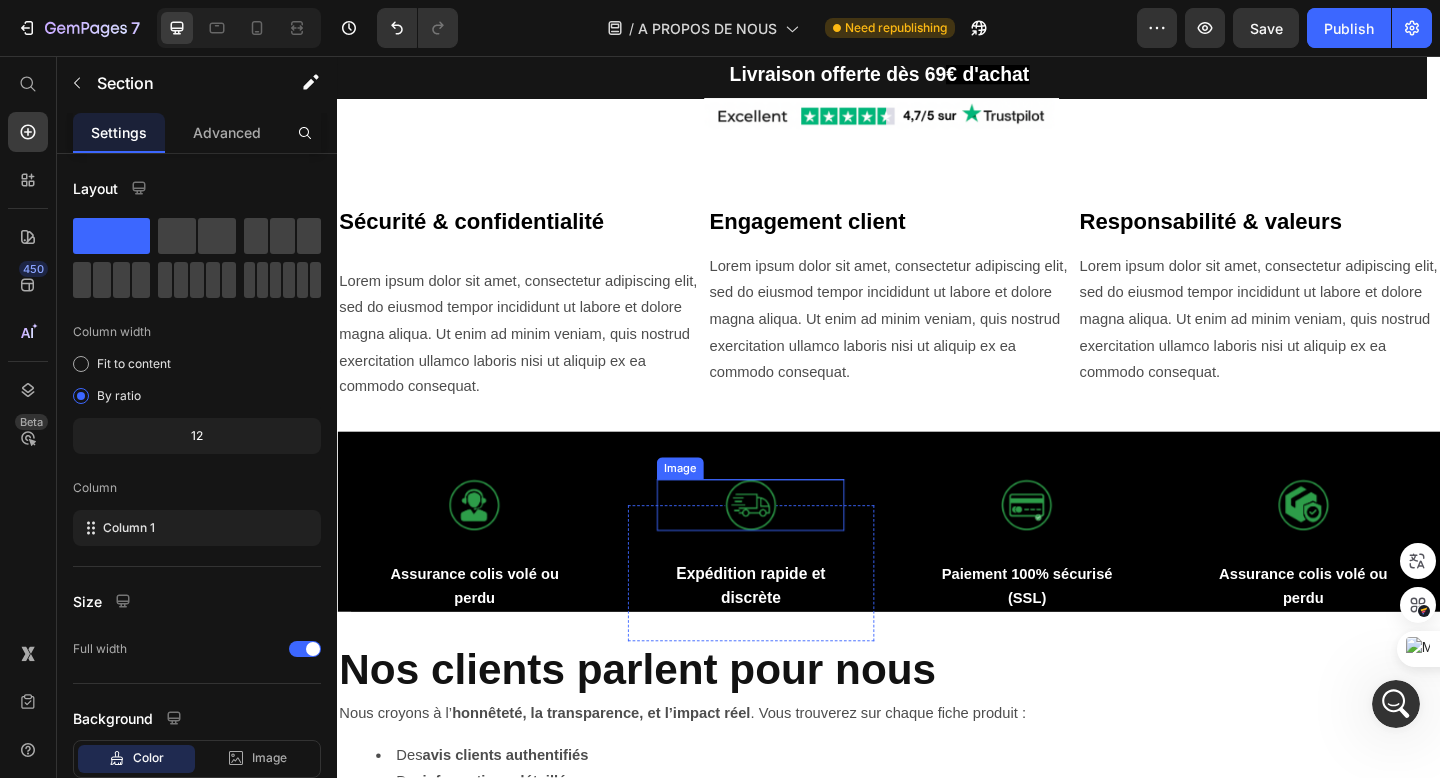 click at bounding box center [787, 545] 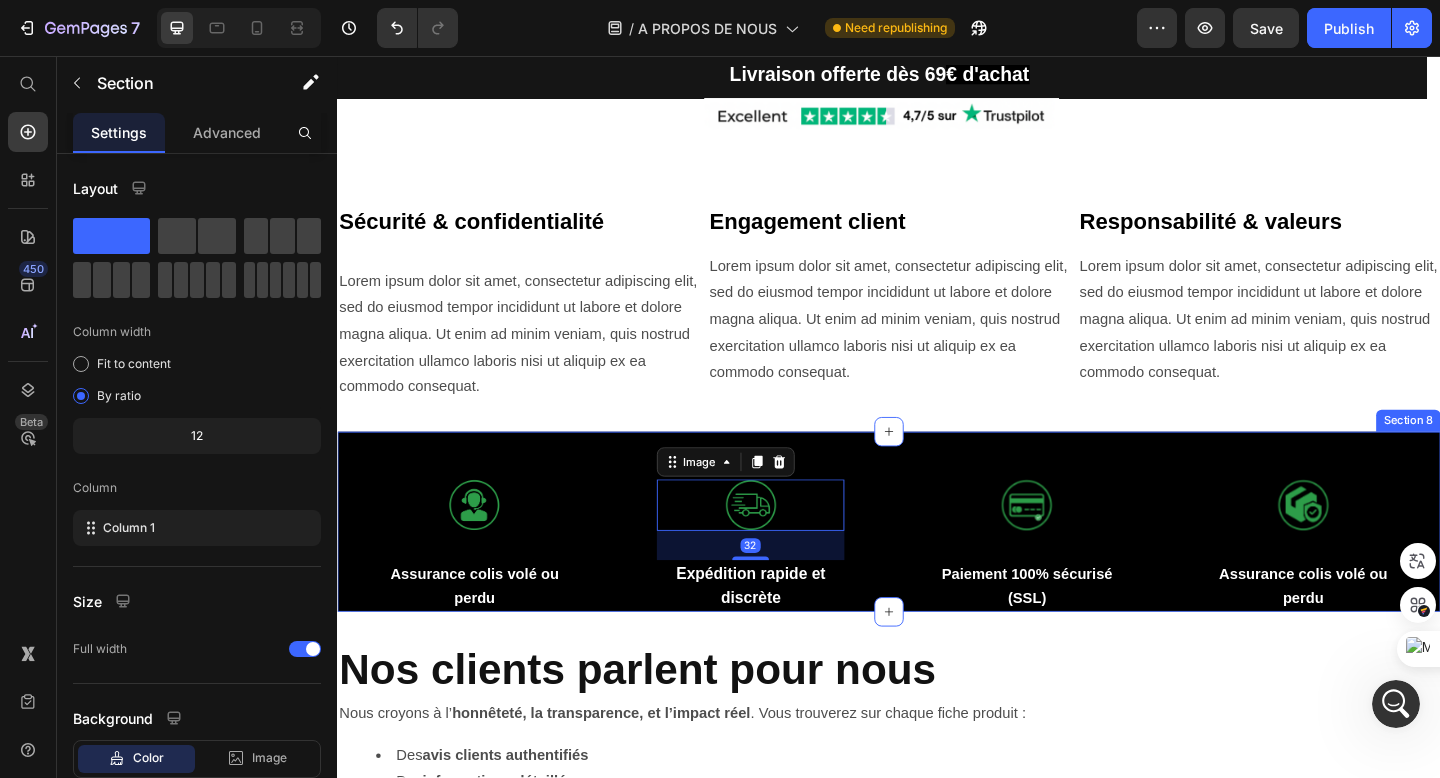 click on "Image Assurance colis volé ou perdu Text Block Row Image   32 Expédition rapide et discrète Text Block Row Image Paiement 100% sécurisé (SSL) Text Block Row Image Assurance colis volé ou perdu Text Block Row Row Section 8" at bounding box center (937, 562) 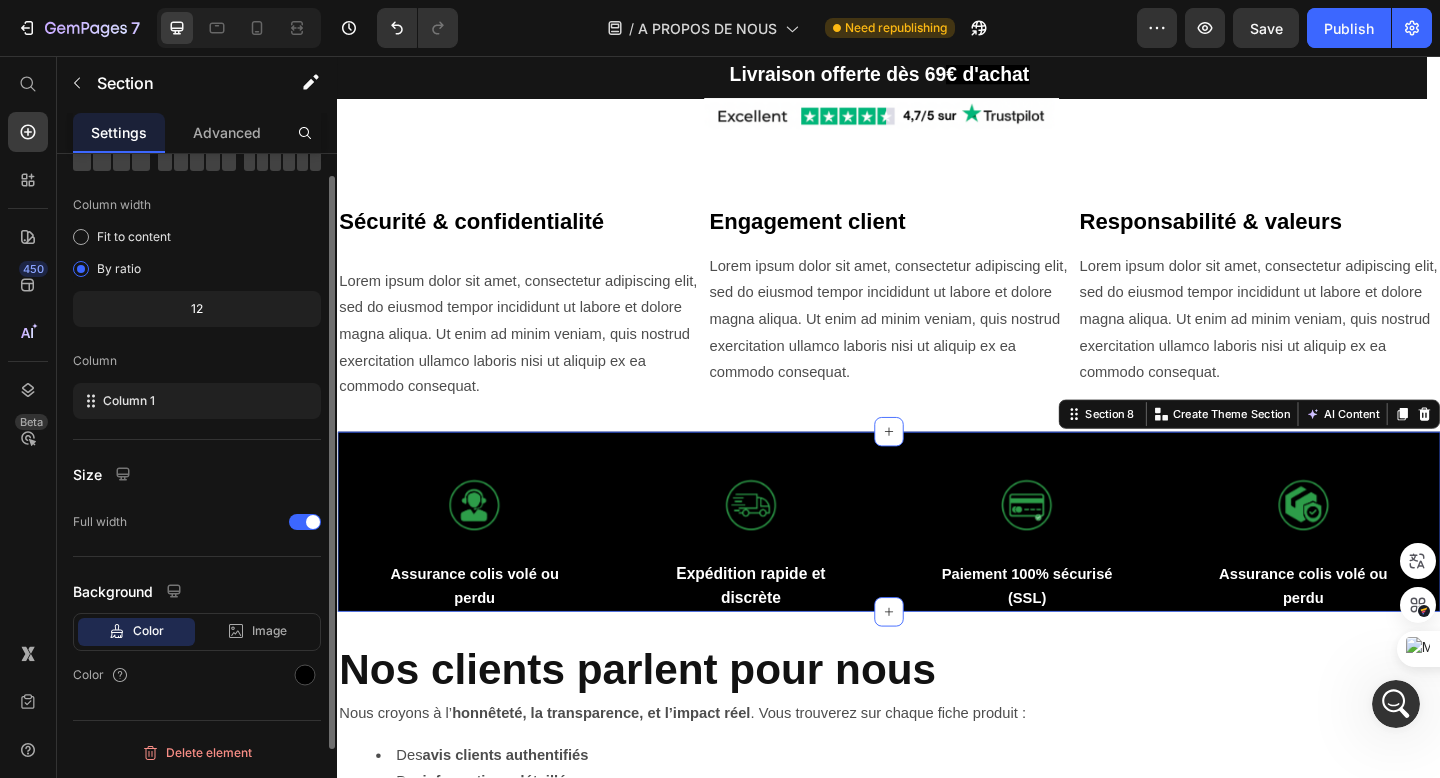 scroll, scrollTop: 0, scrollLeft: 0, axis: both 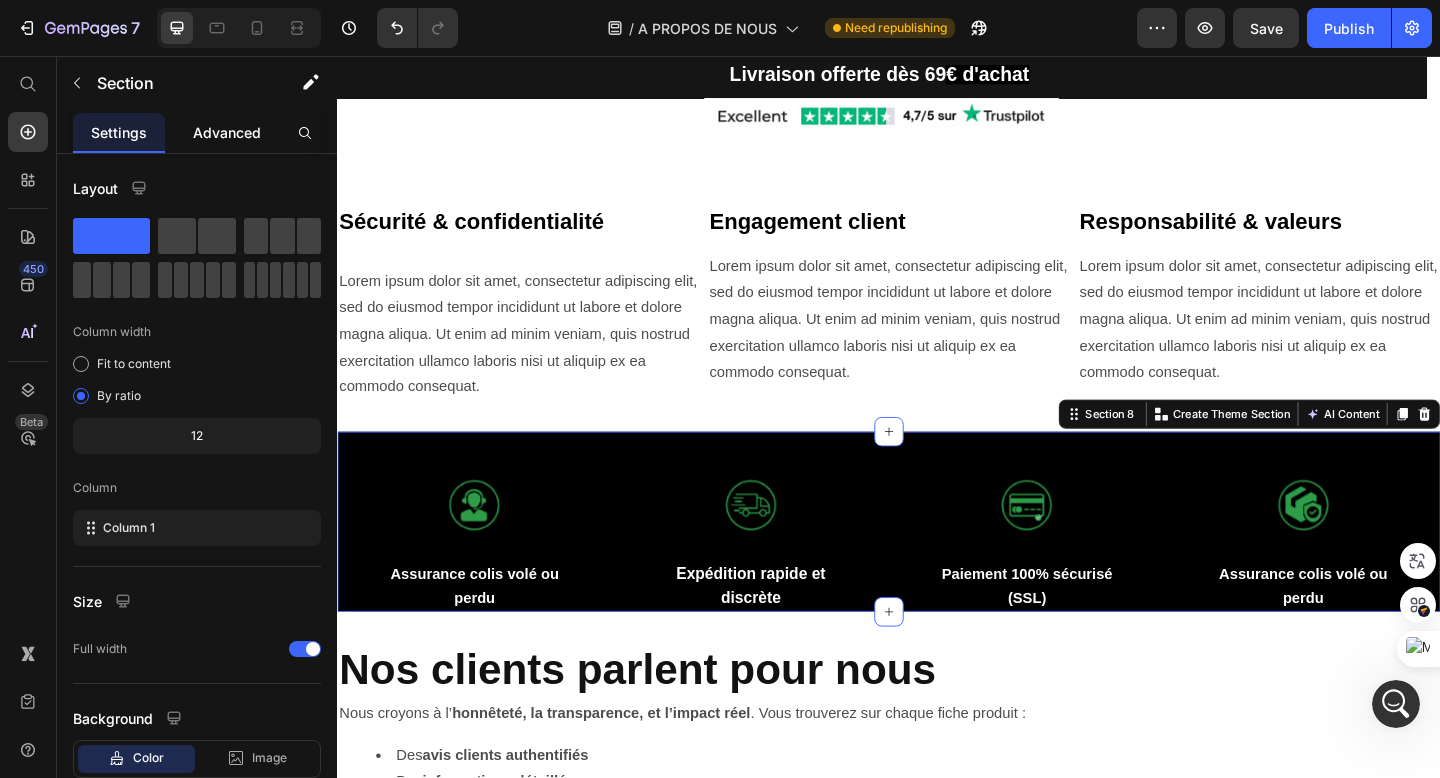 click on "Advanced" at bounding box center (227, 132) 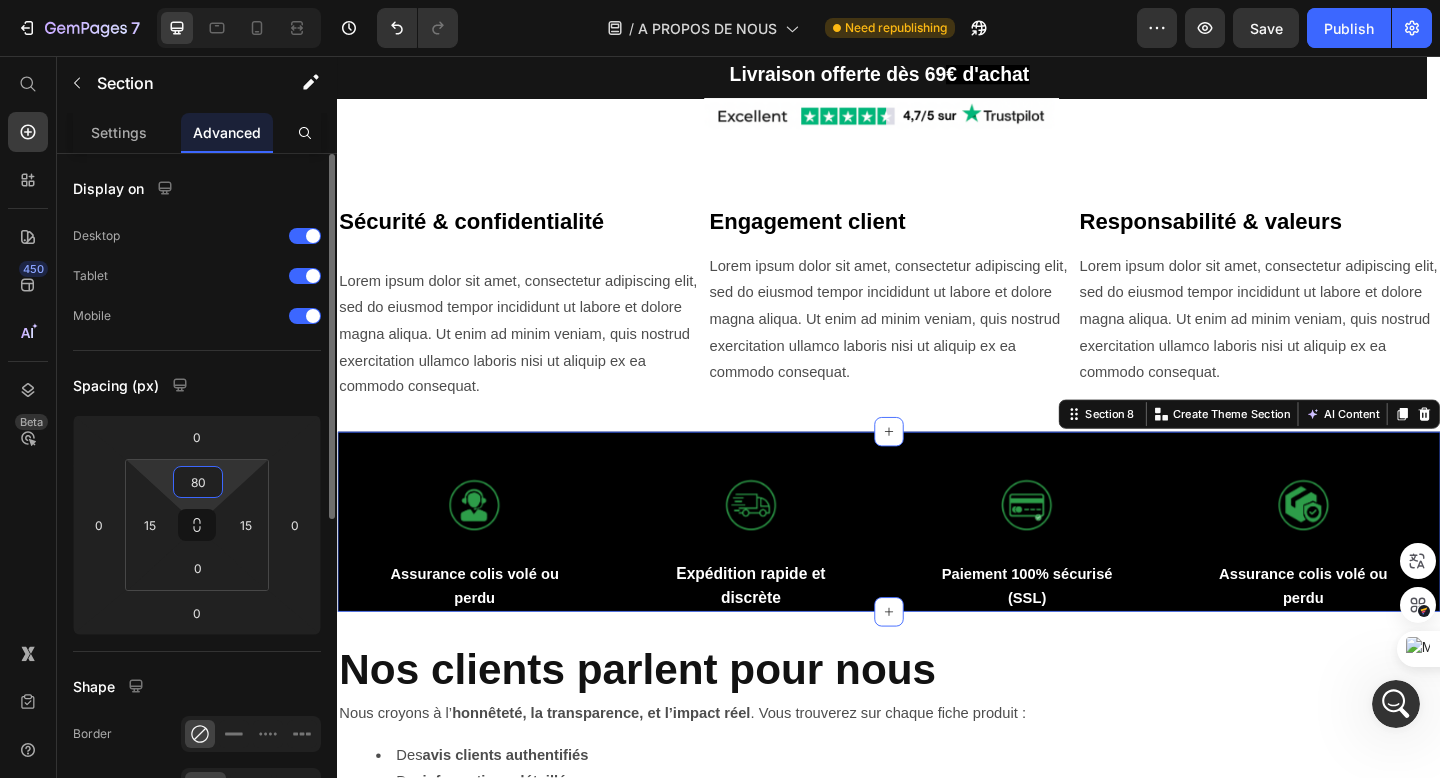 click on "80" at bounding box center [198, 482] 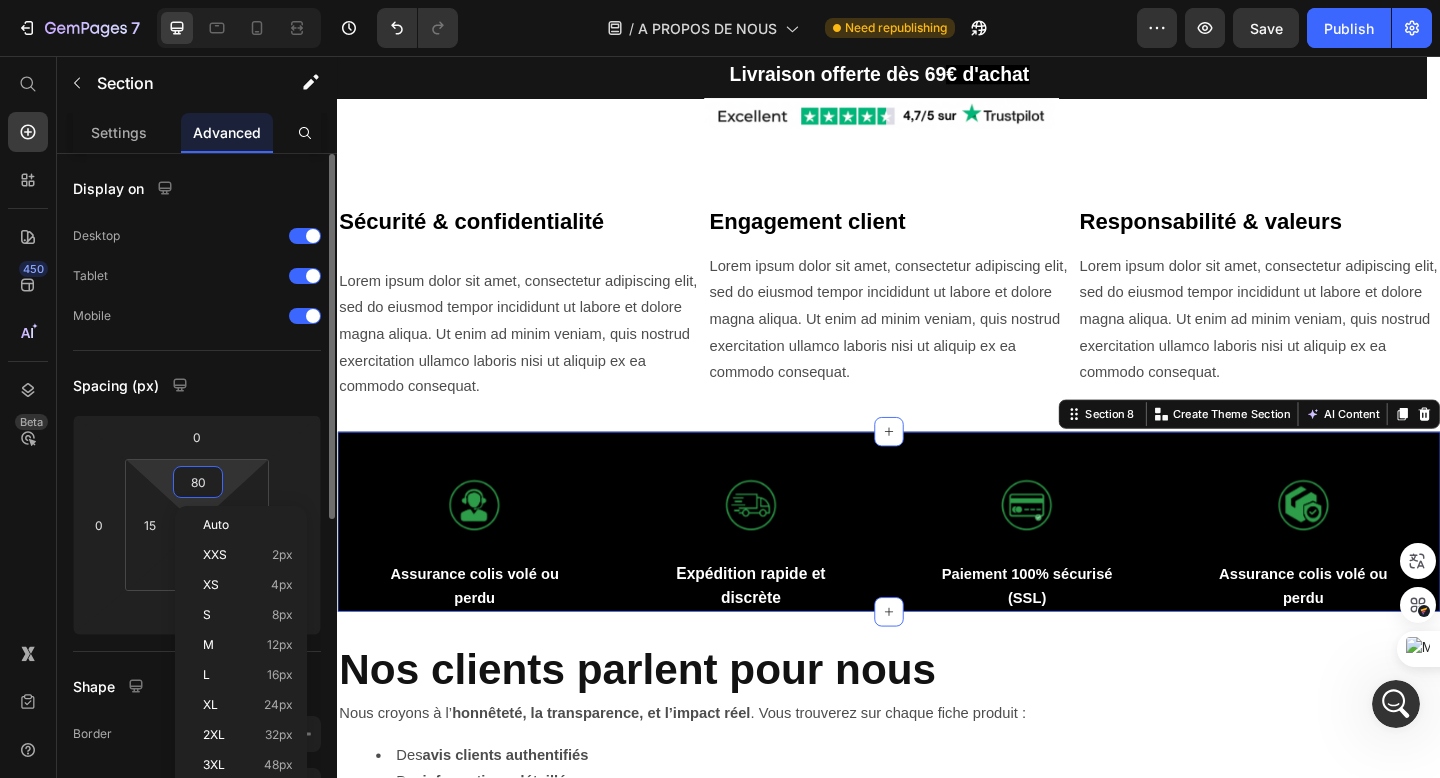 type 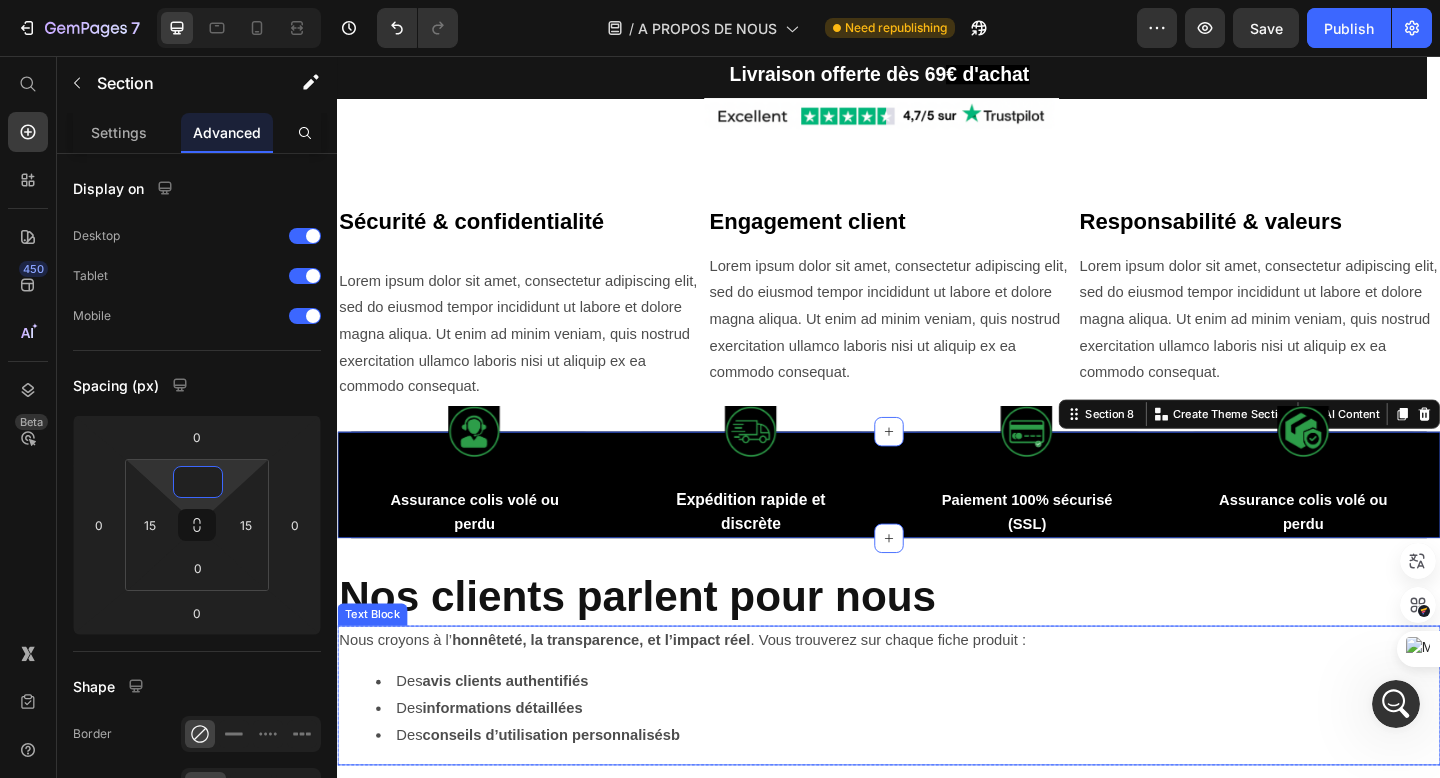 click on "Des  avis clients authentifiés" at bounding box center [957, 737] 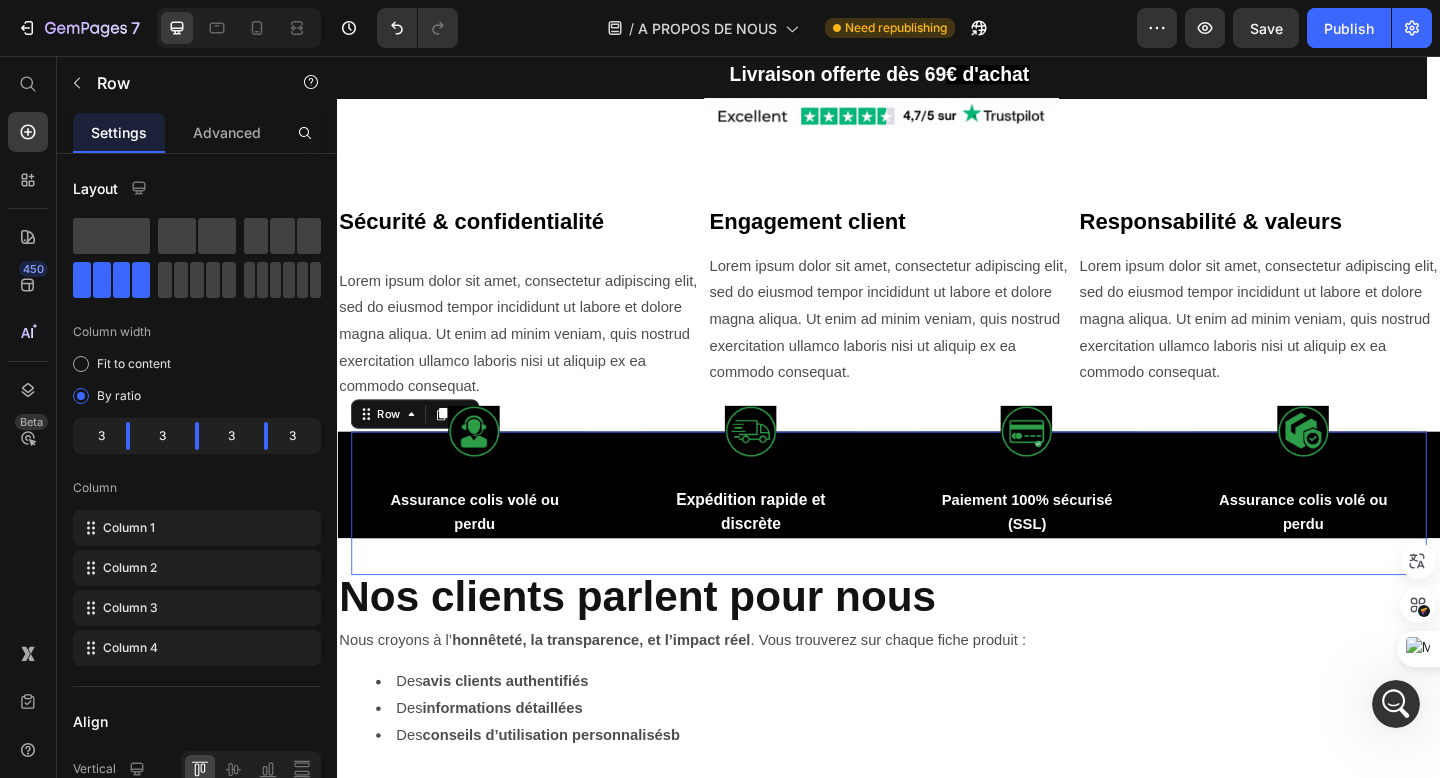 click on "Image Assurance colis volé ou perdu Text Block Row Image Expédition rapide et discrète Text Block Row Image Paiement 100% sécurisé (SSL) Text Block Row Image Assurance colis volé ou perdu Text Block Row Row   0" at bounding box center [937, 542] 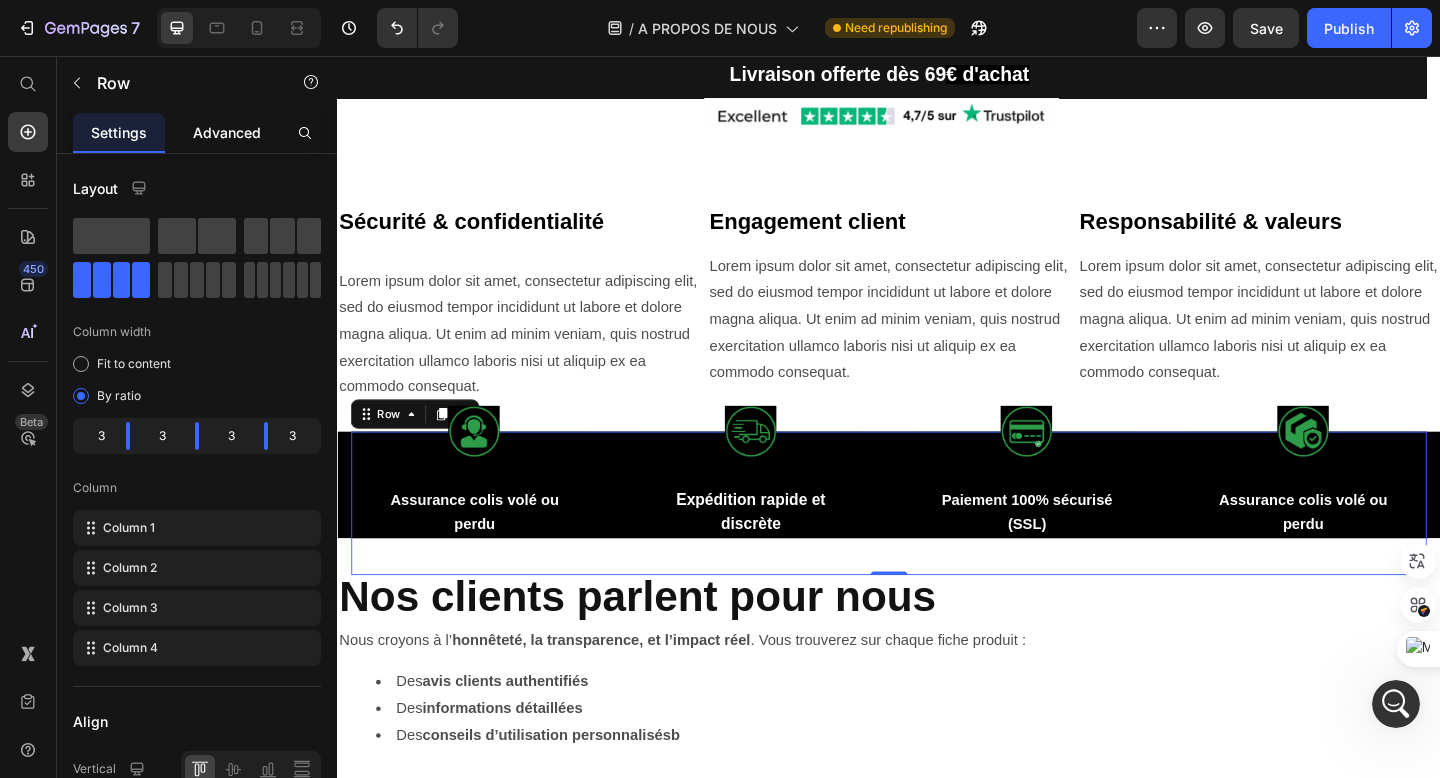 click on "Advanced" at bounding box center [227, 132] 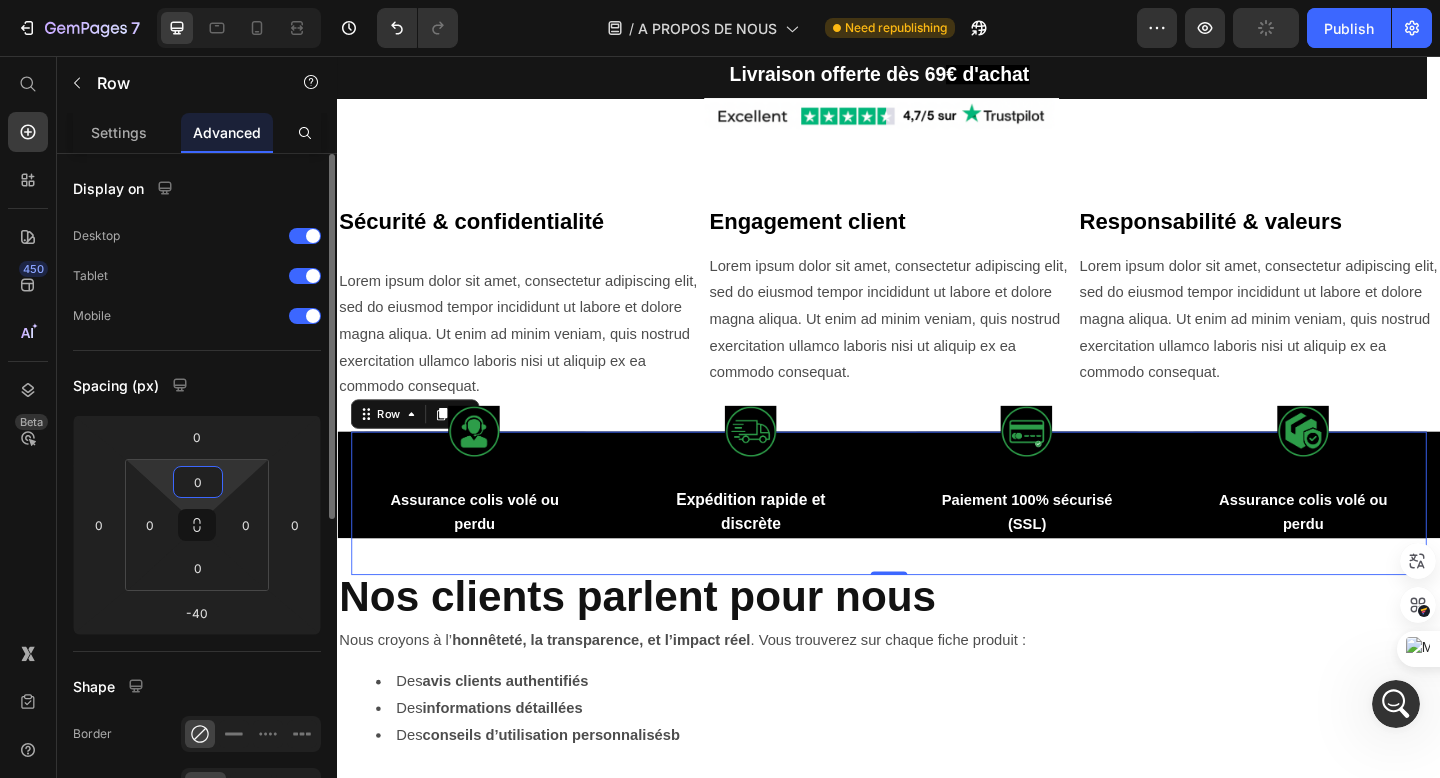 click on "0" at bounding box center (198, 482) 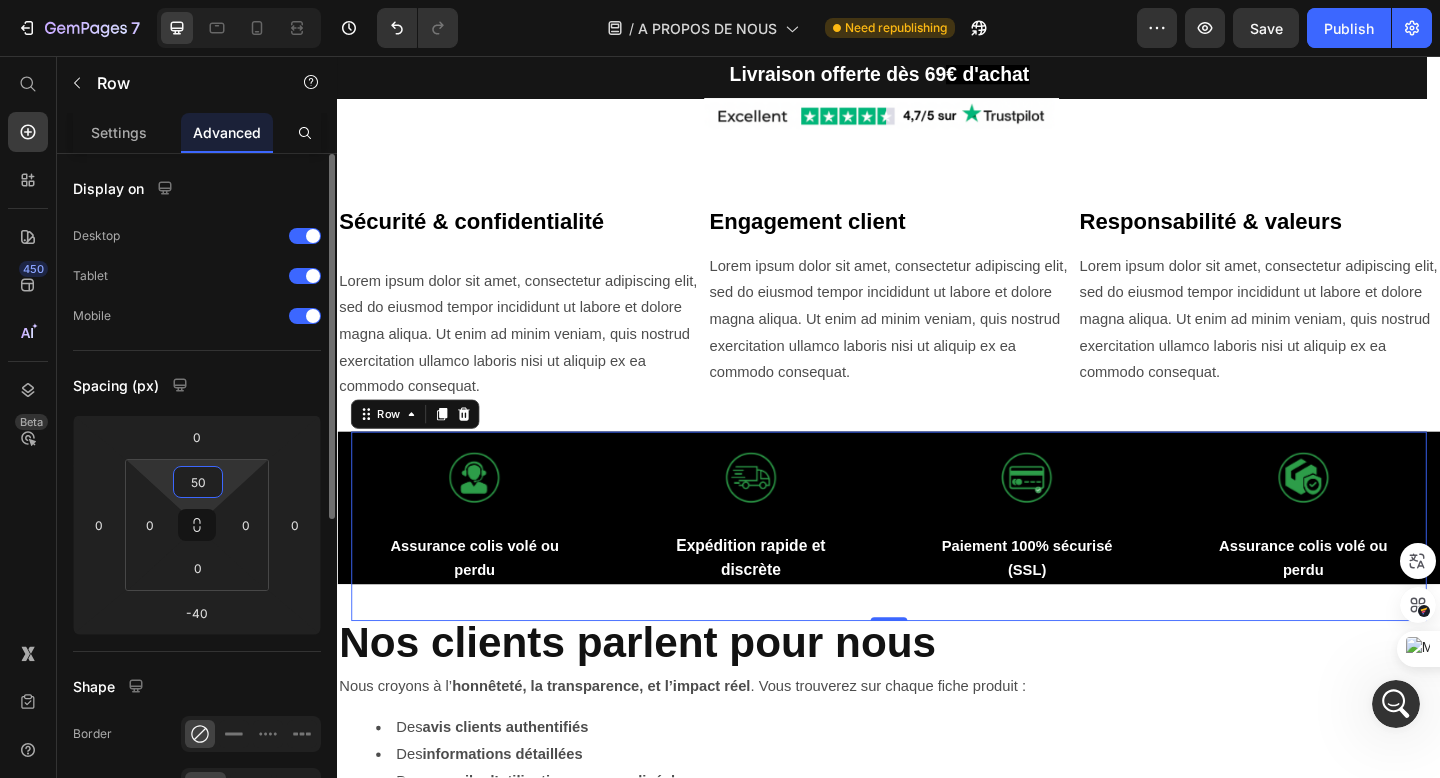 type on "5" 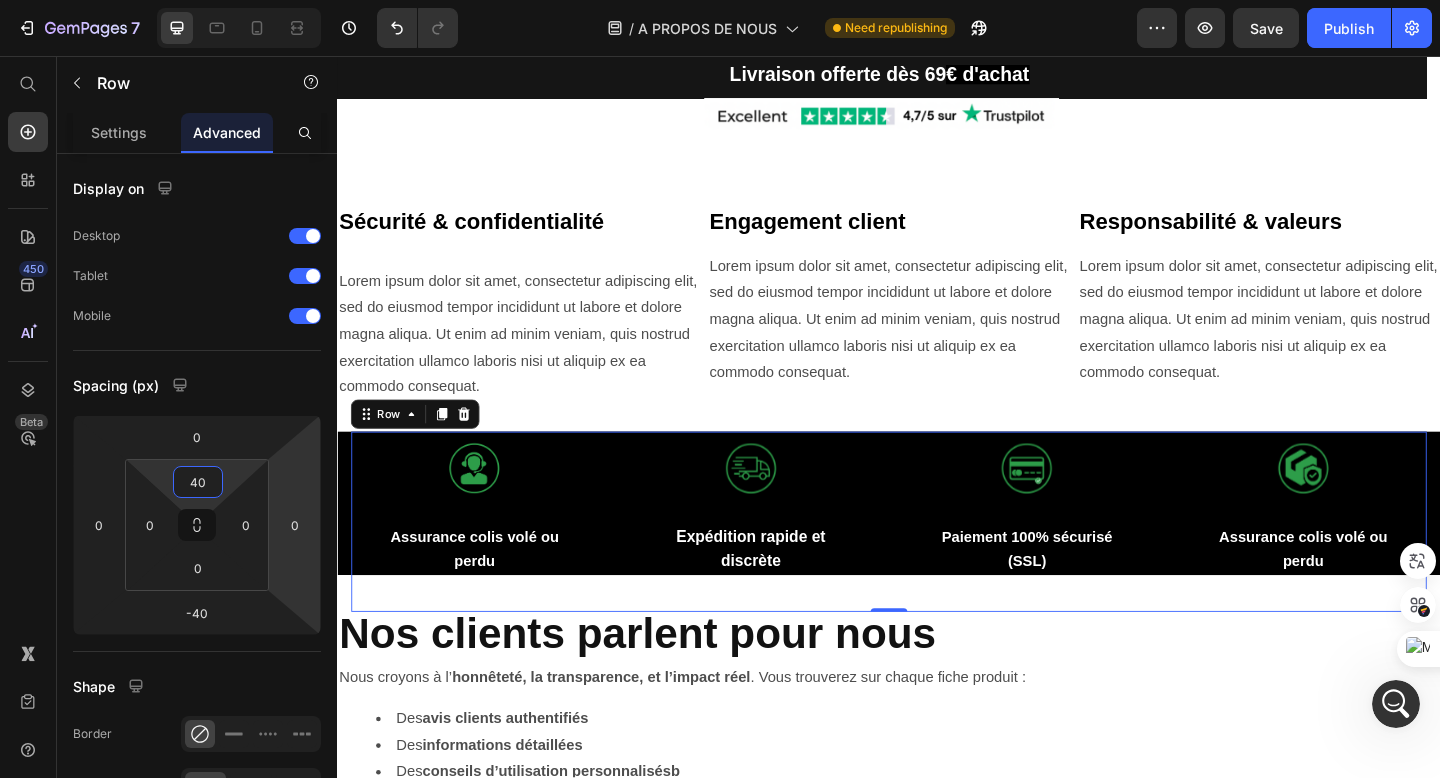 type on "40" 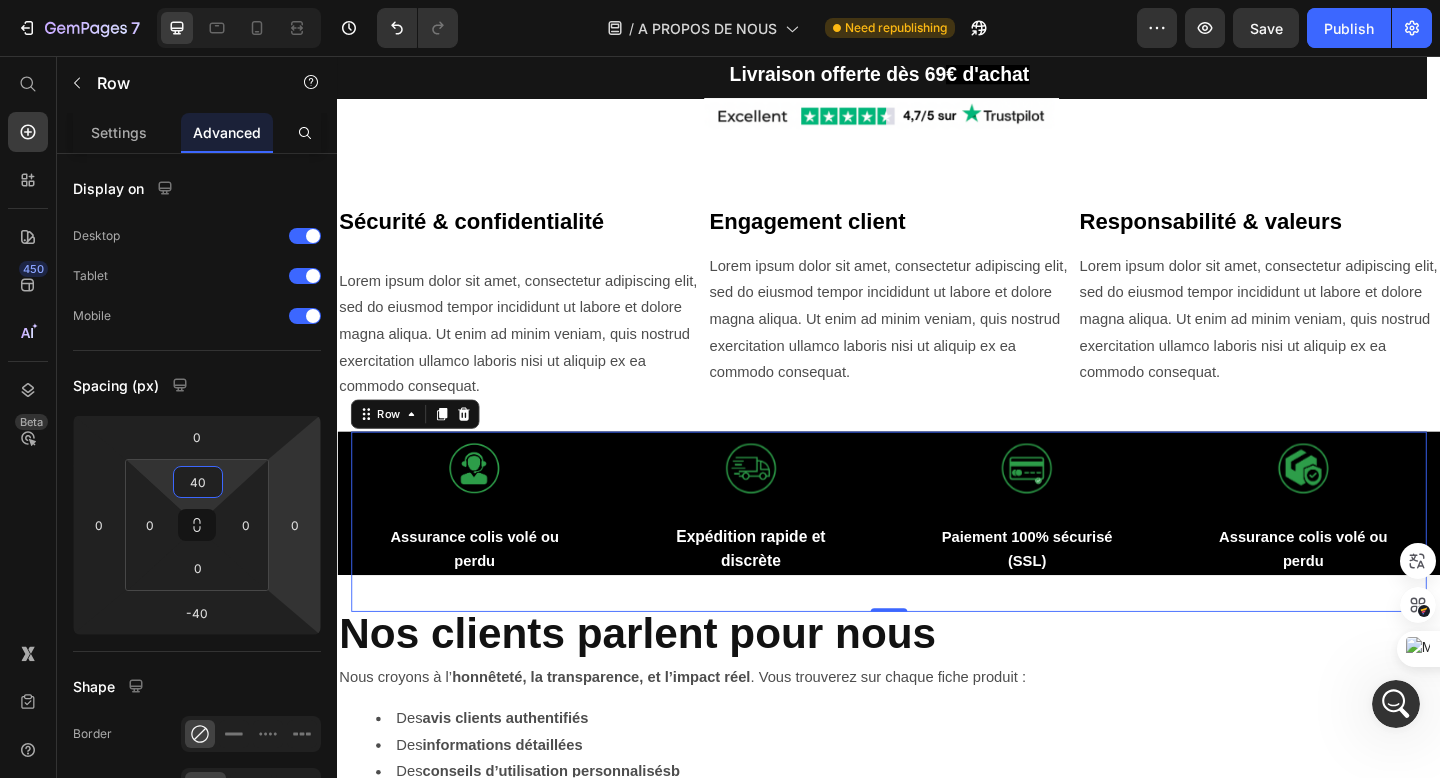 click on "Image Assurance colis volé ou perdu Text Block Row Image Expédition rapide et discrète Text Block Row Image Paiement 100% sécurisé (SSL) Text Block Row Image Assurance colis volé ou perdu Text Block Row Row   -40" at bounding box center [937, 562] 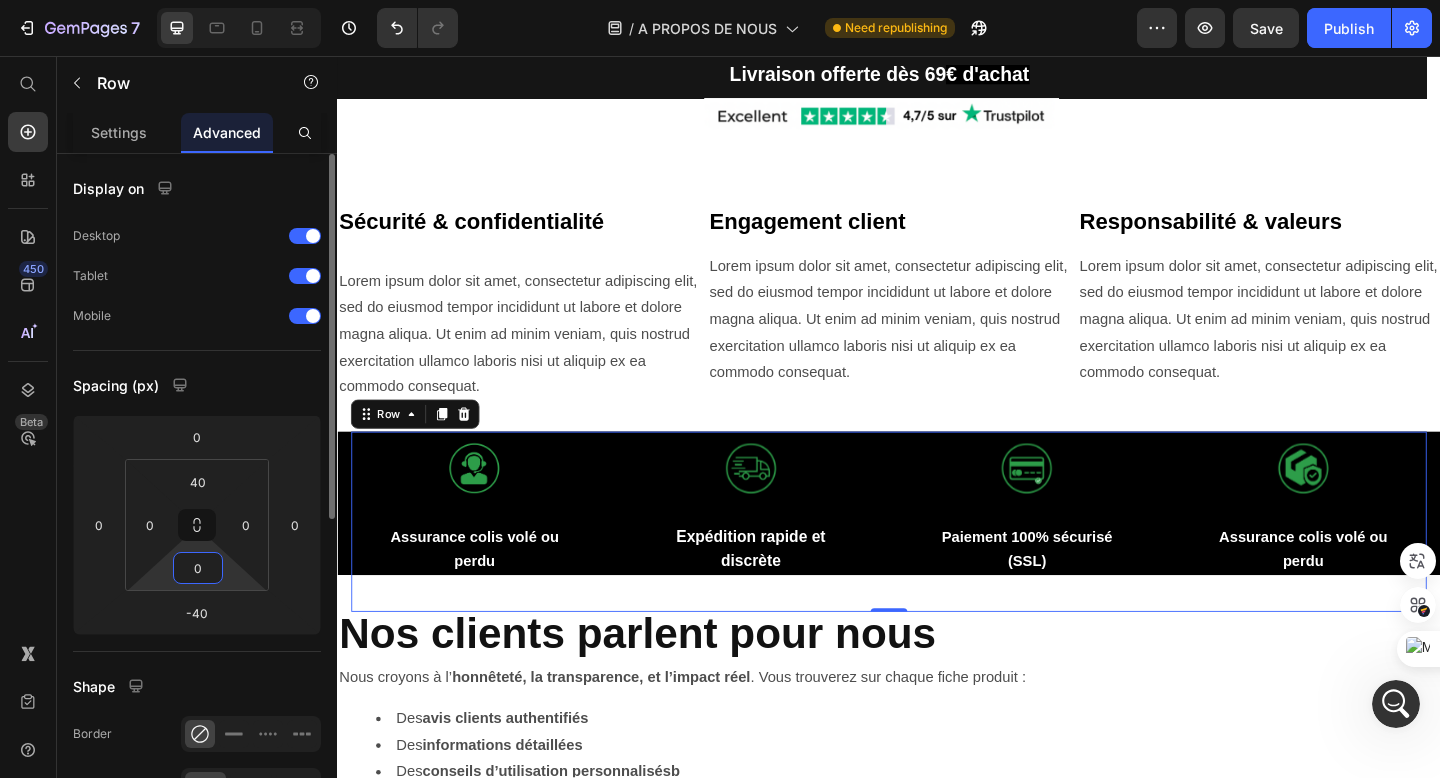click on "0" at bounding box center (198, 568) 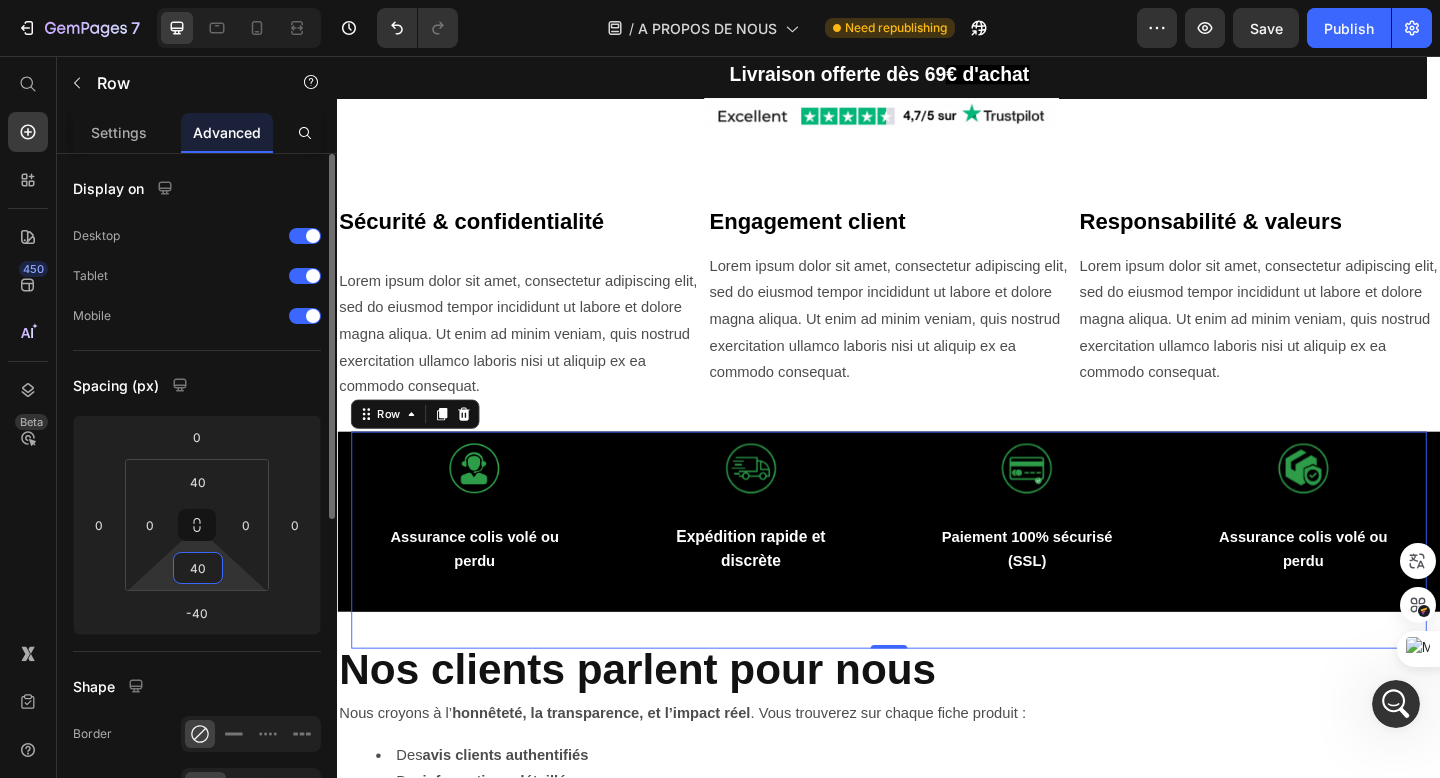 type on "4" 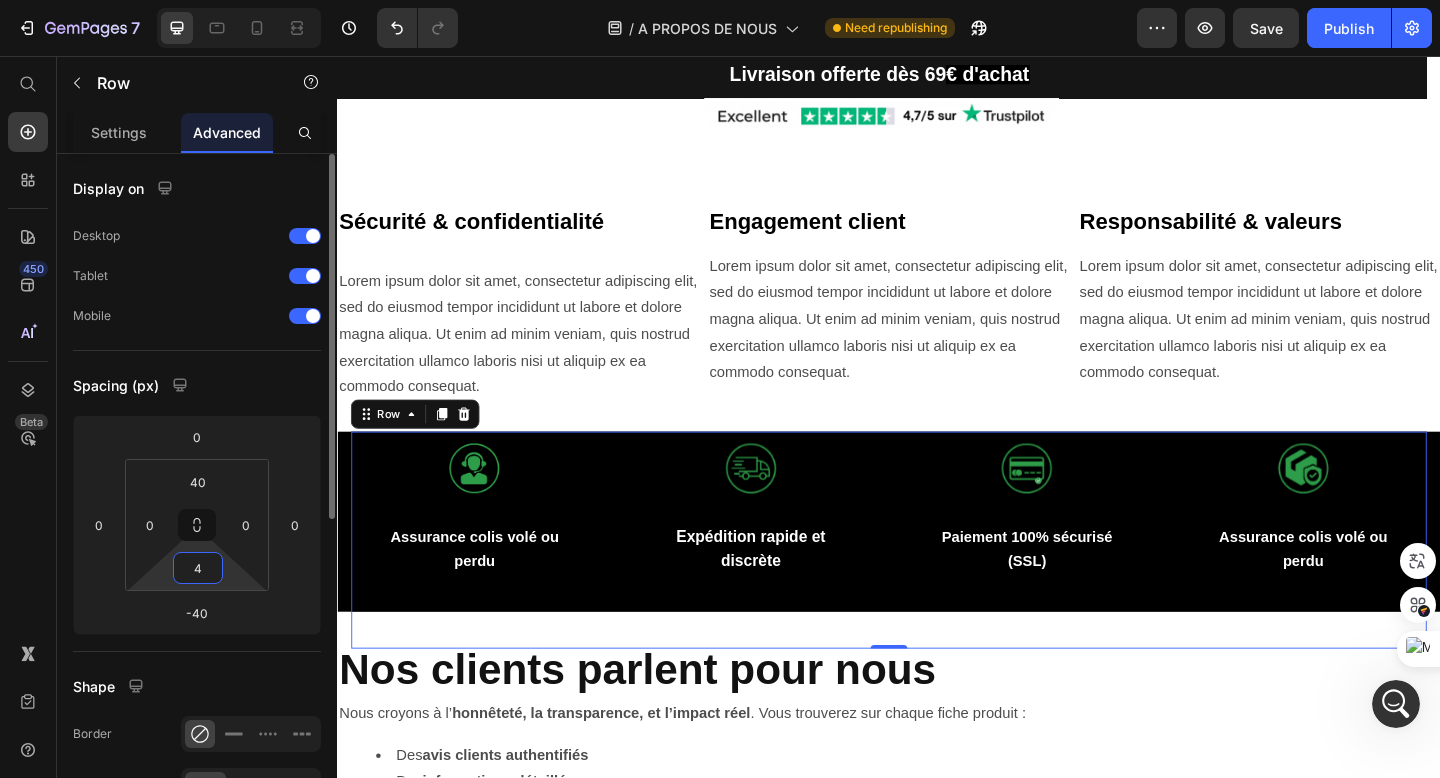 type 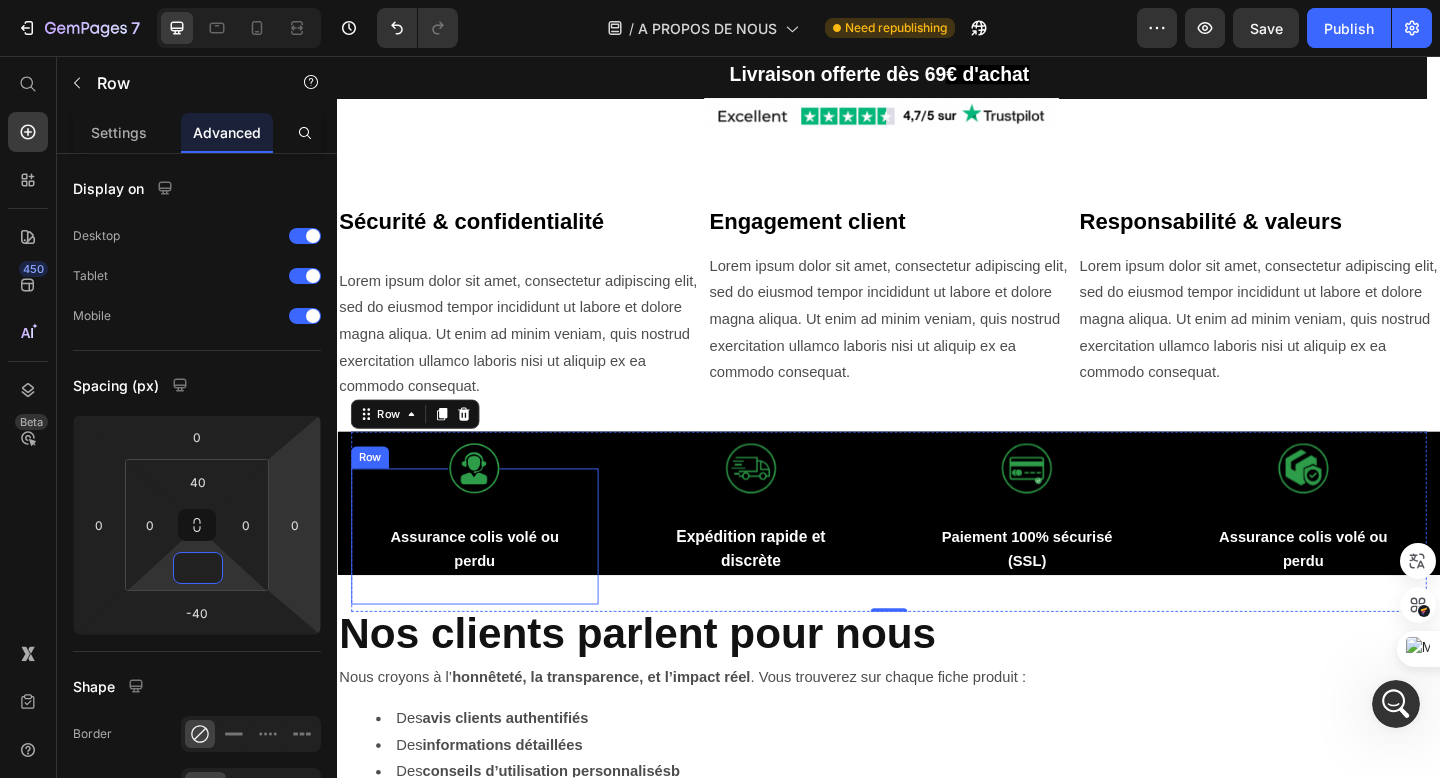 click on "Image Assurance colis volé ou perdu Text Block Row" at bounding box center (486, 578) 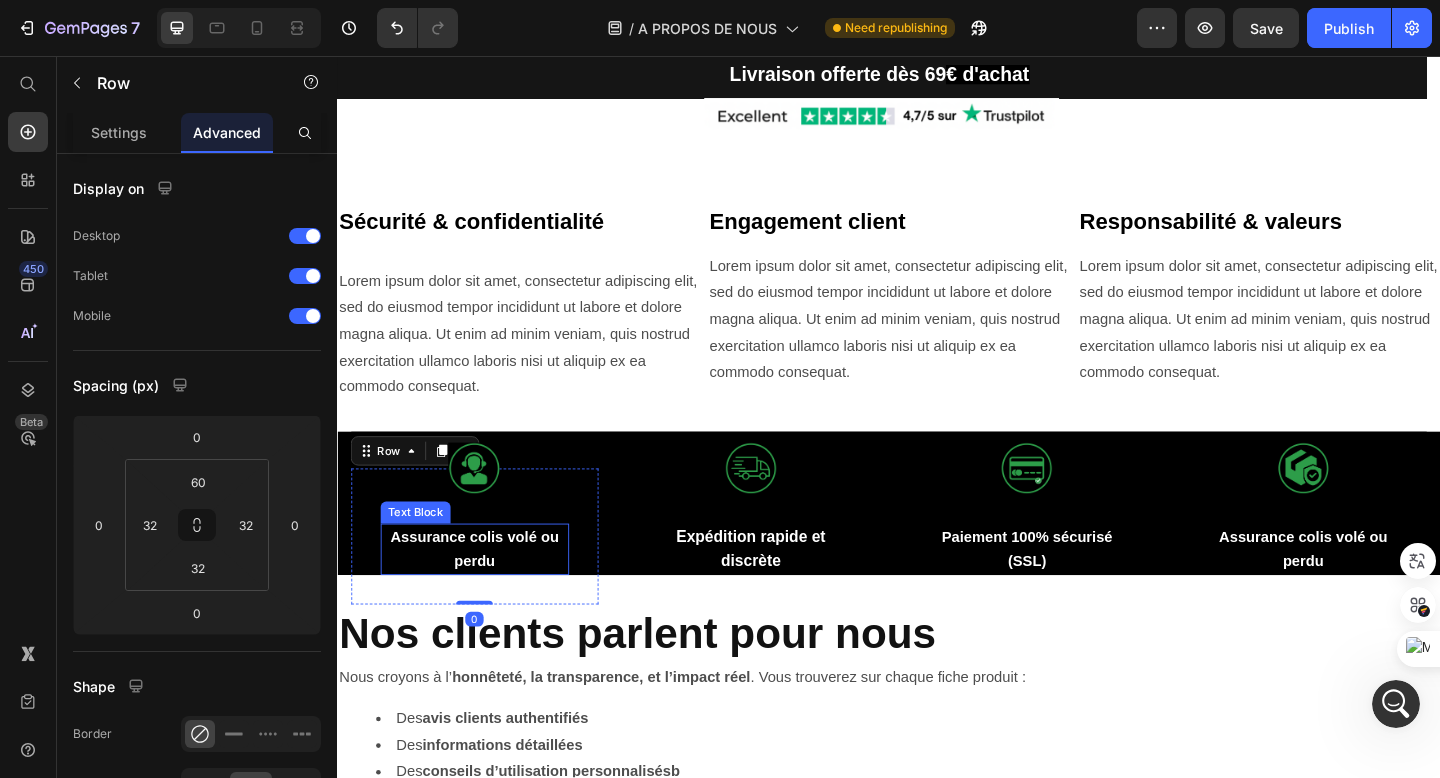 click on "Assurance colis volé ou perdu" at bounding box center [486, 592] 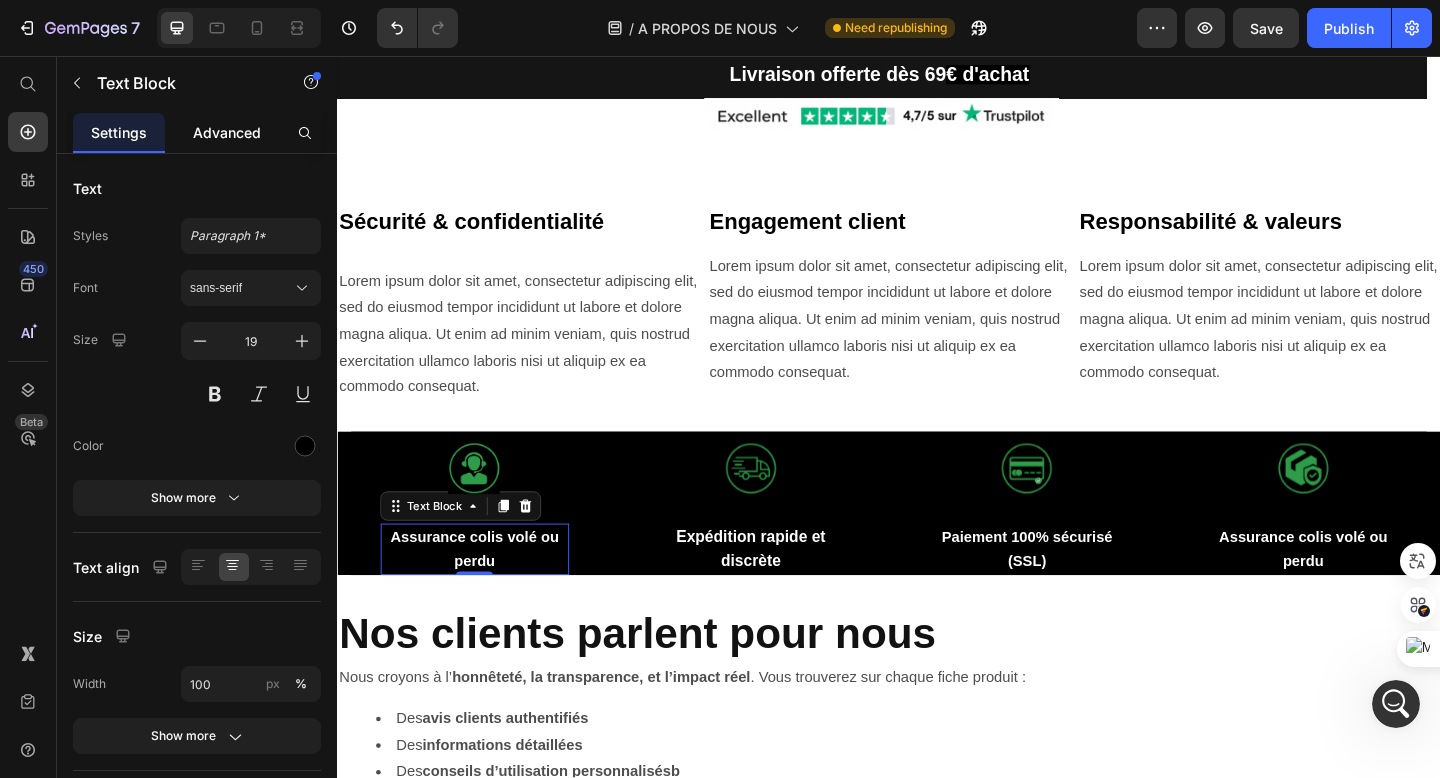 click on "Advanced" at bounding box center (227, 132) 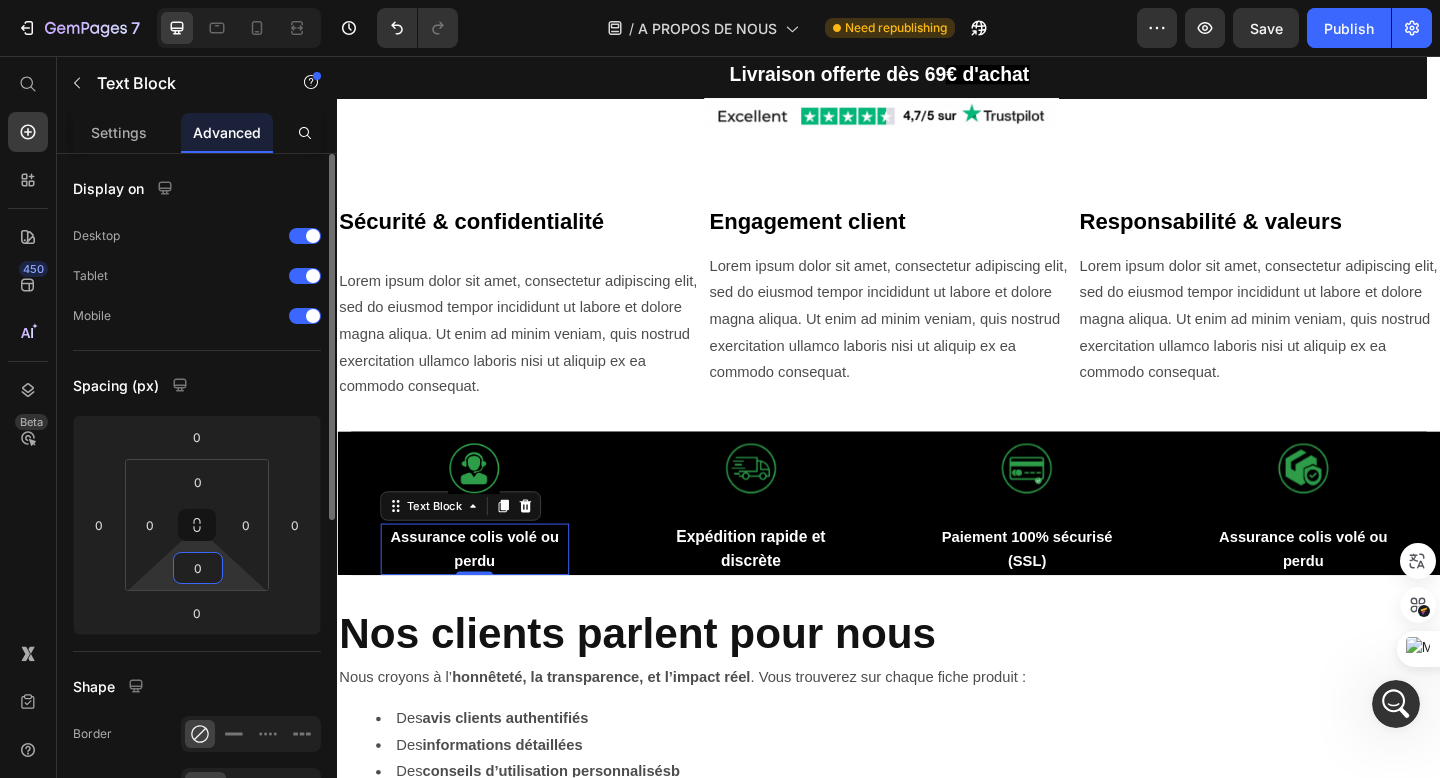 click on "0" at bounding box center [198, 568] 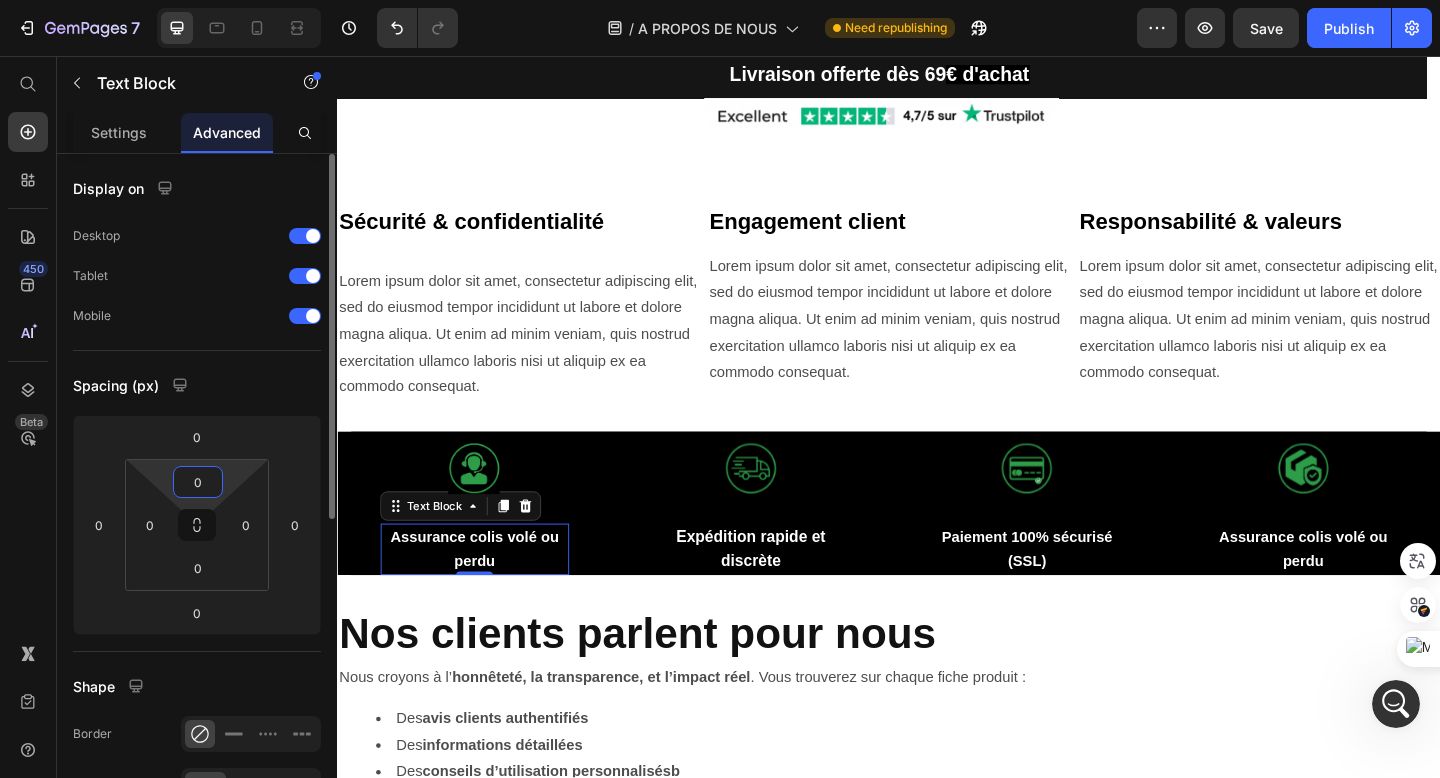 click on "0" at bounding box center (198, 482) 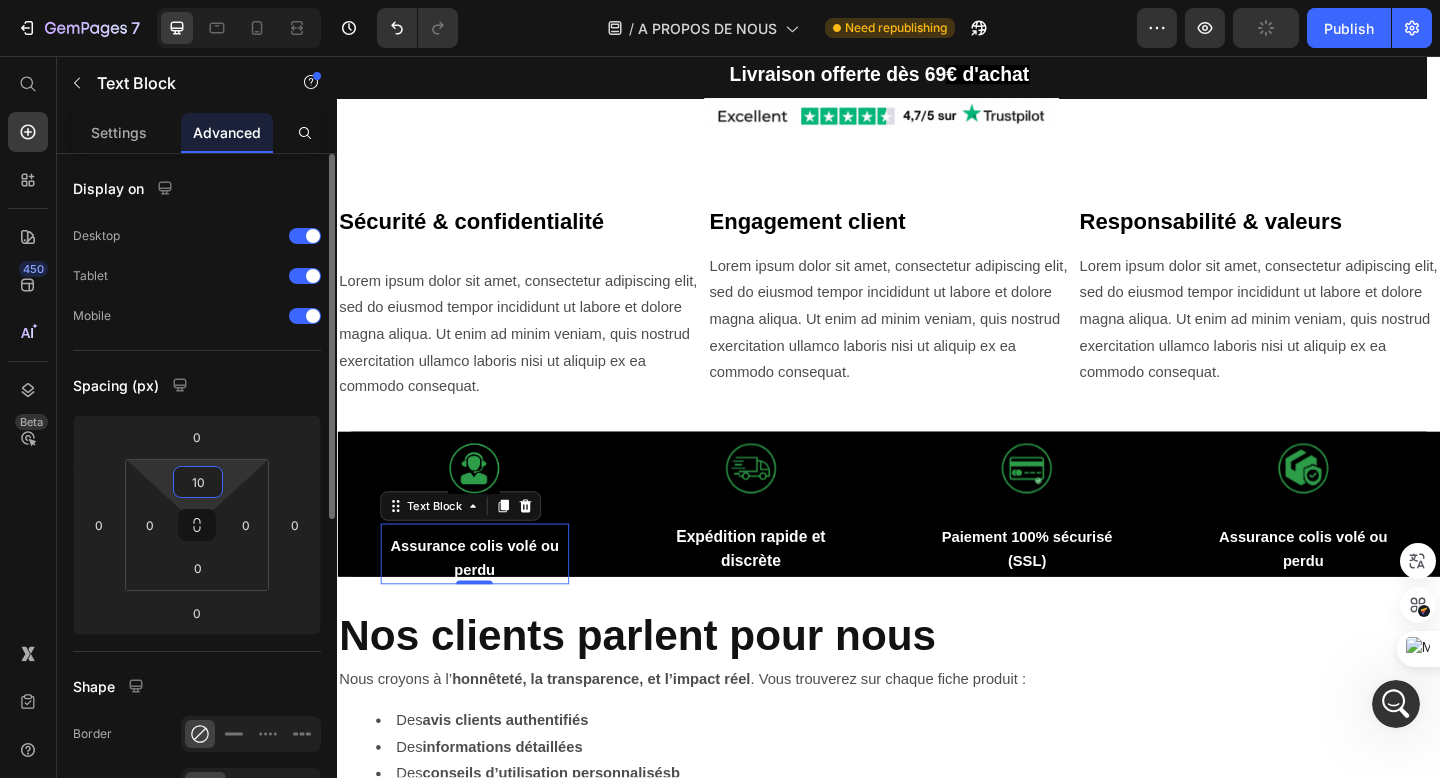 type on "1" 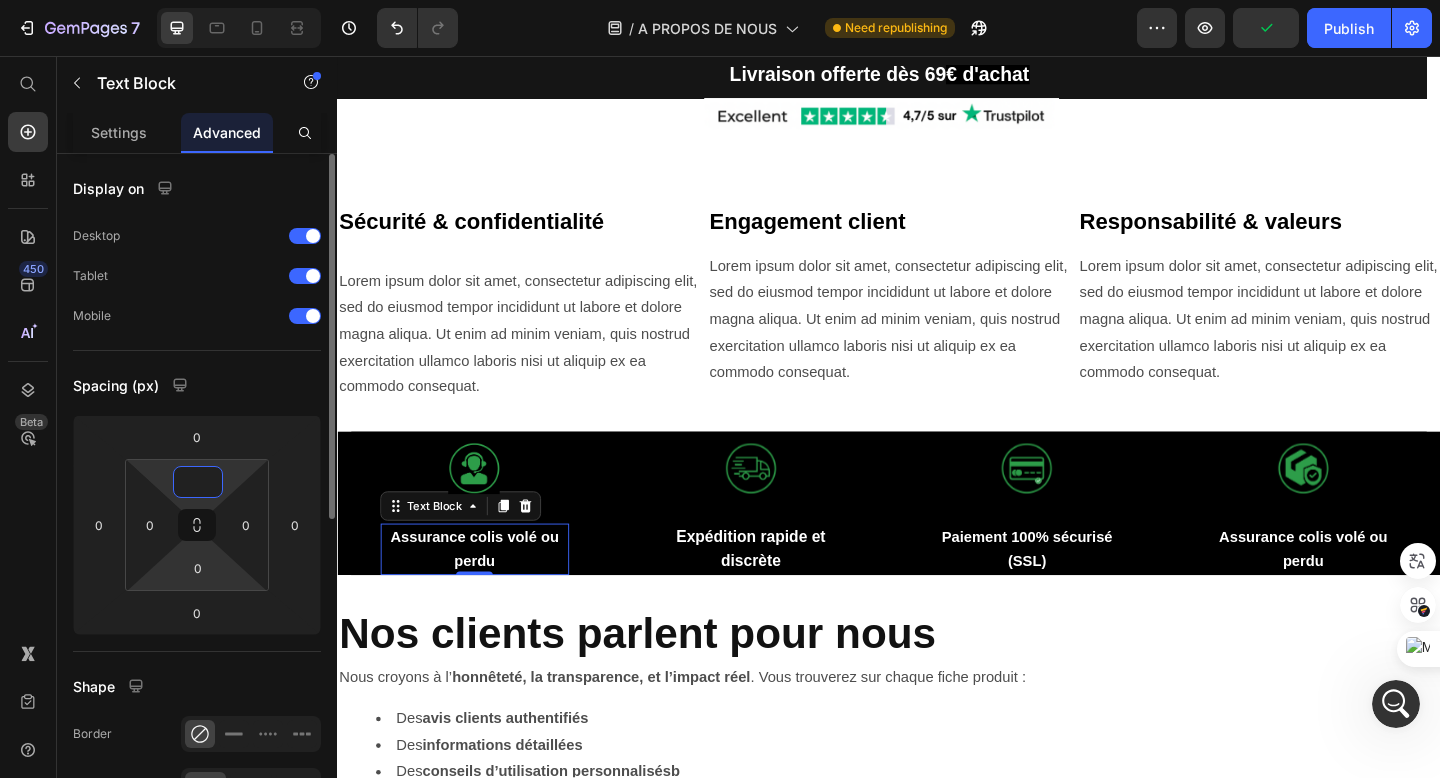 type on "0" 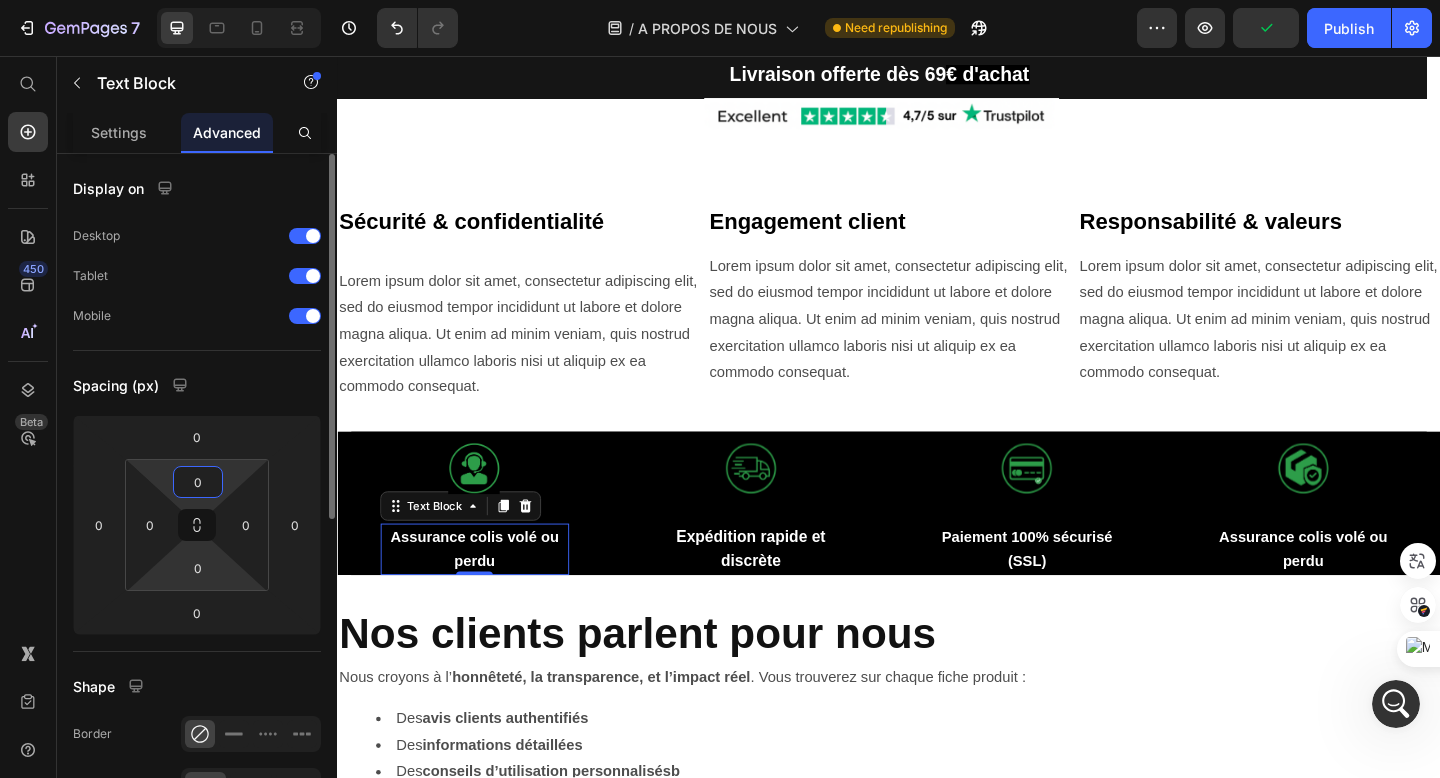 click on "7  Version history  /  A PROPOS DE NOUS Need republishing Preview  Publish  450 Beta Start with Sections Elements Hero Section Product Detail Brands Trusted Badges Guarantee Product Breakdown How to use Testimonials Compare Bundle FAQs Social Proof Brand Story Product List Collection Blog List Contact Sticky Add to Cart Custom Footer Browse Library 450 Layout
Row
Row
Row
Row Text
Heading
Text Block Button
Button
Button
Sticky Back to top Media
Image
Image" at bounding box center [720, 0] 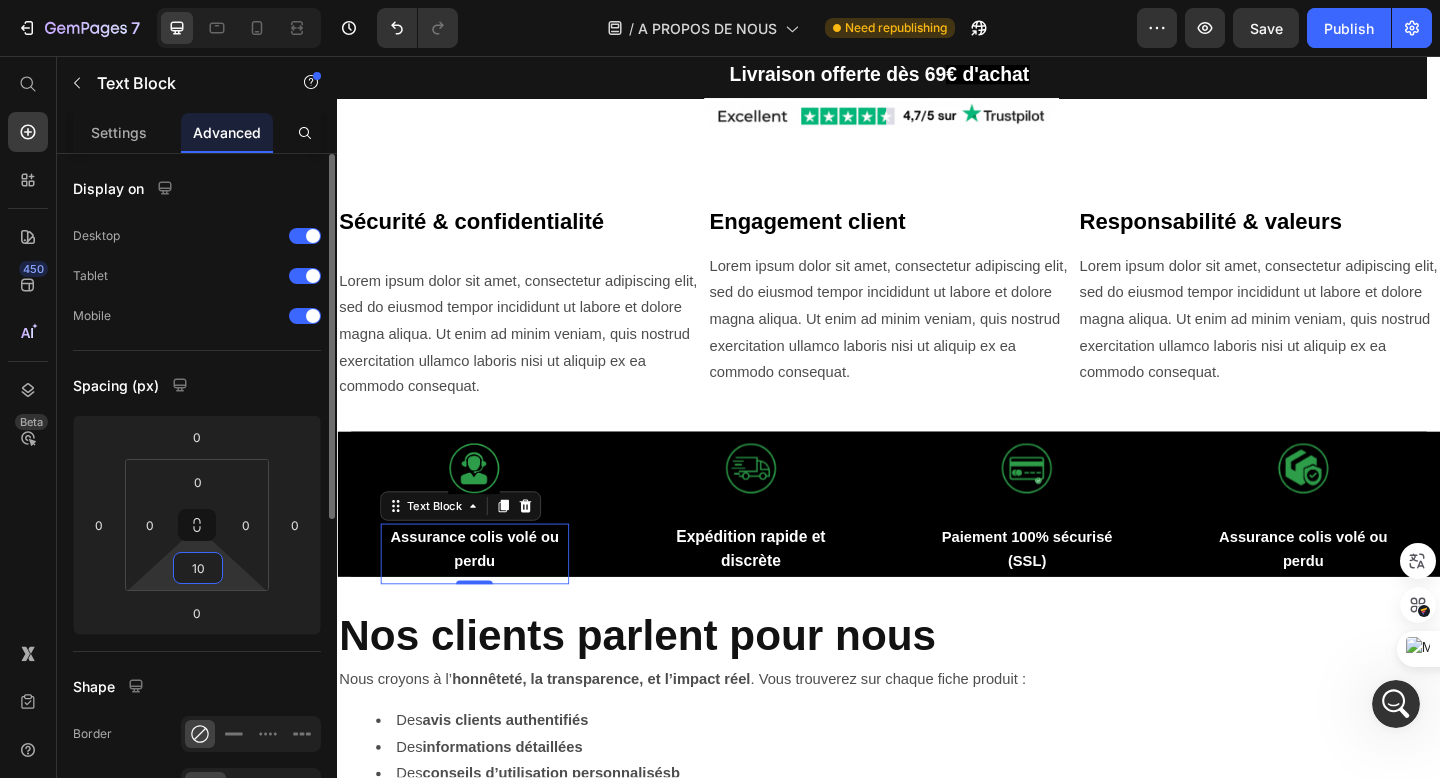 type on "1" 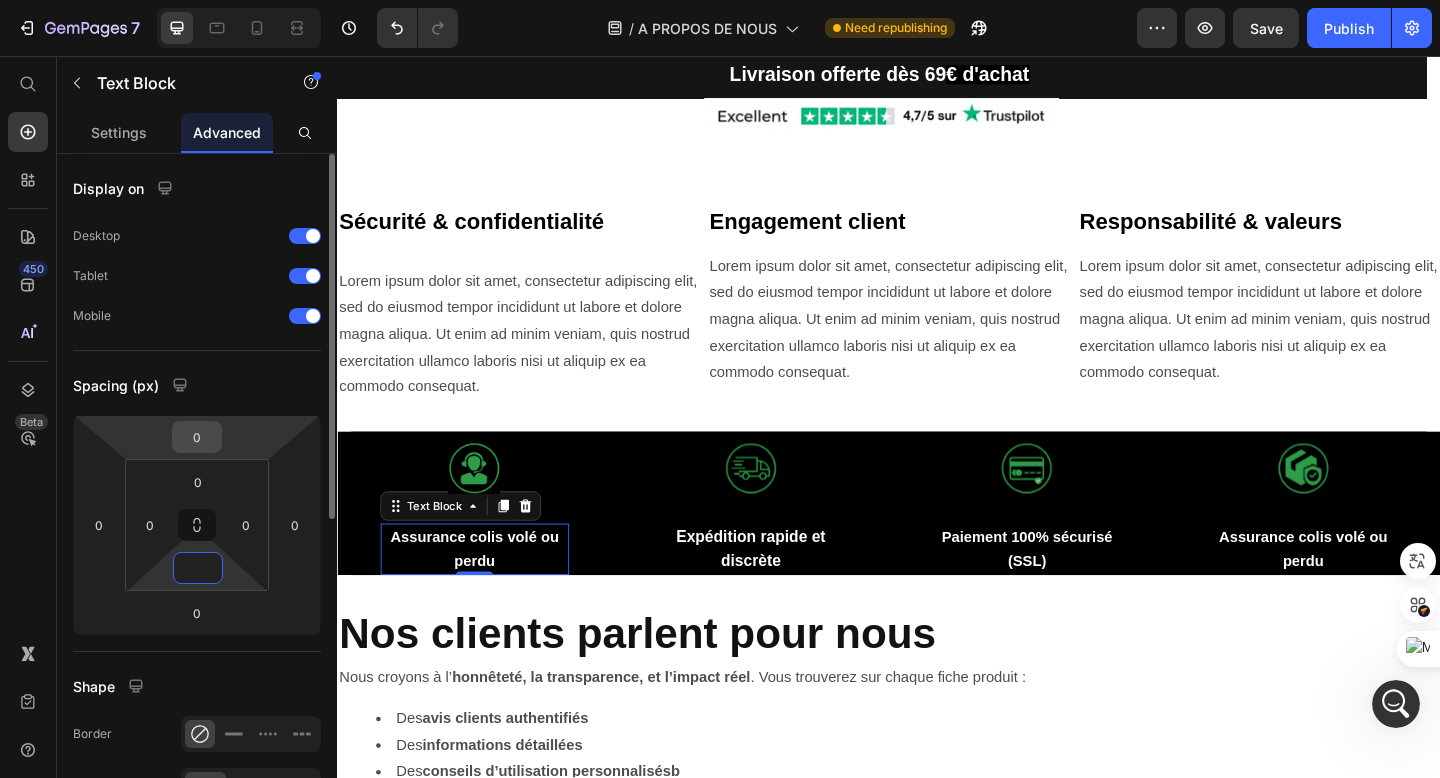 type on "0" 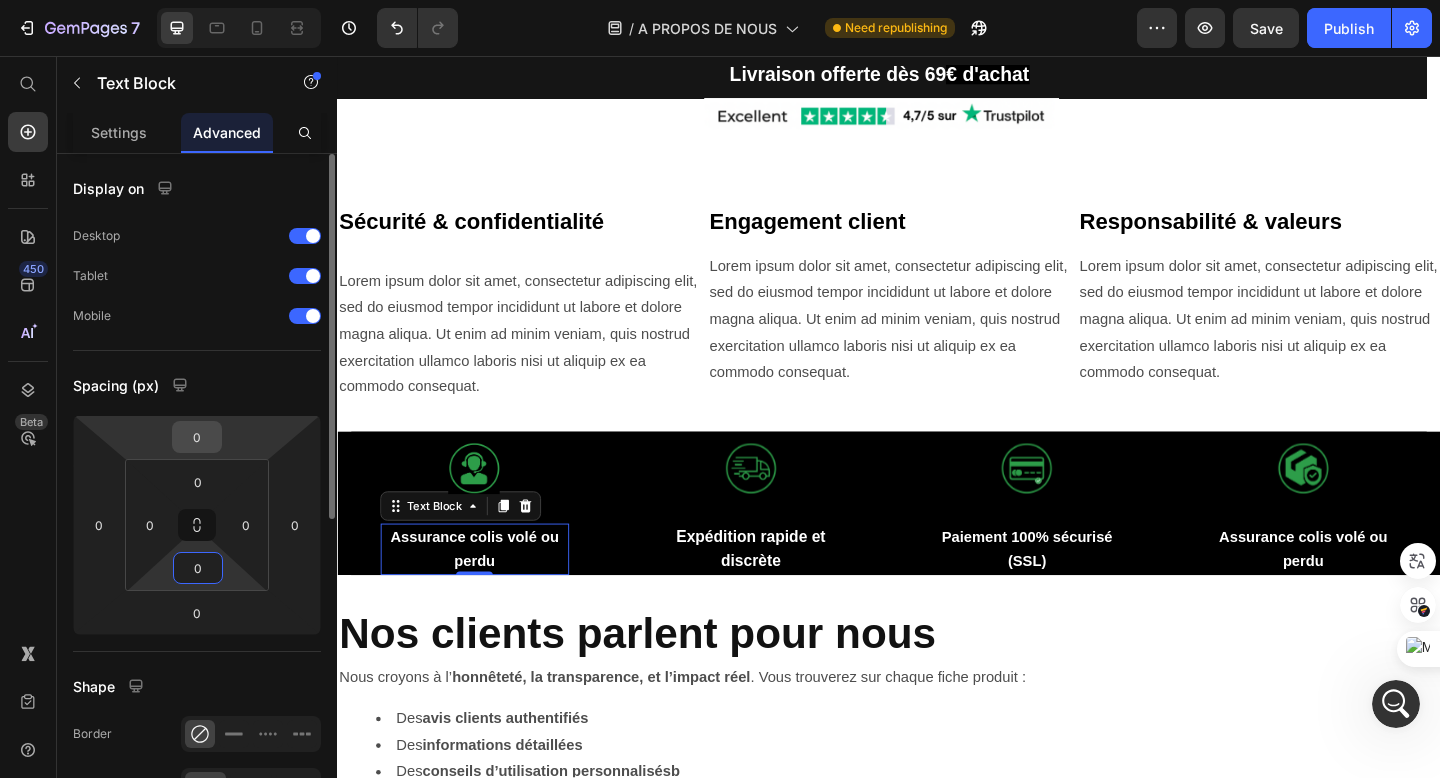 click on "0" at bounding box center [197, 437] 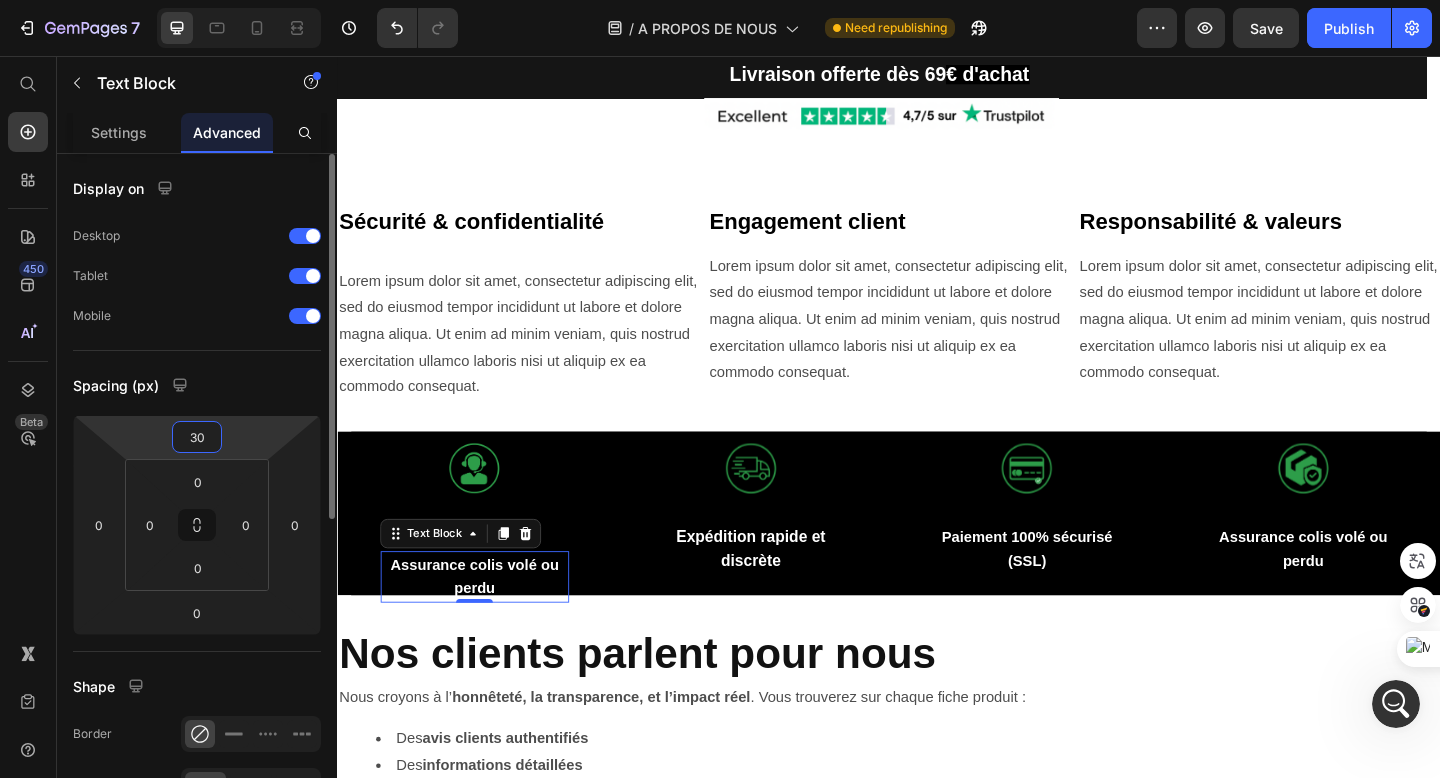 type on "3" 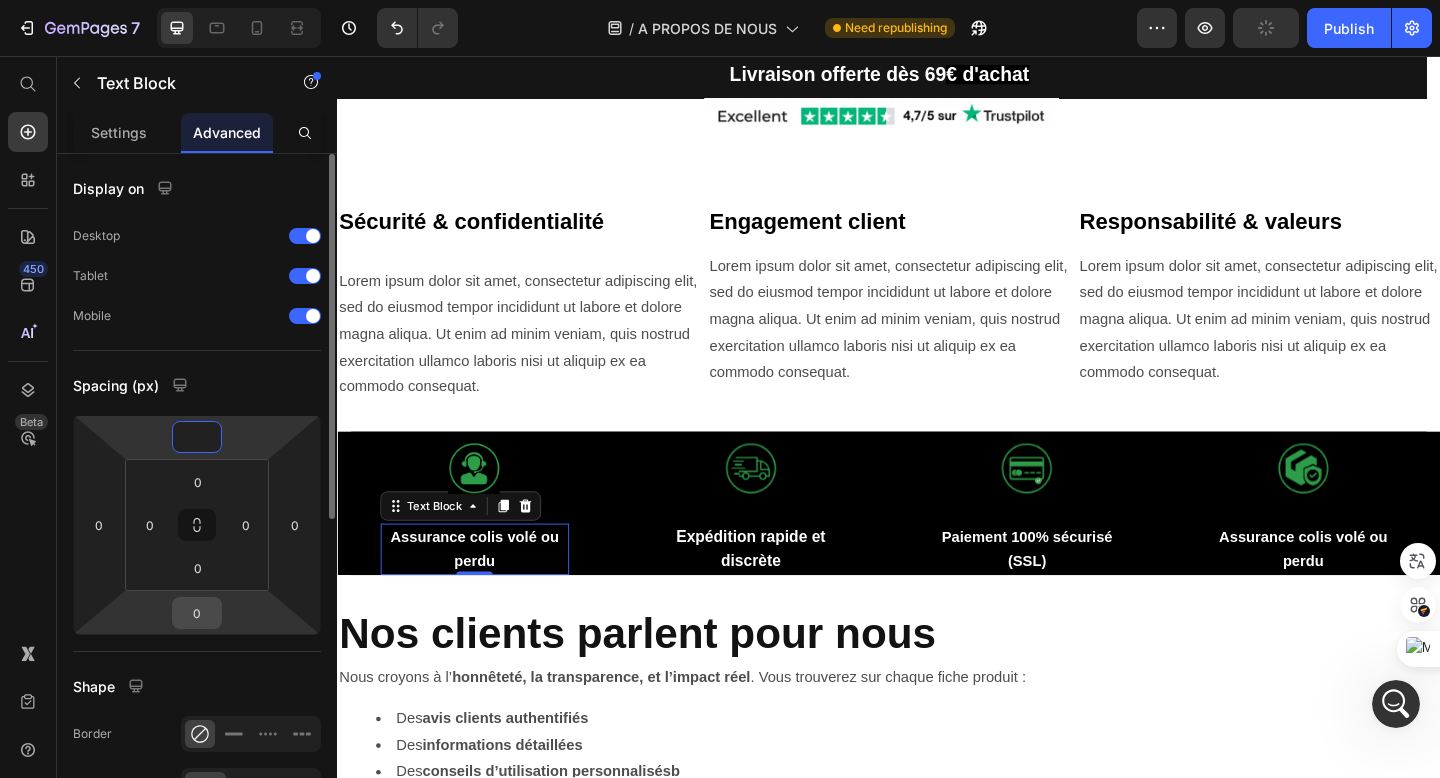 click on "0" at bounding box center [197, 613] 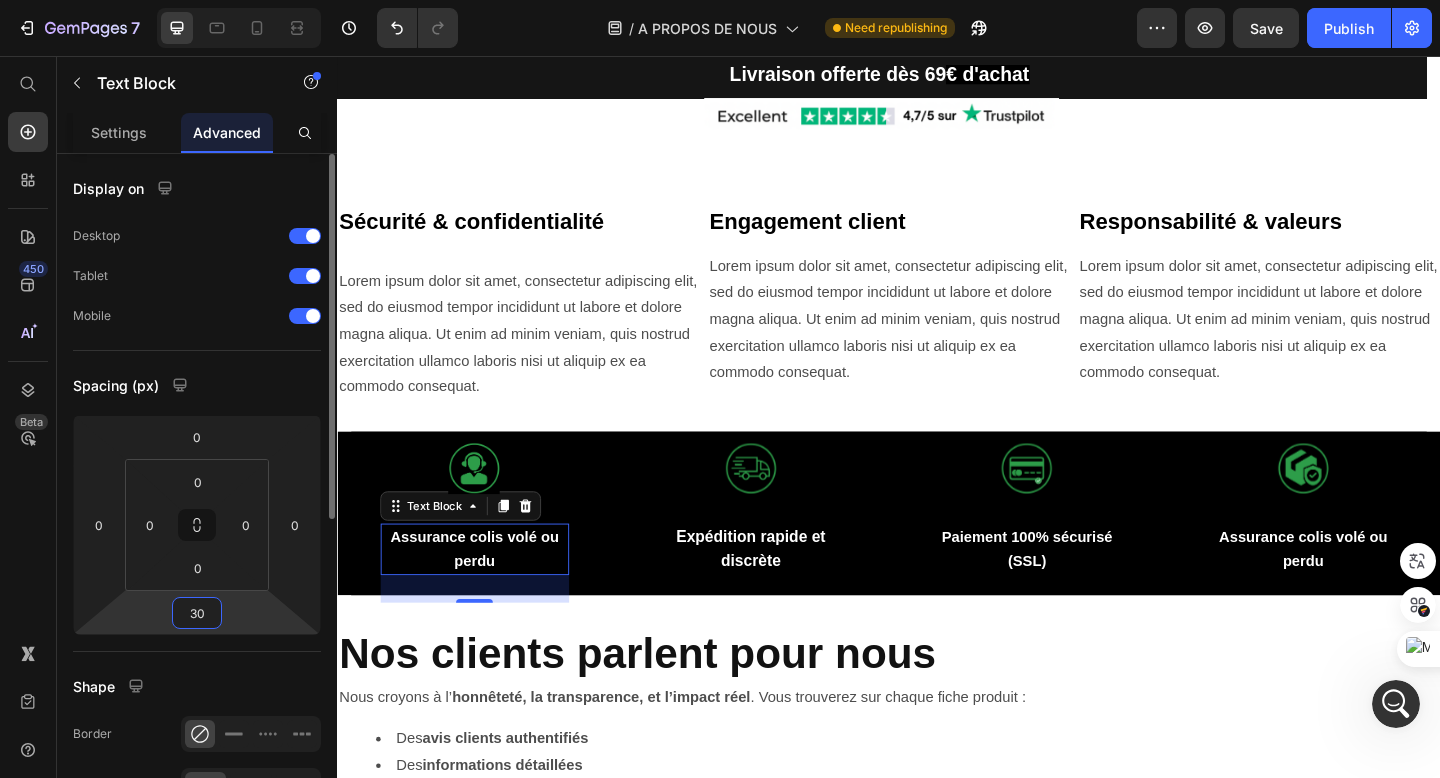 type on "3" 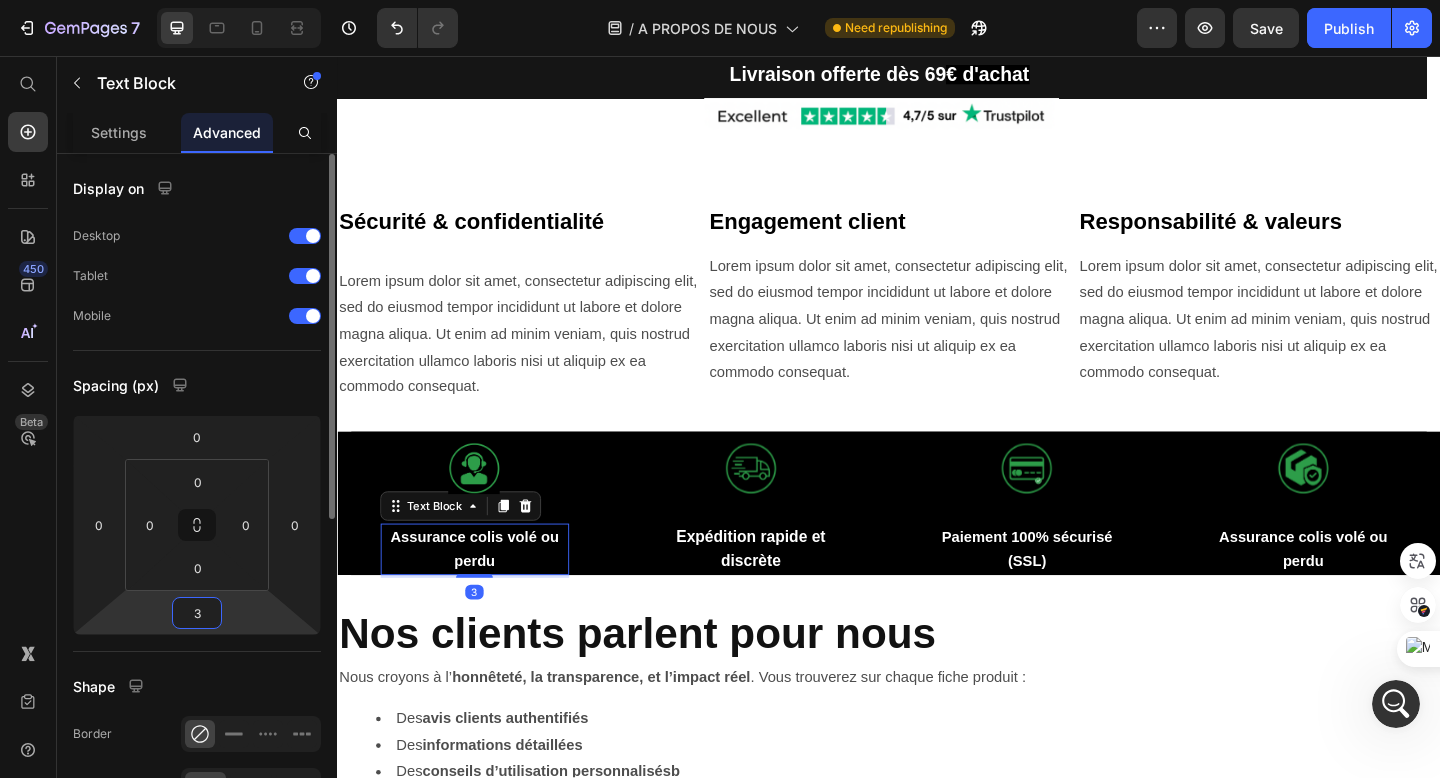 type 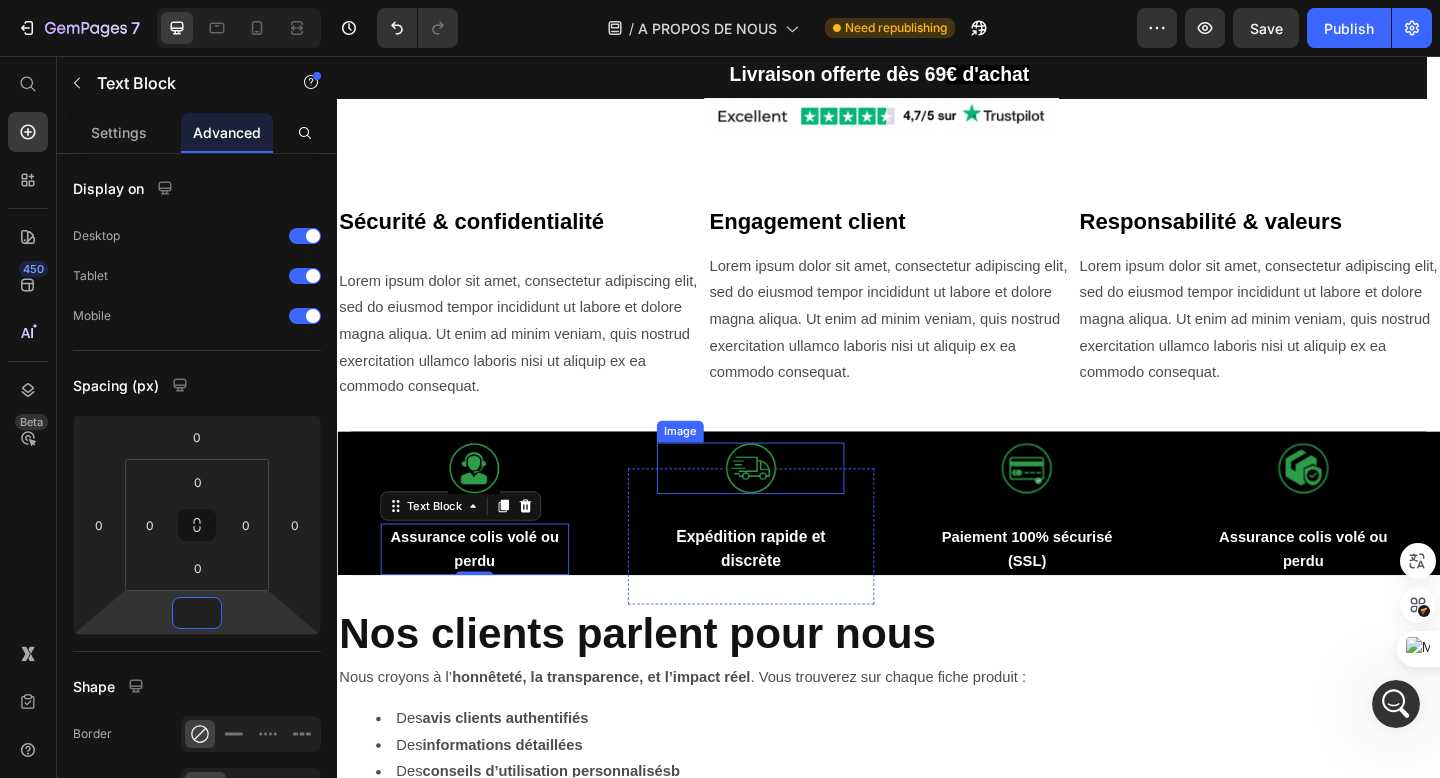 click at bounding box center [787, 505] 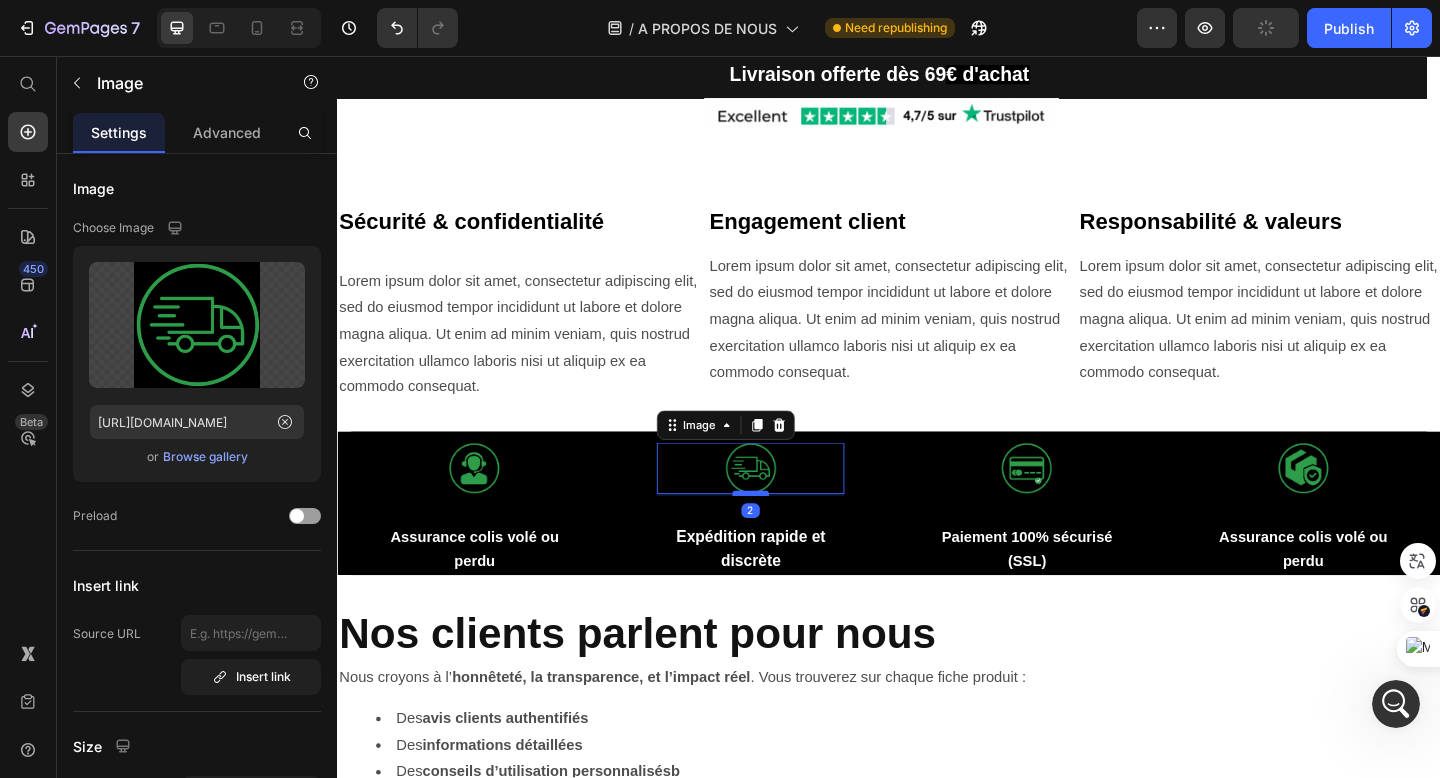 drag, startPoint x: 786, startPoint y: 557, endPoint x: 786, endPoint y: 527, distance: 30 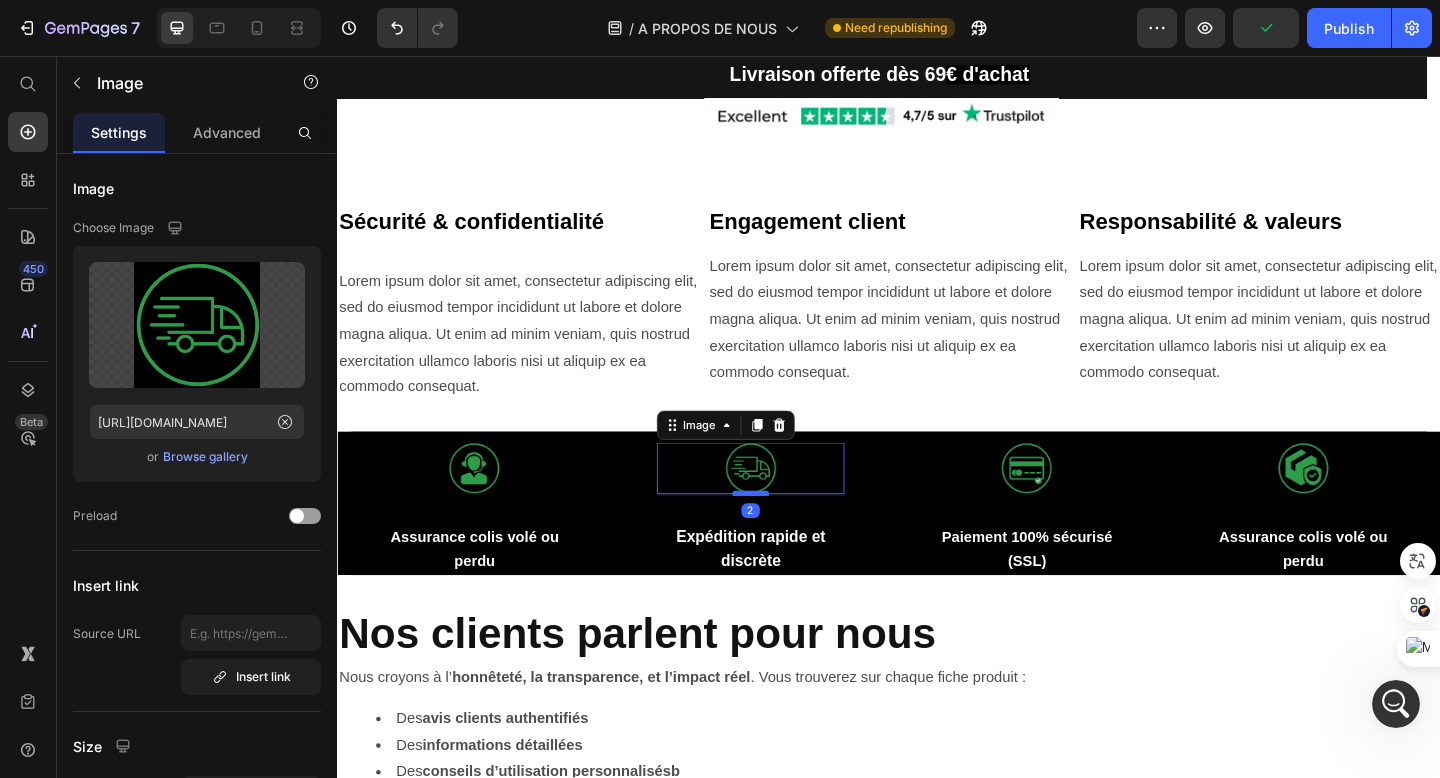 scroll, scrollTop: 14258, scrollLeft: 0, axis: vertical 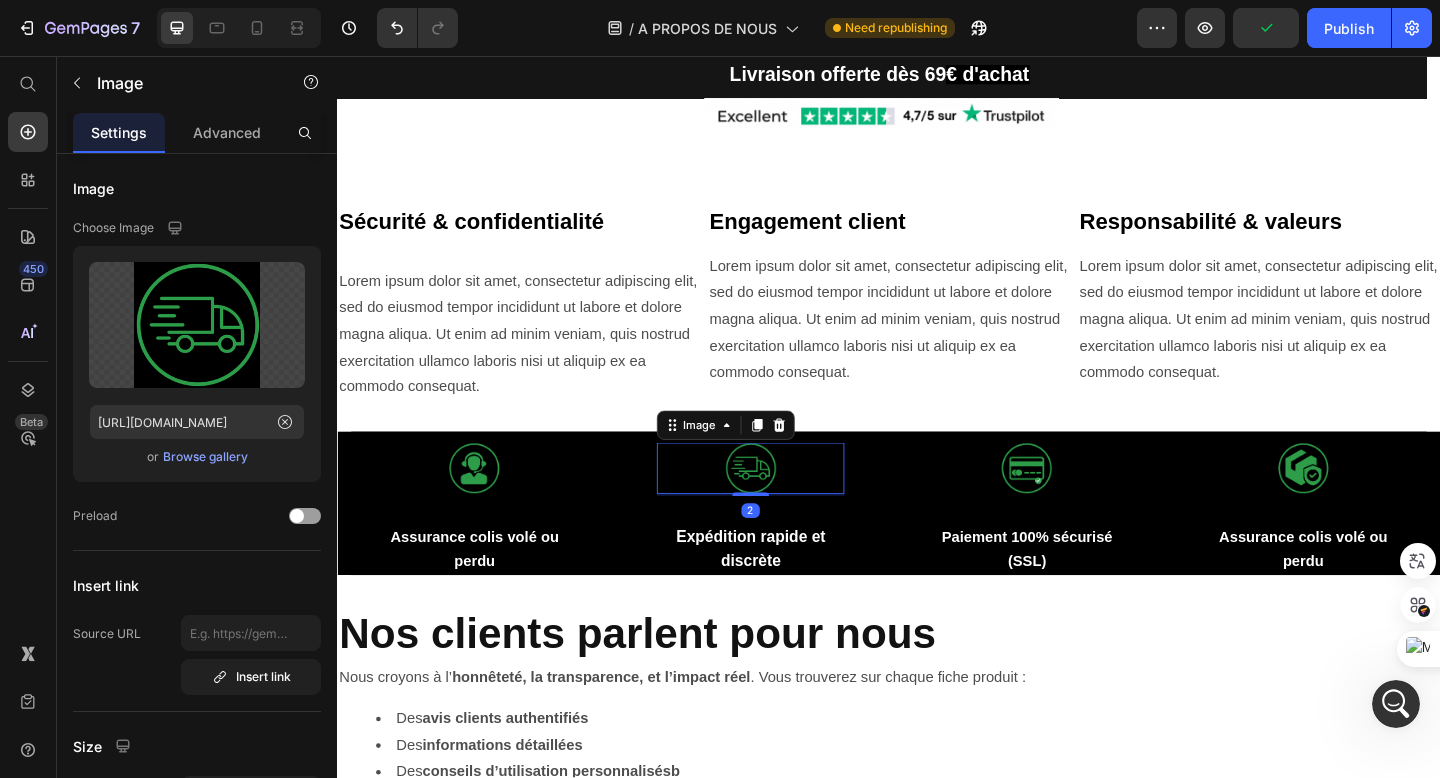 click on "Image   2" at bounding box center [787, 505] 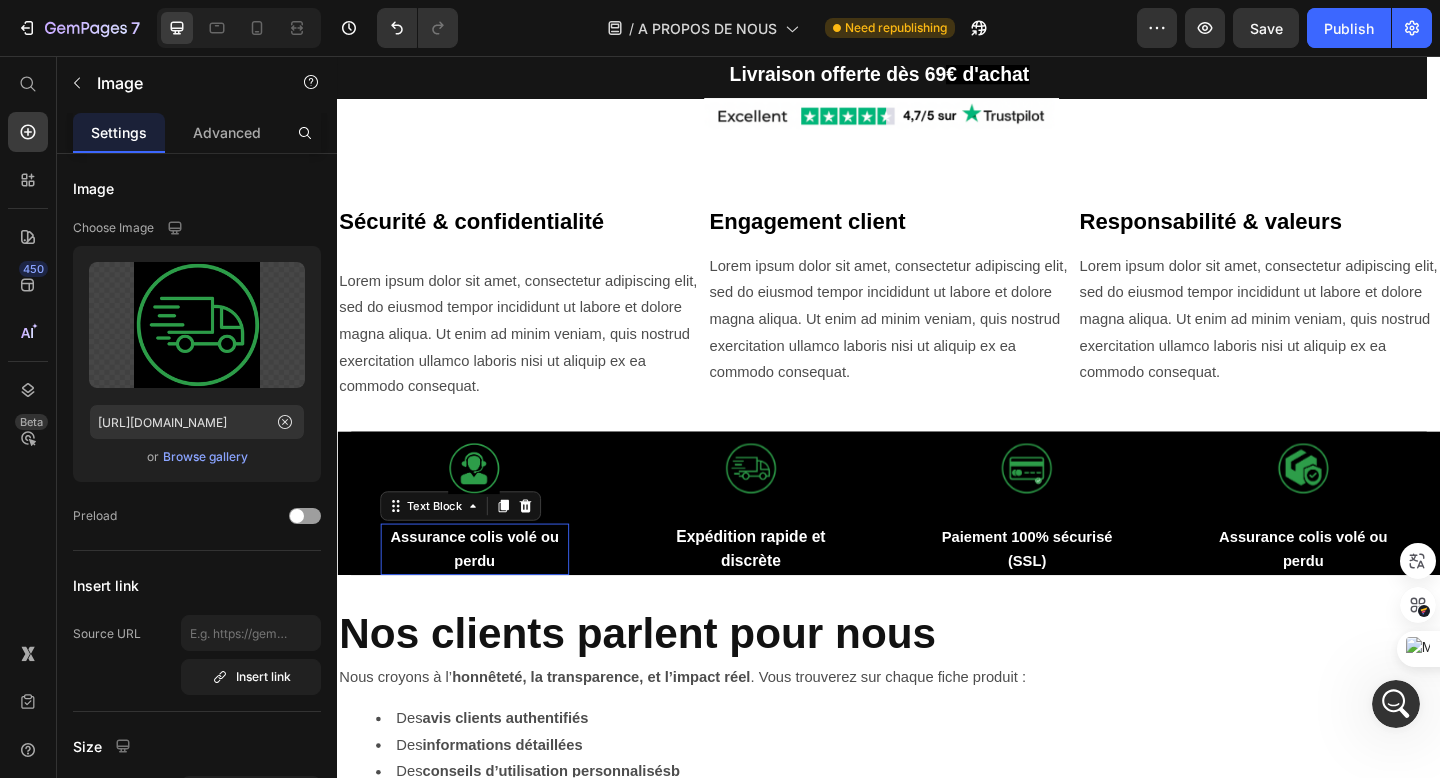 click on "Assurance colis volé ou perdu" at bounding box center (486, 592) 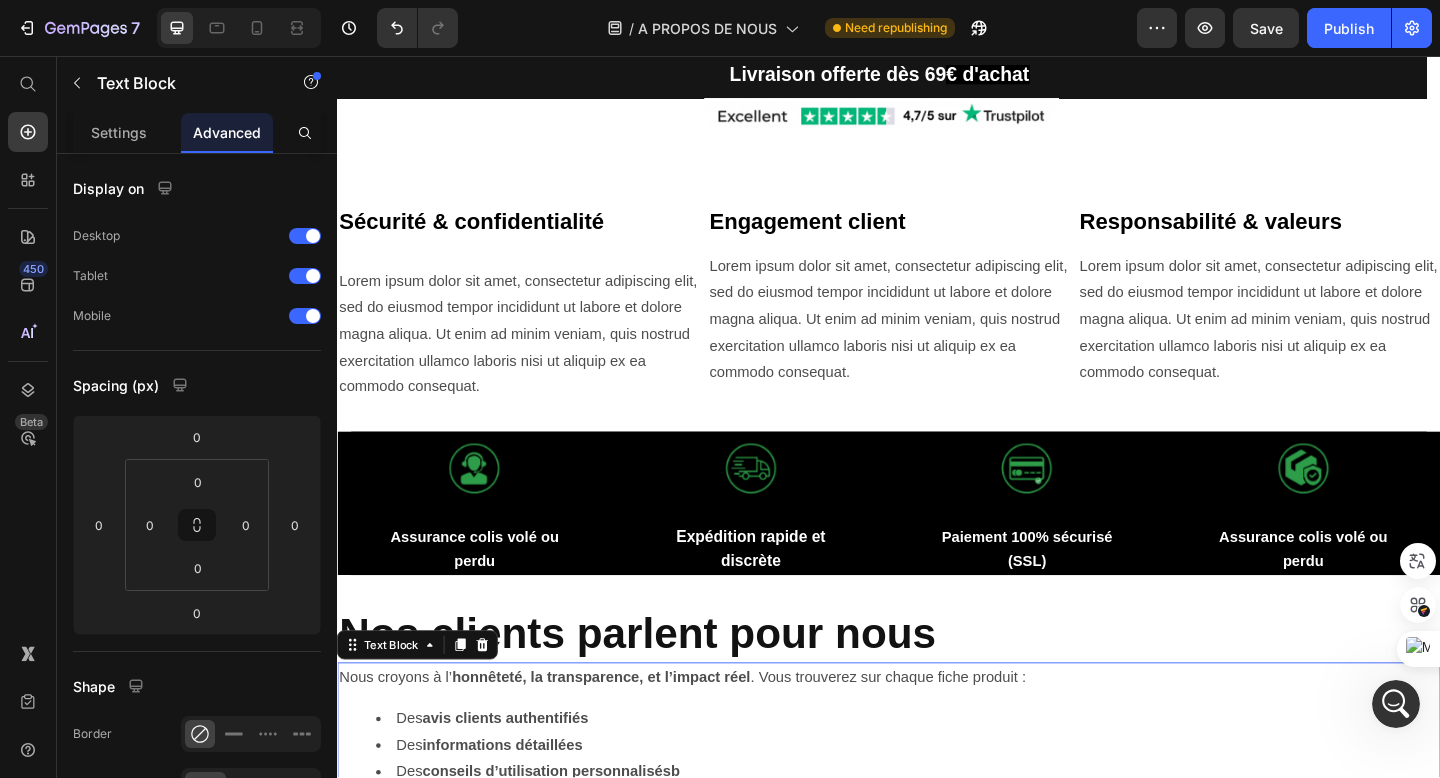 click on "Nous croyons à l’ honnêteté, la transparence, et l’impact réel . Vous trouverez sur chaque fiche produit : Des  avis clients authentifiés Des  informations détaillées Des  conseils d’utilisation personnalisésb" at bounding box center (937, 791) 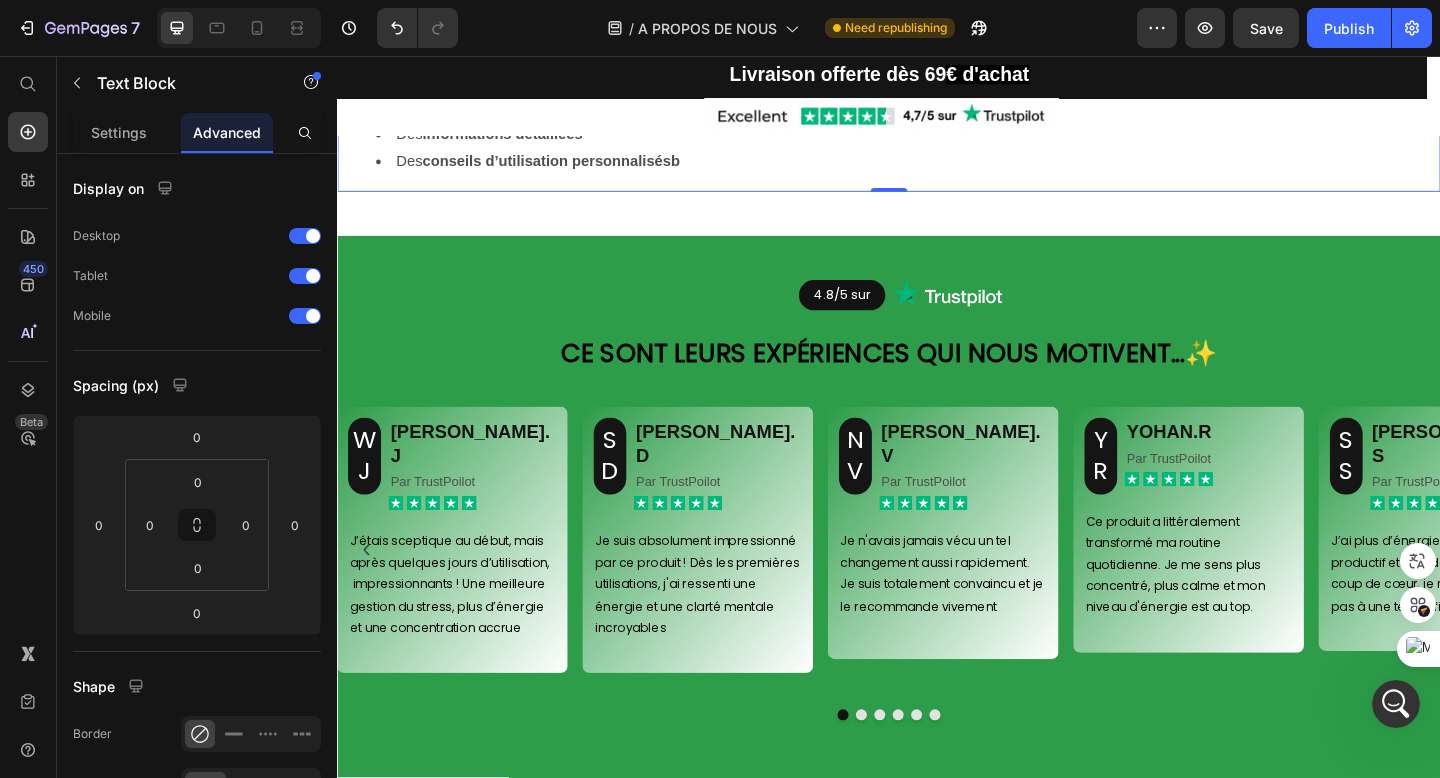 scroll, scrollTop: 2136, scrollLeft: 0, axis: vertical 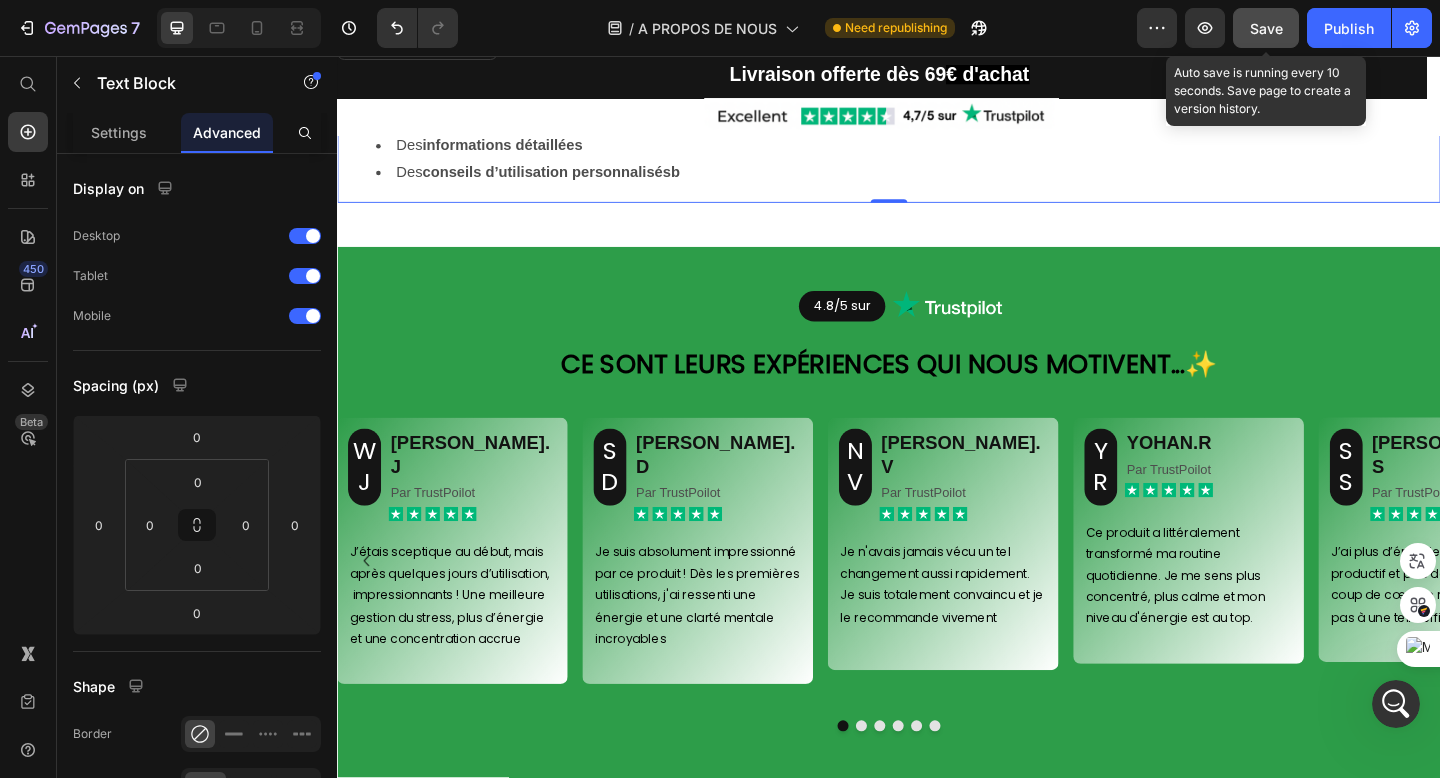click on "Save" at bounding box center [1266, 28] 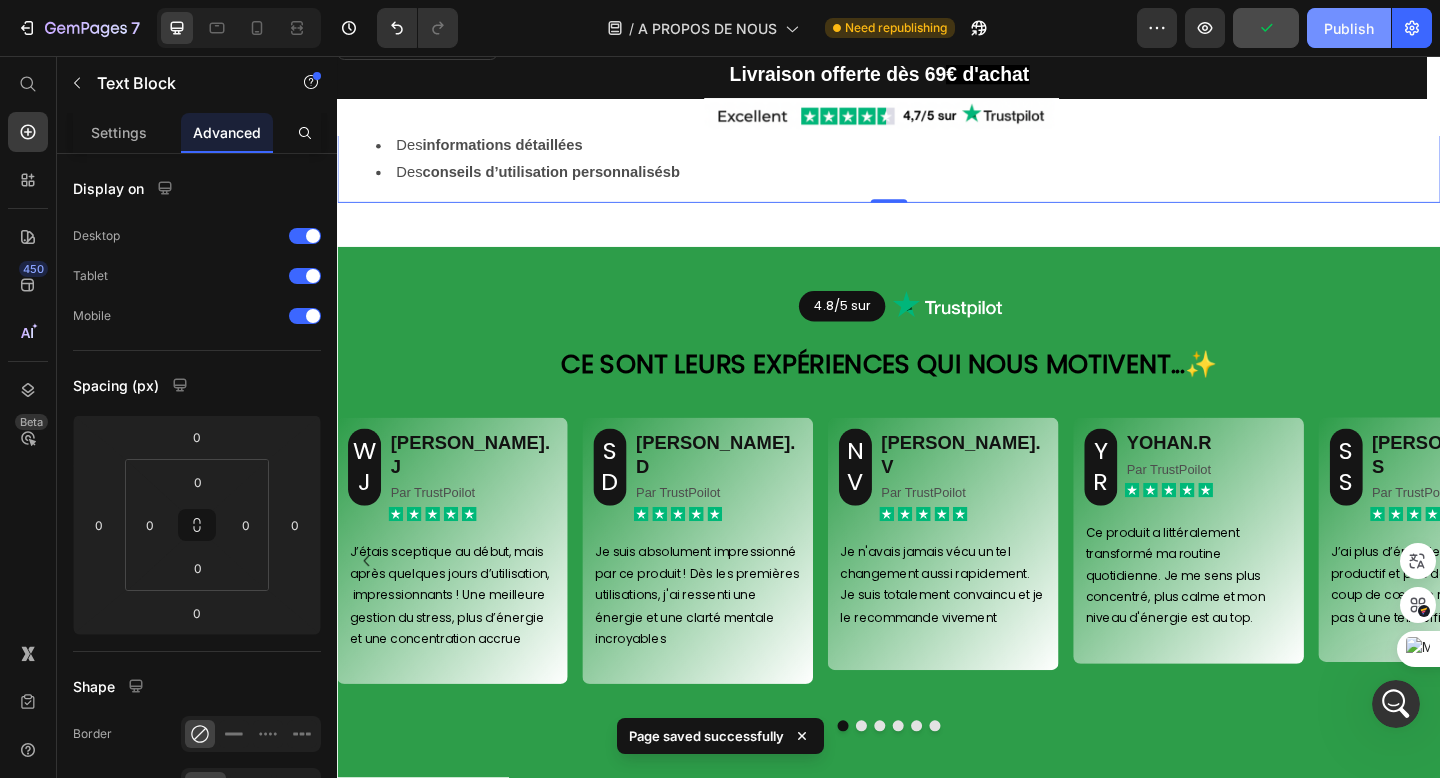 click on "Publish" at bounding box center (1349, 28) 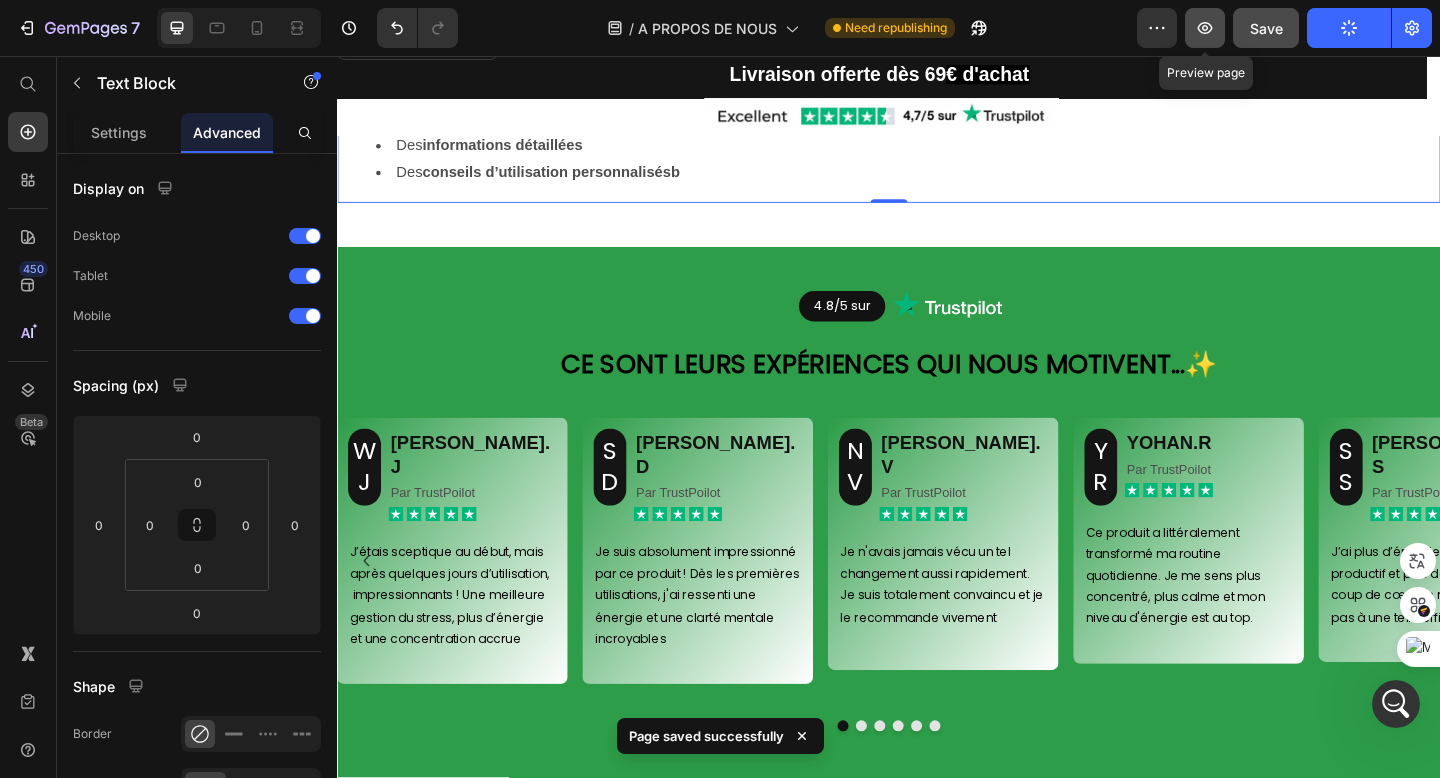 click 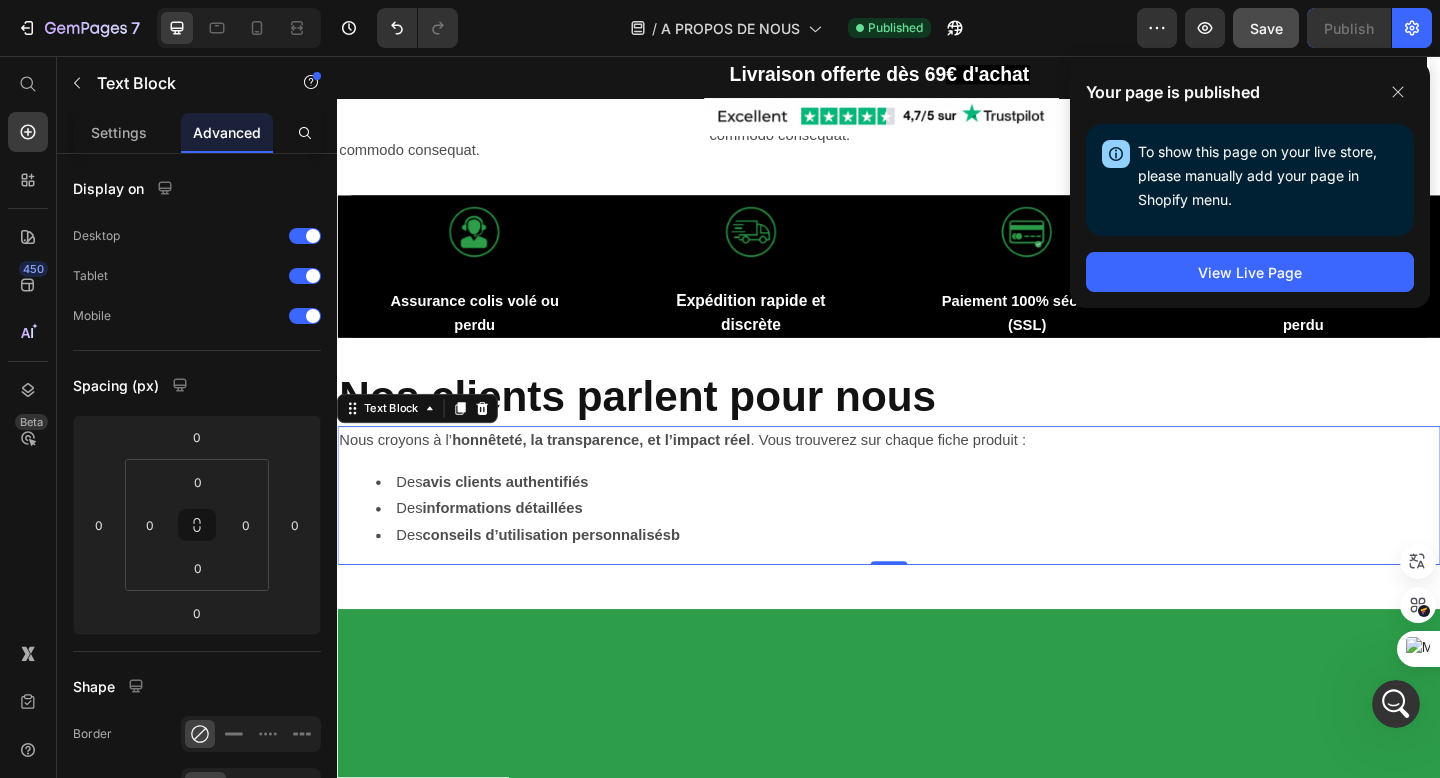 scroll, scrollTop: 687, scrollLeft: 0, axis: vertical 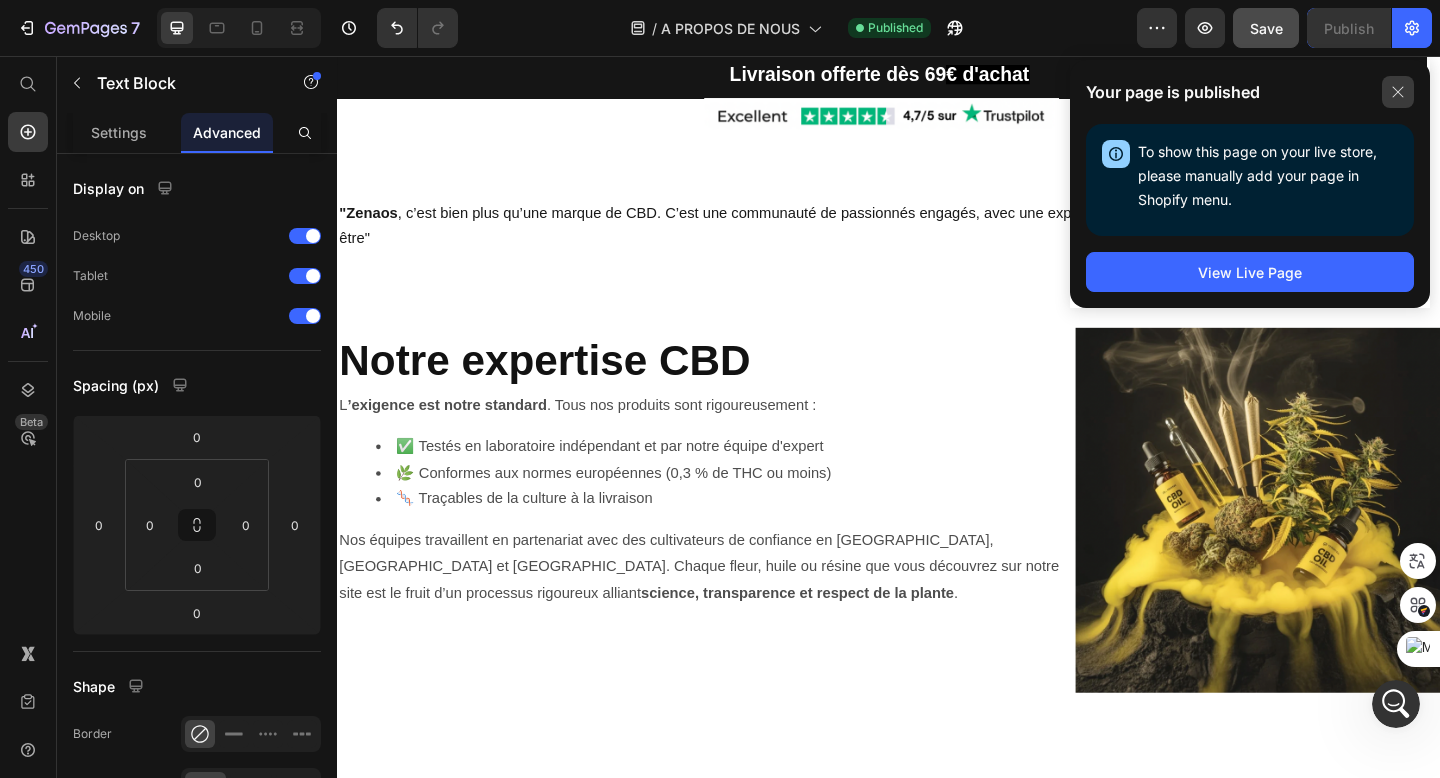 click 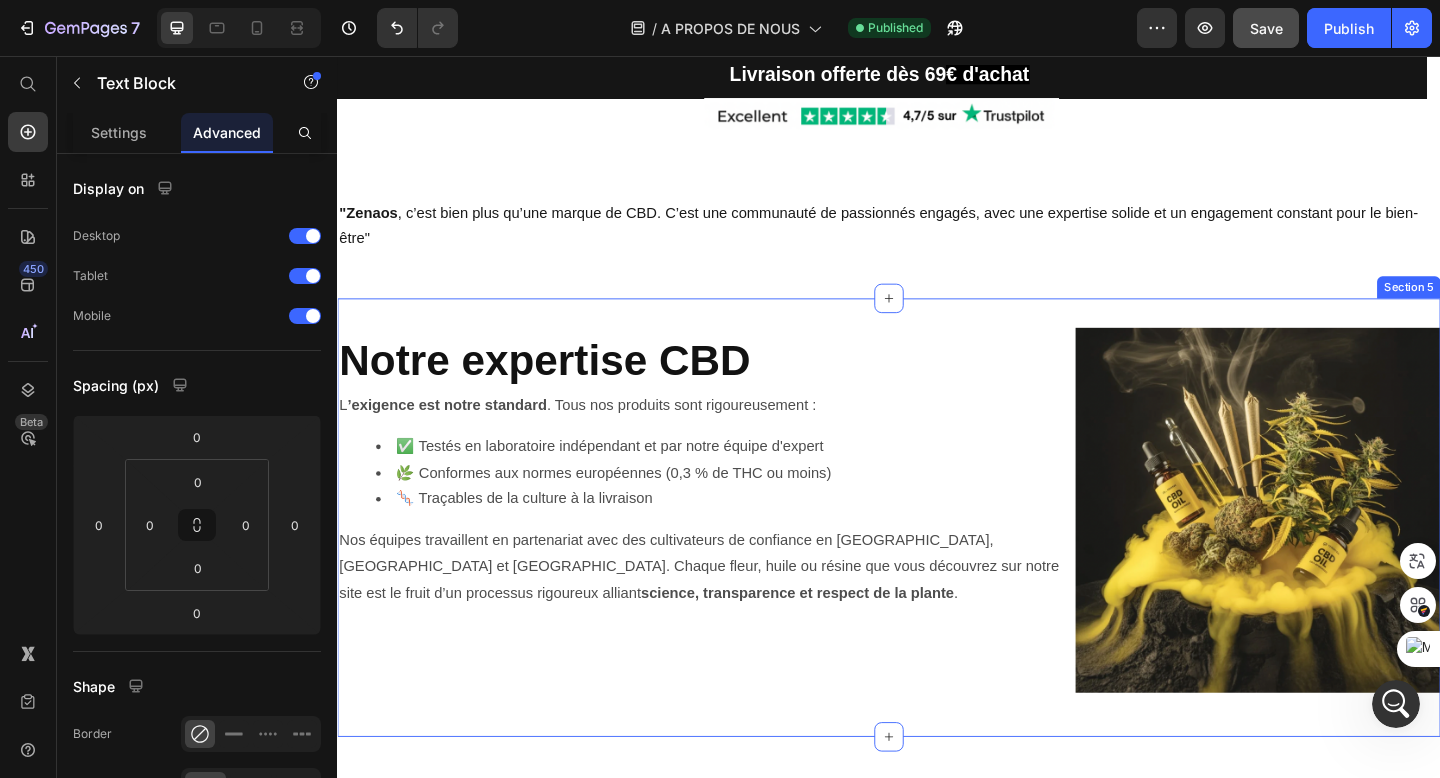 scroll, scrollTop: 0, scrollLeft: 0, axis: both 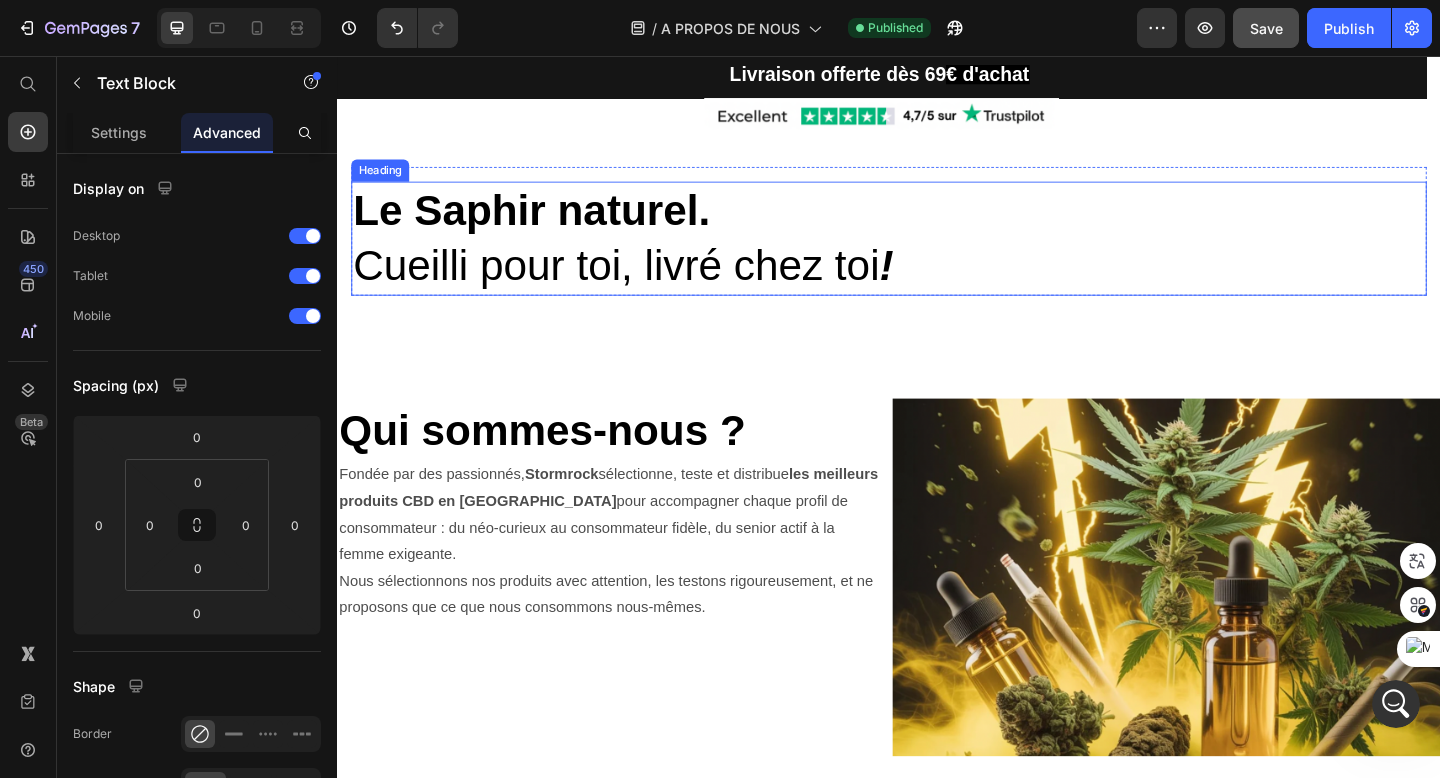 click on "Le Saphir naturel." at bounding box center (548, 224) 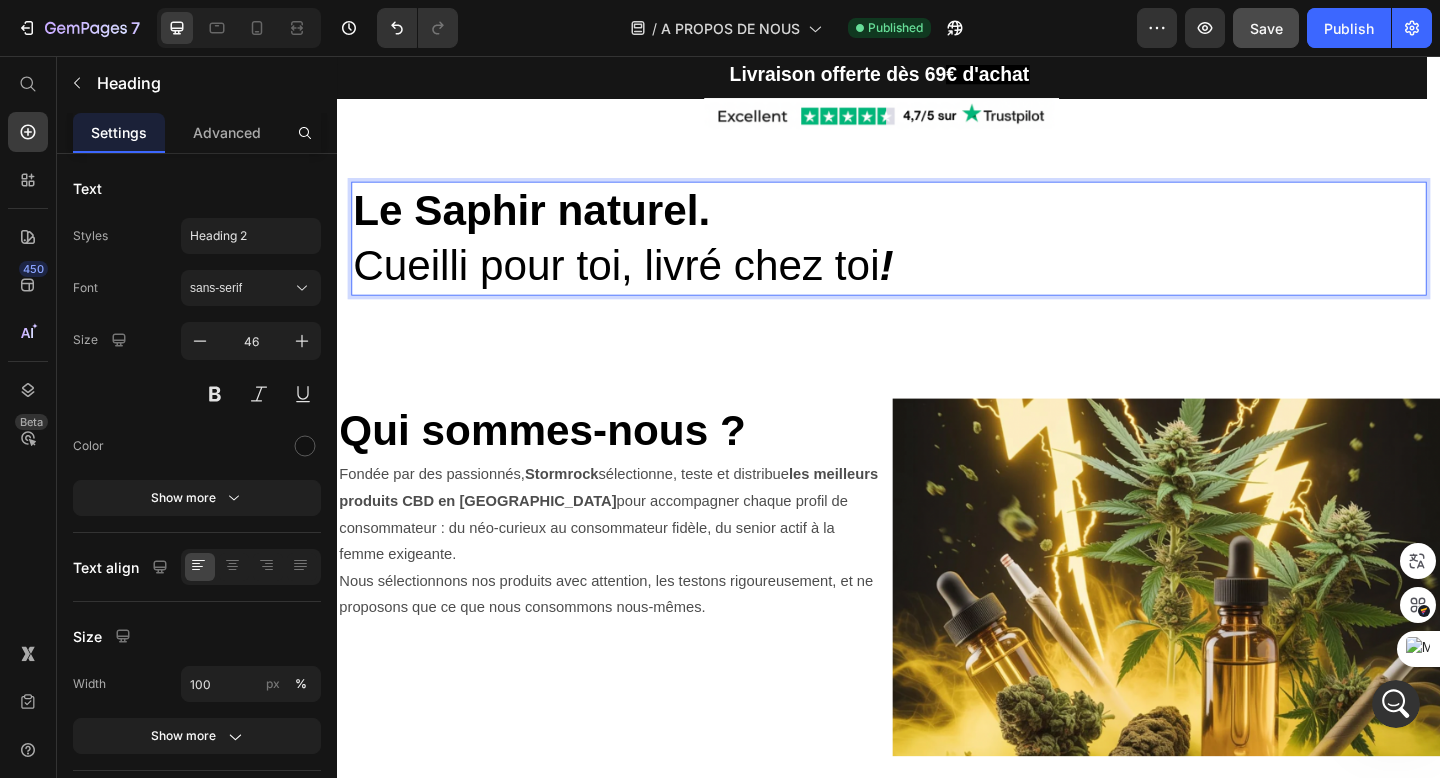 scroll, scrollTop: 14181, scrollLeft: 0, axis: vertical 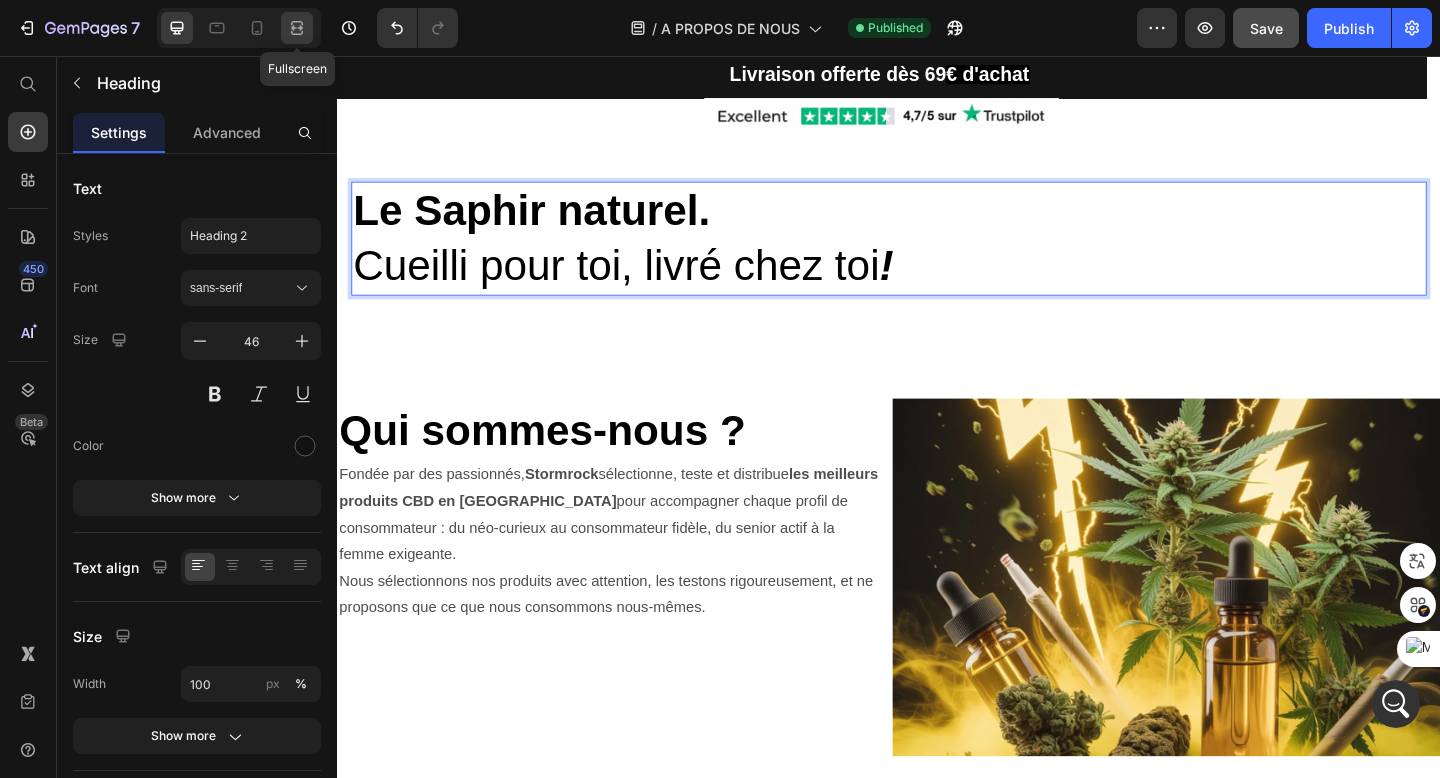click 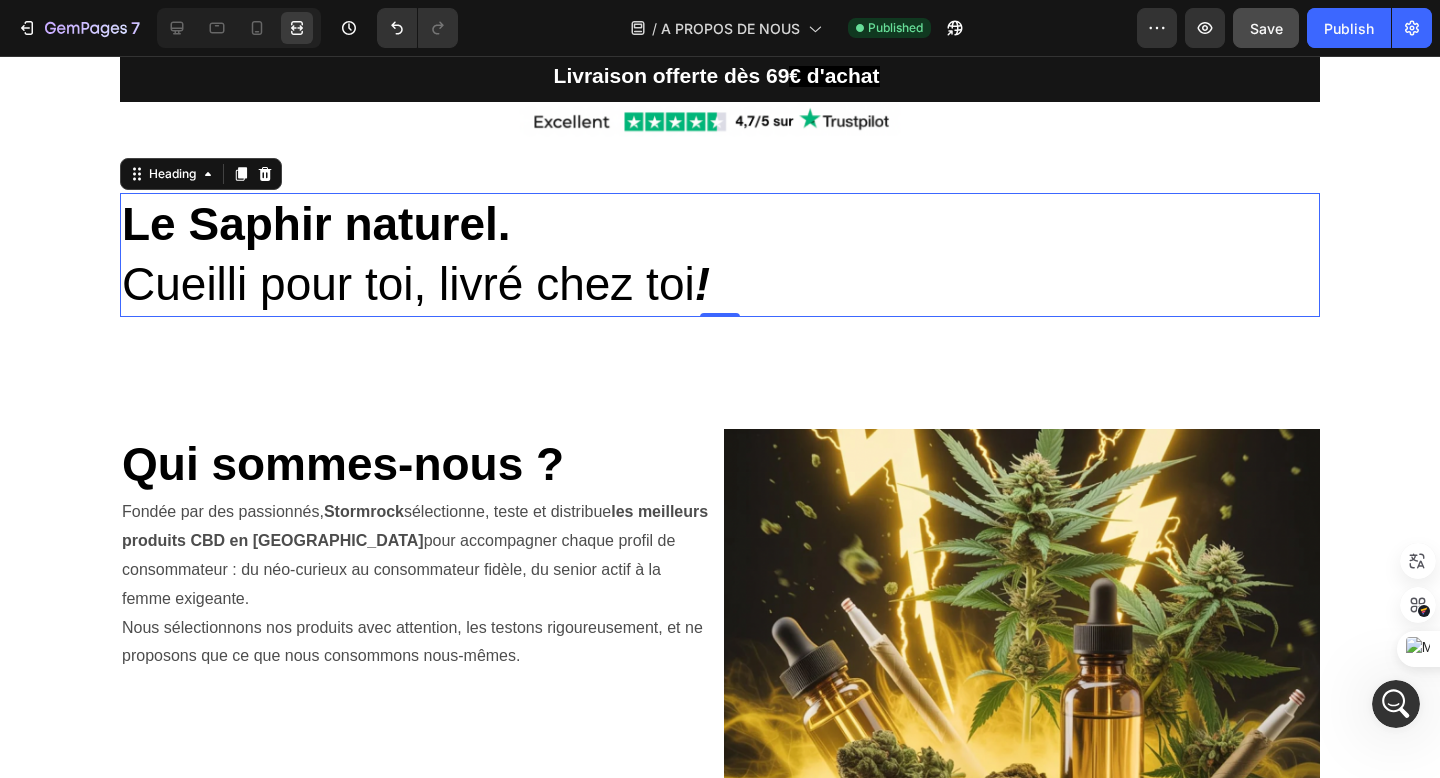 scroll, scrollTop: 14258, scrollLeft: 0, axis: vertical 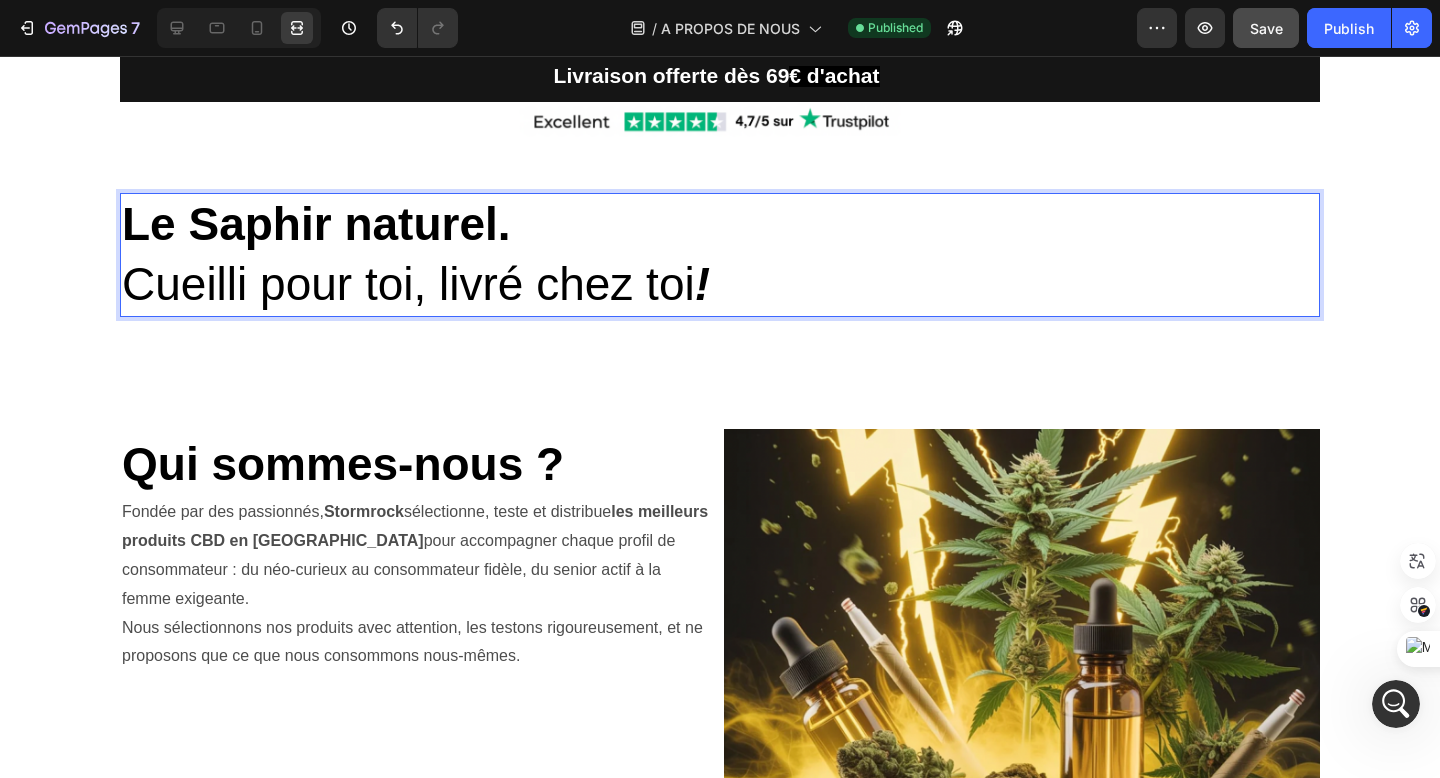 click on "Le Saphir naturel." at bounding box center [316, 224] 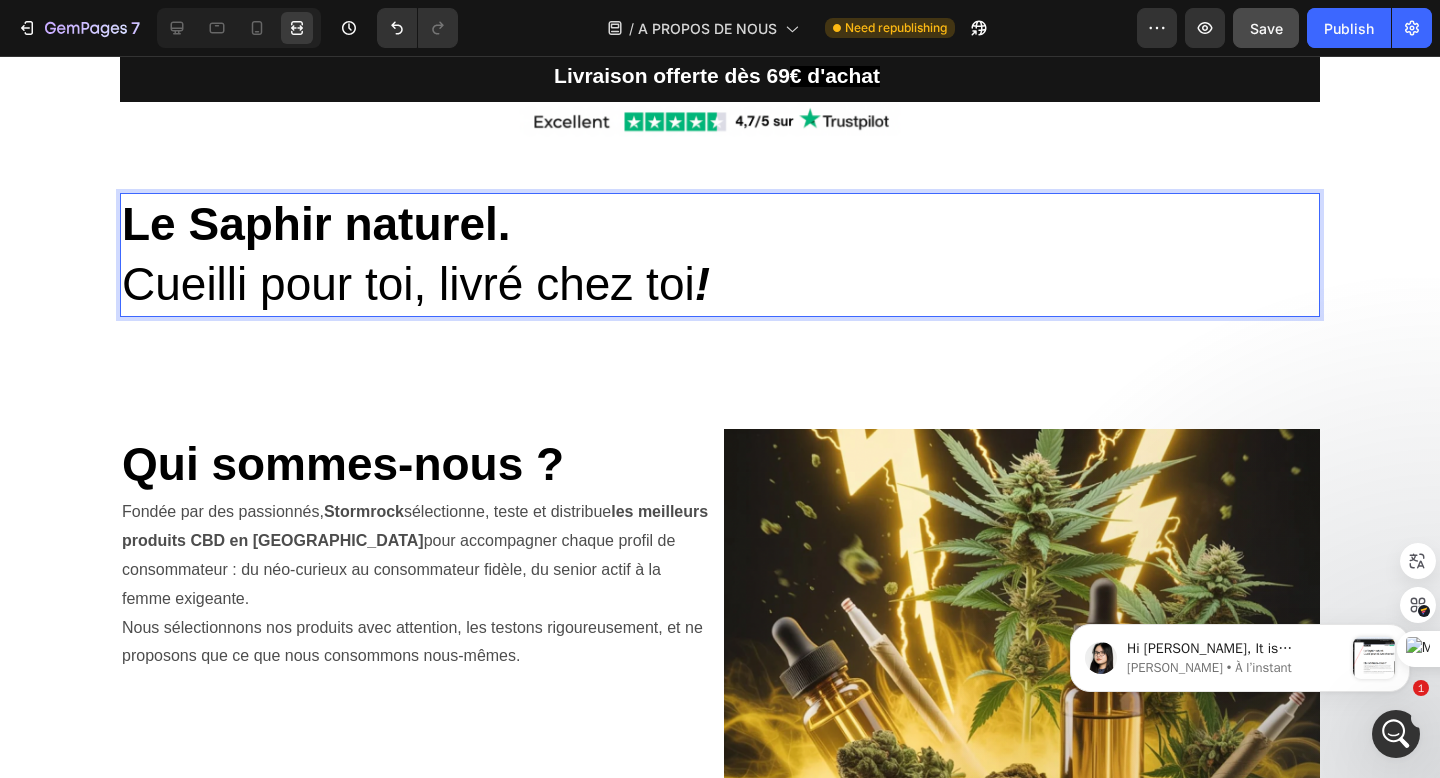 scroll, scrollTop: 0, scrollLeft: 0, axis: both 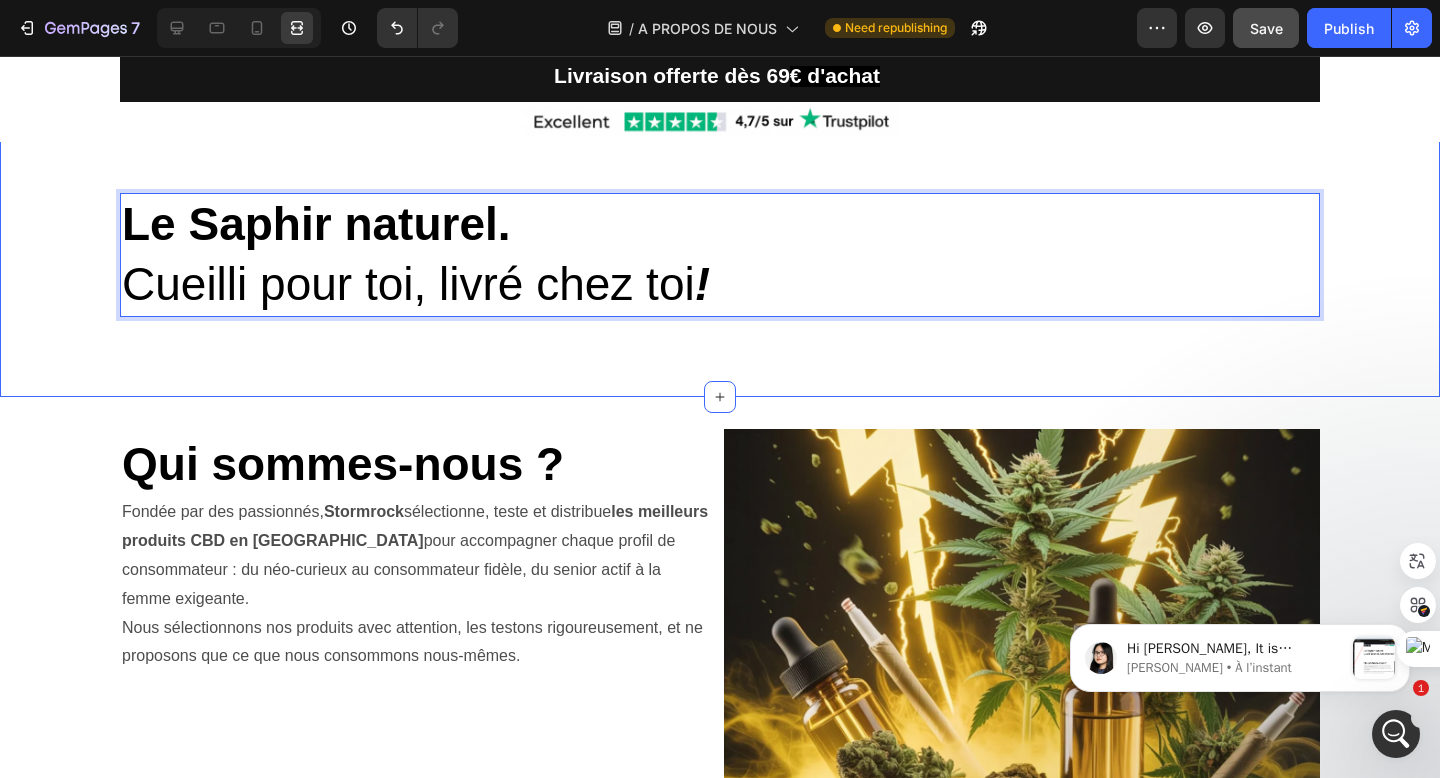 click on "Heading Row                                 Le Saphir naturel.                           Cueilli pour toi, livré chez toi ! Heading   0 Row Section 2" at bounding box center (720, 247) 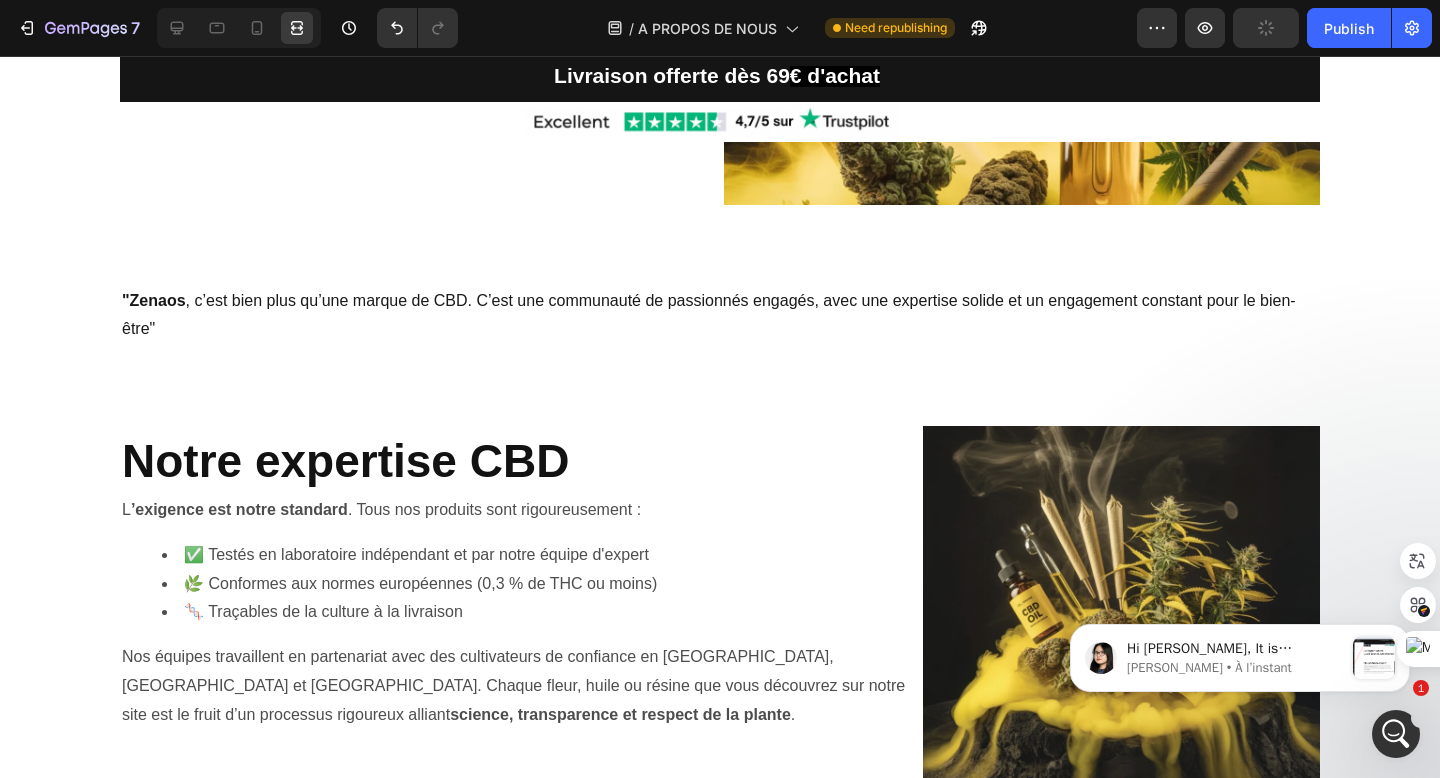 scroll, scrollTop: 576, scrollLeft: 0, axis: vertical 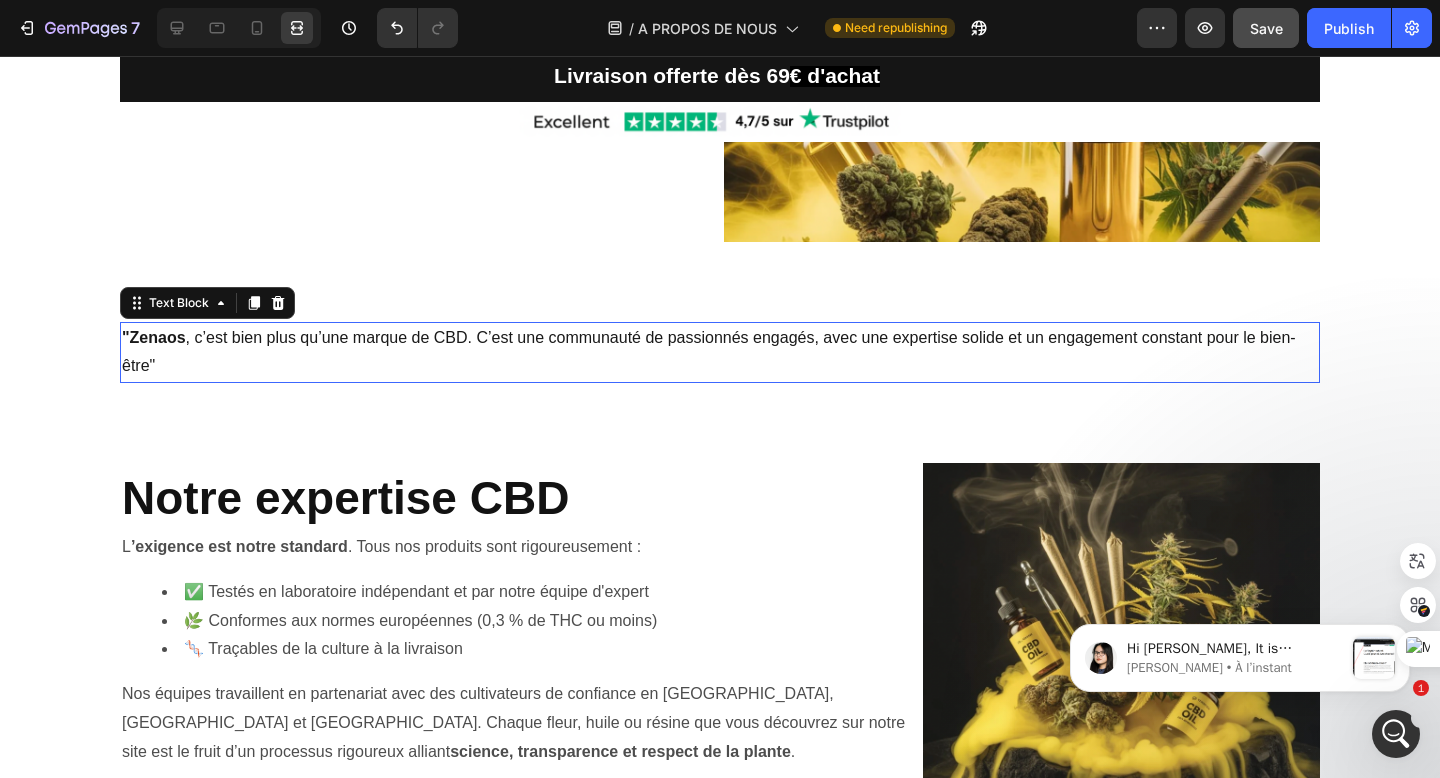 click on ", c’est bien plus qu’une marque de CBD. C’est une communauté de passionnés engagés, avec une expertise solide et un engagement constant pour le bien-être"" at bounding box center (709, 352) 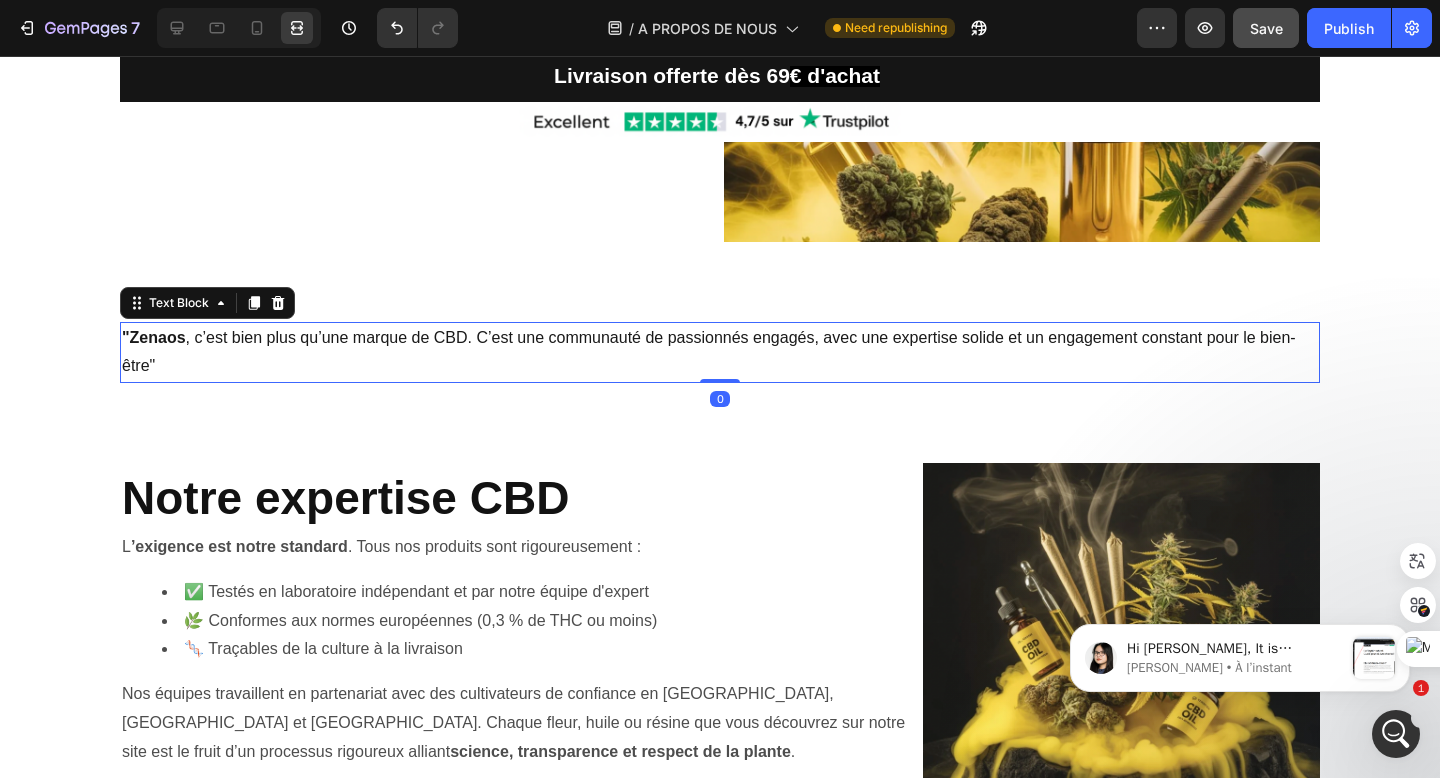 click on ", c’est bien plus qu’une marque de CBD. C’est une communauté de passionnés engagés, avec une expertise solide et un engagement constant pour le bien-être"" at bounding box center [709, 352] 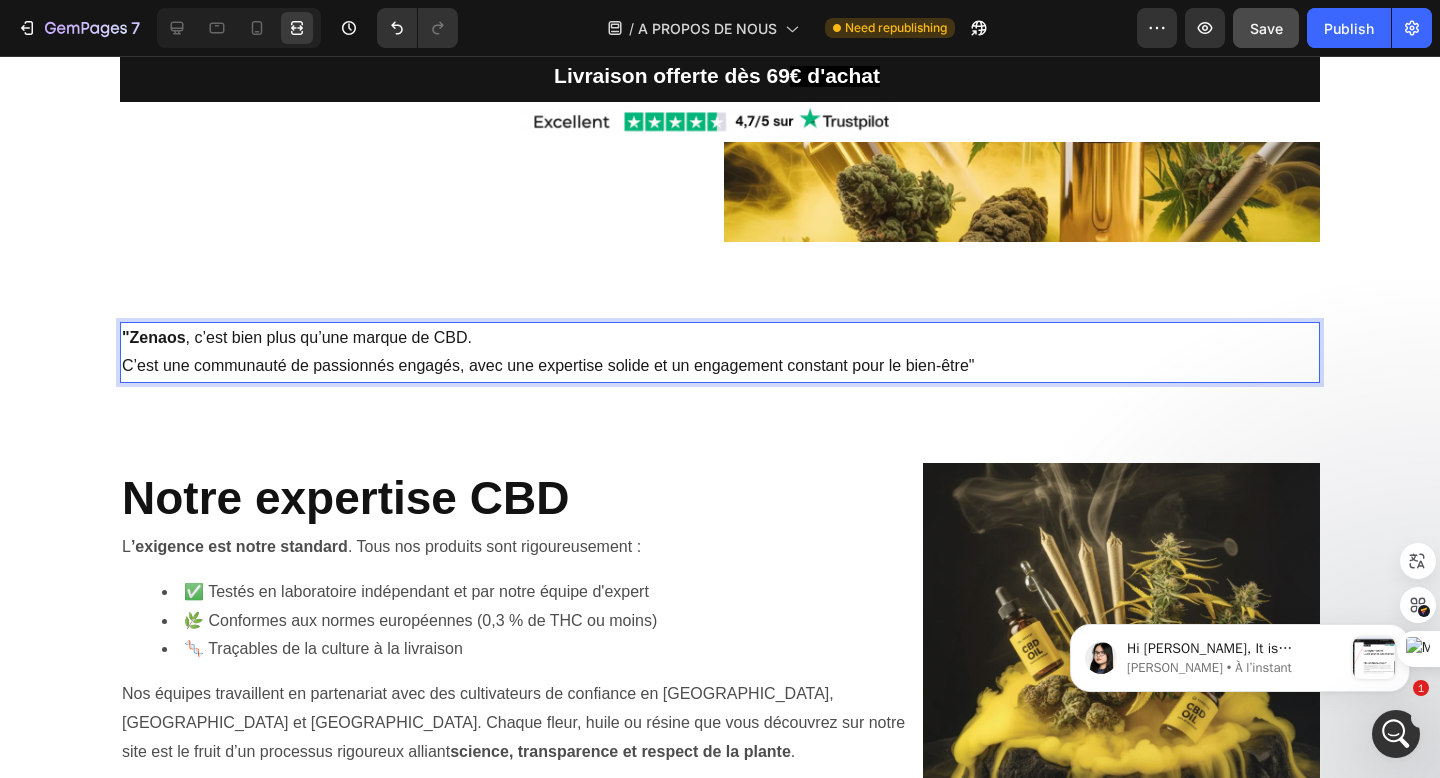 click on ""Zenaos" at bounding box center [154, 337] 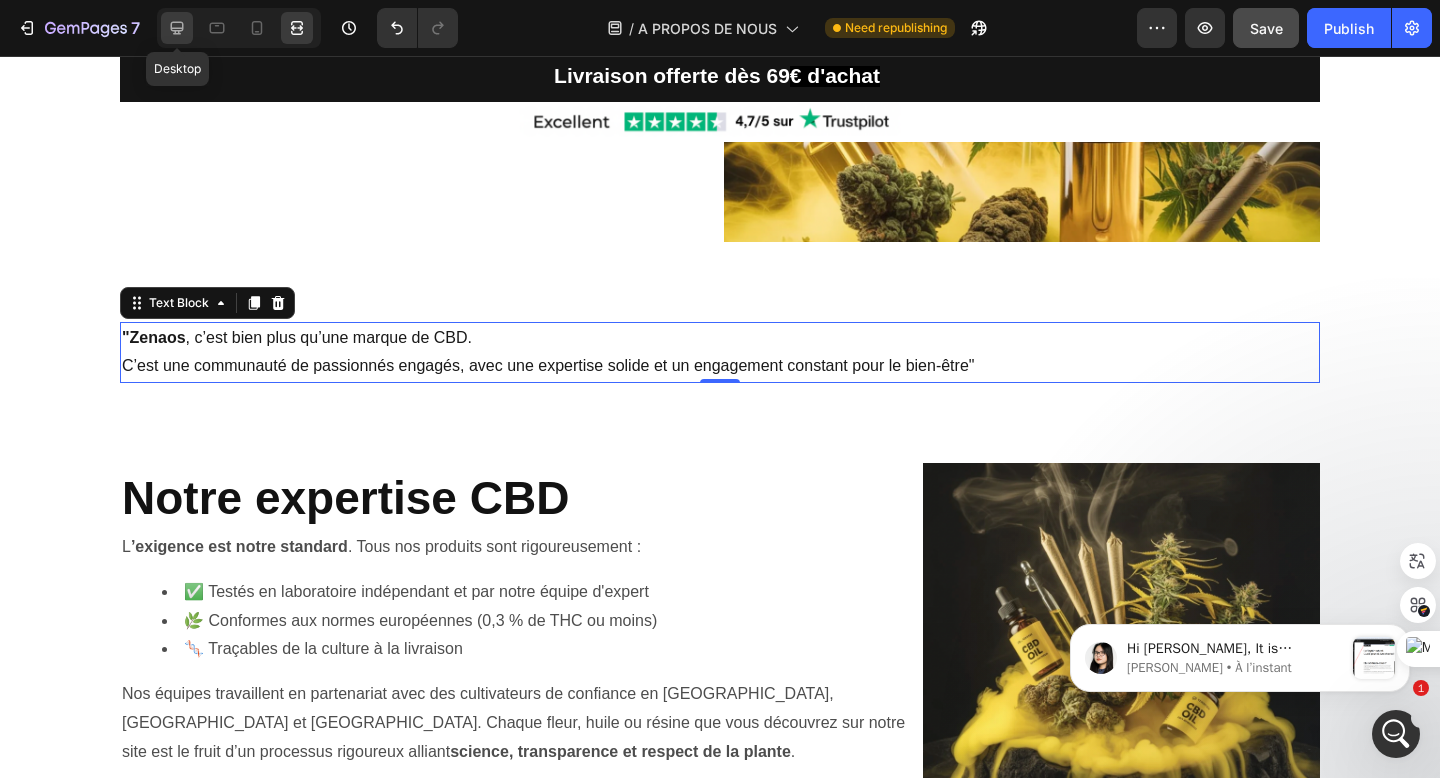 click 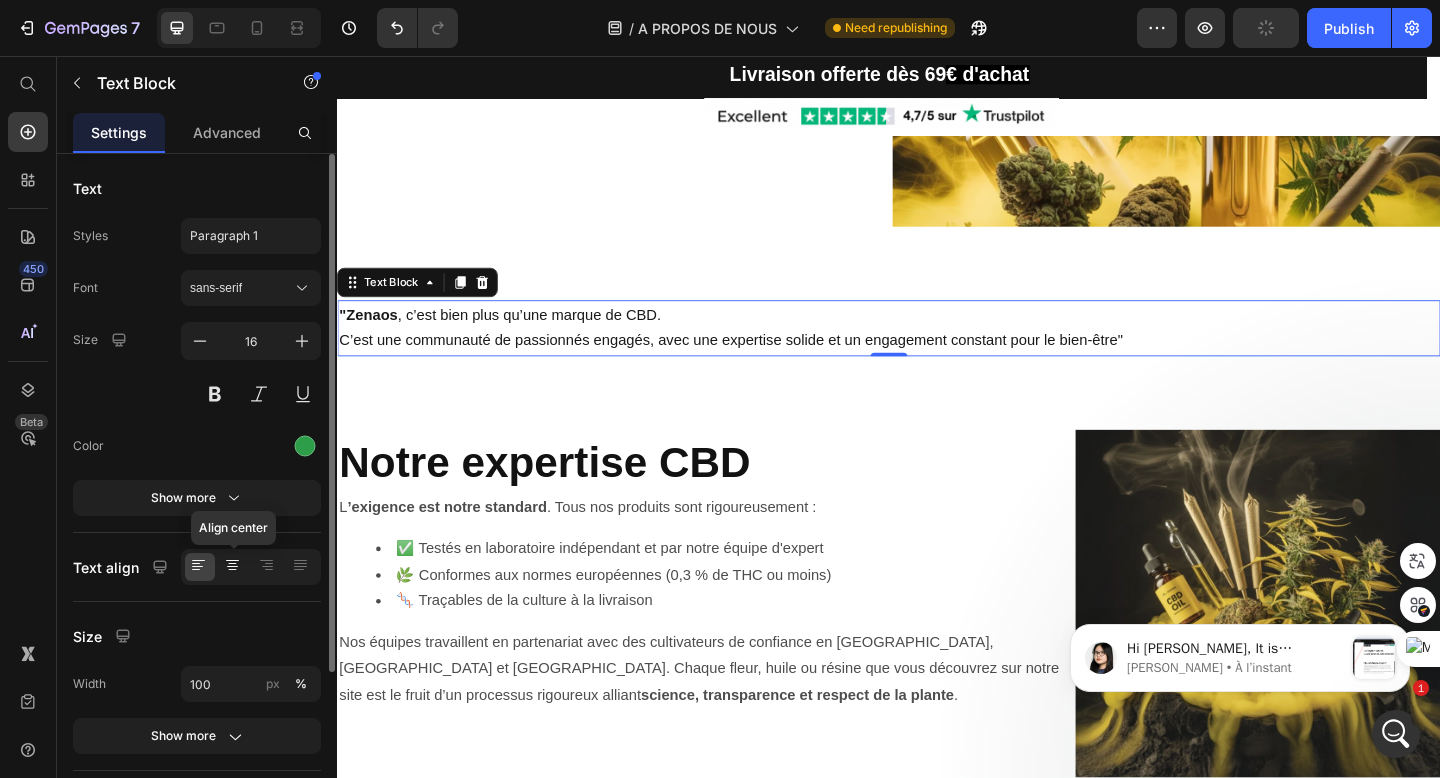 click 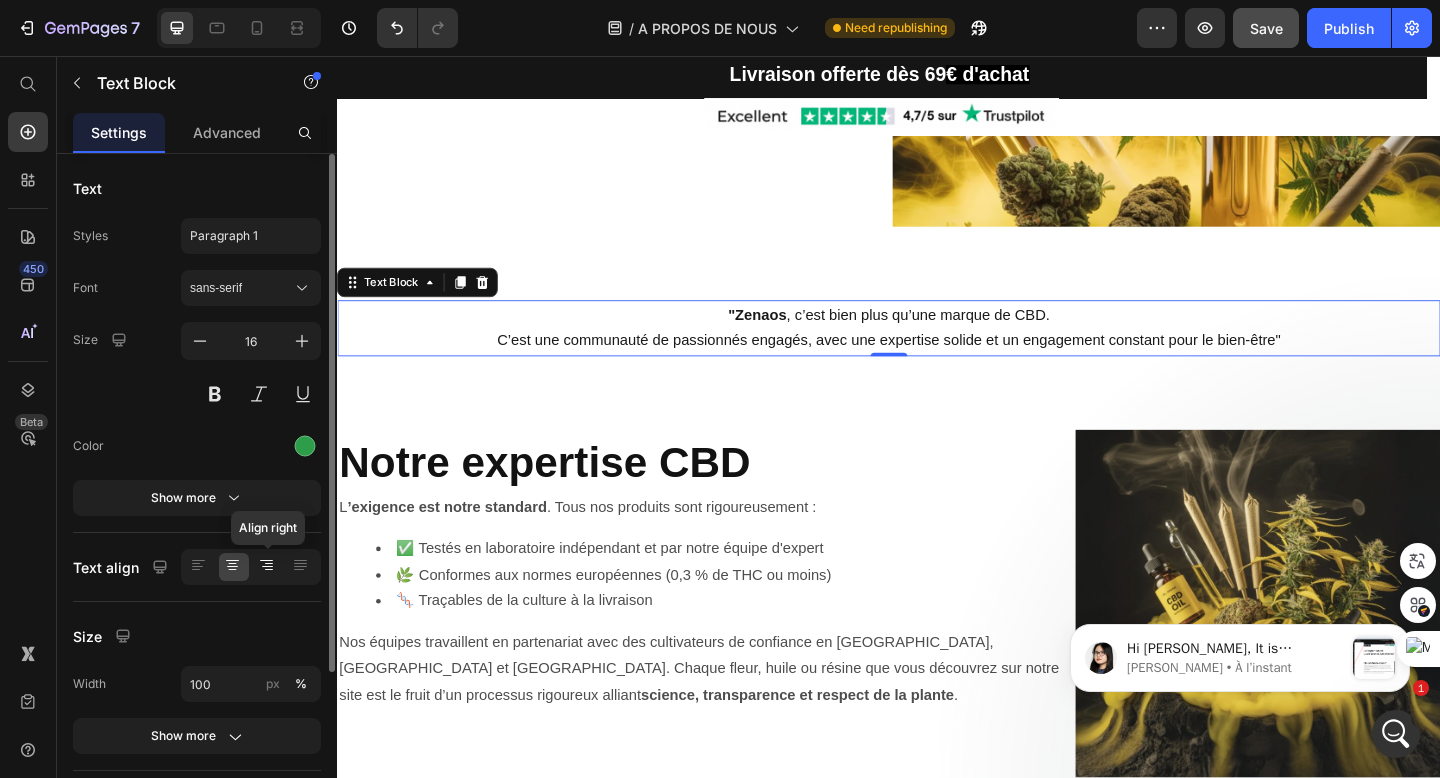 click 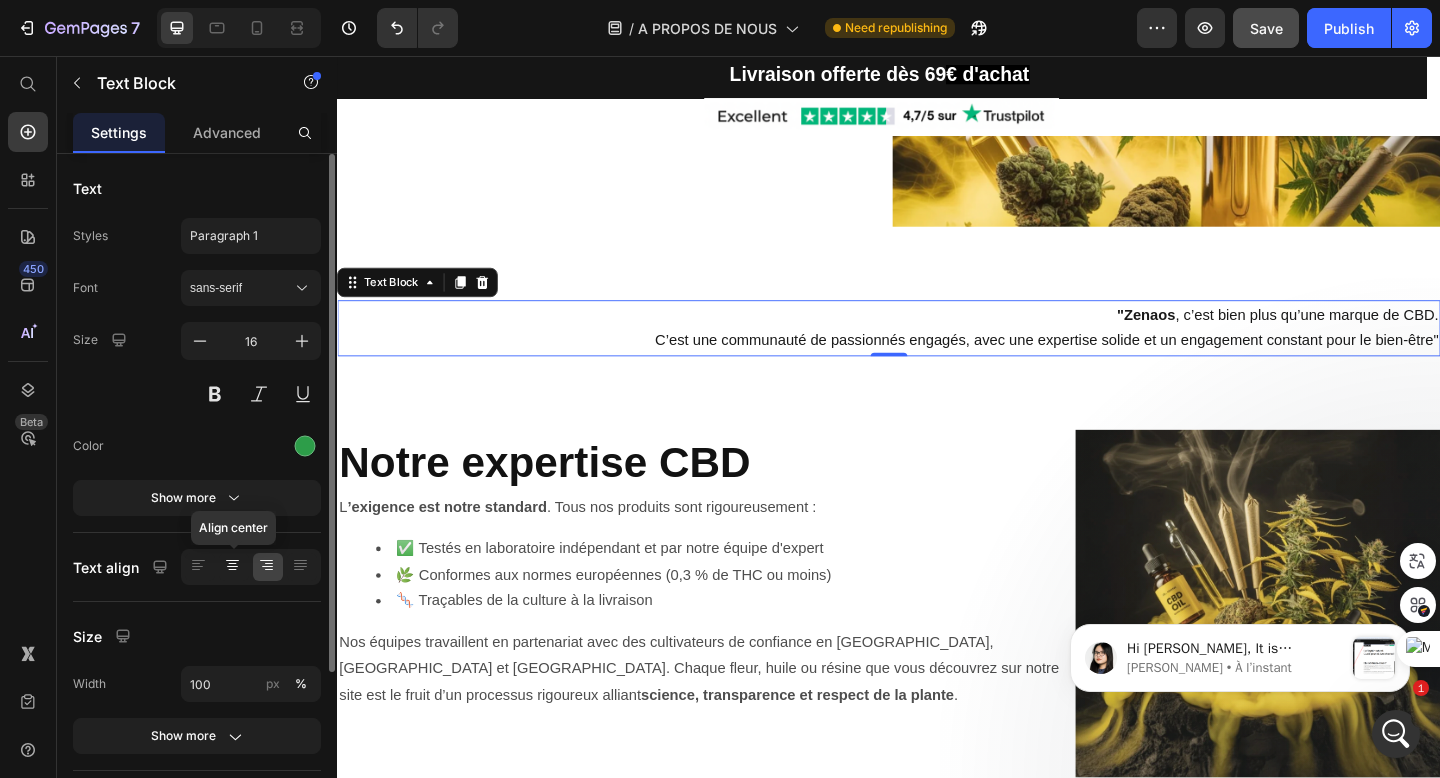 click 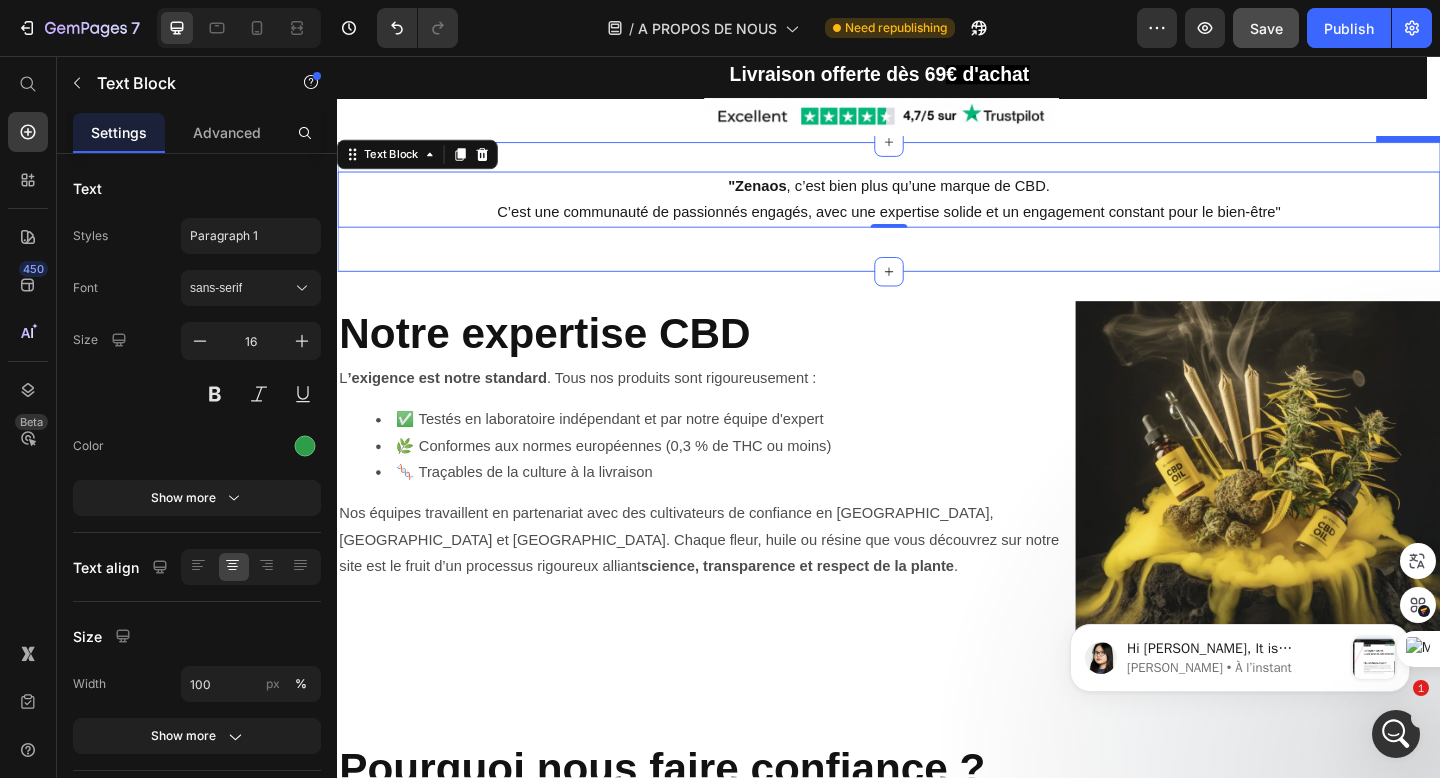 scroll, scrollTop: 723, scrollLeft: 0, axis: vertical 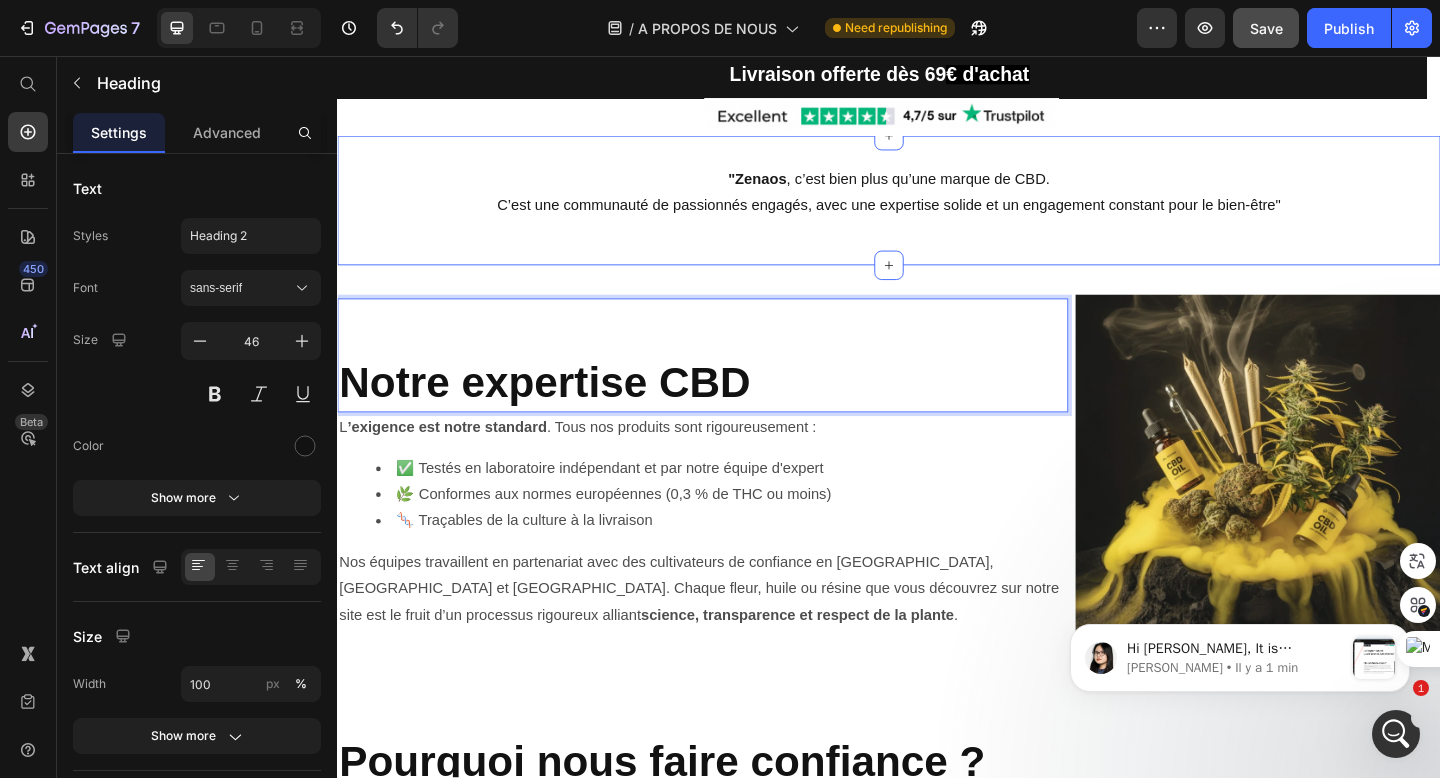 click on ""Zenaos , c’est bien plus qu’une marque de CBD.  C’est une communauté de passionnés engagés, avec une expertise solide et un engagement constant pour le bien-être" Text Block Row Section 4" at bounding box center (937, 214) 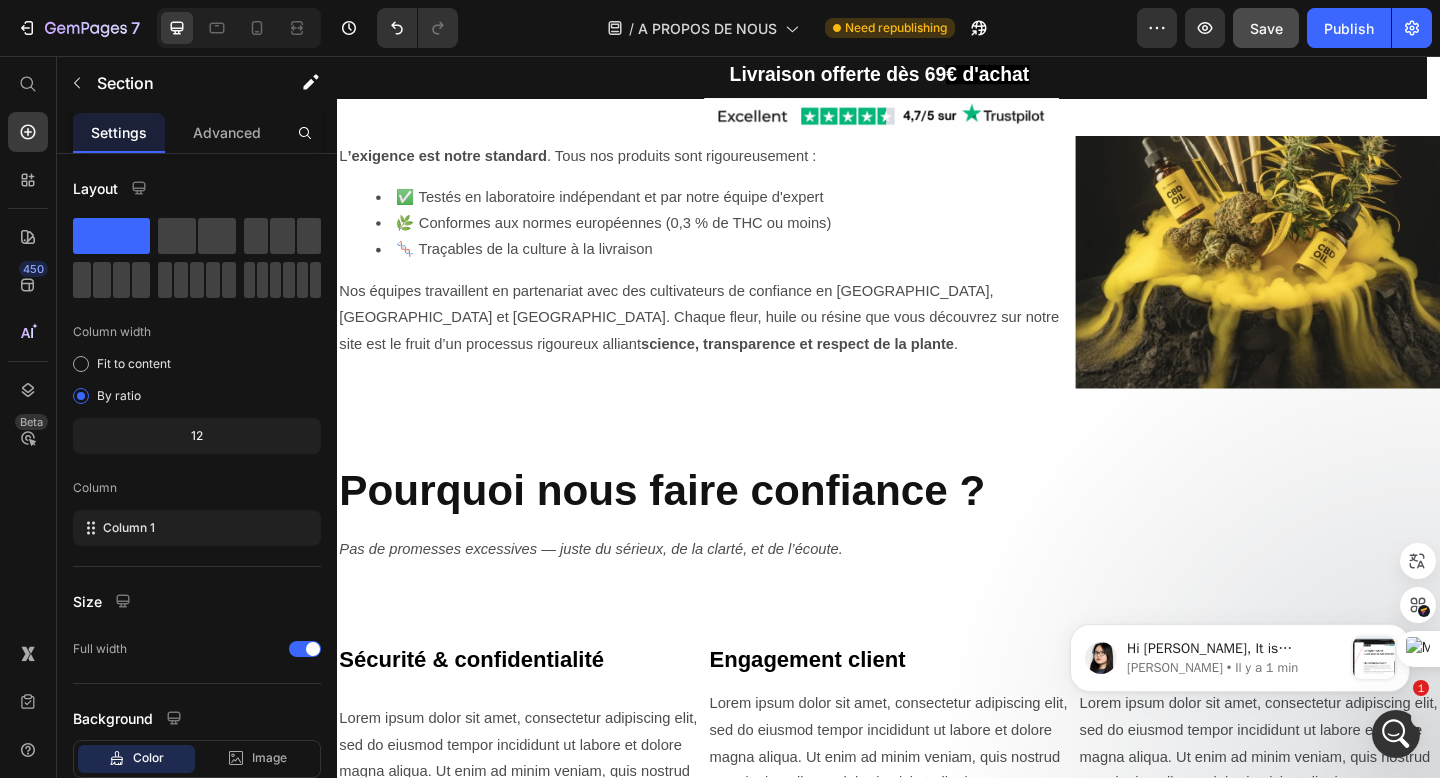 scroll, scrollTop: 1083, scrollLeft: 0, axis: vertical 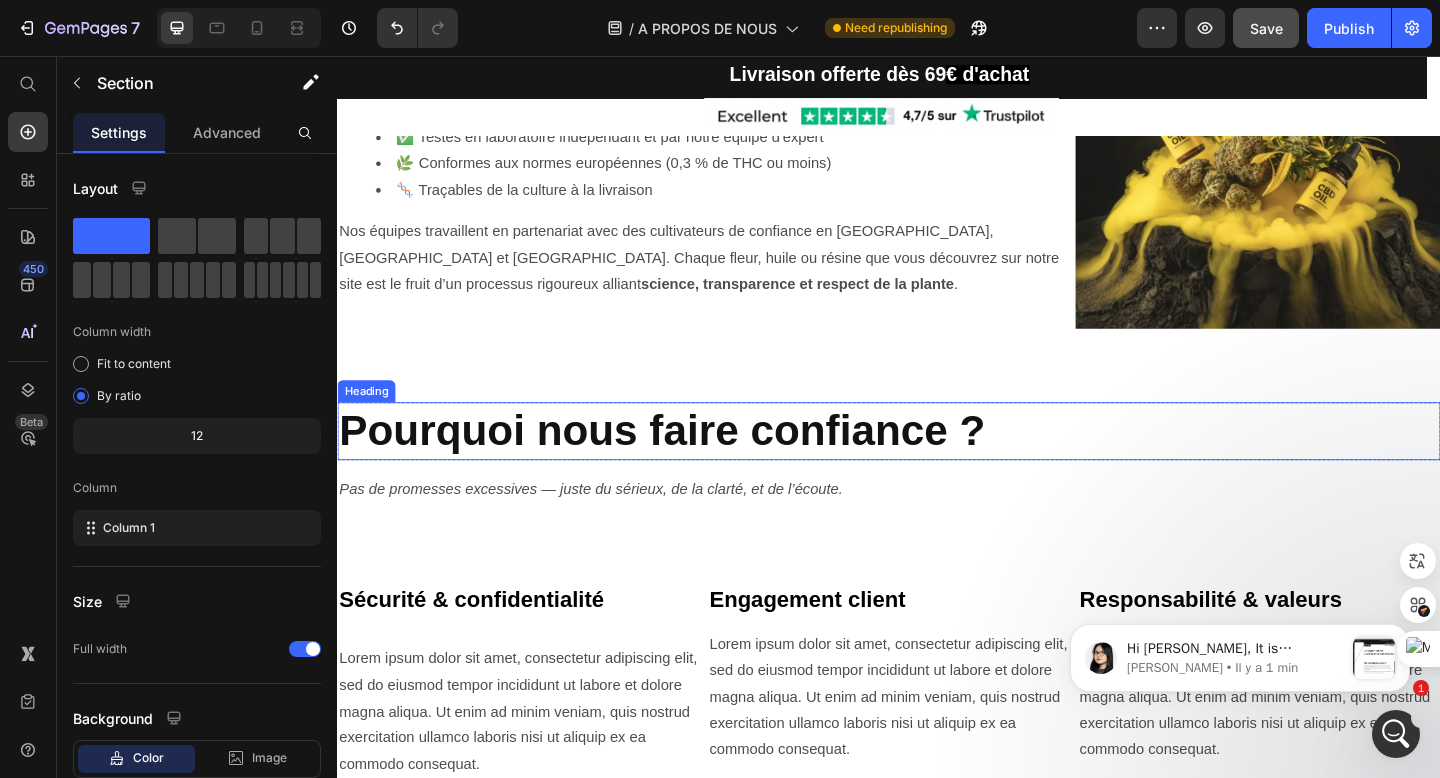 click on "Pourquoi nous faire confiance ?" at bounding box center (690, 464) 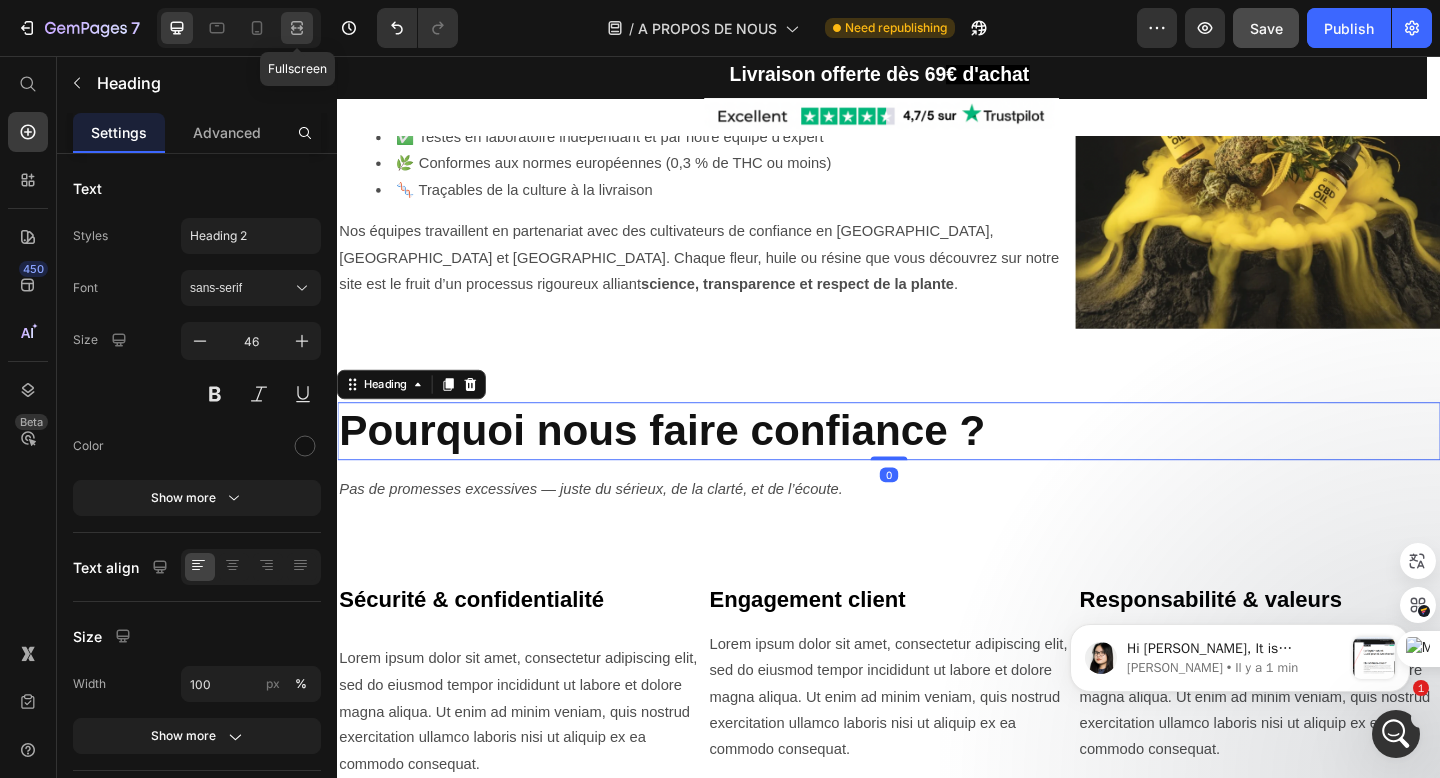 click 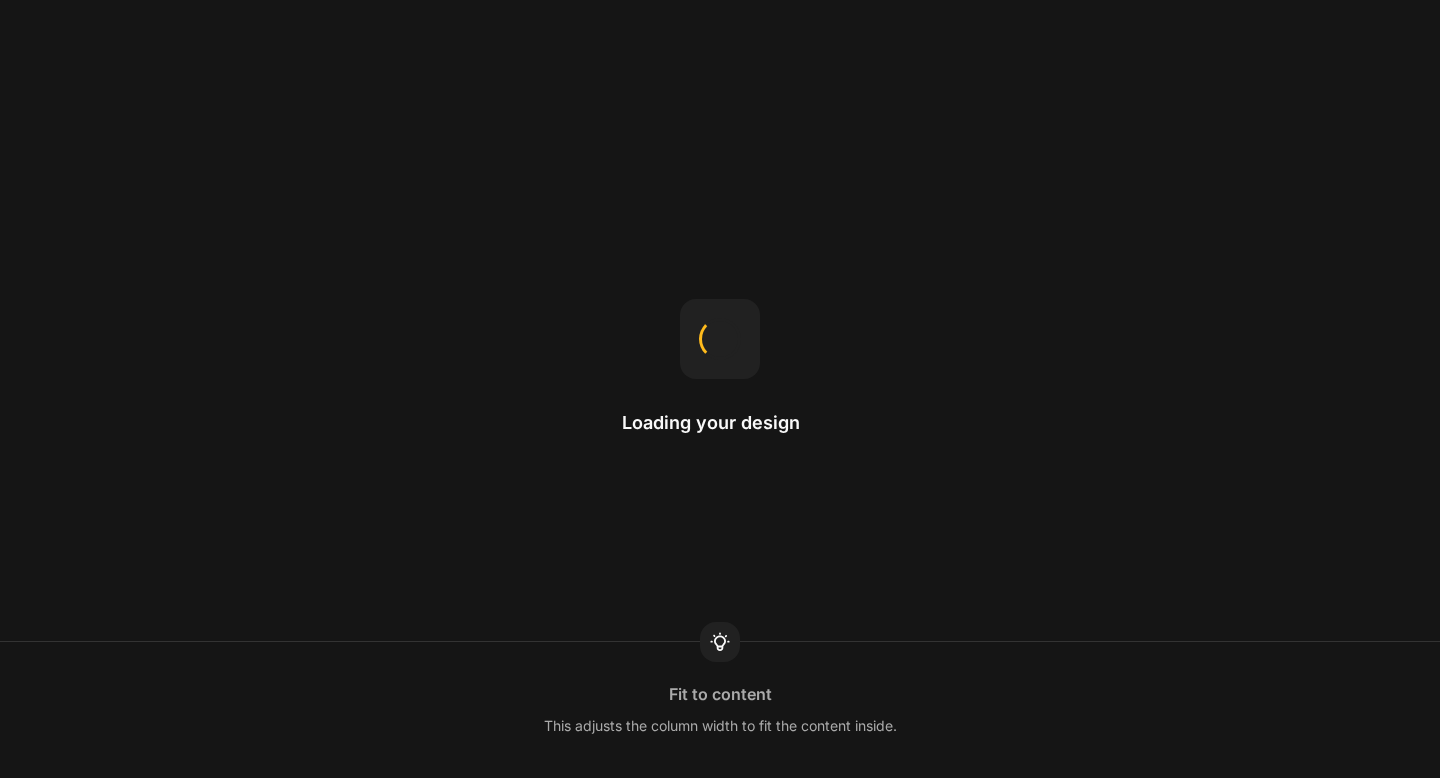 scroll, scrollTop: 0, scrollLeft: 0, axis: both 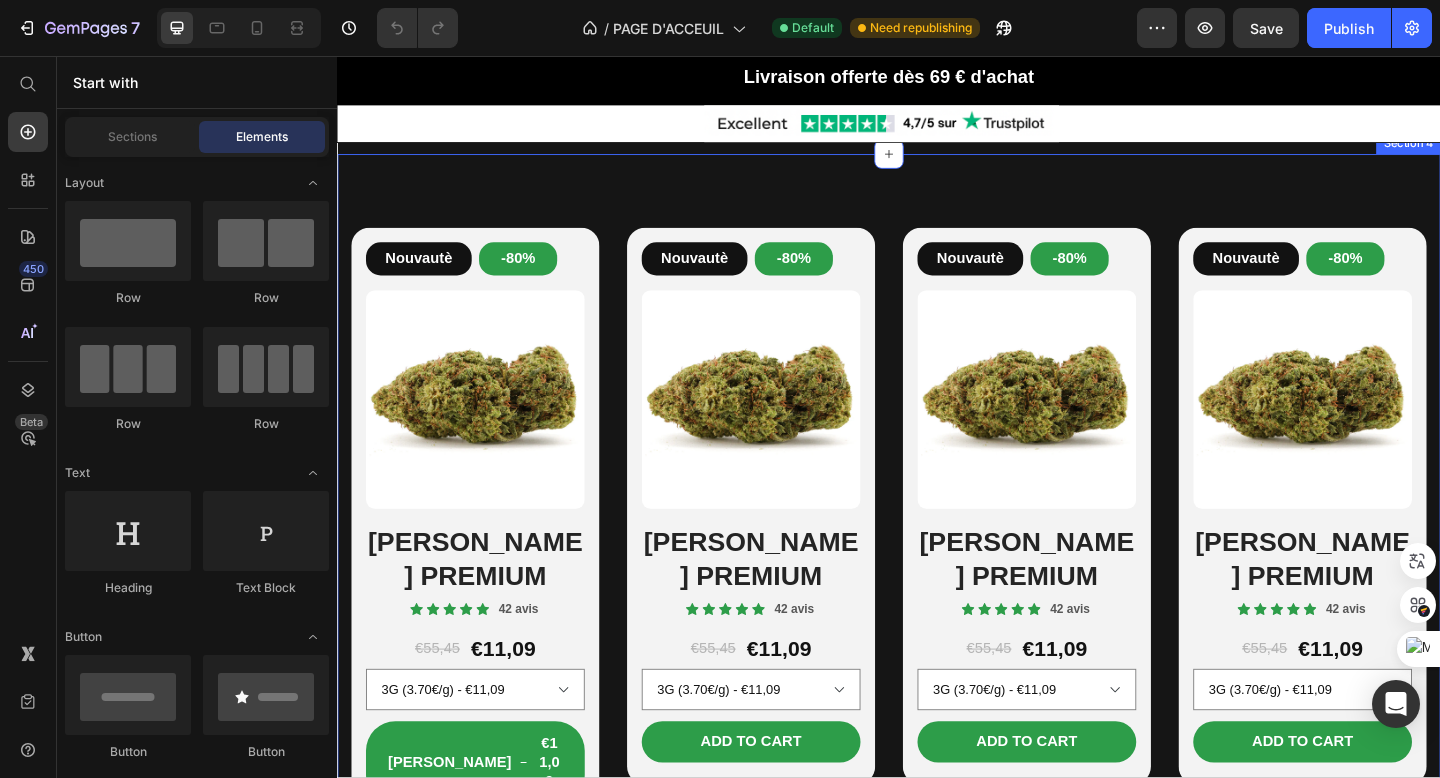 drag, startPoint x: 555, startPoint y: 178, endPoint x: 577, endPoint y: 185, distance: 23.086792 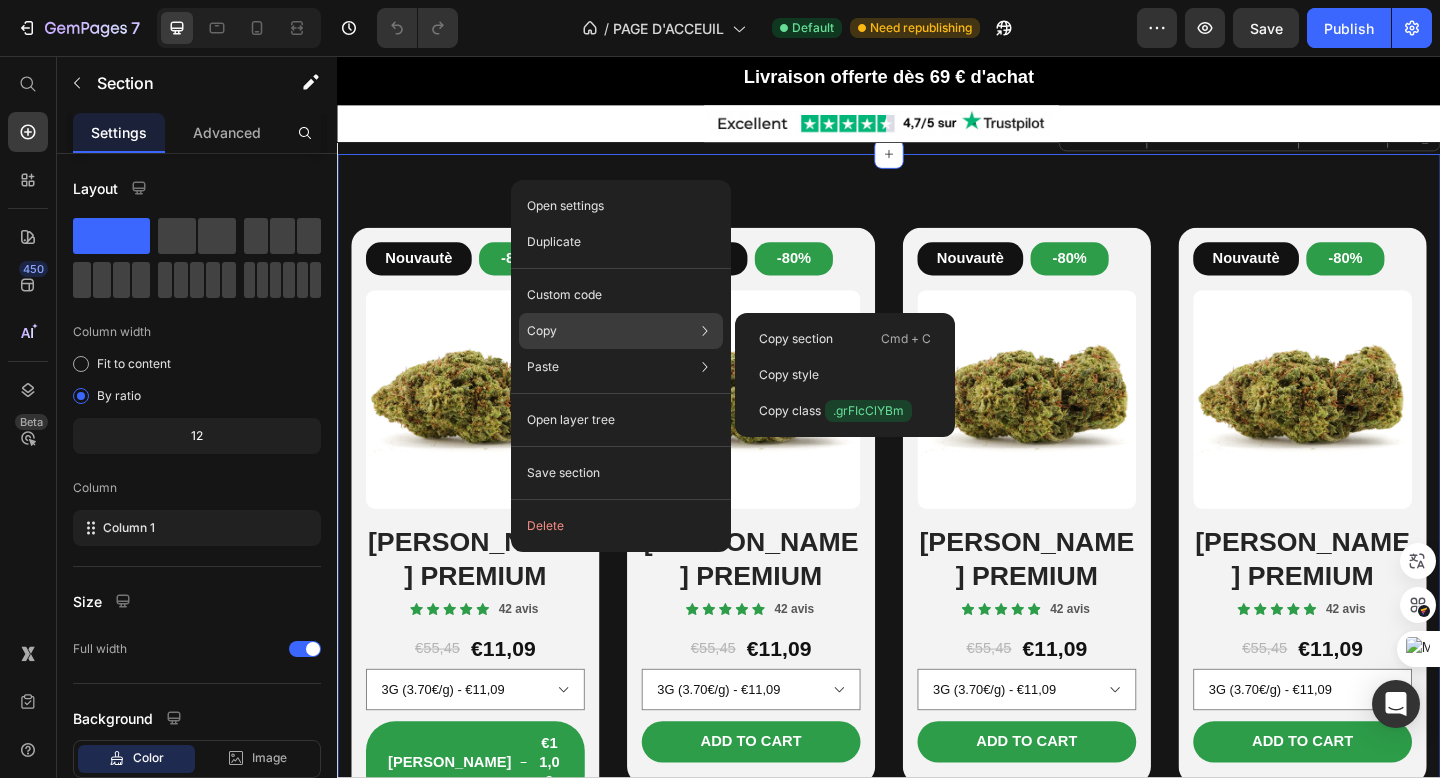 click on "Copy Copy section  Cmd + C Copy style  Copy class  .grFIcClYBm" 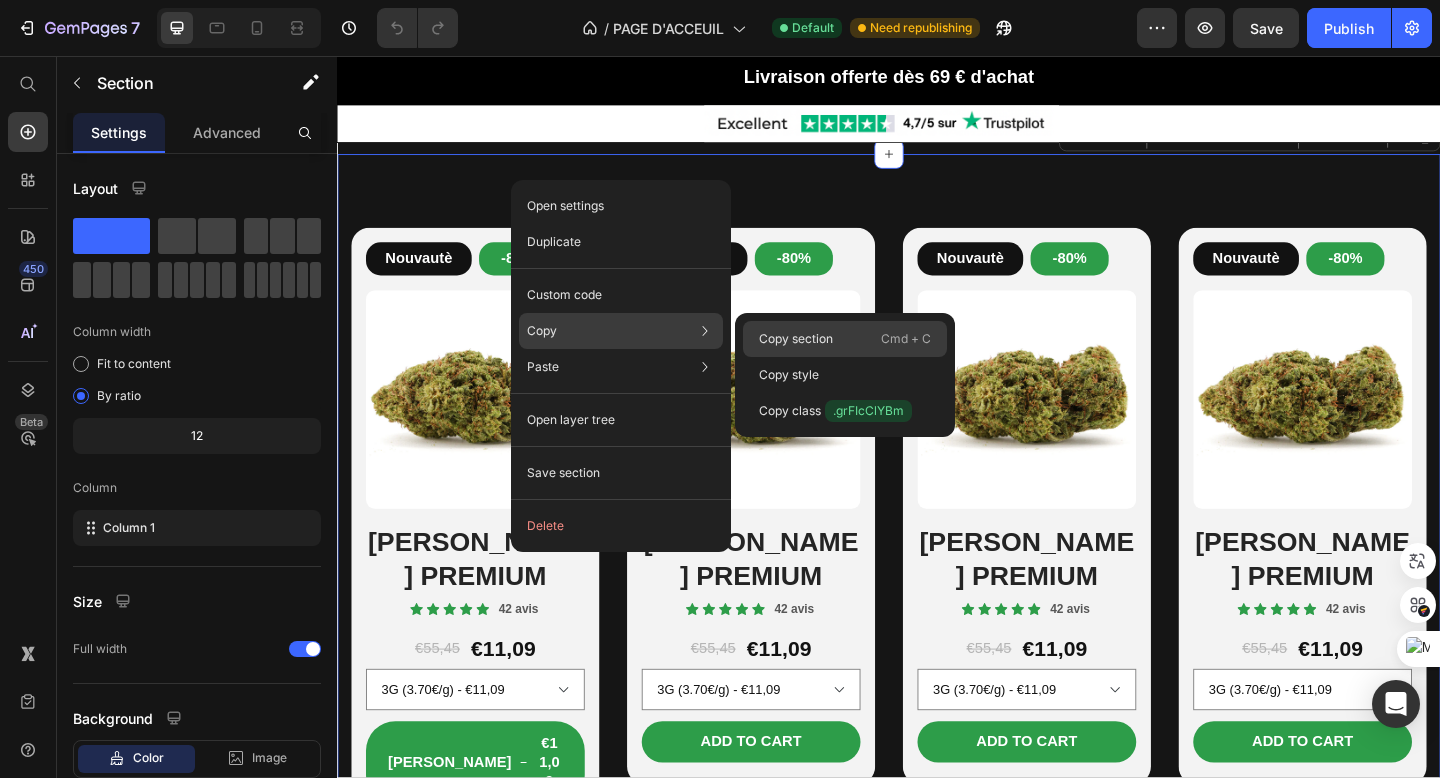 click on "Copy section" at bounding box center (796, 339) 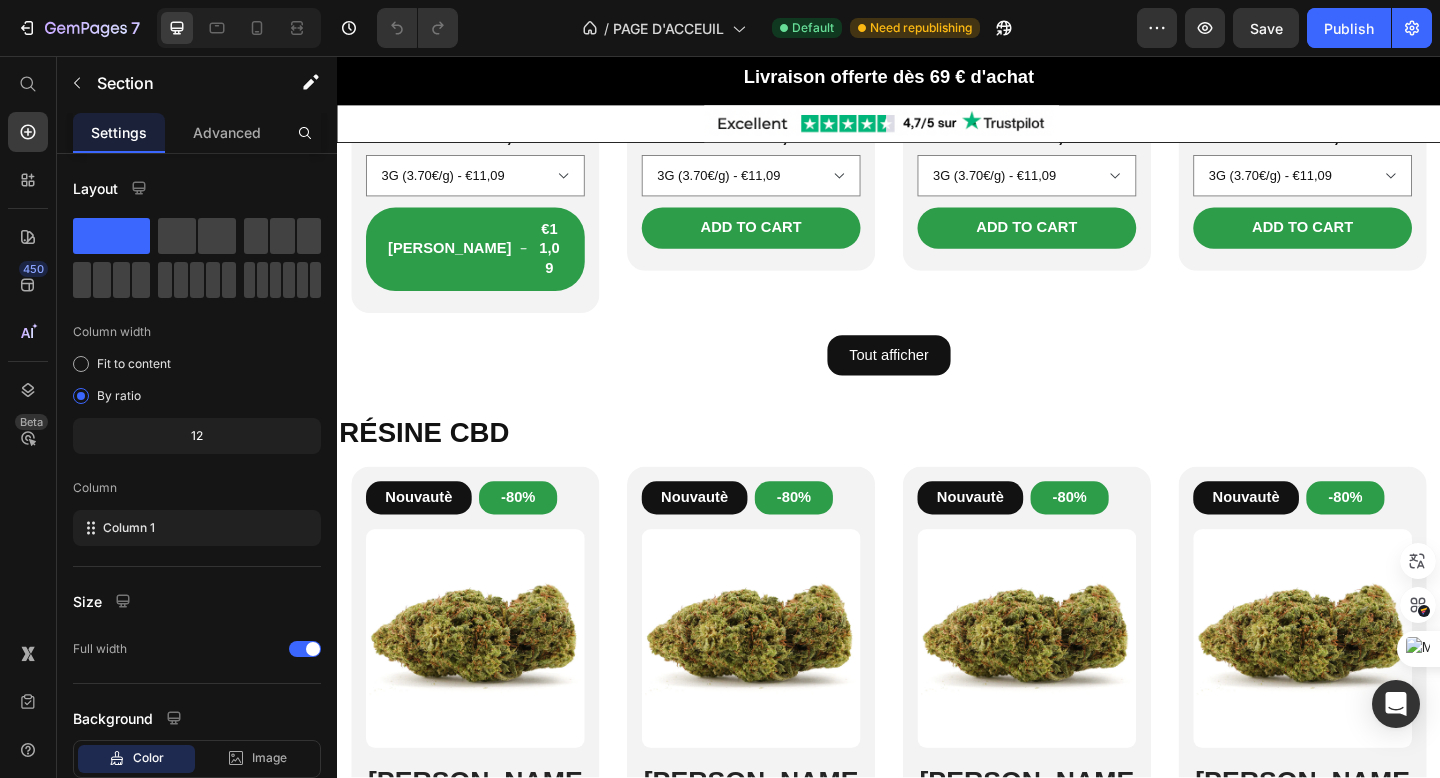 scroll, scrollTop: 3986, scrollLeft: 0, axis: vertical 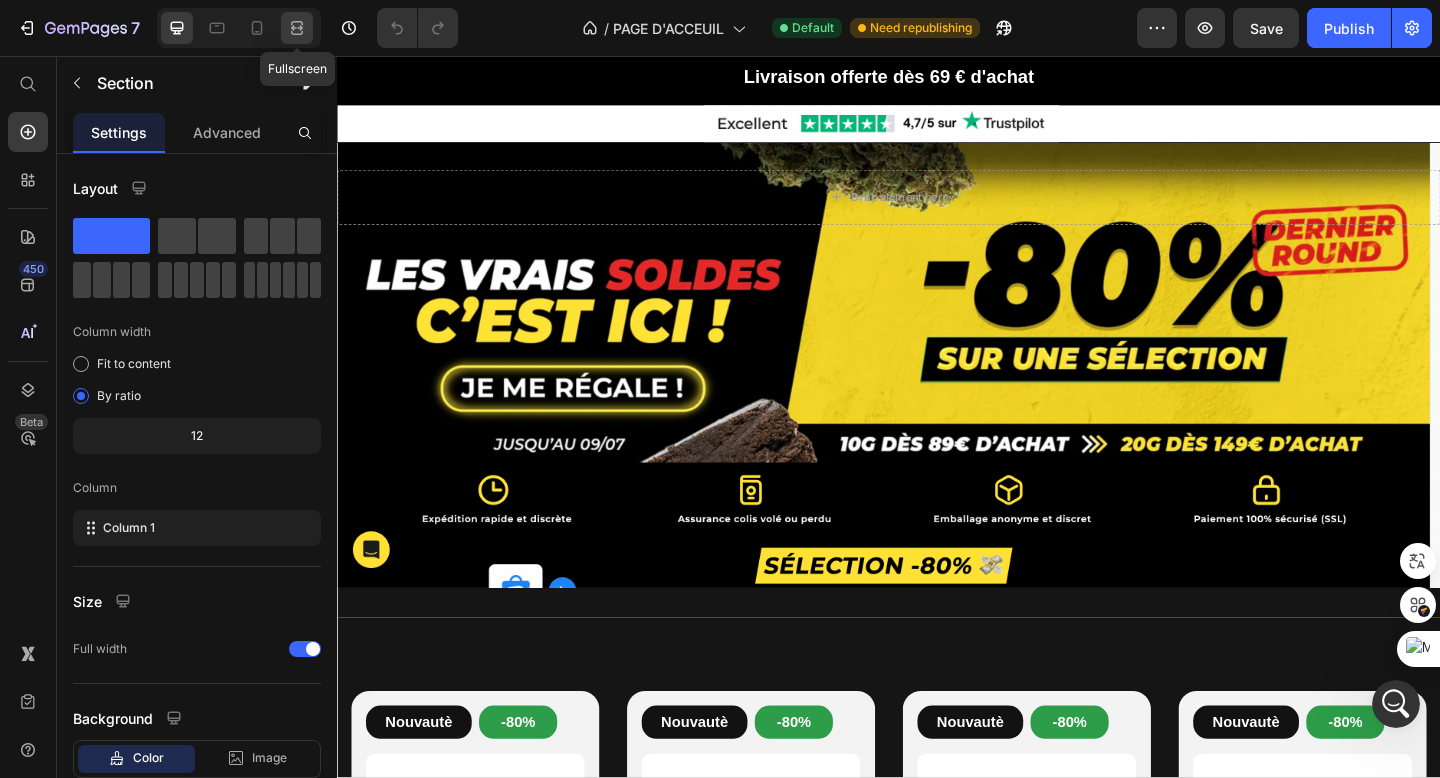 click 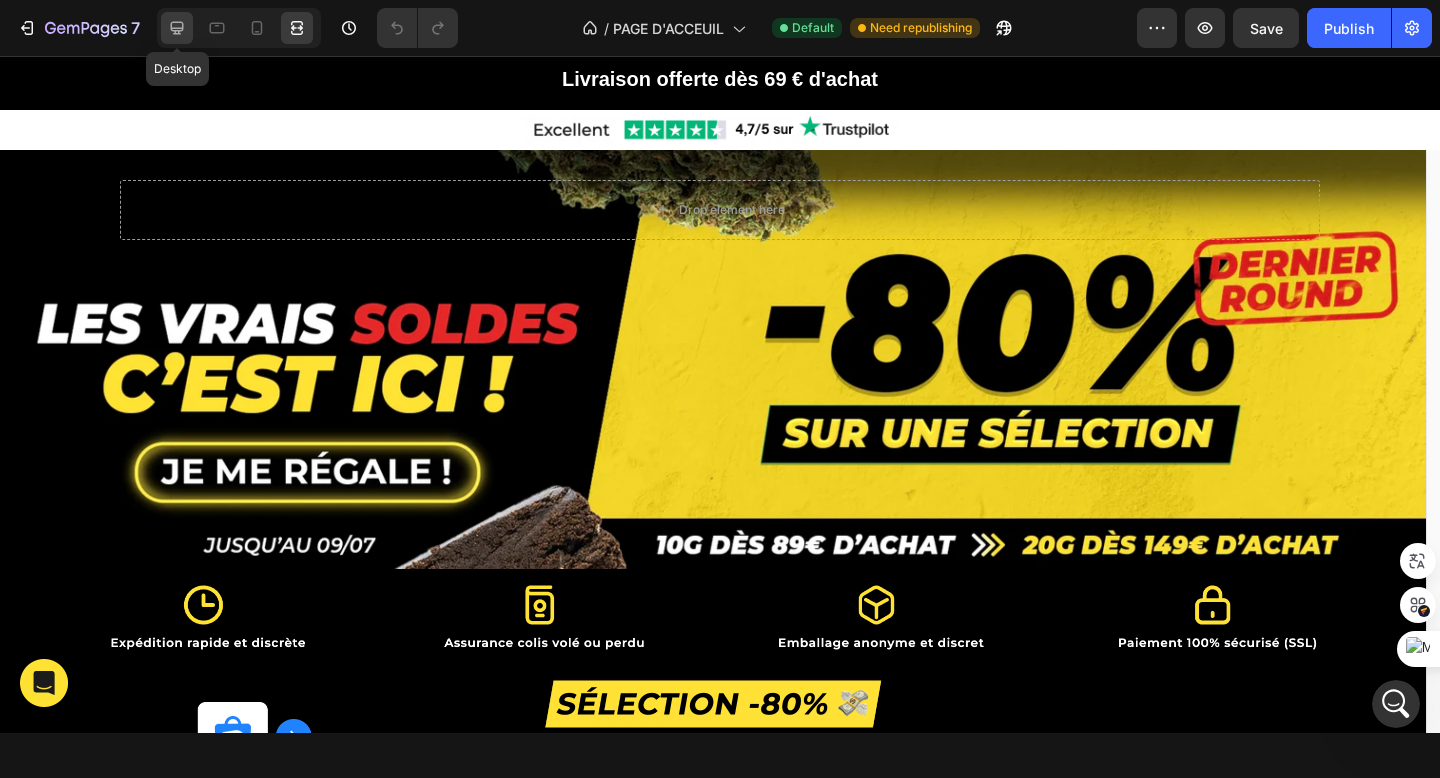 click 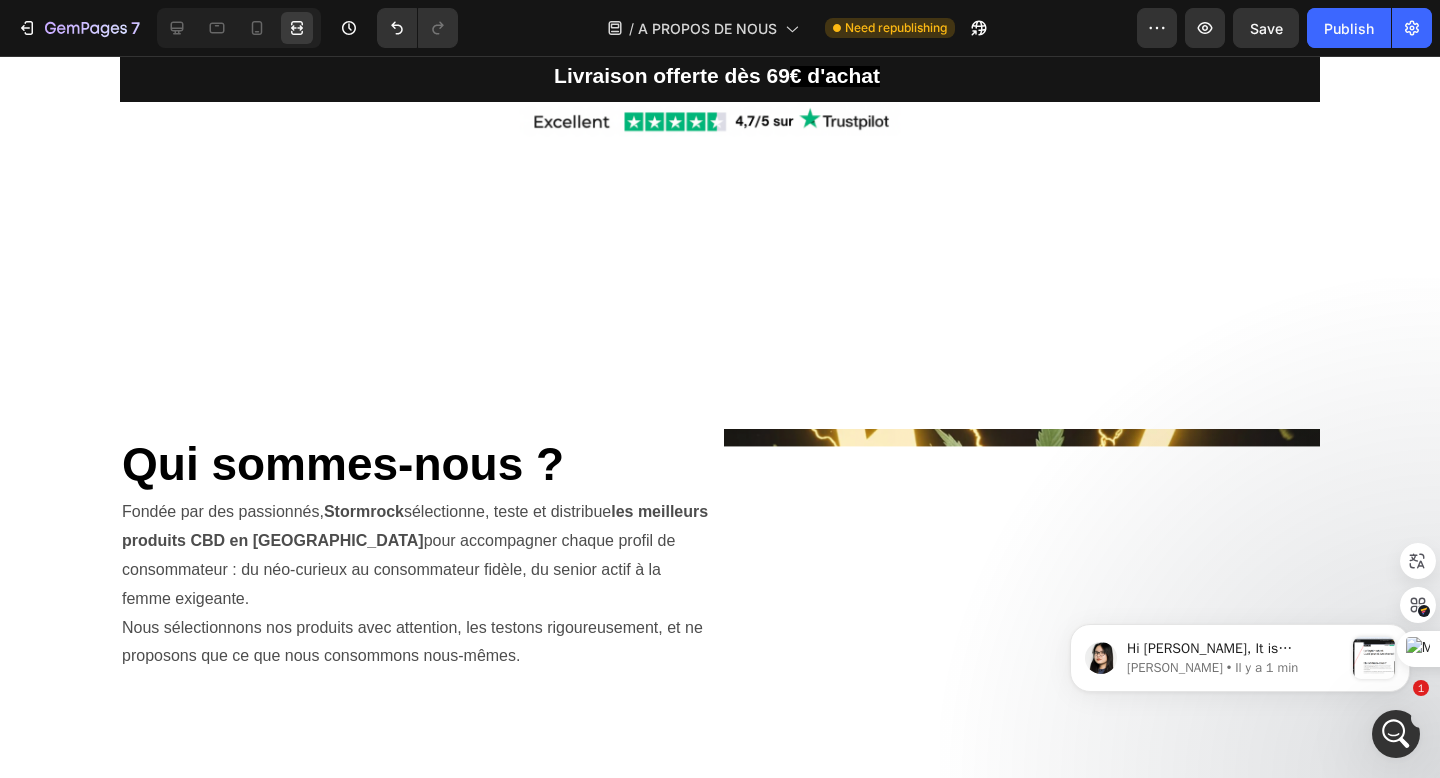 scroll, scrollTop: 1088, scrollLeft: 0, axis: vertical 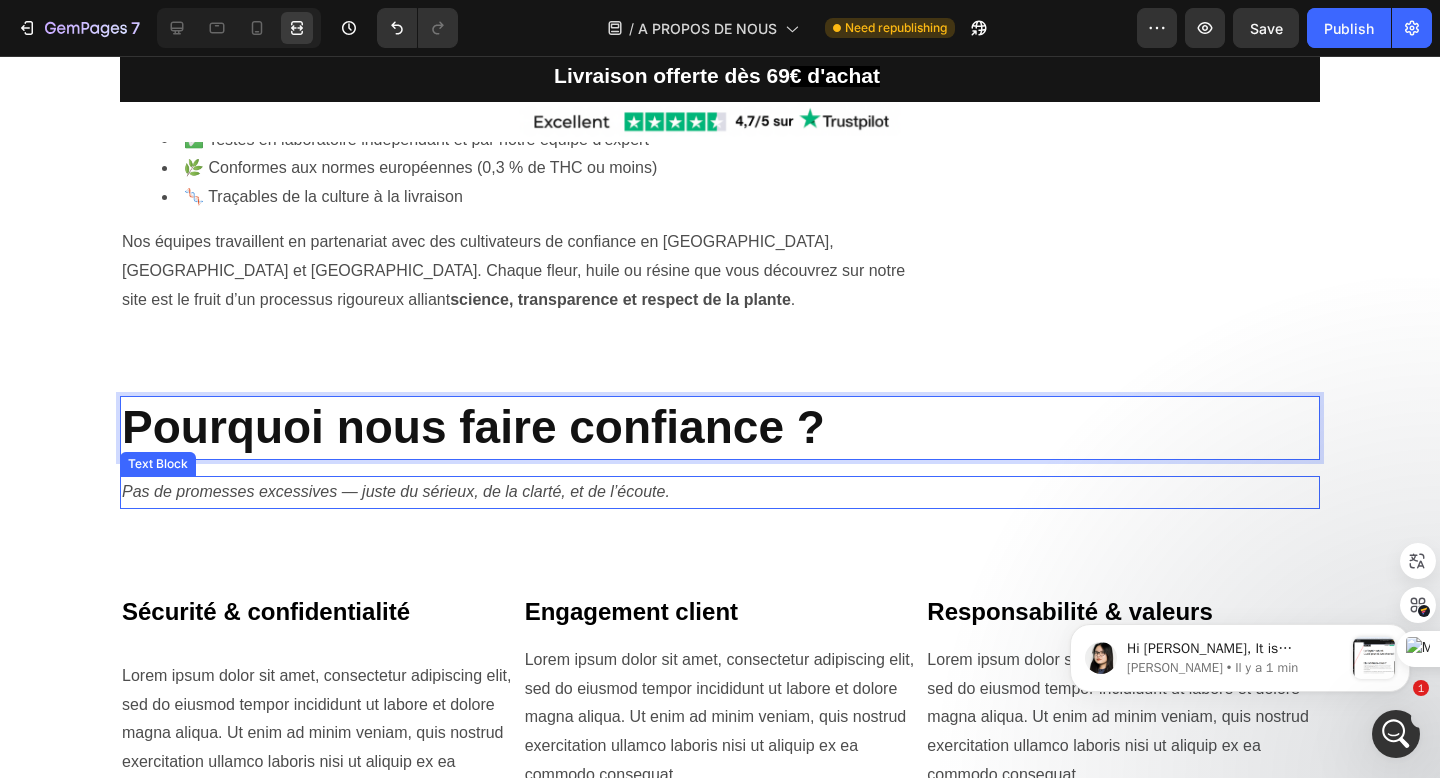 click on "Pas de promesses excessives — juste du sérieux, de la clarté, et de l’écoute." at bounding box center [396, 491] 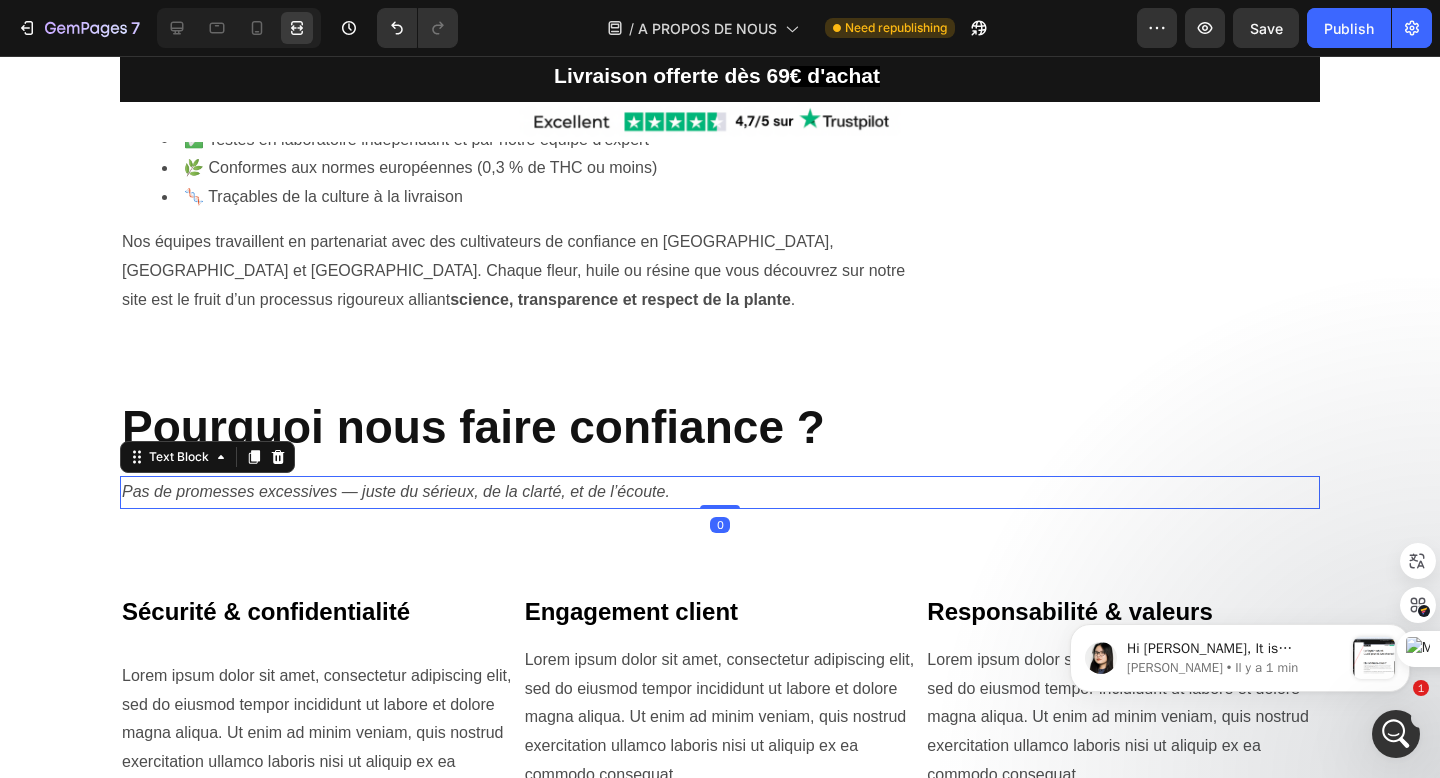 click on "Pas de promesses excessives — juste du sérieux, de la clarté, et de l’écoute." at bounding box center [396, 491] 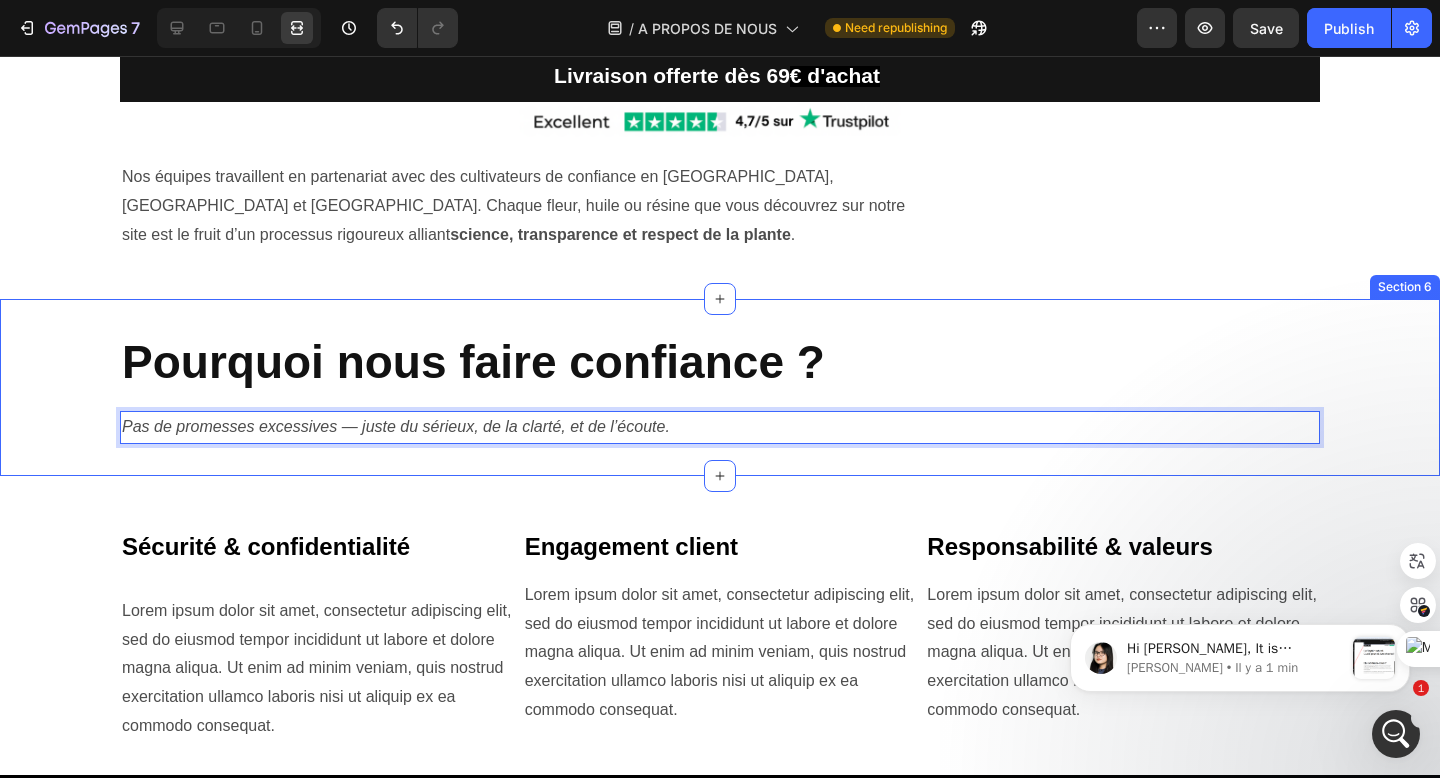 scroll, scrollTop: 1288, scrollLeft: 0, axis: vertical 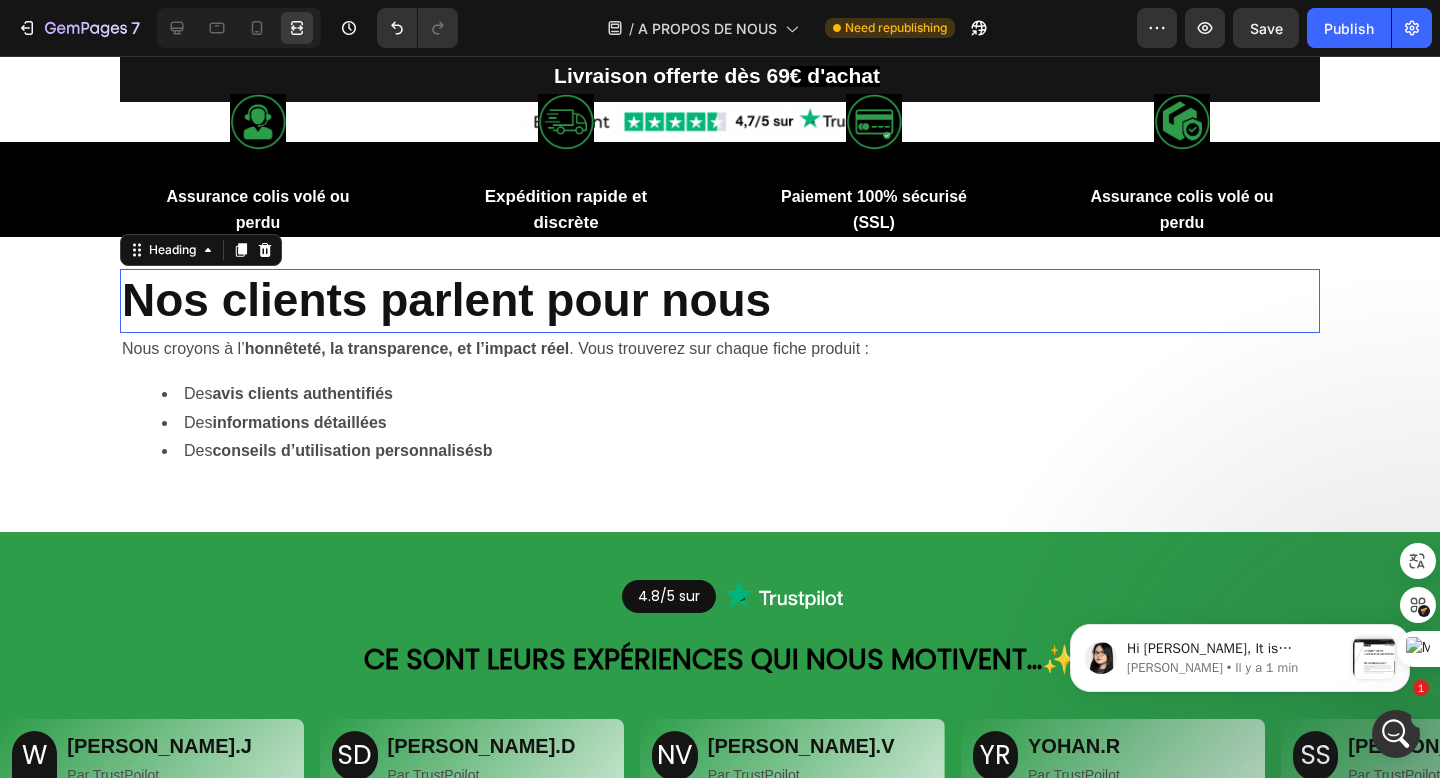 click on "Nos clients parlent pour nous" at bounding box center (446, 300) 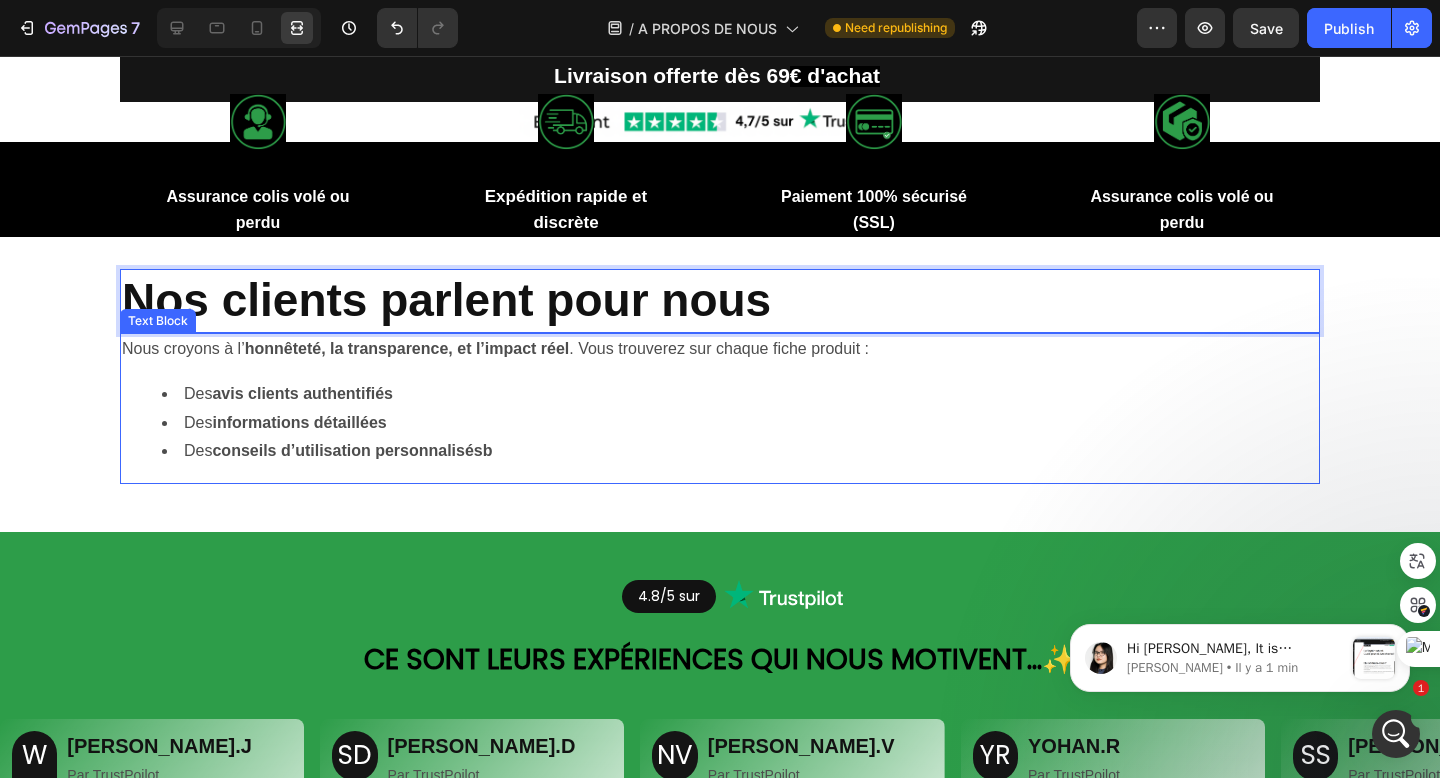 click on "Nous croyons à l’ honnêteté, la transparence, et l’impact réel . Vous trouverez sur chaque fiche produit :" at bounding box center (720, 349) 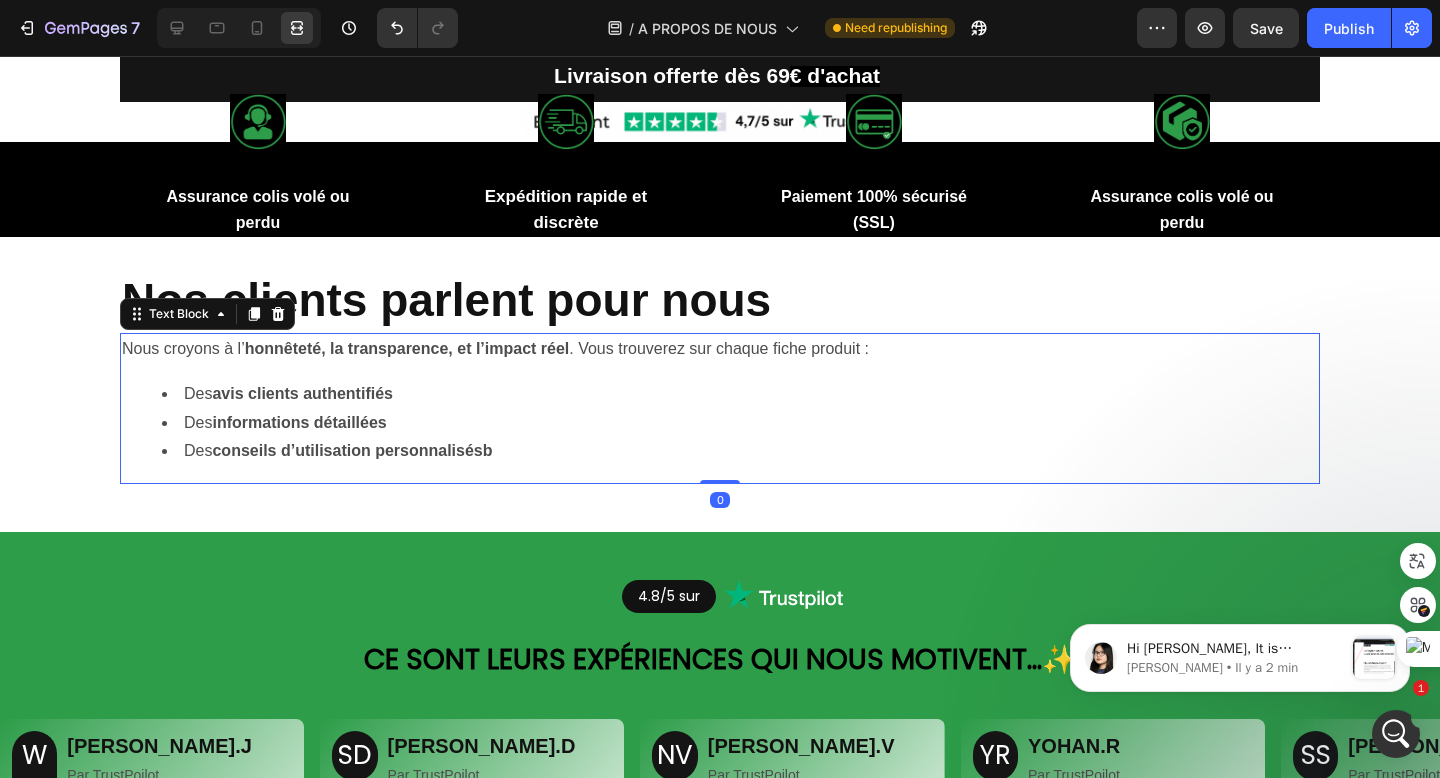click on "Nous croyons à l’ honnêteté, la transparence, et l’impact réel . Vous trouverez sur chaque fiche produit :" at bounding box center (720, 349) 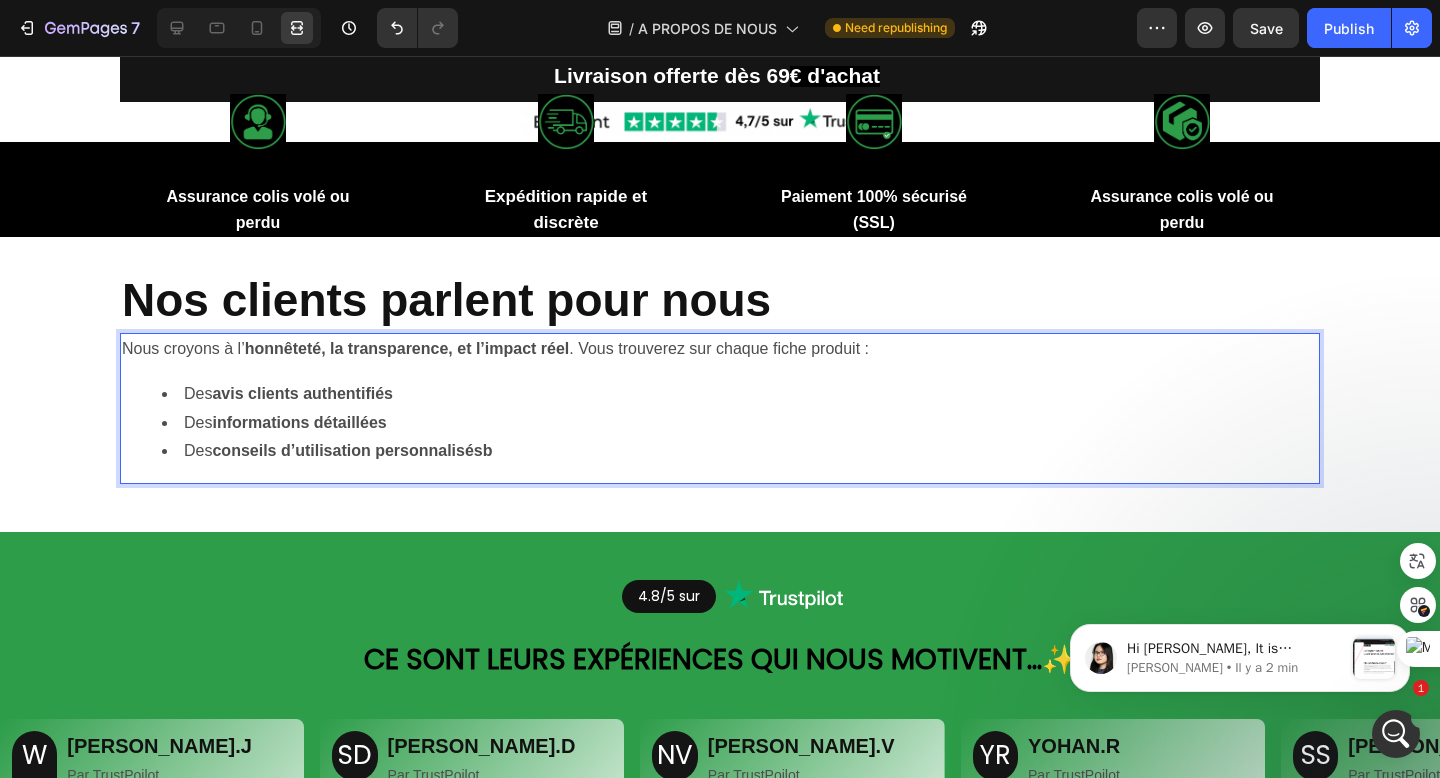 click on "Des  avis clients authentifiés Des  informations détaillées Des  conseils d’utilisation personnalisésb" at bounding box center [720, 423] 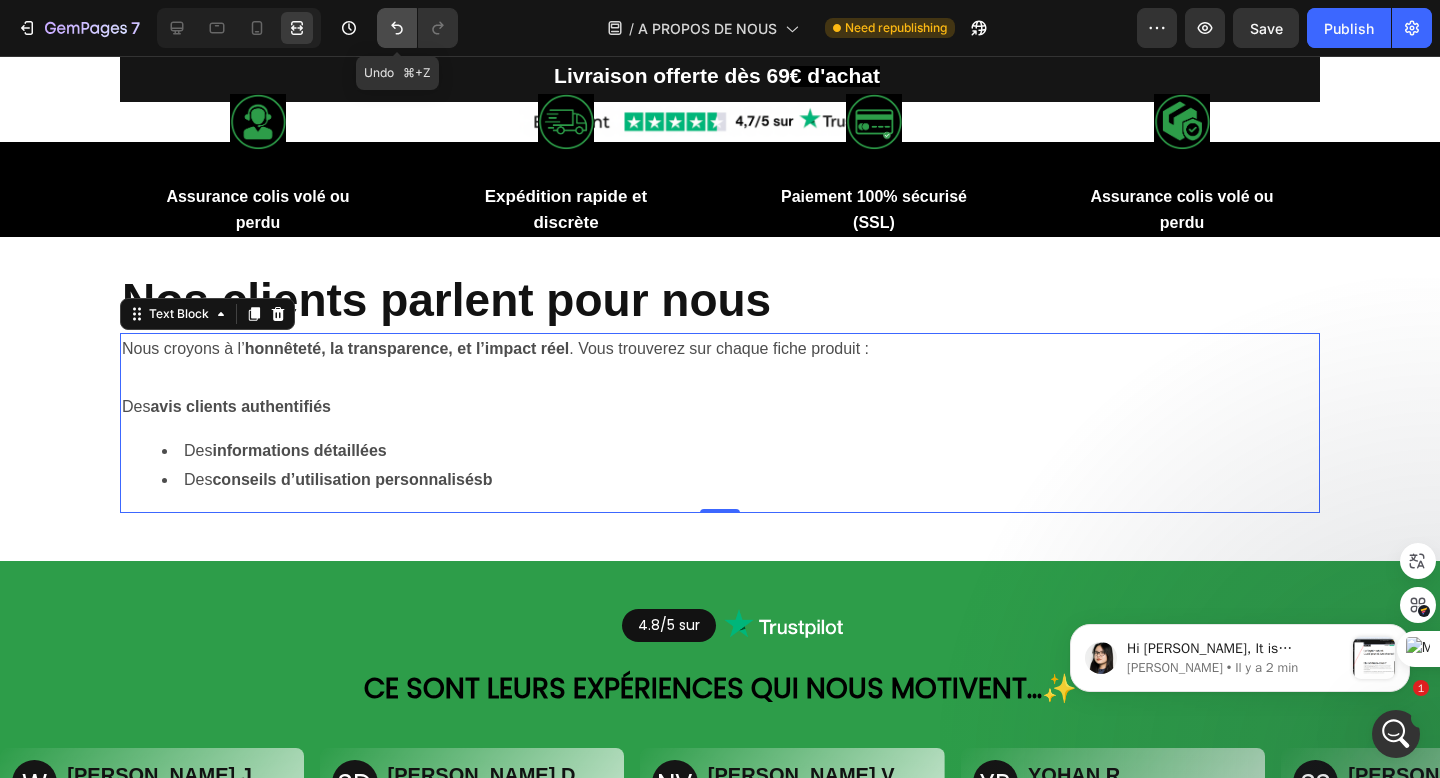 click 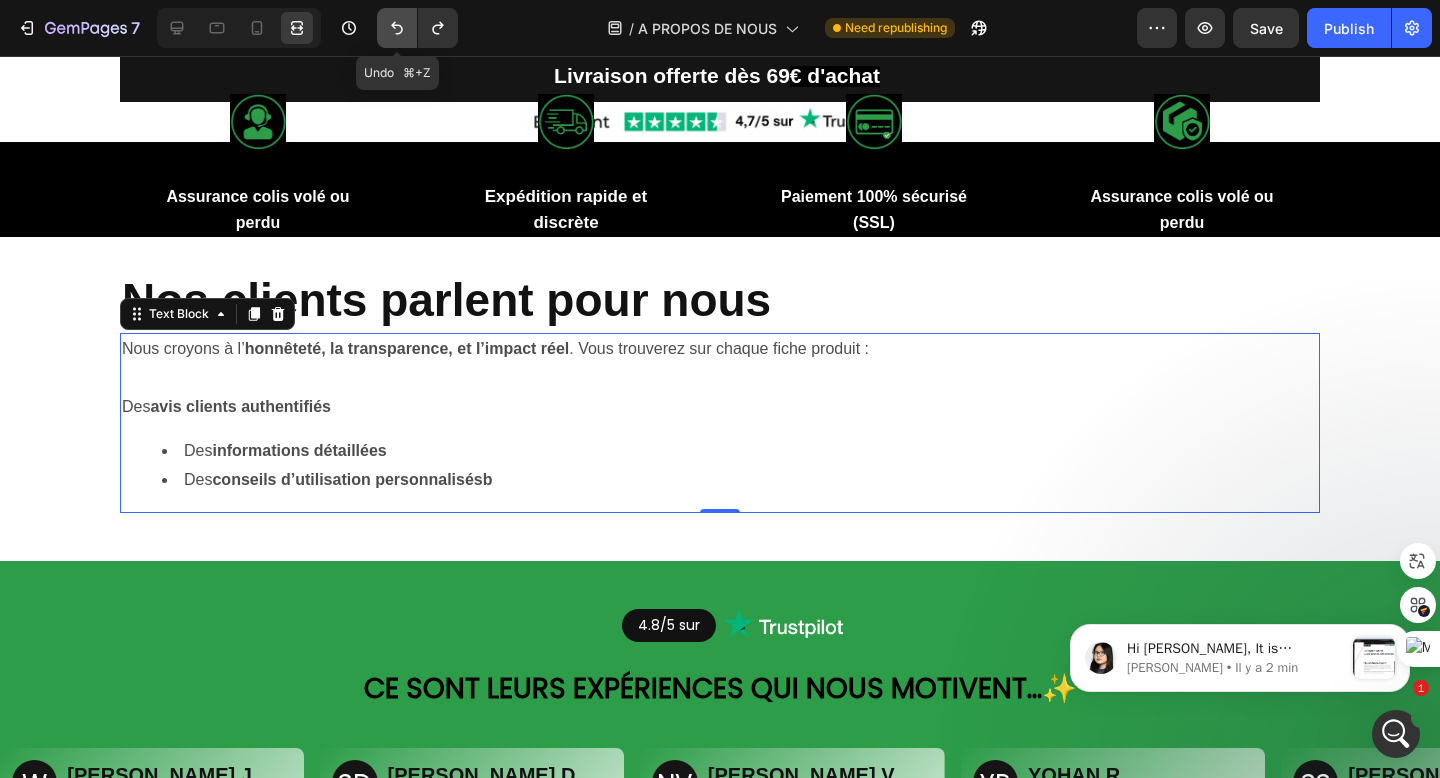 click 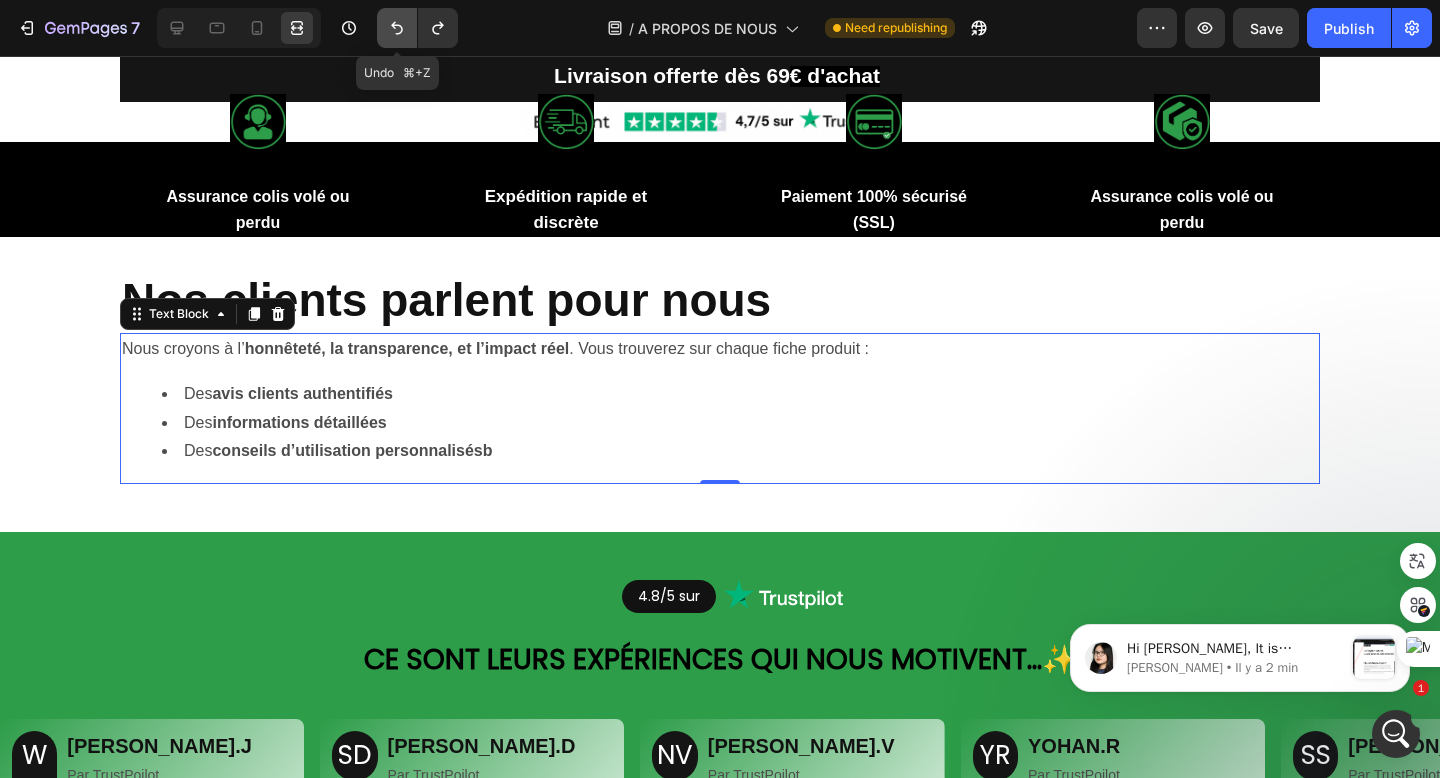 click 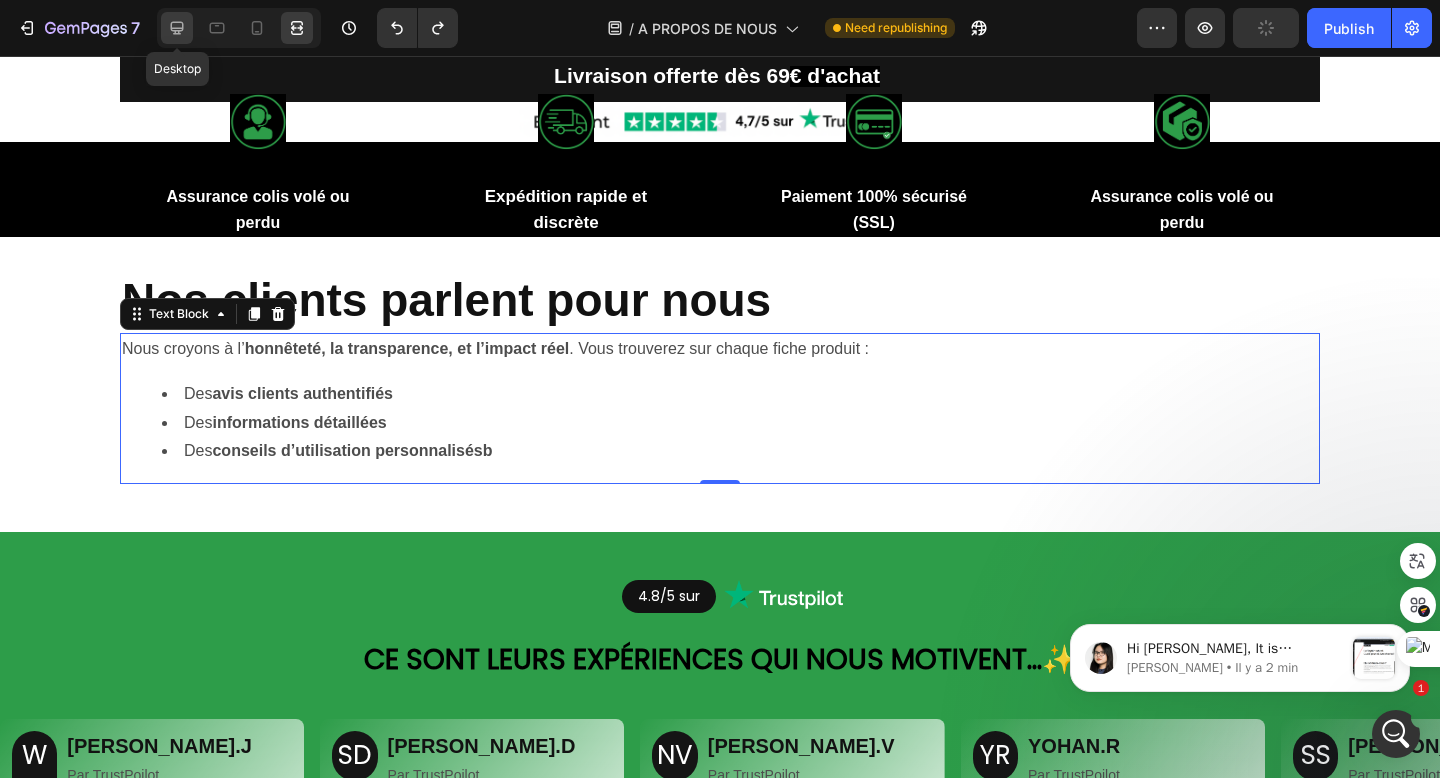 click 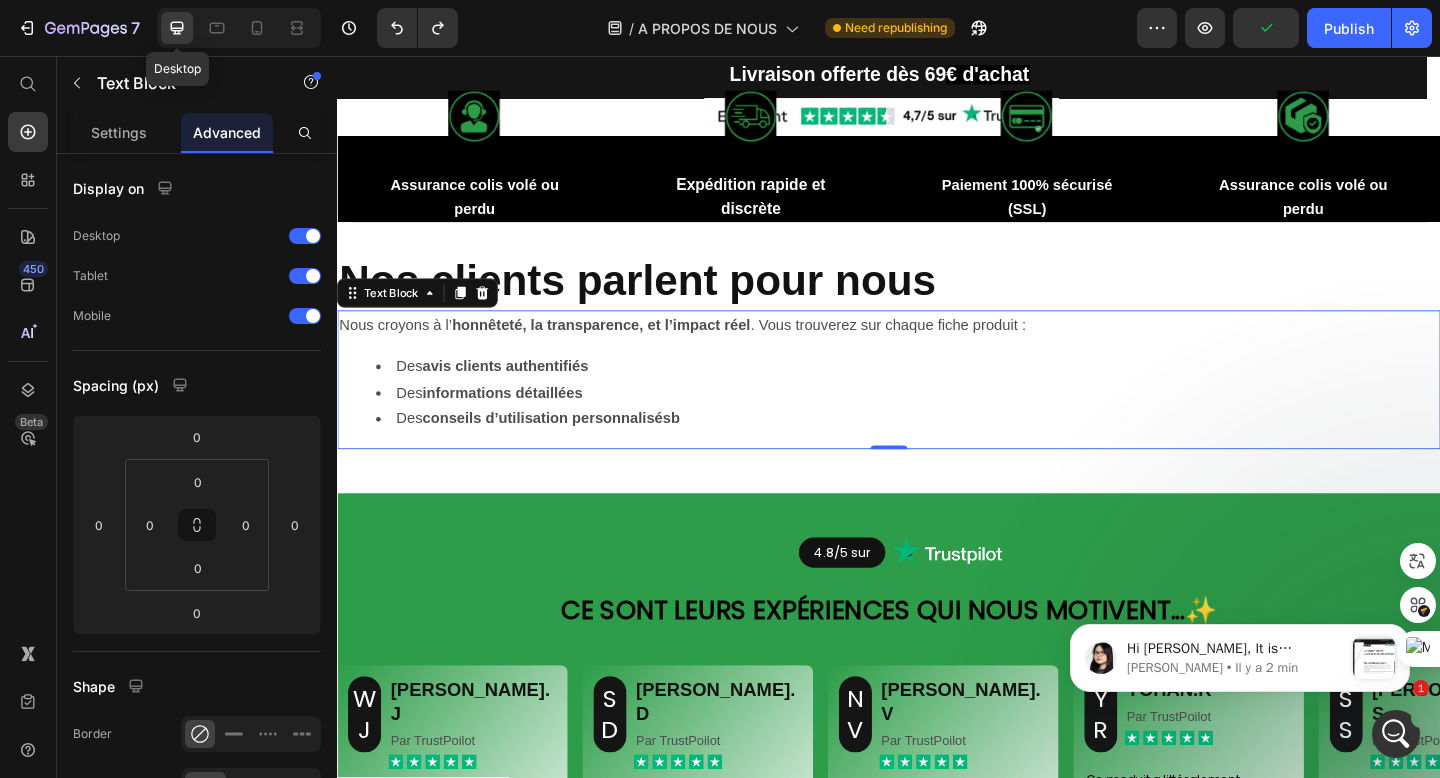 scroll, scrollTop: 1841, scrollLeft: 0, axis: vertical 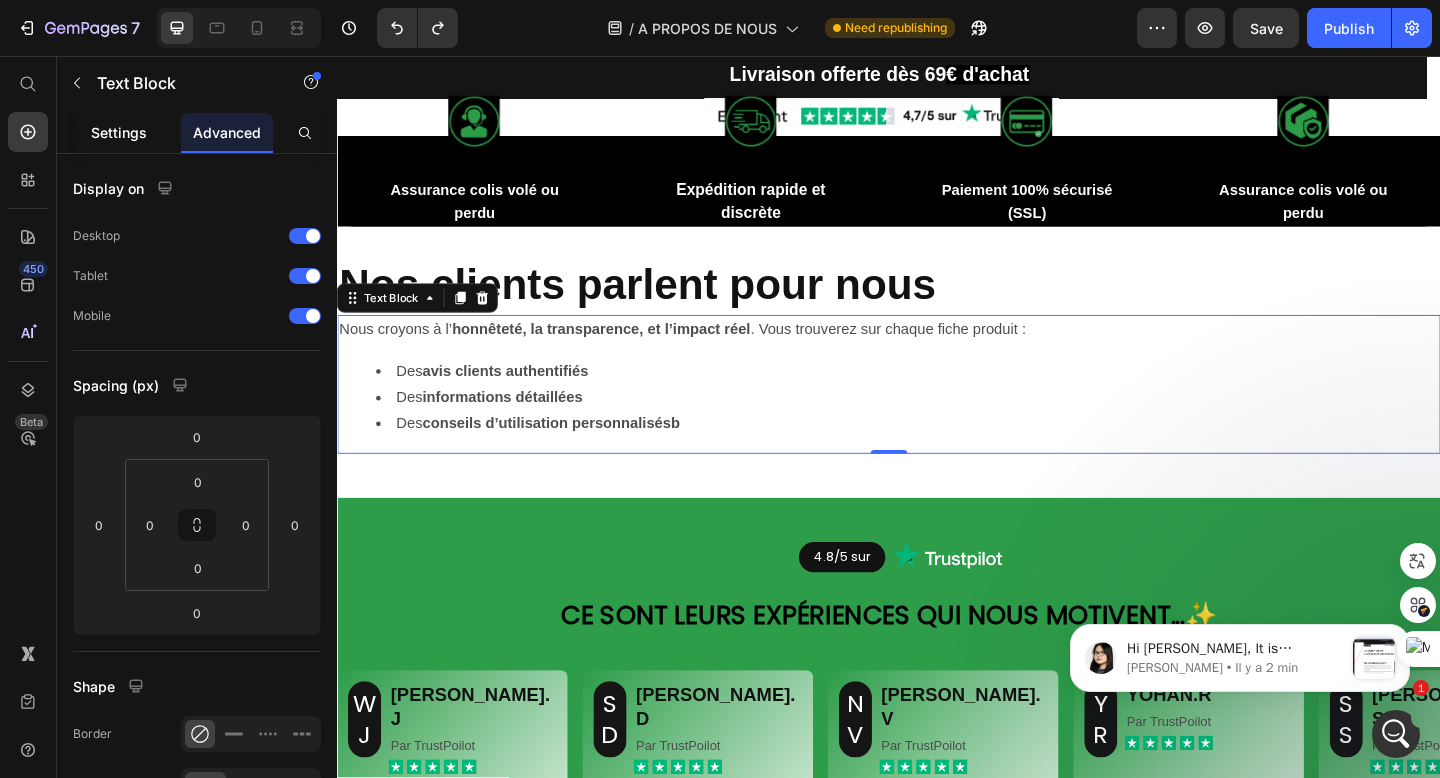 click on "Settings" at bounding box center [119, 132] 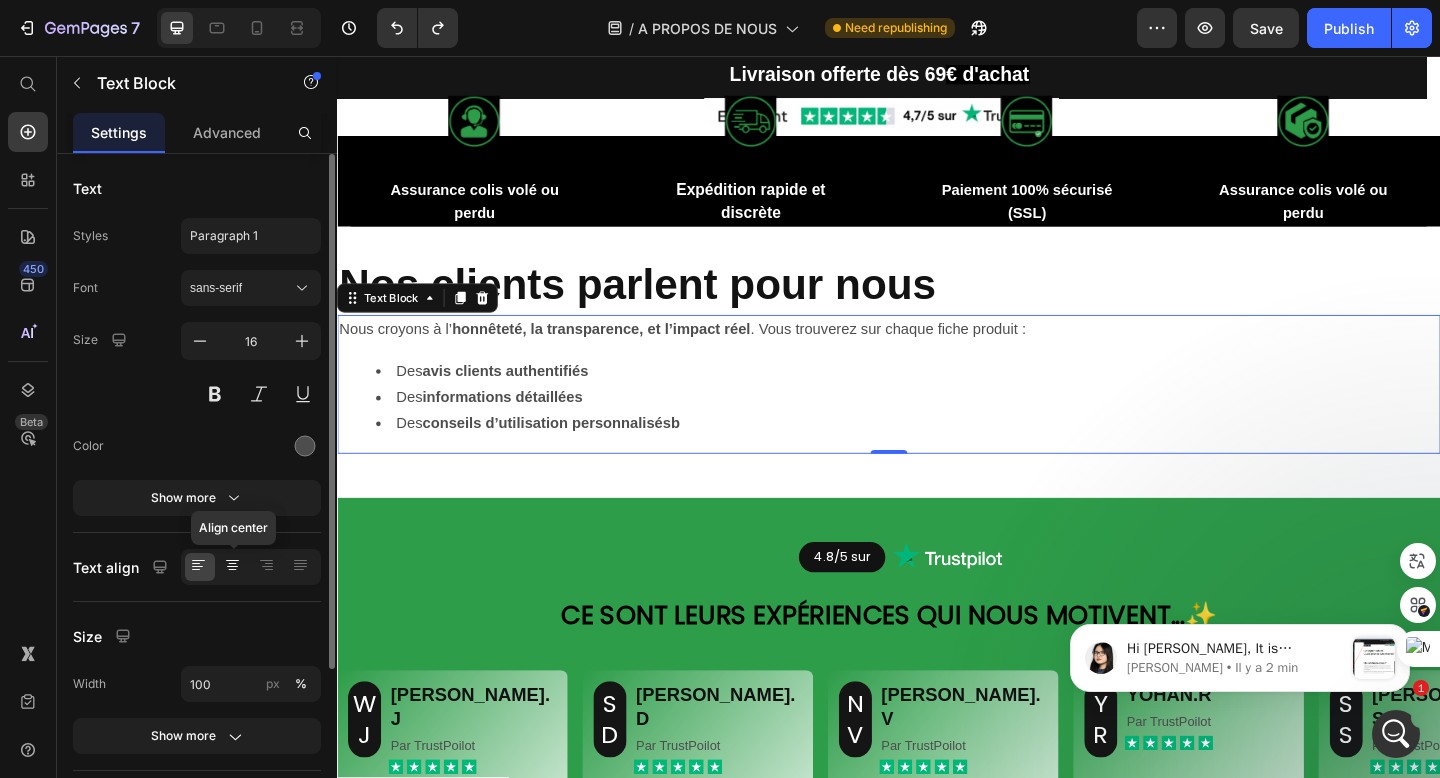 click 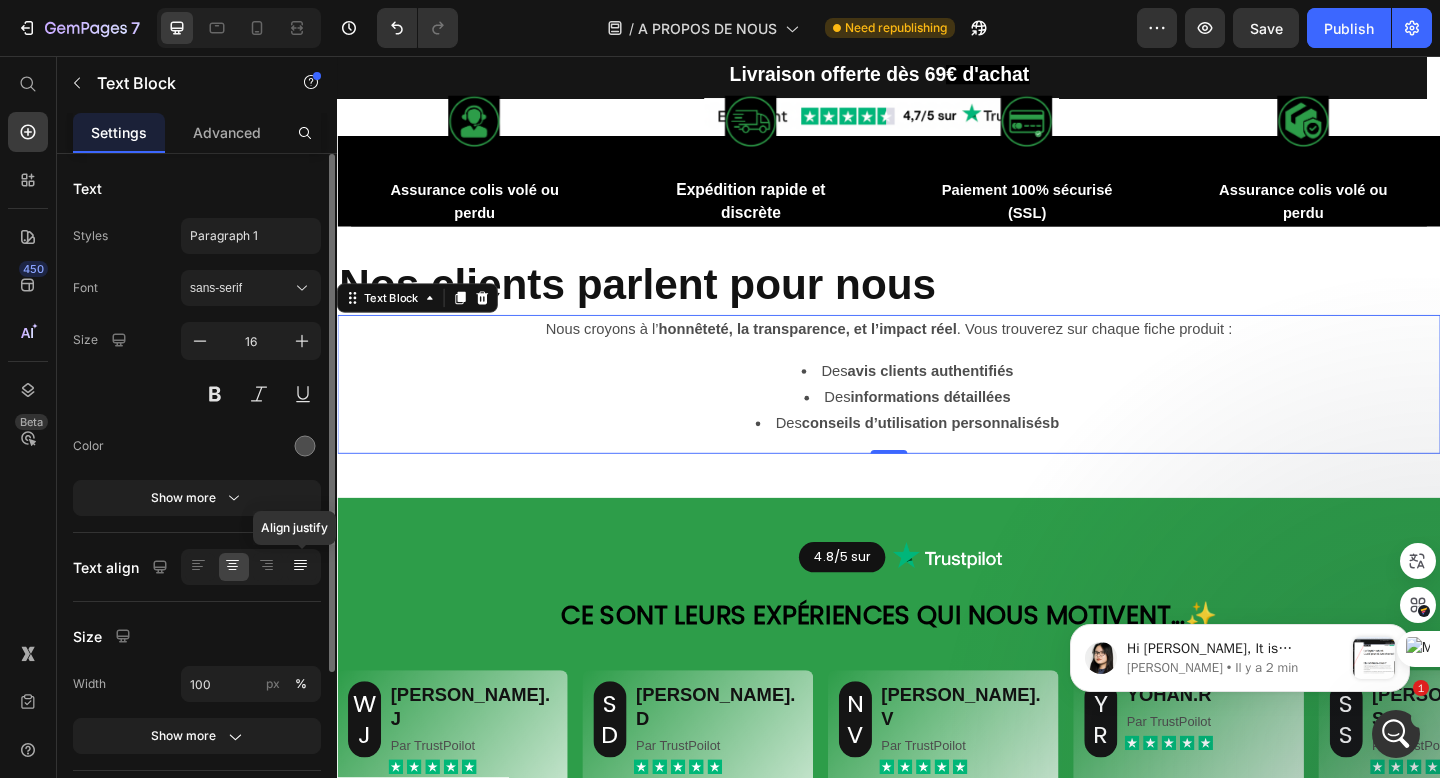 click 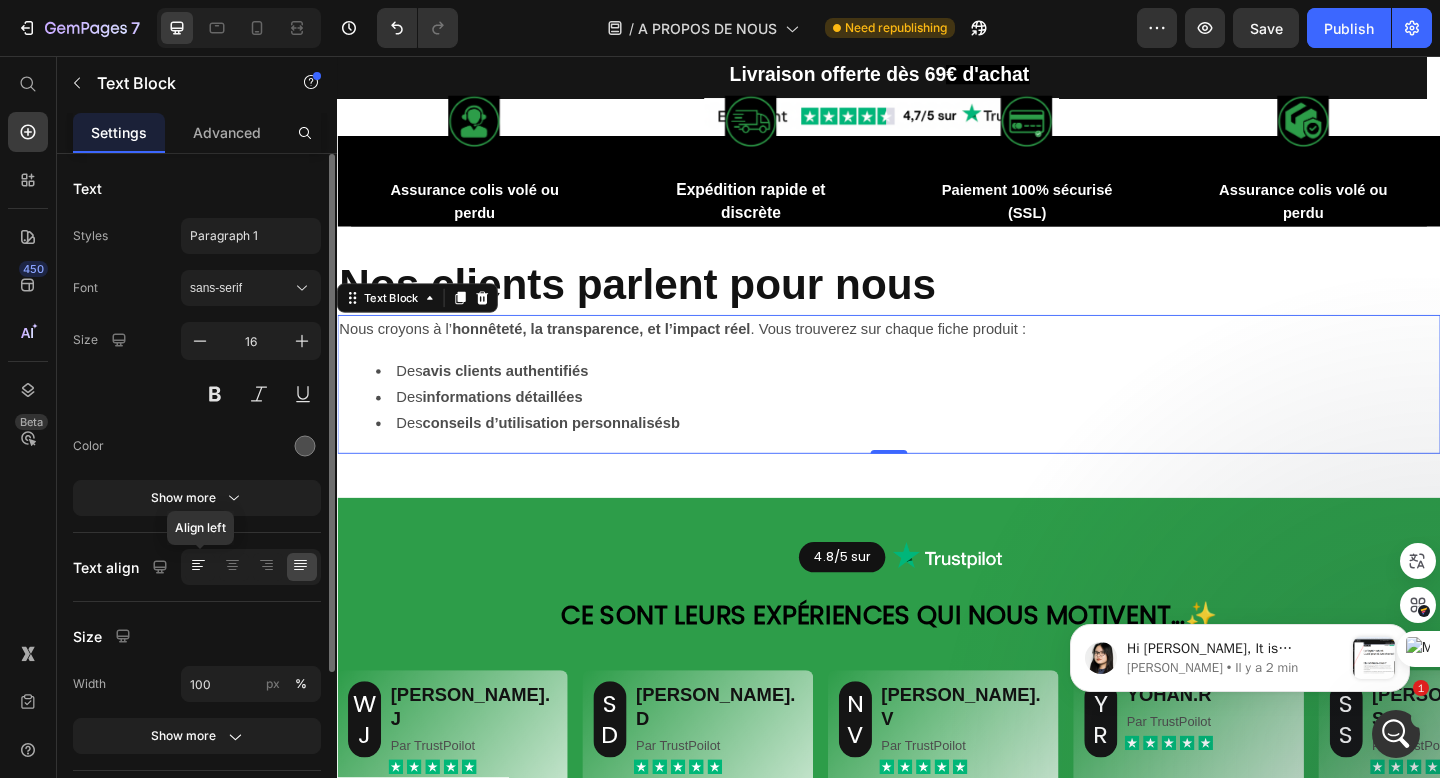 click 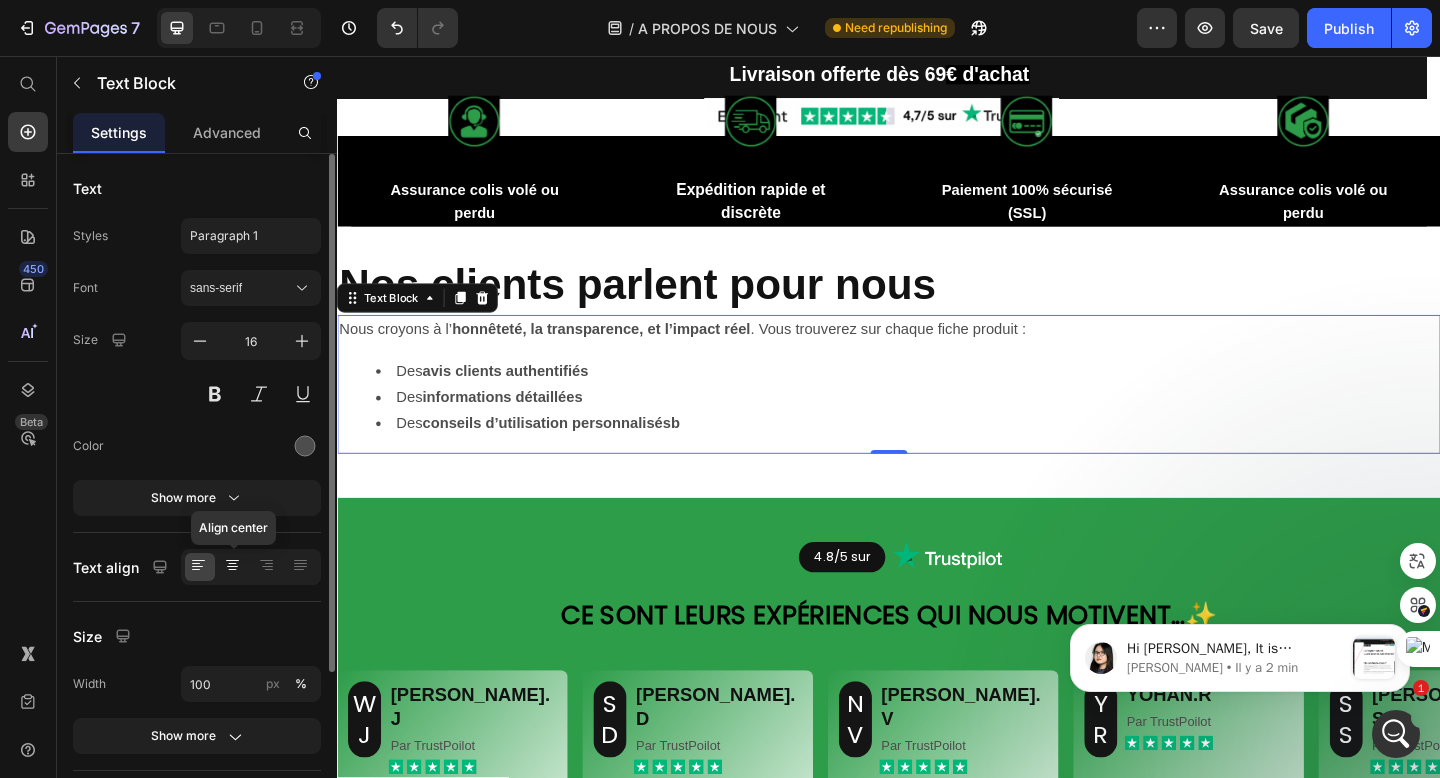 click 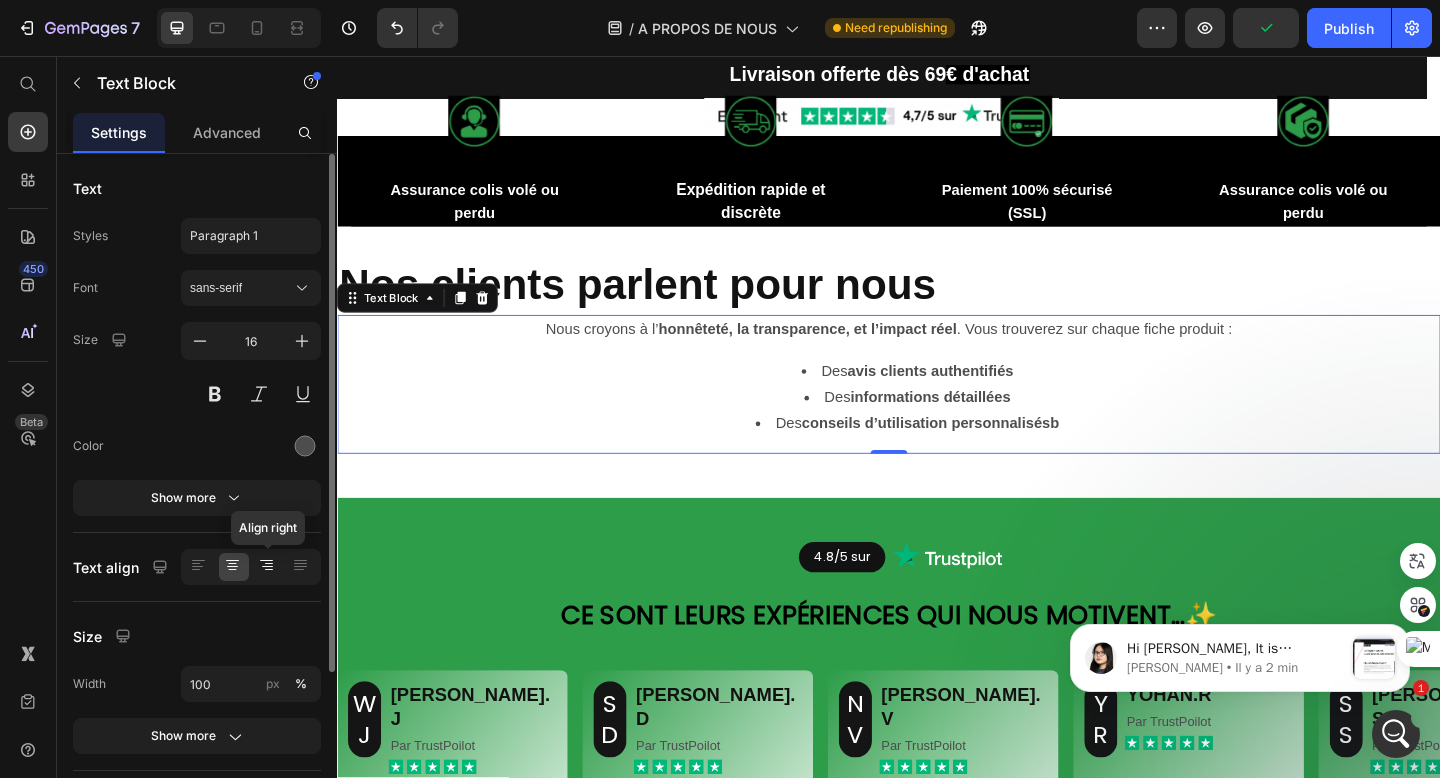 click 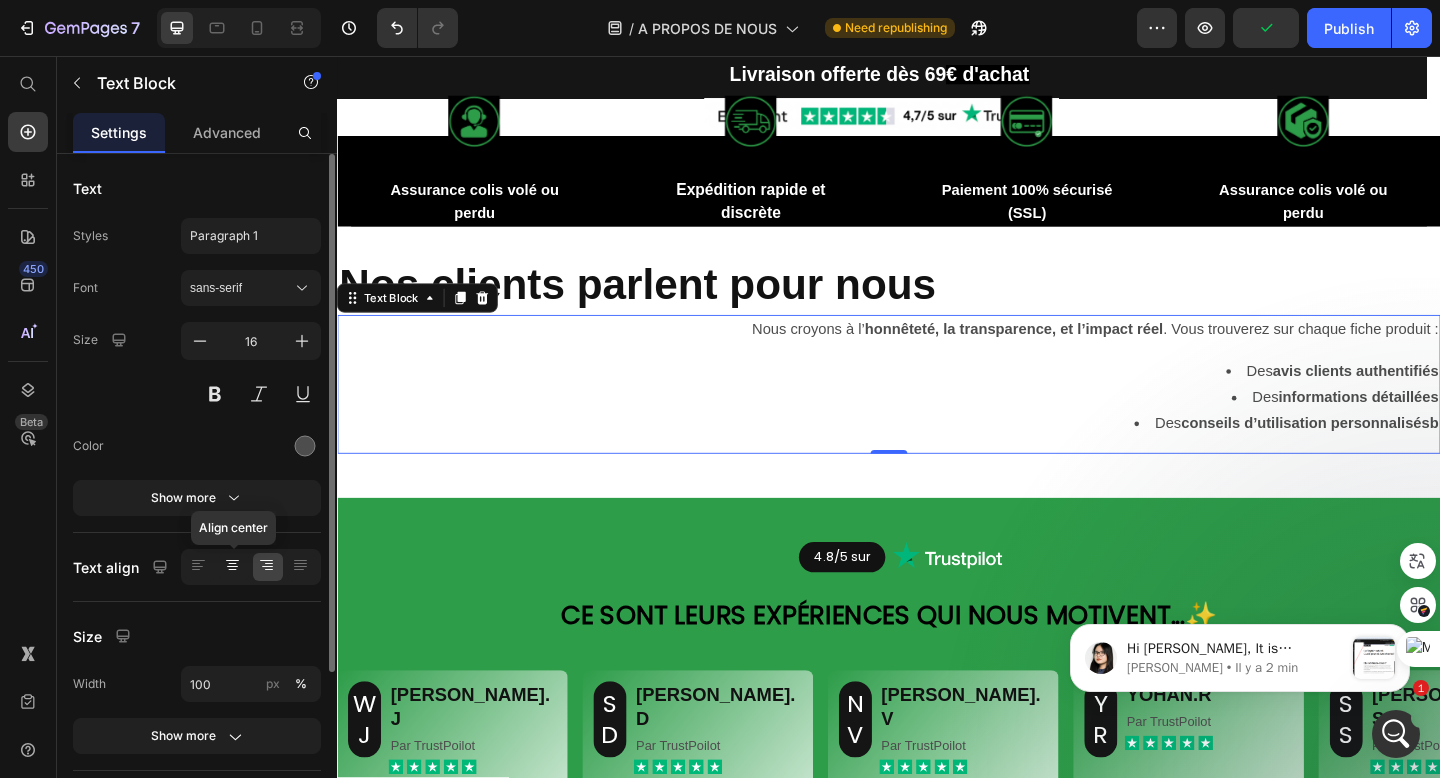 click 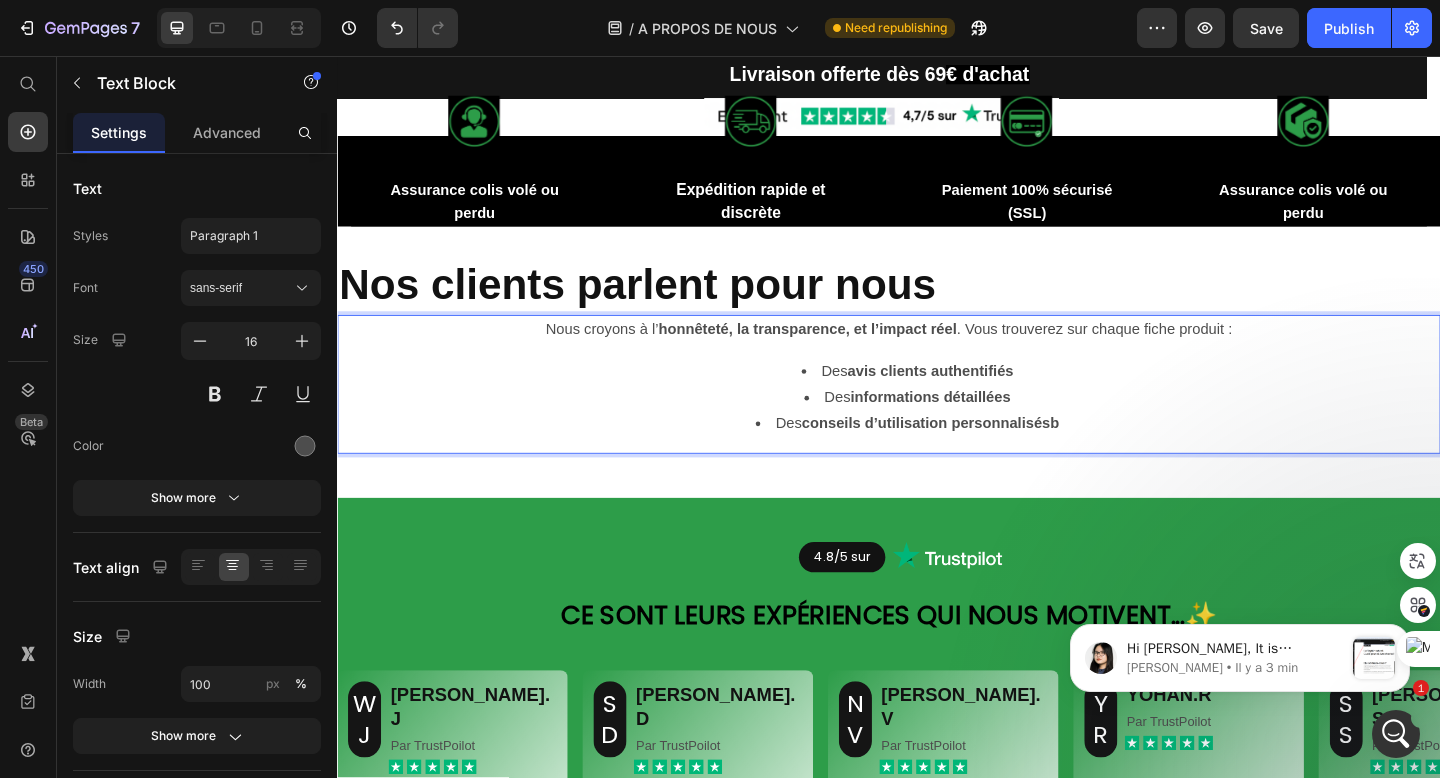 click on "Des  conseils d’utilisation personnalisésb" at bounding box center (957, 456) 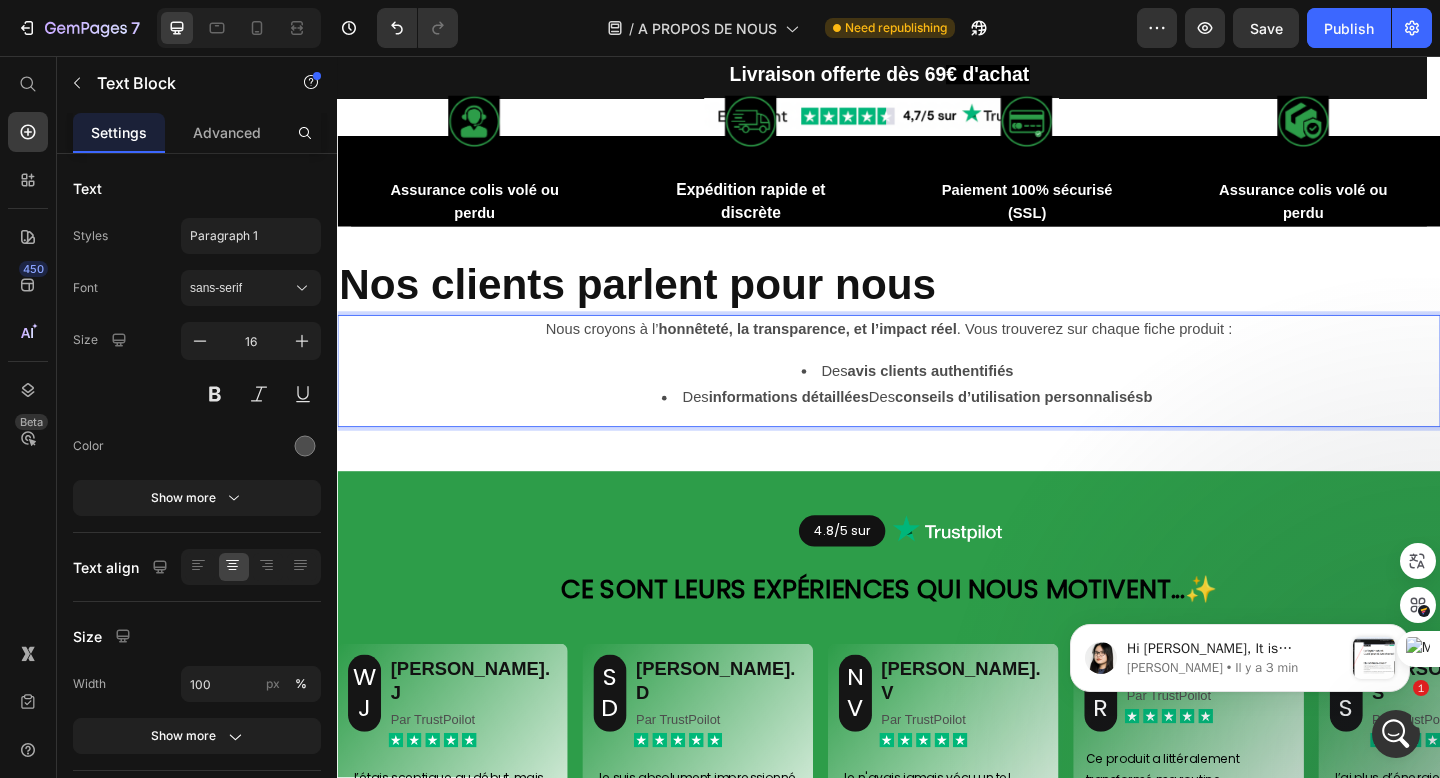 click on "Des  informations détaillées Des  conseils d’utilisation personnalisésb" at bounding box center (957, 428) 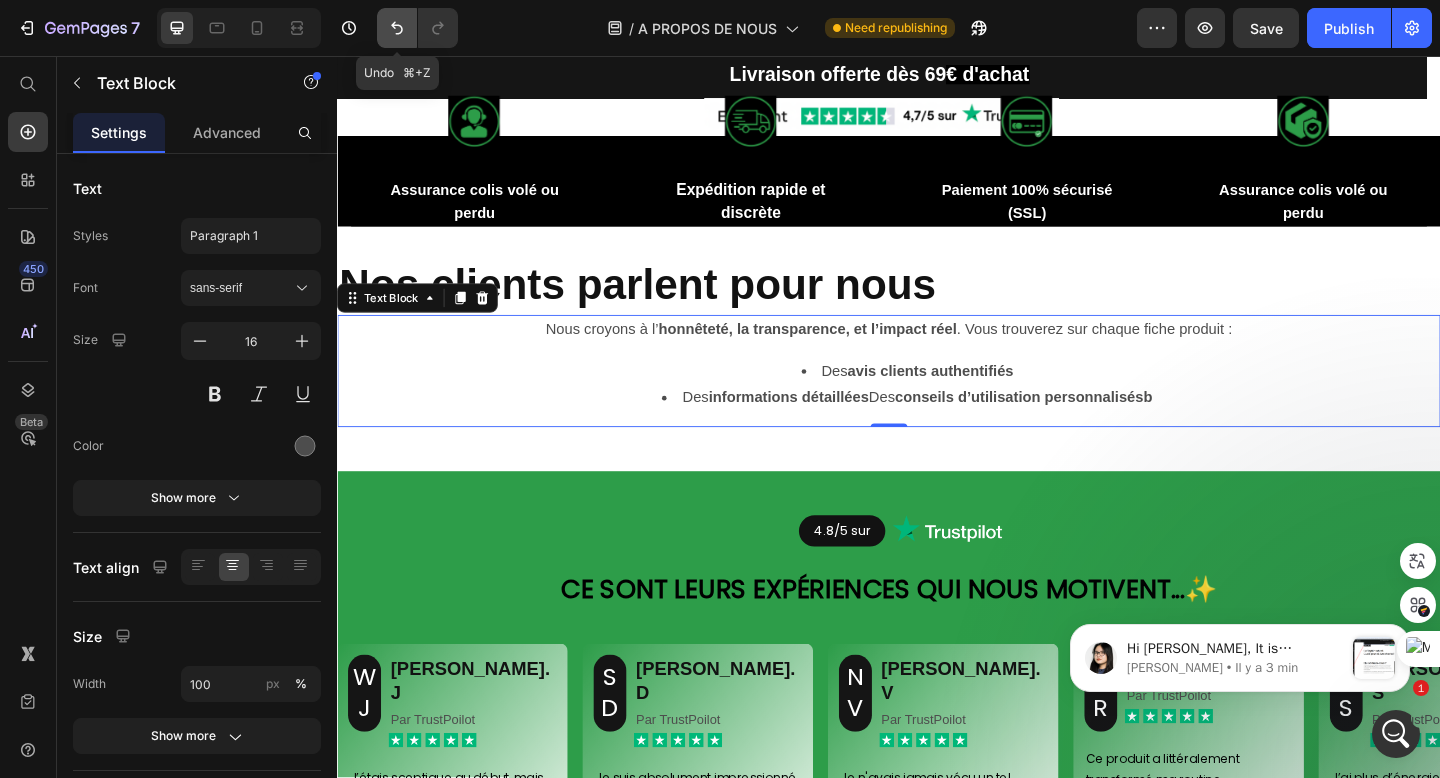 click 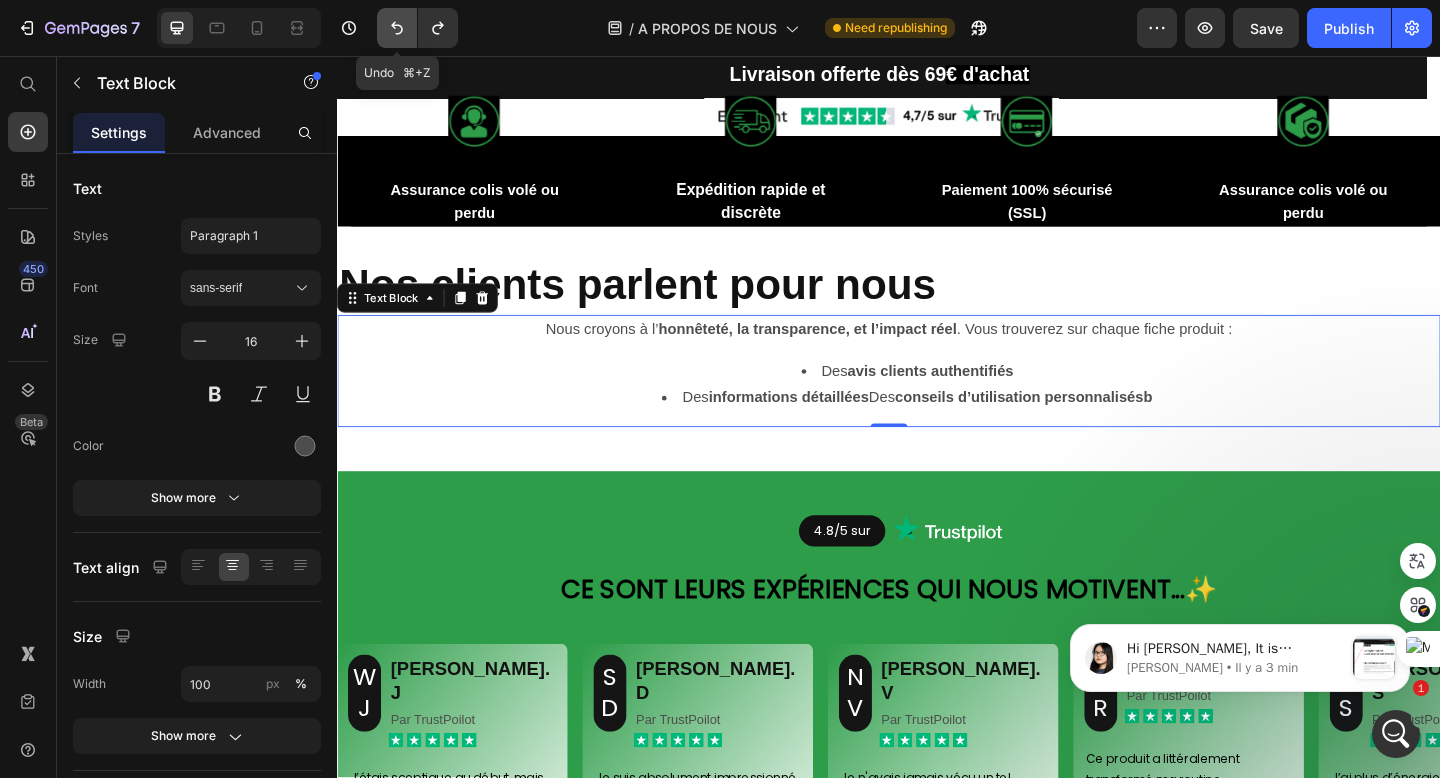 click 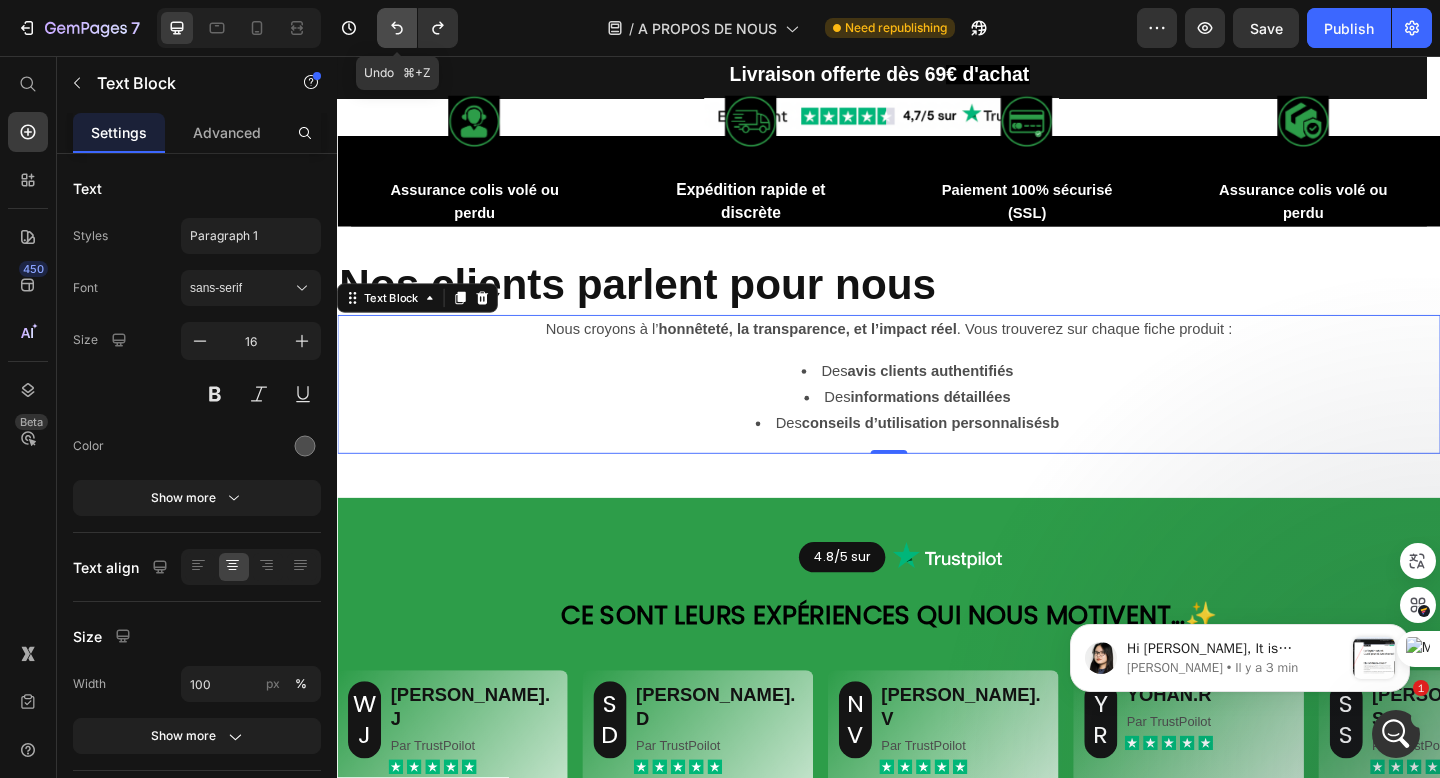 click 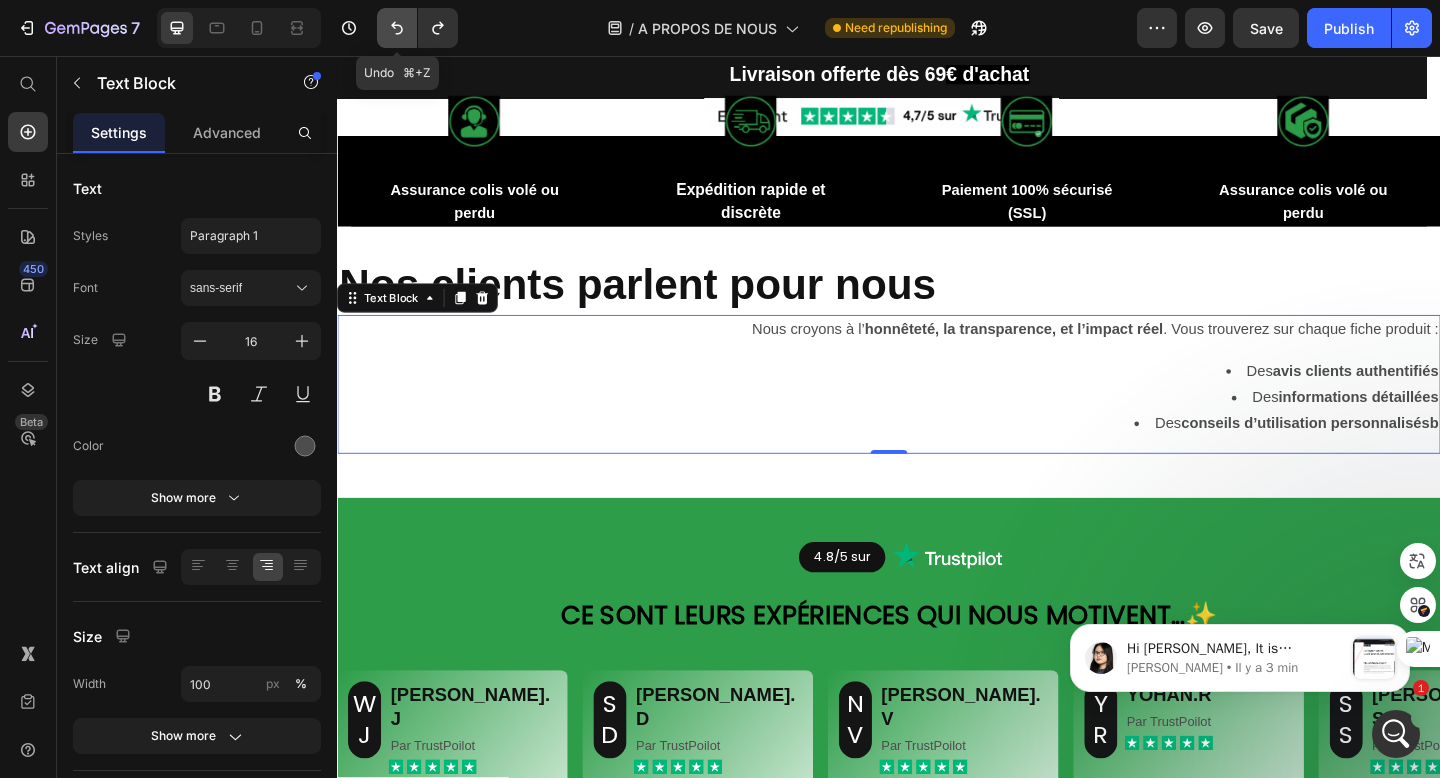 click 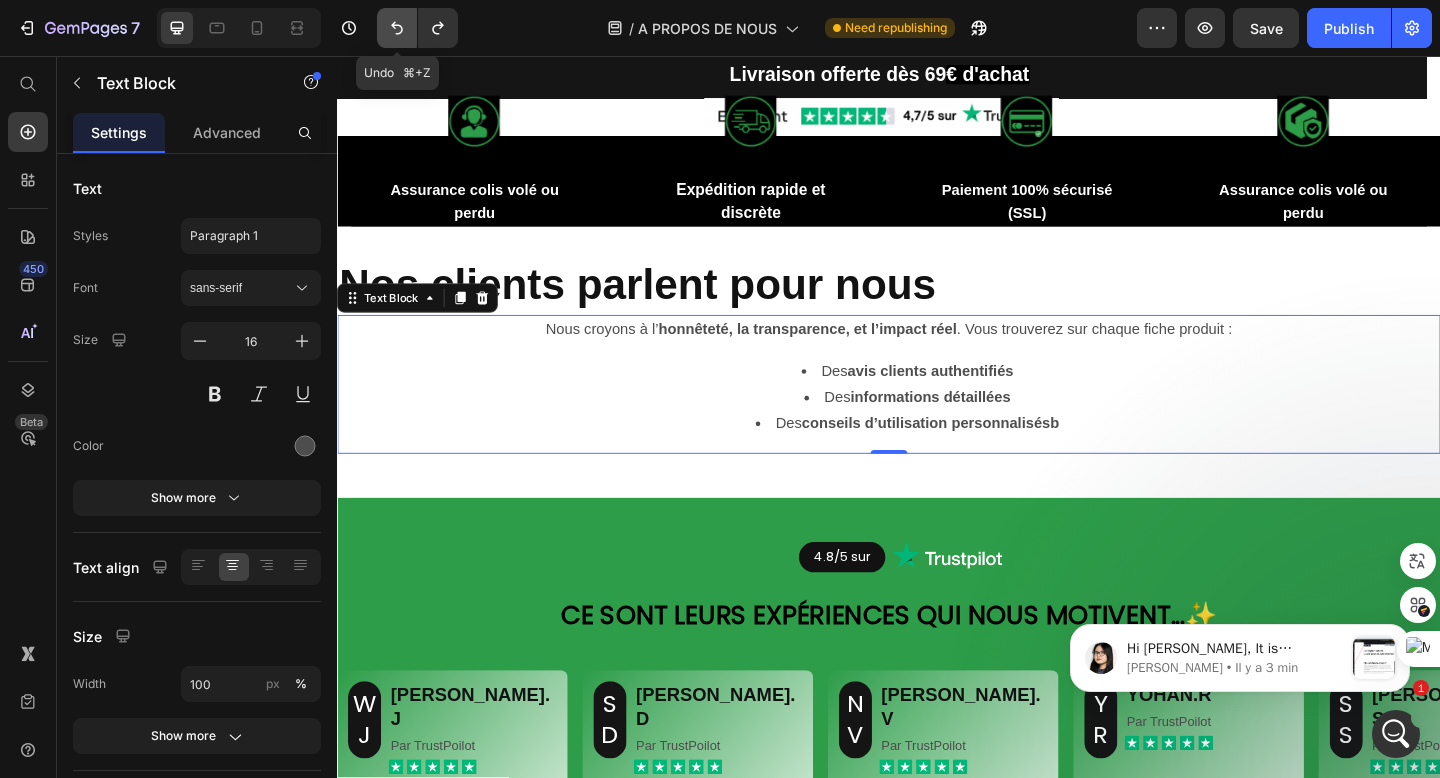 click 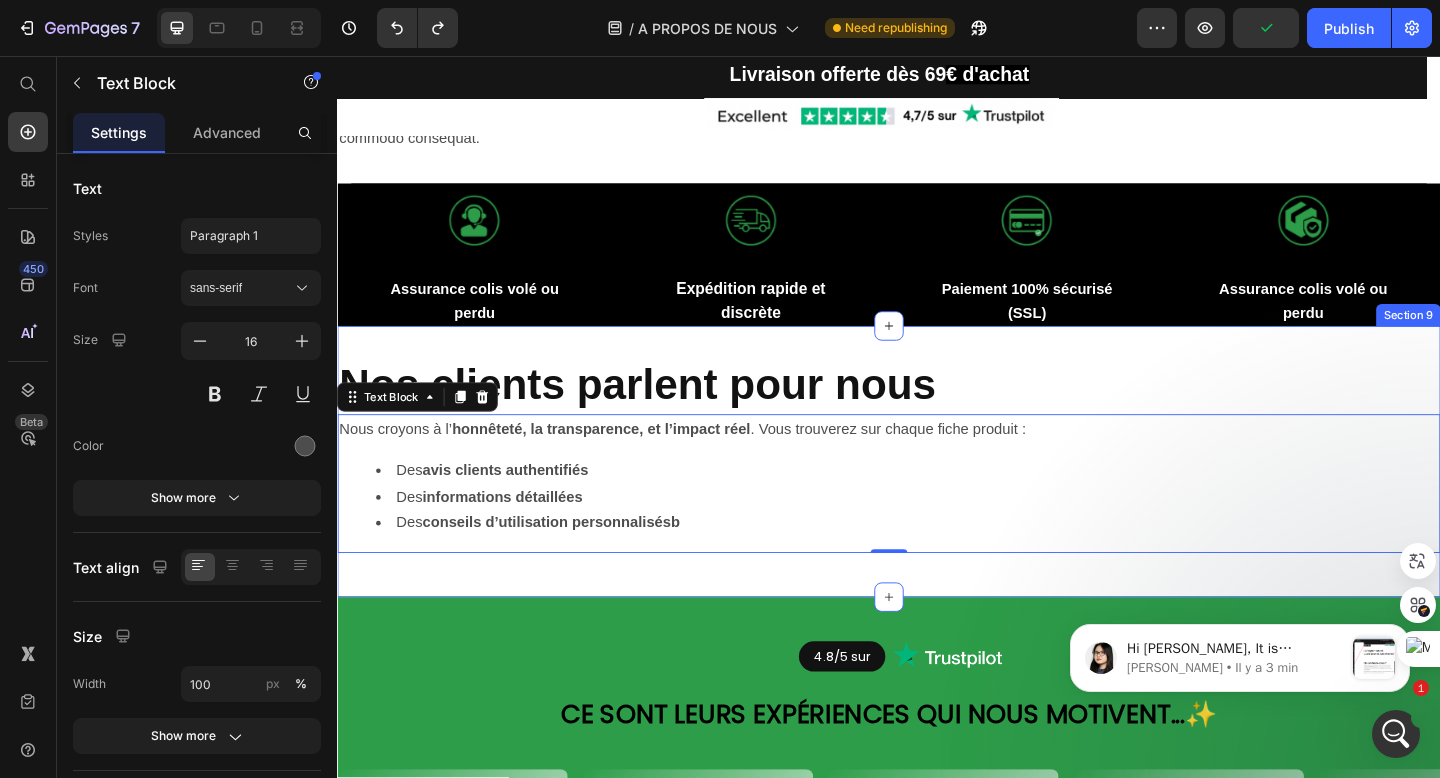 scroll, scrollTop: 1731, scrollLeft: 0, axis: vertical 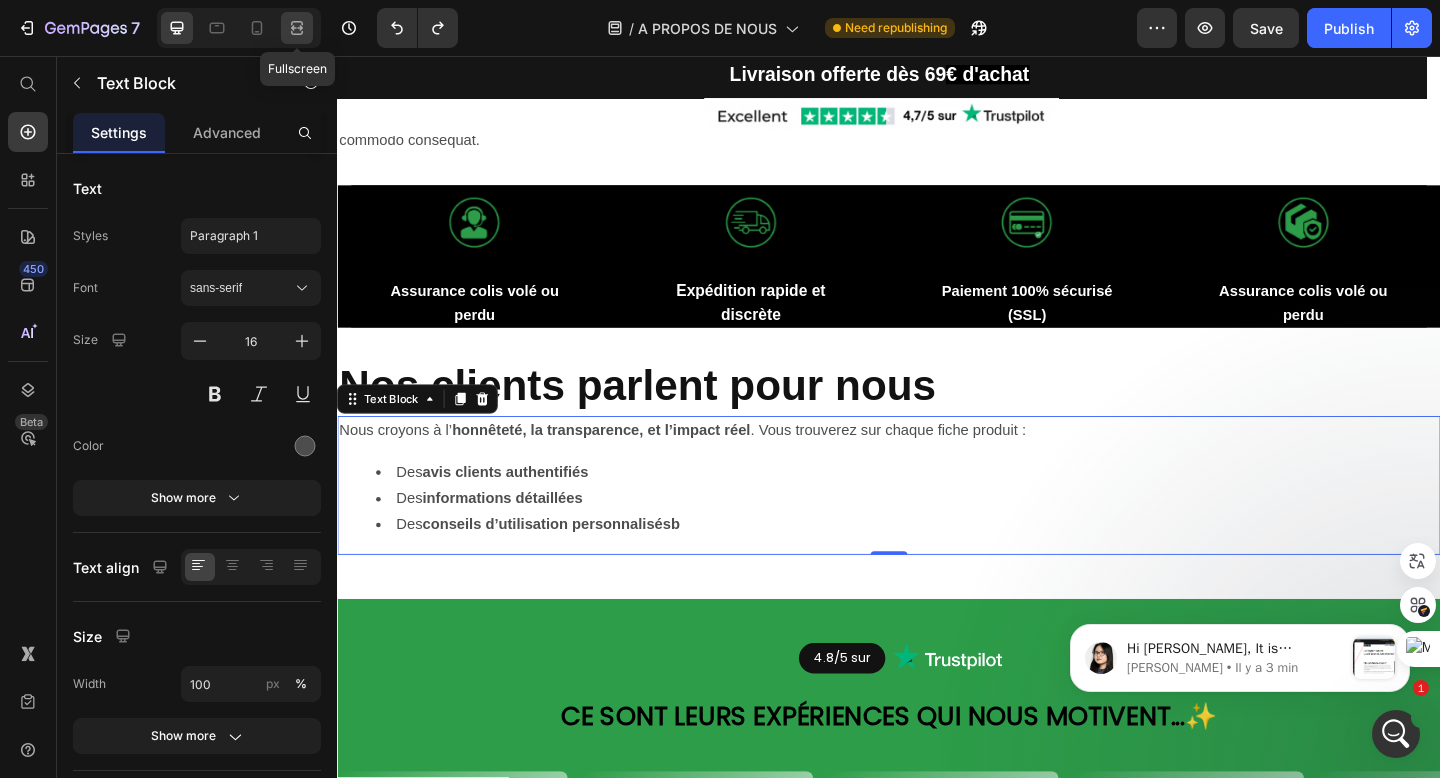 click 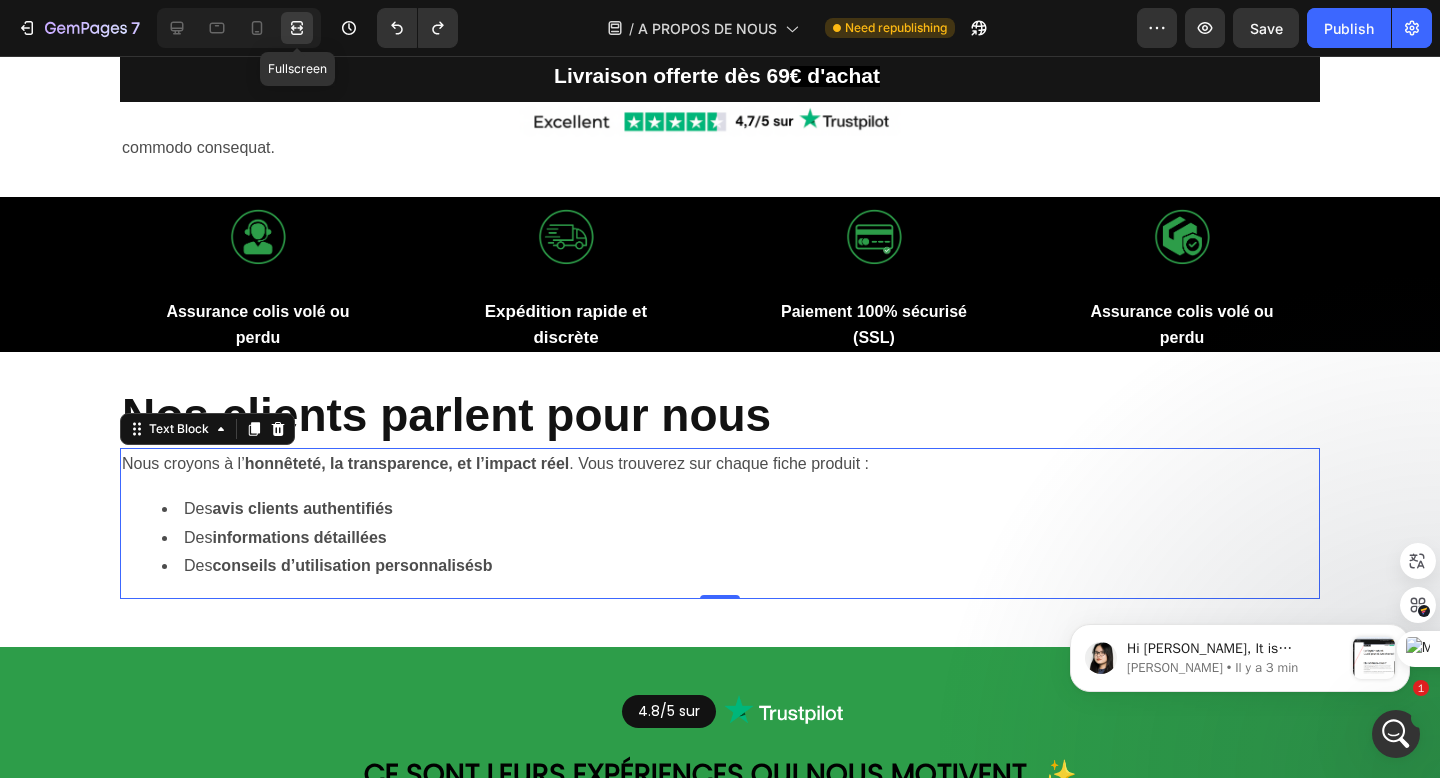 scroll, scrollTop: 1736, scrollLeft: 0, axis: vertical 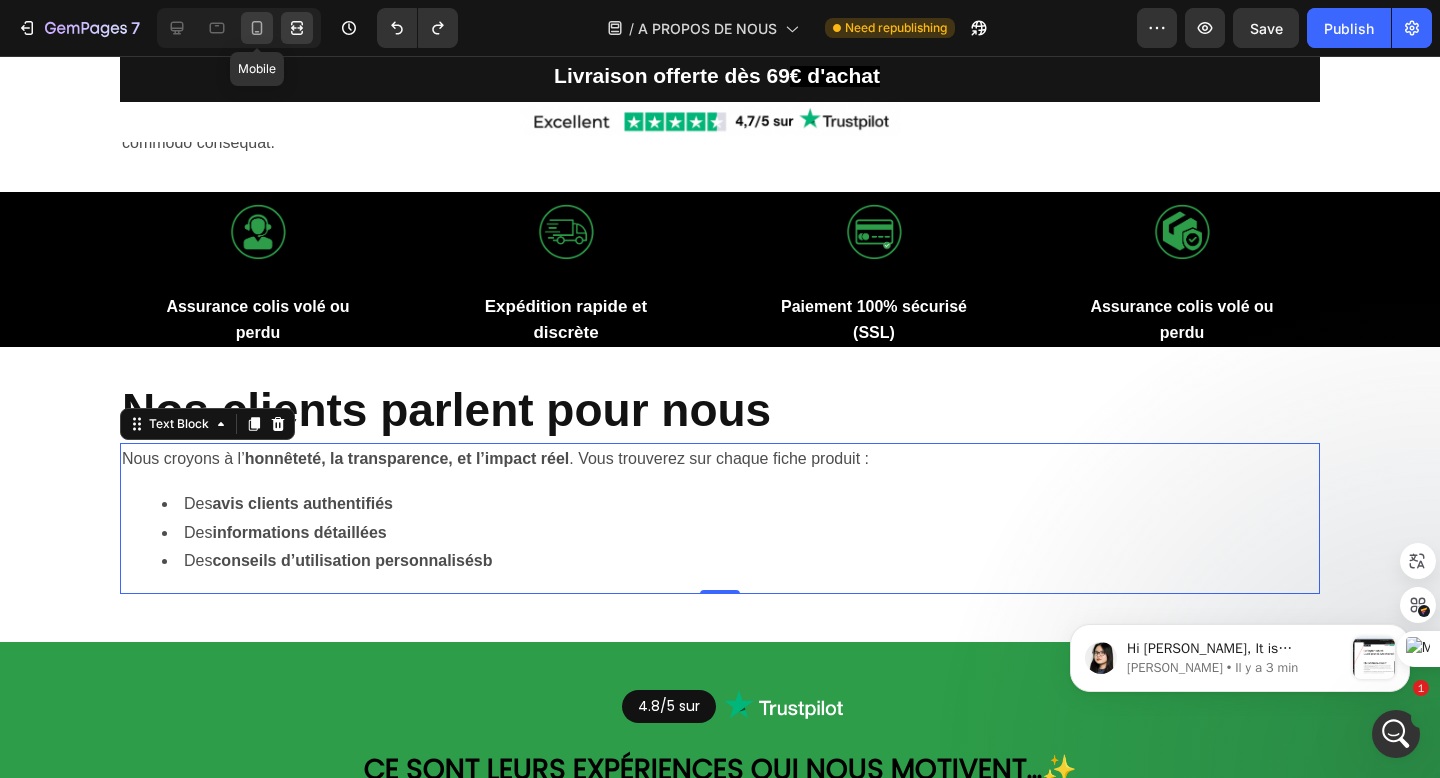 click 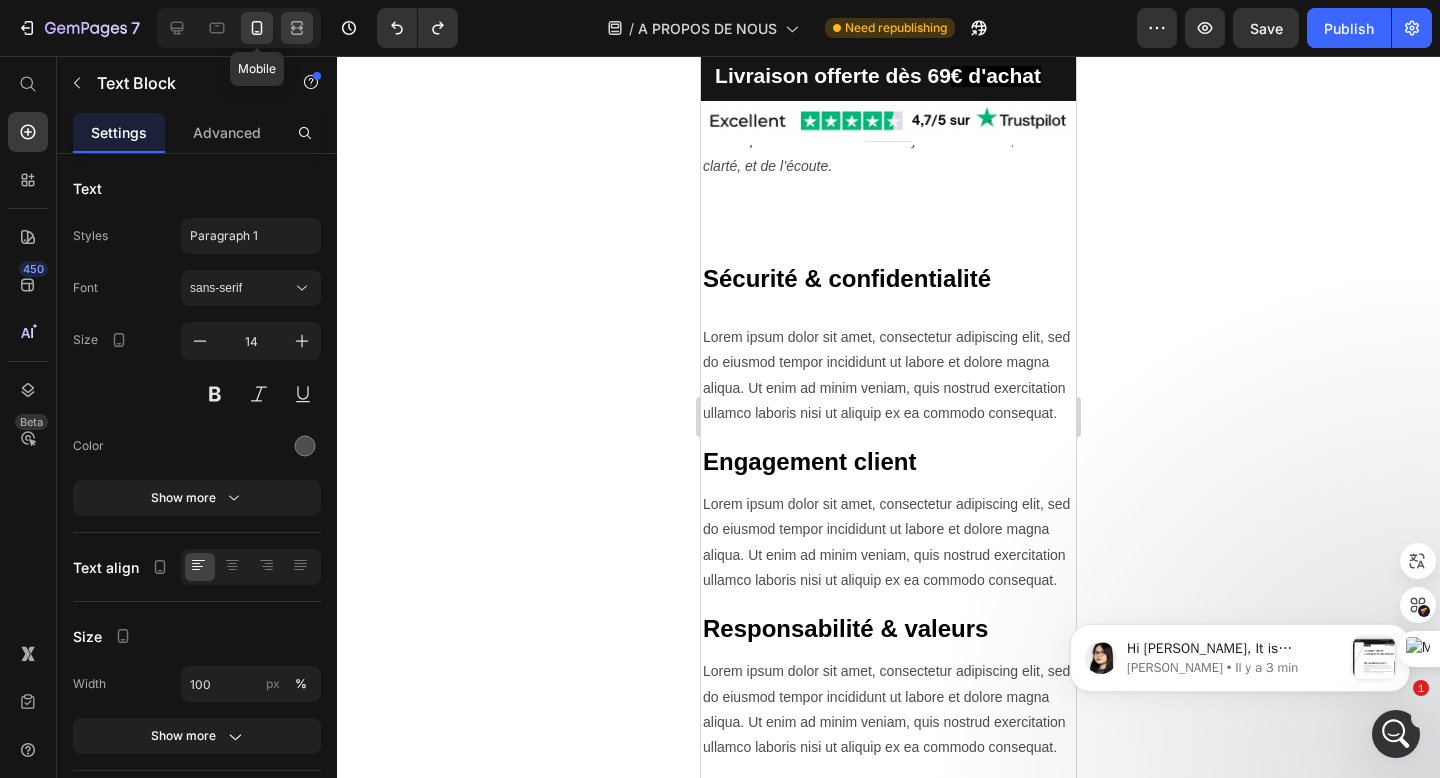click 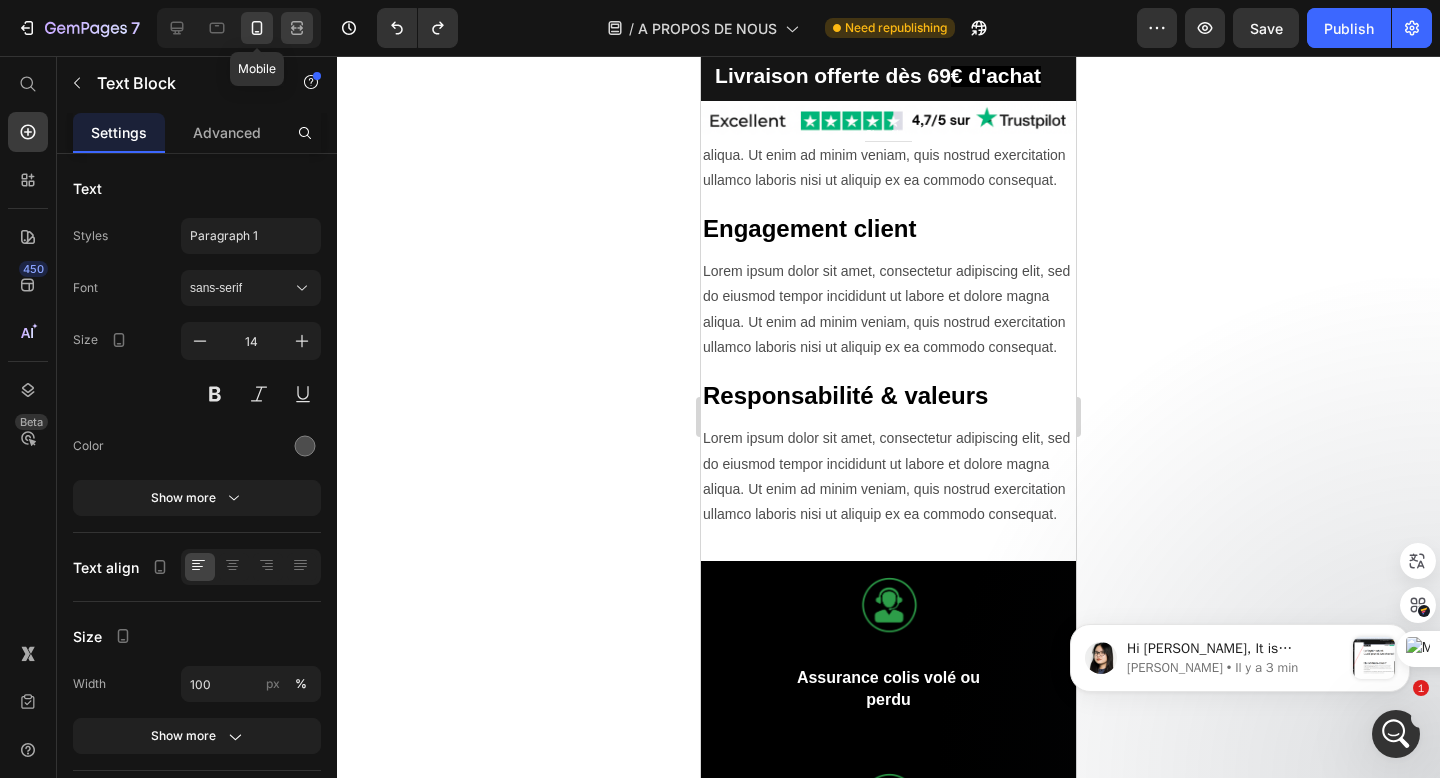 type on "16" 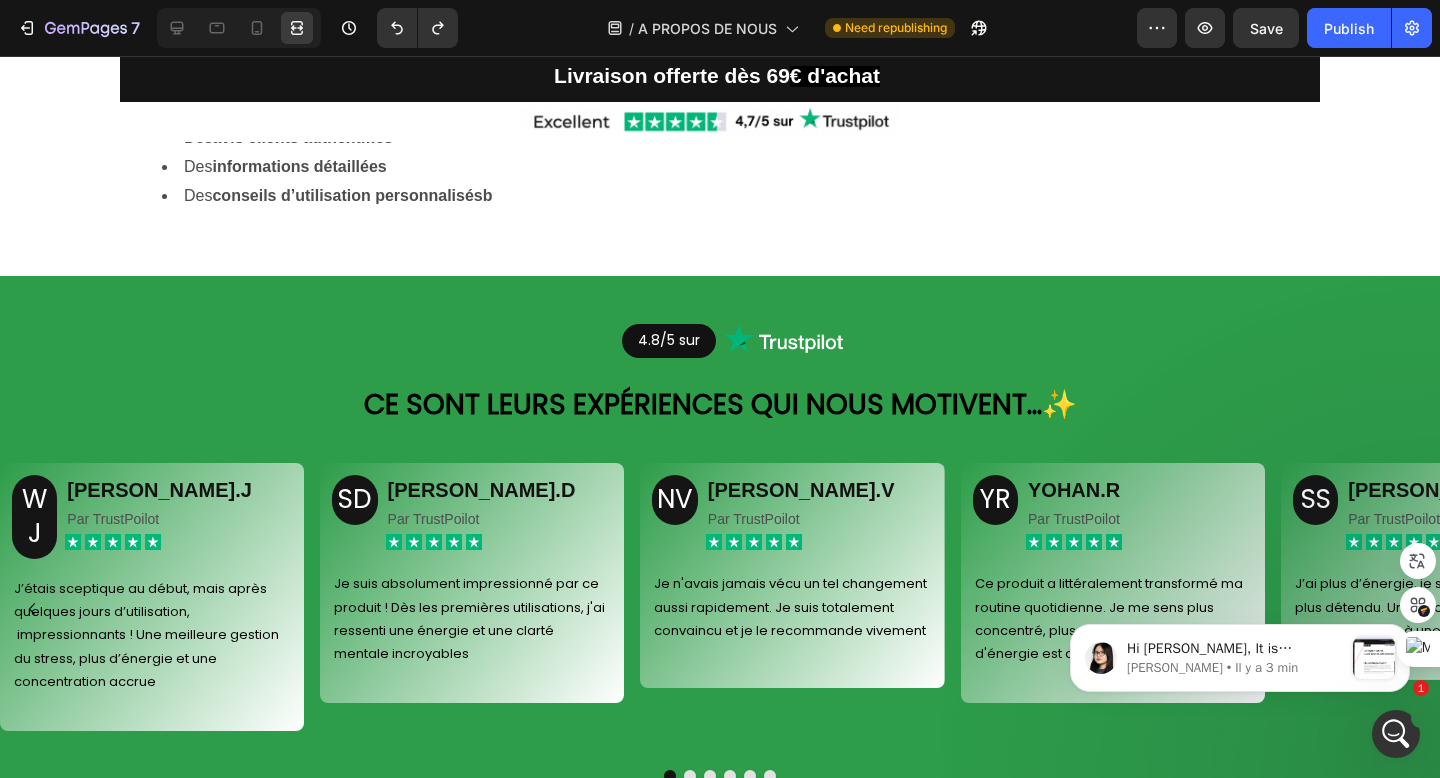 scroll, scrollTop: 2083, scrollLeft: 0, axis: vertical 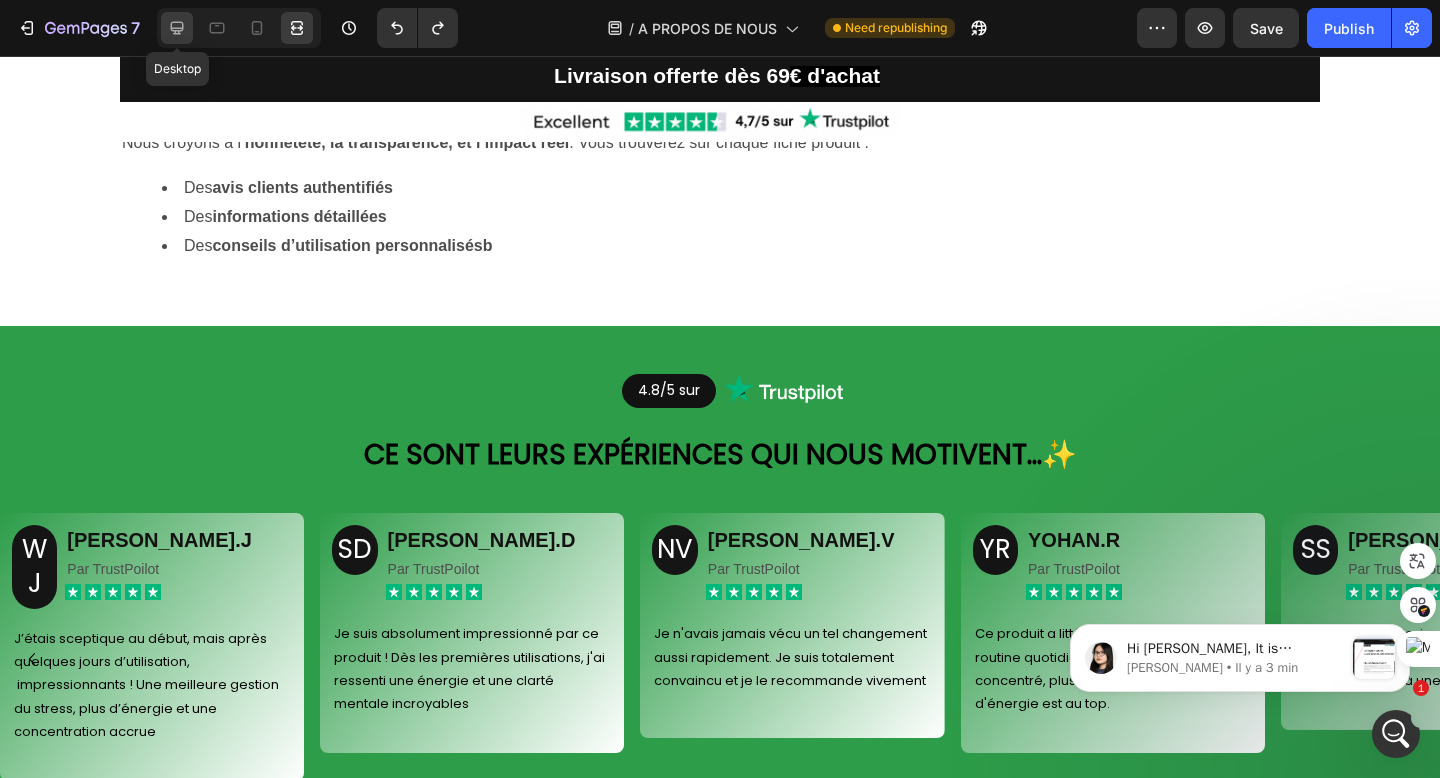 click 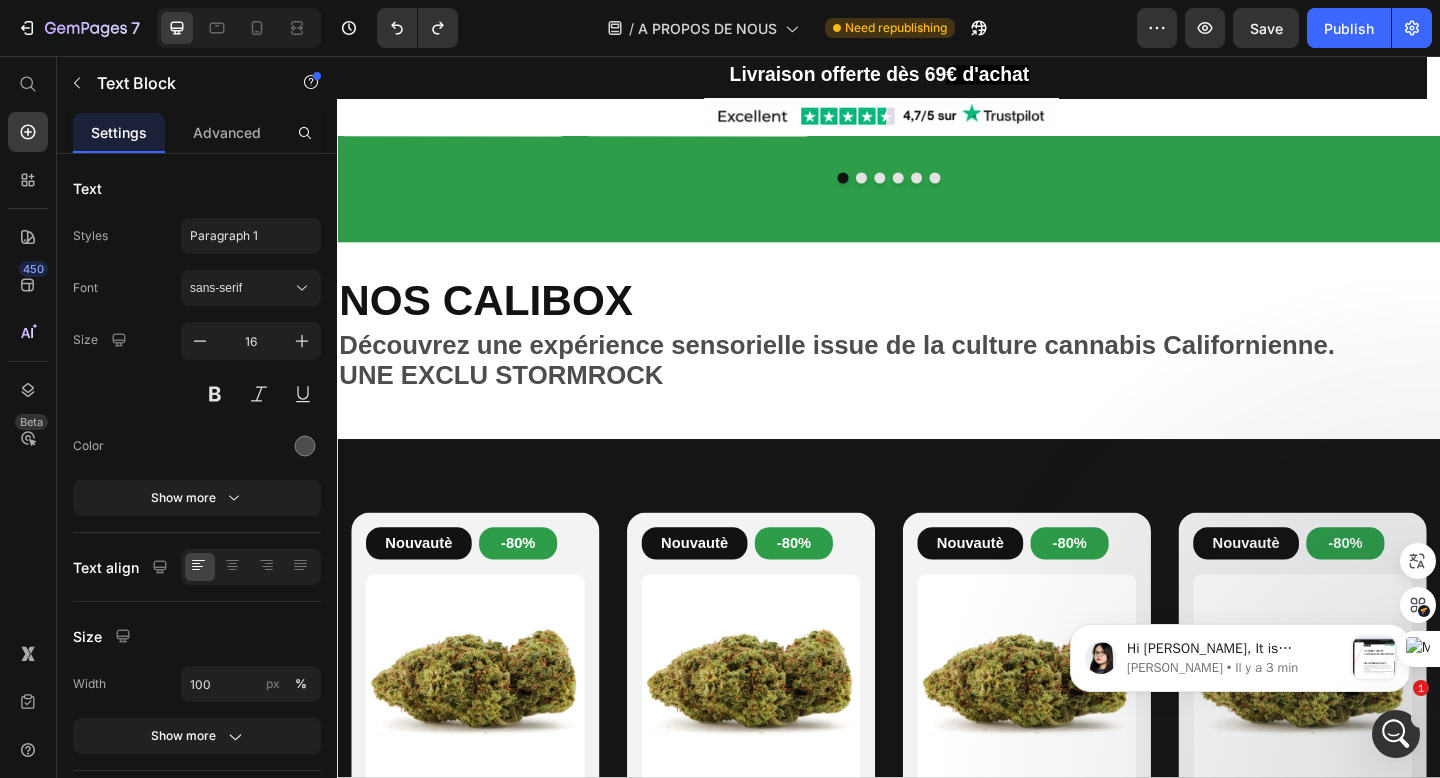 scroll, scrollTop: 2728, scrollLeft: 0, axis: vertical 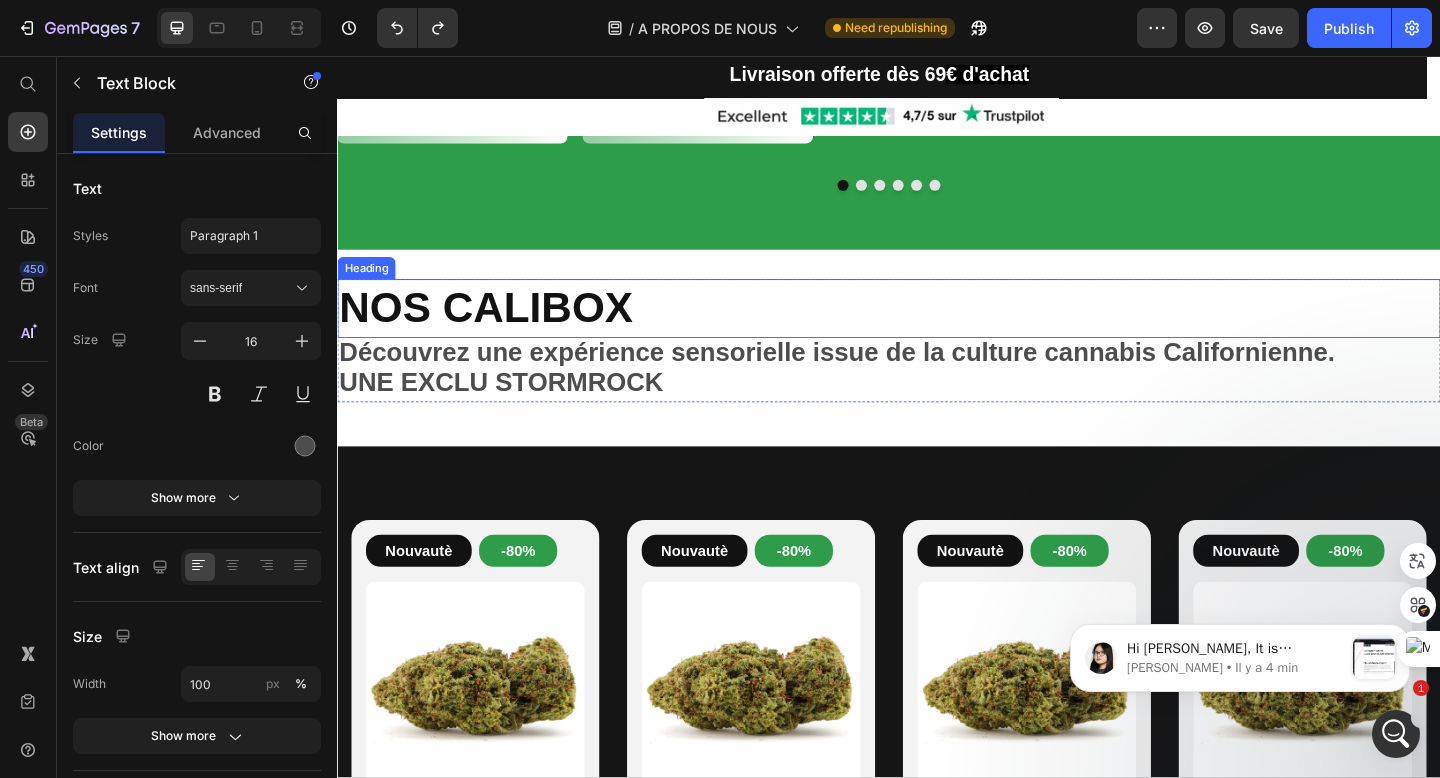 click on "NOS CALIBOX" at bounding box center [498, 330] 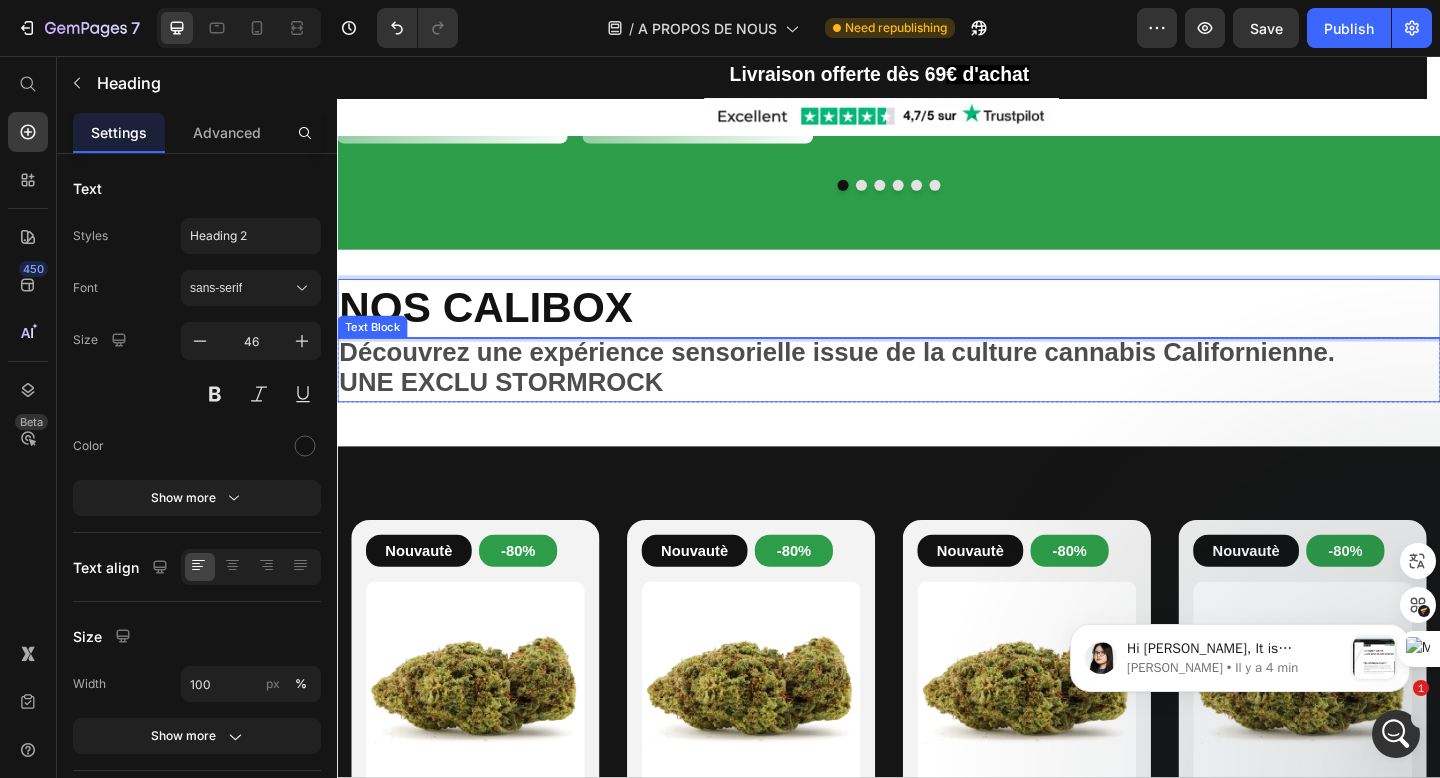 click on "Découvrez une expérience sensorielle issue de la culture cannabis Californienne." at bounding box center (880, 378) 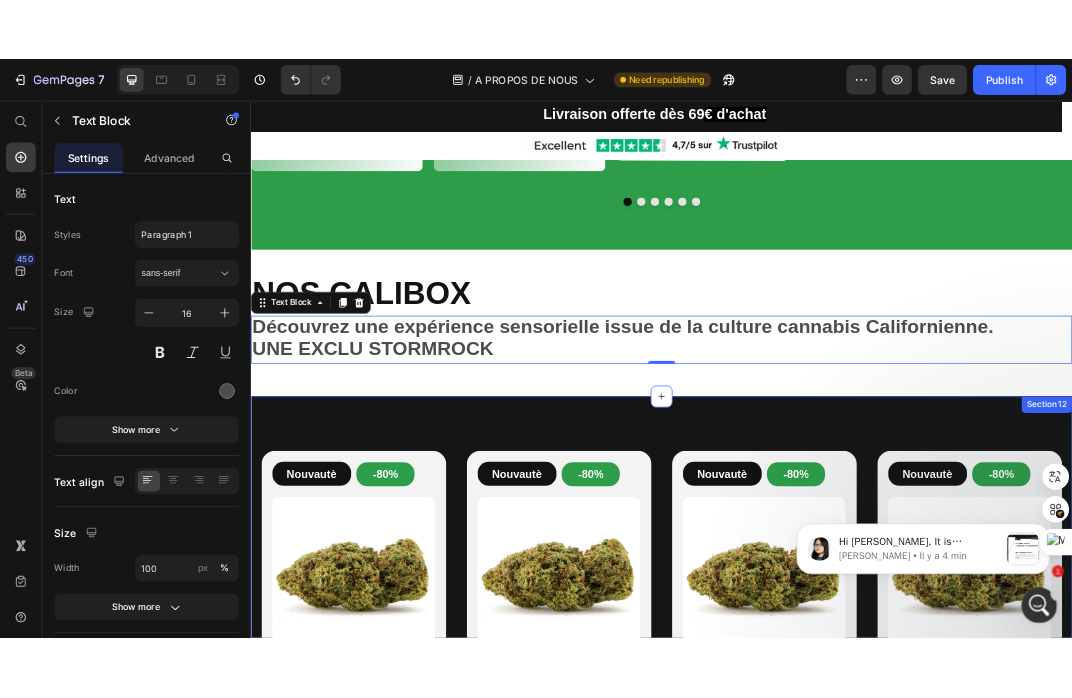 scroll, scrollTop: 2698, scrollLeft: 0, axis: vertical 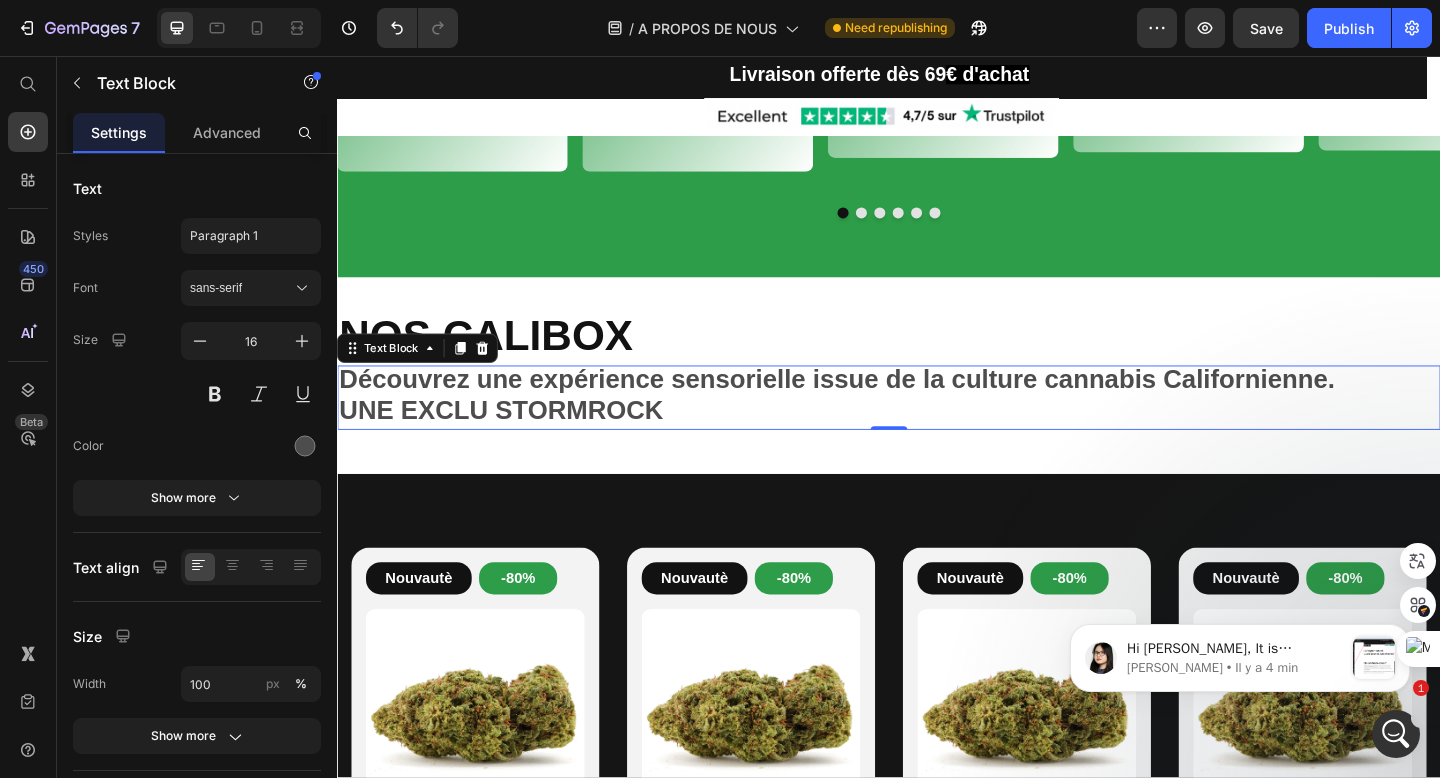click on "Découvrez une expérience sensorielle issue de la culture cannabis Californienne." at bounding box center [880, 408] 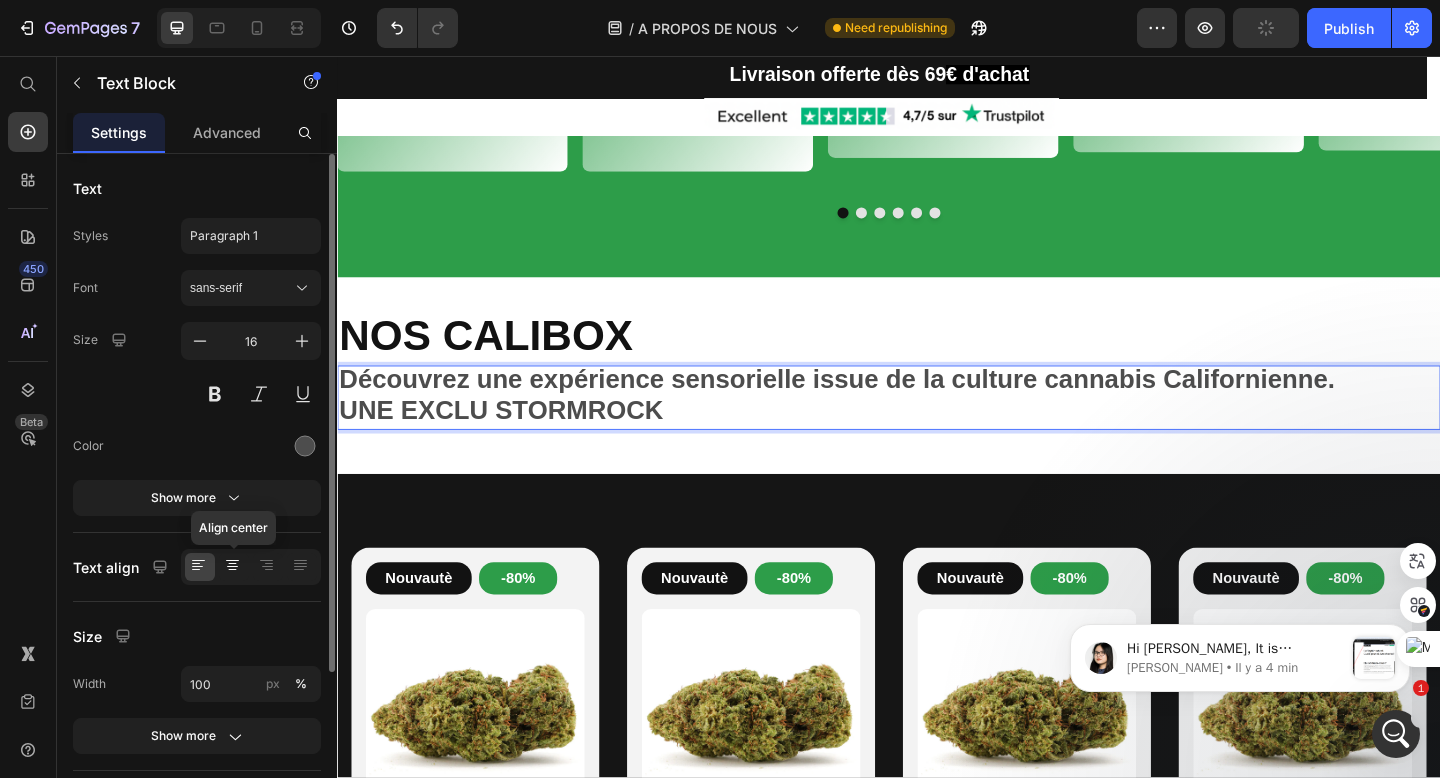 click 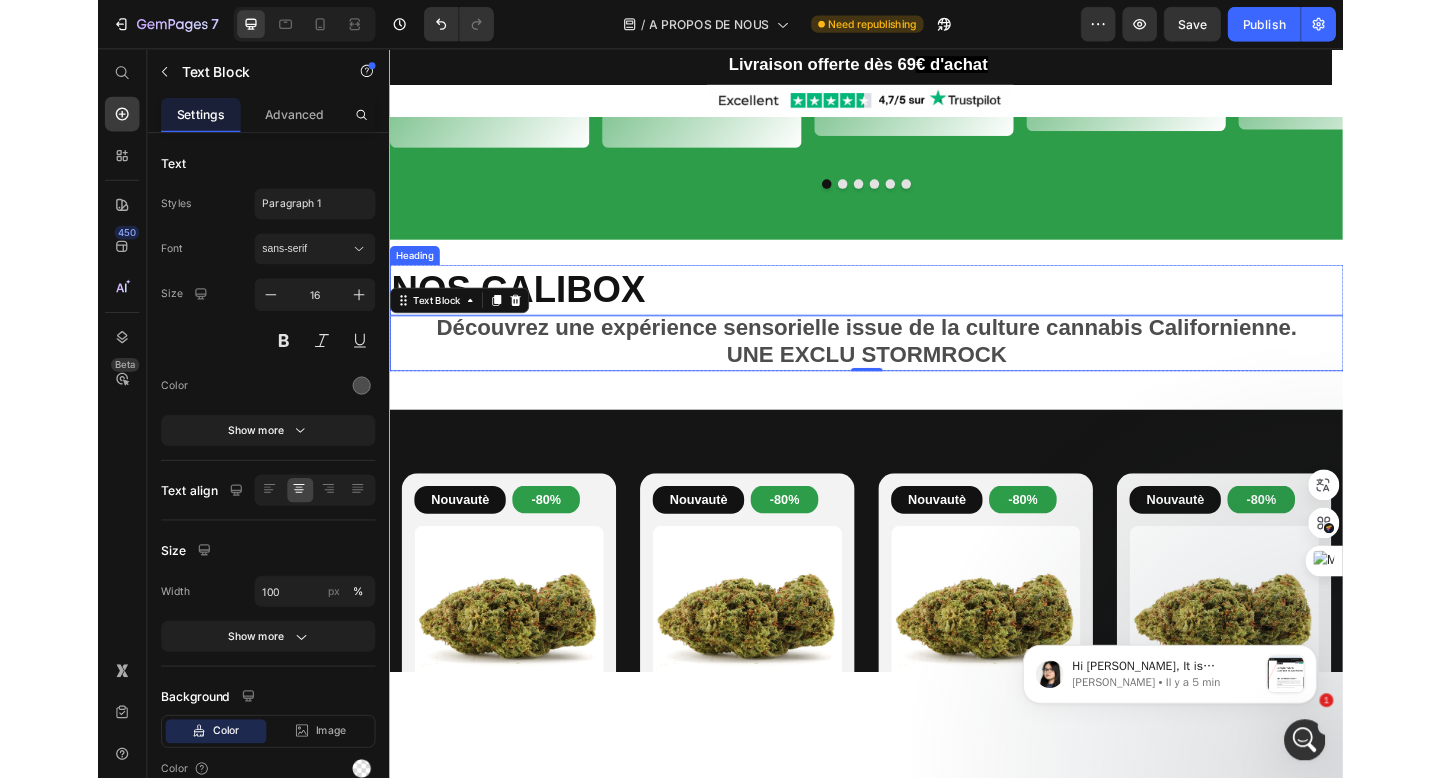 scroll, scrollTop: 14541, scrollLeft: 0, axis: vertical 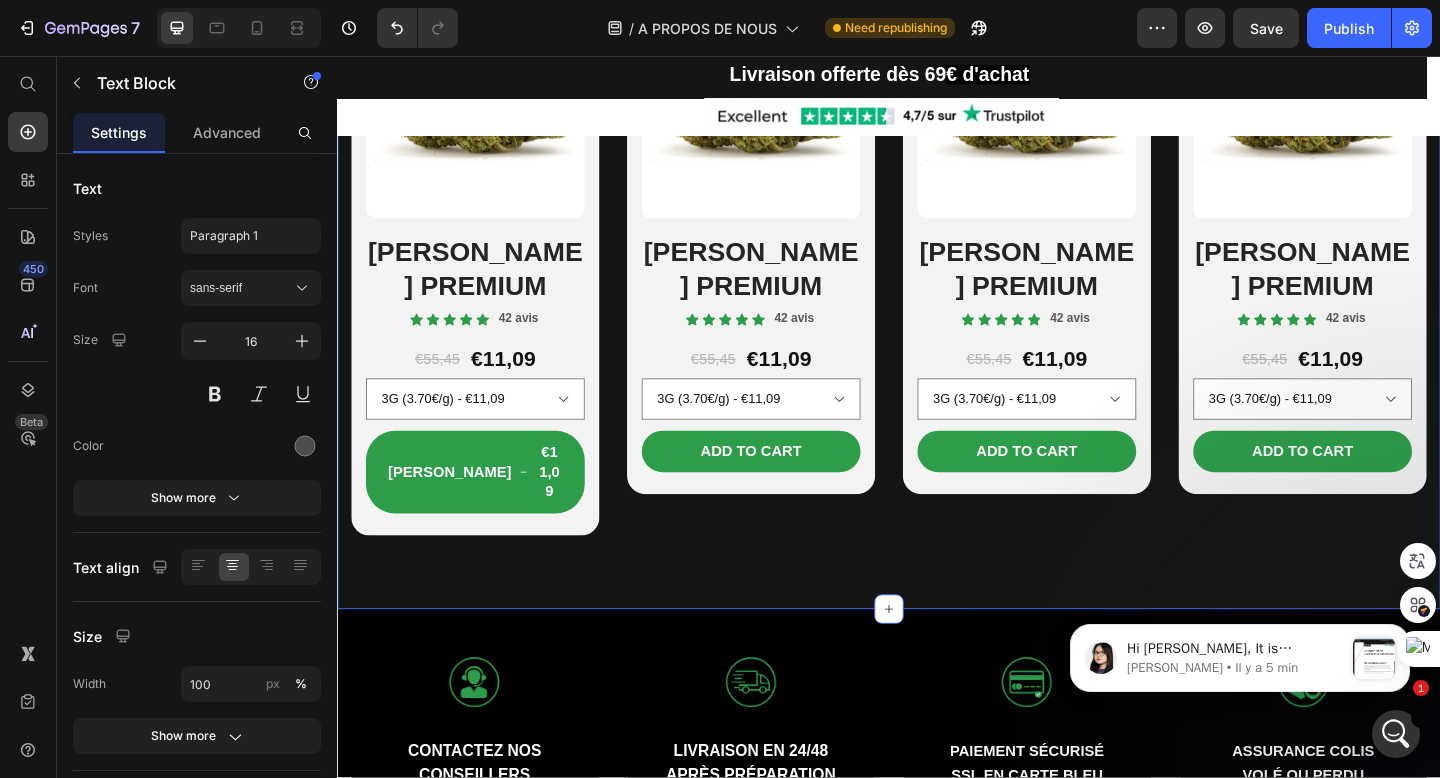 click on "Nouvautè Button -80% Button Row Product Images WHITE CRYSTAL PREMIUM Heading Icon Icon Icon Icon Icon Icon List 42 avis Text Block Row €55,45 Product Price €11,09 Product Price Row 3G (3.70€/g) - €11,09  5G (3.60€/g) - €18,00  10G (2.48€/g) - €32,40  20G (2.40€/g) - €49,60  50G (2.30€/g) - €115,00  100G (1.94€/g) - €194,00  Product Variants & Swatches Row Aouter
€11,09 Add to Cart Row Product Row Nouvautè Button -80% Button Row Product Images WHITE CRYSTAL PREMIUM Heading Icon Icon Icon Icon Icon Icon List 42 avis Text Block Row €55,45 Product Price €11,09 Product Price Row 3G (3.70€/g) - €11,09  5G (3.60€/g) - €18,00  10G (2.48€/g) - €32,40  20G (2.40€/g) - €49,60  50G (2.30€/g) - €115,00  100G (1.94€/g) - €194,00  Product Variants & Swatches Row Add to cart Add to Cart Row Product Row Nouvautè Button -80% Button Row Product Images WHITE CRYSTAL PREMIUM Heading Icon Icon Icon Icon Icon Icon List 42 avis Text Block Row €55,45 Product Price" at bounding box center [937, 253] 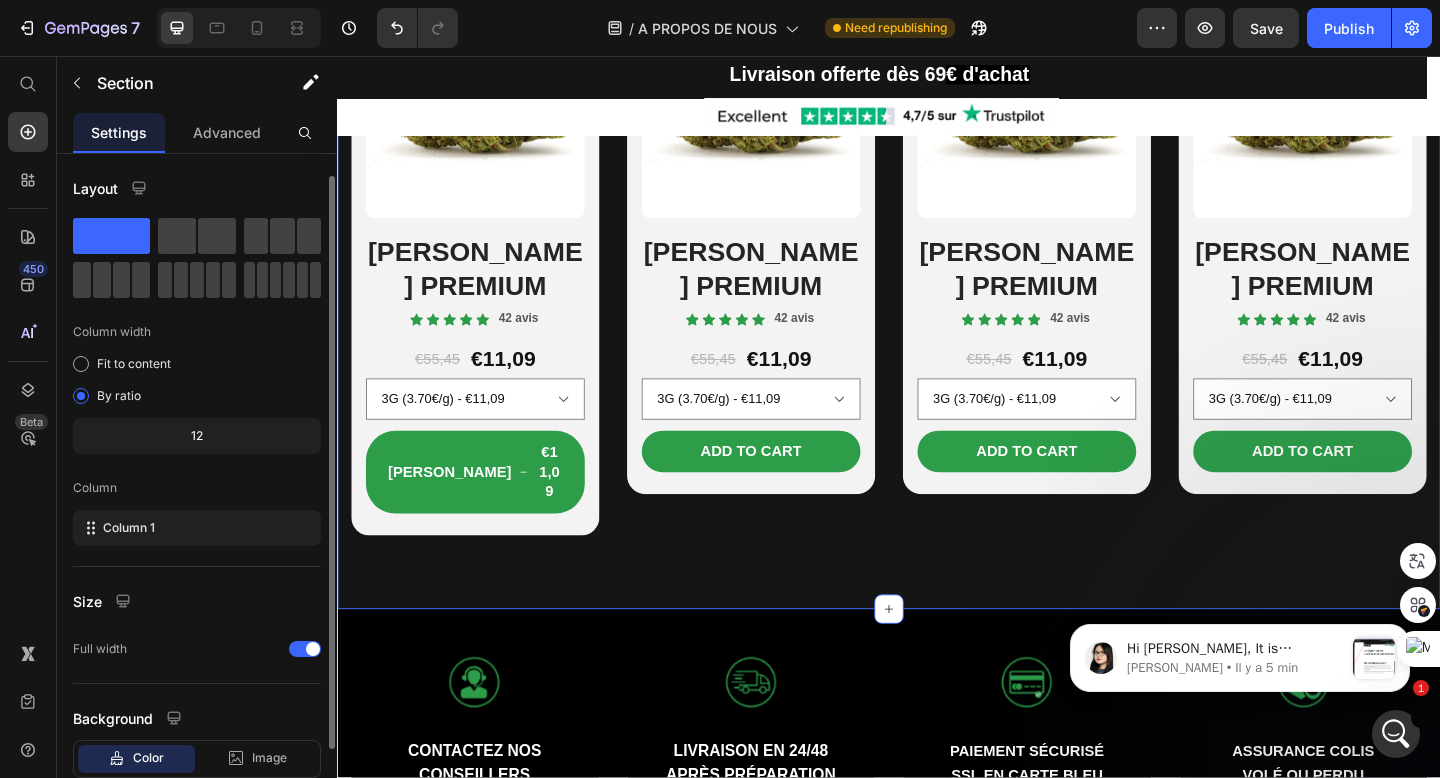 scroll, scrollTop: 127, scrollLeft: 0, axis: vertical 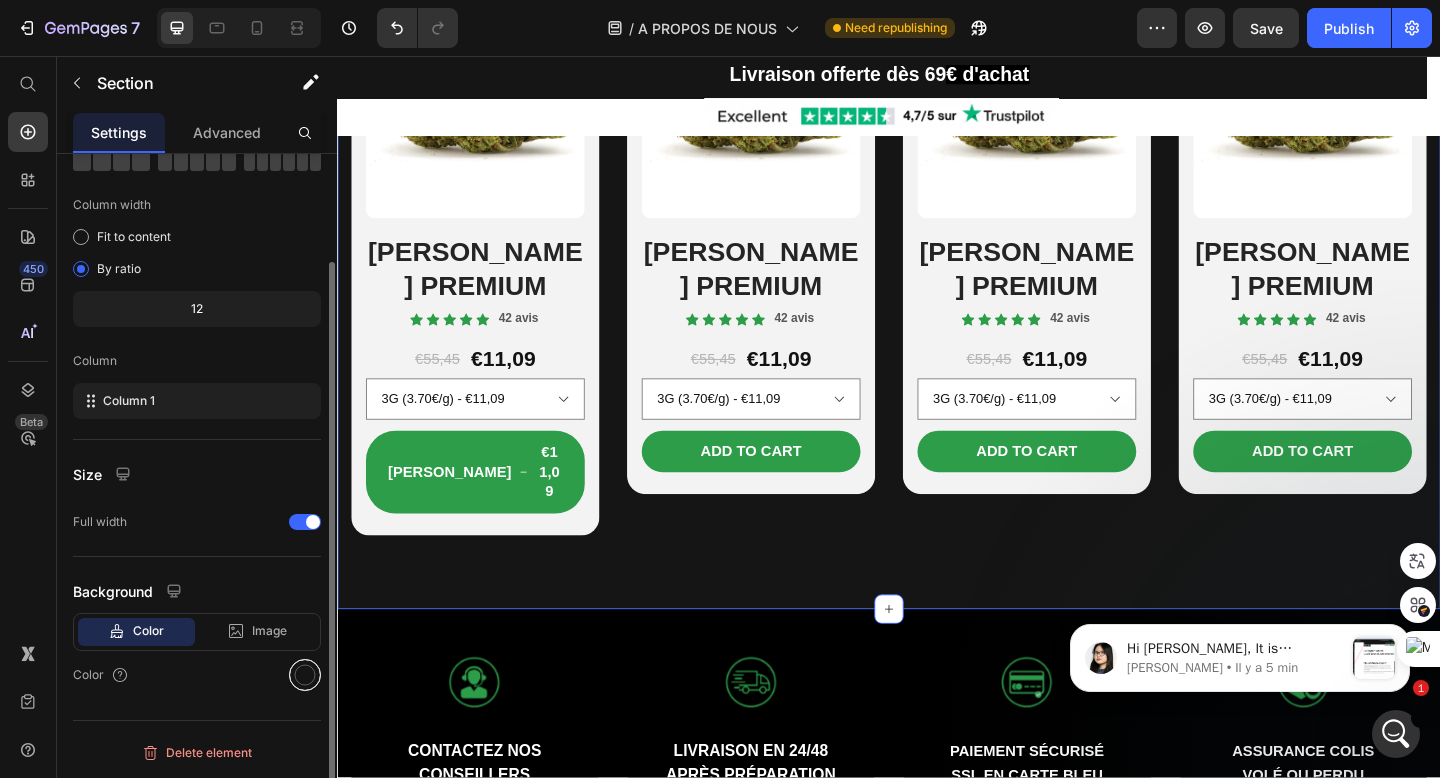 click at bounding box center [305, 675] 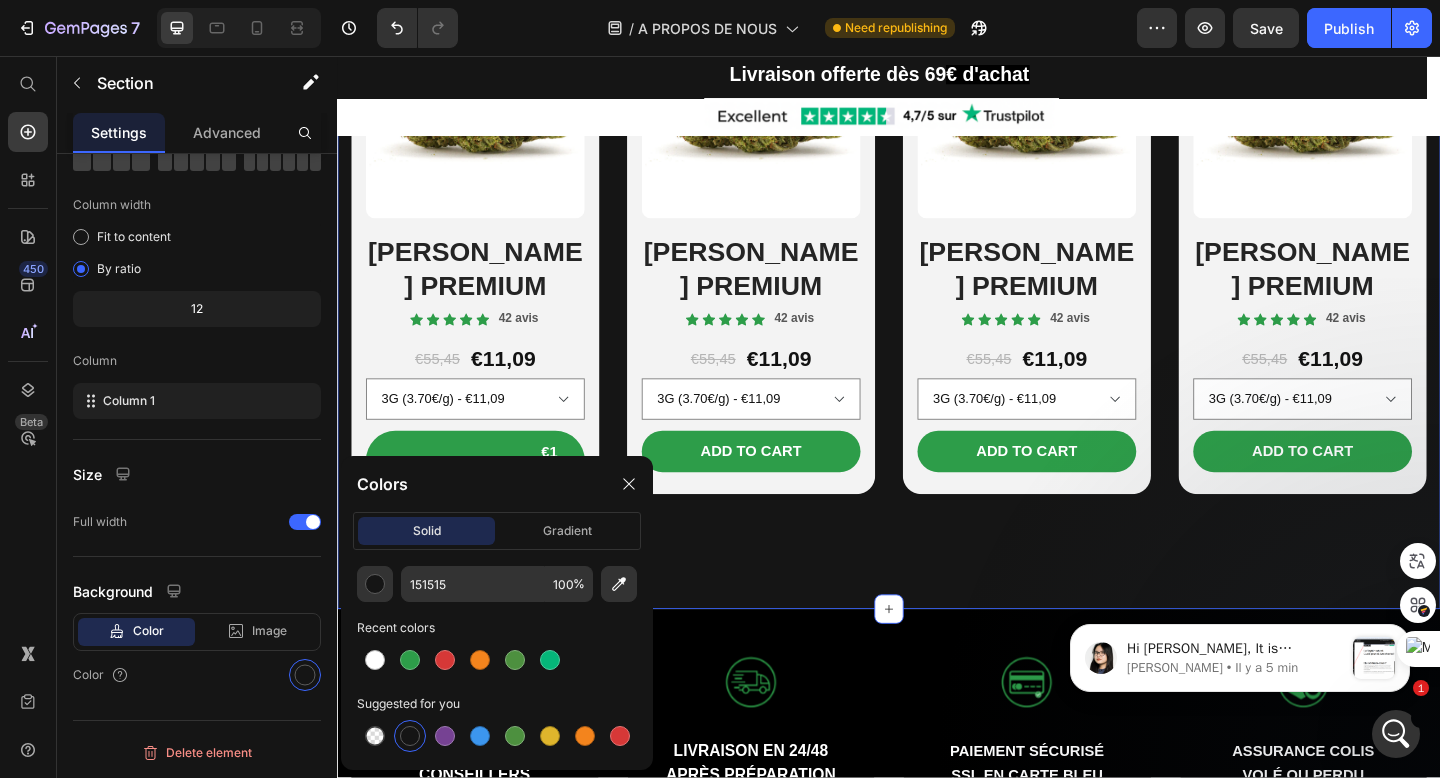 click at bounding box center [410, 736] 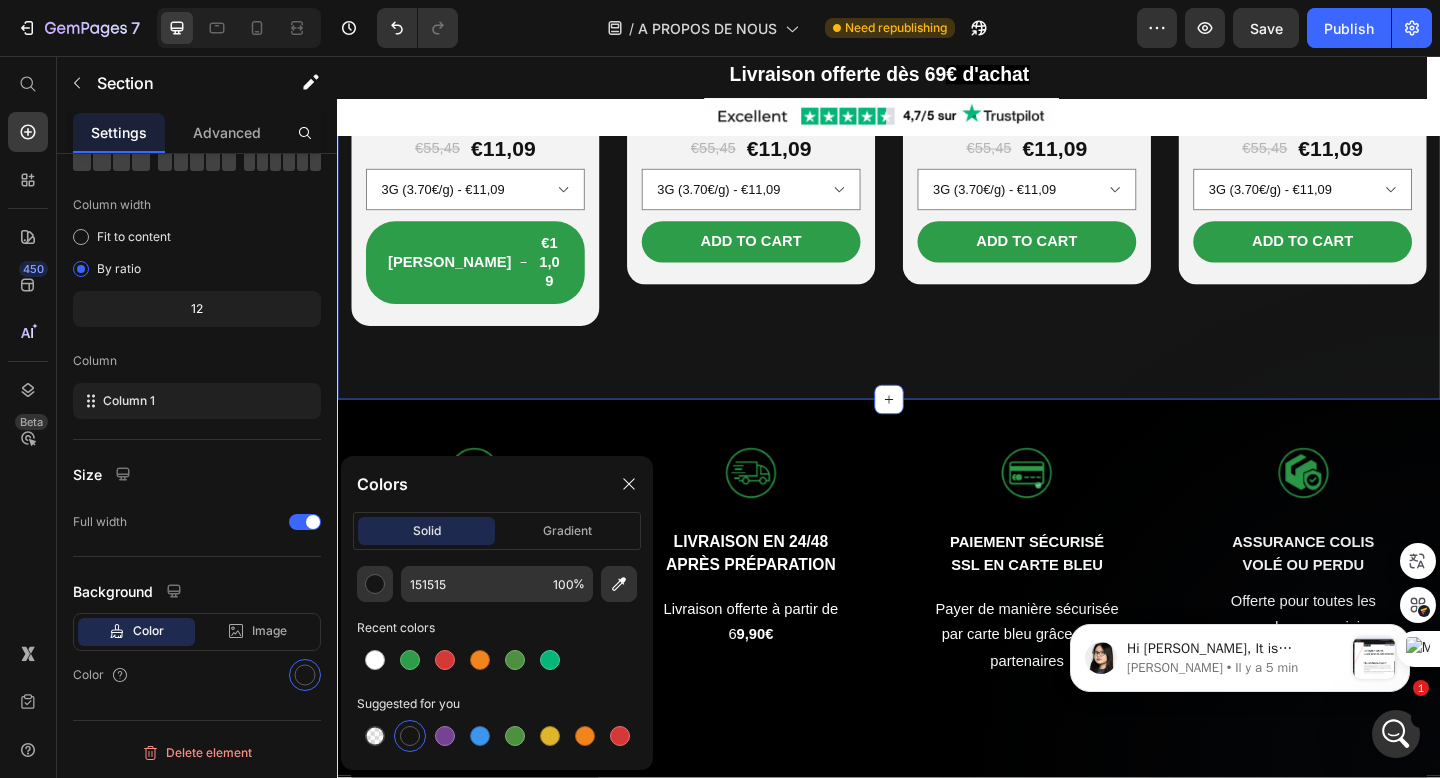 scroll, scrollTop: 3569, scrollLeft: 0, axis: vertical 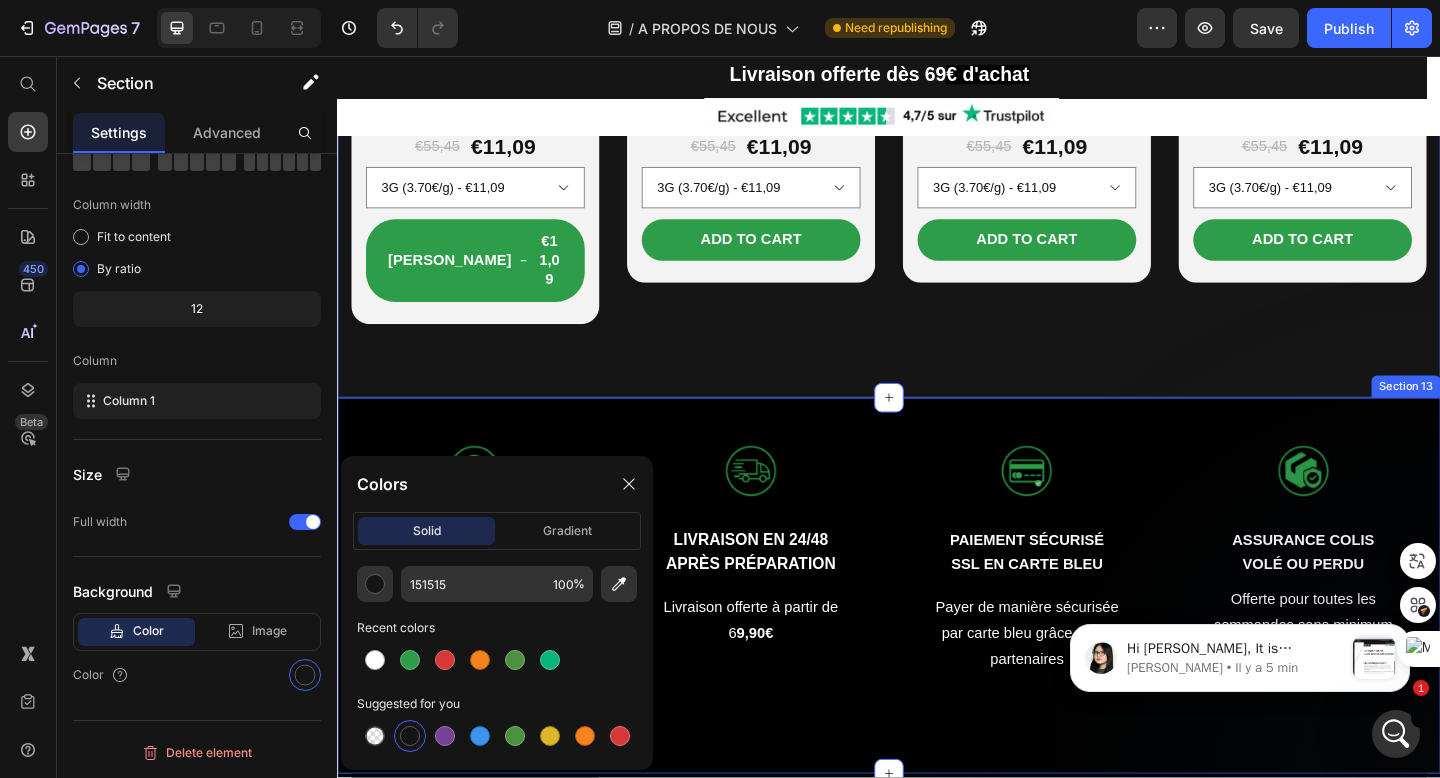 click on "Image CONTACTEZ NOS CONSEILLERS  Text Block Du Lundi au Vendredi 9h00 à 18h00 Samedi 10h 13h Dimanche 10h à 13h   Text block Row Image LIVRAISON EN 24/48 APRÈS PRÉPARATION Text Block Livraison offerte à partir de 6 9,90€     Text block Row Image PAIEMENT SÉCURISÉ SSL EN CARTE BLEU Text Block Payer de manière sécurisée par carte bleu grâce à nos partenaires   Text block Row Image ASSURANCE COLIS VOLÉ OU PERDU Text Block Offerte pour toutes les commandes sans minimum d'achat   Text block Row Row Section 13" at bounding box center [937, 632] 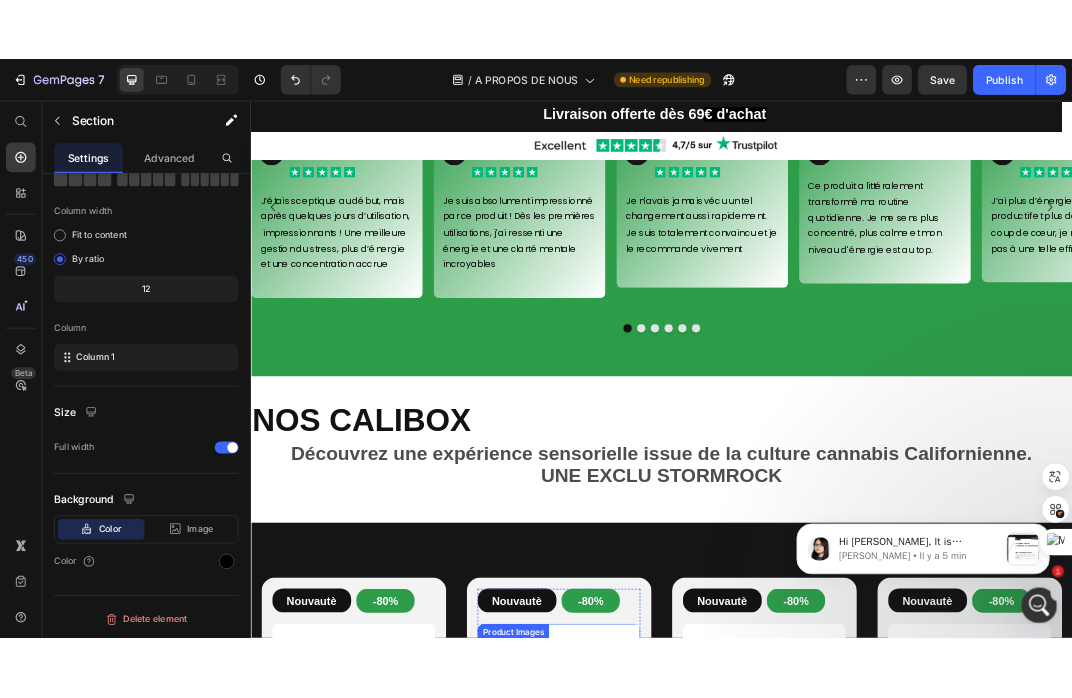scroll, scrollTop: 2538, scrollLeft: 0, axis: vertical 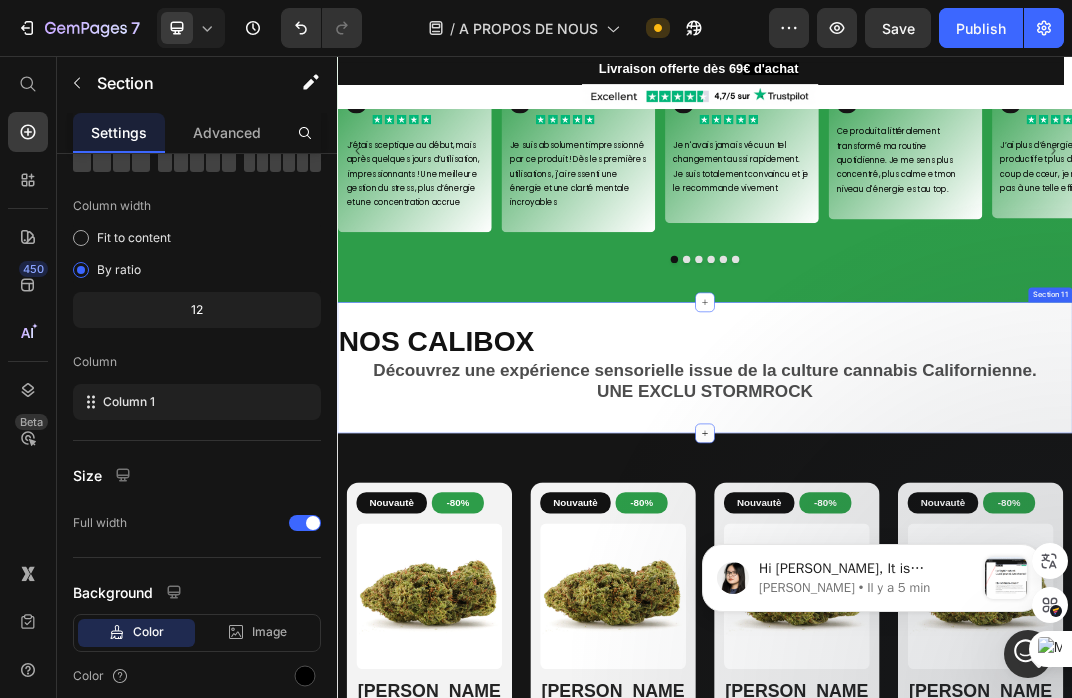 click on "NOS CALIBOX Heading Découvrez une expérience sensorielle issue de la culture cannabis Californienne. UNE EXCLU STORMROCK Text Block Row Row Row Section 11" at bounding box center [937, 564] 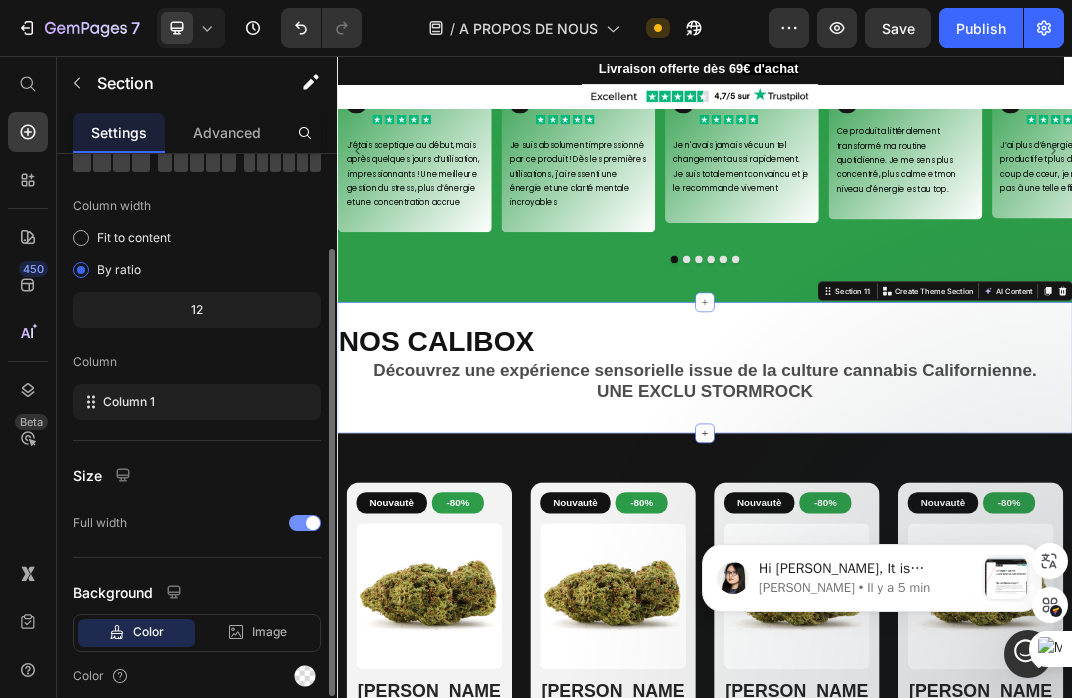 scroll, scrollTop: 207, scrollLeft: 0, axis: vertical 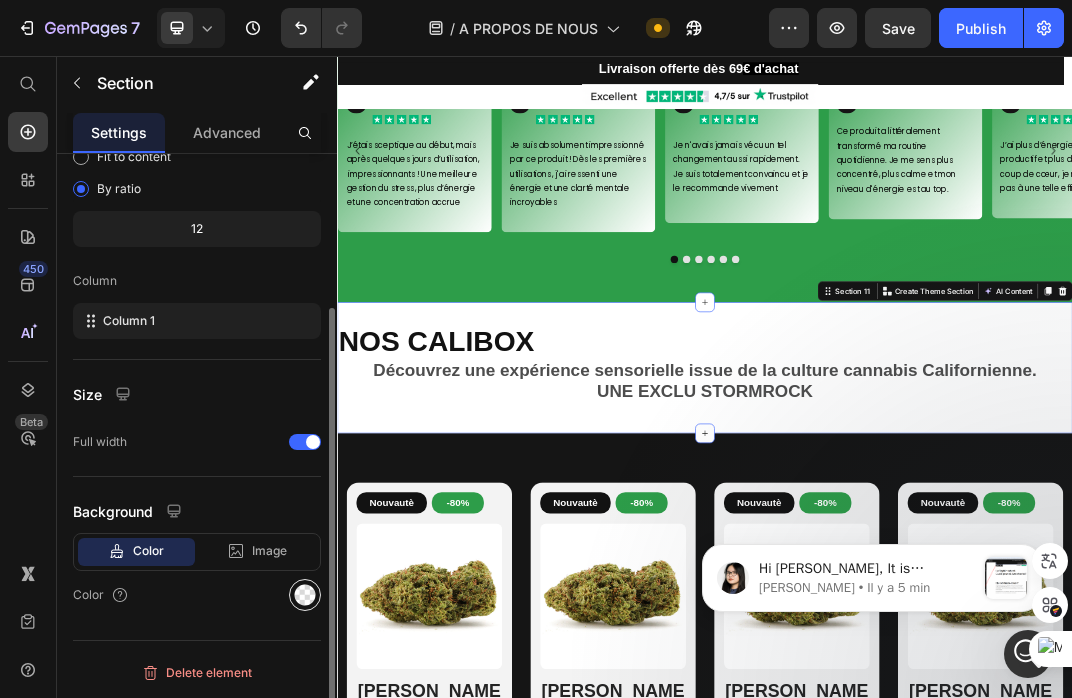click at bounding box center (305, 595) 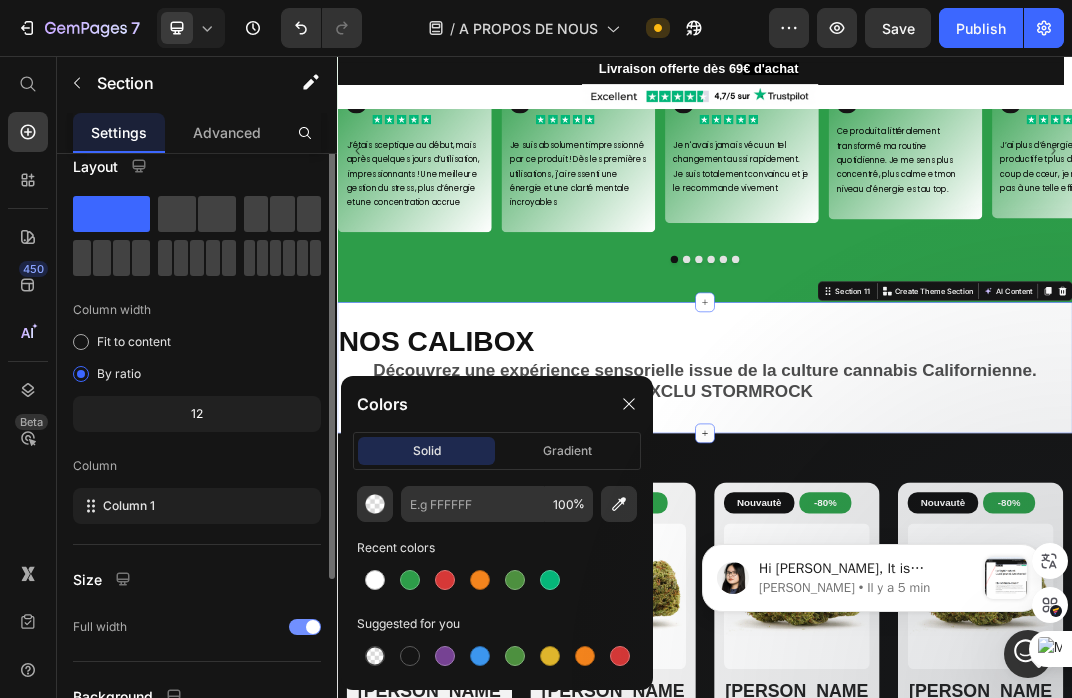 scroll, scrollTop: 0, scrollLeft: 0, axis: both 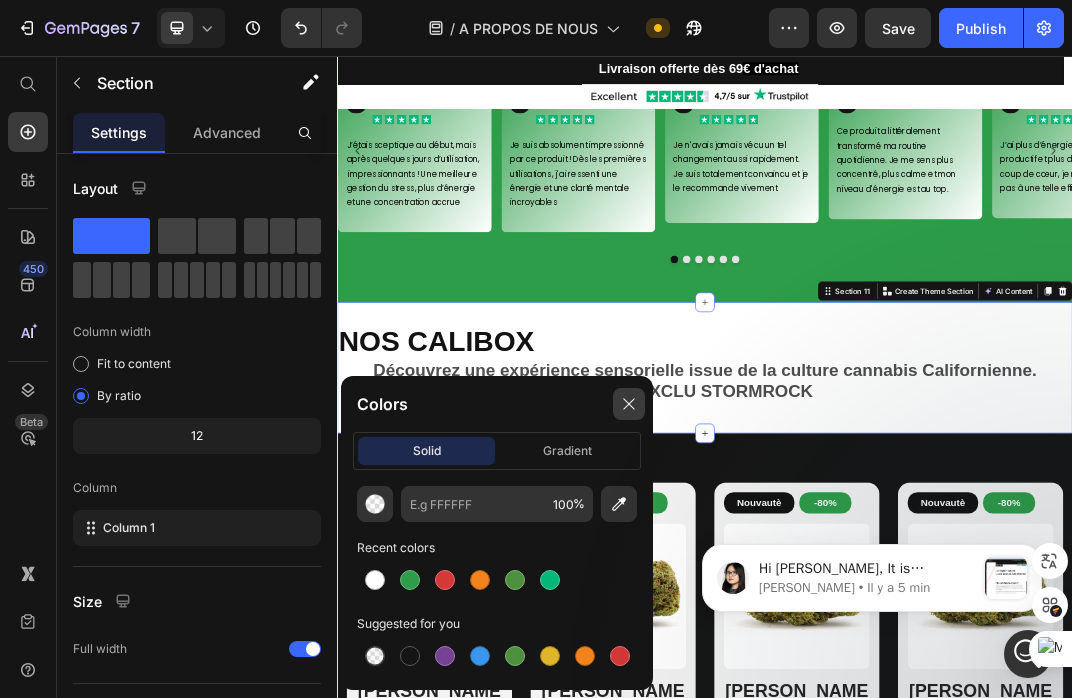 click 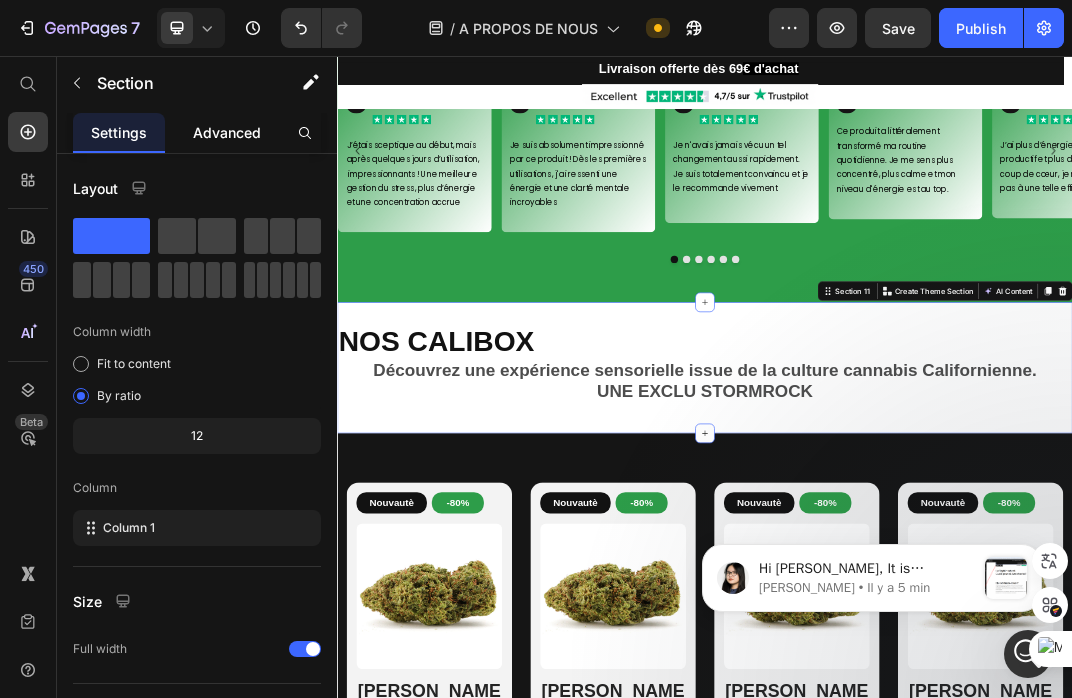 click on "Advanced" at bounding box center (227, 132) 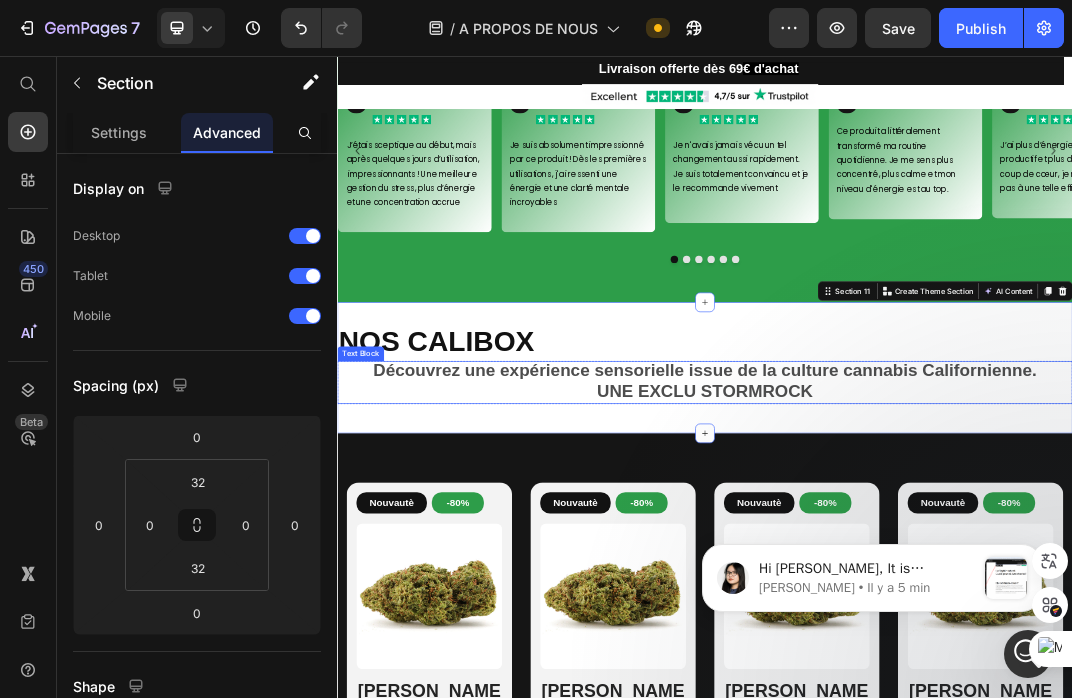 click on "NOS CALIBOX" at bounding box center [498, 521] 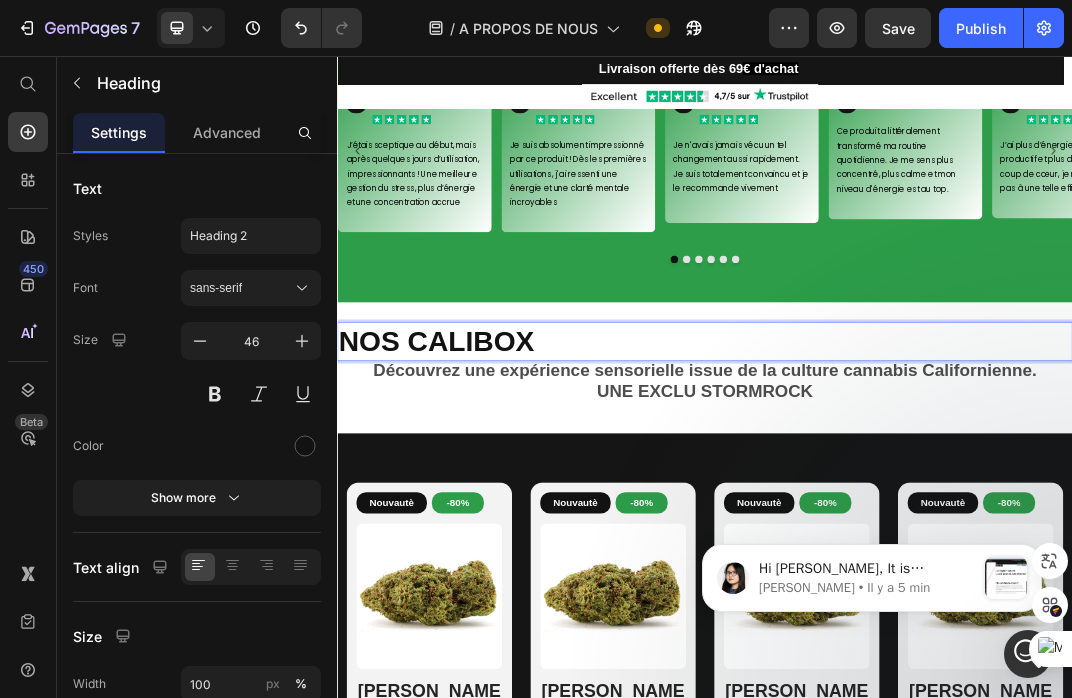 drag, startPoint x: 747, startPoint y: 496, endPoint x: 1151, endPoint y: 506, distance: 404.12375 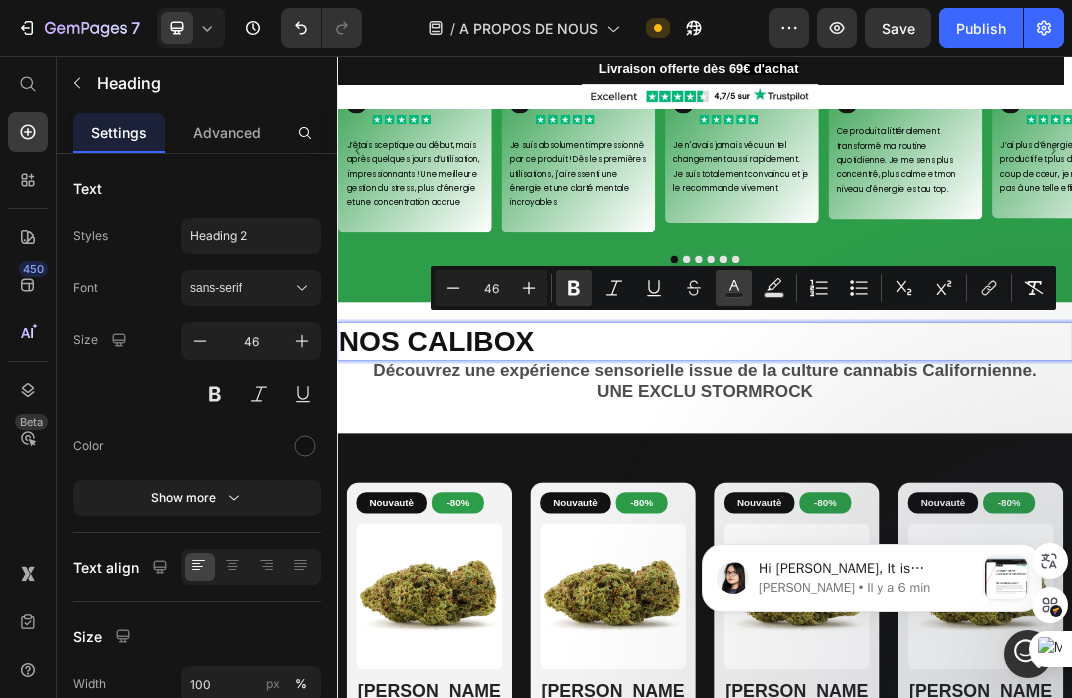 click 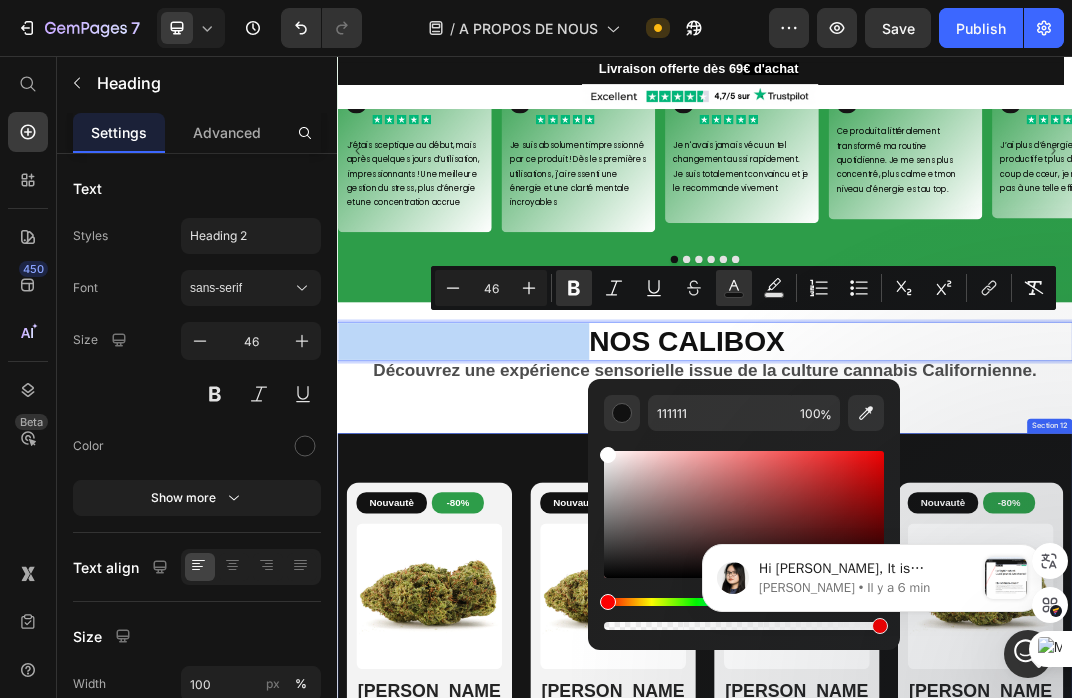 drag, startPoint x: 943, startPoint y: 624, endPoint x: 741, endPoint y: 642, distance: 202.8004 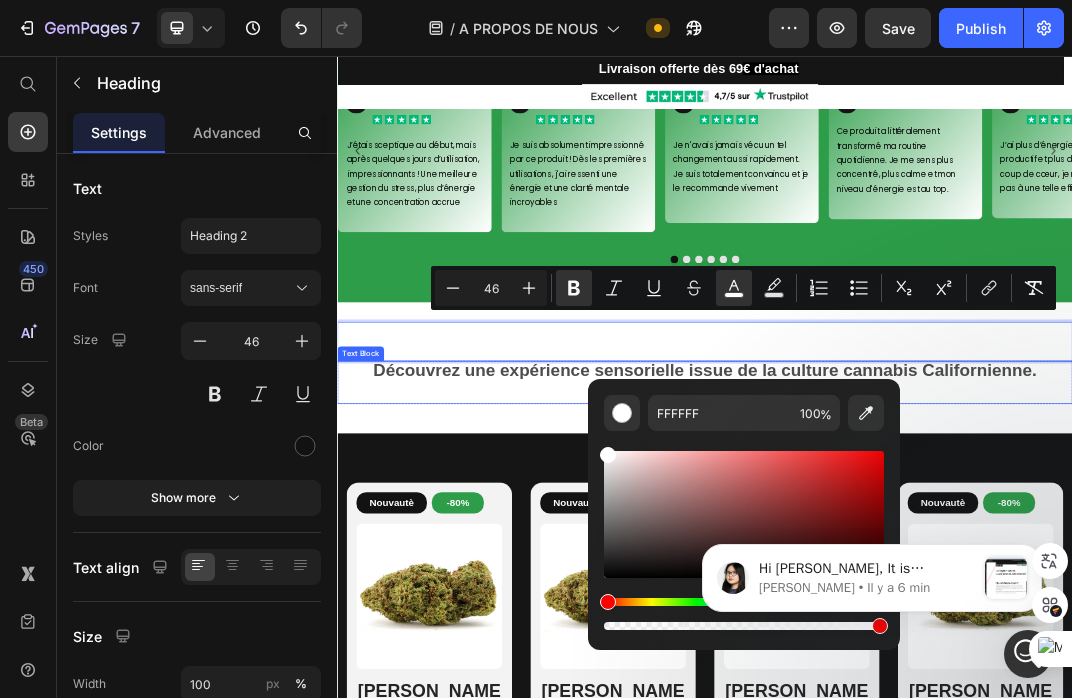 click on "UNE EXCLU STORMROCK" at bounding box center (937, 605) 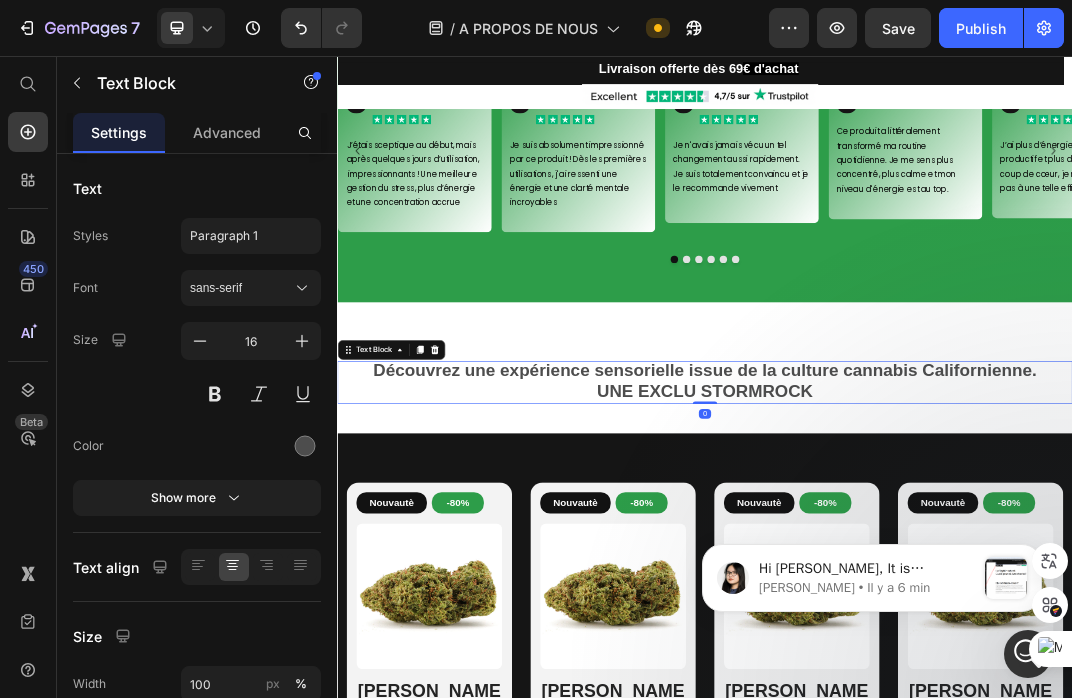 click on "Découvrez une expérience sensorielle issue de la culture cannabis Californienne." at bounding box center [936, 569] 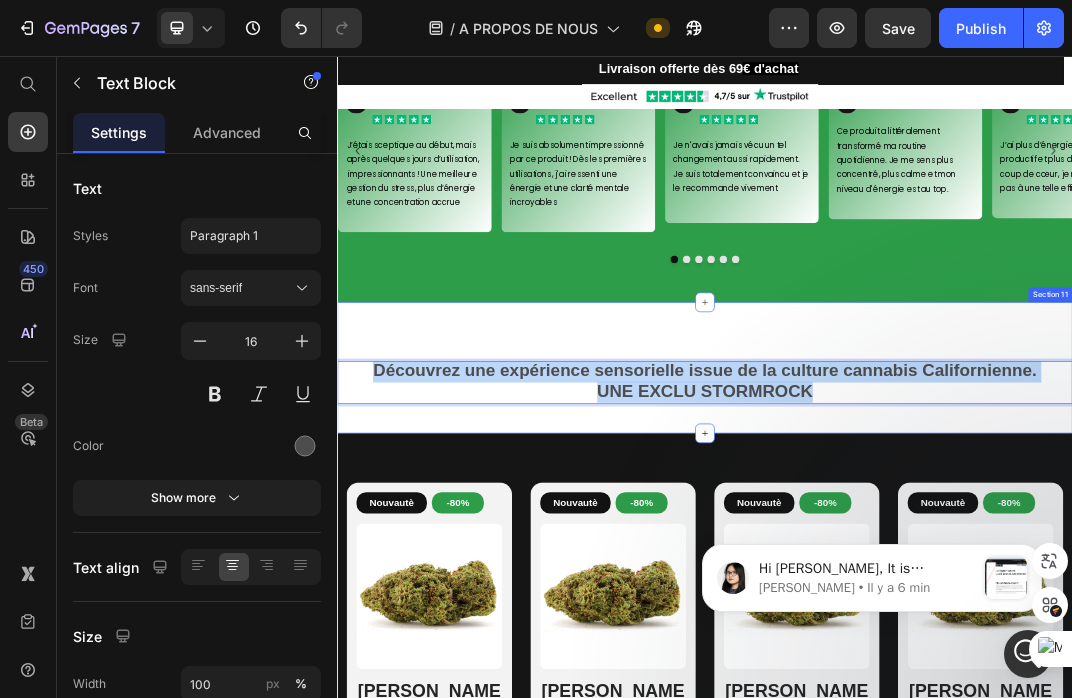 drag, startPoint x: 388, startPoint y: 532, endPoint x: 1168, endPoint y: 625, distance: 785.52466 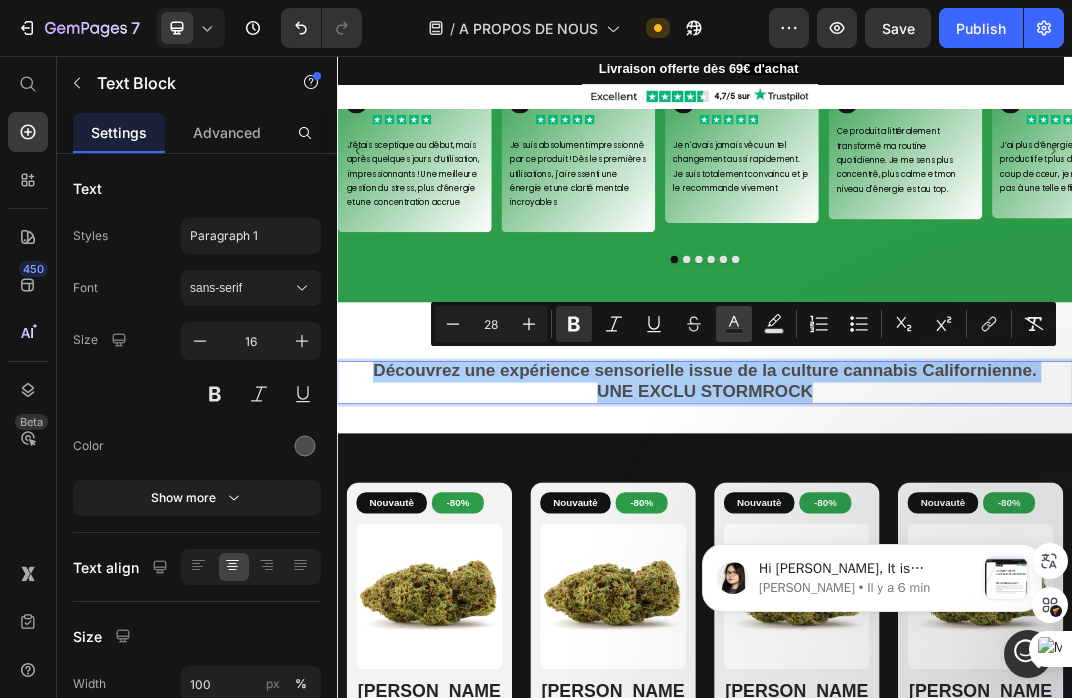 click 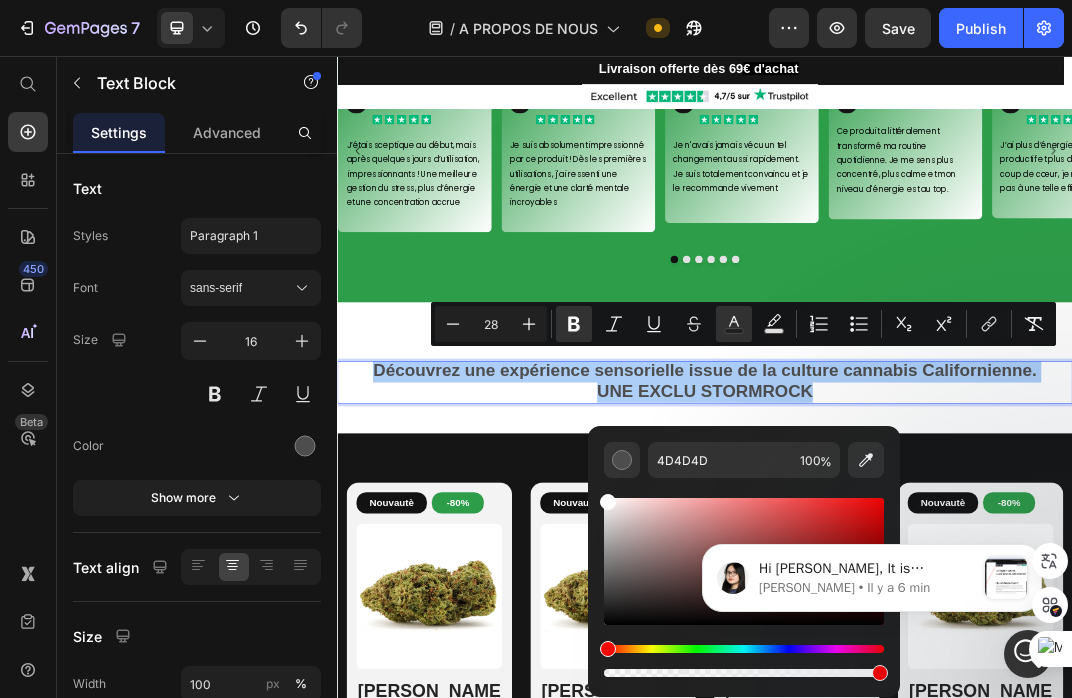 drag, startPoint x: 606, startPoint y: 588, endPoint x: 587, endPoint y: 471, distance: 118.5327 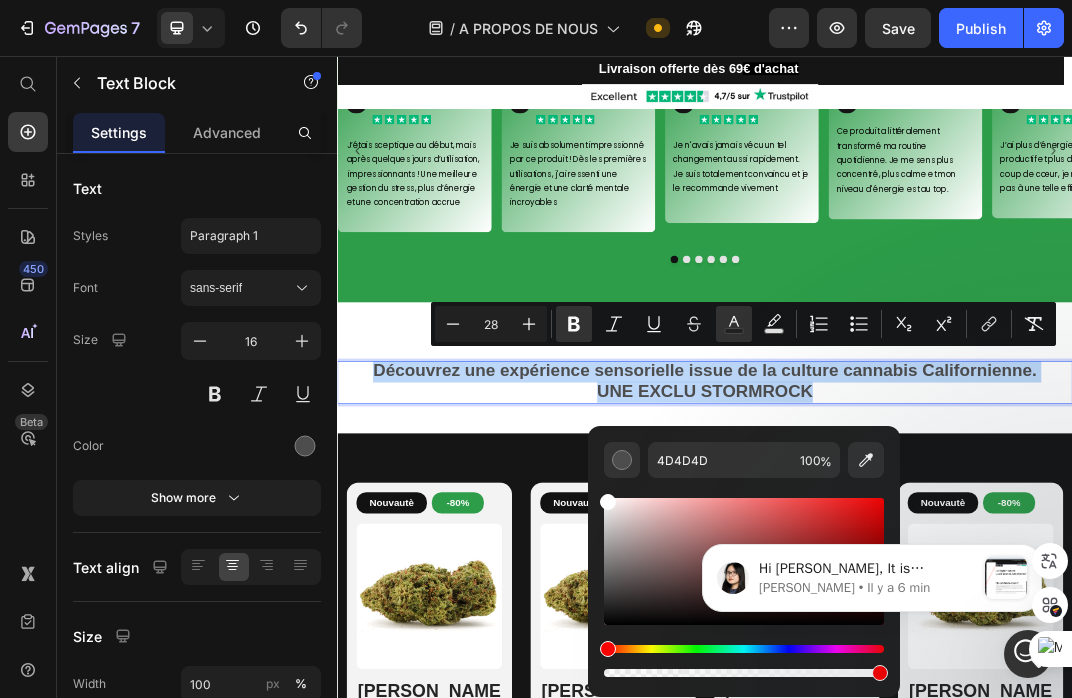 type on "FFFFFF" 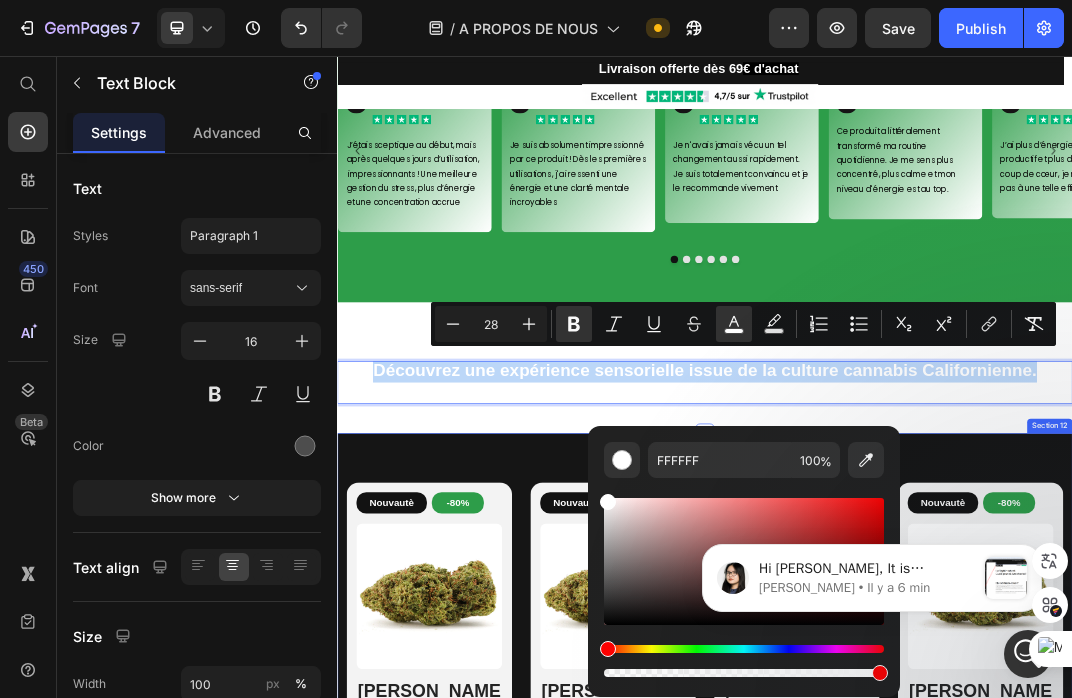 click on "Nouvautè Button -80% Button Row Product Images WHITE CRYSTAL PREMIUM Heading Icon Icon Icon Icon Icon Icon List 42 avis Text Block Row €55,45 Product Price €11,09 Product Price Row 3G (3.70€/g) - €11,09  5G (3.60€/g) - €18,00  10G (2.48€/g) - €32,40  20G (2.40€/g) - €49,60  50G (2.30€/g) - €115,00  100G (1.94€/g) - €194,00  Product Variants & Swatches Row Aouter
€11,09 Add to Cart Row Product Row Nouvautè Button -80% Button Row Product Images WHITE CRYSTAL PREMIUM Heading Icon Icon Icon Icon Icon Icon List 42 avis Text Block Row €55,45 Product Price €11,09 Product Price Row 3G (3.70€/g) - €11,09  5G (3.60€/g) - €18,00  10G (2.48€/g) - €32,40  20G (2.40€/g) - €49,60  50G (2.30€/g) - €115,00  100G (1.94€/g) - €194,00  Product Variants & Swatches Row Add to cart Add to Cart Row Product Row Nouvautè Button -80% Button Row Product Images WHITE CRYSTAL PREMIUM Heading Icon Icon Icon Icon Icon Icon List 42 avis Text Block Row €55,45 Product Price" at bounding box center [937, 1077] 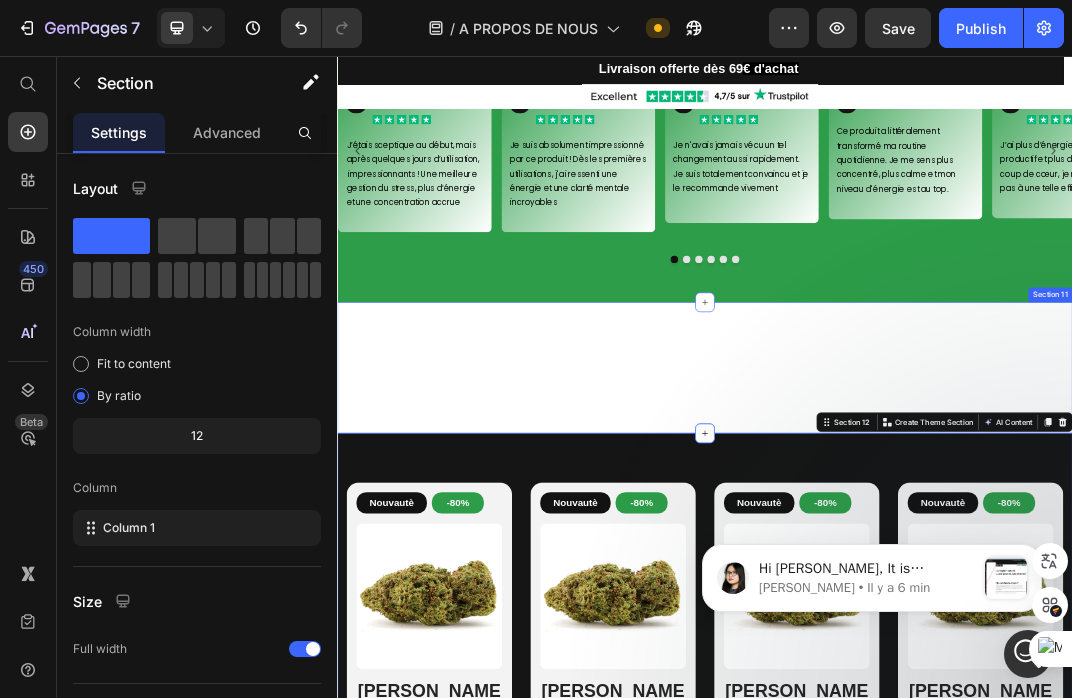 click on "⁠⁠⁠⁠⁠⁠⁠ NOS CALIBOX Heading Découvrez une expérience sensorielle issue de la culture cannabis Californienne. UNE EXCLU STORMROCK Text Block Row Row Row Section 11" at bounding box center [937, 564] 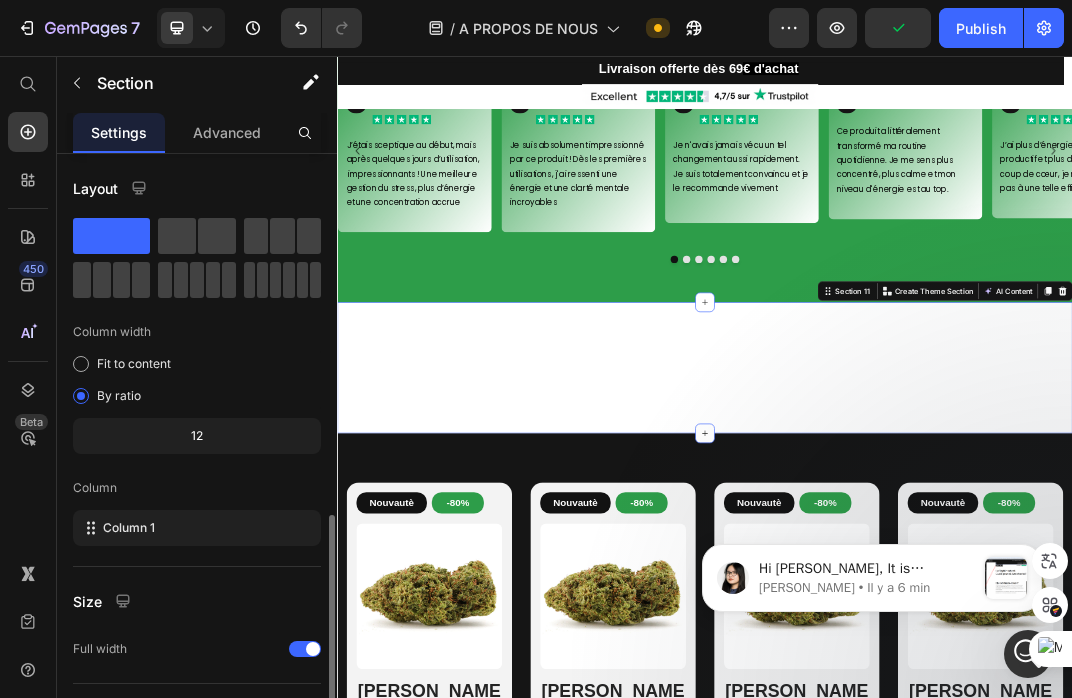scroll, scrollTop: 207, scrollLeft: 0, axis: vertical 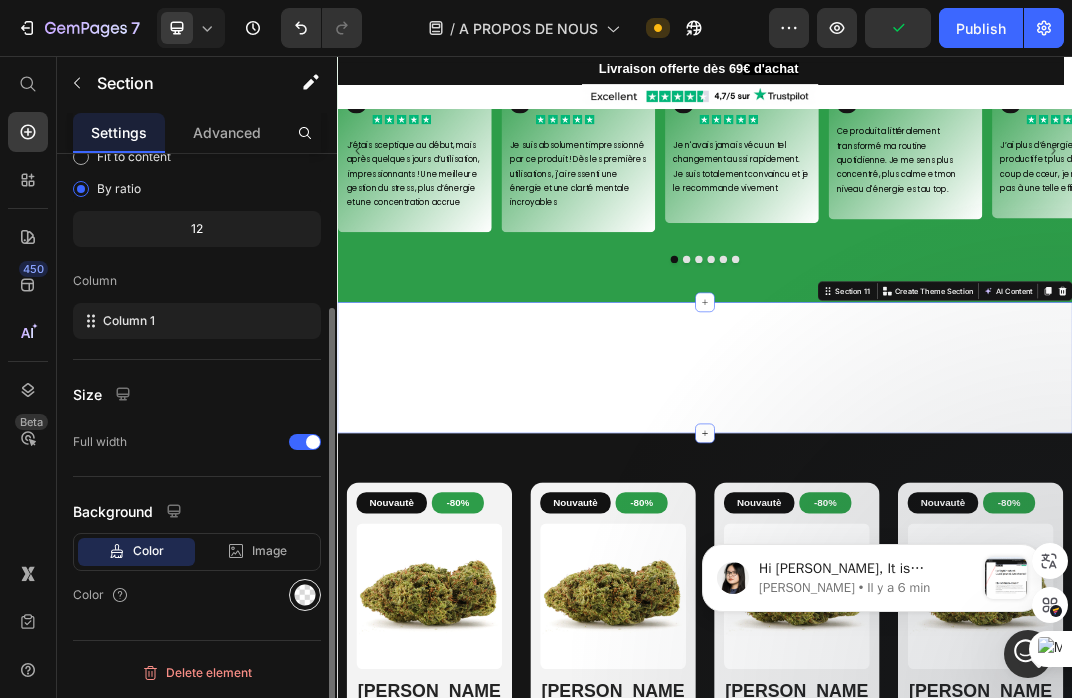 click at bounding box center (305, 595) 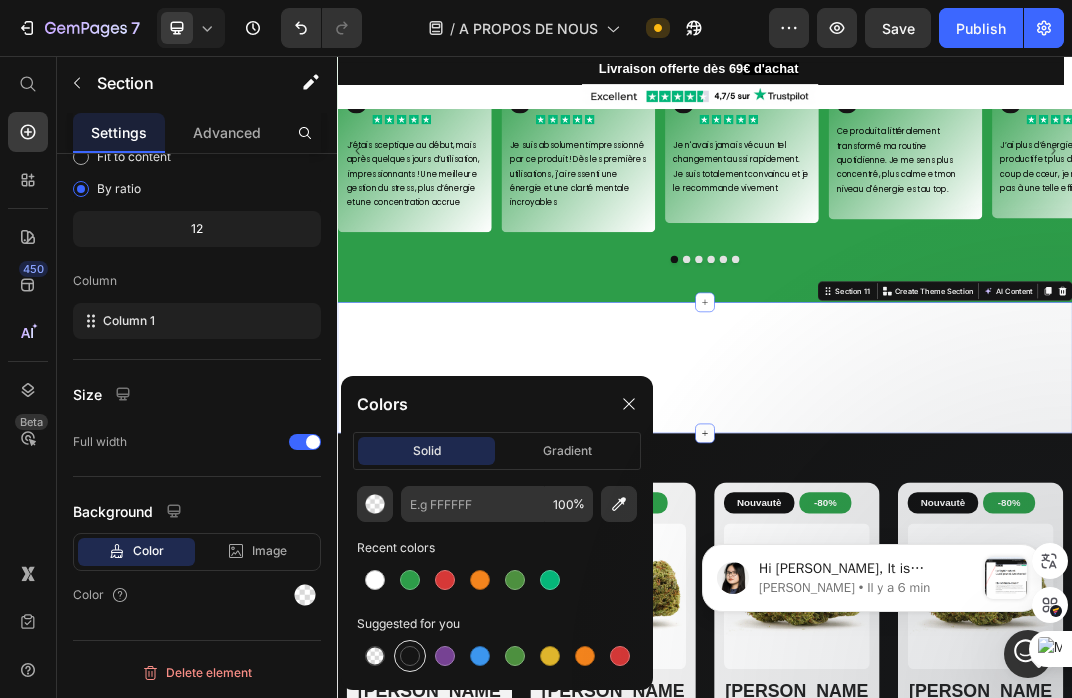 click at bounding box center [410, 656] 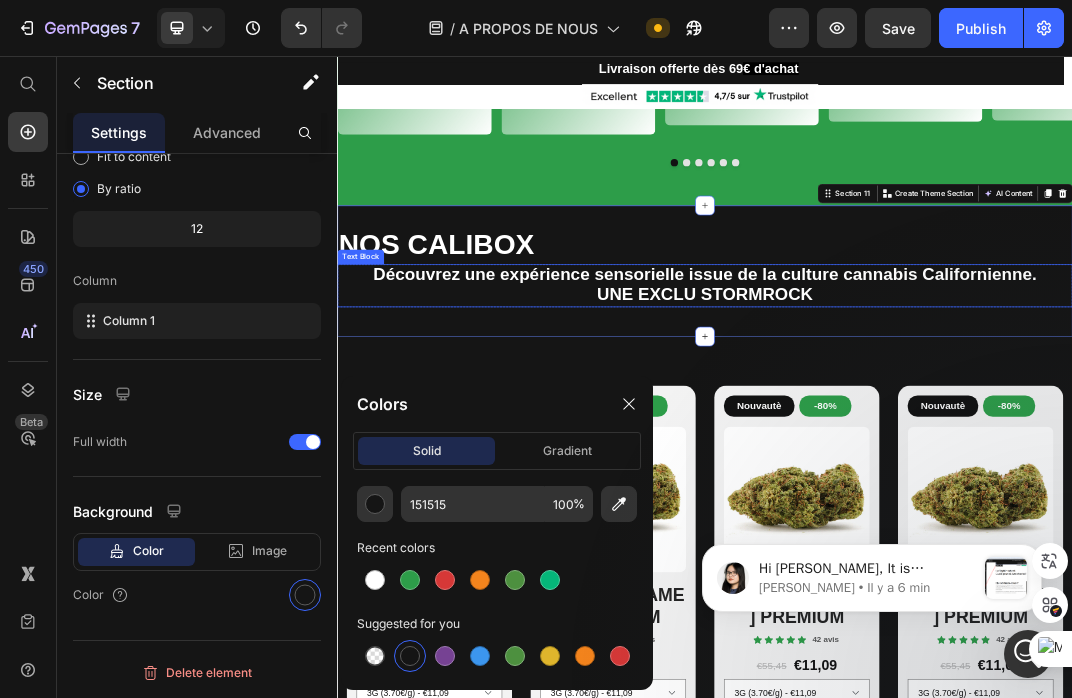 scroll, scrollTop: 2746, scrollLeft: 0, axis: vertical 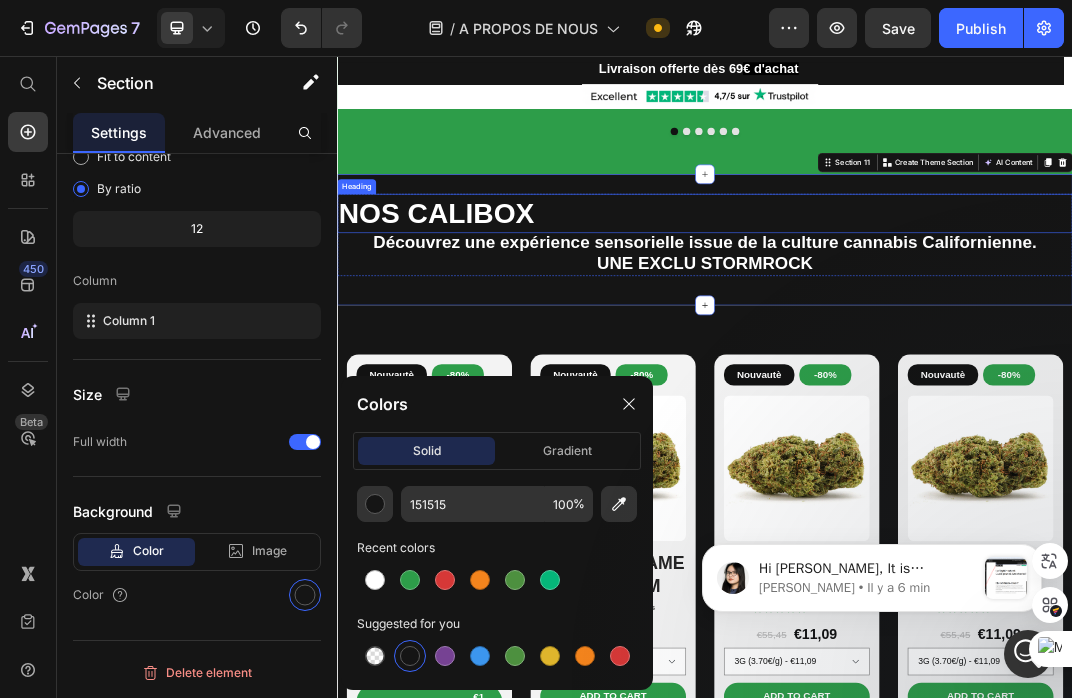 click on "NOS CALIBOX" at bounding box center (498, 312) 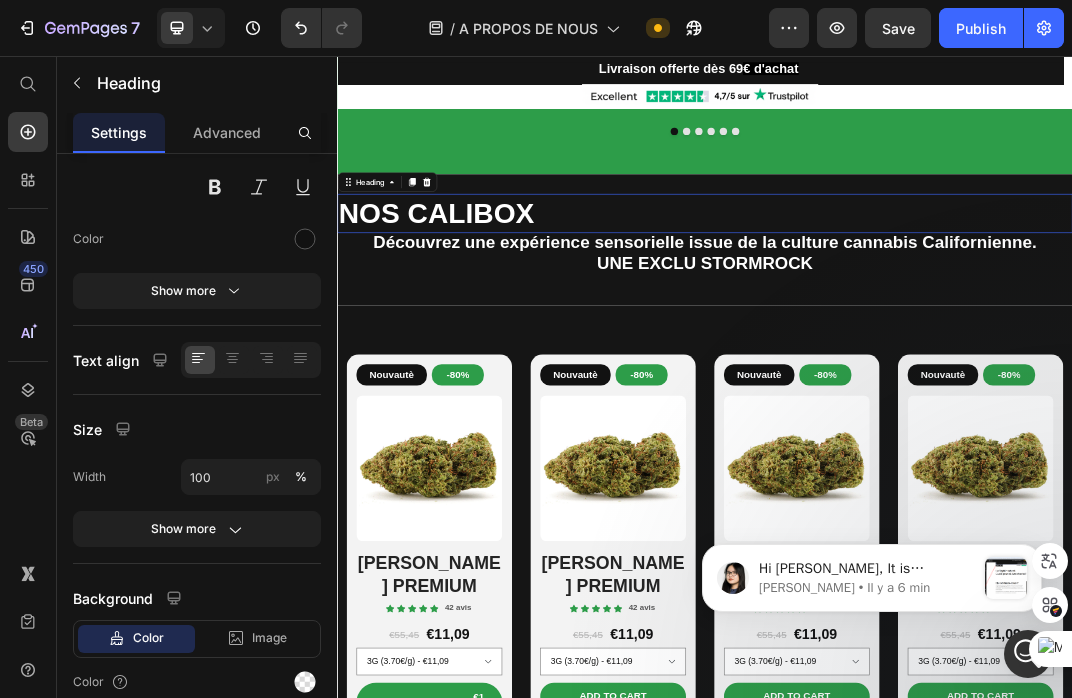 scroll, scrollTop: 0, scrollLeft: 0, axis: both 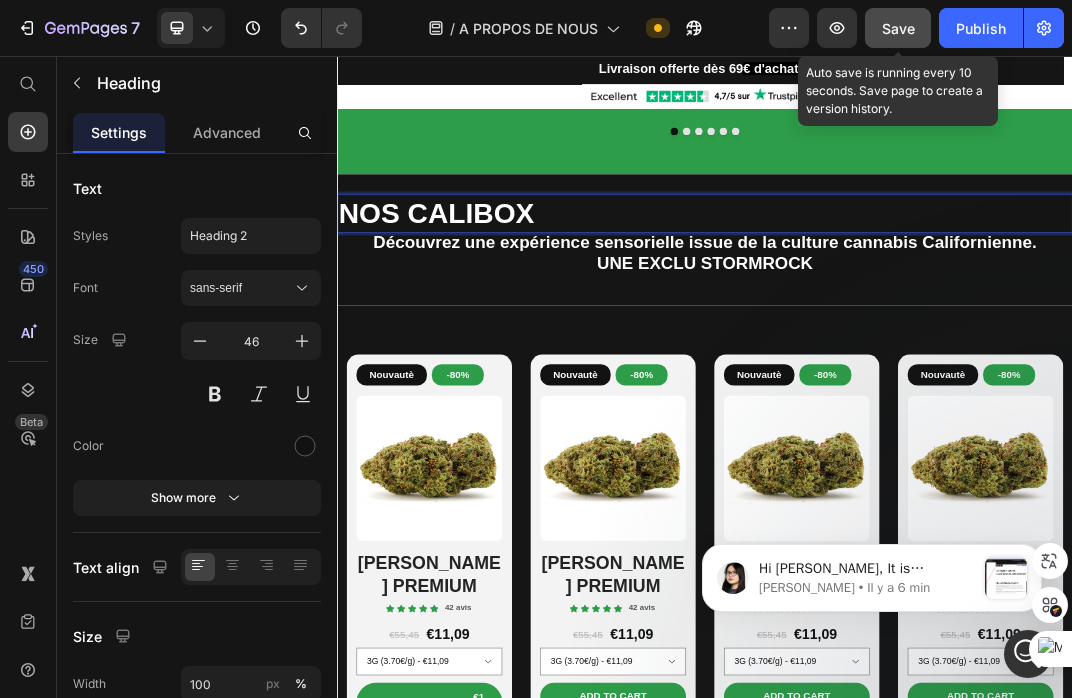 click on "Save" 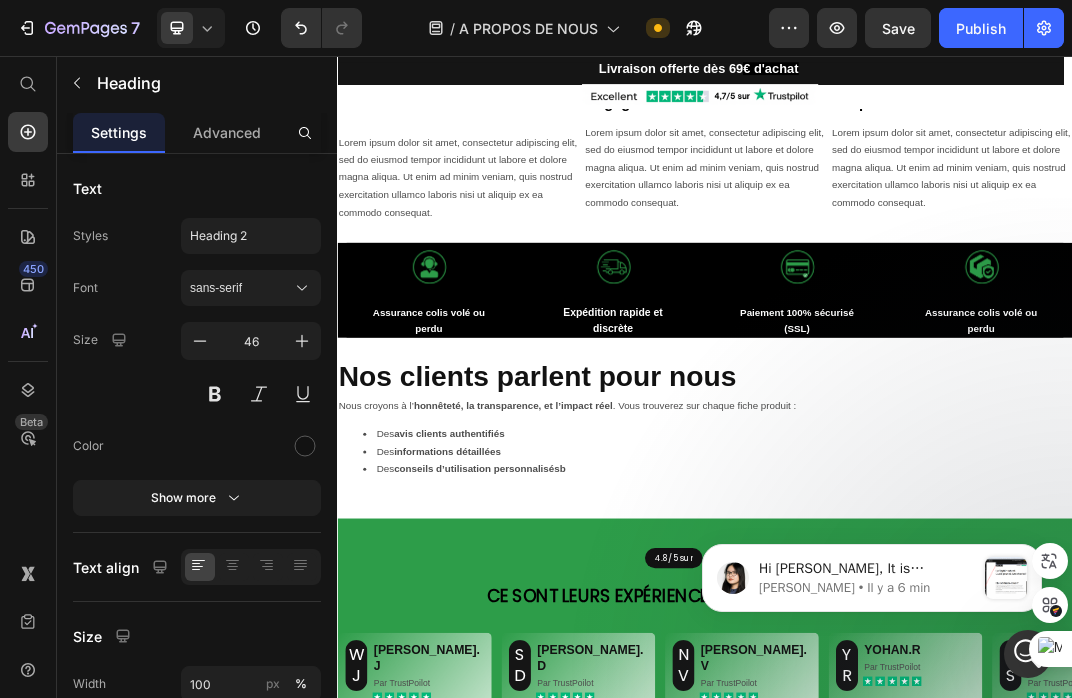 scroll, scrollTop: 1607, scrollLeft: 0, axis: vertical 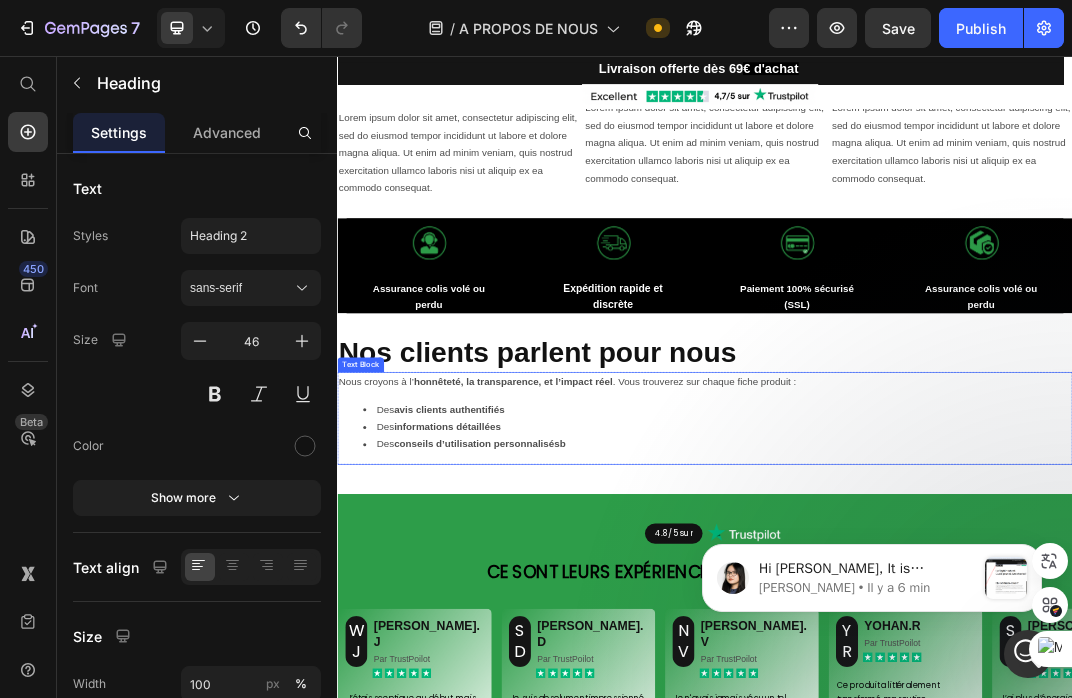 click on "Des  avis clients authentifiés Des  informations détaillées Des  conseils d’utilisation personnalisésb" at bounding box center (937, 662) 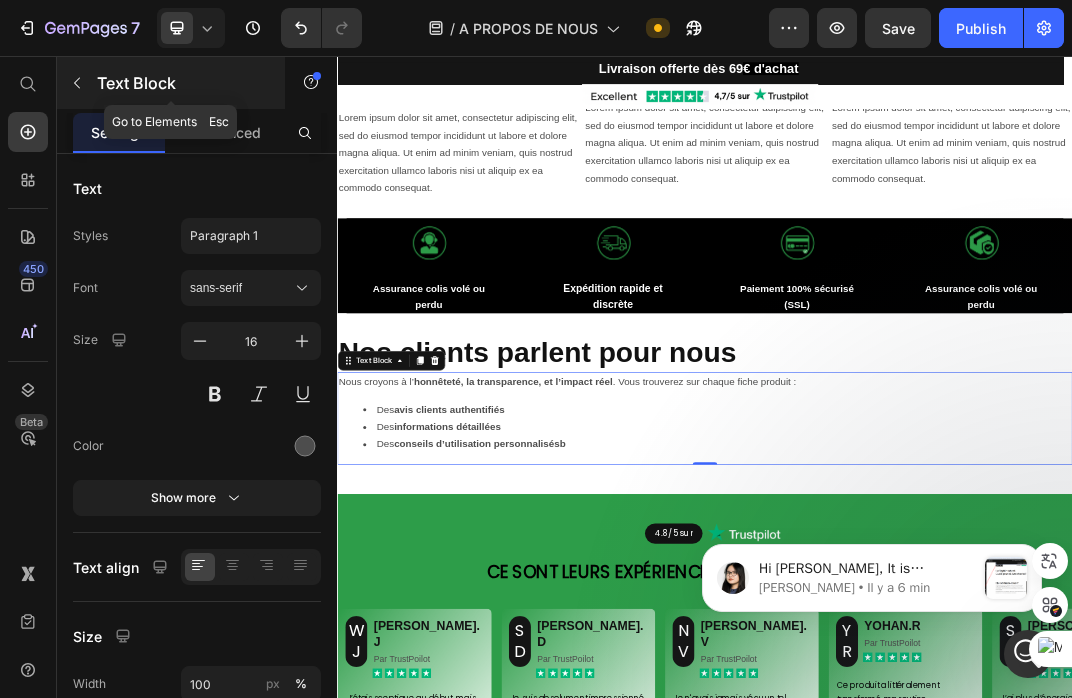 click 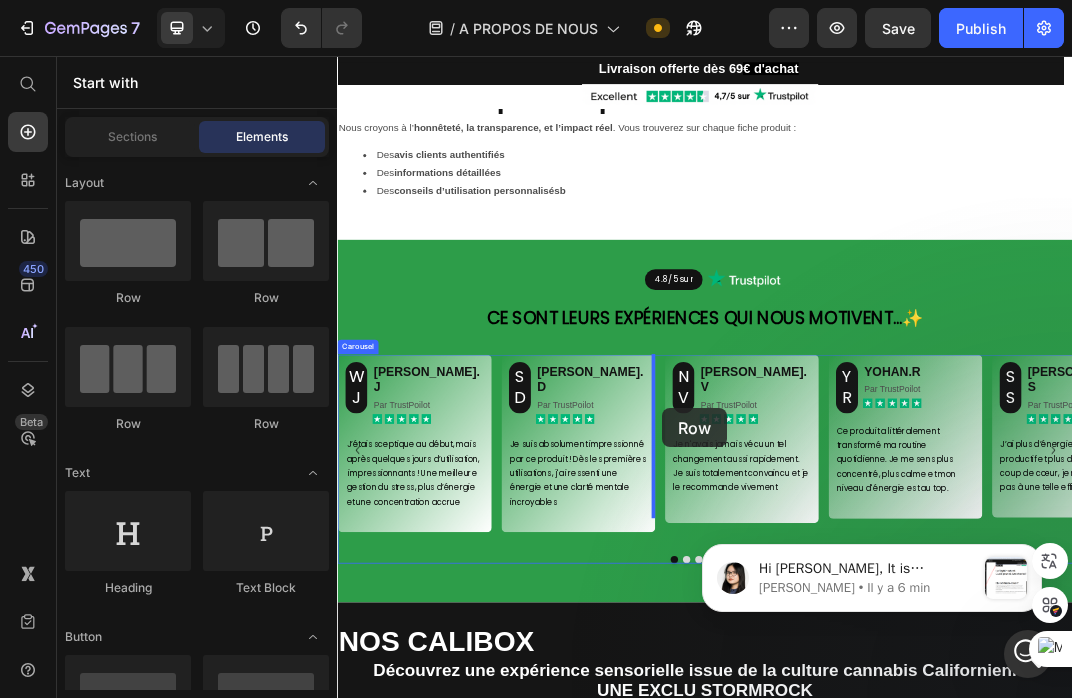 scroll, scrollTop: 2094, scrollLeft: 0, axis: vertical 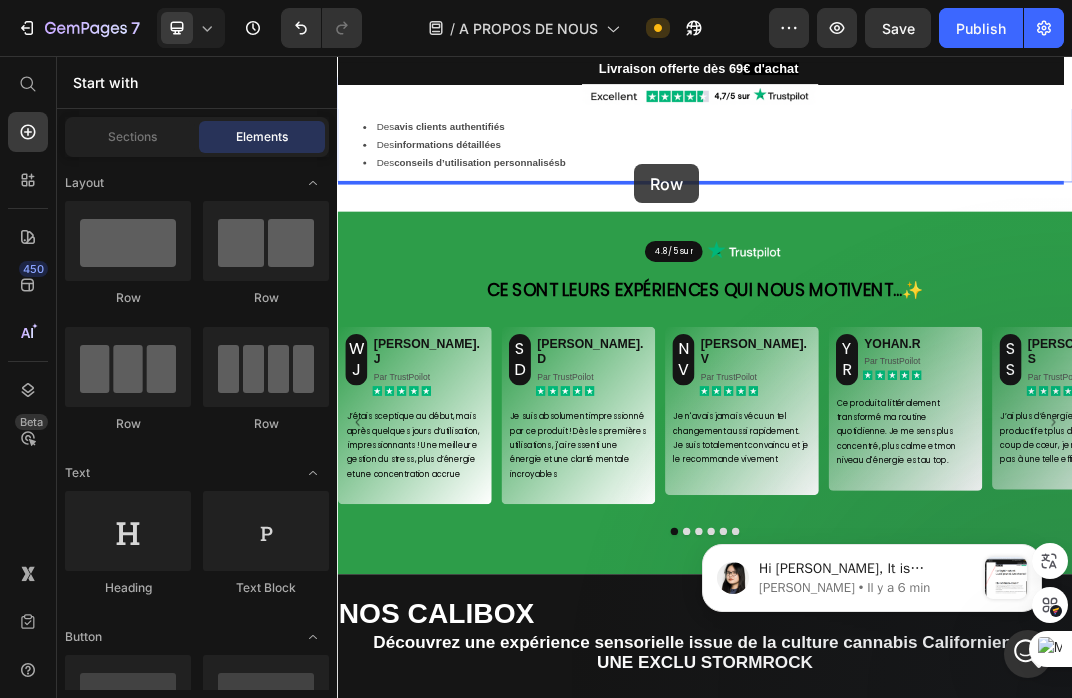 drag, startPoint x: 470, startPoint y: 286, endPoint x: 822, endPoint y: 233, distance: 355.96768 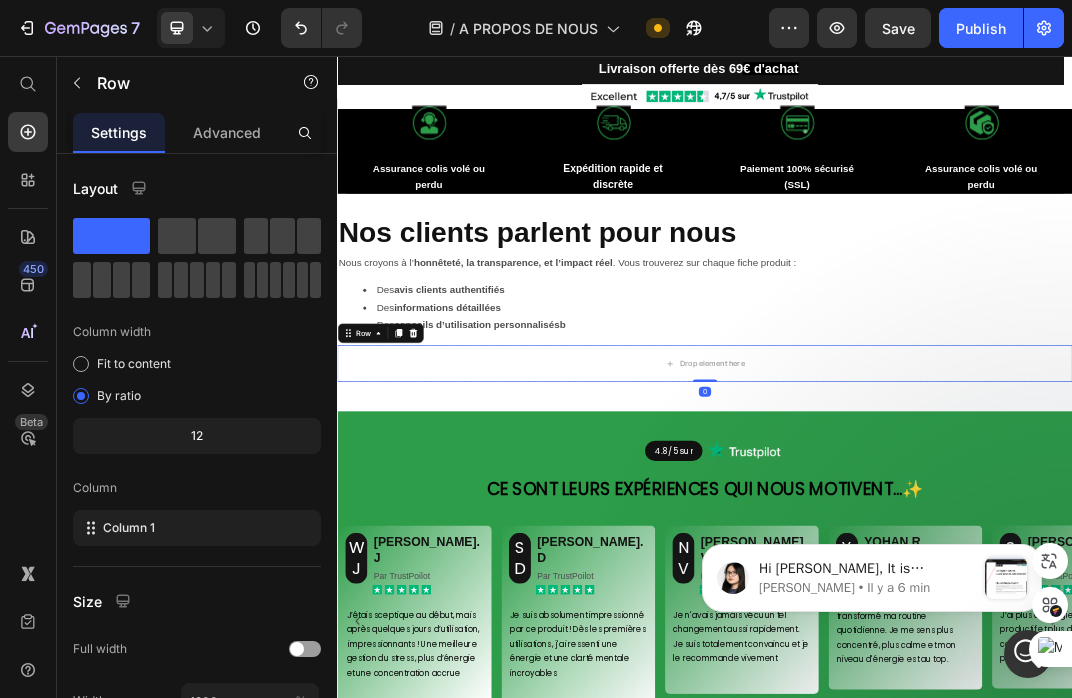 scroll, scrollTop: 1801, scrollLeft: 0, axis: vertical 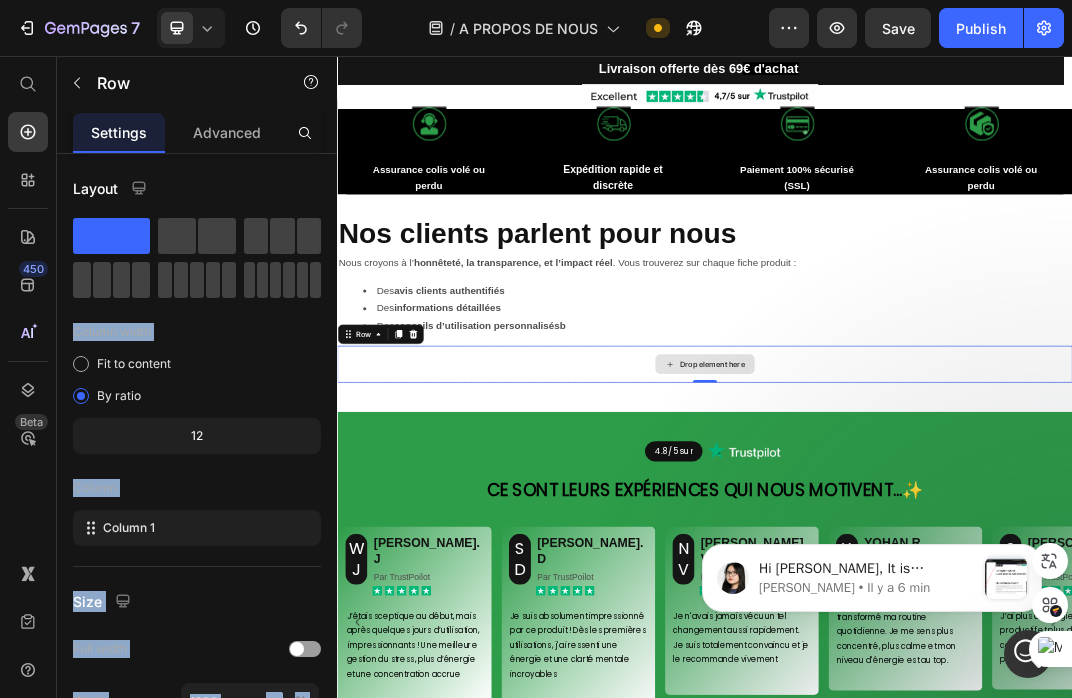drag, startPoint x: 604, startPoint y: 291, endPoint x: 827, endPoint y: 589, distance: 372.20023 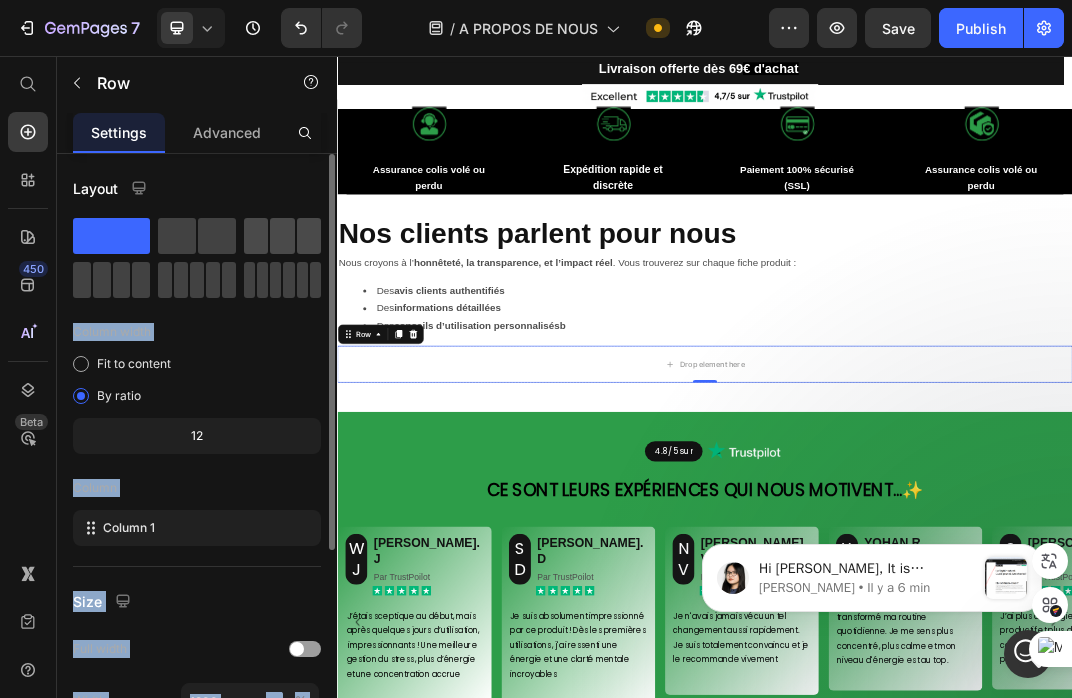 click 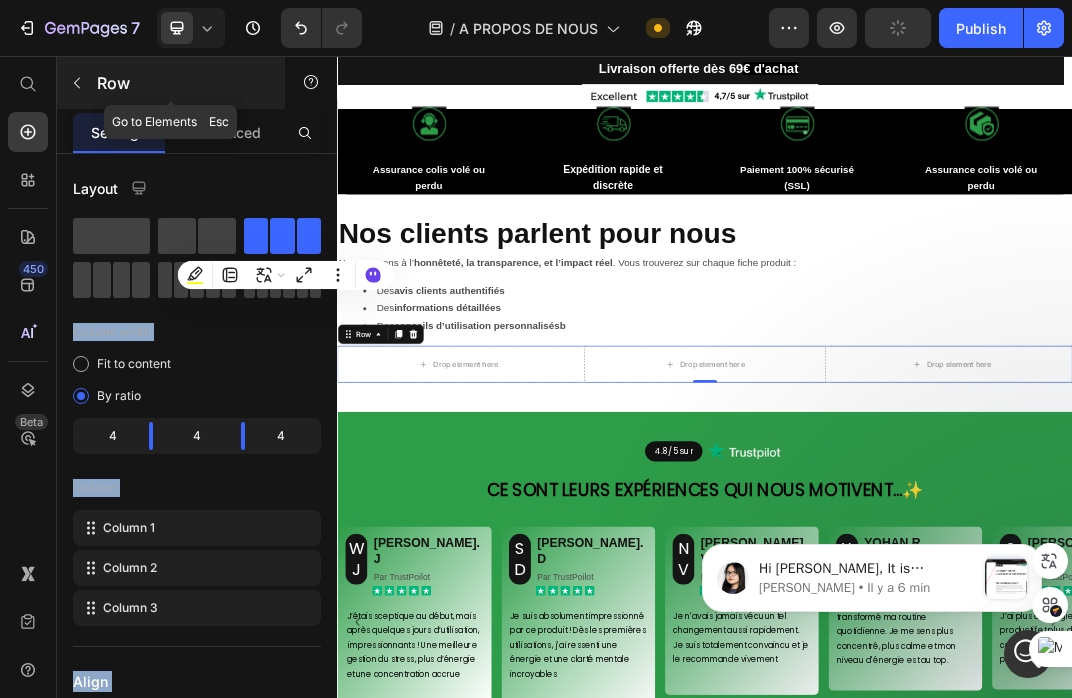 click 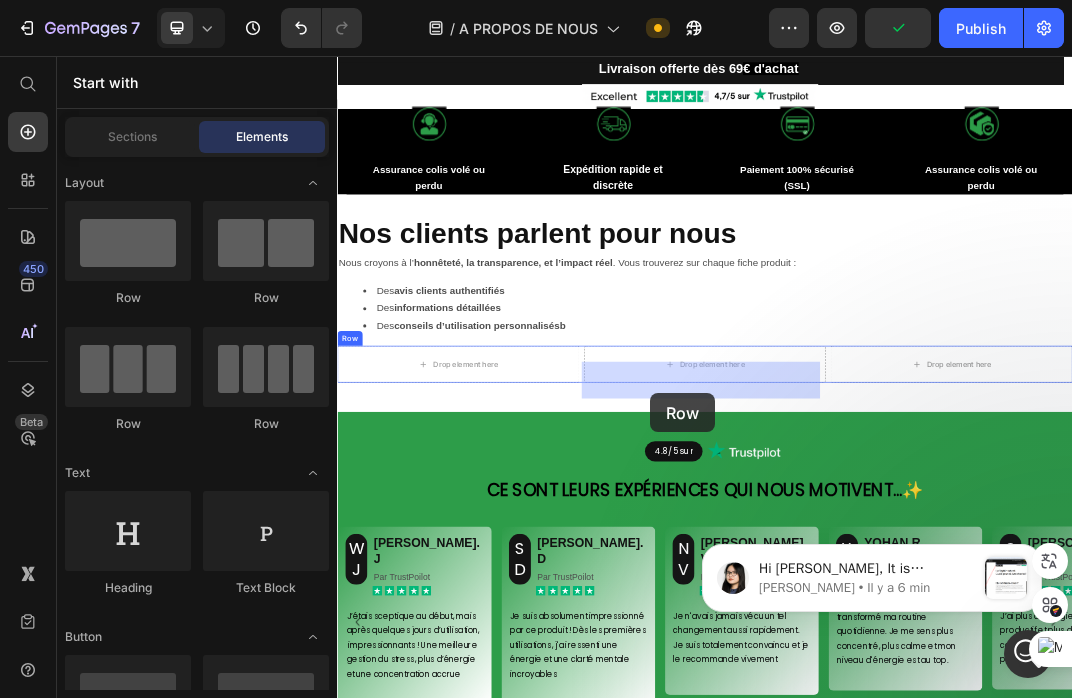 drag, startPoint x: 472, startPoint y: 300, endPoint x: 848, endPoint y: 606, distance: 484.78036 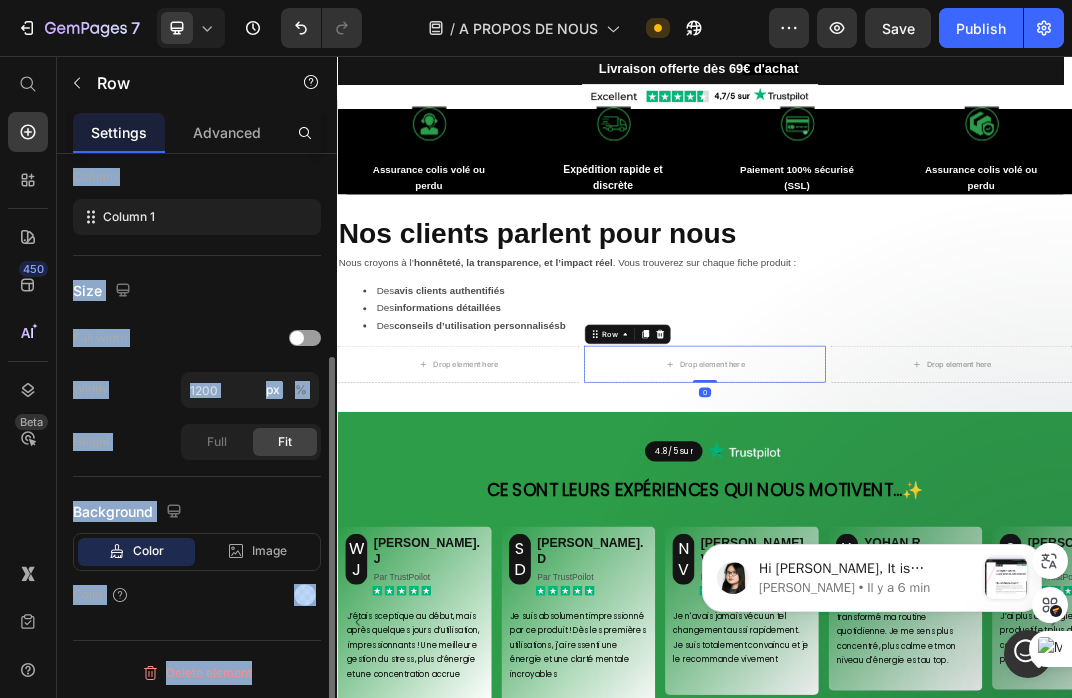 scroll, scrollTop: 310, scrollLeft: 0, axis: vertical 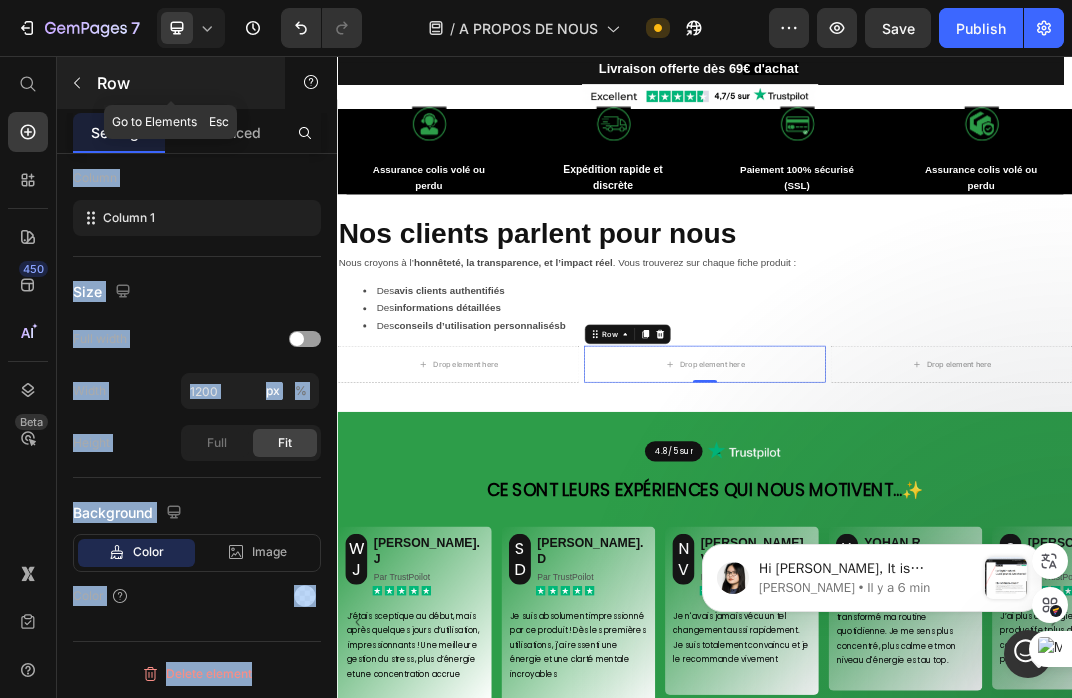 click at bounding box center [77, 83] 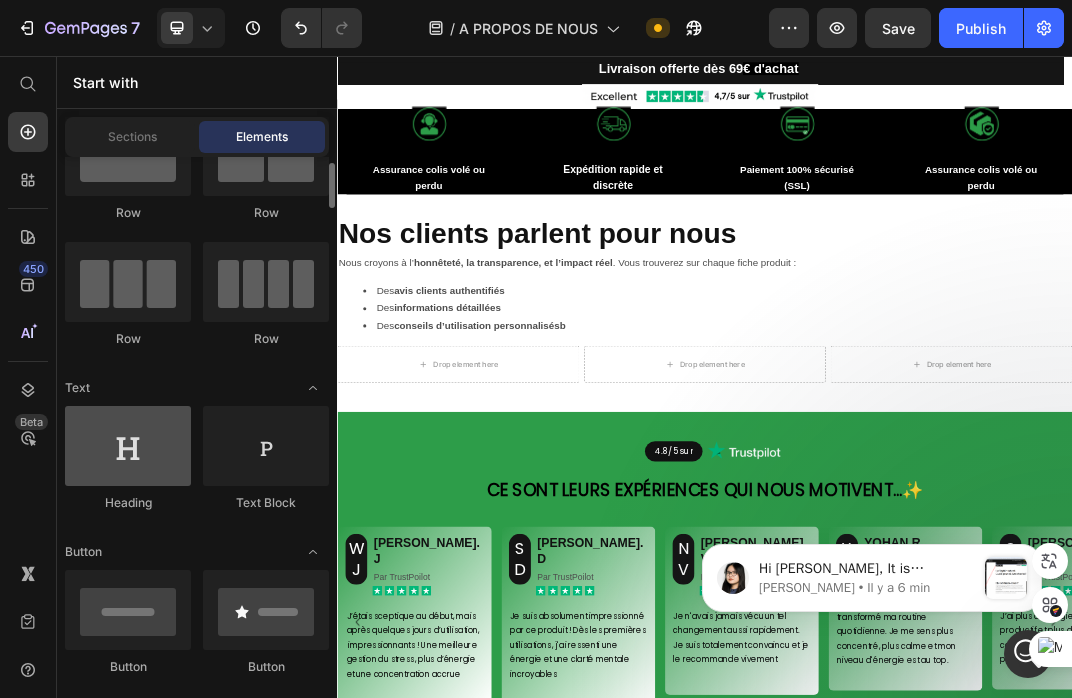 scroll, scrollTop: 83, scrollLeft: 0, axis: vertical 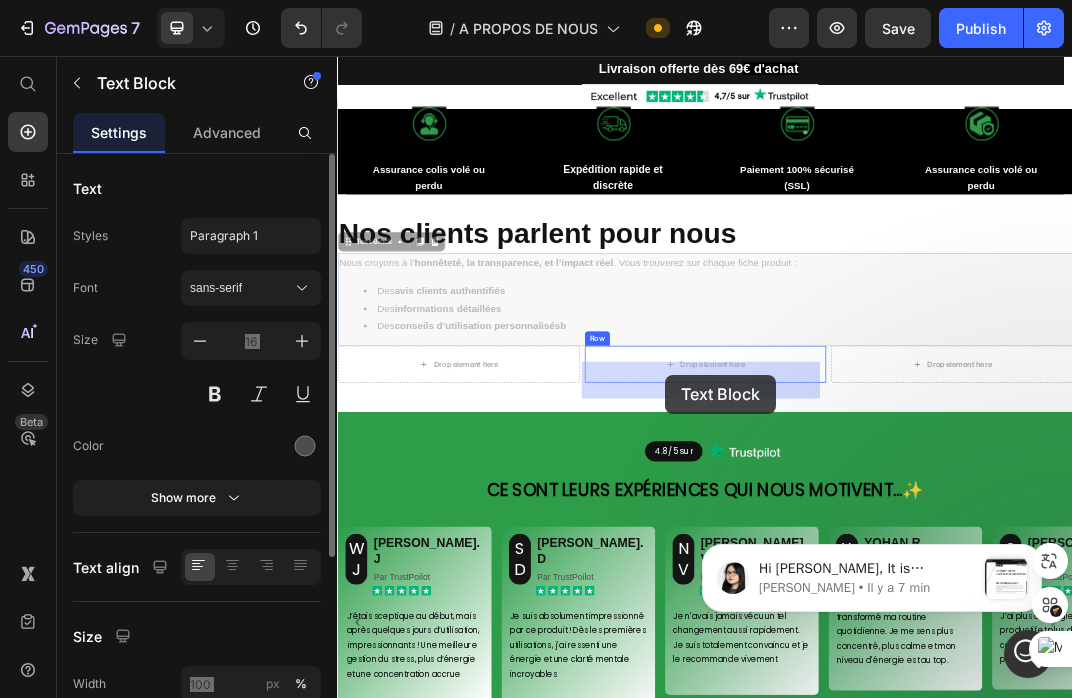 drag, startPoint x: 423, startPoint y: 444, endPoint x: 872, endPoint y: 578, distance: 468.5691 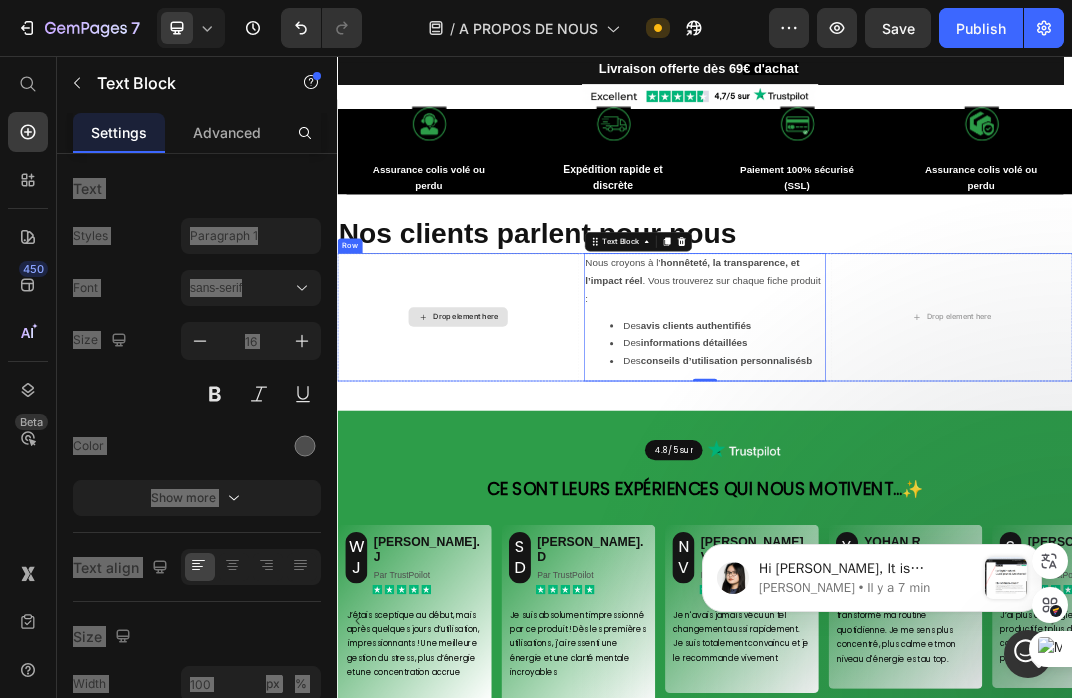 click on "Drop element here" at bounding box center [534, 482] 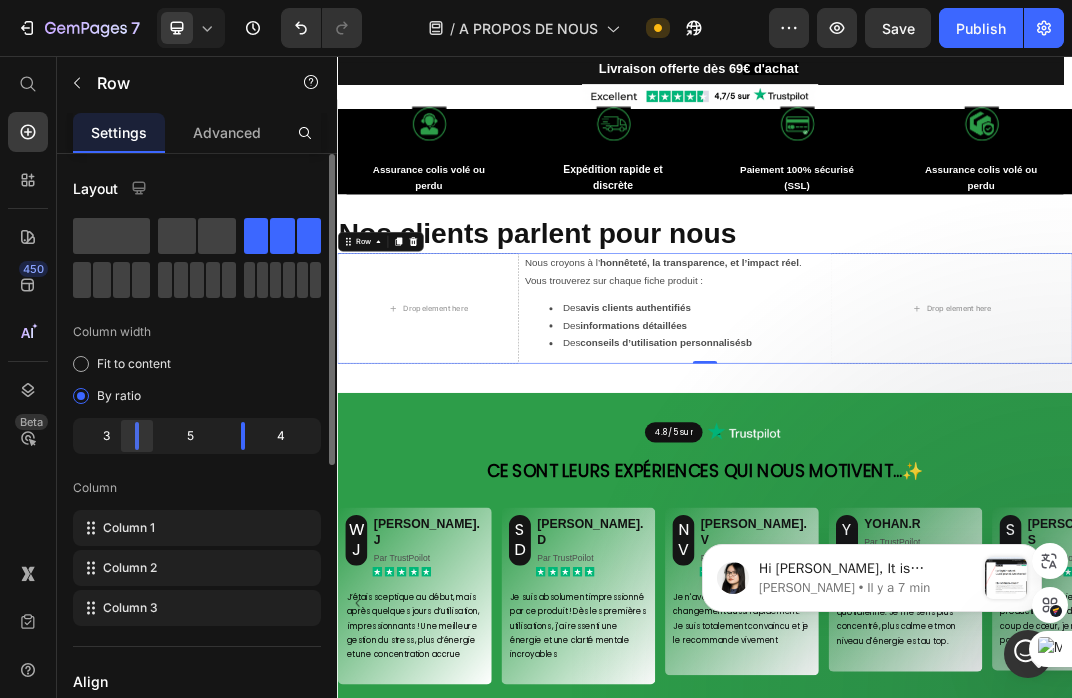 drag, startPoint x: 149, startPoint y: 434, endPoint x: 134, endPoint y: 435, distance: 15.033297 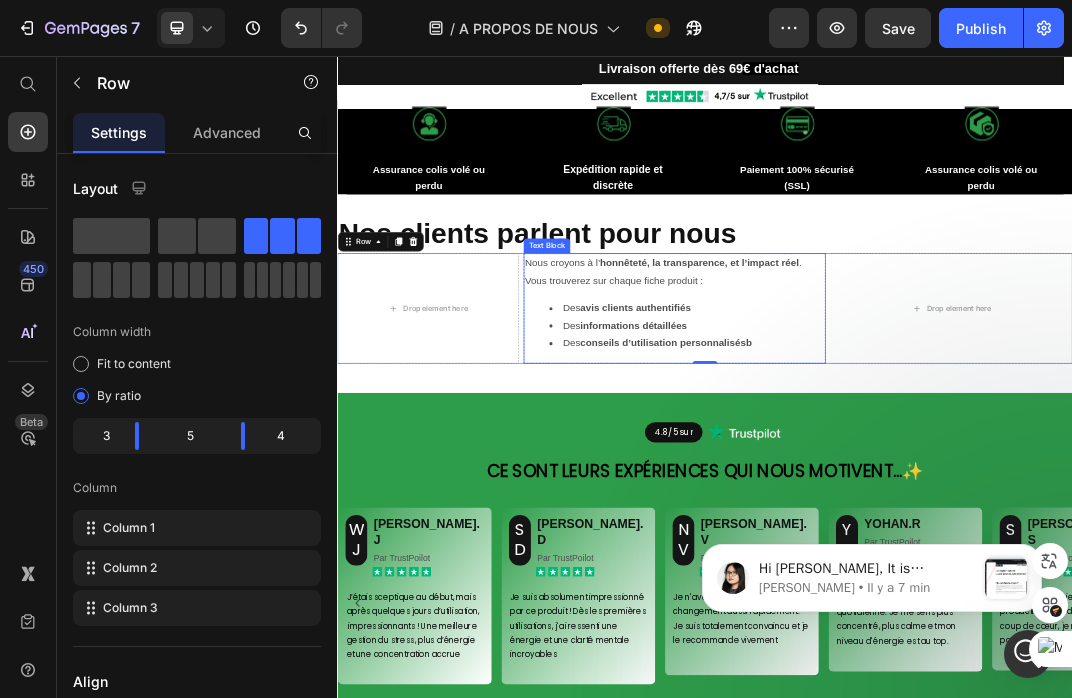 click on "Des  informations détaillées" at bounding box center [907, 496] 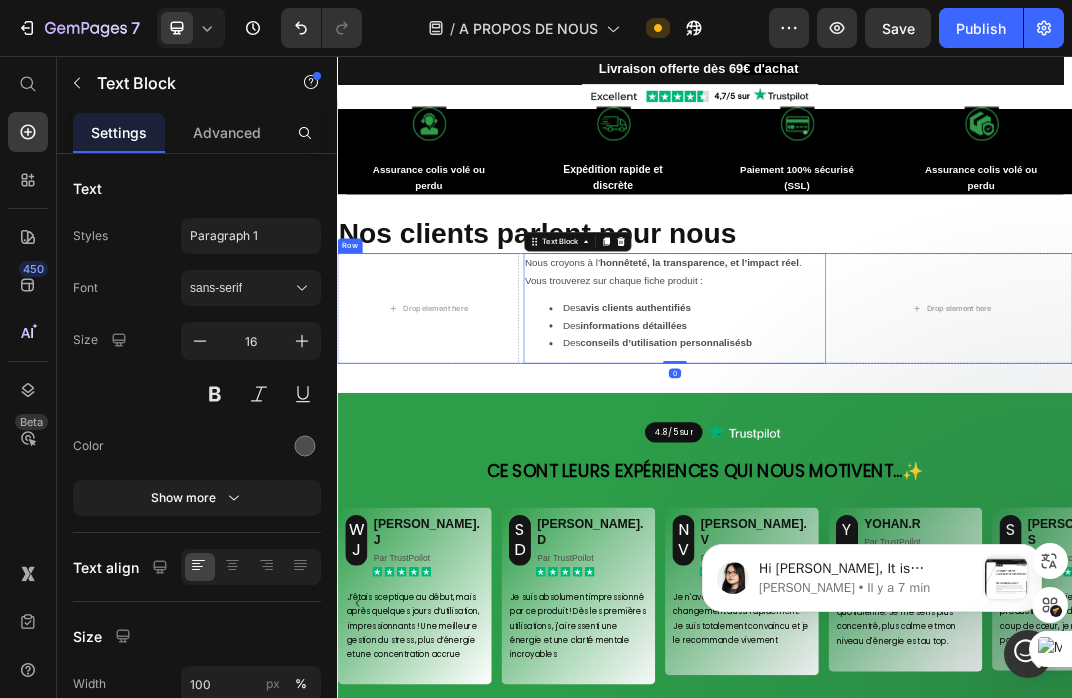click on "Drop element here" at bounding box center (1339, 468) 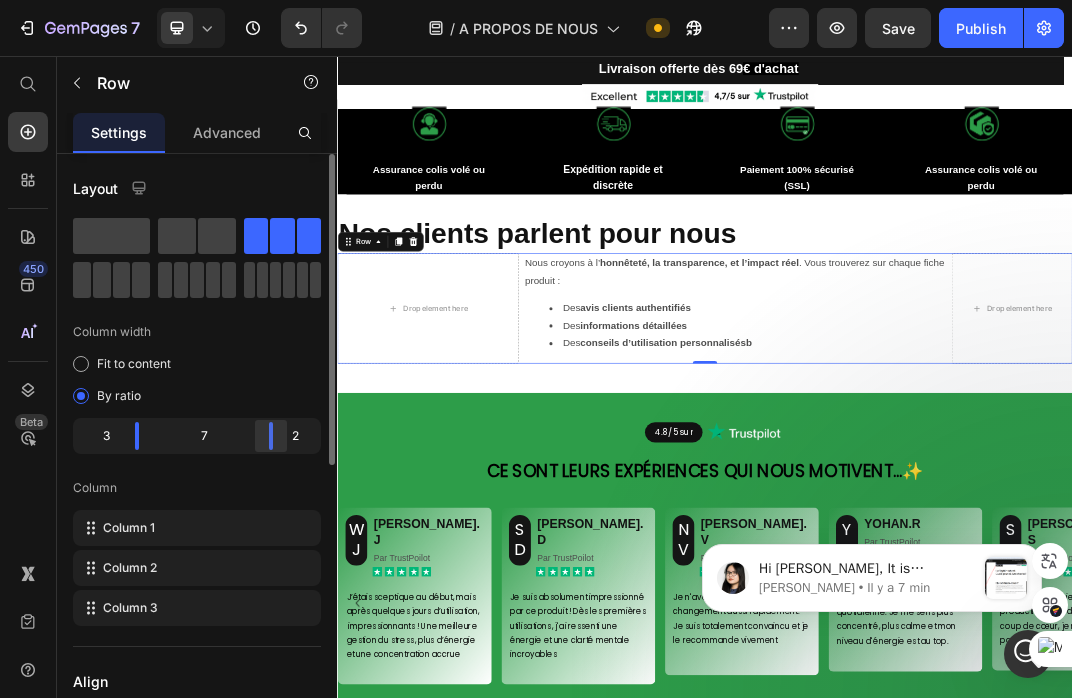 drag, startPoint x: 245, startPoint y: 435, endPoint x: 276, endPoint y: 437, distance: 31.06445 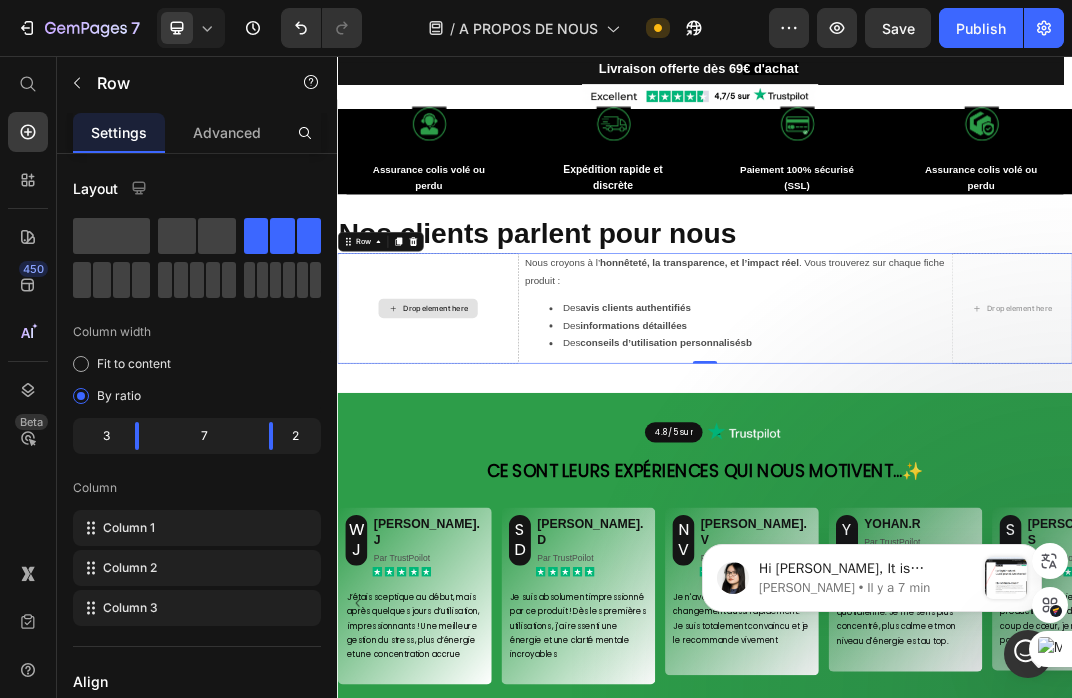 click on "Drop element here" at bounding box center (485, 468) 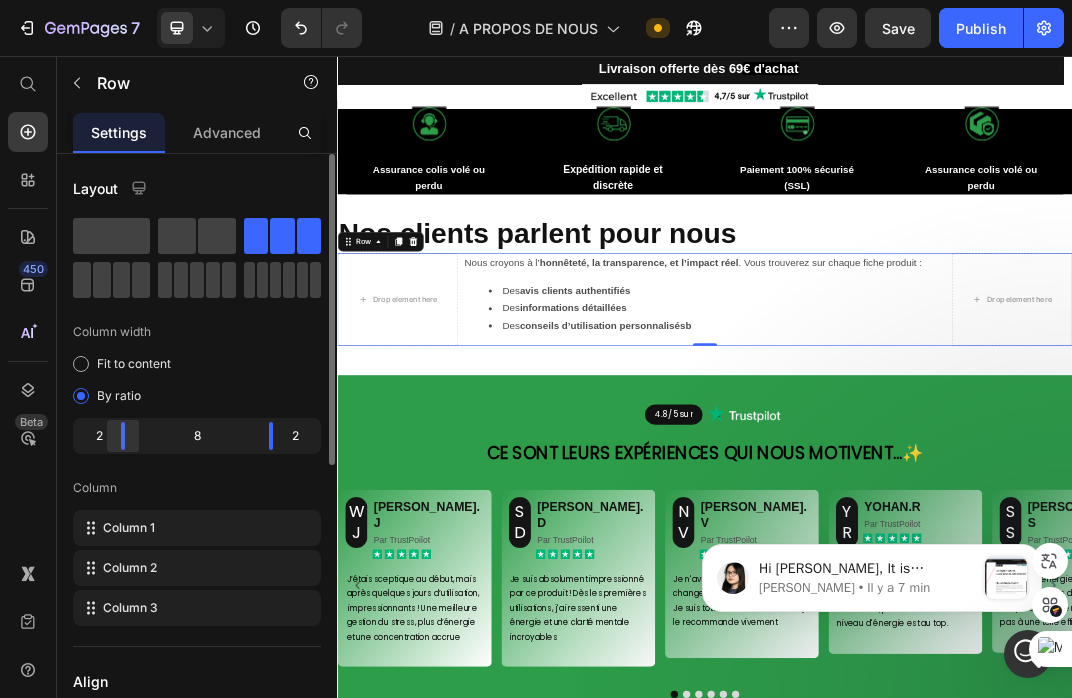 drag, startPoint x: 138, startPoint y: 438, endPoint x: 123, endPoint y: 436, distance: 15.132746 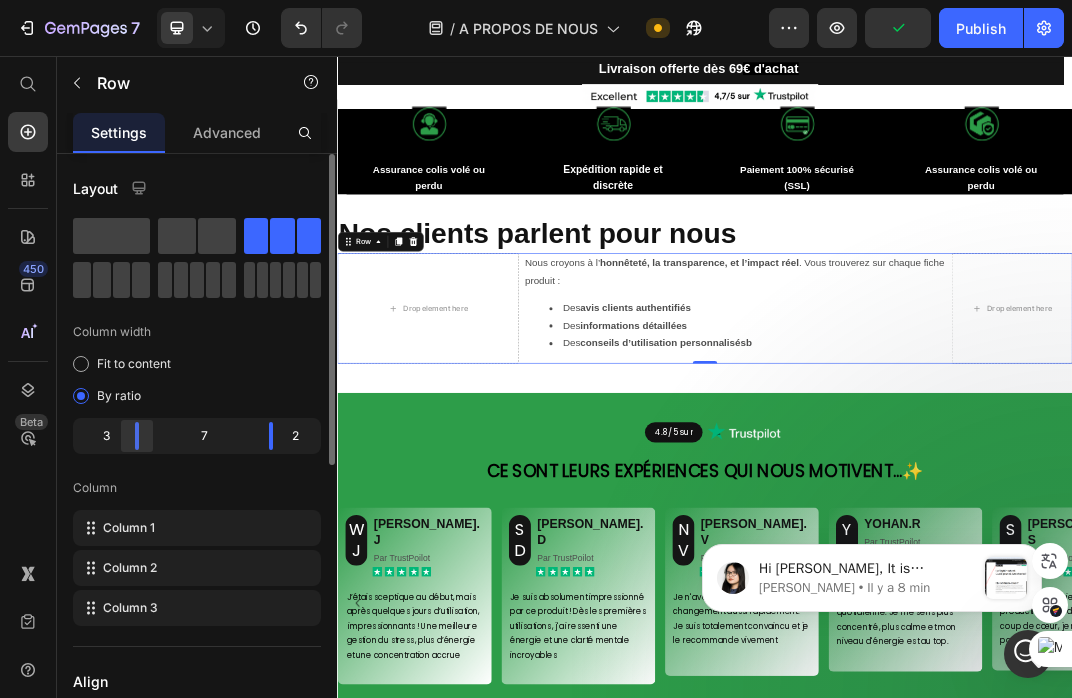 drag, startPoint x: 121, startPoint y: 443, endPoint x: 135, endPoint y: 443, distance: 14 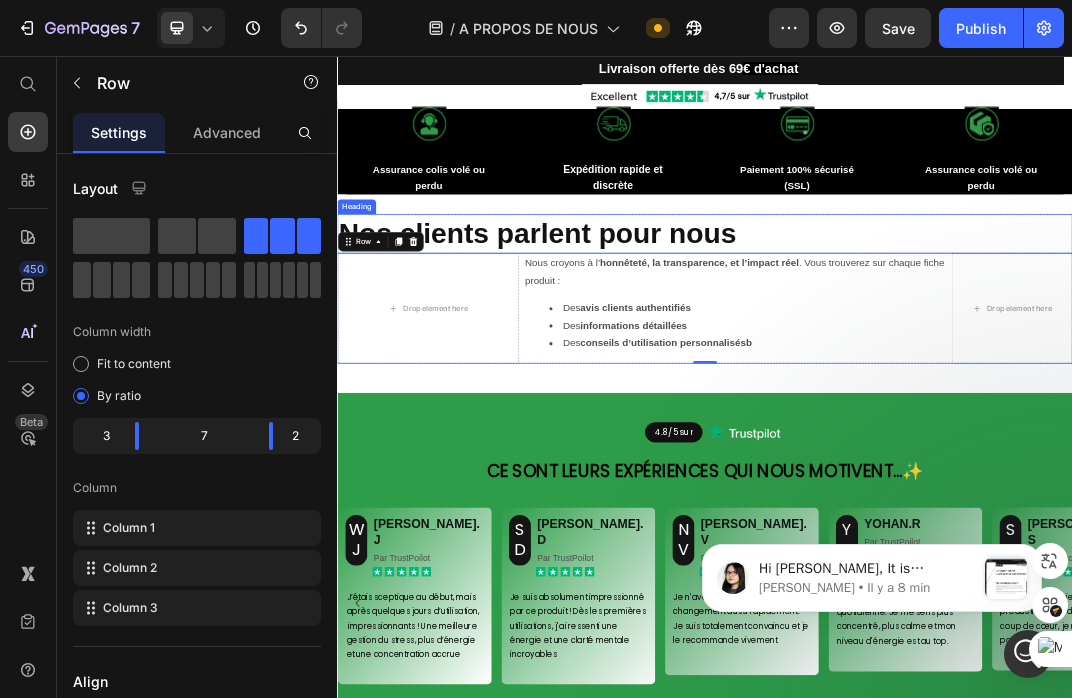 click on "Nos clients parlent pour nous" at bounding box center (663, 345) 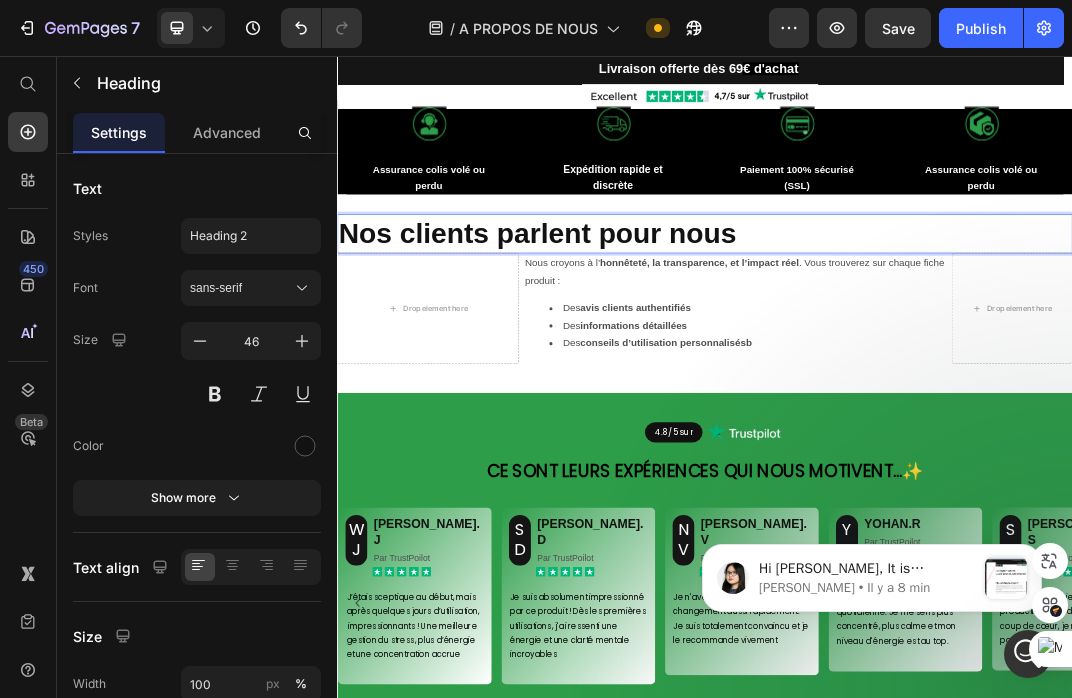 click on "Nos clients parlent pour nous" at bounding box center [663, 345] 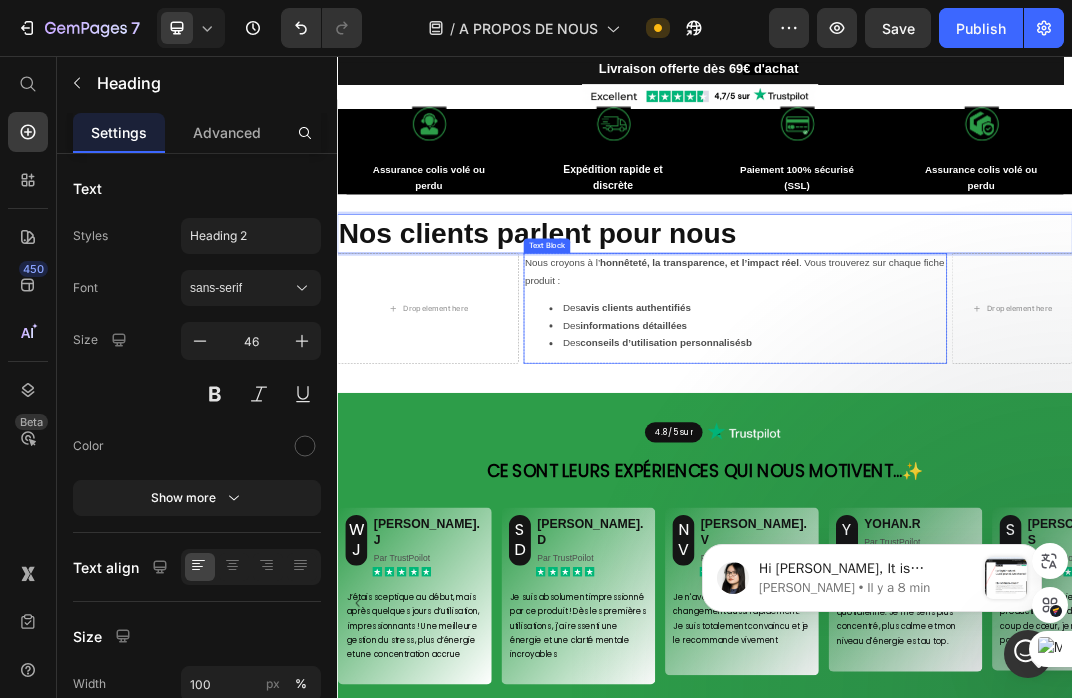 click on "Nous croyons à l’ honnêteté, la transparence, et l’impact réel . Vous trouverez sur chaque fiche produit : Des  avis clients authentifiés Des  informations détaillées Des  conseils d’utilisation personnalisésb" at bounding box center (986, 468) 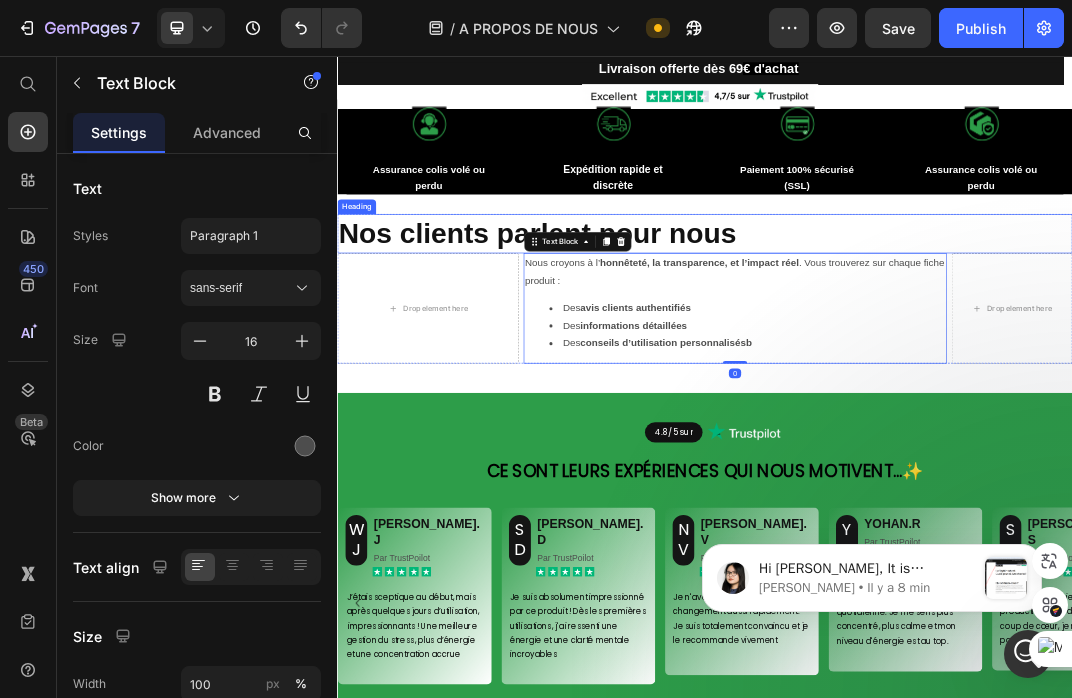 click on "Nos clients parlent pour nous" at bounding box center (663, 345) 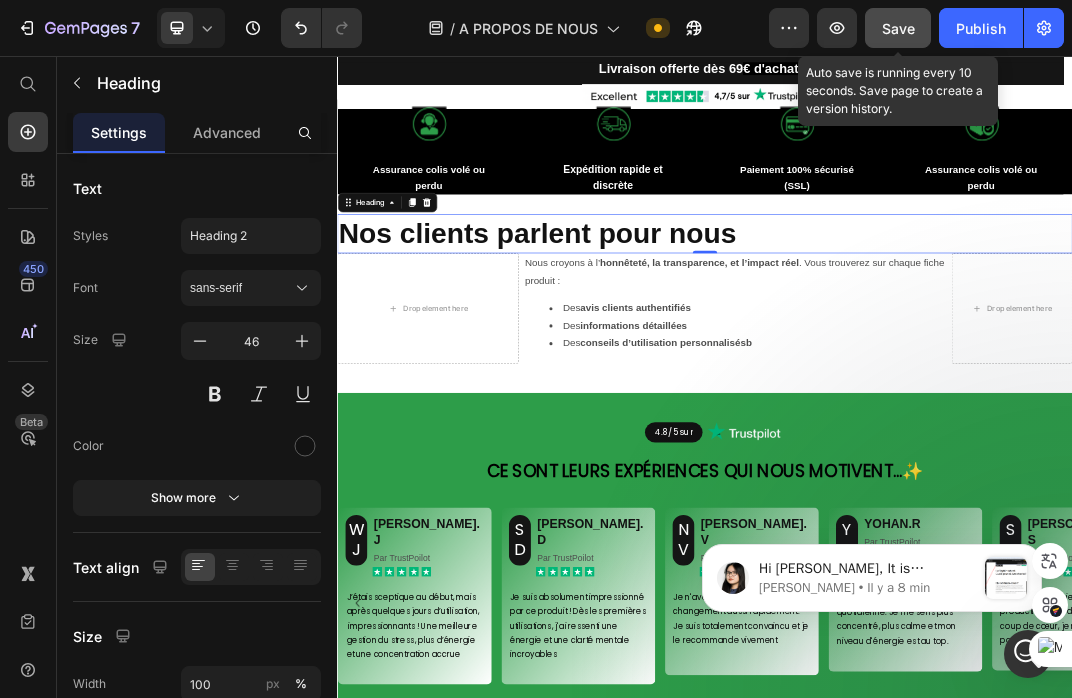 click on "Save" 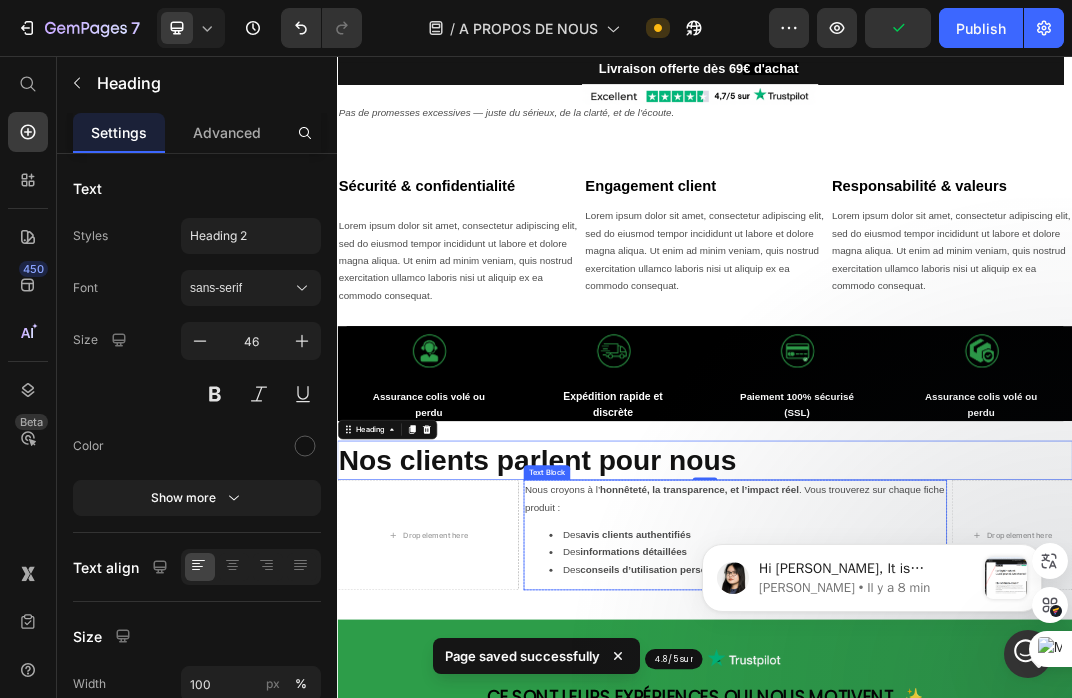 scroll, scrollTop: 1441, scrollLeft: 0, axis: vertical 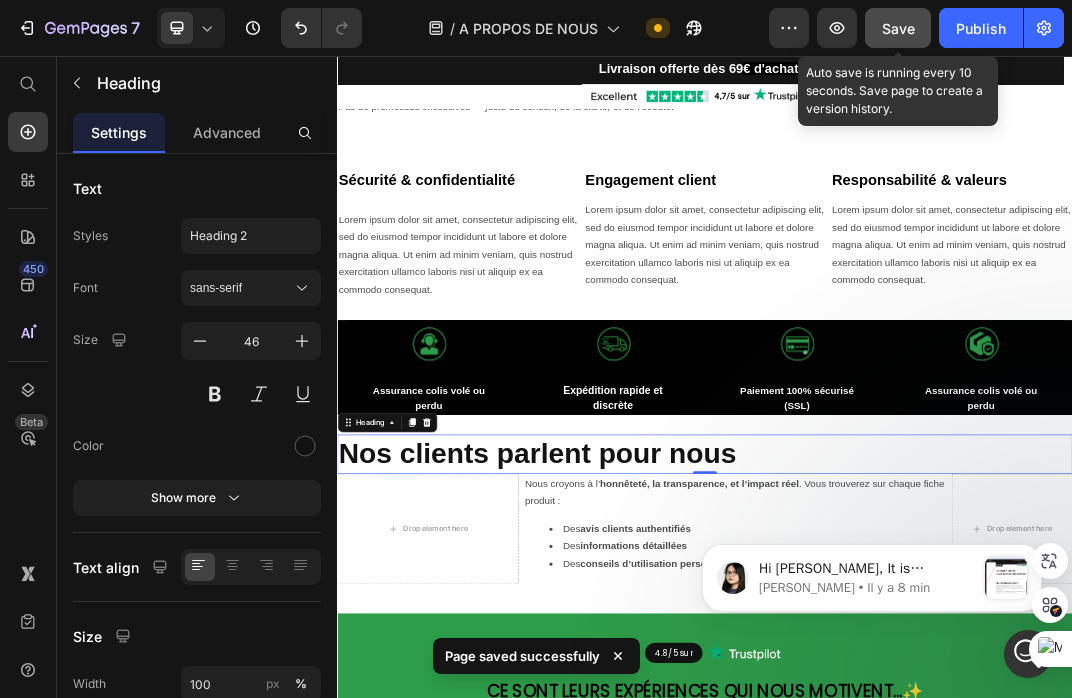 click on "Save" at bounding box center [898, 28] 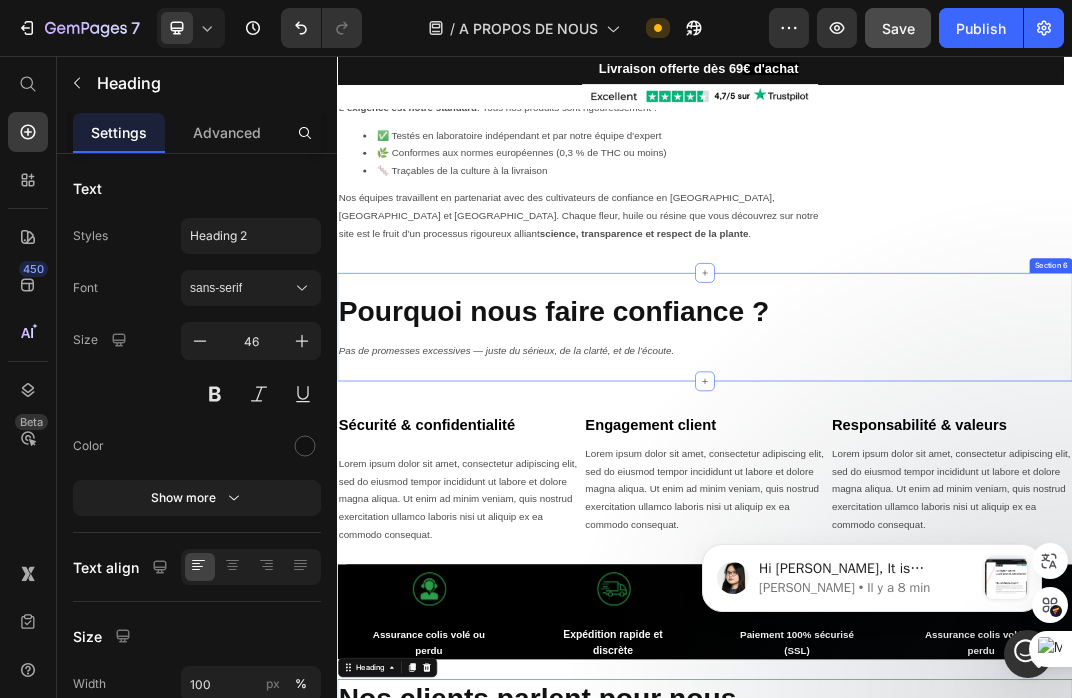 scroll, scrollTop: 1067, scrollLeft: 0, axis: vertical 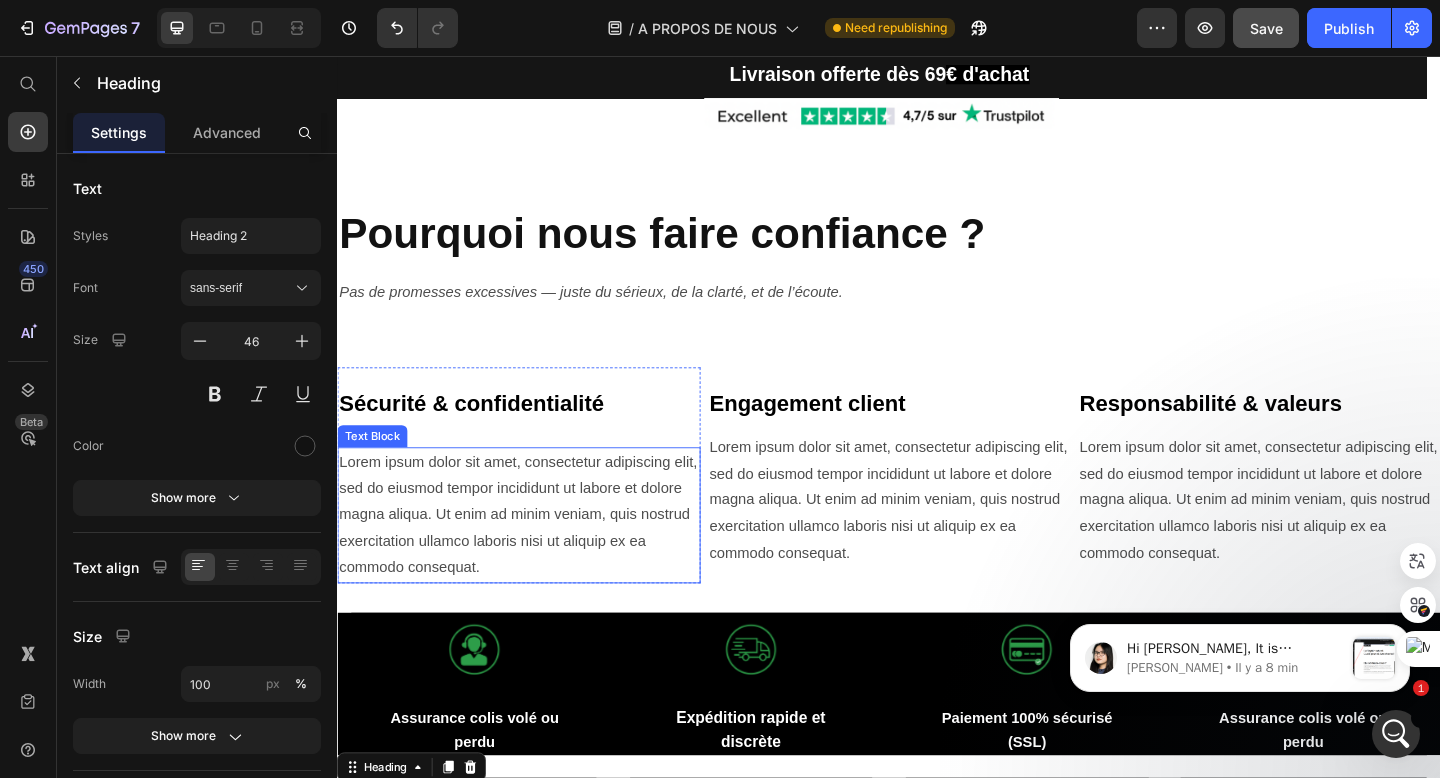 click on "Lorem ipsum dolor sit amet, consectetur adipiscing elit, sed do eiusmod tempor incididunt ut labore et dolore magna aliqua. Ut enim ad minim veniam, quis nostrud exercitation ullamco laboris nisi ut aliquip ex ea commodo consequat." at bounding box center [534, 556] 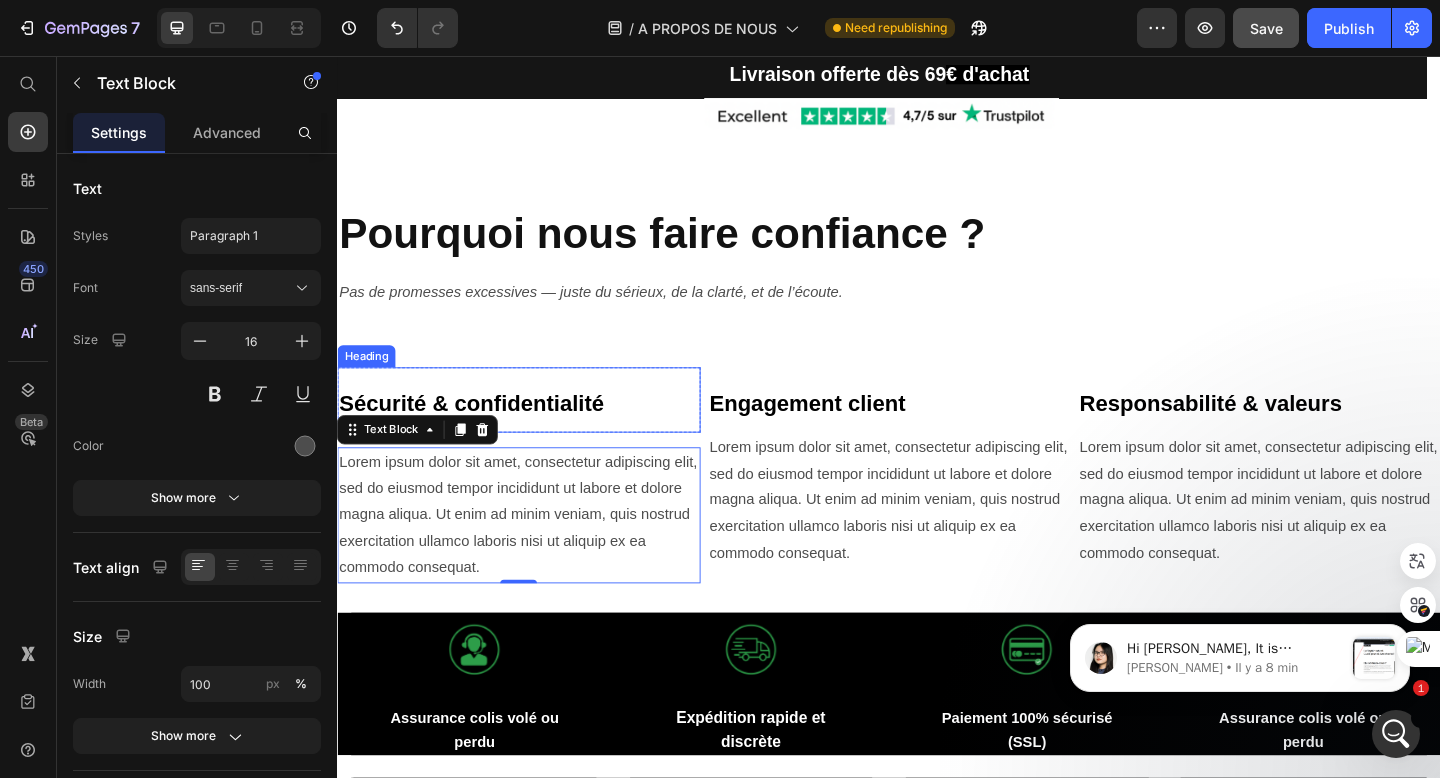 click on "Sécurité & confidentialité" at bounding box center [534, 430] 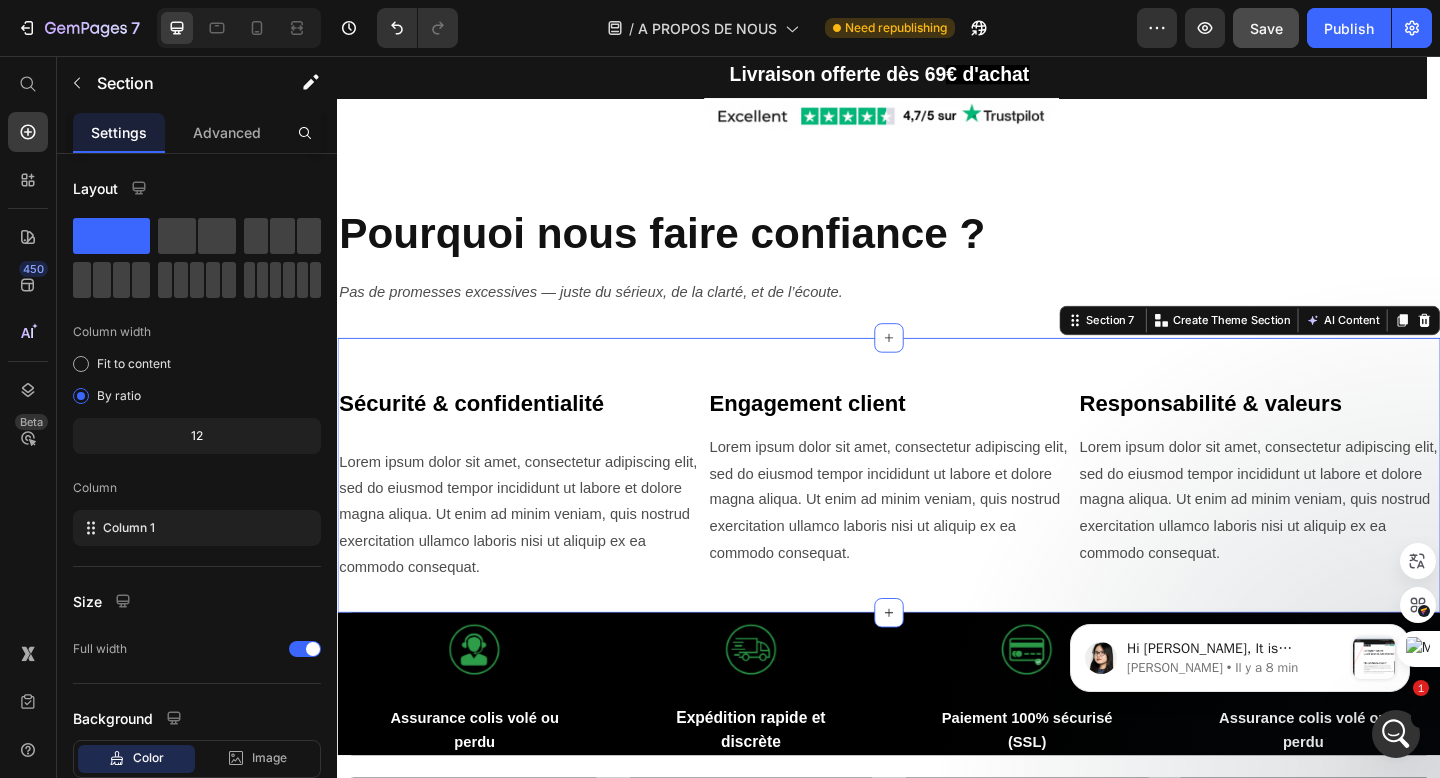 click on "Sécurité & confidentialité Heading Row Lorem ipsum dolor sit amet, consectetur adipiscing elit, sed do eiusmod tempor incididunt ut labore et dolore magna aliqua. Ut enim ad minim veniam, quis nostrud exercitation ullamco laboris nisi ut aliquip ex ea commodo consequat. Text Block Row Row Engagement client Heading Lorem ipsum dolor sit amet, consectetur adipiscing elit, sed do eiusmod tempor incididunt ut labore et dolore magna aliqua. Ut enim ad minim veniam, quis nostrud exercitation ullamco laboris nisi ut aliquip ex ea commodo consequat. Text Block Row Responsabilité & valeurs Heading Lorem ipsum dolor sit amet, consectetur adipiscing elit, sed do eiusmod tempor incididunt ut labore et dolore magna aliqua. Ut enim ad minim veniam, quis nostrud exercitation ullamco laboris nisi ut aliquip ex ea commodo consequat. Text Block Row Row Section 7   Create Theme Section AI Content Write with GemAI What would you like to describe here? Tone and Voice Persuasive Product WHITE CRYSTAL PREMIUM Show more Generate" at bounding box center [937, 512] 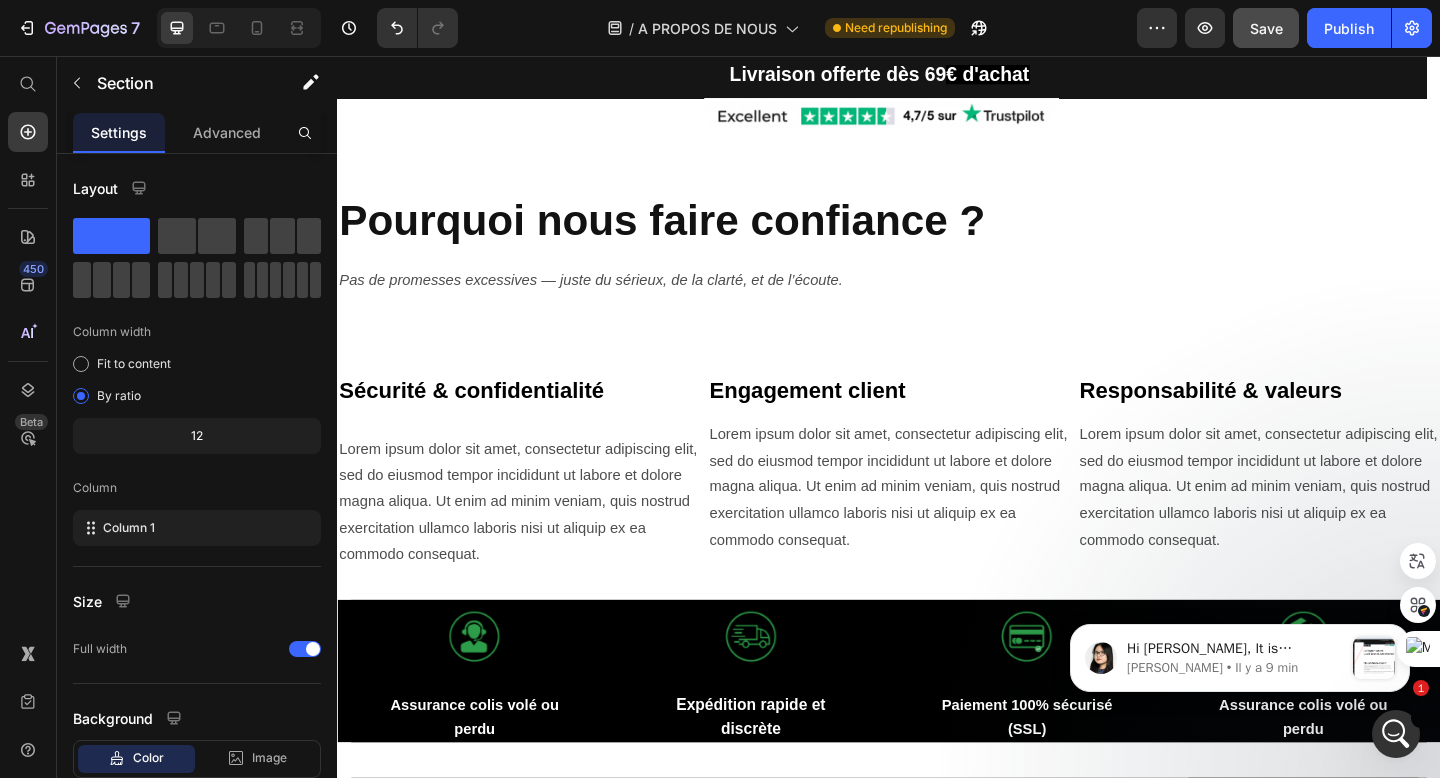 scroll, scrollTop: 1285, scrollLeft: 0, axis: vertical 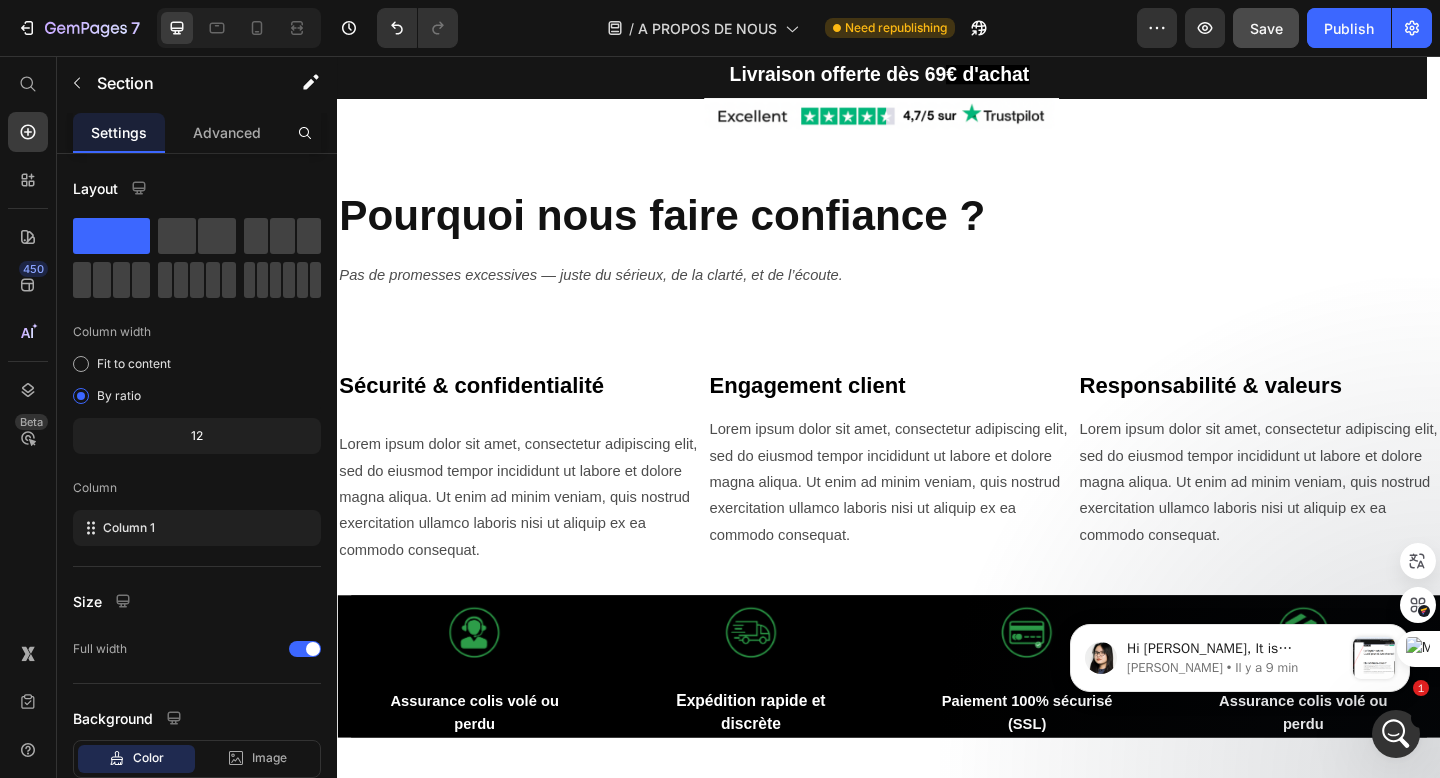 click on "Sécurité & confidentialité Heading Row Lorem ipsum dolor sit amet, consectetur adipiscing elit, sed do eiusmod tempor incididunt ut labore et dolore magna aliqua. Ut enim ad minim veniam, quis nostrud exercitation ullamco laboris nisi ut aliquip ex ea commodo consequat. Text Block Row Row Engagement client Heading Lorem ipsum dolor sit amet, consectetur adipiscing elit, sed do eiusmod tempor incididunt ut labore et dolore magna aliqua. Ut enim ad minim veniam, quis nostrud exercitation ullamco laboris nisi ut aliquip ex ea commodo consequat. Text Block Row Responsabilité & valeurs Heading Lorem ipsum dolor sit amet, consectetur adipiscing elit, sed do eiusmod tempor incididunt ut labore et dolore magna aliqua. Ut enim ad minim veniam, quis nostrud exercitation ullamco laboris nisi ut aliquip ex ea commodo consequat. Text Block Row Row Section 7" at bounding box center [937, 493] 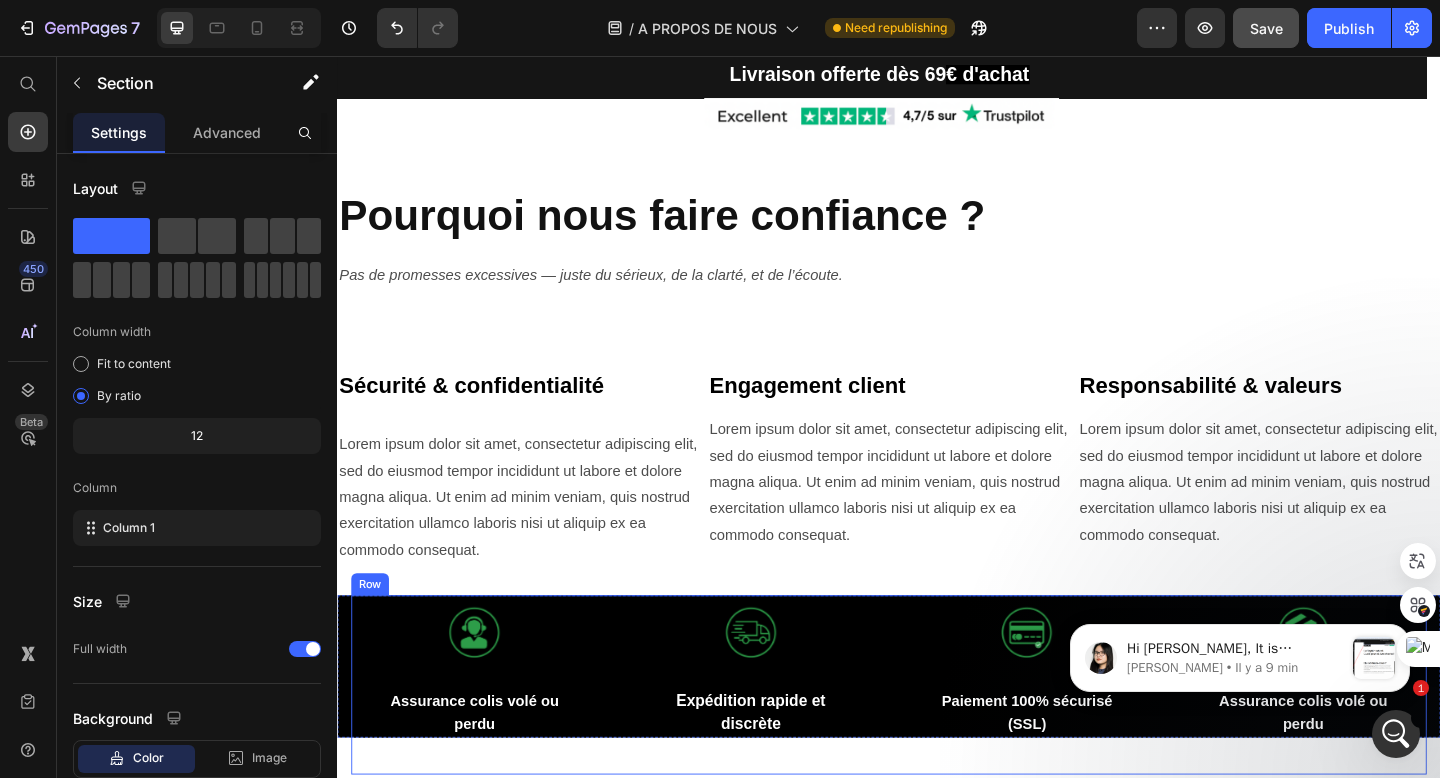click on "Image Assurance colis volé ou perdu Text Block Row Image Expédition rapide et discrète Text Block Row Image Paiement 100% sécurisé (SSL) Text Block Row Image Assurance colis volé ou perdu Text Block Row Row" at bounding box center (937, 740) 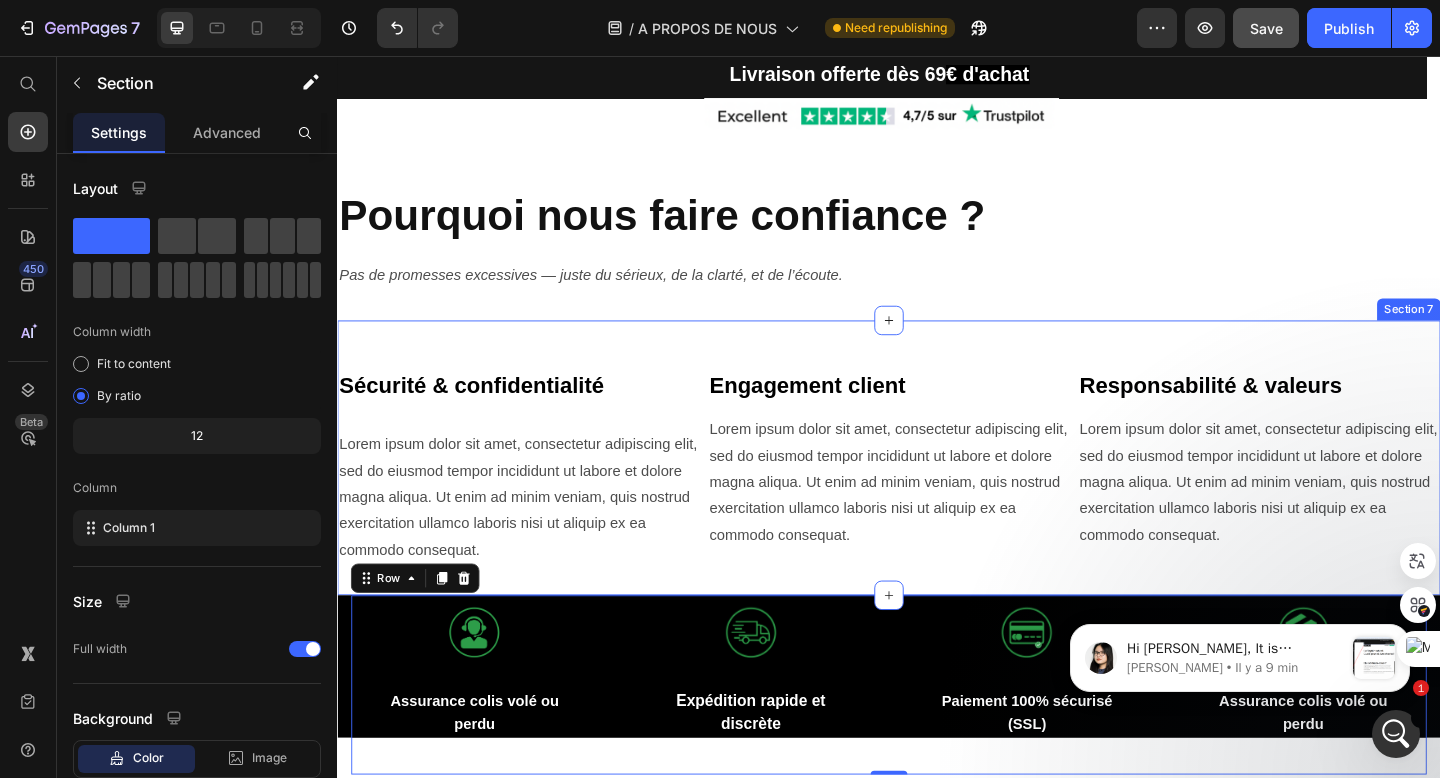 click on "Sécurité & confidentialité Heading Row Lorem ipsum dolor sit amet, consectetur adipiscing elit, sed do eiusmod tempor incididunt ut labore et dolore magna aliqua. Ut enim ad minim veniam, quis nostrud exercitation ullamco laboris nisi ut aliquip ex ea commodo consequat. Text Block Row Row Engagement client Heading Lorem ipsum dolor sit amet, consectetur adipiscing elit, sed do eiusmod tempor incididunt ut labore et dolore magna aliqua. Ut enim ad minim veniam, quis nostrud exercitation ullamco laboris nisi ut aliquip ex ea commodo consequat. Text Block Row Responsabilité & valeurs Heading Lorem ipsum dolor sit amet, consectetur adipiscing elit, sed do eiusmod tempor incididunt ut labore et dolore magna aliqua. Ut enim ad minim veniam, quis nostrud exercitation ullamco laboris nisi ut aliquip ex ea commodo consequat. Text Block Row Row Section 7" at bounding box center (937, 493) 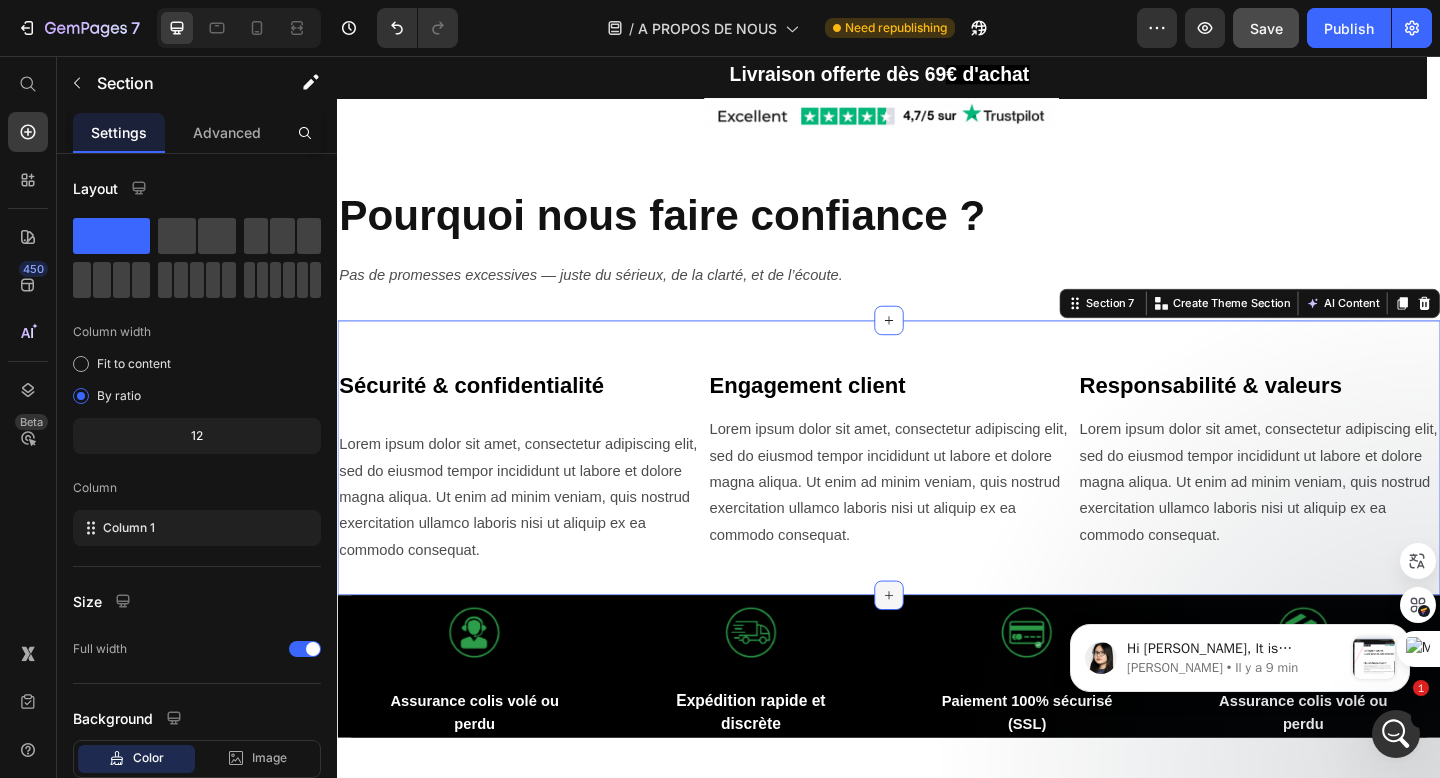 click 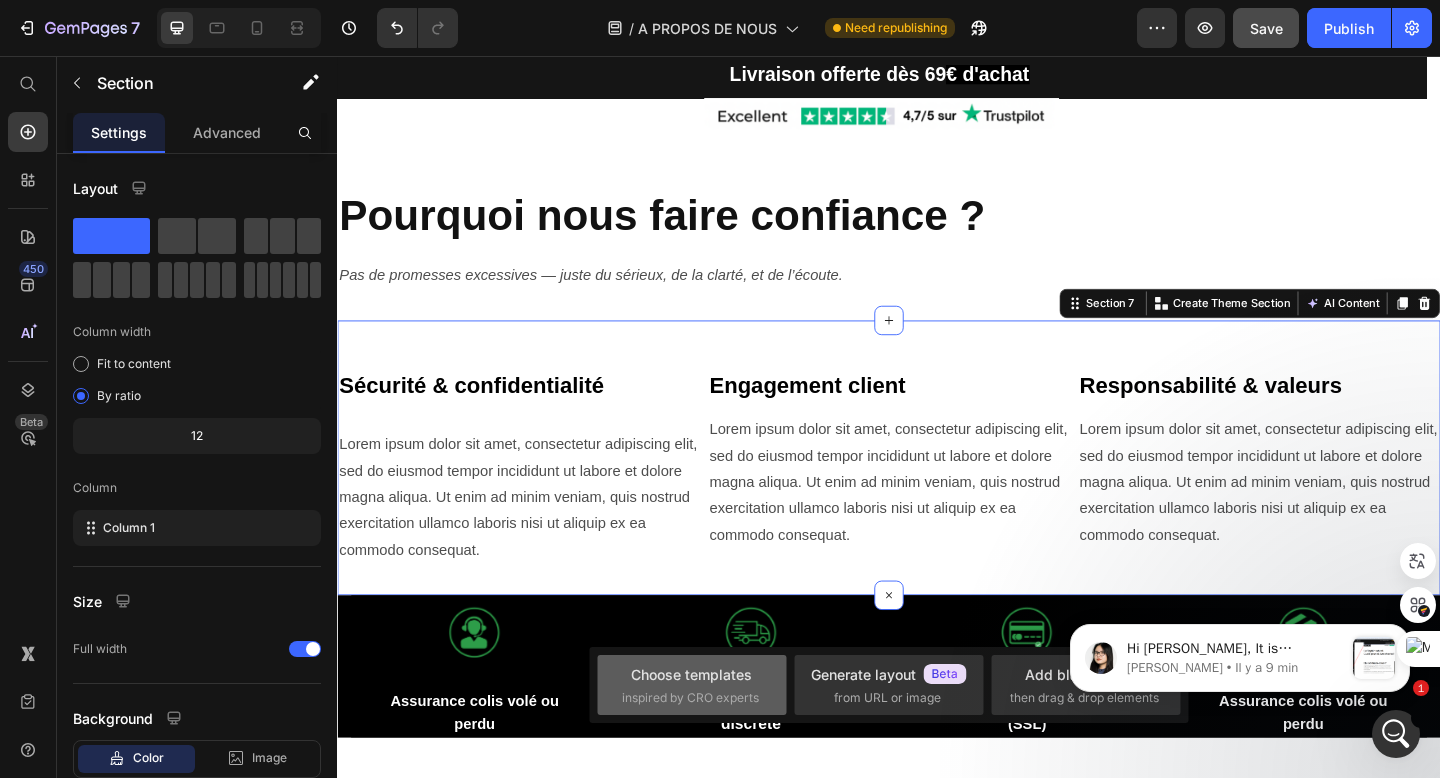 click on "Choose templates" at bounding box center [691, 674] 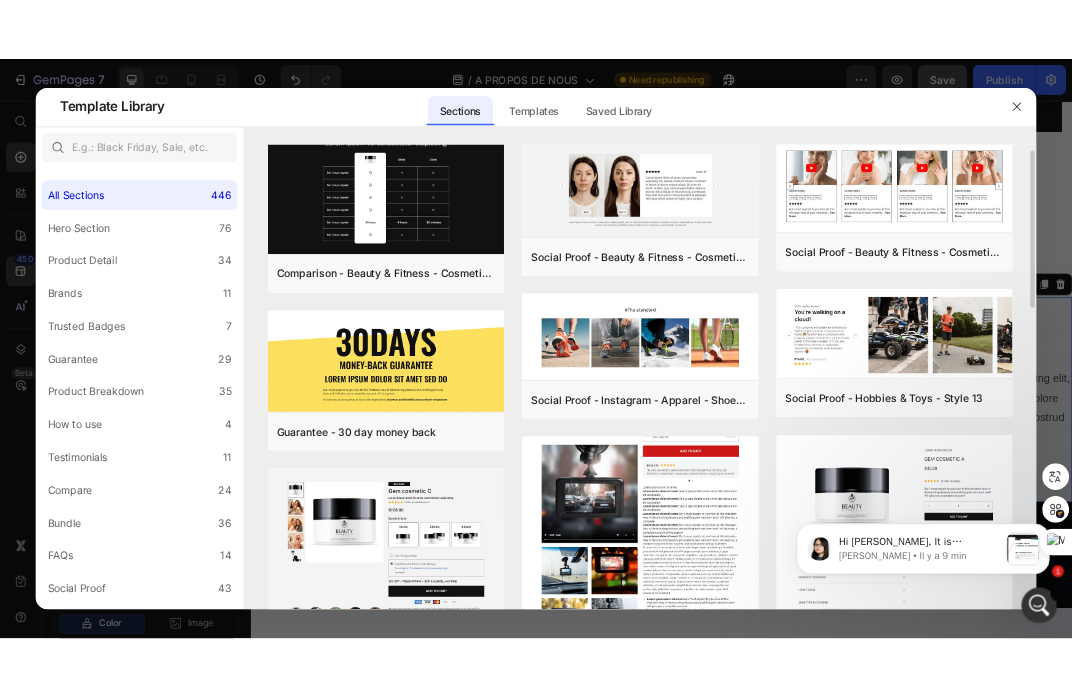 scroll, scrollTop: 29, scrollLeft: 0, axis: vertical 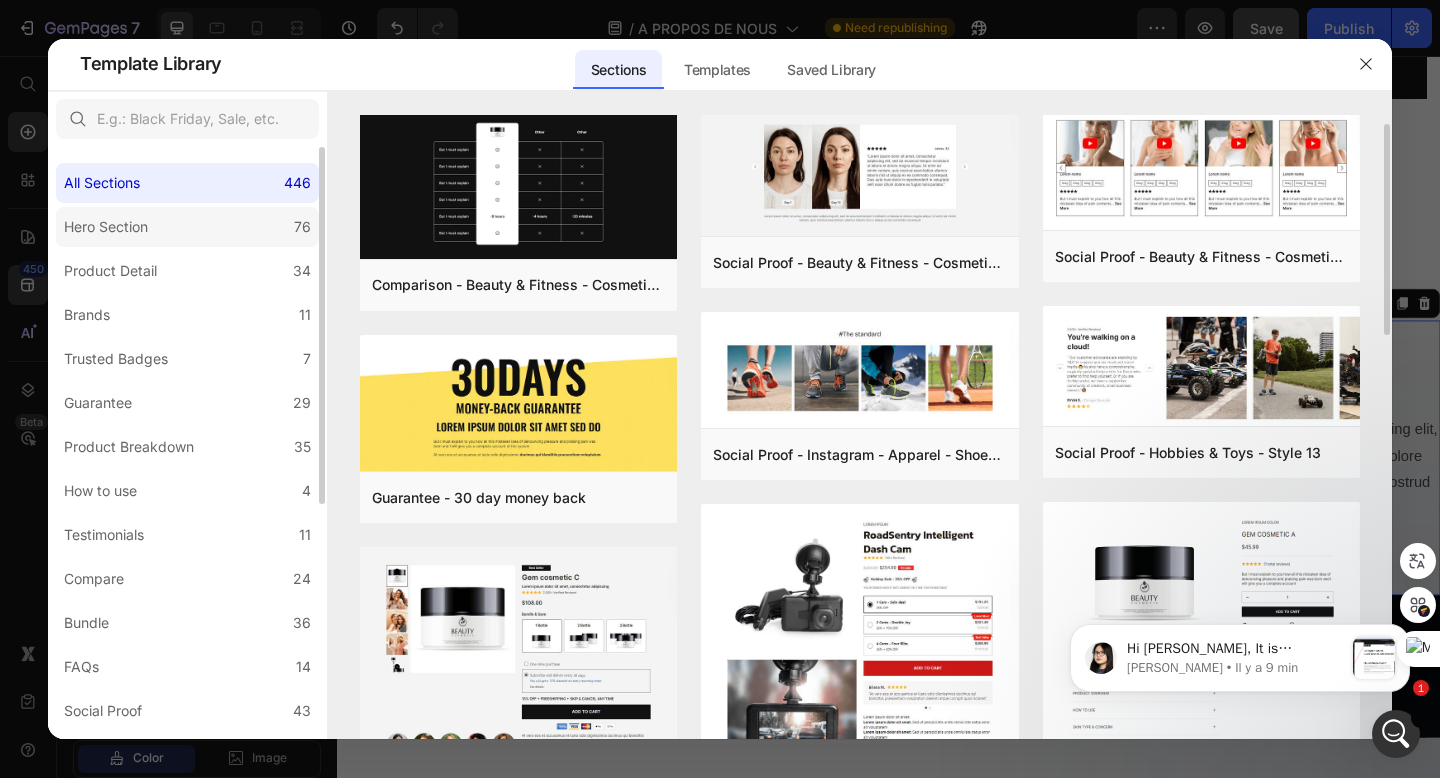 click on "Hero Section" at bounding box center [110, 227] 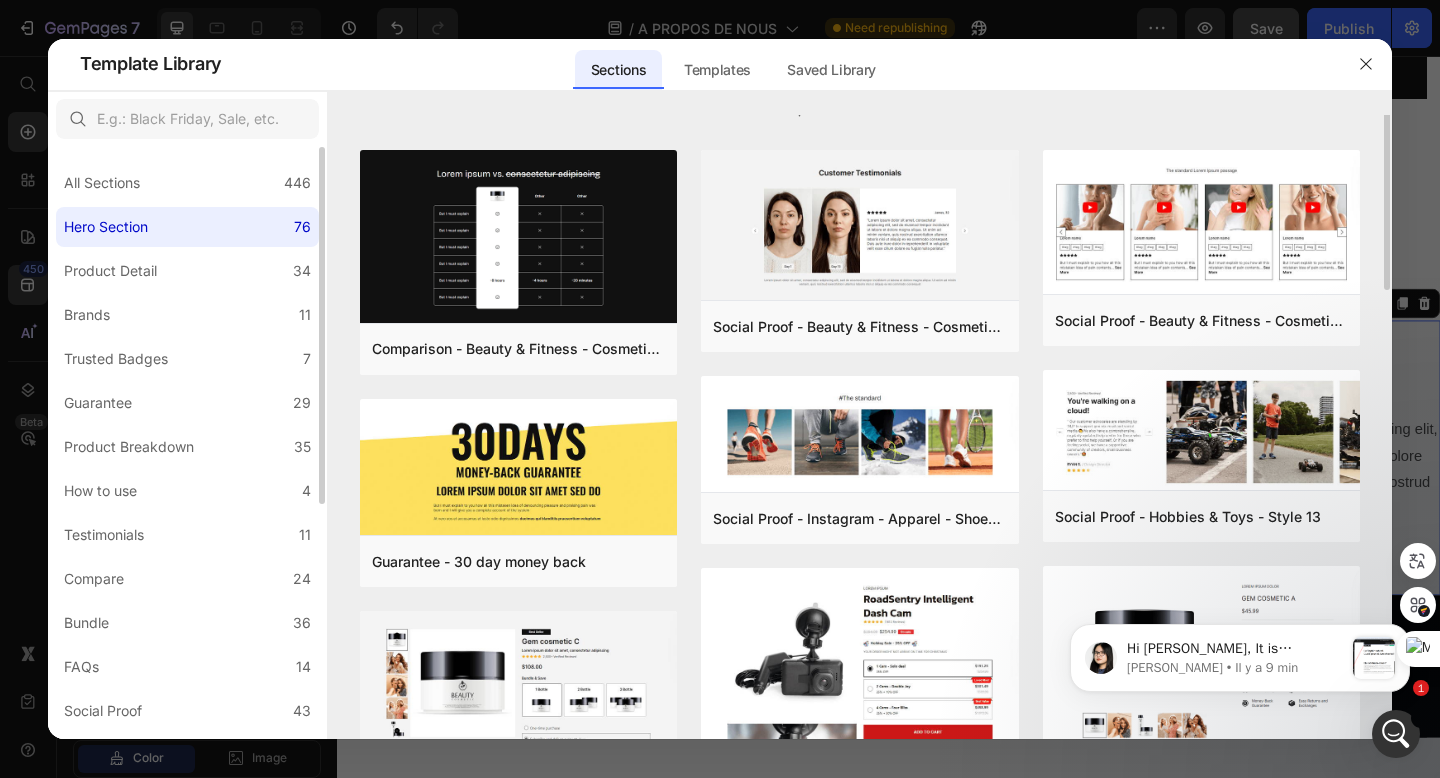 scroll, scrollTop: 0, scrollLeft: 0, axis: both 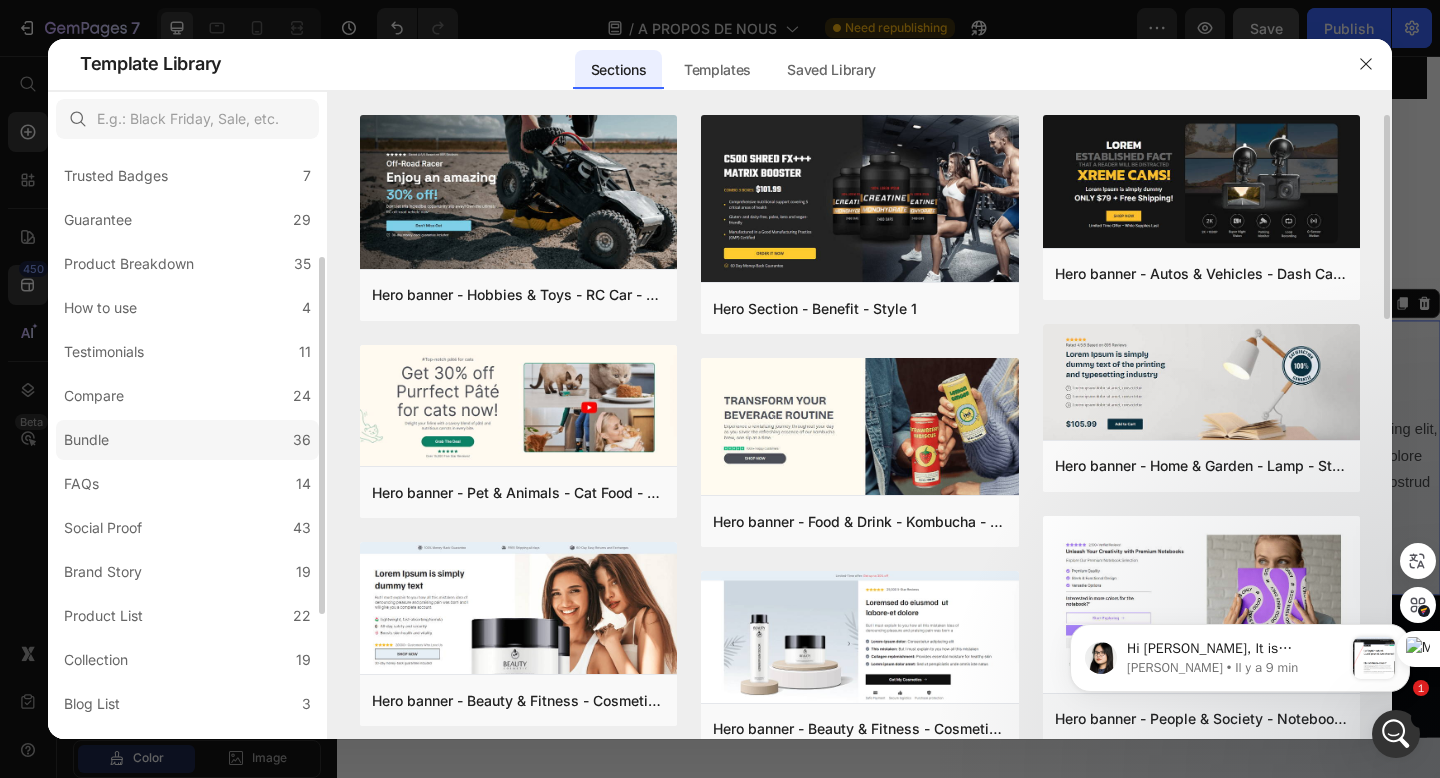 click on "Bundle 36" 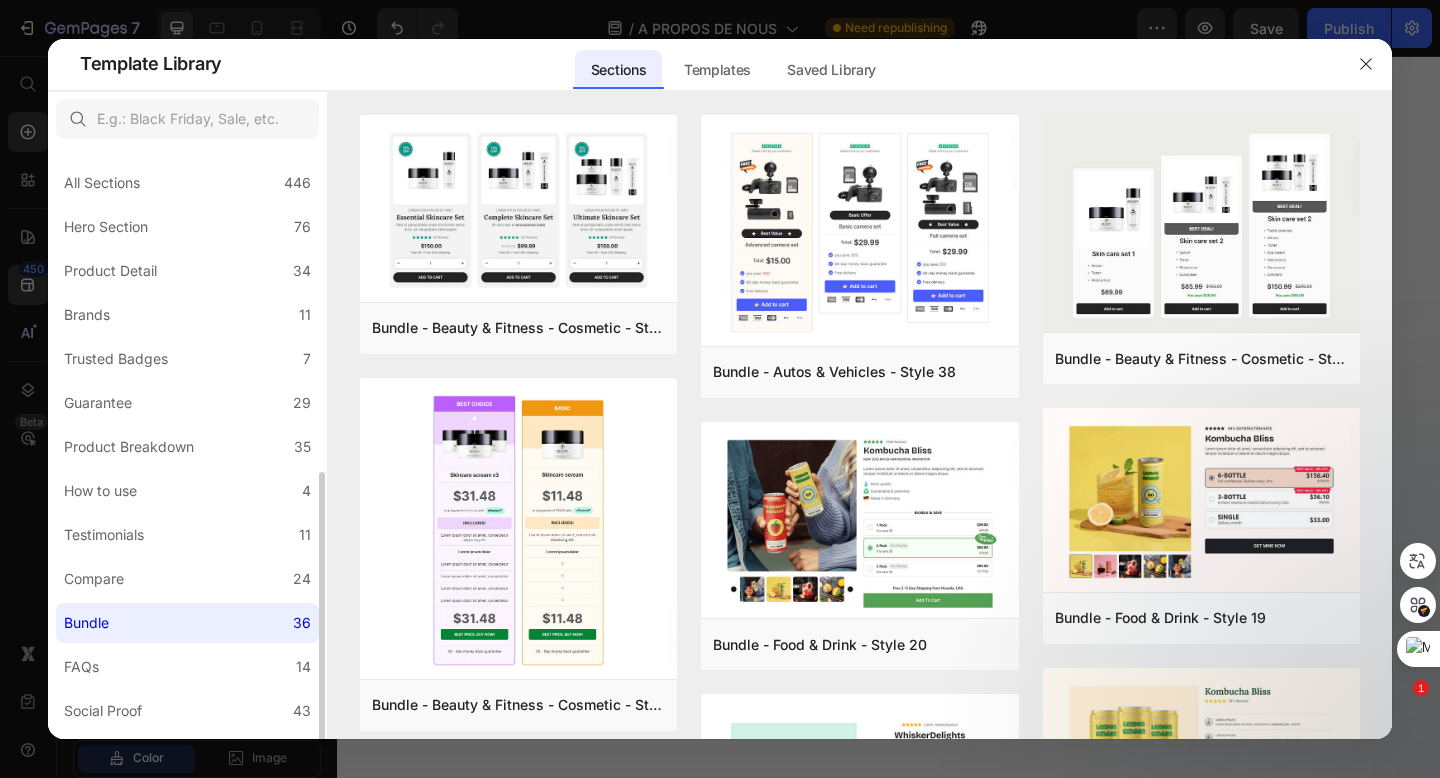 scroll, scrollTop: 0, scrollLeft: 0, axis: both 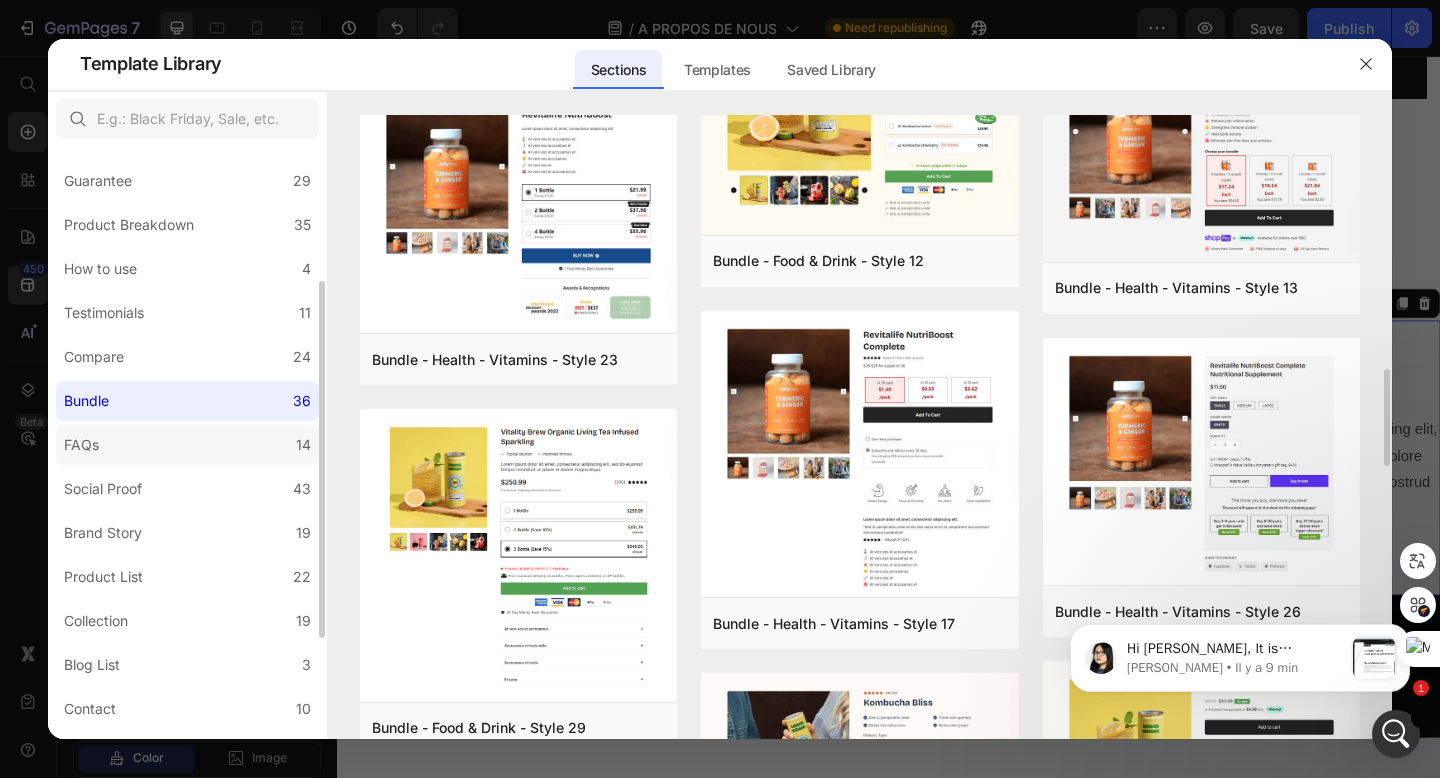 click on "FAQs 14" 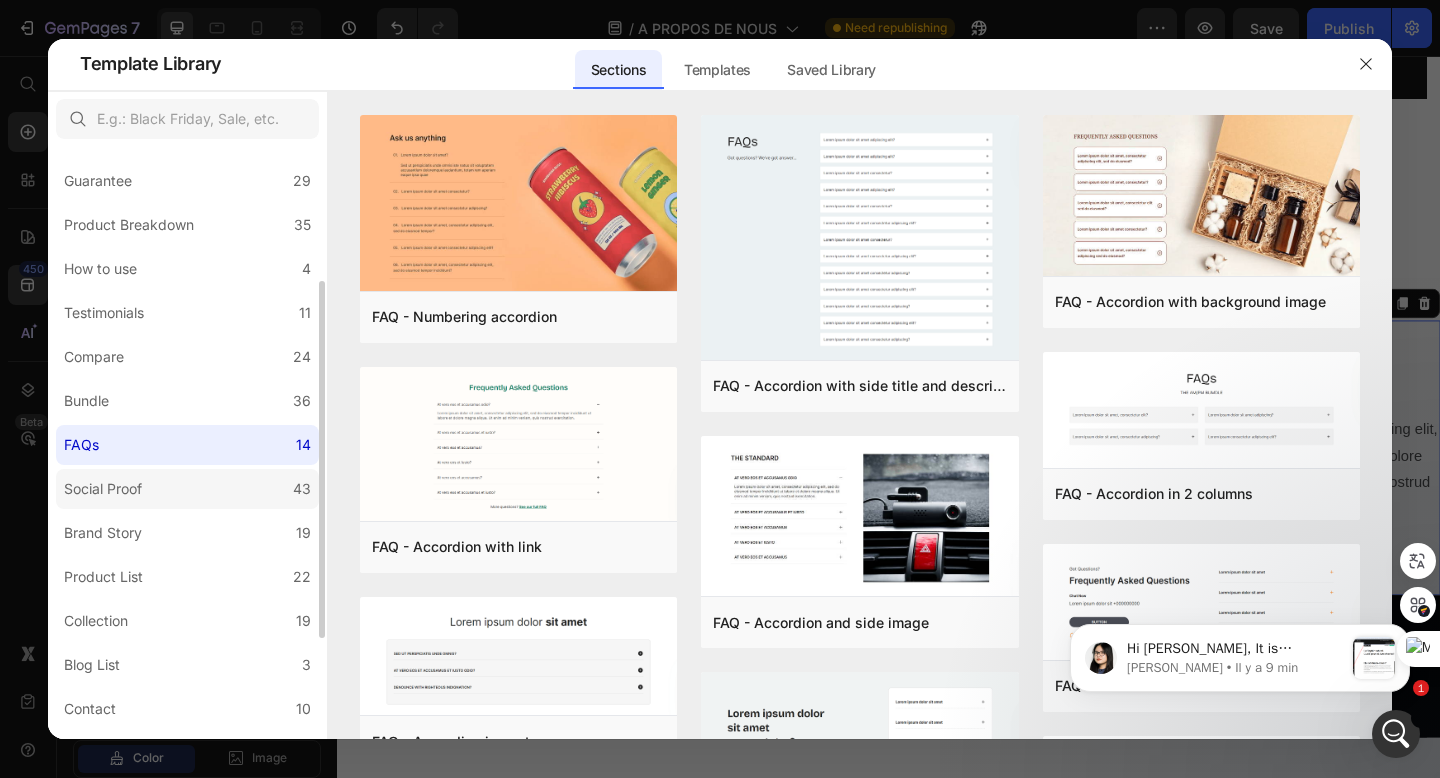 click on "Social Proof 43" 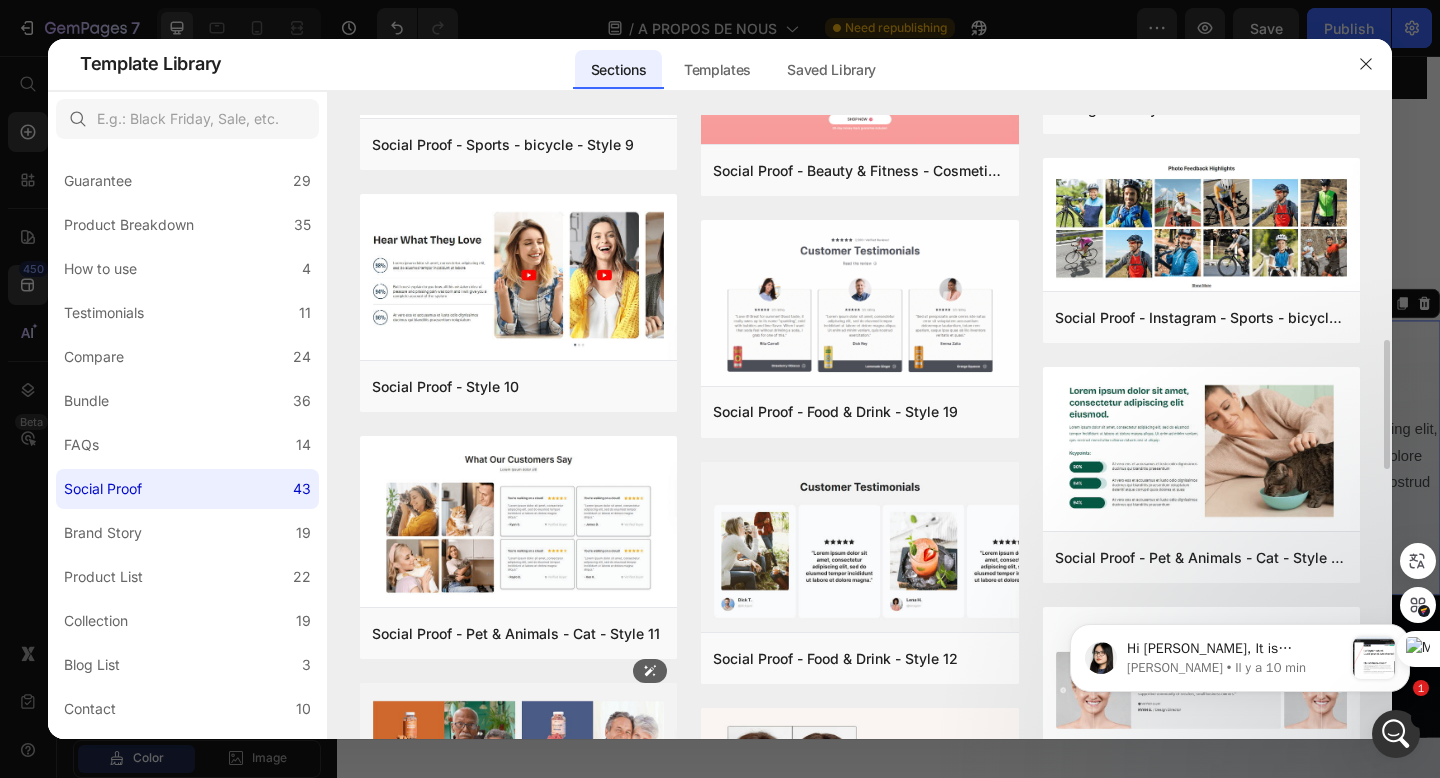 scroll, scrollTop: 1078, scrollLeft: 0, axis: vertical 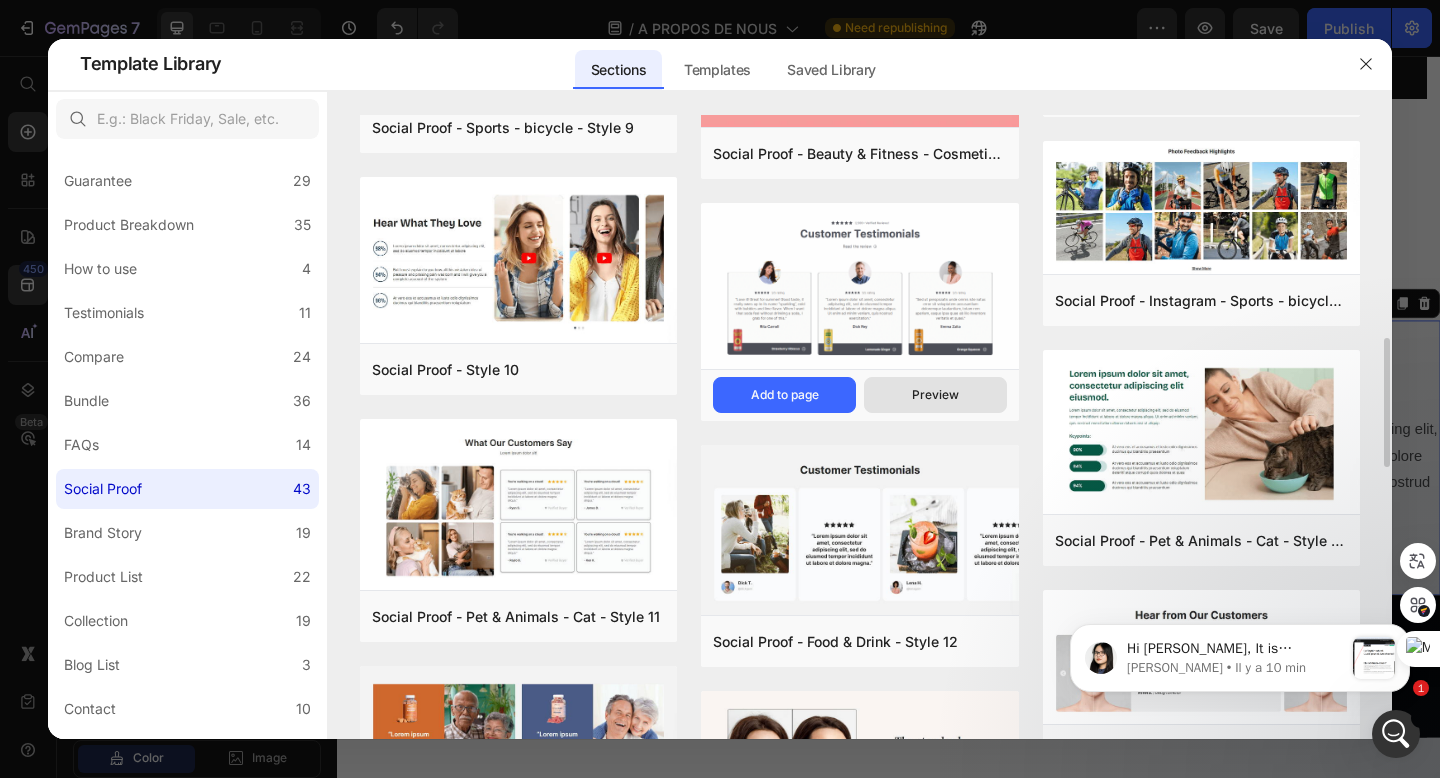 click on "Preview" at bounding box center (935, 395) 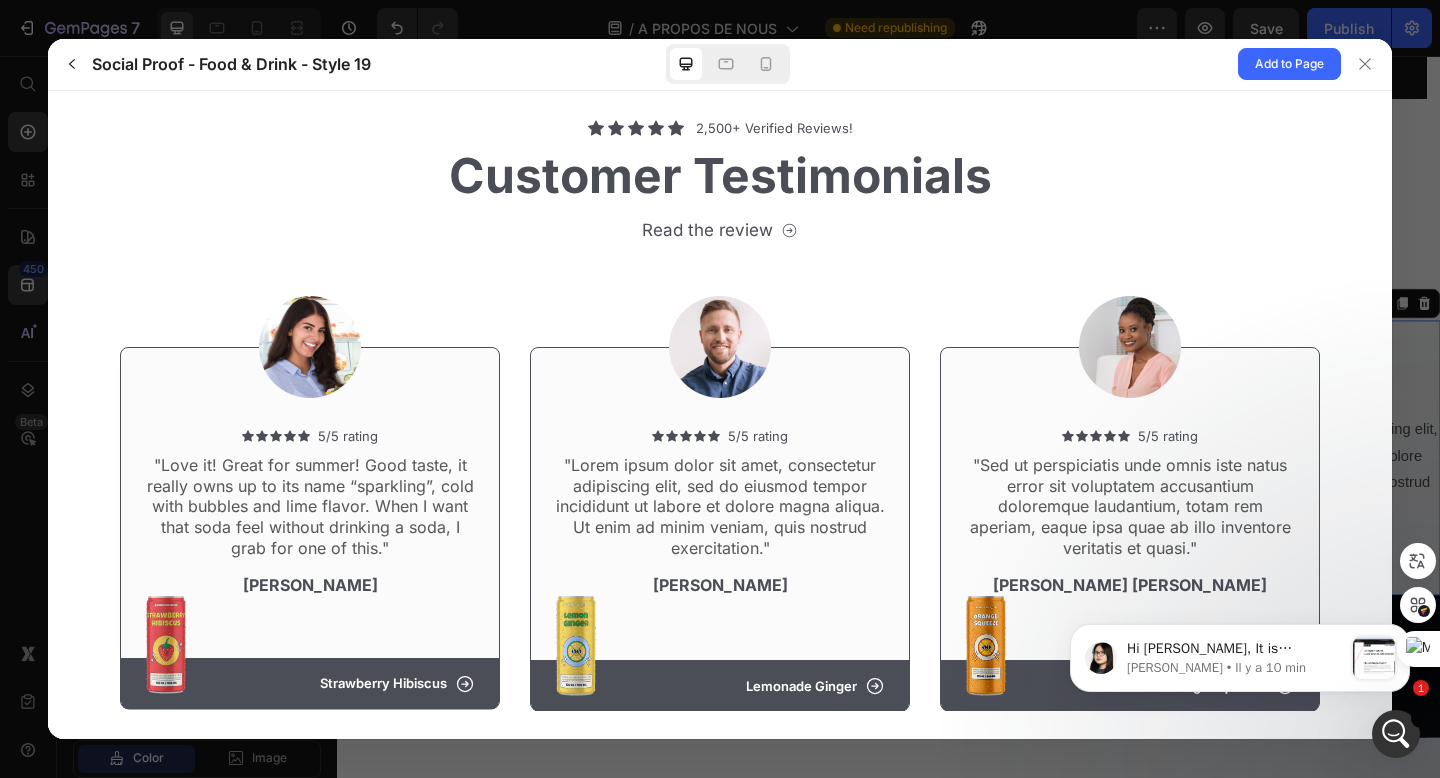 scroll, scrollTop: 40, scrollLeft: 0, axis: vertical 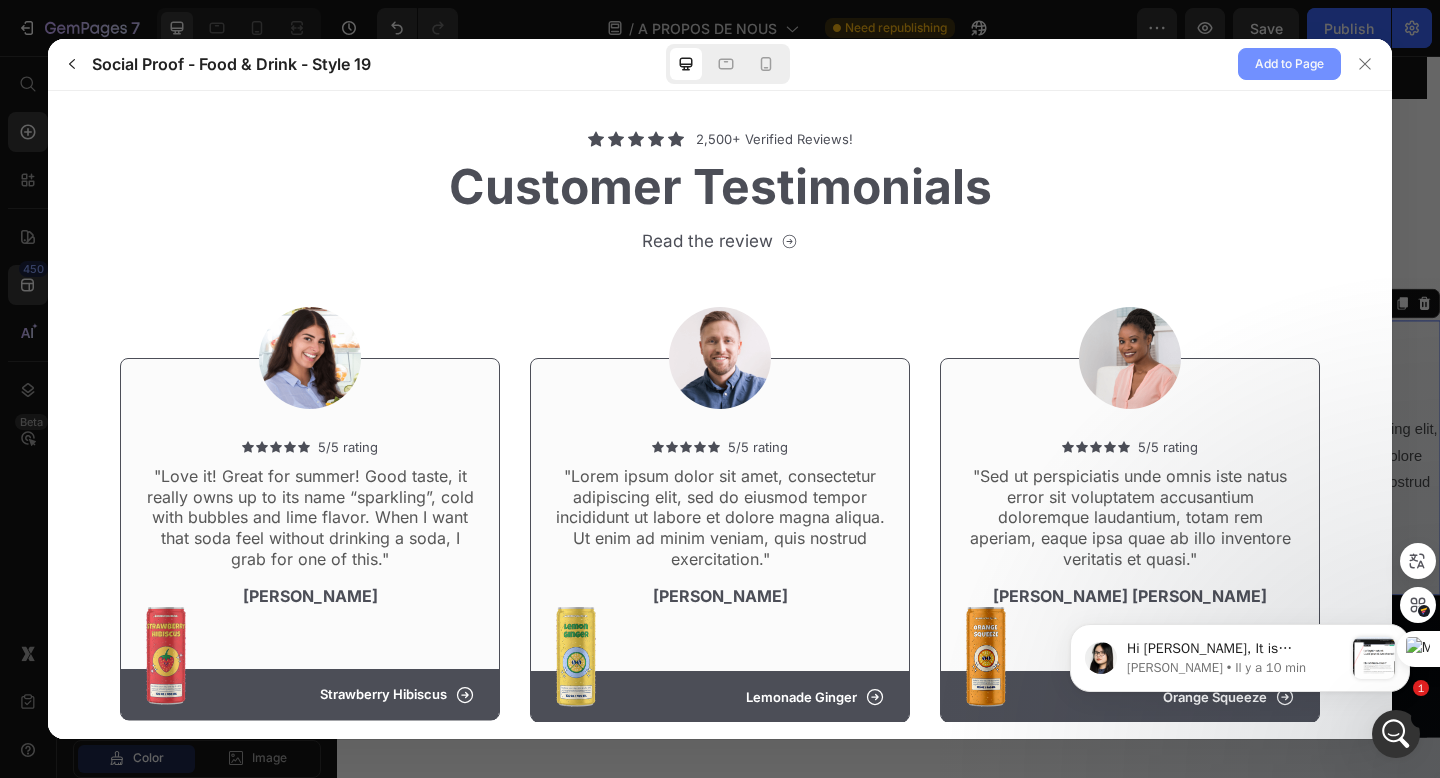 click on "Add to Page" 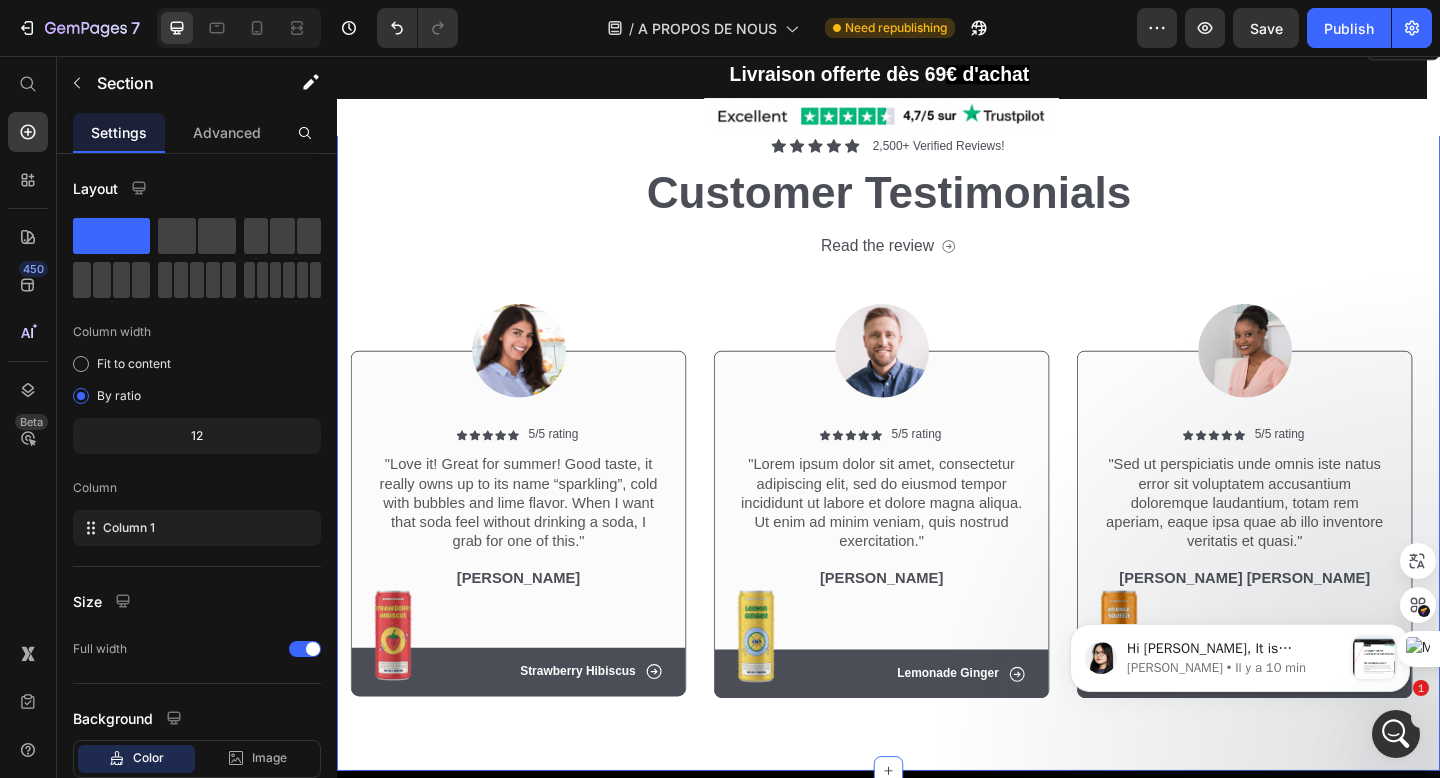 scroll, scrollTop: 1893, scrollLeft: 0, axis: vertical 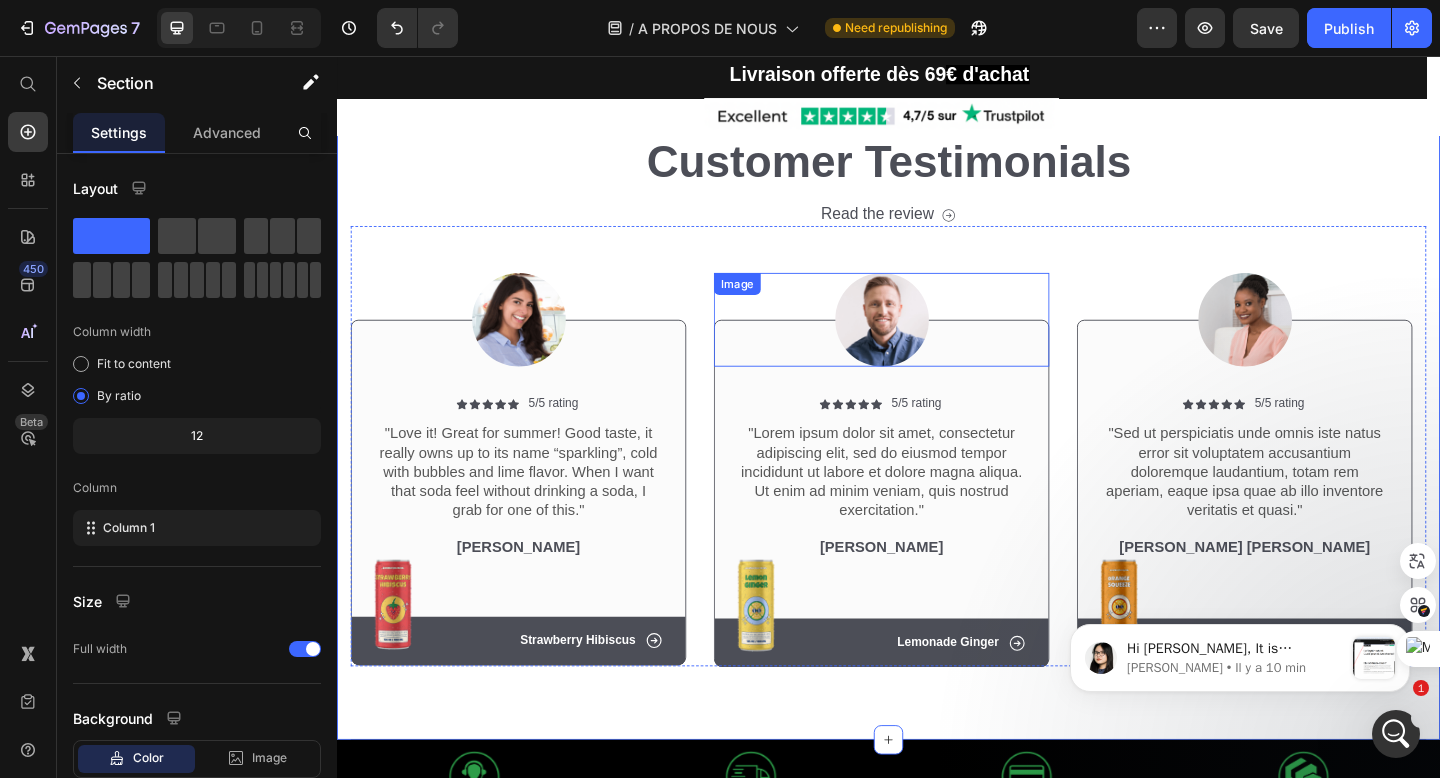 click at bounding box center [929, 343] 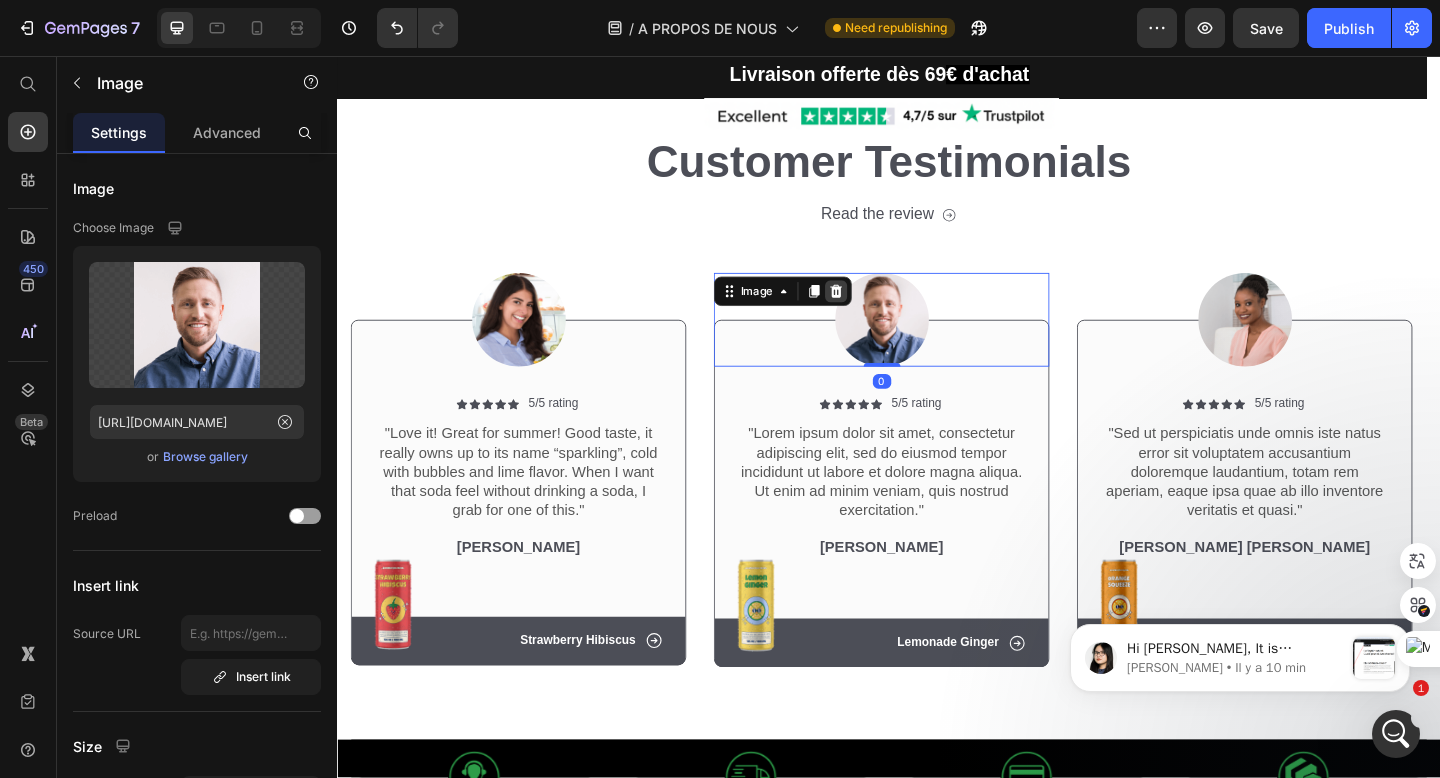 click 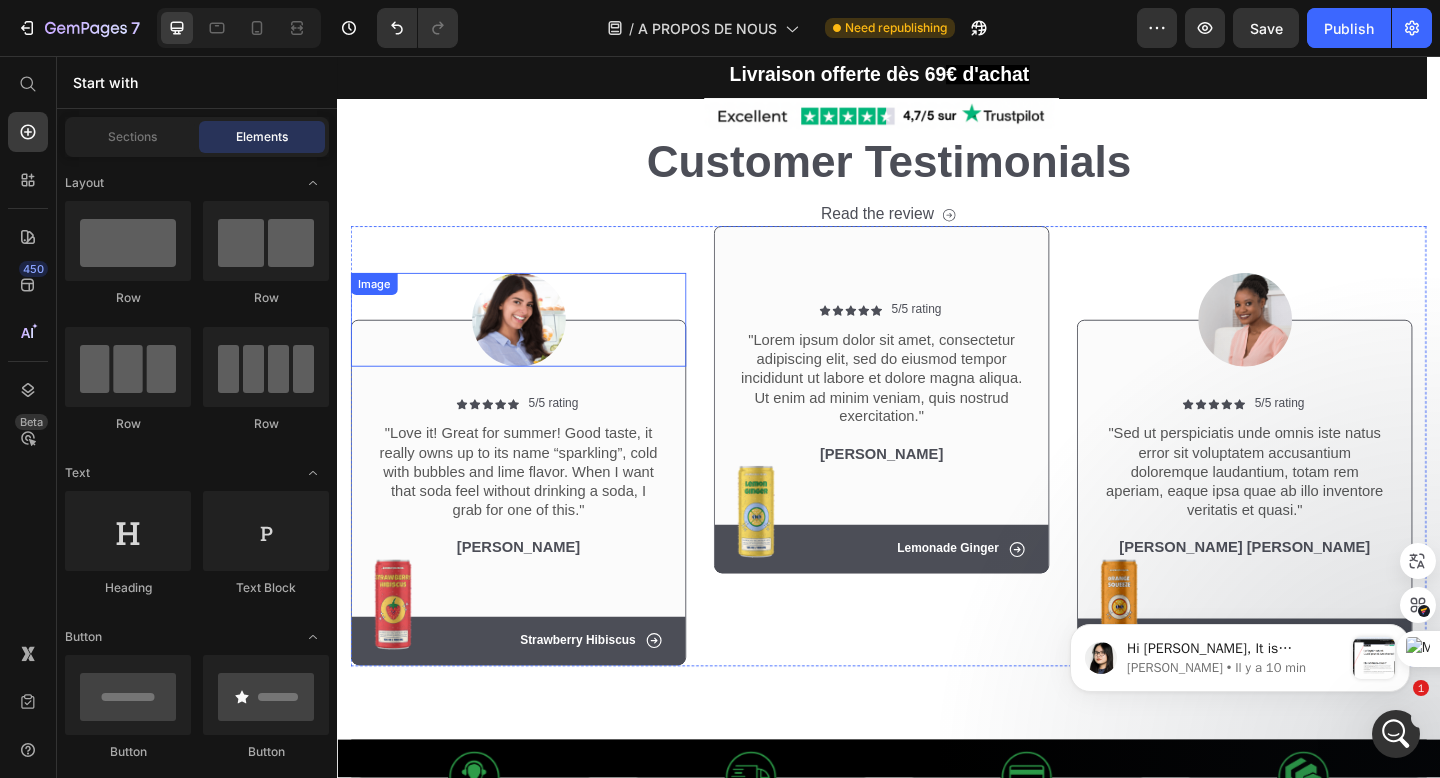 click at bounding box center [534, 343] 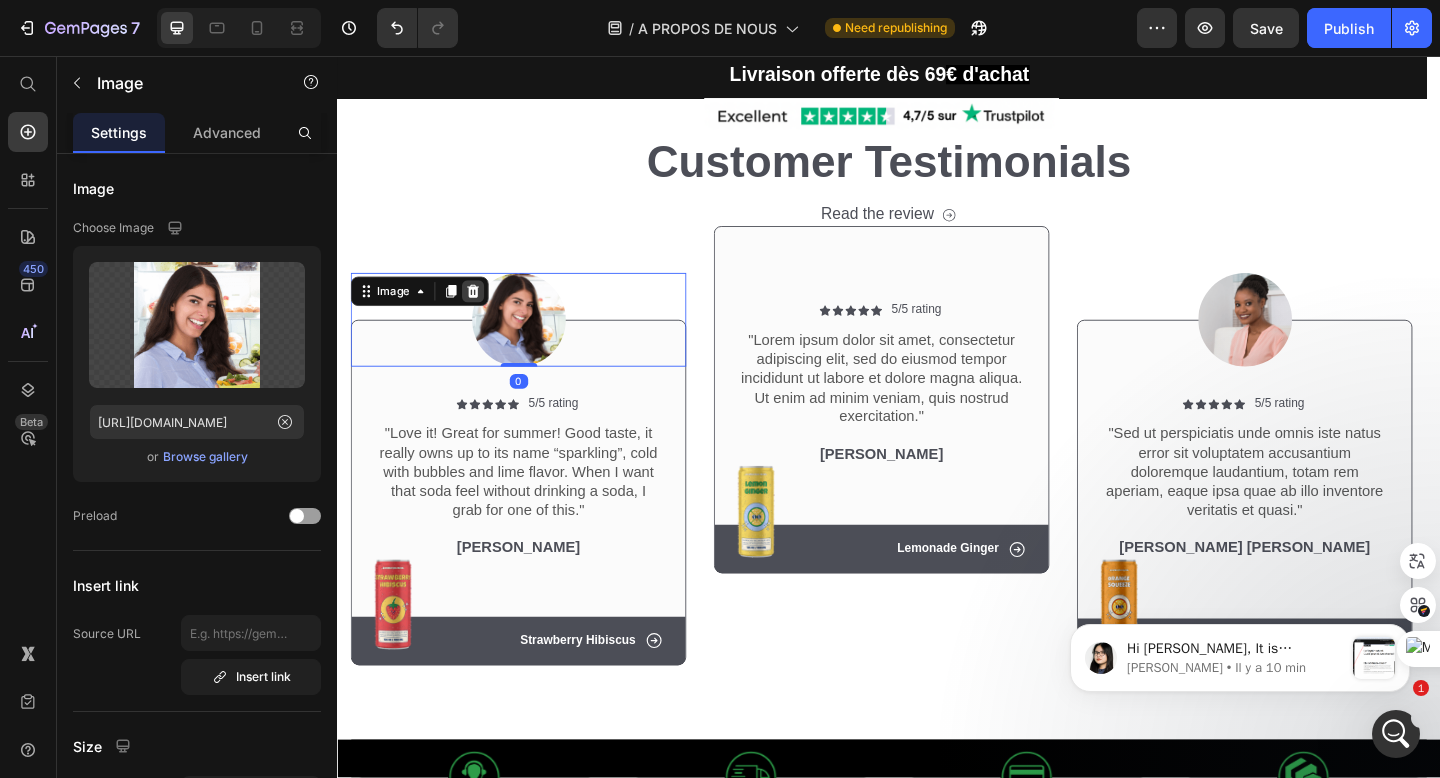 click at bounding box center (485, 312) 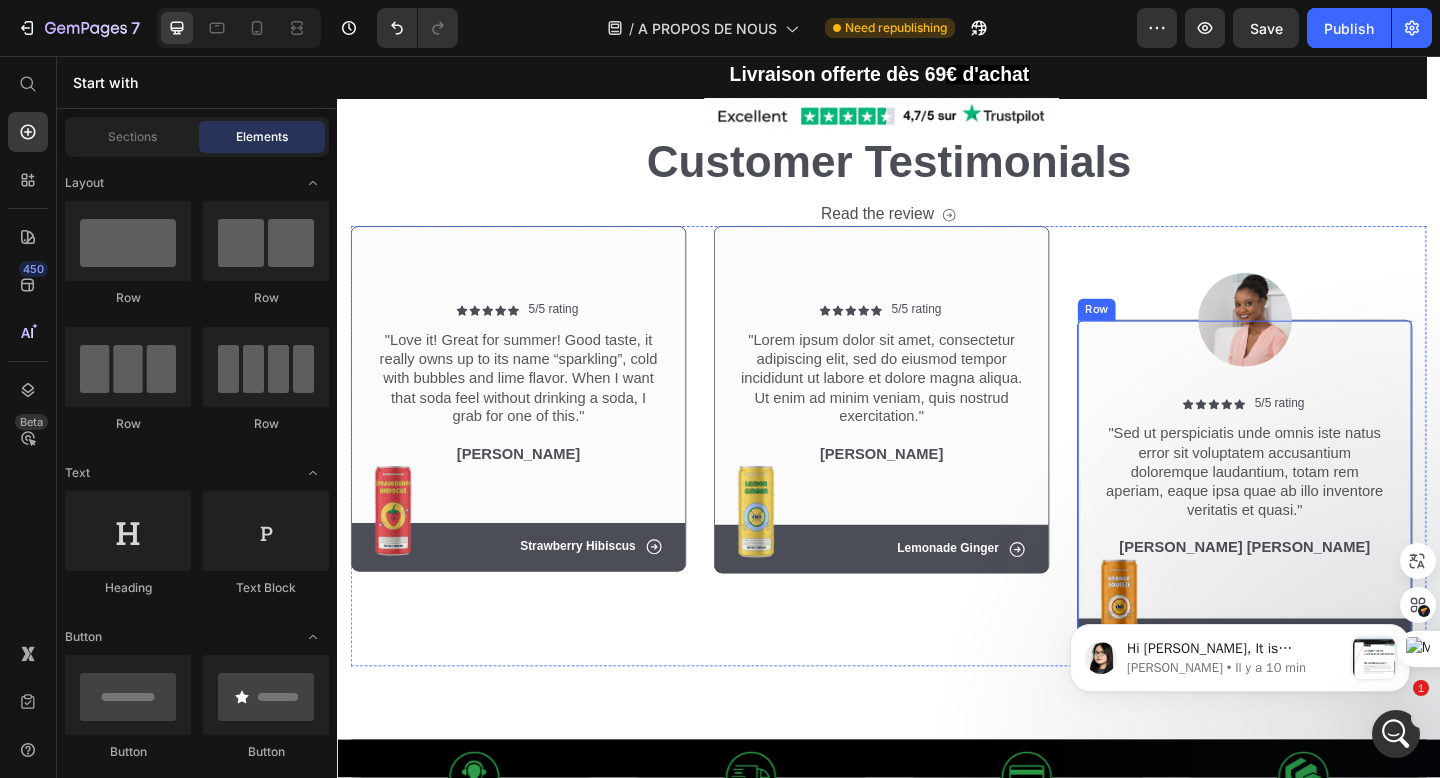 click on "Icon Icon Icon Icon Icon Icon List 5/5 rating Text Block Row "Sed ut perspiciatis unde omnis iste natus error sit voluptatem accusantium doloremque laudantium, totam rem aperiam, eaque ipsa quae ab illo inventore veritatis et quasi." Text Block [PERSON_NAME] [PERSON_NAME] Text Block Image Row Row
Icon Orange Squeeze  Text Block Row Hero Banner Row" at bounding box center (1324, 531) 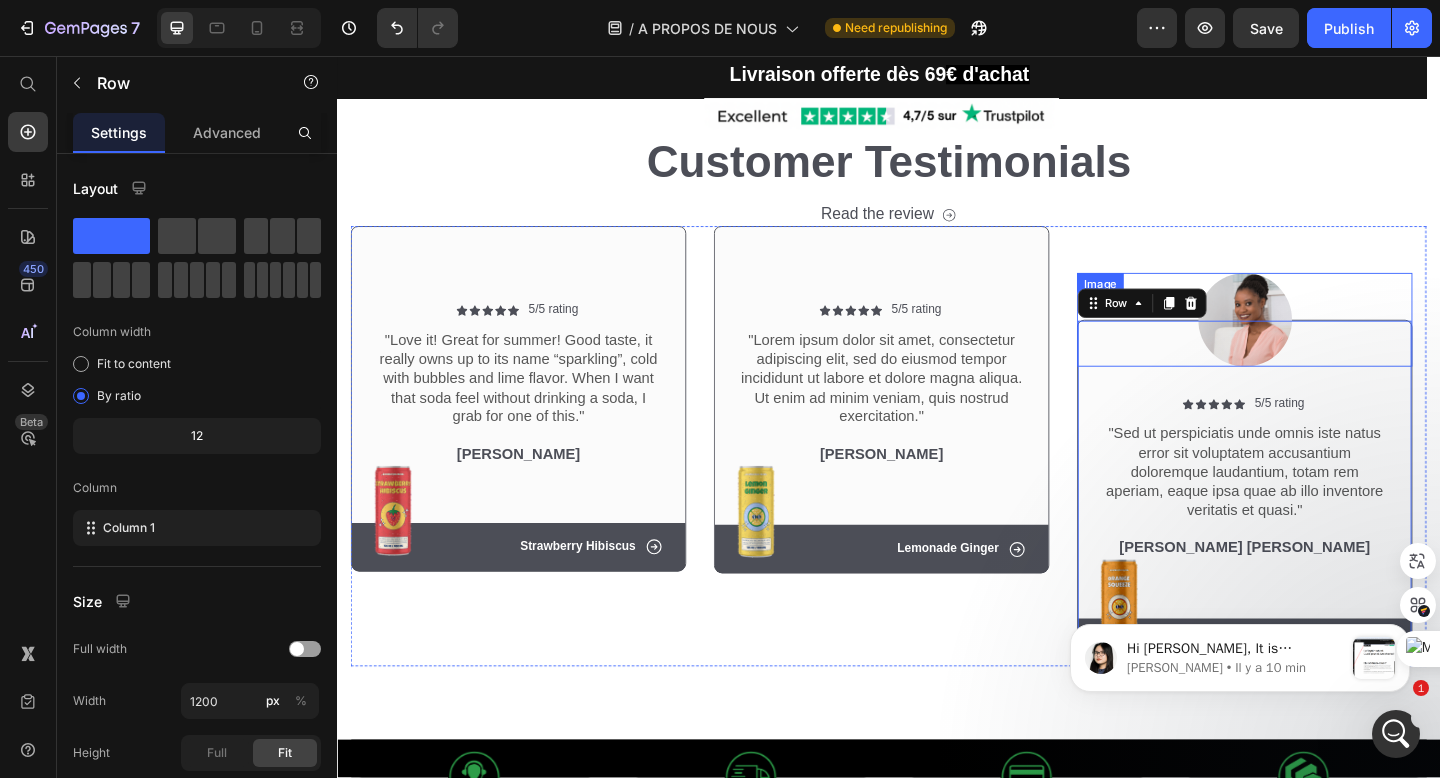 click at bounding box center (1324, 343) 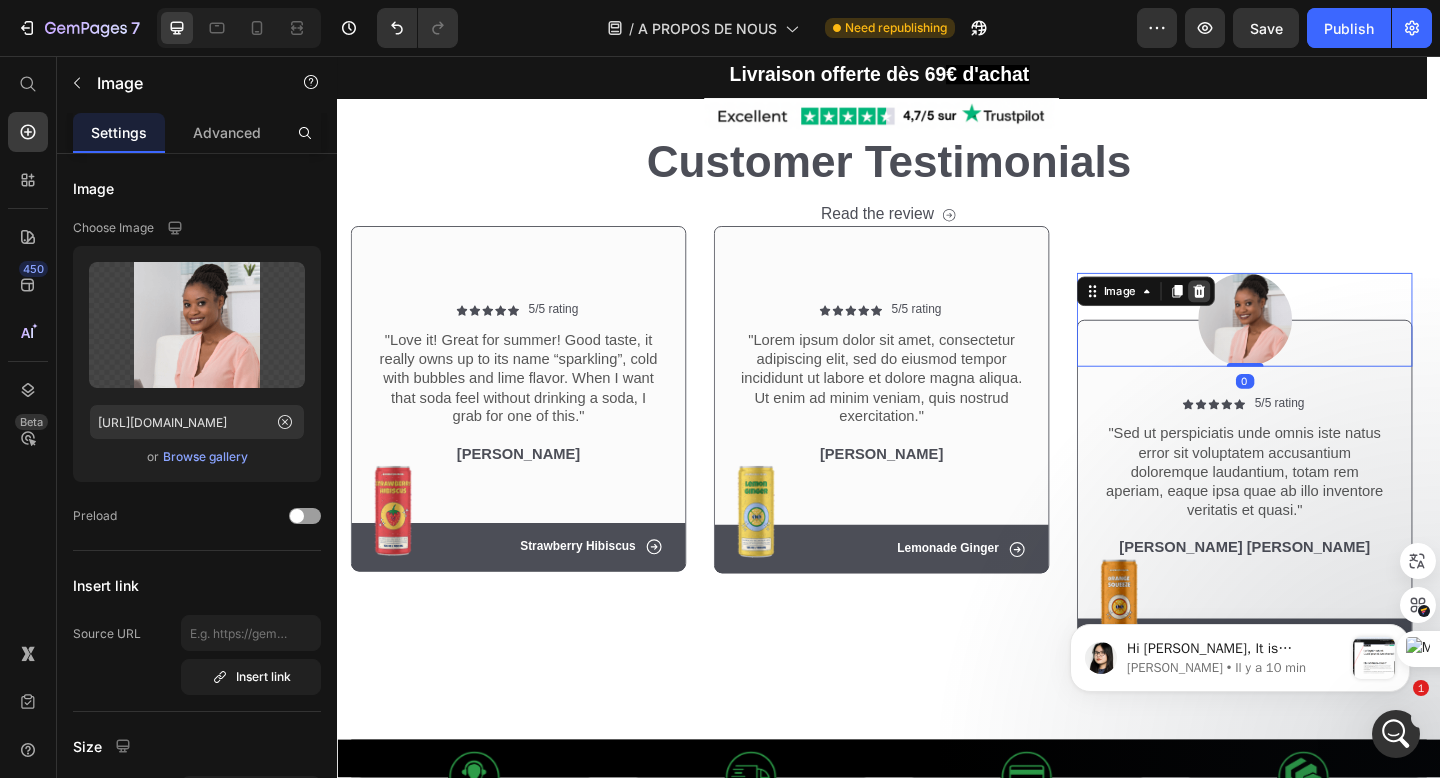 click 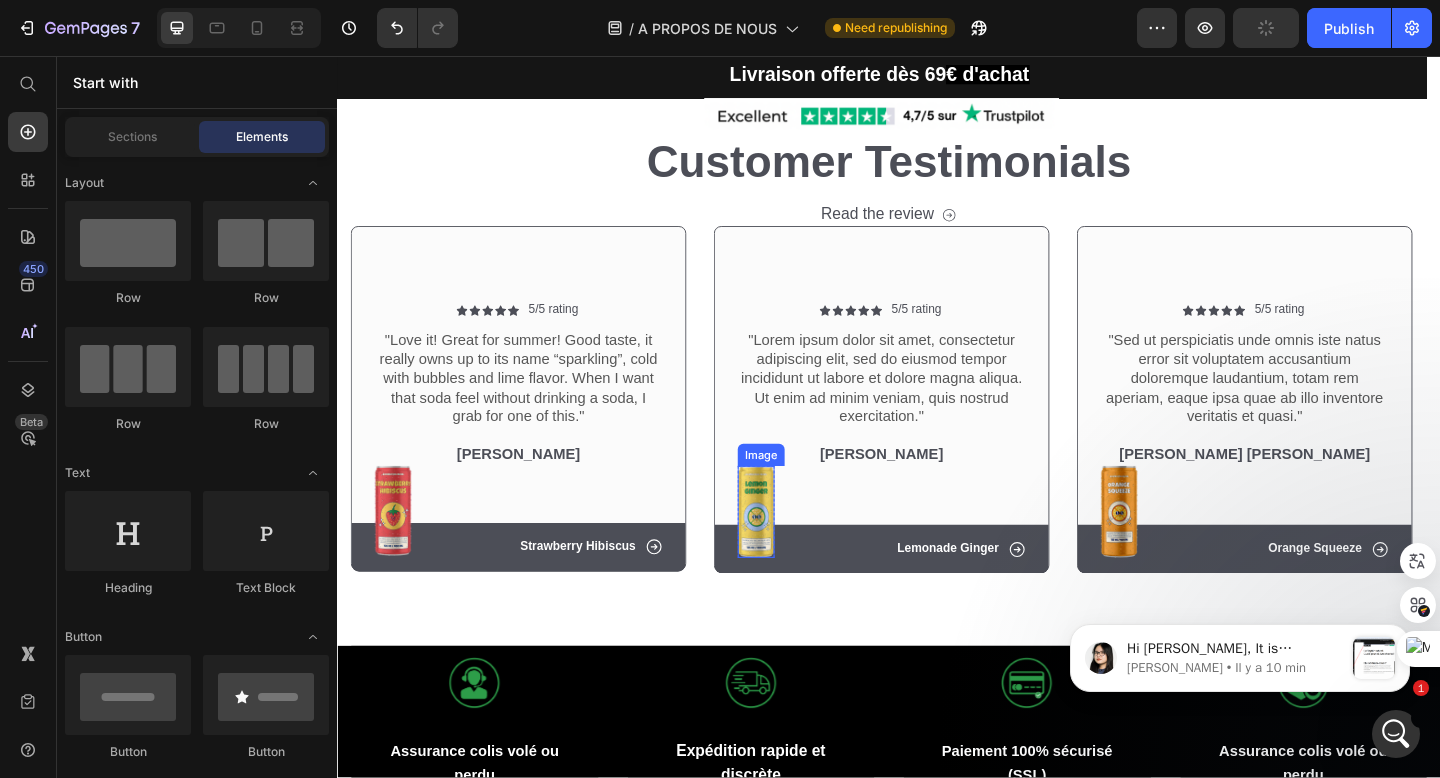 click at bounding box center (793, 552) 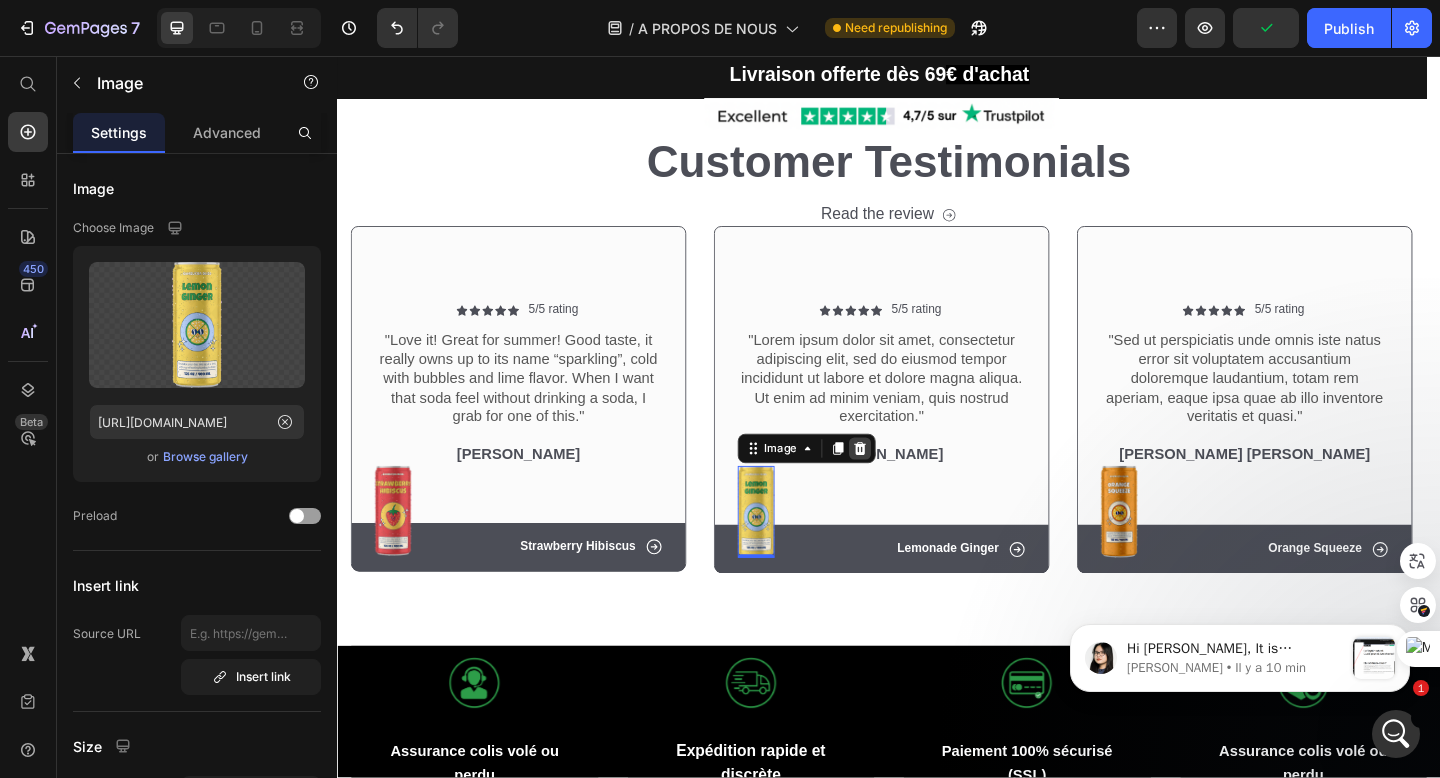 click at bounding box center [906, 483] 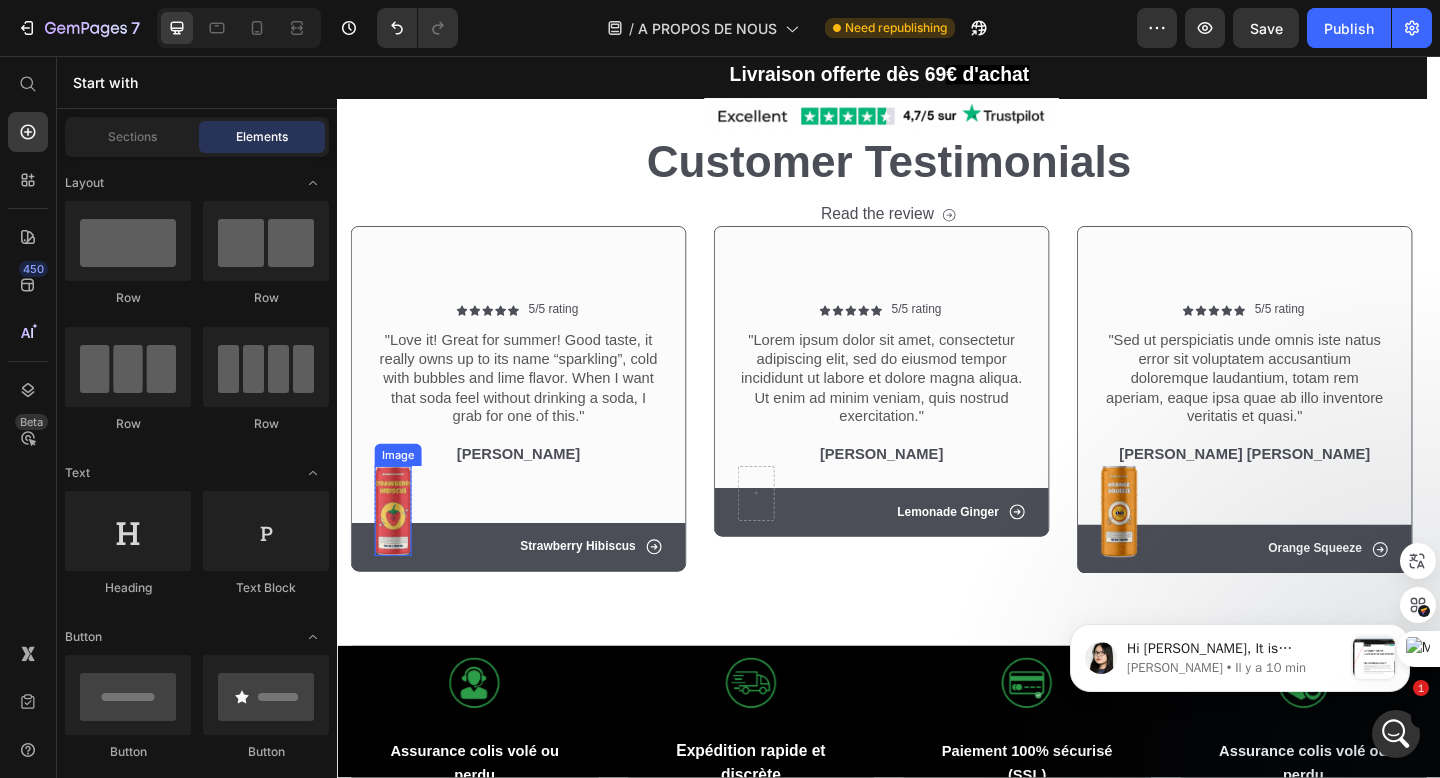 click at bounding box center (398, 551) 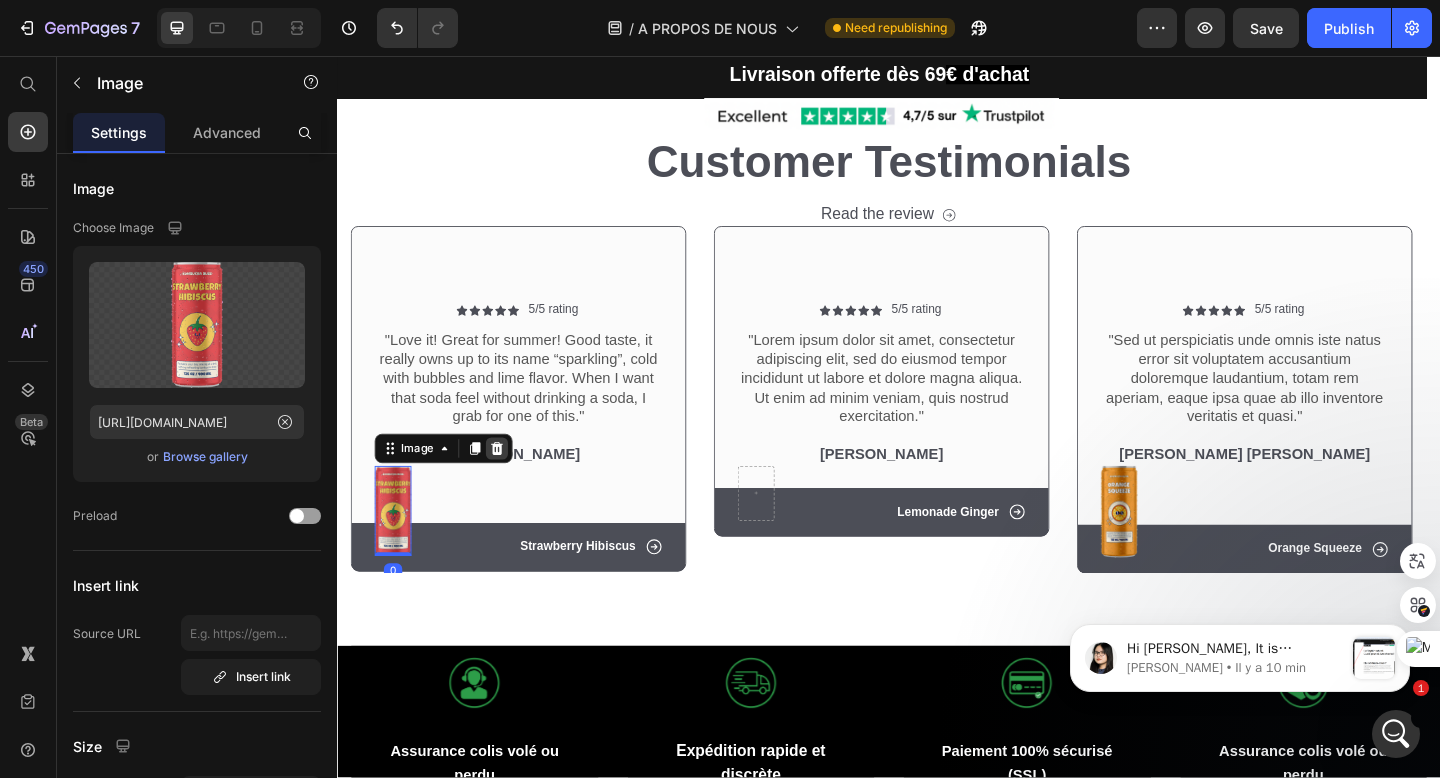 click 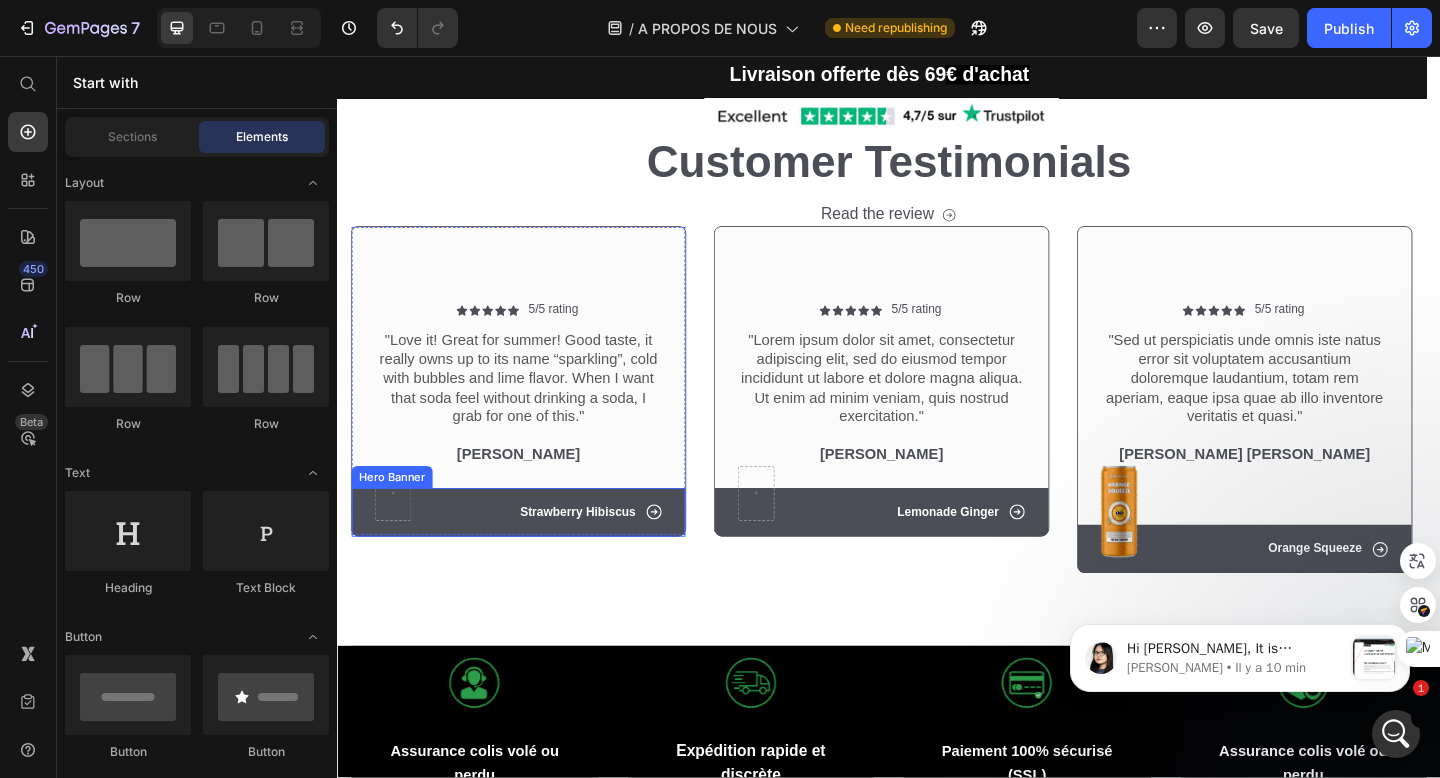 click on "Icon Strawberry Hibiscus Text Block Row" at bounding box center [534, 552] 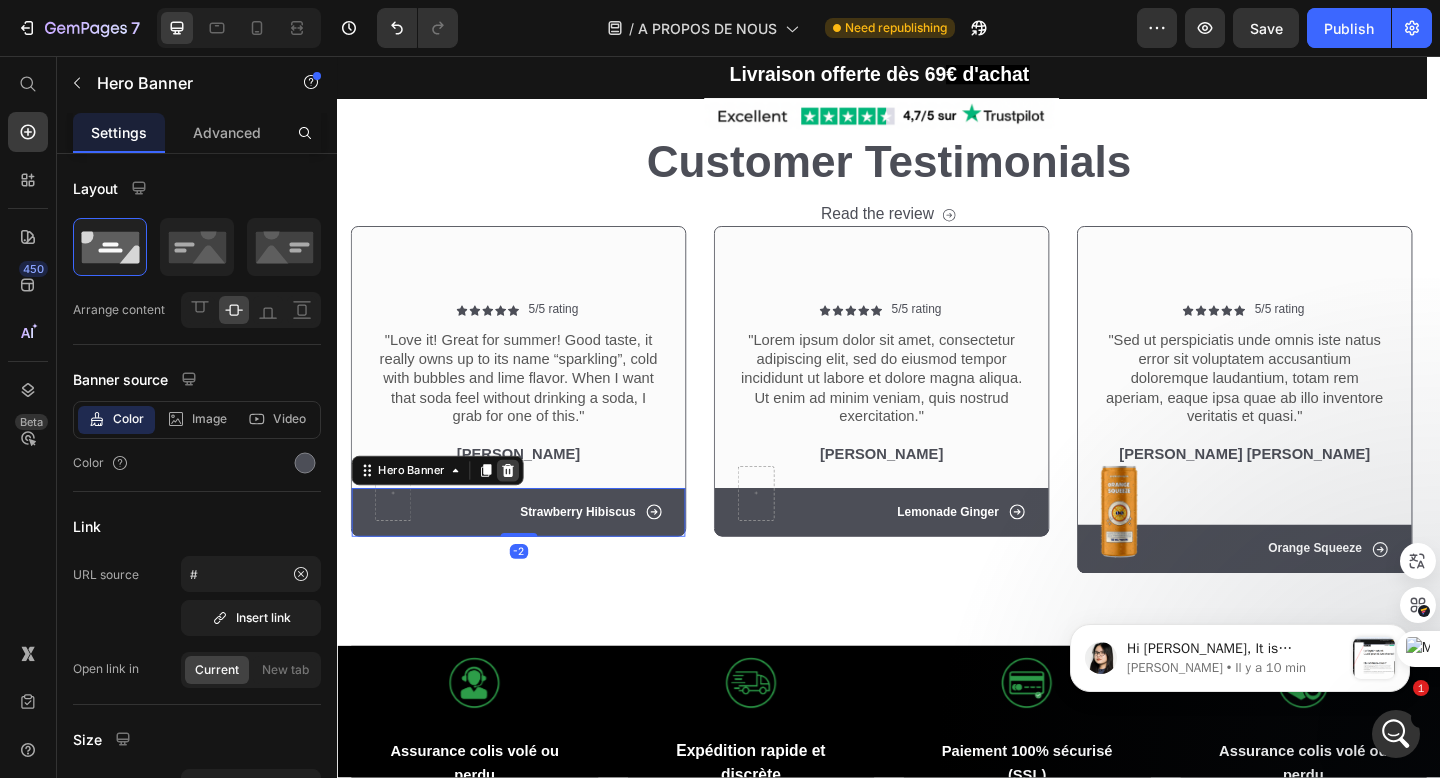 click 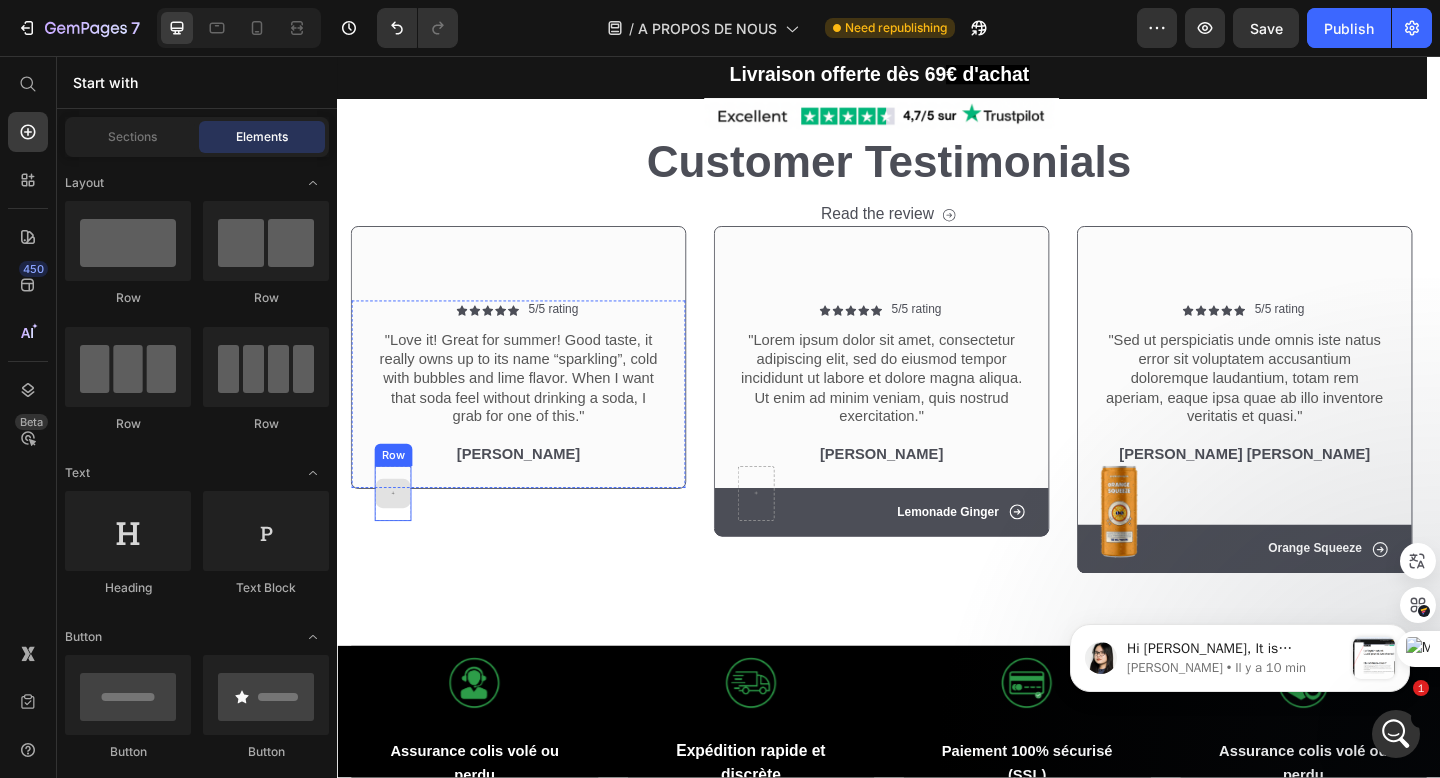 click at bounding box center (398, 532) 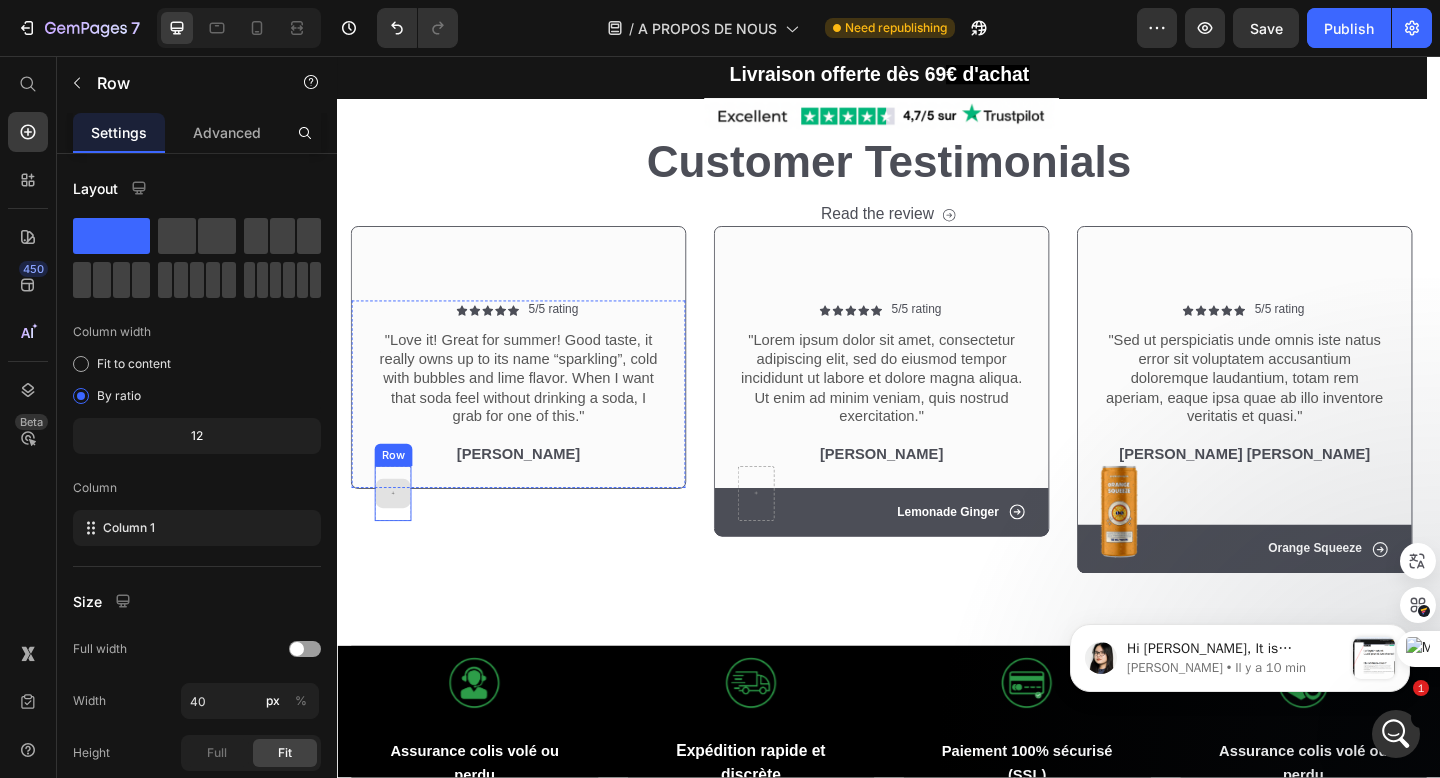 click at bounding box center [398, 532] 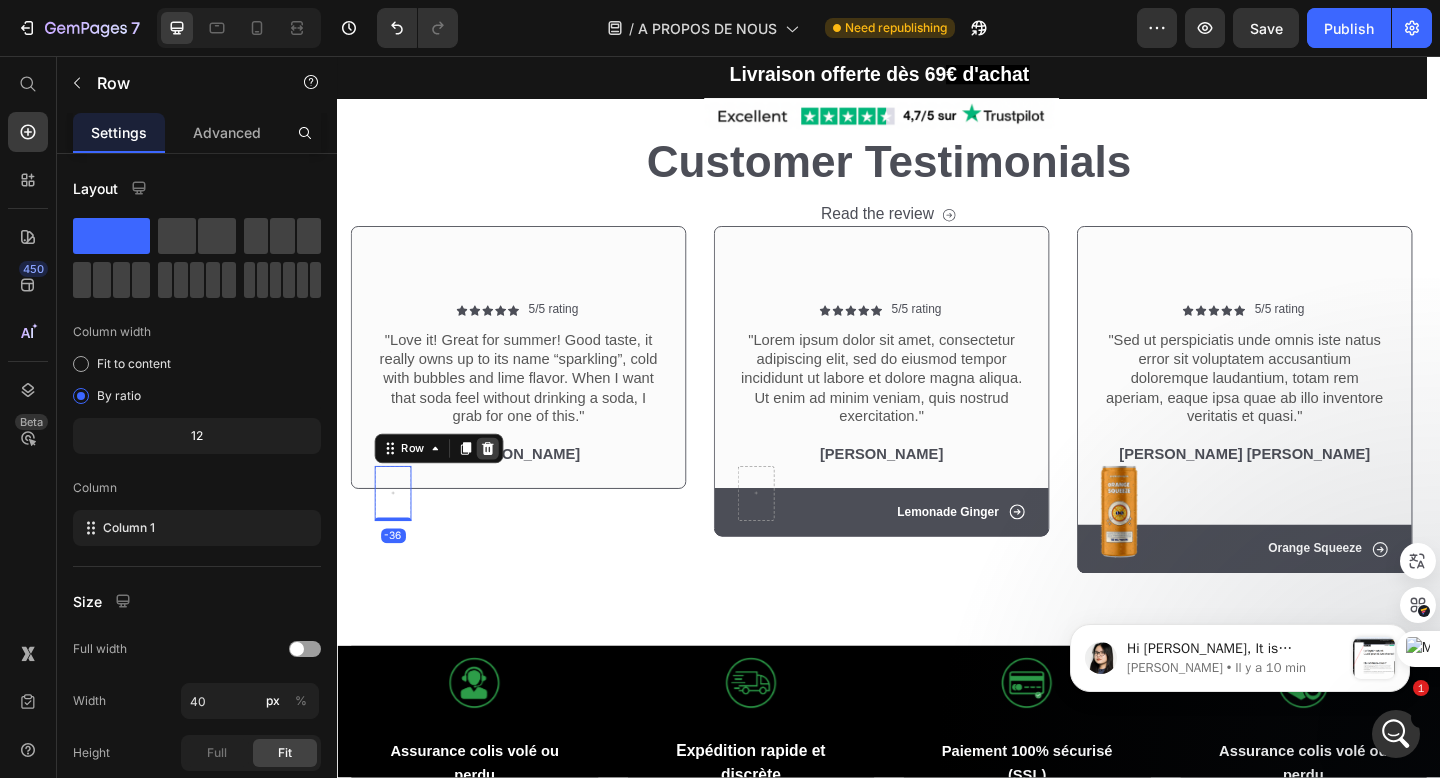click 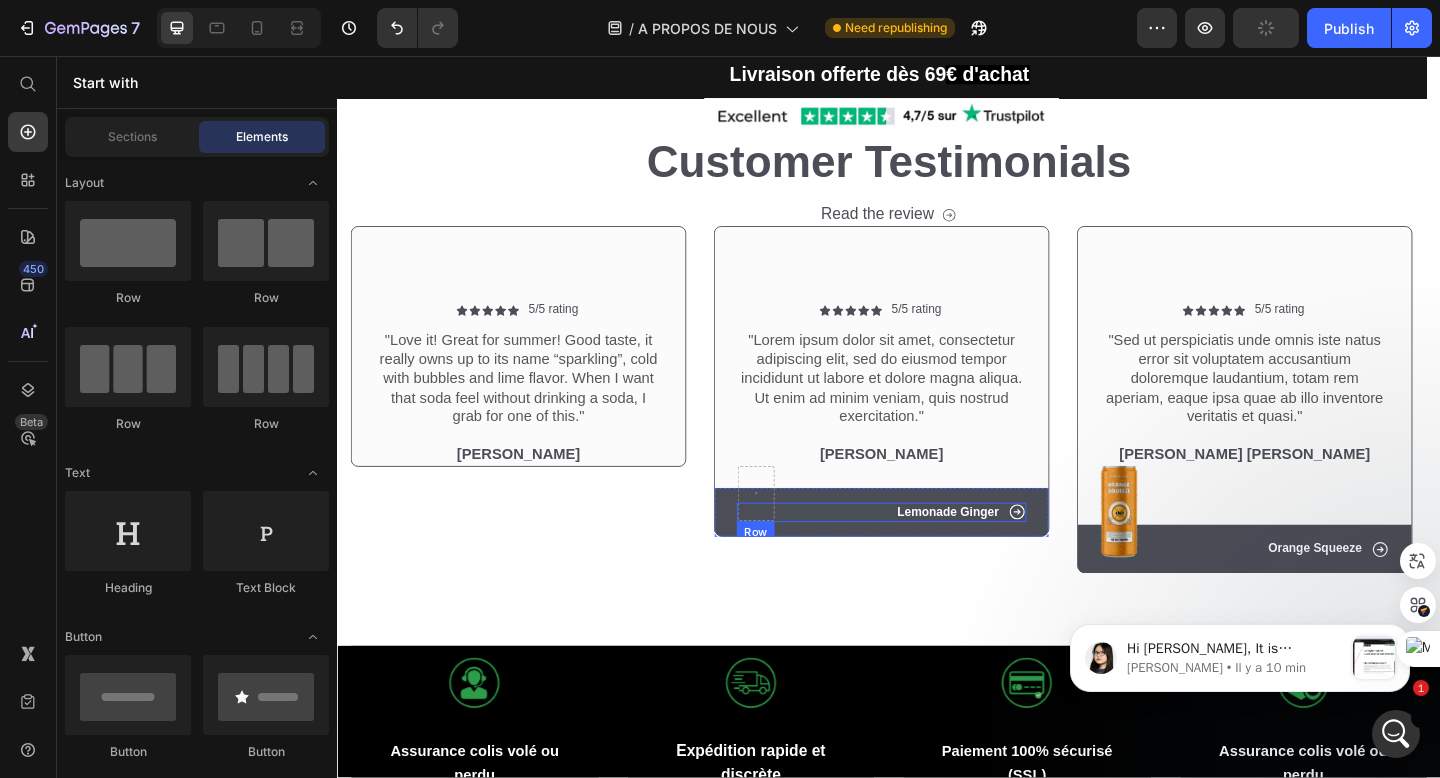 click on "Icon Lemonade Ginger Text Block Row" at bounding box center [929, 552] 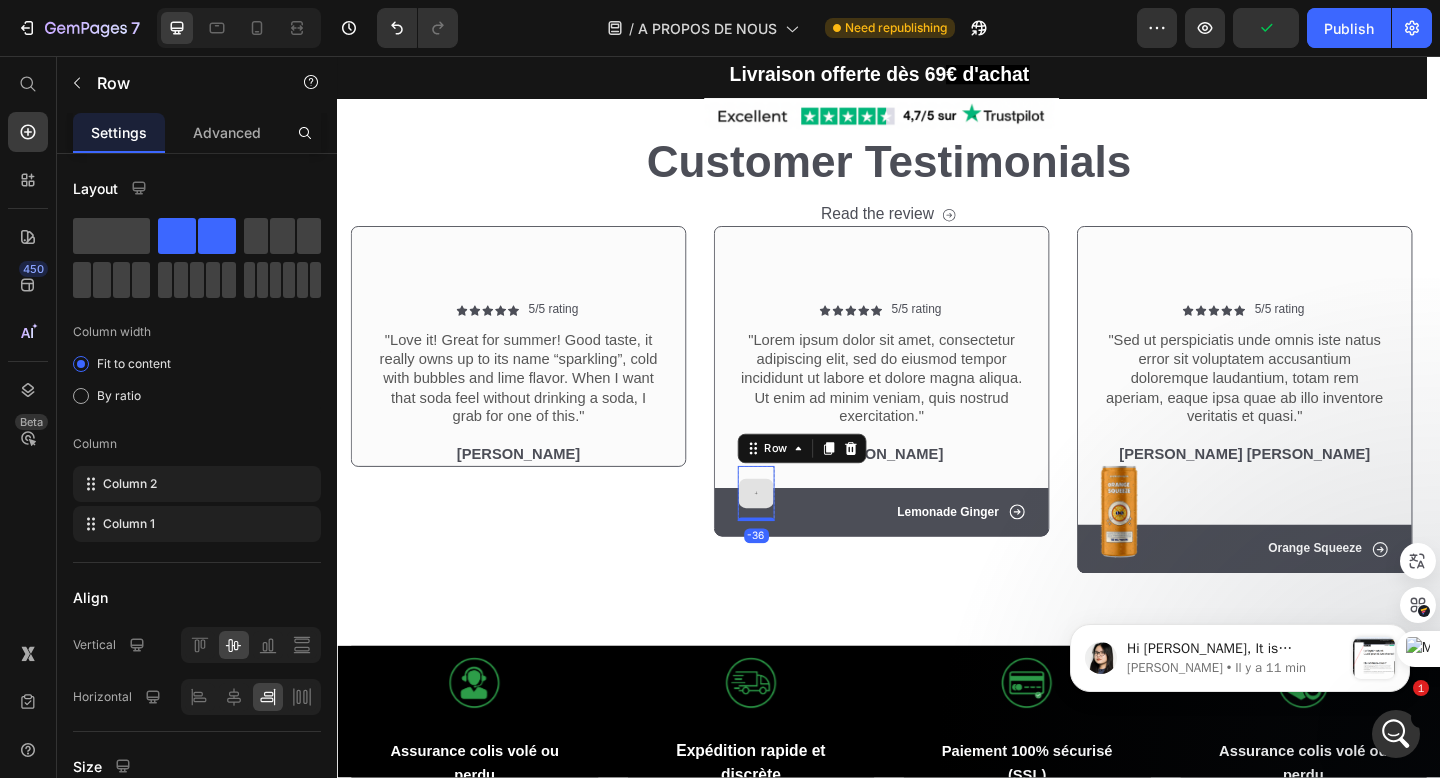 click at bounding box center (793, 532) 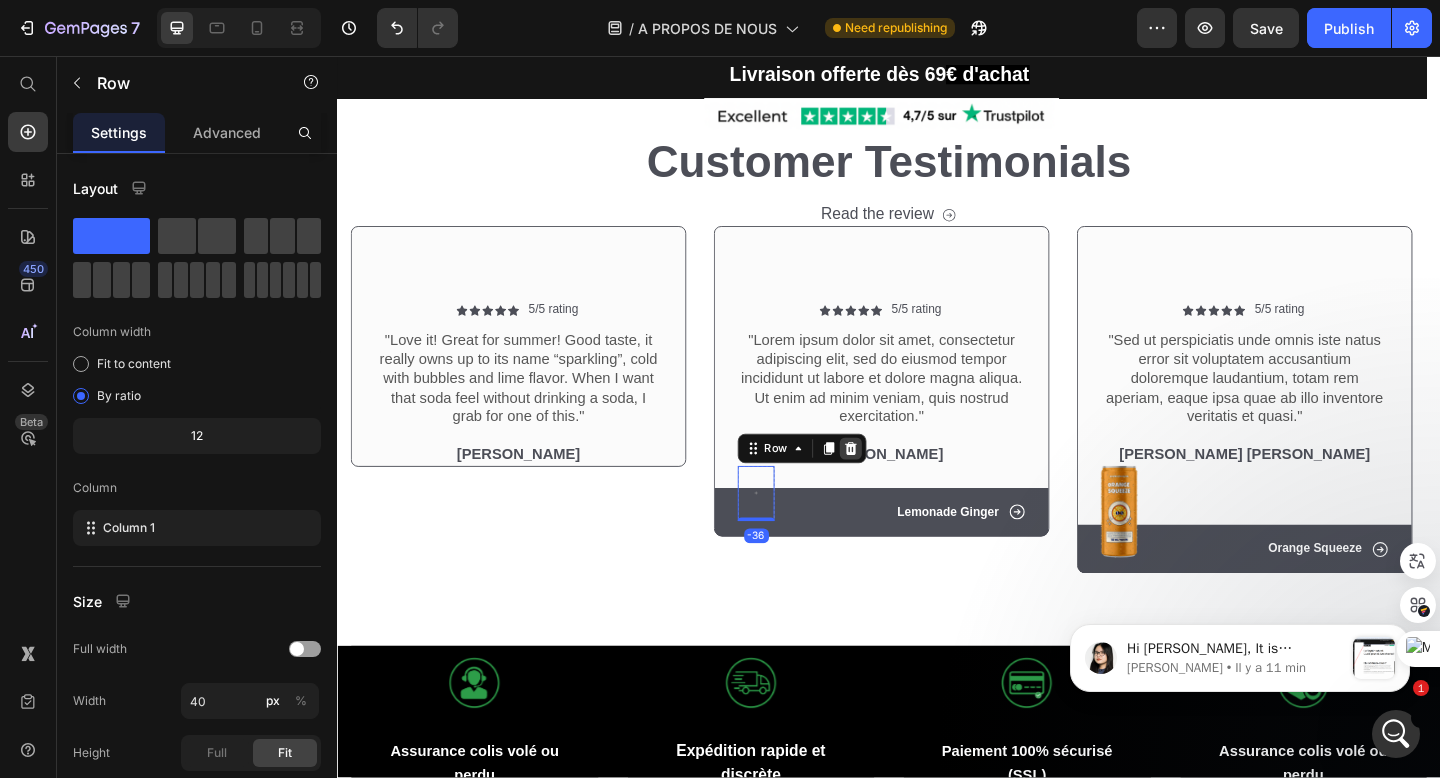 click 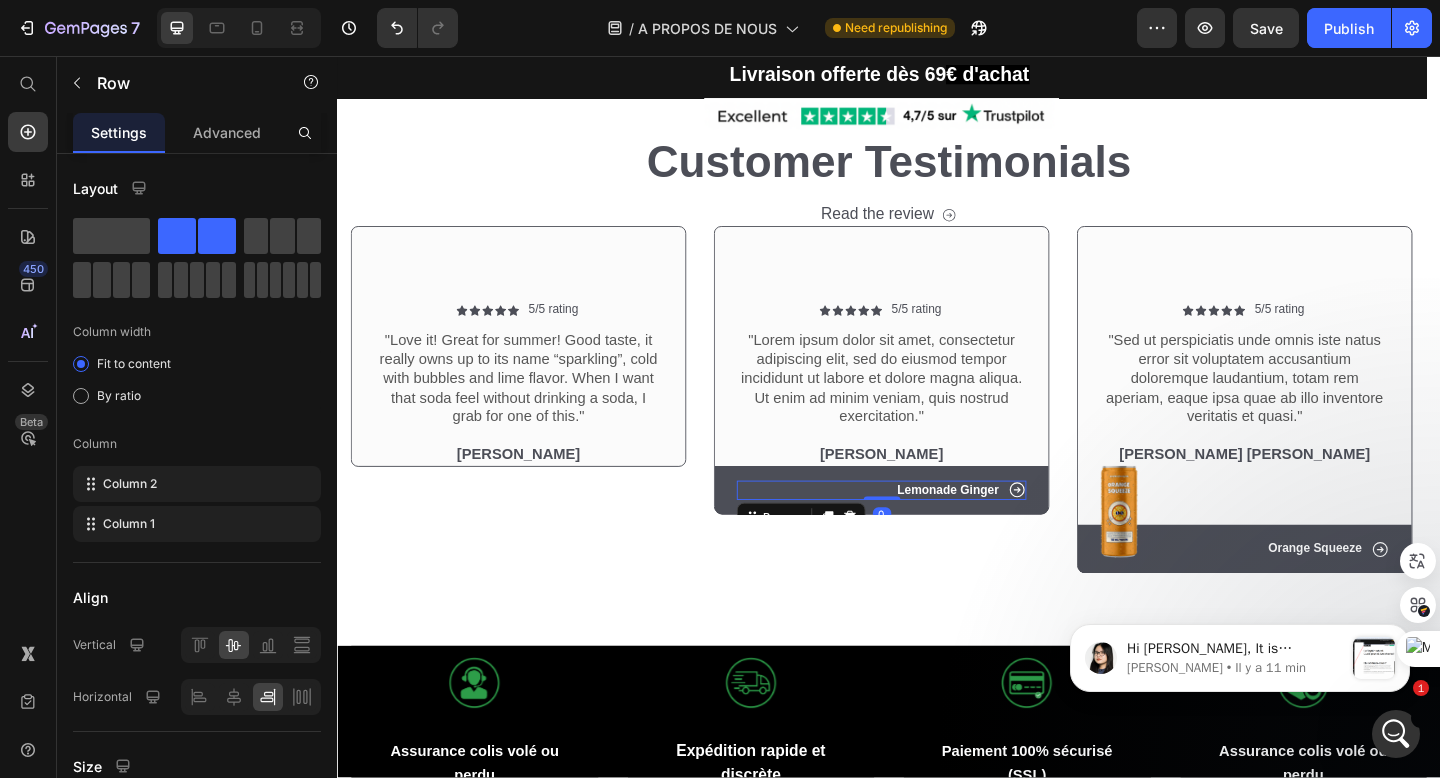 click on "Icon Lemonade Ginger Text Block Row   0" at bounding box center [929, 528] 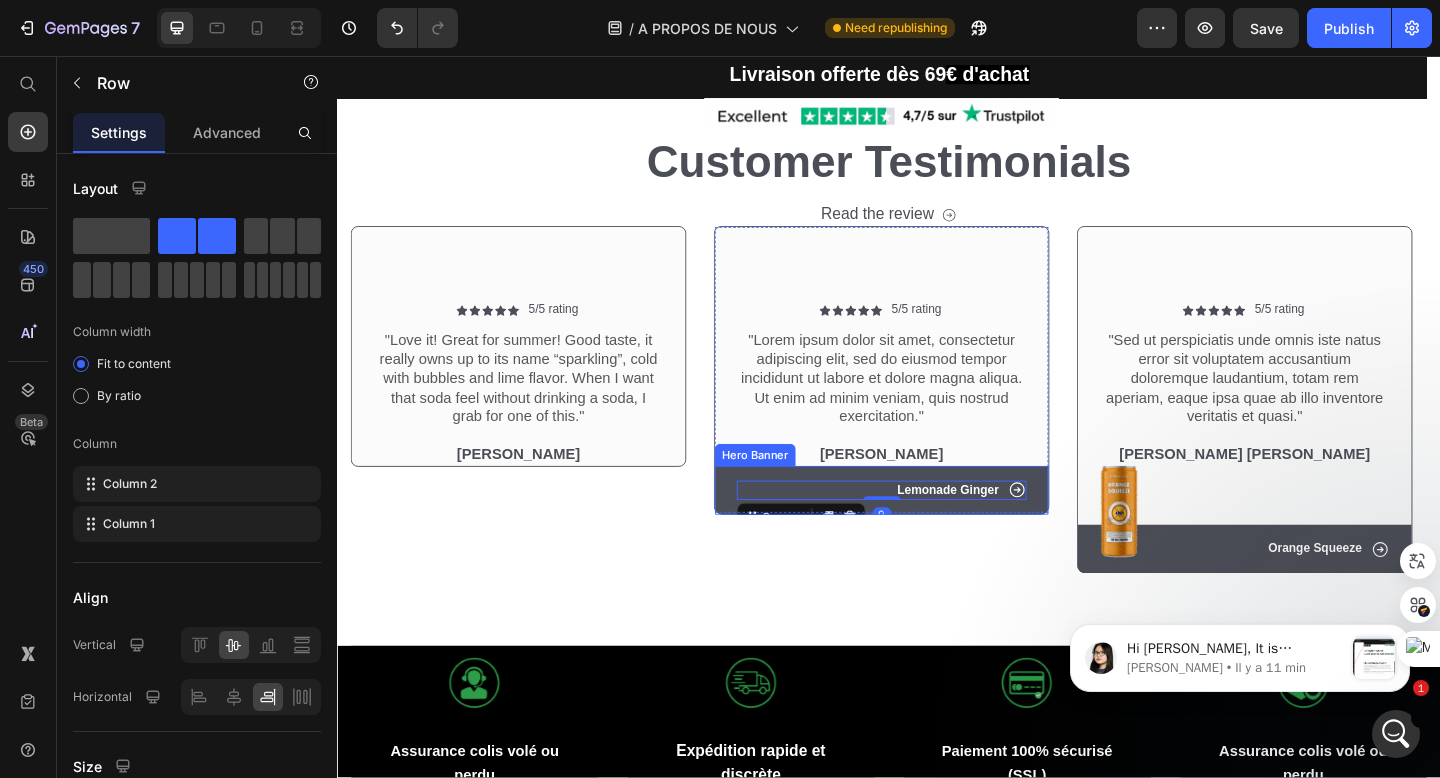 click on "Icon Lemonade Ginger Text Block Row   0" at bounding box center [929, 528] 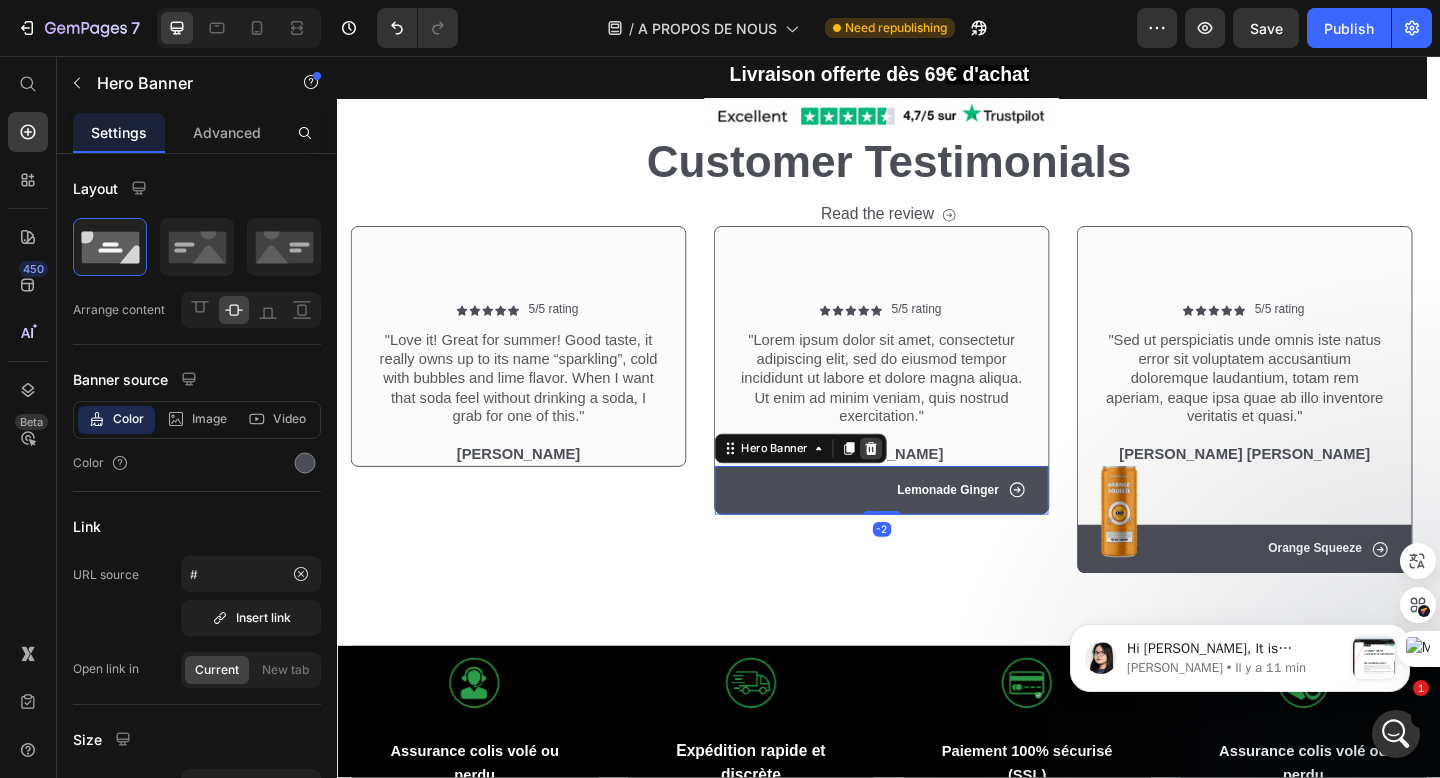 click 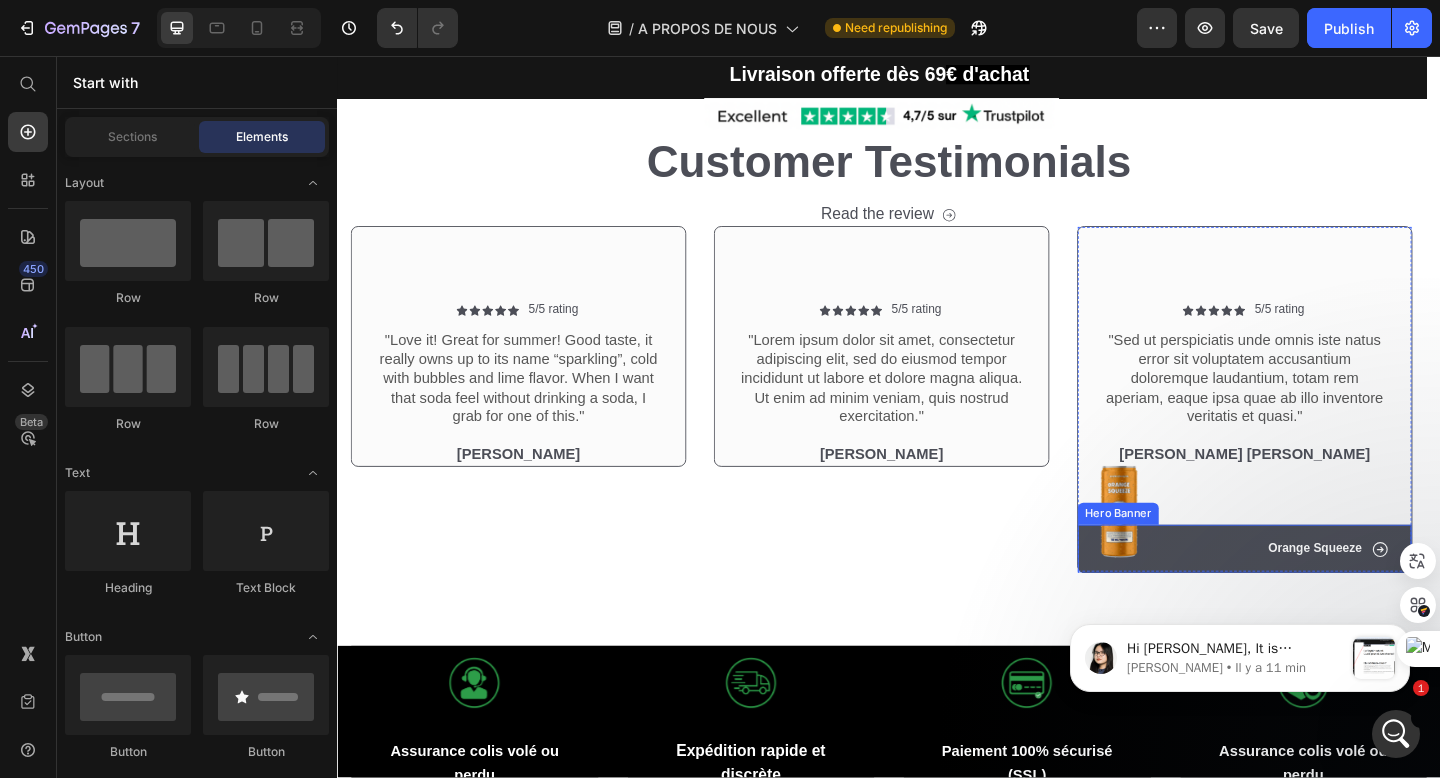 click on "Icon Orange Squeeze  Text Block Row" at bounding box center (1324, 592) 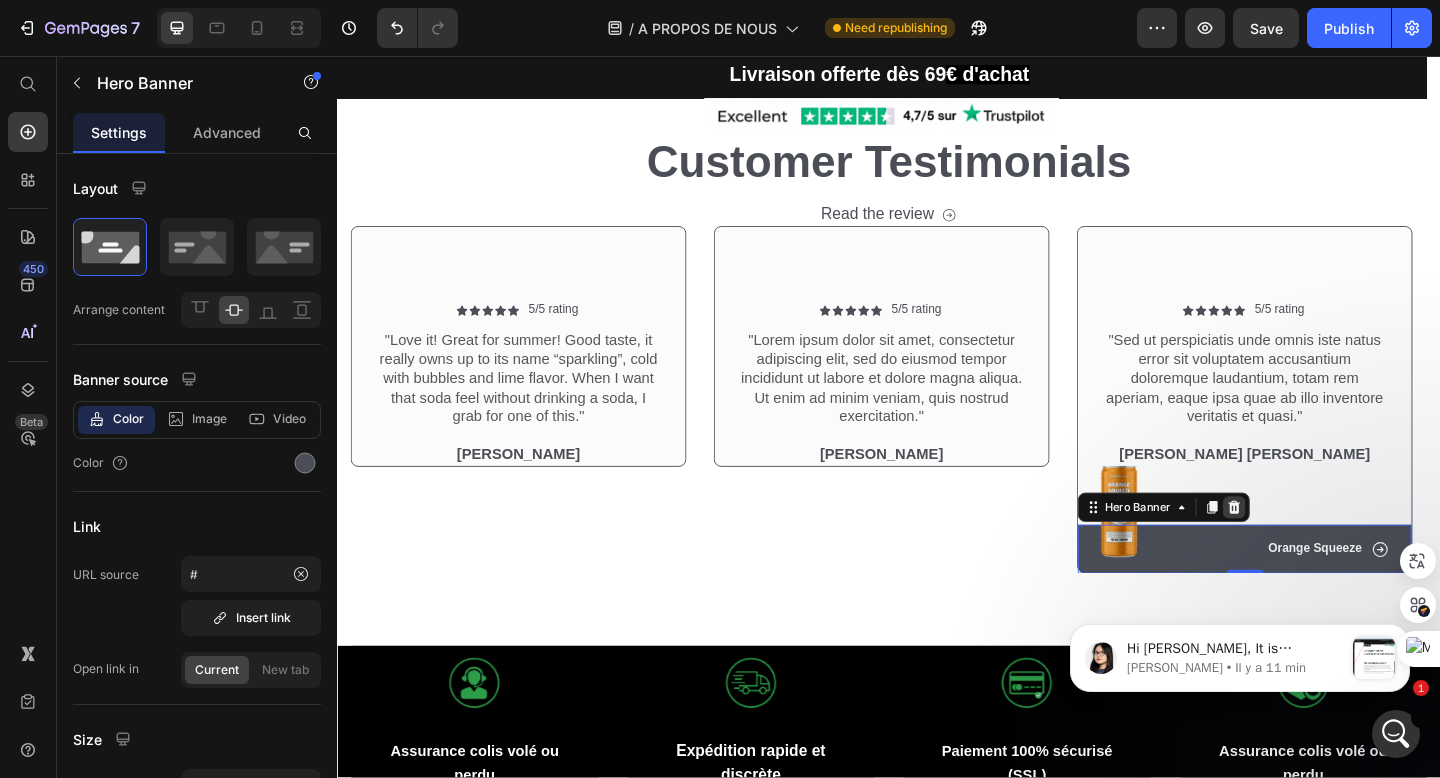 click 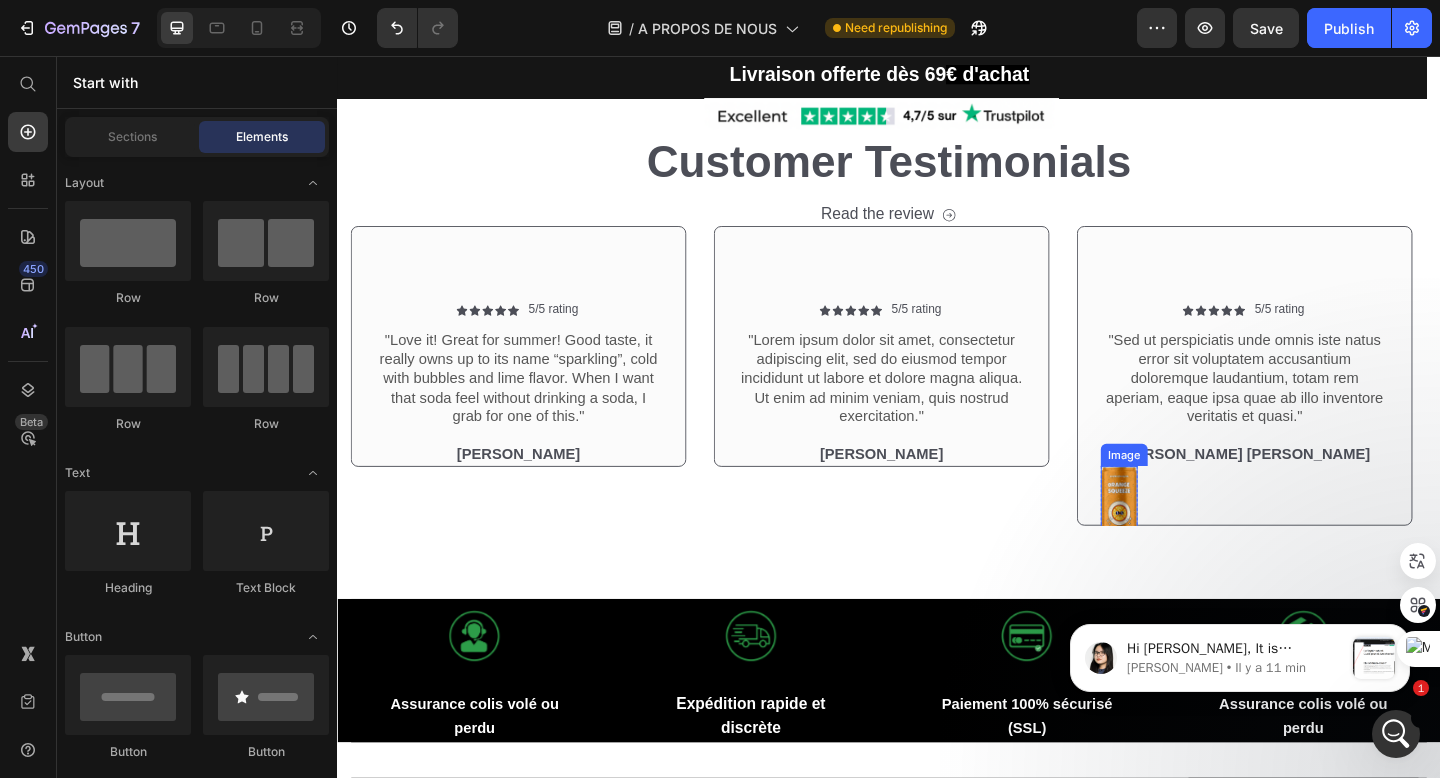 click at bounding box center [1188, 552] 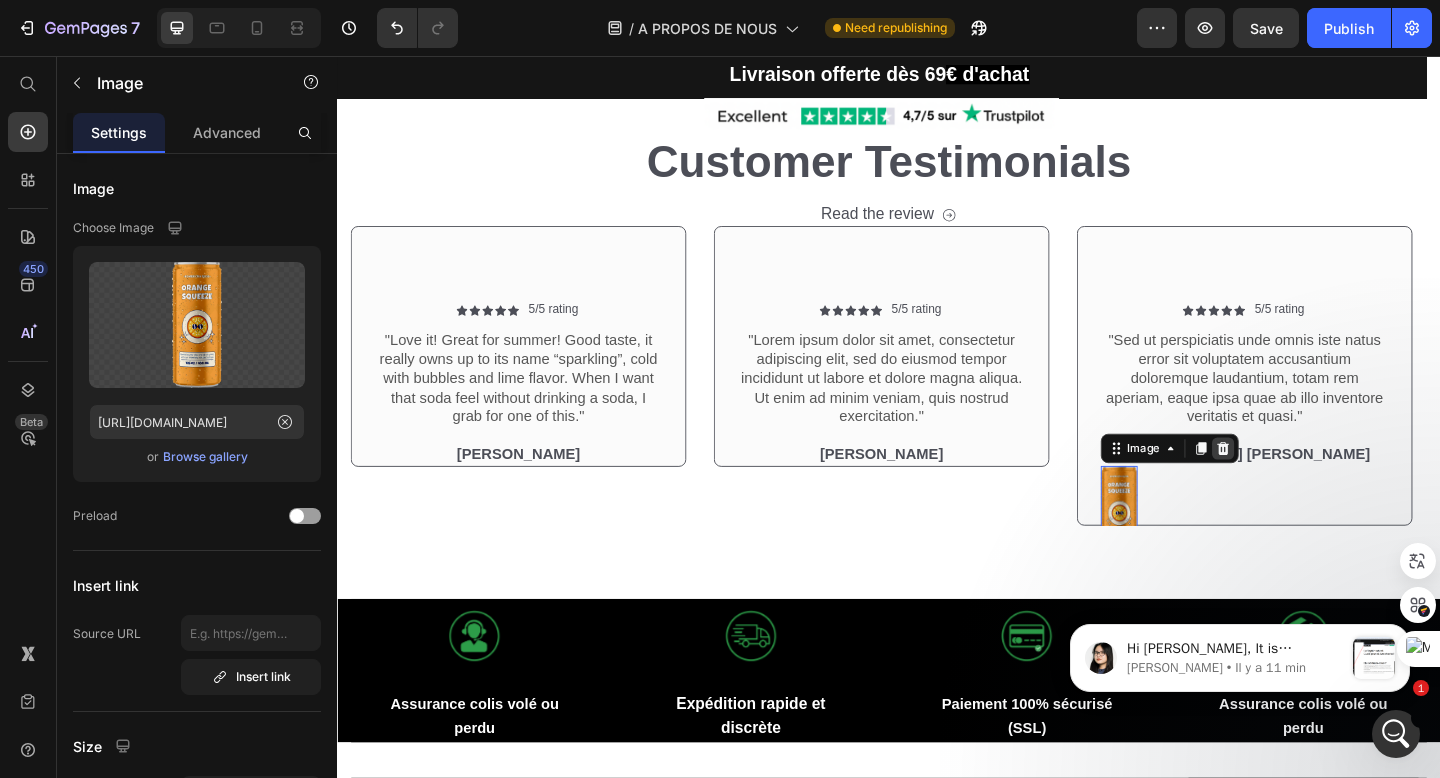 click 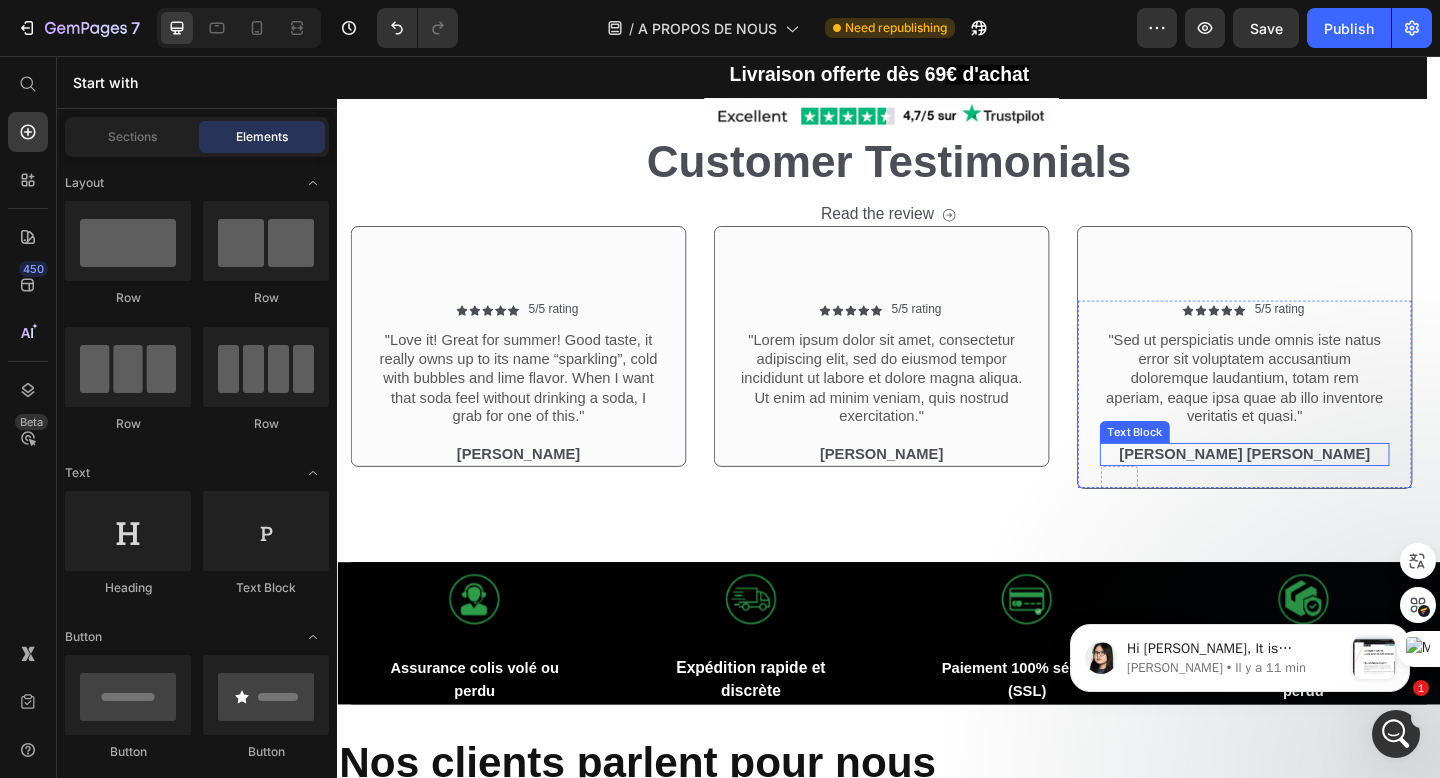 click on "Icon Icon Icon Icon Icon Icon List 5/5 rating Text Block Row "Sed ut perspiciatis unde omnis iste natus error sit voluptatem accusantium doloremque laudantium, totam rem aperiam, eaque ipsa quae ab illo inventore veritatis et quasi." Text Block [PERSON_NAME] [PERSON_NAME] Text Block
Row" at bounding box center (1324, 424) 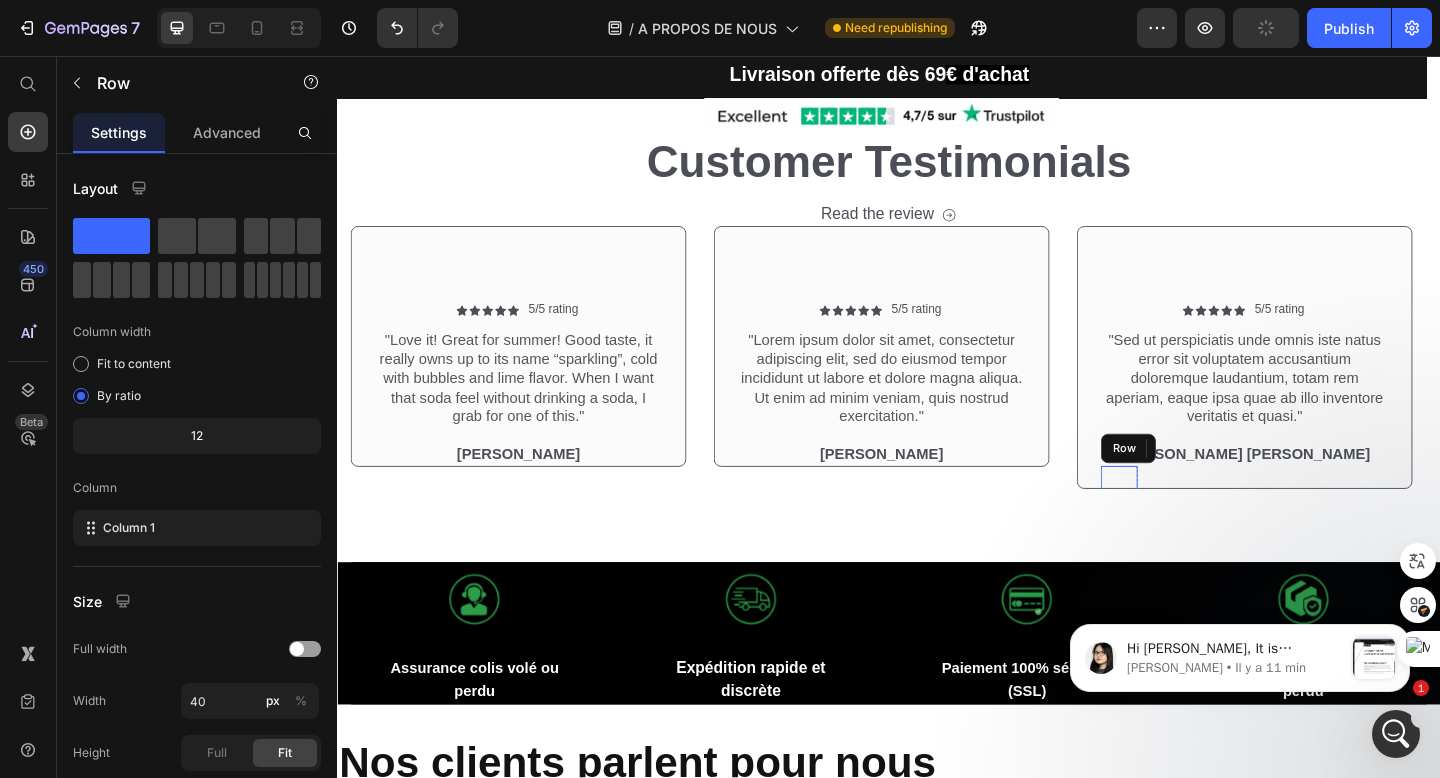 click at bounding box center [1188, 532] 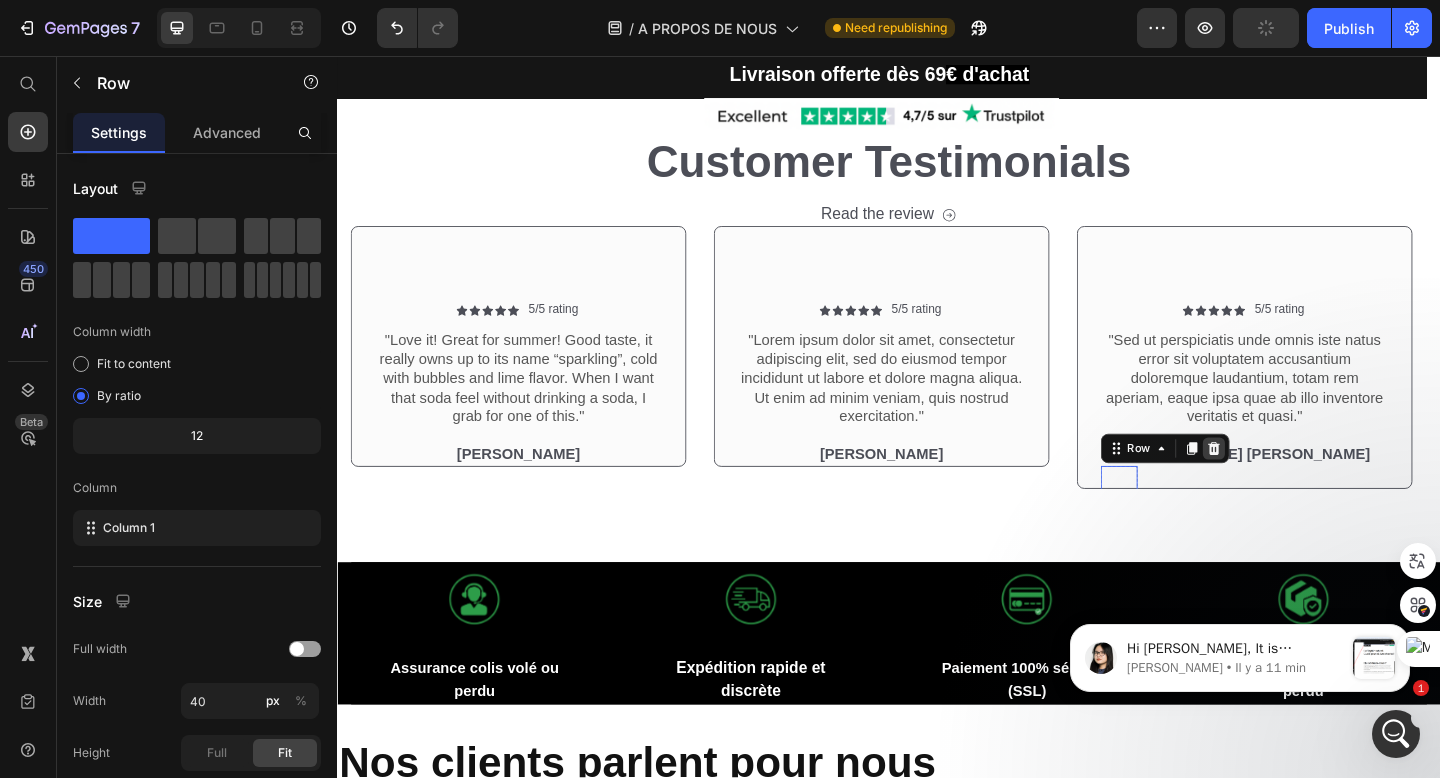 click 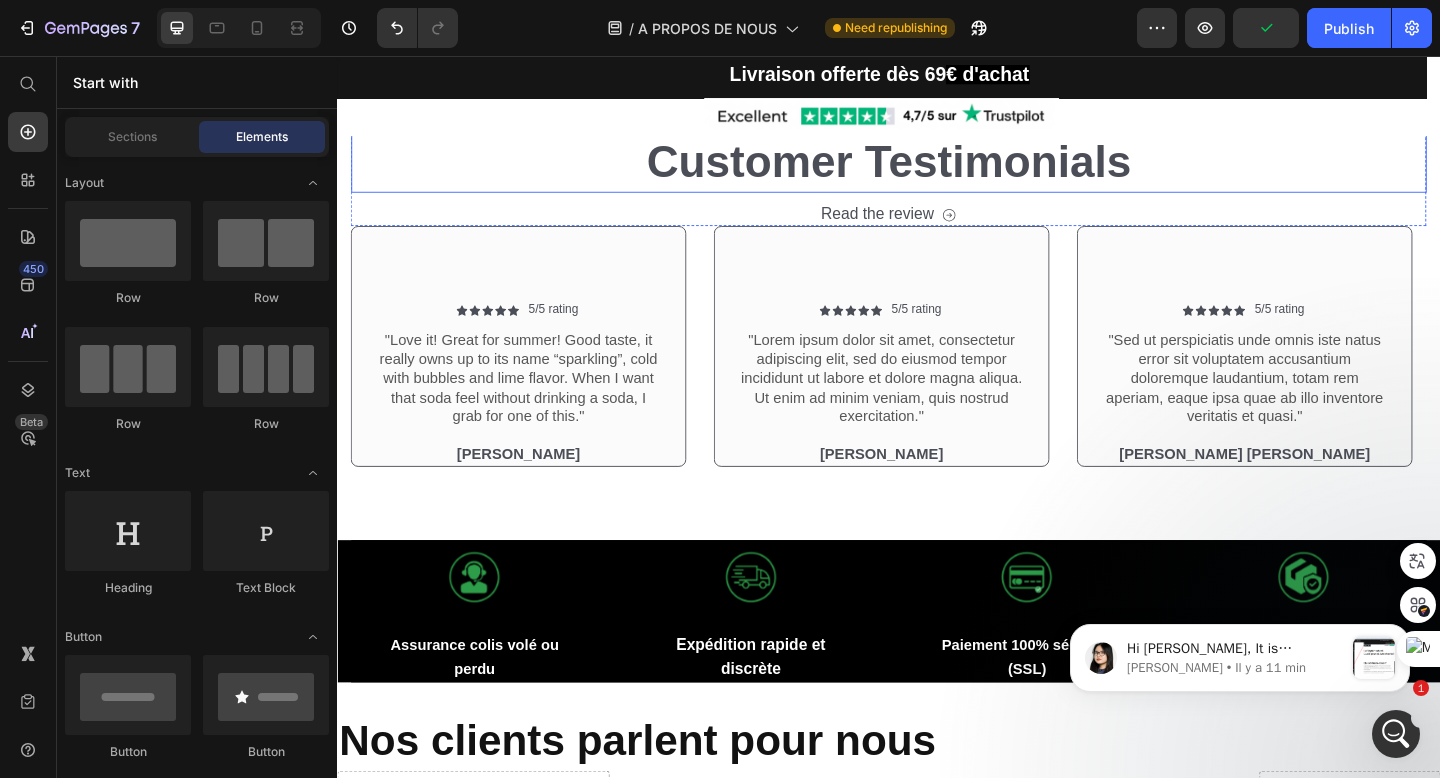 click on "Customer Testimonials" at bounding box center (937, 172) 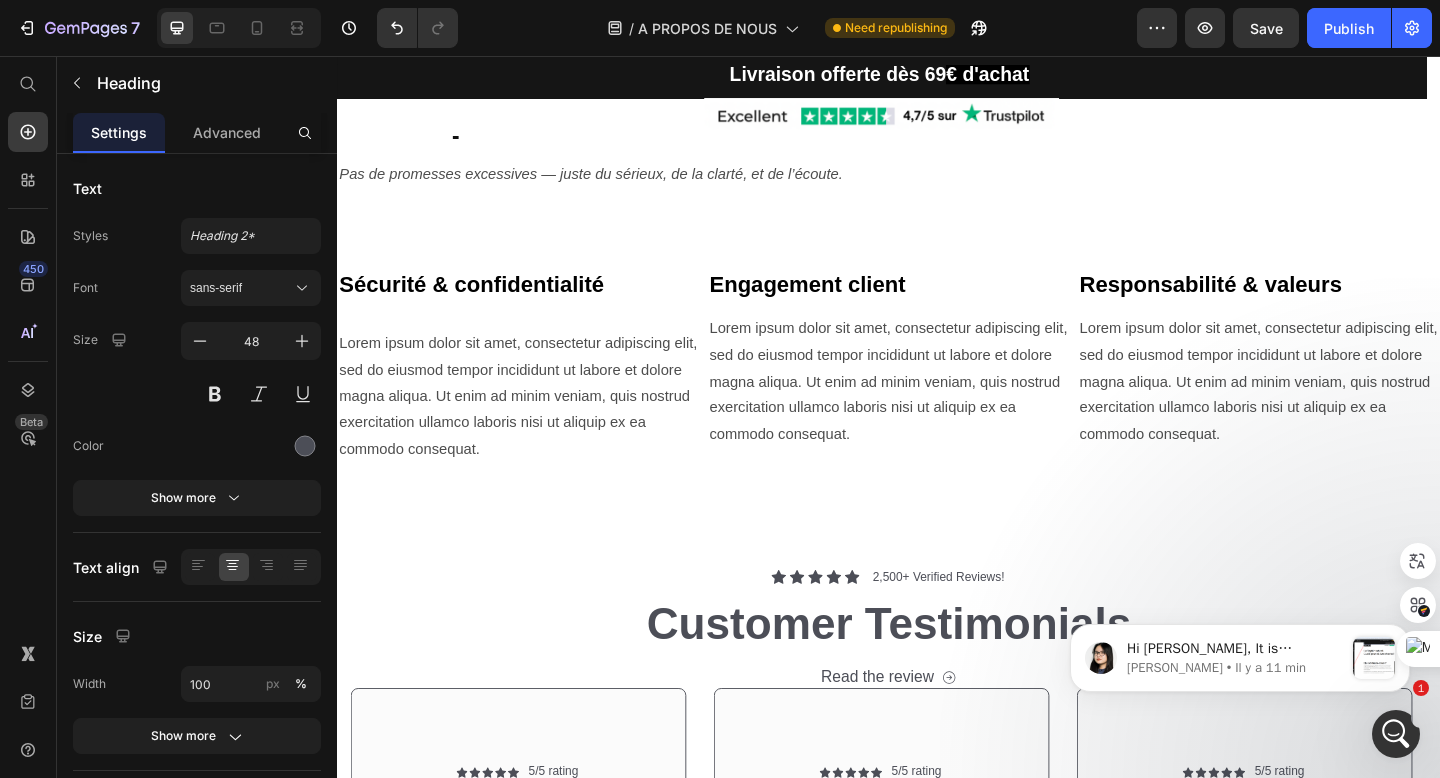 scroll, scrollTop: 1397, scrollLeft: 0, axis: vertical 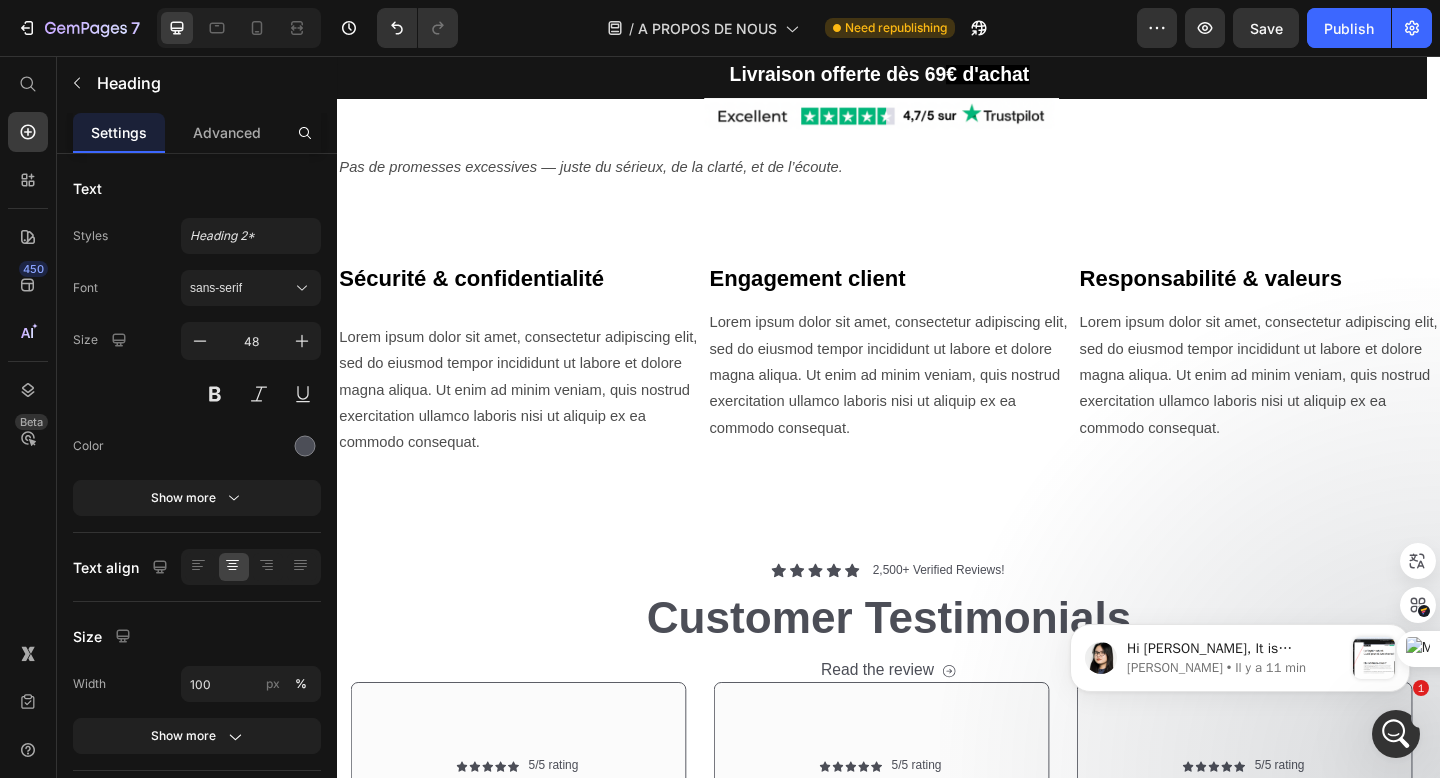 click on "Customer Testimonials" at bounding box center (937, 668) 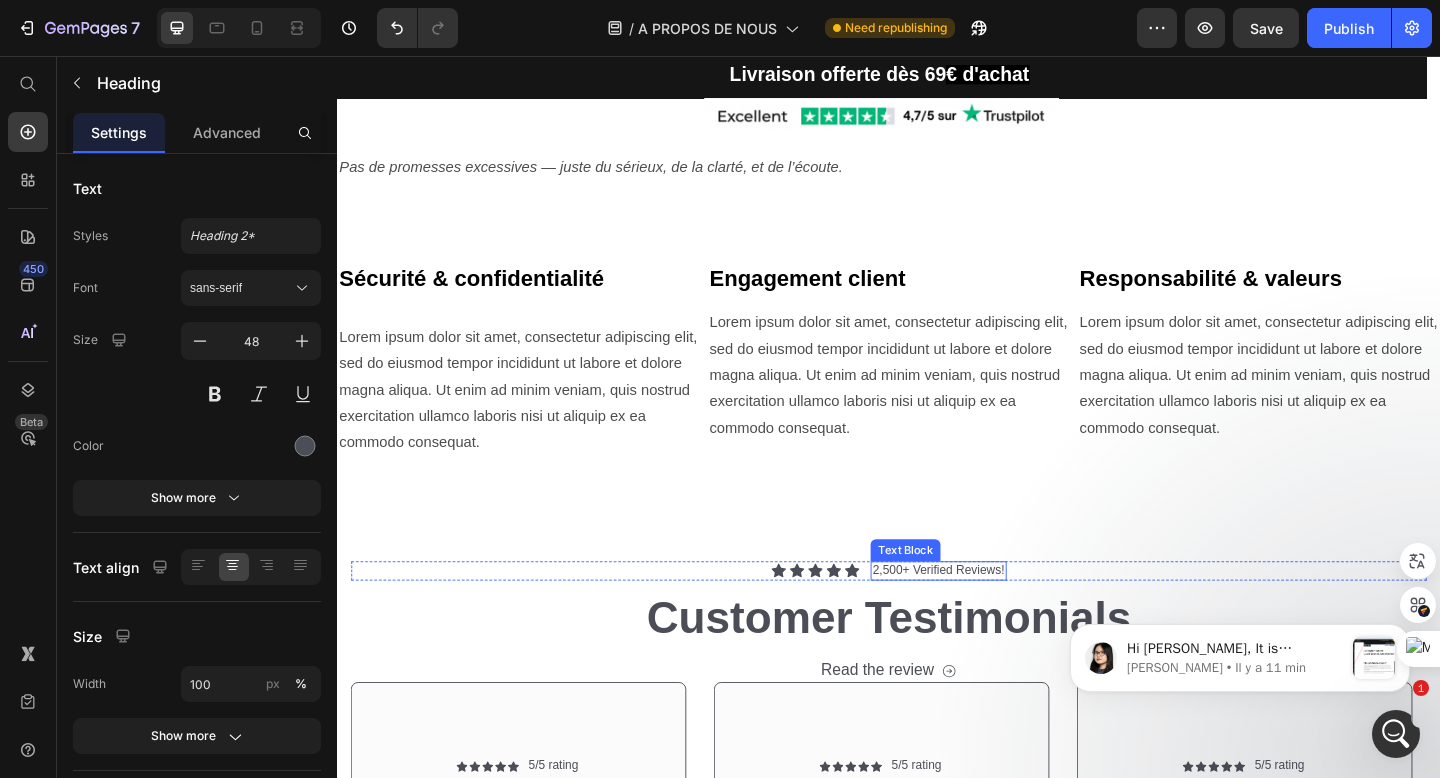 click on "2,500+ Verified Reviews!" at bounding box center (990, 616) 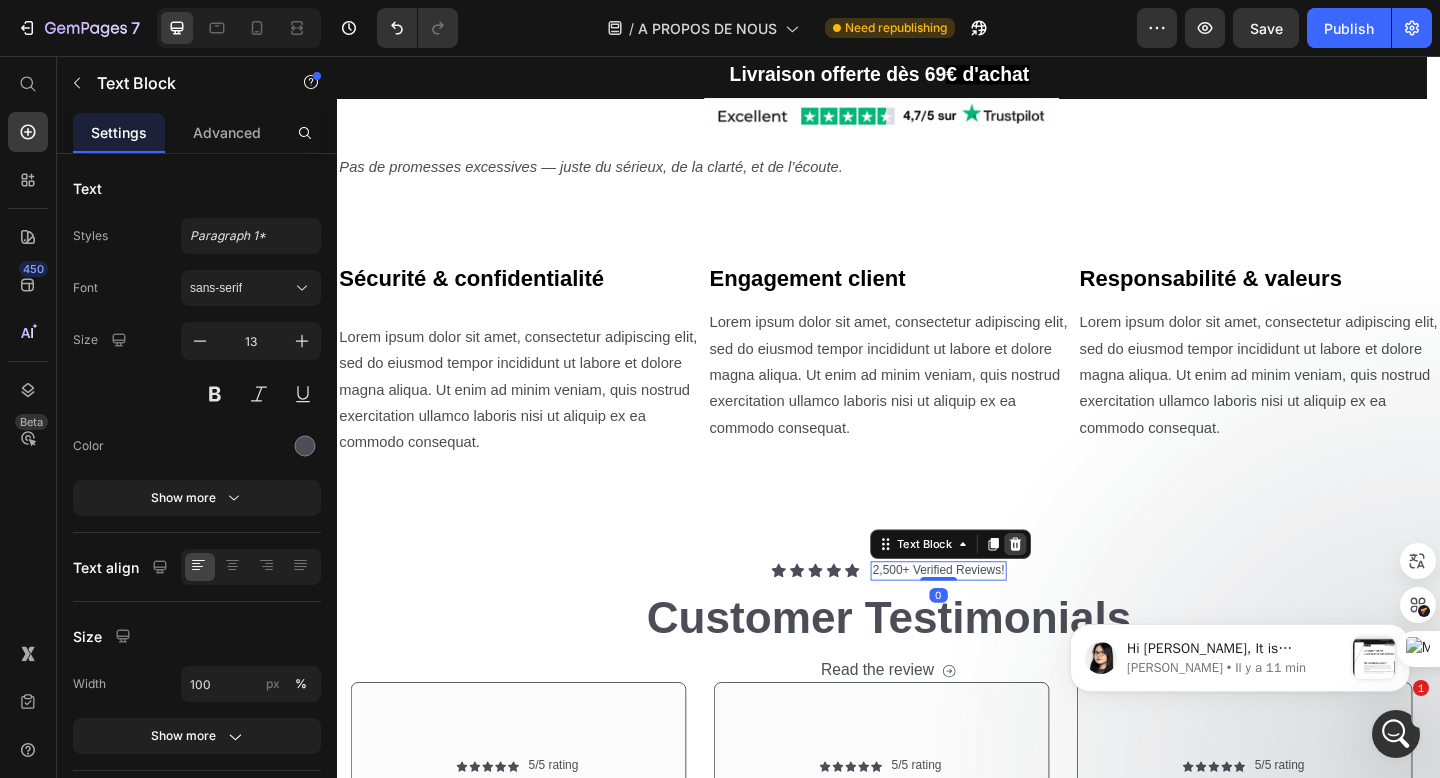 click at bounding box center [1075, 587] 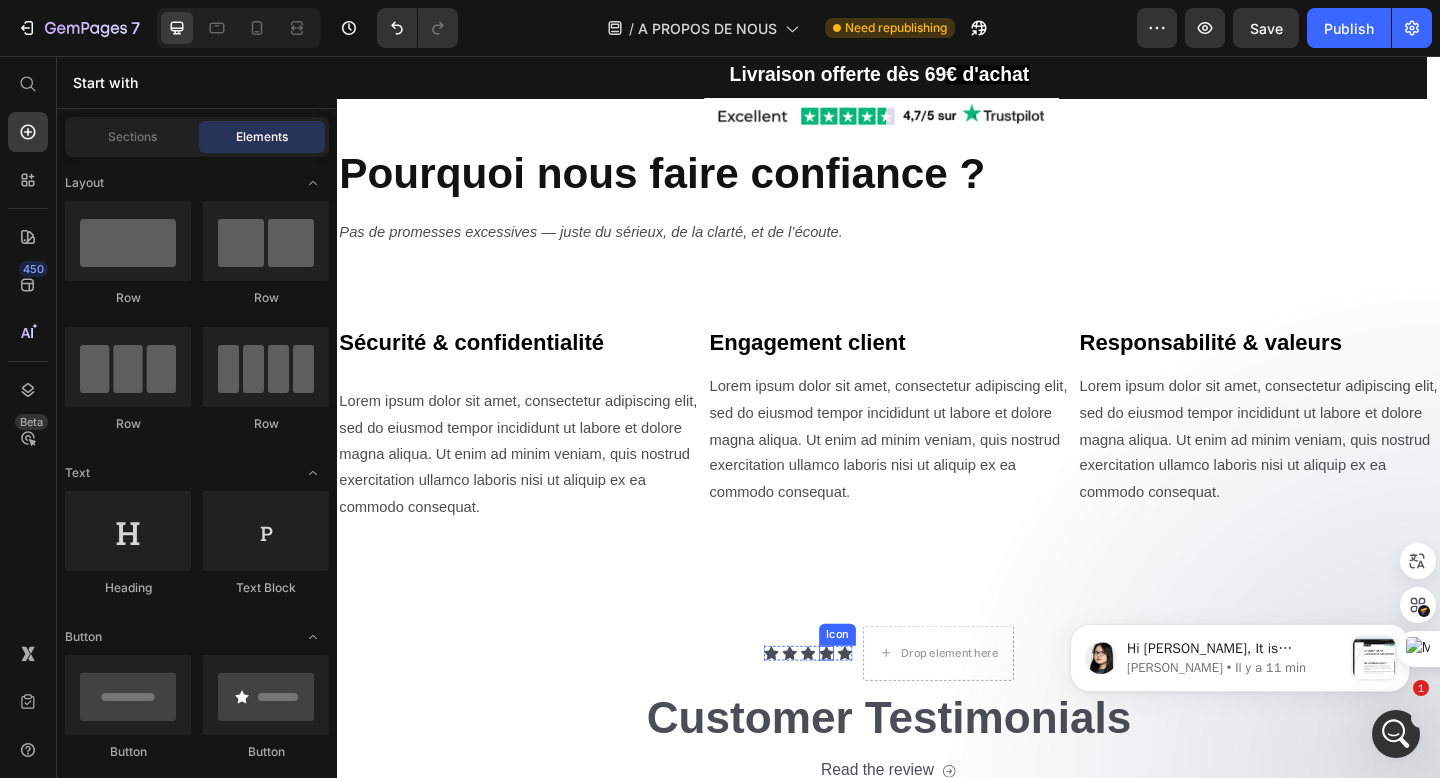 scroll, scrollTop: 1339, scrollLeft: 0, axis: vertical 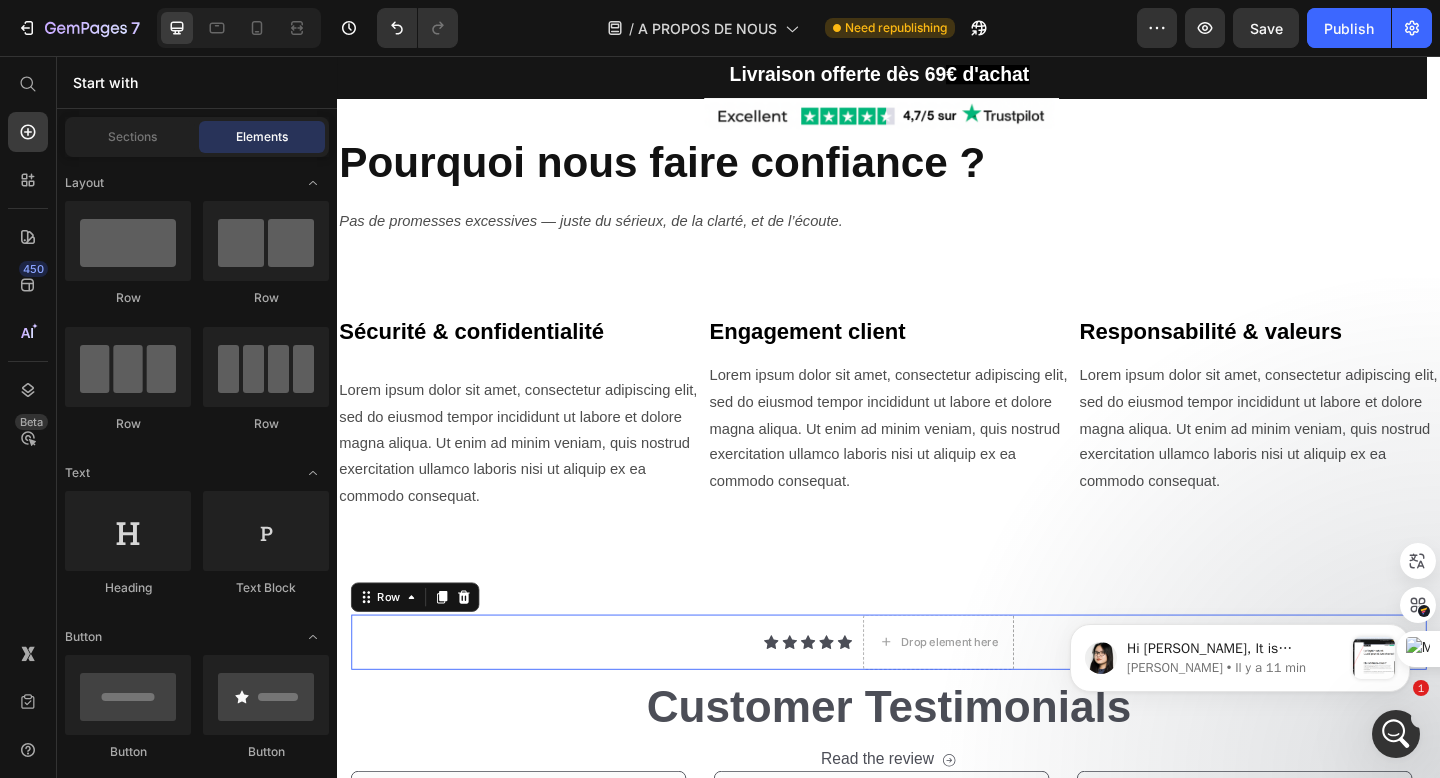 click on "Icon Icon Icon Icon Icon Icon List
Drop element here Row   0" at bounding box center (937, 694) 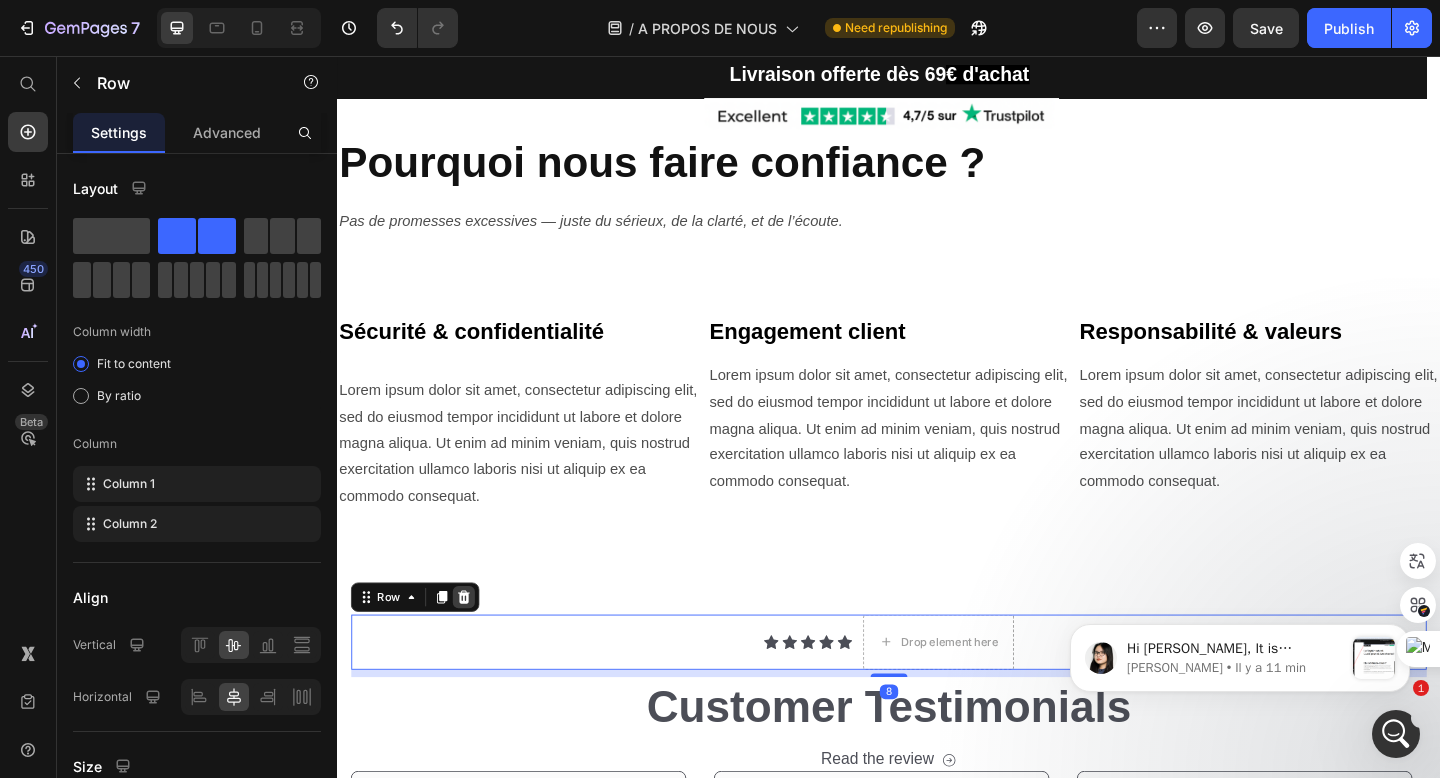 click at bounding box center [475, 645] 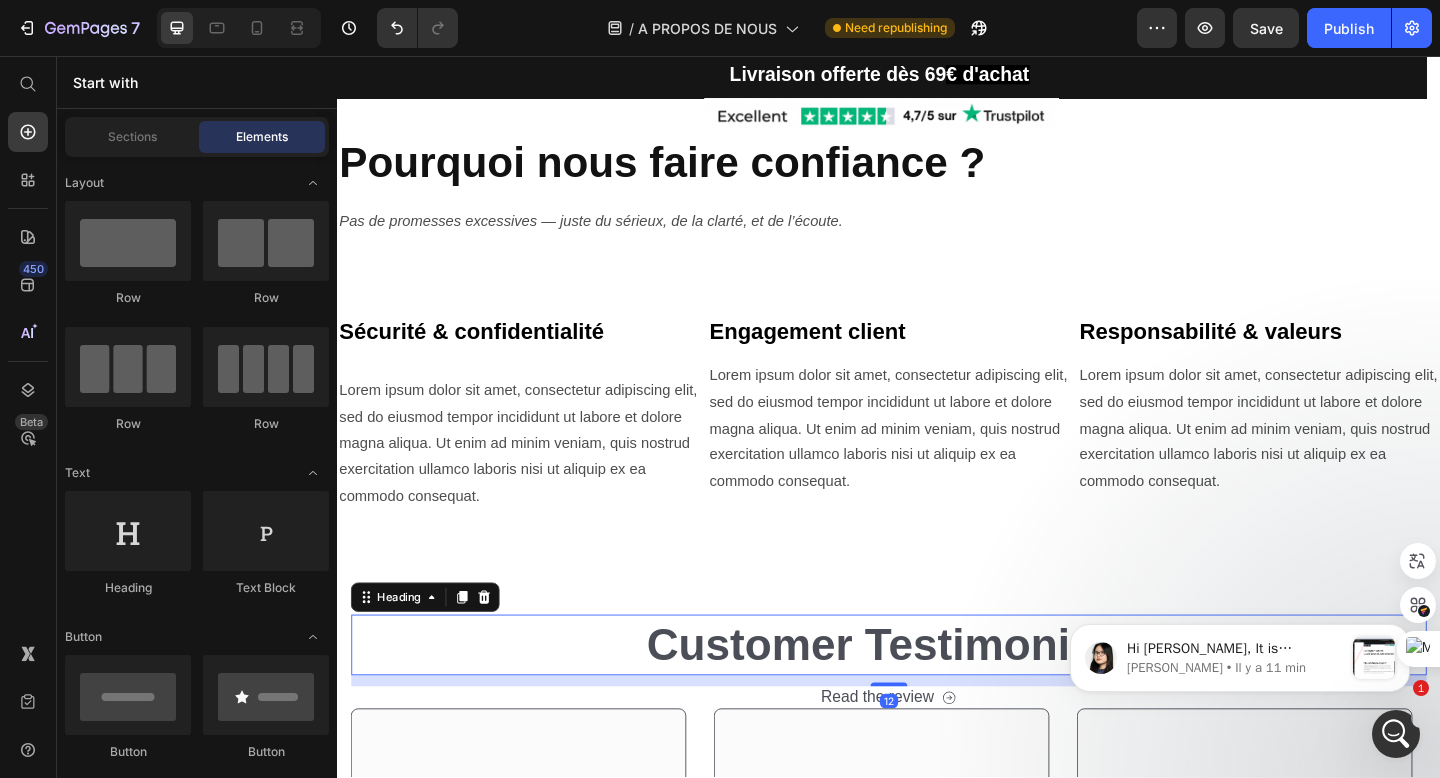 click on "Customer Testimonials" at bounding box center [937, 697] 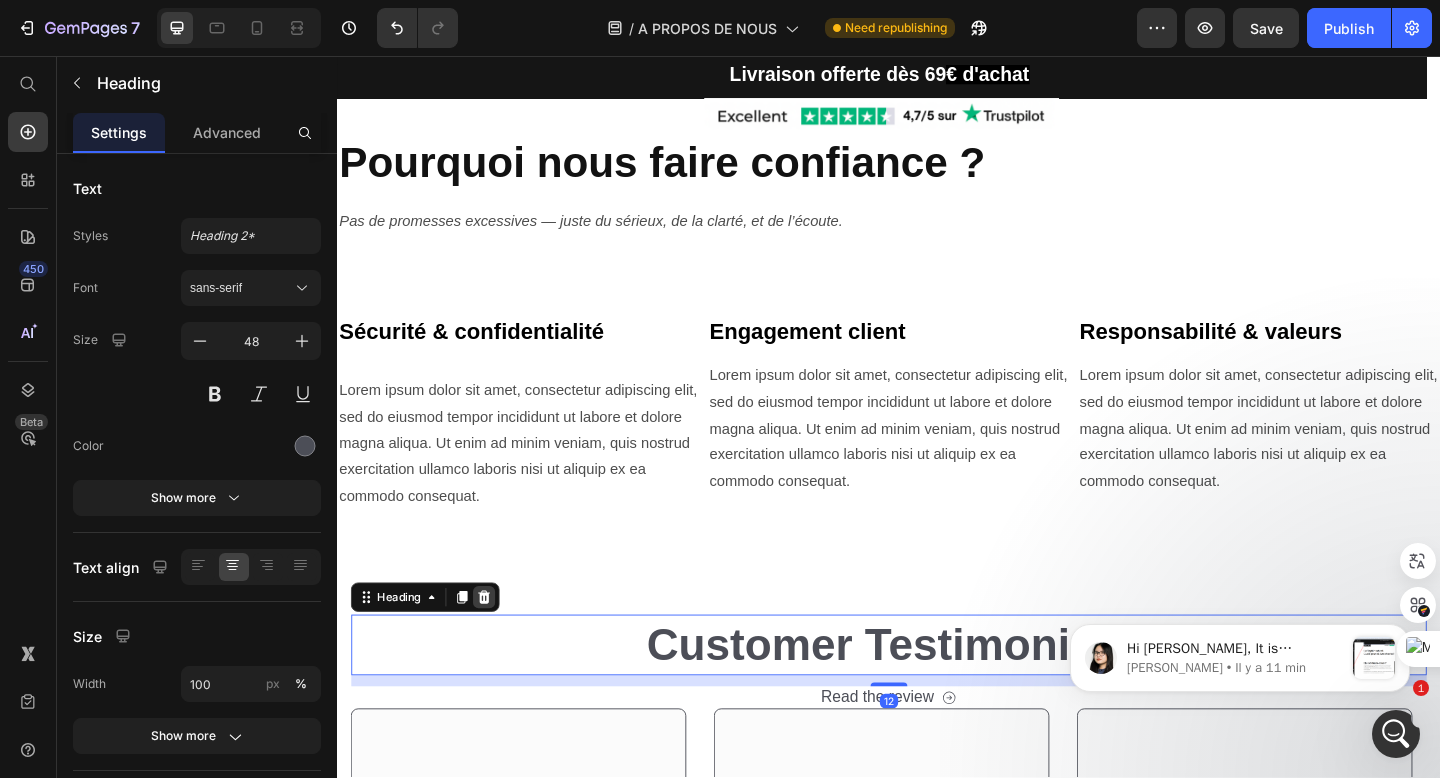 click 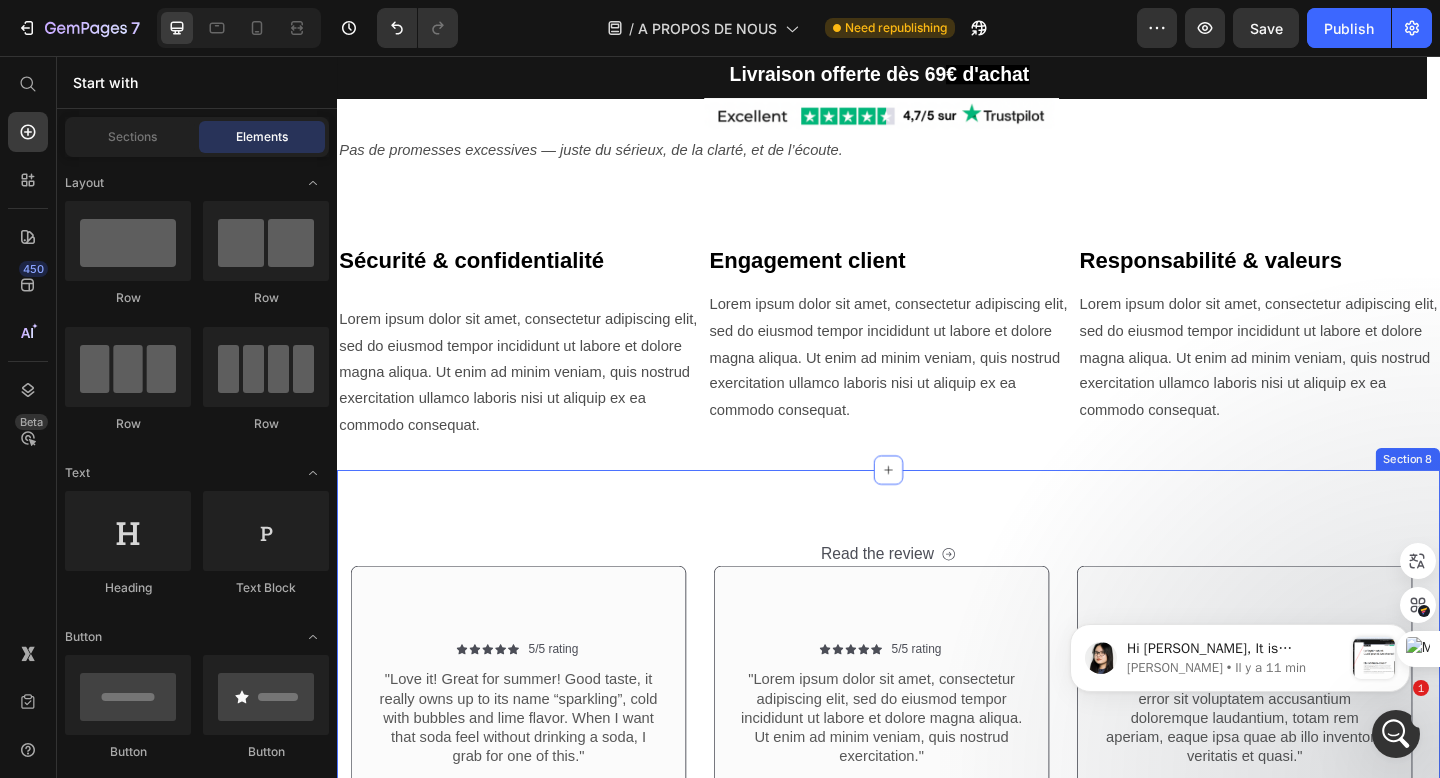 scroll, scrollTop: 1420, scrollLeft: 0, axis: vertical 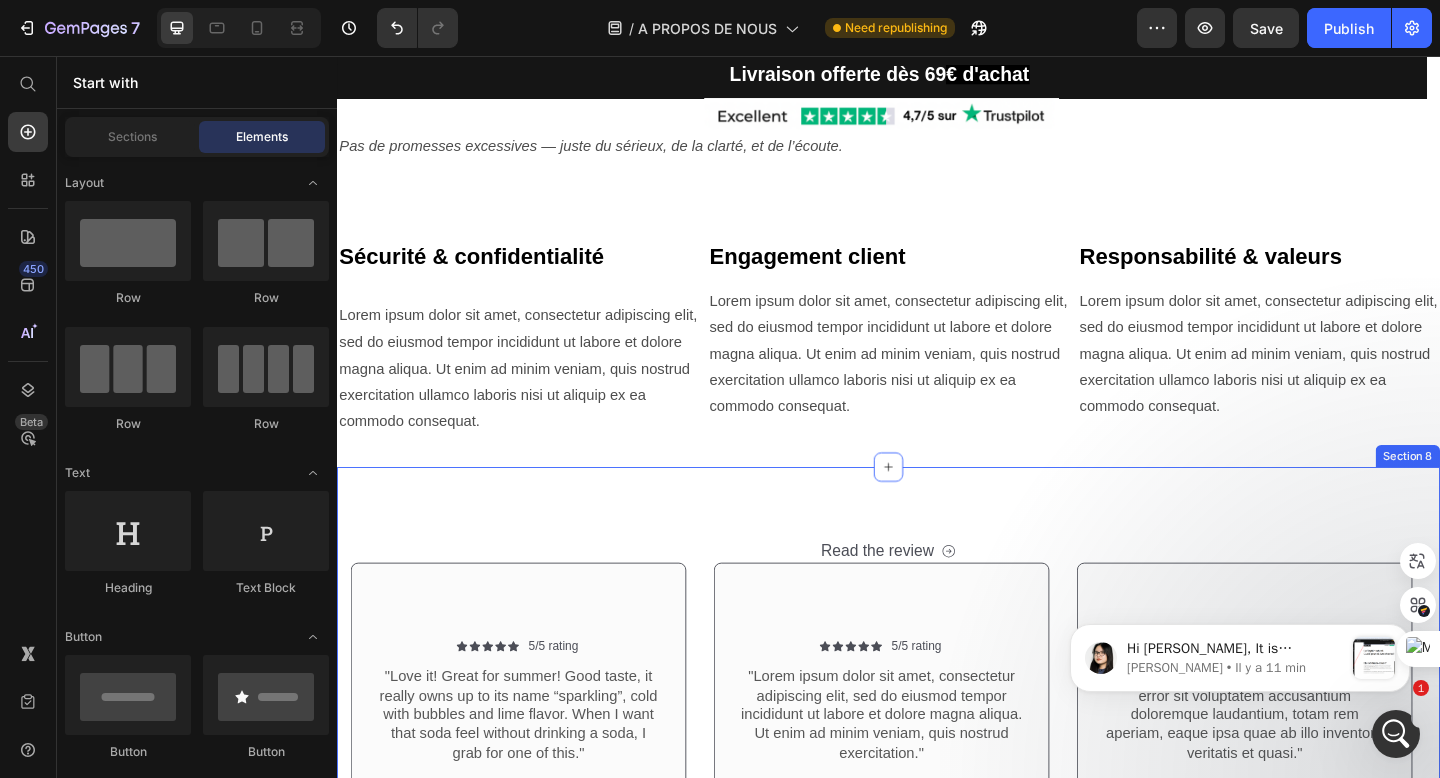 click on "Read the review Button Row Icon Icon Icon Icon Icon Icon List 5/5 rating Text Block Row "Love it! Great for summer! Good taste, it really owns up to its name “sparkling”, cold with bubbles and lime flavor. When I want that soda feel without drinking a soda, I grab for one of this." Text Block Rita Carroll Text Block Row Row Icon Icon Icon Icon Icon Icon List 5/5 rating Text Block Row "Lorem ipsum dolor sit amet, consectetur adipiscing elit, sed do eiusmod tempor incididunt ut labore et dolore magna aliqua. Ut enim ad minim veniam, quis nostrud exercitation." Text Block Dick Rey Text Block Row Row Icon Icon Icon Icon Icon Icon List 5/5 rating Text Block Row "Sed ut perspiciatis unde omnis iste natus error sit voluptatem accusantium doloremque laudantium, totam rem aperiam, eaque ipsa quae ab illo inventore veritatis et quasi." Text Block Emma Zalia Text Block Row Row Carousel Section 8" at bounding box center (937, 726) 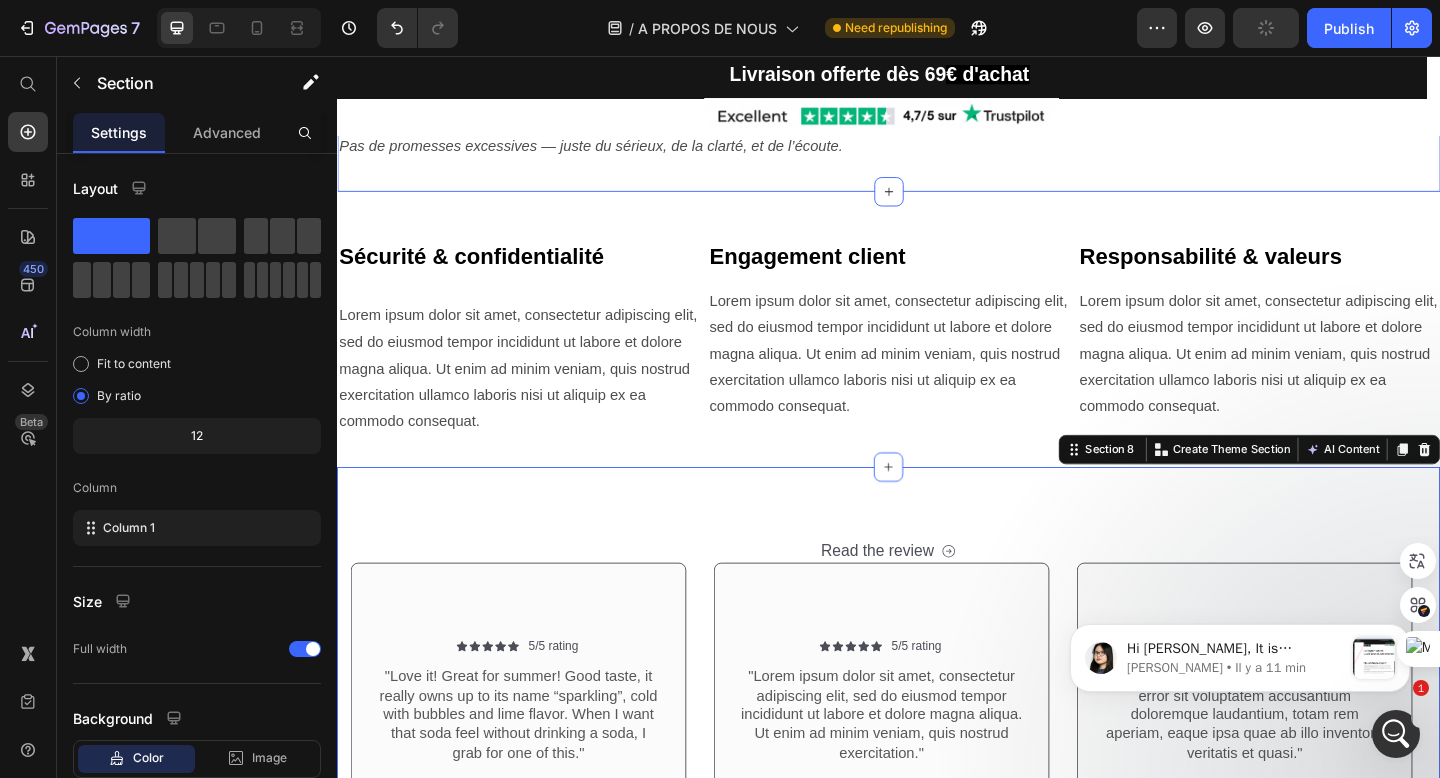 click on "Lorem ipsum dolor sit amet, consectetur adipiscing elit, sed do eiusmod tempor incididunt ut labore et dolore magna aliqua. Ut enim ad minim veniam, quis nostrud exercitation ullamco laboris nisi ut aliquip ex ea commodo consequat." at bounding box center (534, 397) 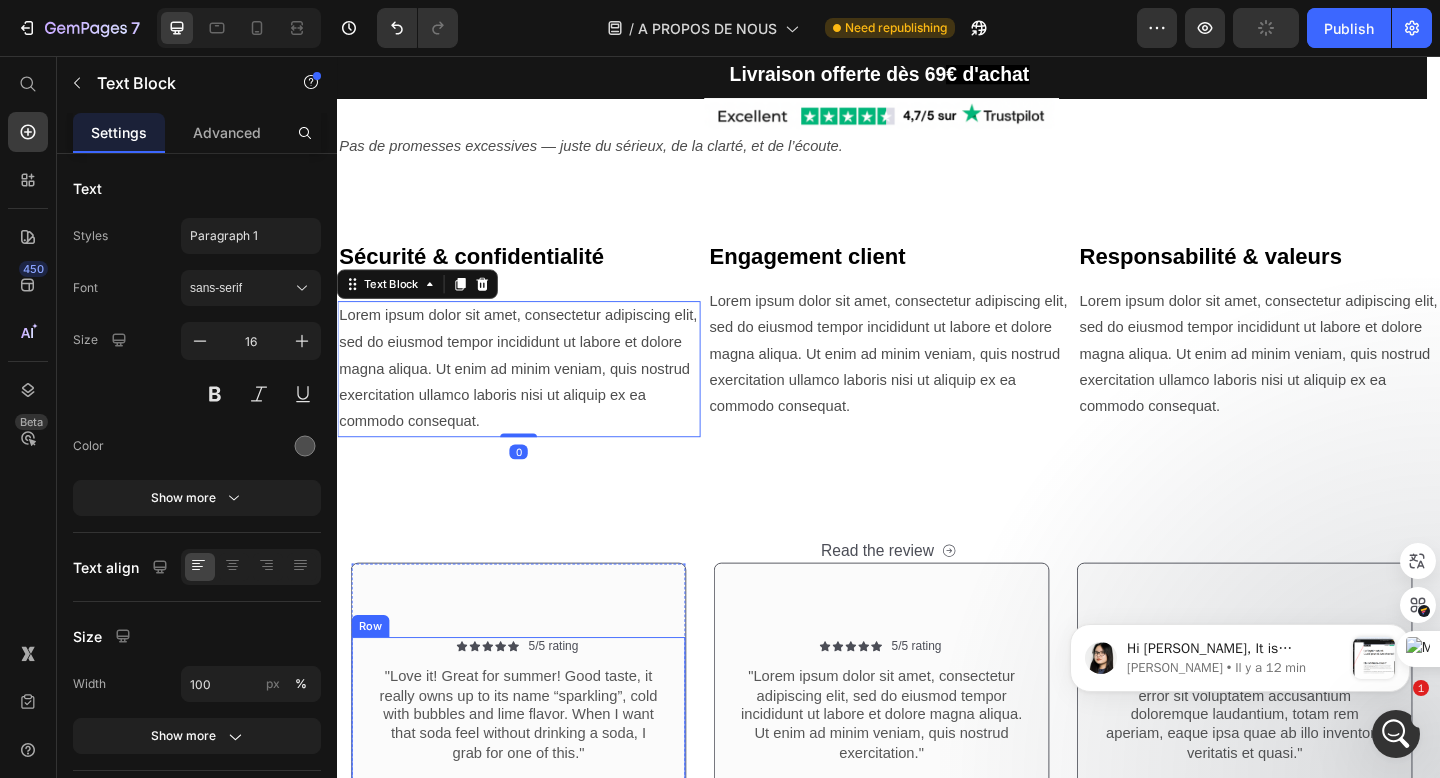 scroll, scrollTop: 1548, scrollLeft: 0, axis: vertical 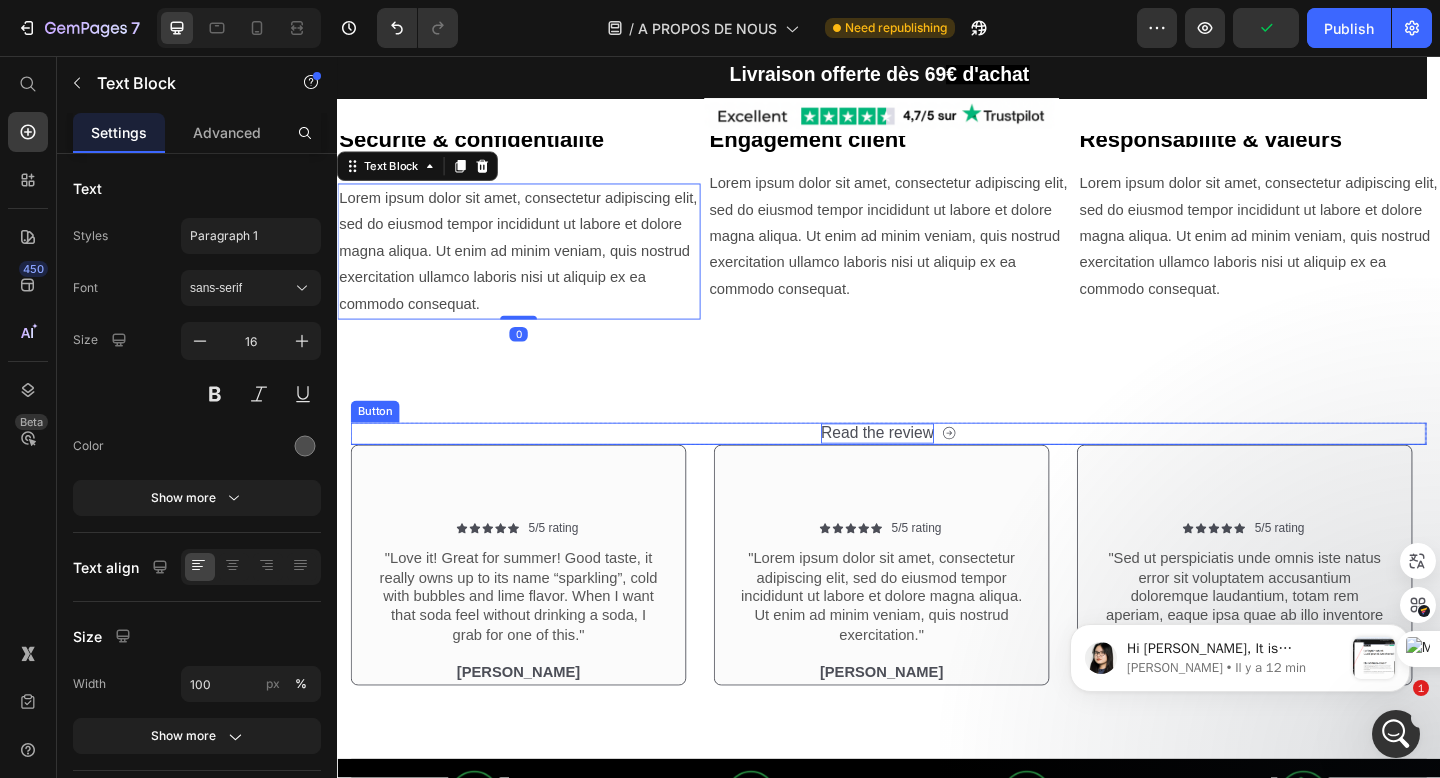 click on "Read the review" at bounding box center [924, 467] 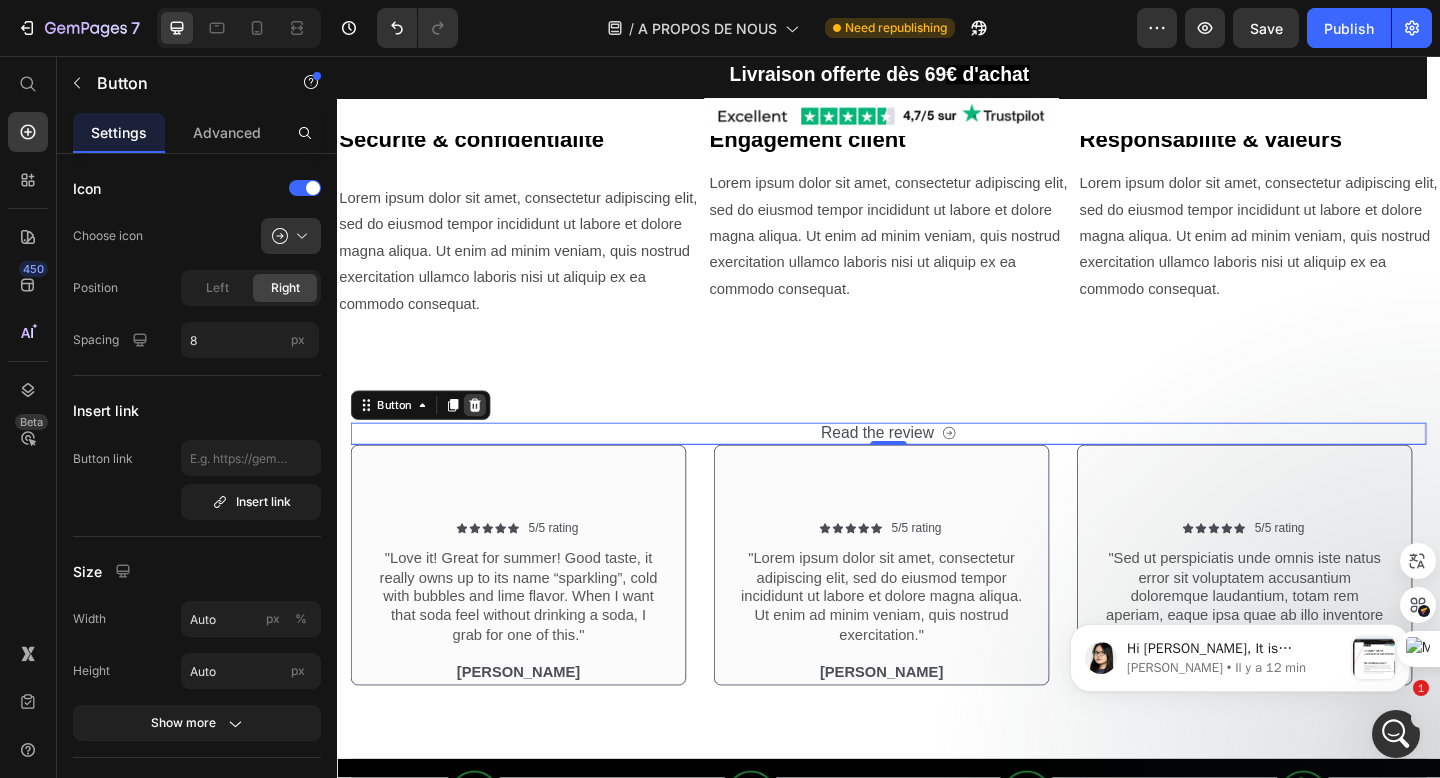 click 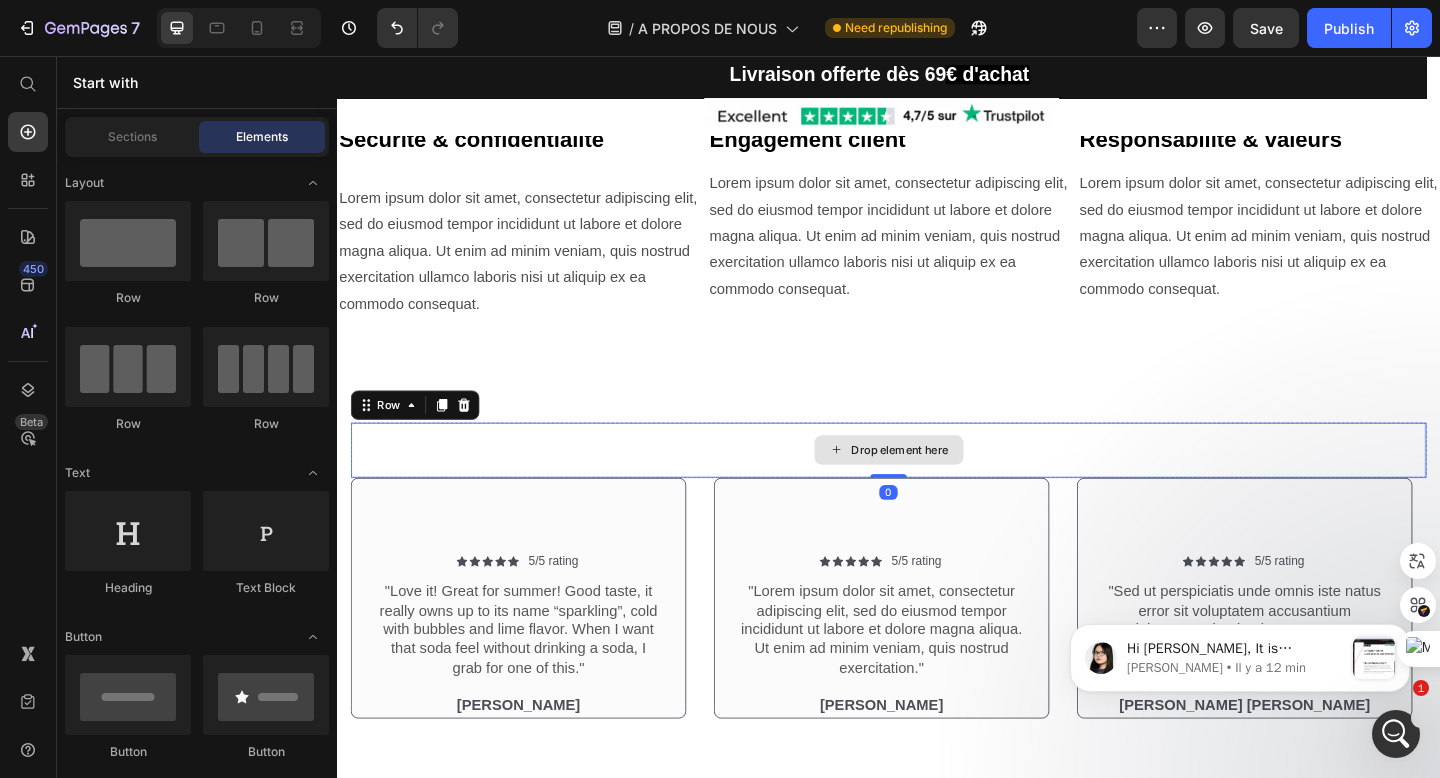 click on "Drop element here" at bounding box center (937, 485) 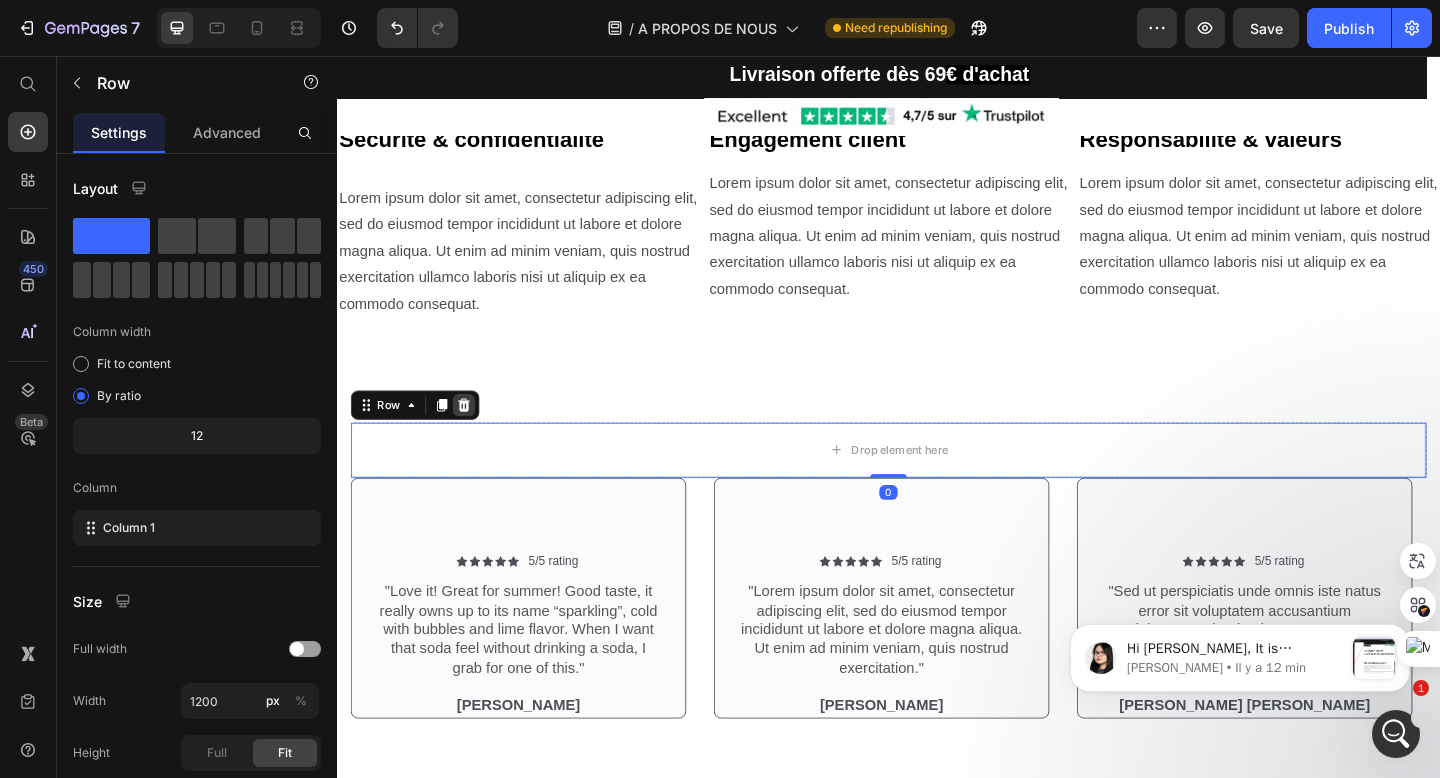 click 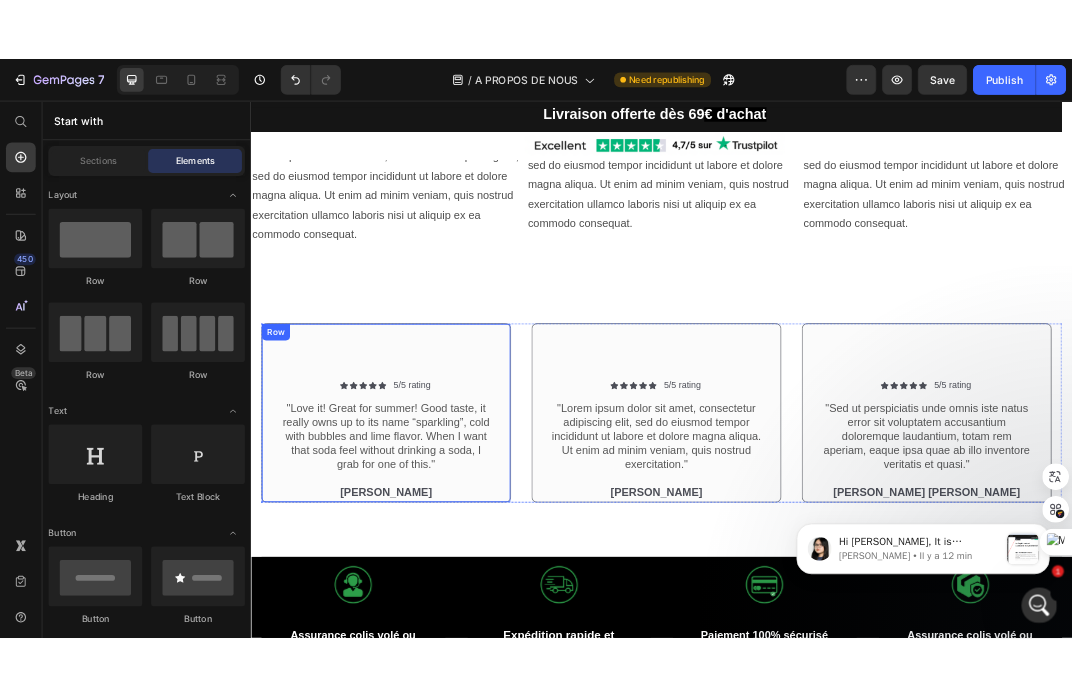 scroll, scrollTop: 1601, scrollLeft: 0, axis: vertical 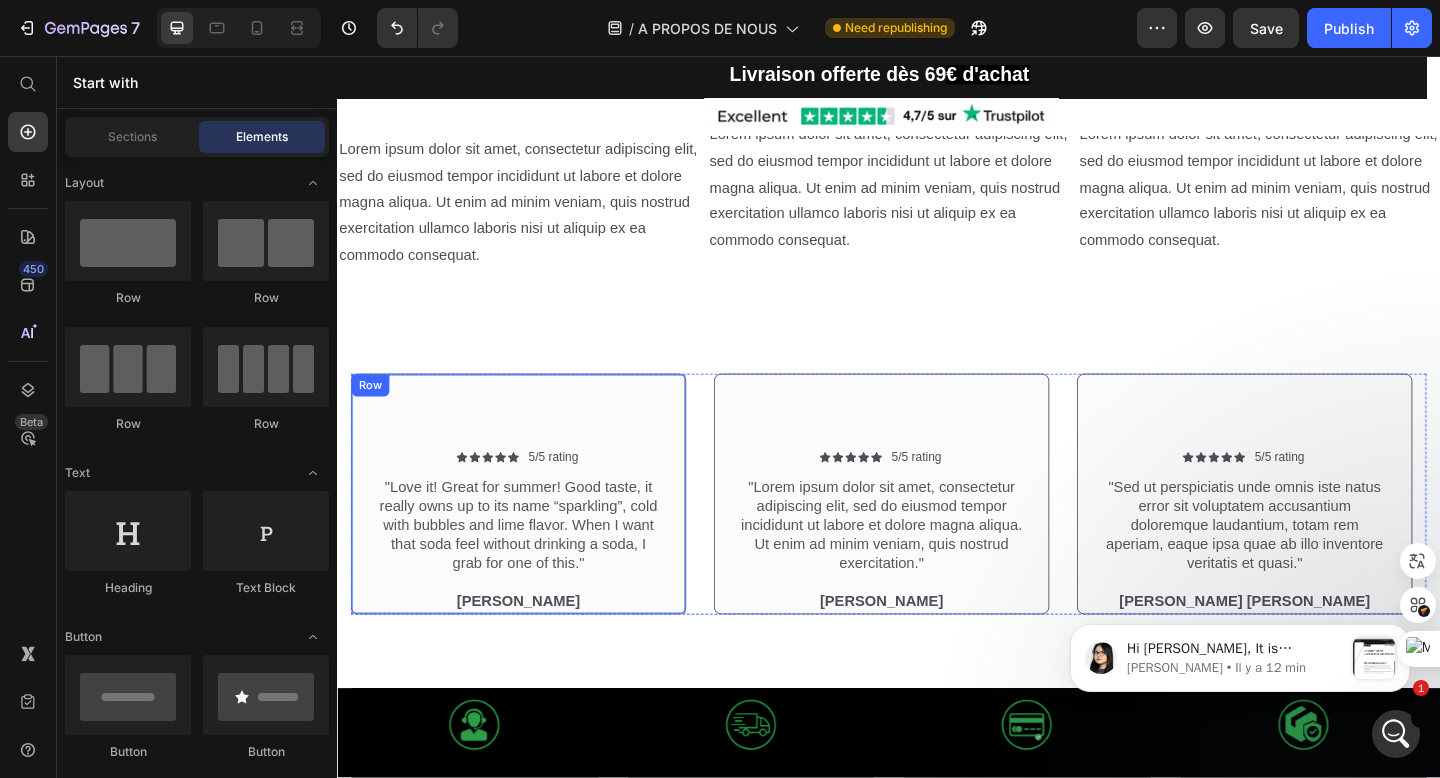 drag, startPoint x: 446, startPoint y: 212, endPoint x: 531, endPoint y: 452, distance: 254.60754 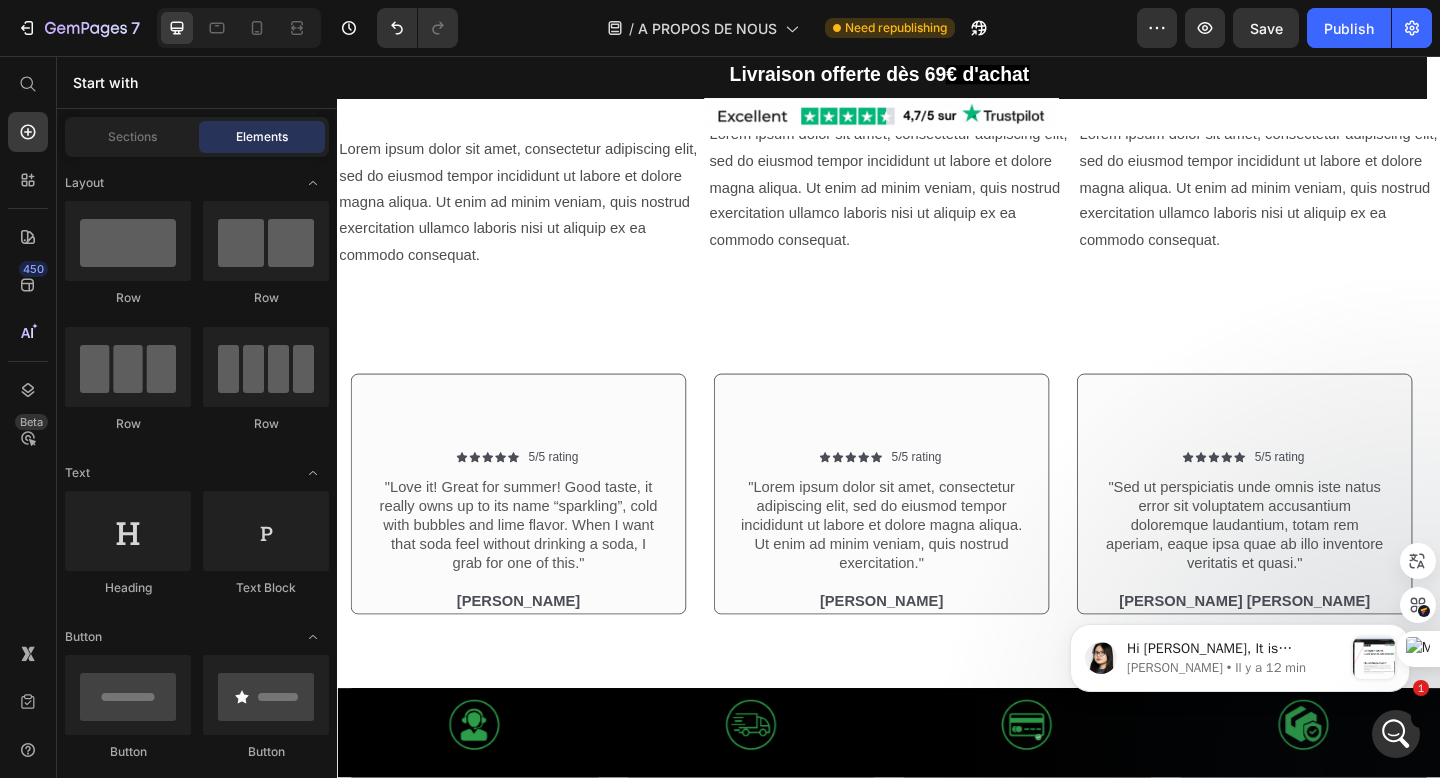scroll, scrollTop: 0, scrollLeft: 0, axis: both 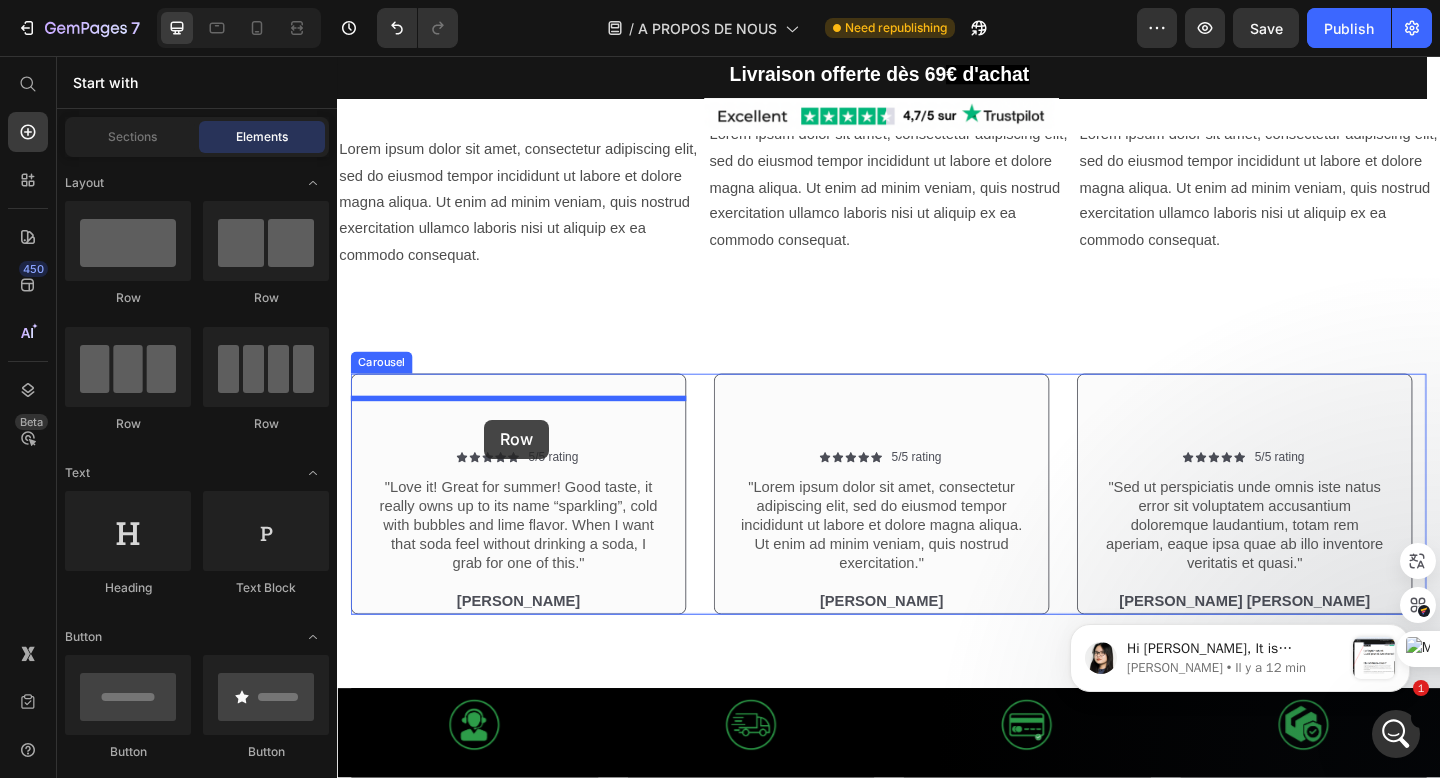 drag, startPoint x: 473, startPoint y: 299, endPoint x: 498, endPoint y: 452, distance: 155.02902 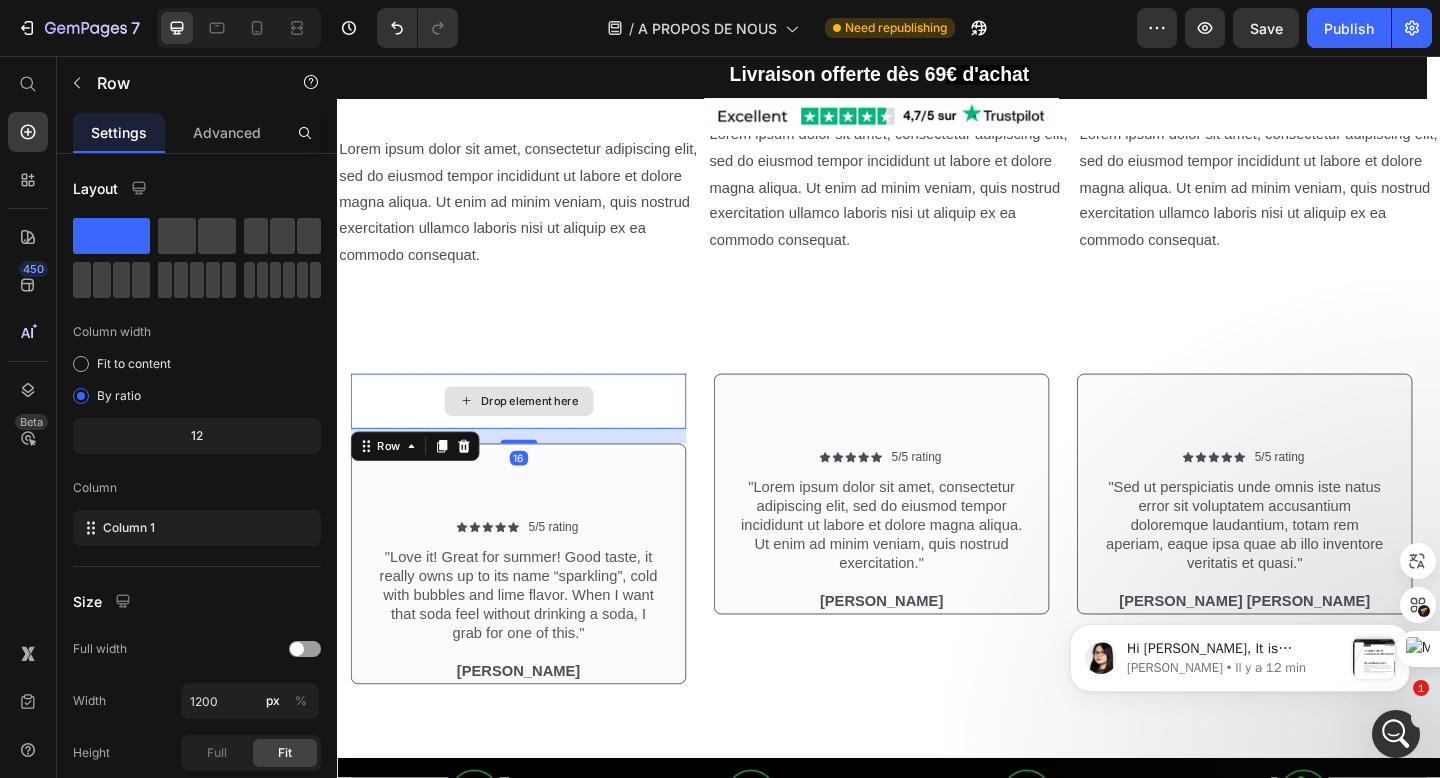 drag, startPoint x: 534, startPoint y: 496, endPoint x: 527, endPoint y: 454, distance: 42.579338 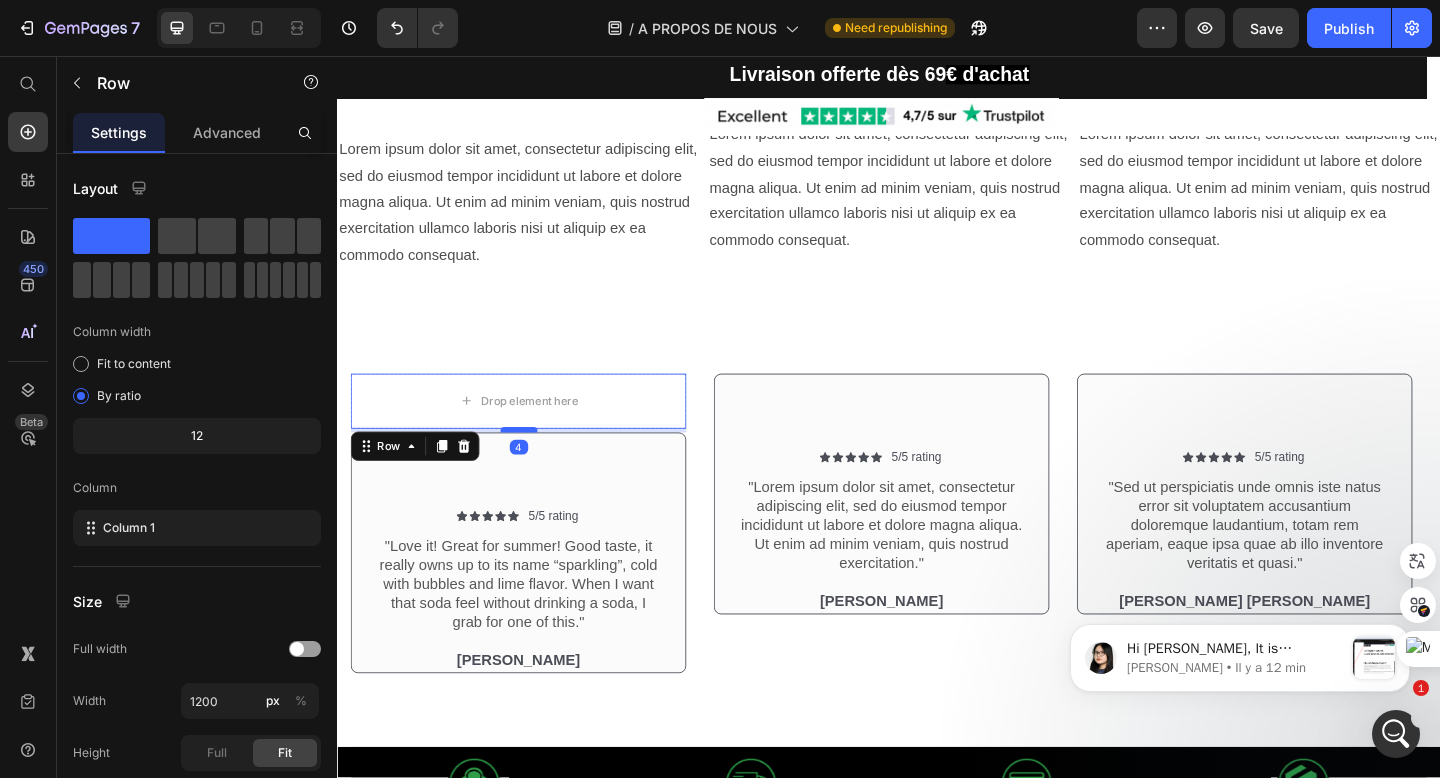 drag, startPoint x: 531, startPoint y: 501, endPoint x: 530, endPoint y: 488, distance: 13.038404 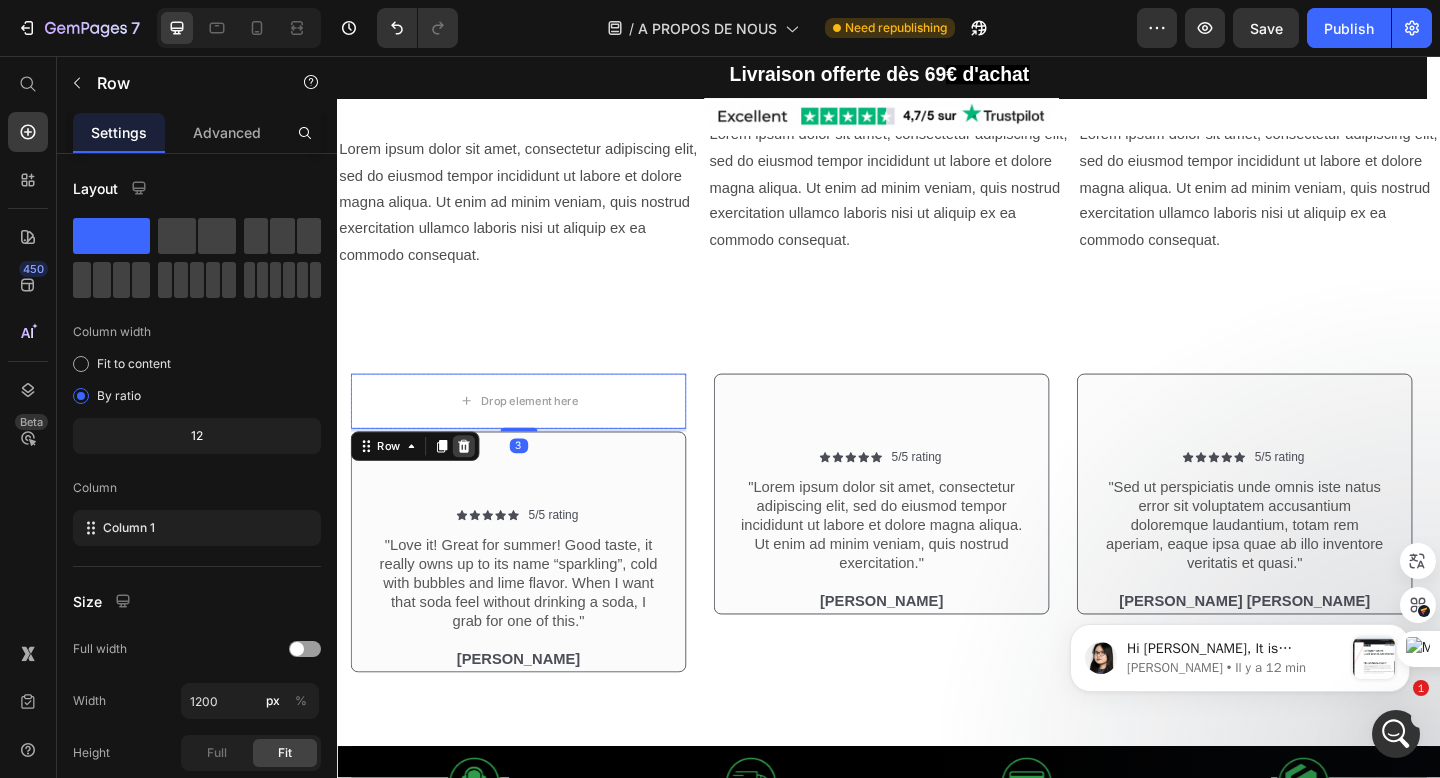 click 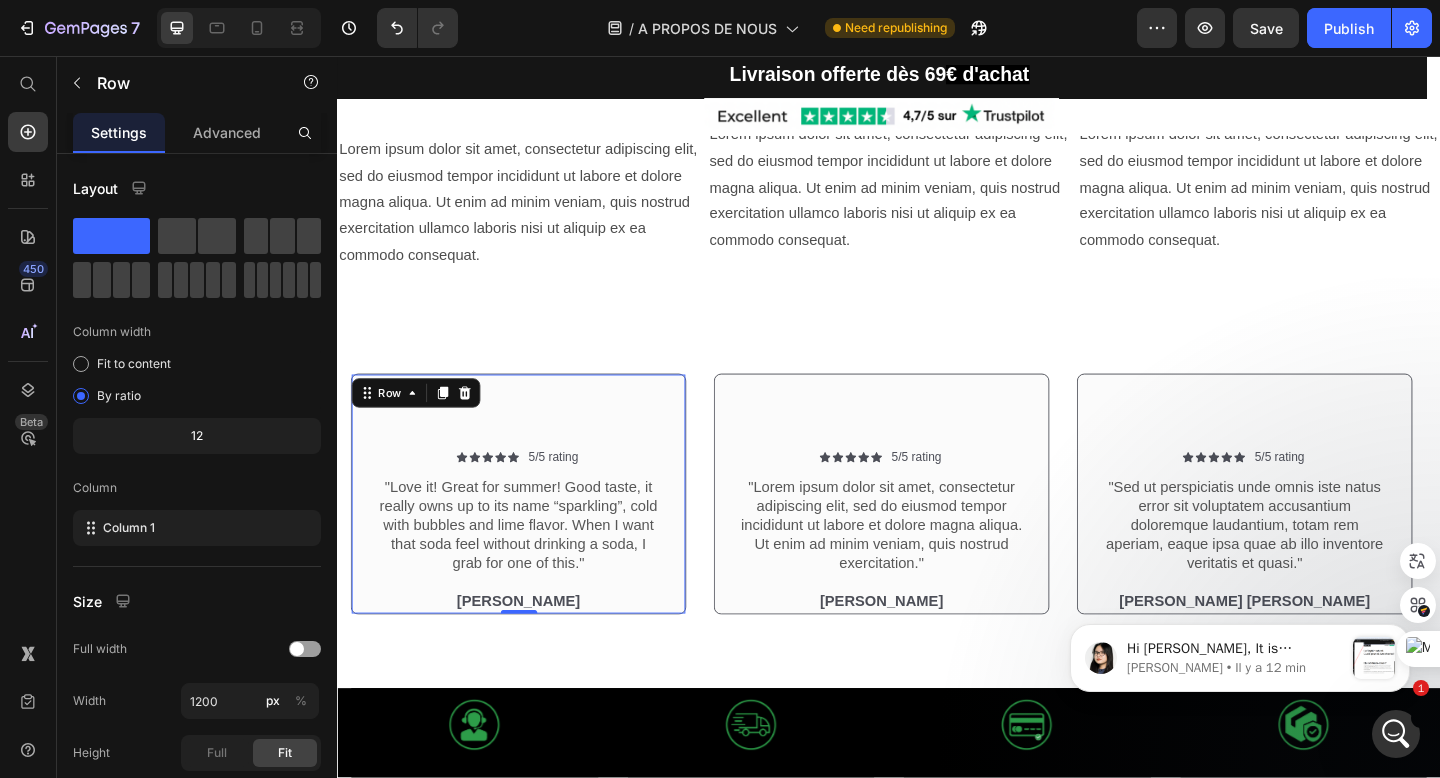 click on "Icon Icon Icon Icon Icon Icon List 5/5 rating Text Block Row "Love it! Great for summer! Good taste, it really owns up to its name “sparkling”, cold with bubbles and lime flavor. When I want that soda feel without drinking a soda, I grab for one of this." Text Block Rita Carroll Text Block Row Row   0" at bounding box center (534, 533) 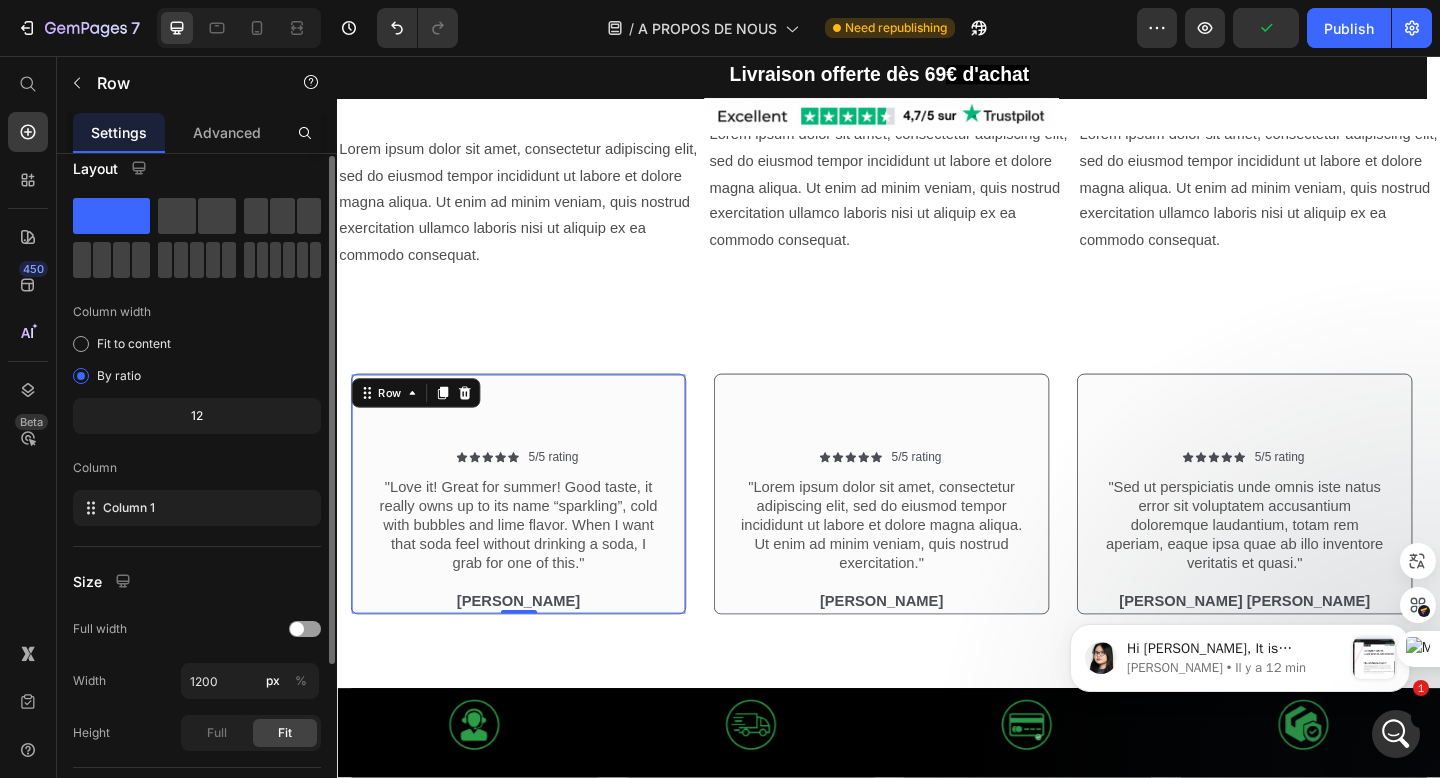scroll, scrollTop: 25, scrollLeft: 0, axis: vertical 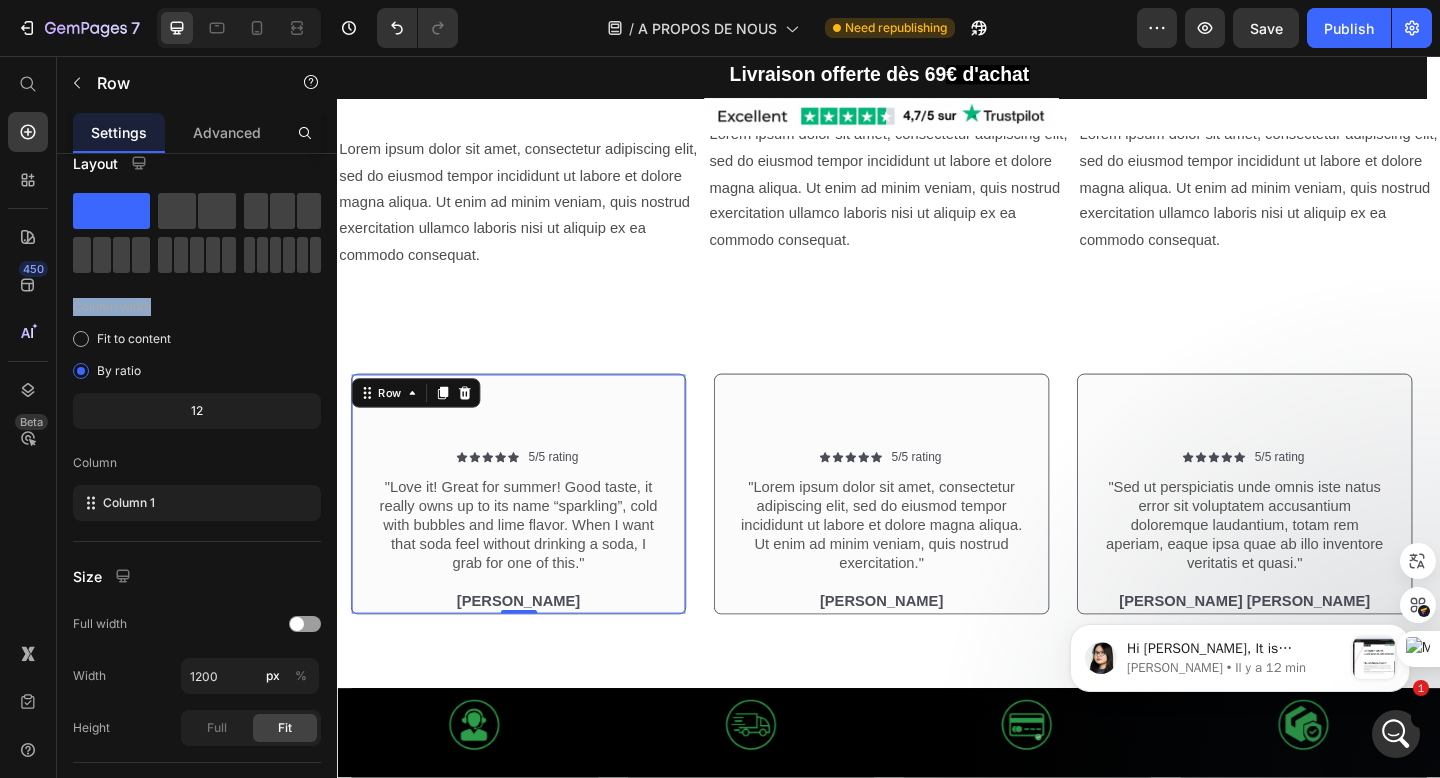 drag, startPoint x: 458, startPoint y: 263, endPoint x: 489, endPoint y: 436, distance: 175.75551 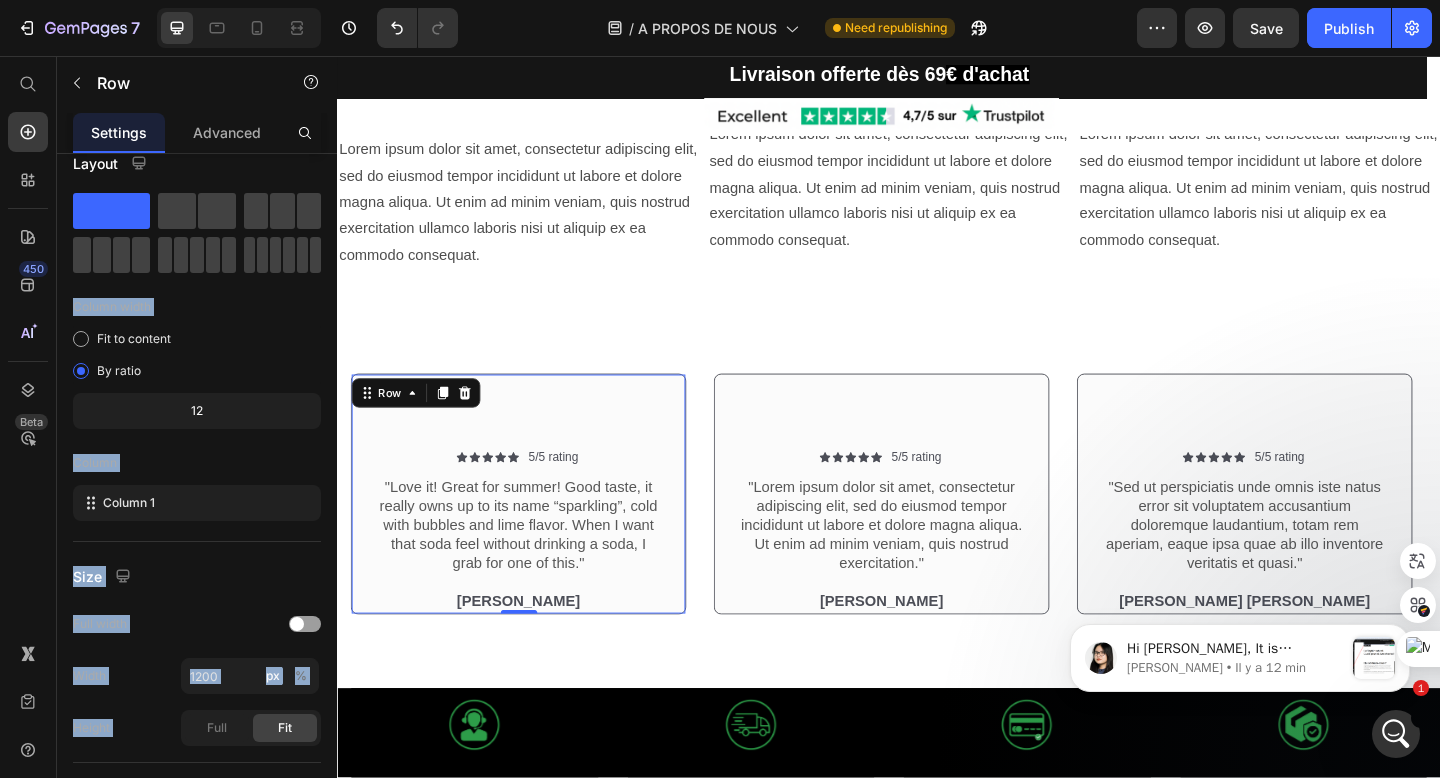 drag, startPoint x: 446, startPoint y: 274, endPoint x: 601, endPoint y: 484, distance: 261.00766 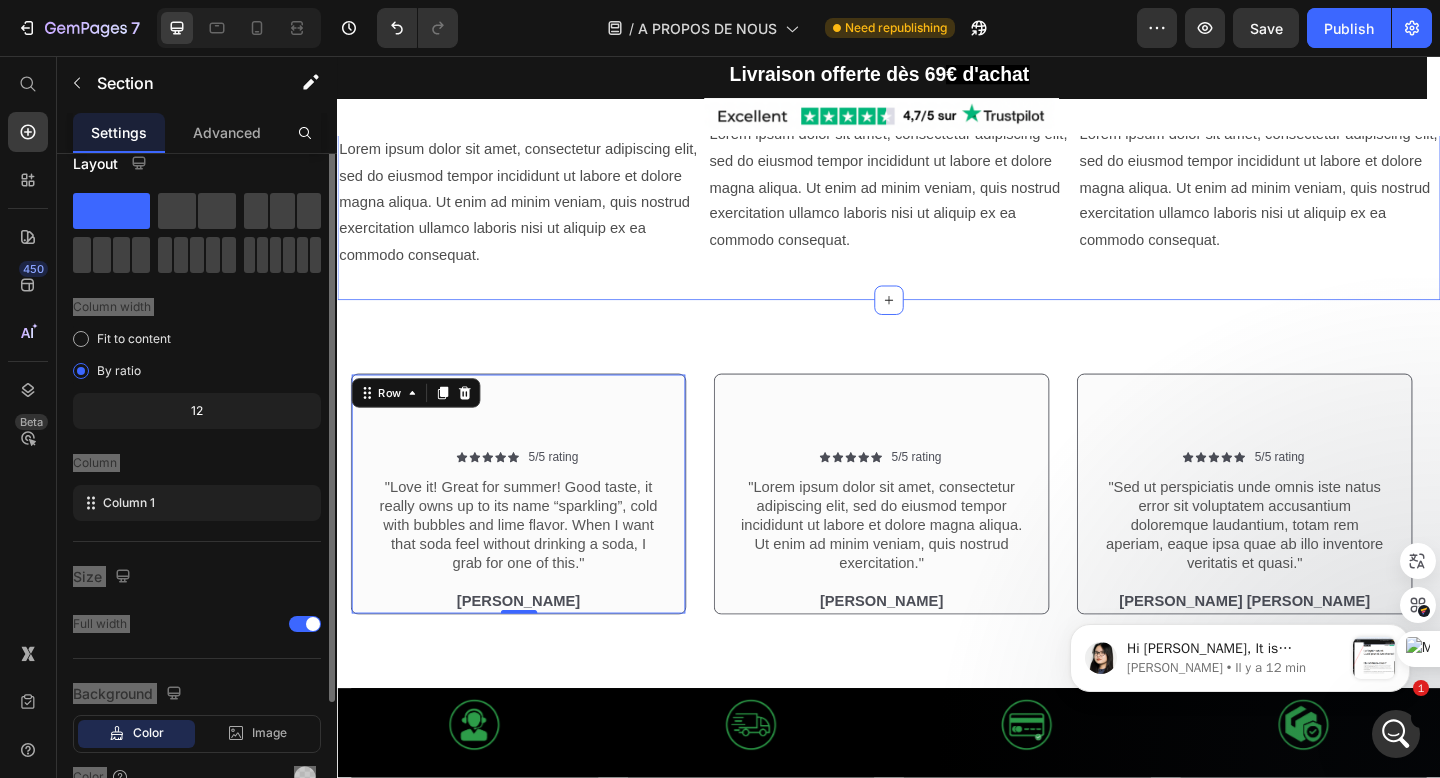 click on "Sécurité & confidentialité Heading Row Lorem ipsum dolor sit amet, consectetur adipiscing elit, sed do eiusmod tempor incididunt ut labore et dolore magna aliqua. Ut enim ad minim veniam, quis nostrud exercitation ullamco laboris nisi ut aliquip ex ea commodo consequat. Text Block Row Row Engagement client Heading Lorem ipsum dolor sit amet, consectetur adipiscing elit, sed do eiusmod tempor incididunt ut labore et dolore magna aliqua. Ut enim ad minim veniam, quis nostrud exercitation ullamco laboris nisi ut aliquip ex ea commodo consequat. Text Block Row Responsabilité & valeurs Heading Lorem ipsum dolor sit amet, consectetur adipiscing elit, sed do eiusmod tempor incididunt ut labore et dolore magna aliqua. Ut enim ad minim veniam, quis nostrud exercitation ullamco laboris nisi ut aliquip ex ea commodo consequat. Text Block Row Row Section 7" at bounding box center [937, 172] 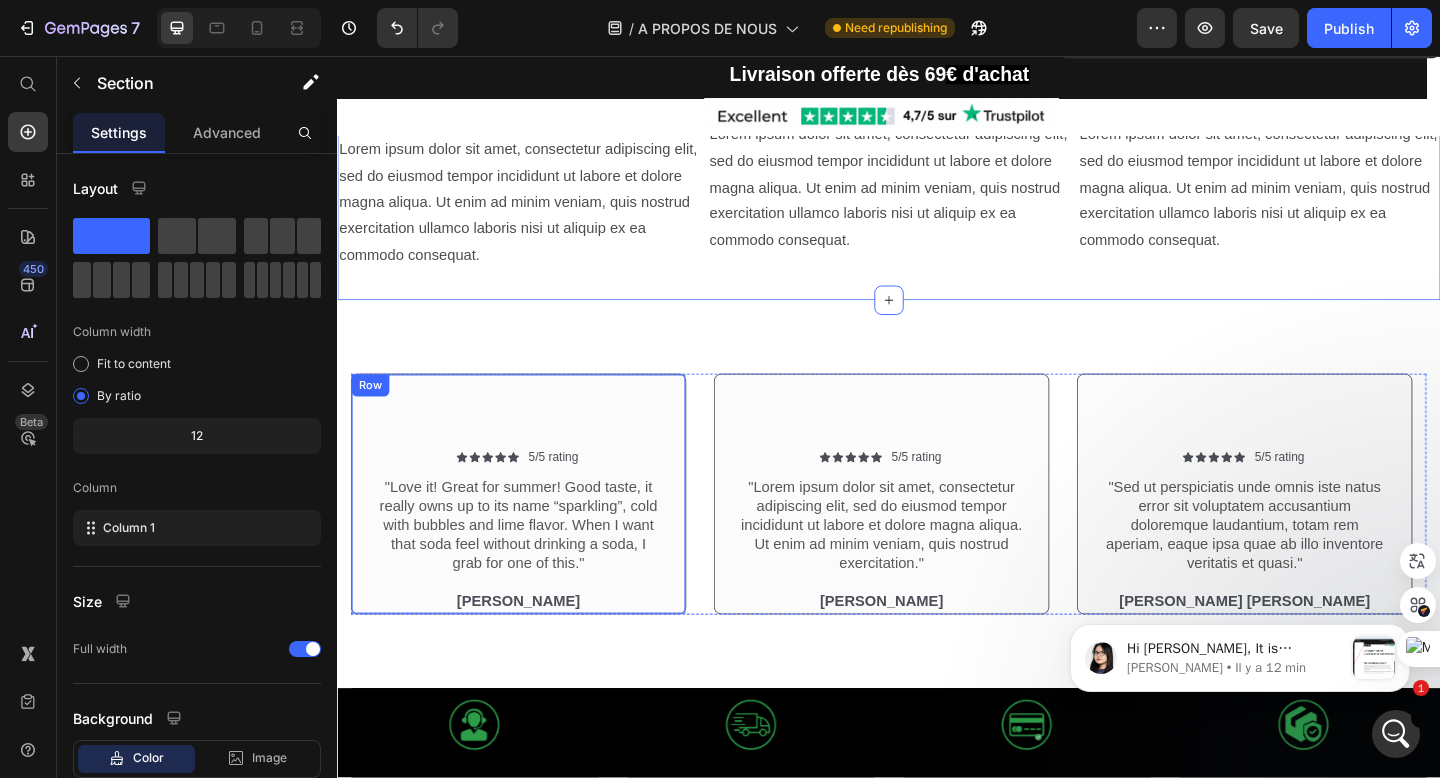 drag, startPoint x: 453, startPoint y: 285, endPoint x: 542, endPoint y: 468, distance: 203.49448 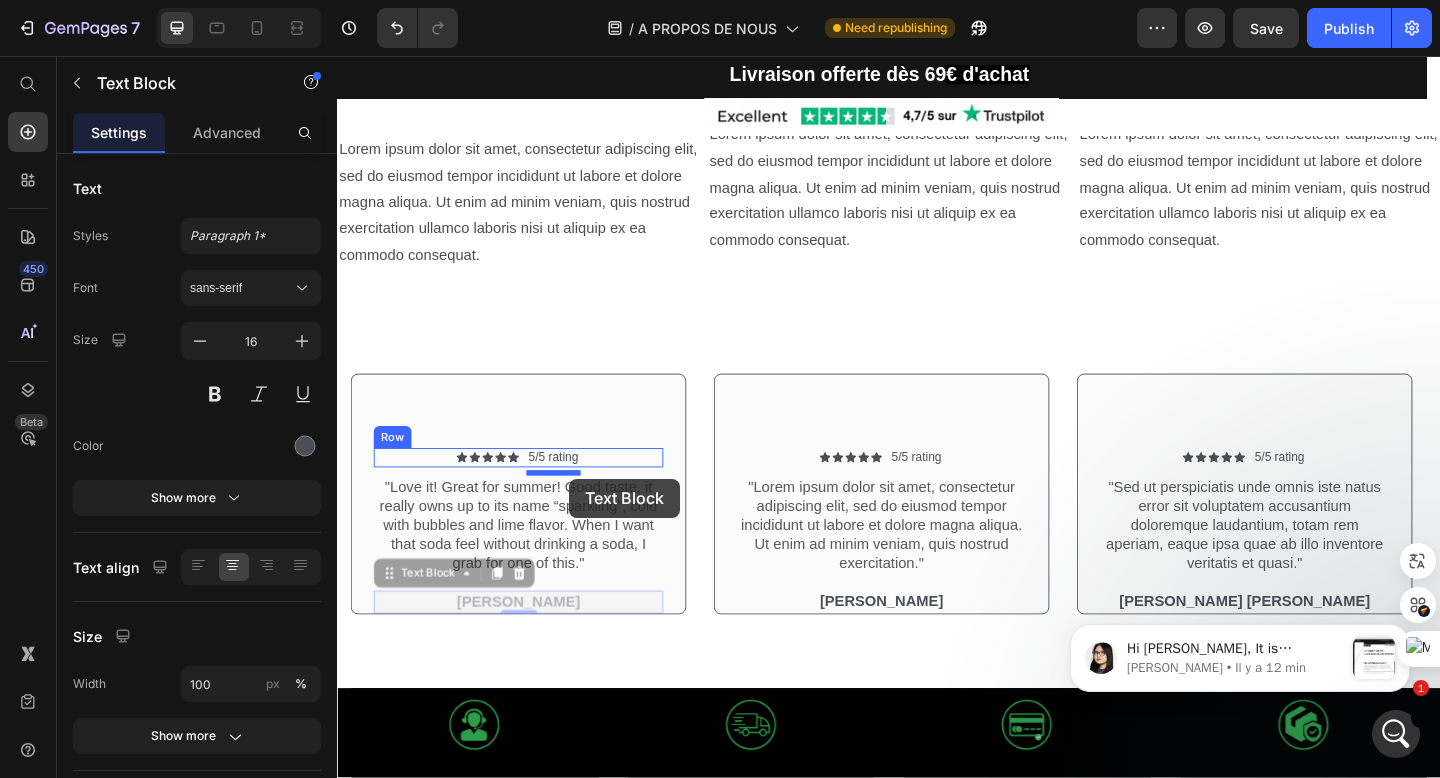 drag, startPoint x: 589, startPoint y: 680, endPoint x: 591, endPoint y: 511, distance: 169.01184 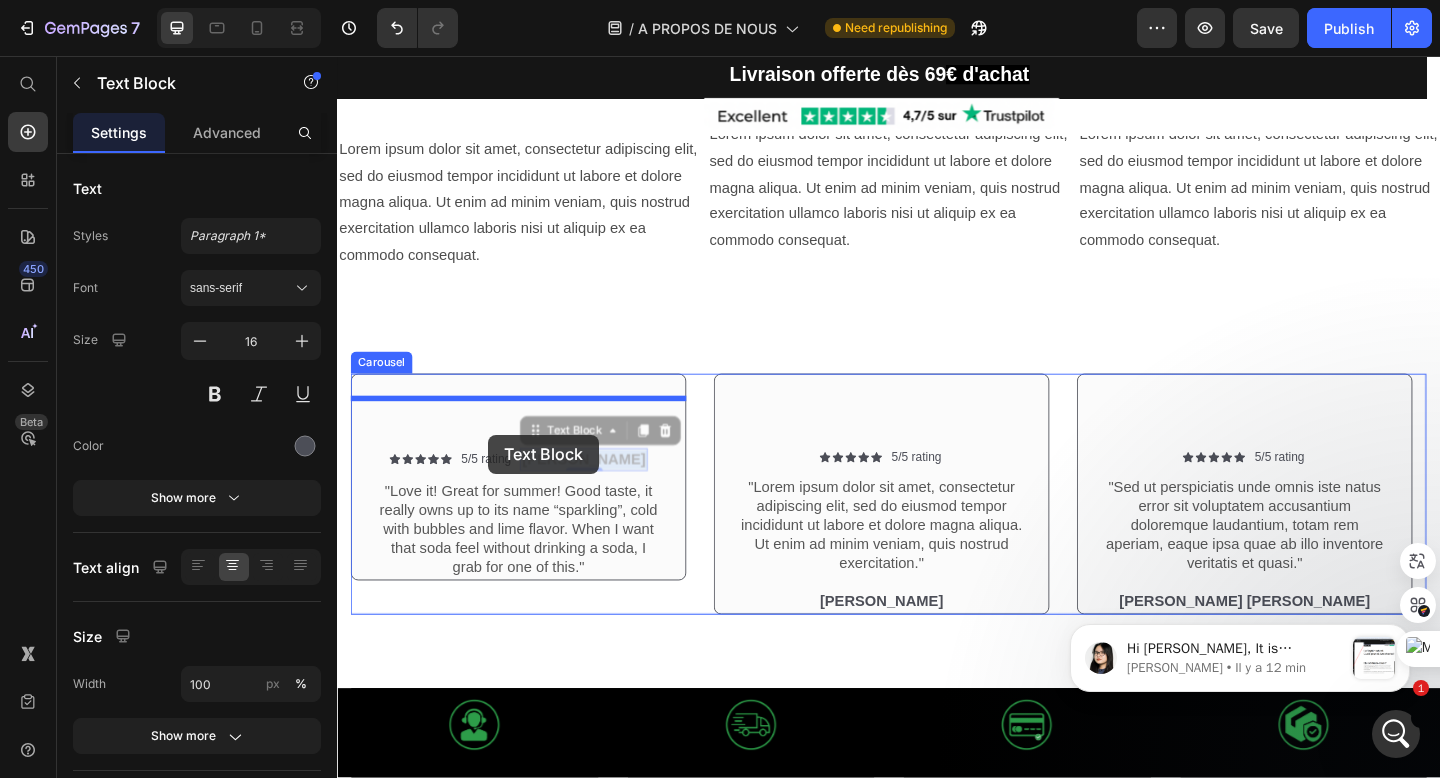 drag, startPoint x: 569, startPoint y: 524, endPoint x: 502, endPoint y: 468, distance: 87.32124 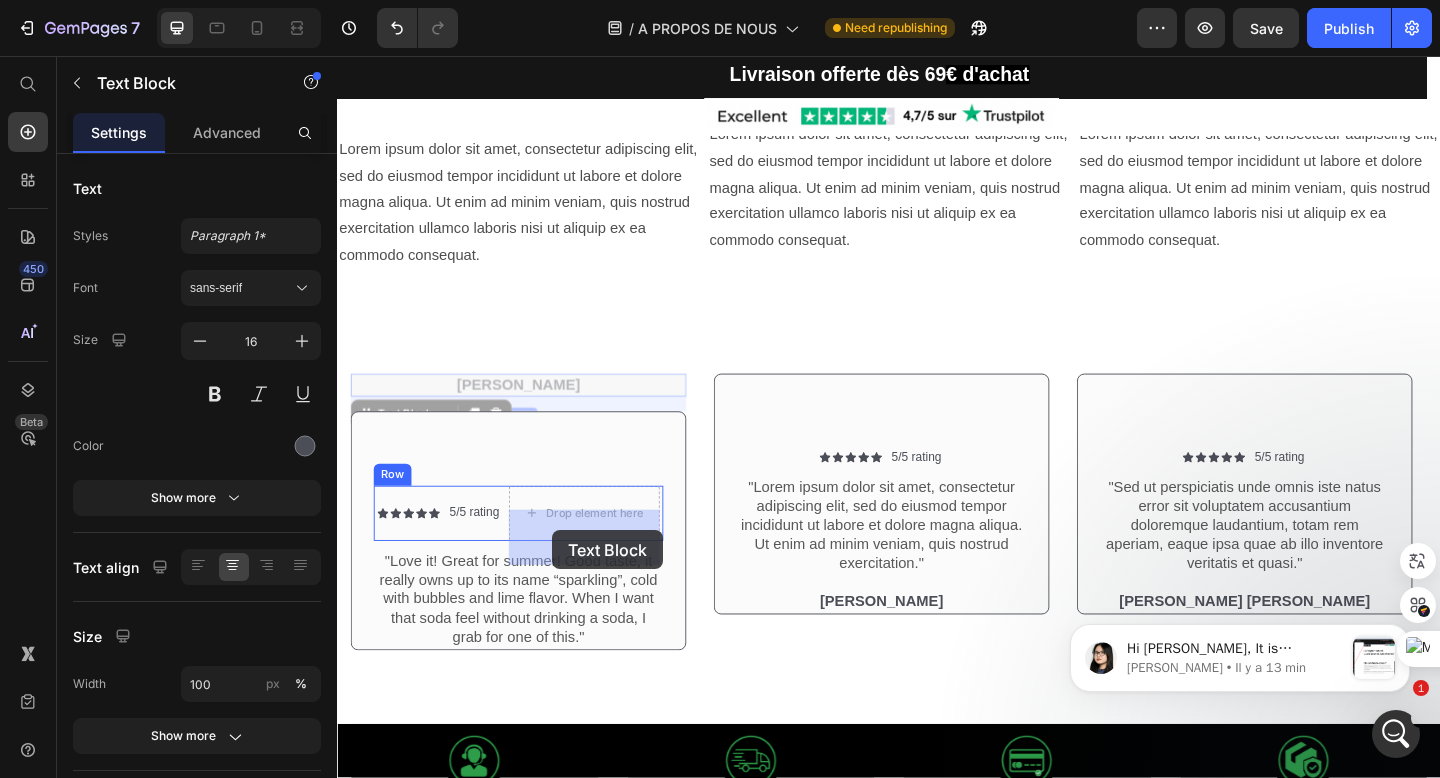 drag, startPoint x: 563, startPoint y: 437, endPoint x: 572, endPoint y: 569, distance: 132.30646 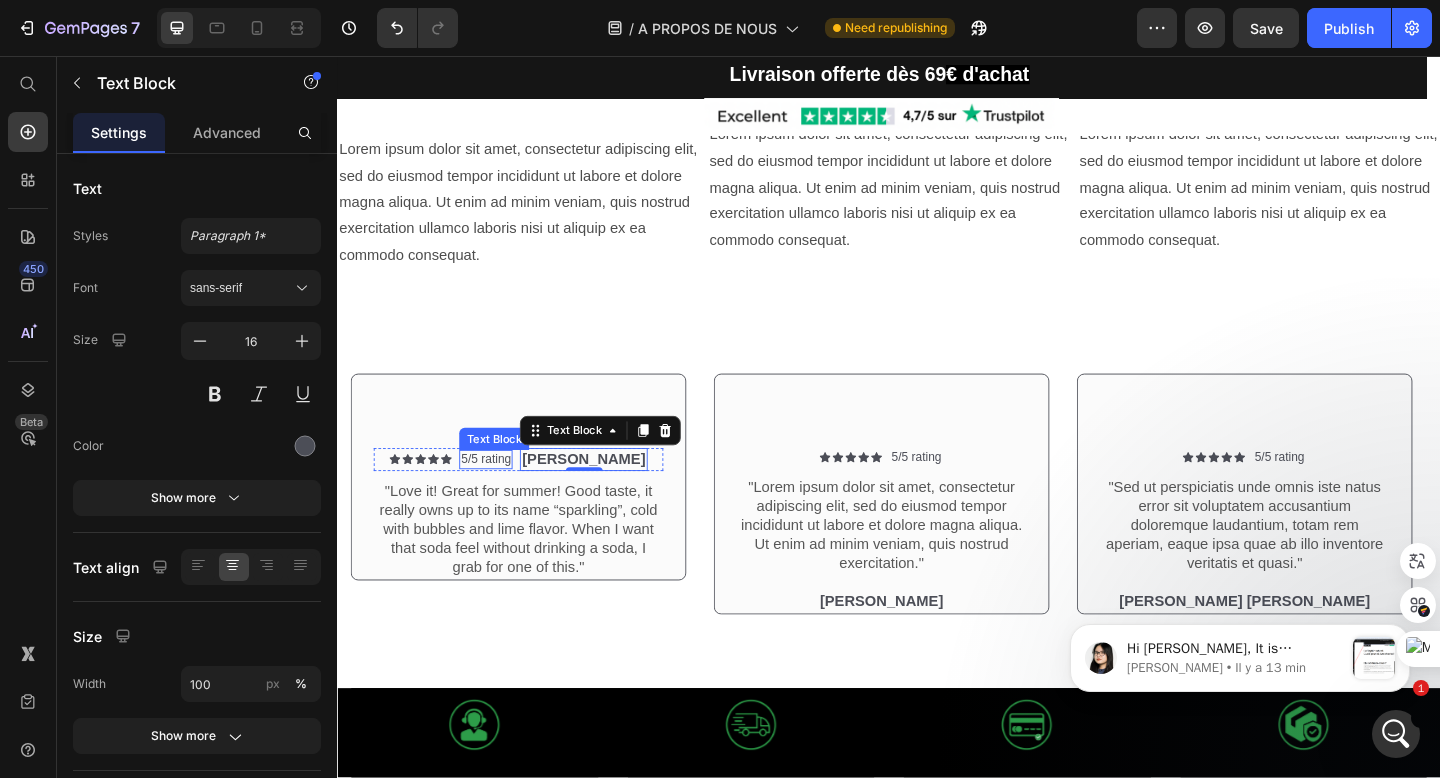 click on "5/5 rating" at bounding box center [499, 495] 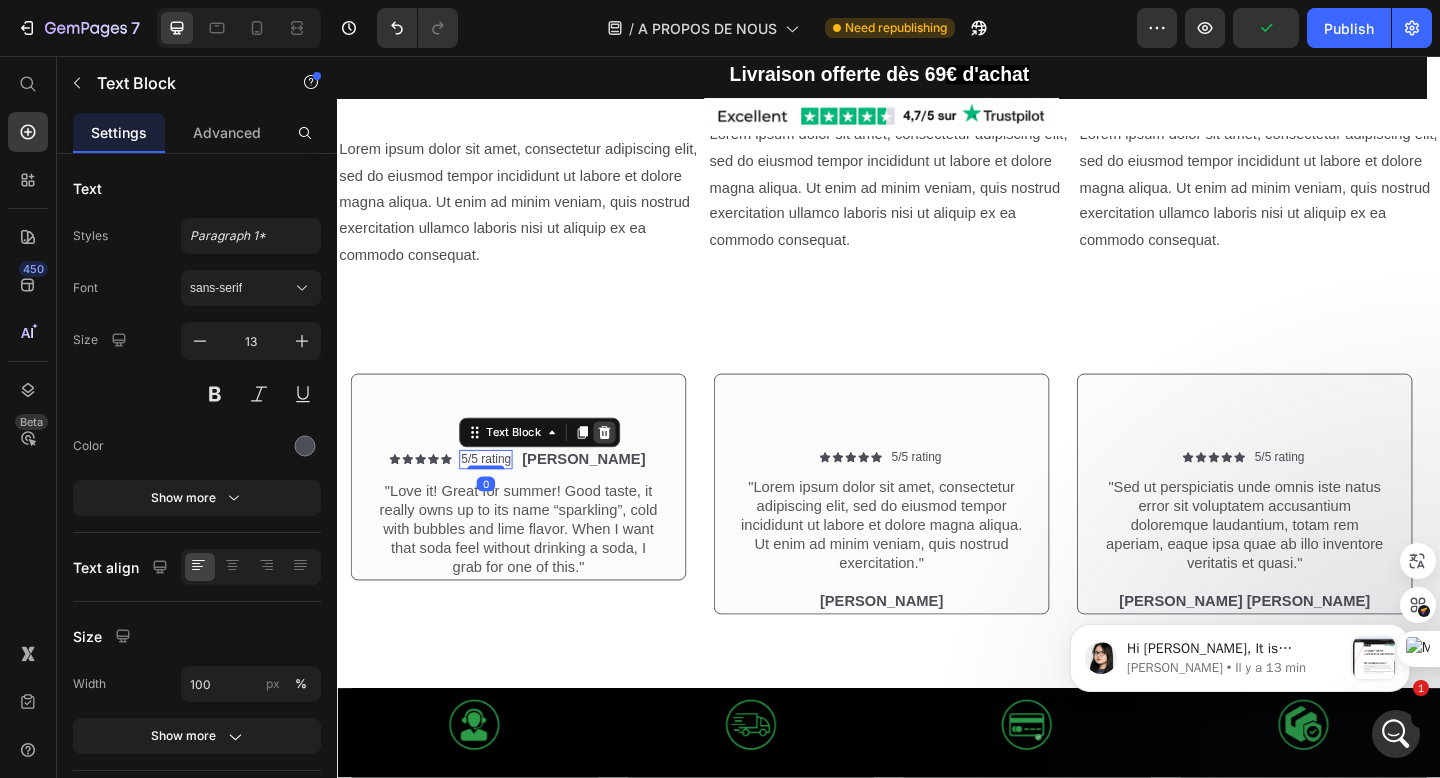 click 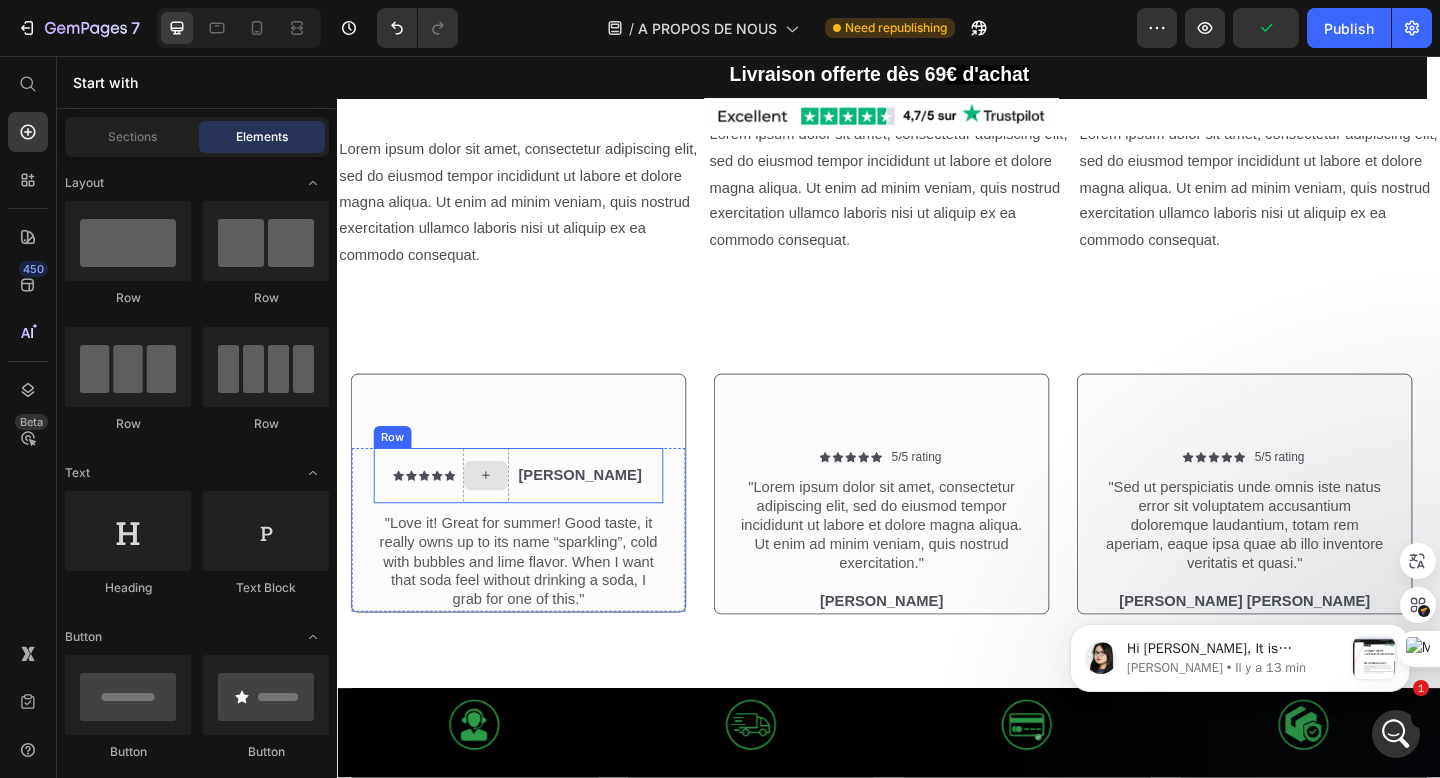 click 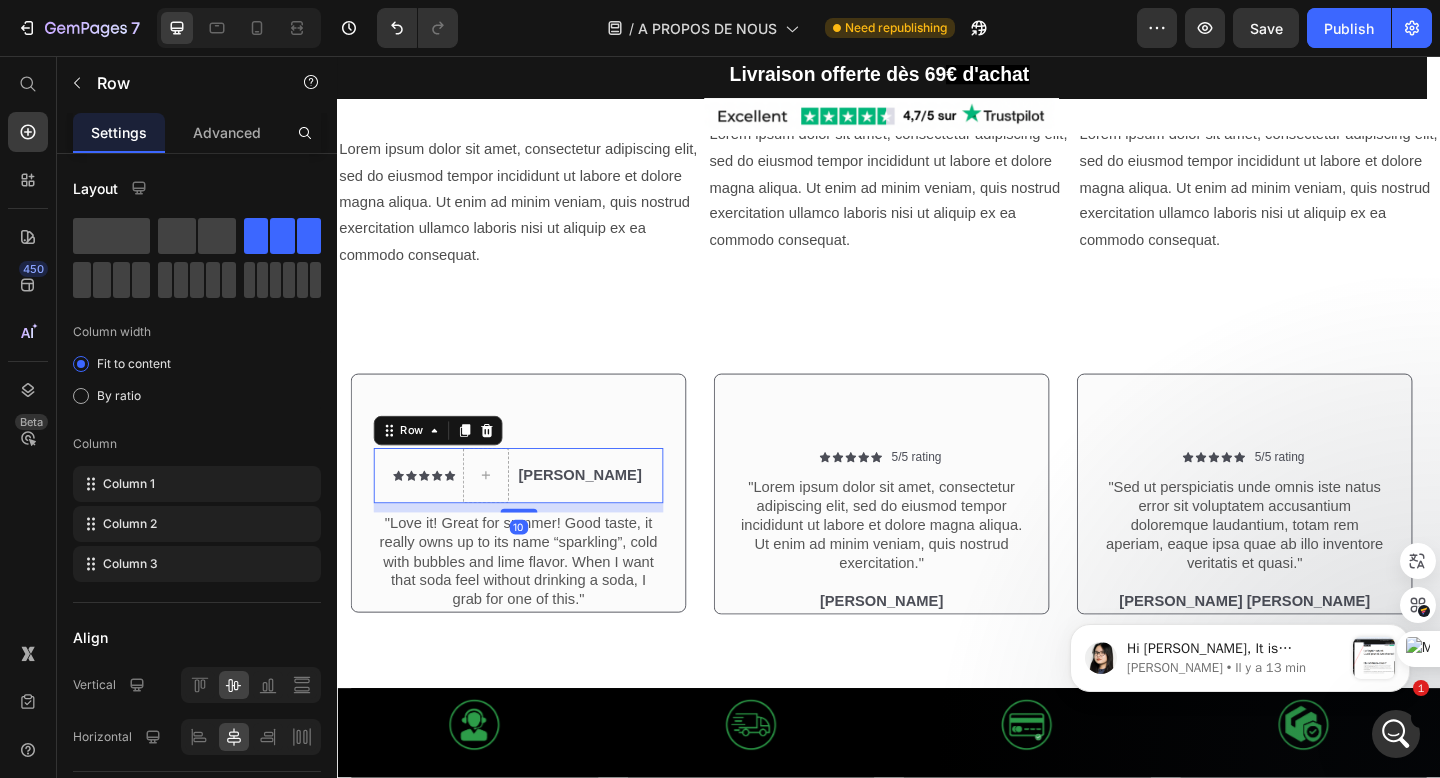 click on "Icon Icon Icon Icon Icon Icon List" at bounding box center (432, 513) 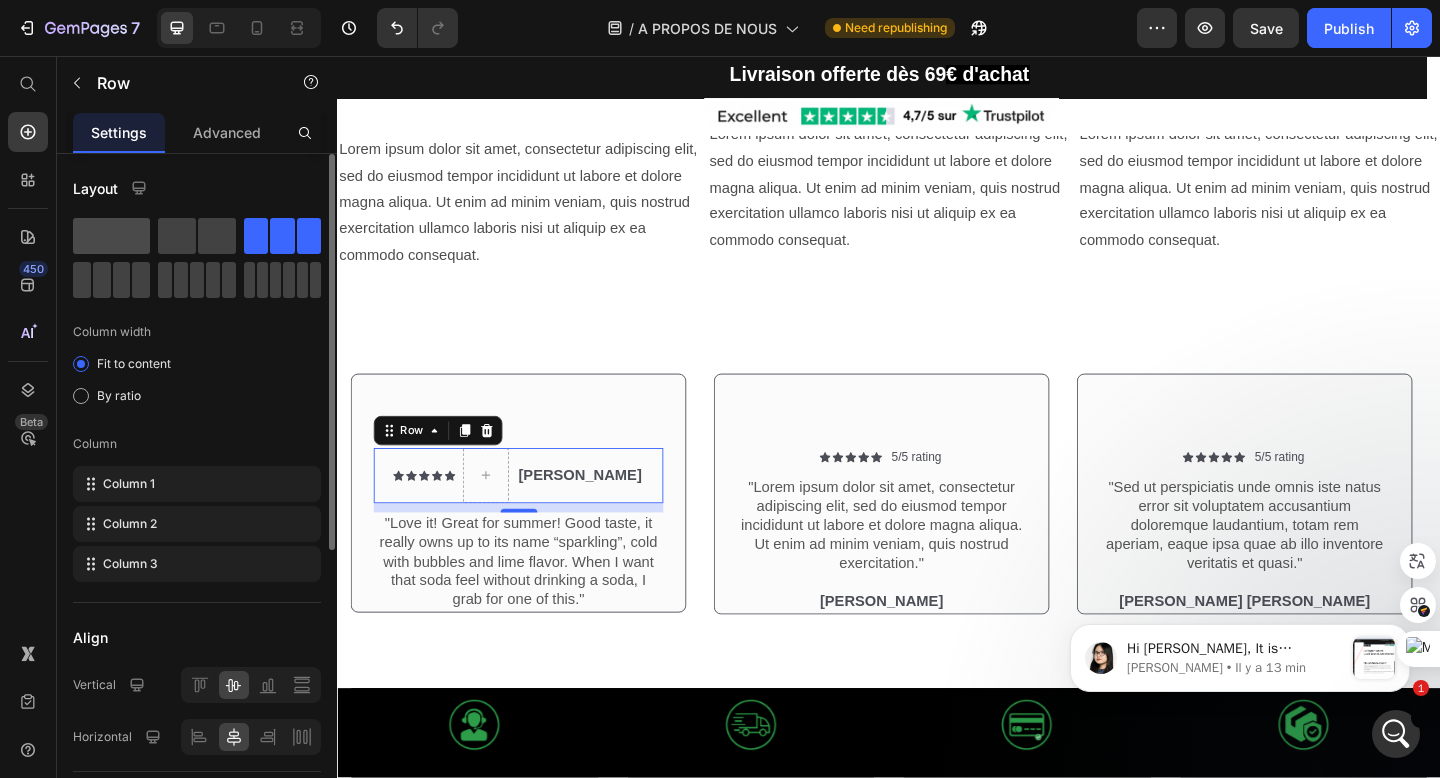 click 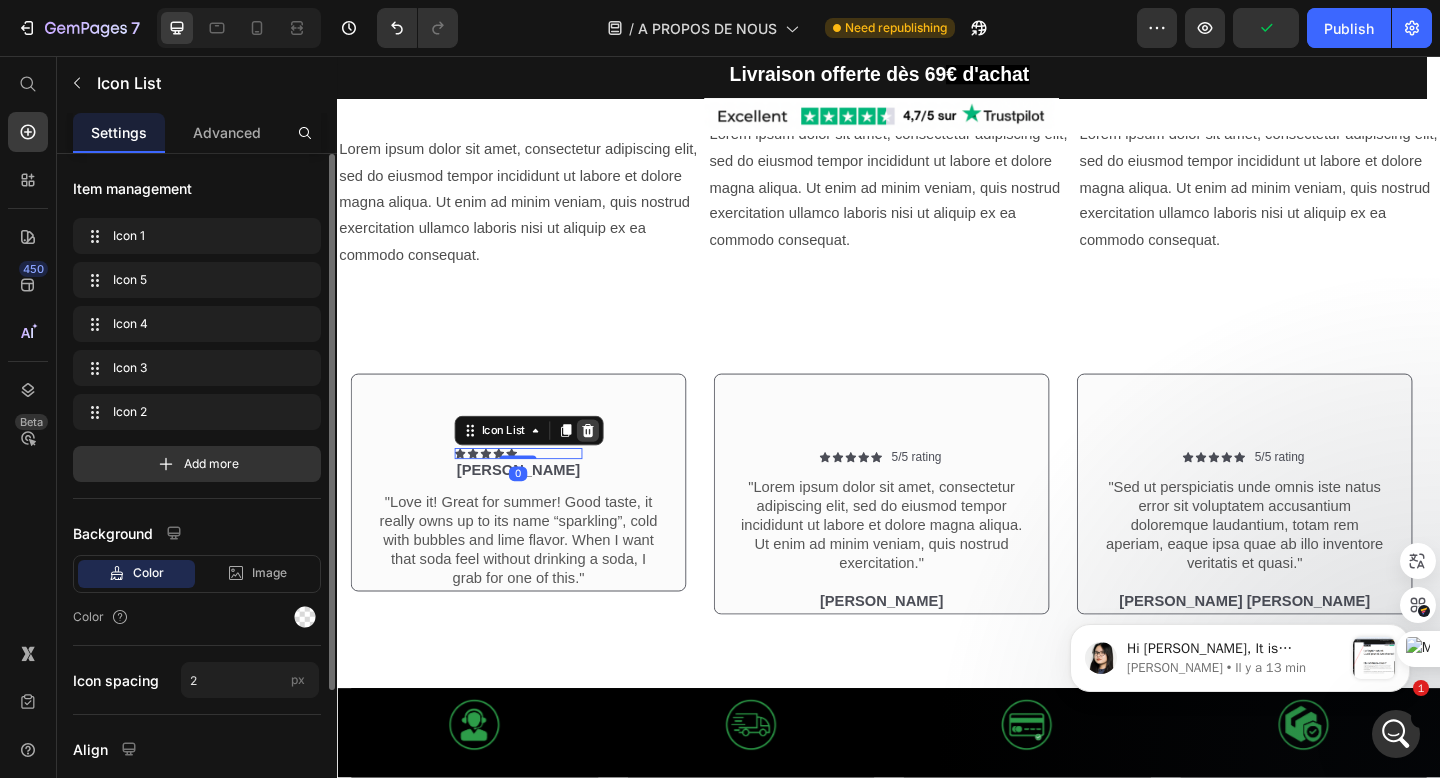 click 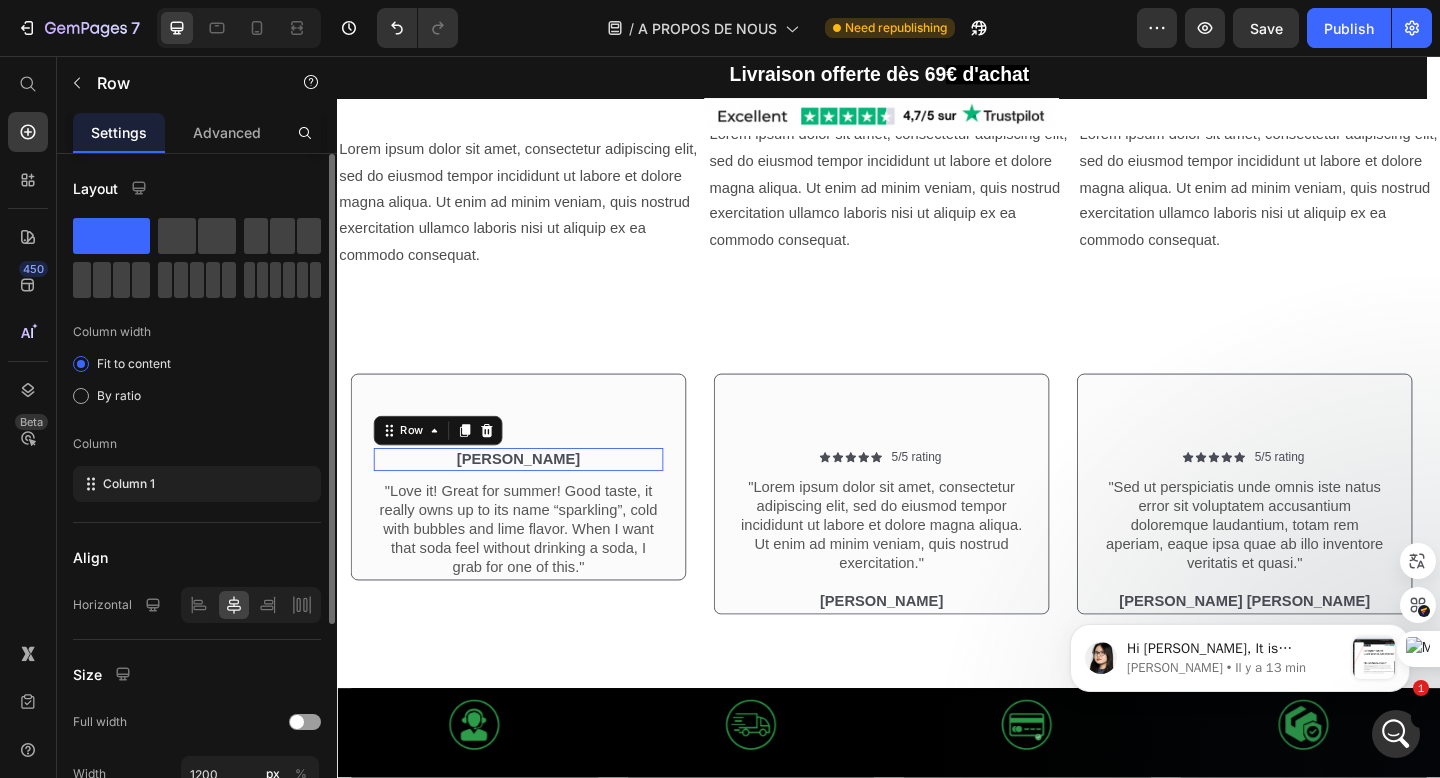 click on "Rita Carroll Text Block Row   0" at bounding box center (534, 495) 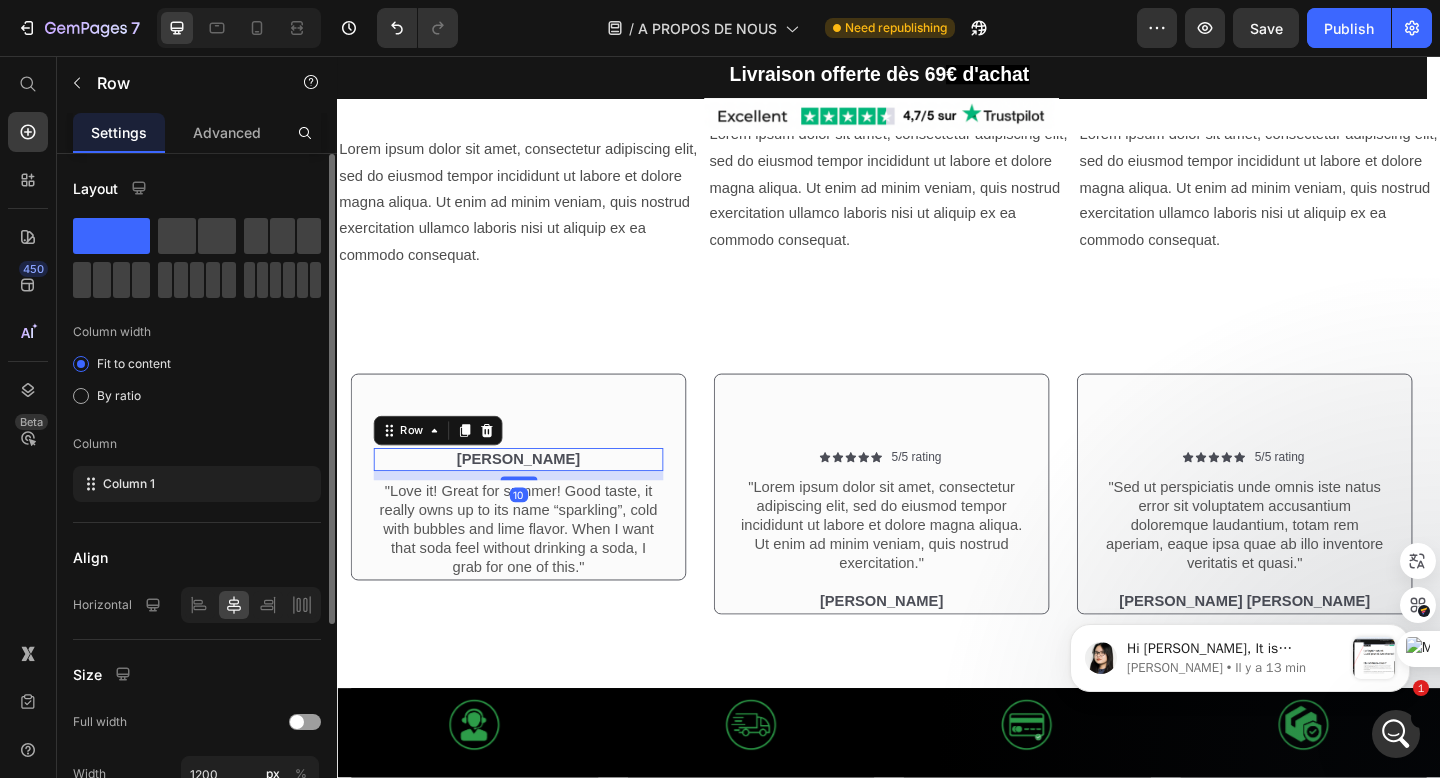 click on "Rita Carroll Text Block Row   10" at bounding box center (534, 495) 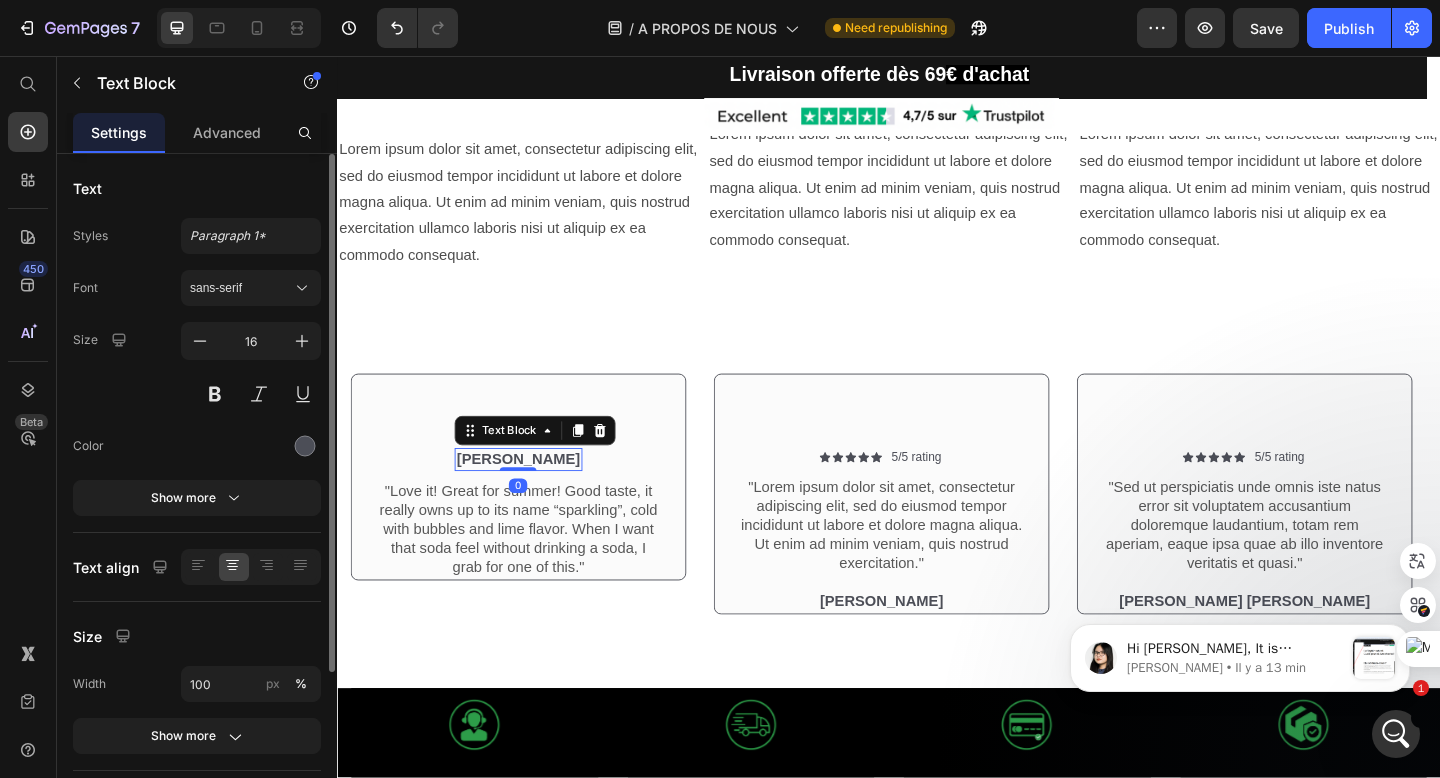 click on "[PERSON_NAME]" at bounding box center (534, 495) 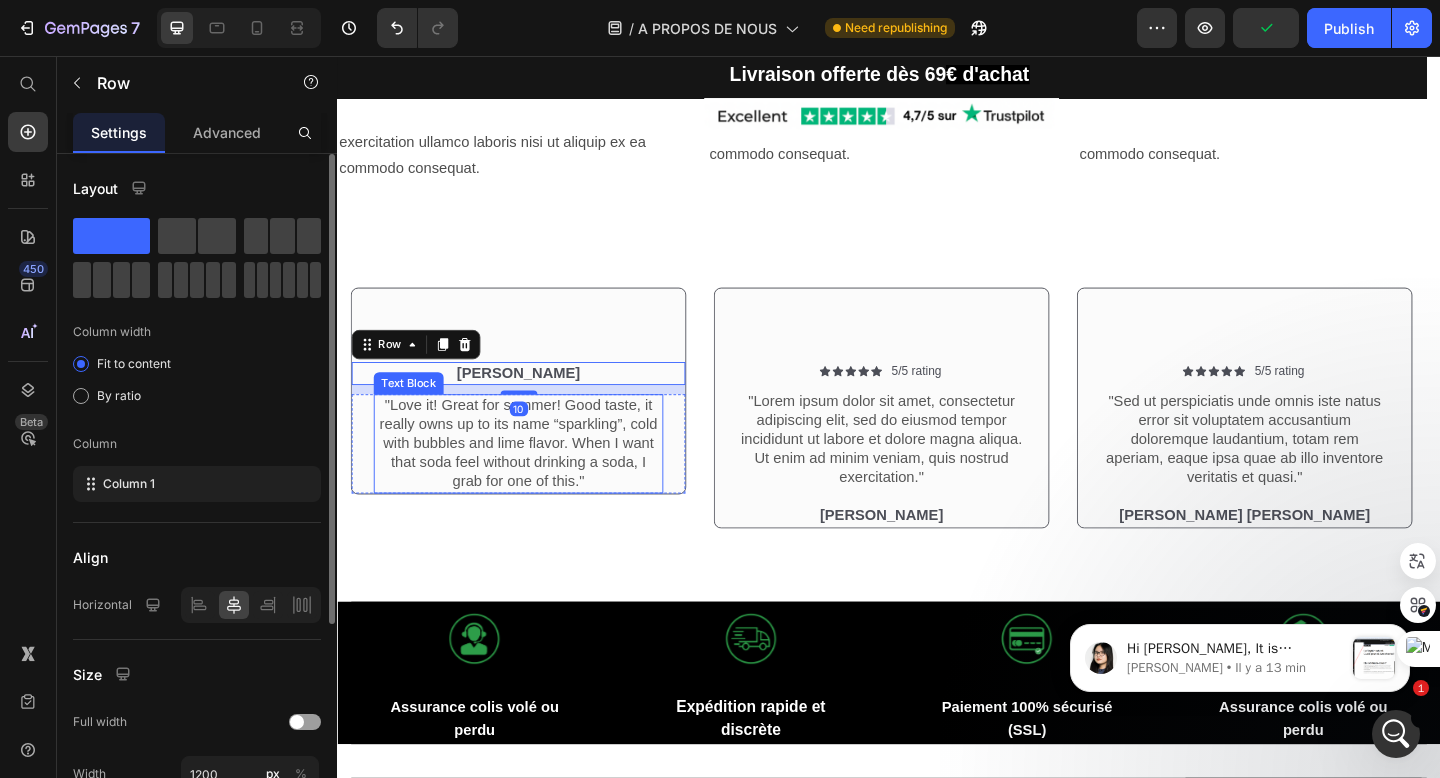 scroll, scrollTop: 1697, scrollLeft: 0, axis: vertical 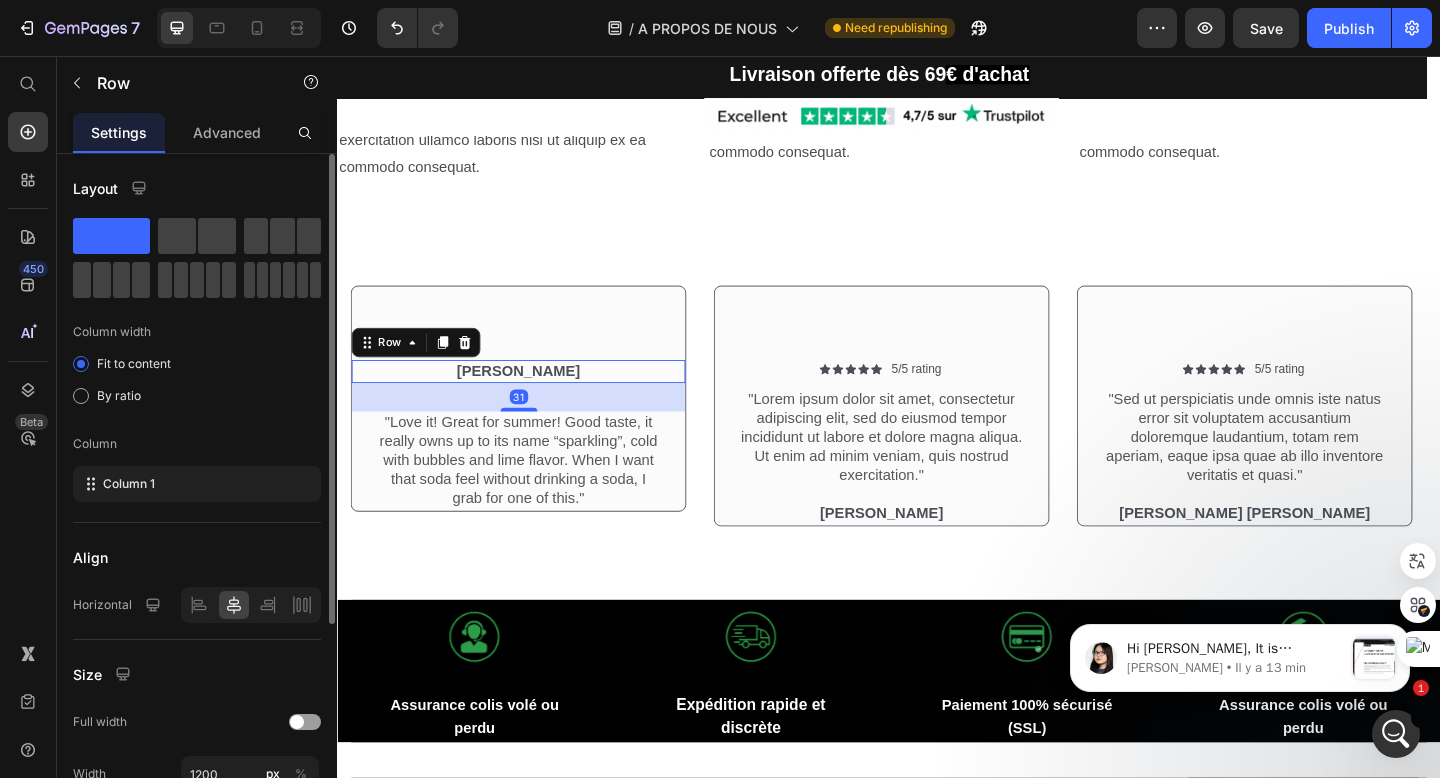 drag, startPoint x: 534, startPoint y: 447, endPoint x: 536, endPoint y: 468, distance: 21.095022 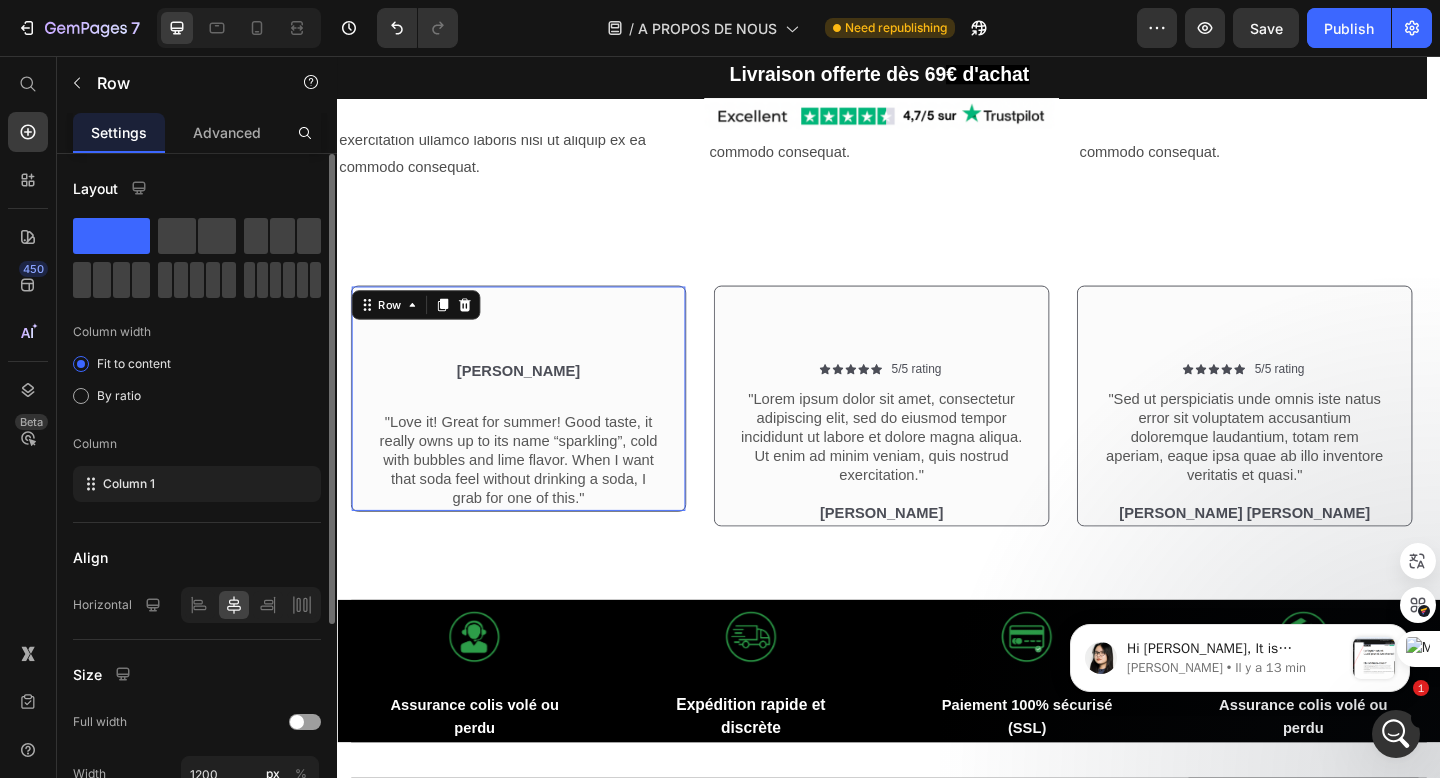 click on "Rita Carroll Text Block Row "Love it! Great for summer! Good taste, it really owns up to its name “sparkling”, cold with bubbles and lime flavor. When I want that soda feel without drinking a soda, I grab for one of this." Text Block Row Row   0" at bounding box center [534, 429] 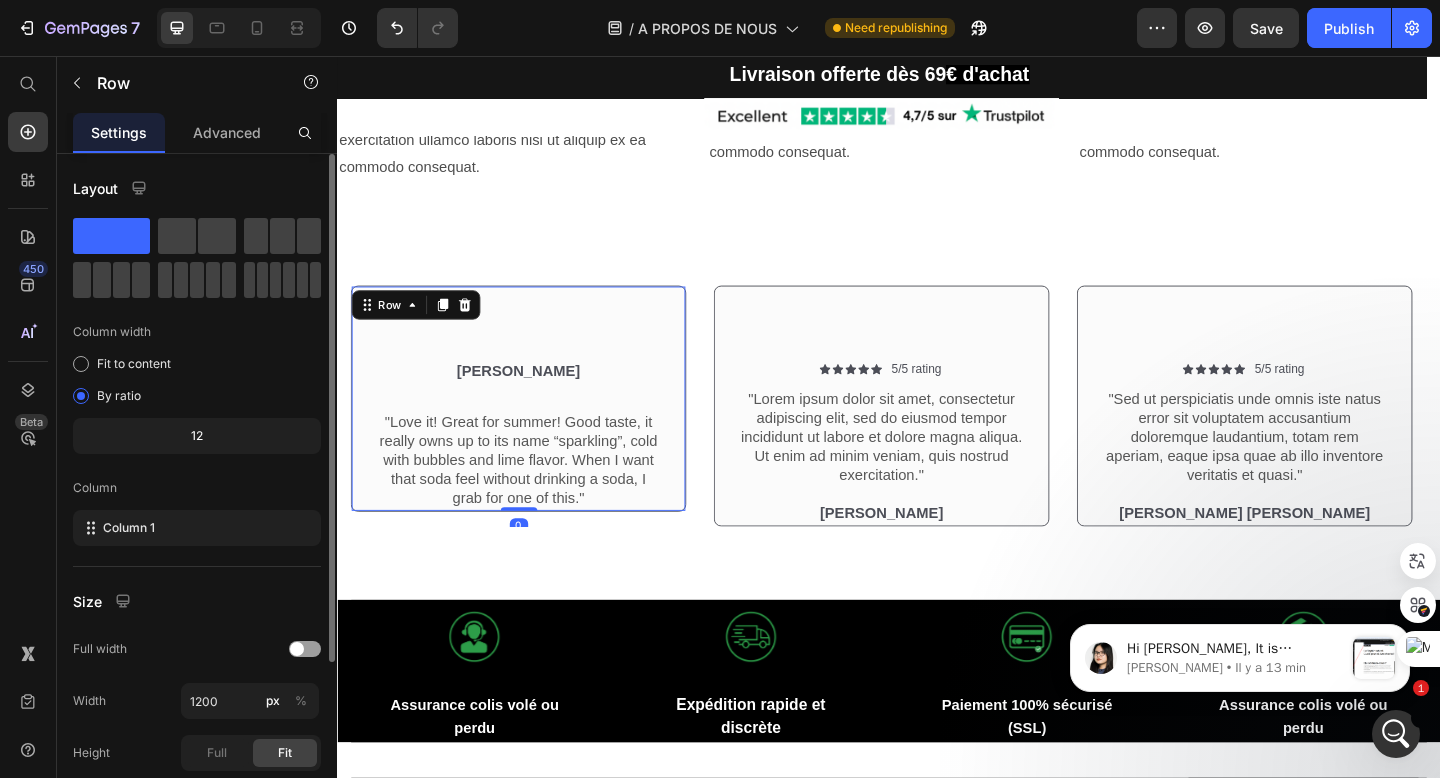 click on "Rita Carroll Text Block Row "Love it! Great for summer! Good taste, it really owns up to its name “sparkling”, cold with bubbles and lime flavor. When I want that soda feel without drinking a soda, I grab for one of this." Text Block Row Row   0" at bounding box center [534, 429] 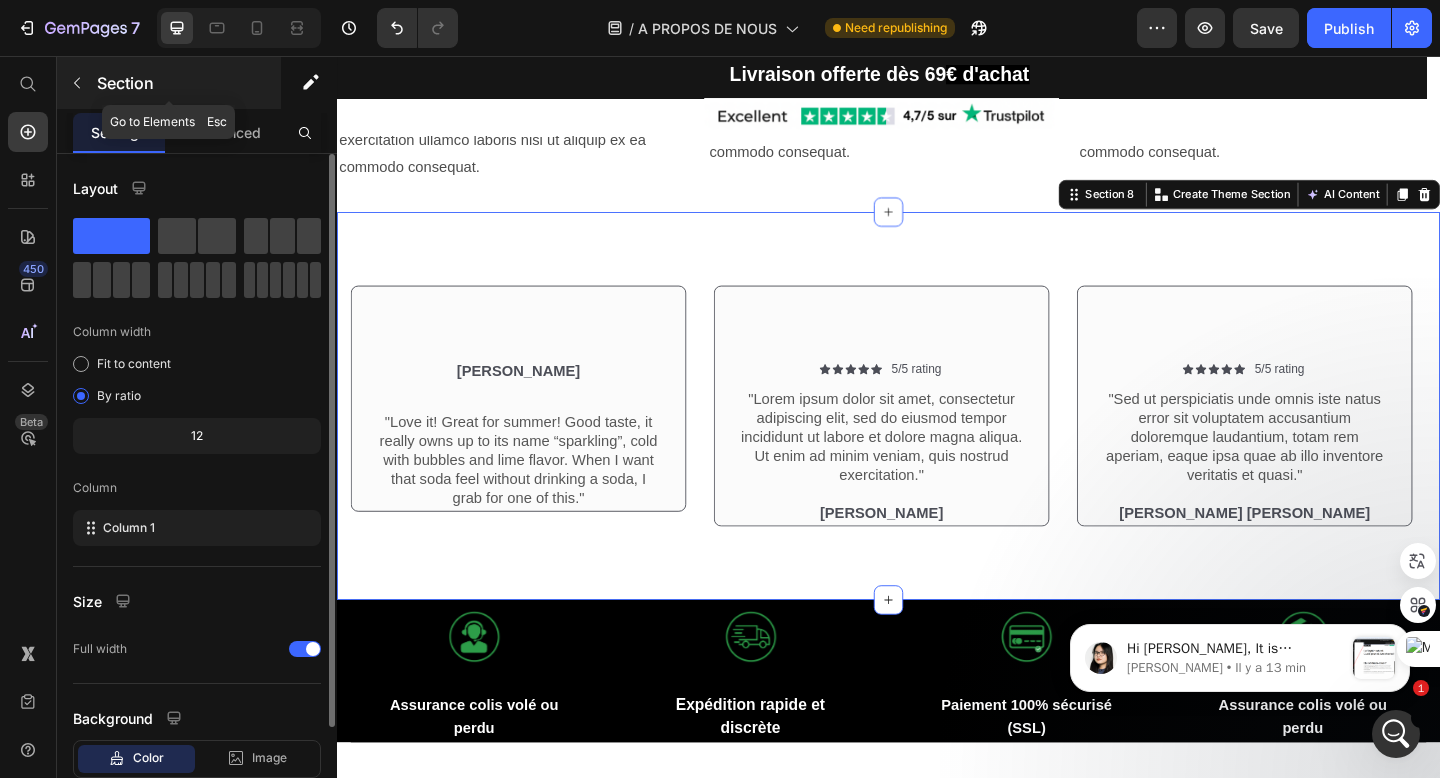 click on "Section" at bounding box center (169, 83) 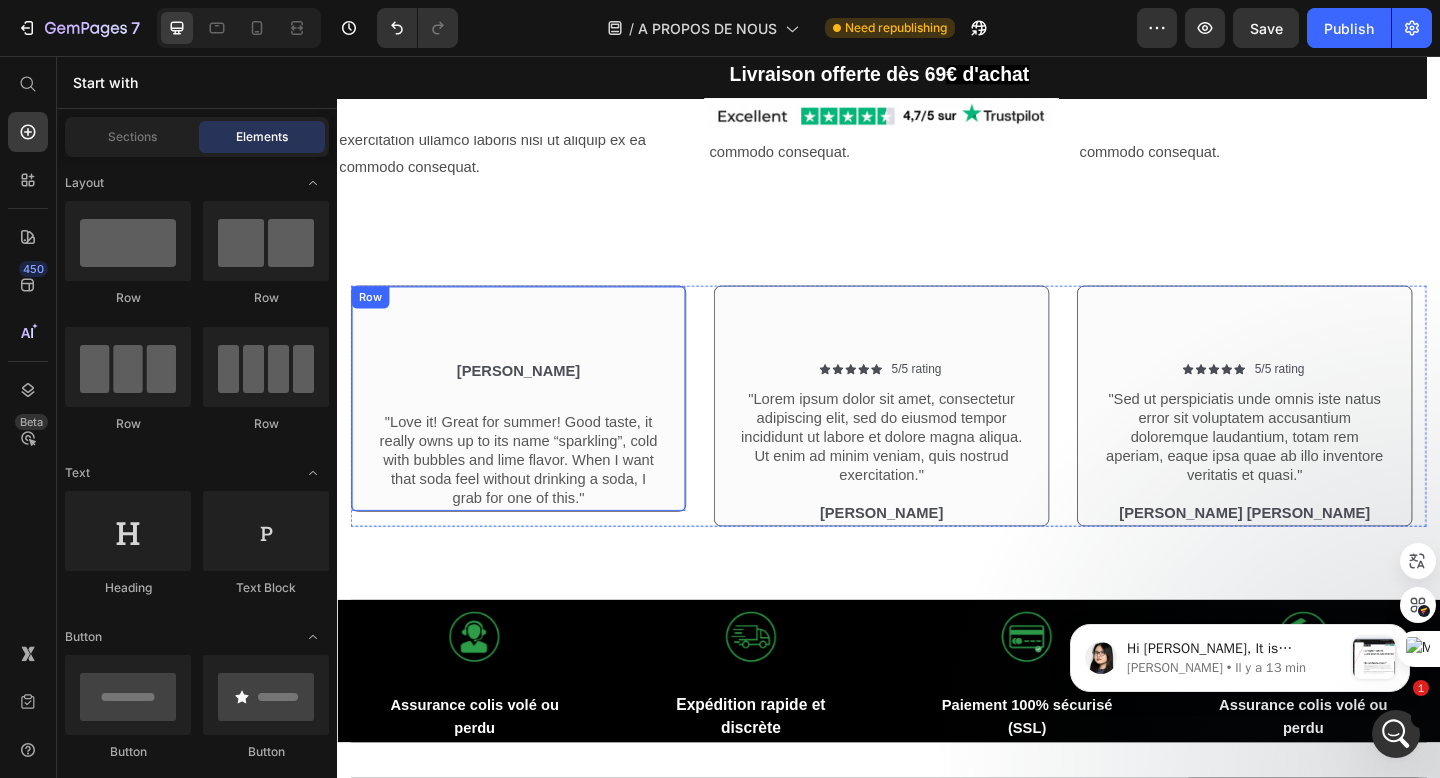 click on "[PERSON_NAME] Text Block Row" at bounding box center (534, 399) 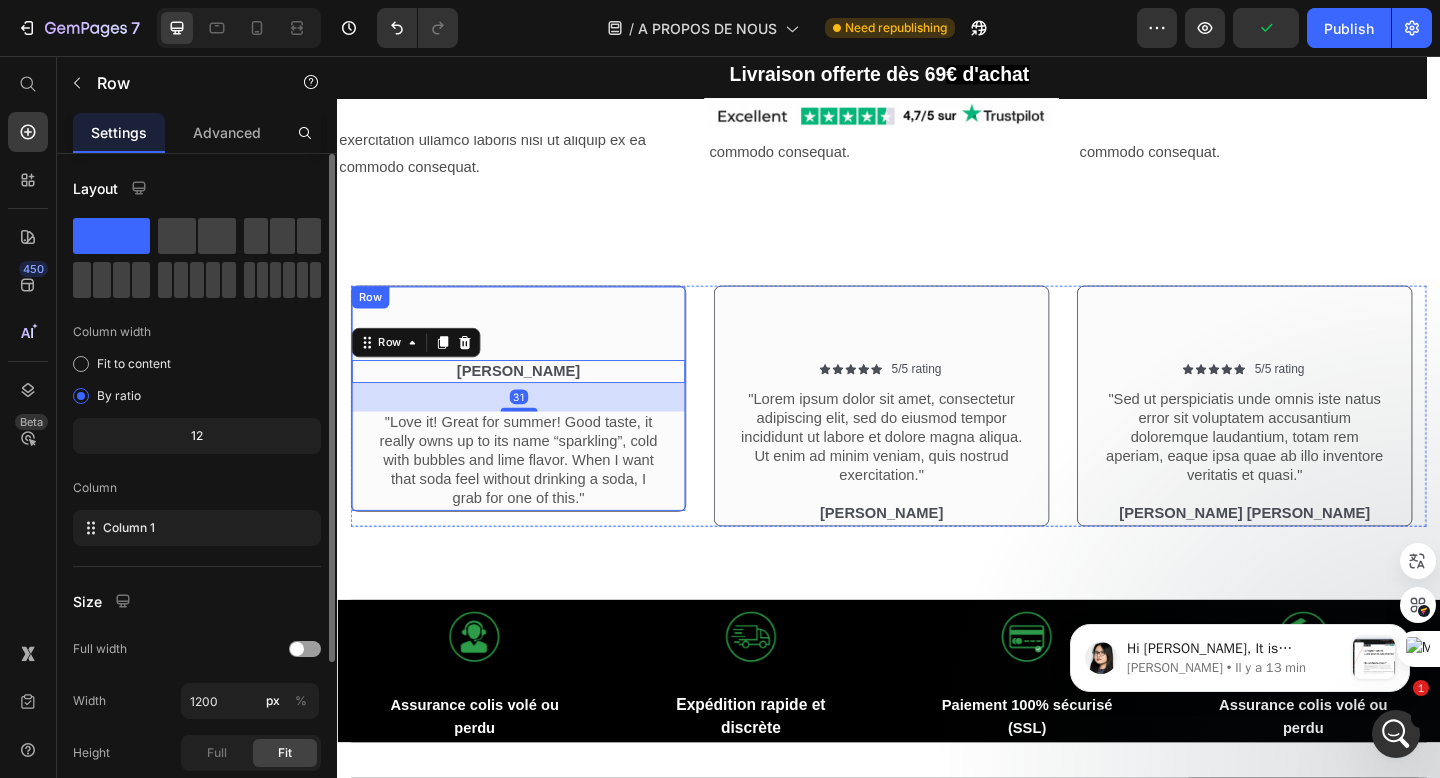 click on "Rita Carroll Text Block Row   31 "Love it! Great for summer! Good taste, it really owns up to its name “sparkling”, cold with bubbles and lime flavor. When I want that soda feel without drinking a soda, I grab for one of this." Text Block Row Row" at bounding box center (534, 429) 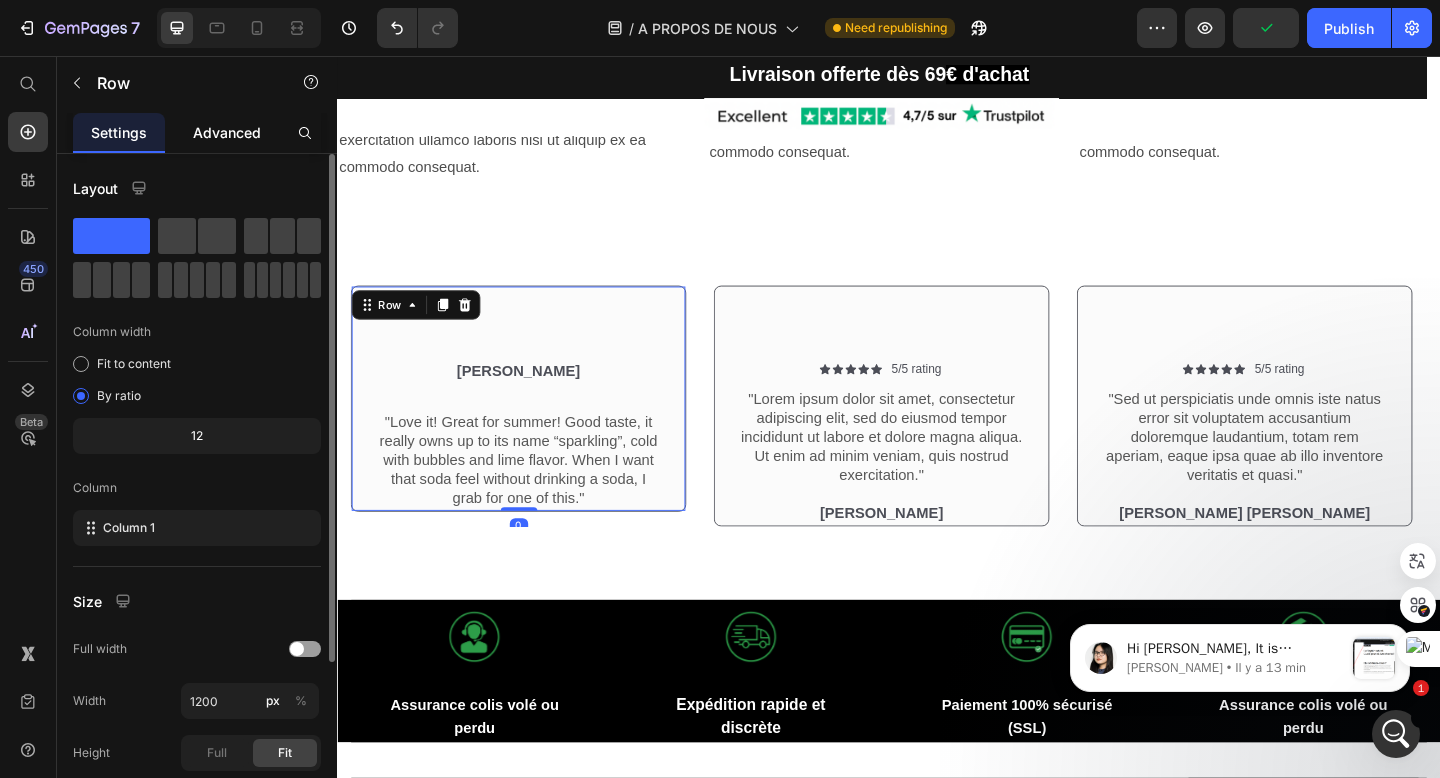 click on "Advanced" at bounding box center (227, 132) 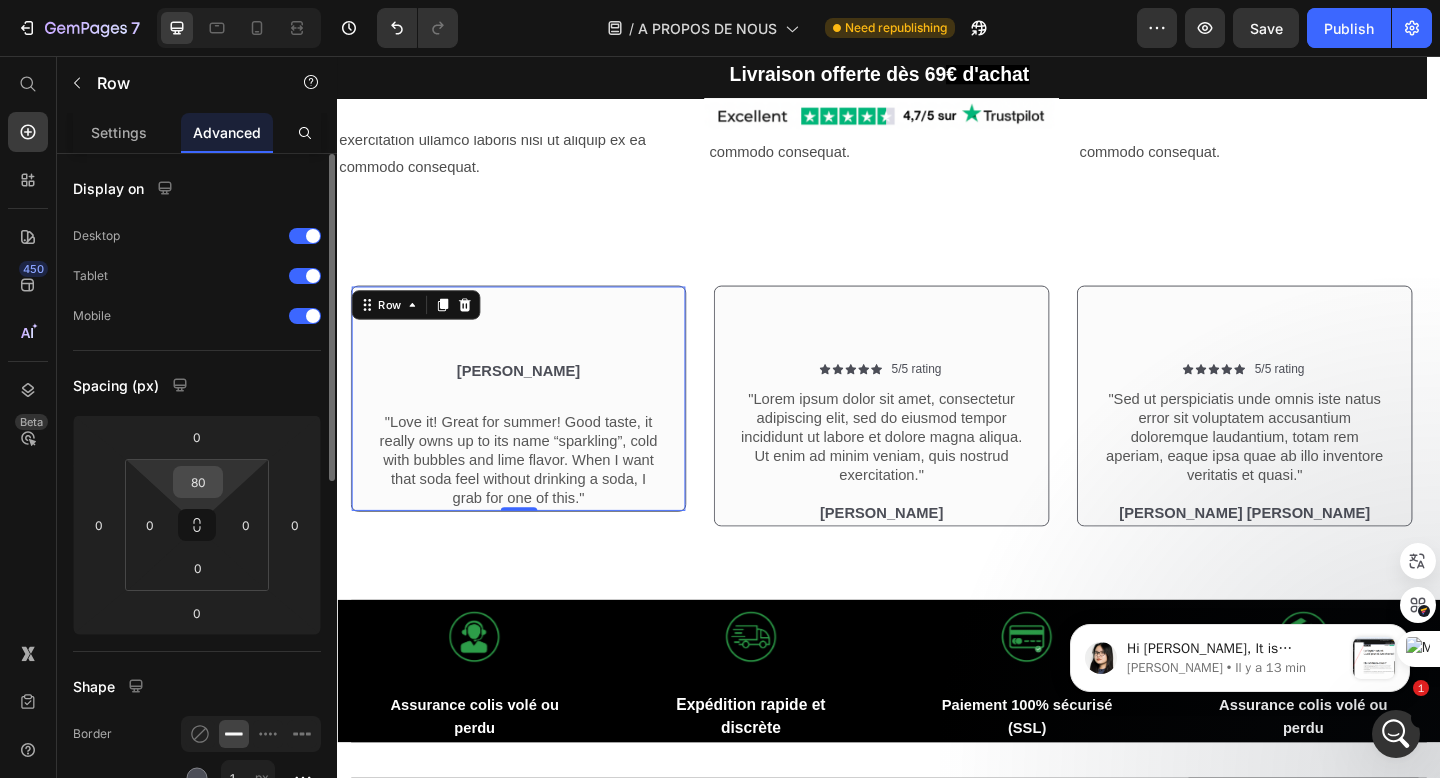 click on "80" at bounding box center [198, 482] 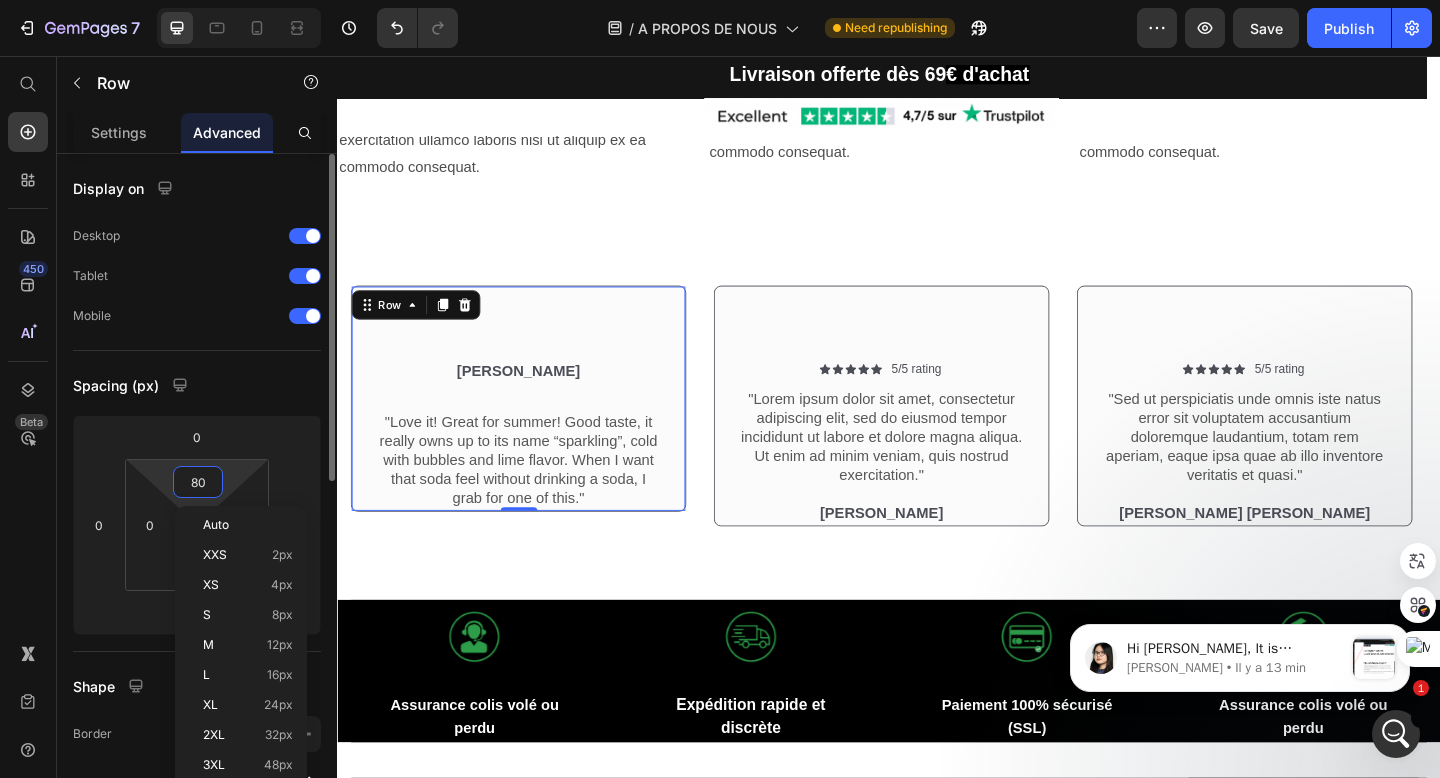 type 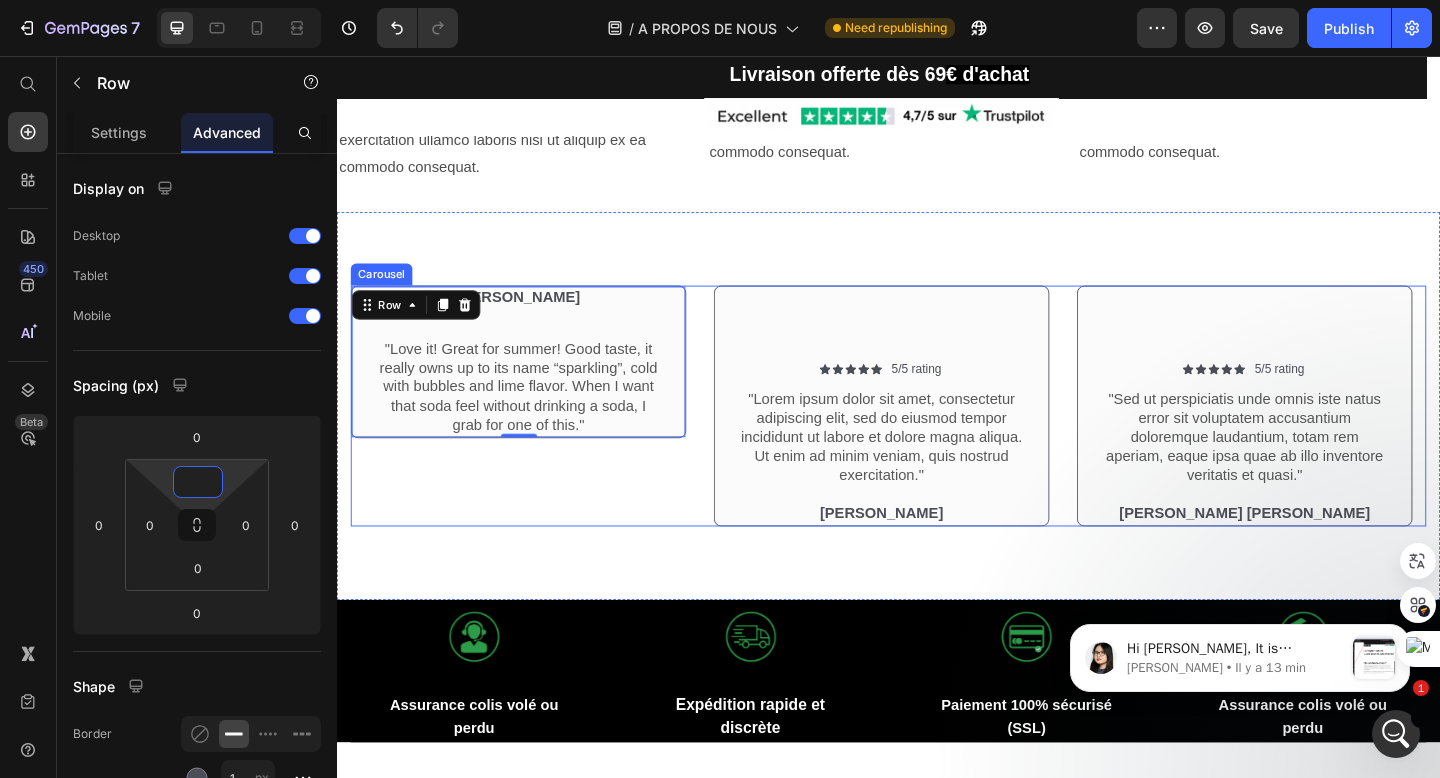 click on "Rita Carroll Text Block Row "Love it! Great for summer! Good taste, it really owns up to its name “sparkling”, cold with bubbles and lime flavor. When I want that soda feel without drinking a soda, I grab for one of this." Text Block Row Row   0" at bounding box center (534, 437) 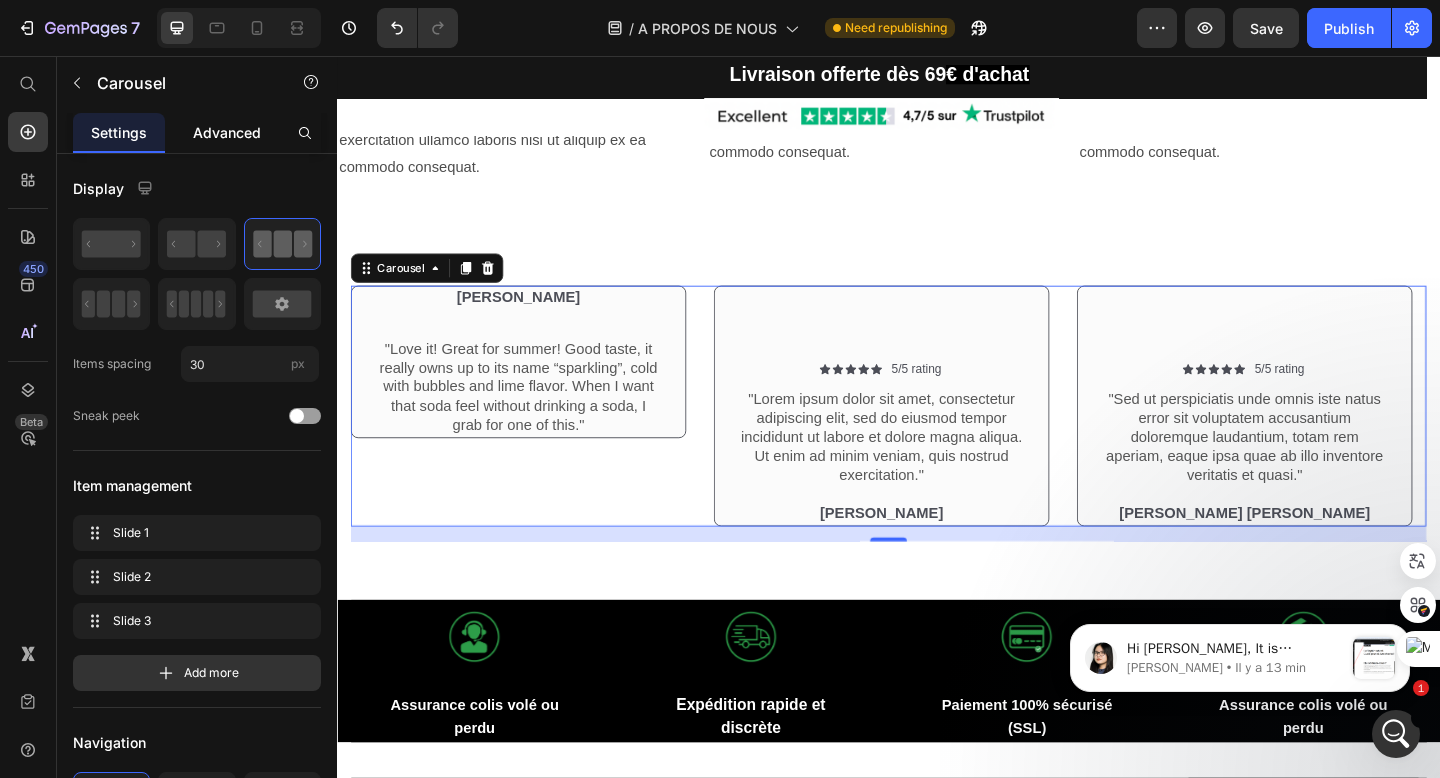 click on "Advanced" at bounding box center (227, 132) 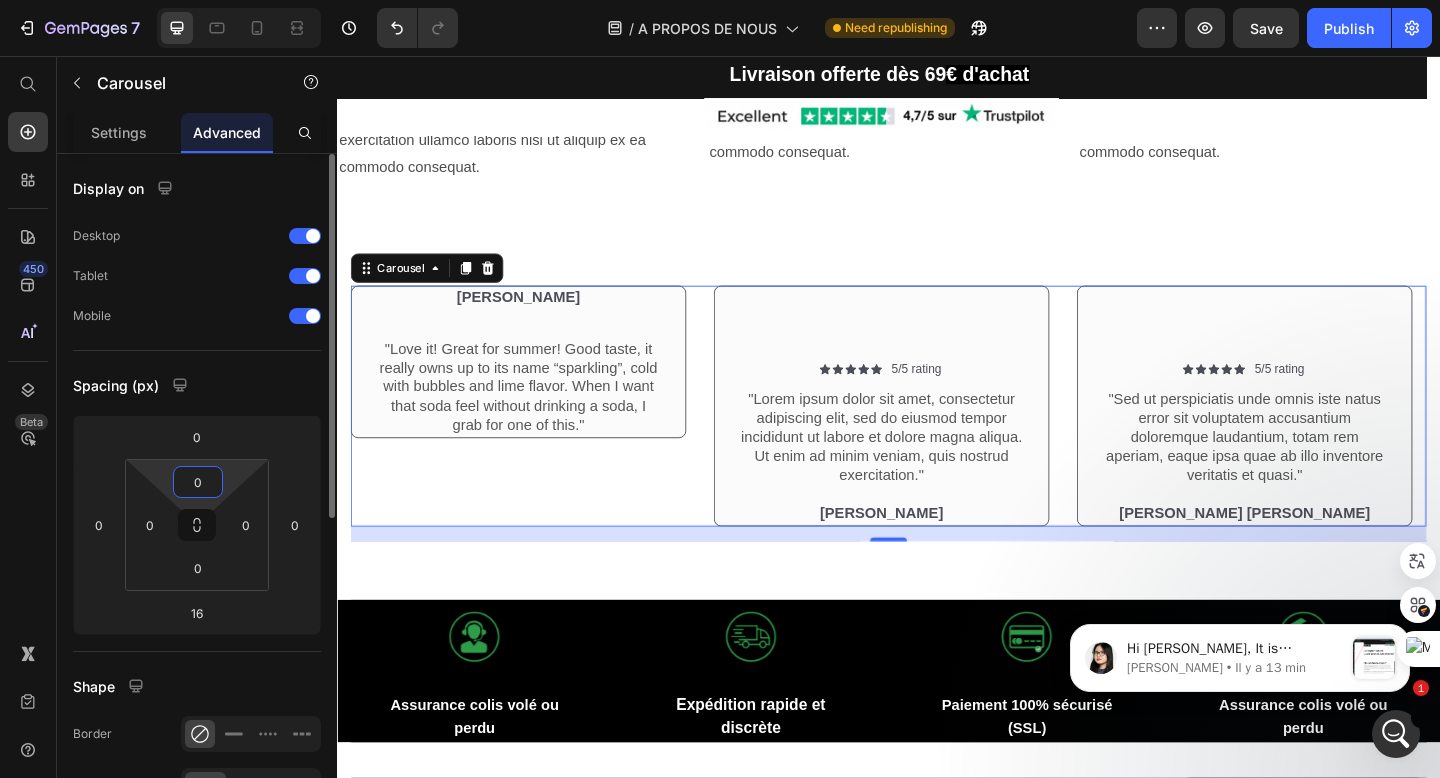 click on "0" at bounding box center [198, 482] 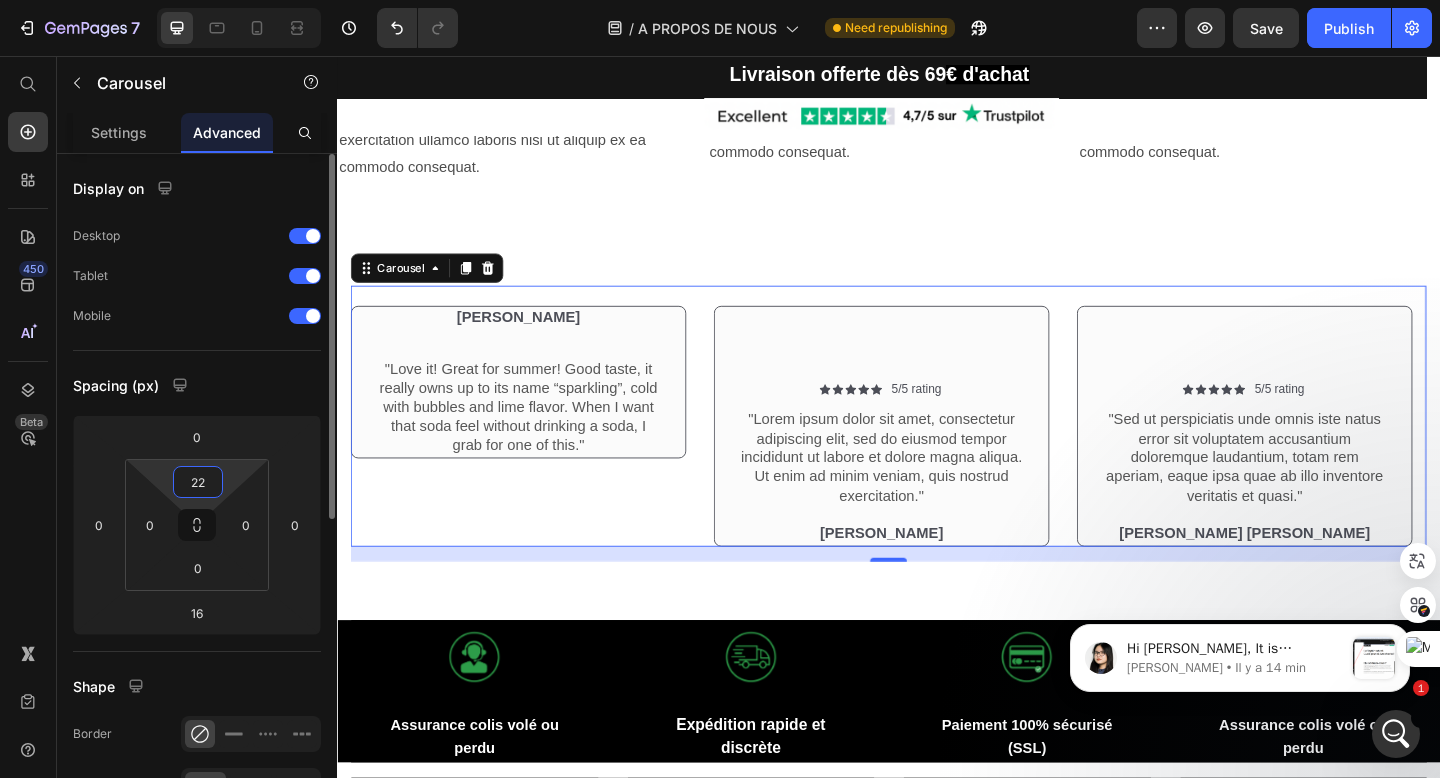 type on "2" 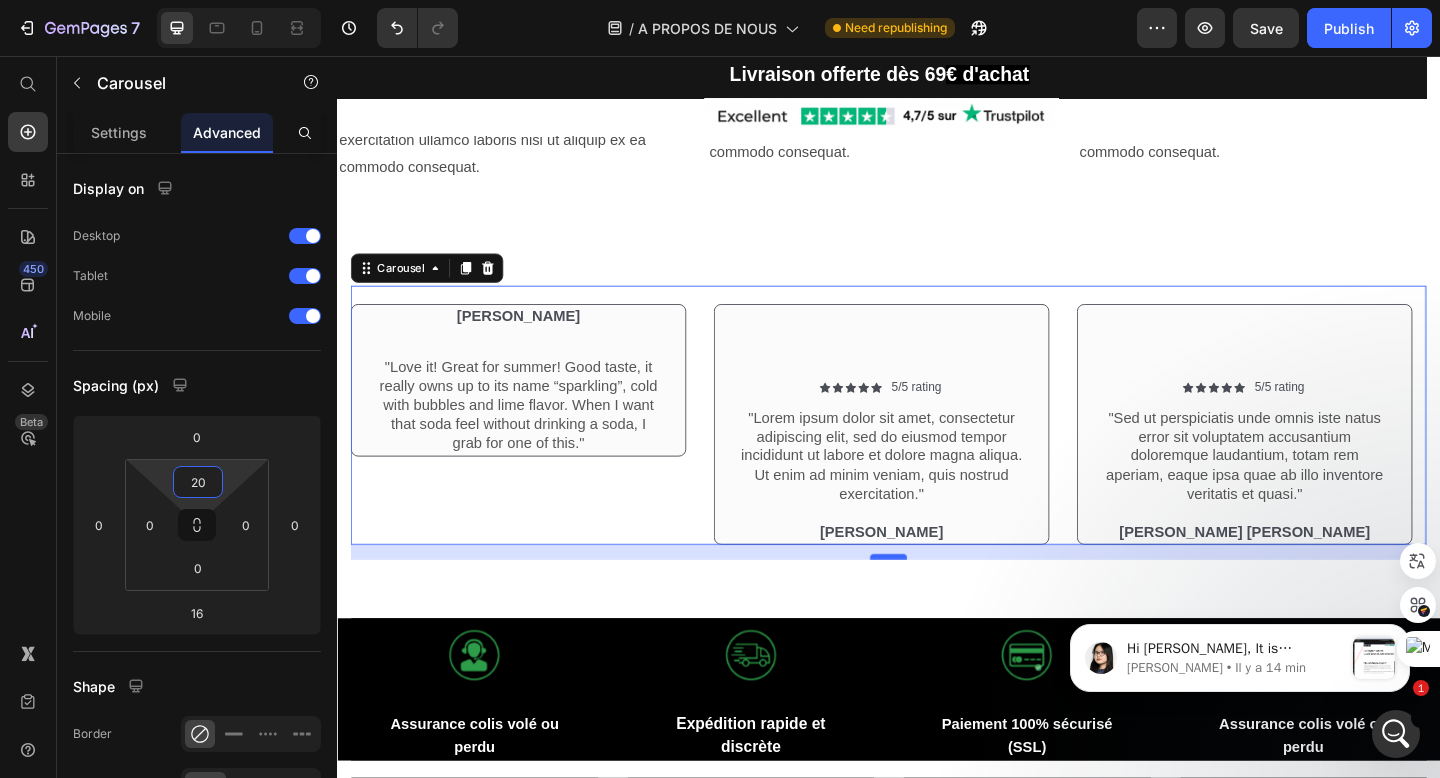 type on "20" 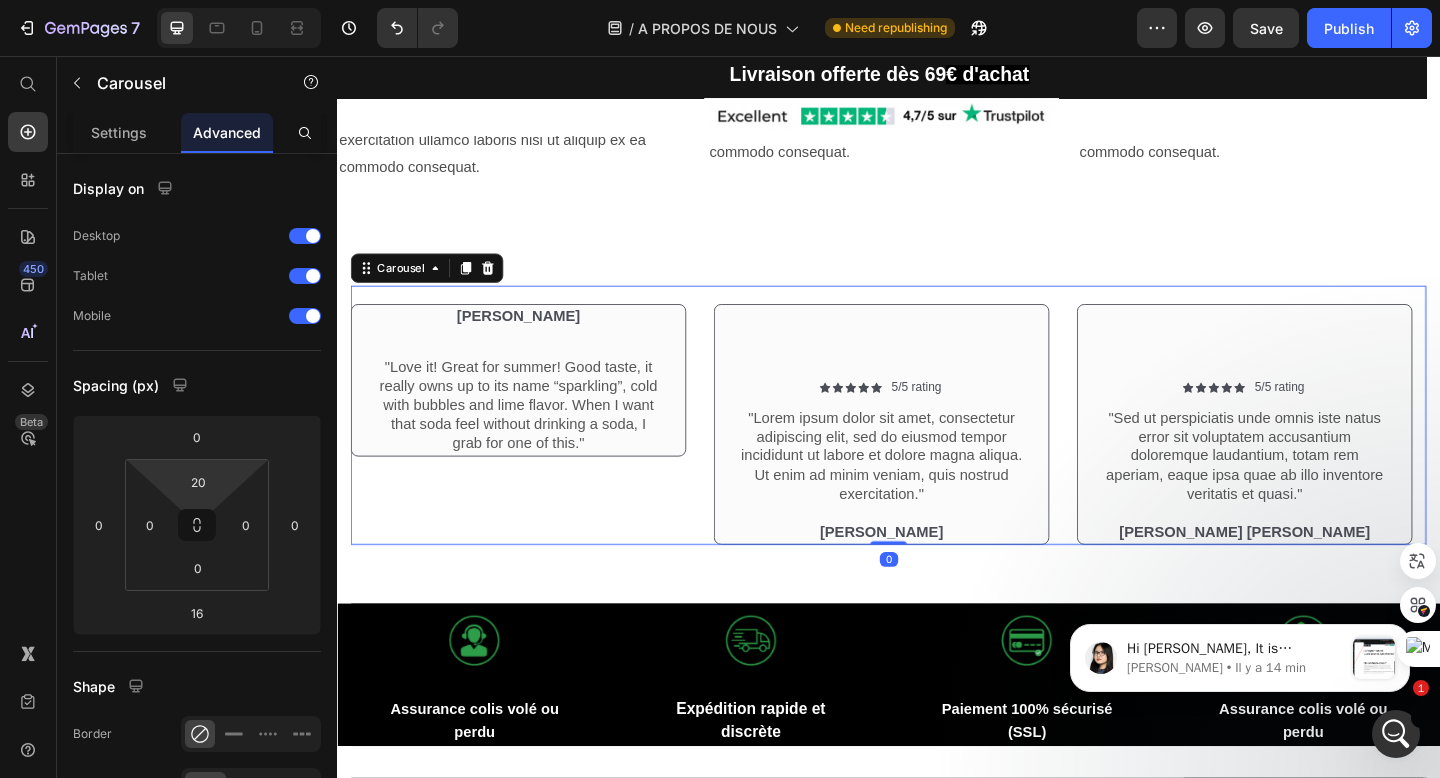 drag, startPoint x: 930, startPoint y: 626, endPoint x: 927, endPoint y: 585, distance: 41.109608 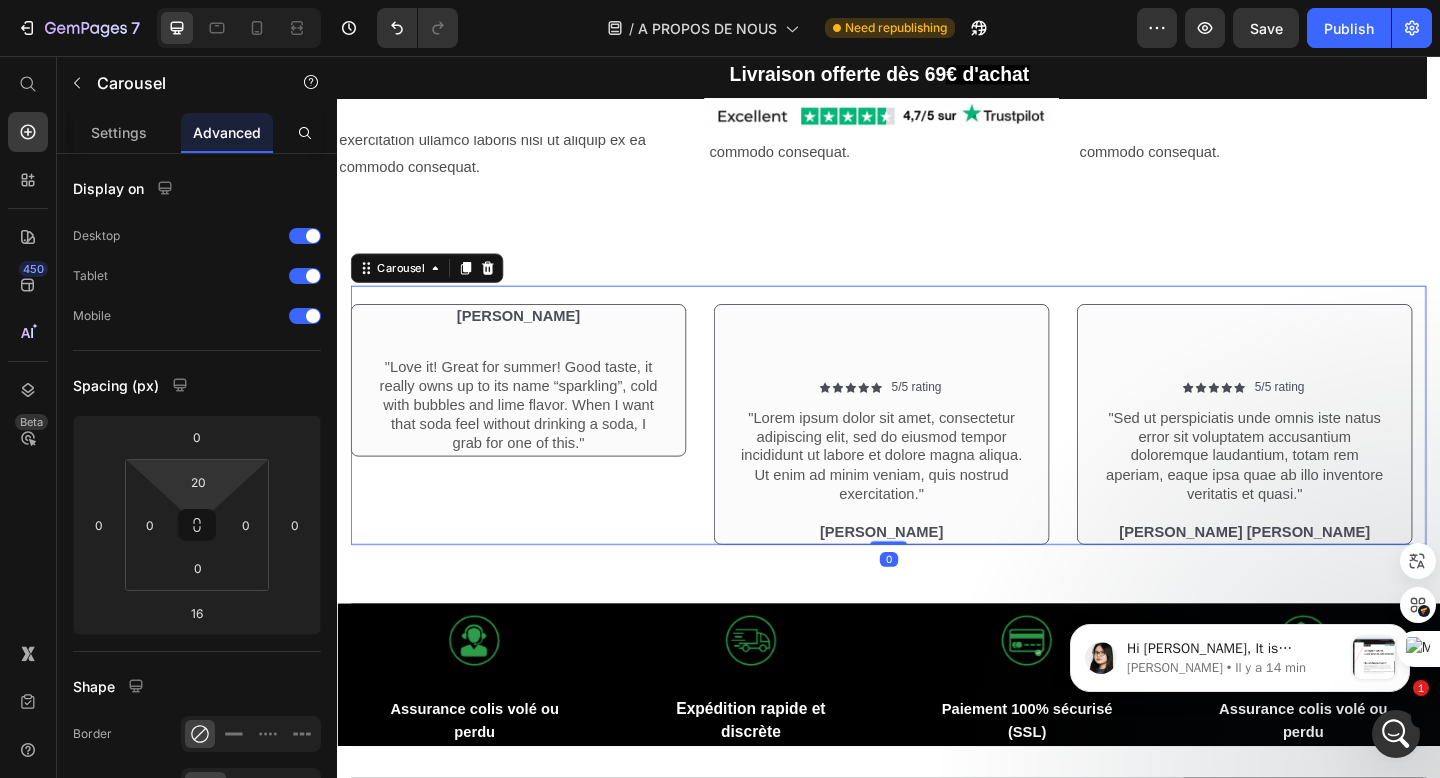 click on "Rita Carroll Text Block Row "Love it! Great for summer! Good taste, it really owns up to its name “sparkling”, cold with bubbles and lime flavor. When I want that soda feel without drinking a soda, I grab for one of this." Text Block Row Row Icon Icon Icon Icon Icon Icon List 5/5 rating Text Block Row "Lorem ipsum dolor sit amet, consectetur adipiscing elit, sed do eiusmod tempor incididunt ut labore et dolore magna aliqua. Ut enim ad minim veniam, quis nostrud exercitation." Text Block Dick Rey Text Block Row Row Icon Icon Icon Icon Icon Icon List 5/5 rating Text Block Row "Sed ut perspiciatis unde omnis iste natus error sit voluptatem accusantium doloremque laudantium, totam rem aperiam, eaque ipsa quae ab illo inventore veritatis et quasi." Text Block Emma Zalia Text Block Row Row Carousel   0" at bounding box center [937, 447] 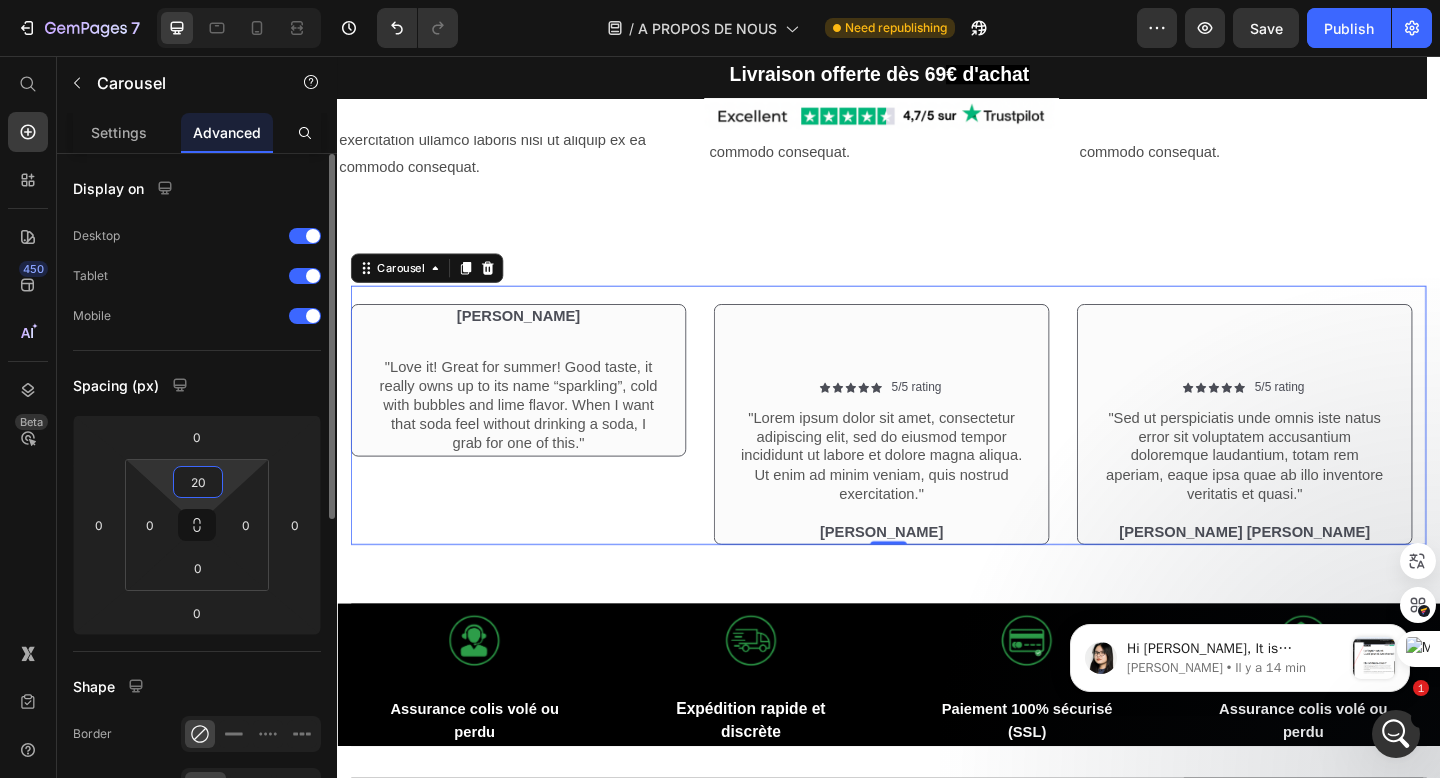 click on "20" at bounding box center (198, 482) 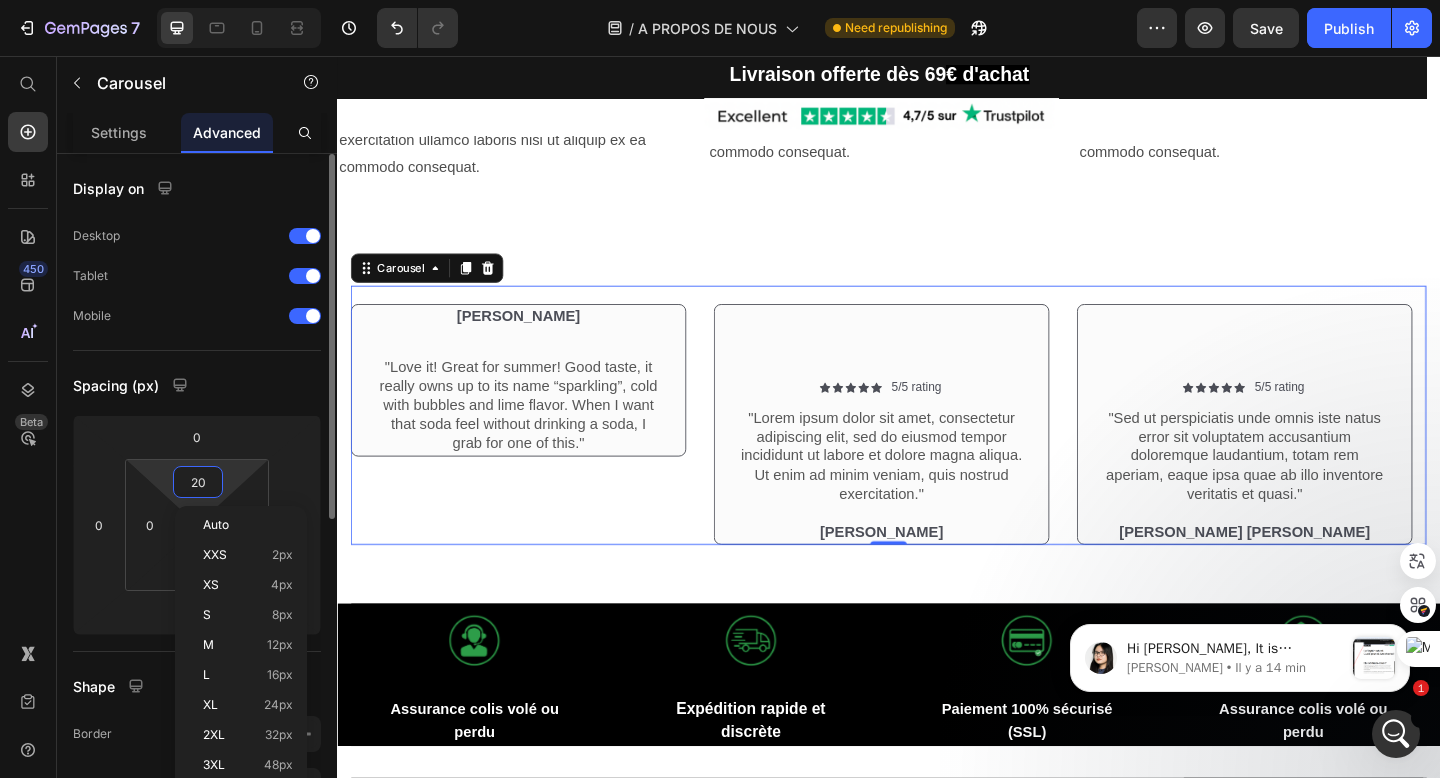 type on "2" 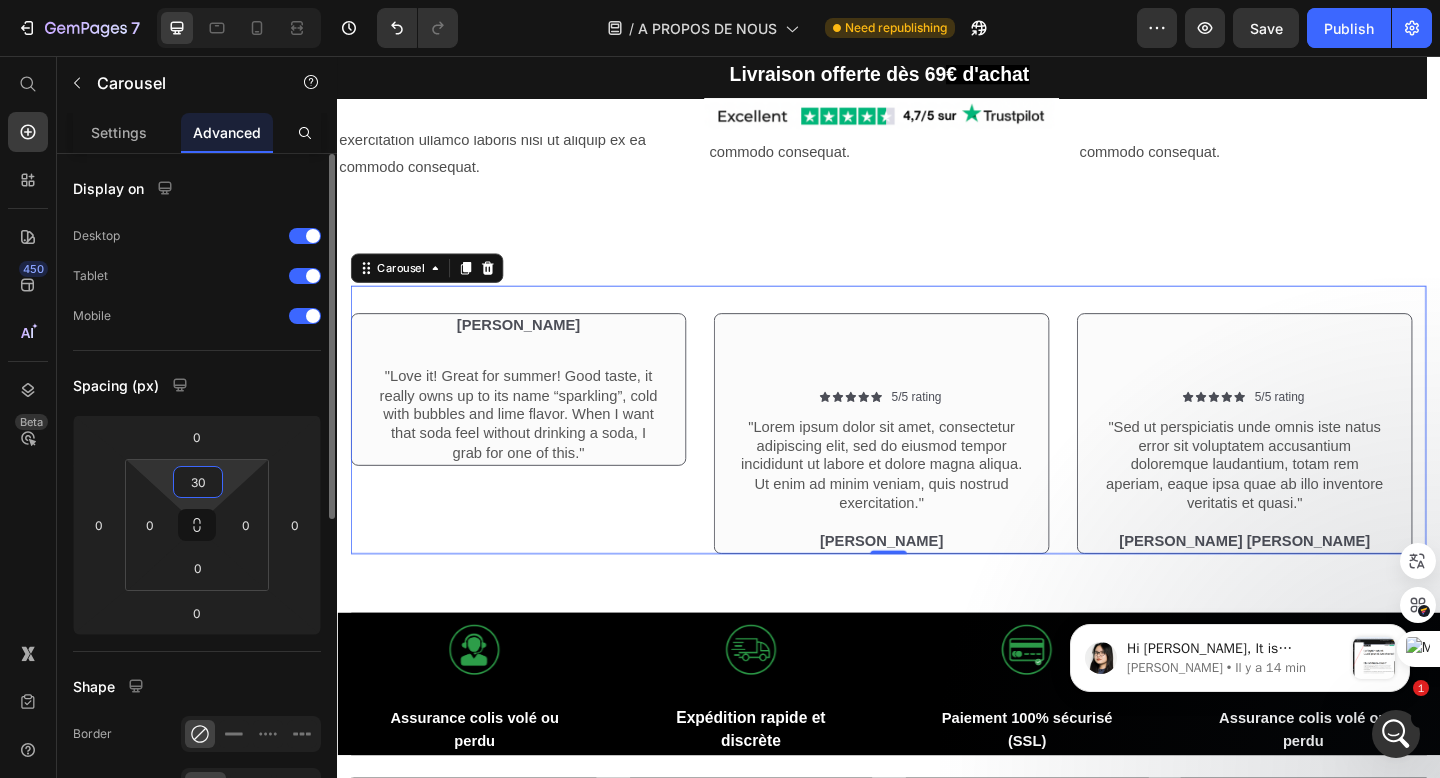 type on "3" 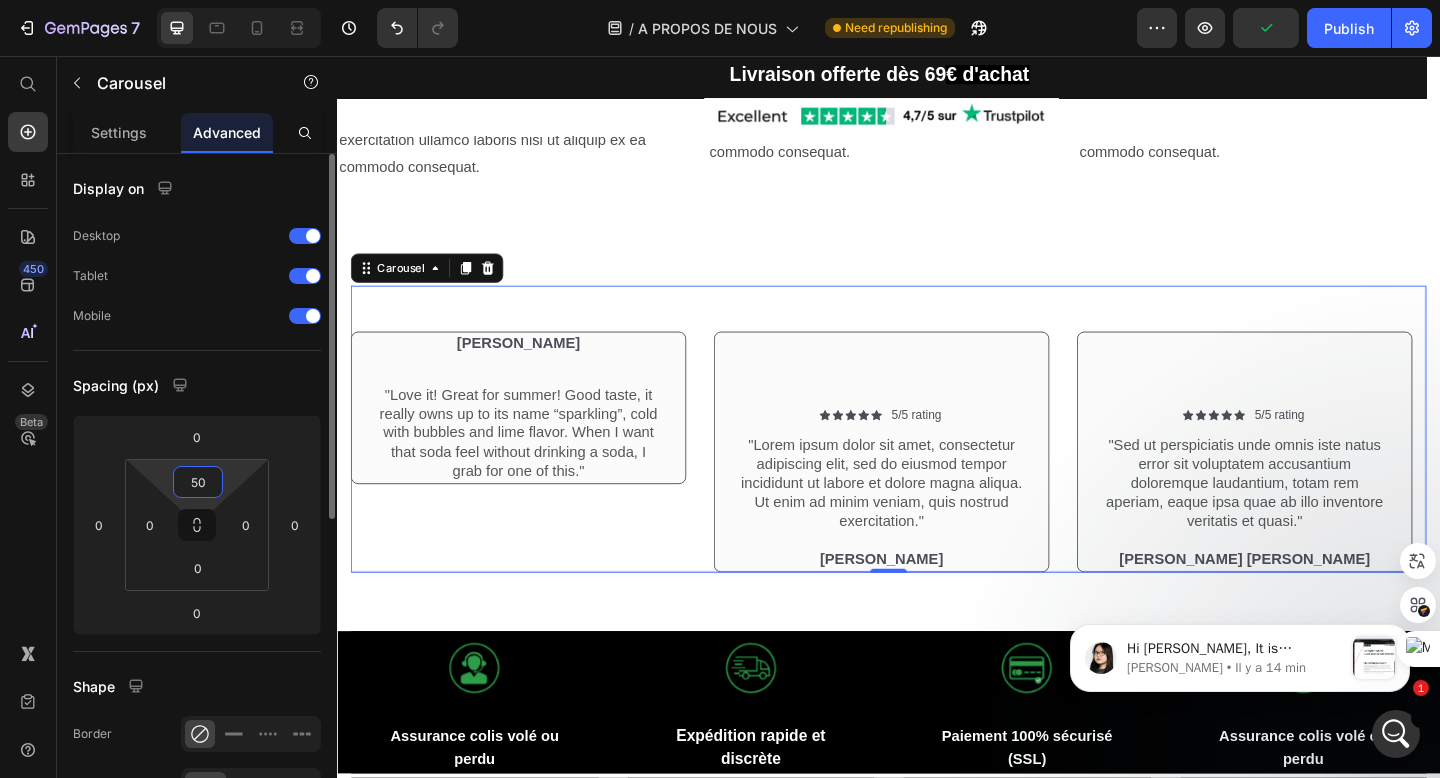 type on "5" 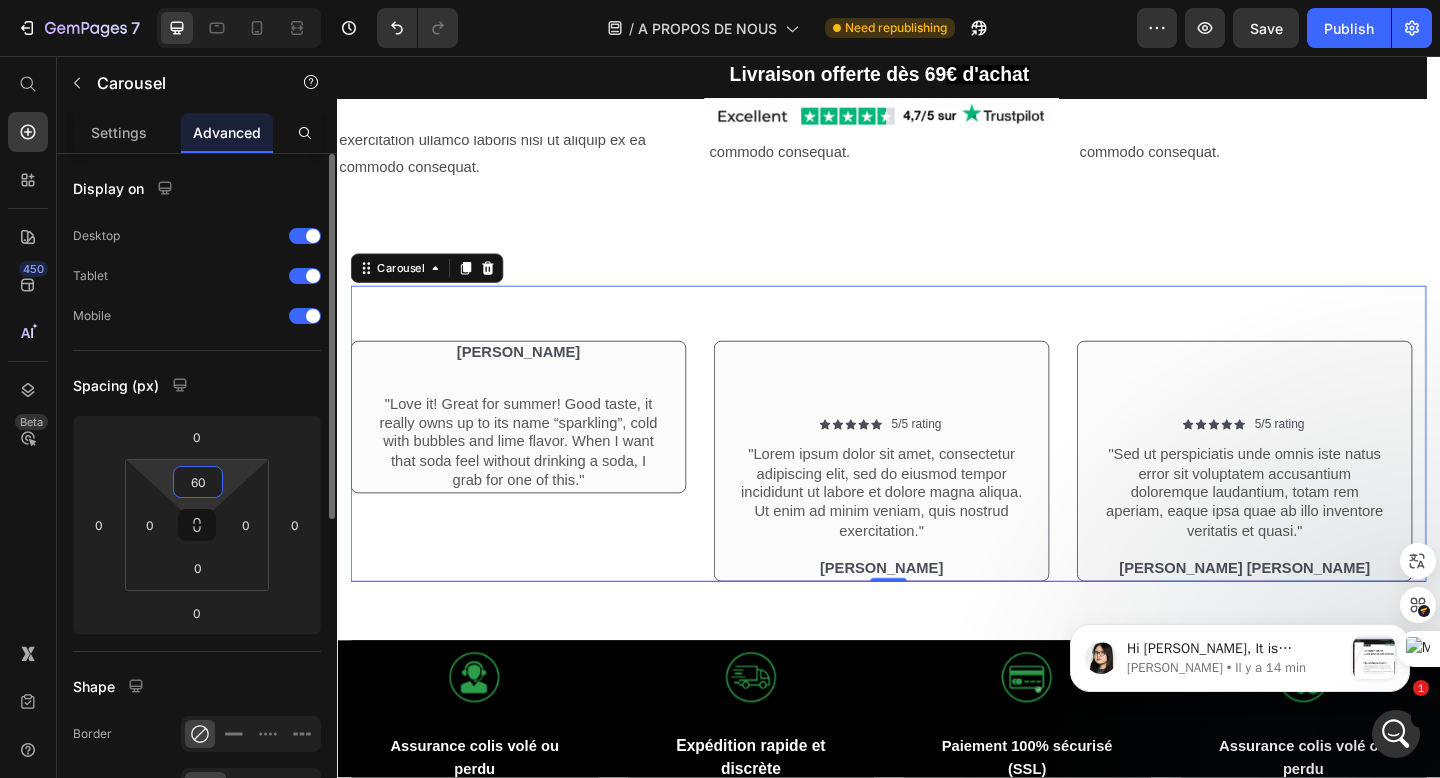 type on "6" 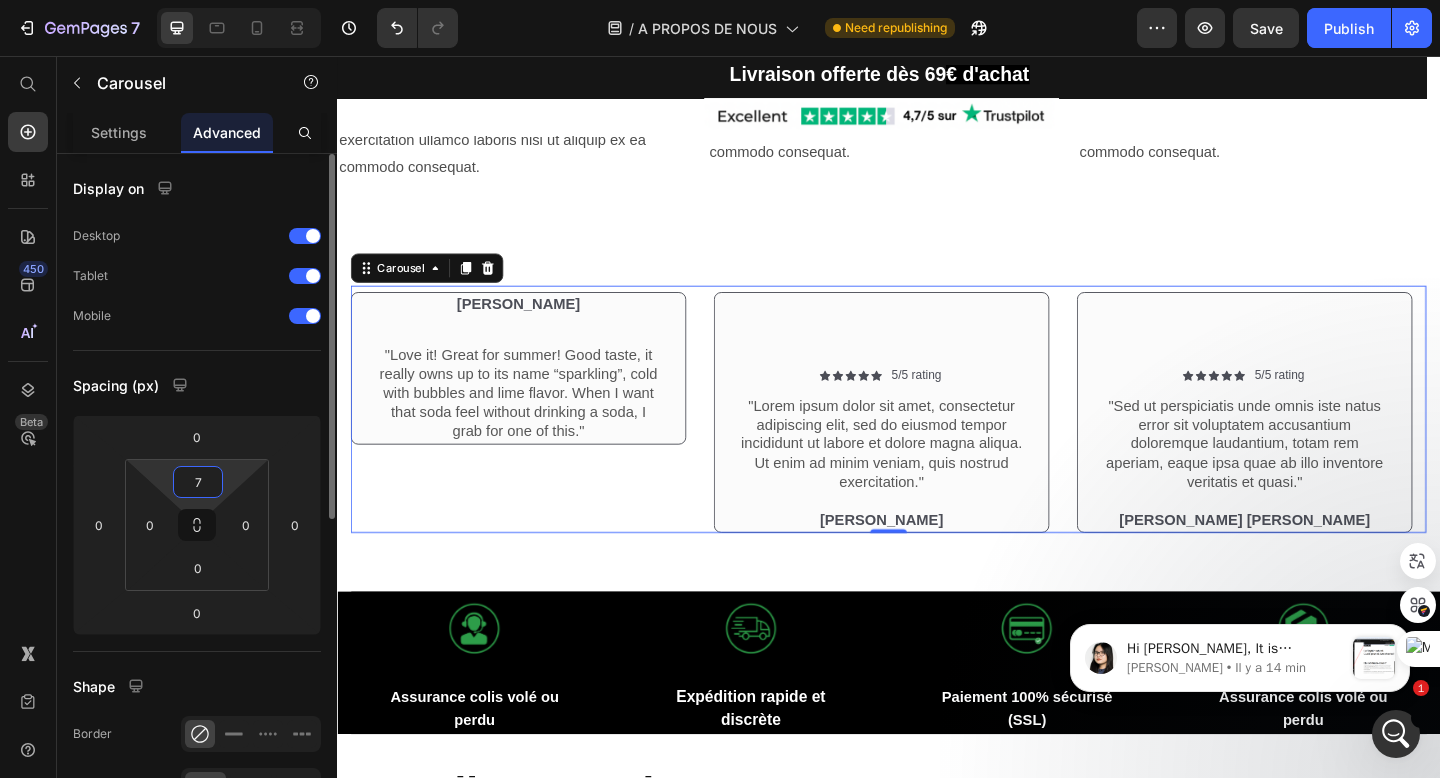 type on "70" 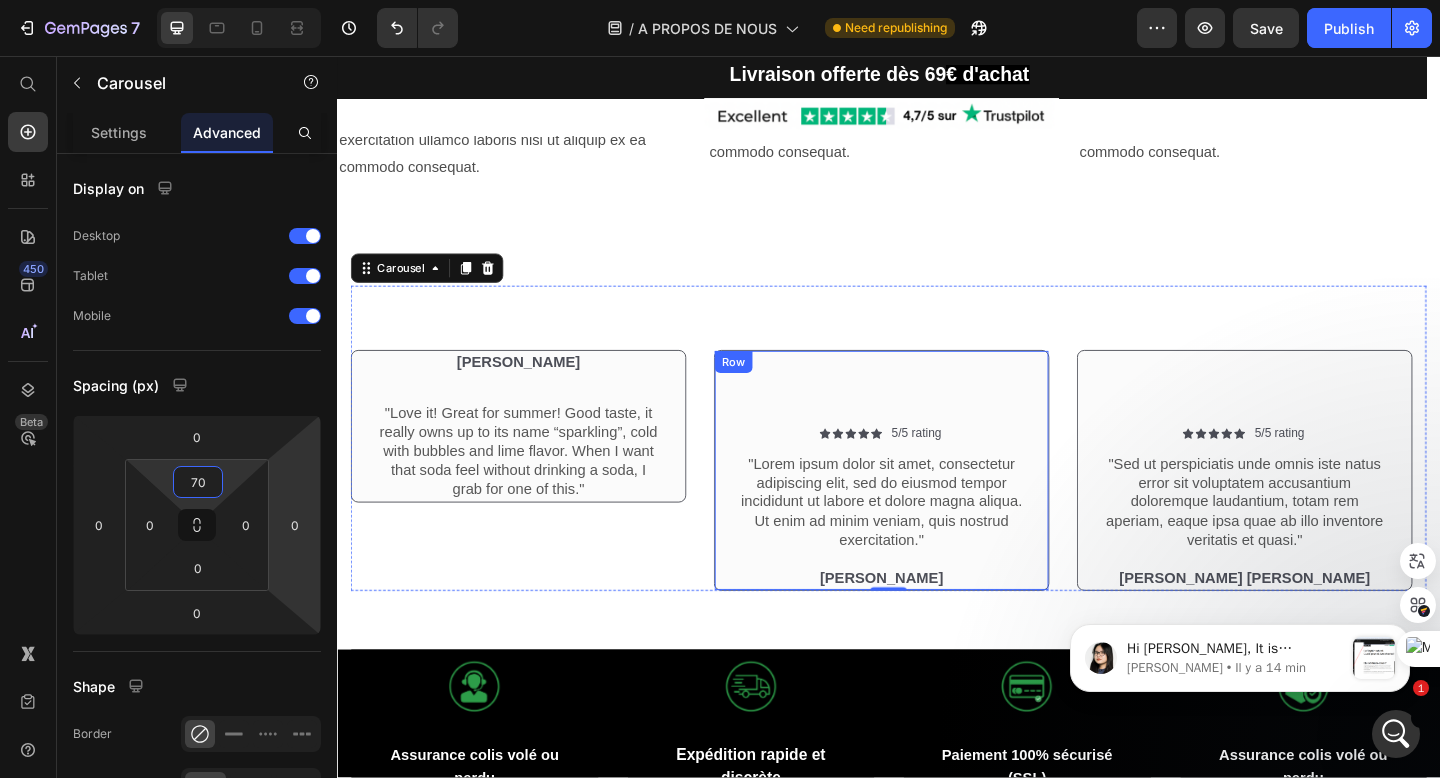 click on "Icon Icon Icon Icon Icon Icon List 5/5 rating Text Block Row "Lorem ipsum dolor sit amet, consectetur adipiscing elit, sed do eiusmod tempor incididunt ut labore et dolore magna aliqua. Ut enim ad minim veniam, quis nostrud exercitation." Text Block Dick Rey Text Block Row Row" at bounding box center (929, 507) 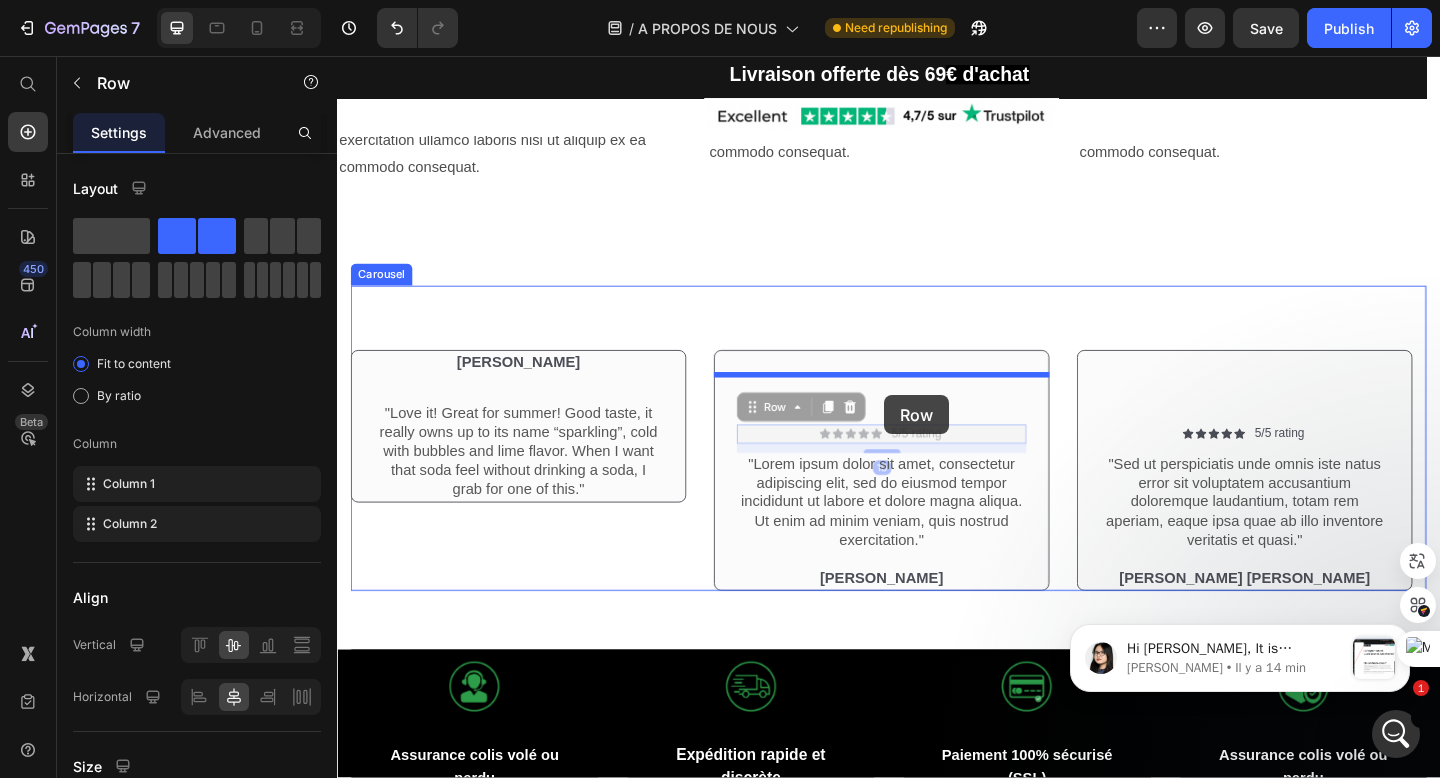 drag, startPoint x: 930, startPoint y: 496, endPoint x: 933, endPoint y: 432, distance: 64.070274 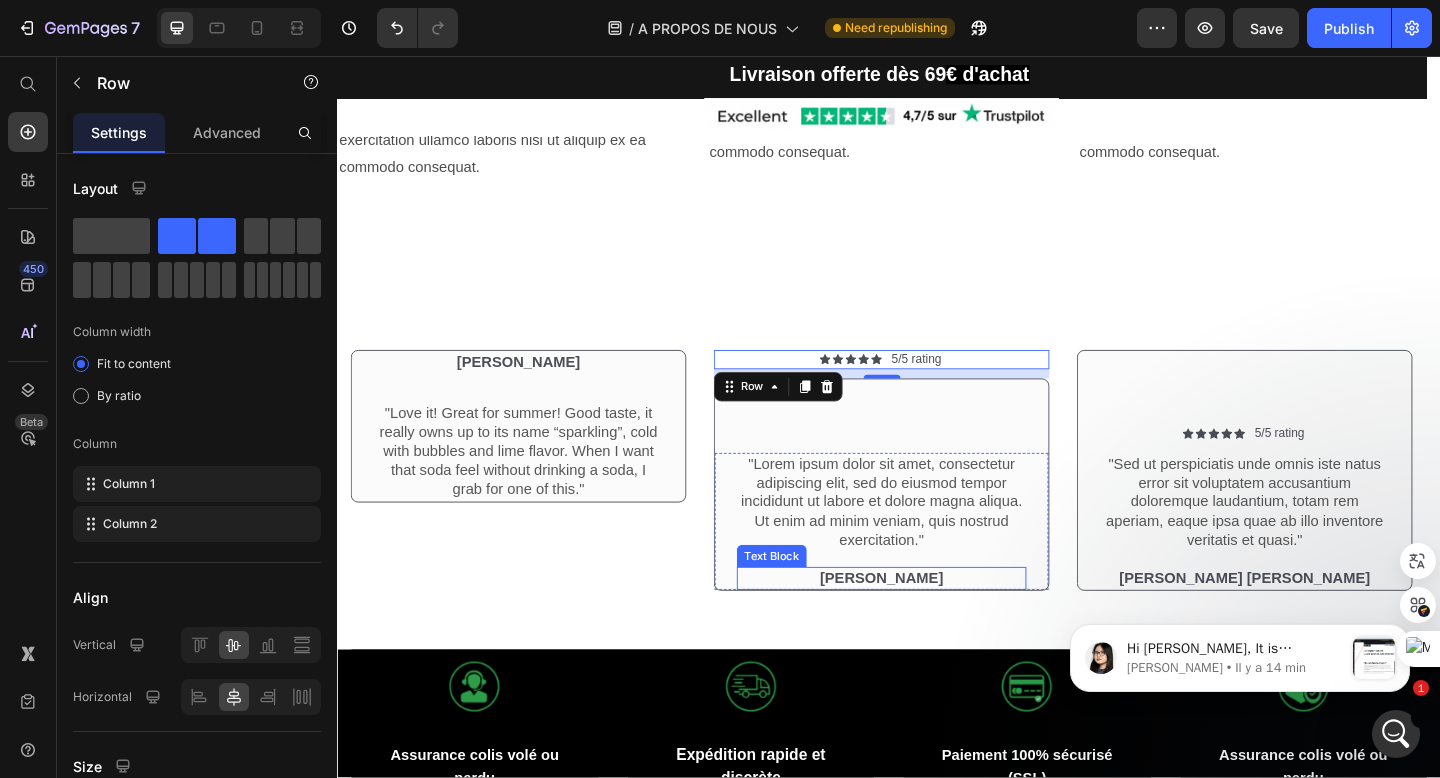 click on "[PERSON_NAME]" at bounding box center [929, 624] 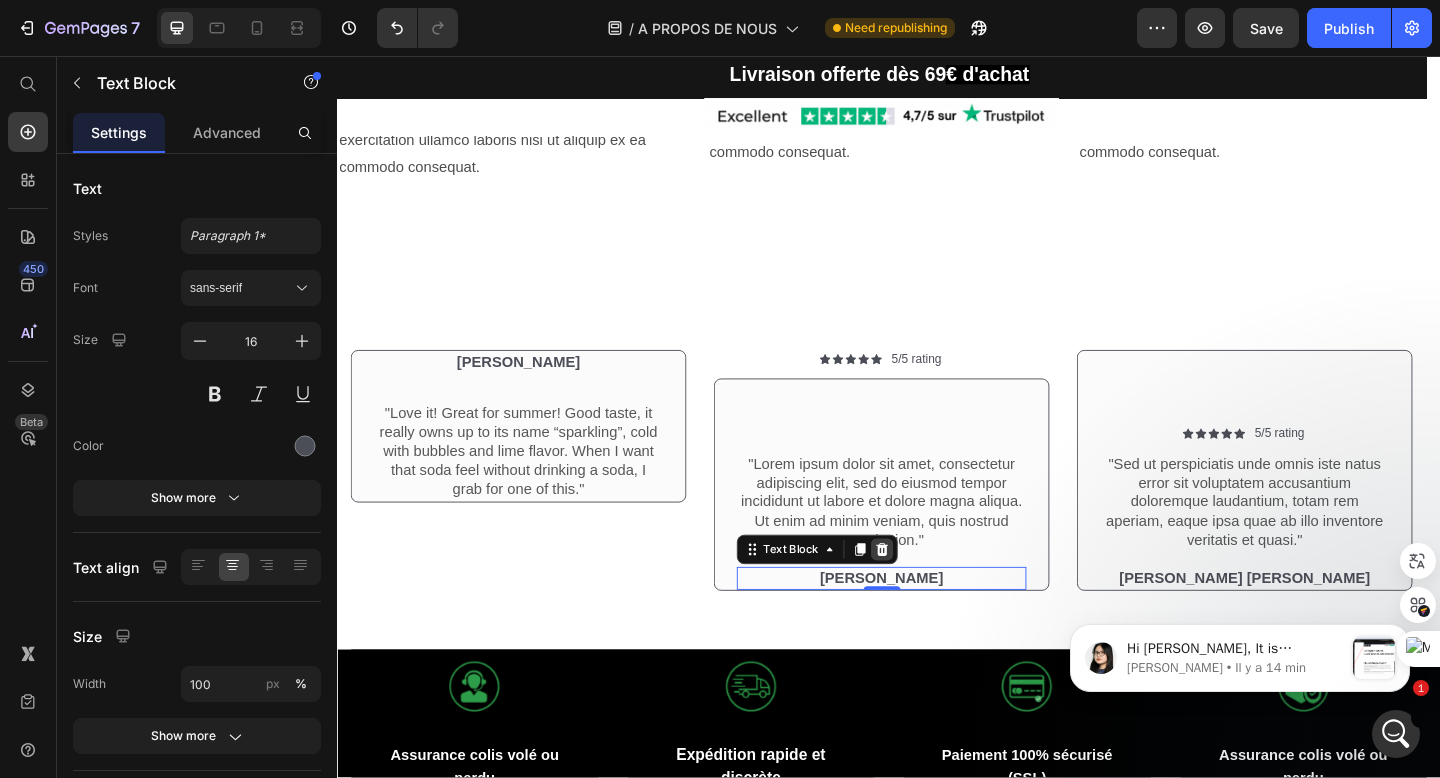 click 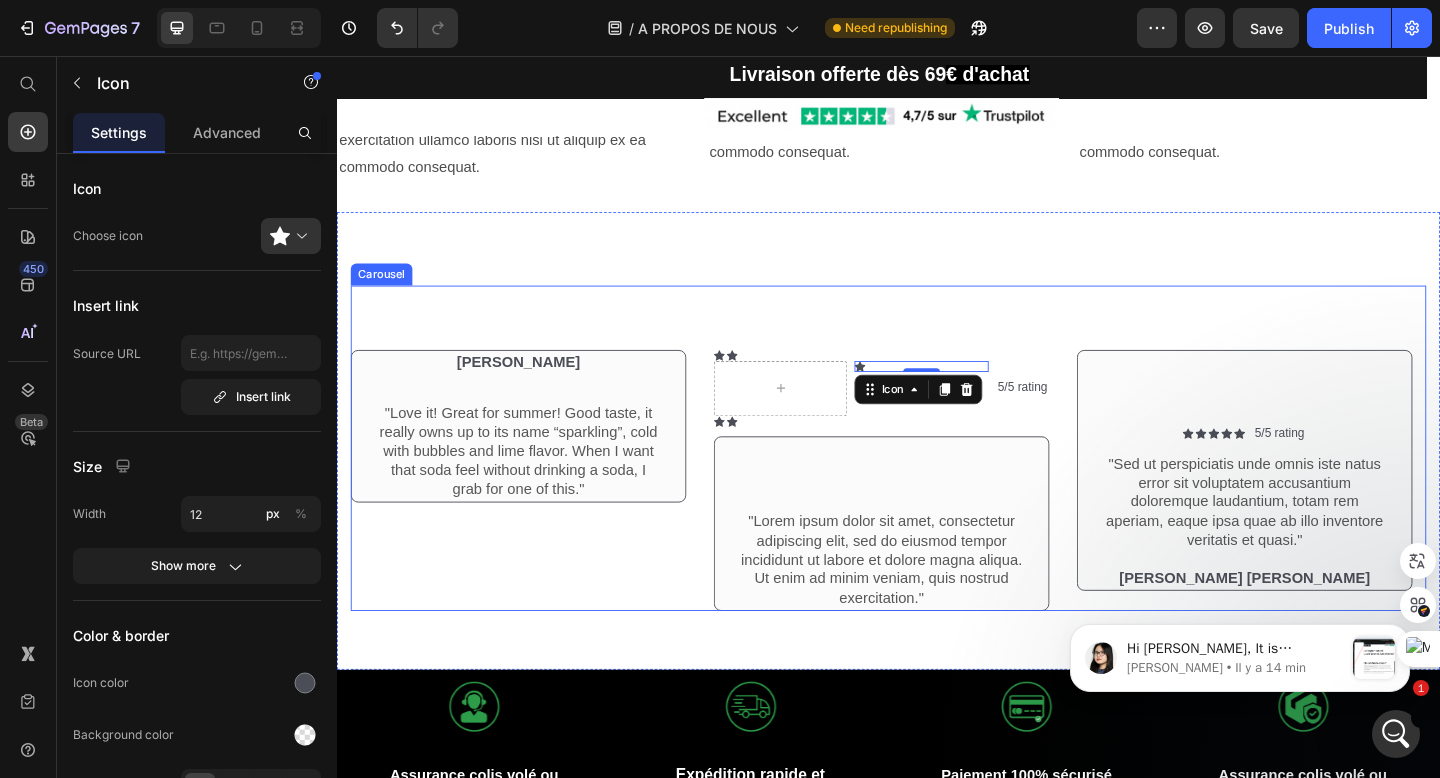 click on "Rita Carroll Text Block Row "Love it! Great for summer! Good taste, it really owns up to its name “sparkling”, cold with bubbles and lime flavor. When I want that soda feel without drinking a soda, I grab for one of this." Text Block Row Row Icon Icon
Icon   0 Row Icon Icon Icon List 5/5 rating Text Block Row "Lorem ipsum dolor sit amet, consectetur adipiscing elit, sed do eiusmod tempor incididunt ut labore et dolore magna aliqua. Ut enim ad minim veniam, quis nostrud exercitation." Text Block Row Row Icon Icon Icon Icon Icon Icon List 5/5 rating Text Block Row "Sed ut perspiciatis unde omnis iste natus error sit voluptatem accusantium doloremque laudantium, totam rem aperiam, eaque ipsa quae ab illo inventore veritatis et quasi." Text Block Emma Zalia Text Block Row Row Carousel" at bounding box center (937, 483) 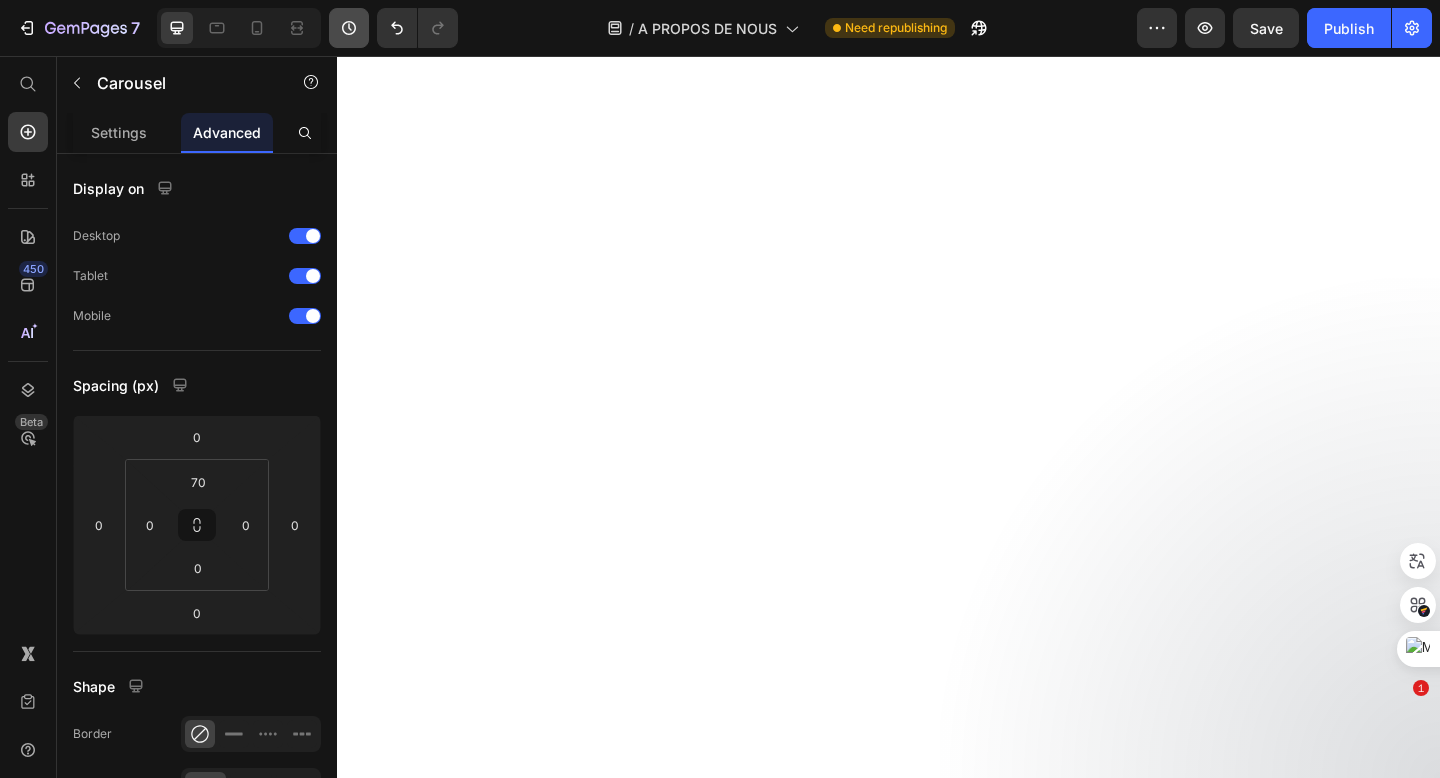 scroll, scrollTop: 0, scrollLeft: 0, axis: both 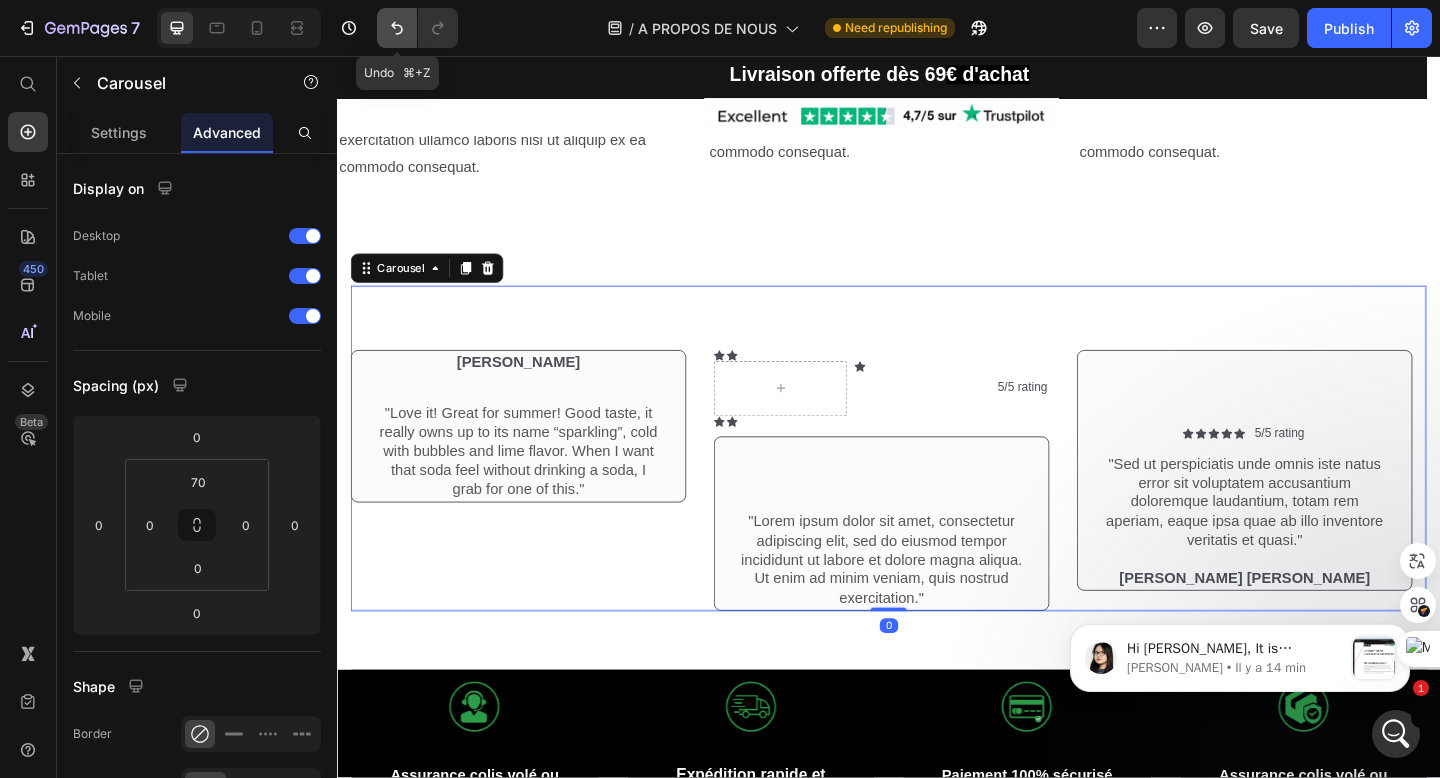 click 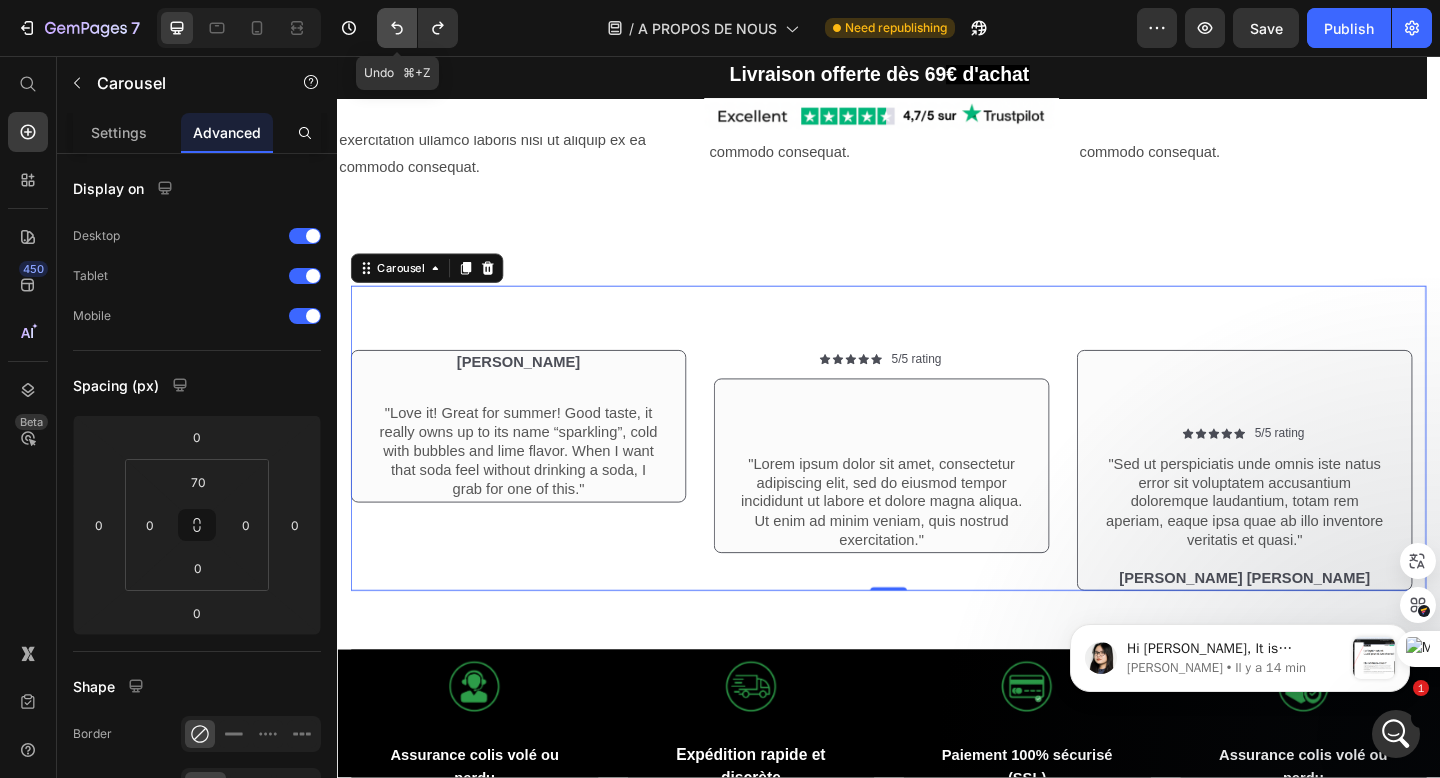 click 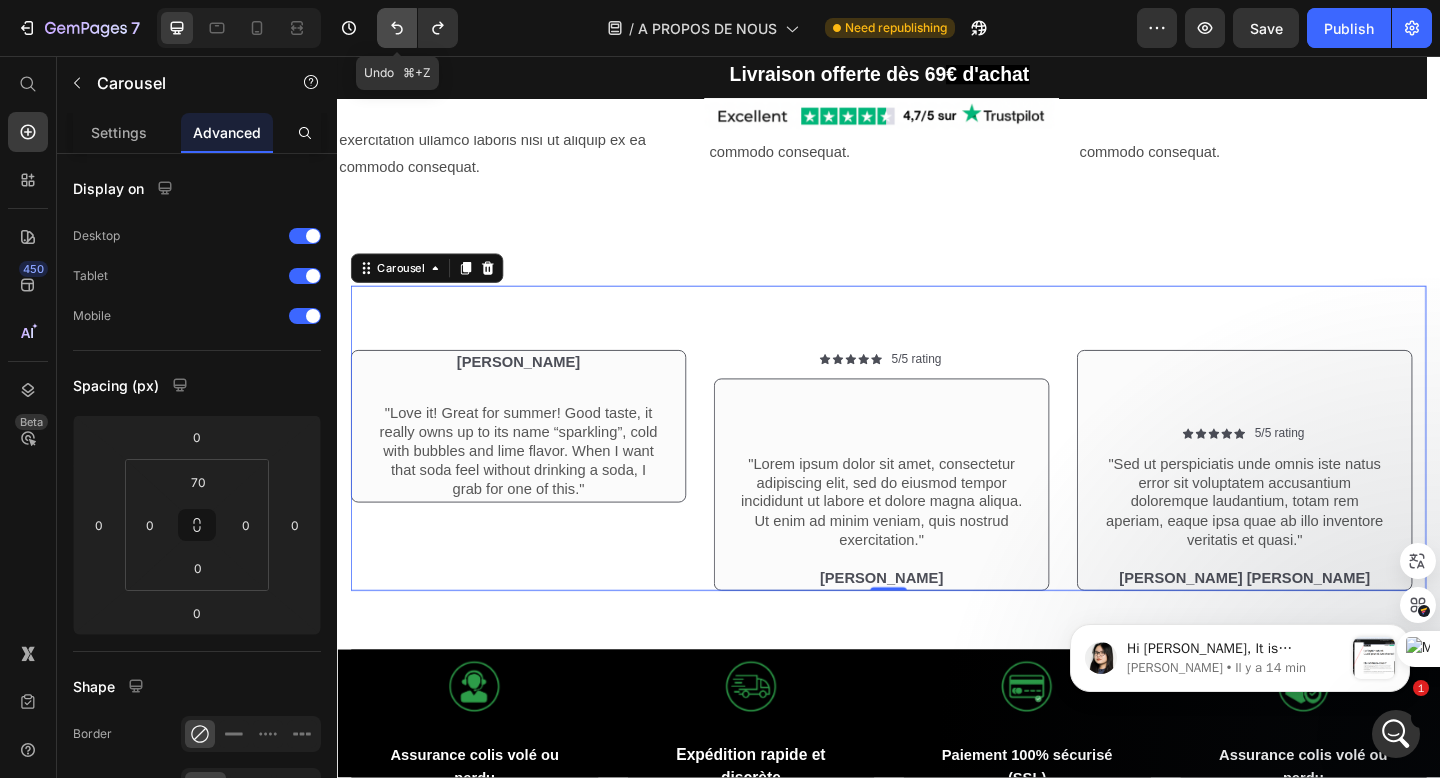 click 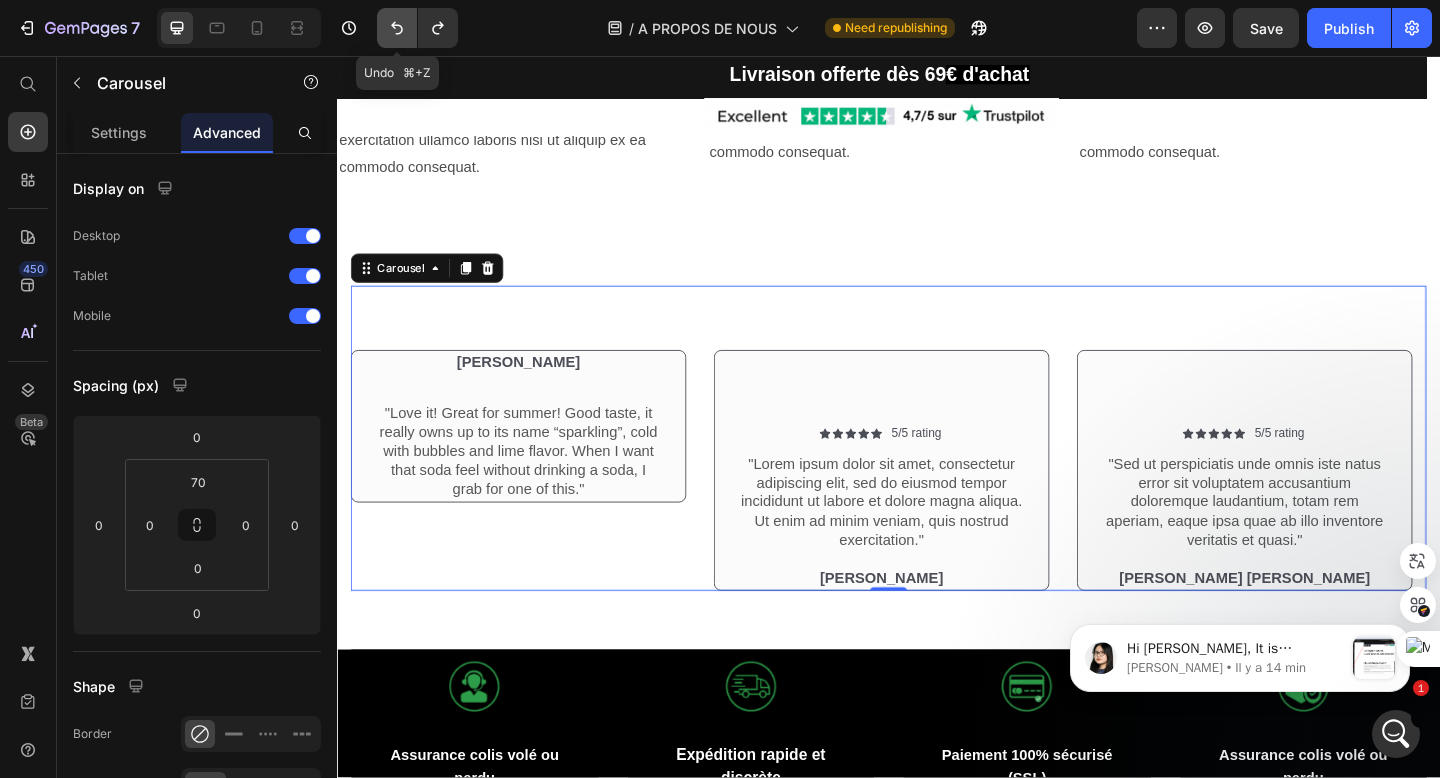 click 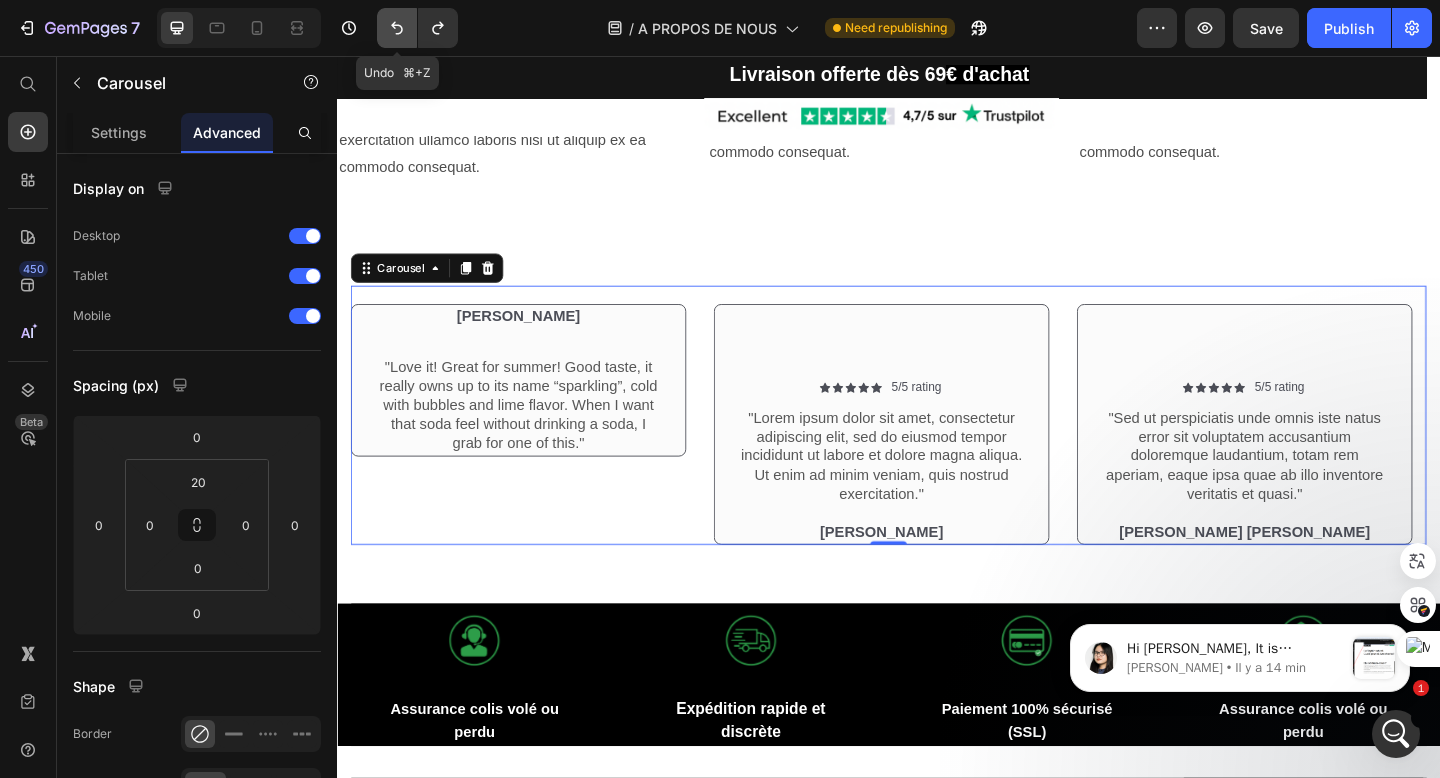 click 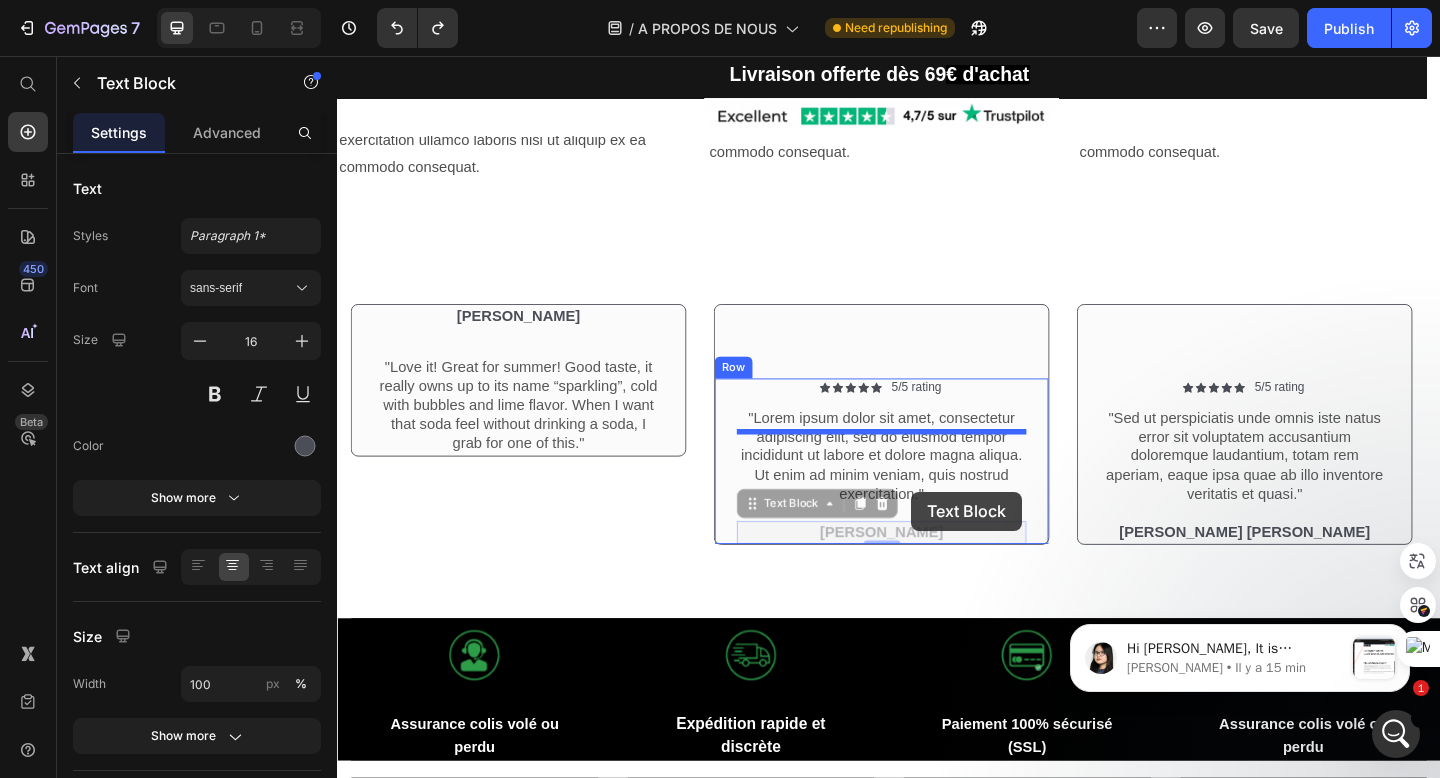 drag, startPoint x: 953, startPoint y: 594, endPoint x: 965, endPoint y: 516, distance: 78.91768 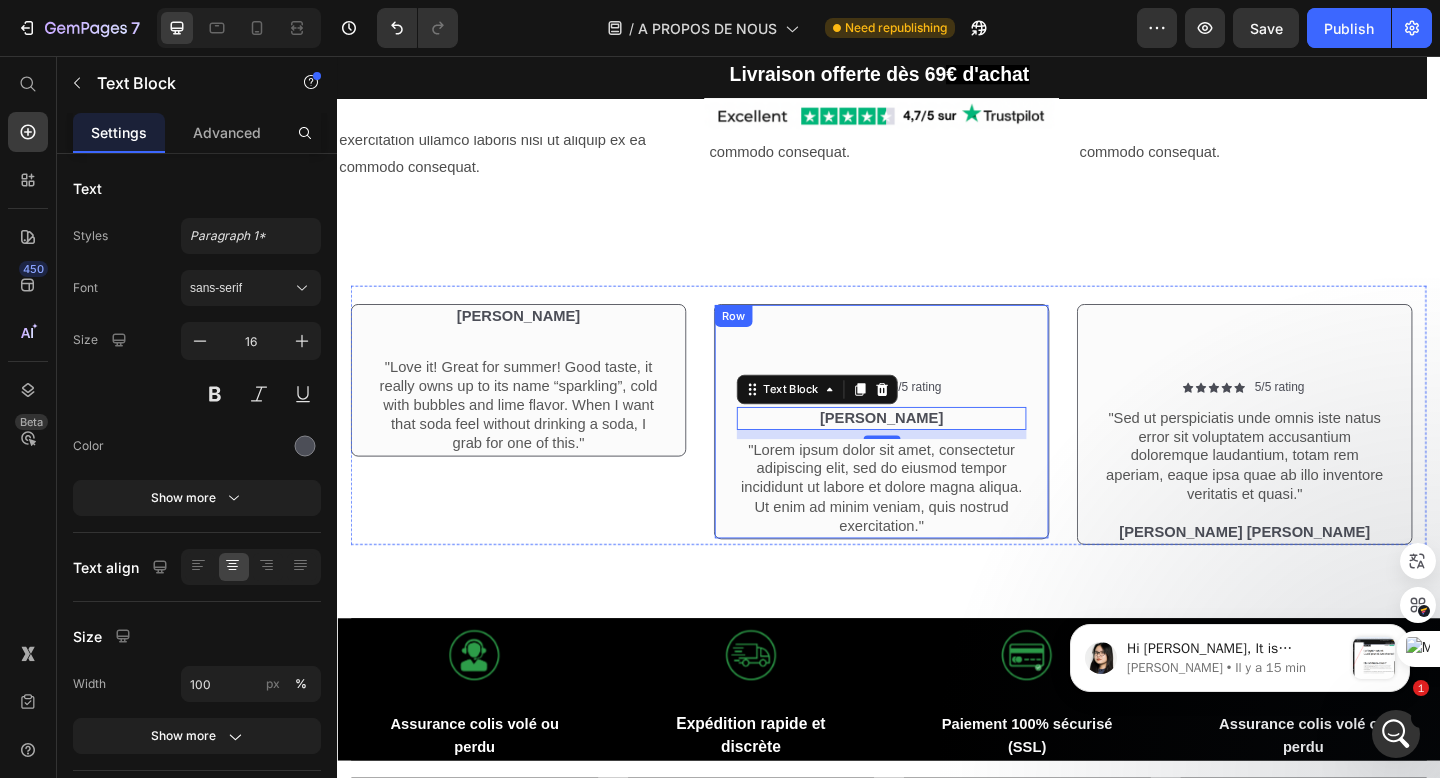 click on "[PERSON_NAME] Text Block Row "Love it! Great for summer! Good taste, it really owns up to its name “sparkling”, cold with bubbles and lime flavor. When I want that soda feel without drinking a soda, I grab for one of this." Text Block Row Row Icon Icon Icon Icon Icon Icon List 5/5 rating Text Block Row [PERSON_NAME] Text Block   0 "Lorem ipsum dolor sit amet, consectetur adipiscing elit, sed do eiusmod tempor incididunt ut labore et dolore magna aliqua. Ut enim ad minim veniam, quis nostrud exercitation." Text Block Row Row Icon Icon Icon Icon Icon Icon List 5/5 rating Text Block Row "Sed ut perspiciatis unde omnis iste natus error sit voluptatem accusantium doloremque laudantium, totam rem aperiam, eaque ipsa quae ab illo inventore veritatis et quasi." Text Block [PERSON_NAME] [PERSON_NAME] Text Block Row Row Carousel" at bounding box center [937, 447] 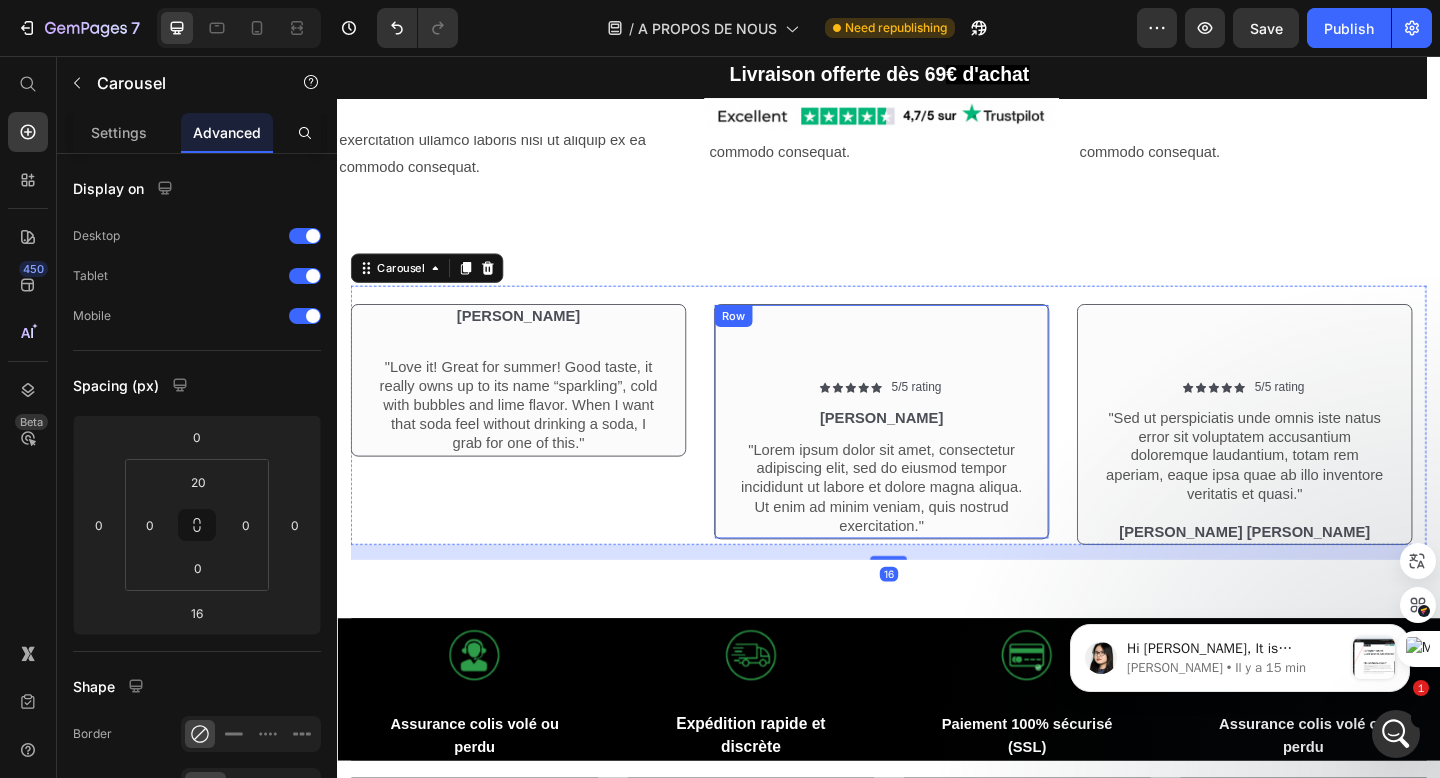 click on "Icon Icon Icon Icon Icon Icon List 5/5 rating Text Block Row [PERSON_NAME] Text Block "Lorem ipsum dolor sit amet, consectetur adipiscing elit, sed do eiusmod tempor incididunt ut labore et dolore magna aliqua. Ut enim ad minim veniam, quis nostrud exercitation." Text Block Row Row" at bounding box center (929, 454) 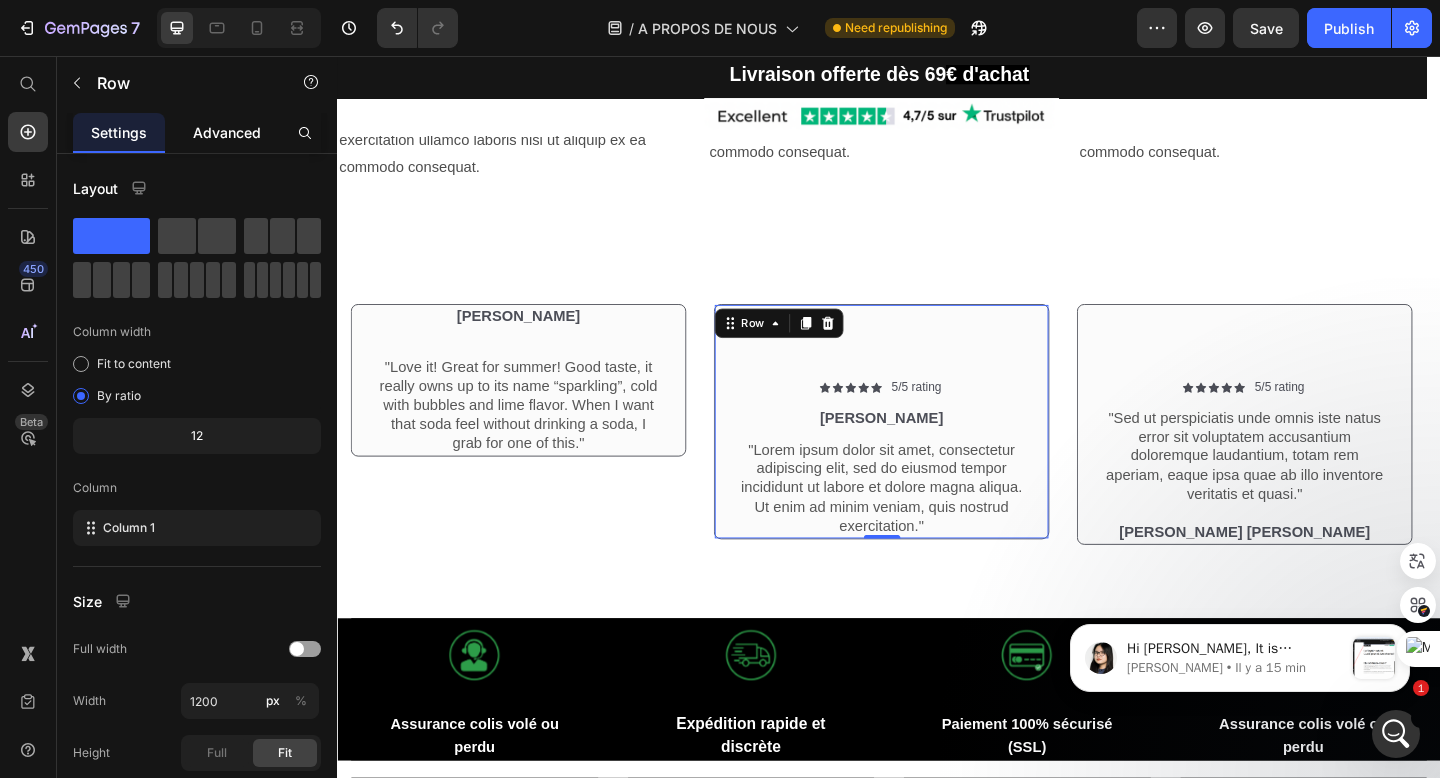 click on "Advanced" at bounding box center [227, 132] 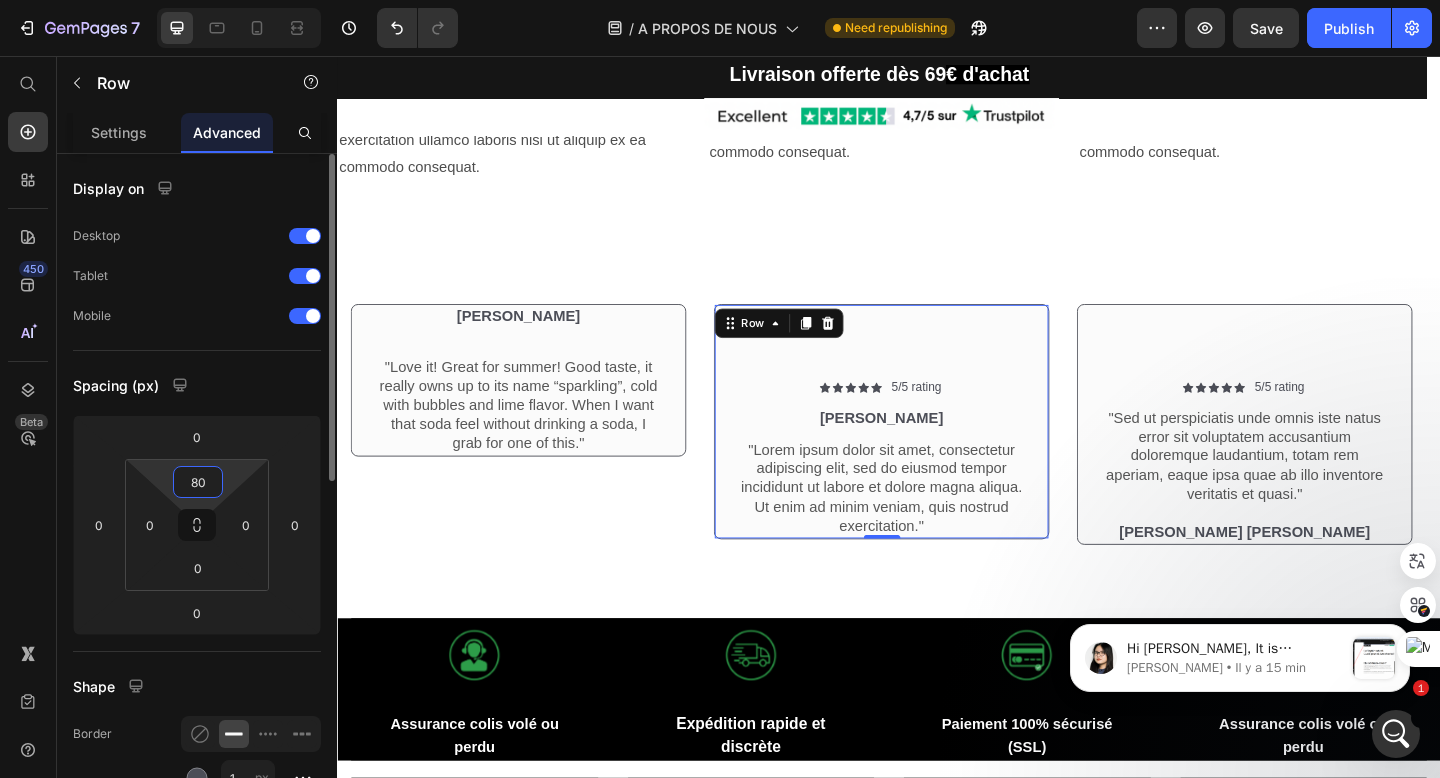 click on "80" at bounding box center (198, 482) 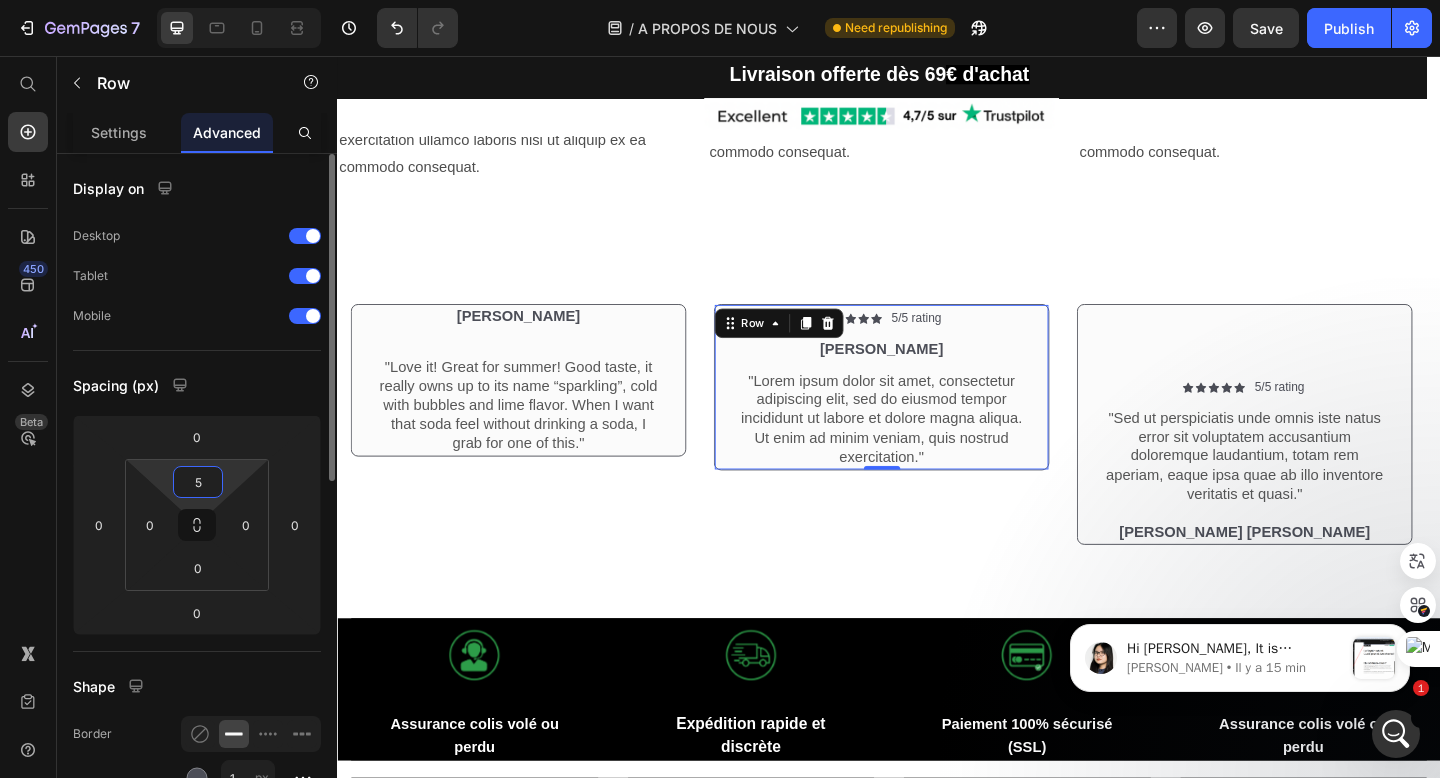 type on "50" 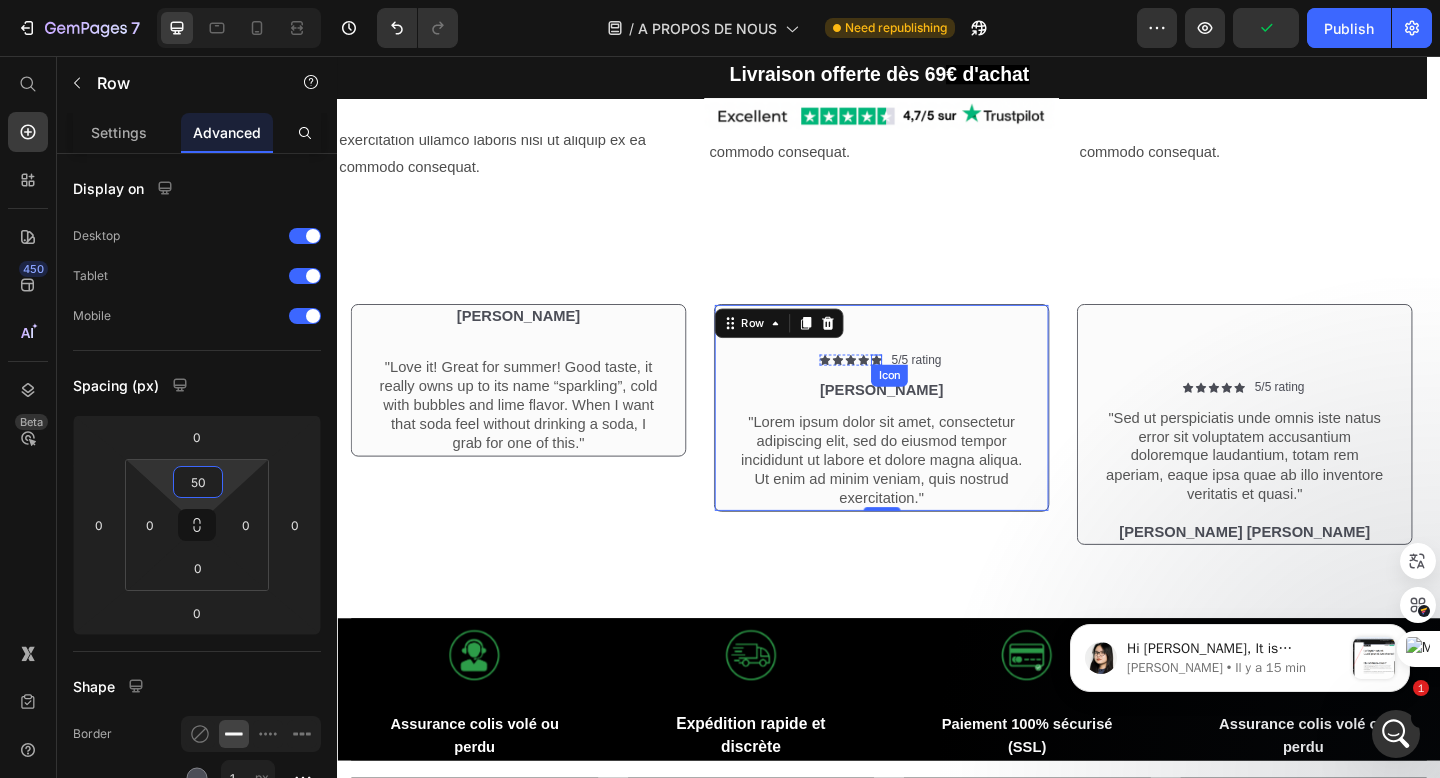 click 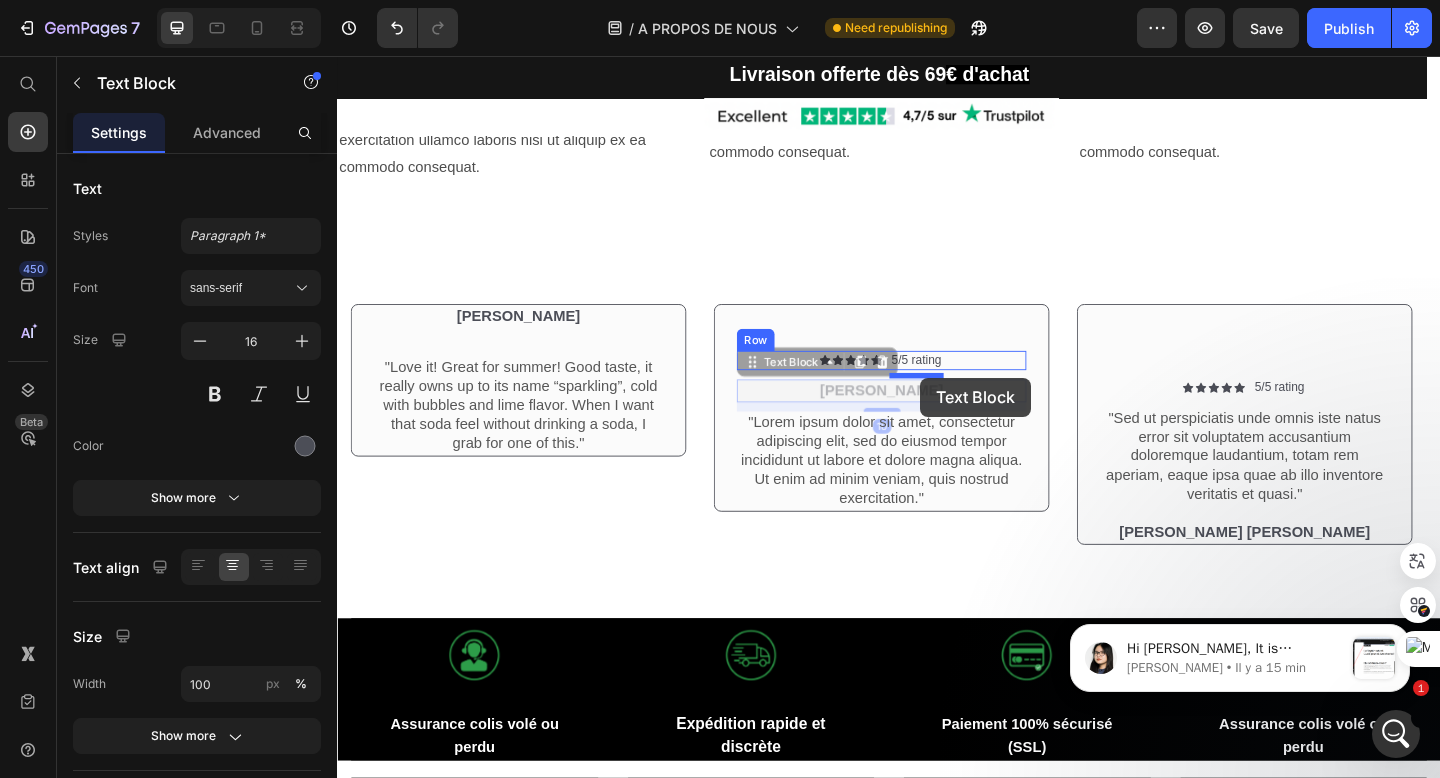 drag, startPoint x: 974, startPoint y: 447, endPoint x: 971, endPoint y: 406, distance: 41.109608 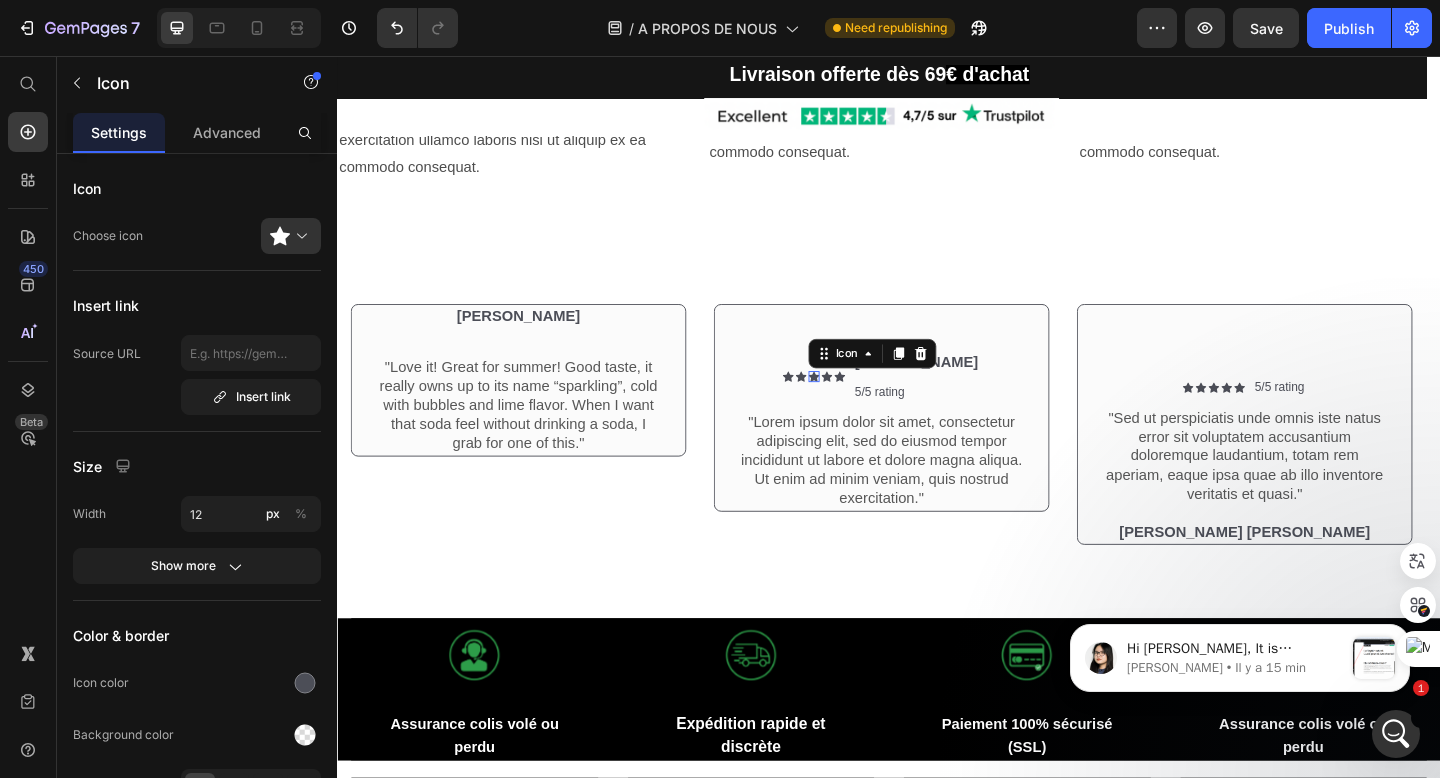 click on "Icon   0" at bounding box center (856, 405) 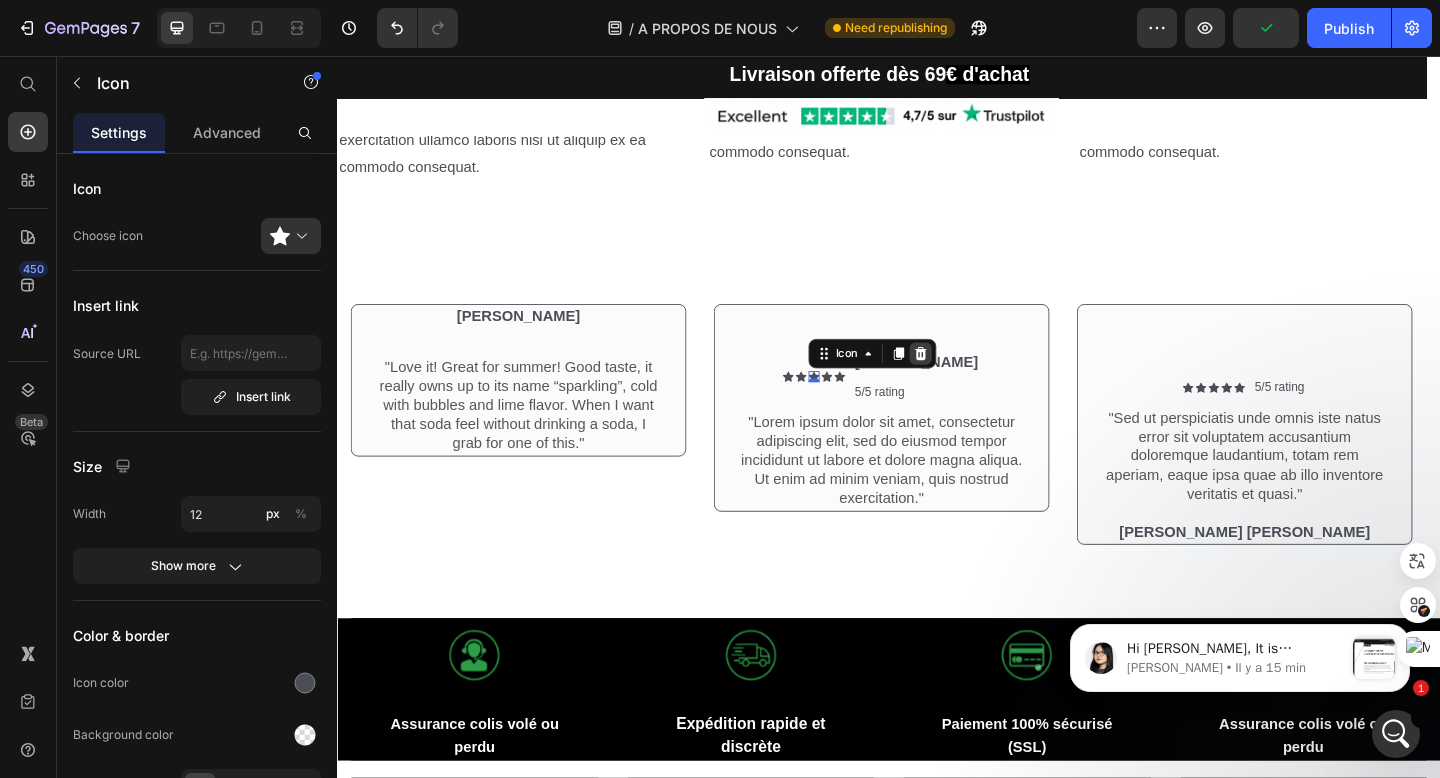 click 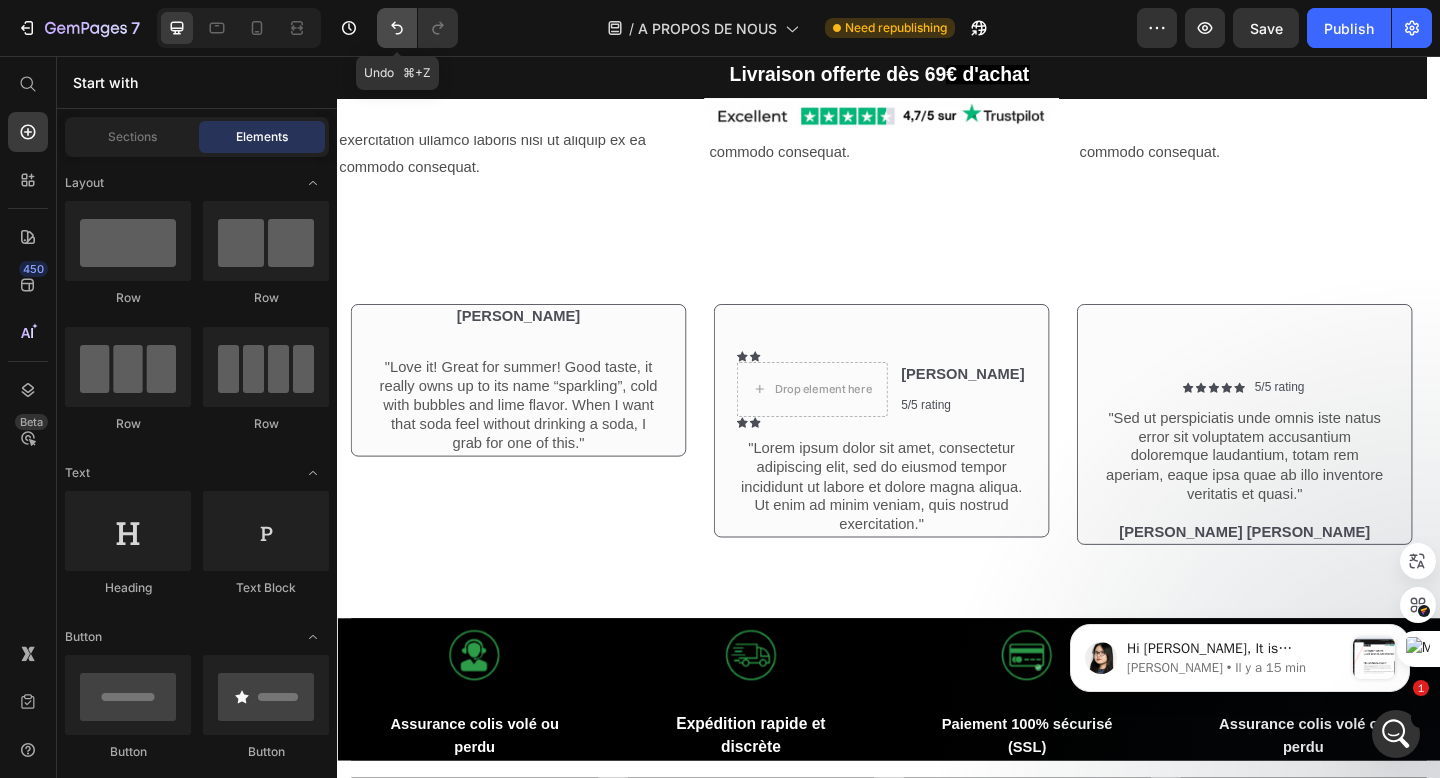 click 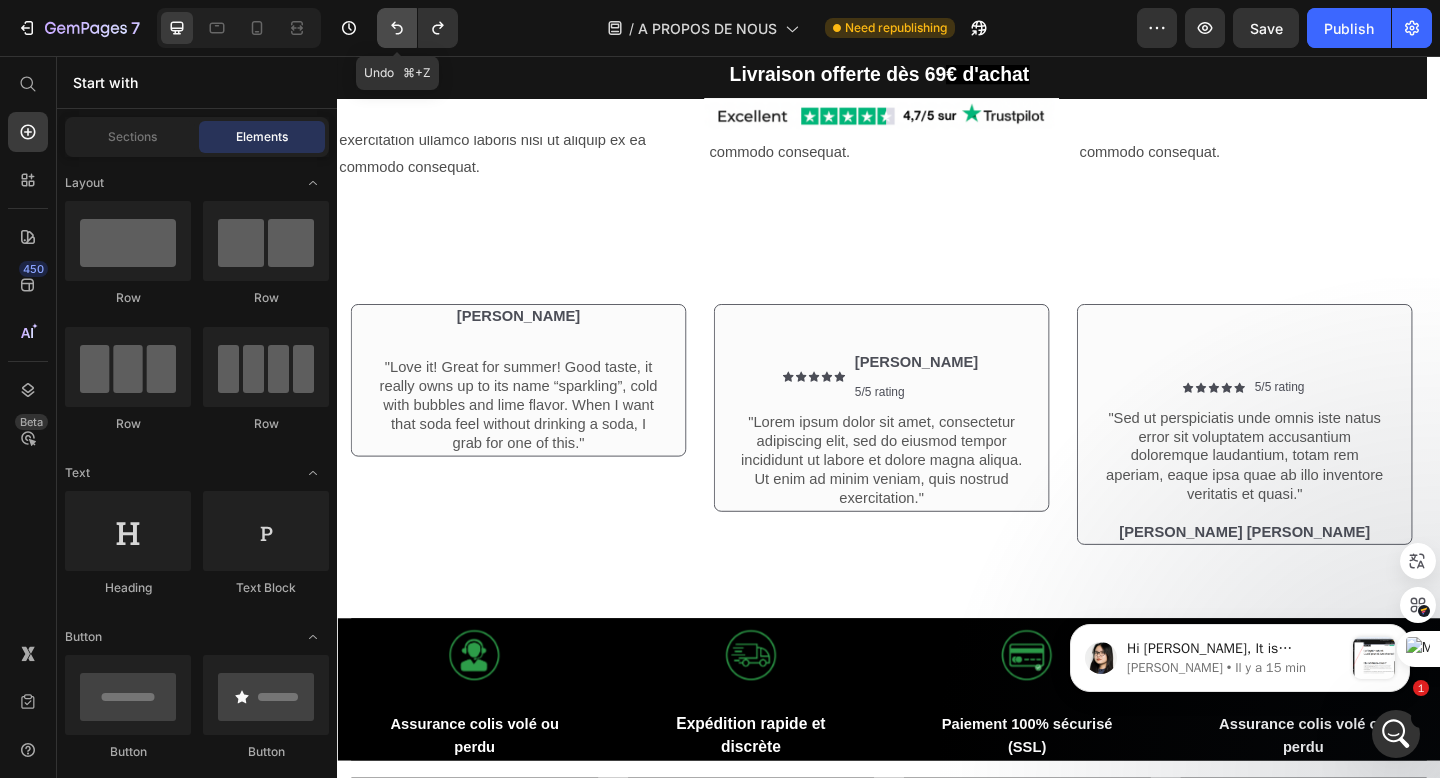 click 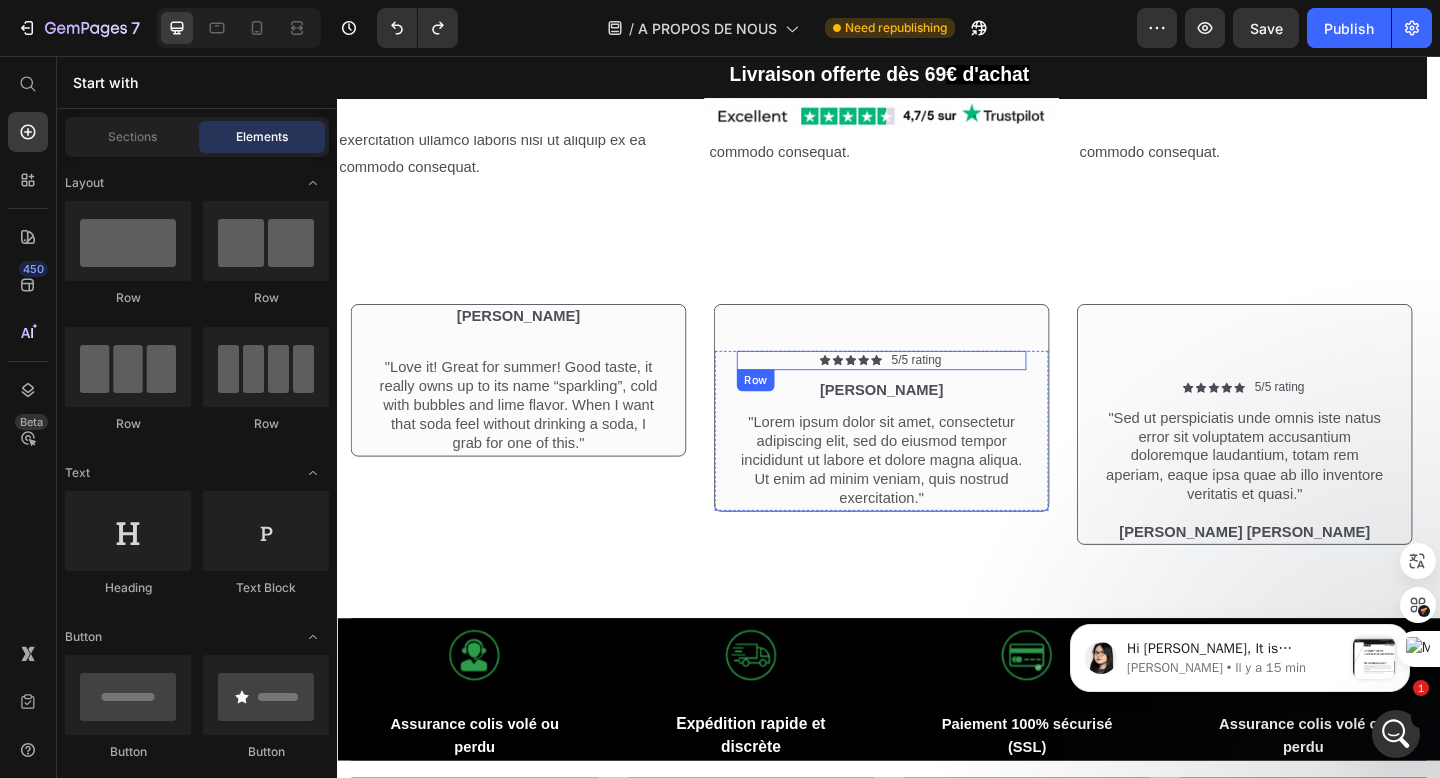 click on "Icon Icon Icon Icon Icon Icon List 5/5 rating Text Block Row [PERSON_NAME] Text Block "Lorem ipsum dolor sit amet, consectetur adipiscing elit, sed do eiusmod tempor incididunt ut labore et dolore magna aliqua. Ut enim ad minim veniam, quis nostrud exercitation." Text Block Row Row" at bounding box center (929, 439) 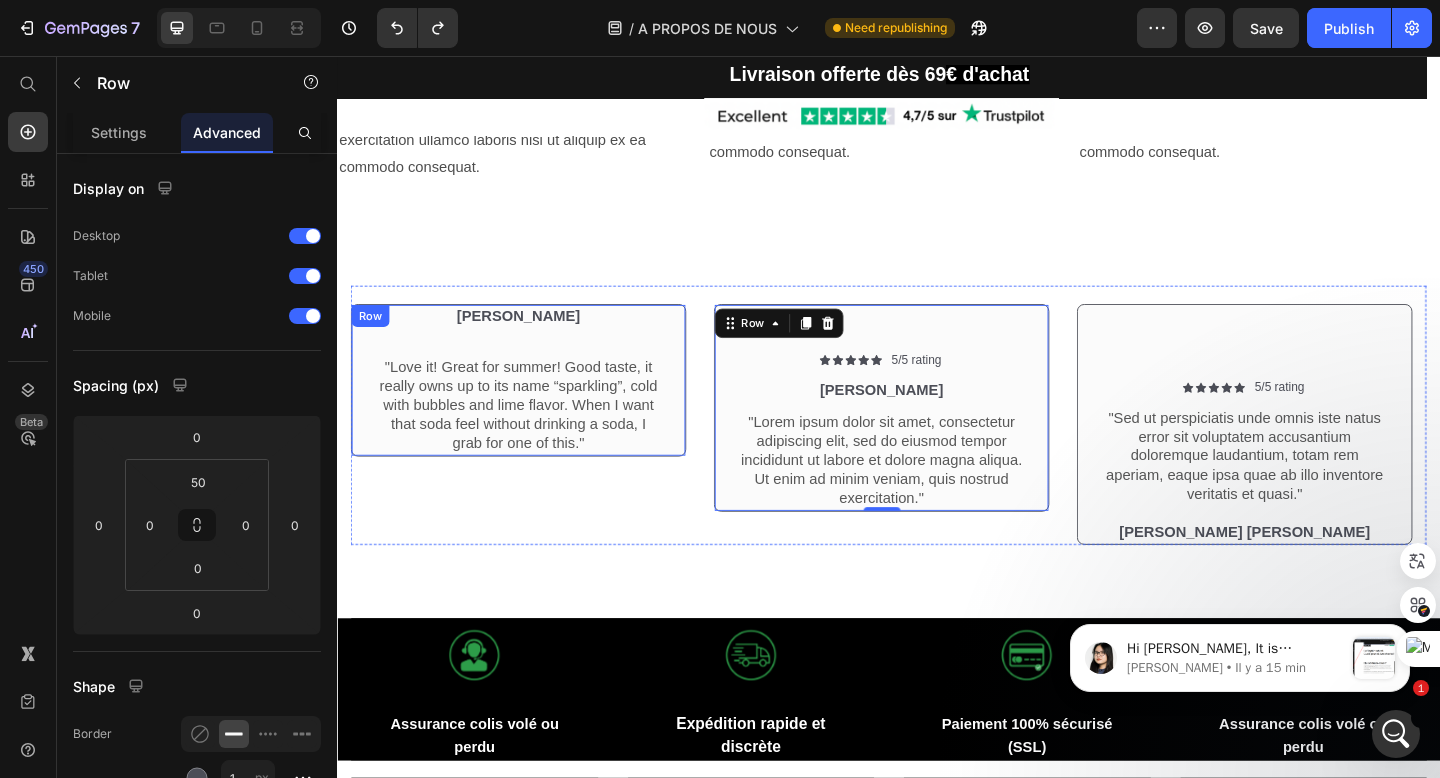 click on "[PERSON_NAME] Text Block Row "Love it! Great for summer! Good taste, it really owns up to its name “sparkling”, cold with bubbles and lime flavor. When I want that soda feel without drinking a soda, I grab for one of this." Text Block Row" at bounding box center [534, 409] 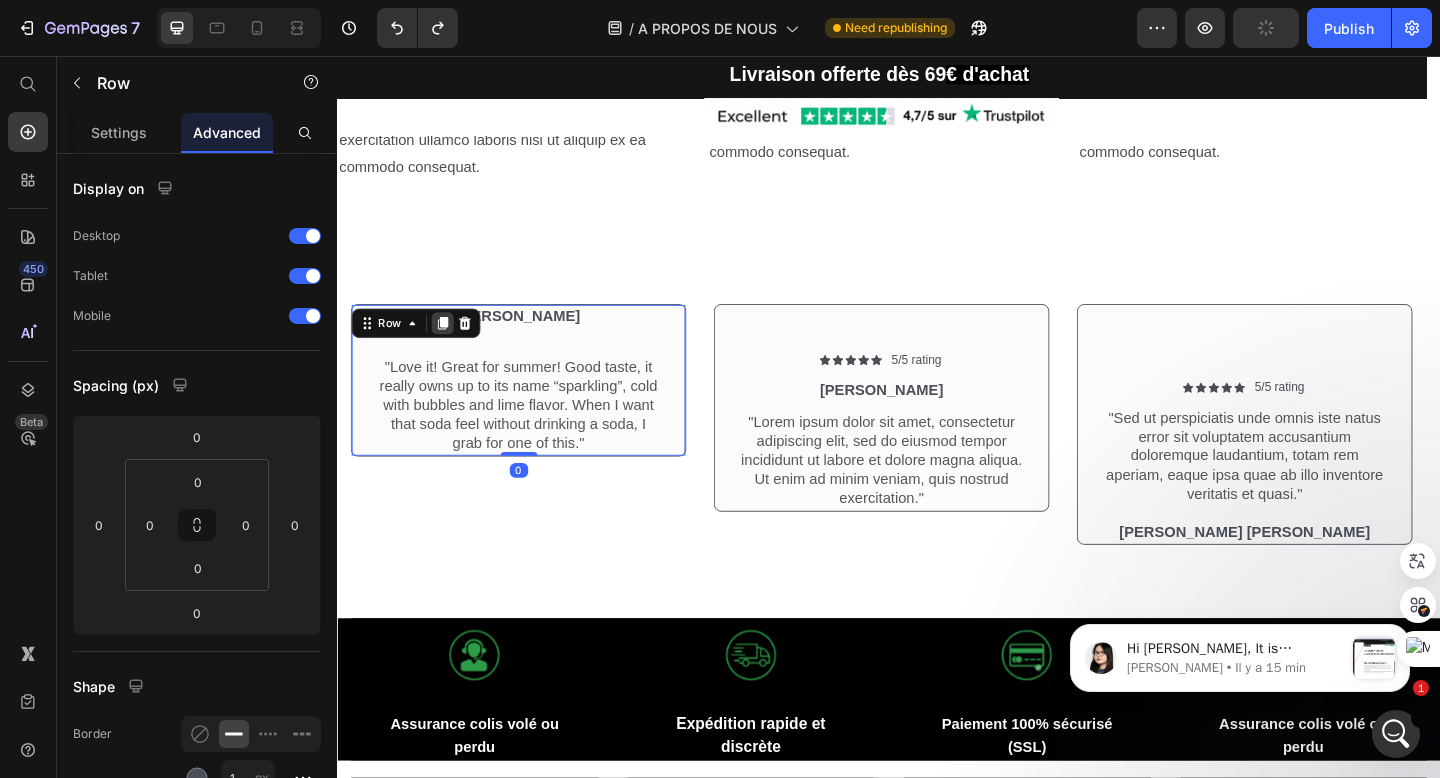 click 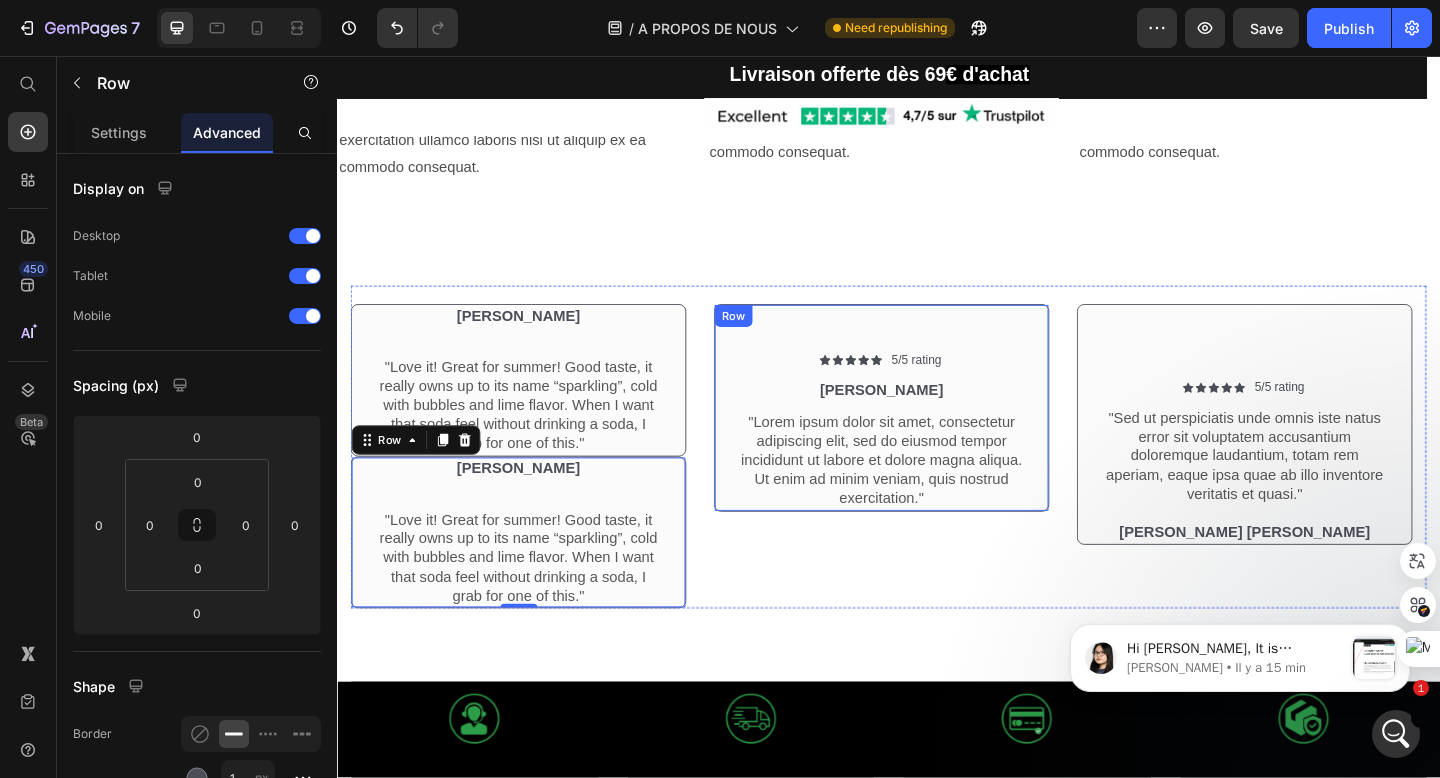 click on "Icon Icon Icon Icon Icon Icon List 5/5 rating Text Block Row [PERSON_NAME] Text Block "Lorem ipsum dolor sit amet, consectetur adipiscing elit, sed do eiusmod tempor incididunt ut labore et dolore magna aliqua. Ut enim ad minim veniam, quis nostrud exercitation." Text Block Row Row" at bounding box center (929, 439) 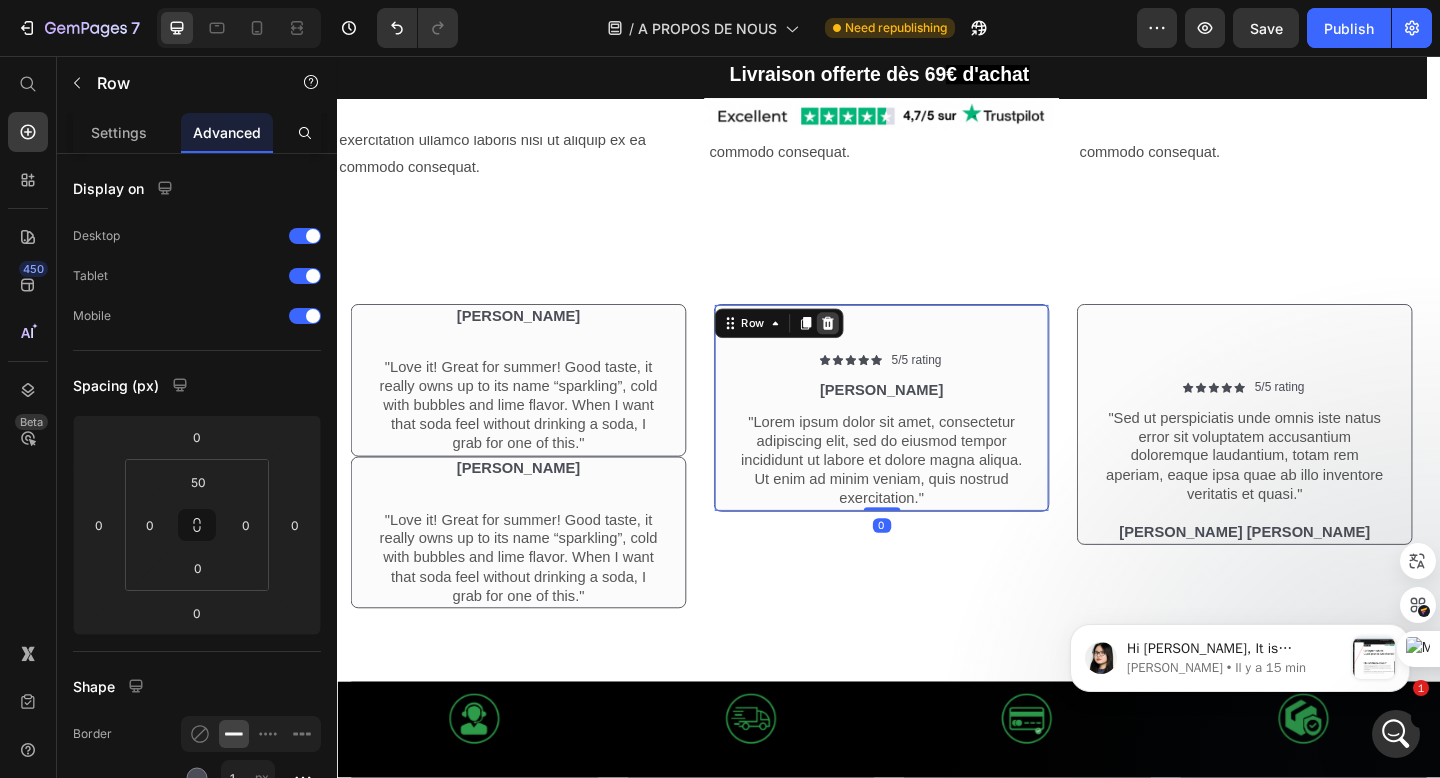 click 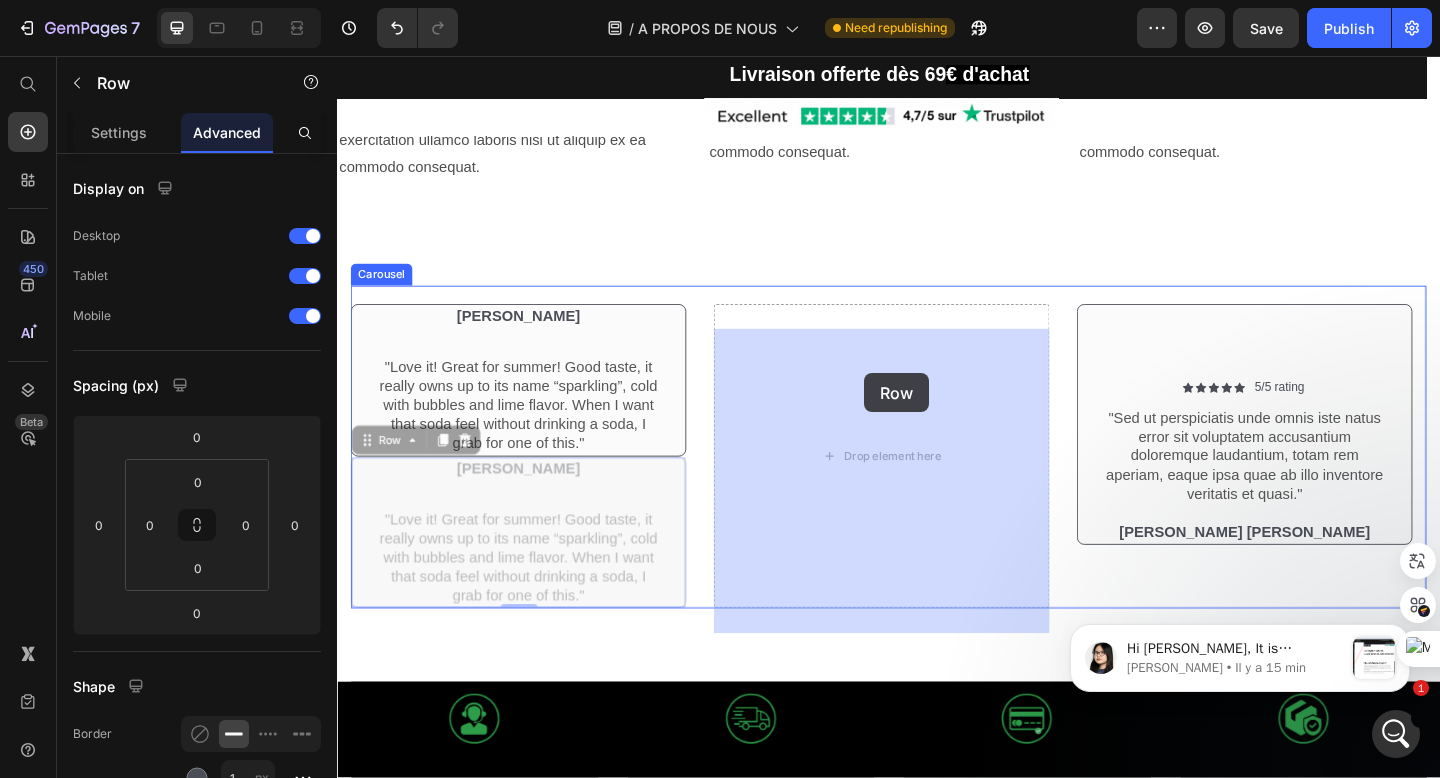 drag, startPoint x: 550, startPoint y: 560, endPoint x: 909, endPoint y: 403, distance: 391.82904 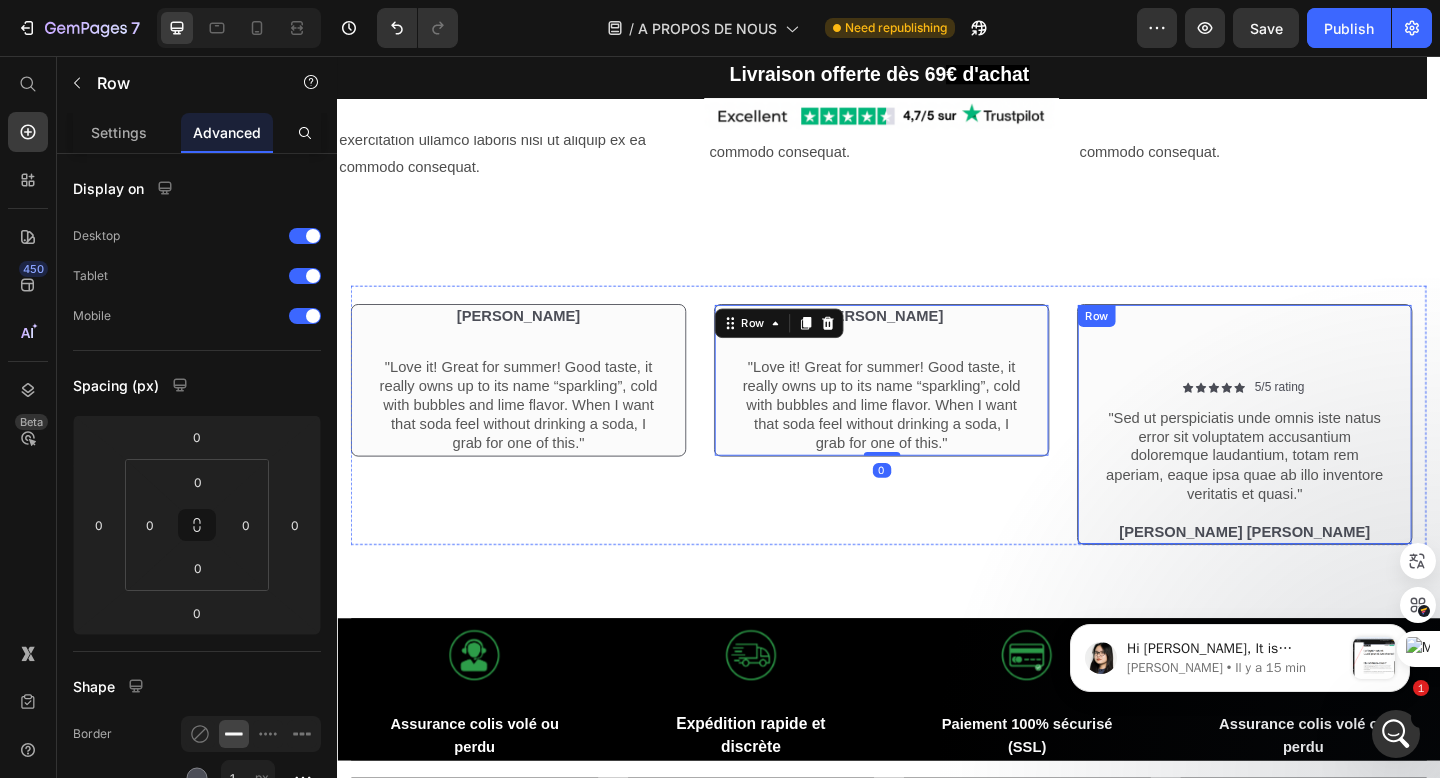 click on "Icon Icon Icon Icon Icon Icon List 5/5 rating Text Block Row "Sed ut perspiciatis unde omnis iste natus error sit voluptatem accusantium doloremque laudantium, totam rem aperiam, eaque ipsa quae ab illo inventore veritatis et quasi." Text Block [PERSON_NAME] [PERSON_NAME] Text Block Row Row" at bounding box center [1324, 457] 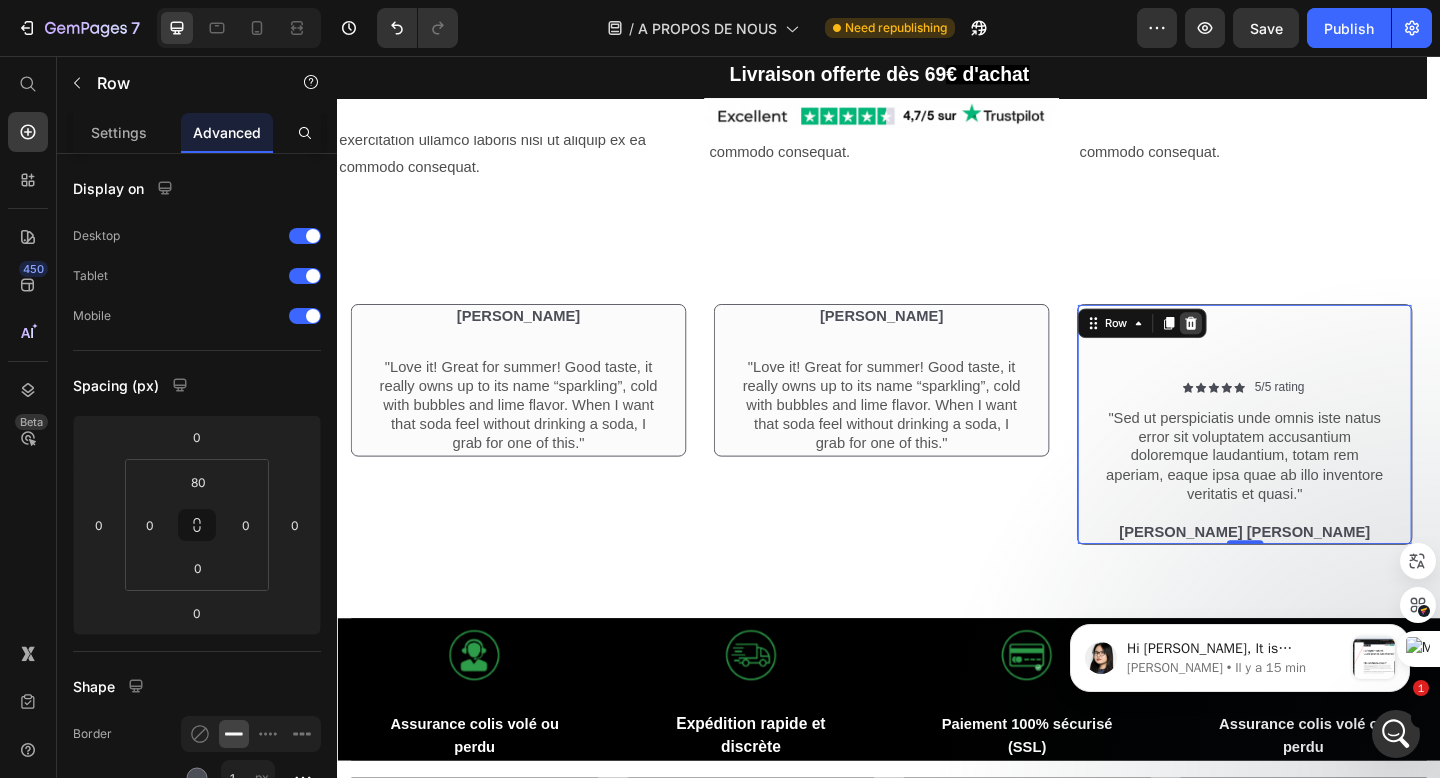 click 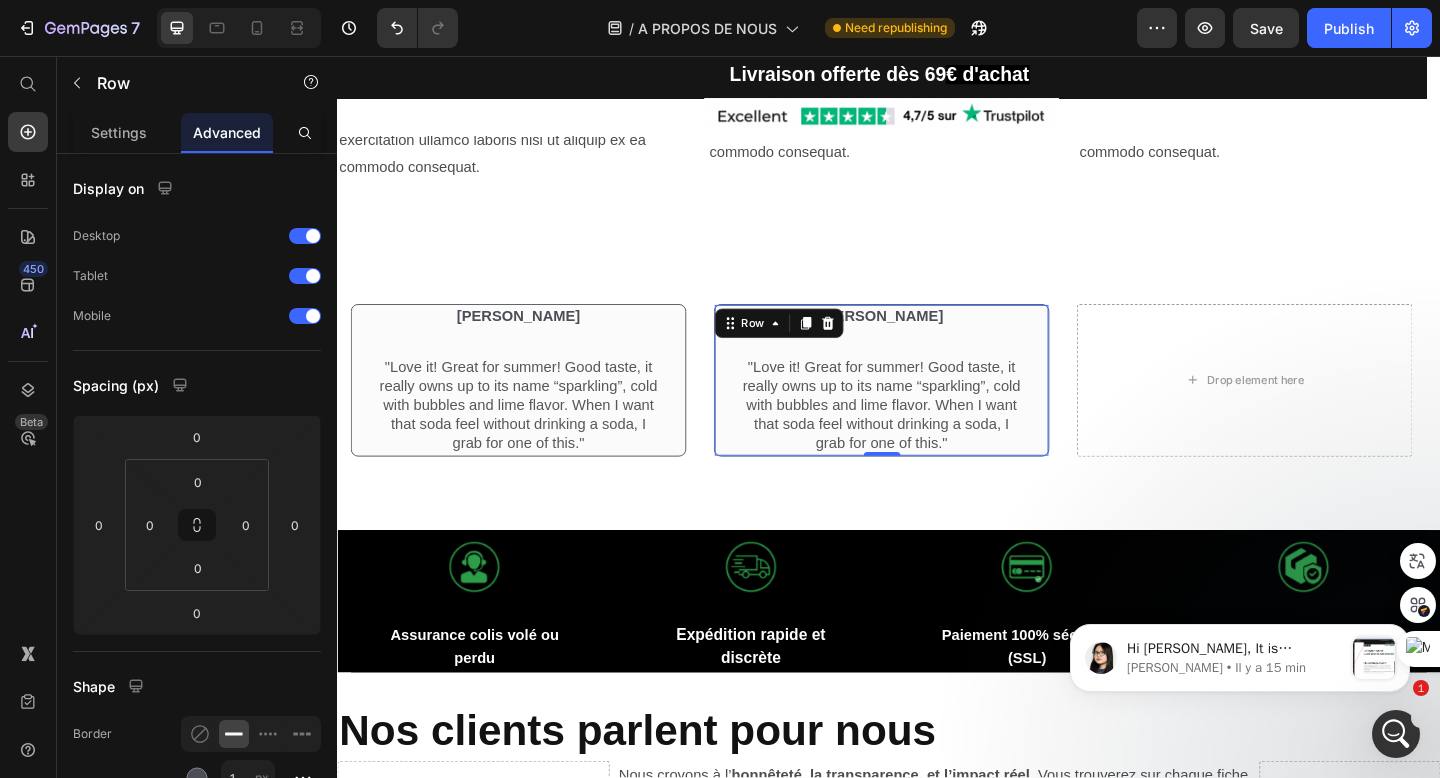 click on "[PERSON_NAME] Text Block Row "Love it! Great for summer! Good taste, it really owns up to its name “sparkling”, cold with bubbles and lime flavor. When I want that soda feel without drinking a soda, I grab for one of this." Text Block Row" at bounding box center (929, 409) 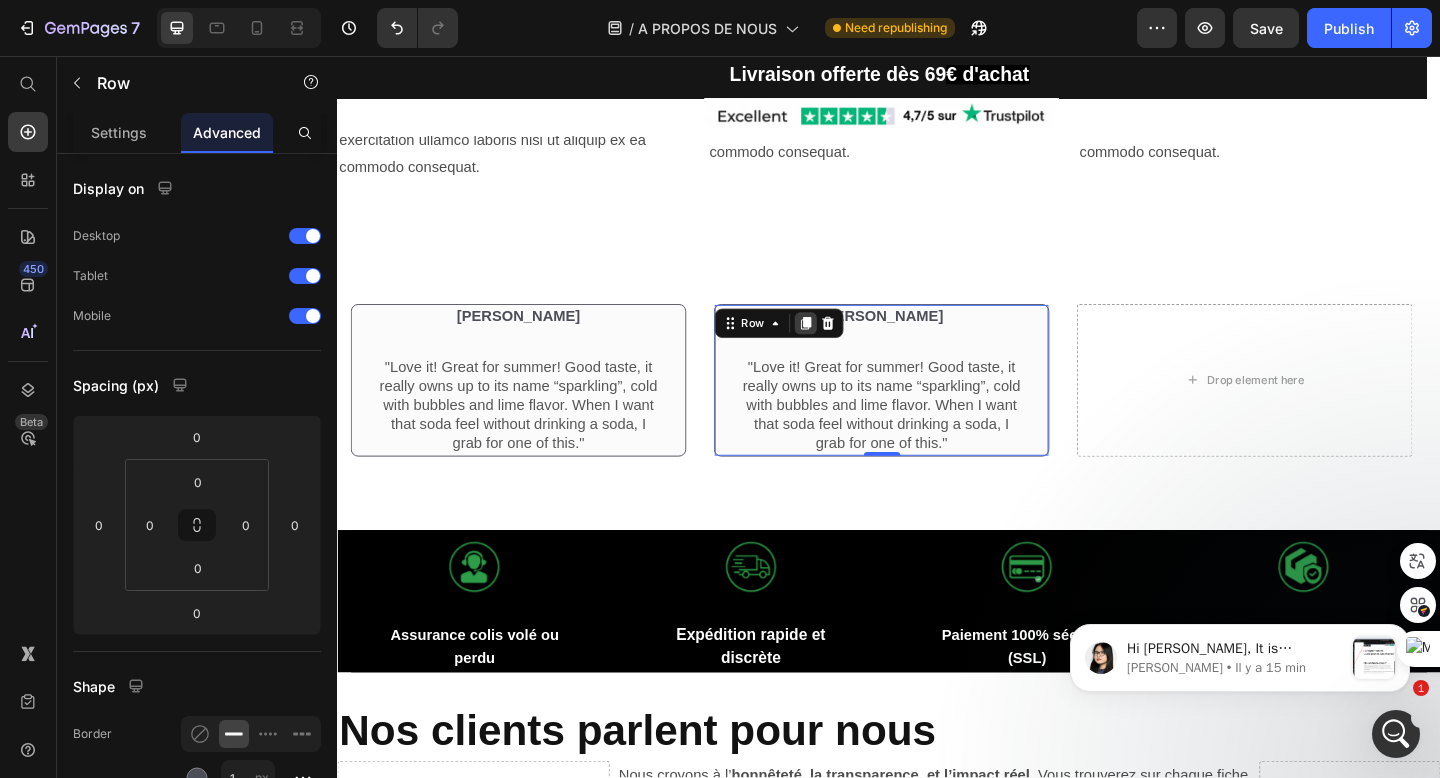 click at bounding box center (847, 347) 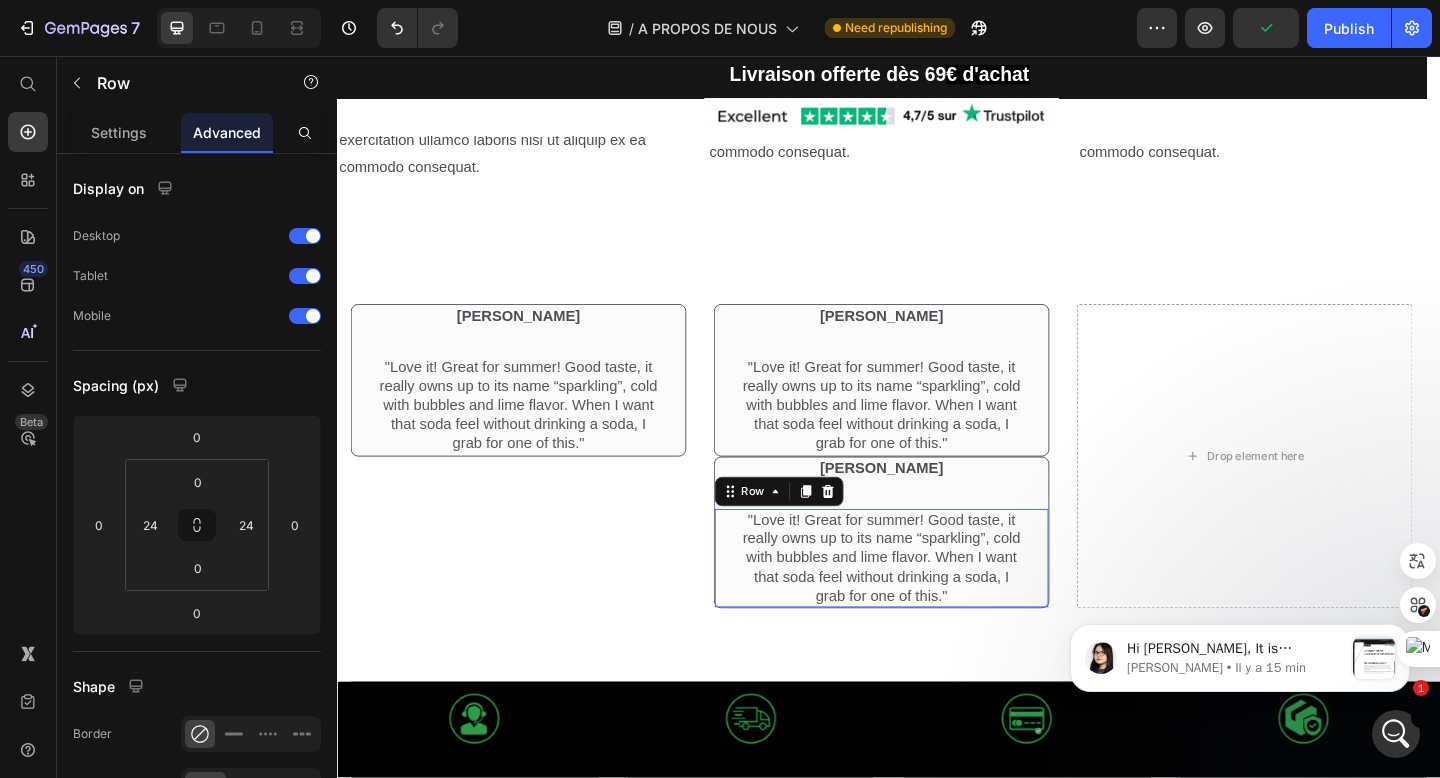 click on ""Love it! Great for summer! Good taste, it really owns up to its name “sparkling”, cold with bubbles and lime flavor. When I want that soda feel without drinking a soda, I grab for one of this." Text Block Row   0" at bounding box center (929, 603) 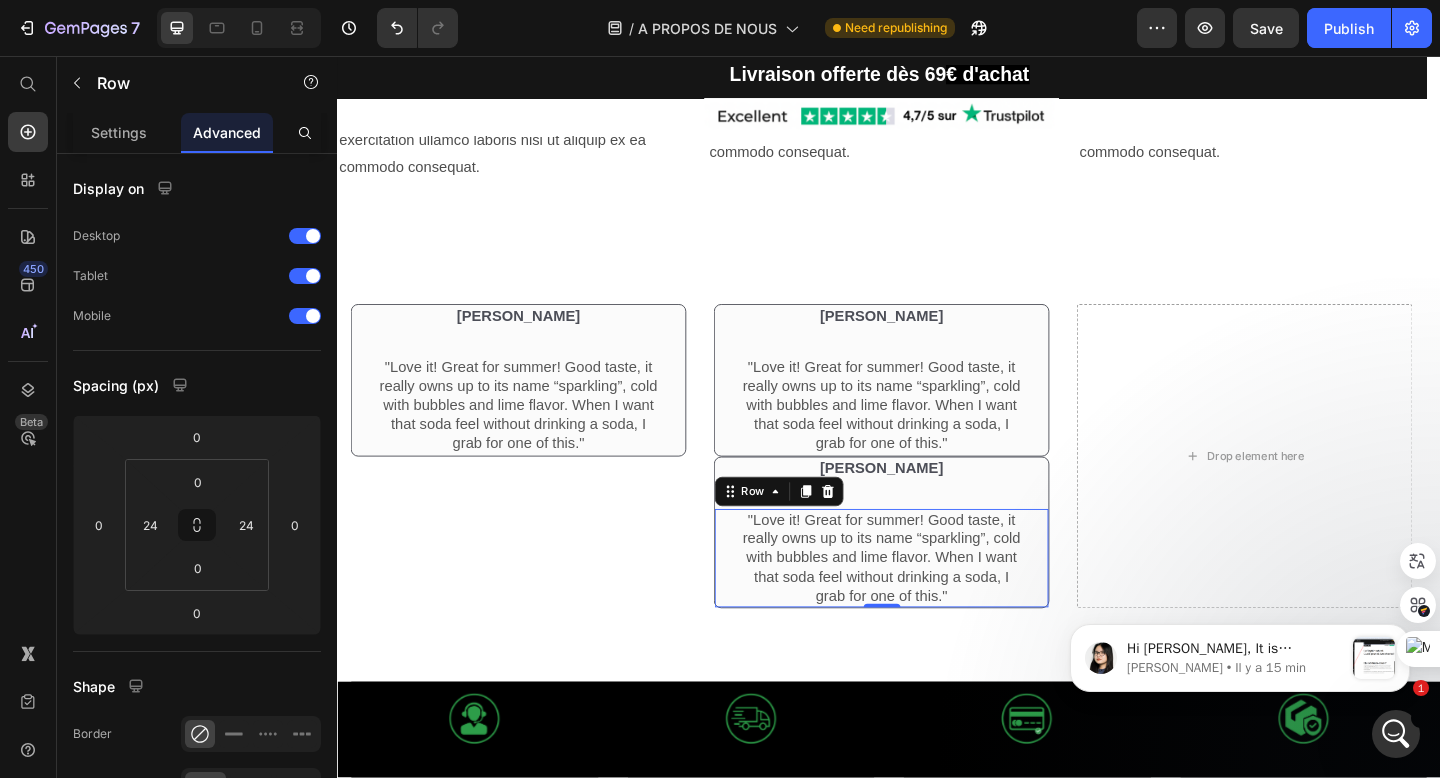 click on ""Love it! Great for summer! Good taste, it really owns up to its name “sparkling”, cold with bubbles and lime flavor. When I want that soda feel without drinking a soda, I grab for one of this." Text Block Row   0" at bounding box center (929, 603) 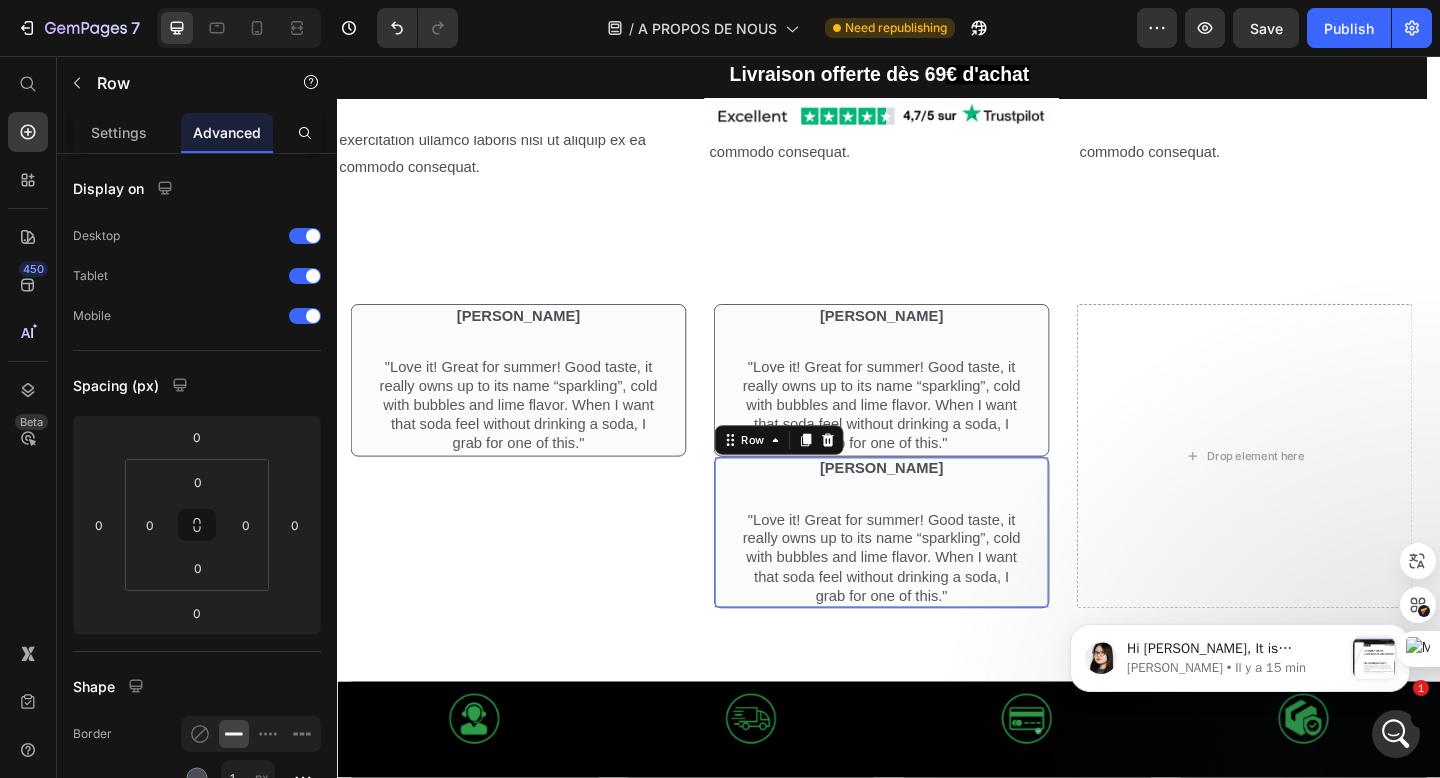 click on "[PERSON_NAME] Text Block Row "Love it! Great for summer! Good taste, it really owns up to its name “sparkling”, cold with bubbles and lime flavor. When I want that soda feel without drinking a soda, I grab for one of this." Text Block Row" at bounding box center (929, 575) 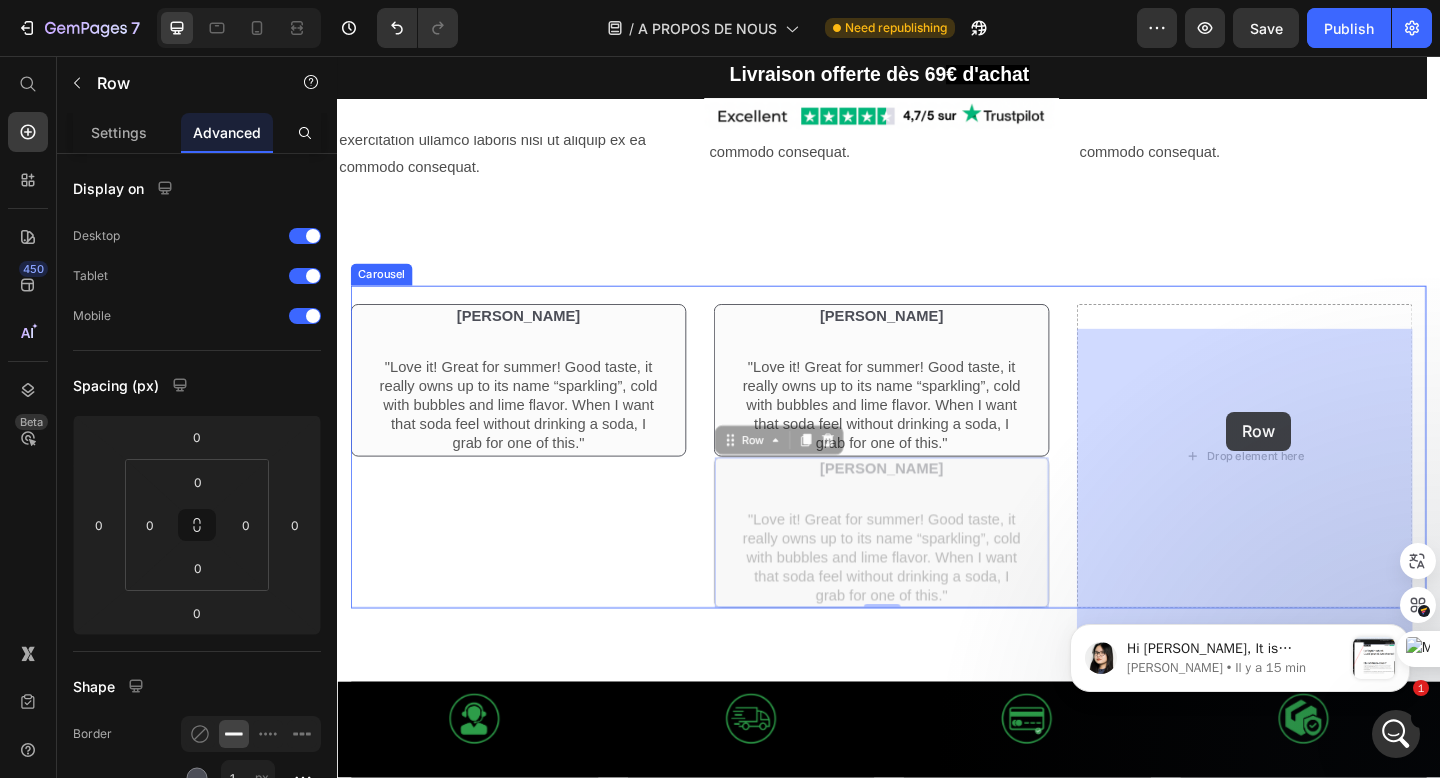 drag, startPoint x: 1093, startPoint y: 561, endPoint x: 1300, endPoint y: 443, distance: 238.27086 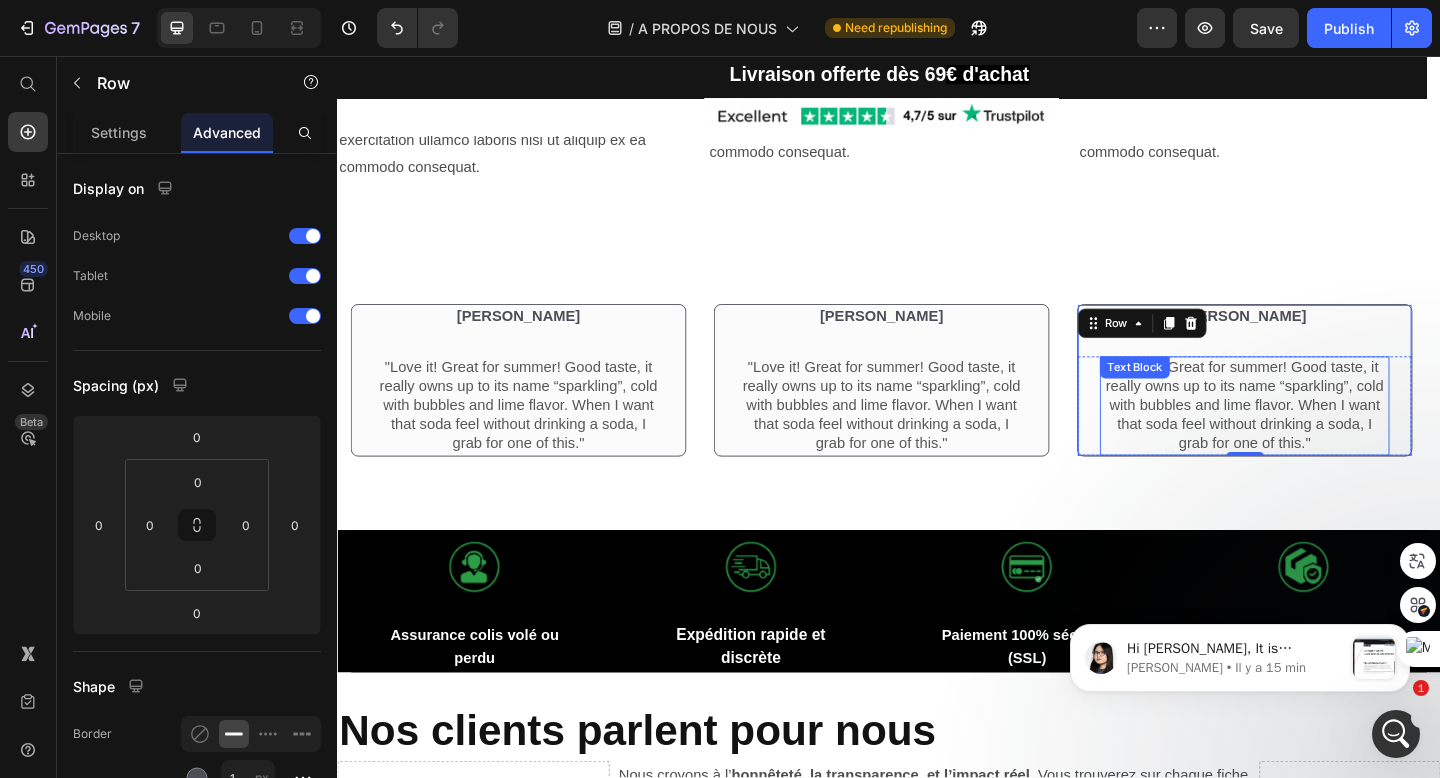 click on "[PERSON_NAME] Text Block Row "Love it! Great for summer! Good taste, it really owns up to its name “sparkling”, cold with bubbles and lime flavor. When I want that soda feel without drinking a soda, I grab for one of this." Text Block Row Row [PERSON_NAME] Text Block Row "Love it! Great for summer! Good taste, it really owns up to its name “sparkling”, cold with bubbles and lime flavor. When I want that soda feel without drinking a soda, I grab for one of this." Text Block Row Row [PERSON_NAME] Text Block Row "Love it! Great for summer! Good taste, it really owns up to its name “sparkling”, cold with bubbles and lime flavor. When I want that soda feel without drinking a soda, I grab for one of this." Text Block Row Row   0 Carousel Section 8" at bounding box center [937, 399] 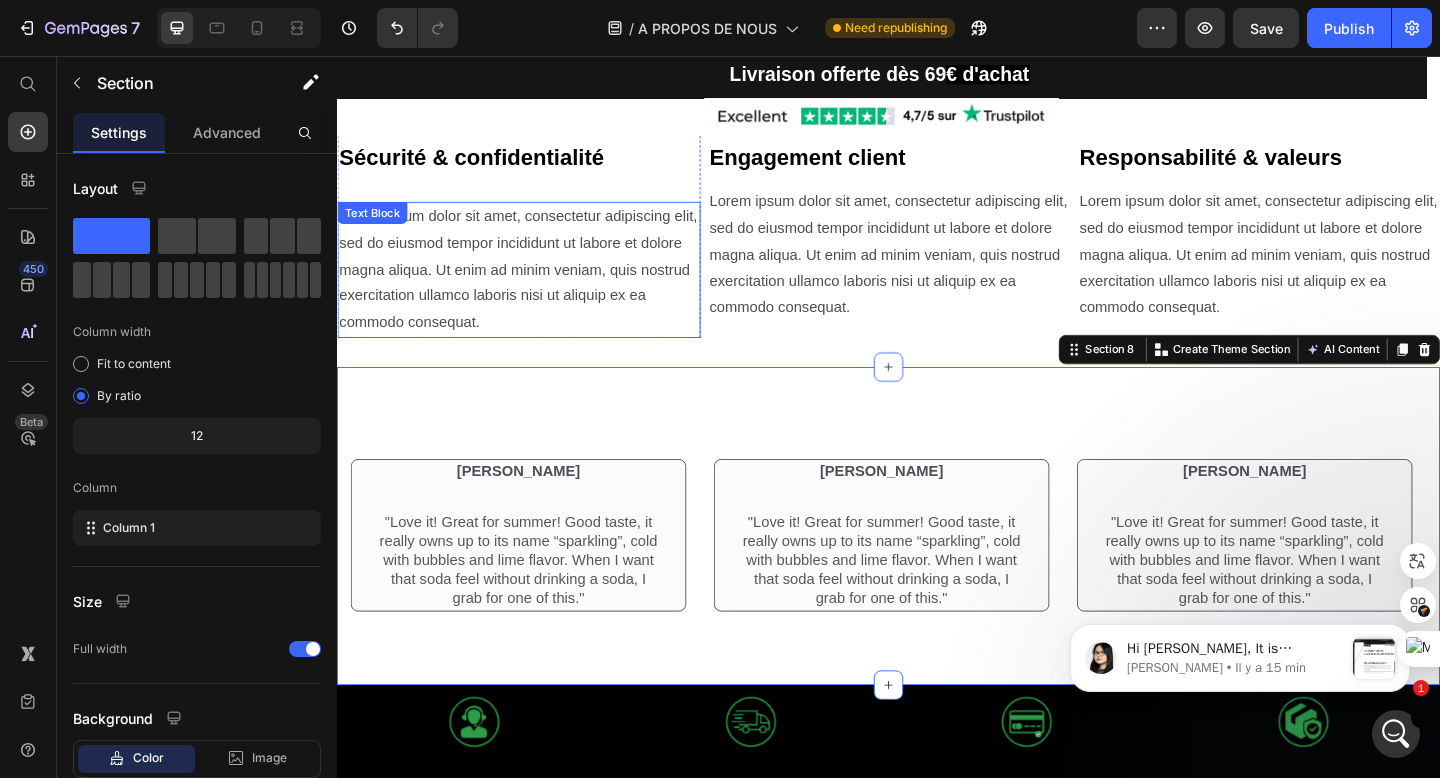 scroll, scrollTop: 1536, scrollLeft: 0, axis: vertical 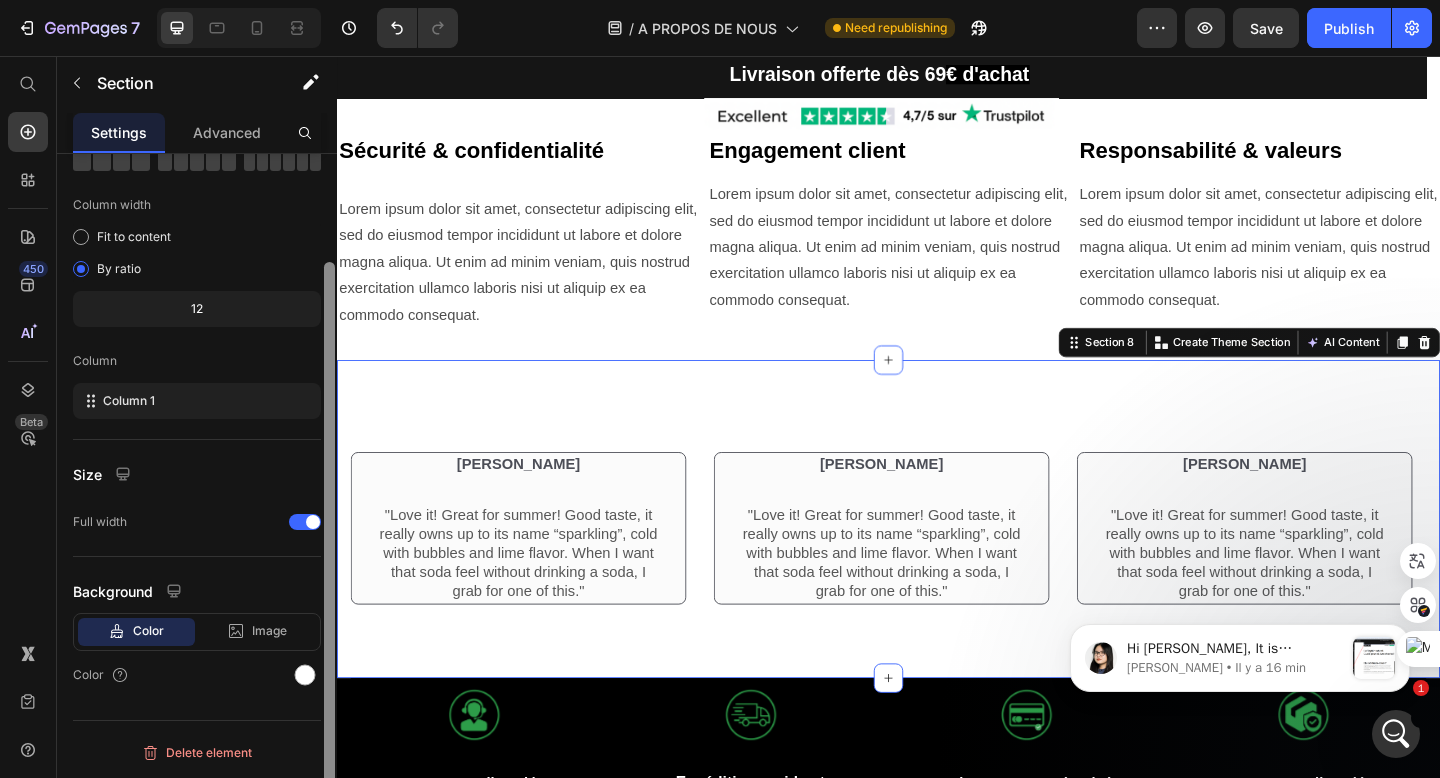 click at bounding box center (329, 494) 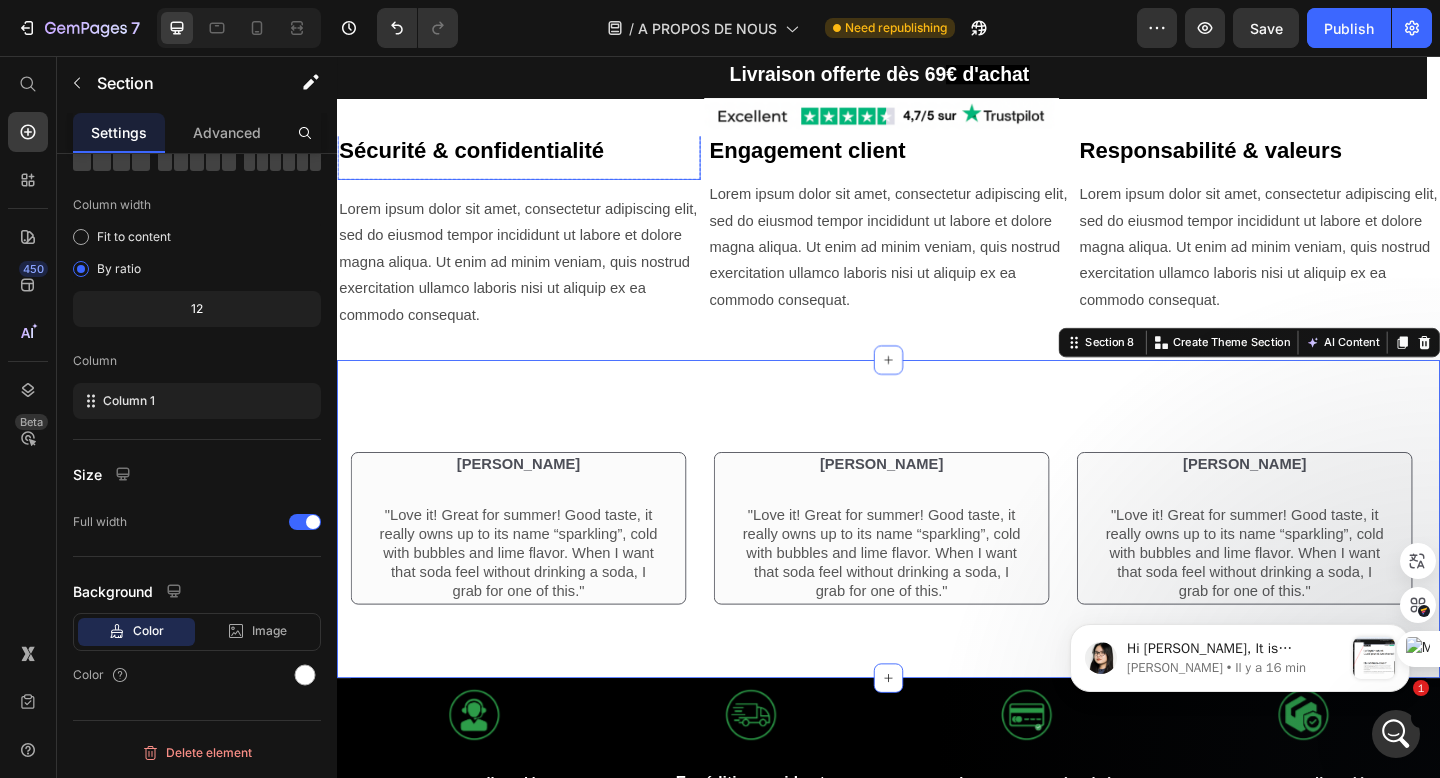 click on "Sécurité & confidentialité" at bounding box center (483, 158) 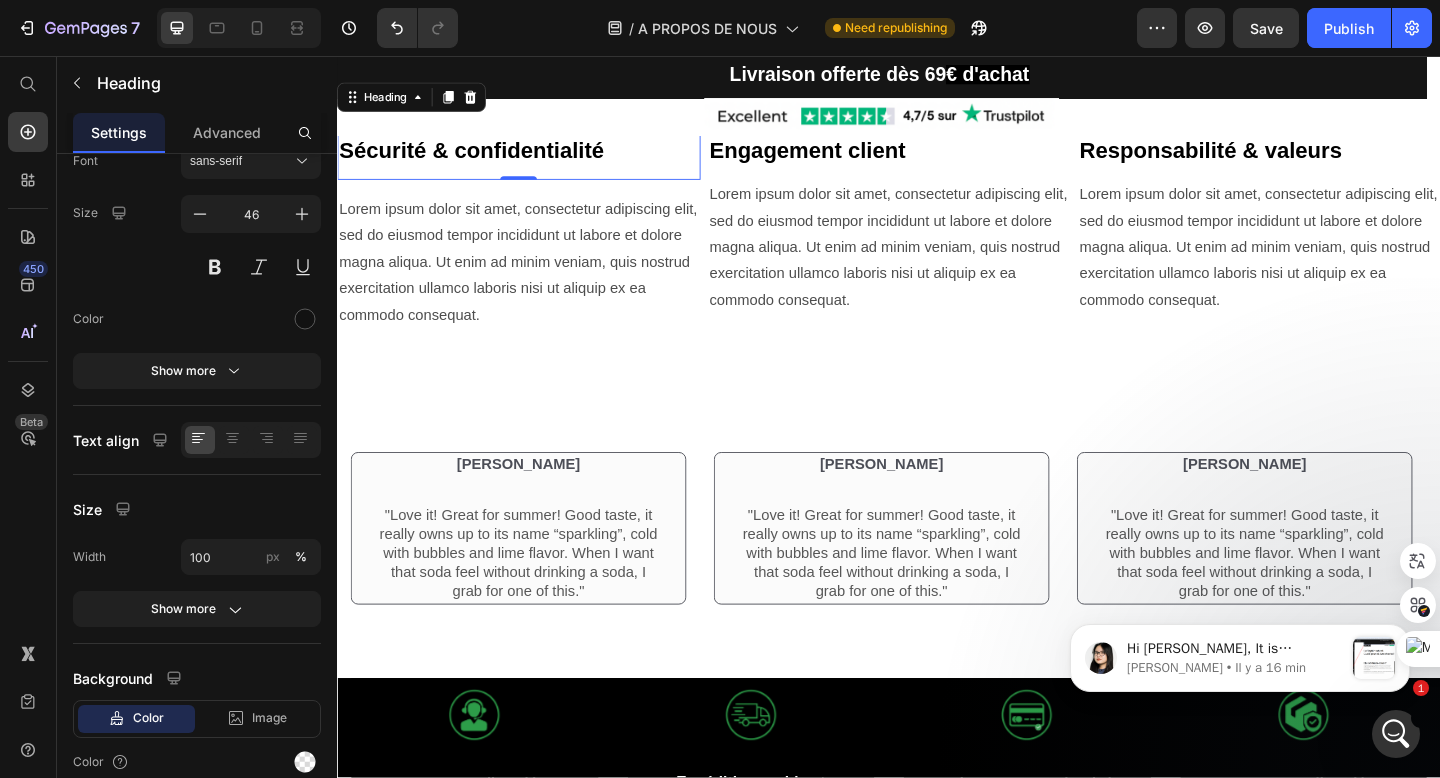 scroll, scrollTop: 0, scrollLeft: 0, axis: both 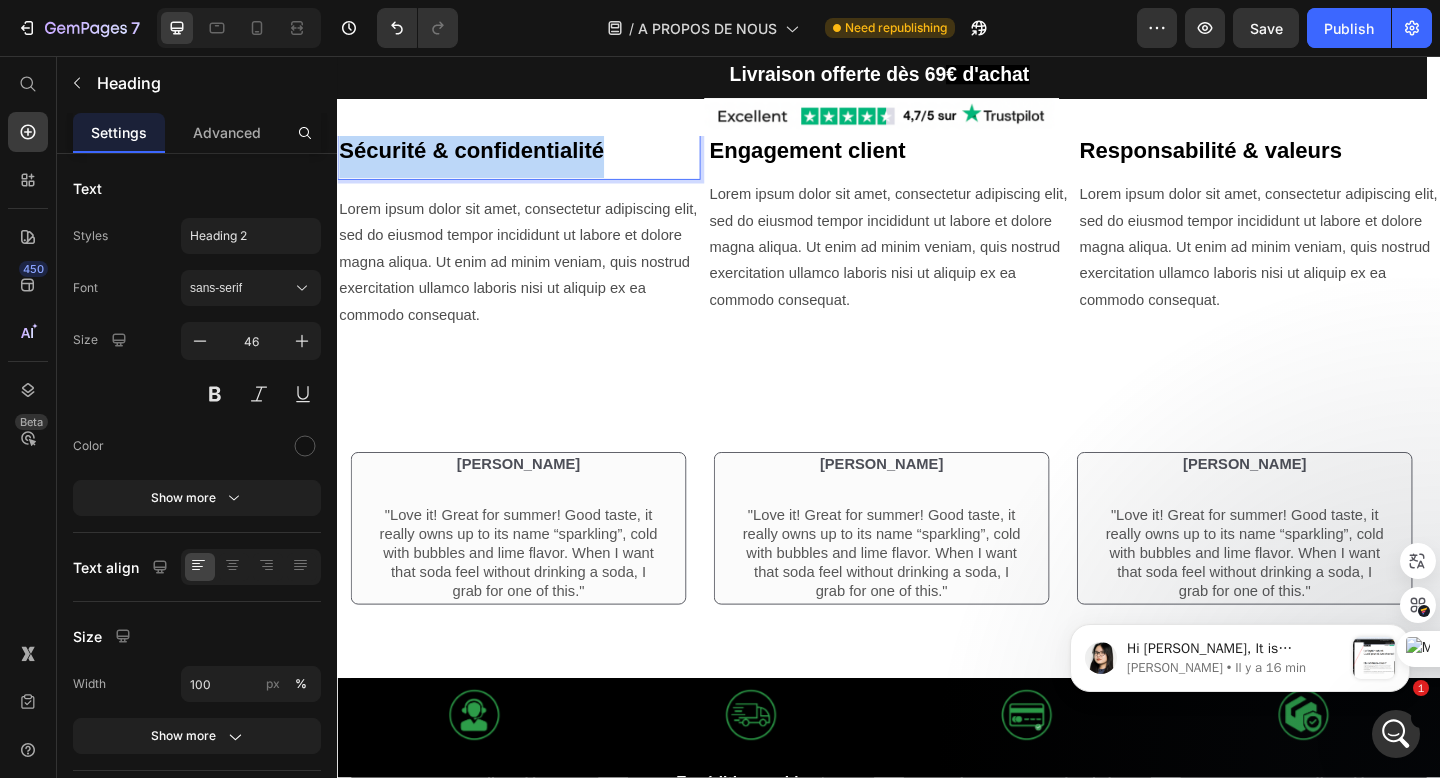drag, startPoint x: 341, startPoint y: 177, endPoint x: 630, endPoint y: 165, distance: 289.24902 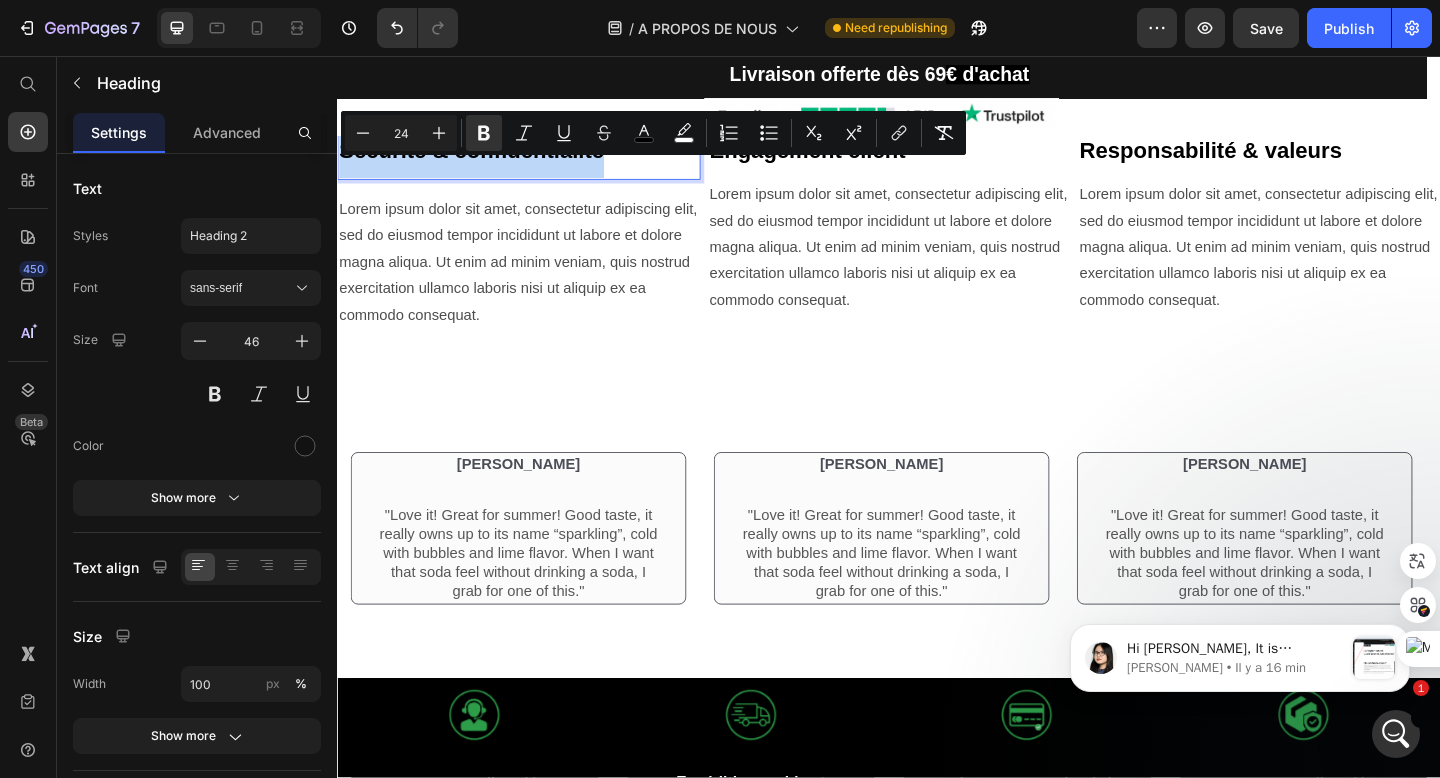 copy on "Sécurité & confidentialité" 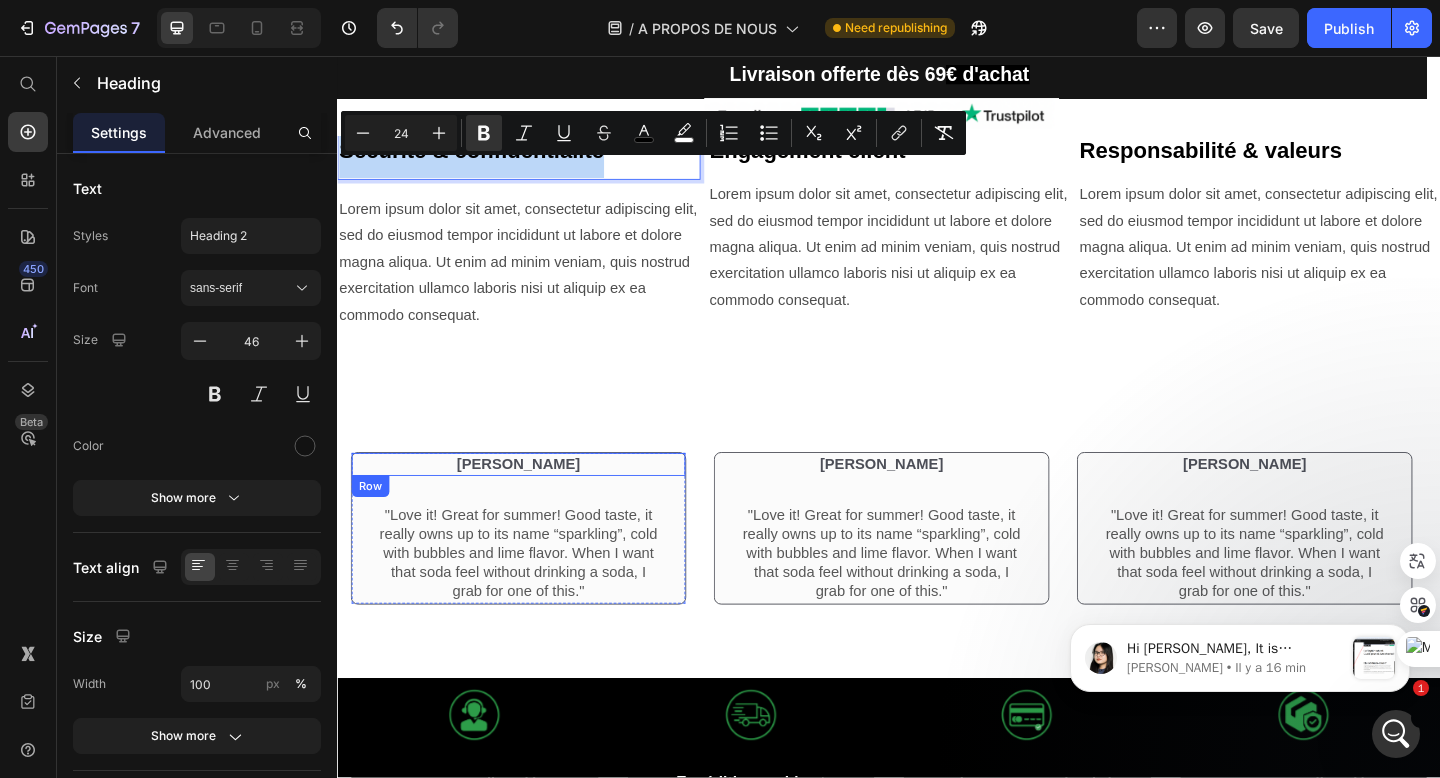 click on "[PERSON_NAME] Text Block Row" at bounding box center (534, 500) 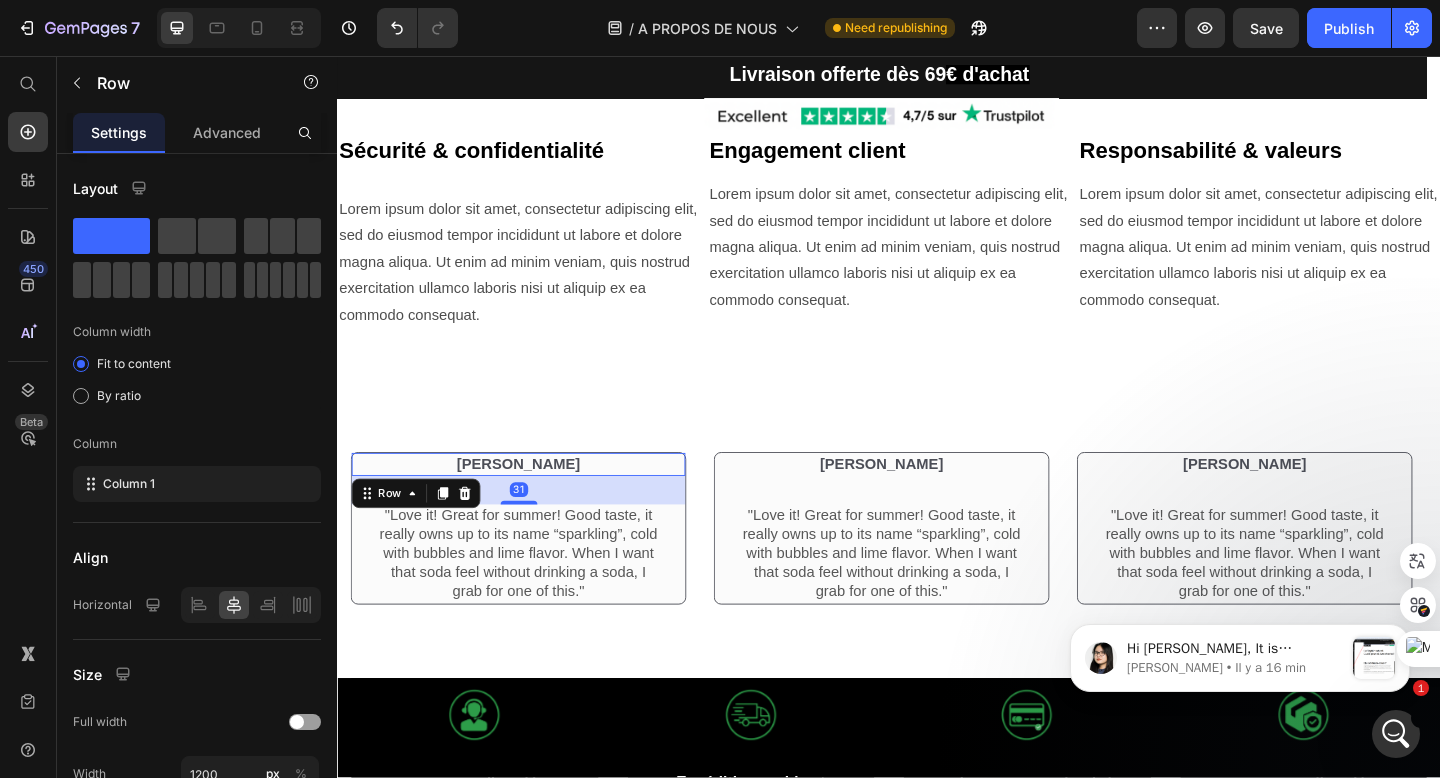 click on "[PERSON_NAME] Text Block Row   31" at bounding box center (534, 500) 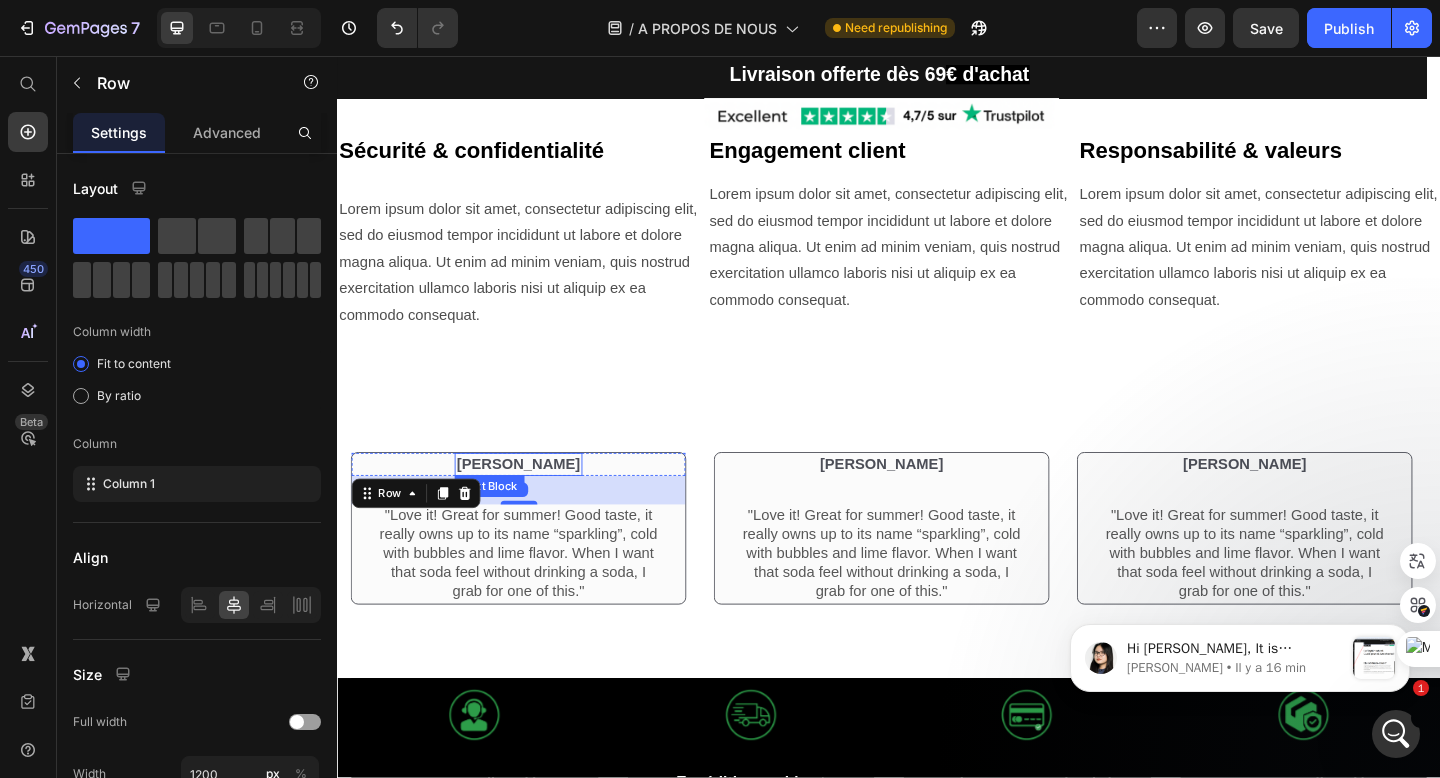 click on "[PERSON_NAME]" at bounding box center (534, 500) 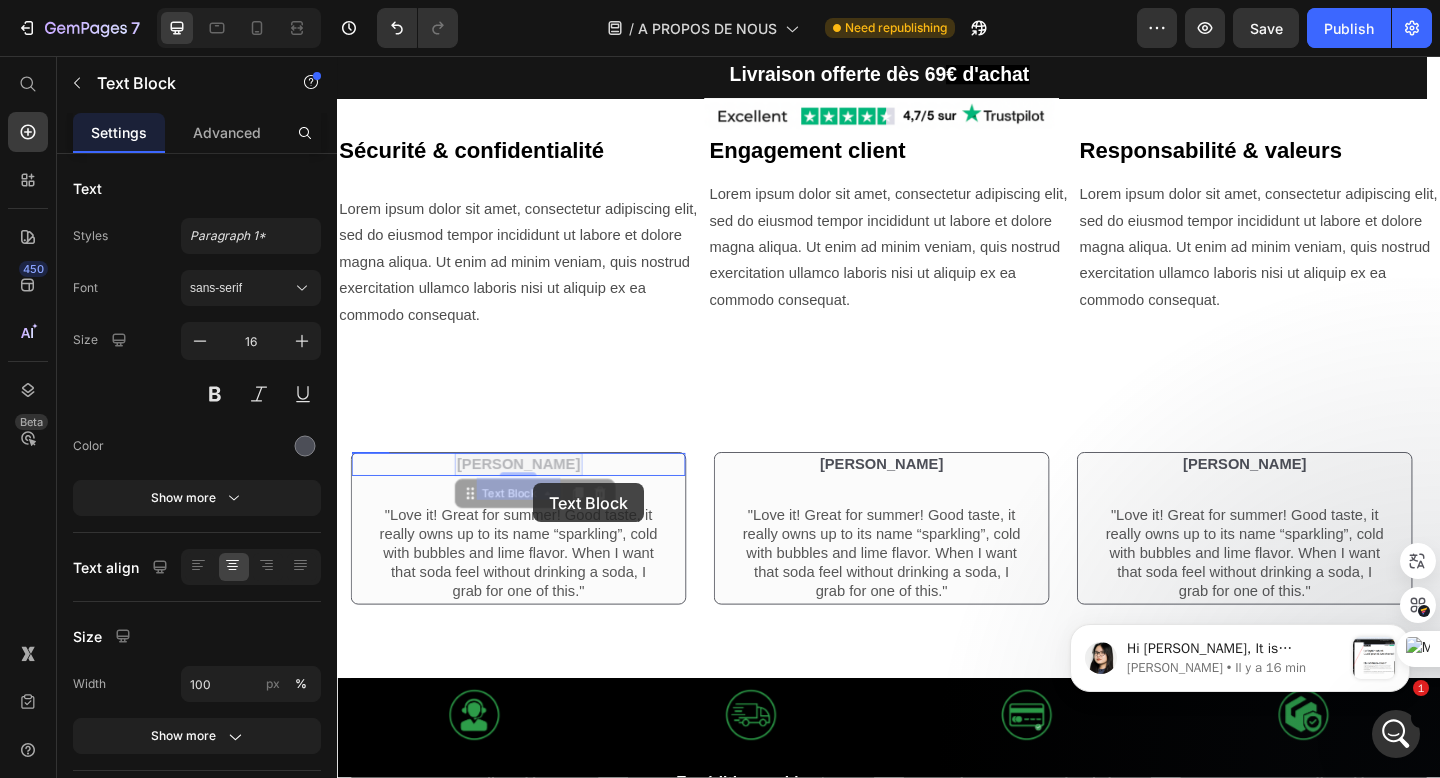 drag, startPoint x: 574, startPoint y: 524, endPoint x: 550, endPoint y: 521, distance: 24.186773 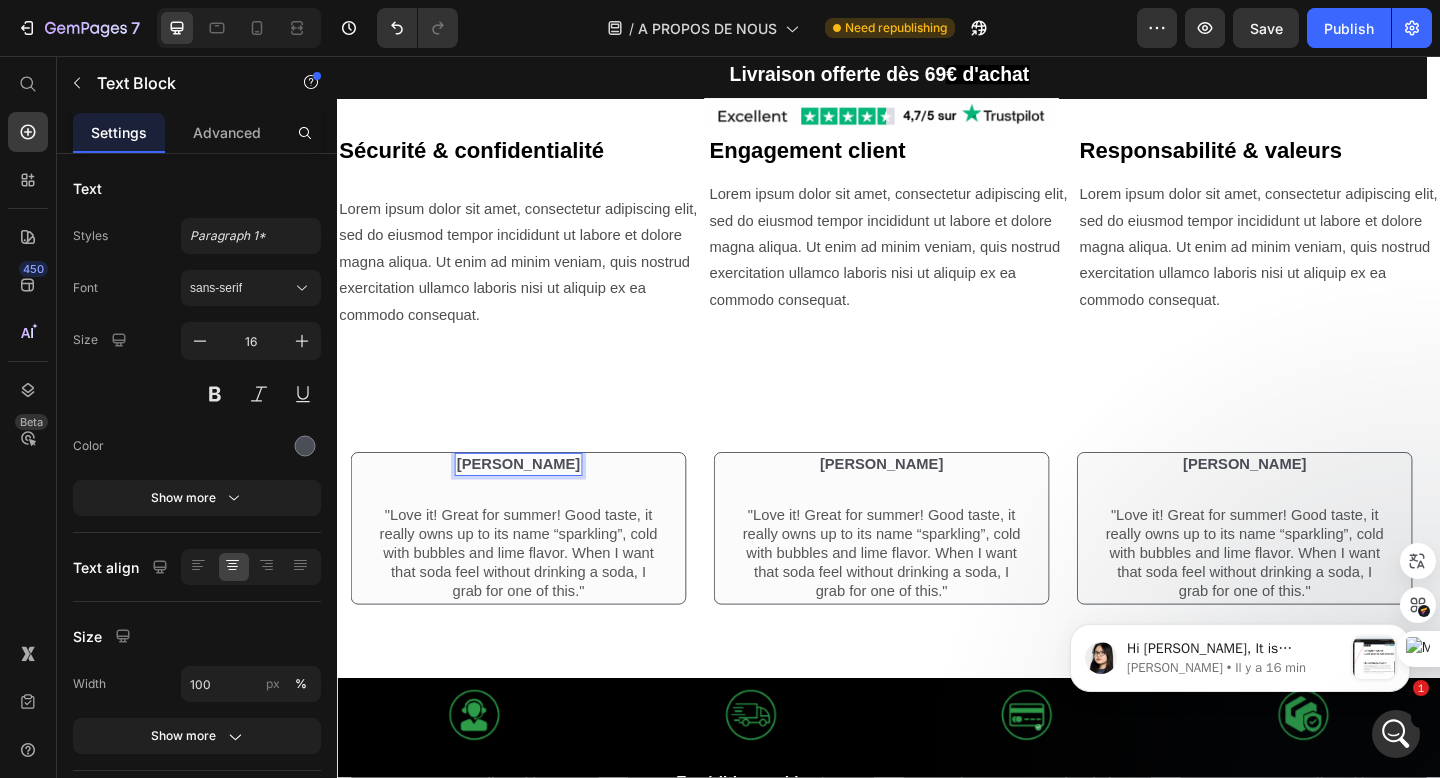 click on "[PERSON_NAME]" at bounding box center [534, 500] 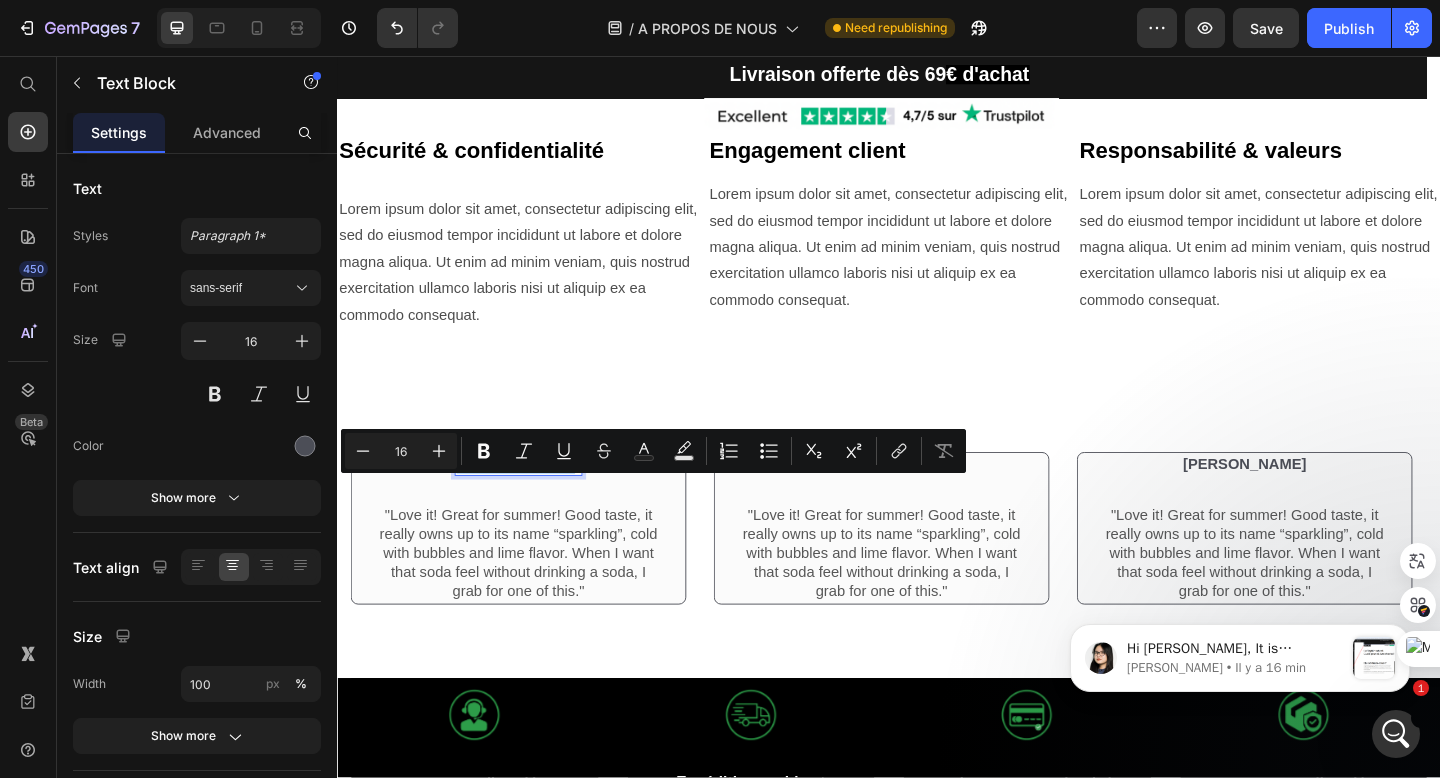 drag, startPoint x: 576, startPoint y: 523, endPoint x: 493, endPoint y: 524, distance: 83.00603 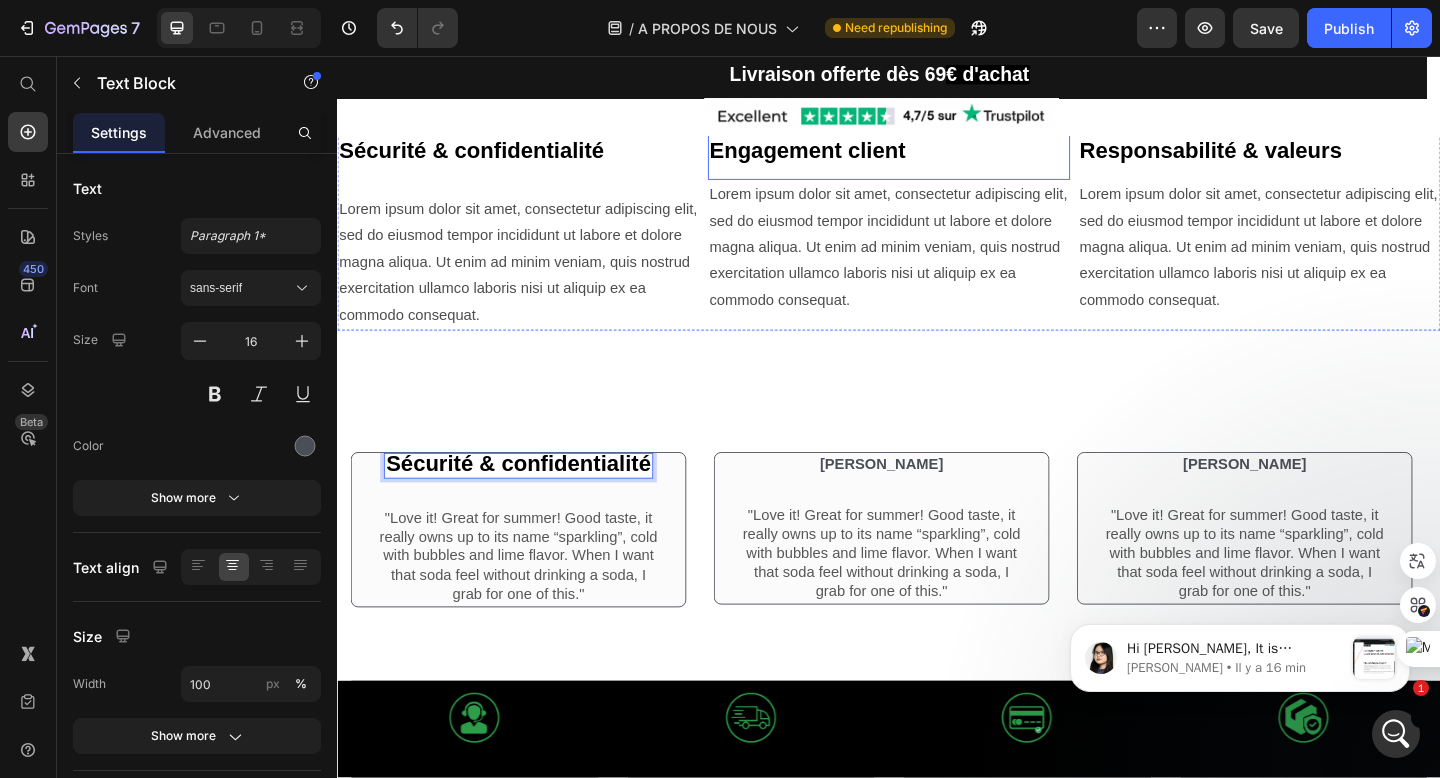 click on "Engagement client" at bounding box center (848, 158) 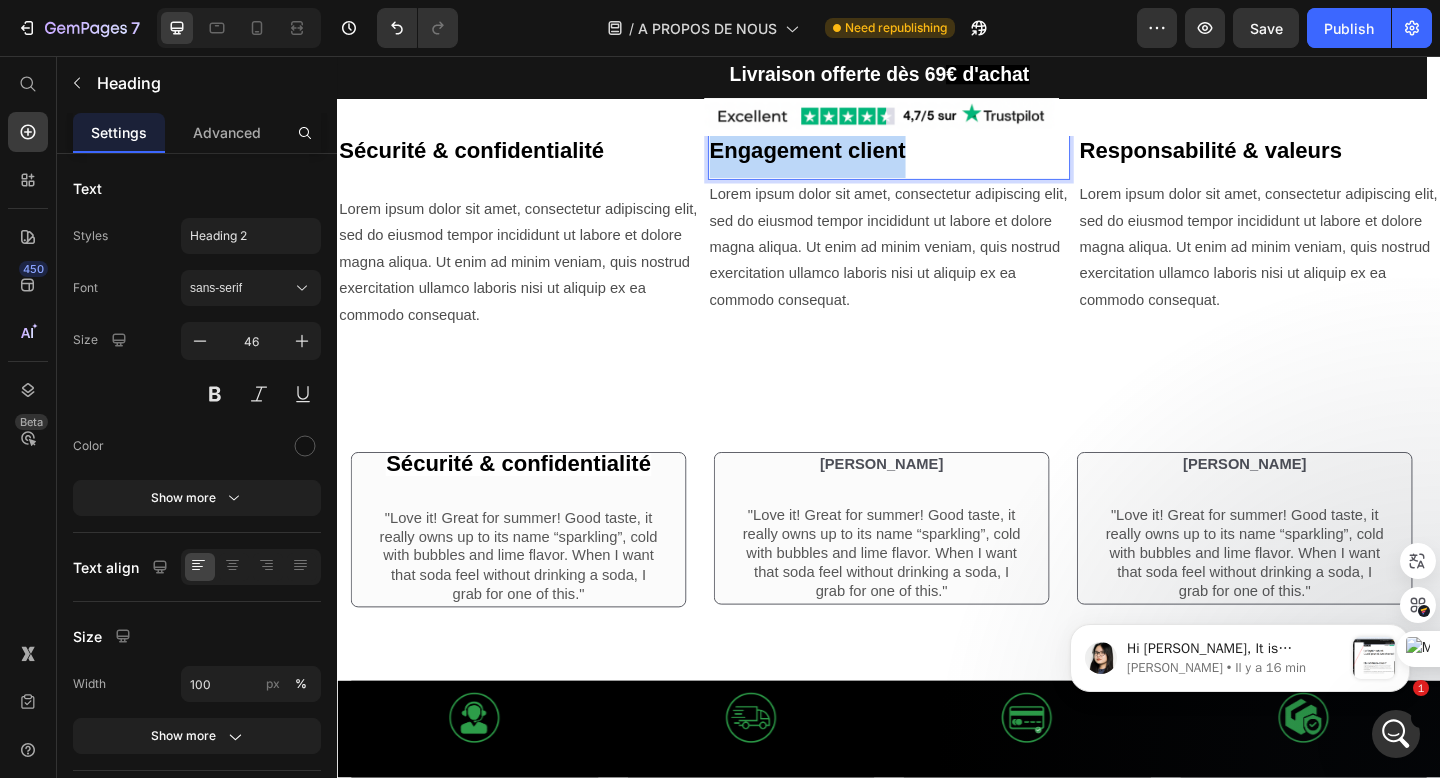 drag, startPoint x: 738, startPoint y: 185, endPoint x: 959, endPoint y: 182, distance: 221.02036 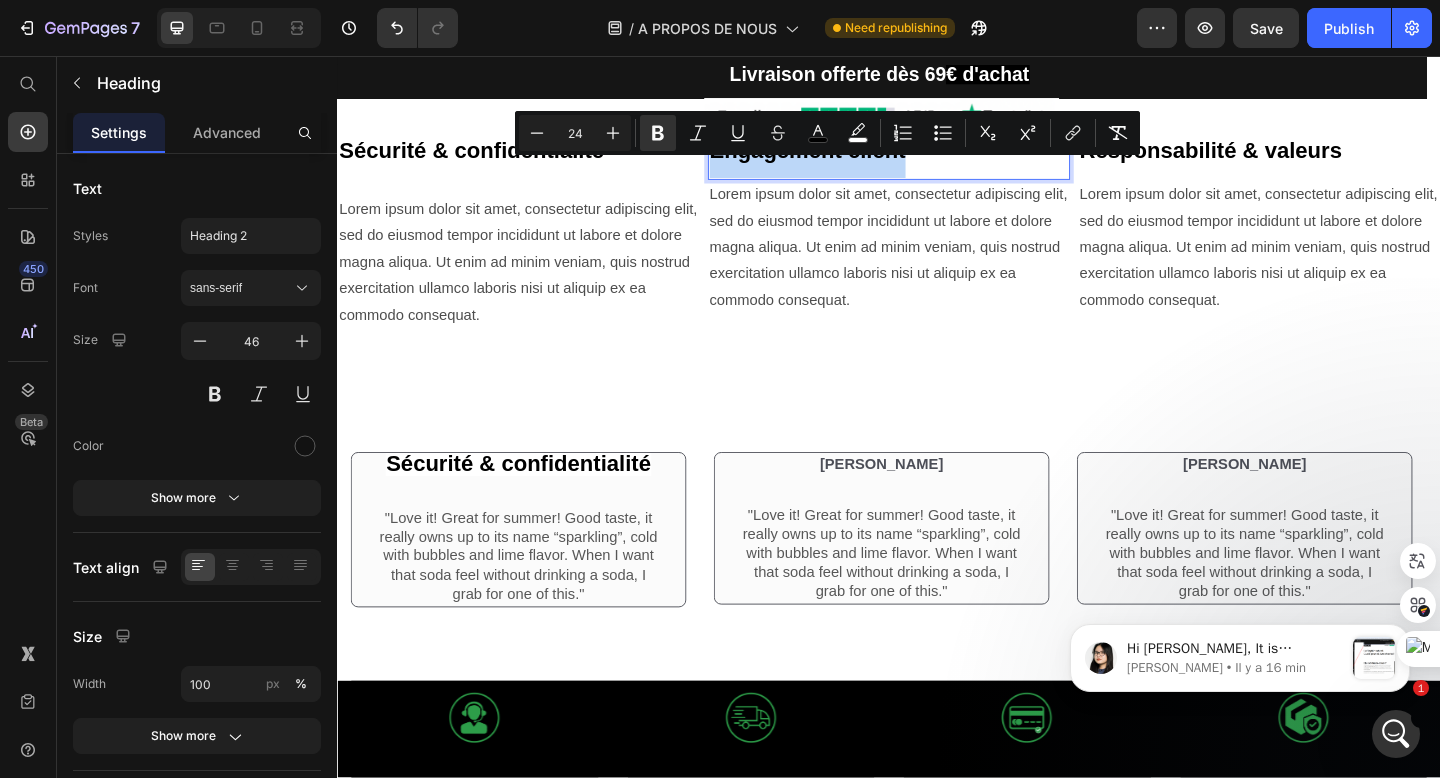 copy on "Engagement client" 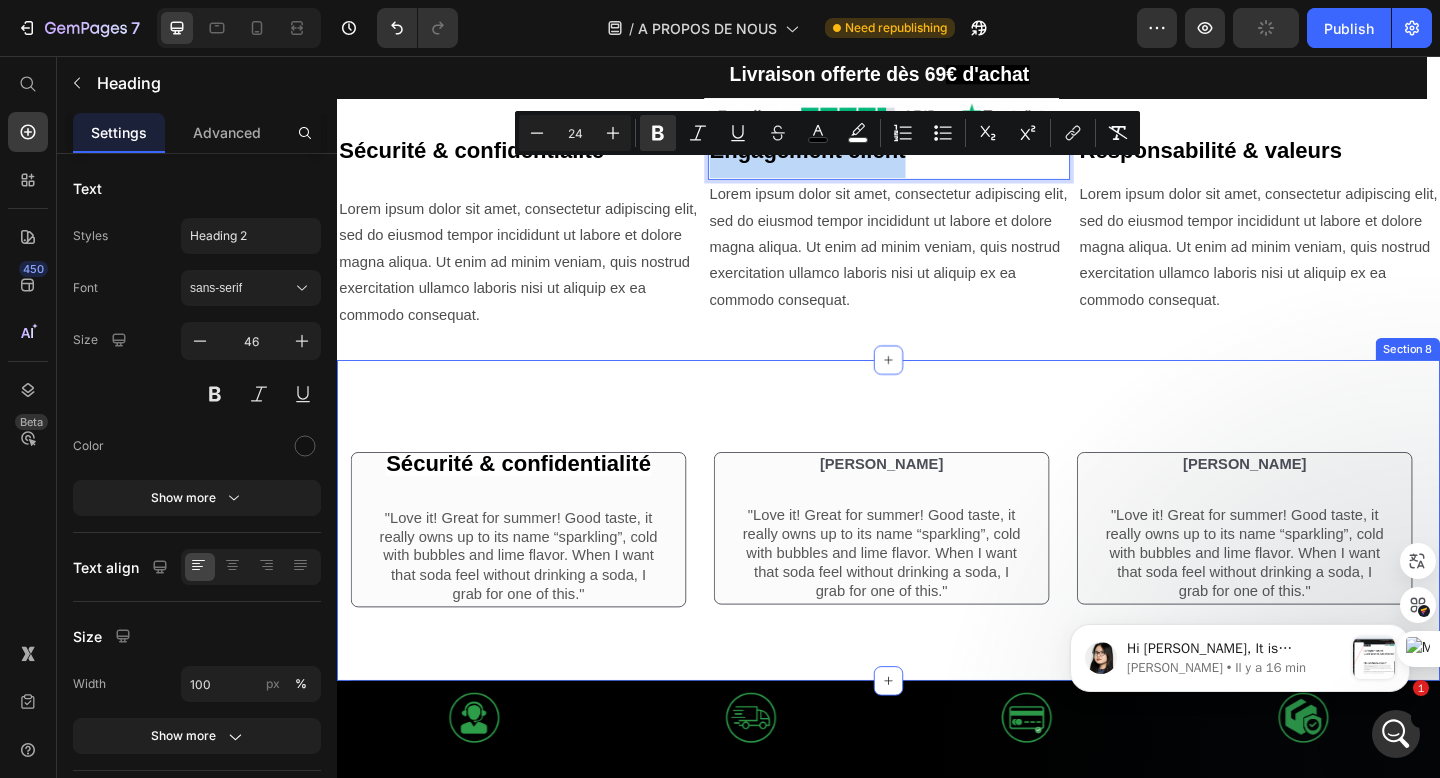click on "[PERSON_NAME]" at bounding box center [929, 500] 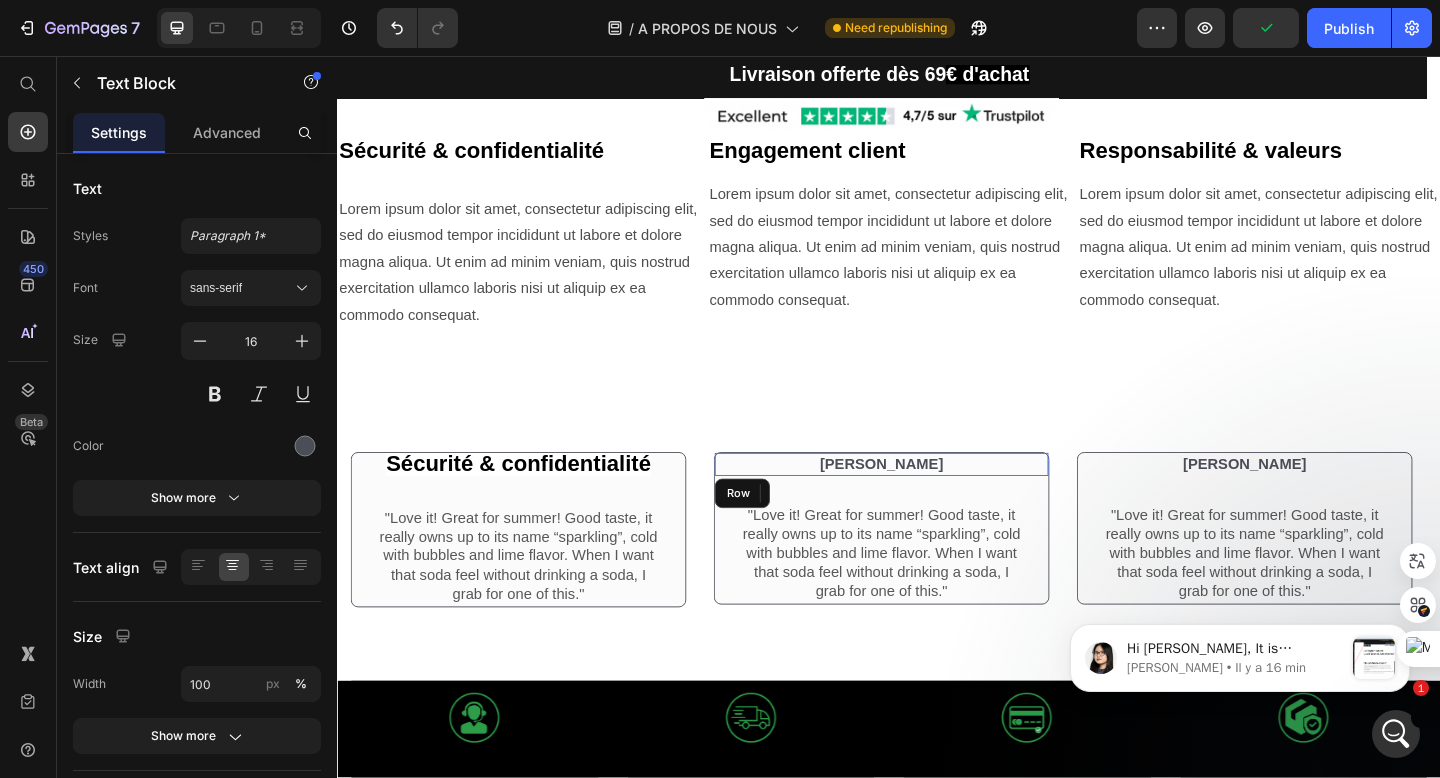 click on "Rita Carroll Text Block   0 Row" at bounding box center [929, 500] 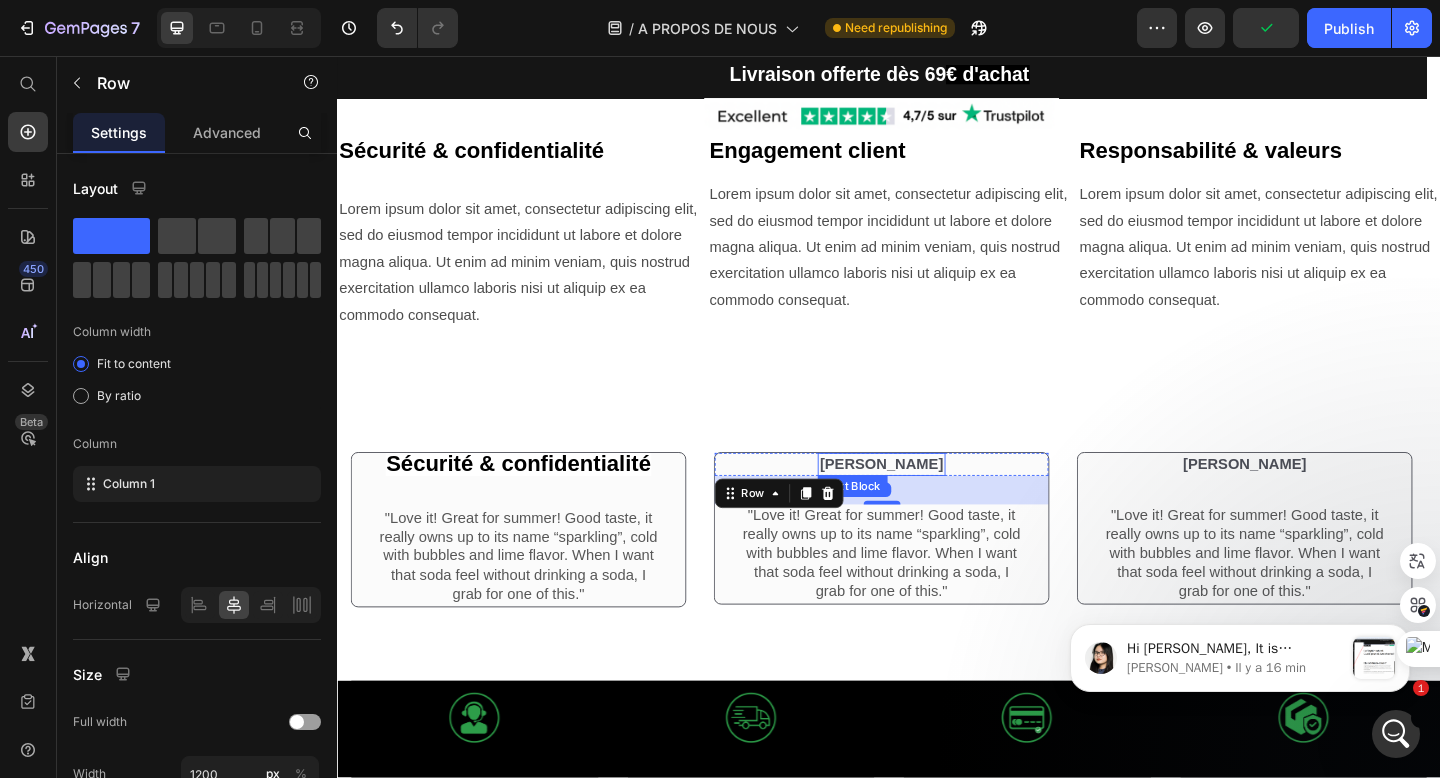 click on "Rita Carroll" at bounding box center [929, 500] 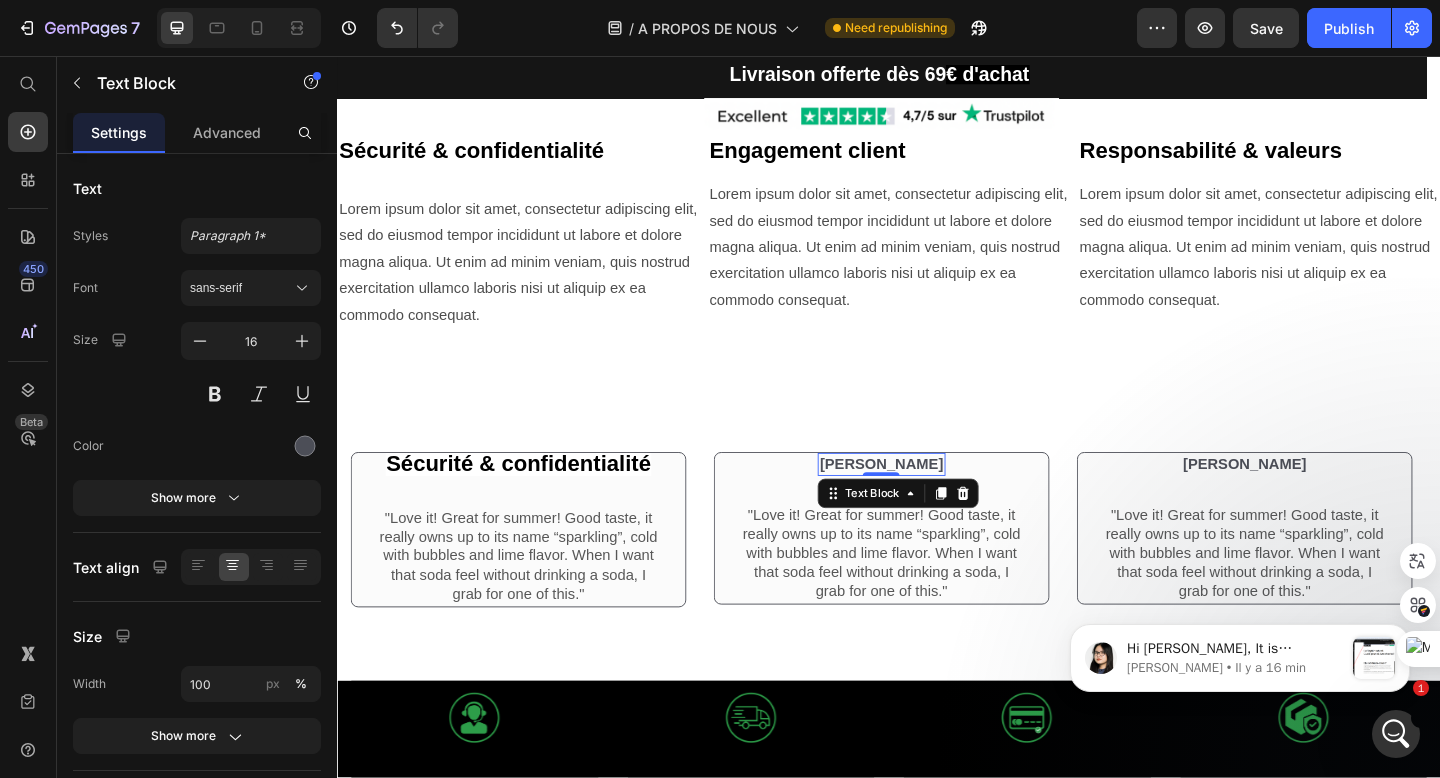 click on "Rita Carroll" at bounding box center [929, 500] 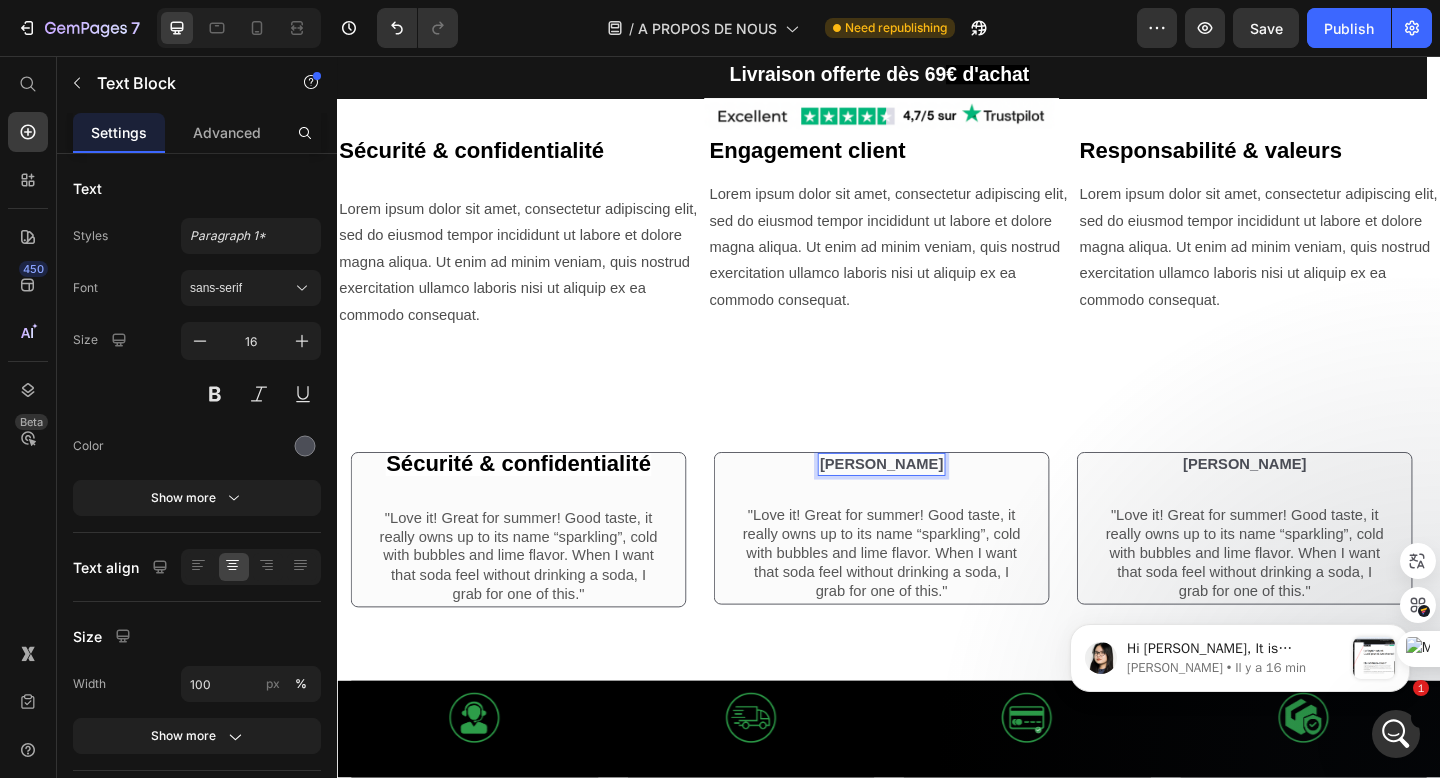 click on "Rita Carroll" at bounding box center [929, 500] 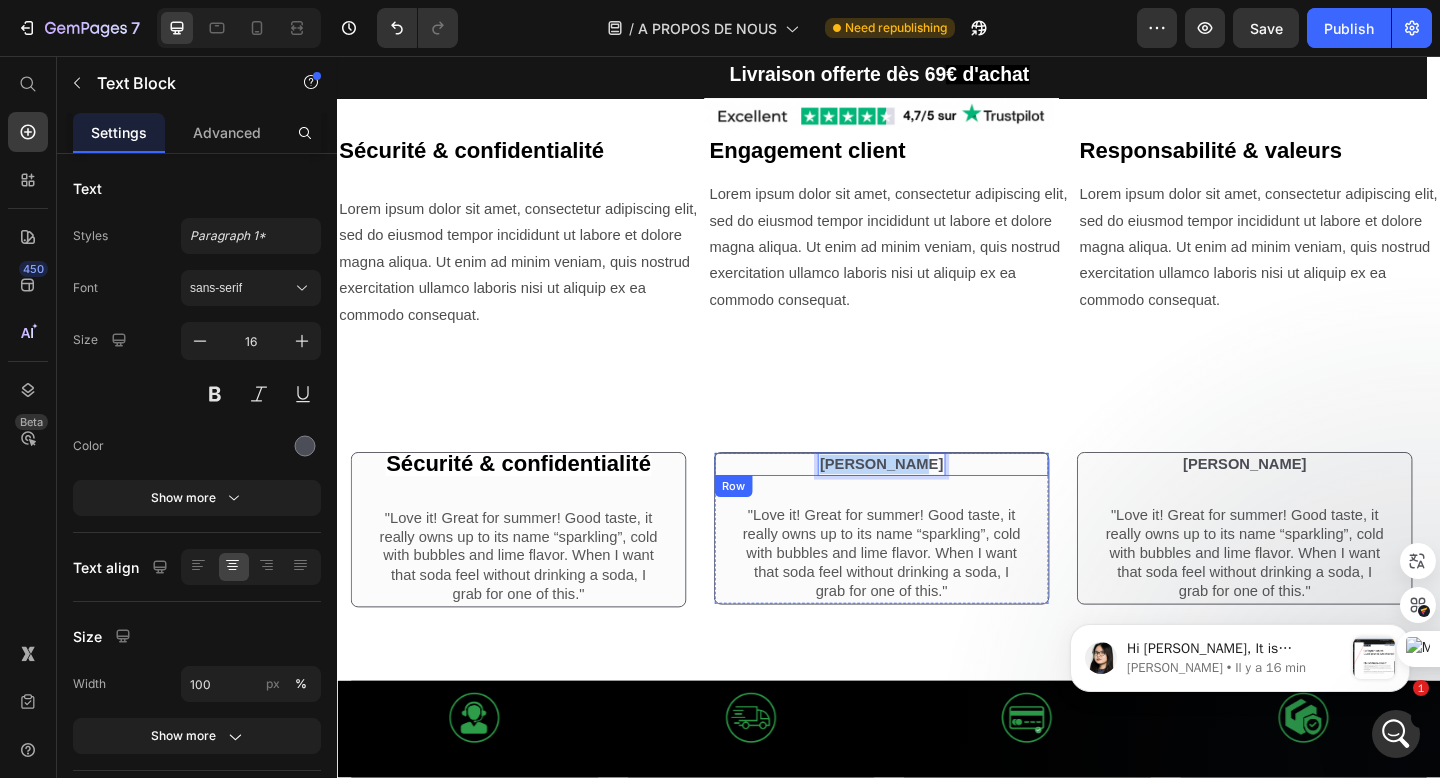 drag, startPoint x: 969, startPoint y: 520, endPoint x: 883, endPoint y: 525, distance: 86.145226 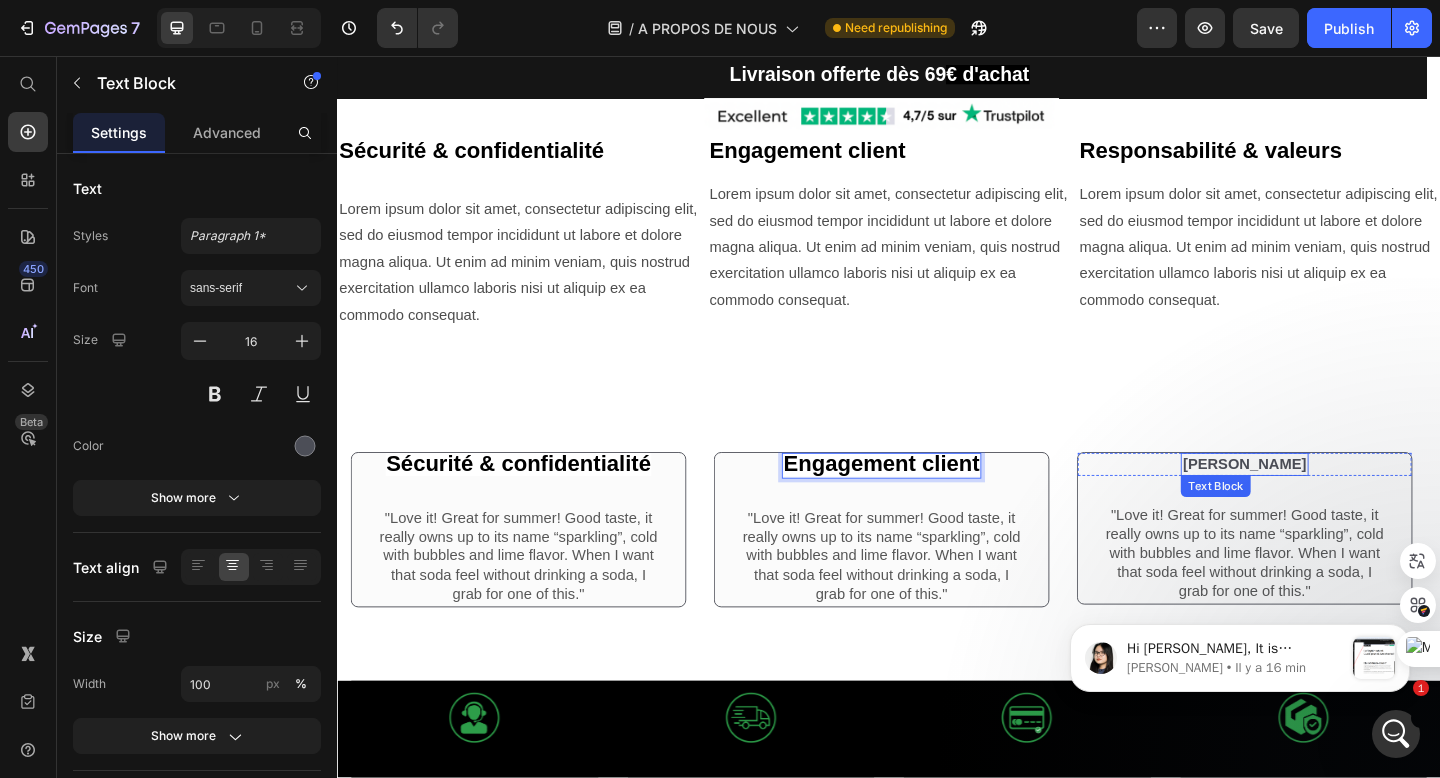 click on "Rita Carroll" at bounding box center [1324, 500] 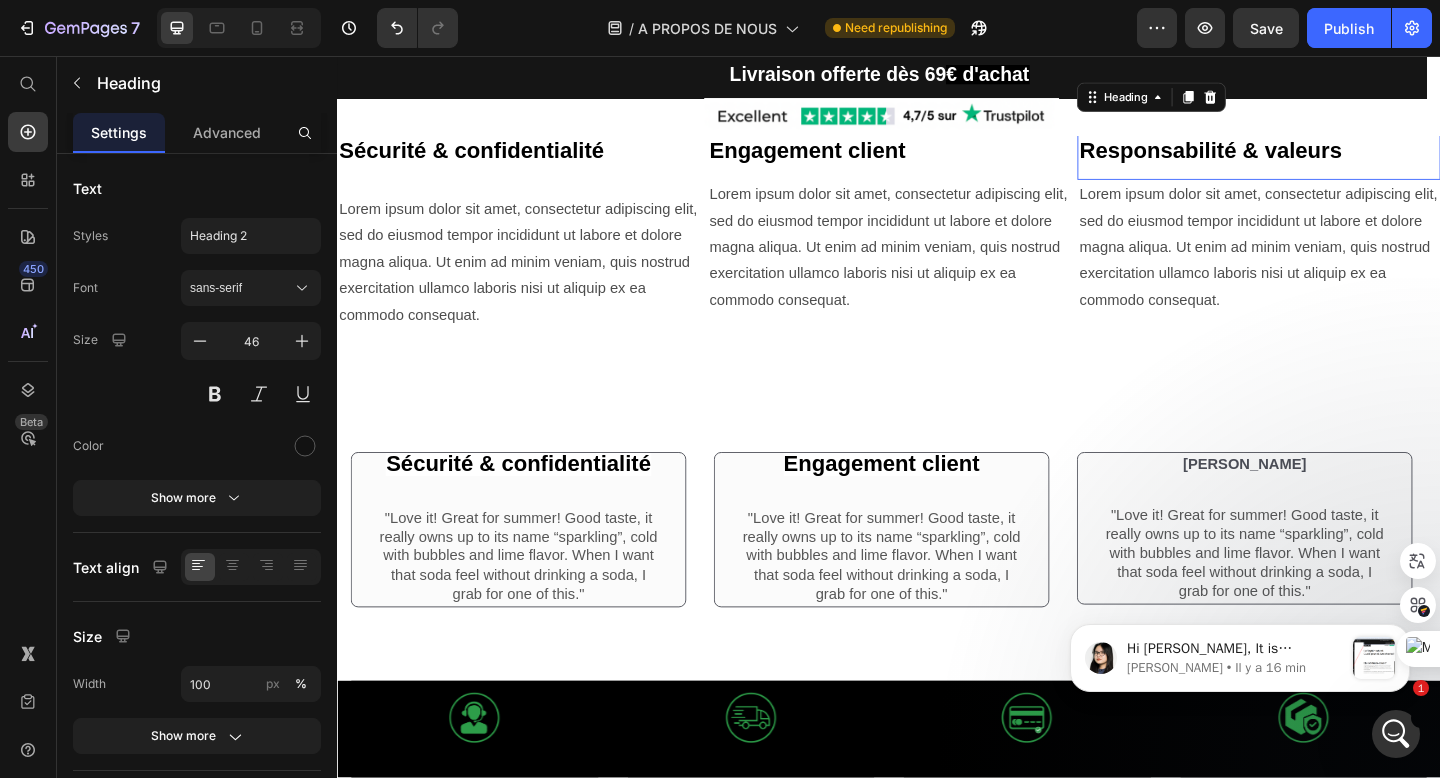 click on "Responsabilité & valeurs" at bounding box center (1286, 158) 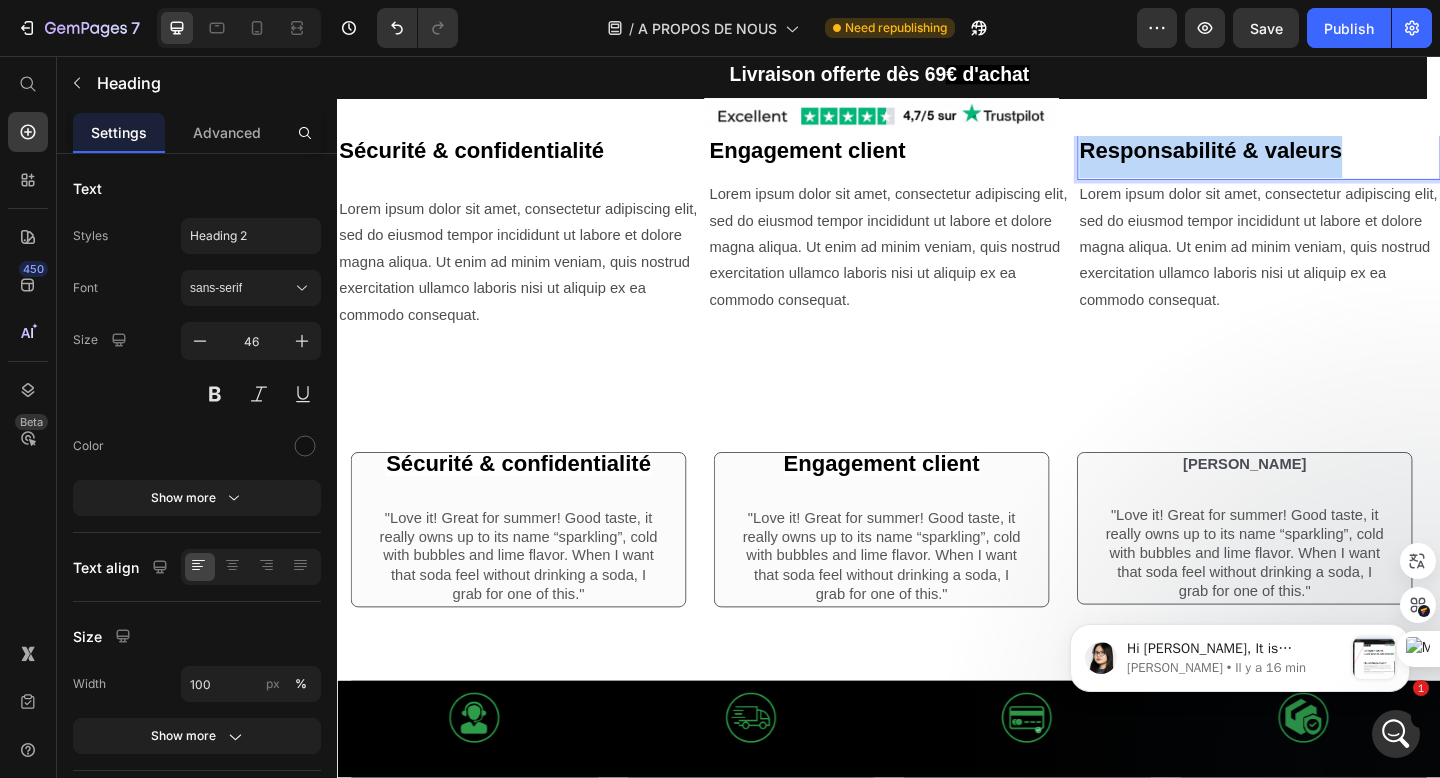 drag, startPoint x: 1136, startPoint y: 190, endPoint x: 1434, endPoint y: 186, distance: 298.02686 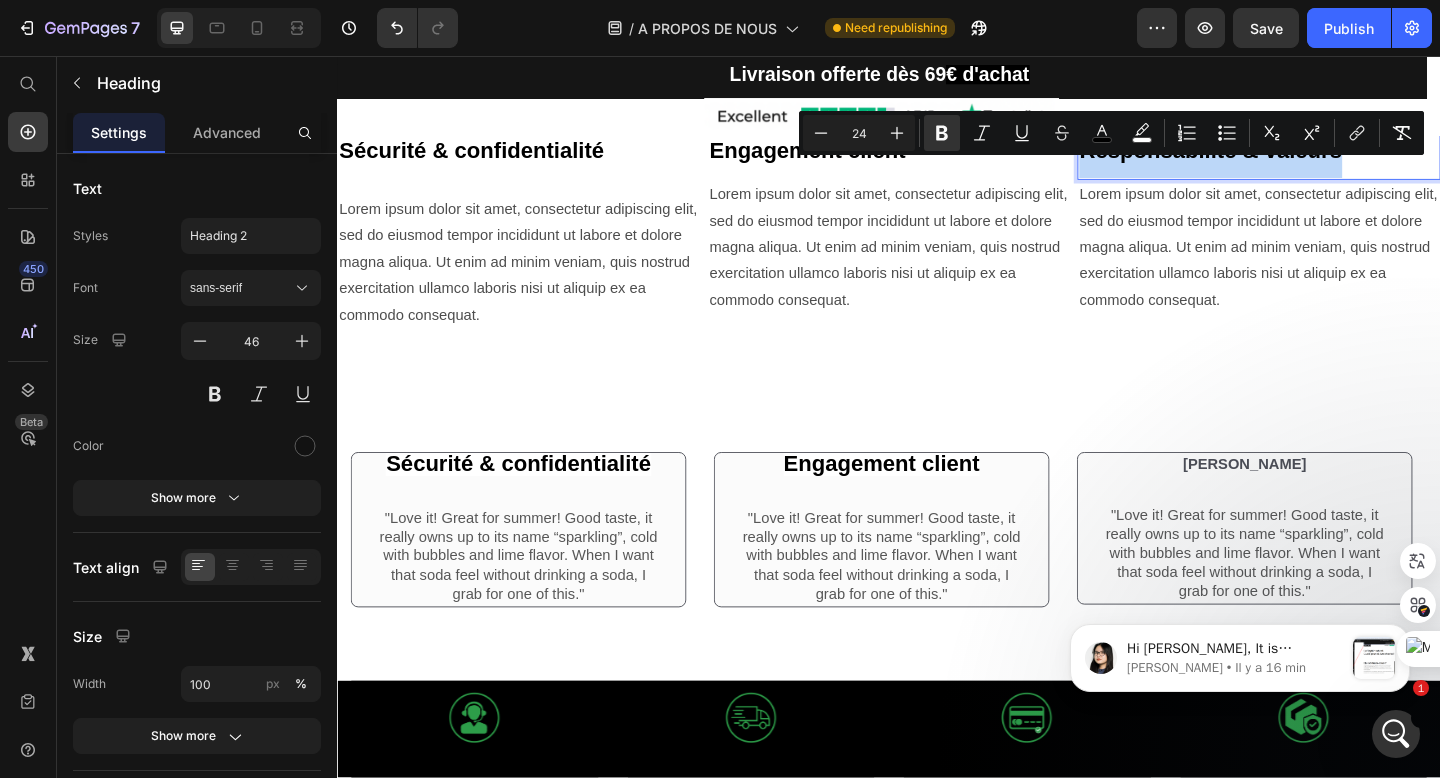 copy on "Responsabilité & valeurs" 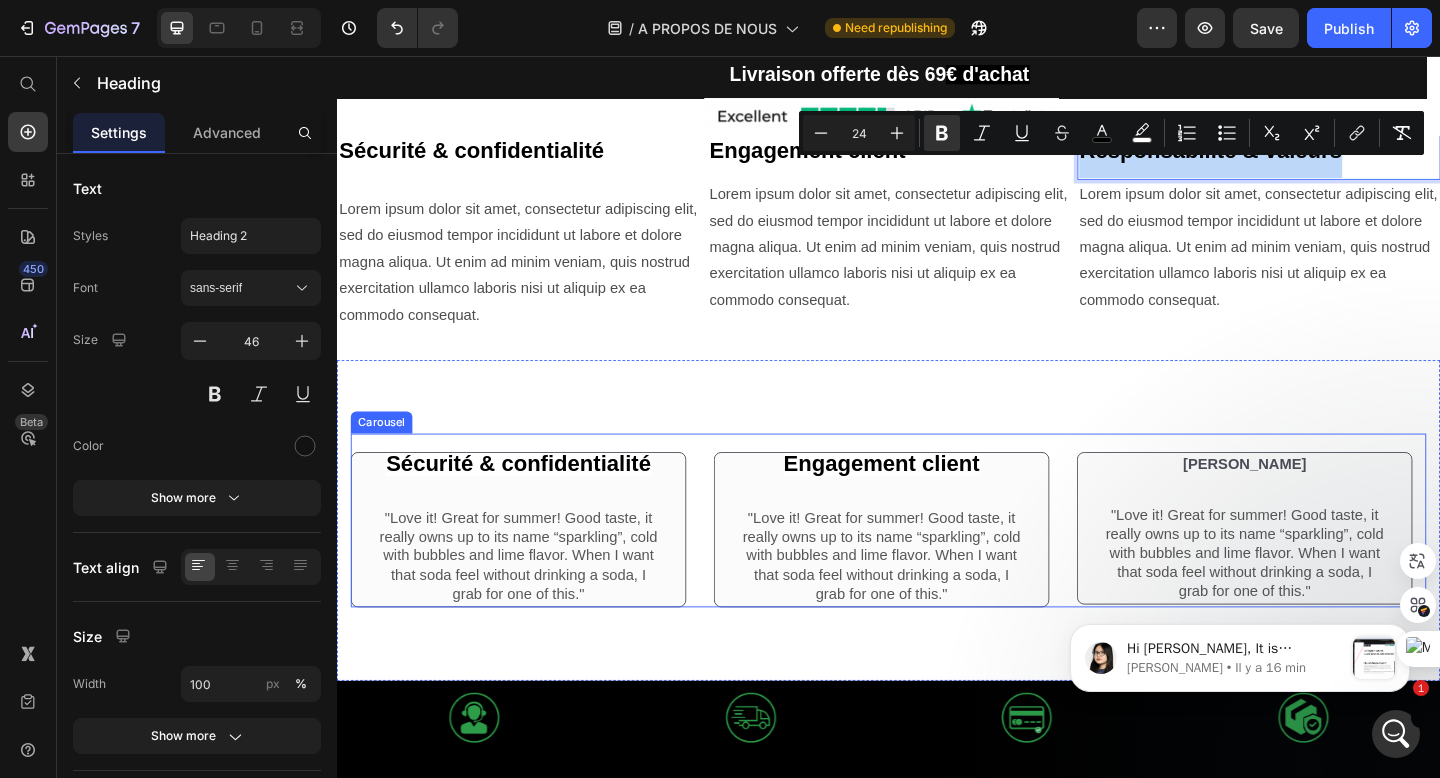 click on "Rita Carroll" at bounding box center (1324, 500) 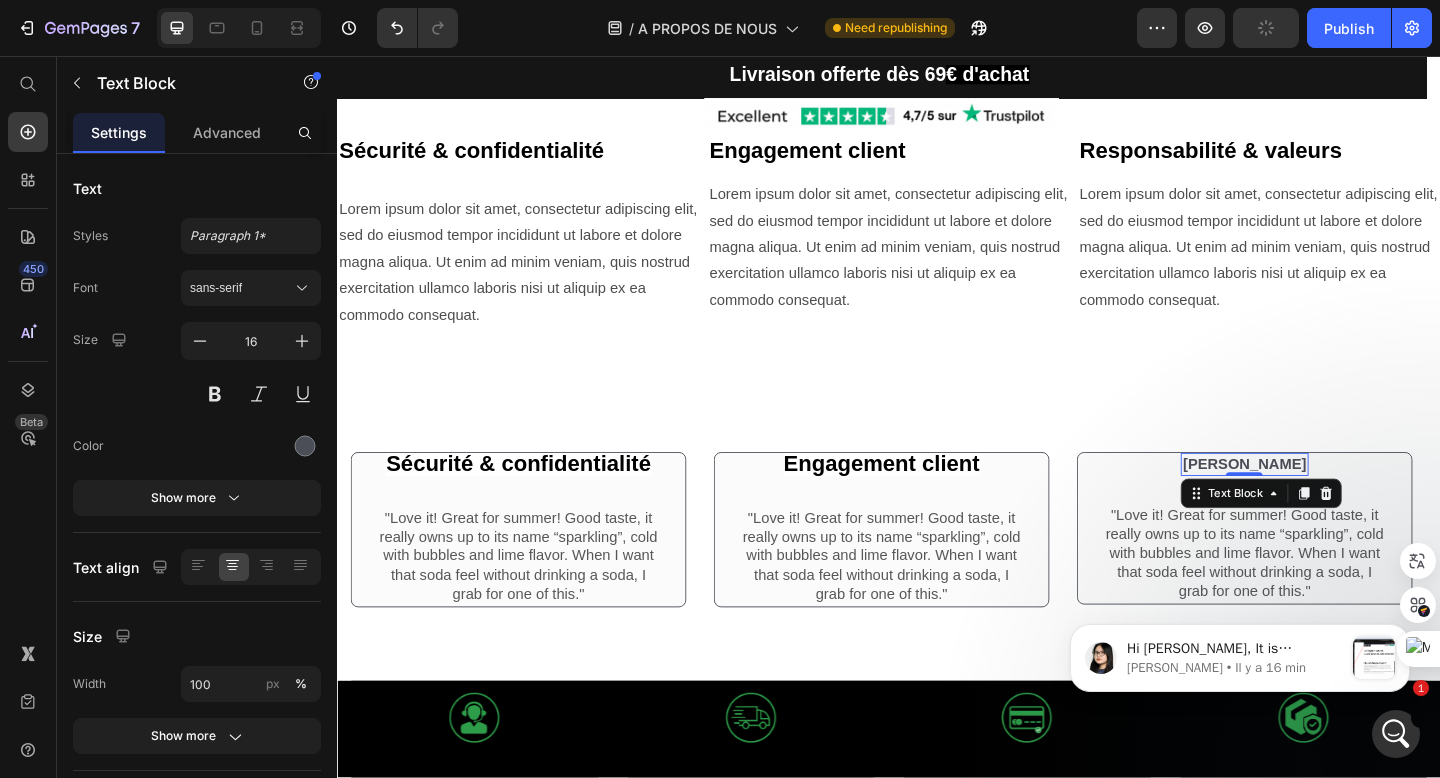 click on "Rita Carroll" at bounding box center [1324, 500] 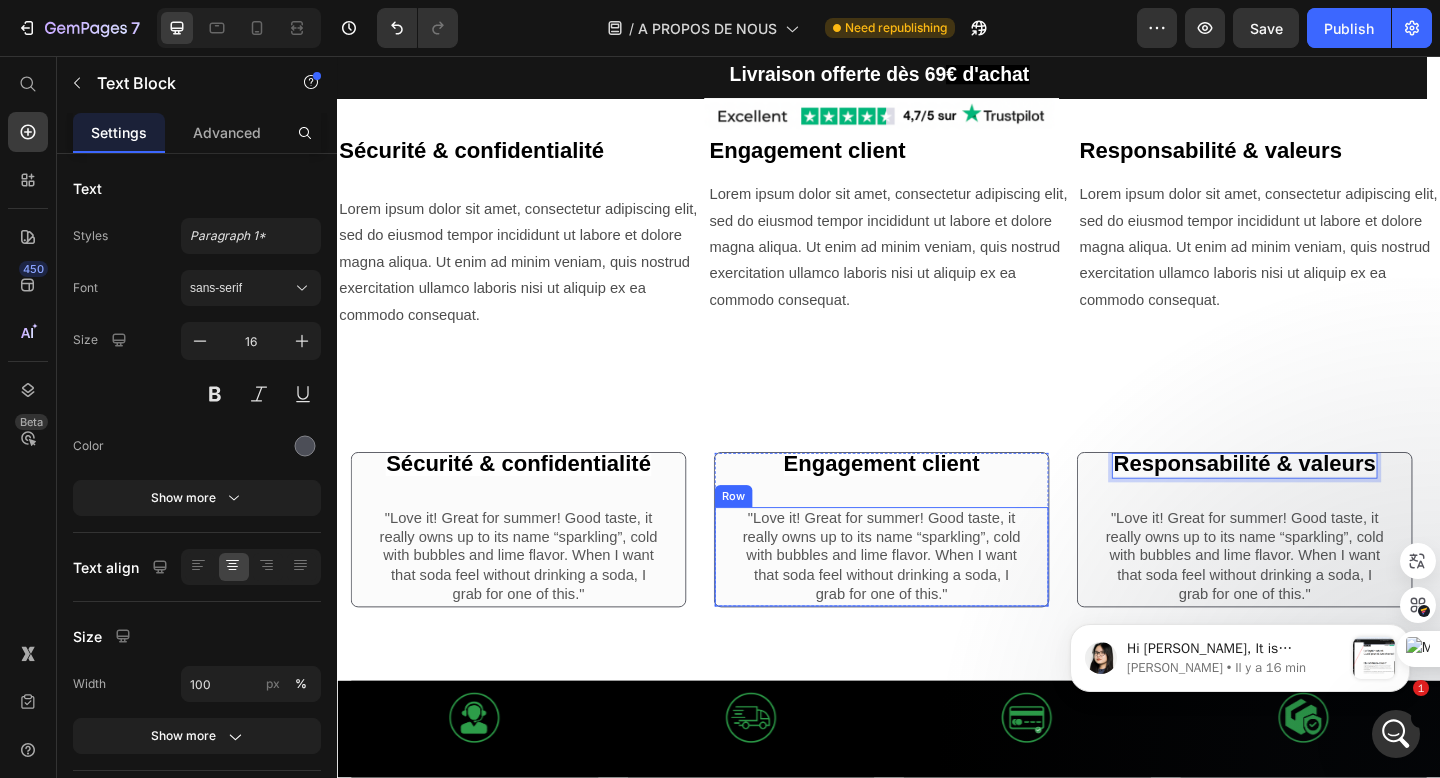 click on "Sécurité & confidentialité Text Block Row "Love it! Great for summer! Good taste, it really owns up to its name “sparkling”, cold with bubbles and lime flavor. When I want that soda feel without drinking a soda, I grab for one of this." Text Block Row Row Engagement client Text Block Row "Love it! Great for summer! Good taste, it really owns up to its name “sparkling”, cold with bubbles and lime flavor. When I want that soda feel without drinking a soda, I grab for one of this." Text Block Row Row Responsabilité & valeurs Text Block   0 Row "Love it! Great for summer! Good taste, it really owns up to its name “sparkling”, cold with bubbles and lime flavor. When I want that soda feel without drinking a soda, I grab for one of this." Text Block Row Row Carousel Section 8" at bounding box center [937, 561] 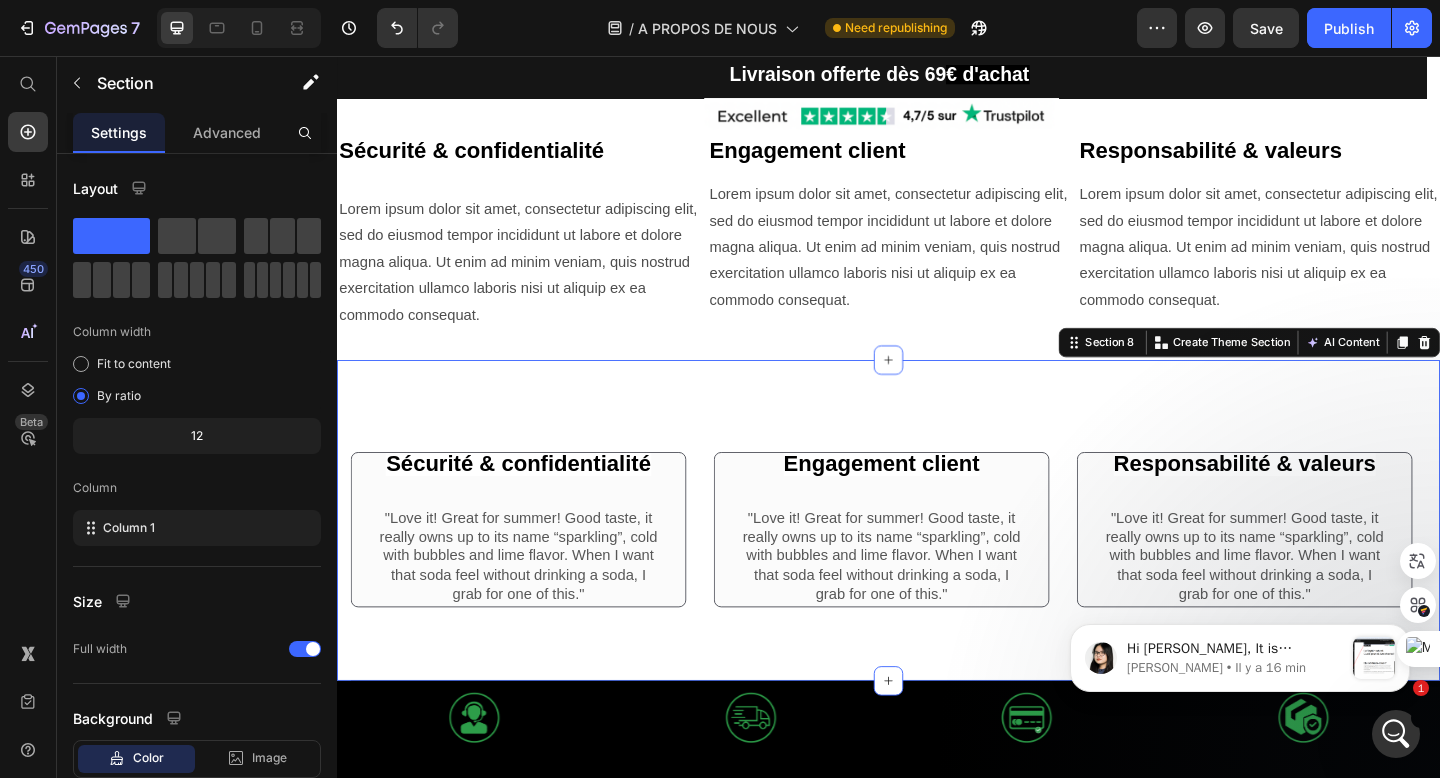 click on "Sécurité & confidentialité Text Block Row "Love it! Great for summer! Good taste, it really owns up to its name “sparkling”, cold with bubbles and lime flavor. When I want that soda feel without drinking a soda, I grab for one of this." Text Block Row Row Engagement client Text Block Row "Love it! Great for summer! Good taste, it really owns up to its name “sparkling”, cold with bubbles and lime flavor. When I want that soda feel without drinking a soda, I grab for one of this." Text Block Row Row Responsabilité & valeurs Text Block Row "Love it! Great for summer! Good taste, it really owns up to its name “sparkling”, cold with bubbles and lime flavor. When I want that soda feel without drinking a soda, I grab for one of this." Text Block Row Row Carousel Section 8   Create Theme Section AI Content Write with GemAI What would you like to describe here? Tone and Voice Persuasive Product WHITE CRYSTAL PREMIUM Show more Generate" at bounding box center [937, 561] 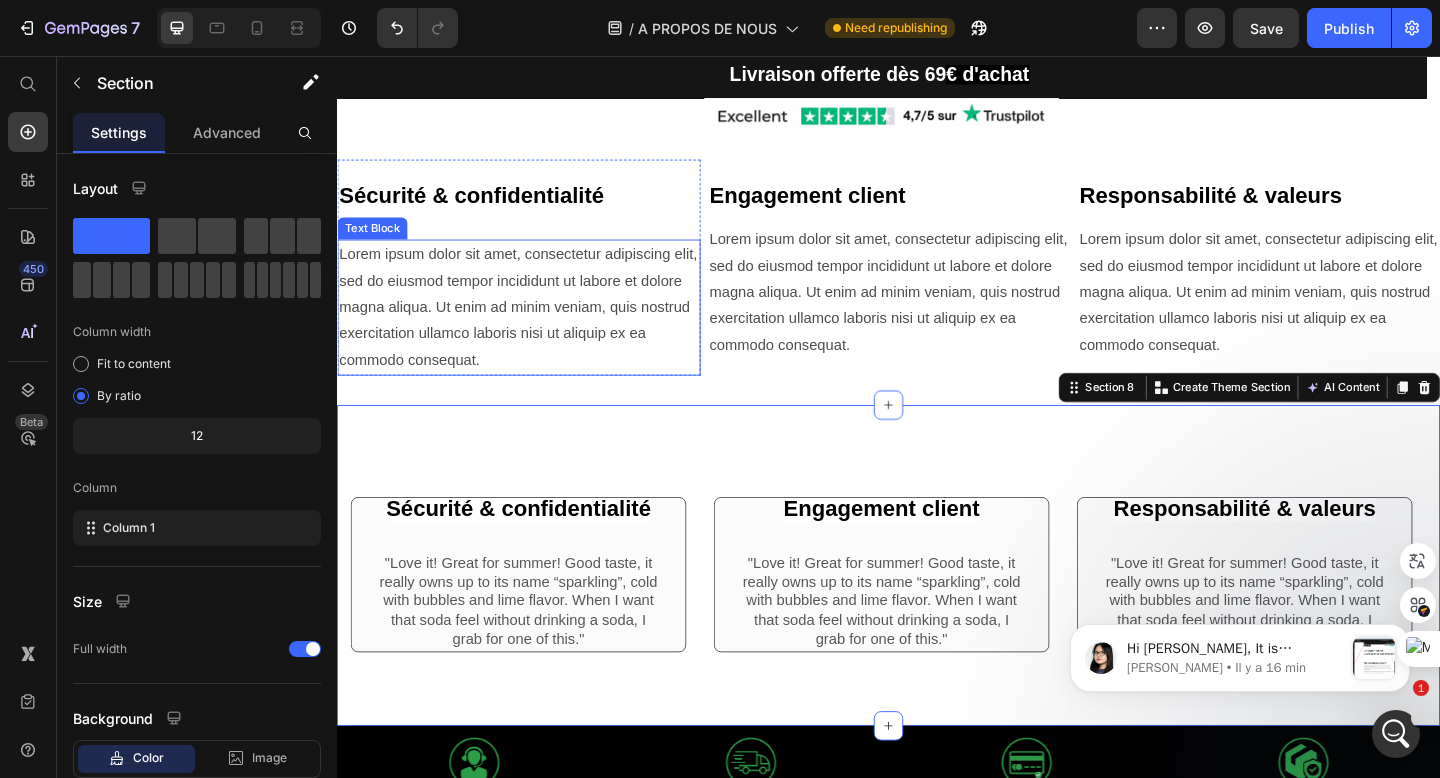 scroll, scrollTop: 1486, scrollLeft: 0, axis: vertical 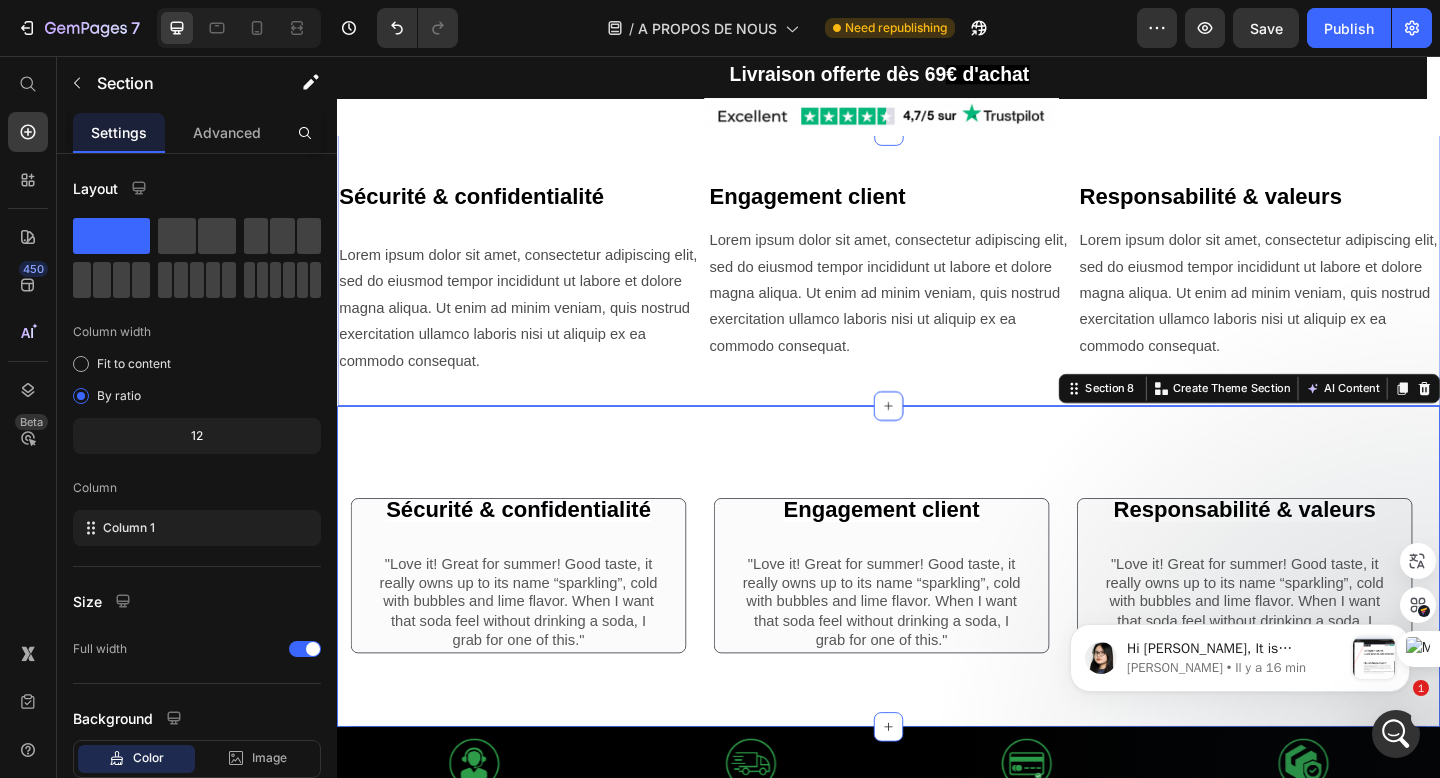 click on "⁠⁠⁠⁠⁠⁠⁠ Sécurité & confidentialité Heading Row Lorem ipsum dolor sit amet, consectetur adipiscing elit, sed do eiusmod tempor incididunt ut labore et dolore magna aliqua. Ut enim ad minim veniam, quis nostrud exercitation ullamco laboris nisi ut aliquip ex ea commodo consequat. Text Block Row Row ⁠⁠⁠⁠⁠⁠⁠ Engagement client Heading Lorem ipsum dolor sit amet, consectetur adipiscing elit, sed do eiusmod tempor incididunt ut labore et dolore magna aliqua. Ut enim ad minim veniam, quis nostrud exercitation ullamco laboris nisi ut aliquip ex ea commodo consequat. Text Block Row ⁠⁠⁠⁠⁠⁠⁠ Responsabilité & valeurs Heading Lorem ipsum dolor sit amet, consectetur adipiscing elit, sed do eiusmod tempor incididunt ut labore et dolore magna aliqua. Ut enim ad minim veniam, quis nostrud exercitation ullamco laboris nisi ut aliquip ex ea commodo consequat. Text Block Row Row Section 7" at bounding box center (937, 287) 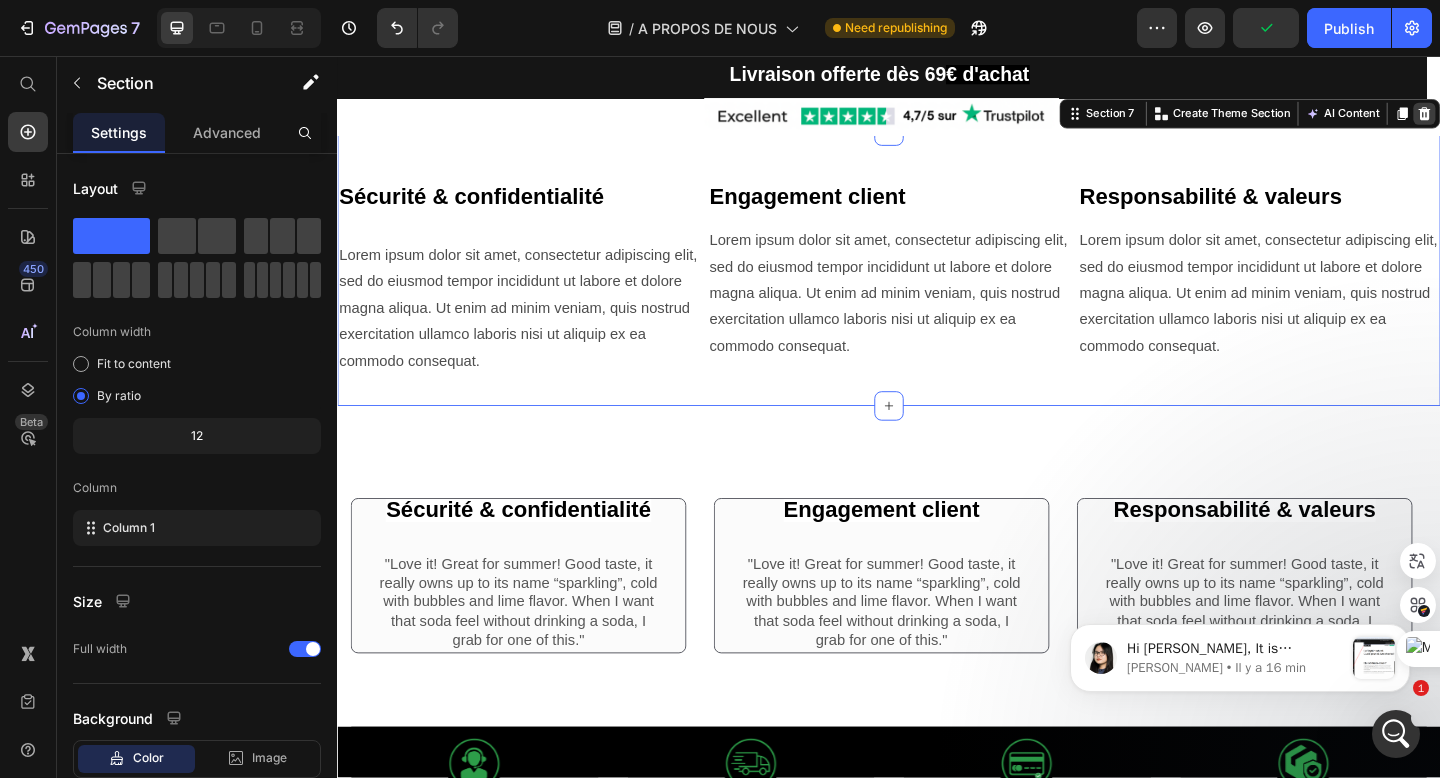 click 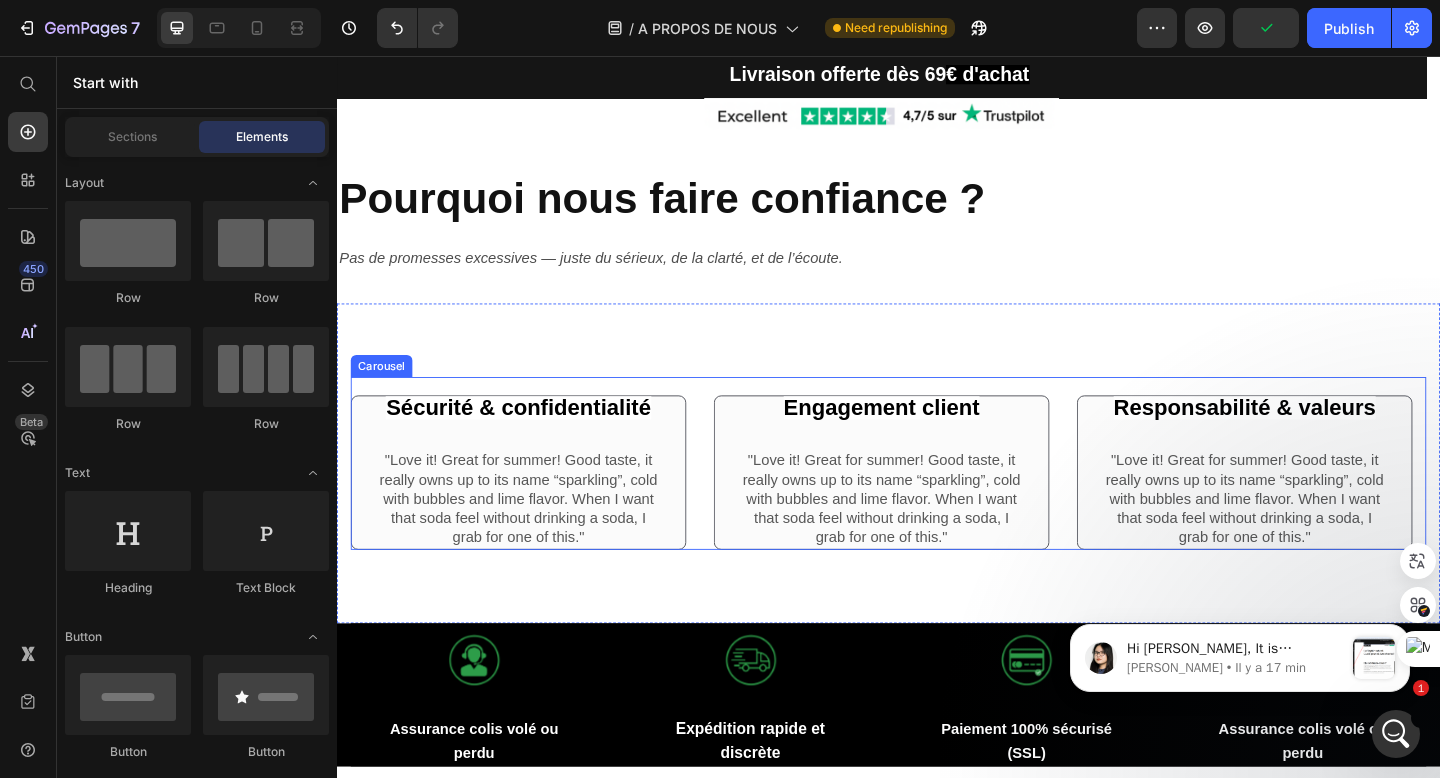 scroll, scrollTop: 1297, scrollLeft: 0, axis: vertical 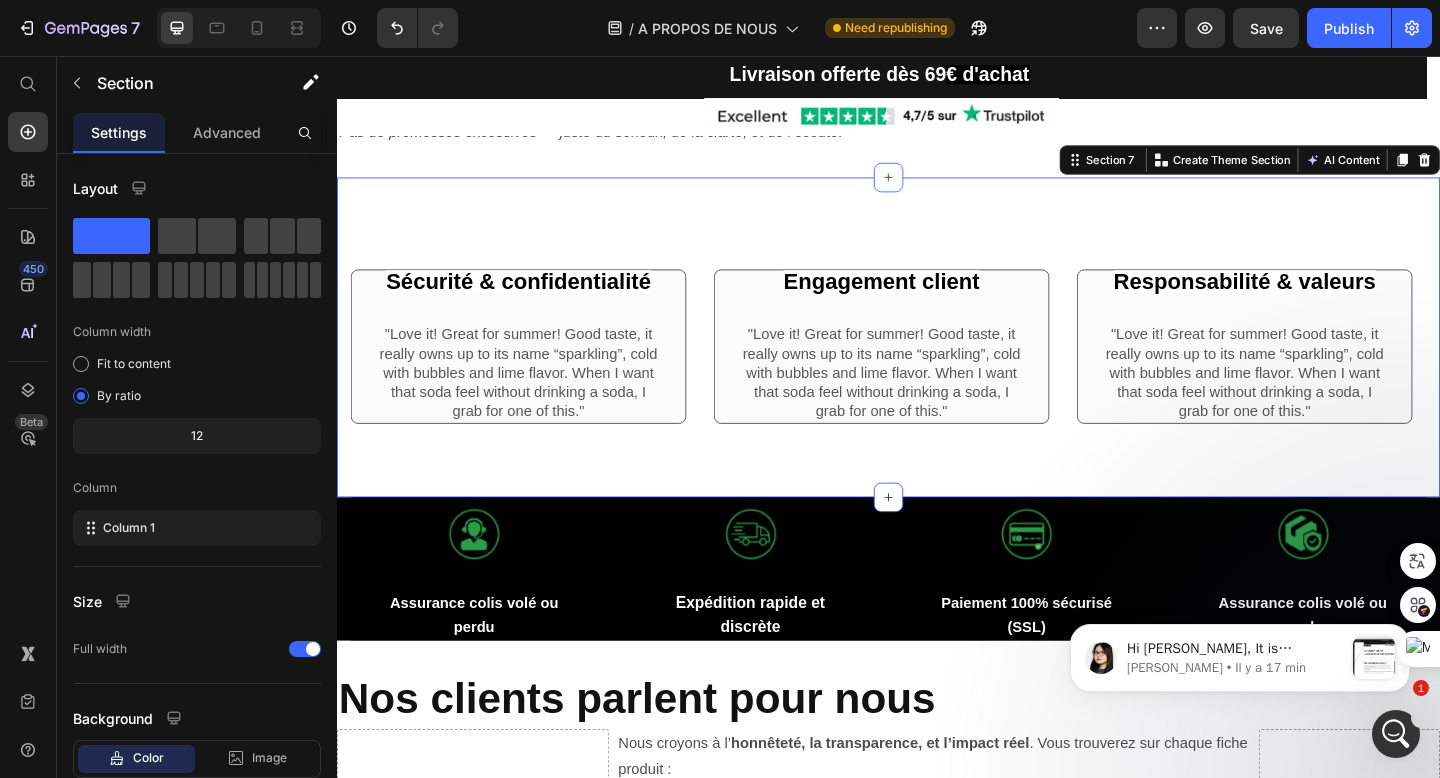 click on "Sécurité & confidentialité Text Block Row "Love it! Great for summer! Good taste, it really owns up to its name “sparkling”, cold with bubbles and lime flavor. When I want that soda feel without drinking a soda, I grab for one of this." Text Block Row Row Engagement client Text Block Row "Love it! Great for summer! Good taste, it really owns up to its name “sparkling”, cold with bubbles and lime flavor. When I want that soda feel without drinking a soda, I grab for one of this." Text Block Row Row Responsabilité & valeurs Text Block Row "Love it! Great for summer! Good taste, it really owns up to its name “sparkling”, cold with bubbles and lime flavor. When I want that soda feel without drinking a soda, I grab for one of this." Text Block Row Row Carousel Section 7   Create Theme Section AI Content Write with GemAI What would you like to describe here? Tone and Voice Persuasive Product WHITE CRYSTAL PREMIUM Show more Generate" at bounding box center [937, 362] 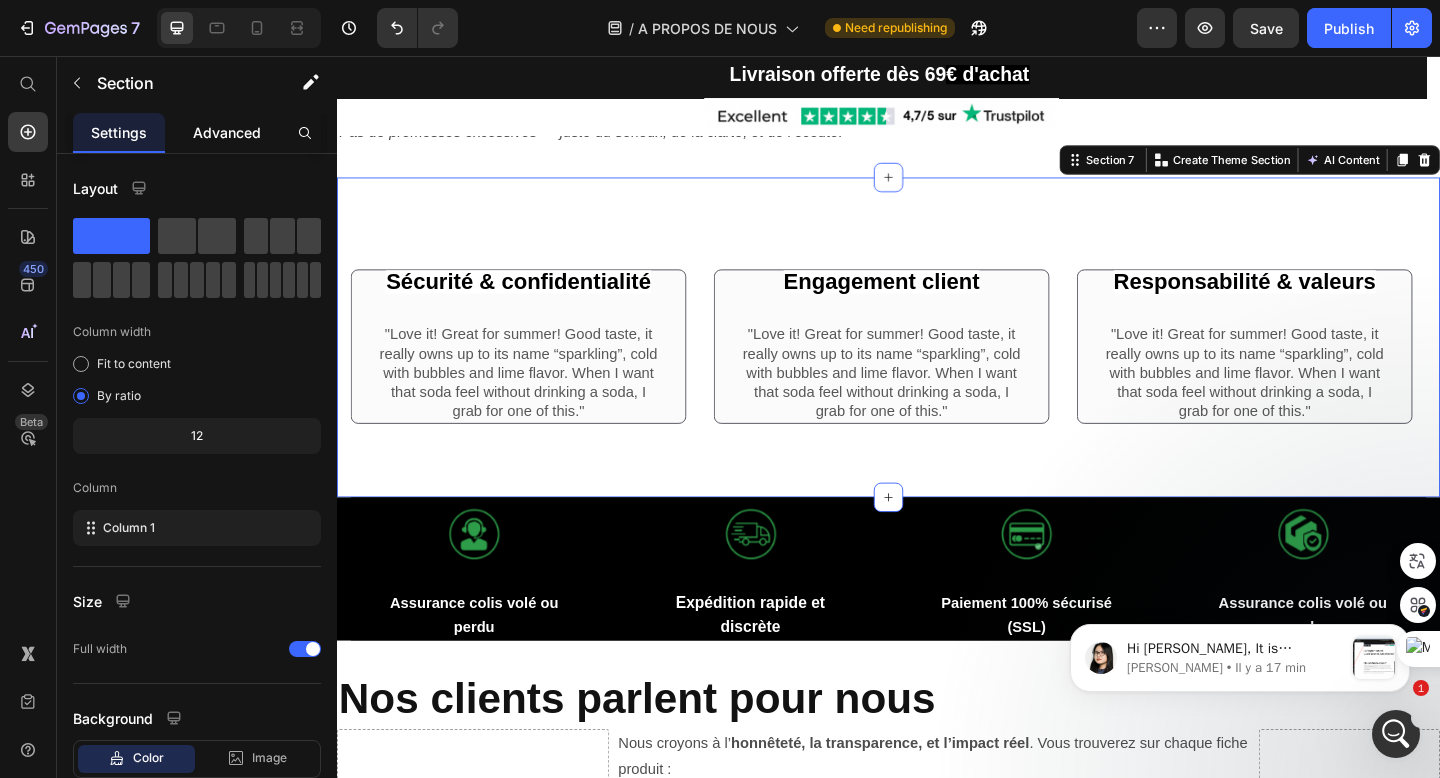 click on "Advanced" at bounding box center (227, 132) 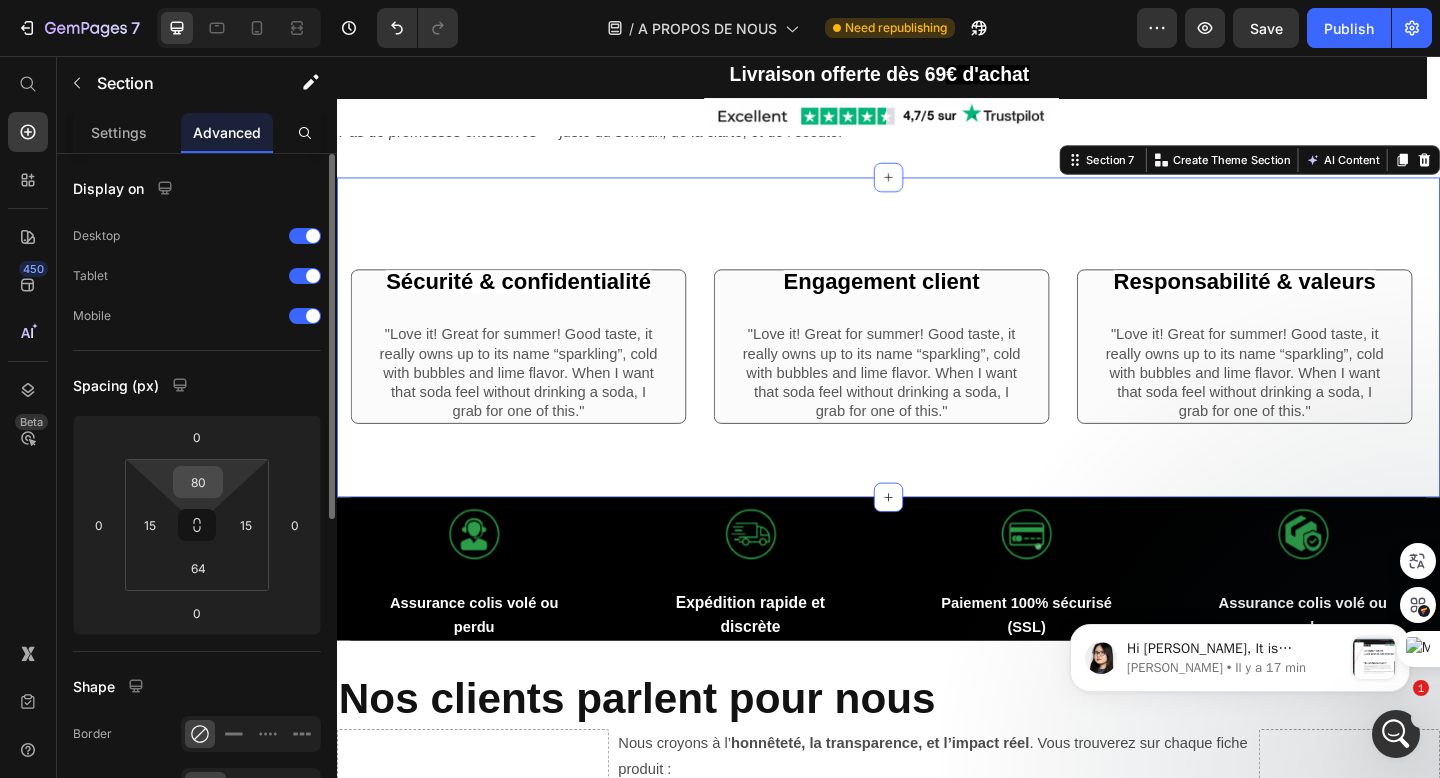 click on "80" at bounding box center (198, 482) 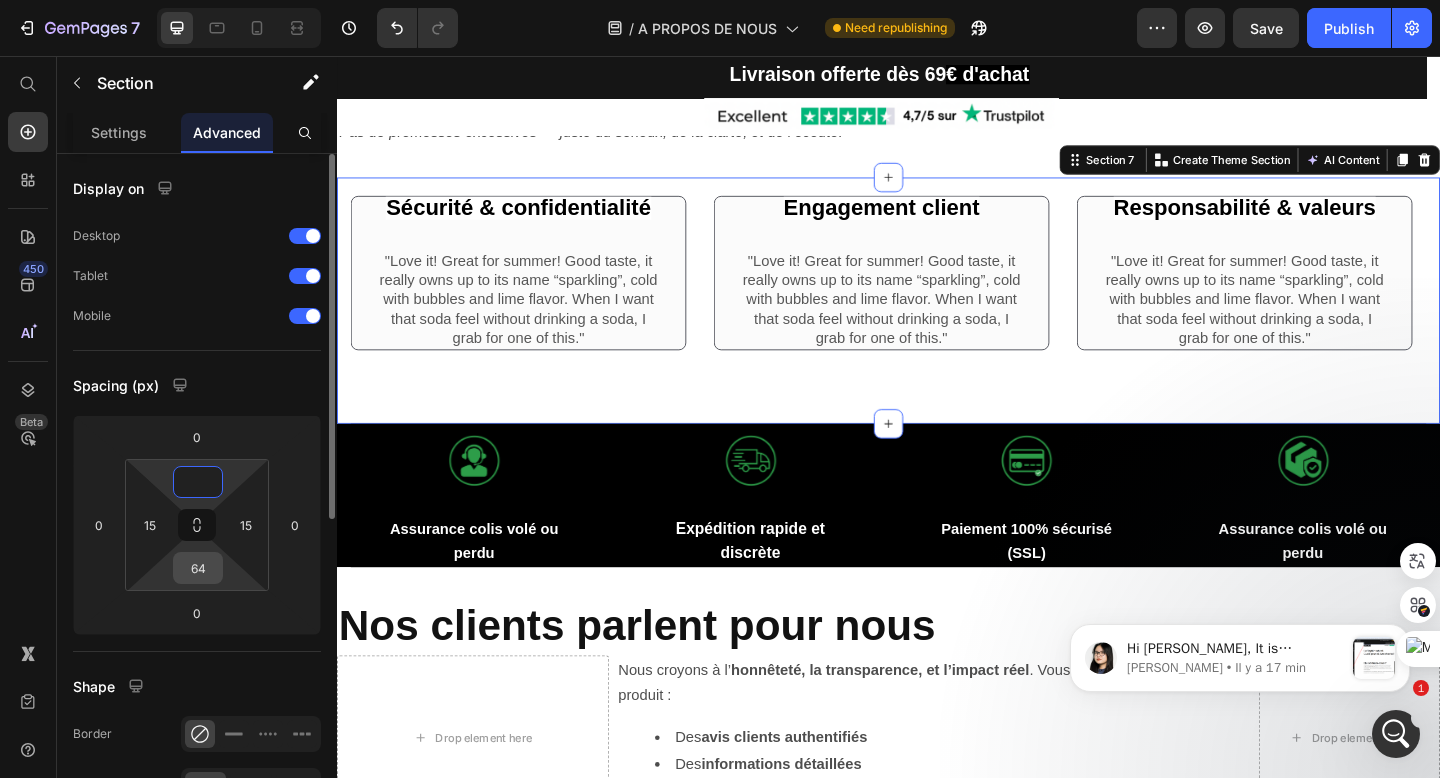 type on "0" 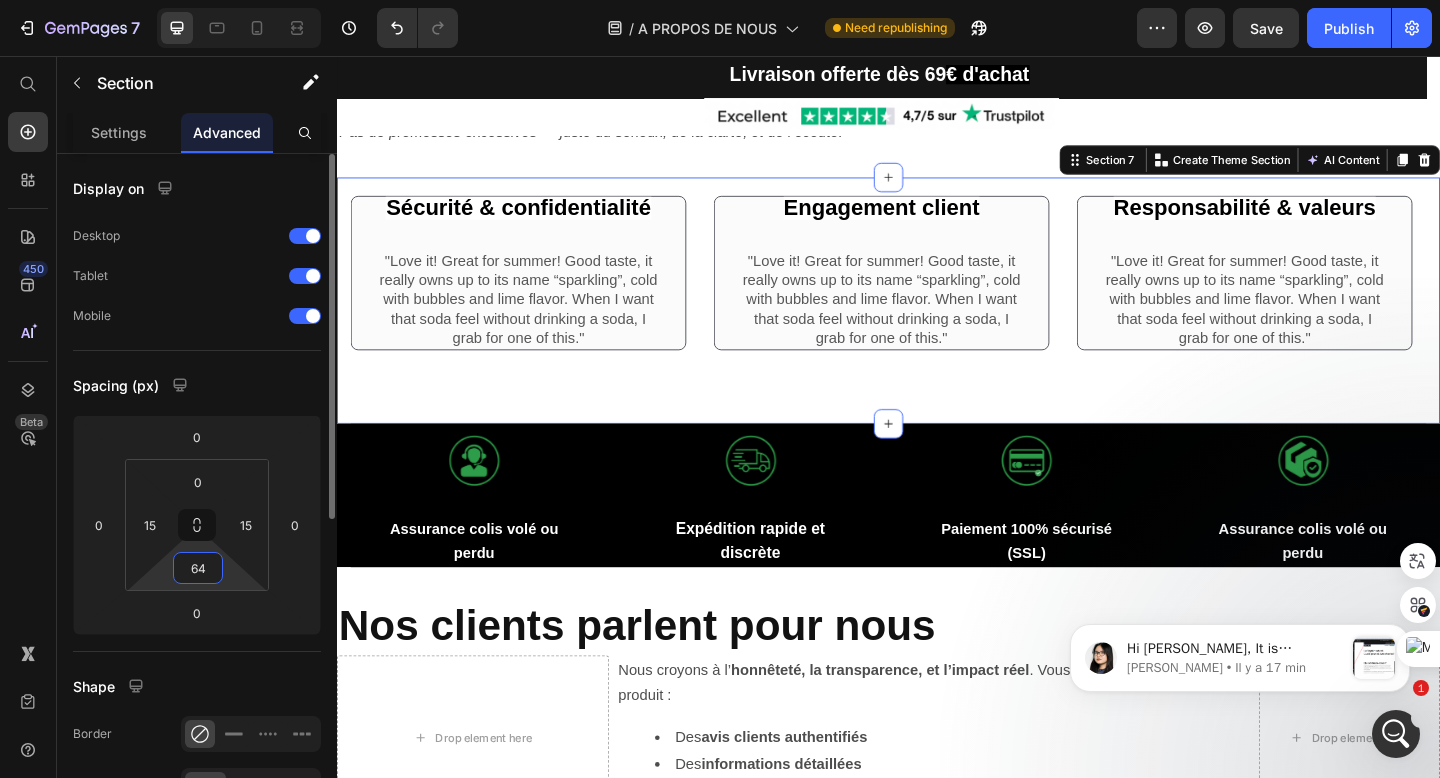 click on "64" at bounding box center [198, 568] 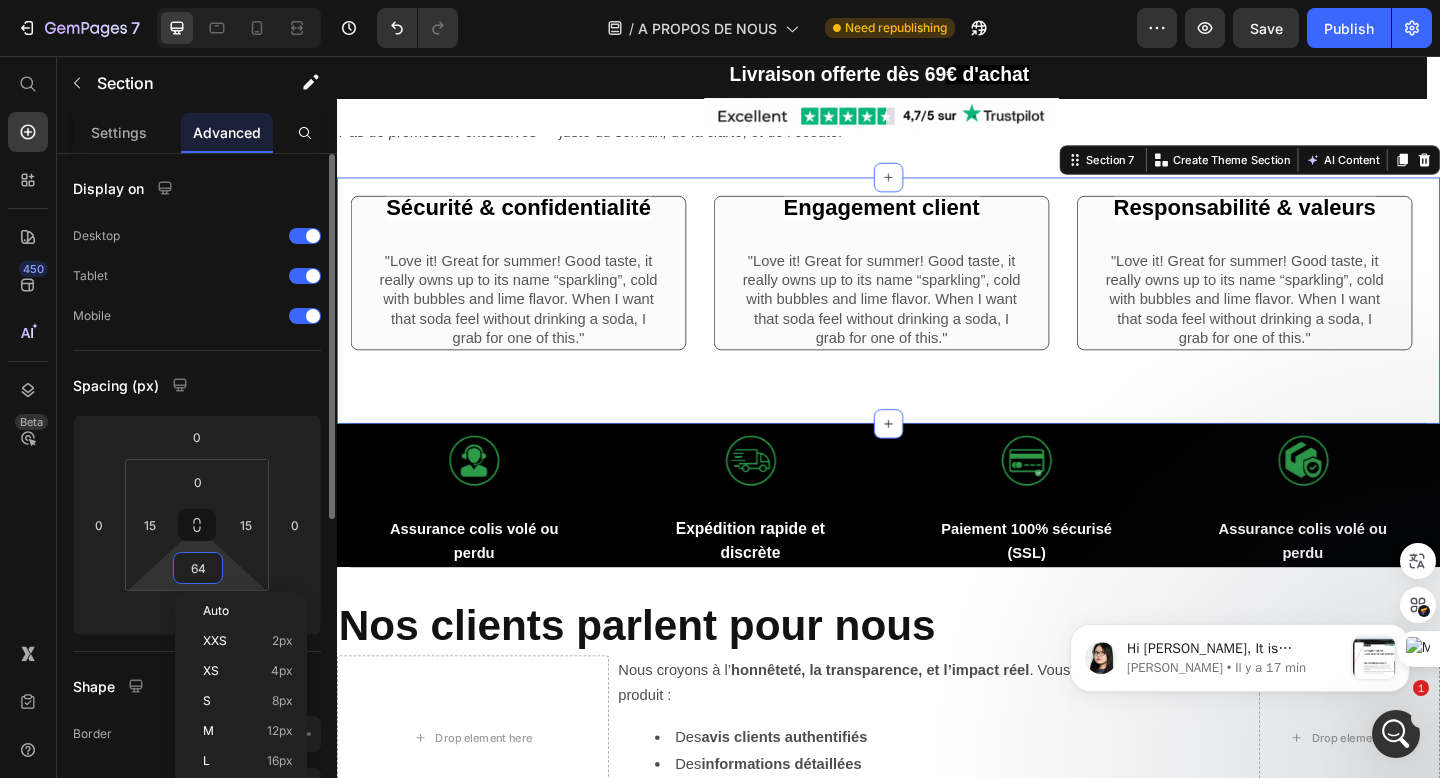 type 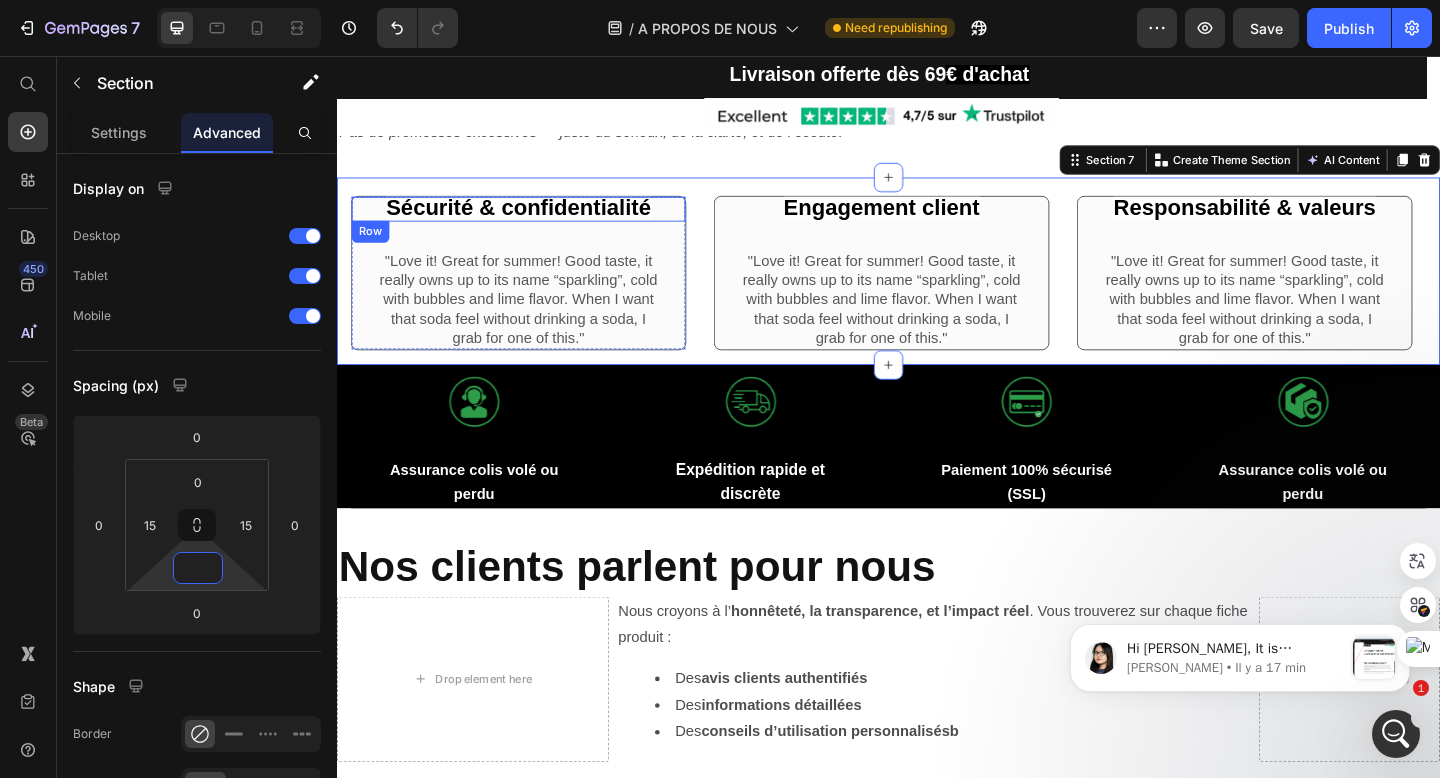 click on "Sécurité & confidentialité Text Block Row" at bounding box center (534, 223) 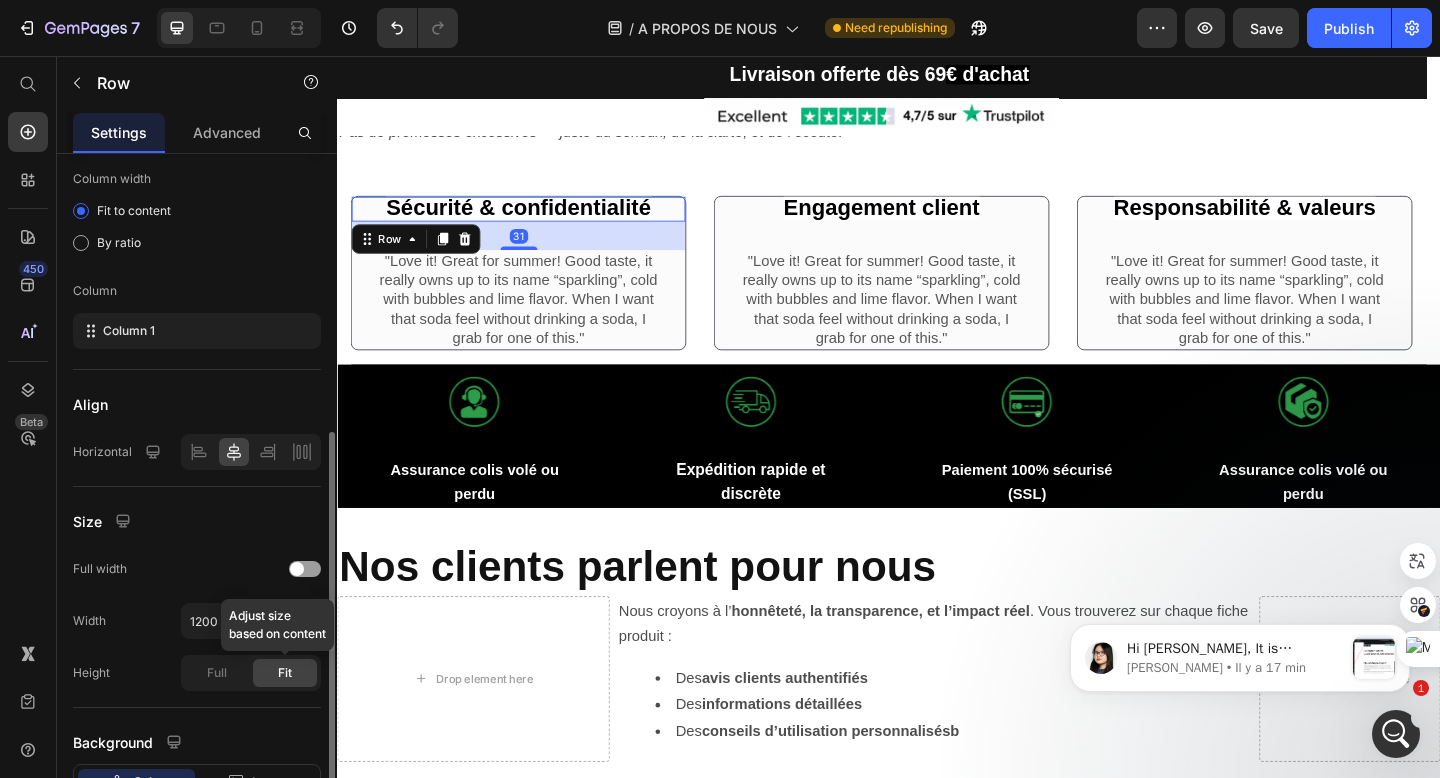 scroll, scrollTop: 304, scrollLeft: 0, axis: vertical 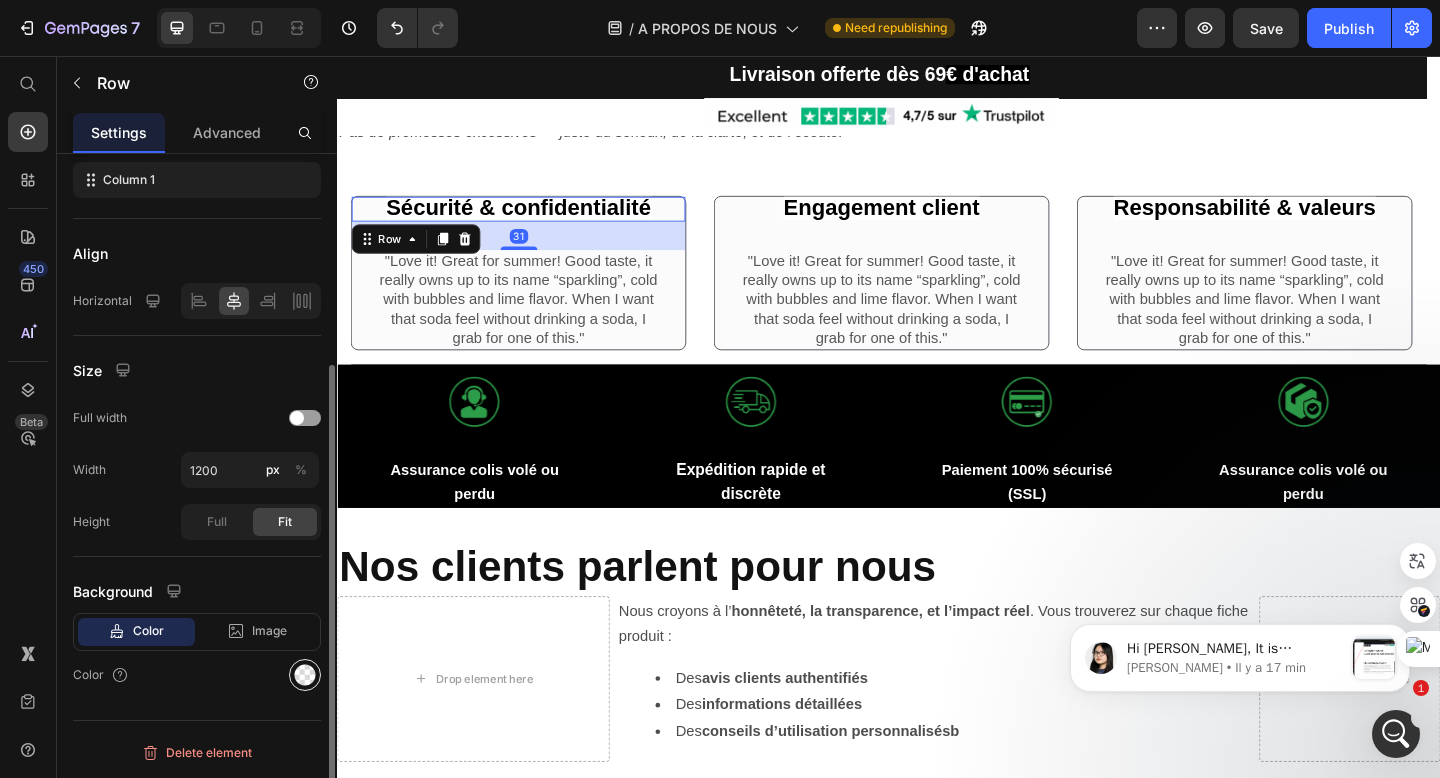 click at bounding box center (305, 675) 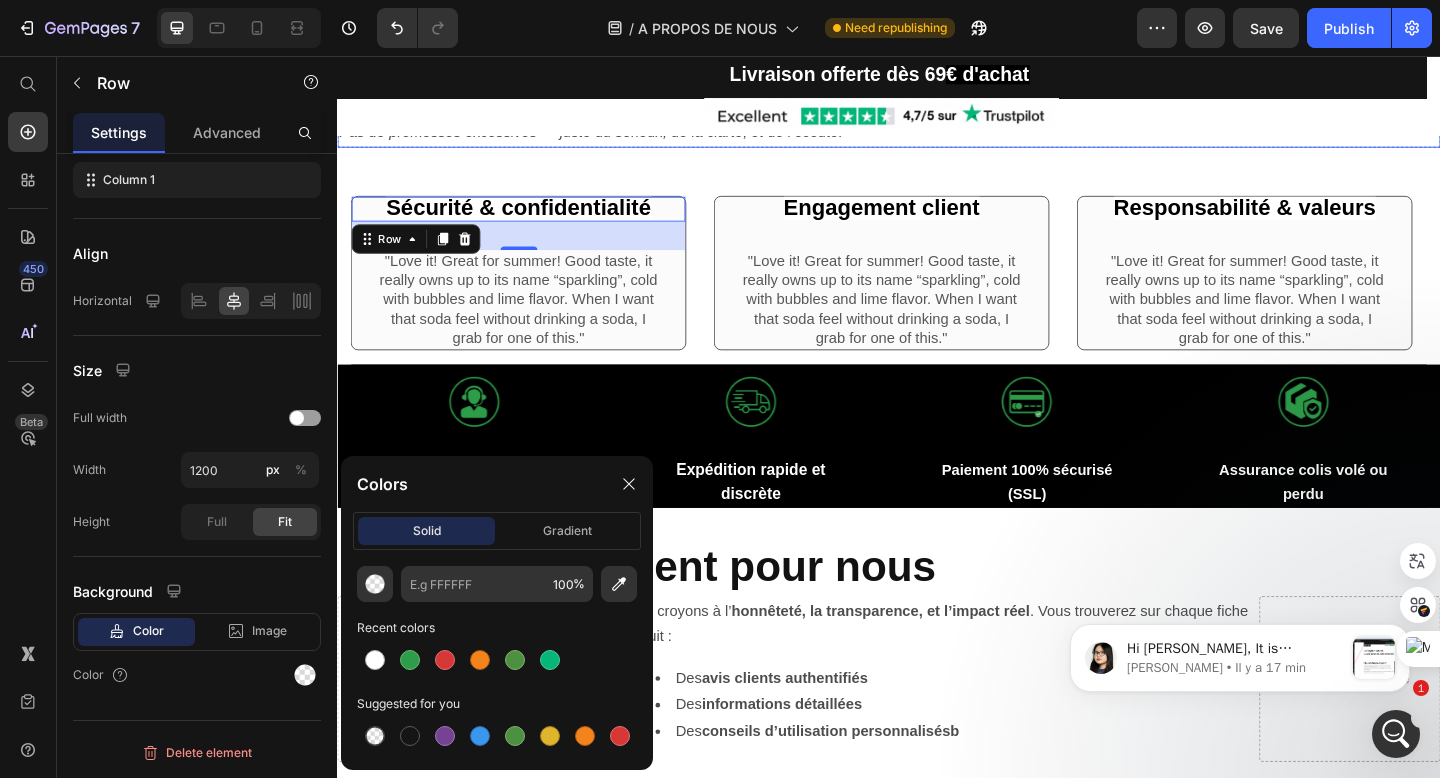 click on "Pourquoi nous faire confiance ?" at bounding box center (690, 74) 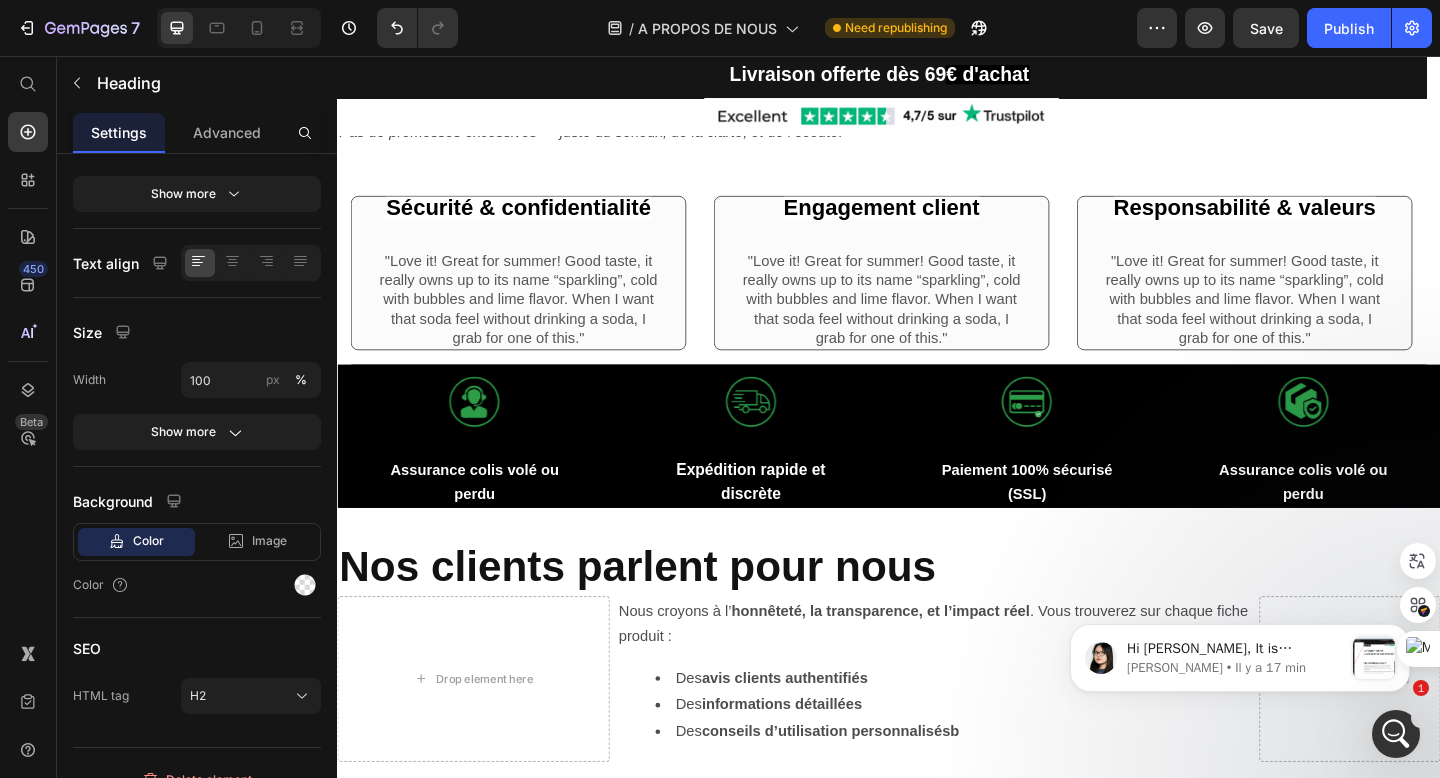 scroll, scrollTop: 0, scrollLeft: 0, axis: both 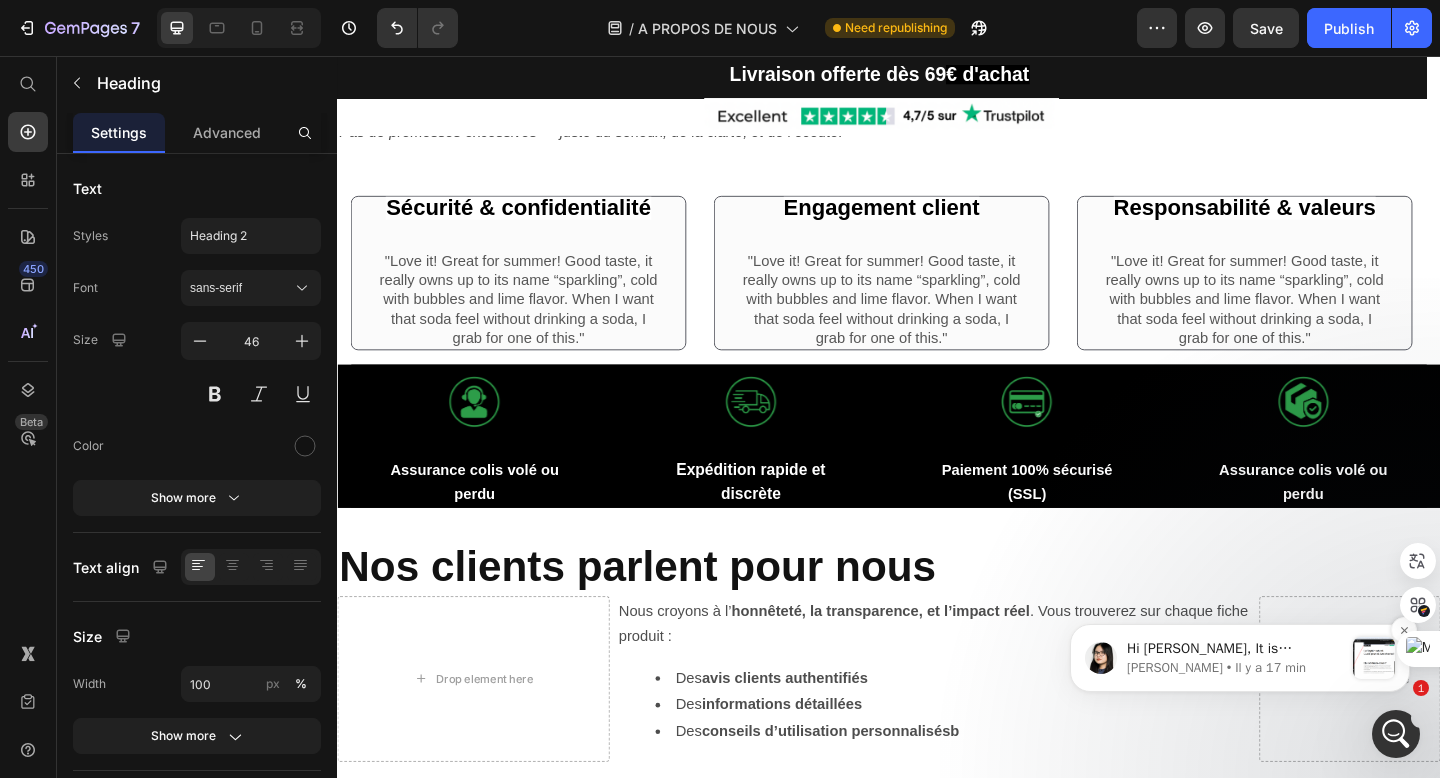click at bounding box center [1374, 658] 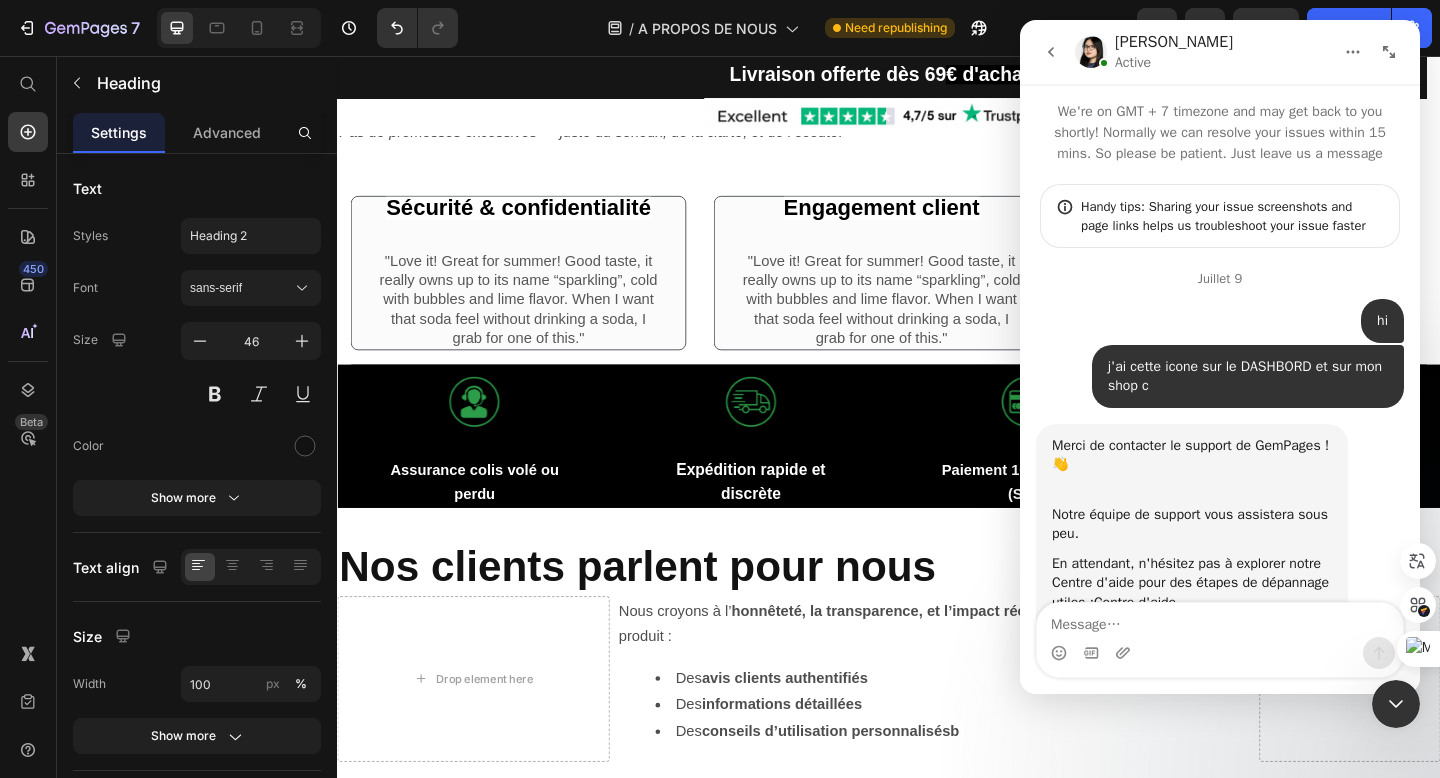scroll, scrollTop: 3, scrollLeft: 0, axis: vertical 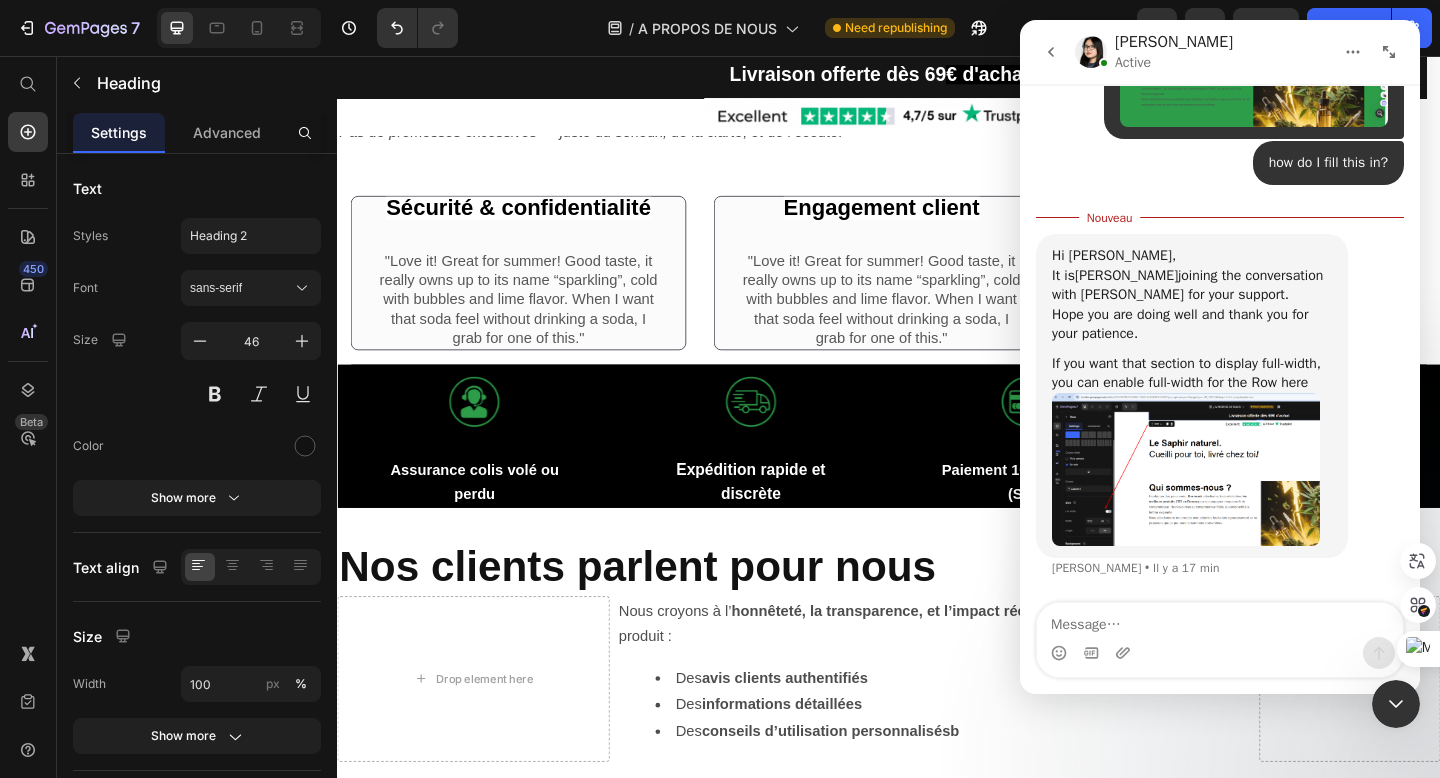 click at bounding box center (1186, 469) 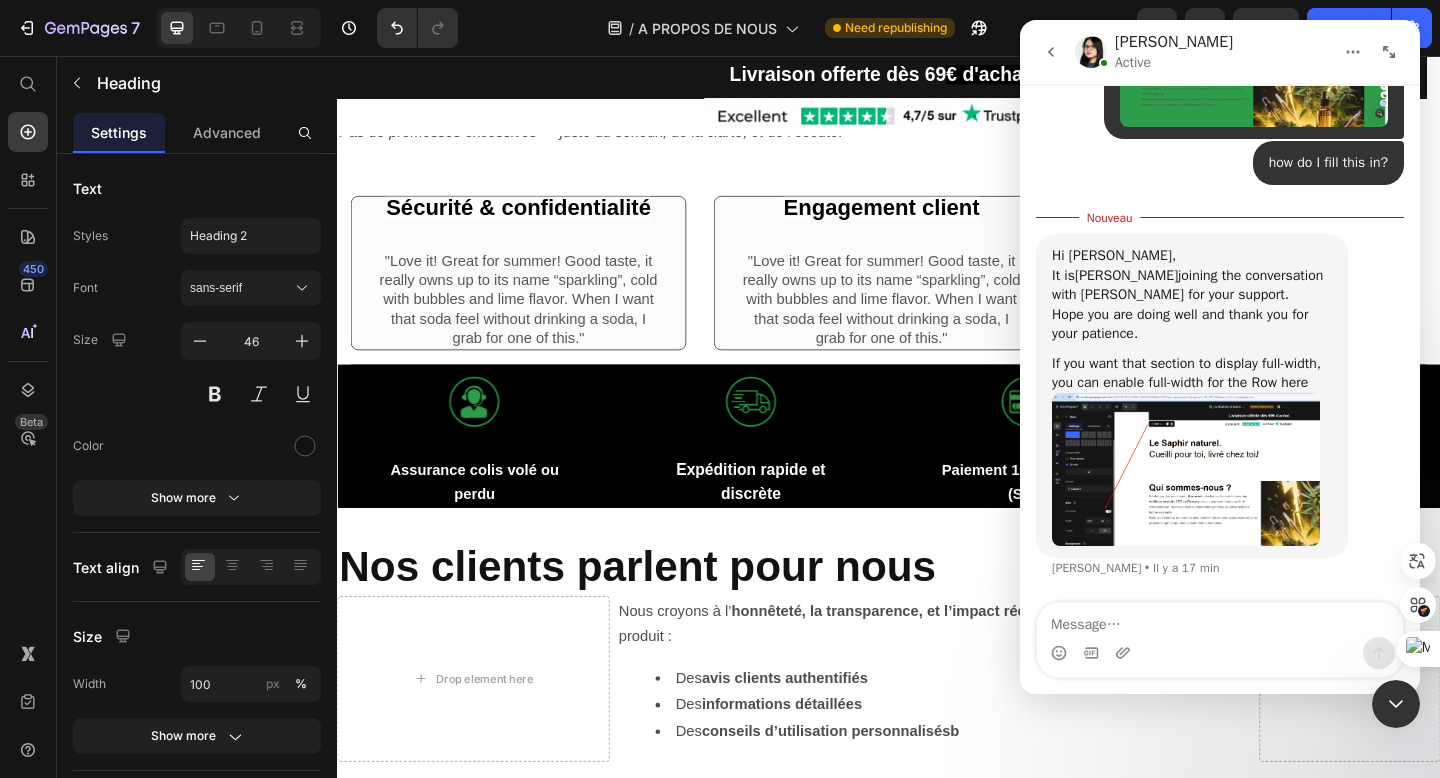 scroll, scrollTop: 0, scrollLeft: 0, axis: both 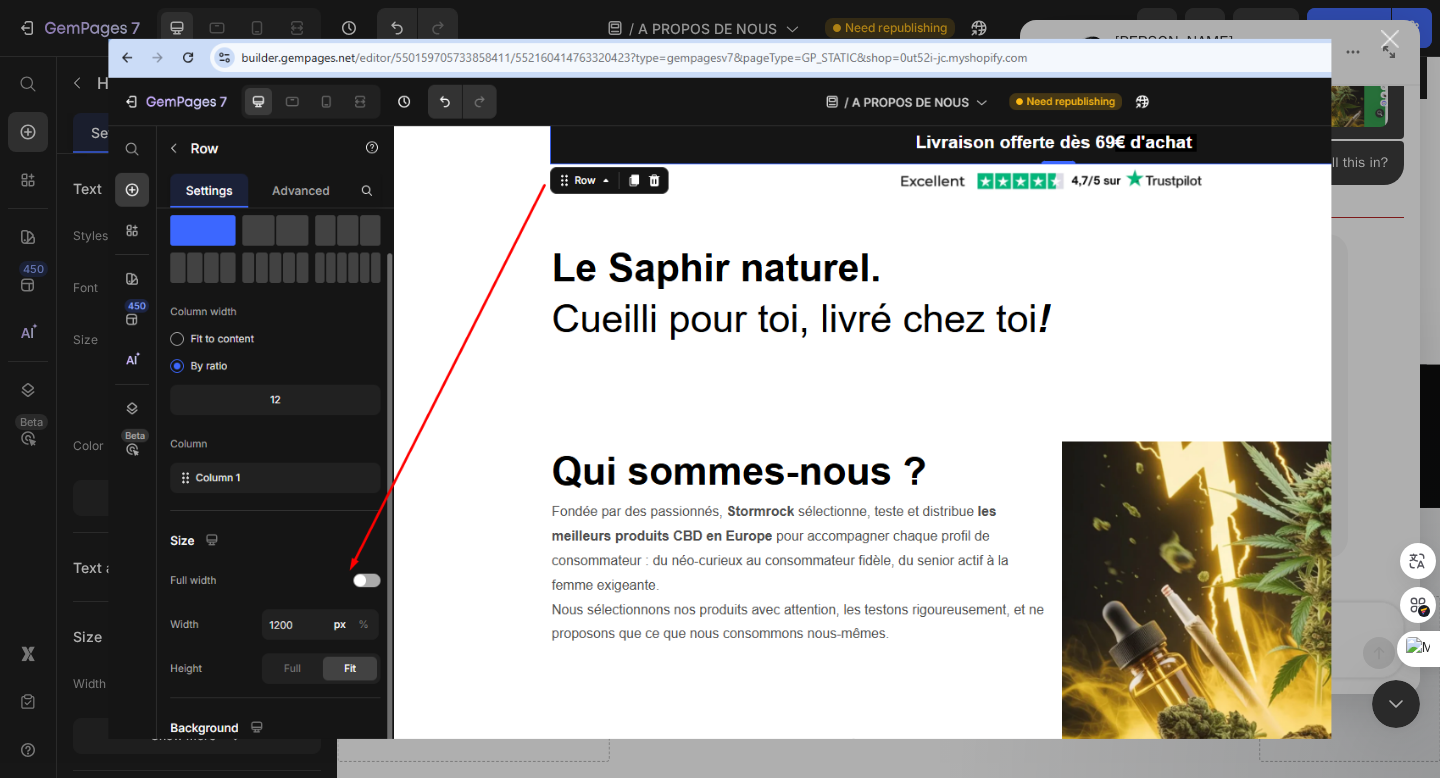click at bounding box center (1390, 39) 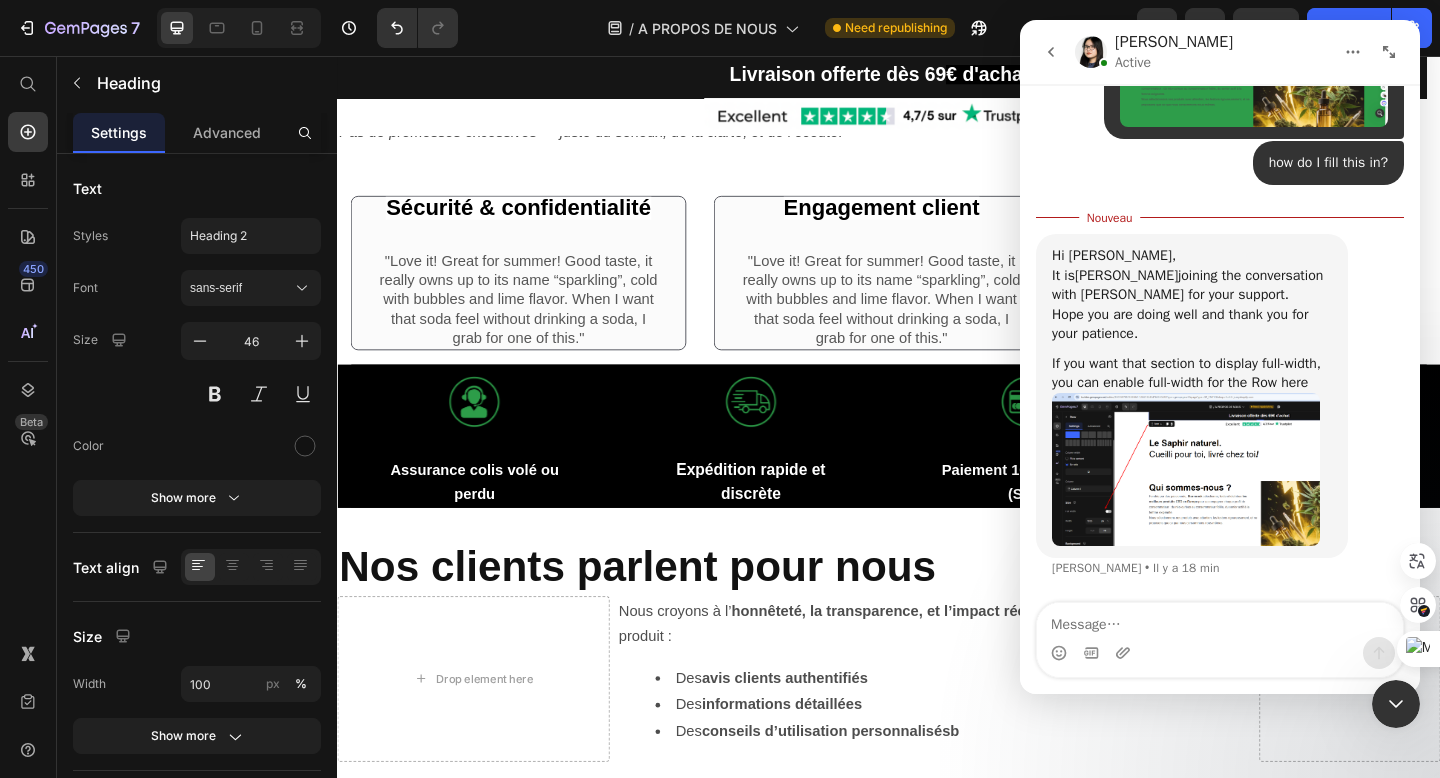 click 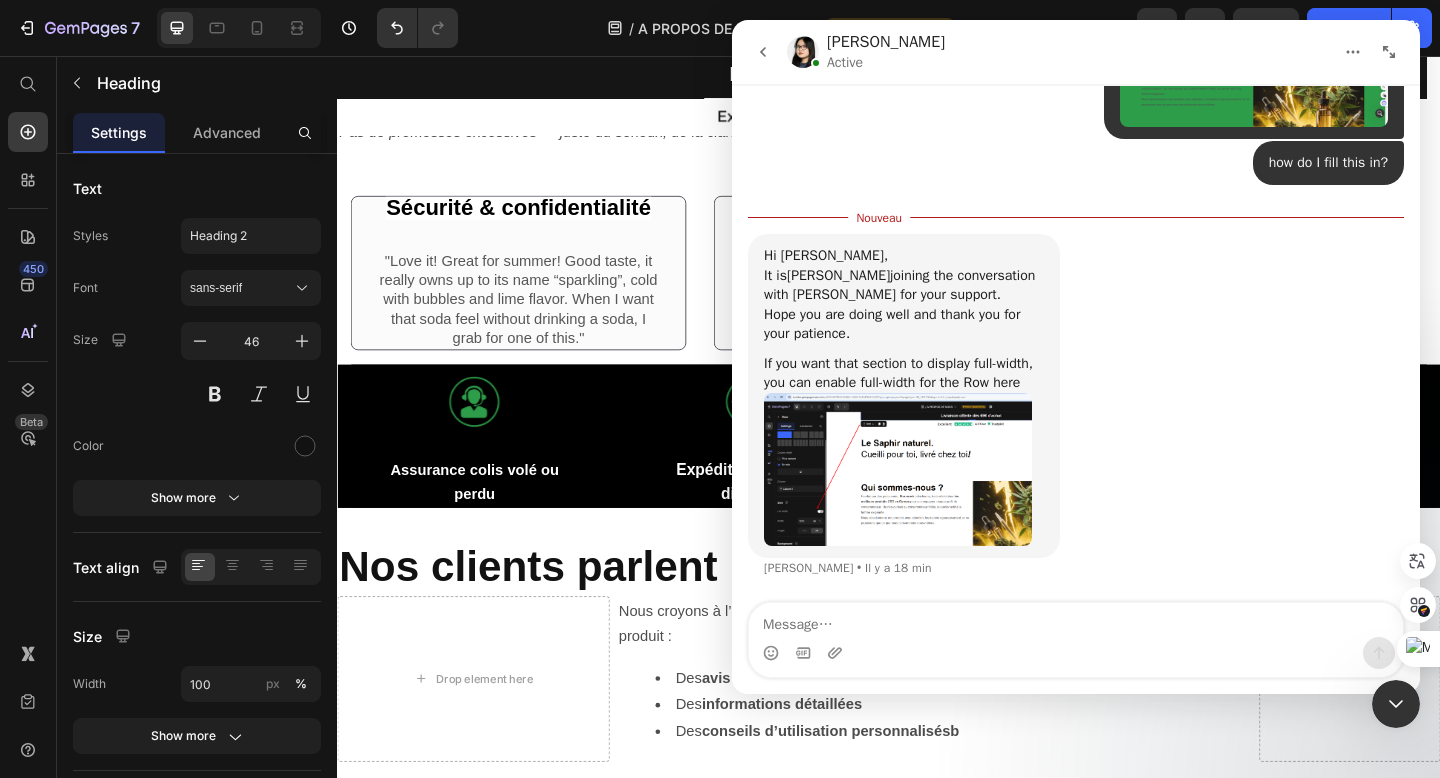 scroll, scrollTop: 12457, scrollLeft: 0, axis: vertical 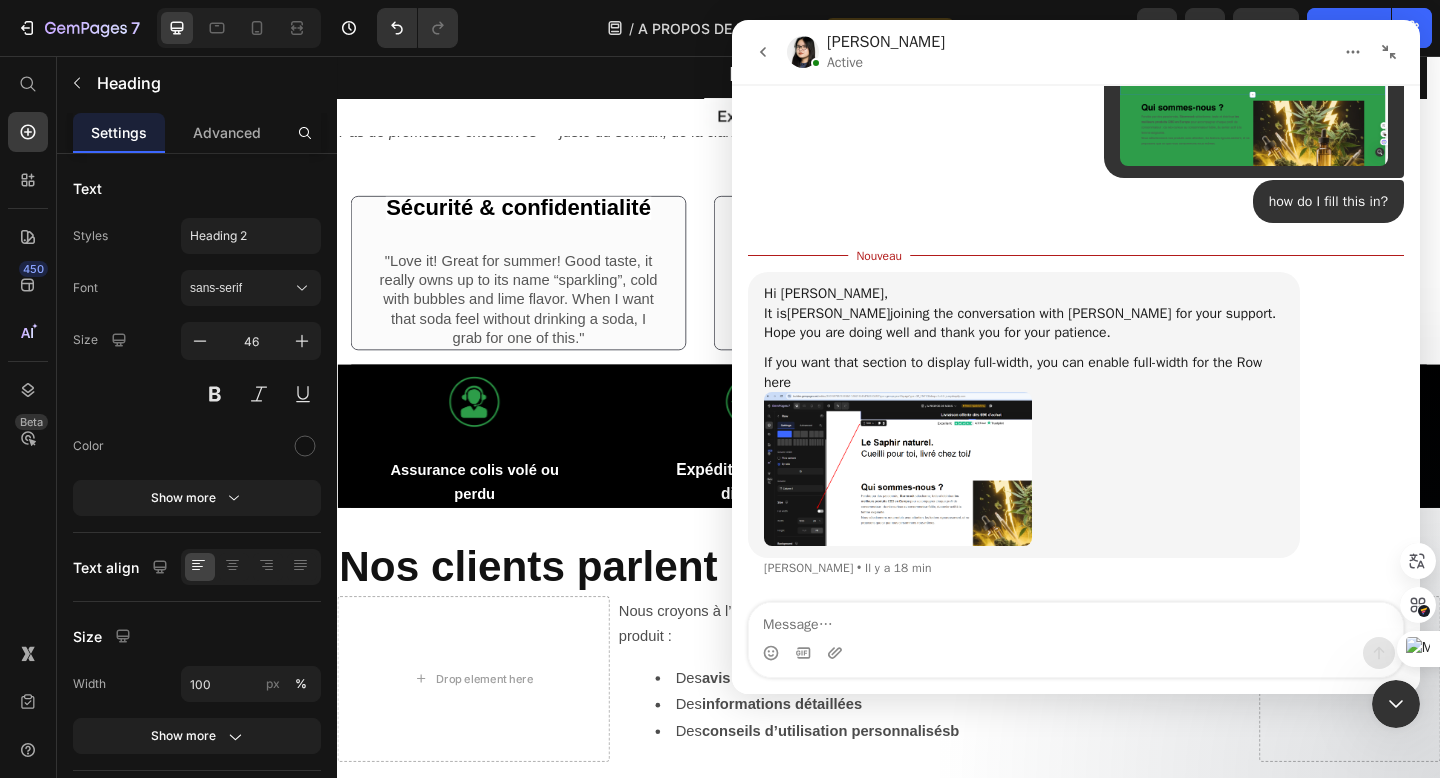 click 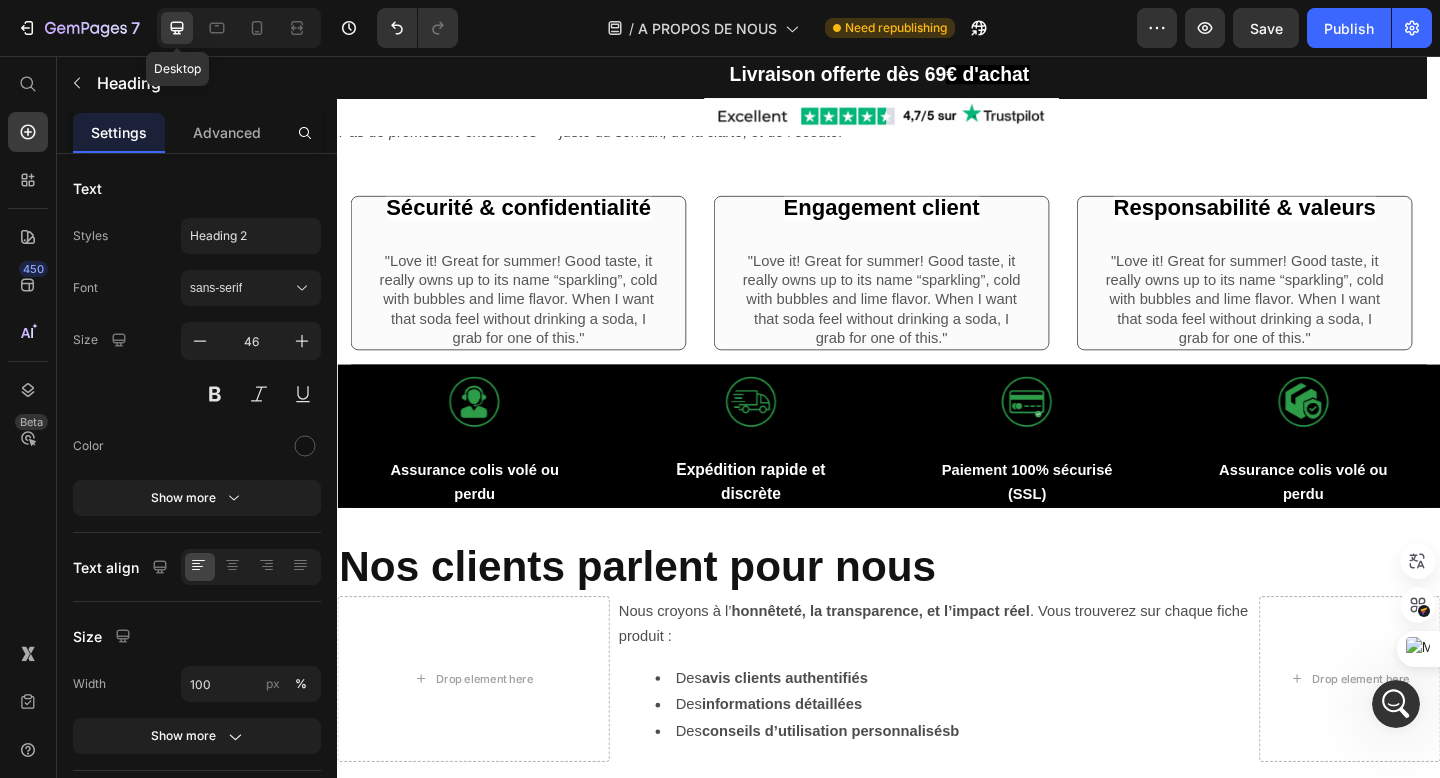 click 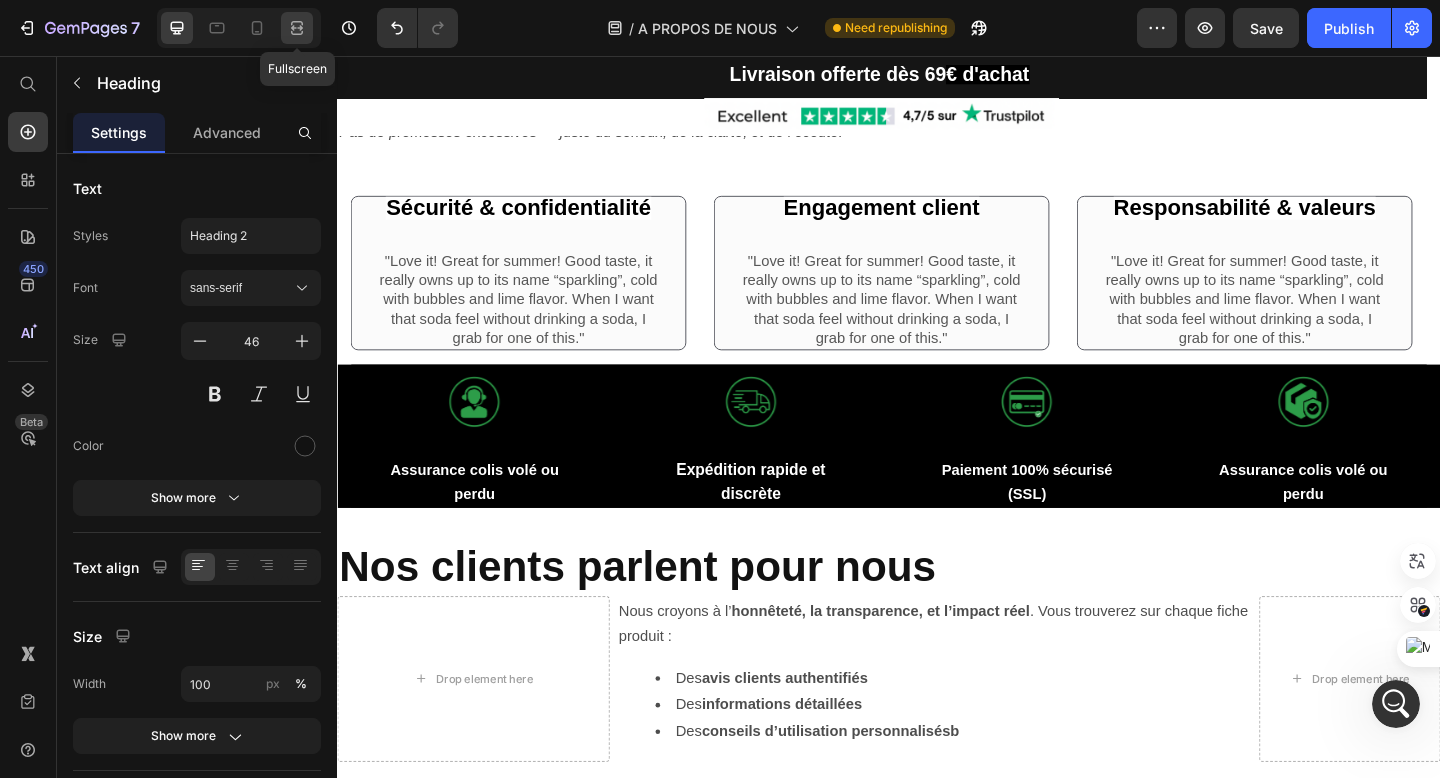 click 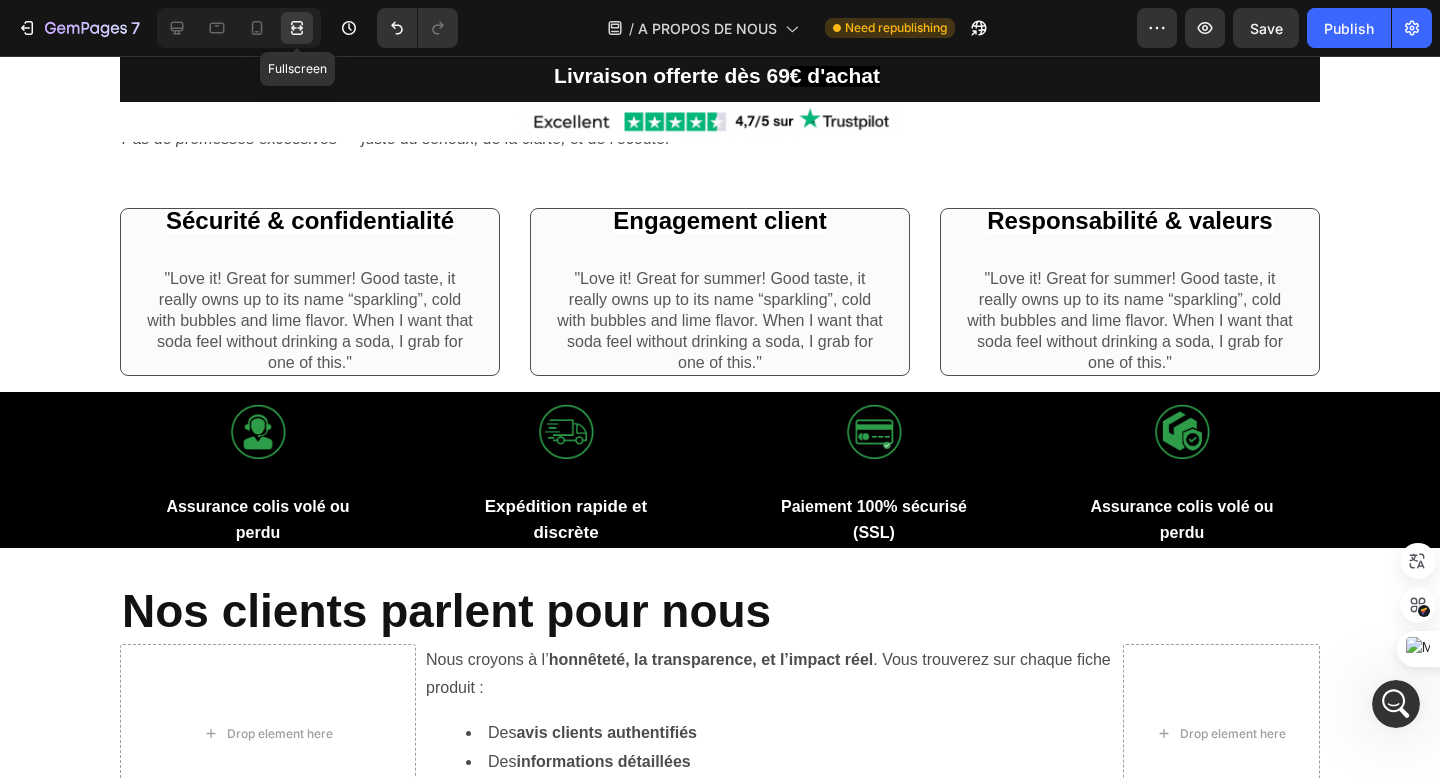 scroll, scrollTop: 1302, scrollLeft: 0, axis: vertical 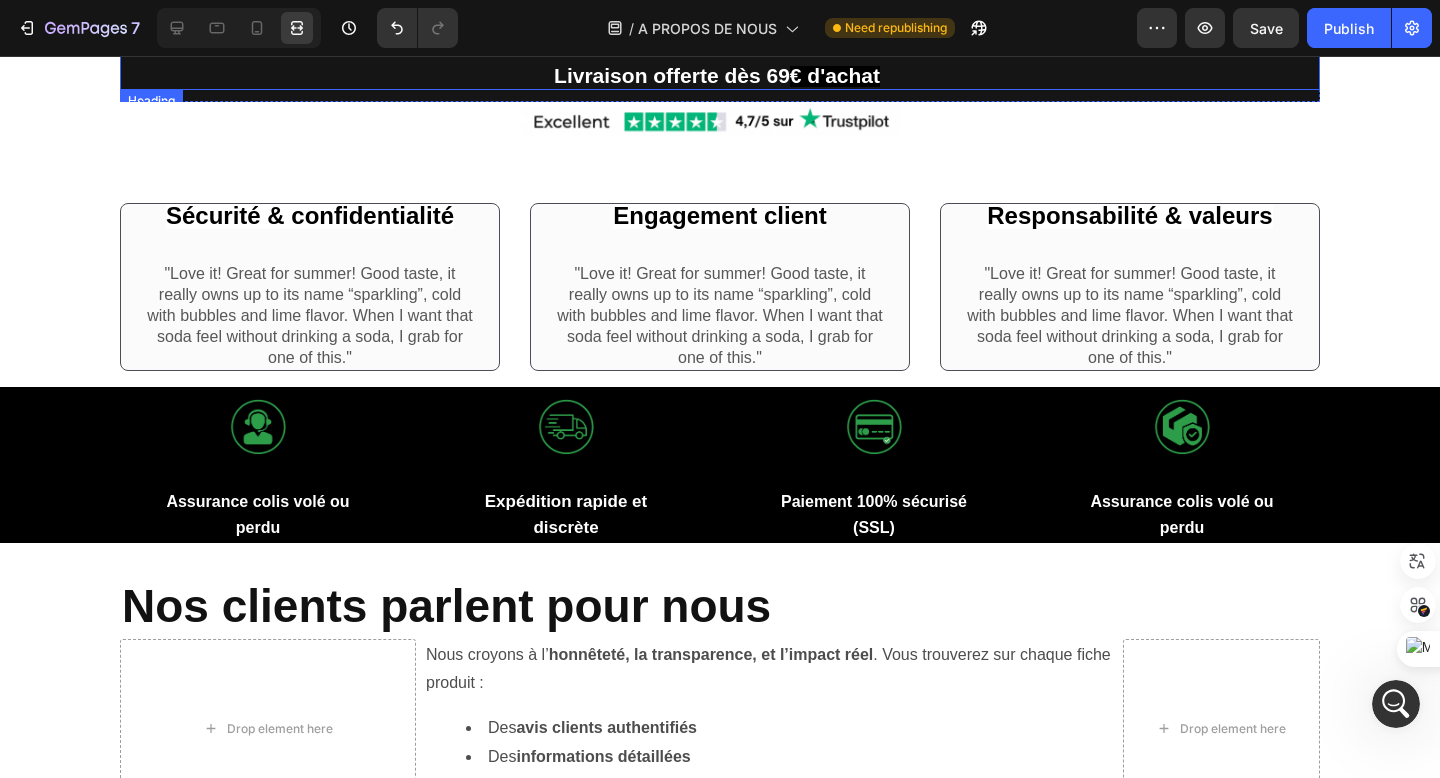 click on "Heading" at bounding box center (151, 101) 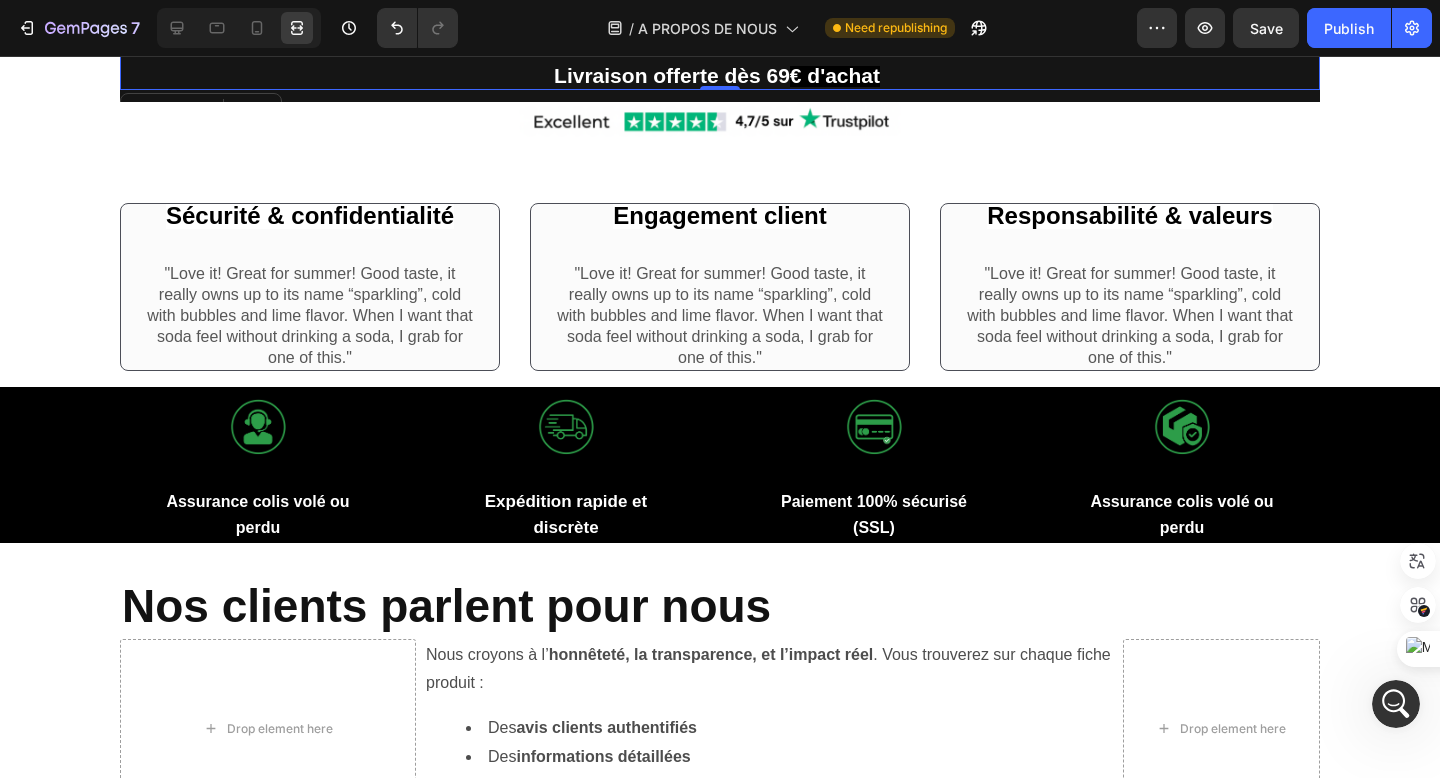 click 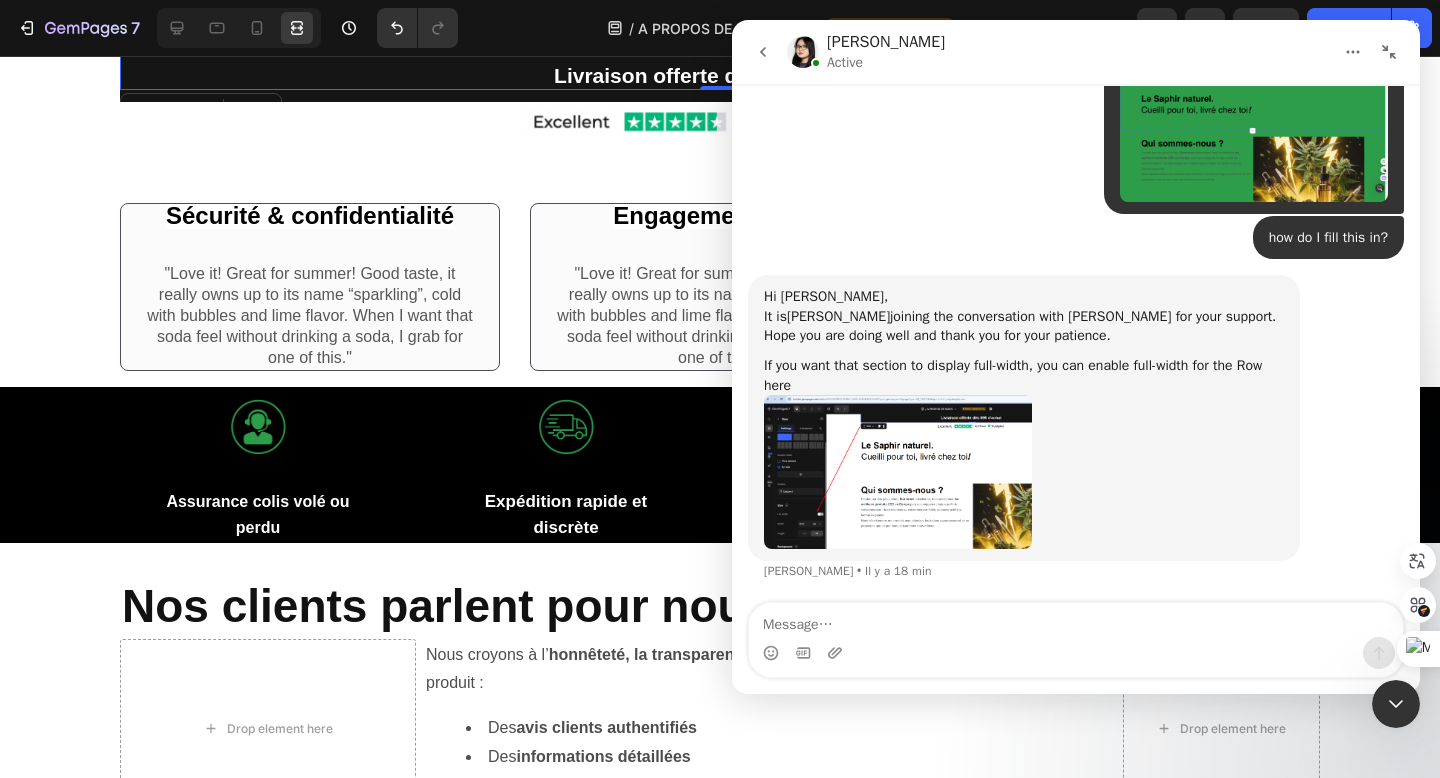 scroll, scrollTop: 12424, scrollLeft: 0, axis: vertical 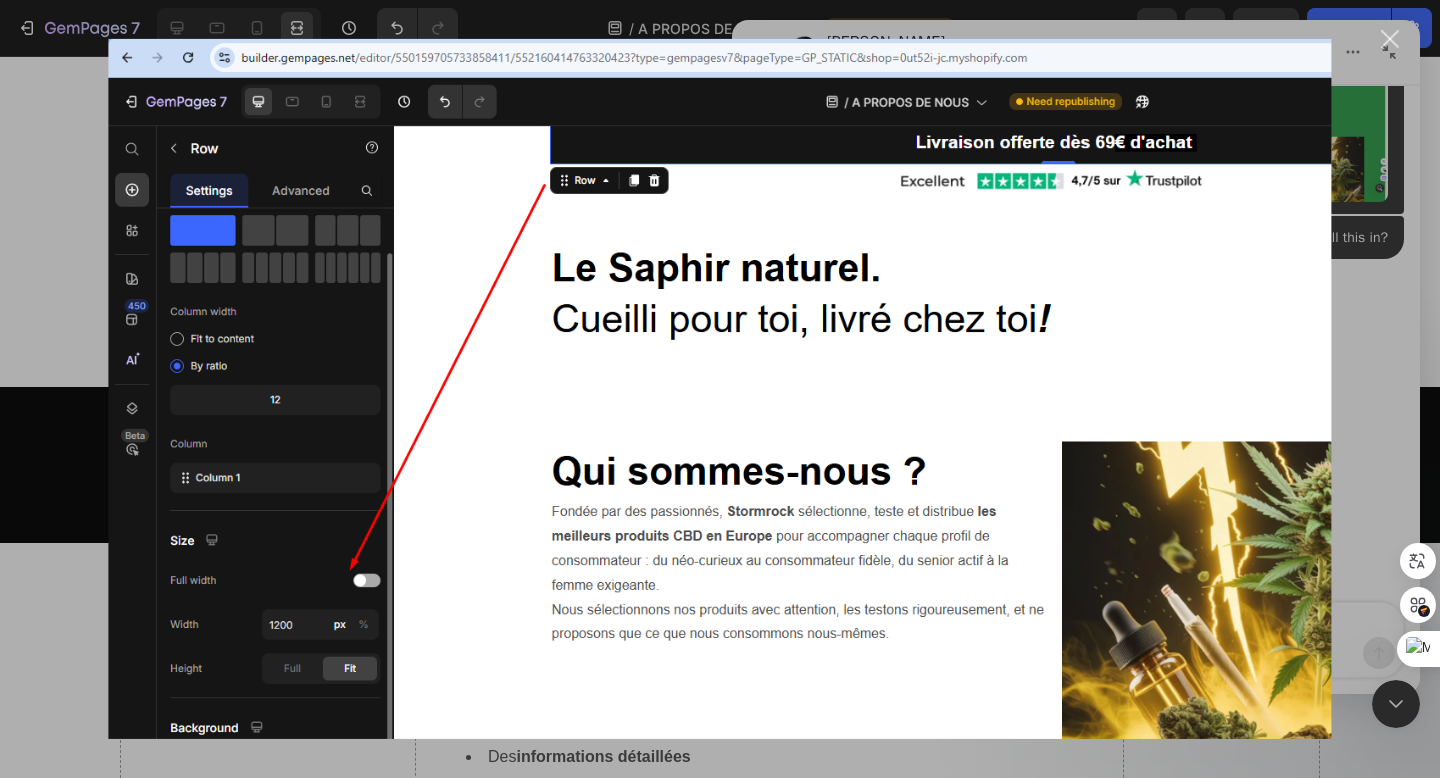 click at bounding box center [1390, 39] 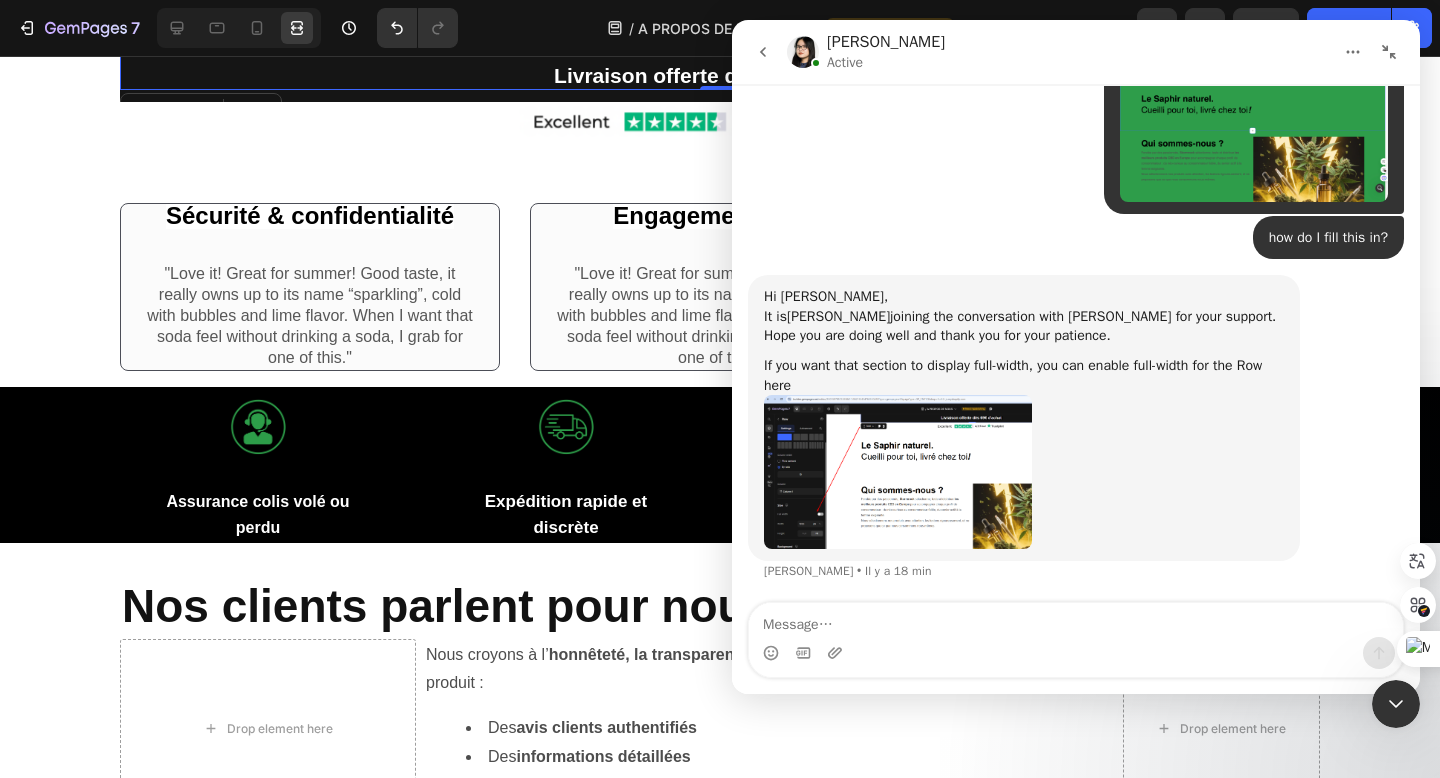click 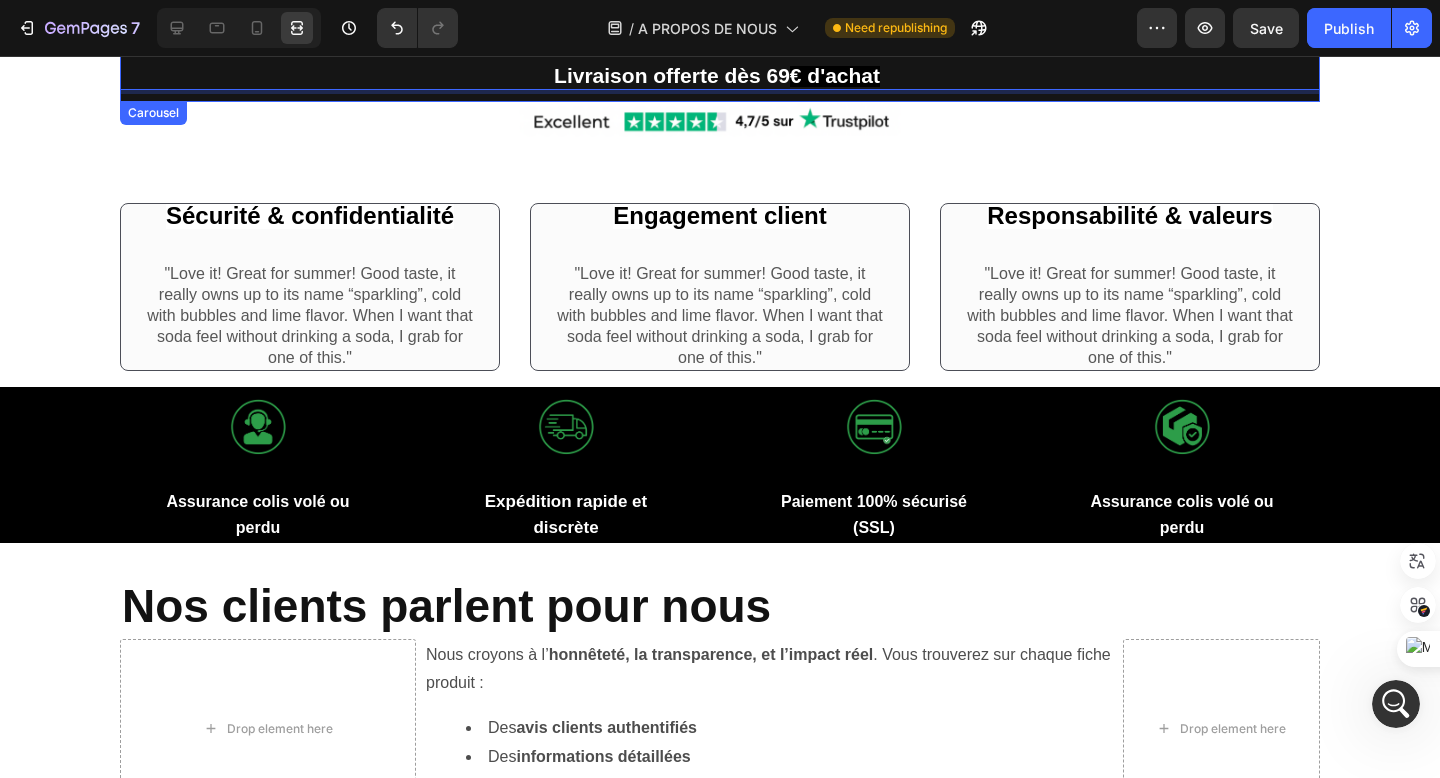 click on "Carousel" at bounding box center [153, 113] 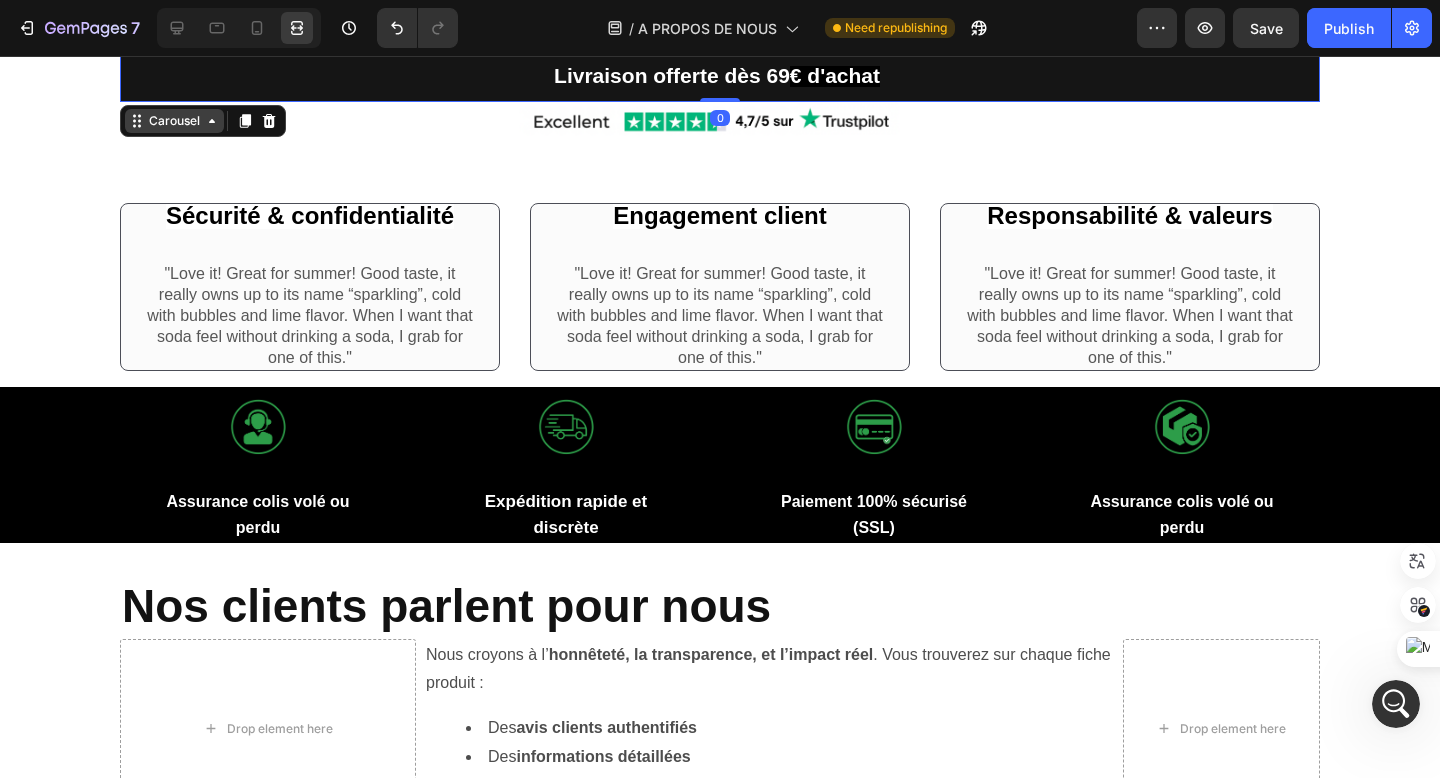 click on "⁠⁠⁠⁠⁠⁠⁠ Livraison offerte dès 69 € d'achat    Heading 5000+ Text block                Icon                Icon                Icon                Icon                Icon Icon List Hoz REVIEWS Text block Row Tel +33756860636 Heading Carousel   0 Row Image Shop Now Button Row Row" at bounding box center [720, 99] 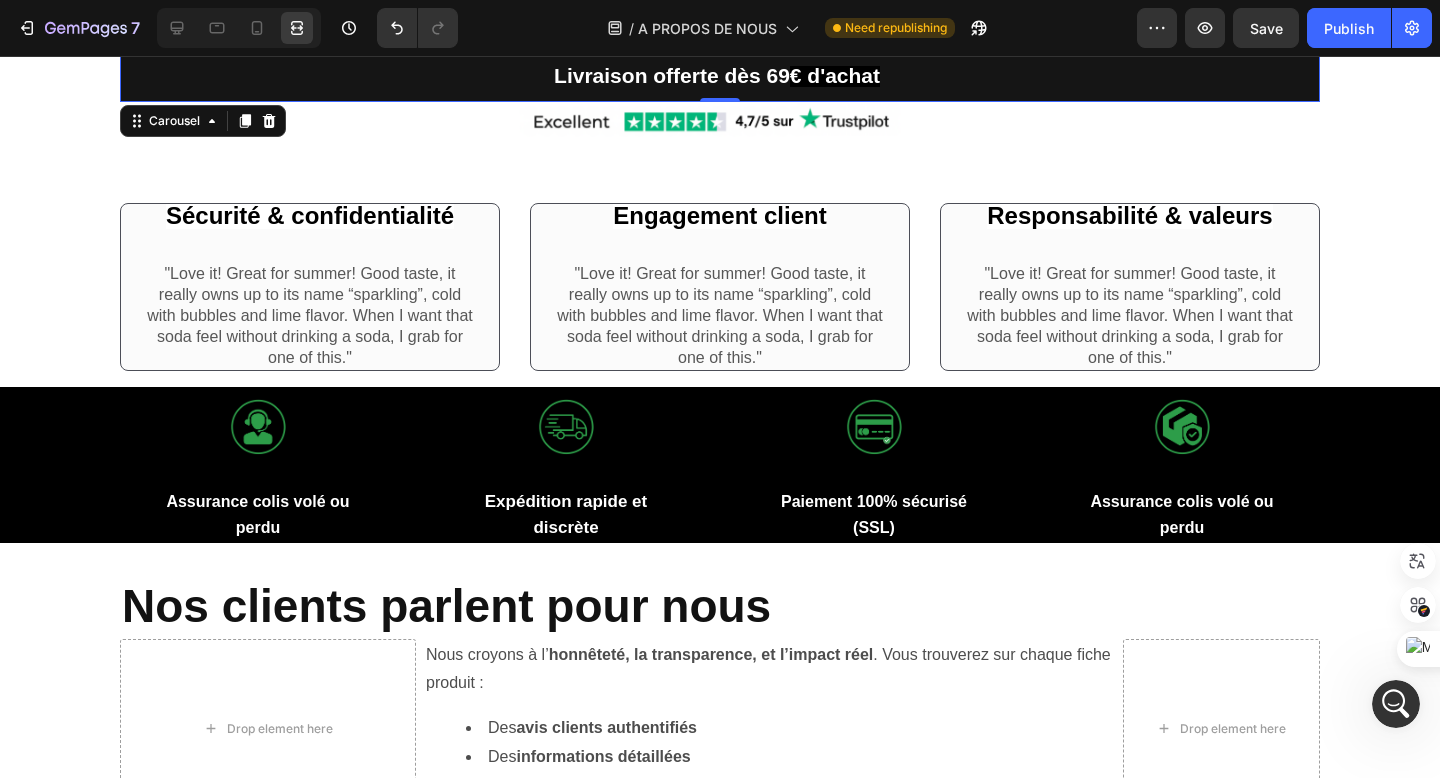 click on "Carousel" at bounding box center [203, 121] 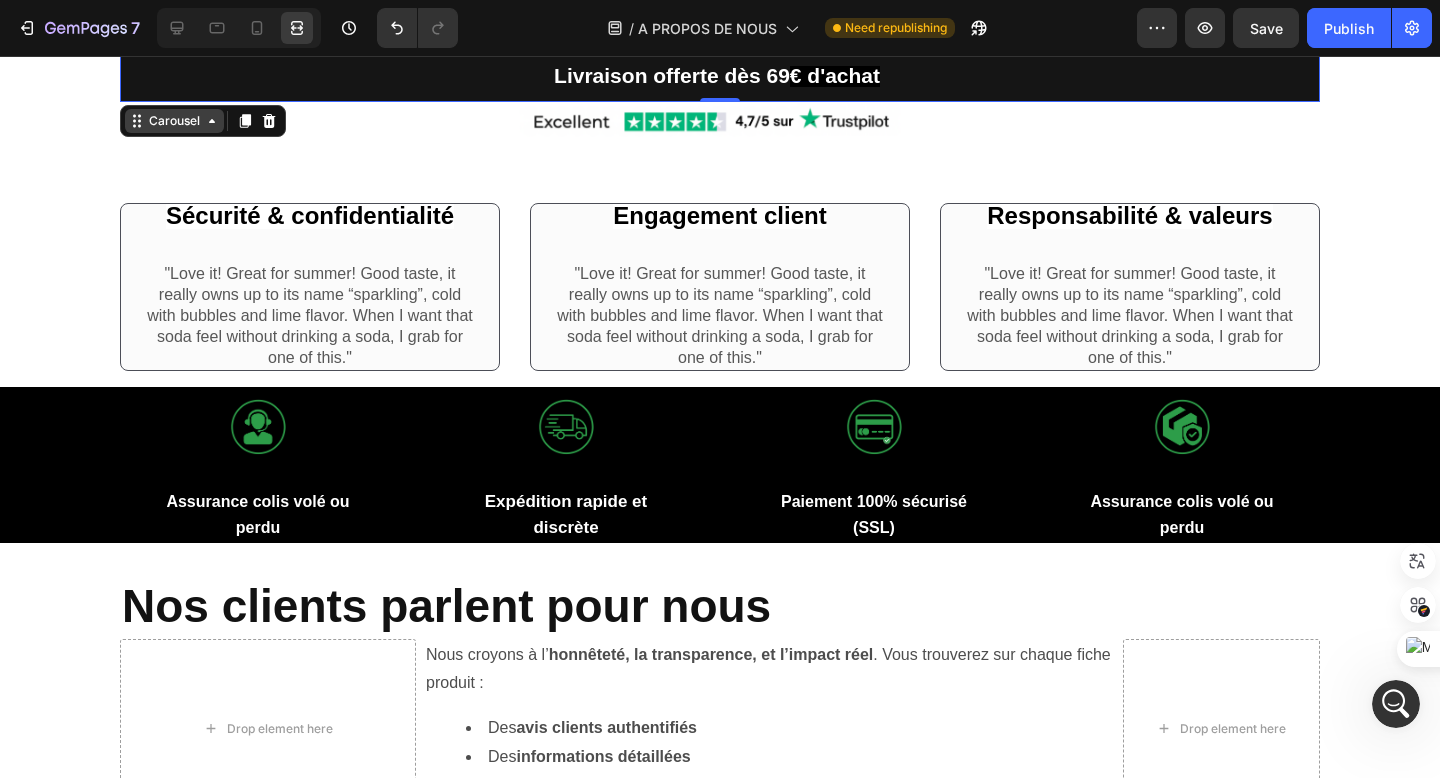 click 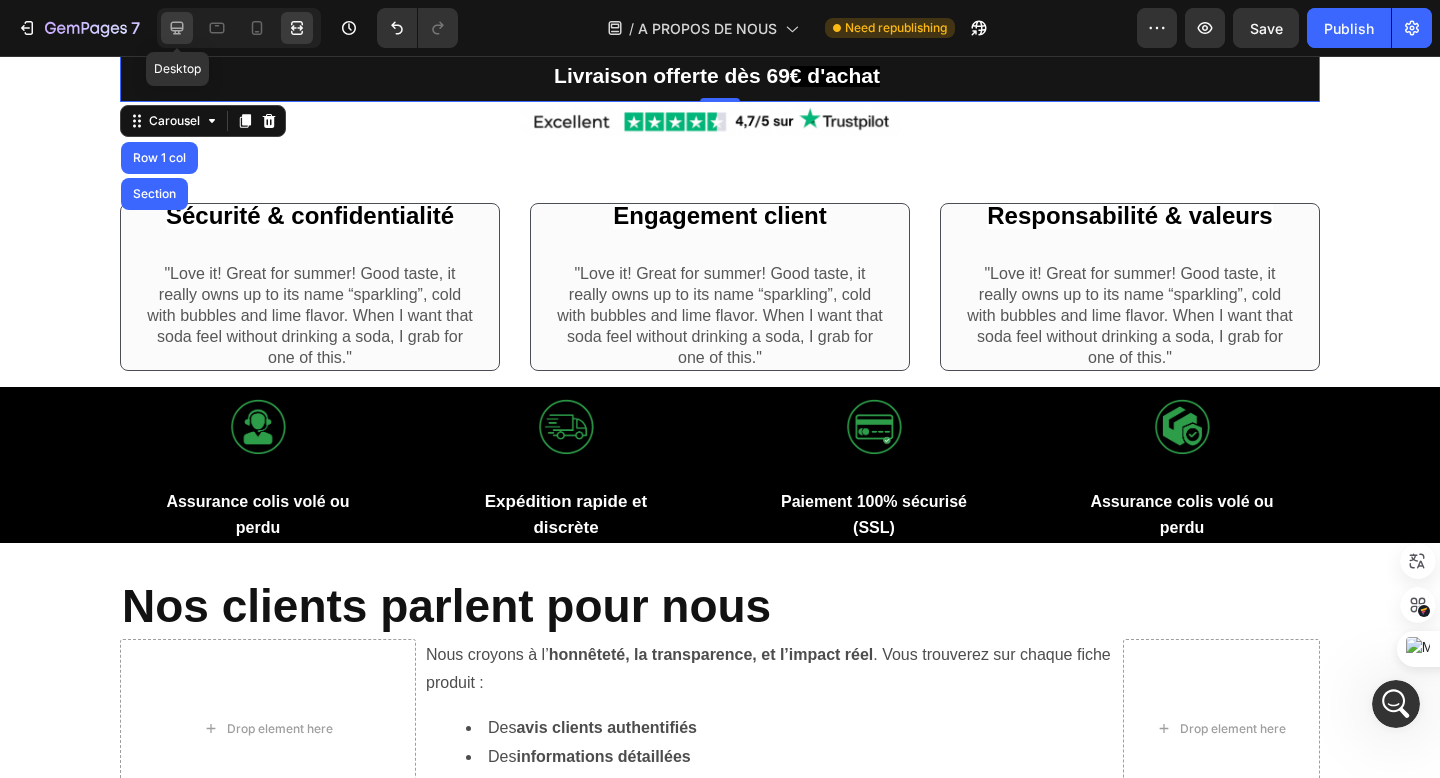 click 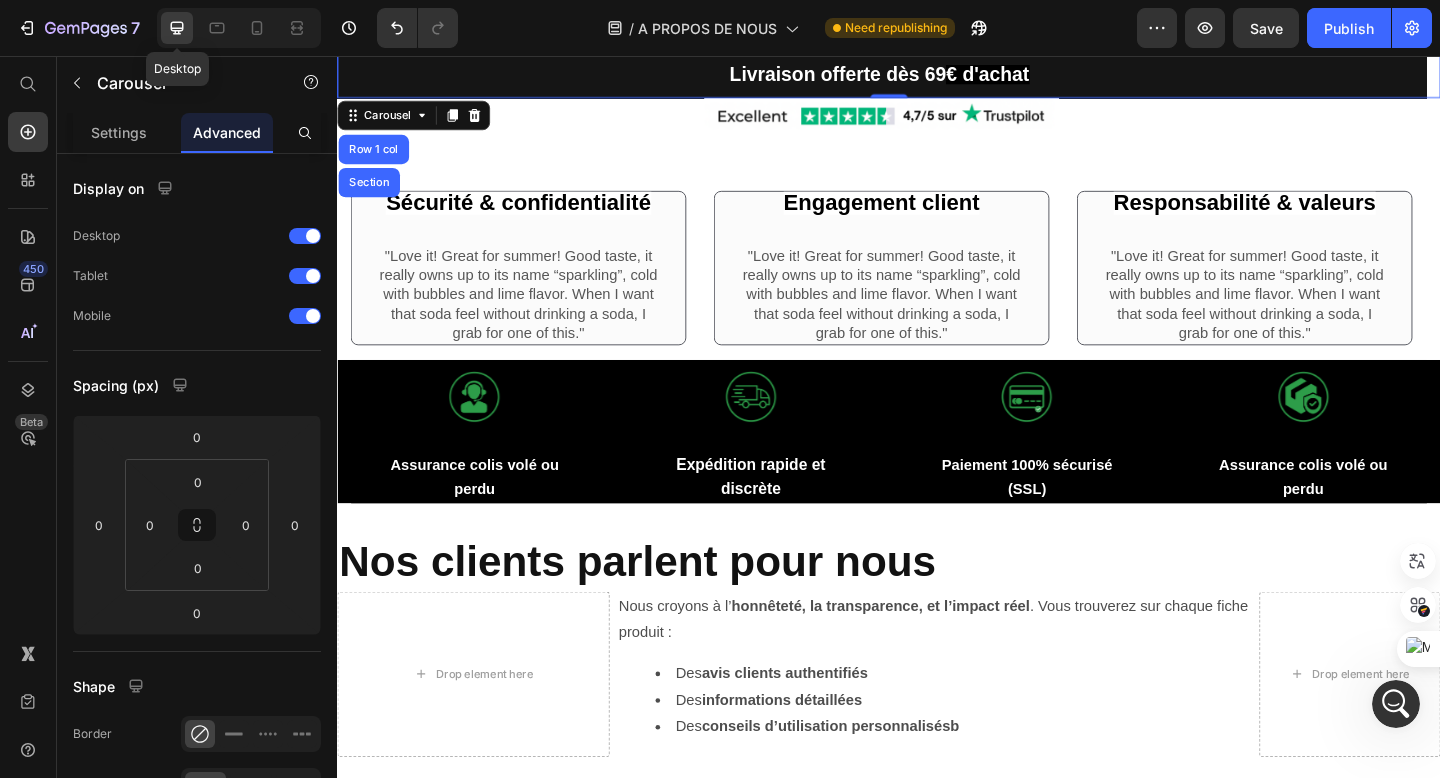 scroll, scrollTop: 1297, scrollLeft: 0, axis: vertical 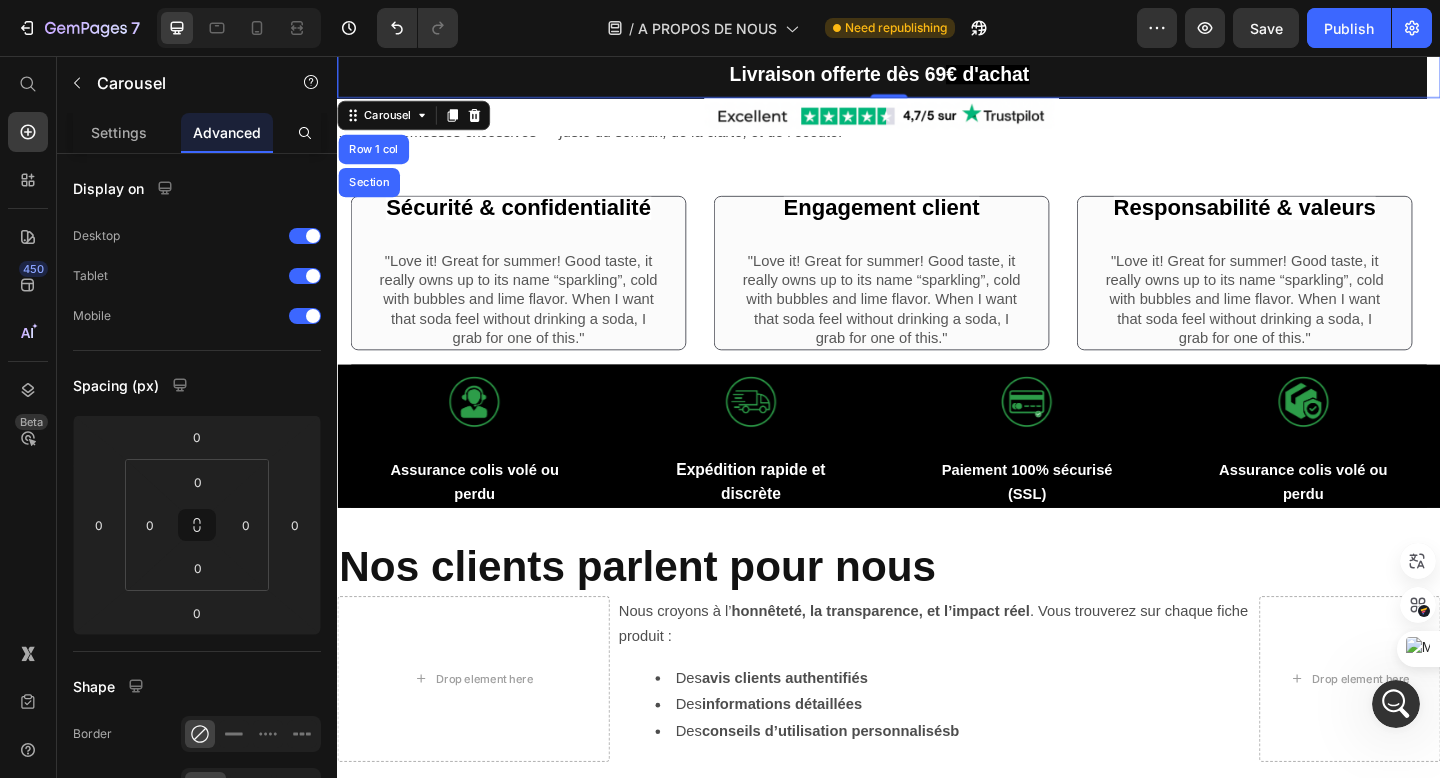 click 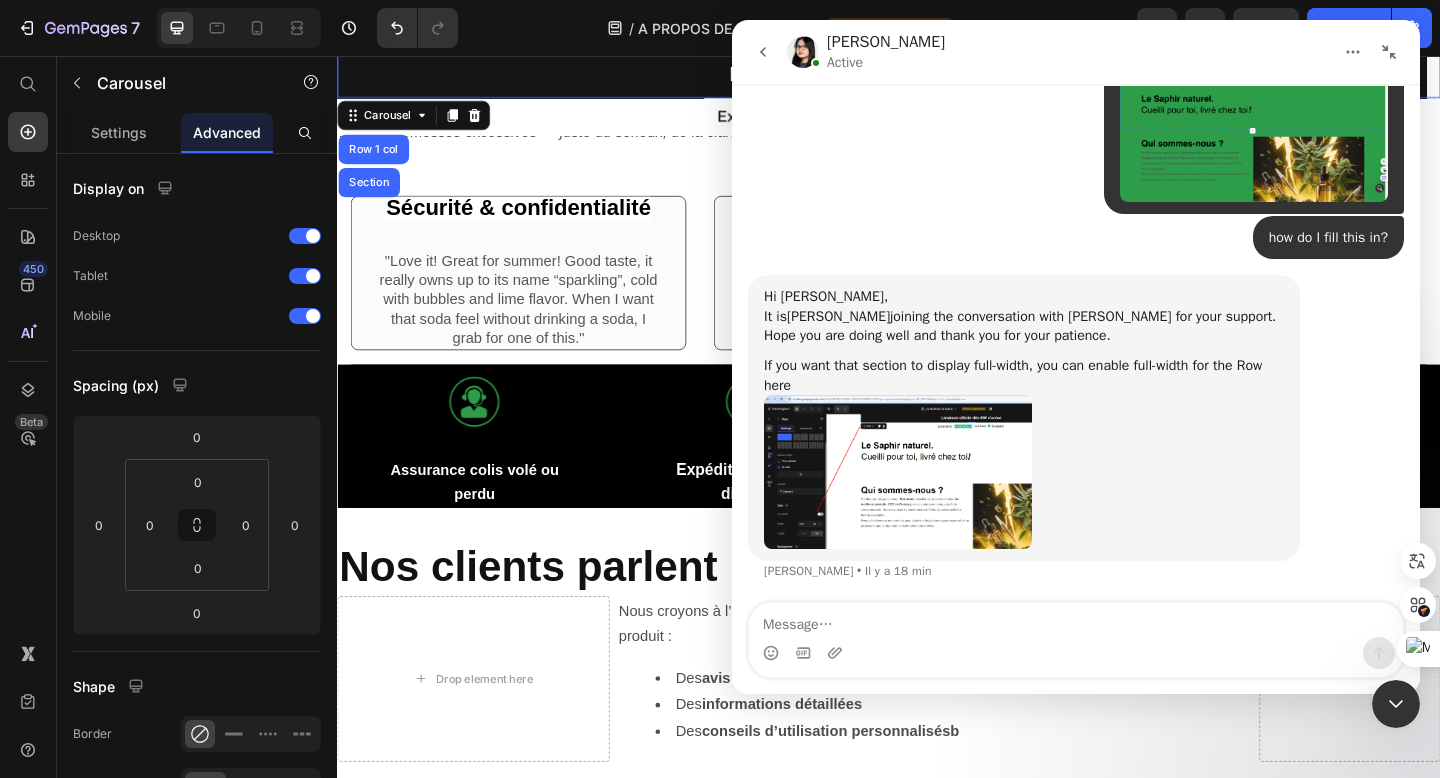 scroll, scrollTop: 12424, scrollLeft: 0, axis: vertical 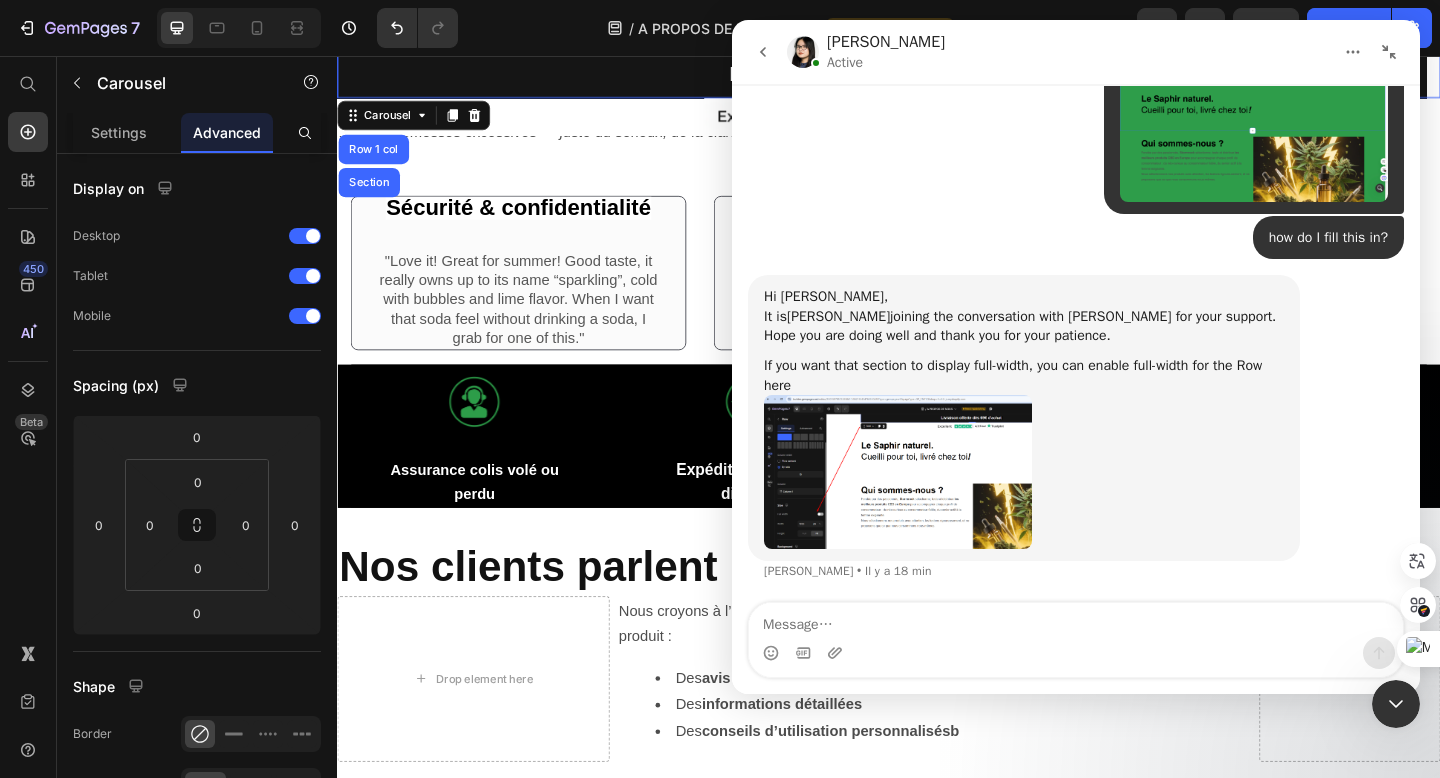 click at bounding box center [898, 471] 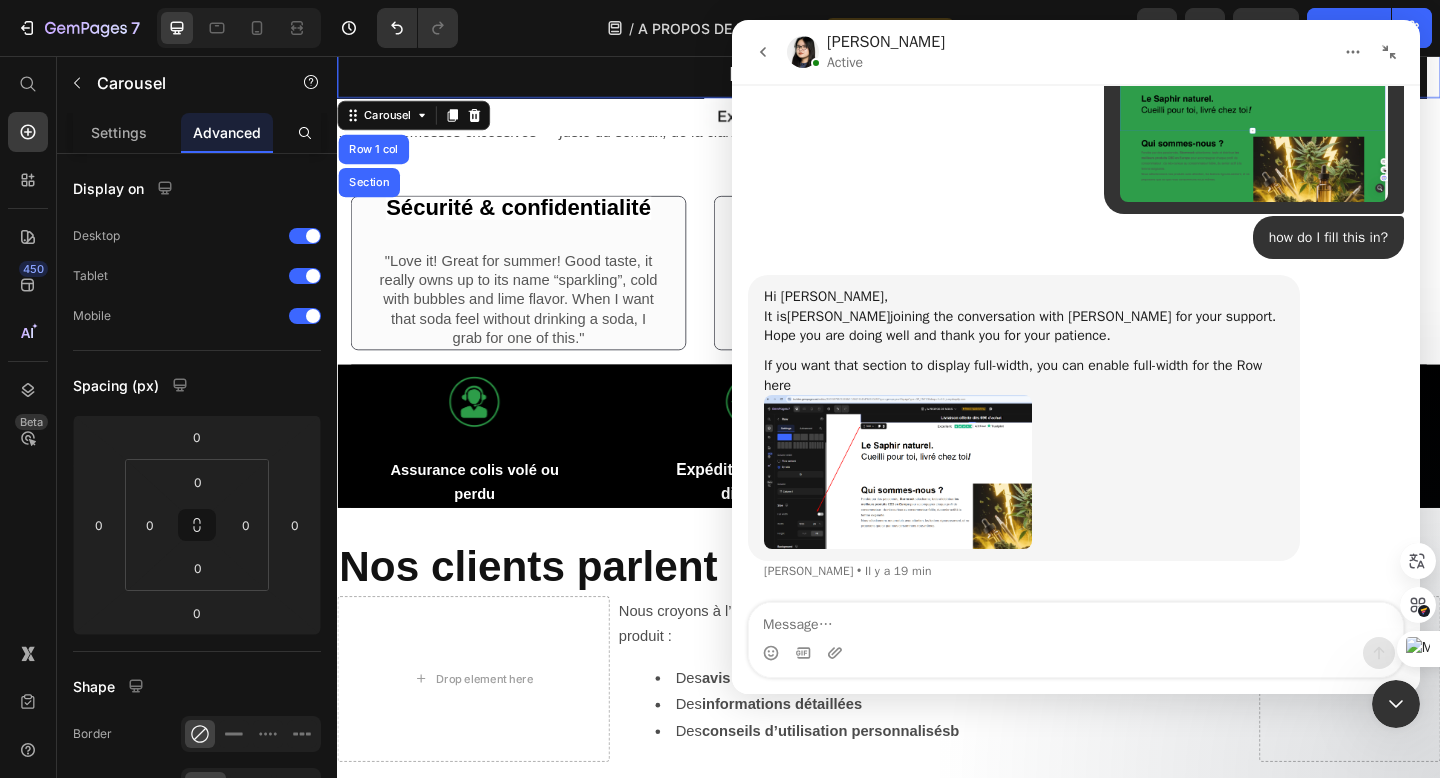 scroll, scrollTop: 0, scrollLeft: 0, axis: both 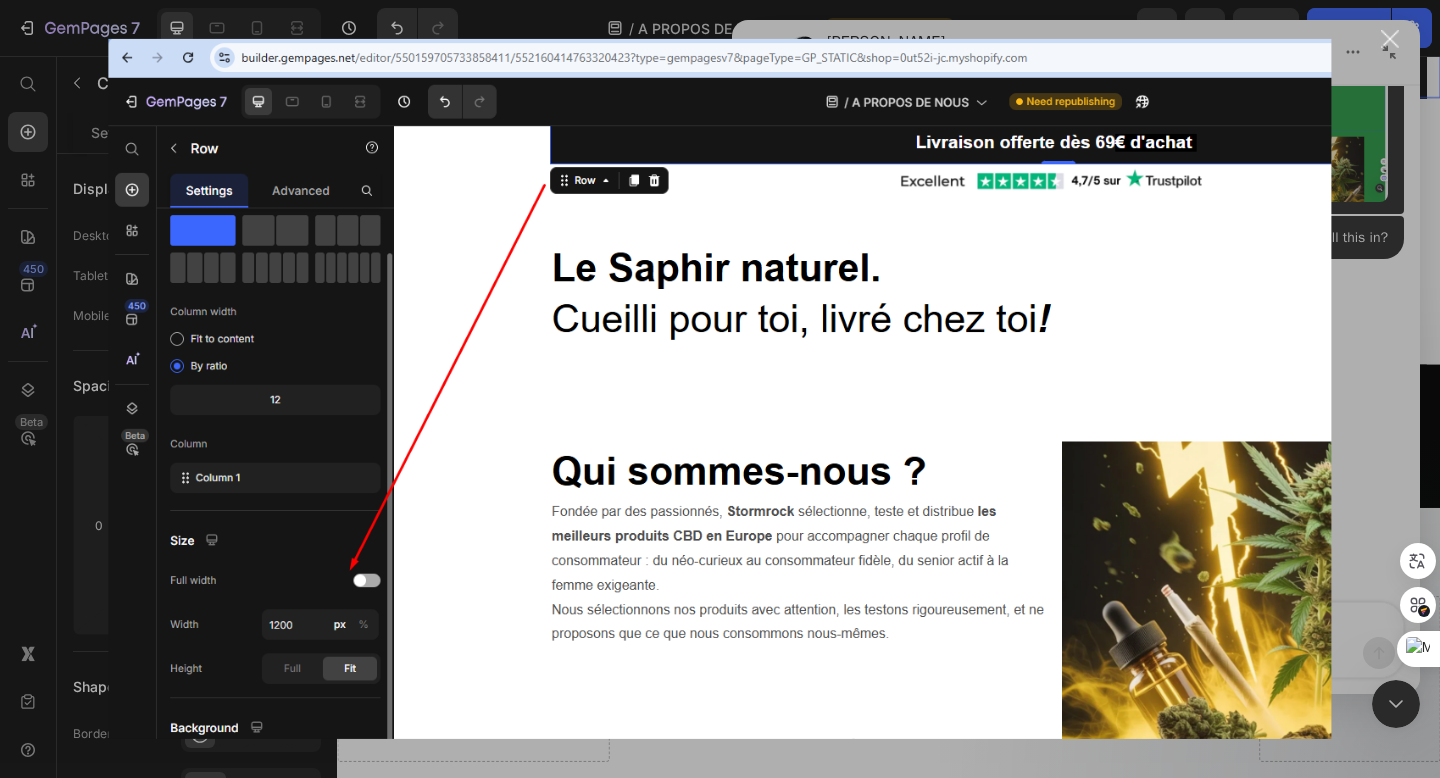 click at bounding box center (1390, 39) 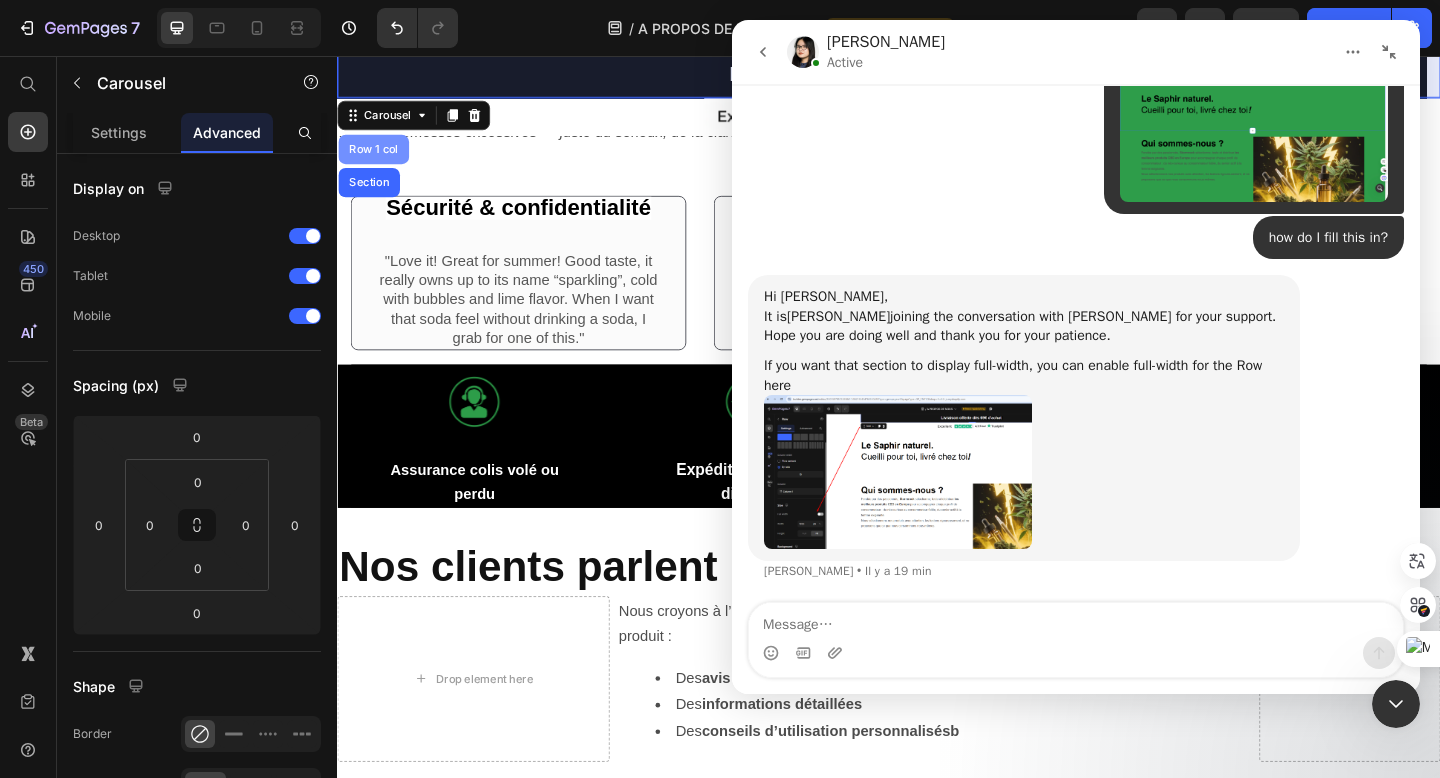 click on "Row 1 col" at bounding box center (376, 158) 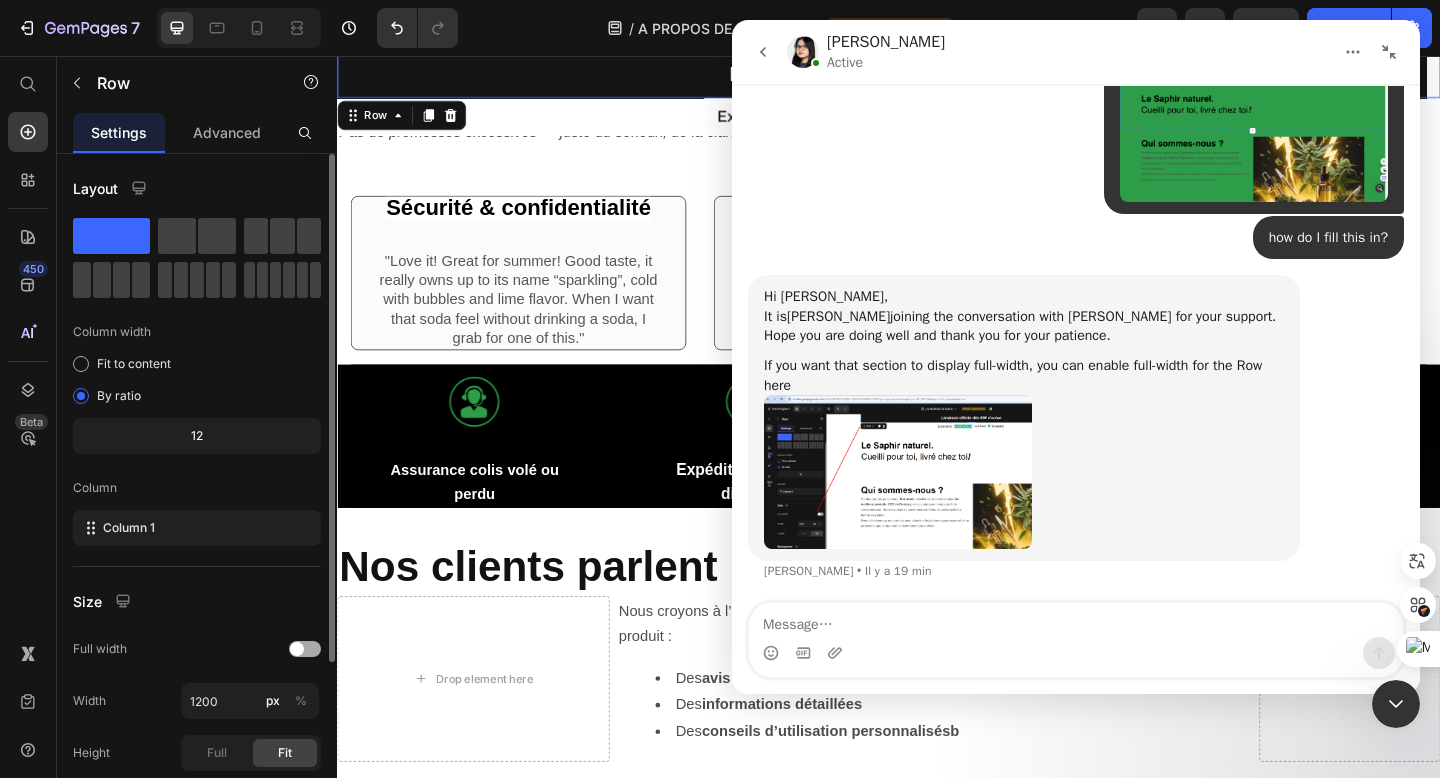 click at bounding box center [305, 649] 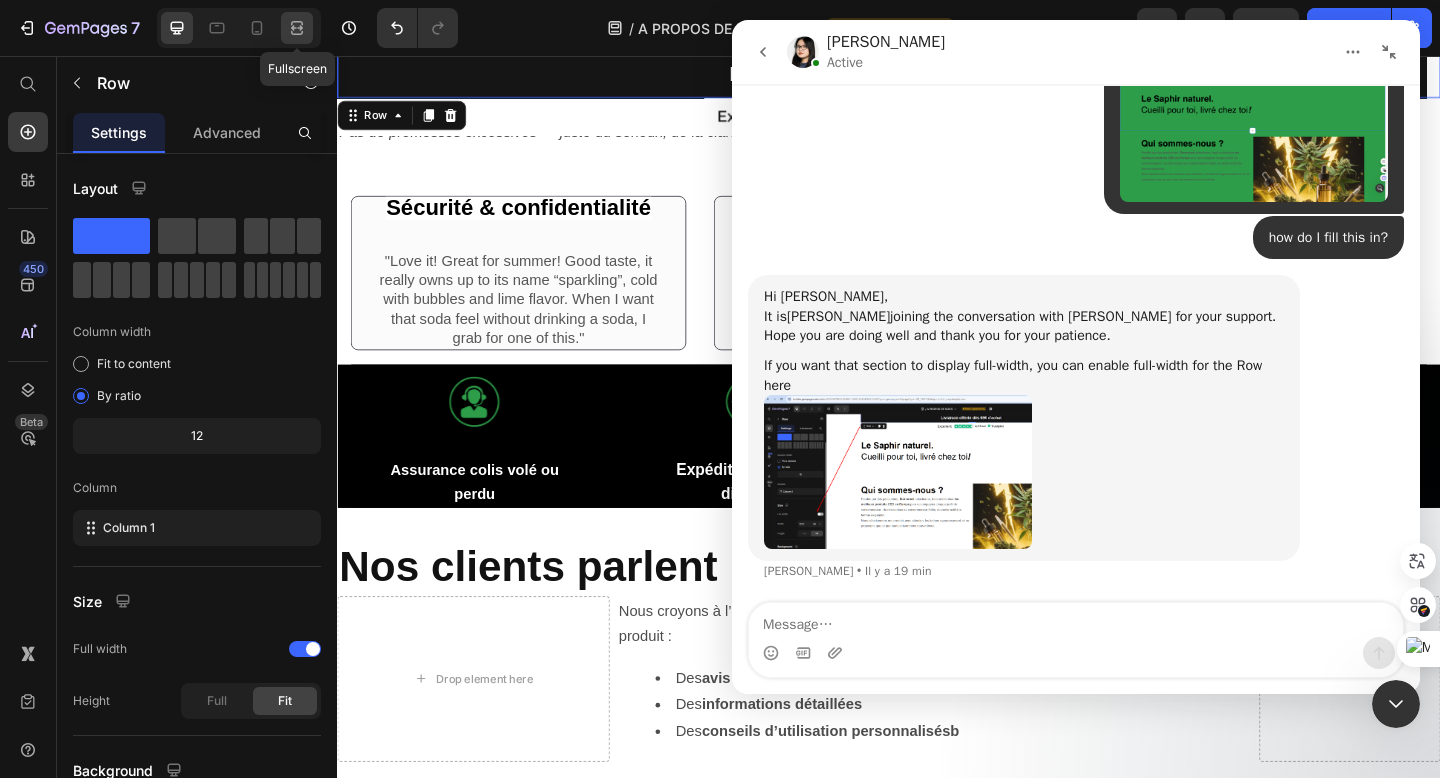 click 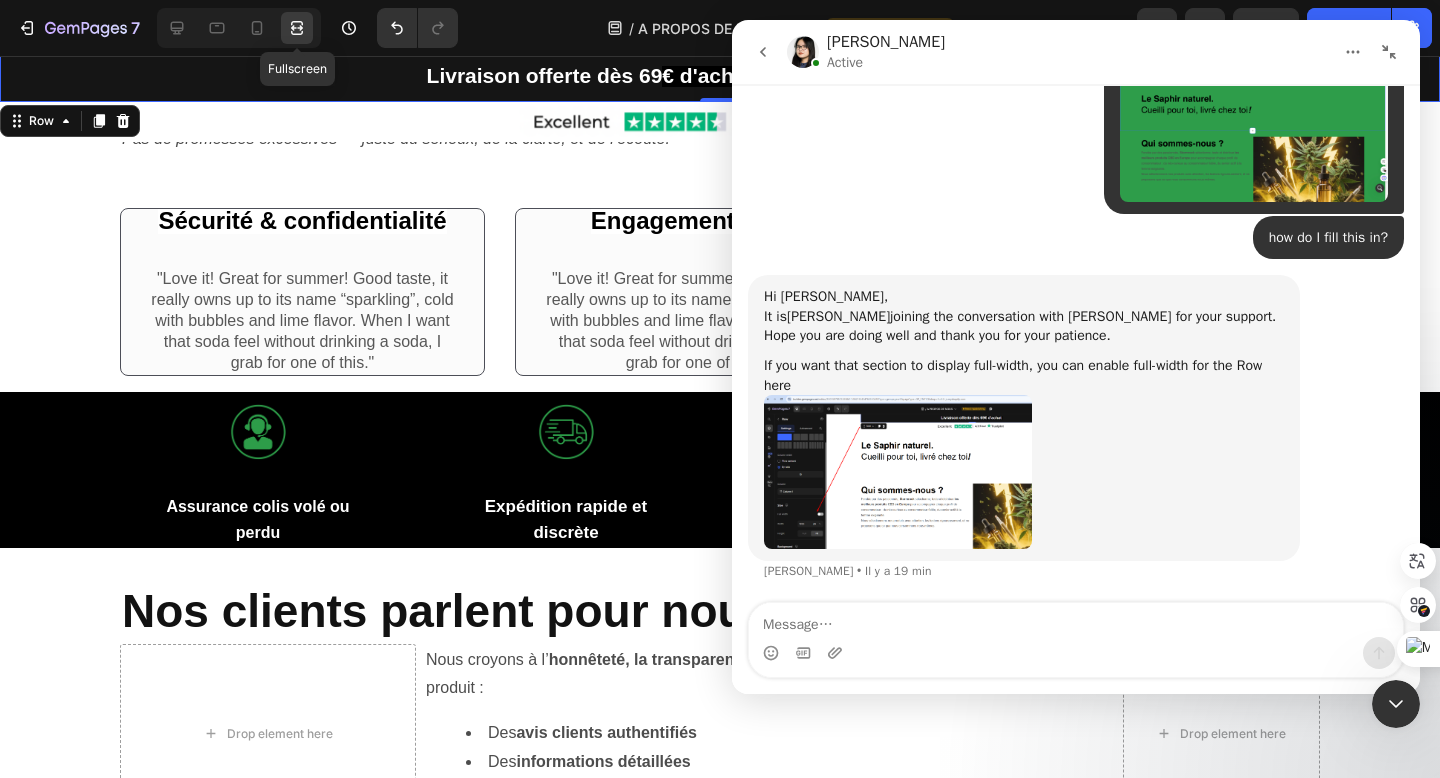 scroll, scrollTop: 1302, scrollLeft: 0, axis: vertical 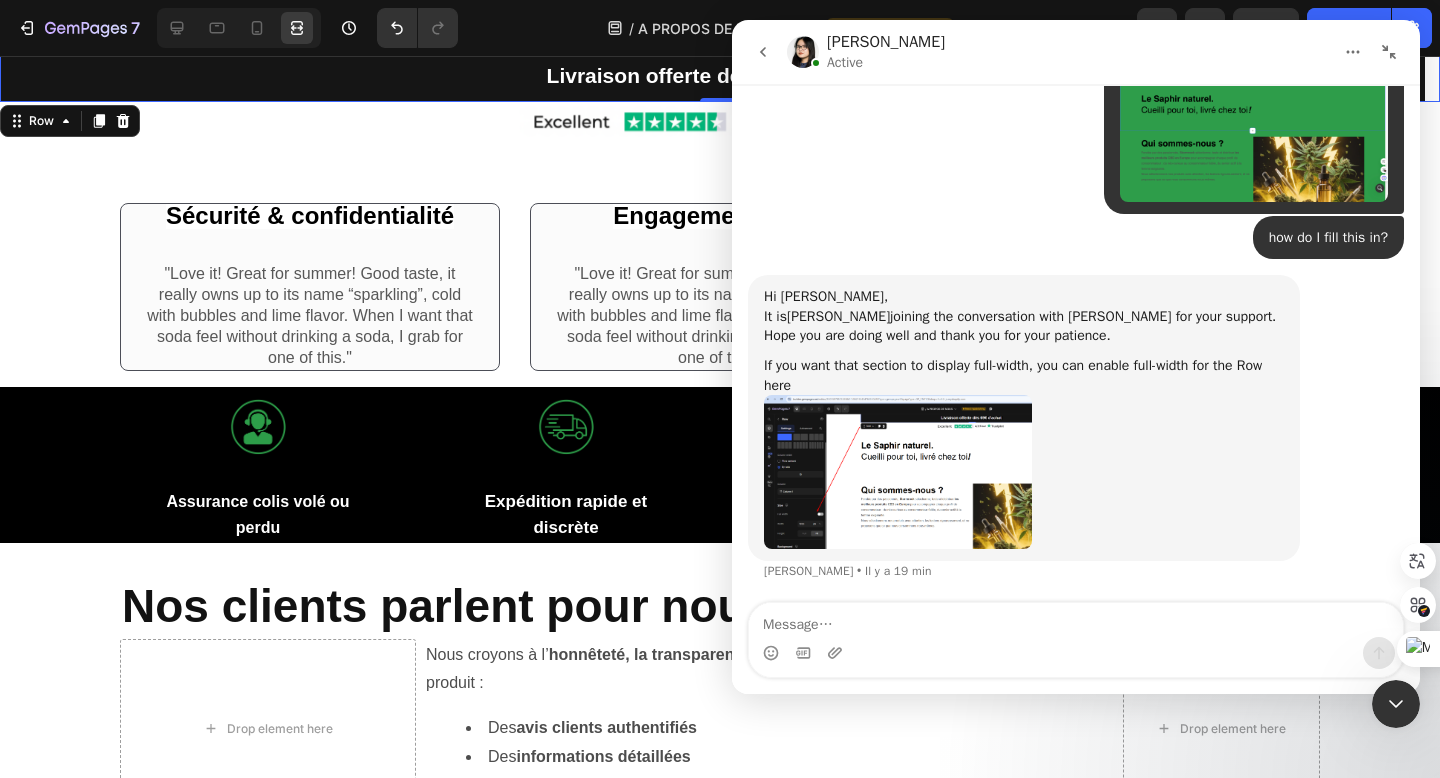click on "Pourquoi nous faire confiance ?" at bounding box center [473, 69] 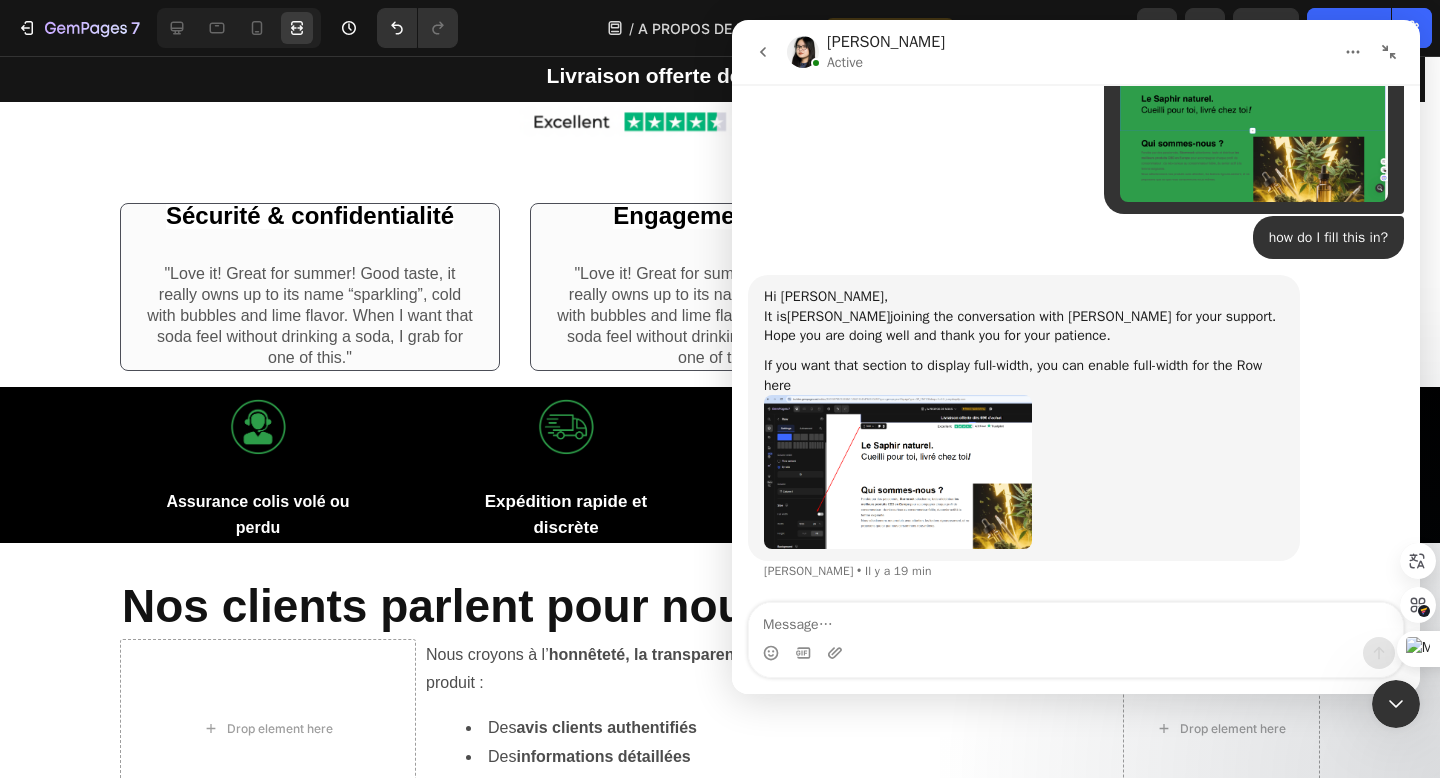 click 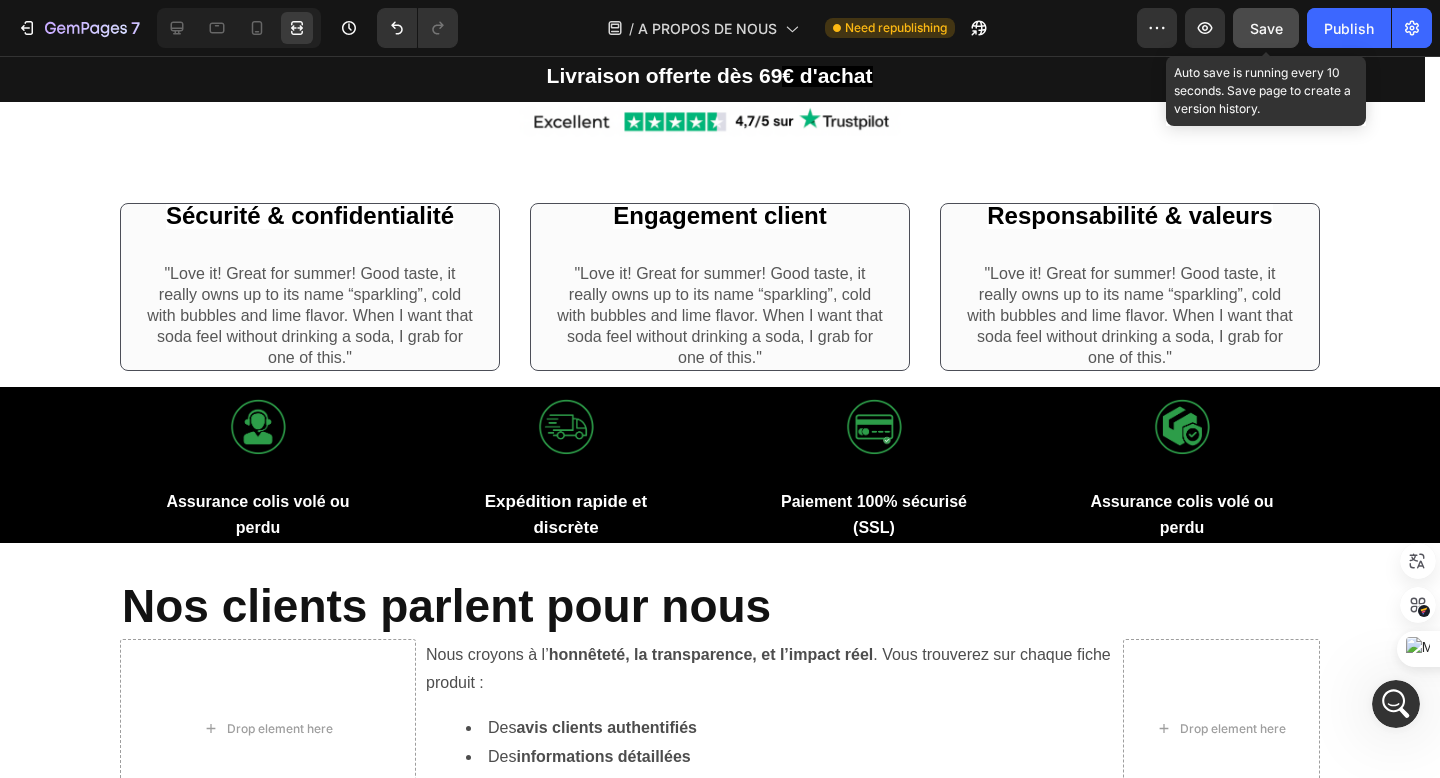 click on "Save" at bounding box center (1266, 28) 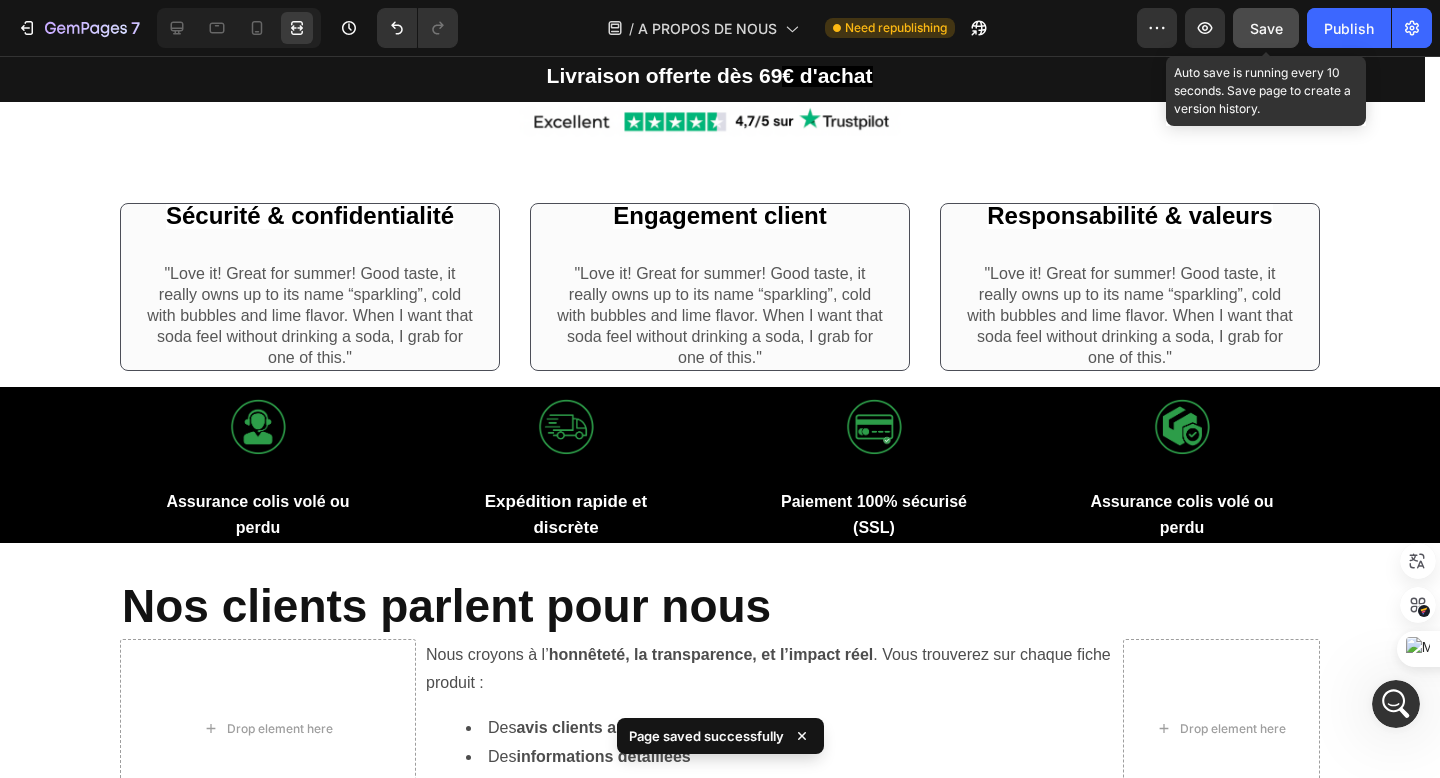 click on "Save" at bounding box center (1266, 28) 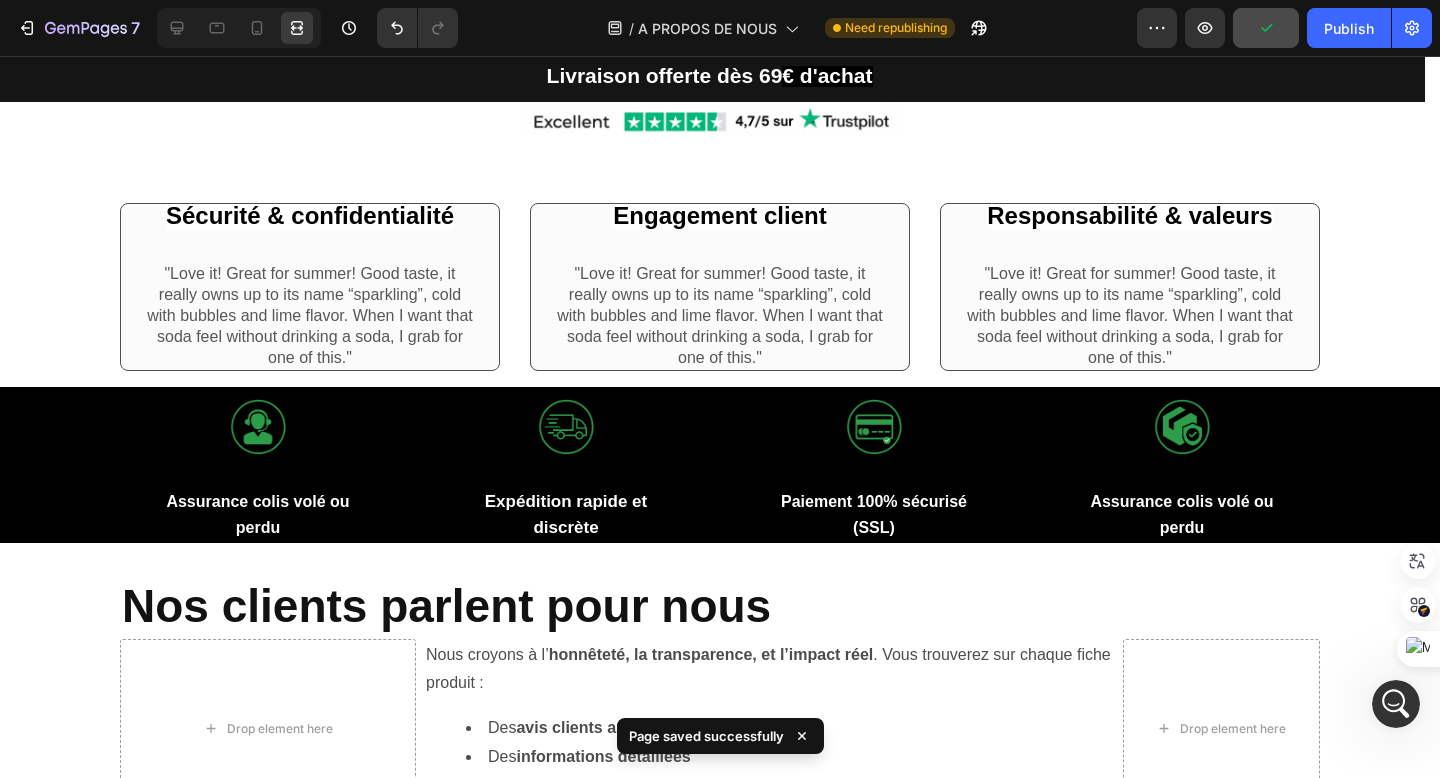 click on "7  Version history  /  A PROPOS DE NOUS Need republishing Preview  Publish" 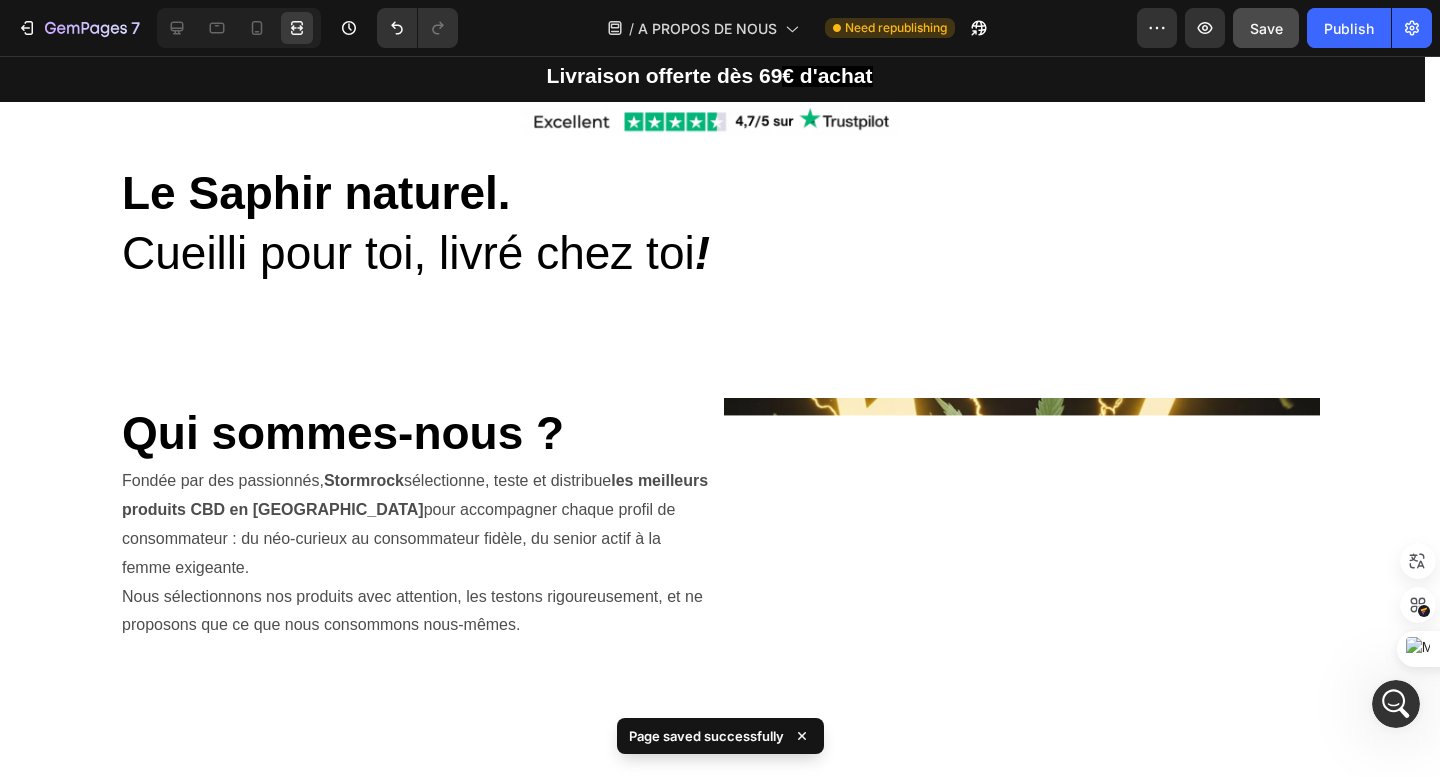 scroll, scrollTop: 0, scrollLeft: 0, axis: both 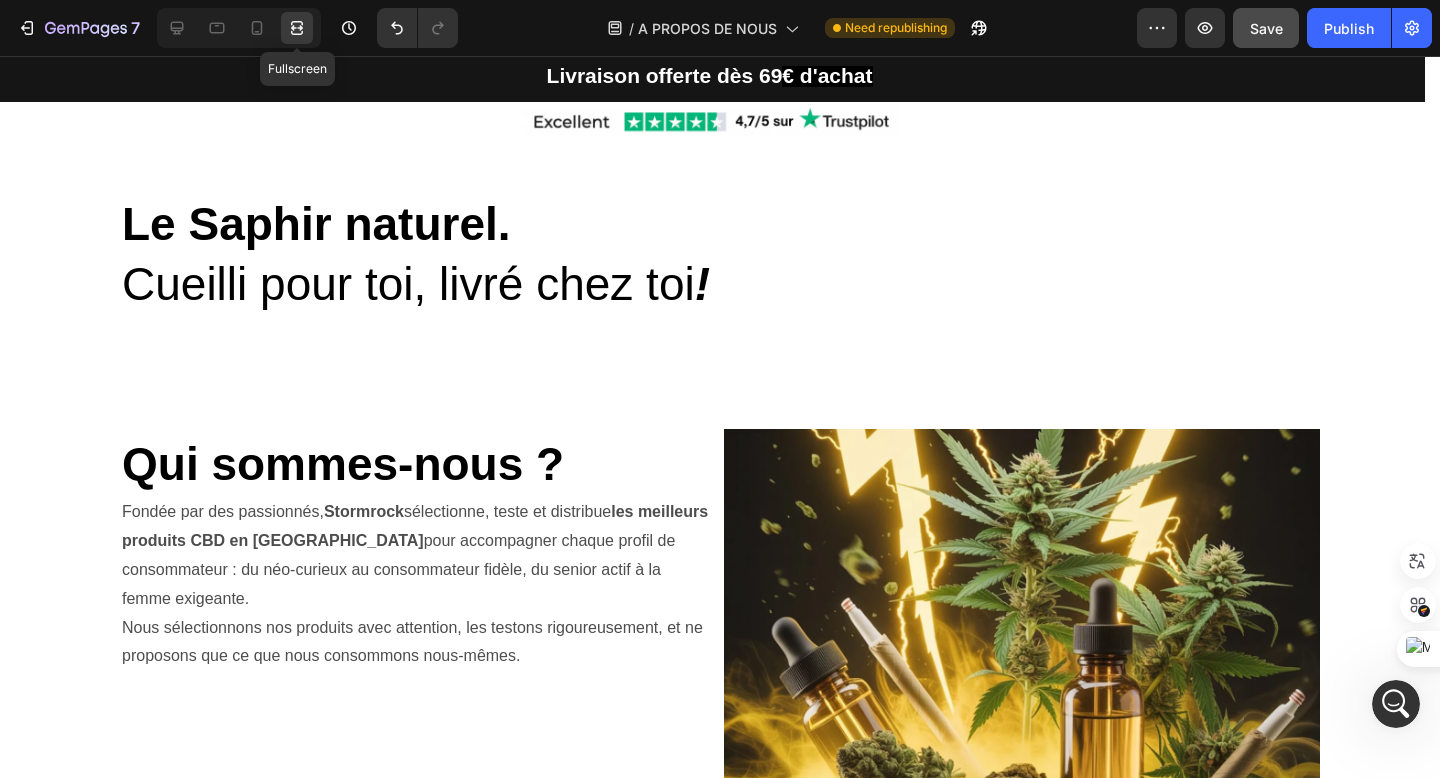 click 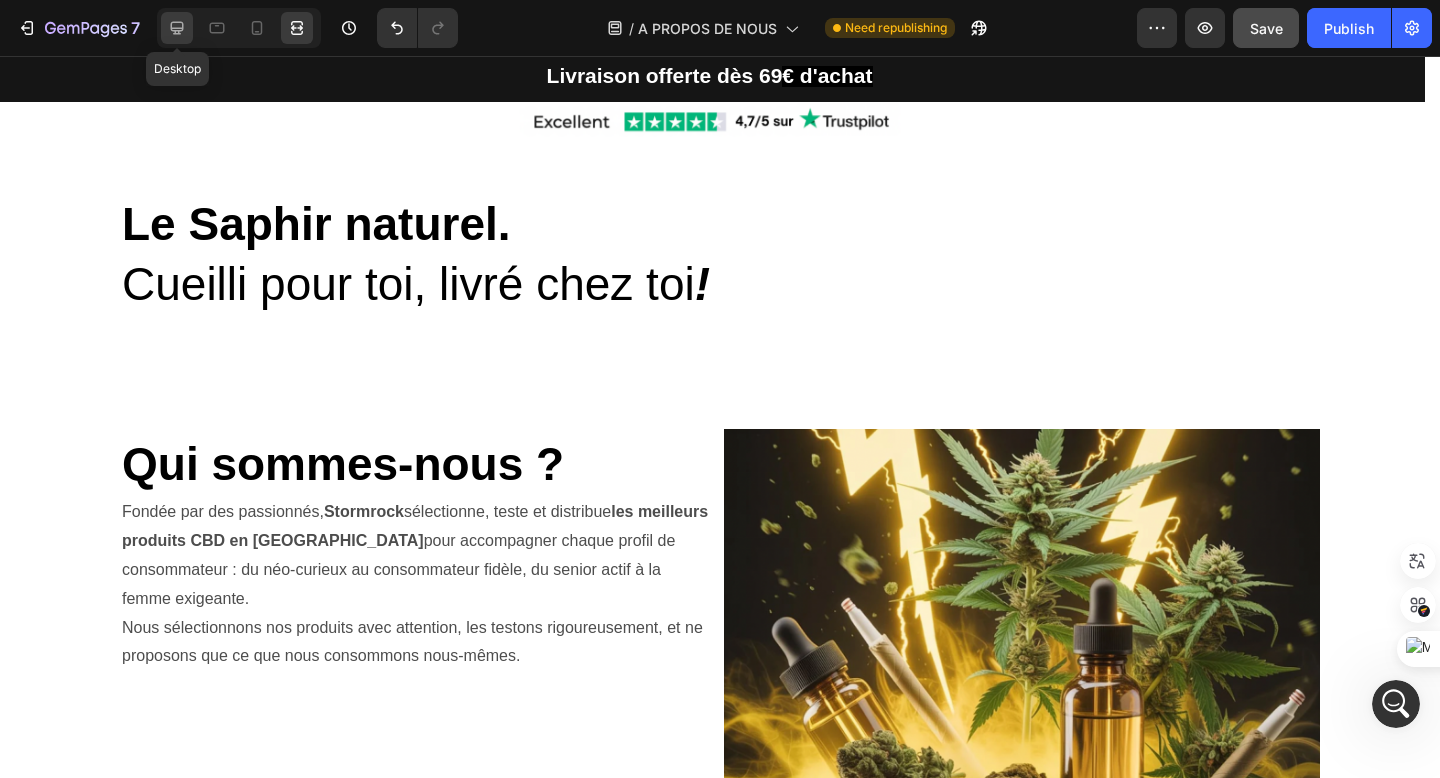 click 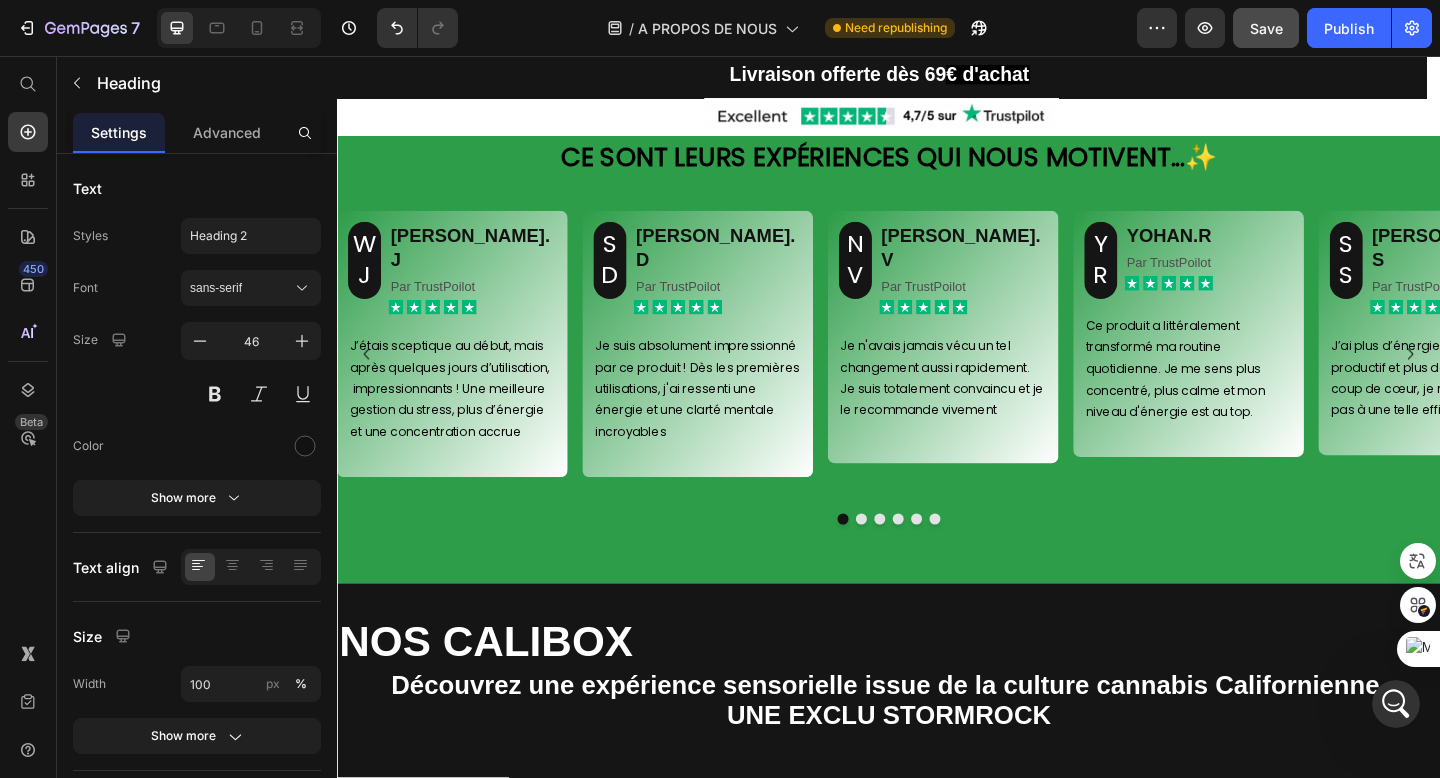 scroll, scrollTop: 2336, scrollLeft: 0, axis: vertical 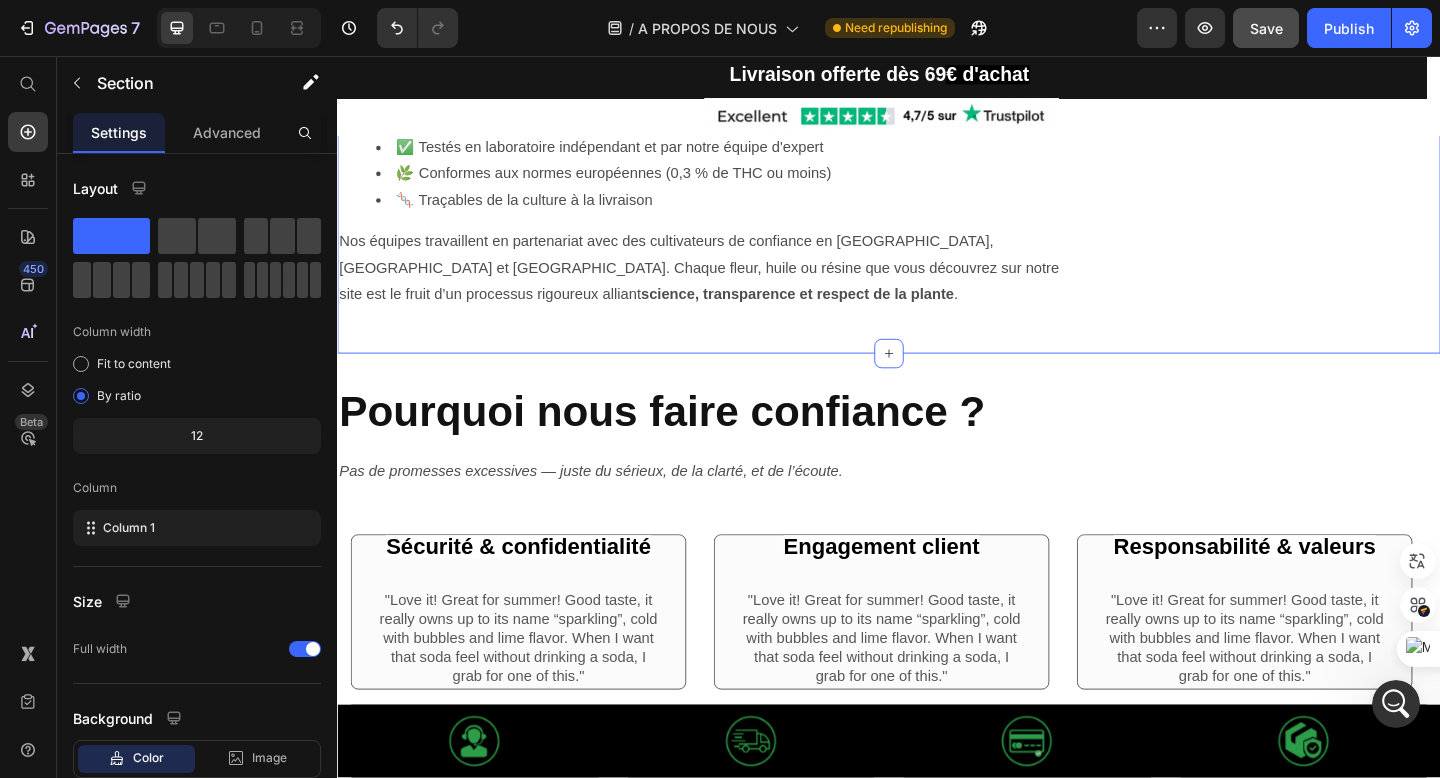 click on "Heading Notre expertise CBD Heading L ’exigence est notre standard . Tous nos produits sont rigoureusement : ✅ Testés en laboratoire indépendant et par notre équipe d'expert 🌿 Conformes aux normes européennes (0,3 % de THC ou moins) 🧬 Traçables de la culture à la livraison Nos équipes travaillent en partenariat avec des cultivateurs de confiance en Suisse, France et Italie. Chaque fleur, huile ou résine que vous découvrez sur notre site est le fruit d’un processus rigoureux alliant  science, transparence et respect de la plante . Text Block Row Image Row Row" at bounding box center (937, 157) 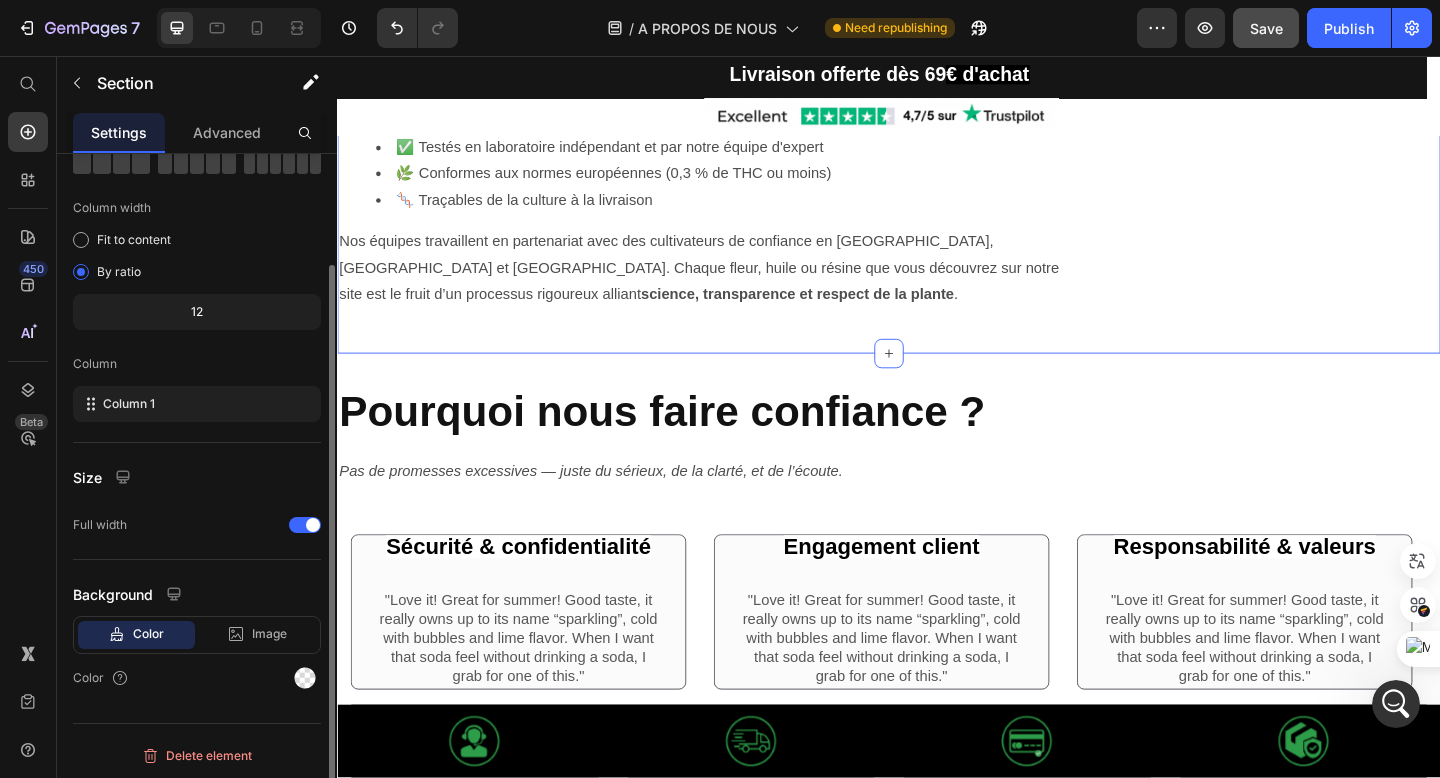scroll, scrollTop: 127, scrollLeft: 0, axis: vertical 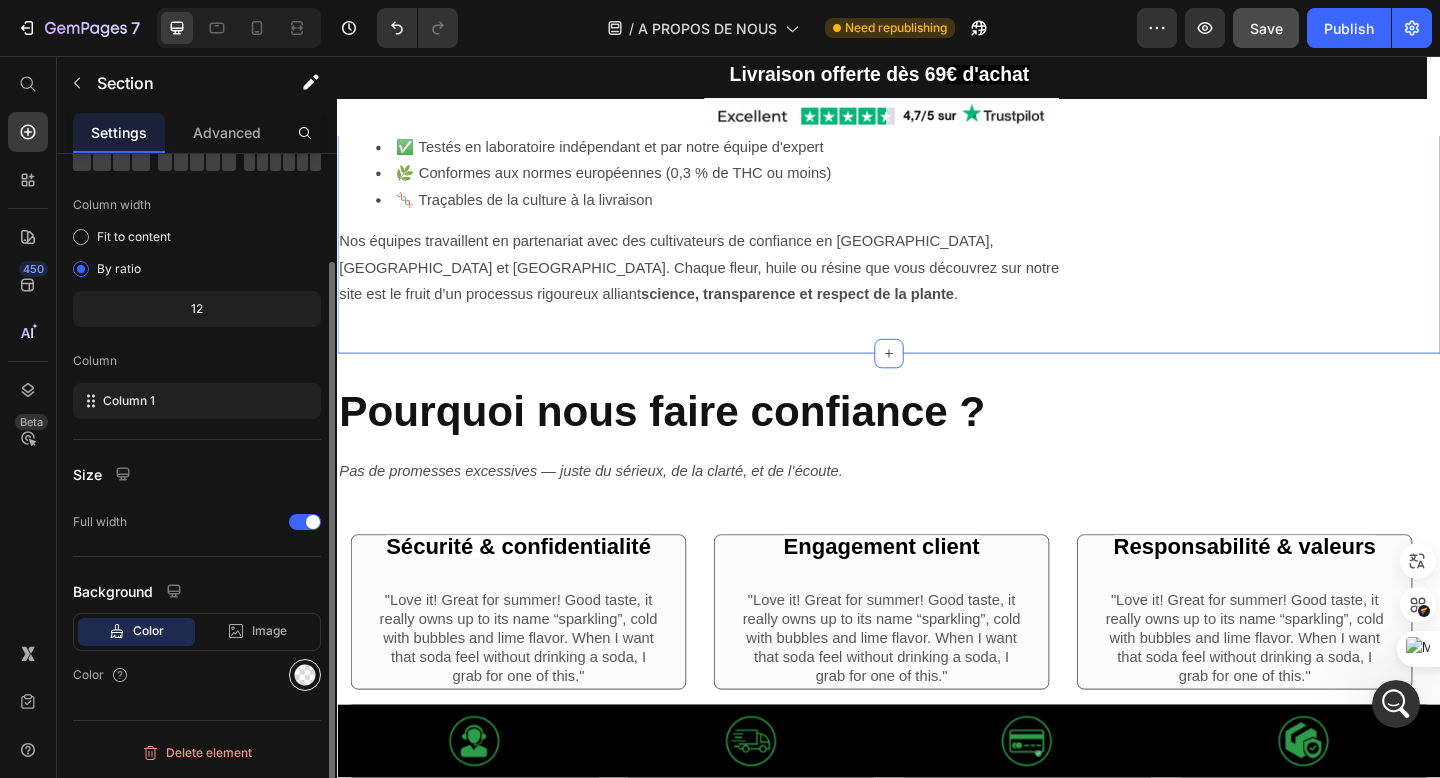click at bounding box center [305, 675] 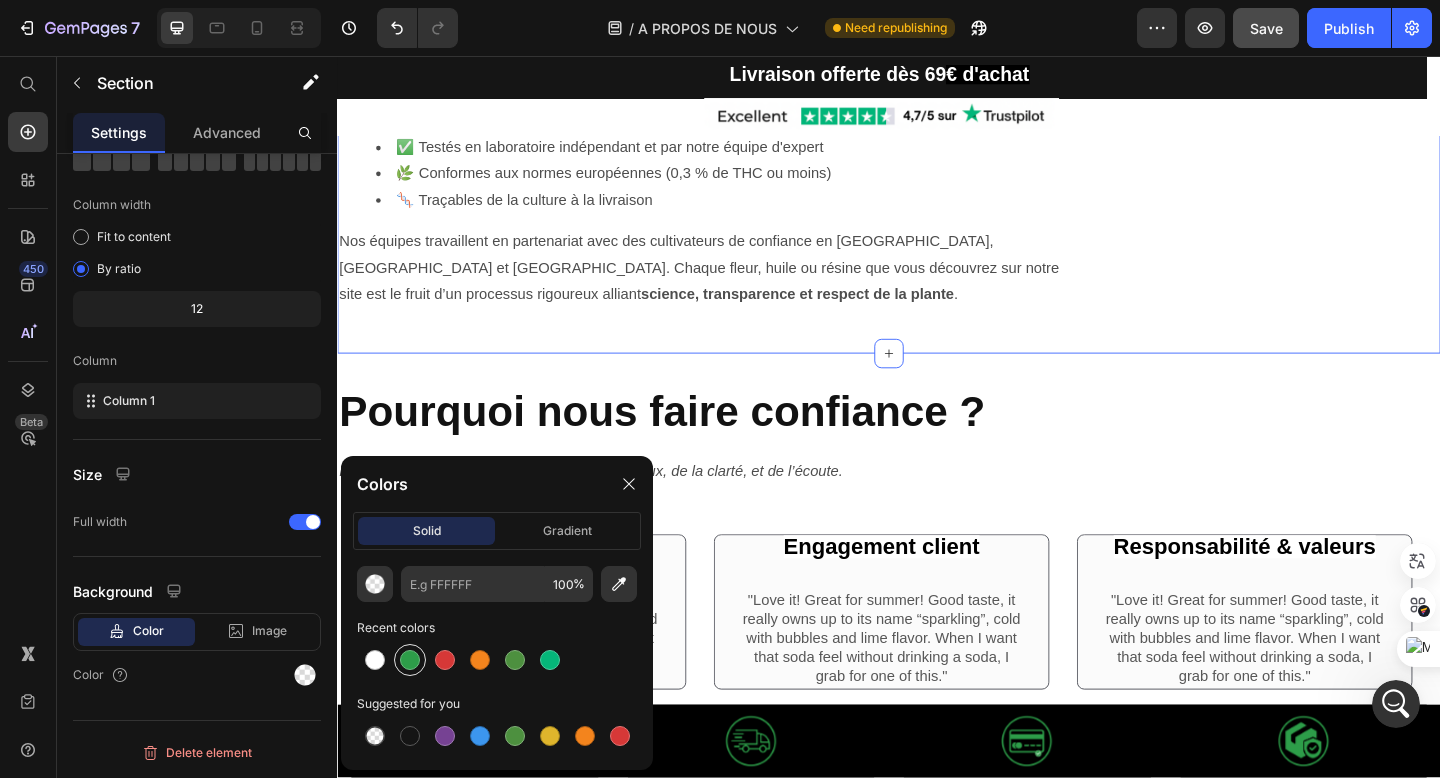 click at bounding box center (410, 660) 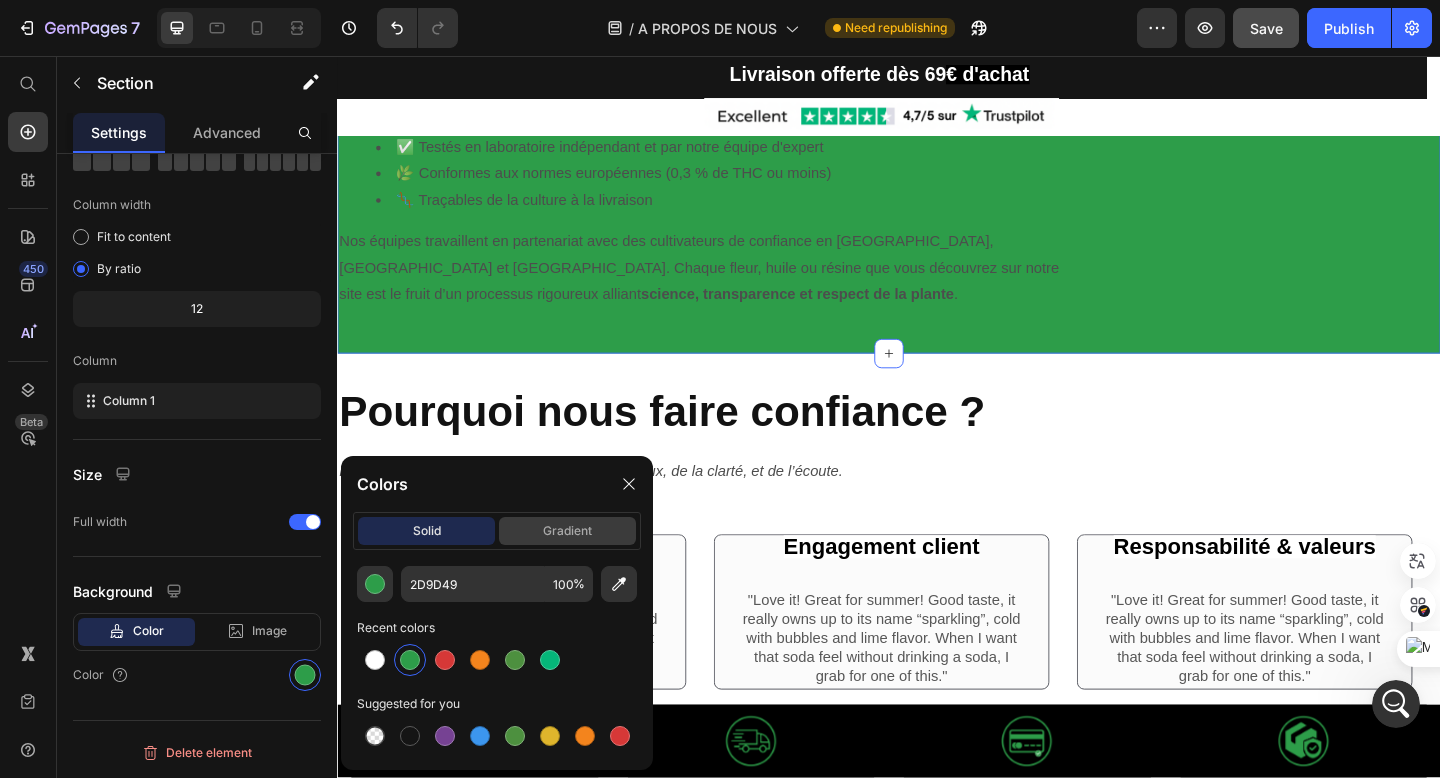 click on "gradient" 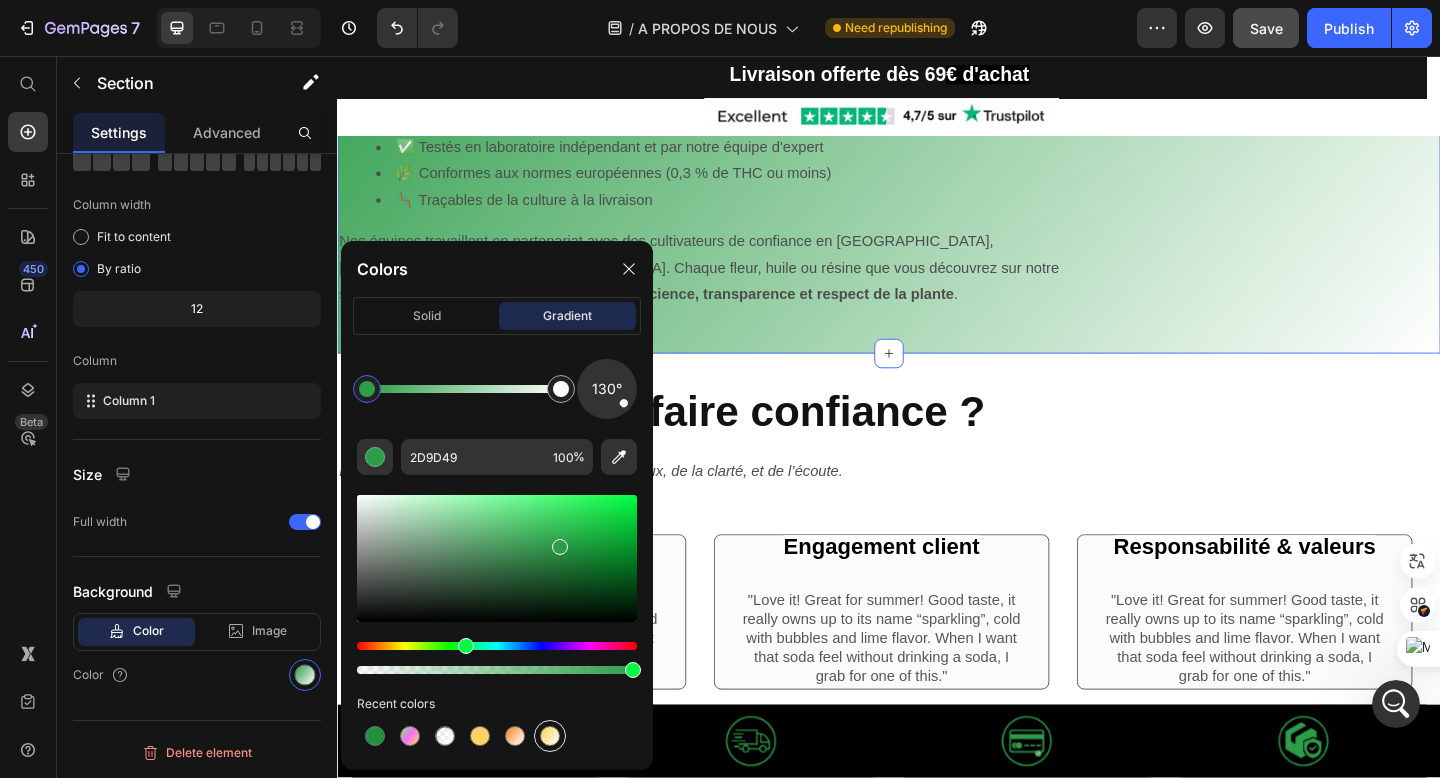 click at bounding box center [550, 736] 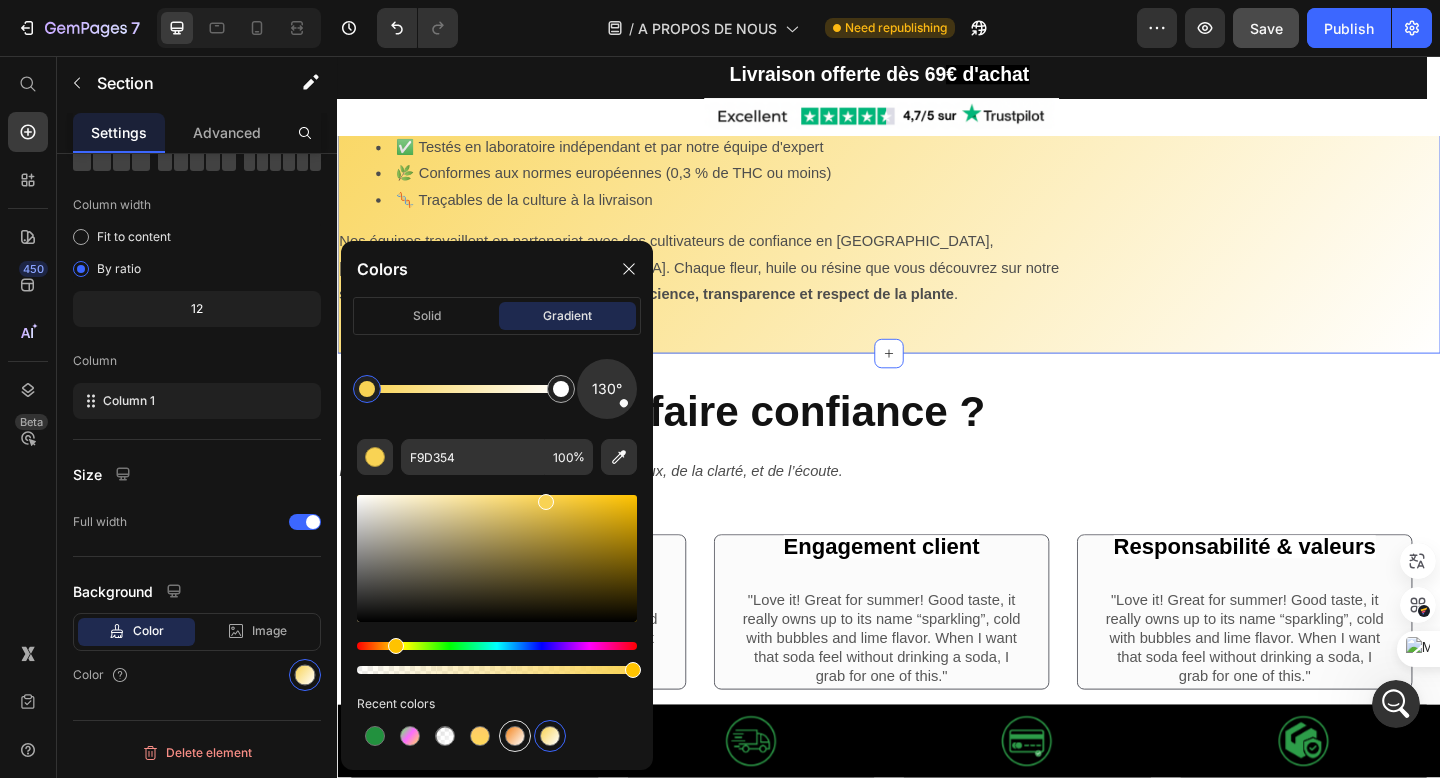 click at bounding box center [515, 736] 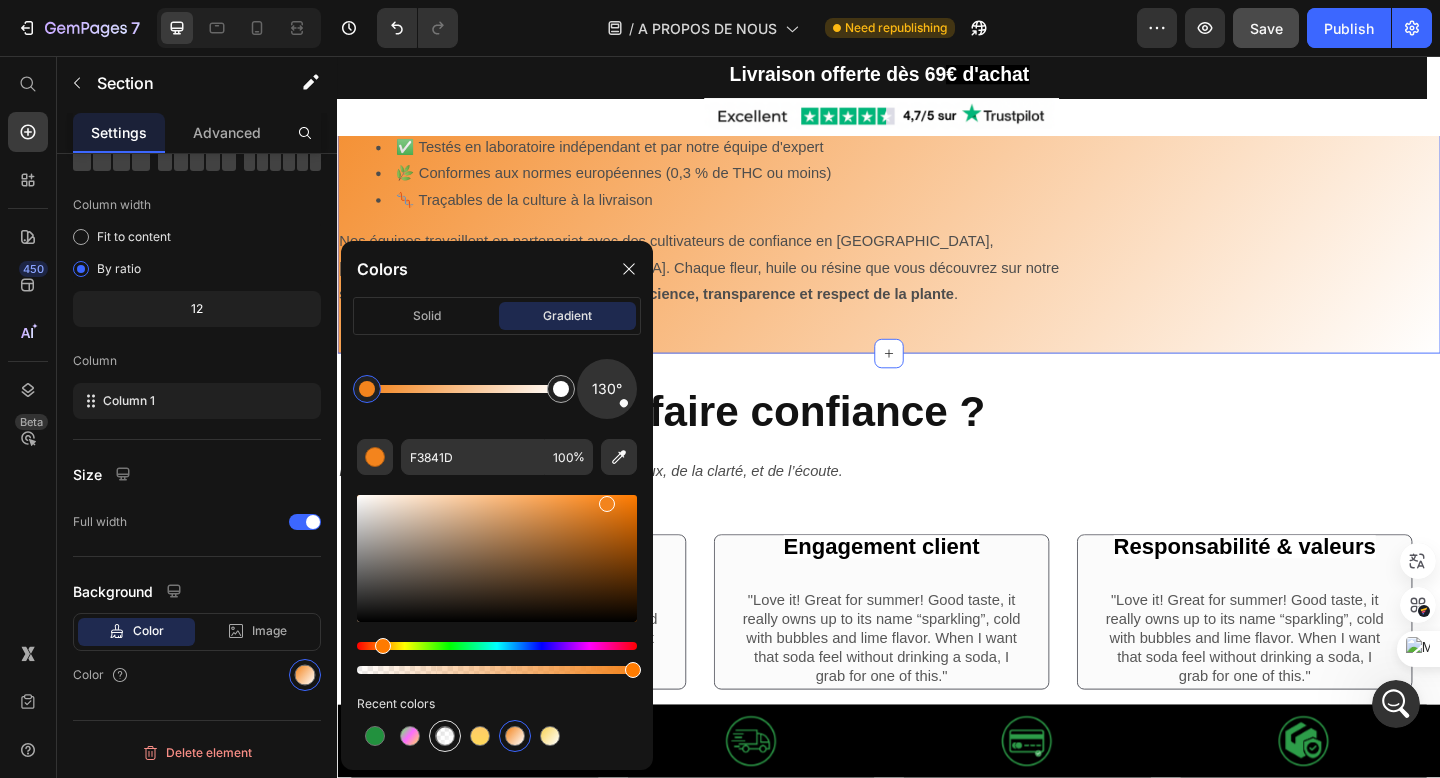 click at bounding box center (445, 736) 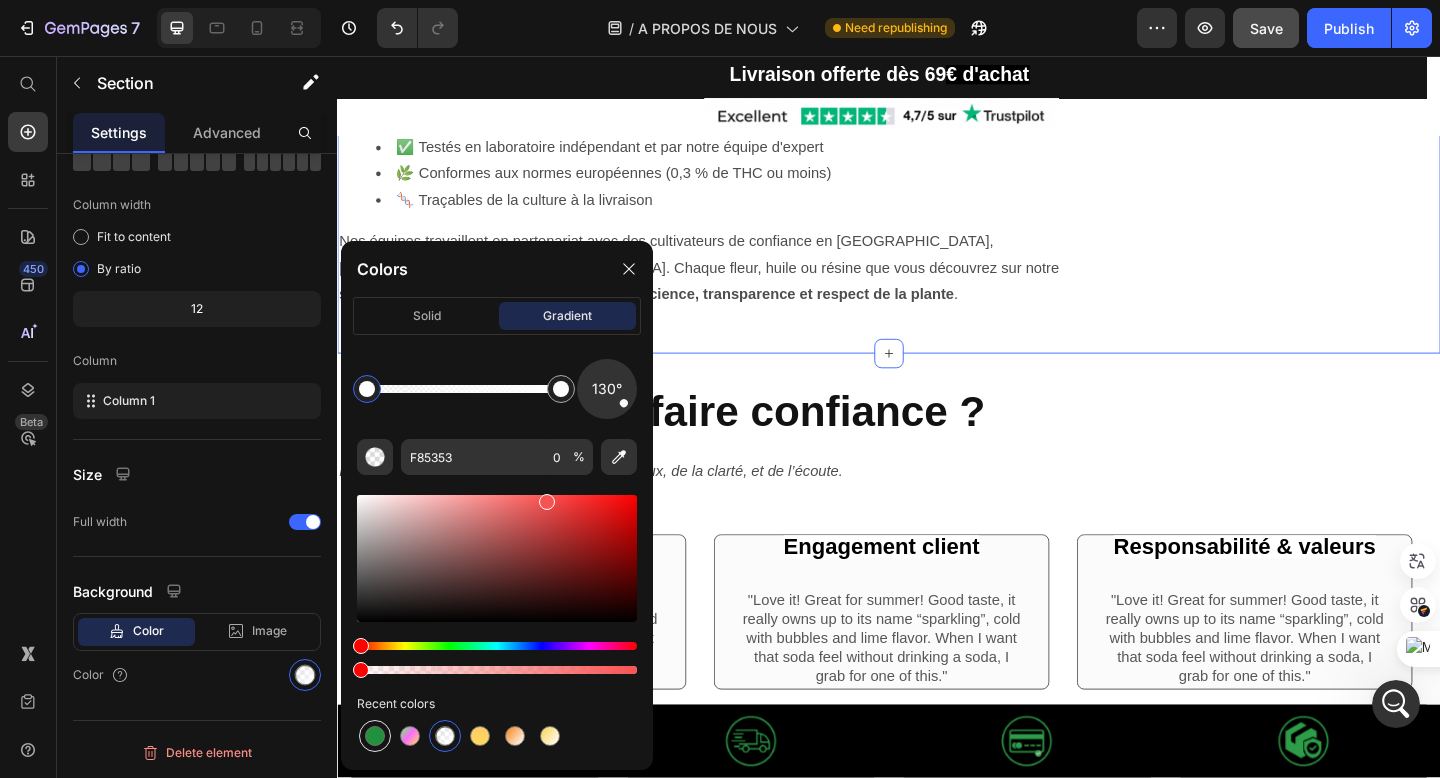 click at bounding box center (375, 736) 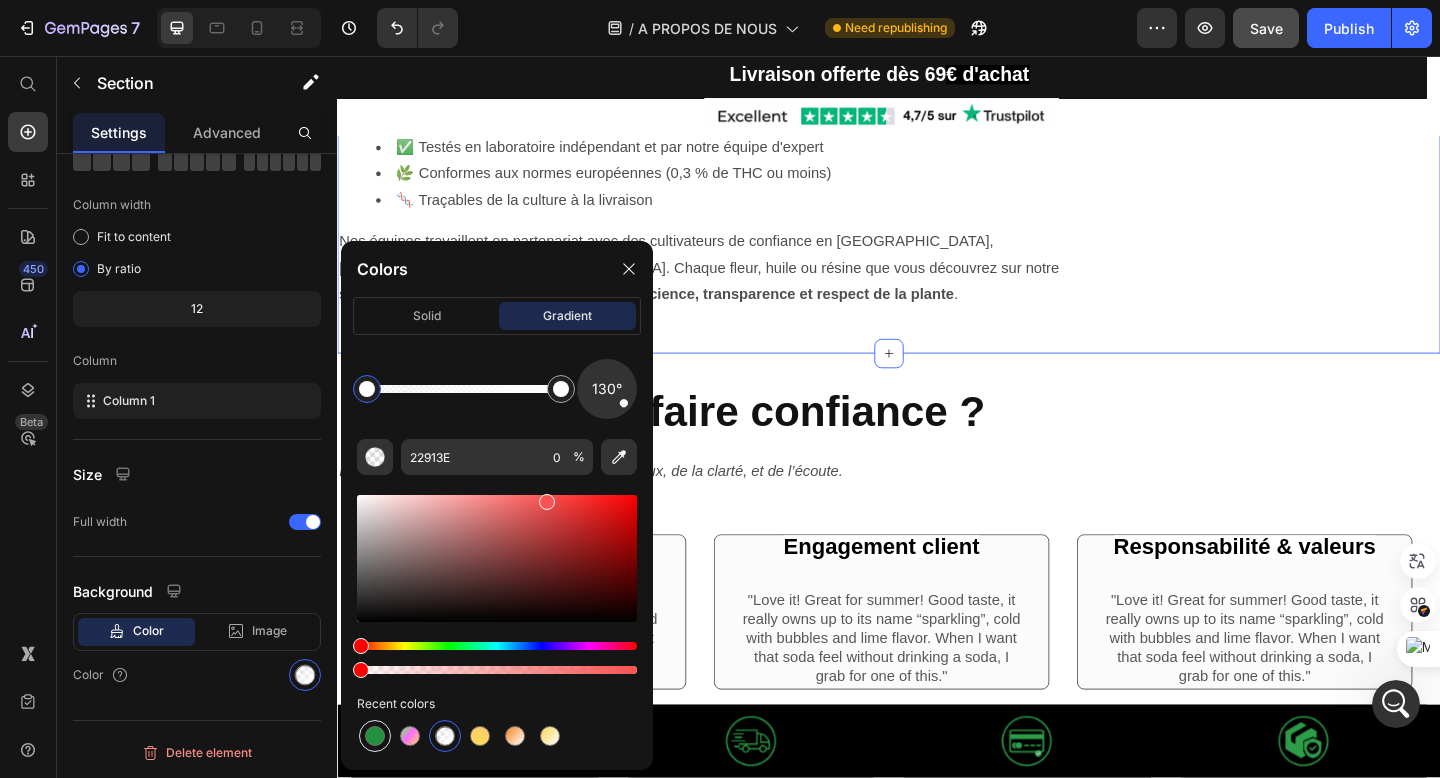 type on "100" 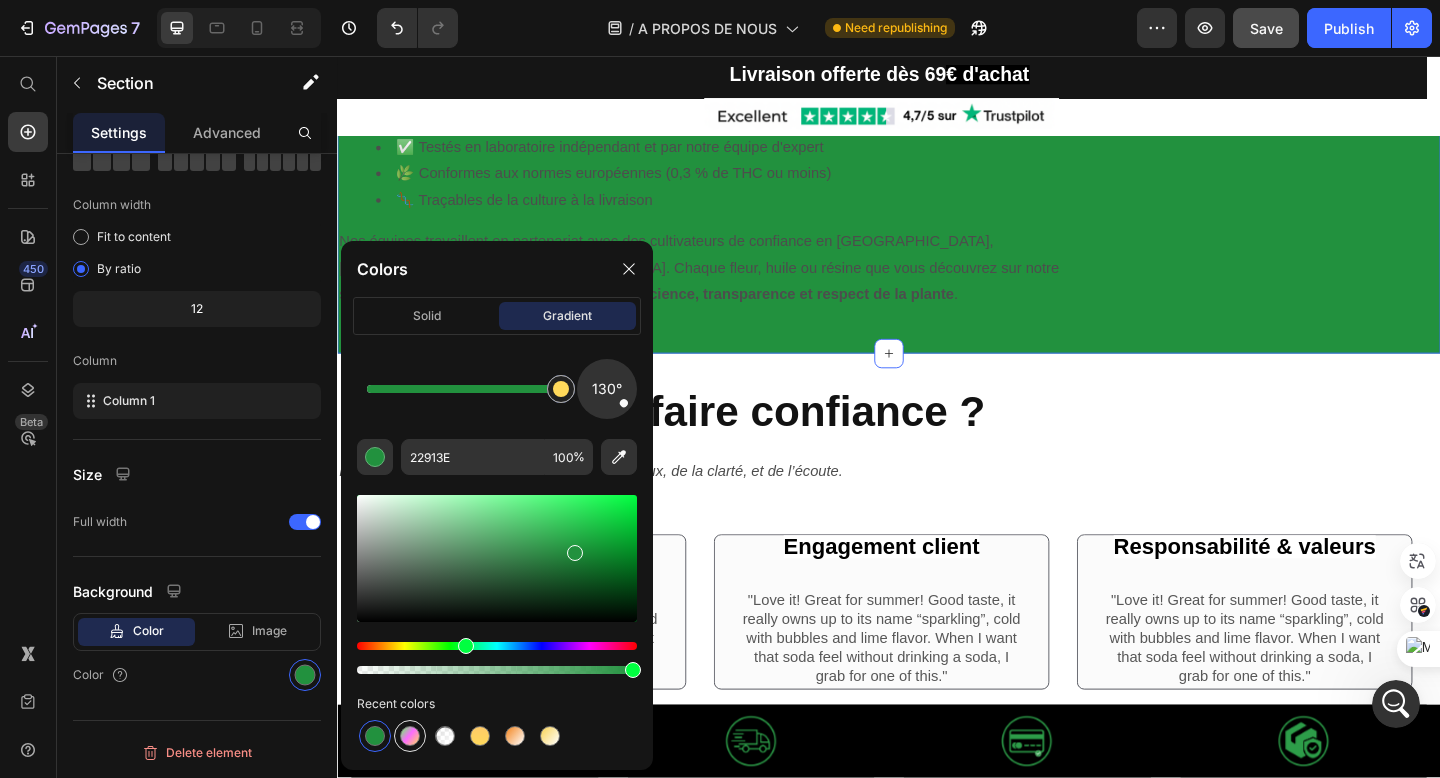 click at bounding box center [410, 736] 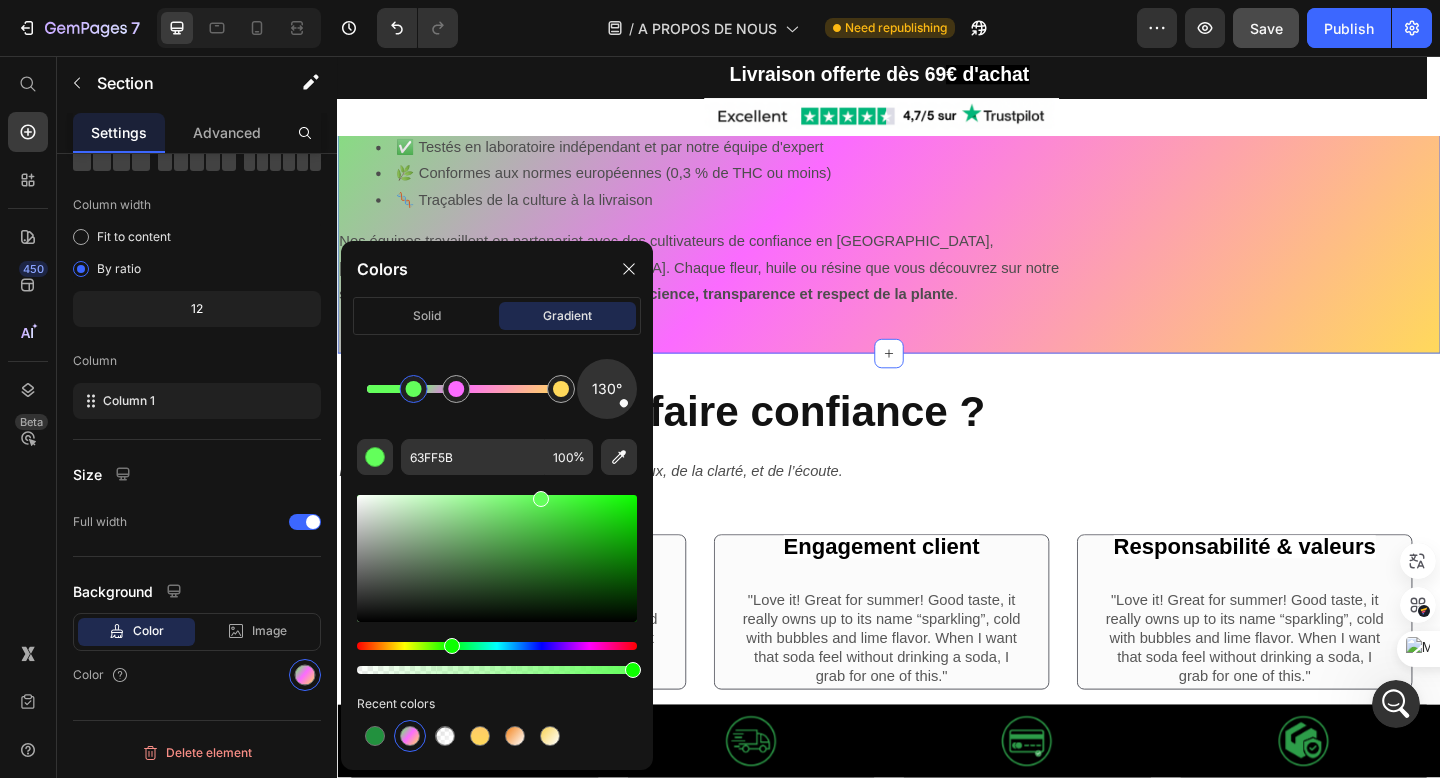 drag, startPoint x: 367, startPoint y: 385, endPoint x: 414, endPoint y: 386, distance: 47.010635 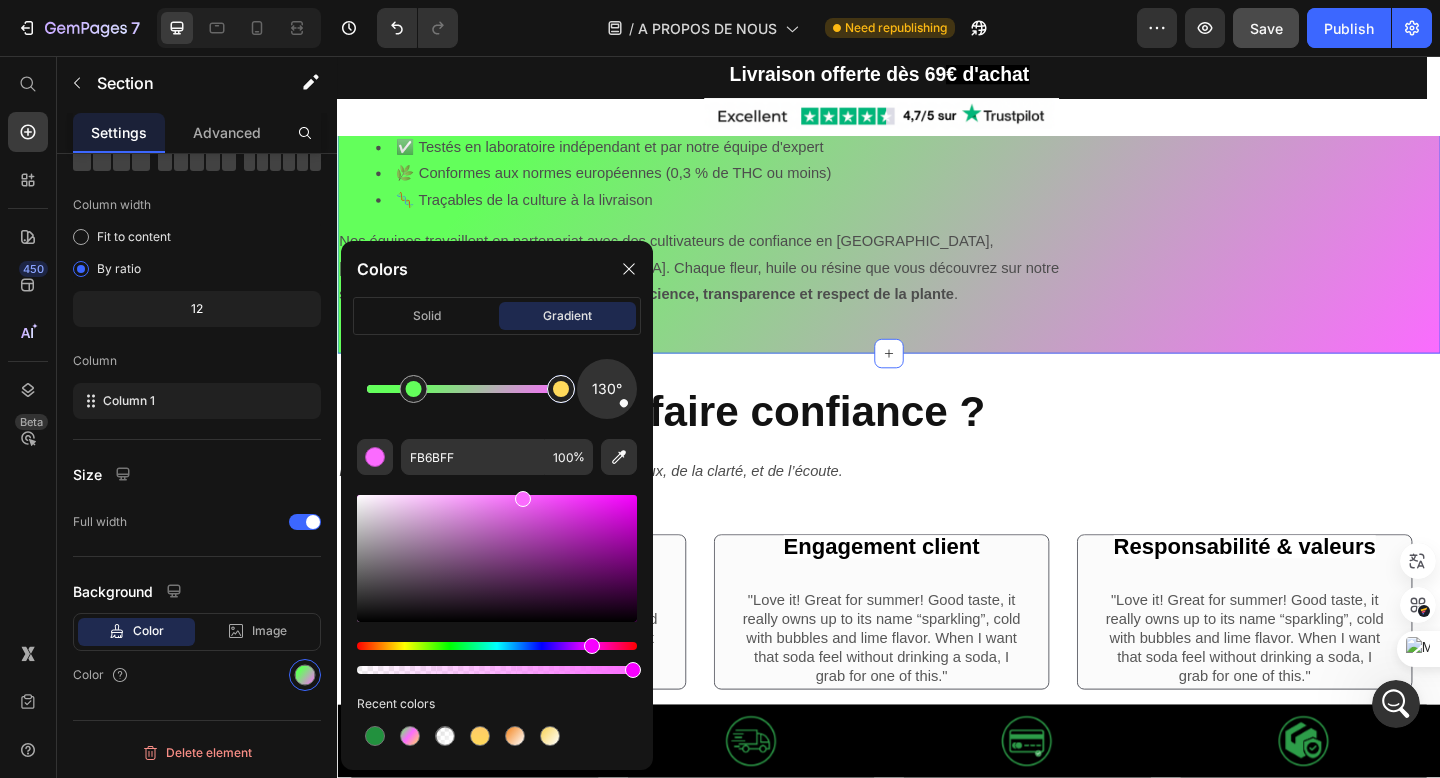 drag, startPoint x: 460, startPoint y: 388, endPoint x: 562, endPoint y: 385, distance: 102.044106 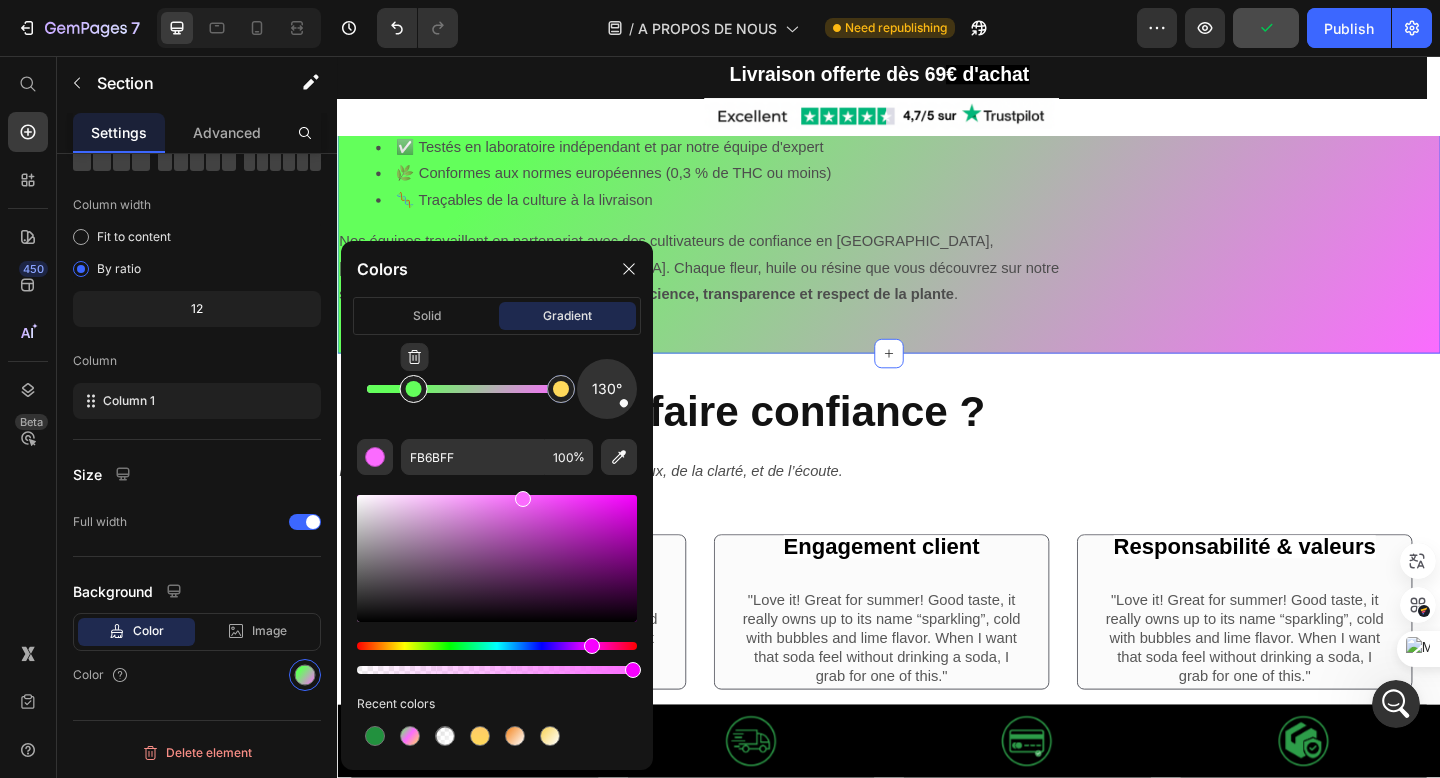 type on "63FF5B" 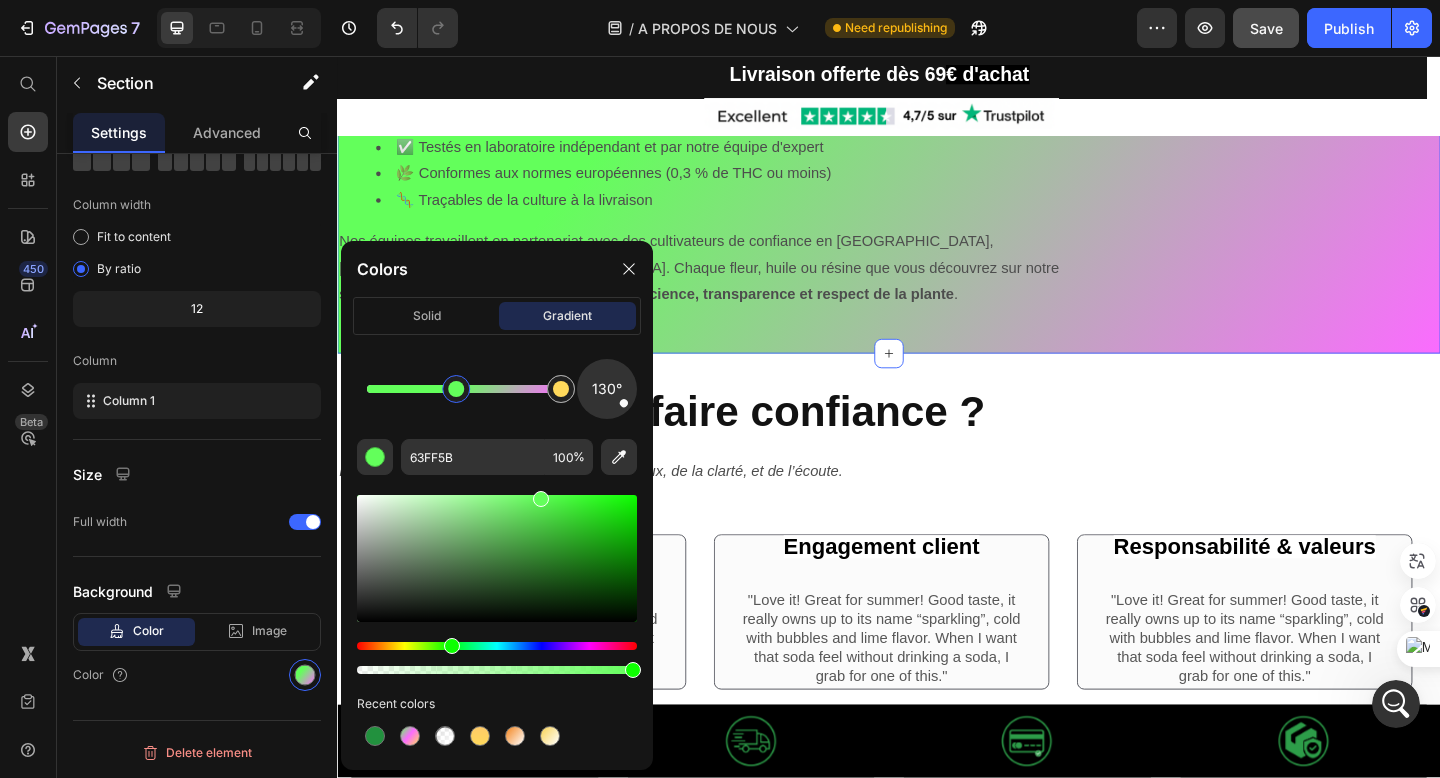 drag, startPoint x: 412, startPoint y: 396, endPoint x: 358, endPoint y: 366, distance: 61.77378 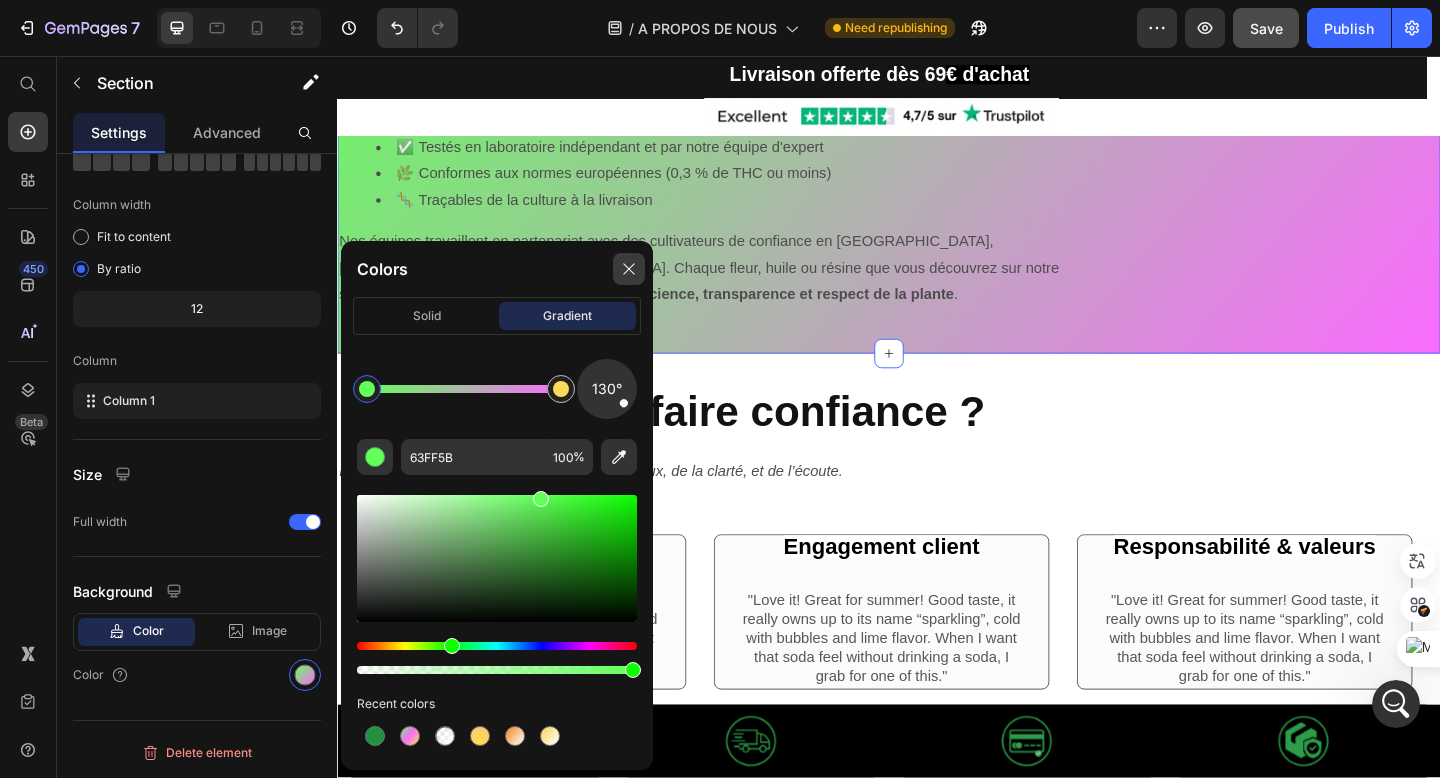 click at bounding box center (629, 269) 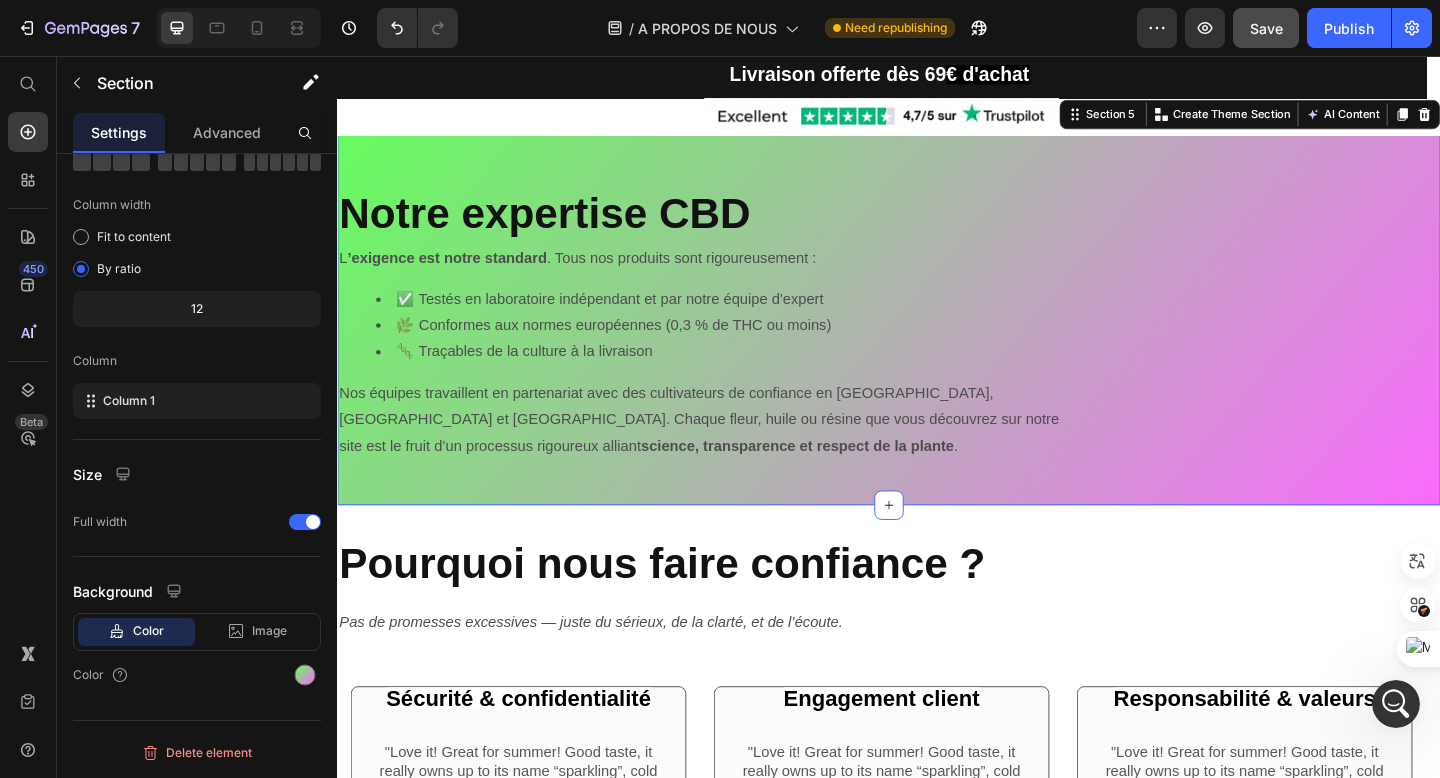 scroll, scrollTop: 915, scrollLeft: 0, axis: vertical 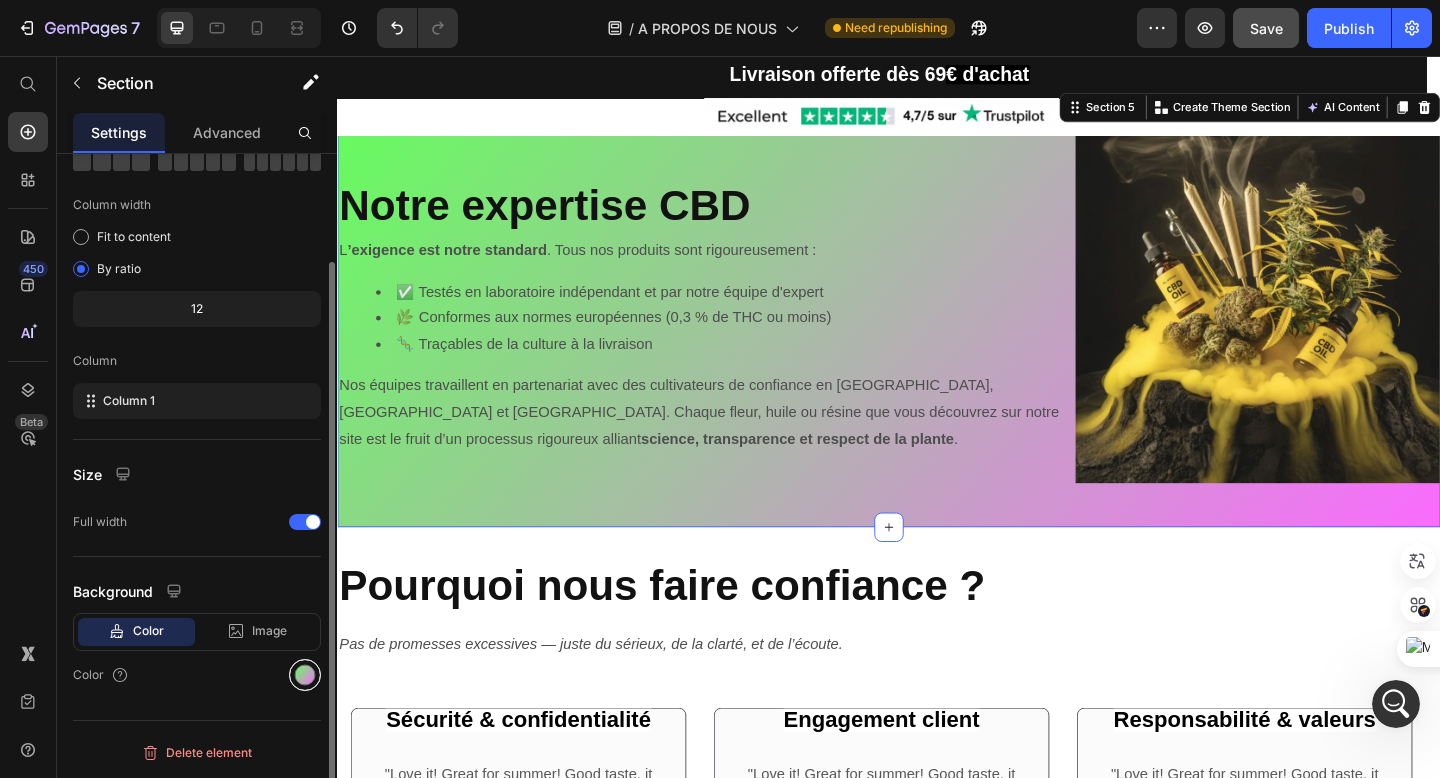click at bounding box center [305, 675] 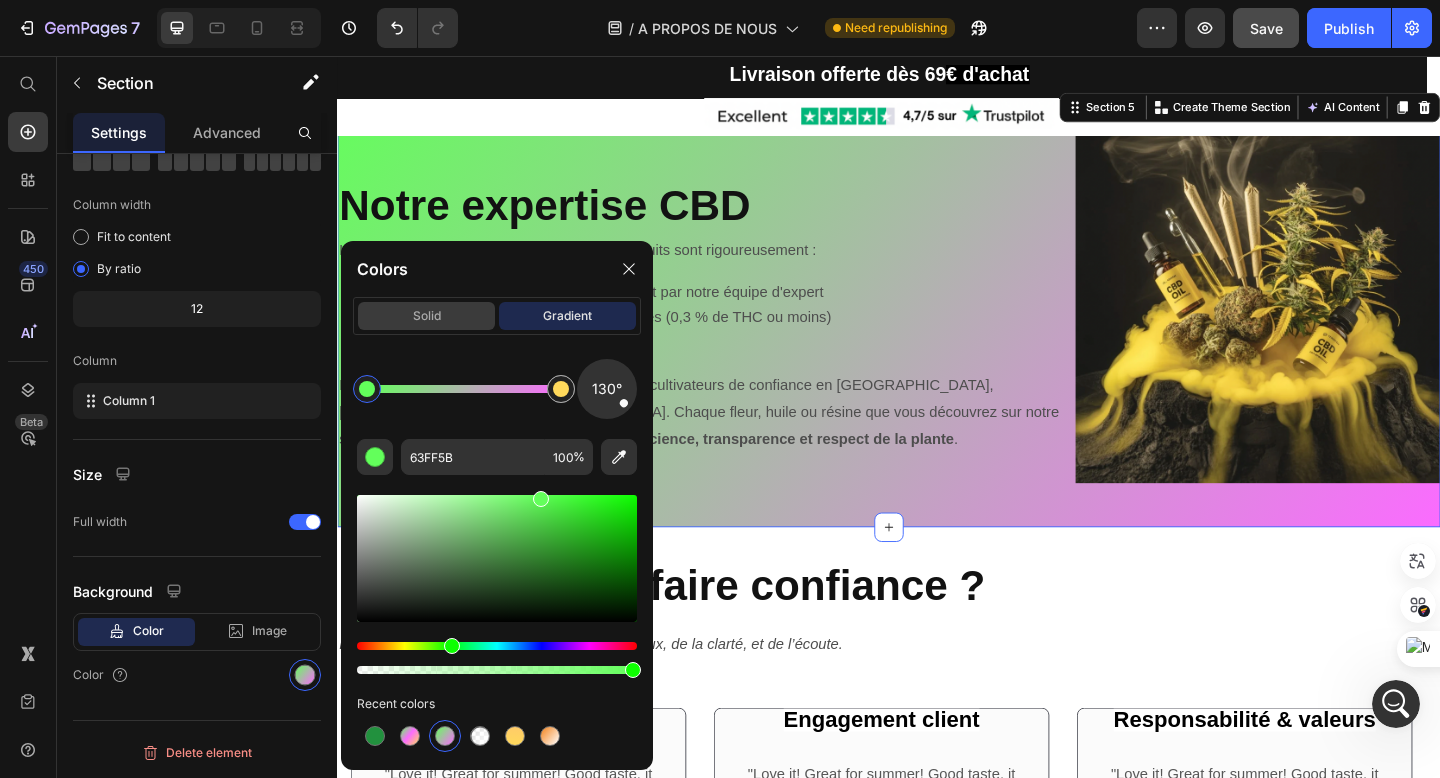 click on "solid" 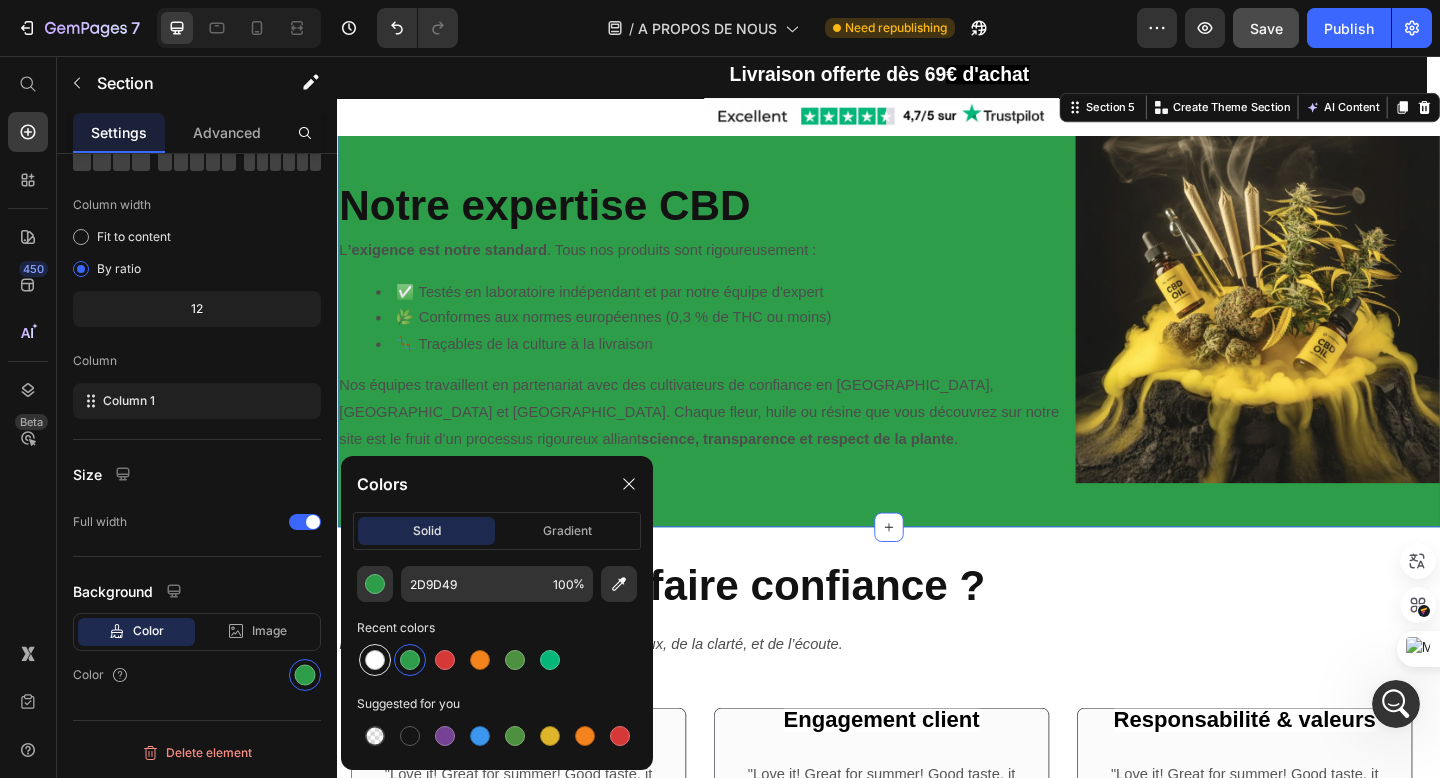 click at bounding box center (375, 660) 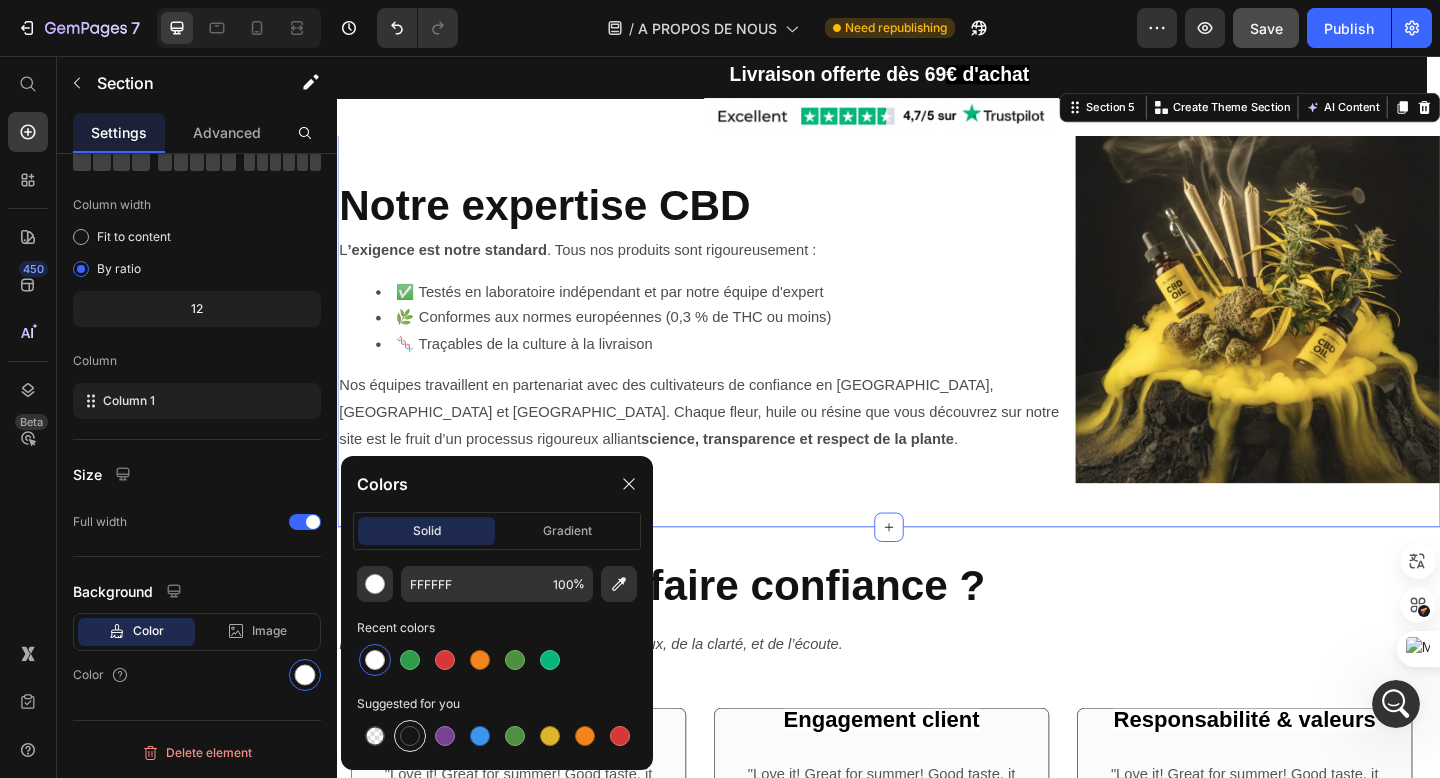 click at bounding box center (410, 736) 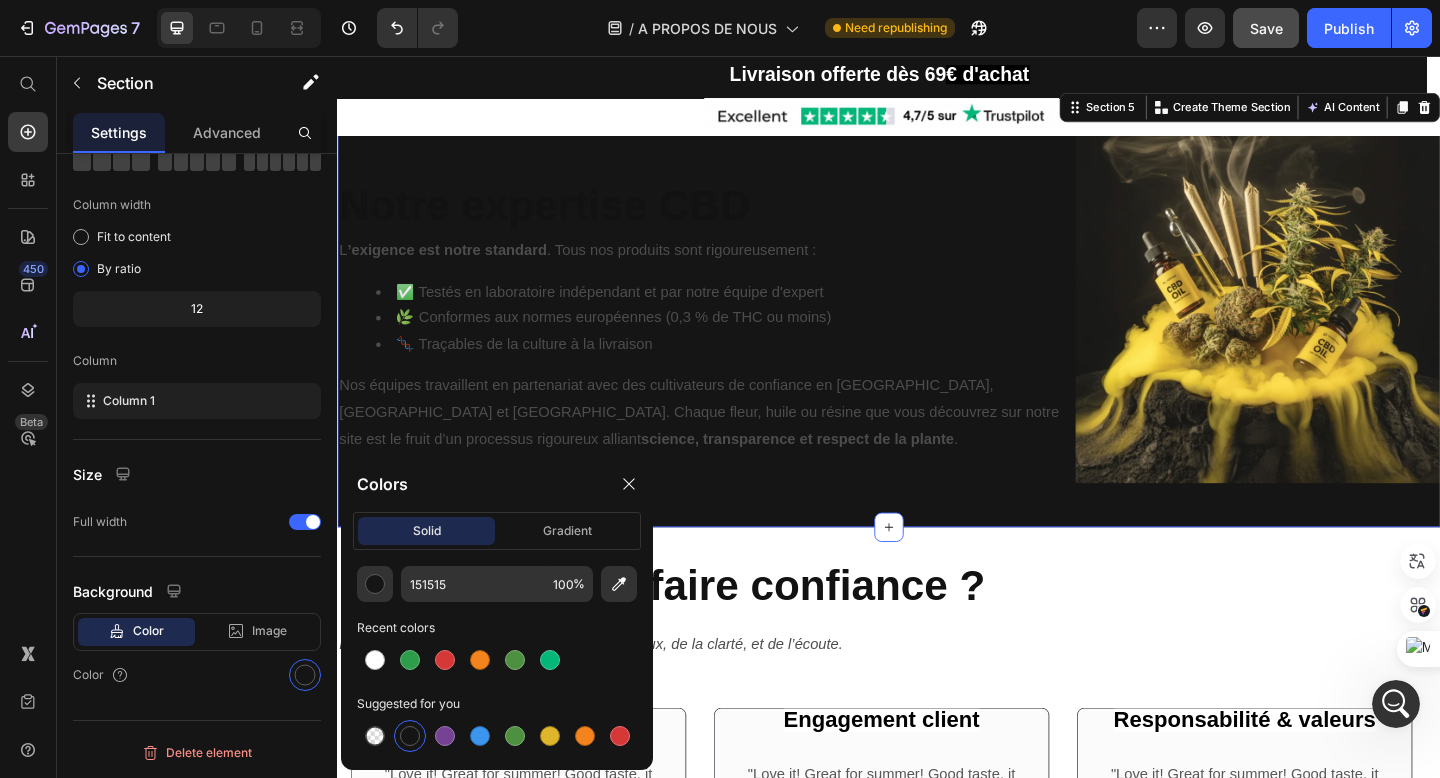click at bounding box center [410, 736] 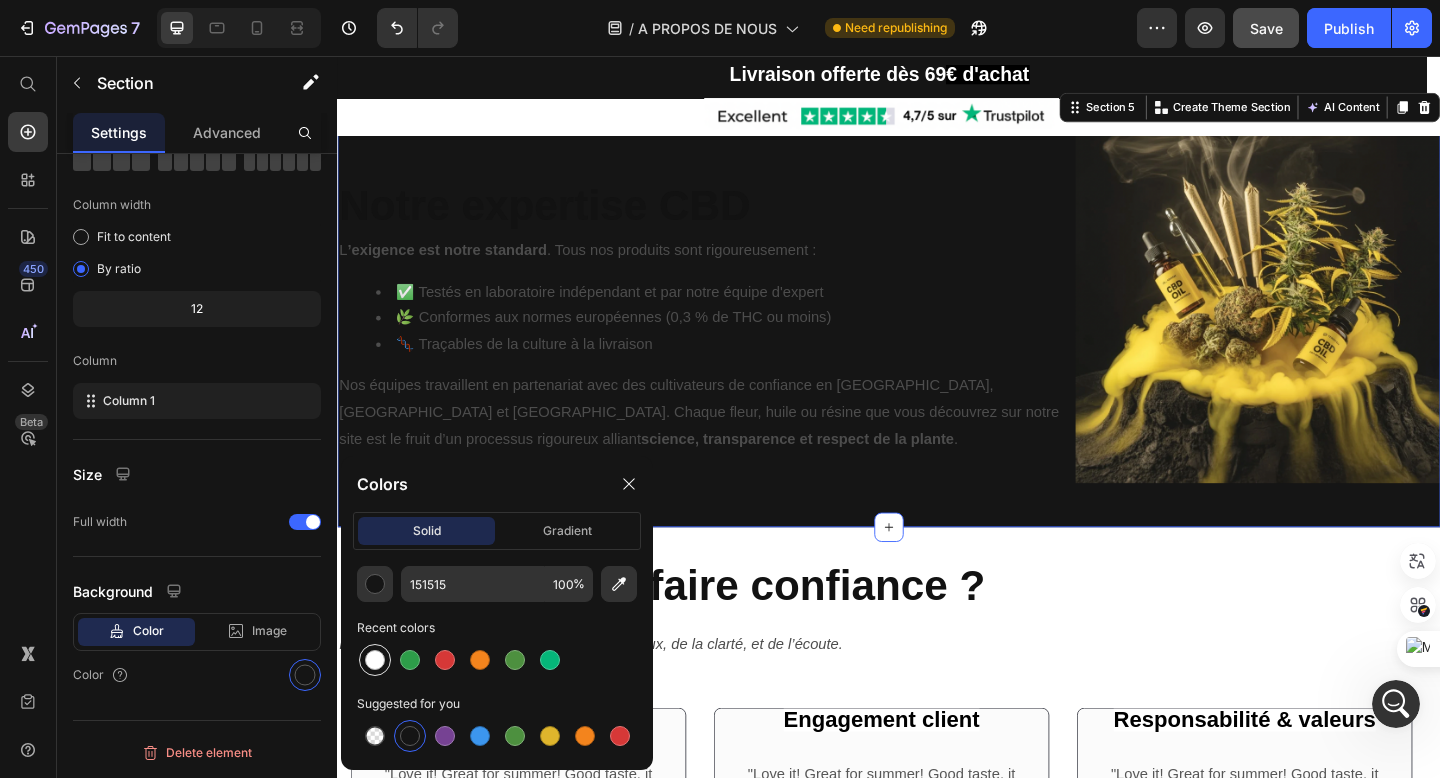 click at bounding box center (375, 660) 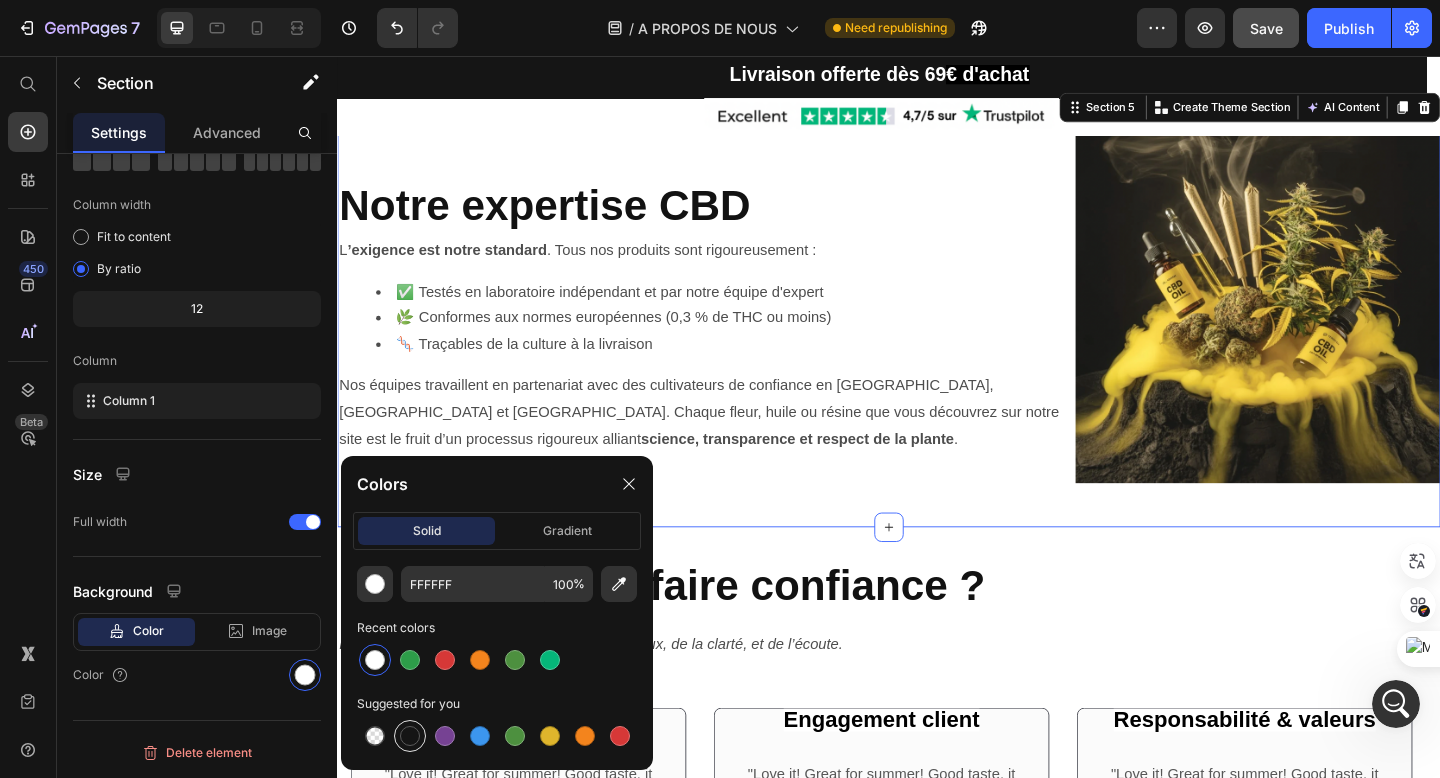 click at bounding box center (410, 736) 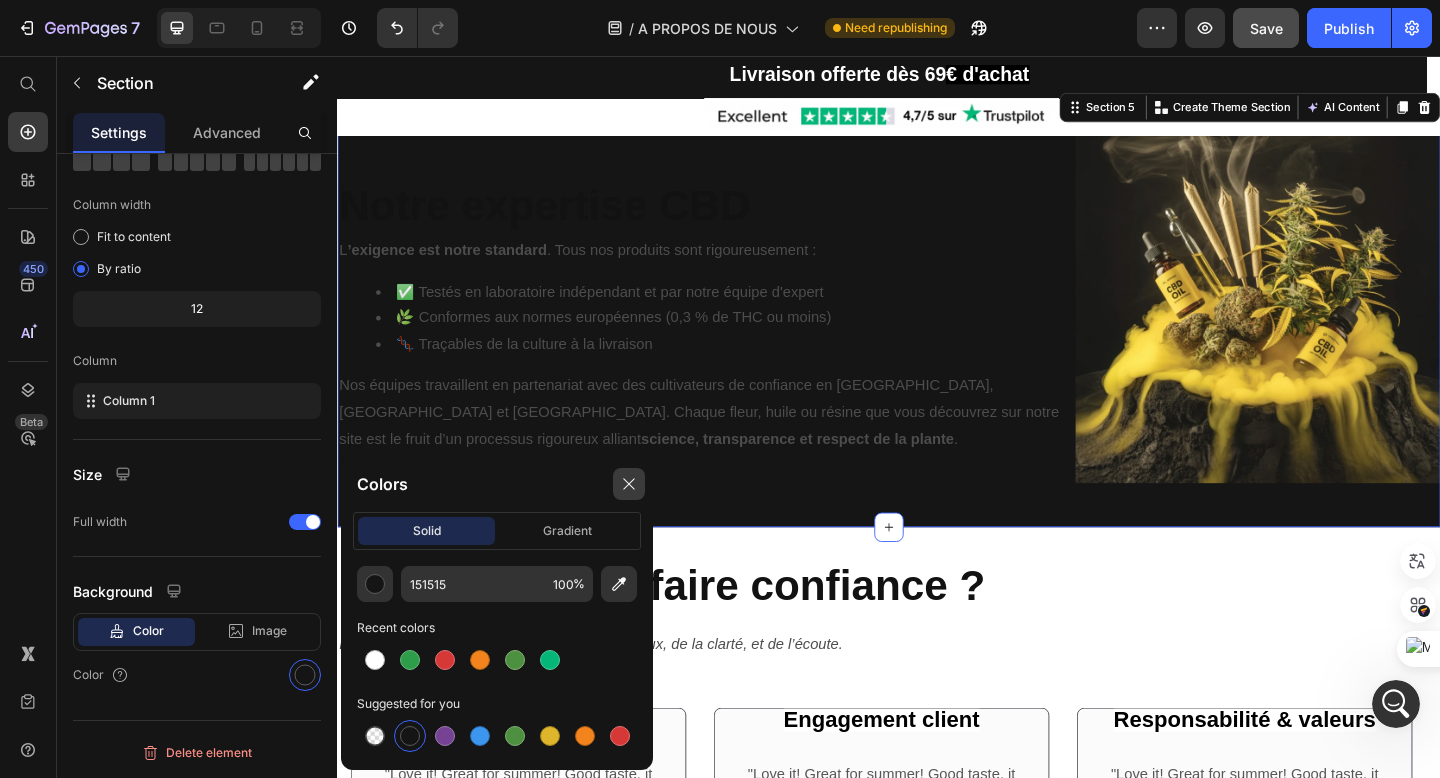 click 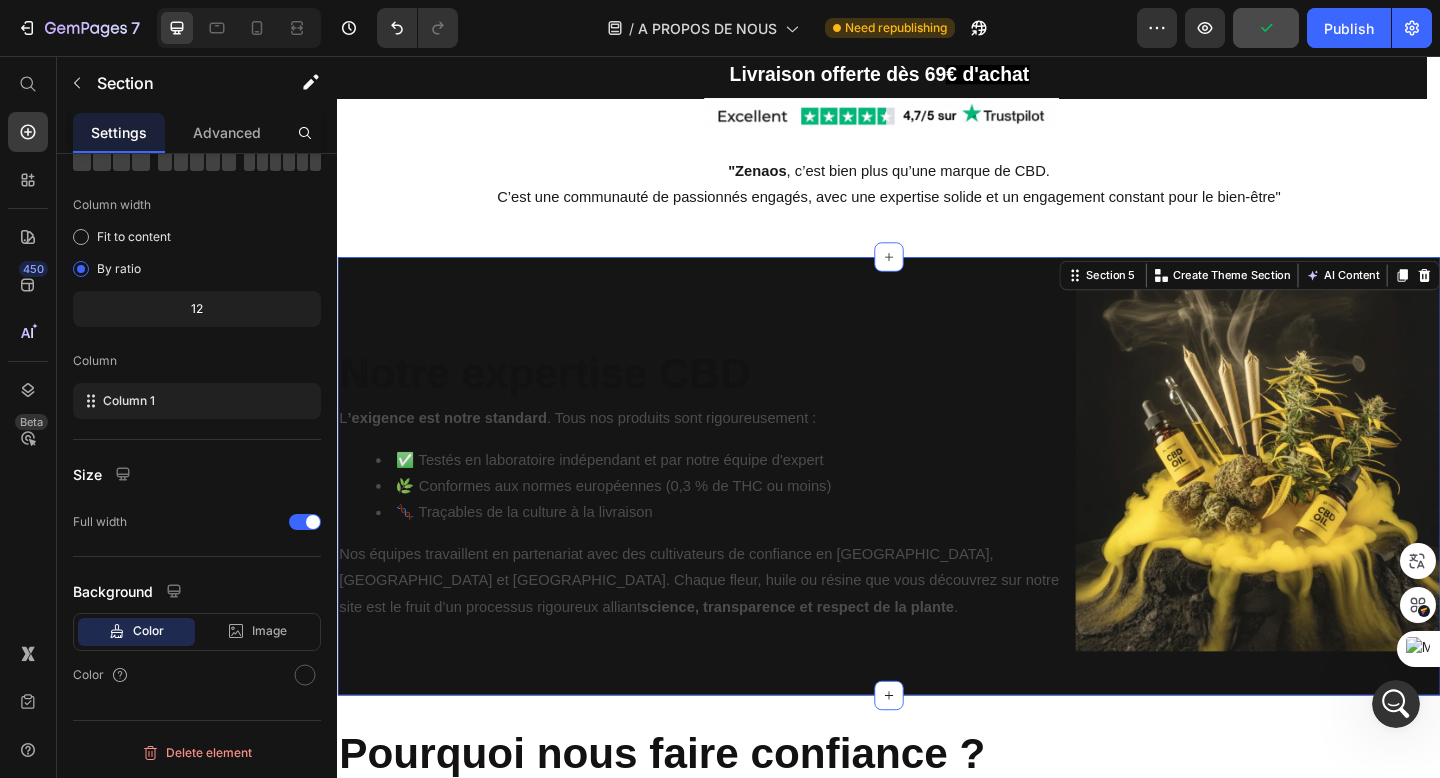 scroll, scrollTop: 733, scrollLeft: 0, axis: vertical 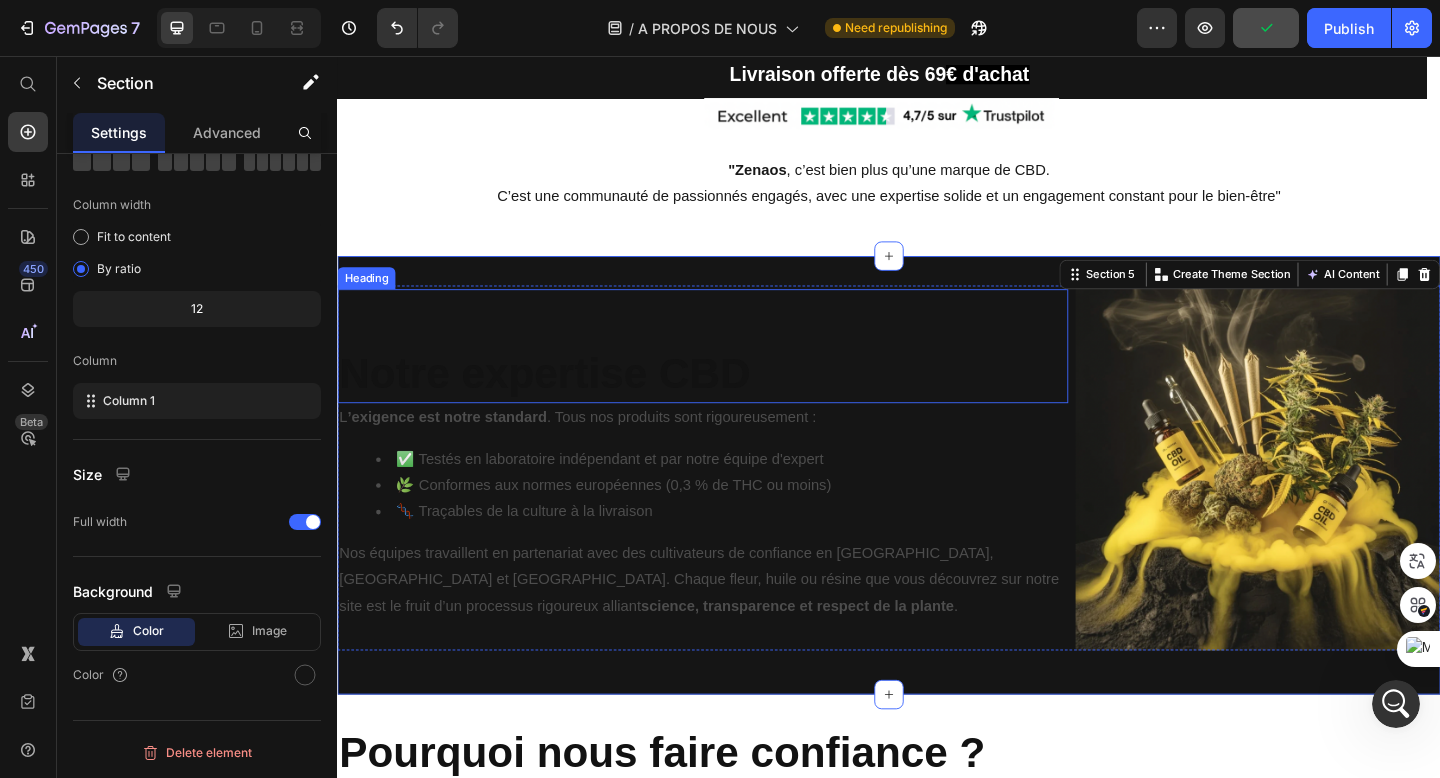 click on "Notre expertise CBD" at bounding box center [734, 372] 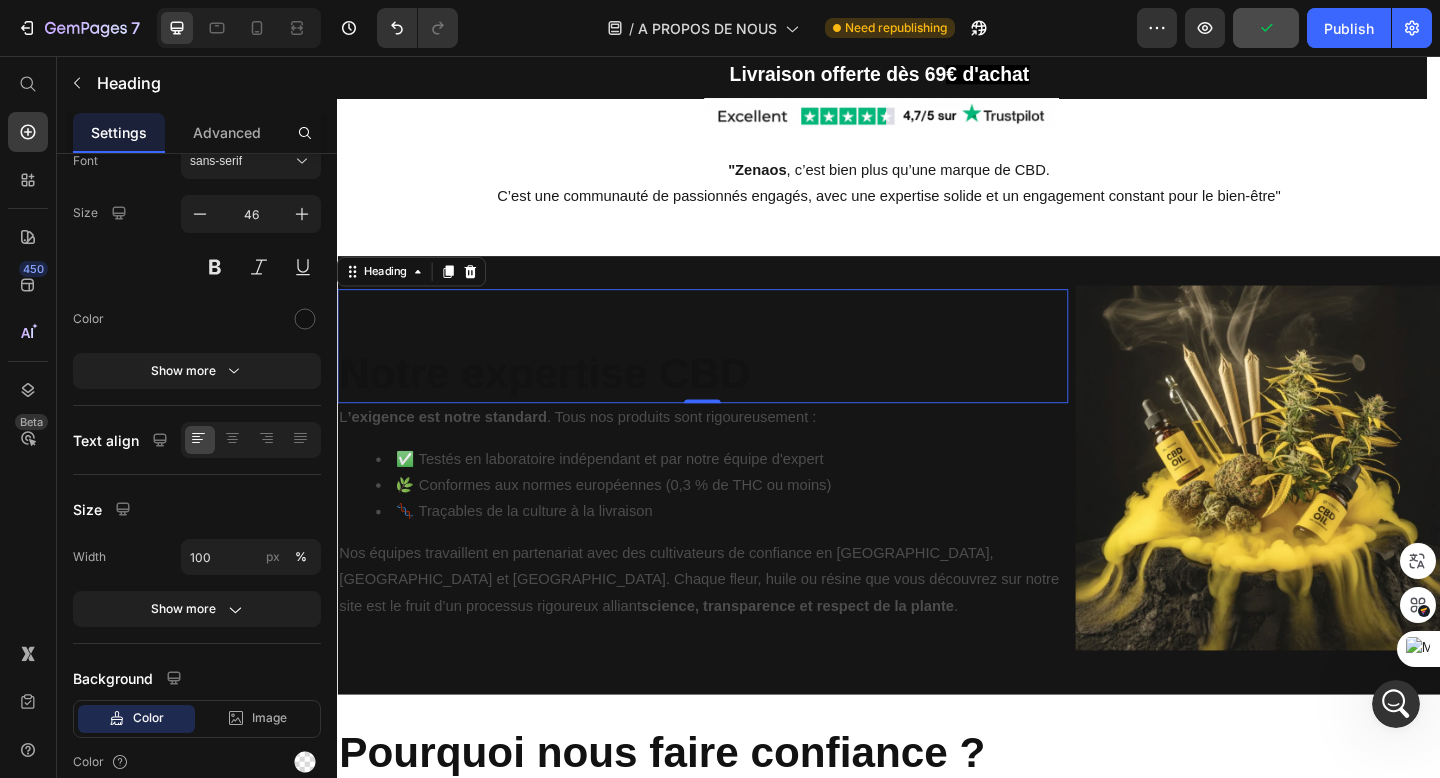 scroll, scrollTop: 0, scrollLeft: 0, axis: both 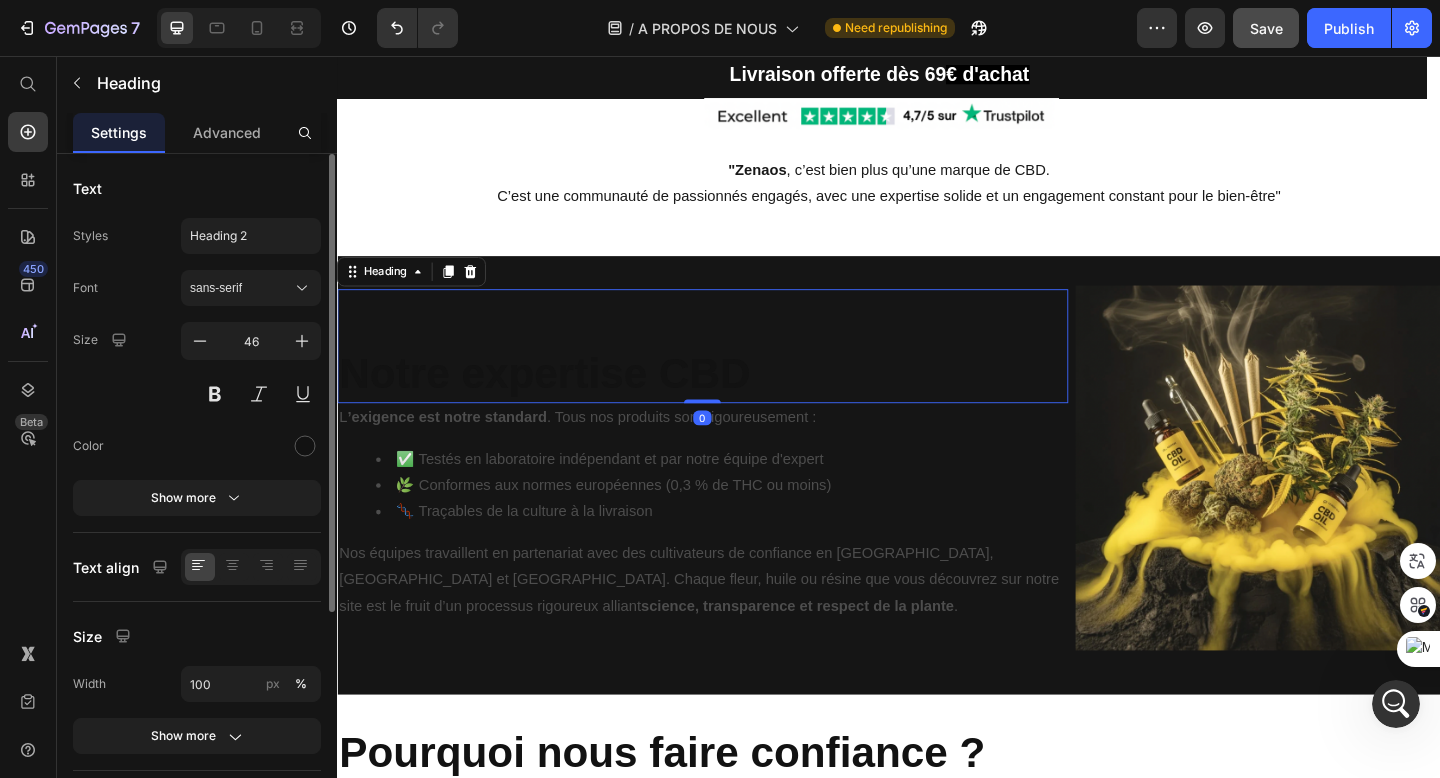 click on "⁠⁠⁠⁠⁠⁠⁠ Notre expertise CBD" at bounding box center (734, 372) 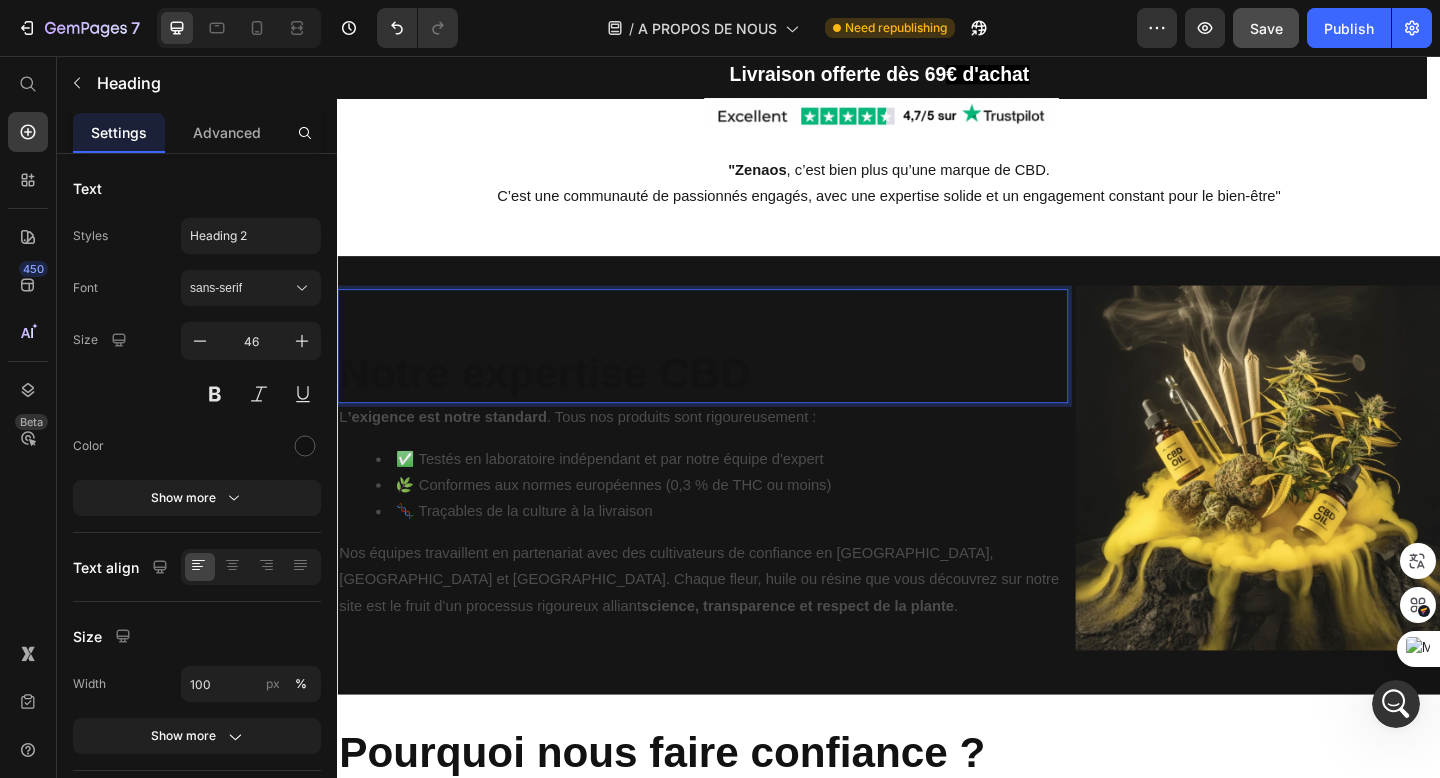 click on "⁠⁠⁠⁠⁠⁠⁠ Notre expertise CBD" at bounding box center [734, 372] 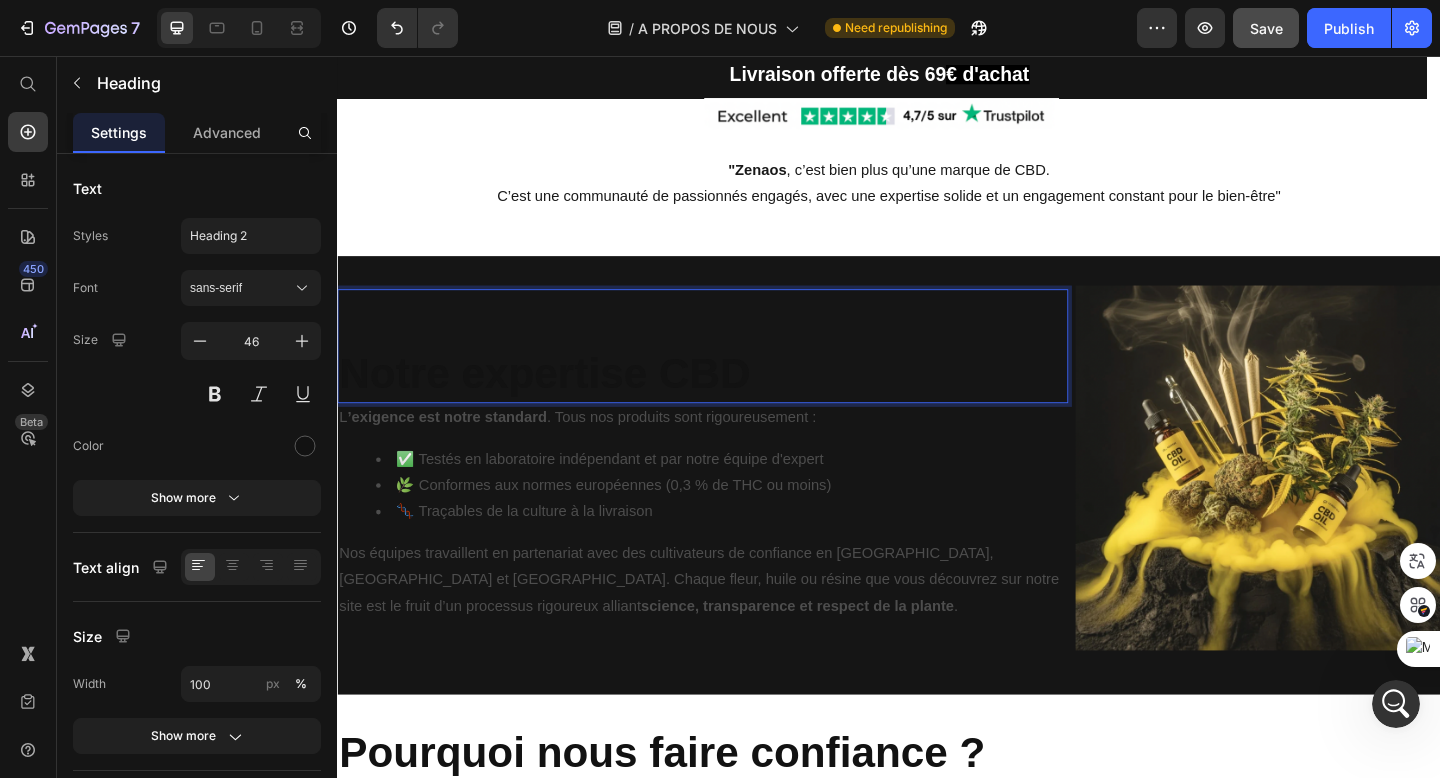 click on "⁠⁠⁠⁠⁠⁠⁠ Notre expertise CBD" at bounding box center [734, 372] 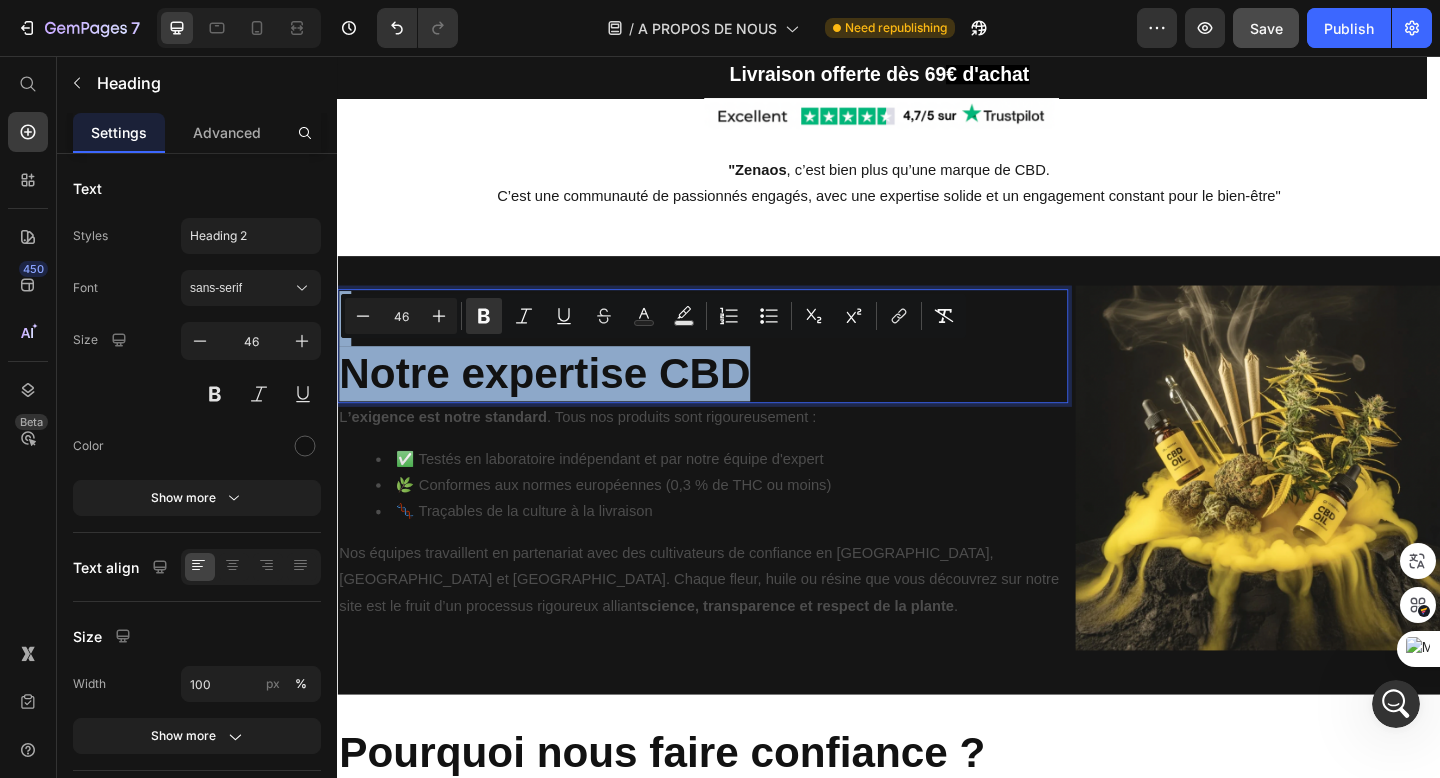 drag, startPoint x: 358, startPoint y: 362, endPoint x: 973, endPoint y: 391, distance: 615.68335 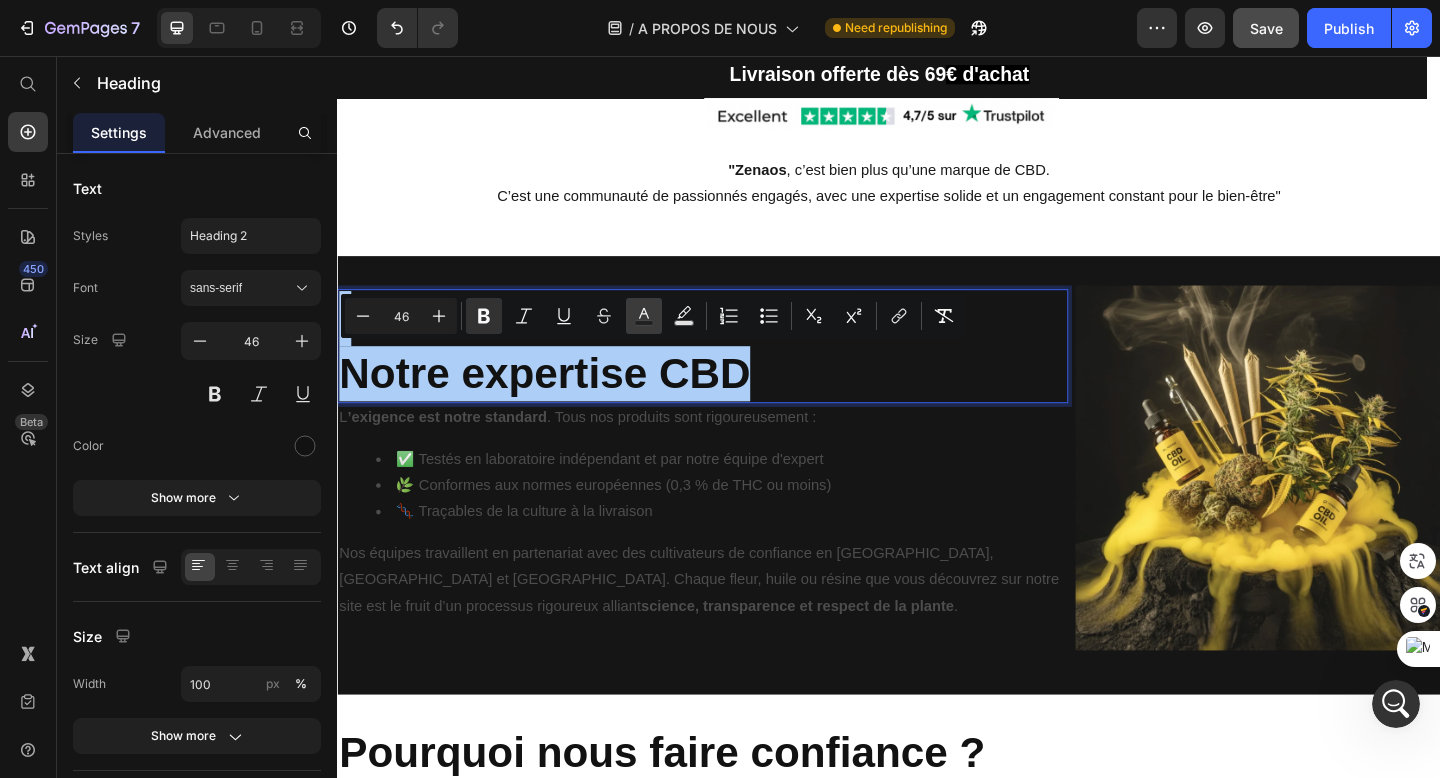 click 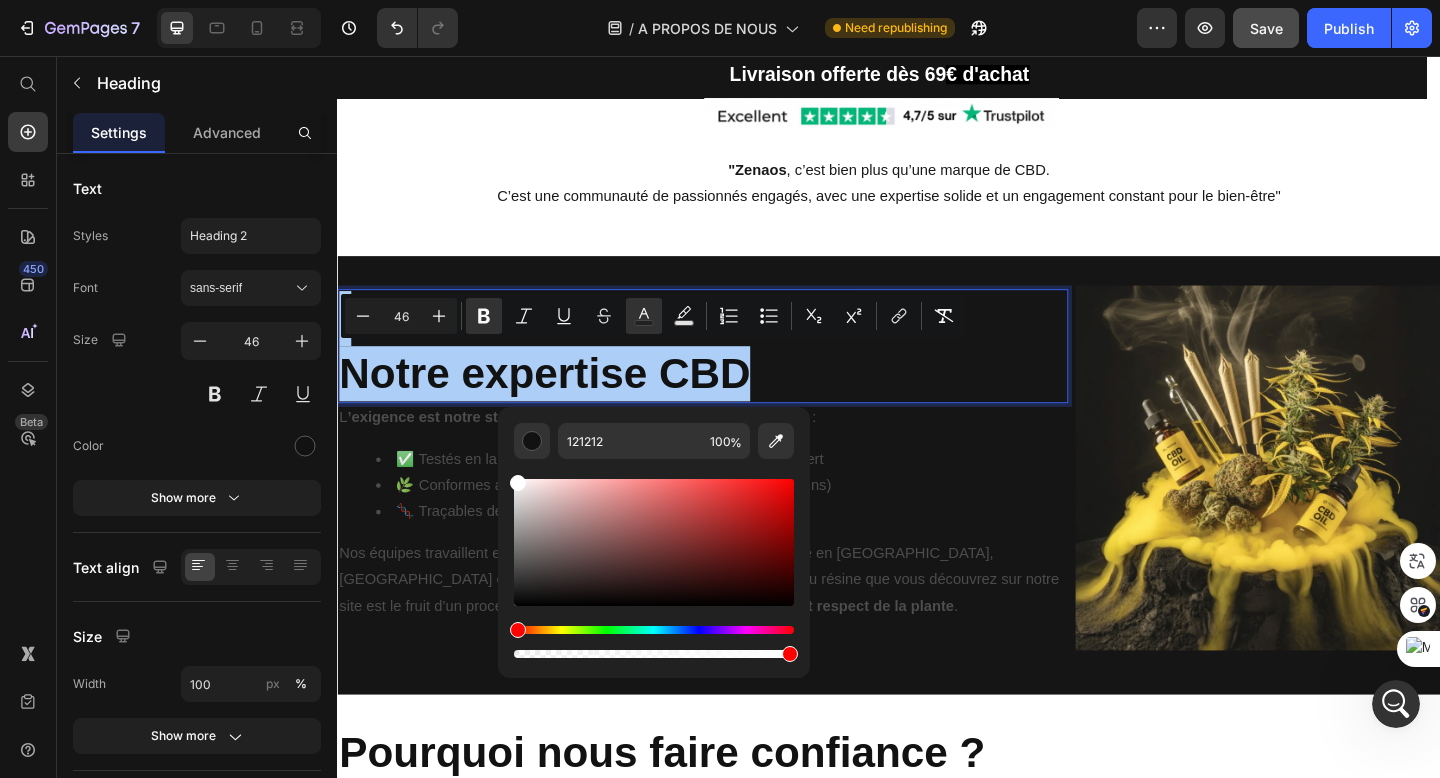 drag, startPoint x: 522, startPoint y: 597, endPoint x: 512, endPoint y: 431, distance: 166.30093 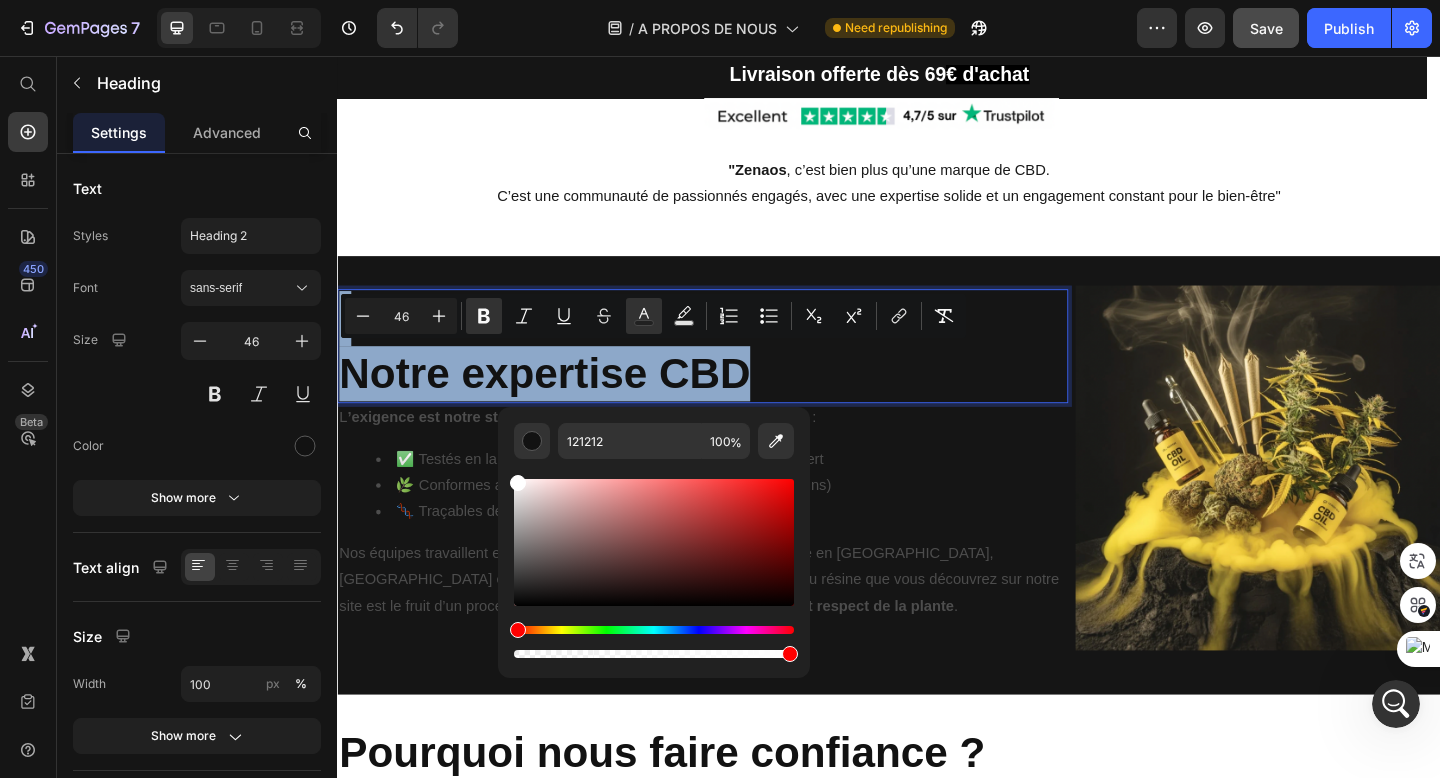 type on "FFFFFF" 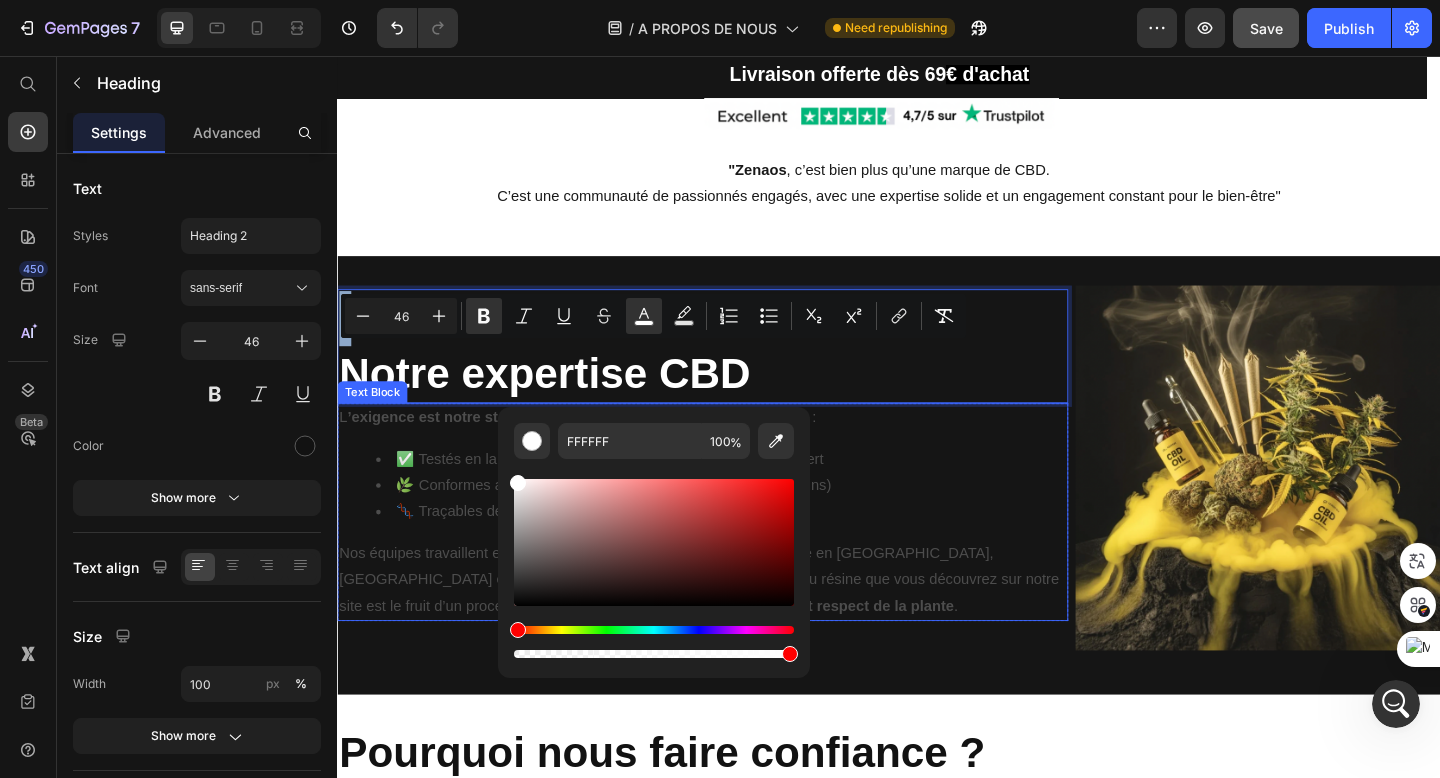 click on "✅ Testés en laboratoire indépendant et par notre équipe d'expert" at bounding box center [754, 495] 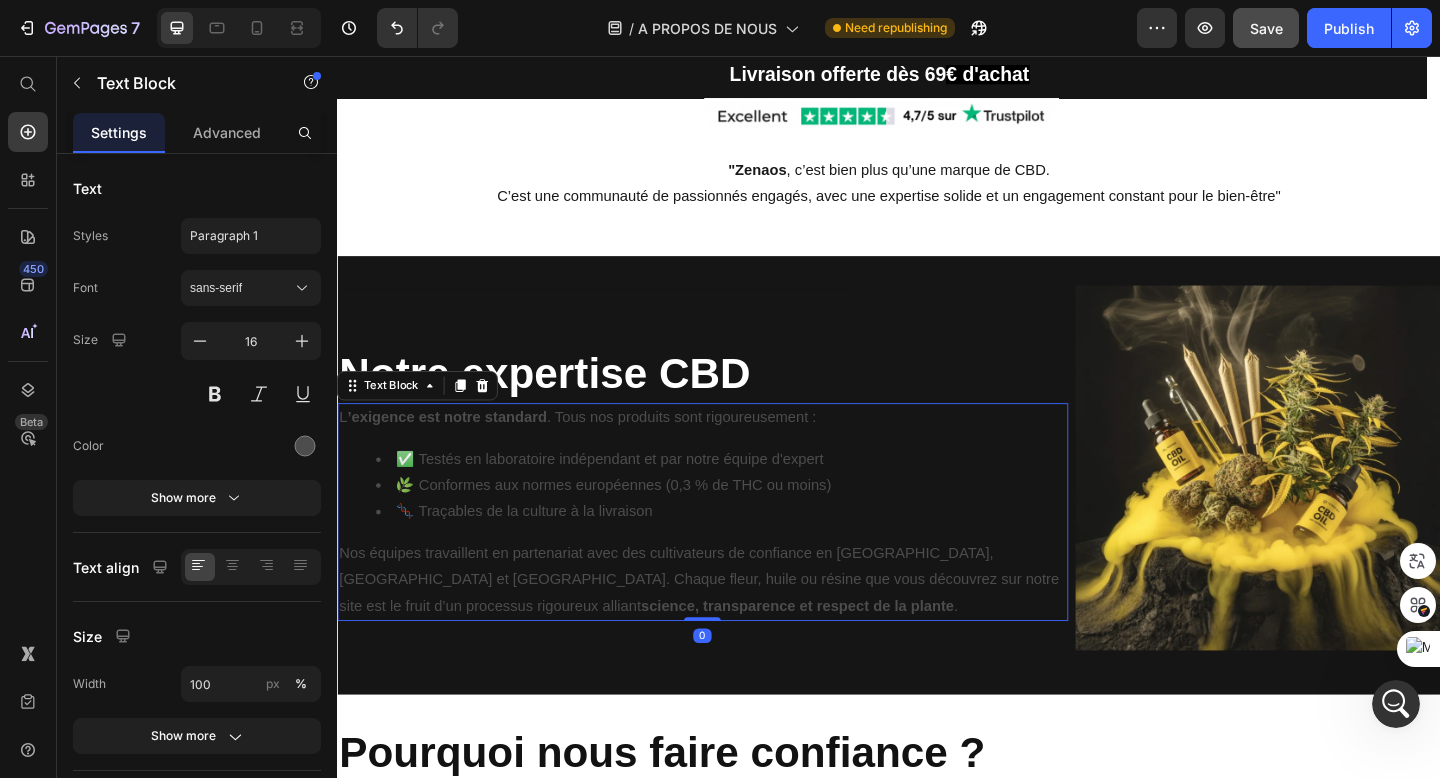 click on "L ’exigence est notre standard . Tous nos produits sont rigoureusement :" at bounding box center (734, 450) 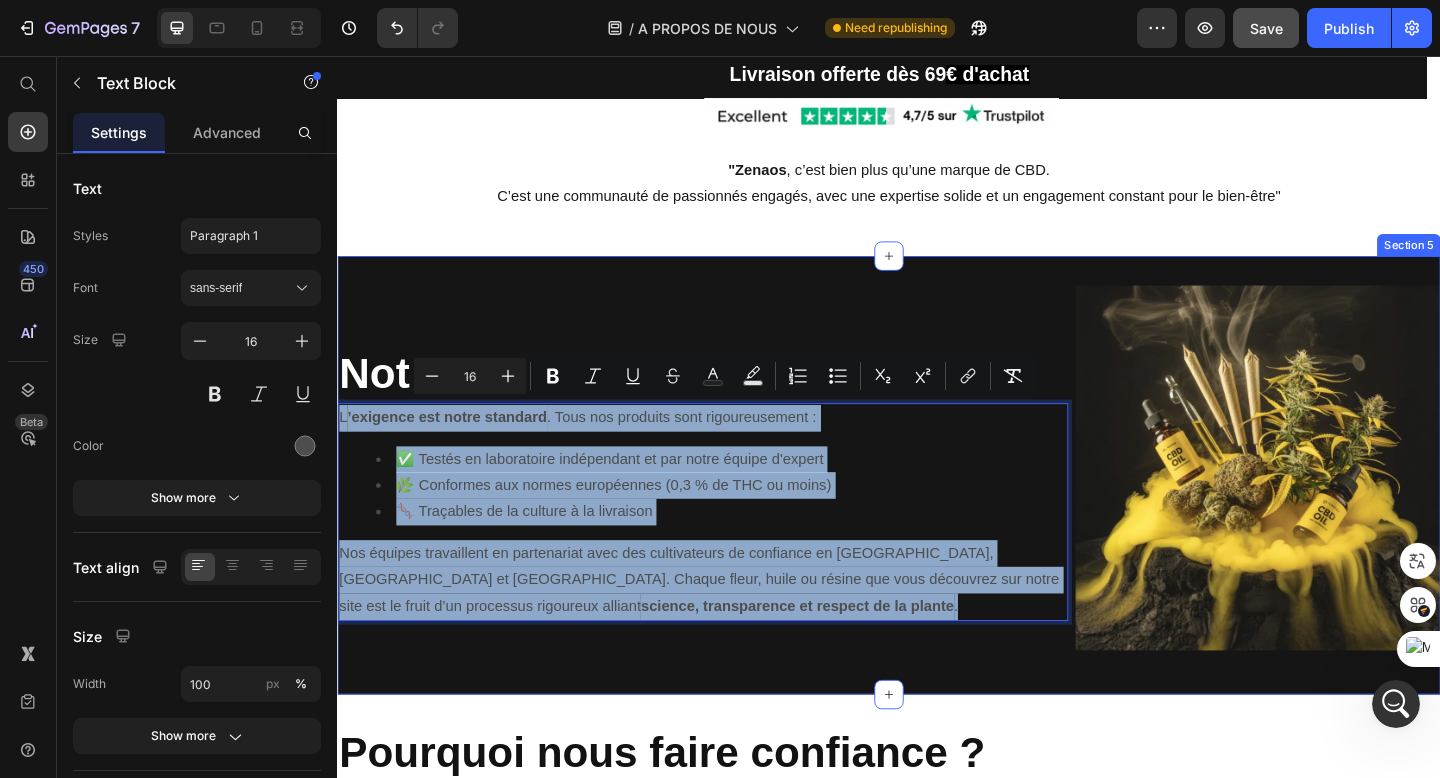 drag, startPoint x: 341, startPoint y: 445, endPoint x: 828, endPoint y: 702, distance: 550.65234 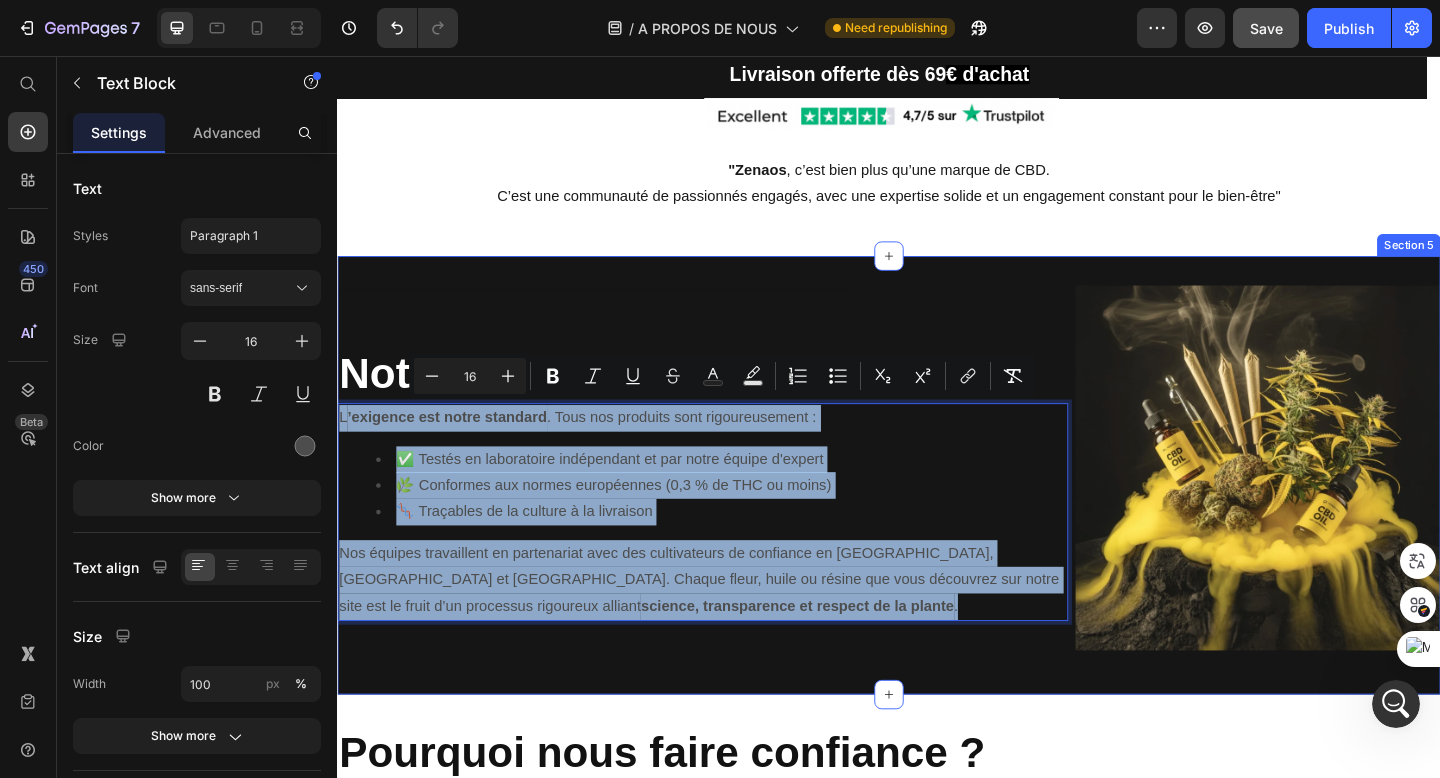 click on "Heading ⁠⁠⁠⁠⁠⁠⁠ Notre expertise CBD Heading L ’exigence est notre standard . Tous nos produits sont rigoureusement : ✅ Testés en laboratoire indépendant et par notre équipe d'expert 🌿 Conformes aux normes européennes (0,3 % de THC ou moins) 🧬 Traçables de la culture à la livraison Nos équipes travaillent en partenariat avec des cultivateurs de confiance en Suisse, France et Italie. Chaque fleur, huile ou résine que vous découvrez sur notre site est le fruit d’un processus rigoureux alliant  science, transparence et respect de la plante . Text Block   0 Row Image Row Row" at bounding box center (937, 512) 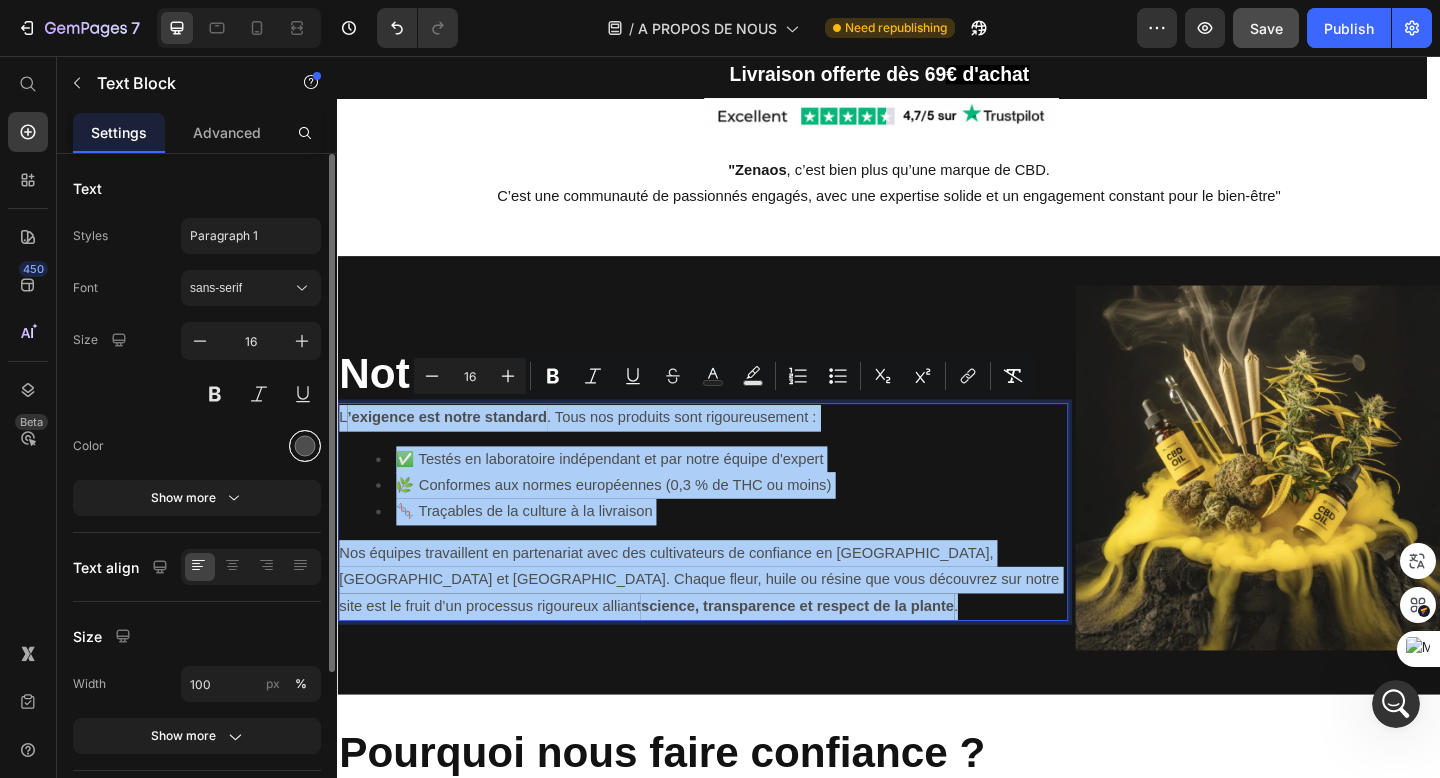 click at bounding box center [305, 446] 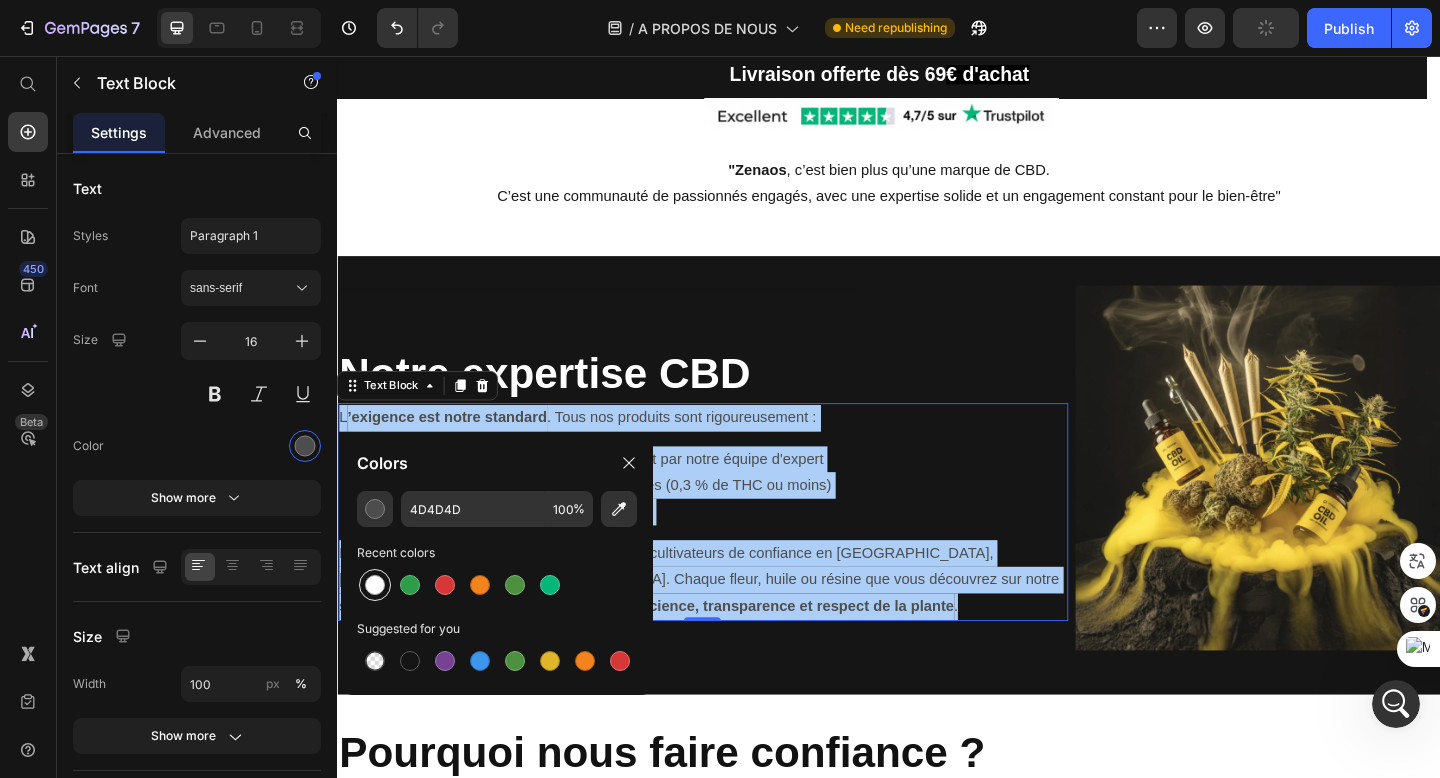 click at bounding box center (375, 585) 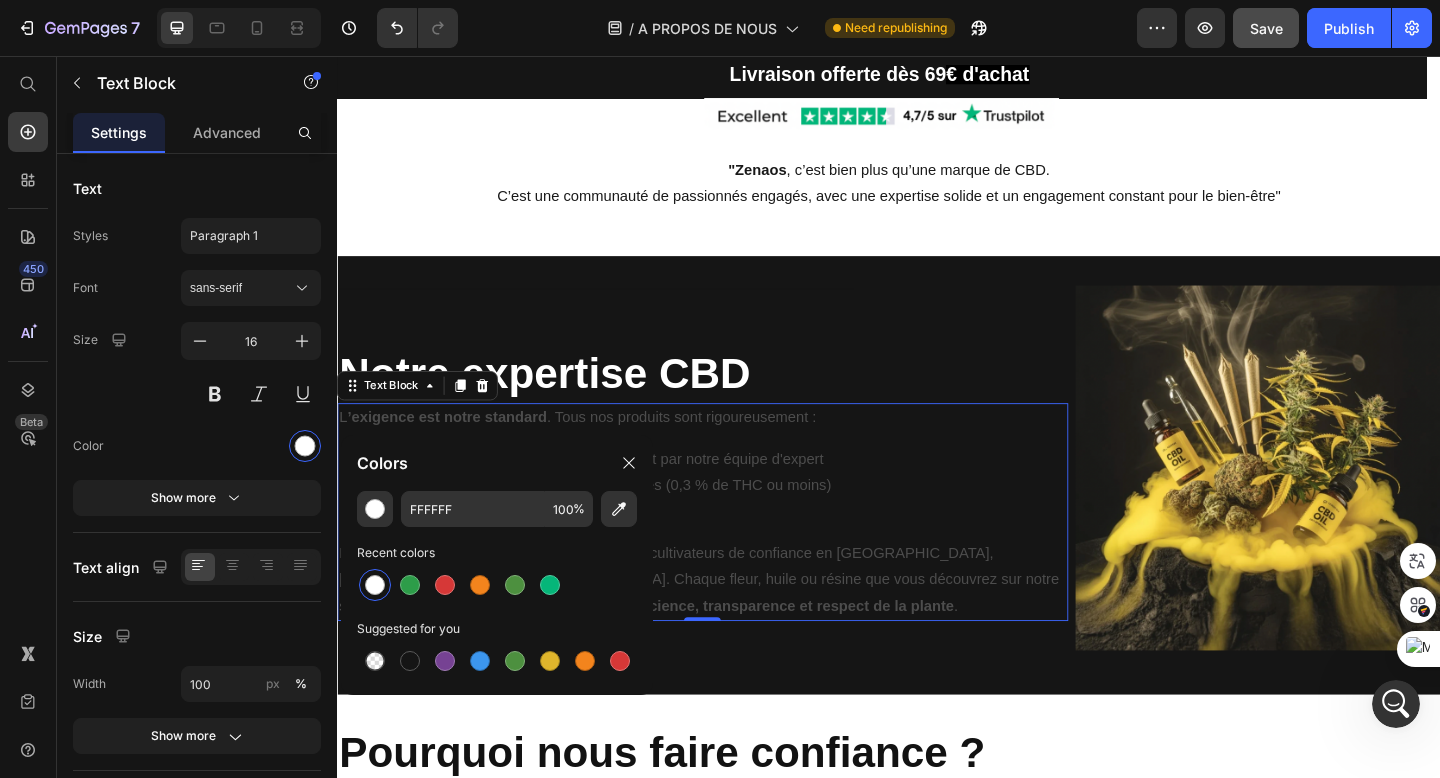 click at bounding box center [375, 585] 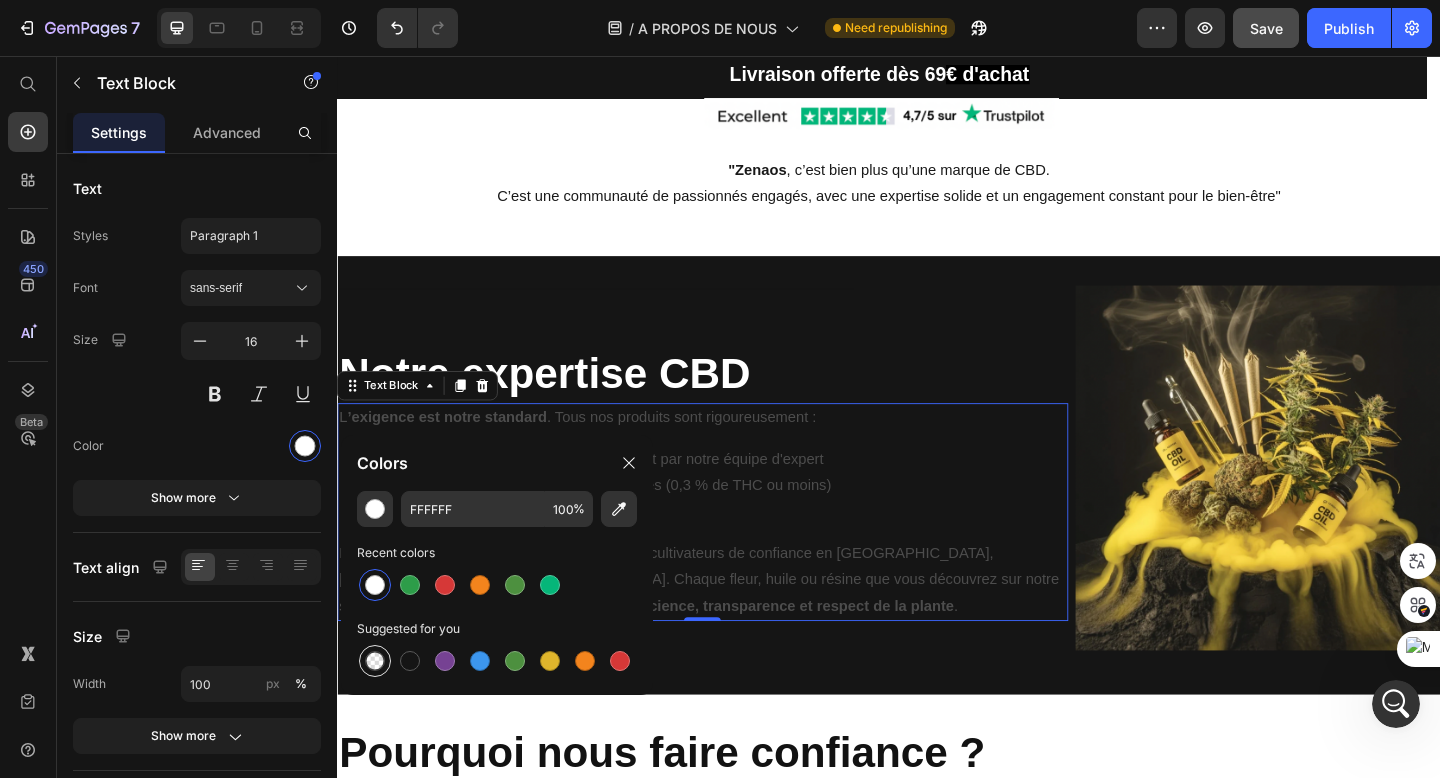 click at bounding box center (375, 661) 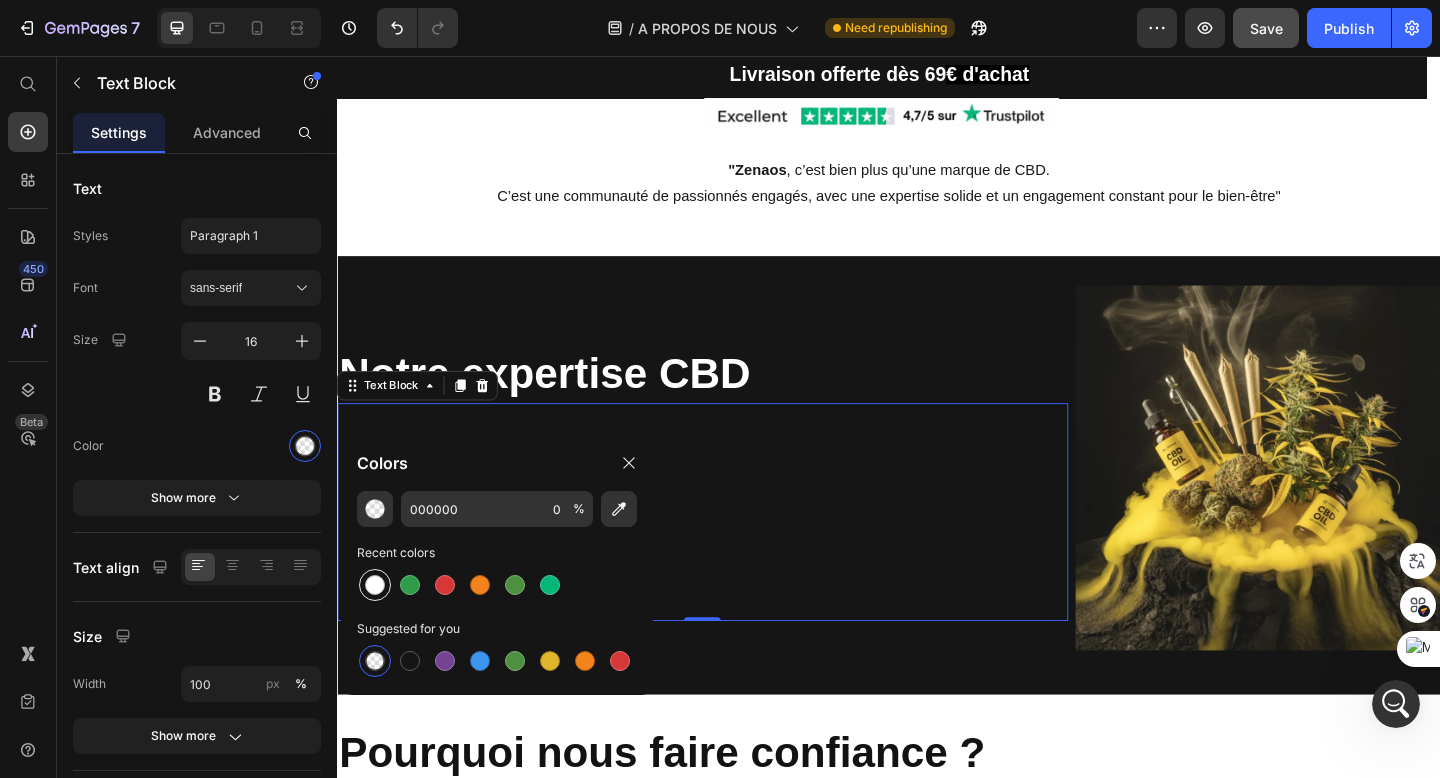 click at bounding box center (375, 585) 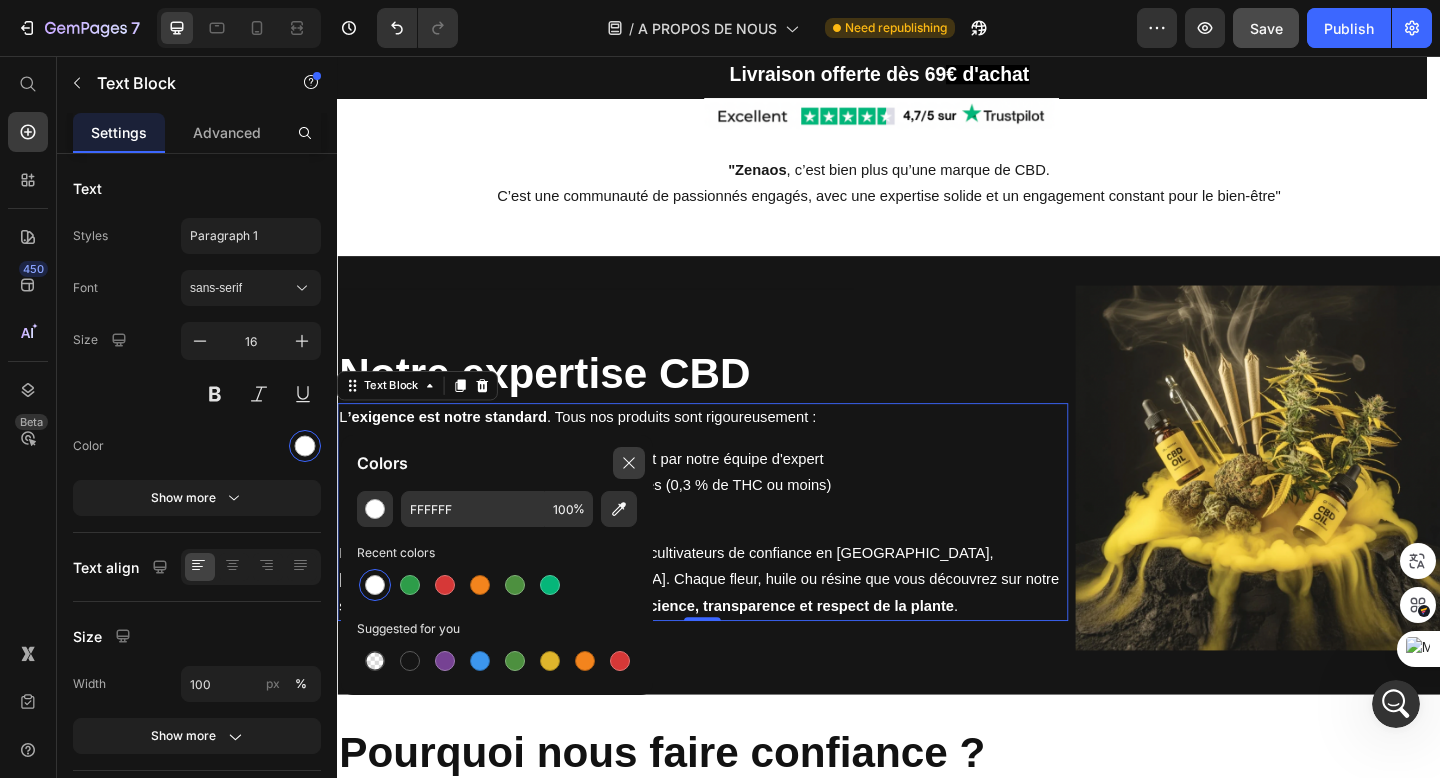 click 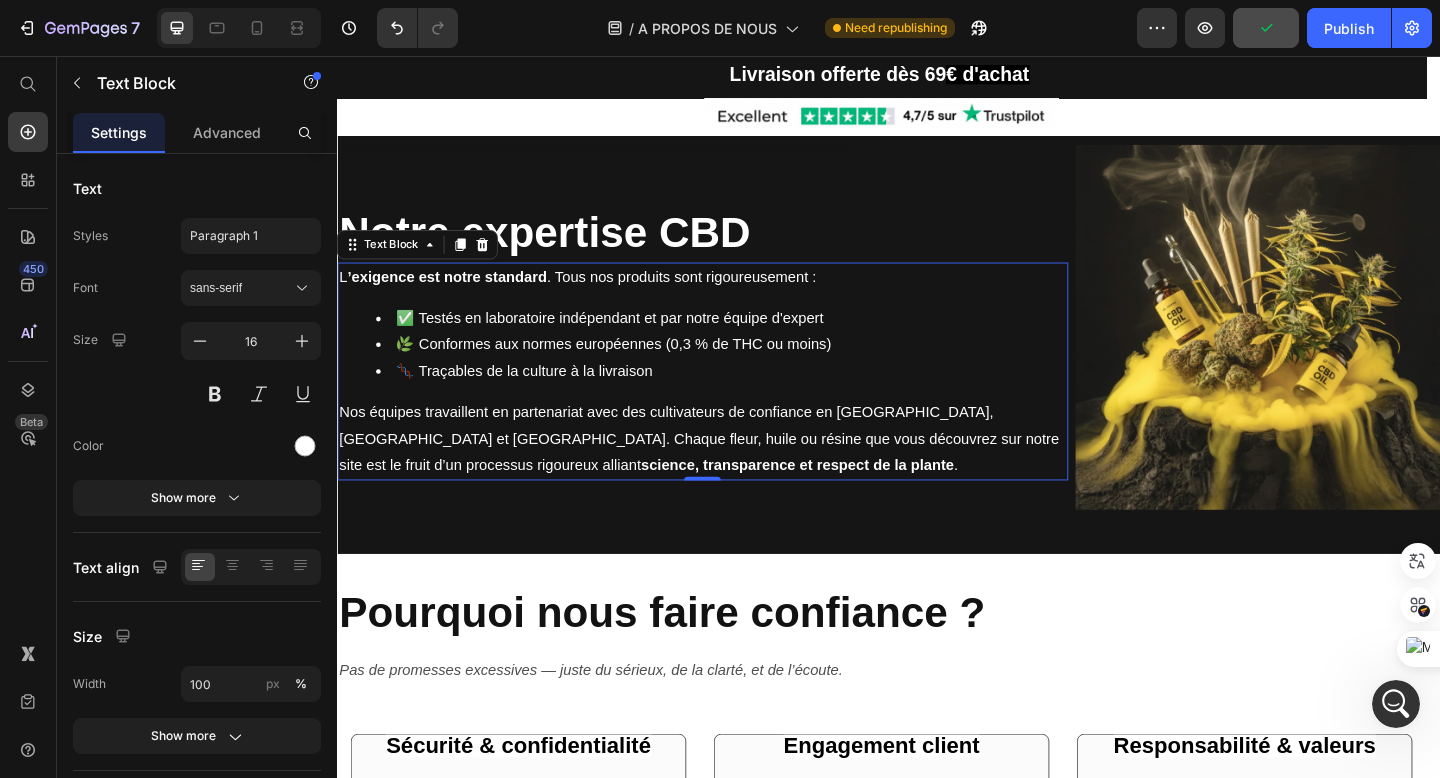 scroll, scrollTop: 882, scrollLeft: 0, axis: vertical 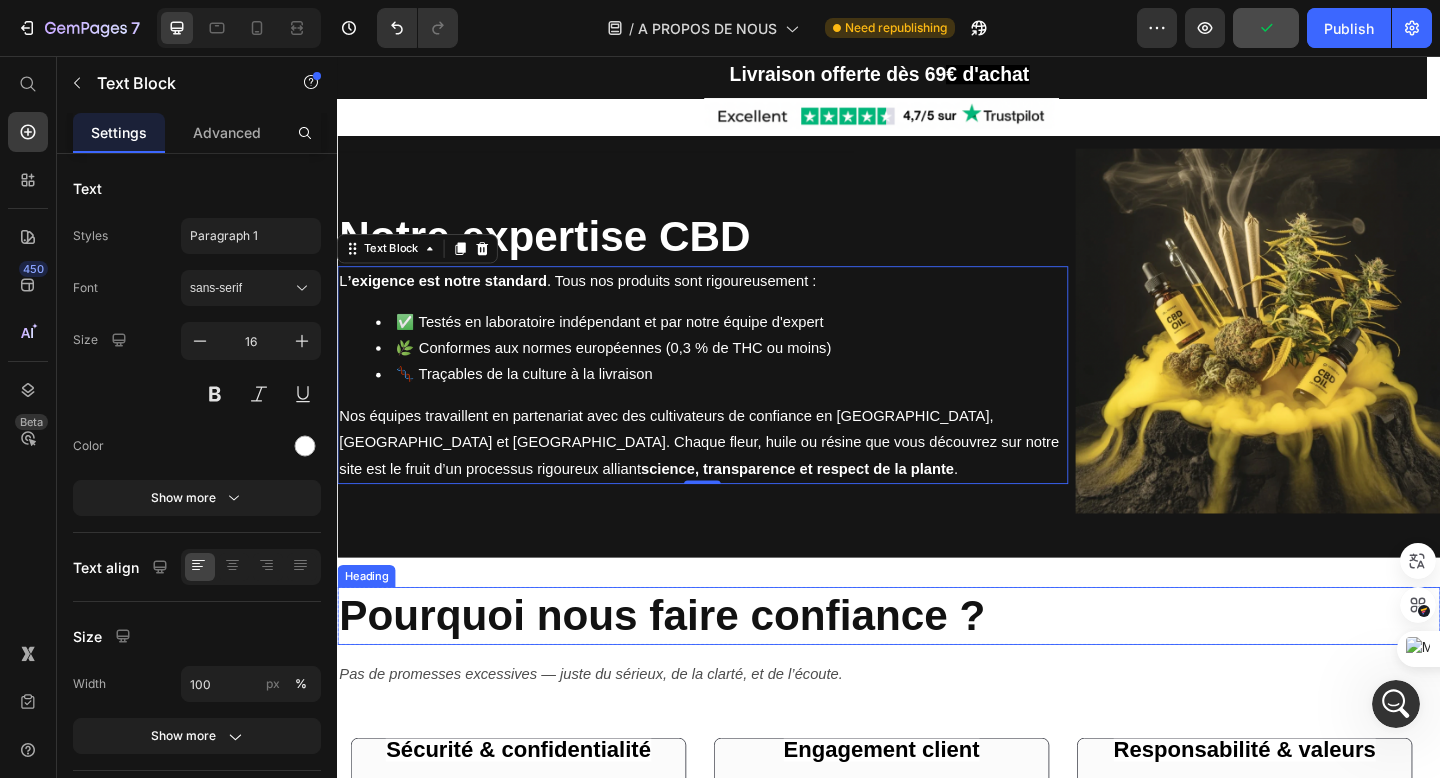 click on "Pourquoi nous faire confiance ?" at bounding box center (937, 666) 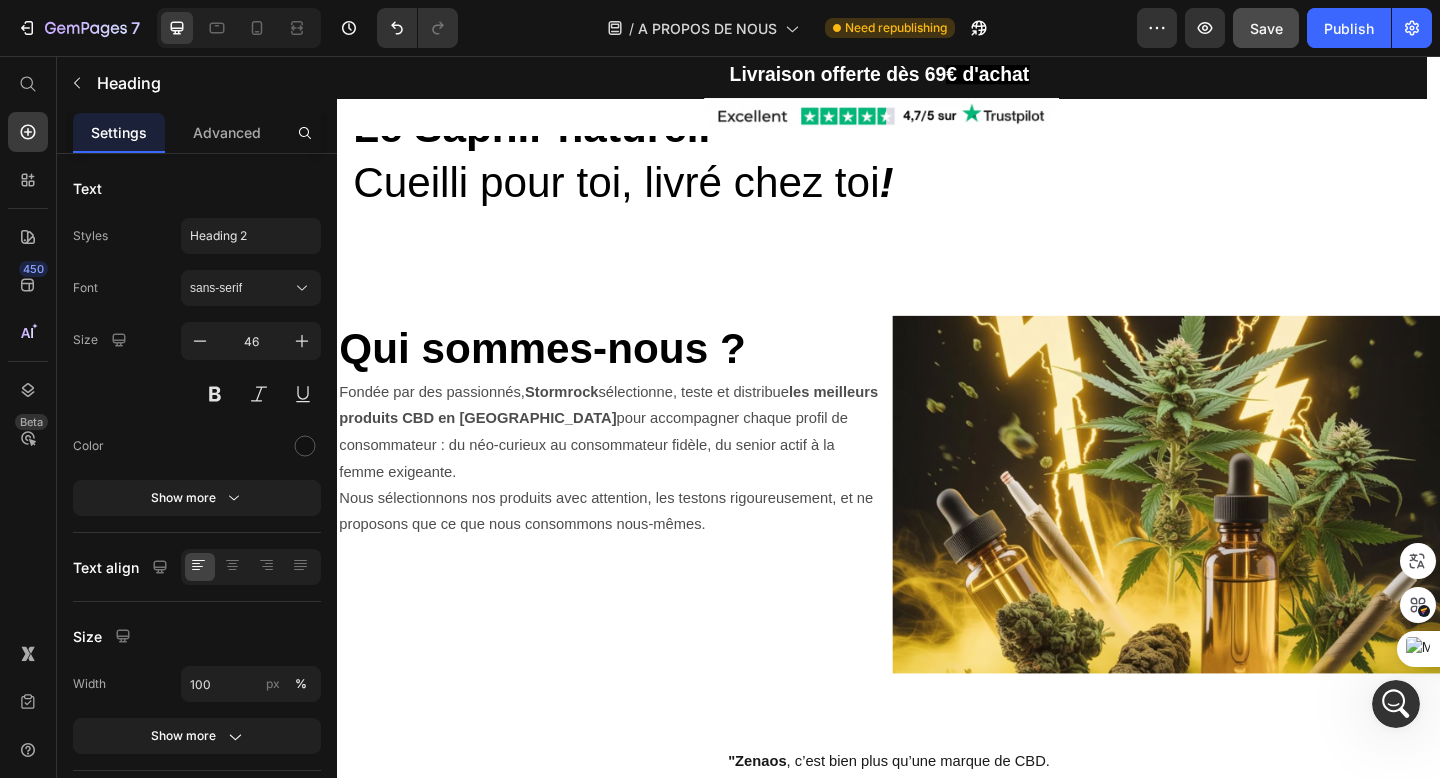 scroll, scrollTop: 83, scrollLeft: 0, axis: vertical 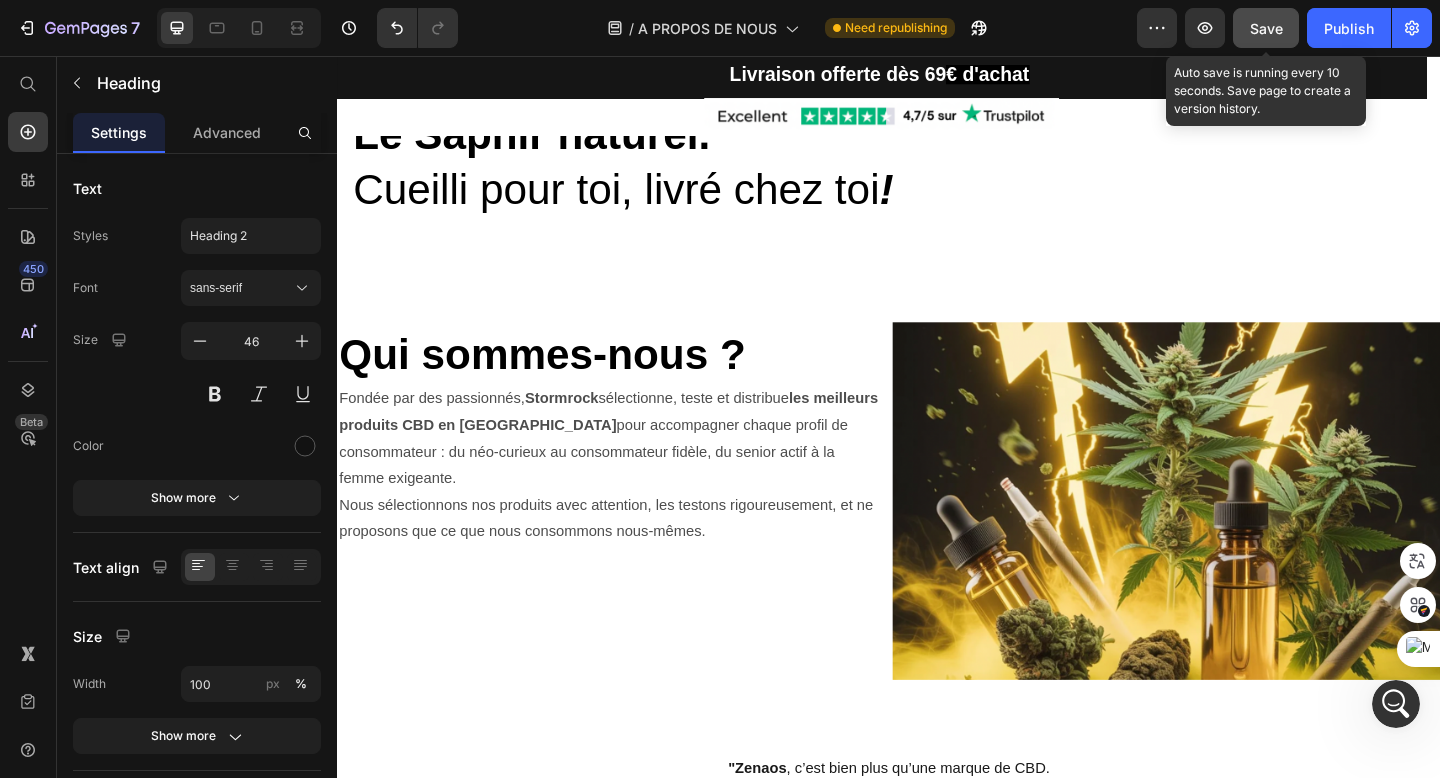 click on "Save" at bounding box center (1266, 28) 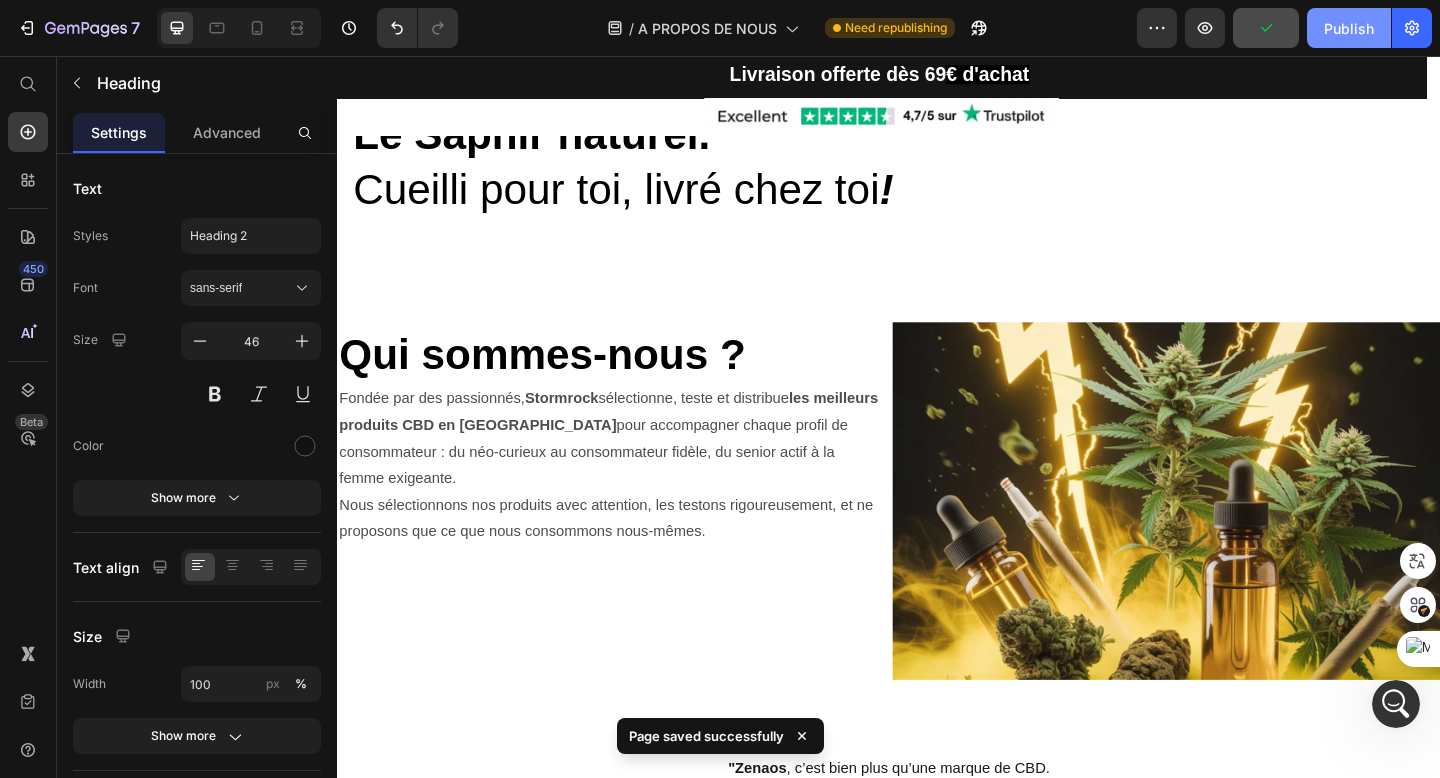 click on "Publish" 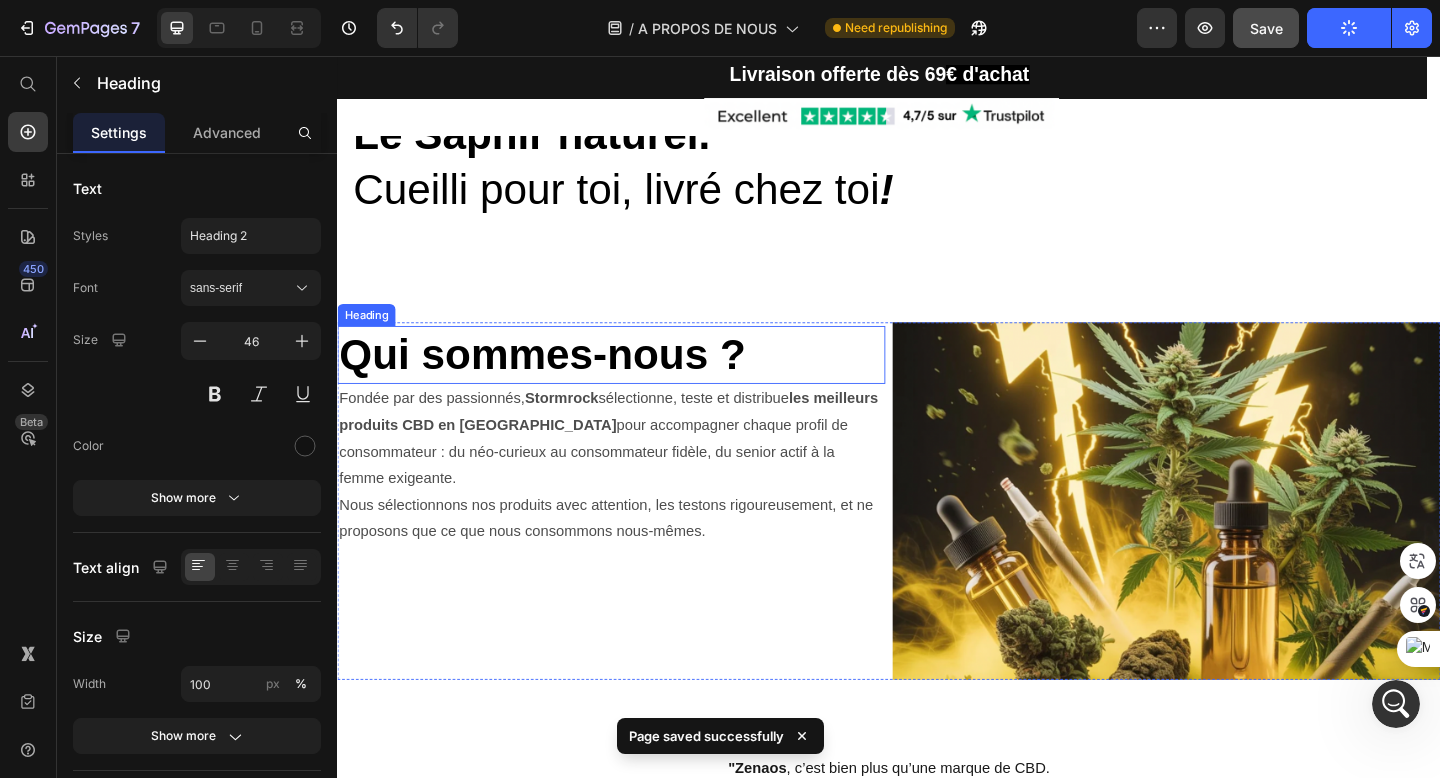 scroll, scrollTop: 0, scrollLeft: 0, axis: both 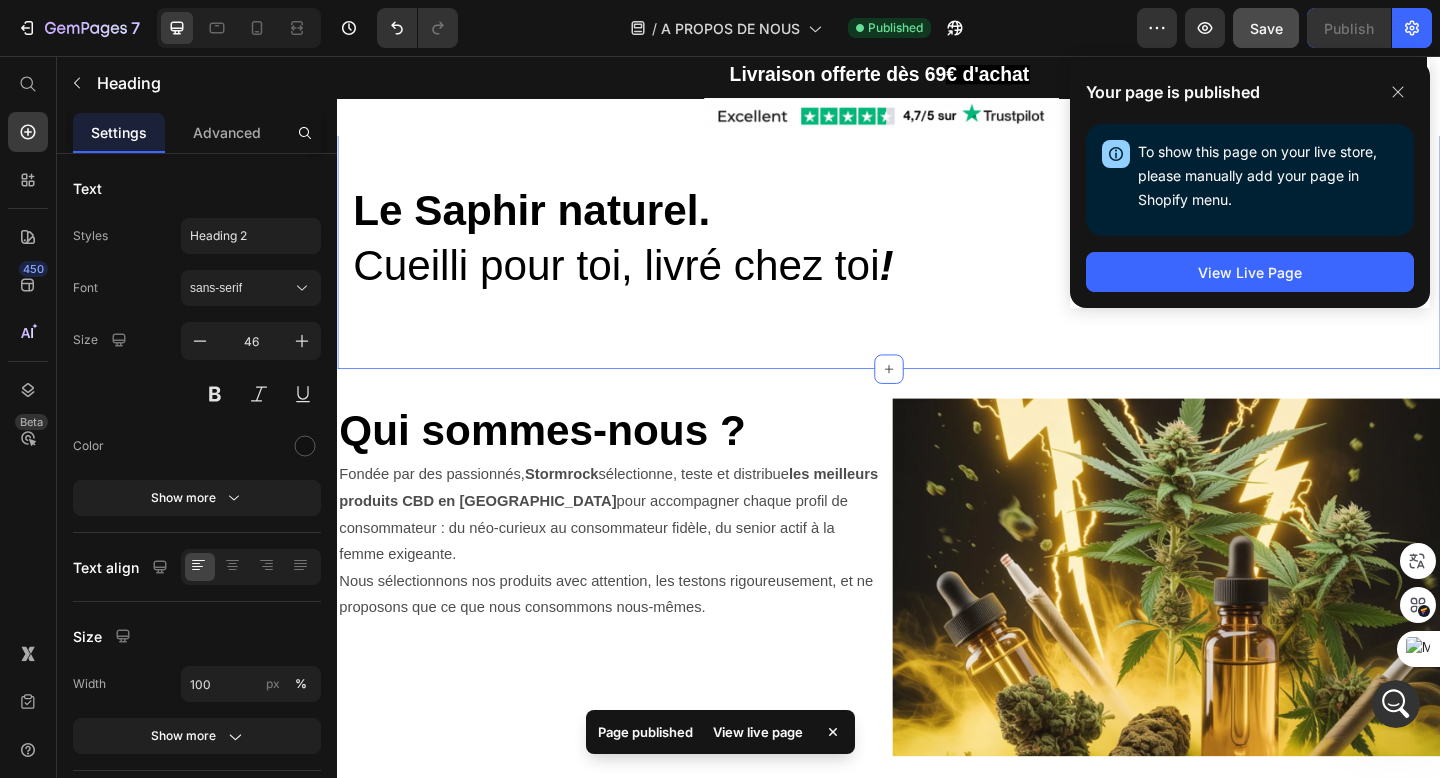 click on "Your page is published To show this page on your live store, please manually add your page in Shopify menu. Open Shopify Menu View Live Page" 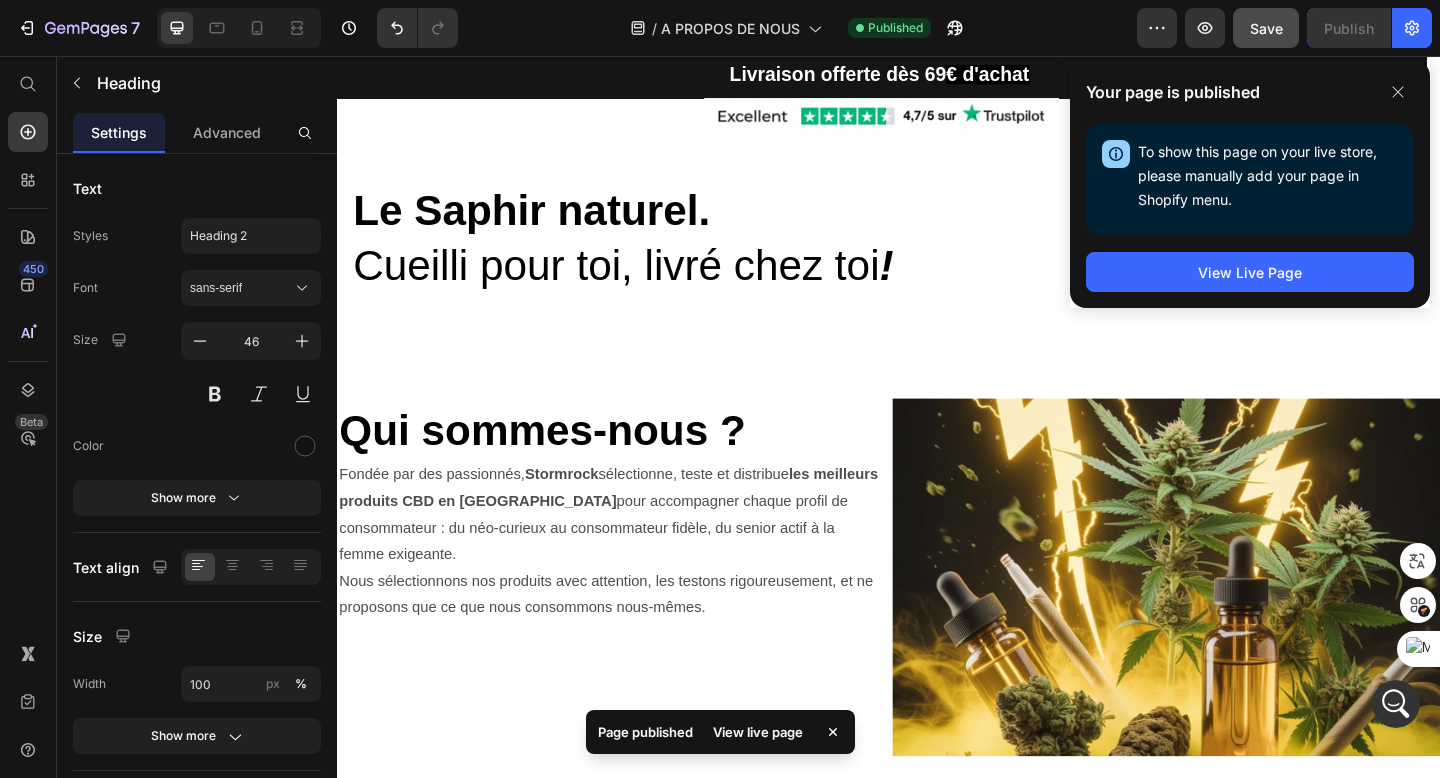 click on "Your page is published To show this page on your live store, please manually add your page in Shopify menu. Open Shopify Menu View Live Page" 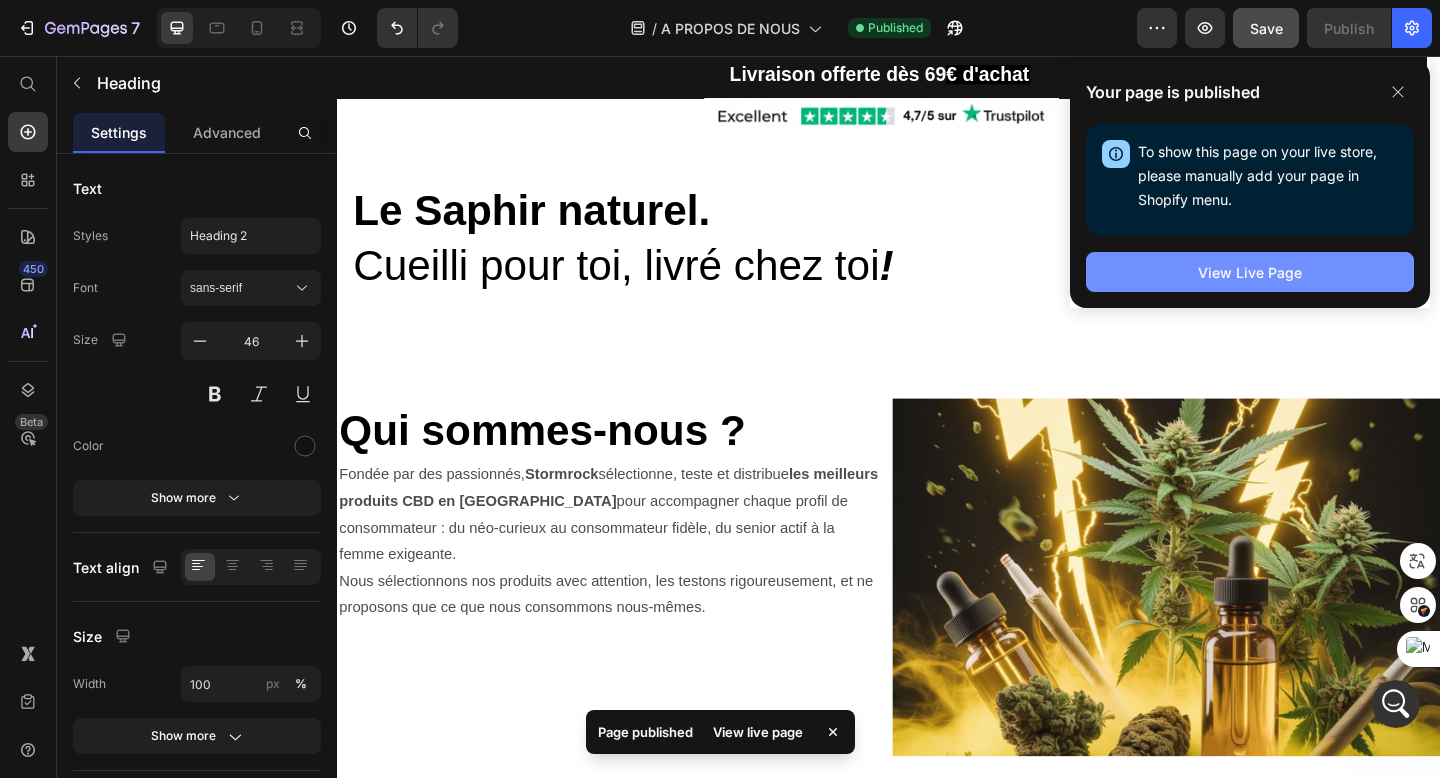 click on "View Live Page" at bounding box center [1250, 272] 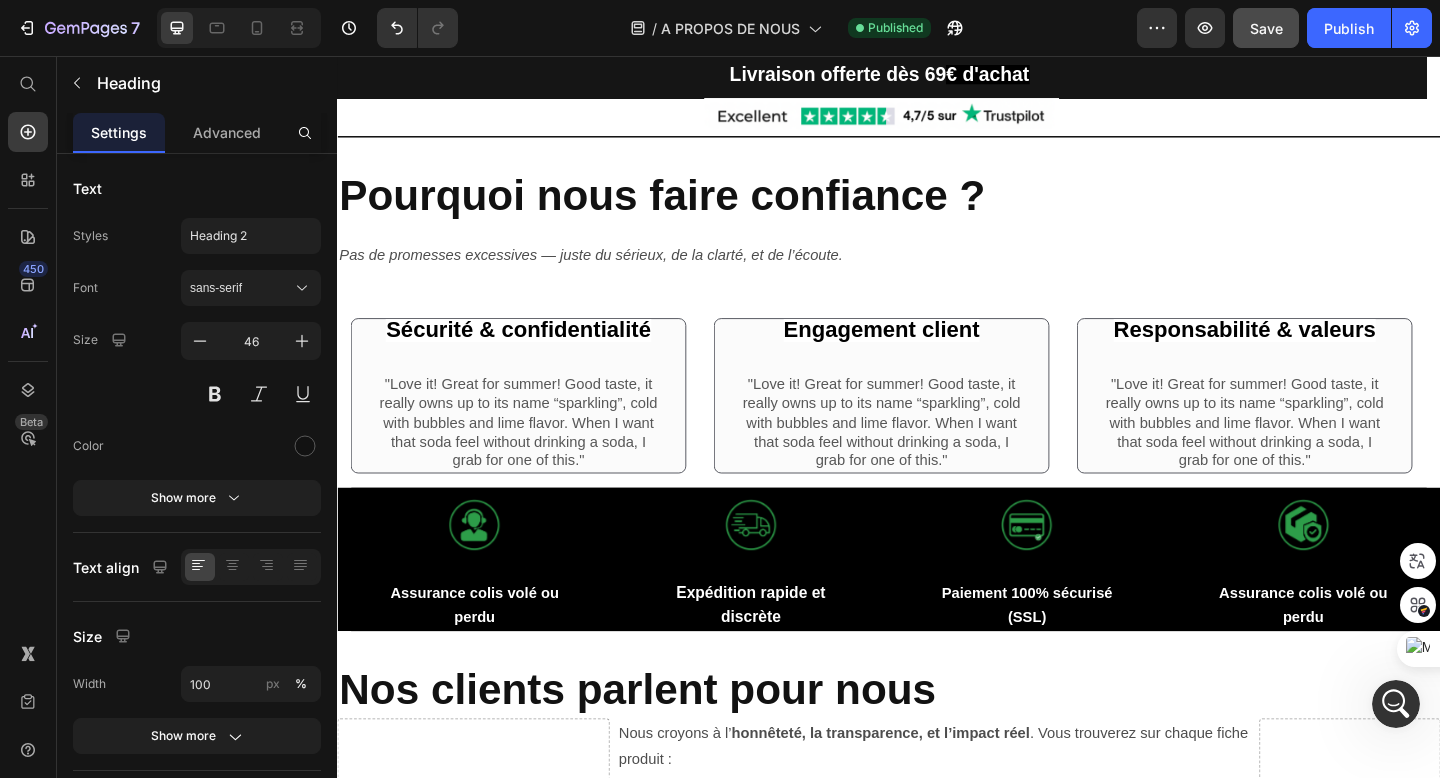 scroll, scrollTop: 1331, scrollLeft: 0, axis: vertical 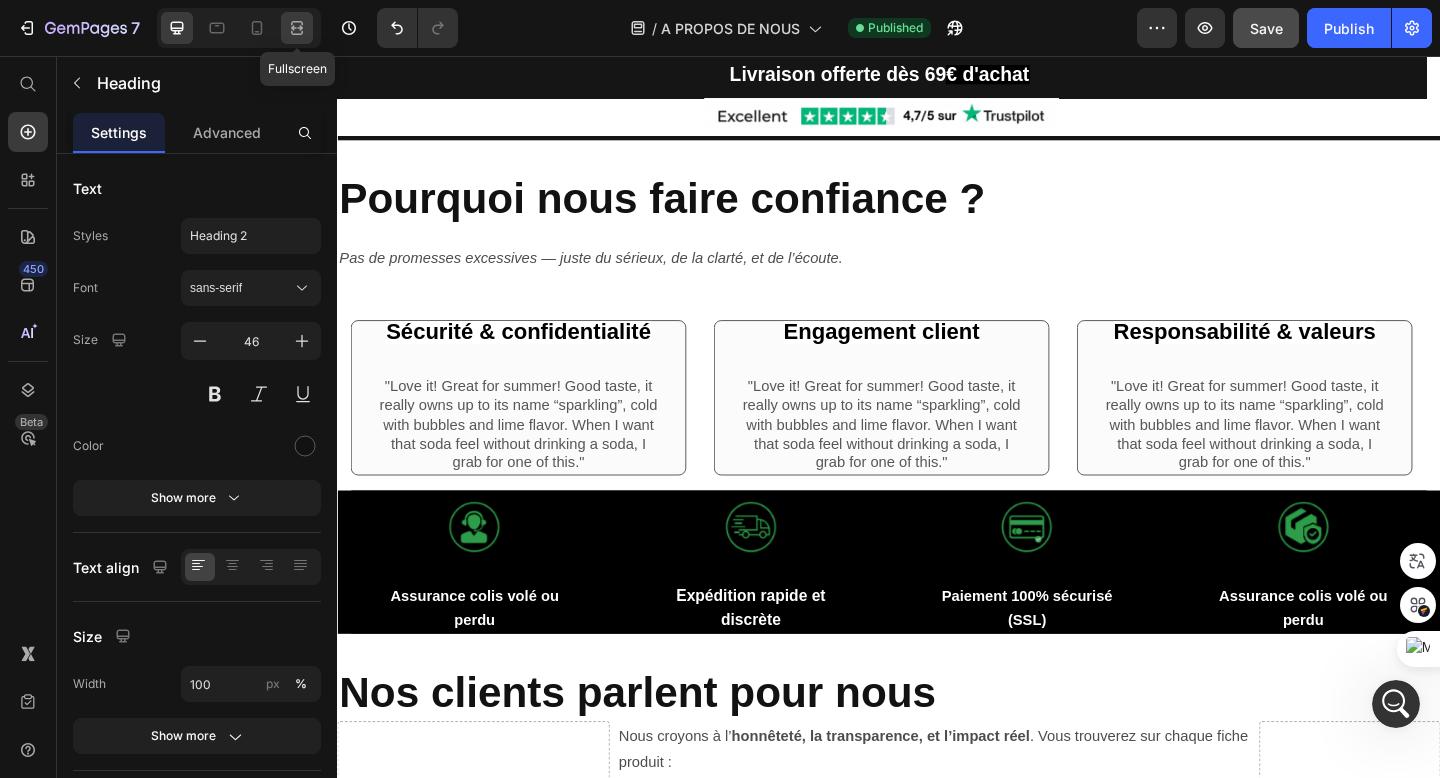 click 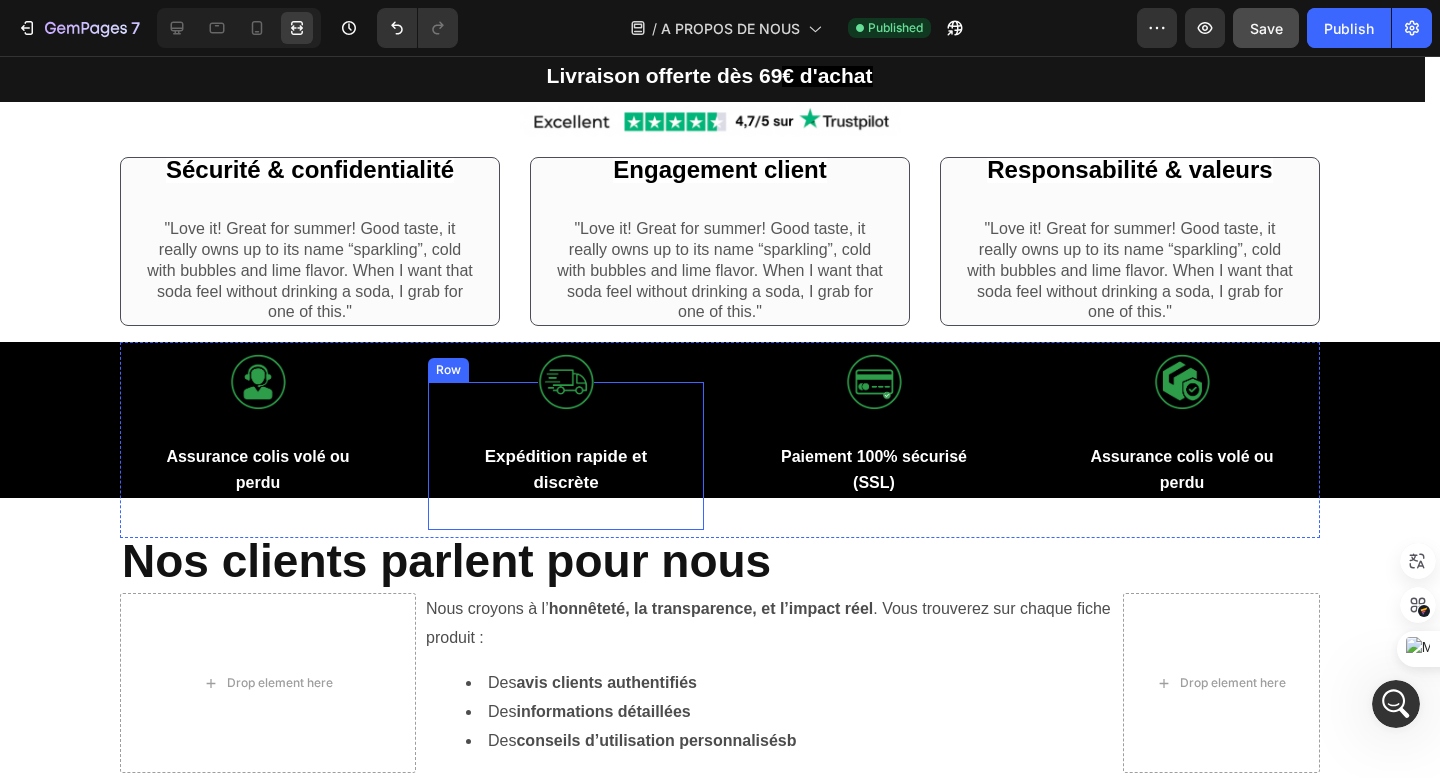 scroll, scrollTop: 1516, scrollLeft: 0, axis: vertical 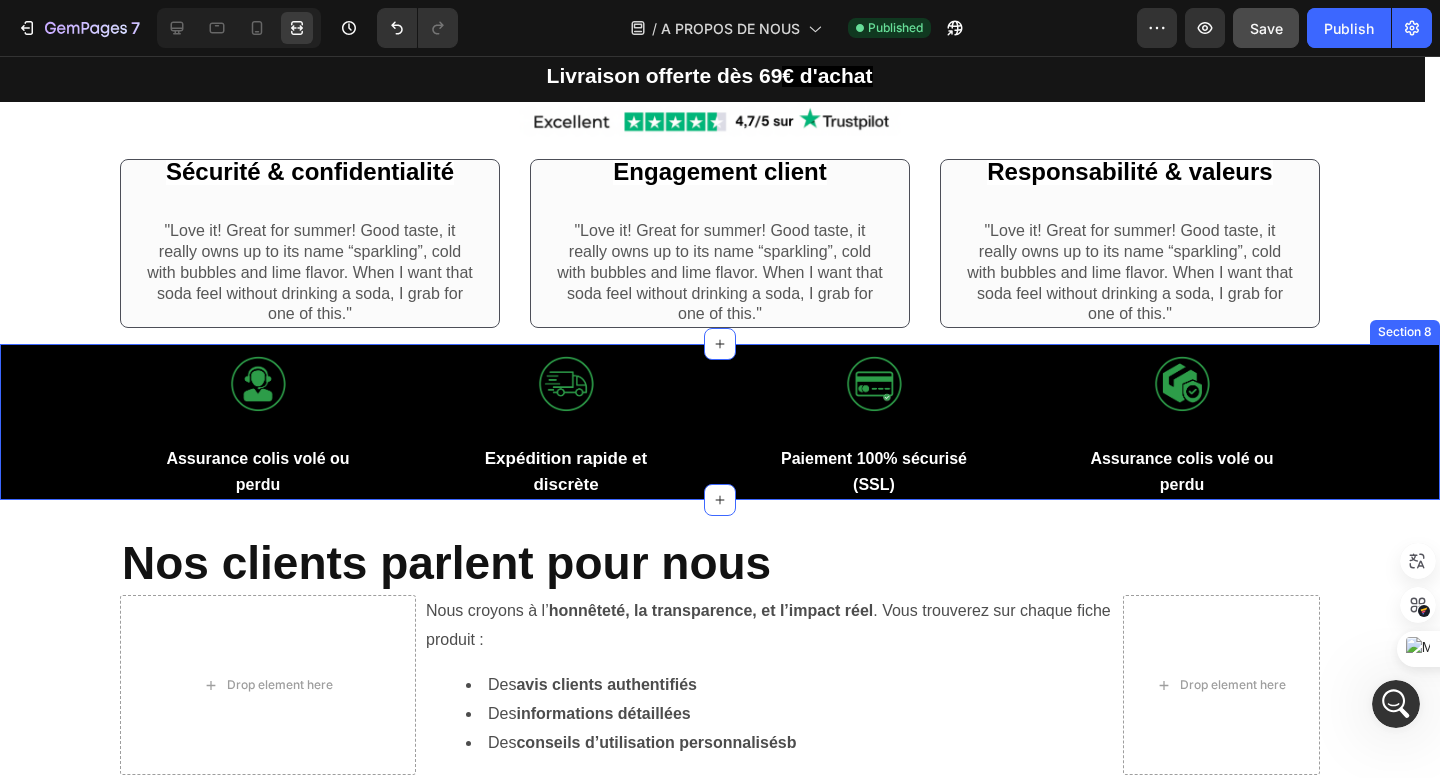 click on "Image Assurance colis volé ou perdu Text Block Row Image Expédition rapide et discrète Text Block Row Image Paiement 100% sécurisé (SSL) Text Block Row Image Assurance colis volé ou perdu Text Block Row Row" at bounding box center (720, 421) 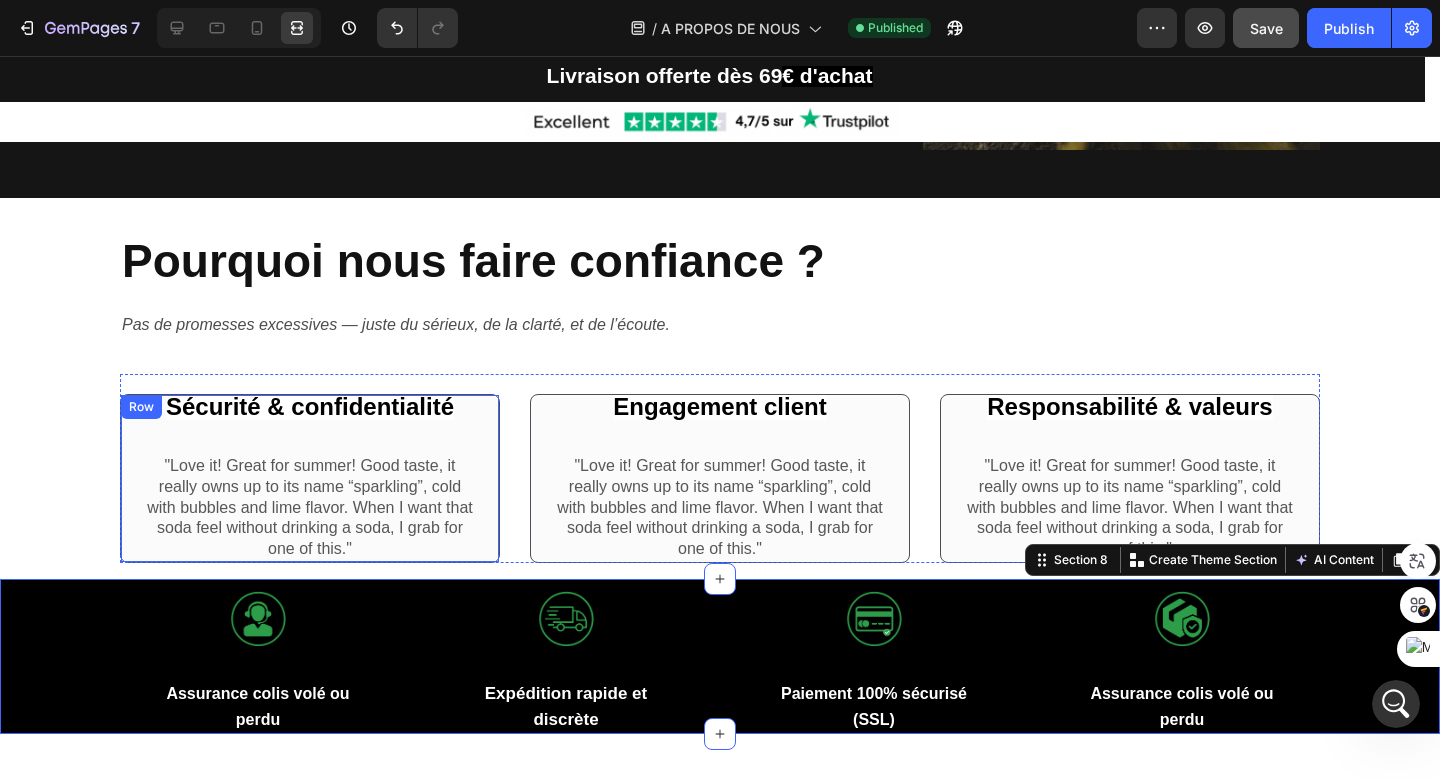 scroll, scrollTop: 1274, scrollLeft: 0, axis: vertical 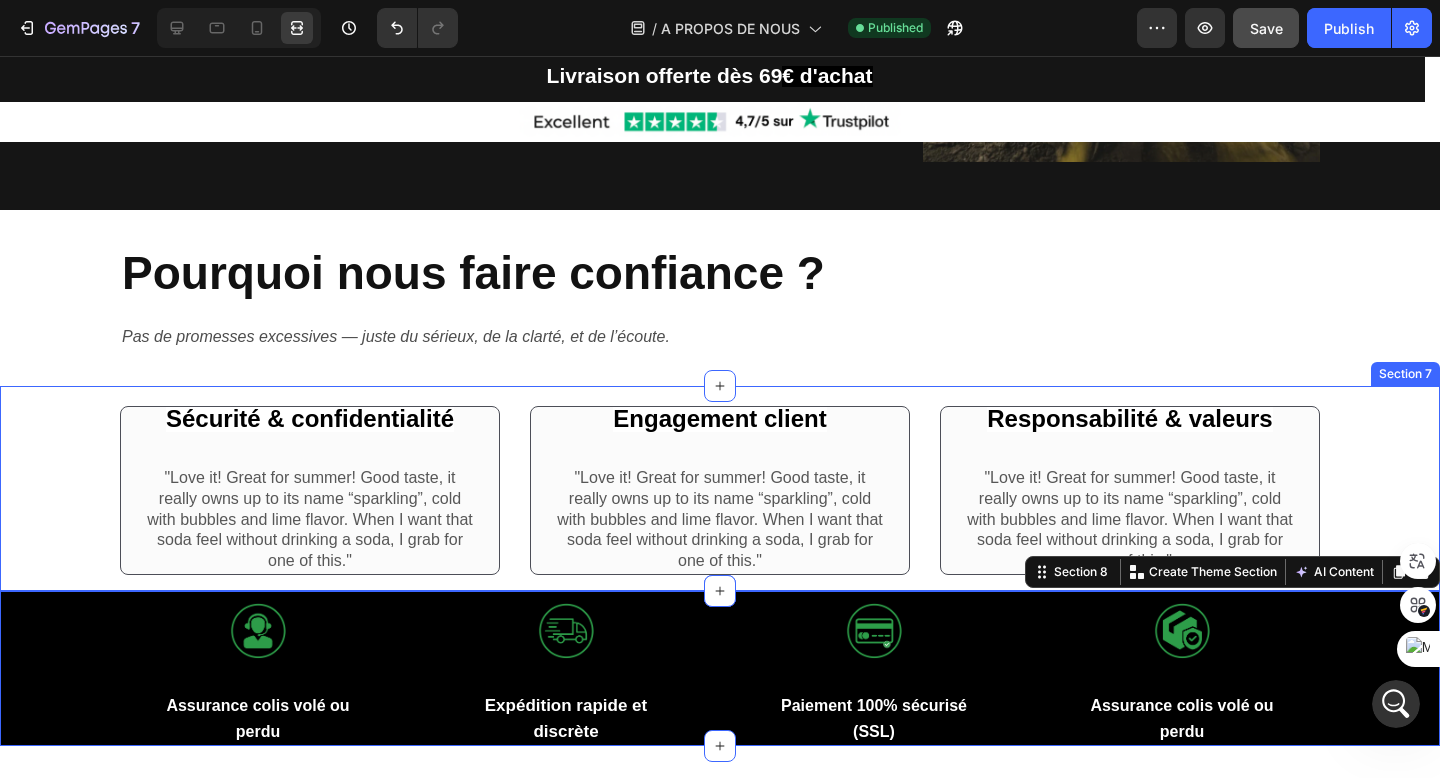 click on "Sécurité & confidentialité Text Block Row "Love it! Great for summer! Good taste, it really owns up to its name “sparkling”, cold with bubbles and lime flavor. When I want that soda feel without drinking a soda, I grab for one of this." Text Block Row Row Engagement client Text Block Row "Love it! Great for summer! Good taste, it really owns up to its name “sparkling”, cold with bubbles and lime flavor. When I want that soda feel without drinking a soda, I grab for one of this." Text Block Row Row Responsabilité & valeurs Text Block Row "Love it! Great for summer! Good taste, it really owns up to its name “sparkling”, cold with bubbles and lime flavor. When I want that soda feel without drinking a soda, I grab for one of this." Text Block Row Row Carousel" at bounding box center [720, 488] 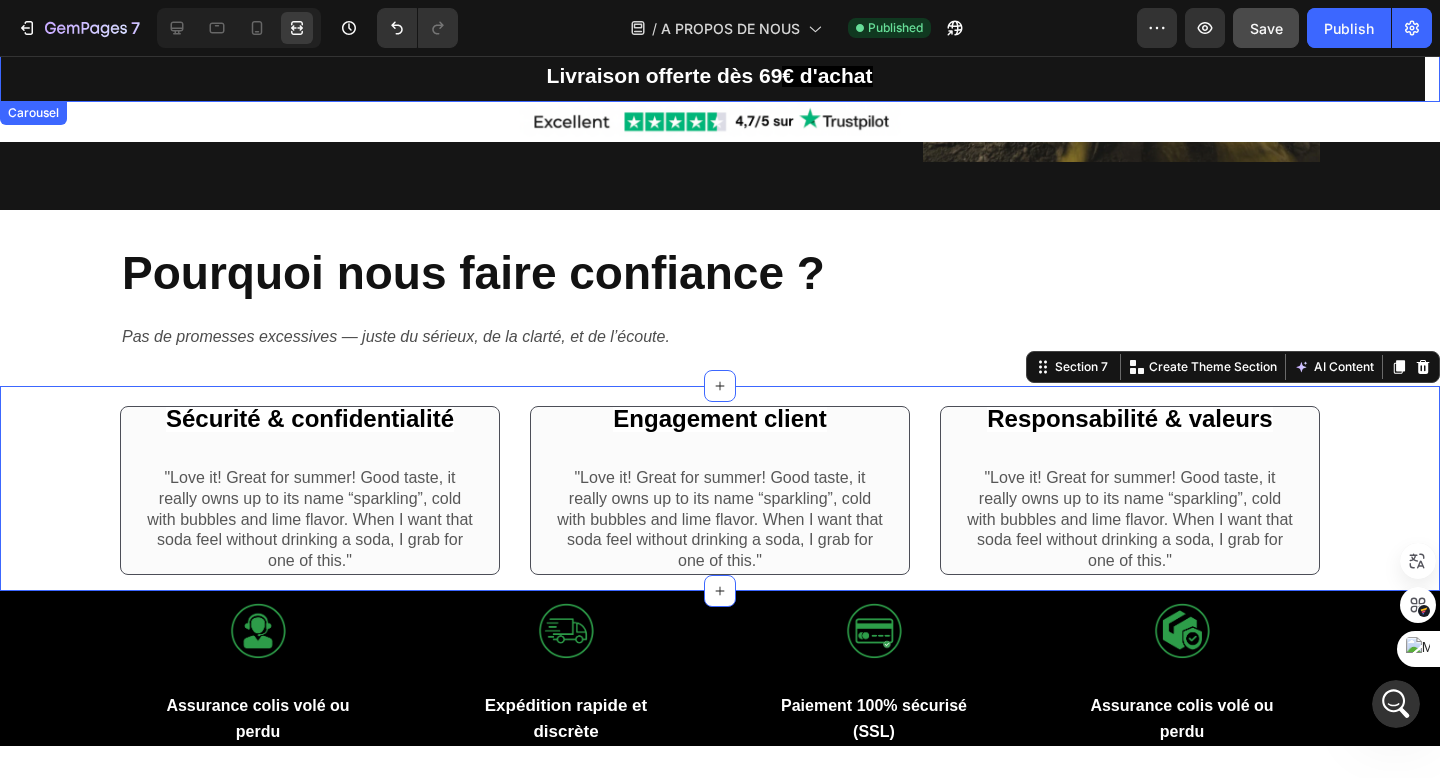 scroll, scrollTop: 1156, scrollLeft: 0, axis: vertical 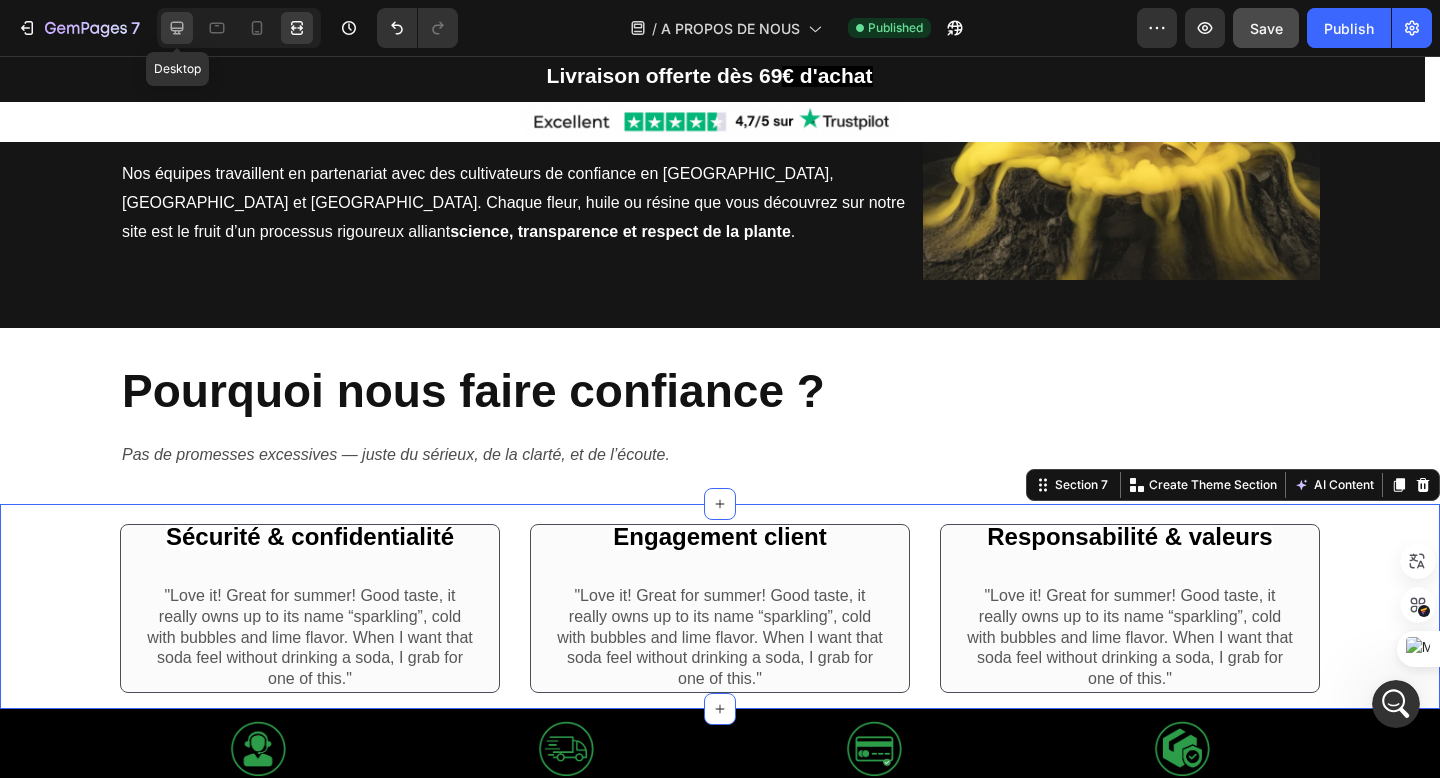 click 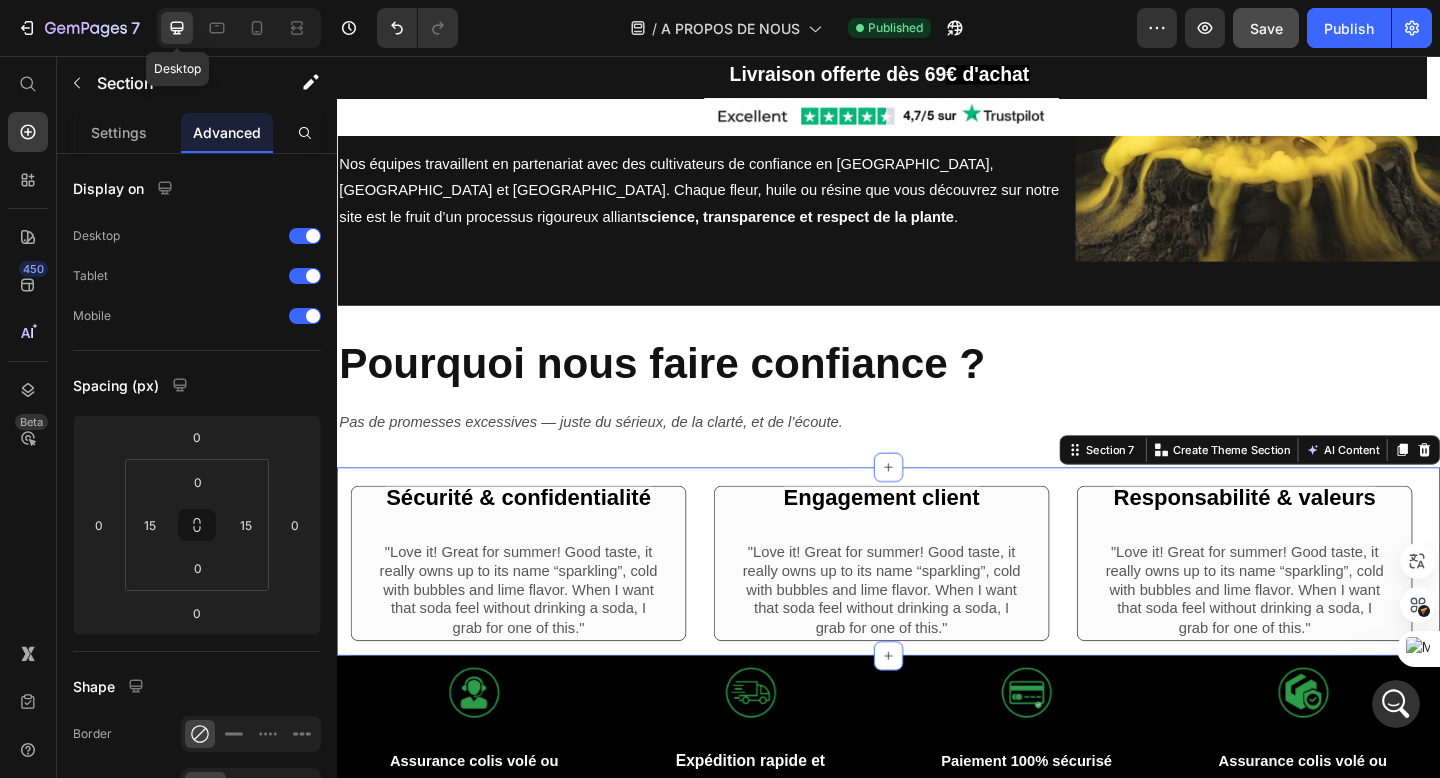 scroll, scrollTop: 1151, scrollLeft: 0, axis: vertical 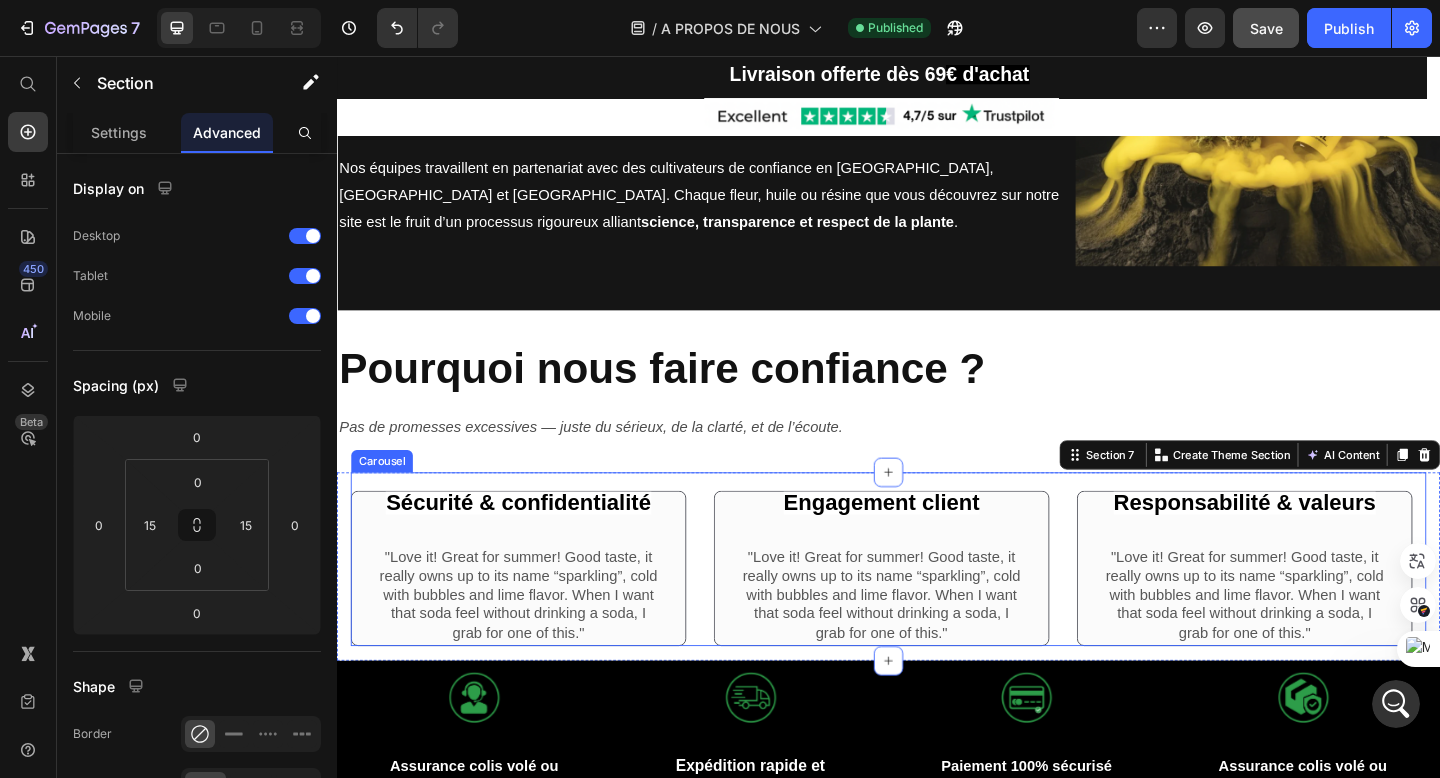 click on "Sécurité & confidentialité Text Block Row "Love it! Great for summer! Good taste, it really owns up to its name “sparkling”, cold with bubbles and lime flavor. When I want that soda feel without drinking a soda, I grab for one of this." Text Block Row Row Engagement client Text Block Row "Love it! Great for summer! Good taste, it really owns up to its name “sparkling”, cold with bubbles and lime flavor. When I want that soda feel without drinking a soda, I grab for one of this." Text Block Row Row Responsabilité & valeurs Text Block Row "Love it! Great for summer! Good taste, it really owns up to its name “sparkling”, cold with bubbles and lime flavor. When I want that soda feel without drinking a soda, I grab for one of this." Text Block Row Row" at bounding box center [937, 613] 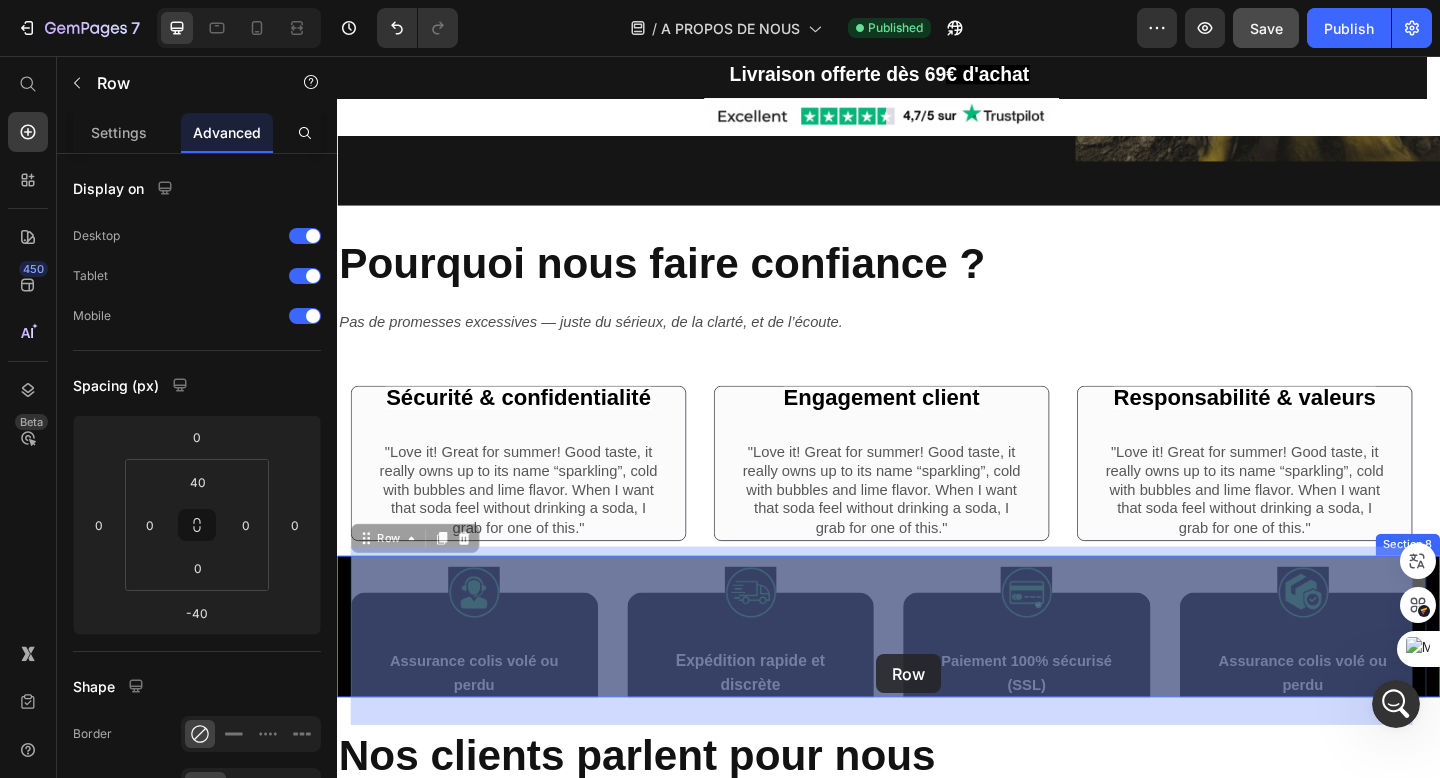 scroll, scrollTop: 1285, scrollLeft: 0, axis: vertical 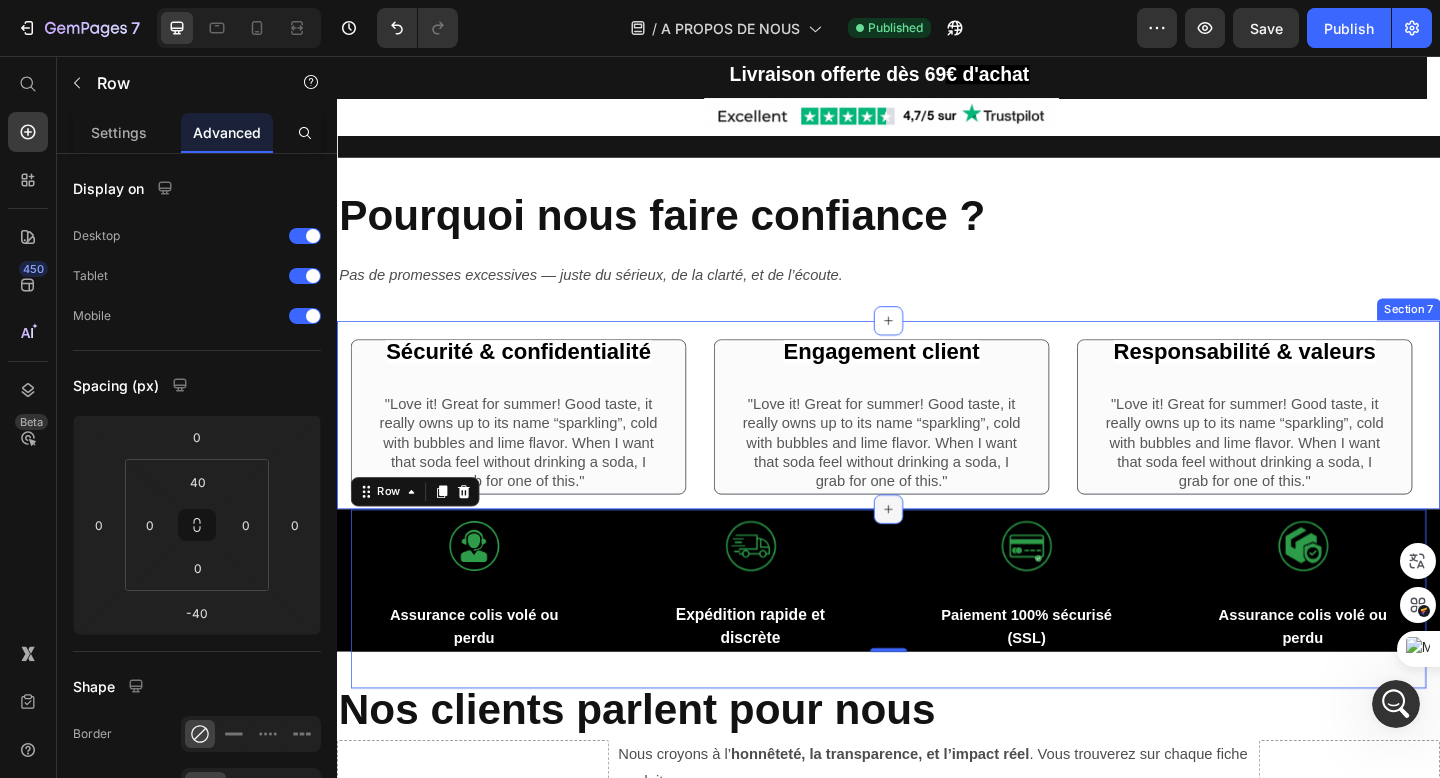 click at bounding box center [937, 549] 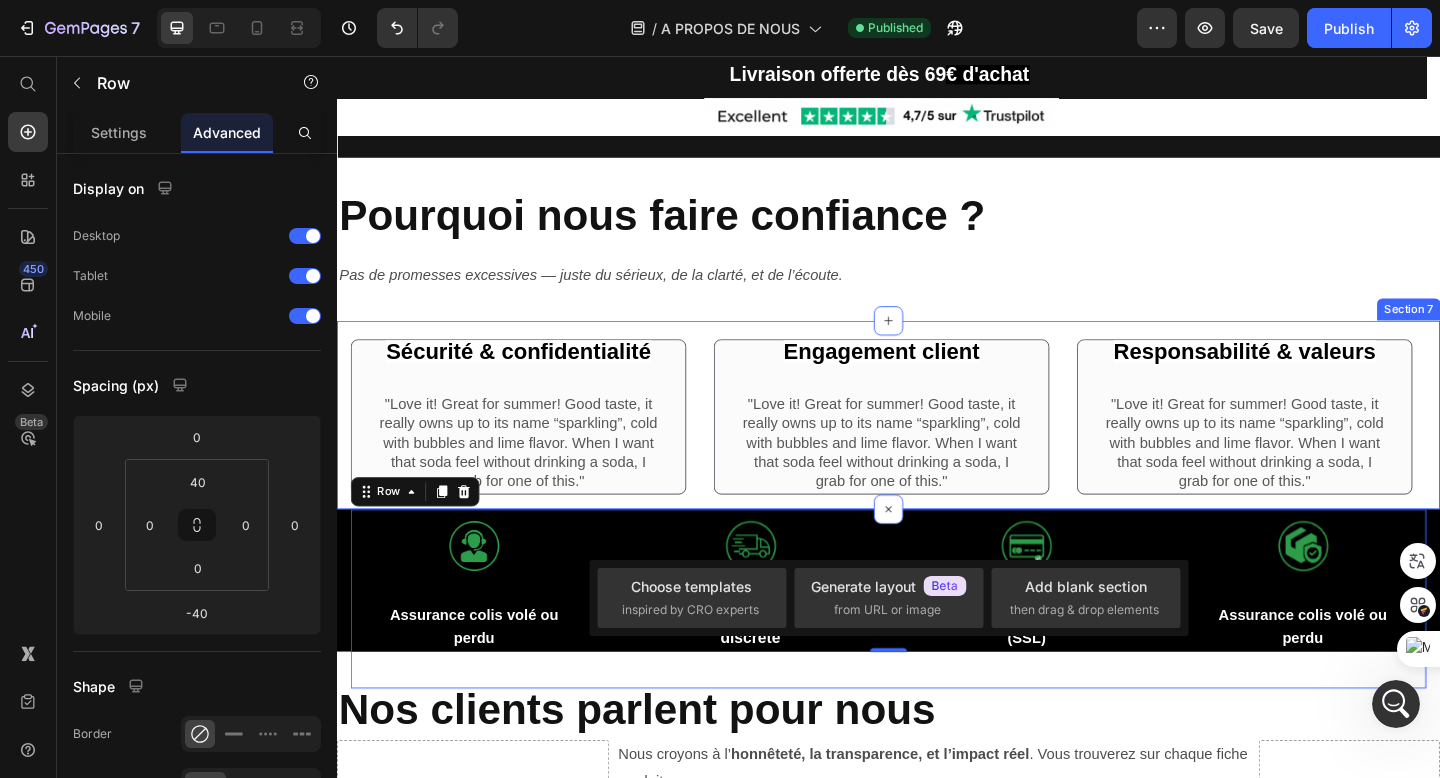click on "Sécurité & confidentialité Text Block Row "Love it! Great for summer! Good taste, it really owns up to its name “sparkling”, cold with bubbles and lime flavor. When I want that soda feel without drinking a soda, I grab for one of this." Text Block Row Row Engagement client Text Block Row "Love it! Great for summer! Good taste, it really owns up to its name “sparkling”, cold with bubbles and lime flavor. When I want that soda feel without drinking a soda, I grab for one of this." Text Block Row Row Responsabilité & valeurs Text Block Row "Love it! Great for summer! Good taste, it really owns up to its name “sparkling”, cold with bubbles and lime flavor. When I want that soda feel without drinking a soda, I grab for one of this." Text Block Row Row Carousel" at bounding box center (937, 446) 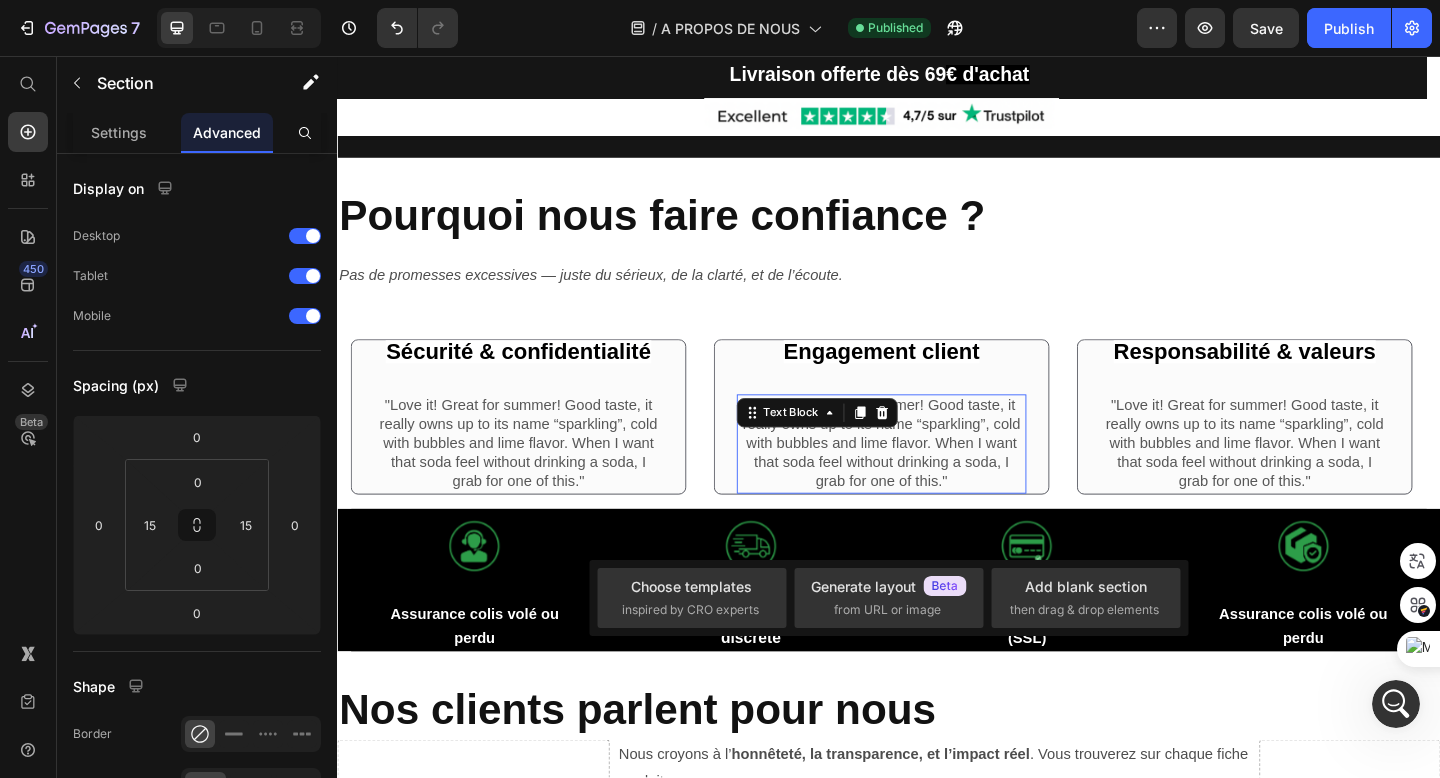 click on ""Love it! Great for summer! Good taste, it really owns up to its name “sparkling”, cold with bubbles and lime flavor. When I want that soda feel without drinking a soda, I grab for one of this."" at bounding box center [929, 478] 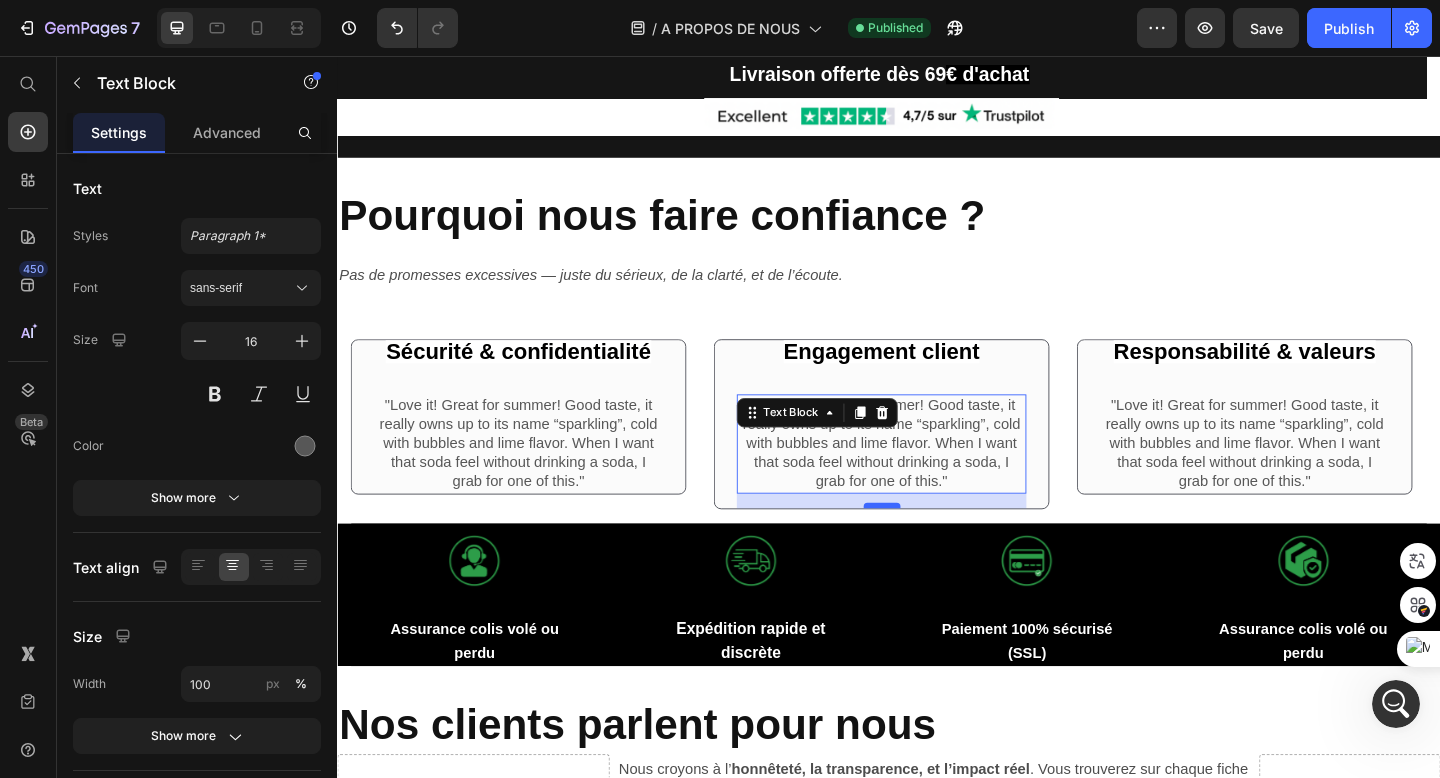 drag, startPoint x: 930, startPoint y: 550, endPoint x: 935, endPoint y: 563, distance: 13.928389 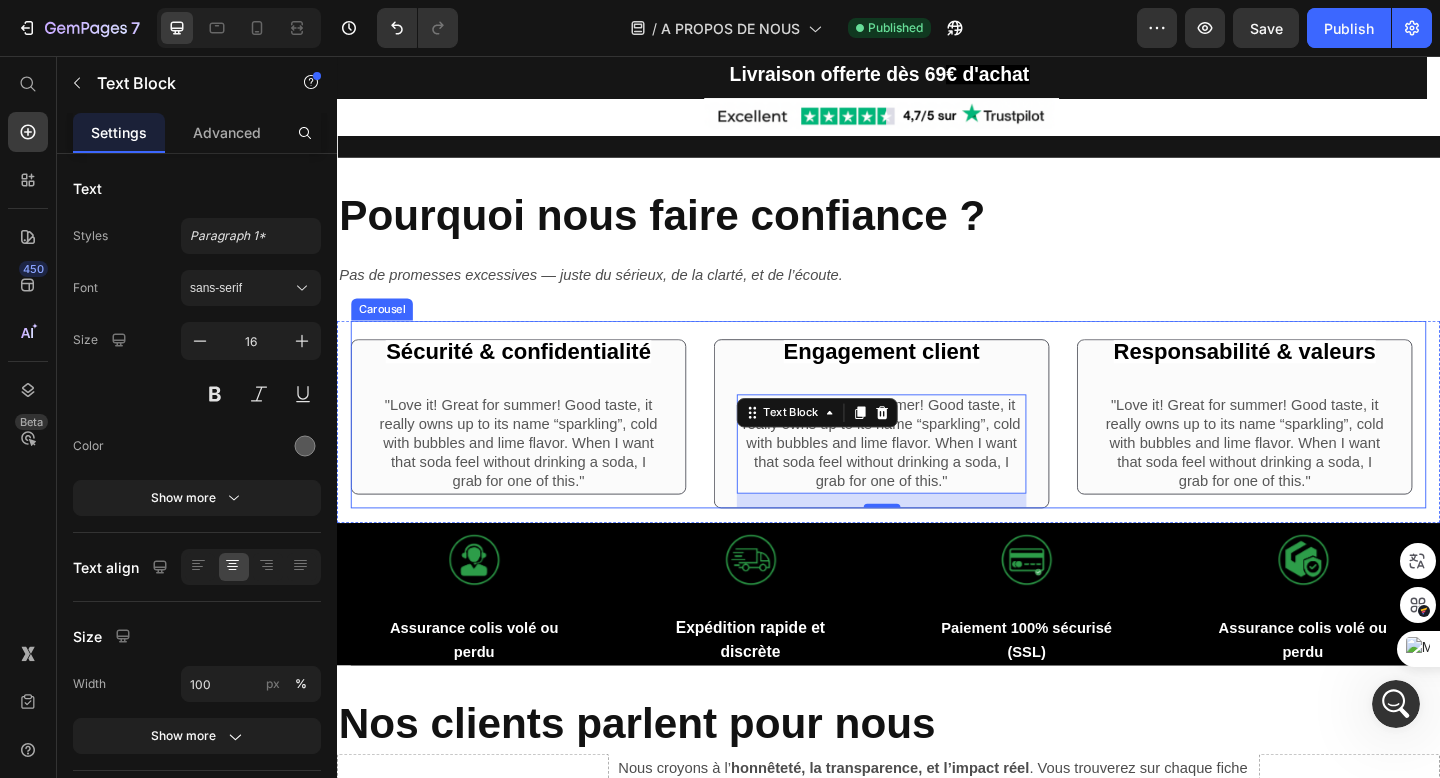 click on "Sécurité & confidentialité Text Block Row "Love it! Great for summer! Good taste, it really owns up to its name “sparkling”, cold with bubbles and lime flavor. When I want that soda feel without drinking a soda, I grab for one of this." Text Block Row Row Engagement client Text Block Row "Love it! Great for summer! Good taste, it really owns up to its name “sparkling”, cold with bubbles and lime flavor. When I want that soda feel without drinking a soda, I grab for one of this." Text Block   15 Row Row Responsabilité & valeurs Text Block Row "Love it! Great for summer! Good taste, it really owns up to its name “sparkling”, cold with bubbles and lime flavor. When I want that soda feel without drinking a soda, I grab for one of this." Text Block Row Row" at bounding box center [937, 456] 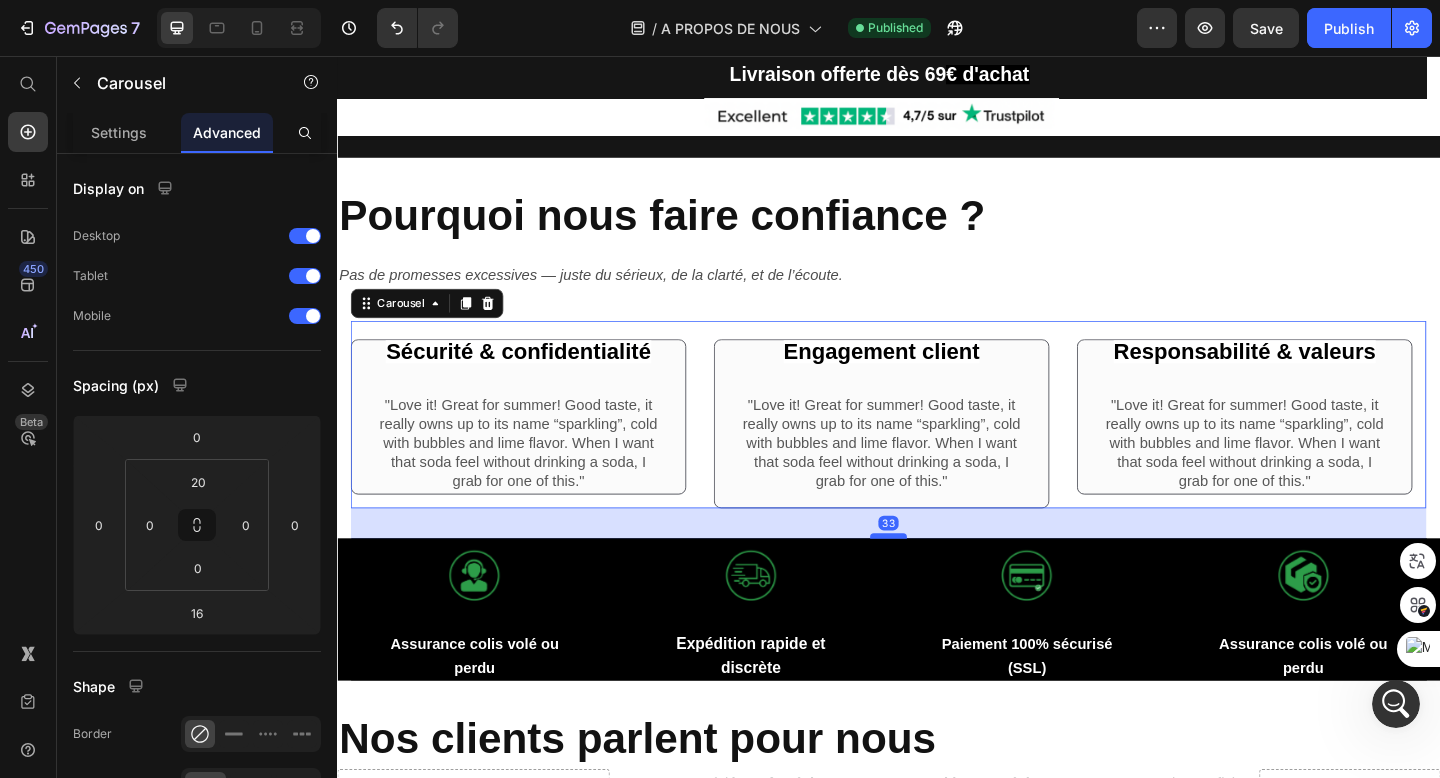 drag, startPoint x: 922, startPoint y: 581, endPoint x: 923, endPoint y: 596, distance: 15.033297 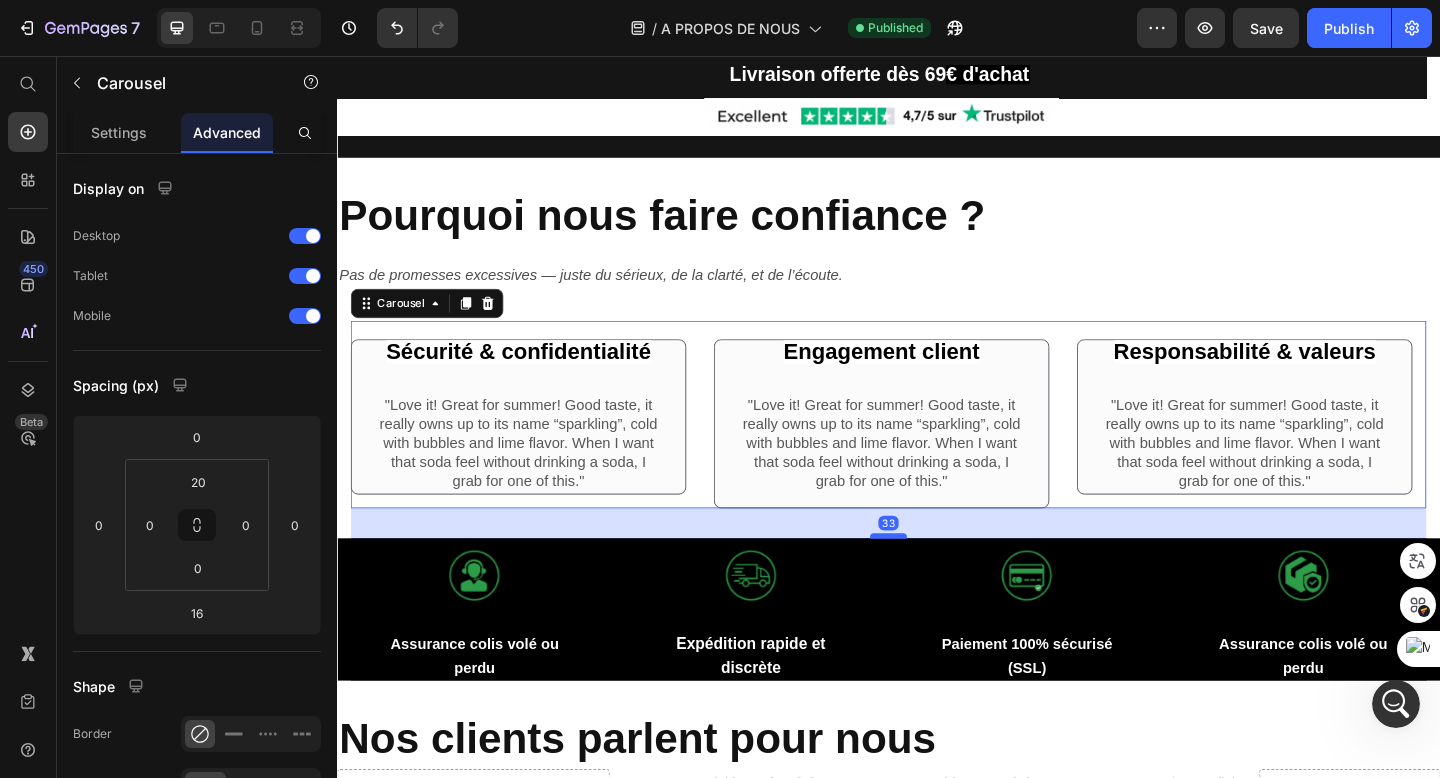 click at bounding box center [937, 578] 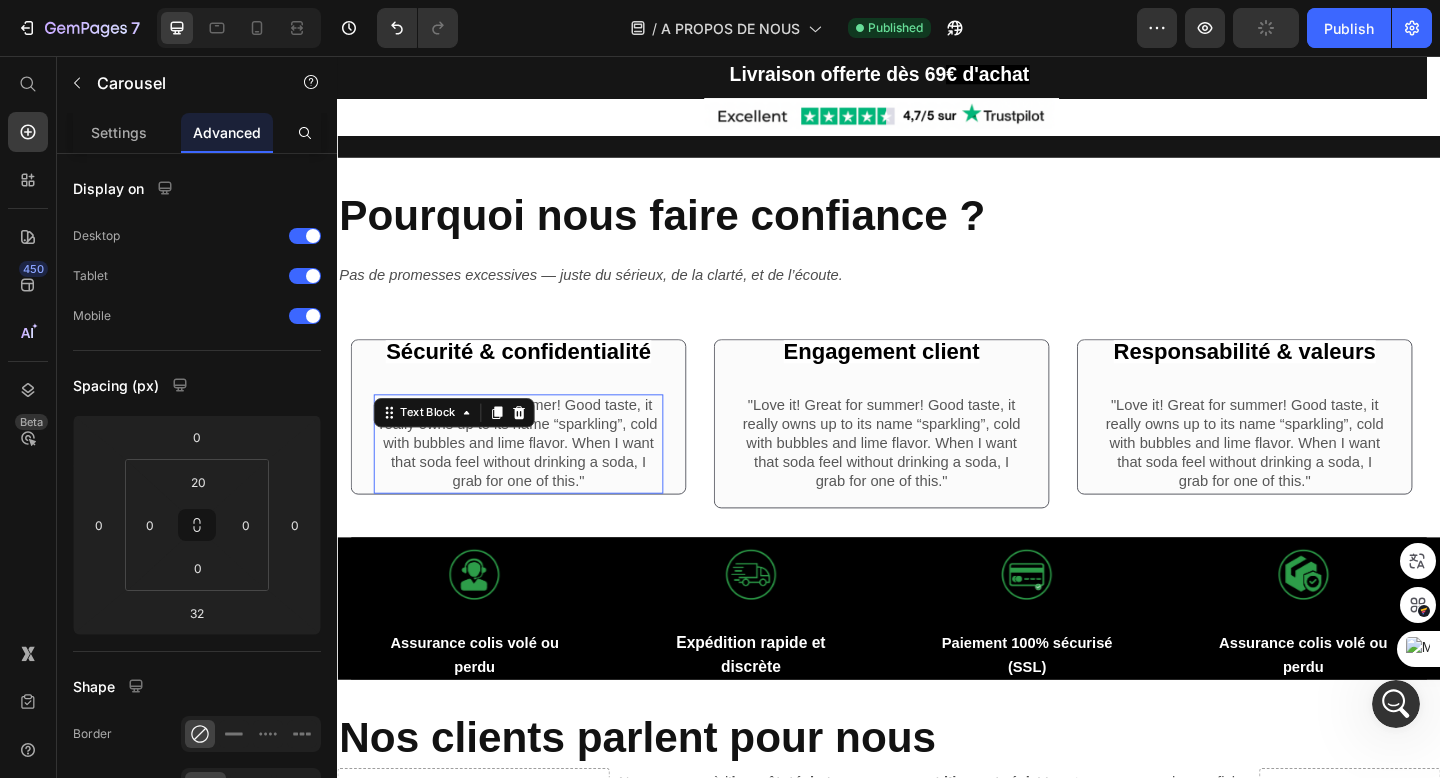 click on ""Love it! Great for summer! Good taste, it really owns up to its name “sparkling”, cold with bubbles and lime flavor. When I want that soda feel without drinking a soda, I grab for one of this."" at bounding box center [534, 478] 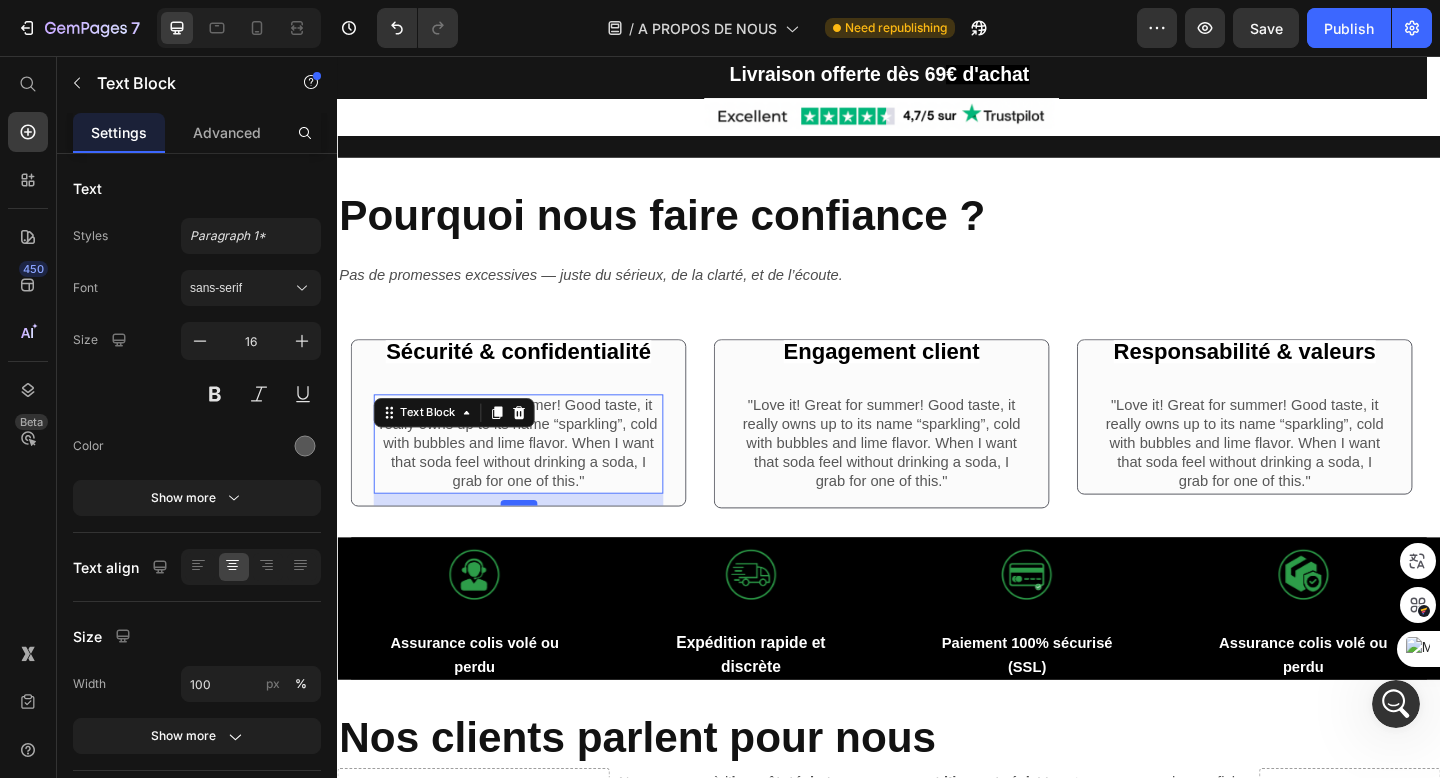 drag, startPoint x: 532, startPoint y: 550, endPoint x: 532, endPoint y: 562, distance: 12 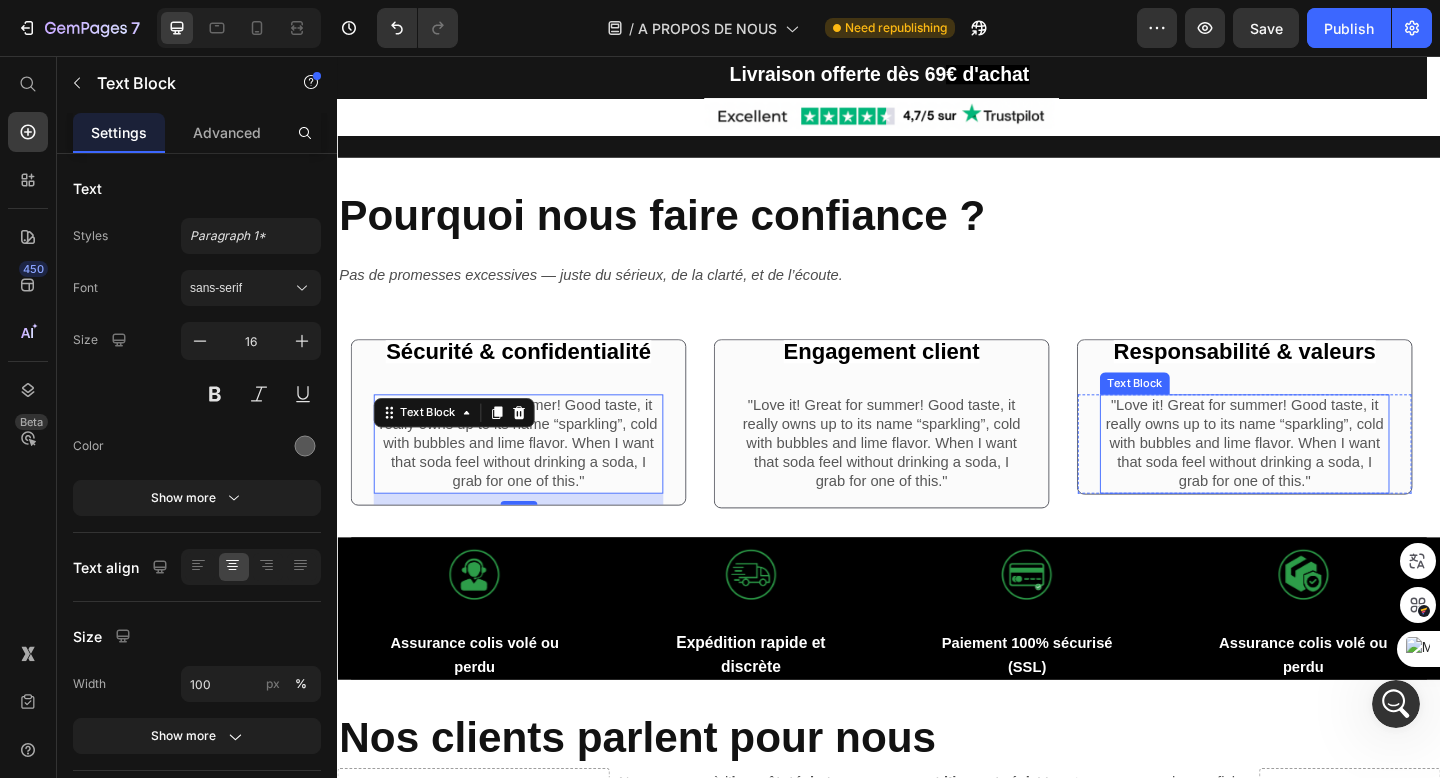 click on ""Love it! Great for summer! Good taste, it really owns up to its name “sparkling”, cold with bubbles and lime flavor. When I want that soda feel without drinking a soda, I grab for one of this."" at bounding box center (1324, 478) 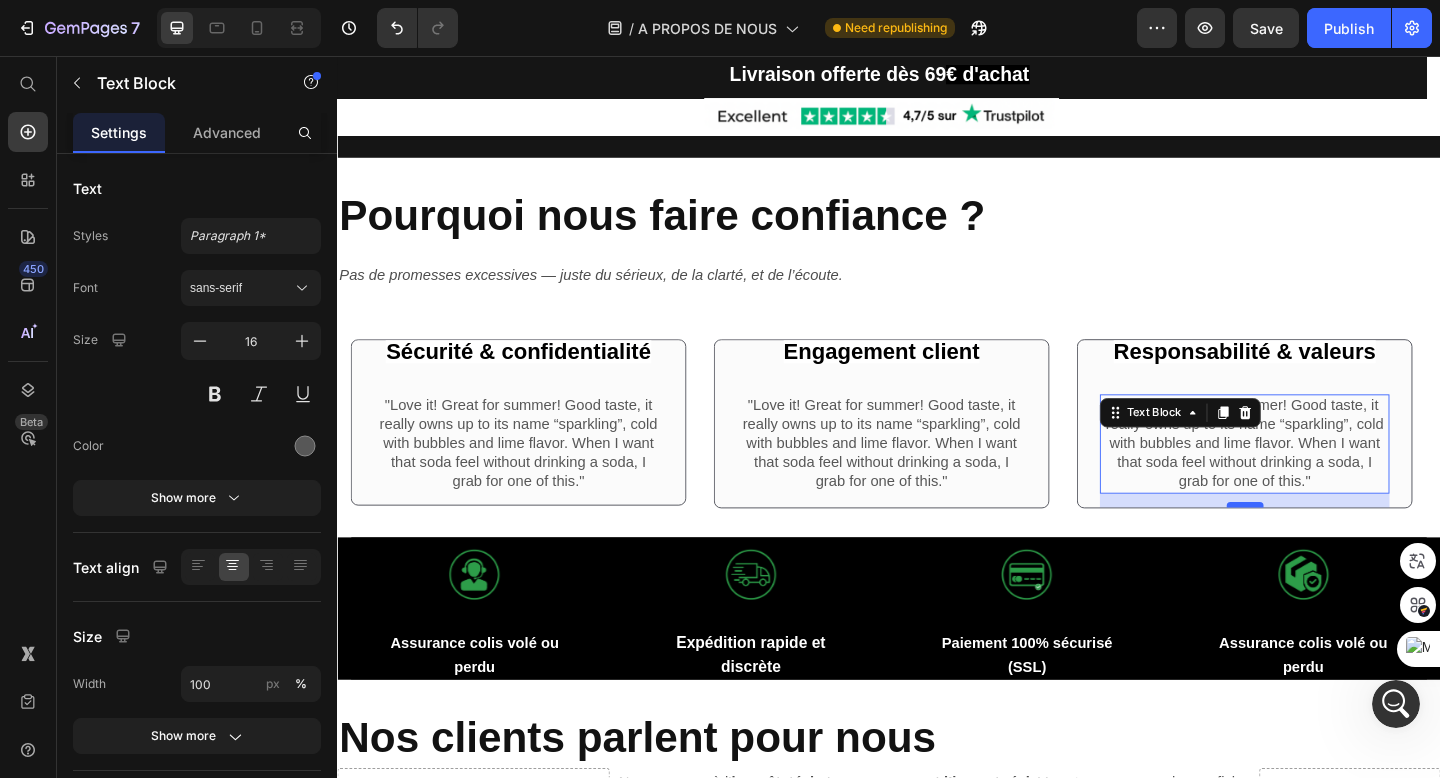 drag, startPoint x: 1324, startPoint y: 547, endPoint x: 1326, endPoint y: 562, distance: 15.132746 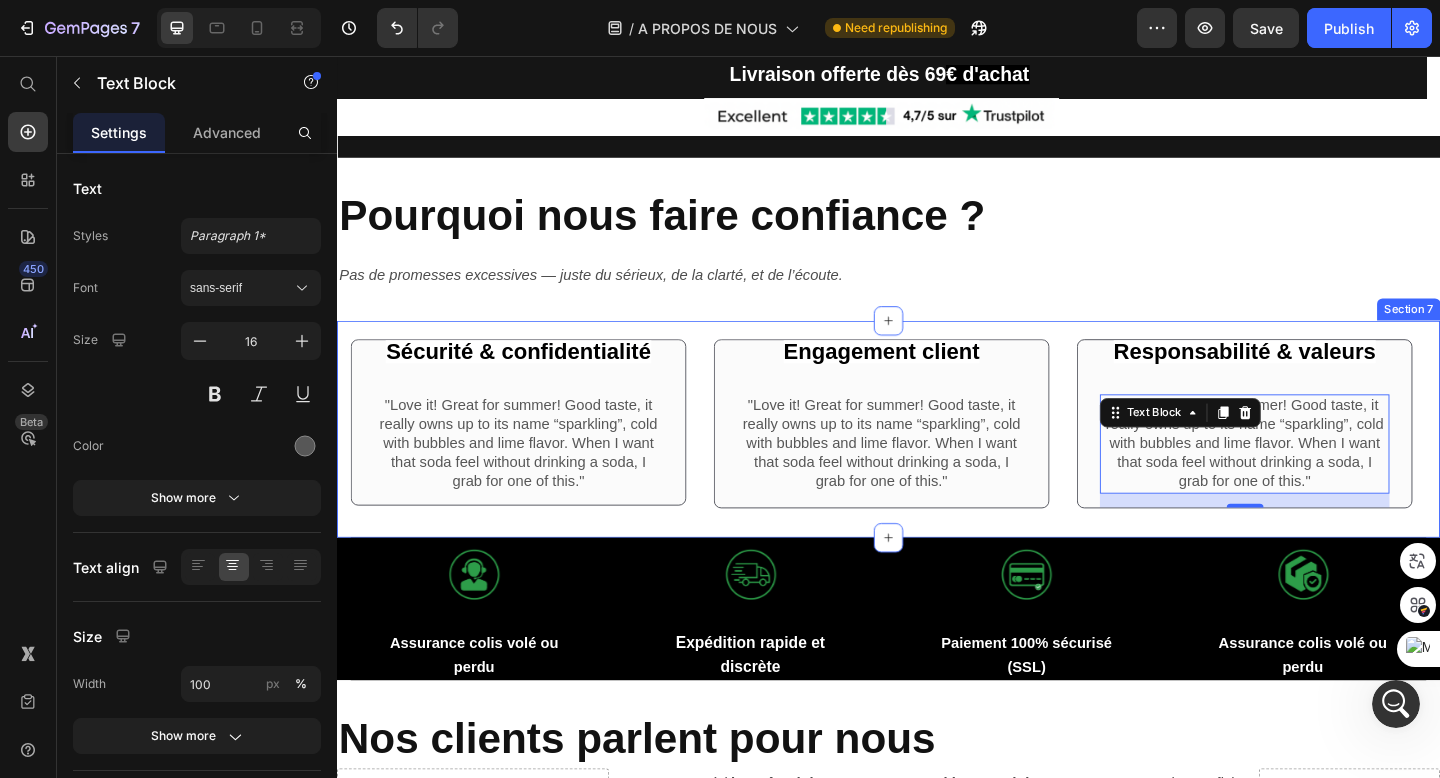 click on "Image Assurance colis volé ou perdu Text Block Row Image Expédition rapide et discrète Text Block Row Image Paiement 100% sécurisé (SSL) Text Block Row Image Assurance colis volé ou perdu Text Block Row Row" at bounding box center (937, 677) 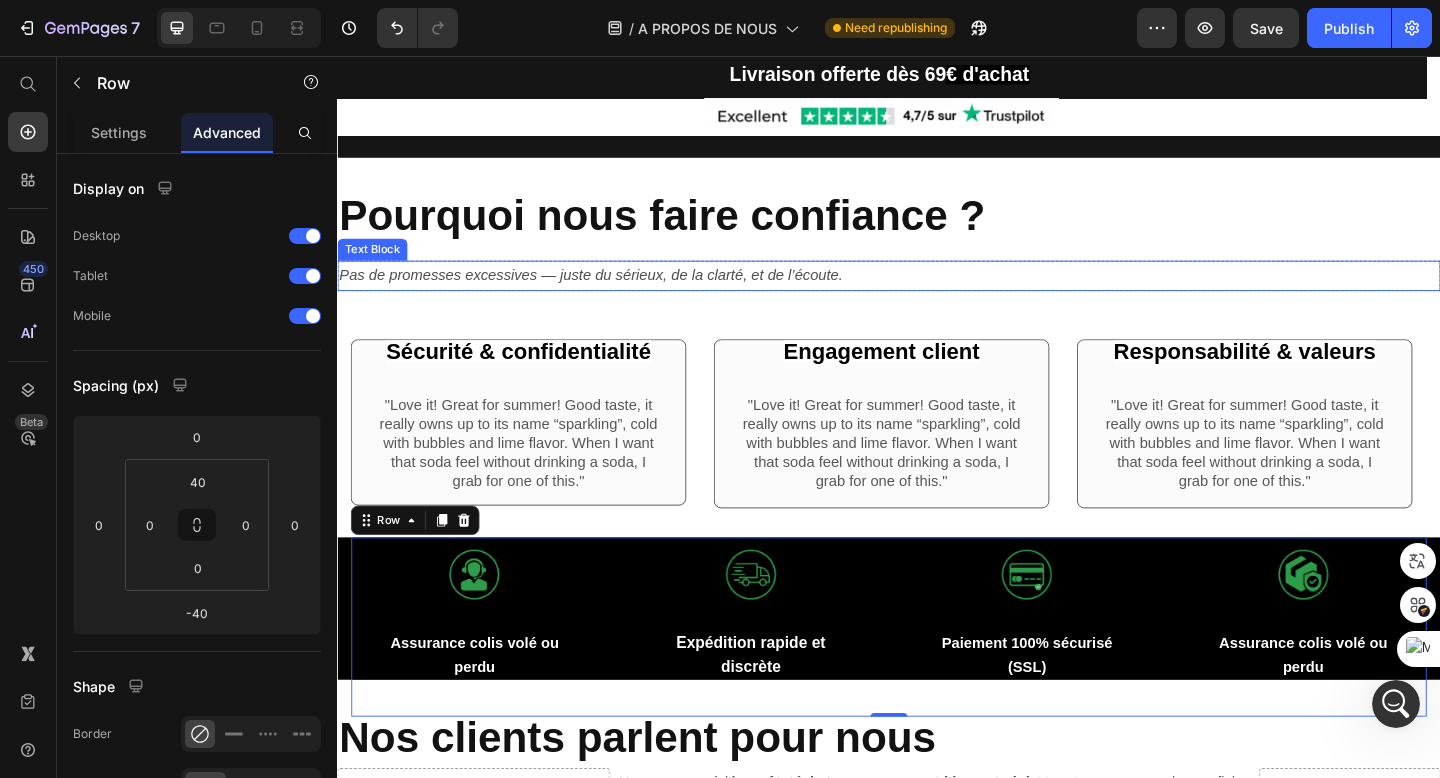 click on "Pas de promesses excessives — juste du sérieux, de la clarté, et de l’écoute." at bounding box center (937, 295) 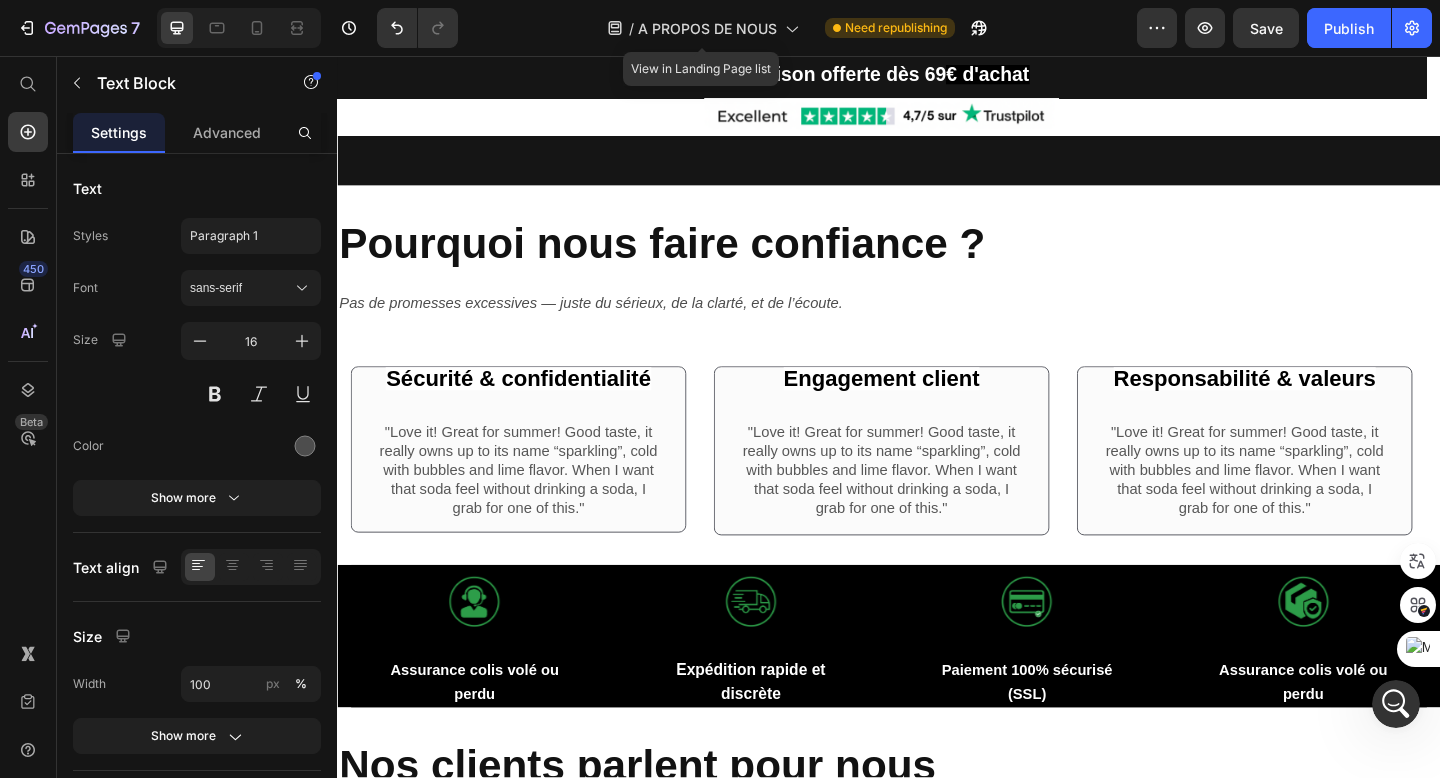 scroll, scrollTop: 1266, scrollLeft: 0, axis: vertical 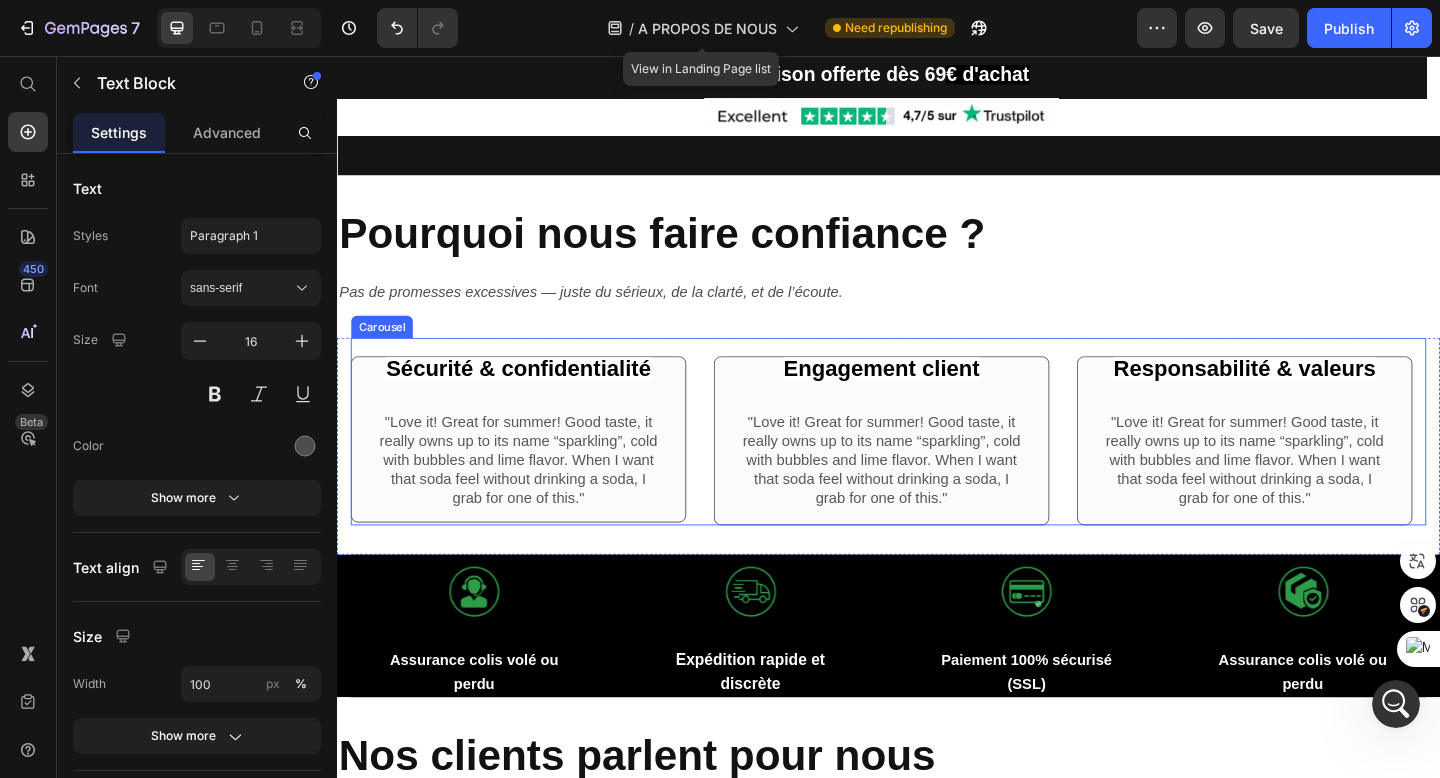 click on "Sécurité & confidentialité Text Block Row "Love it! Great for summer! Good taste, it really owns up to its name “sparkling”, cold with bubbles and lime flavor. When I want that soda feel without drinking a soda, I grab for one of this." Text Block Row Row Engagement client Text Block Row "Love it! Great for summer! Good taste, it really owns up to its name “sparkling”, cold with bubbles and lime flavor. When I want that soda feel without drinking a soda, I grab for one of this." Text Block Row Row Responsabilité & valeurs Text Block Row "Love it! Great for summer! Good taste, it really owns up to its name “sparkling”, cold with bubbles and lime flavor. When I want that soda feel without drinking a soda, I grab for one of this." Text Block Row Row Carousel" at bounding box center [937, 465] 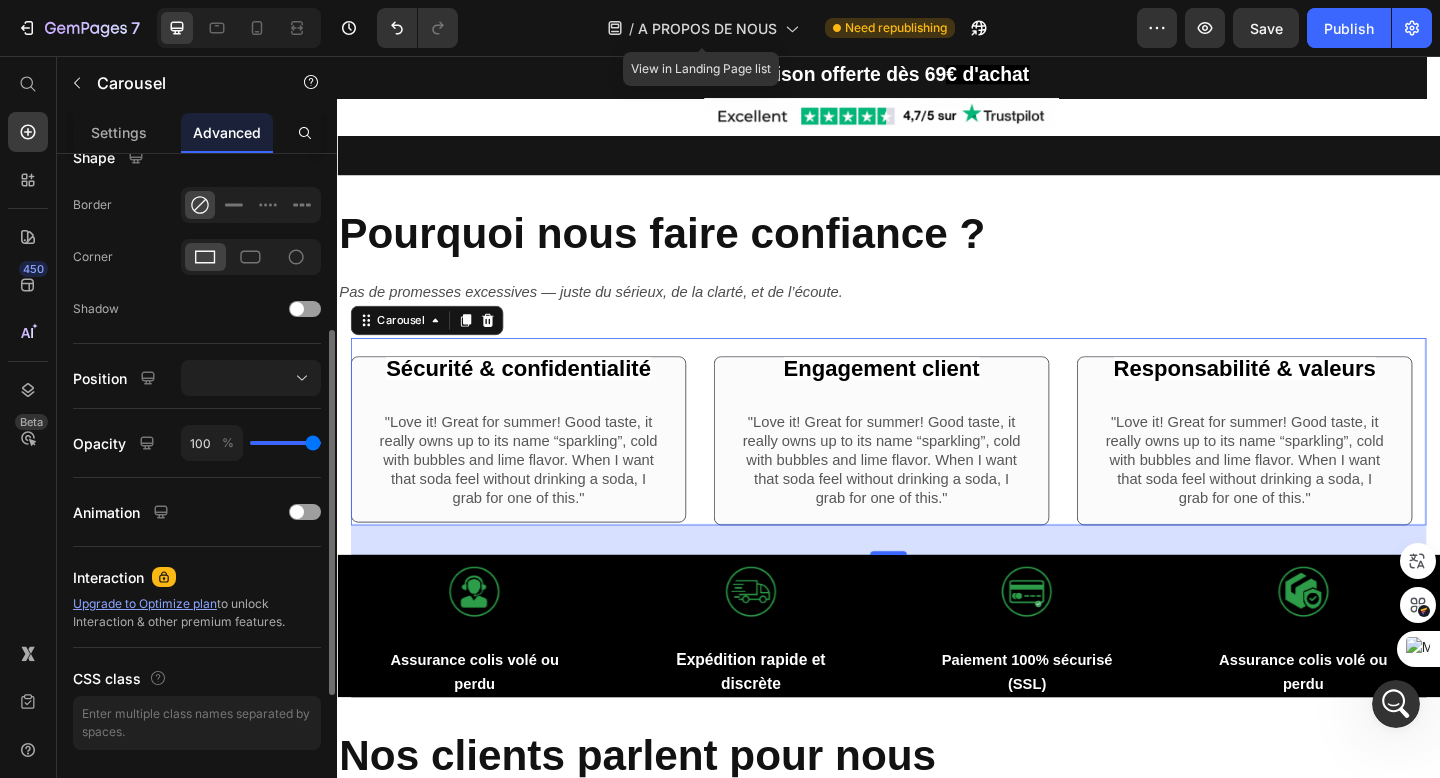 scroll, scrollTop: 588, scrollLeft: 0, axis: vertical 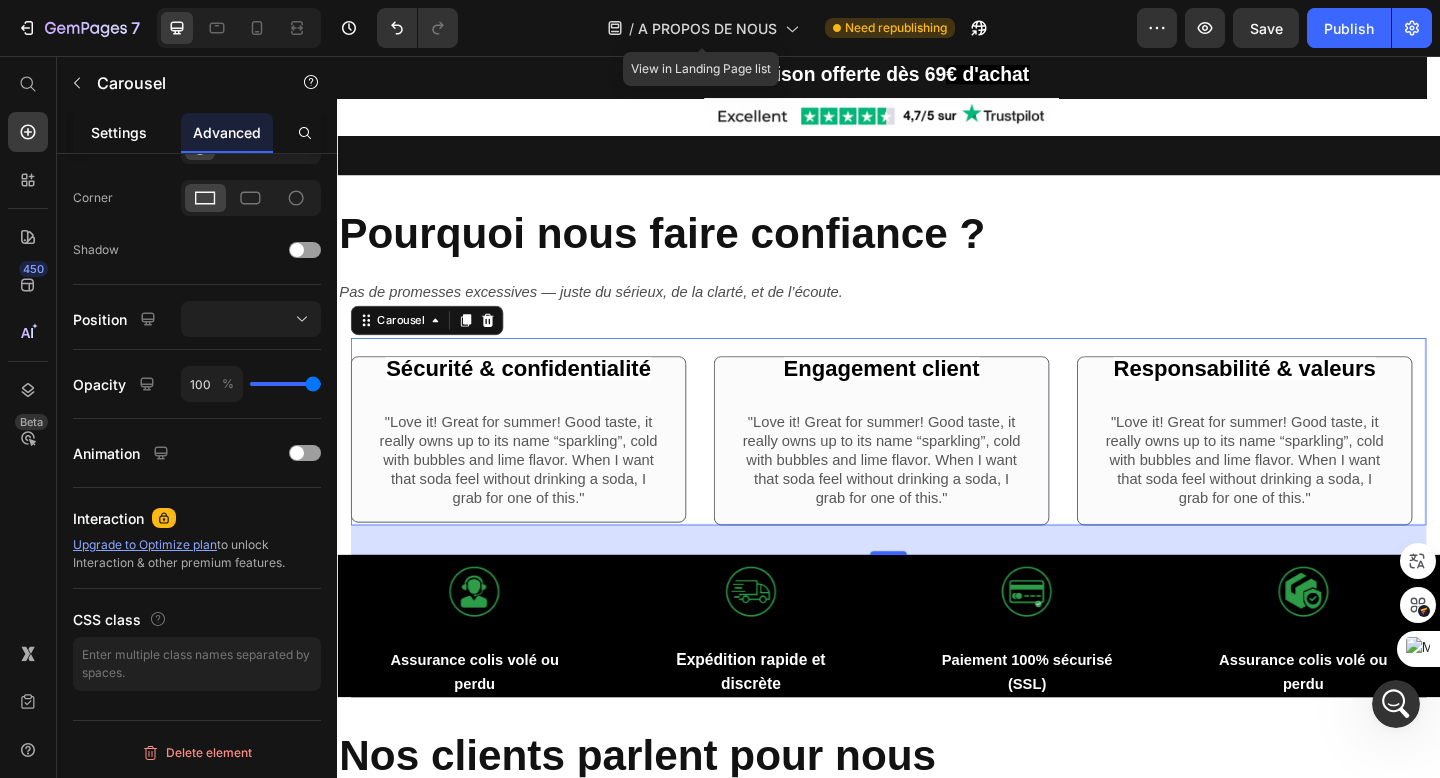 click on "Settings" at bounding box center (119, 132) 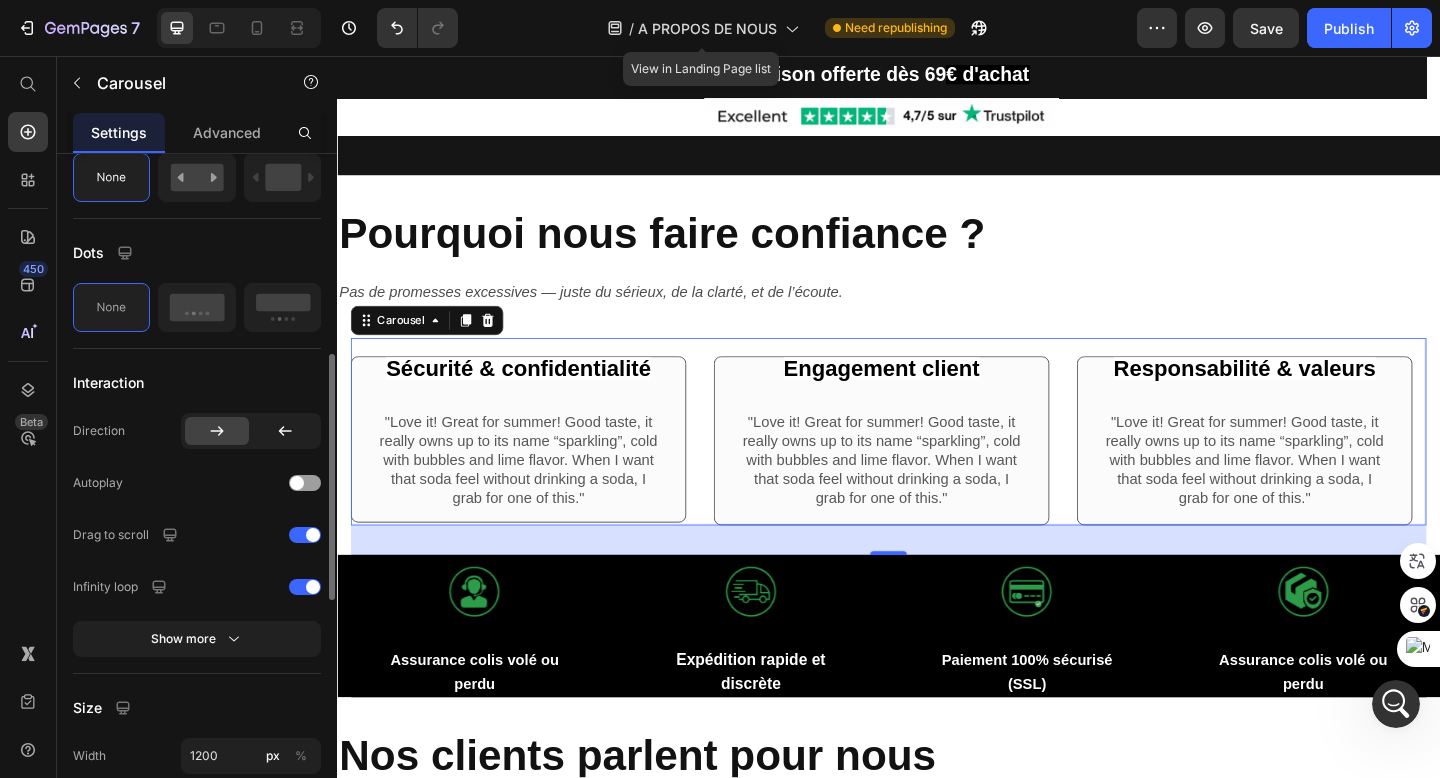 scroll, scrollTop: 654, scrollLeft: 0, axis: vertical 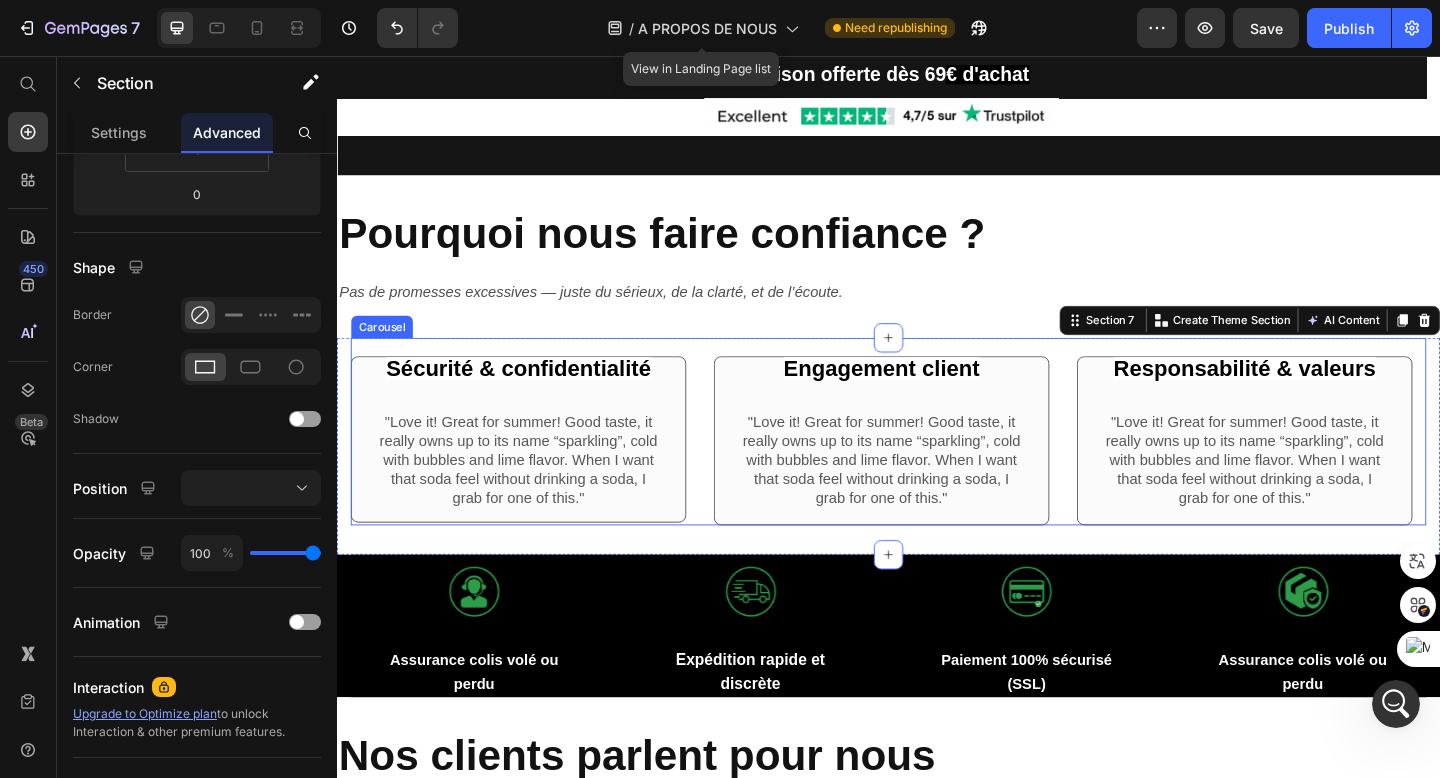 click on "Sécurité & confidentialité Text Block Row "Love it! Great for summer! Good taste, it really owns up to its name “sparkling”, cold with bubbles and lime flavor. When I want that soda feel without drinking a soda, I grab for one of this." Text Block Row Row Engagement client Text Block Row "Love it! Great for summer! Good taste, it really owns up to its name “sparkling”, cold with bubbles and lime flavor. When I want that soda feel without drinking a soda, I grab for one of this." Text Block Row Row Responsabilité & valeurs Text Block Row "Love it! Great for summer! Good taste, it really owns up to its name “sparkling”, cold with bubbles and lime flavor. When I want that soda feel without drinking a soda, I grab for one of this." Text Block Row Row Carousel" at bounding box center (937, 465) 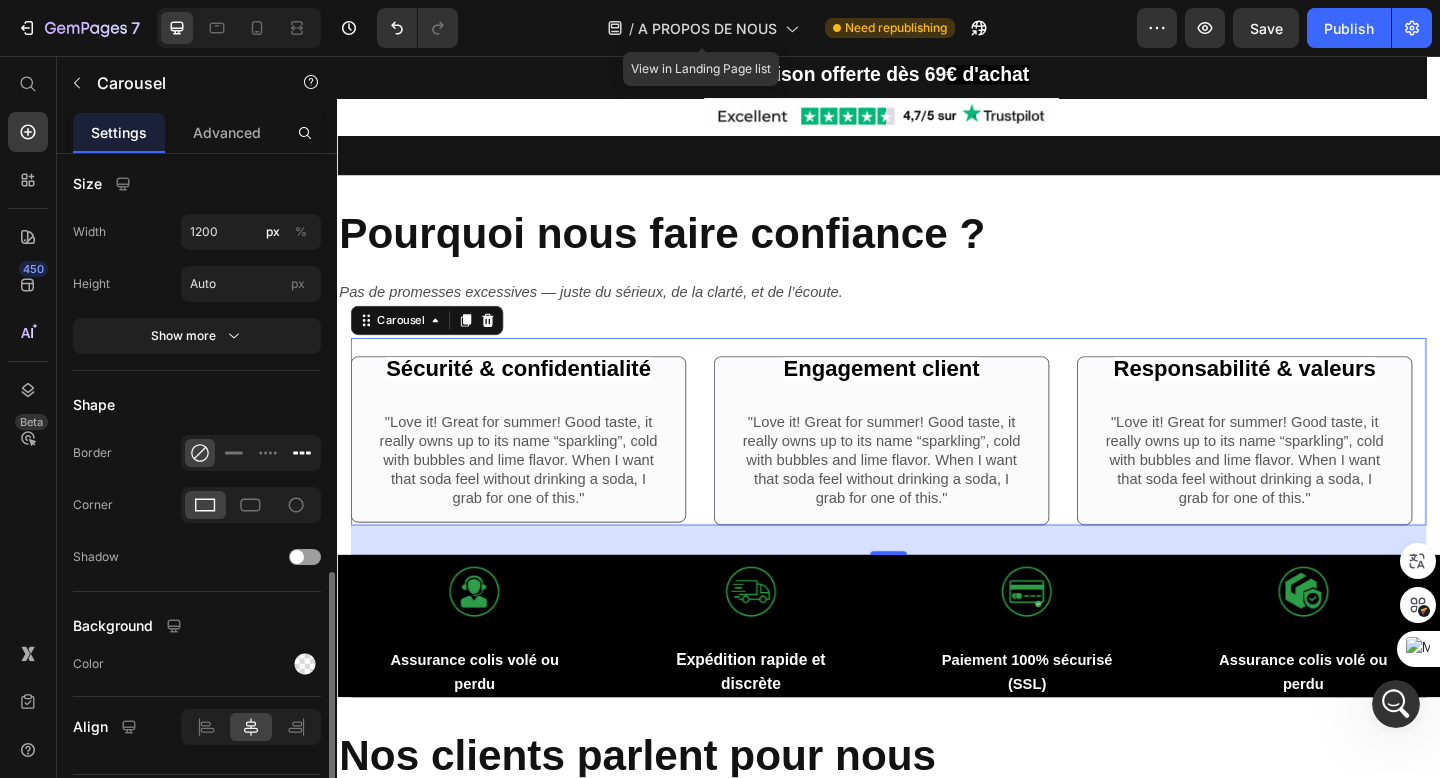 scroll, scrollTop: 1145, scrollLeft: 0, axis: vertical 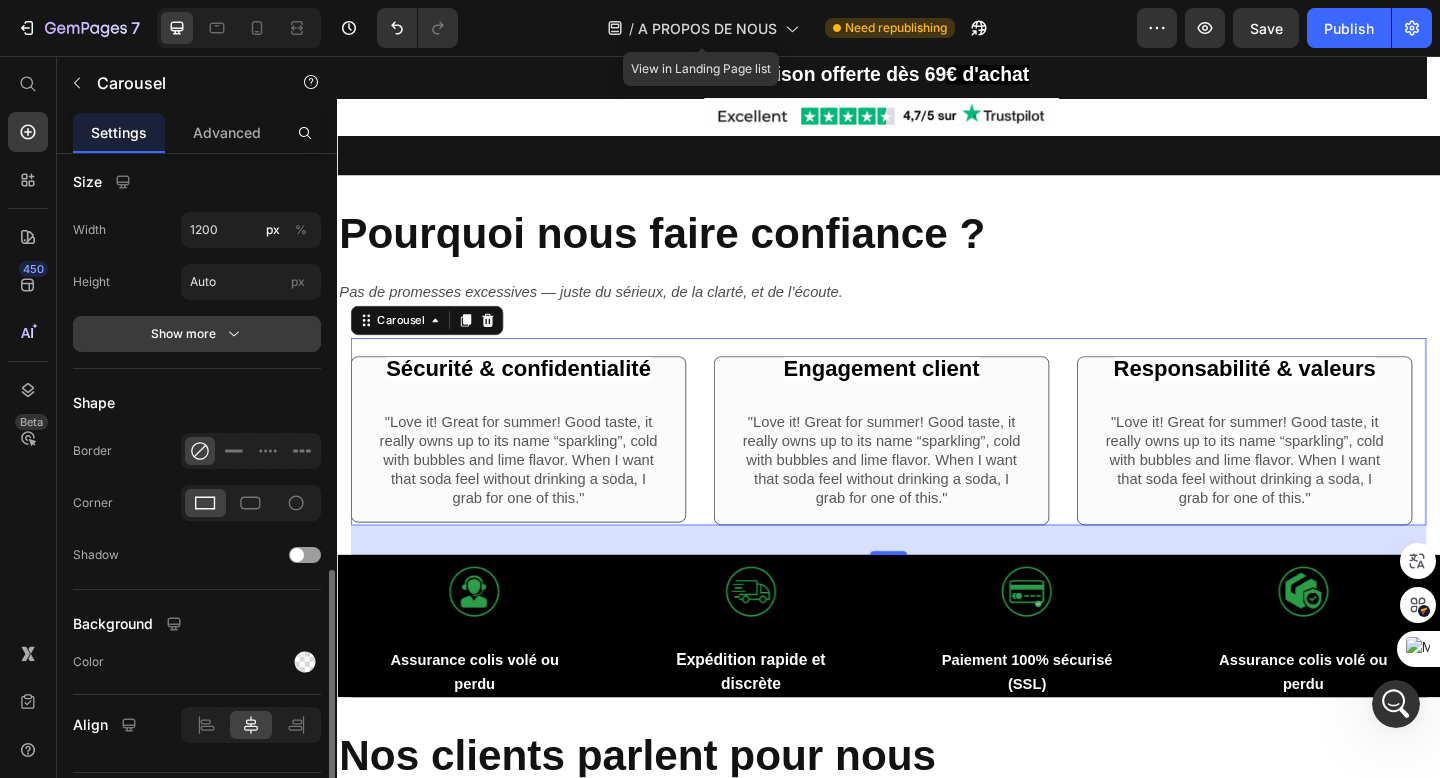 click on "Show more" at bounding box center [197, 334] 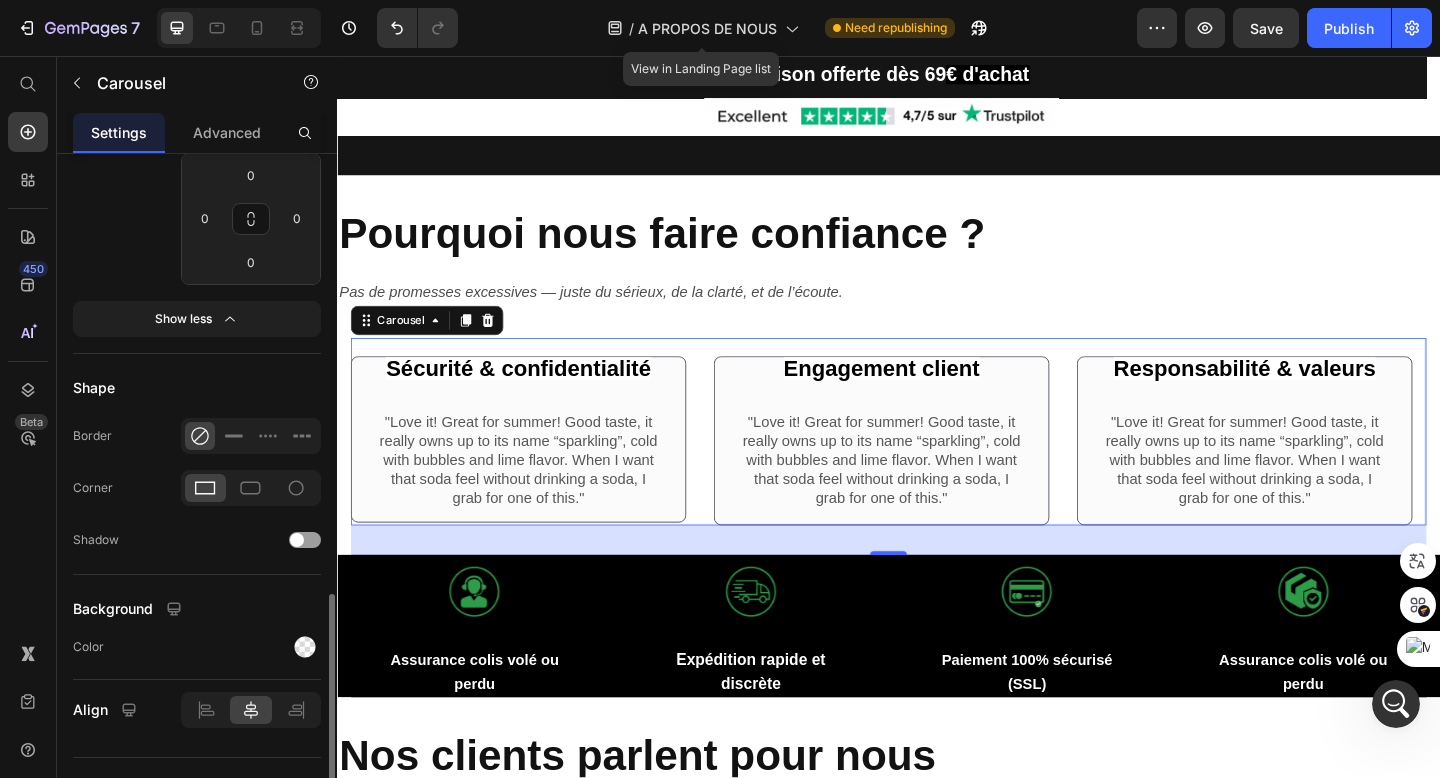 scroll, scrollTop: 1397, scrollLeft: 0, axis: vertical 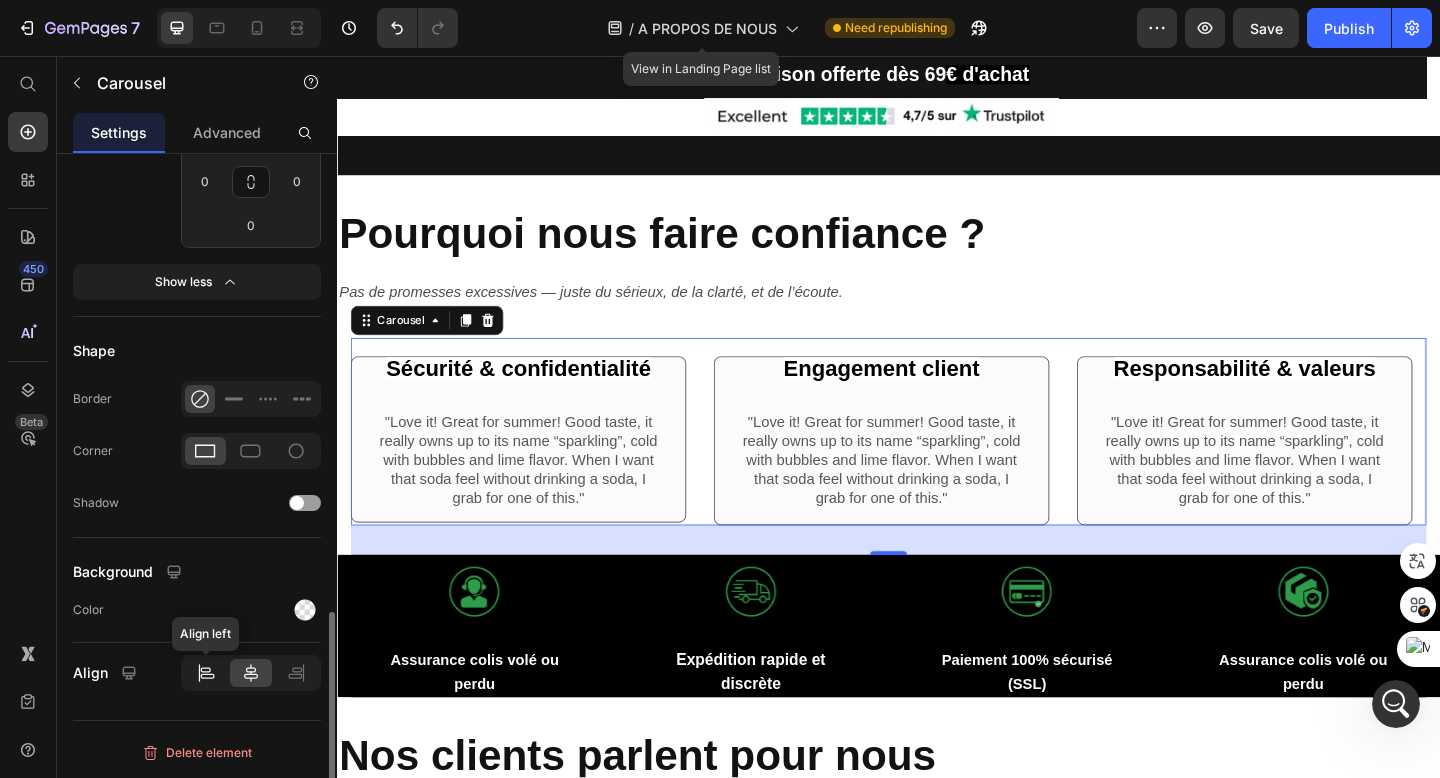 click 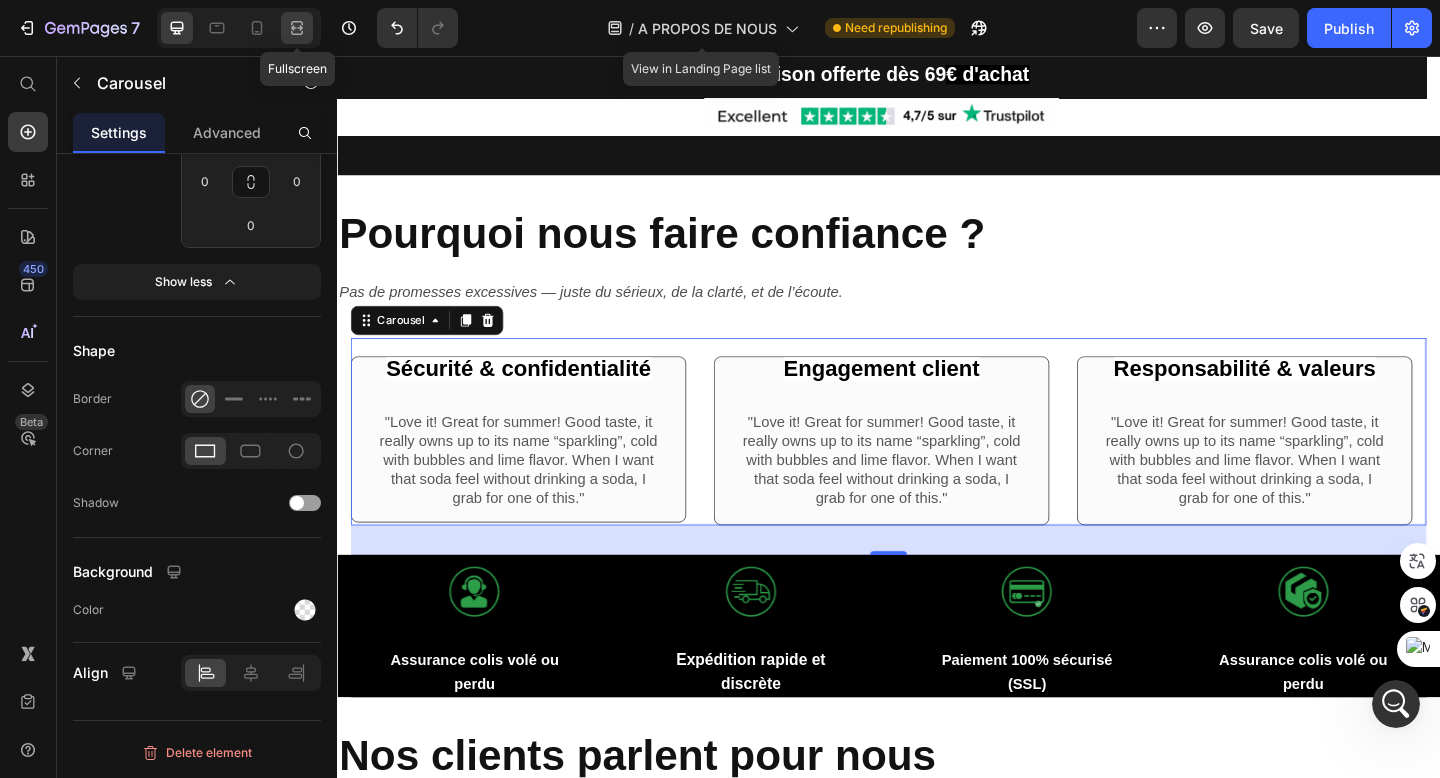 click 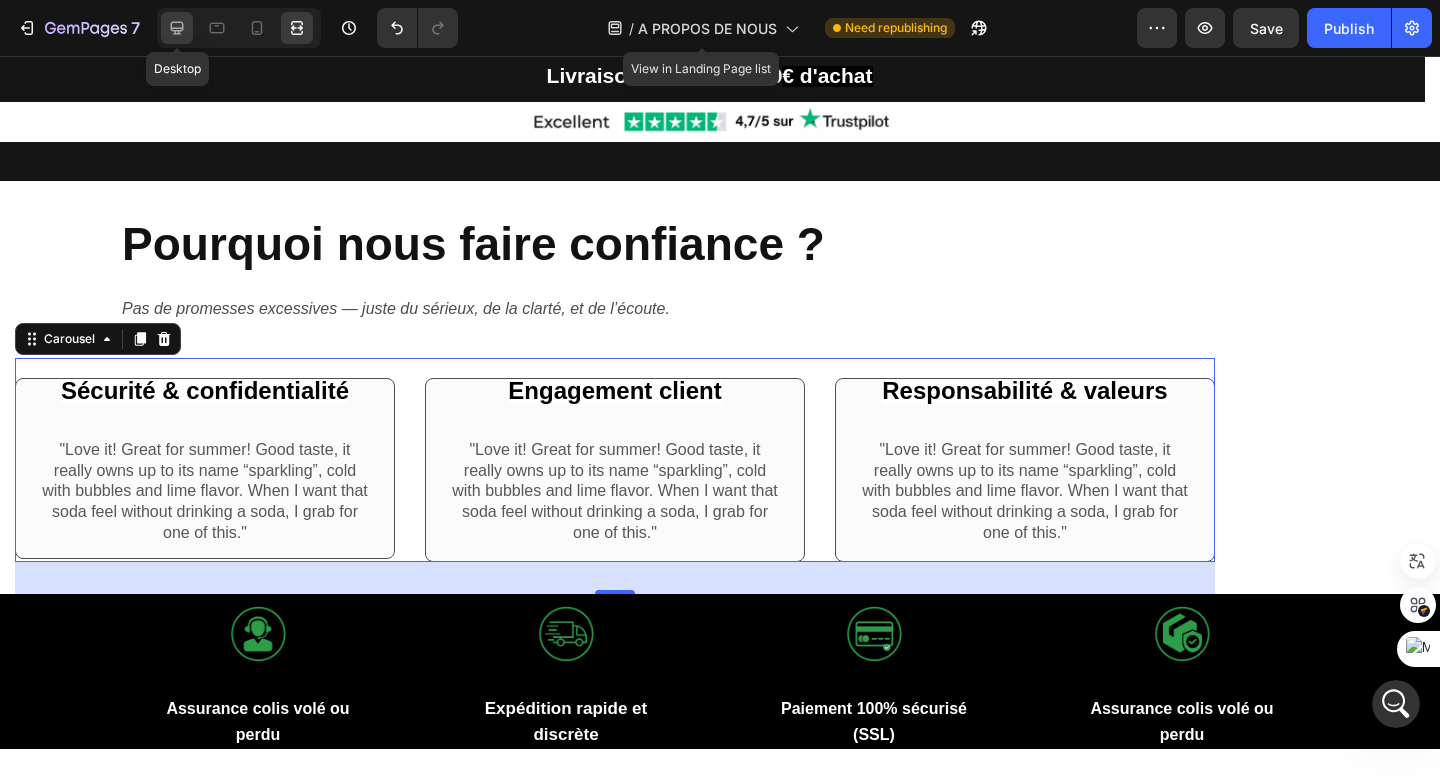 click 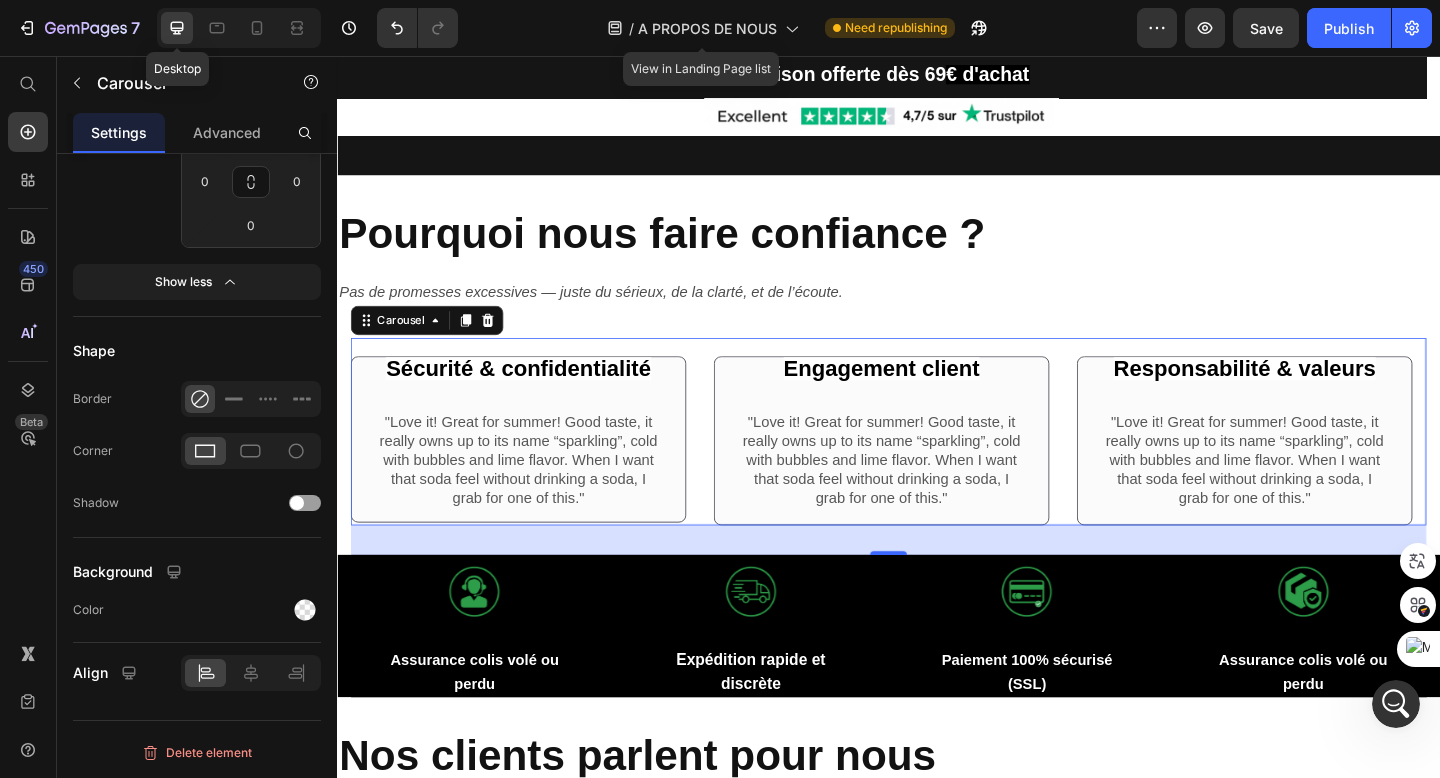 scroll, scrollTop: 1266, scrollLeft: 0, axis: vertical 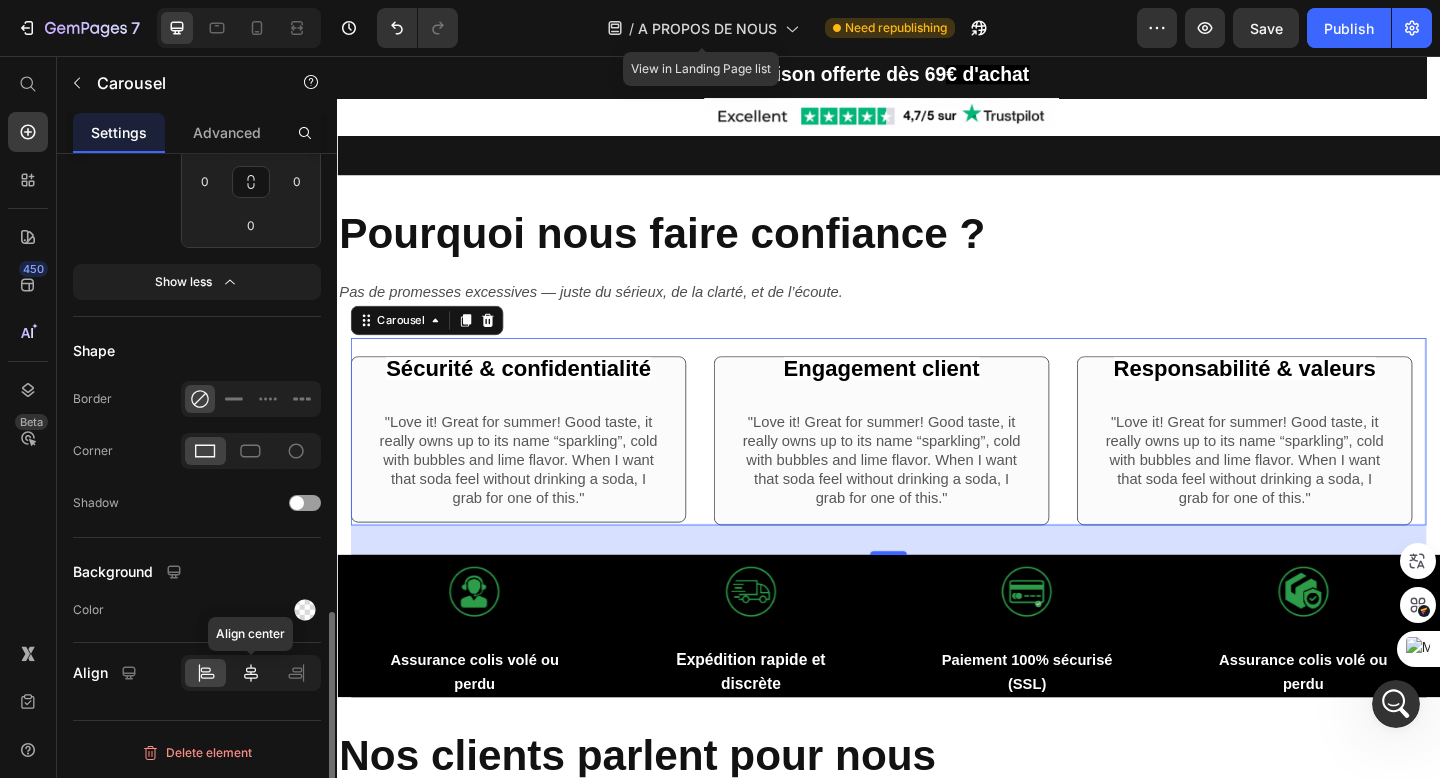 click 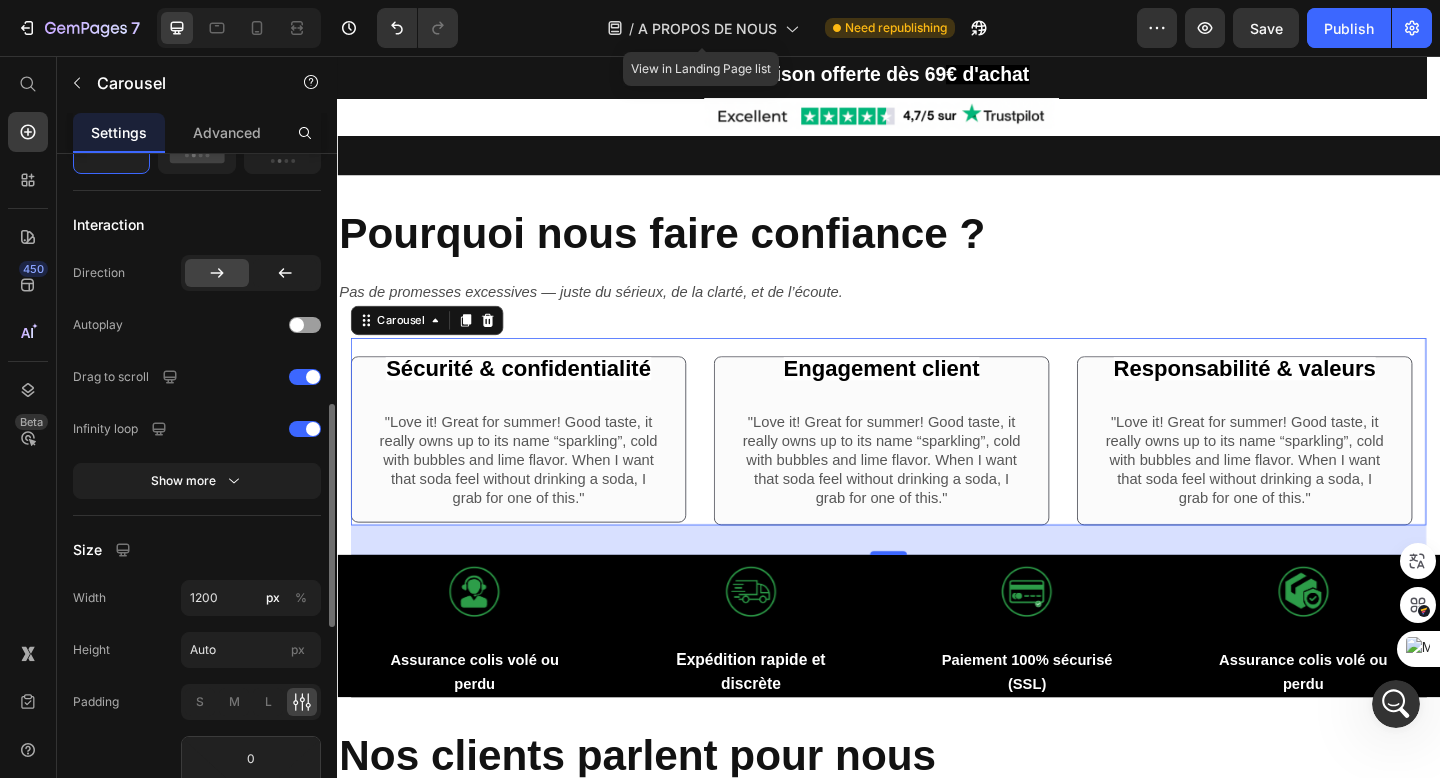 scroll, scrollTop: 764, scrollLeft: 0, axis: vertical 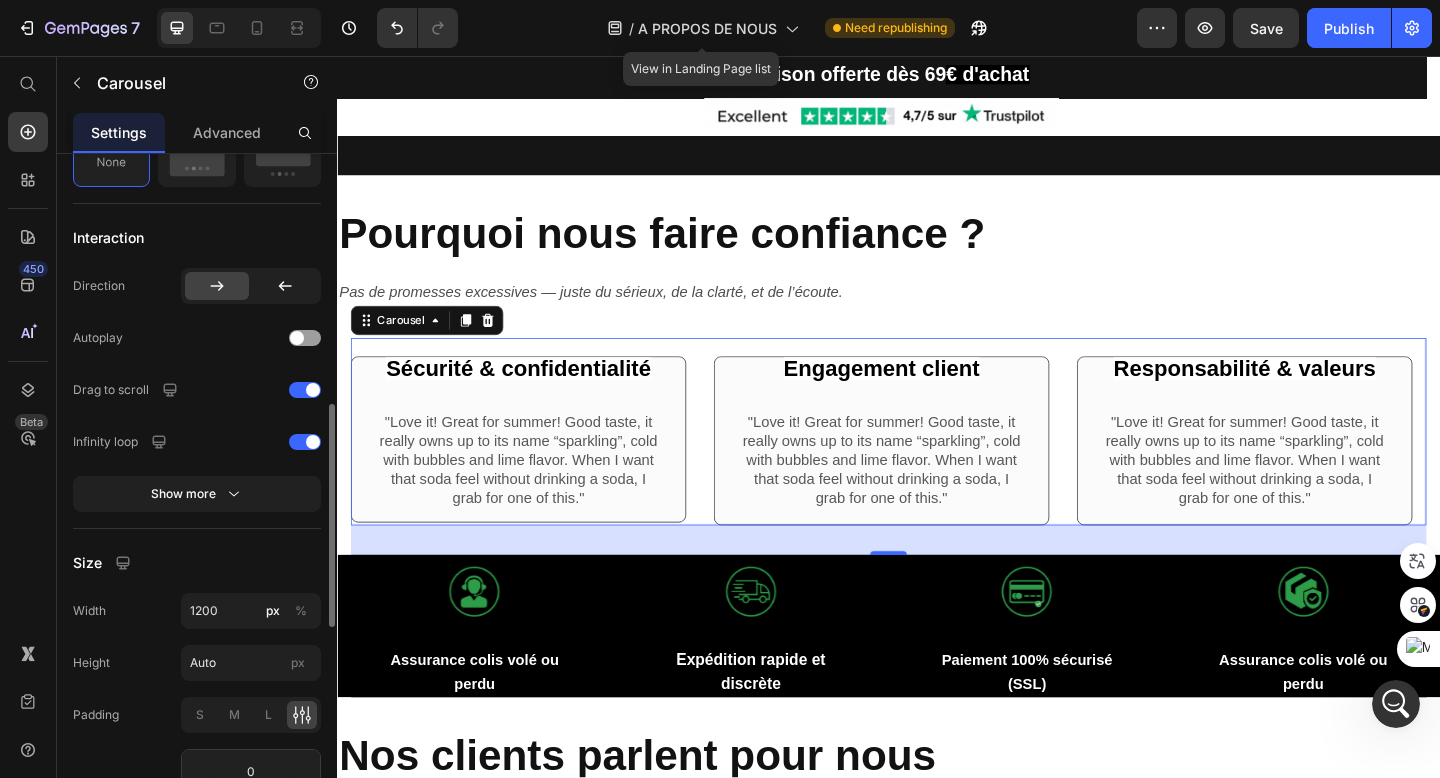 click on "Show more" at bounding box center (197, 494) 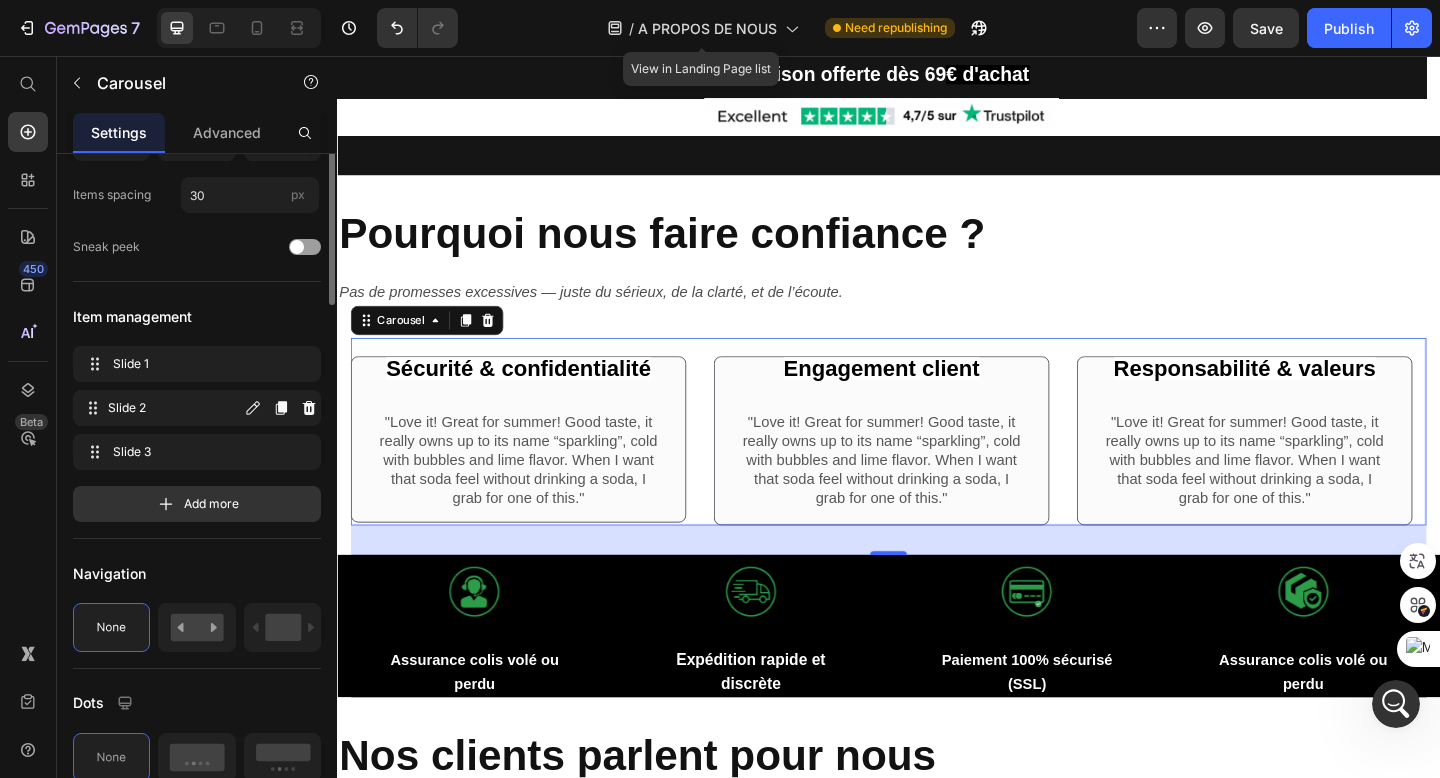 scroll, scrollTop: 0, scrollLeft: 0, axis: both 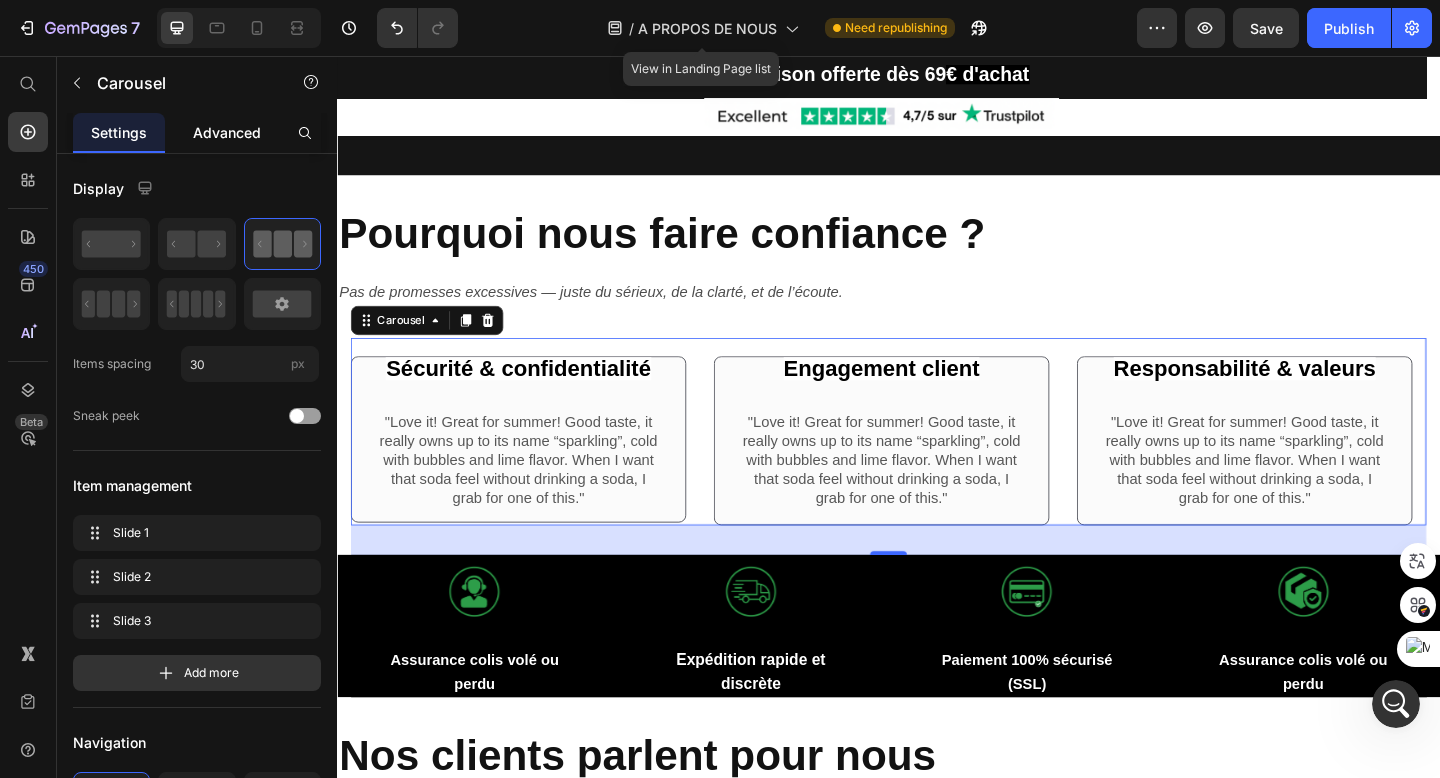 click on "Advanced" at bounding box center (227, 132) 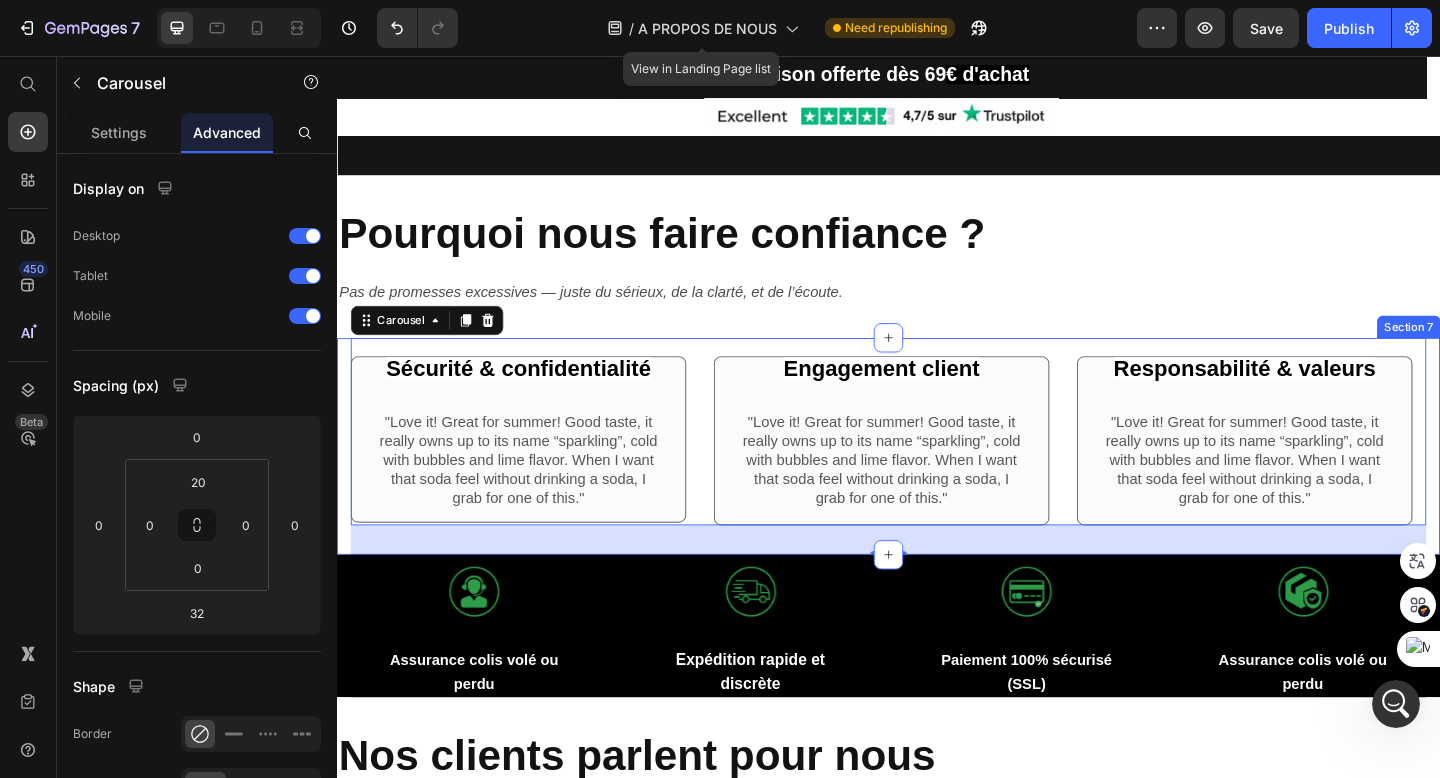 click on "Sécurité & confidentialité Text Block Row "Love it! Great for summer! Good taste, it really owns up to its name “sparkling”, cold with bubbles and lime flavor. When I want that soda feel without drinking a soda, I grab for one of this." Text Block Row Row Engagement client Text Block Row "Love it! Great for summer! Good taste, it really owns up to its name “sparkling”, cold with bubbles and lime flavor. When I want that soda feel without drinking a soda, I grab for one of this." Text Block Row Row Responsabilité & valeurs Text Block Row "Love it! Great for summer! Good taste, it really owns up to its name “sparkling”, cold with bubbles and lime flavor. When I want that soda feel without drinking a soda, I grab for one of this." Text Block Row Row Carousel   32 Section 7" at bounding box center [937, 481] 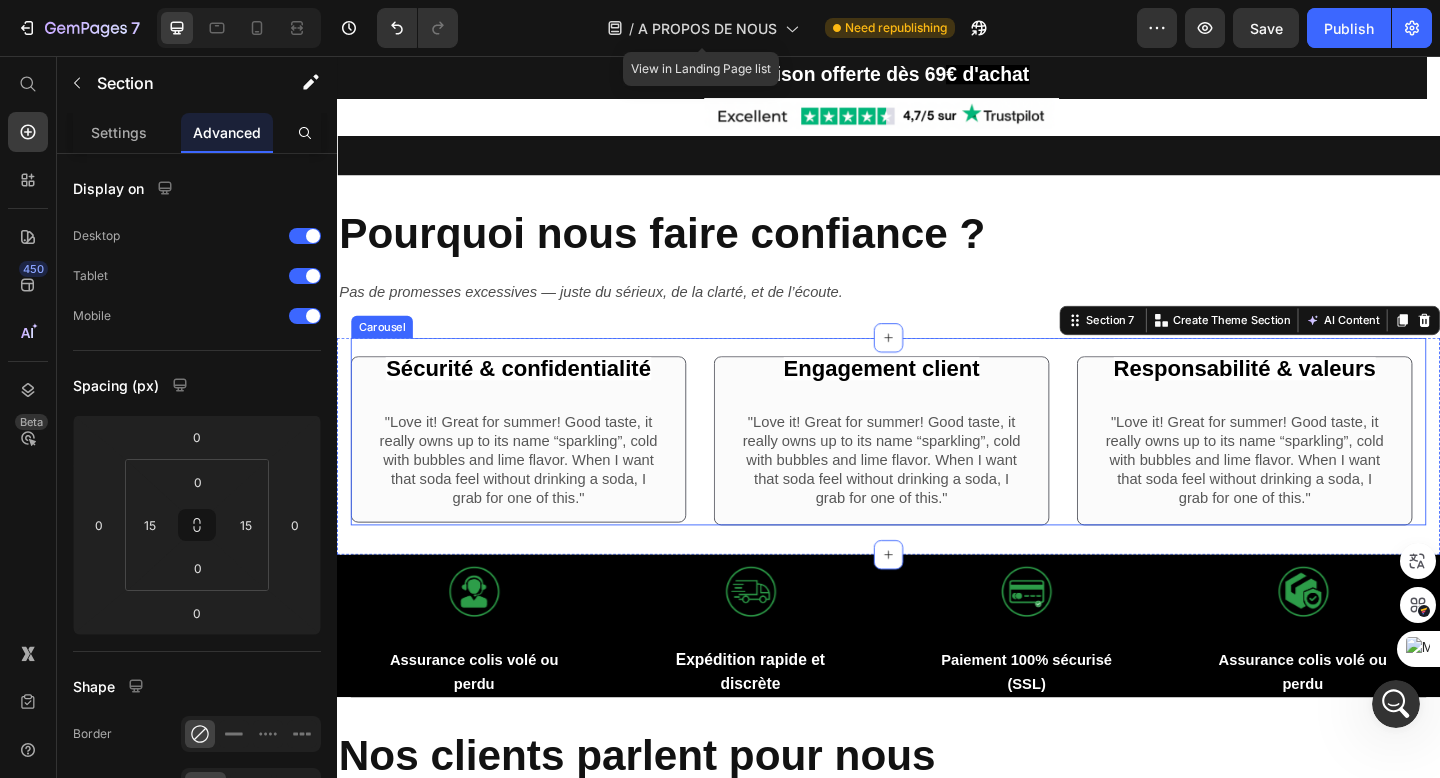 click on "Sécurité & confidentialité Text Block Row "Love it! Great for summer! Good taste, it really owns up to its name “sparkling”, cold with bubbles and lime flavor. When I want that soda feel without drinking a soda, I grab for one of this." Text Block Row Row Engagement client Text Block Row "Love it! Great for summer! Good taste, it really owns up to its name “sparkling”, cold with bubbles and lime flavor. When I want that soda feel without drinking a soda, I grab for one of this." Text Block Row Row Responsabilité & valeurs Text Block Row "Love it! Great for summer! Good taste, it really owns up to its name “sparkling”, cold with bubbles and lime flavor. When I want that soda feel without drinking a soda, I grab for one of this." Text Block Row Row Carousel" at bounding box center [937, 465] 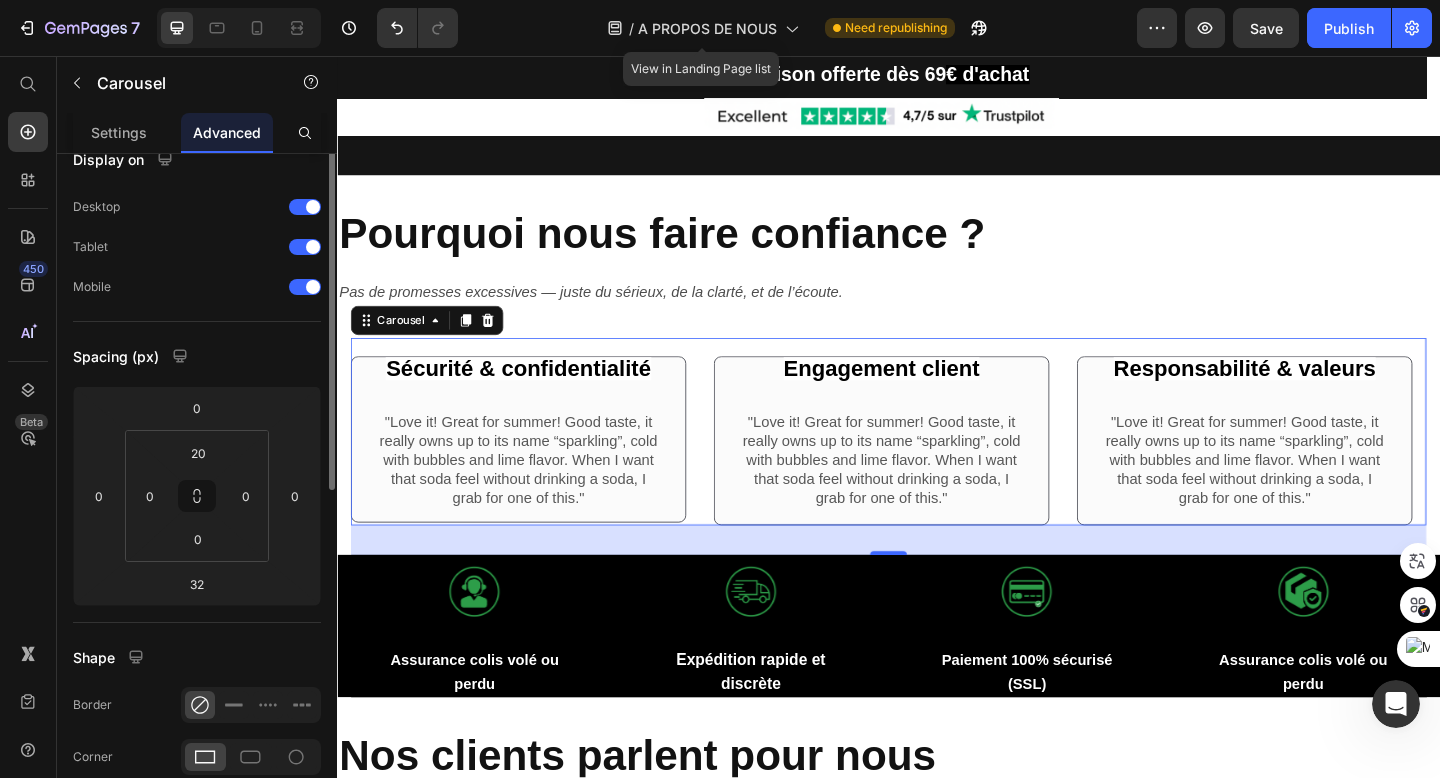 scroll, scrollTop: 0, scrollLeft: 0, axis: both 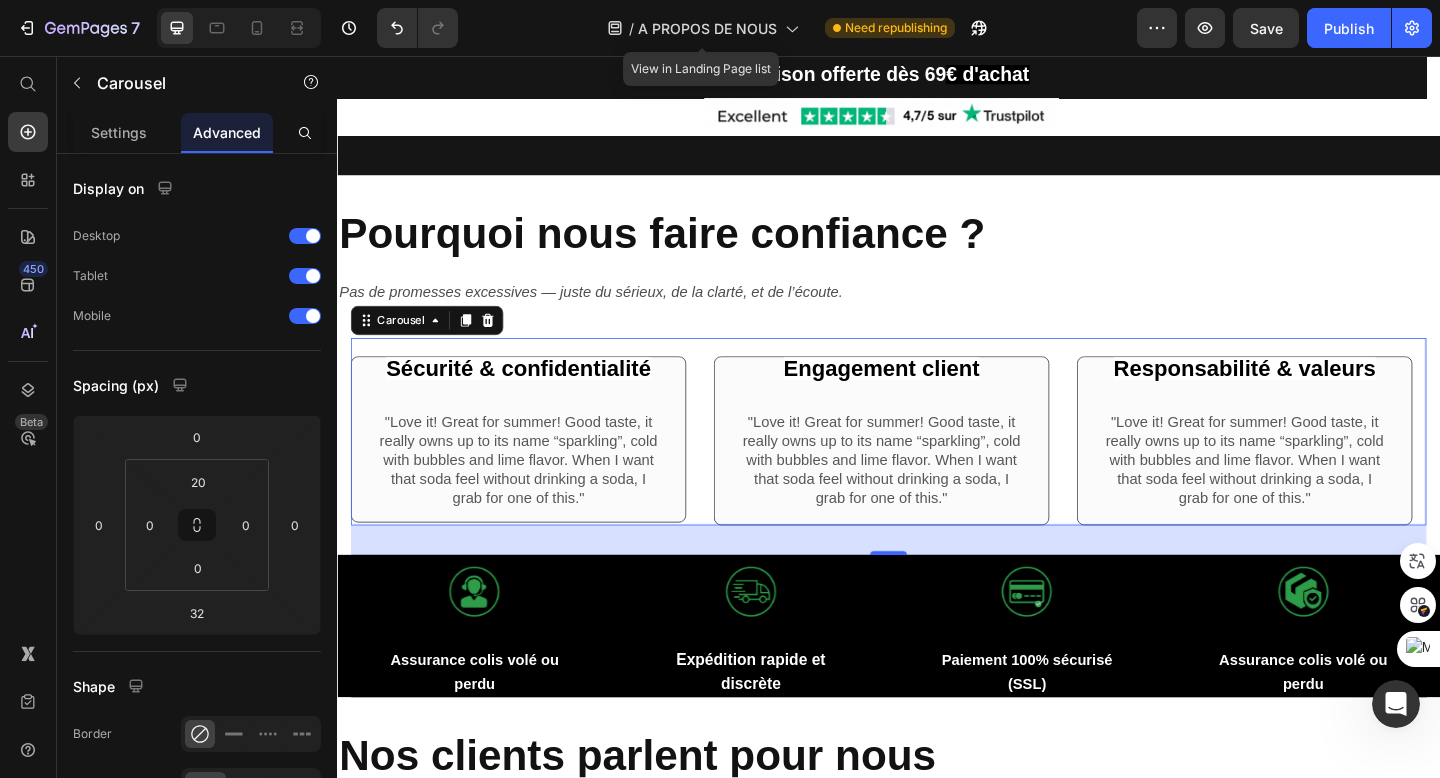 click on "Sécurité & confidentialité Text Block Row "Love it! Great for summer! Good taste, it really owns up to its name “sparkling”, cold with bubbles and lime flavor. When I want that soda feel without drinking a soda, I grab for one of this." Text Block Row Row Engagement client Text Block Row "Love it! Great for summer! Good taste, it really owns up to its name “sparkling”, cold with bubbles and lime flavor. When I want that soda feel without drinking a soda, I grab for one of this." Text Block Row Row Responsabilité & valeurs Text Block Row "Love it! Great for summer! Good taste, it really owns up to its name “sparkling”, cold with bubbles and lime flavor. When I want that soda feel without drinking a soda, I grab for one of this." Text Block Row Row Carousel   32" at bounding box center [937, 465] 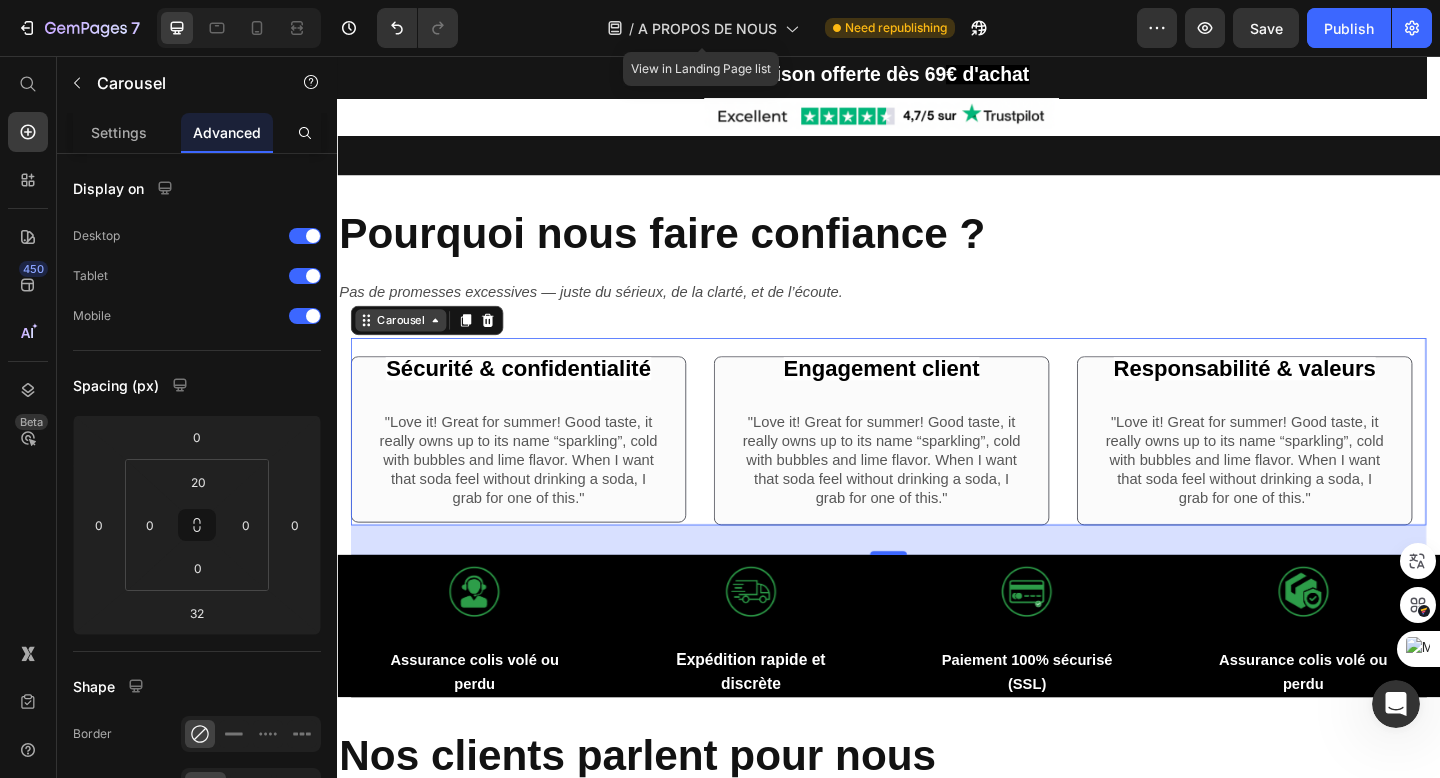 click 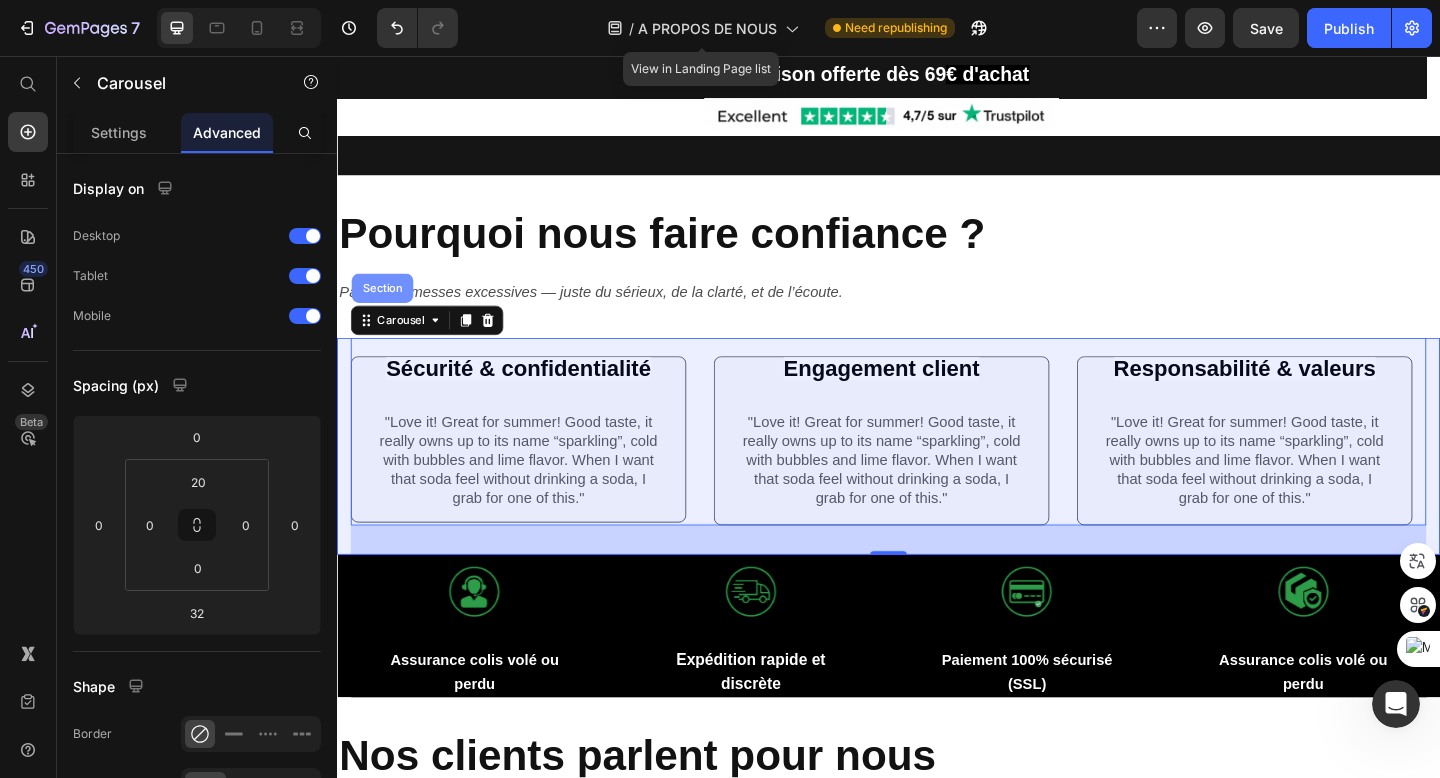click on "Section" at bounding box center [386, 309] 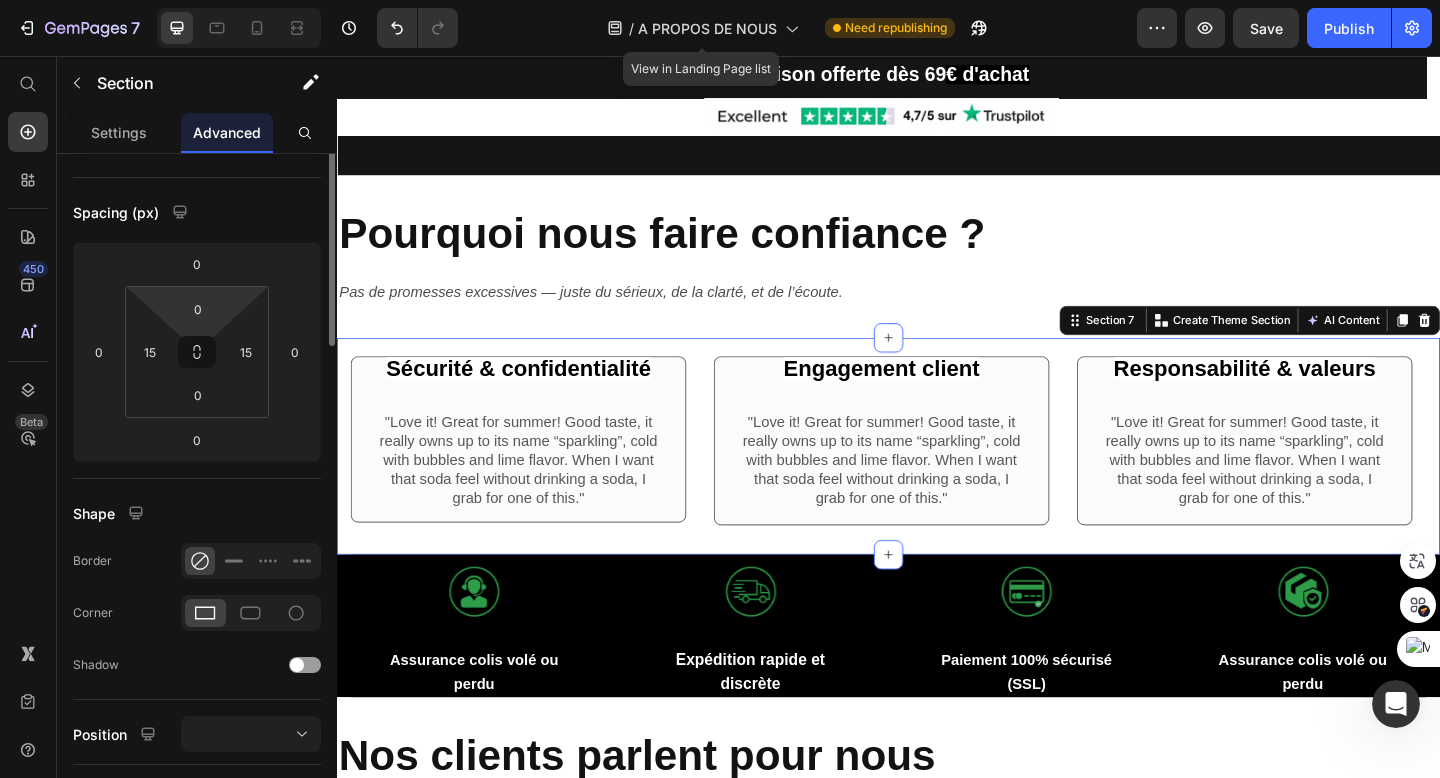 scroll, scrollTop: 0, scrollLeft: 0, axis: both 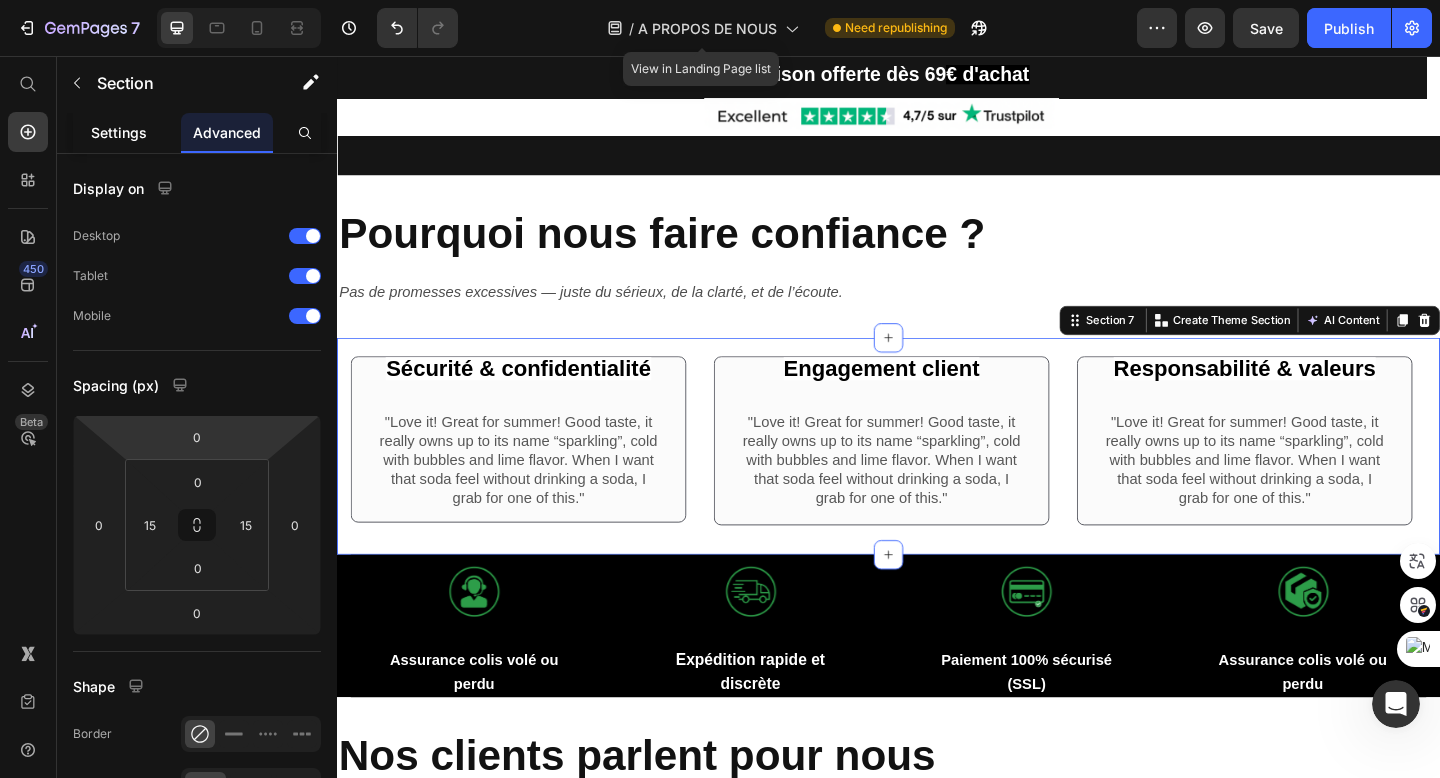 click on "Settings" at bounding box center (119, 132) 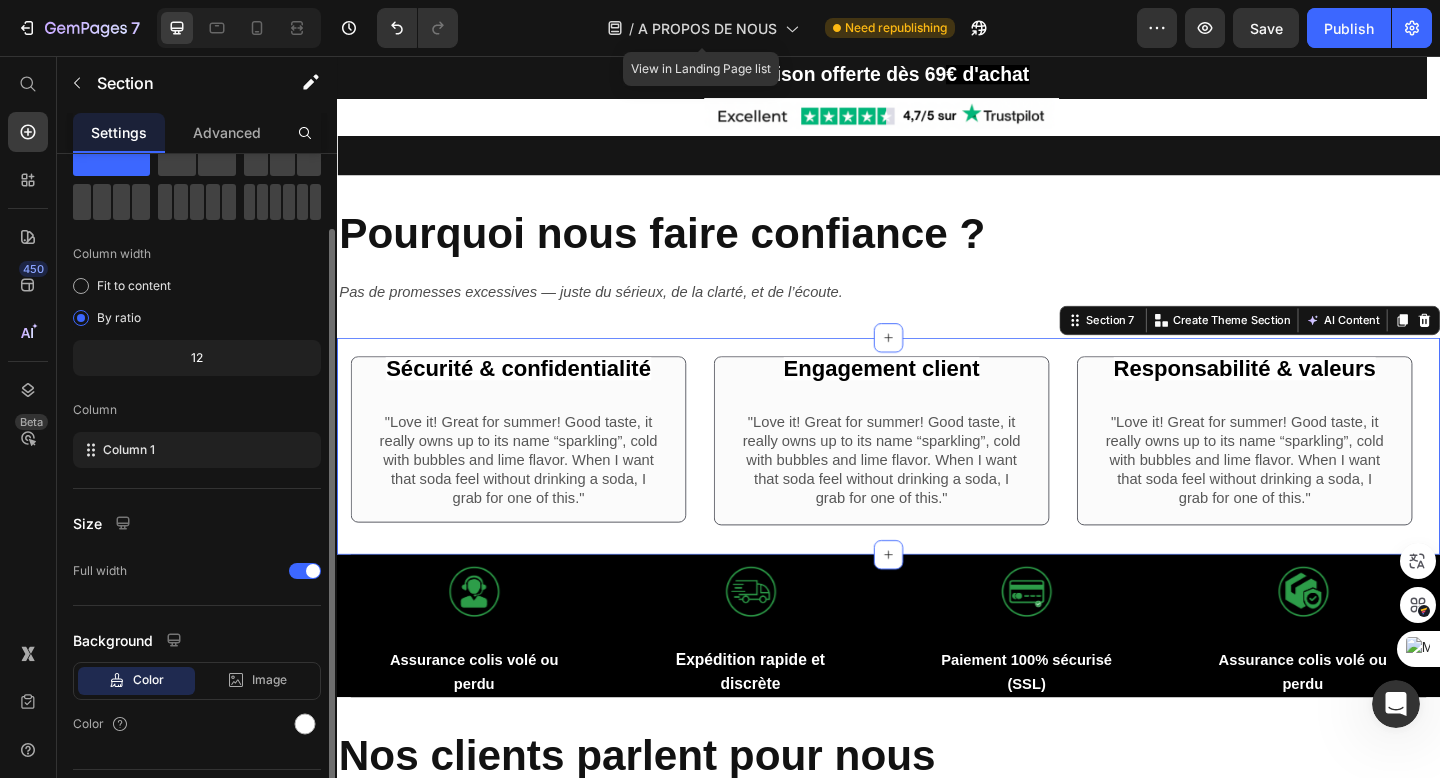 scroll, scrollTop: 86, scrollLeft: 0, axis: vertical 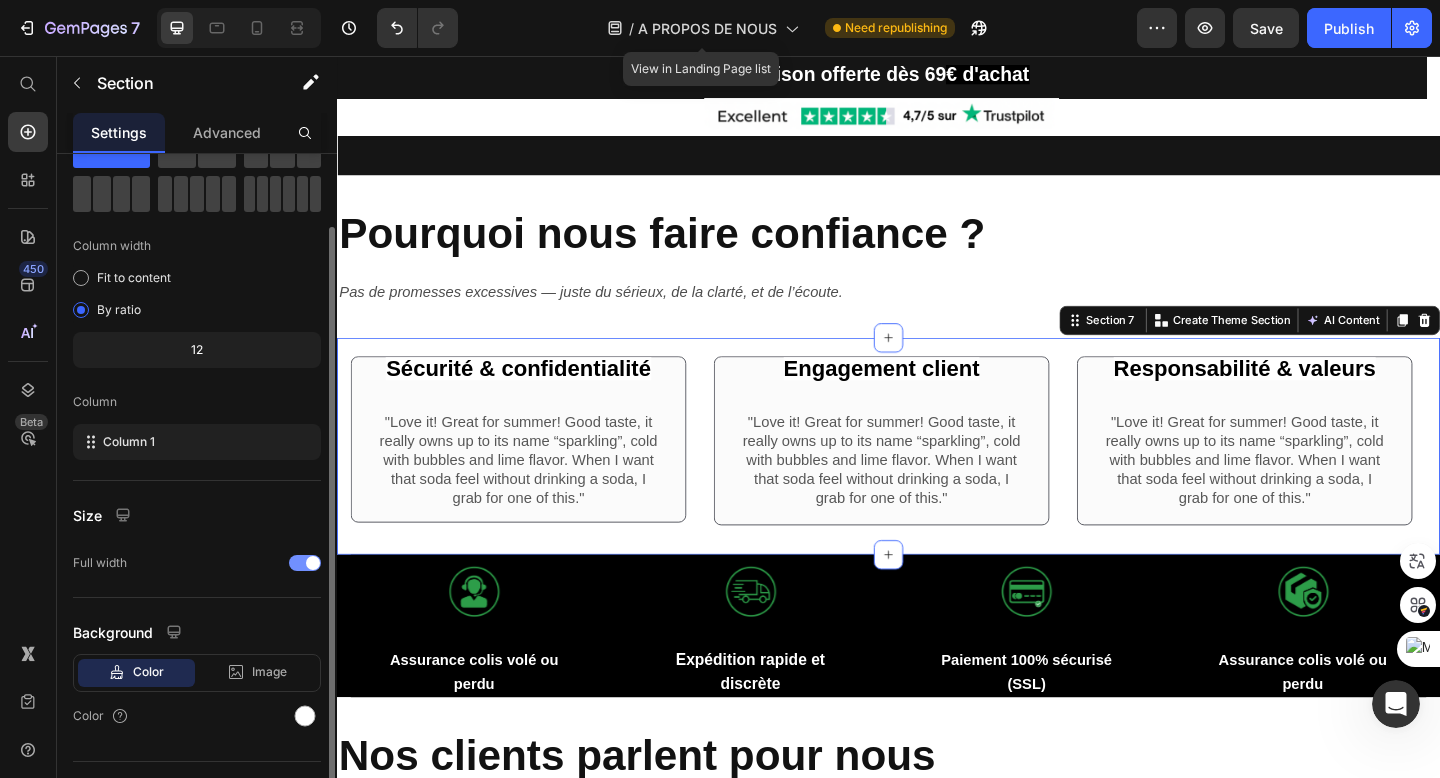 click at bounding box center [305, 563] 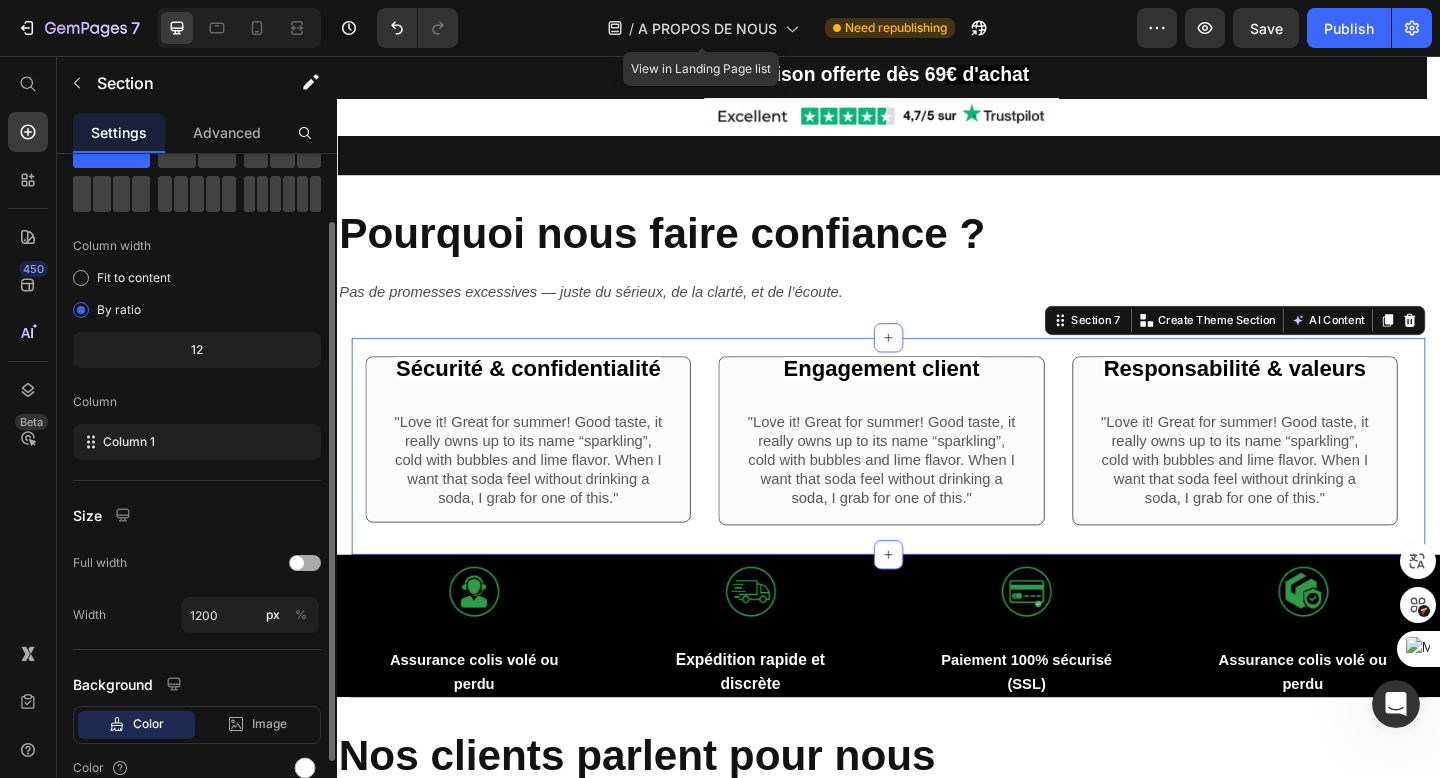 click at bounding box center [305, 563] 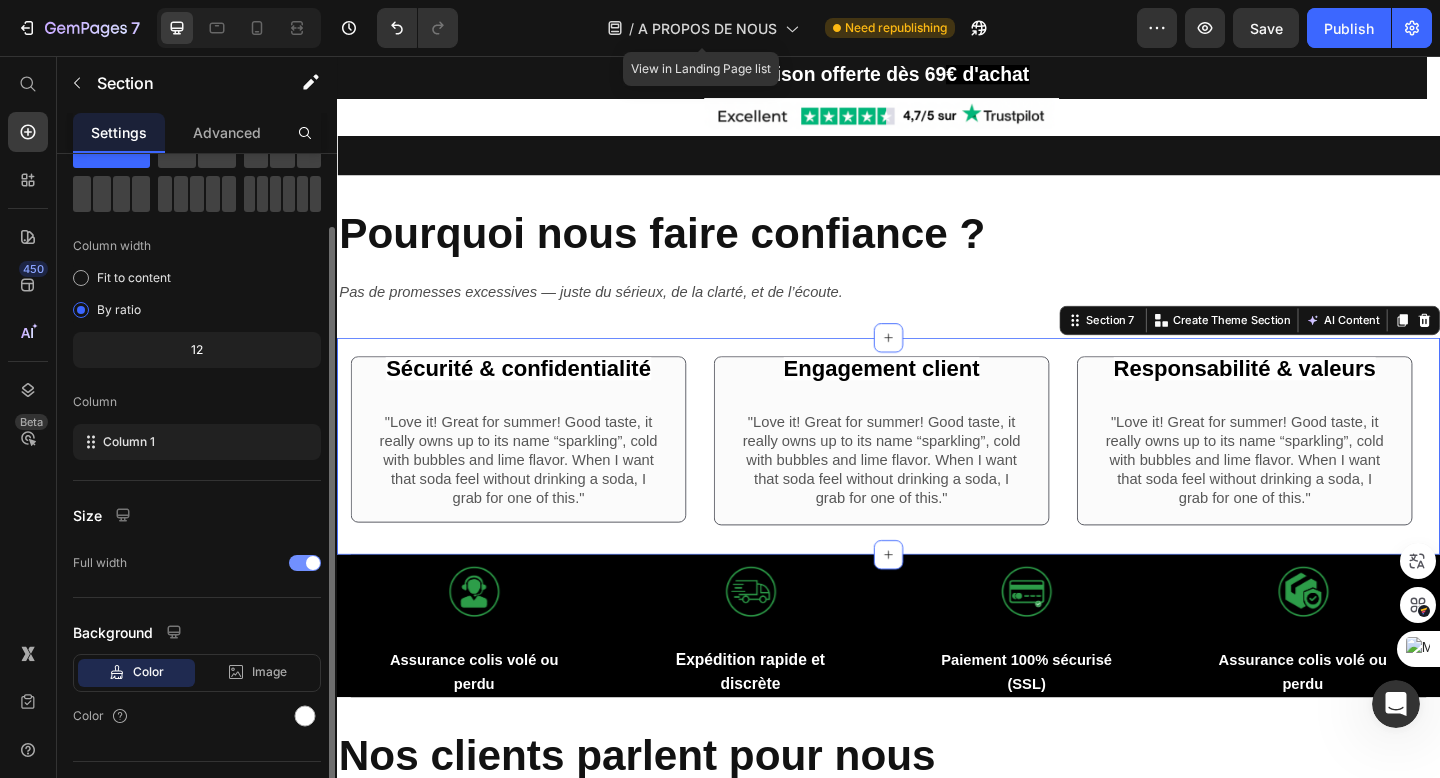 click at bounding box center [305, 563] 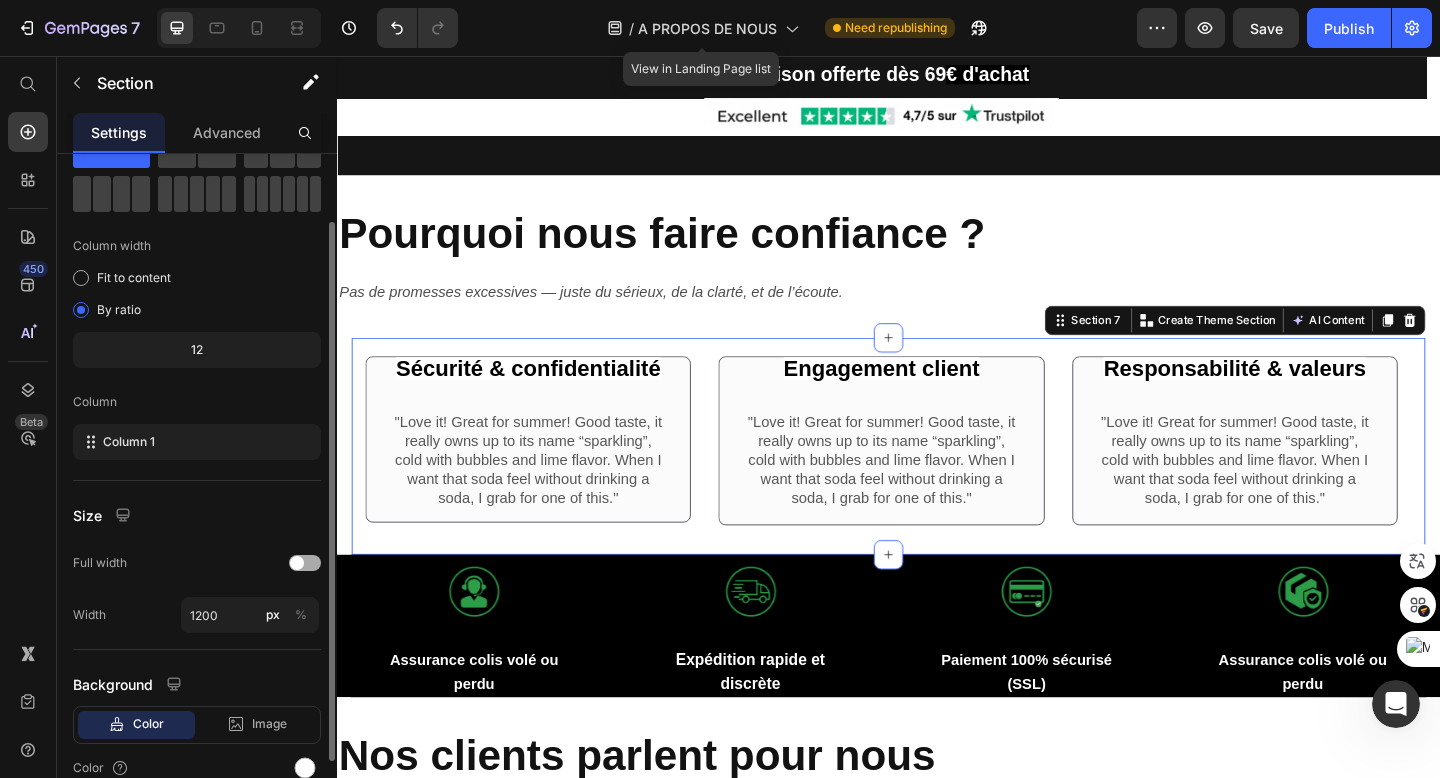 click at bounding box center (305, 563) 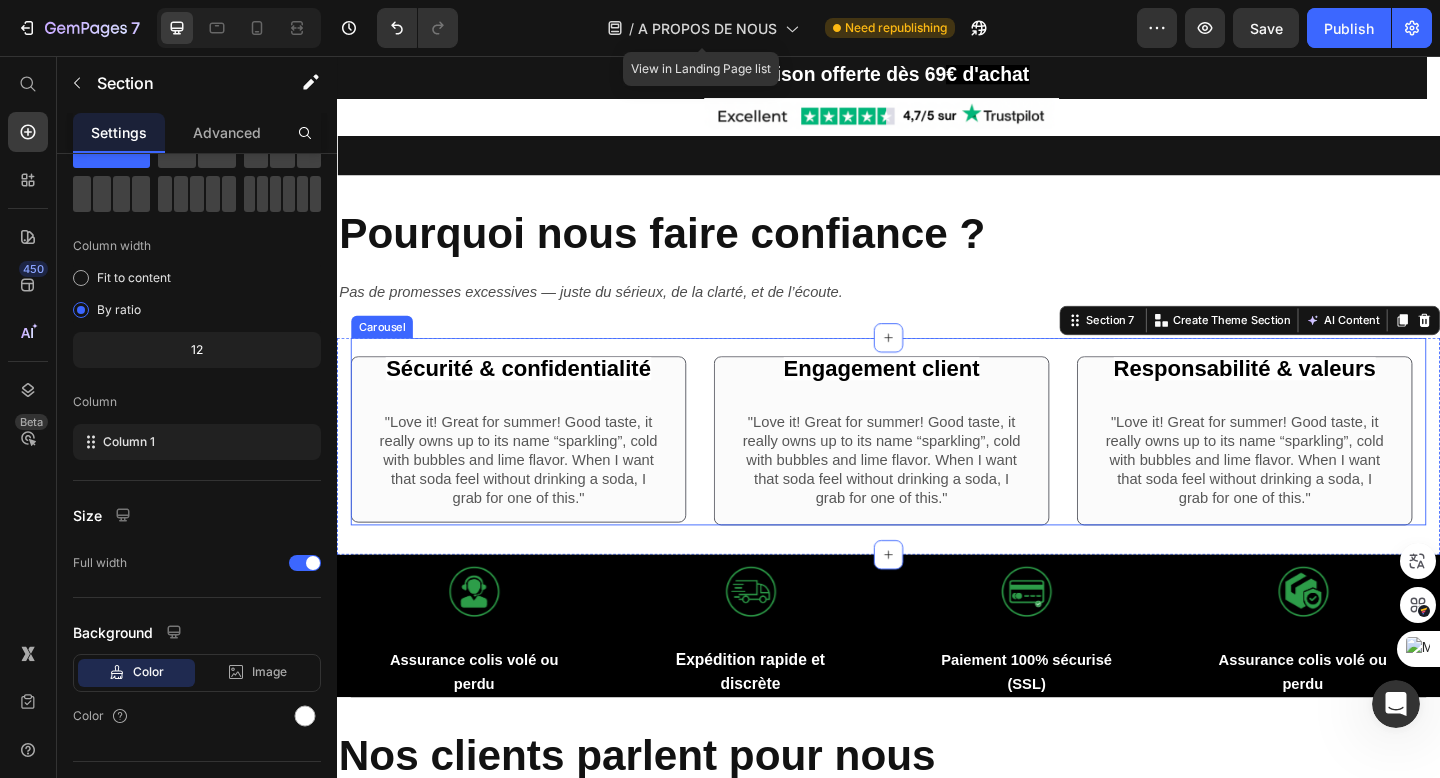 click on "Sécurité & confidentialité Text Block Row "Love it! Great for summer! Good taste, it really owns up to its name “sparkling”, cold with bubbles and lime flavor. When I want that soda feel without drinking a soda, I grab for one of this." Text Block Row Row Engagement client Text Block Row "Love it! Great for summer! Good taste, it really owns up to its name “sparkling”, cold with bubbles and lime flavor. When I want that soda feel without drinking a soda, I grab for one of this." Text Block Row Row Responsabilité & valeurs Text Block Row "Love it! Great for summer! Good taste, it really owns up to its name “sparkling”, cold with bubbles and lime flavor. When I want that soda feel without drinking a soda, I grab for one of this." Text Block Row Row Carousel" at bounding box center (937, 465) 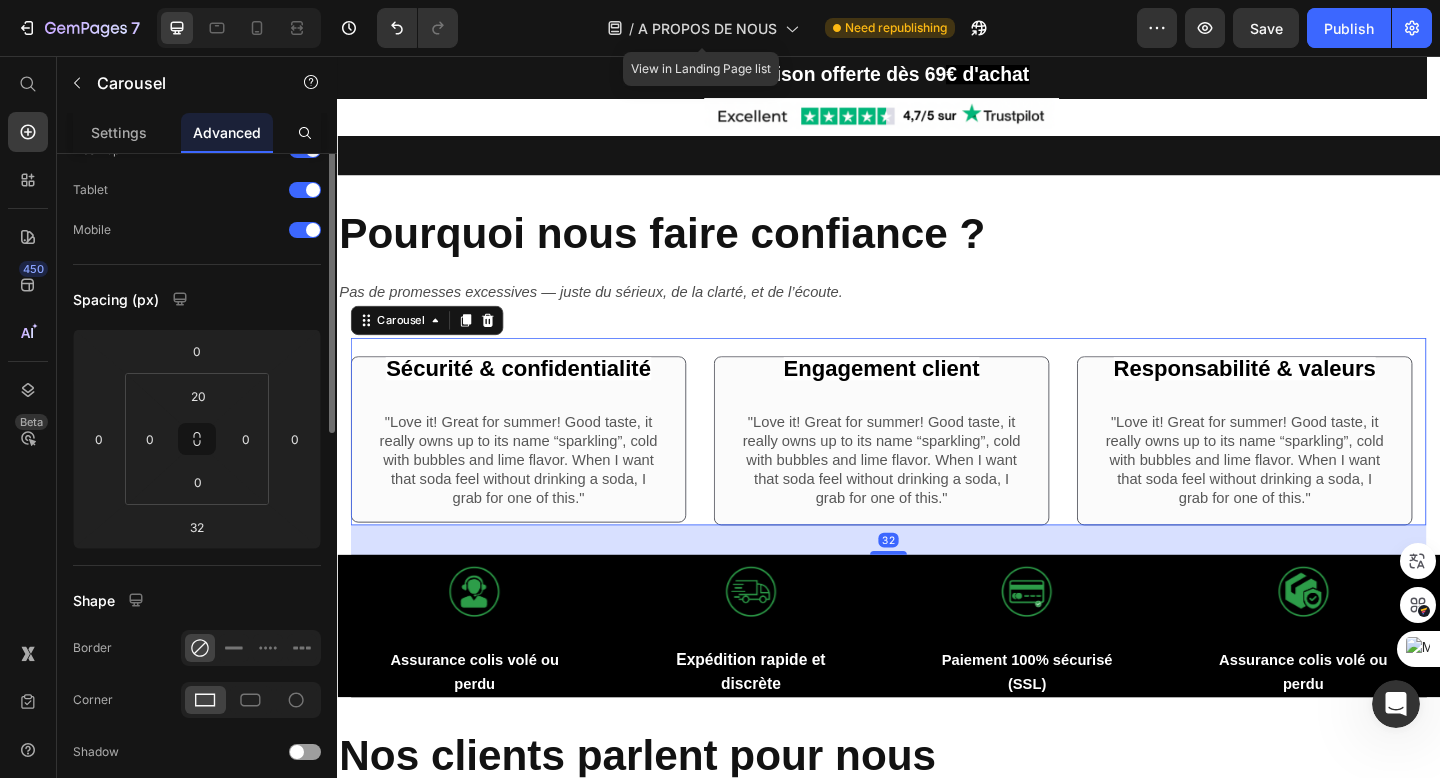 scroll, scrollTop: 0, scrollLeft: 0, axis: both 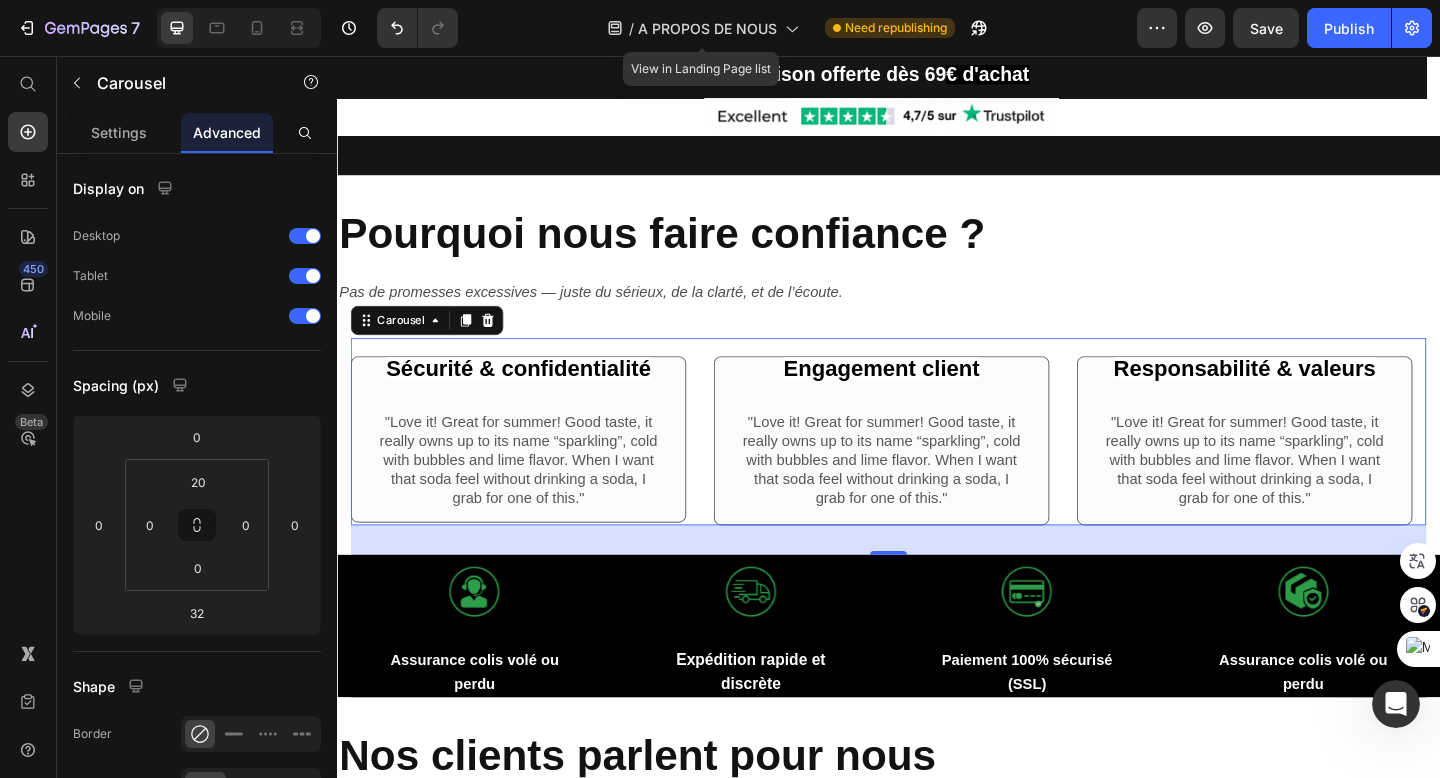 click on "32" at bounding box center [937, 583] 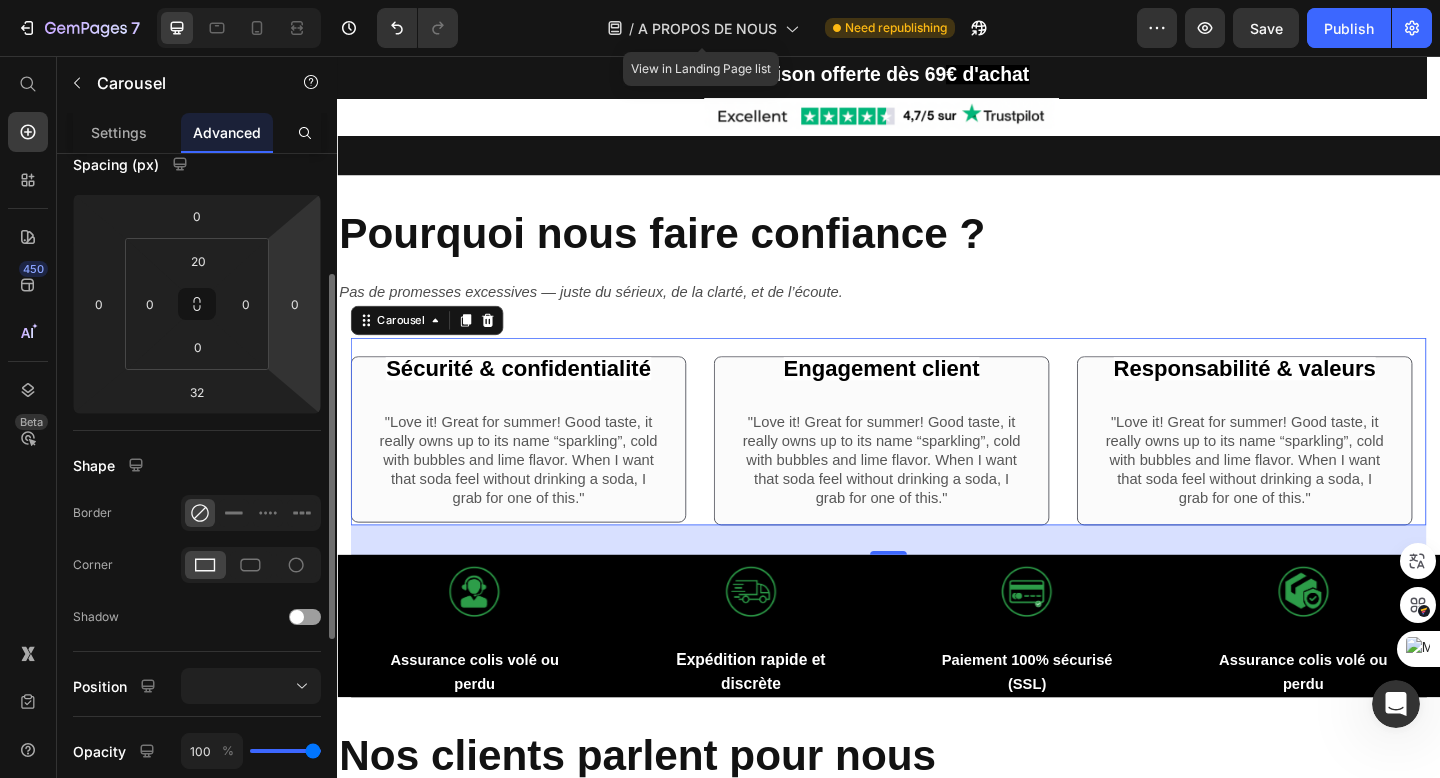 scroll, scrollTop: 222, scrollLeft: 0, axis: vertical 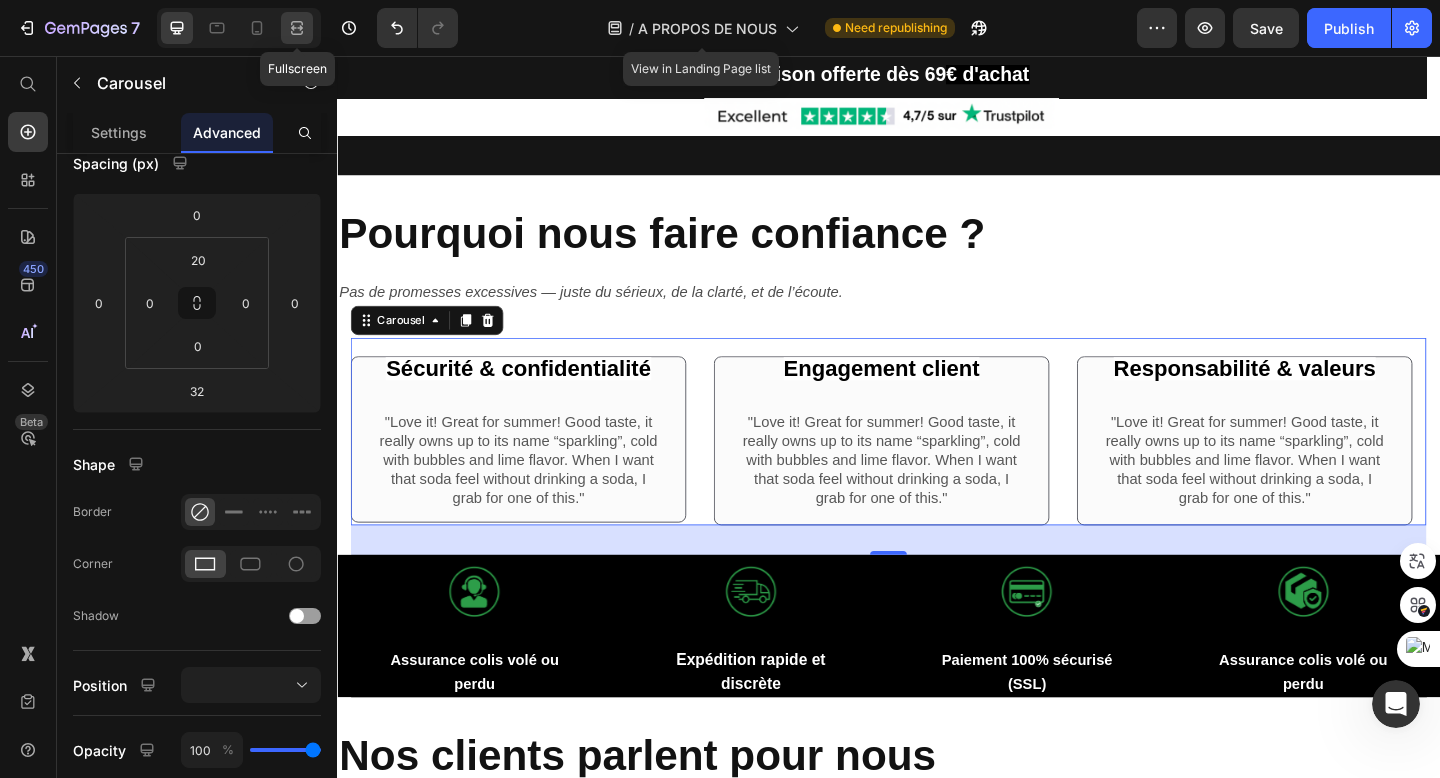 click 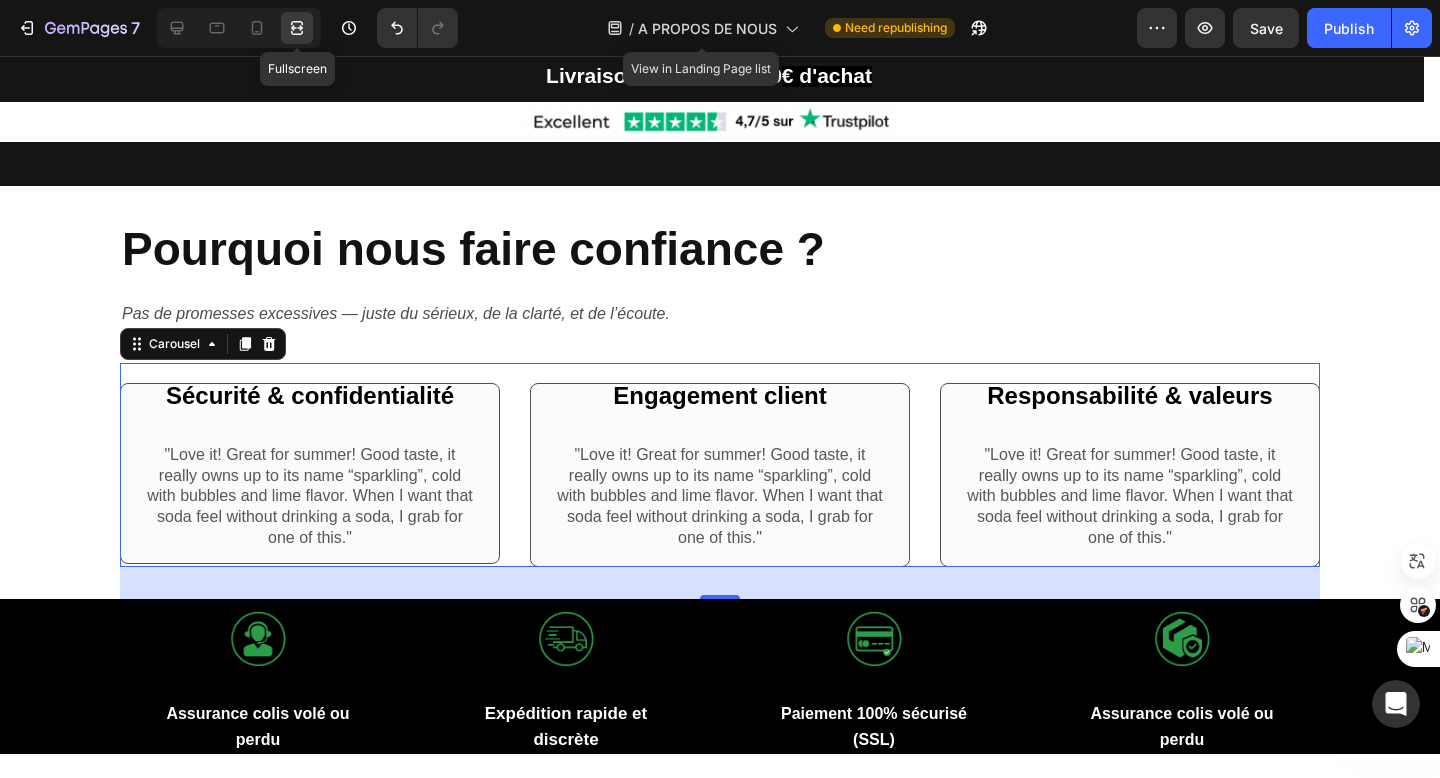 scroll, scrollTop: 1271, scrollLeft: 0, axis: vertical 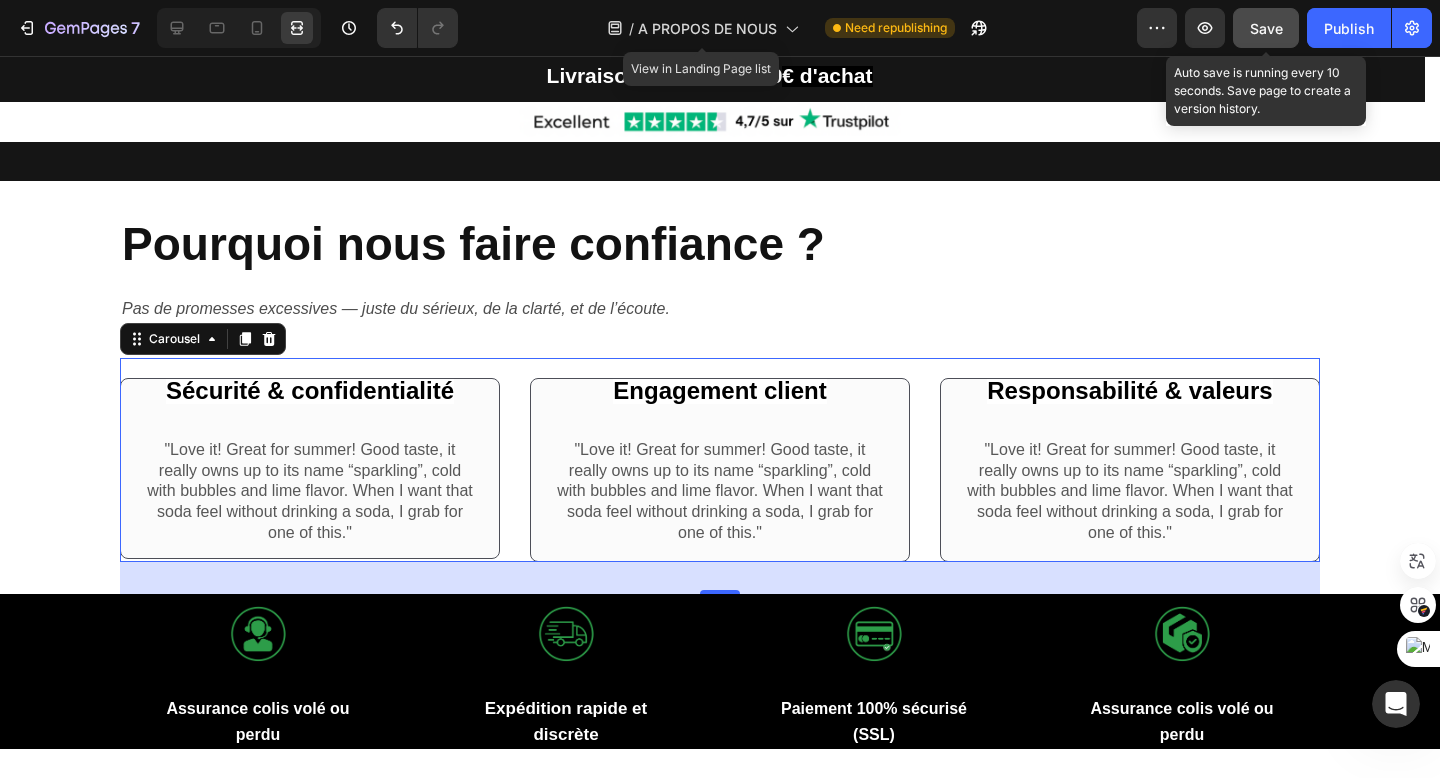 click on "Save" 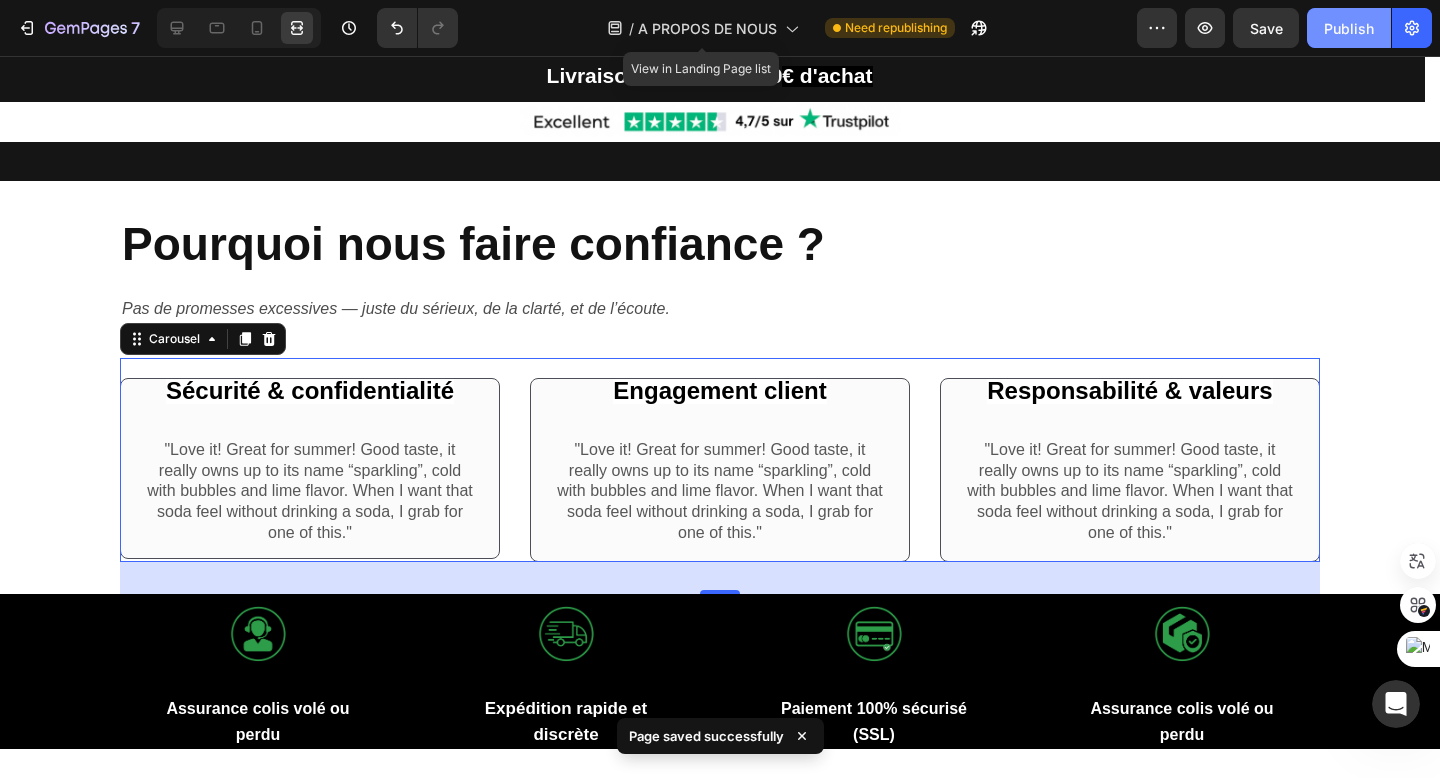 click on "Publish" at bounding box center [1349, 28] 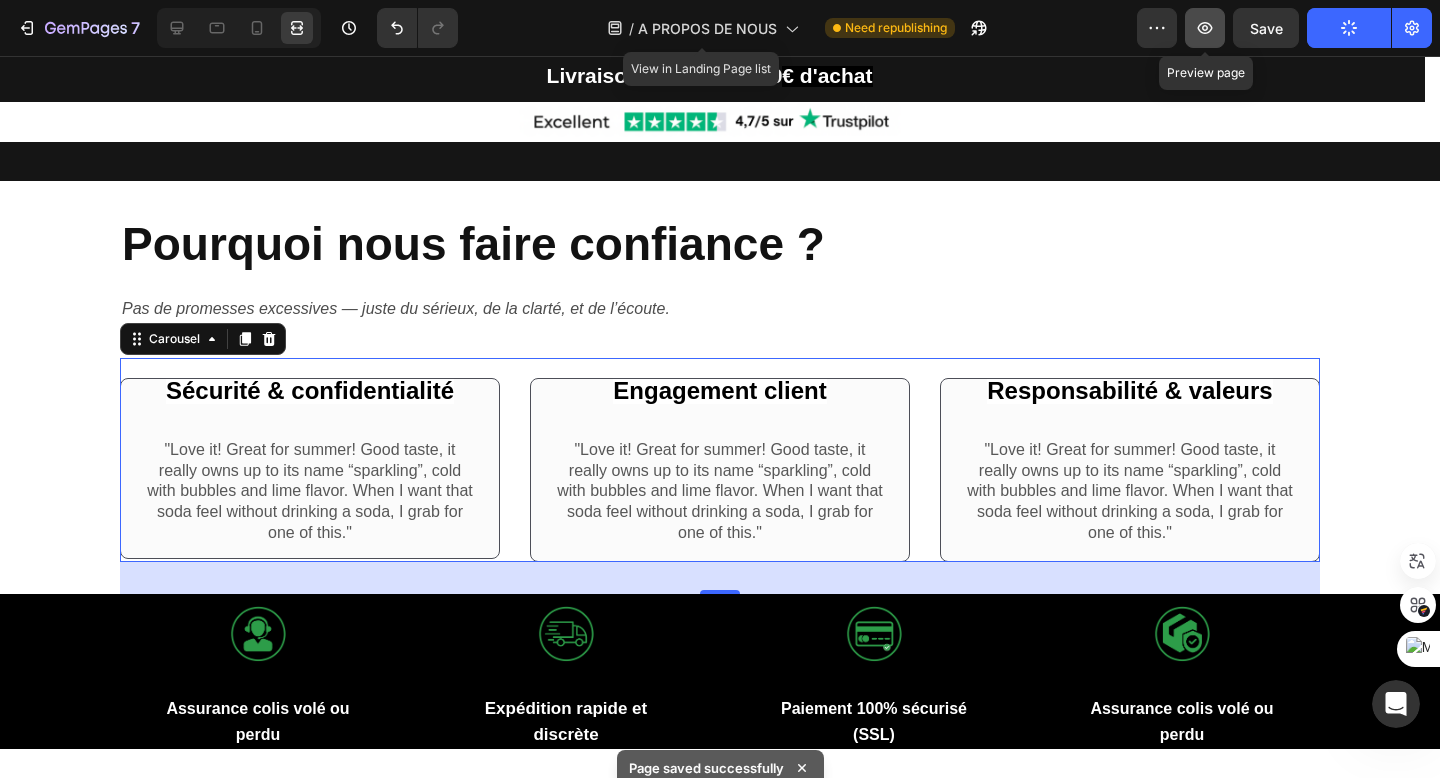 click 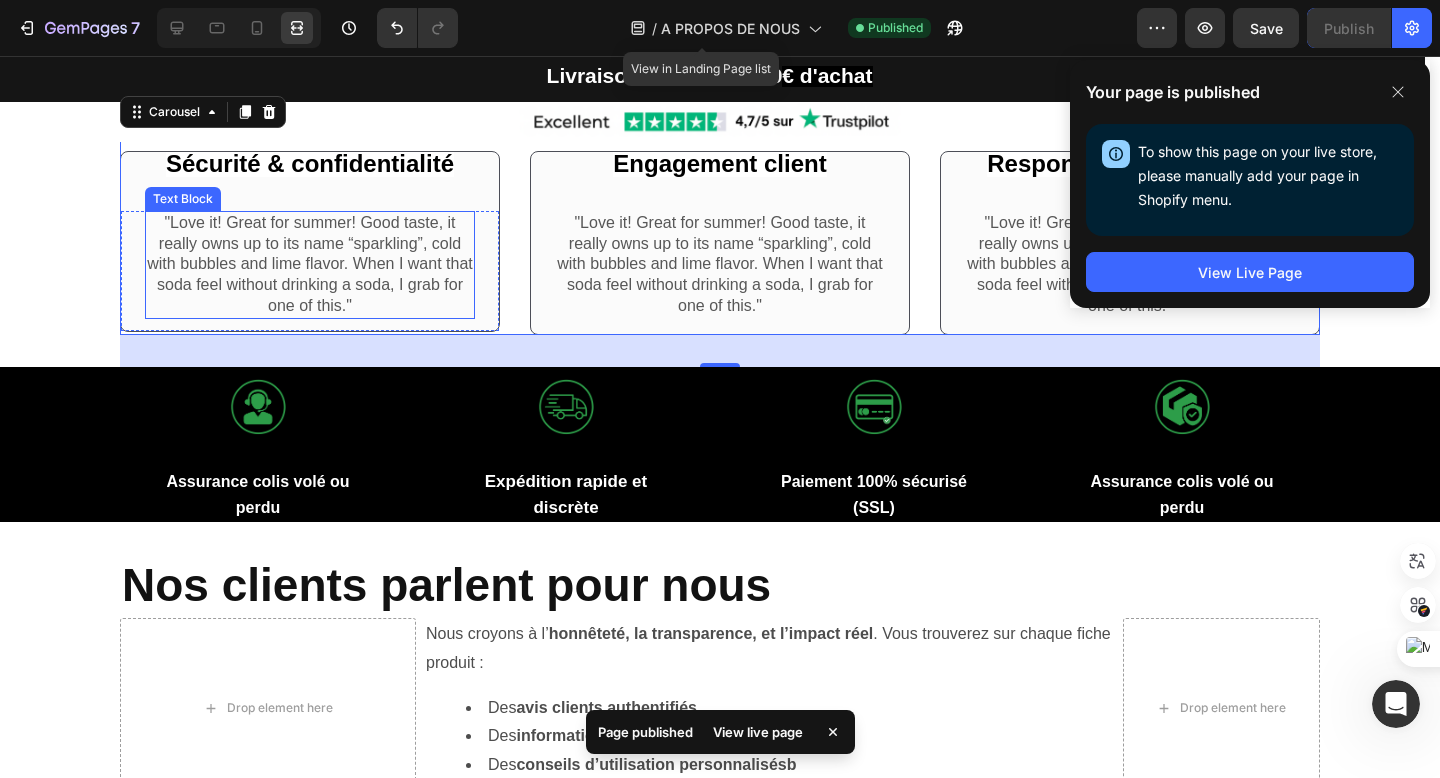 scroll, scrollTop: 1488, scrollLeft: 0, axis: vertical 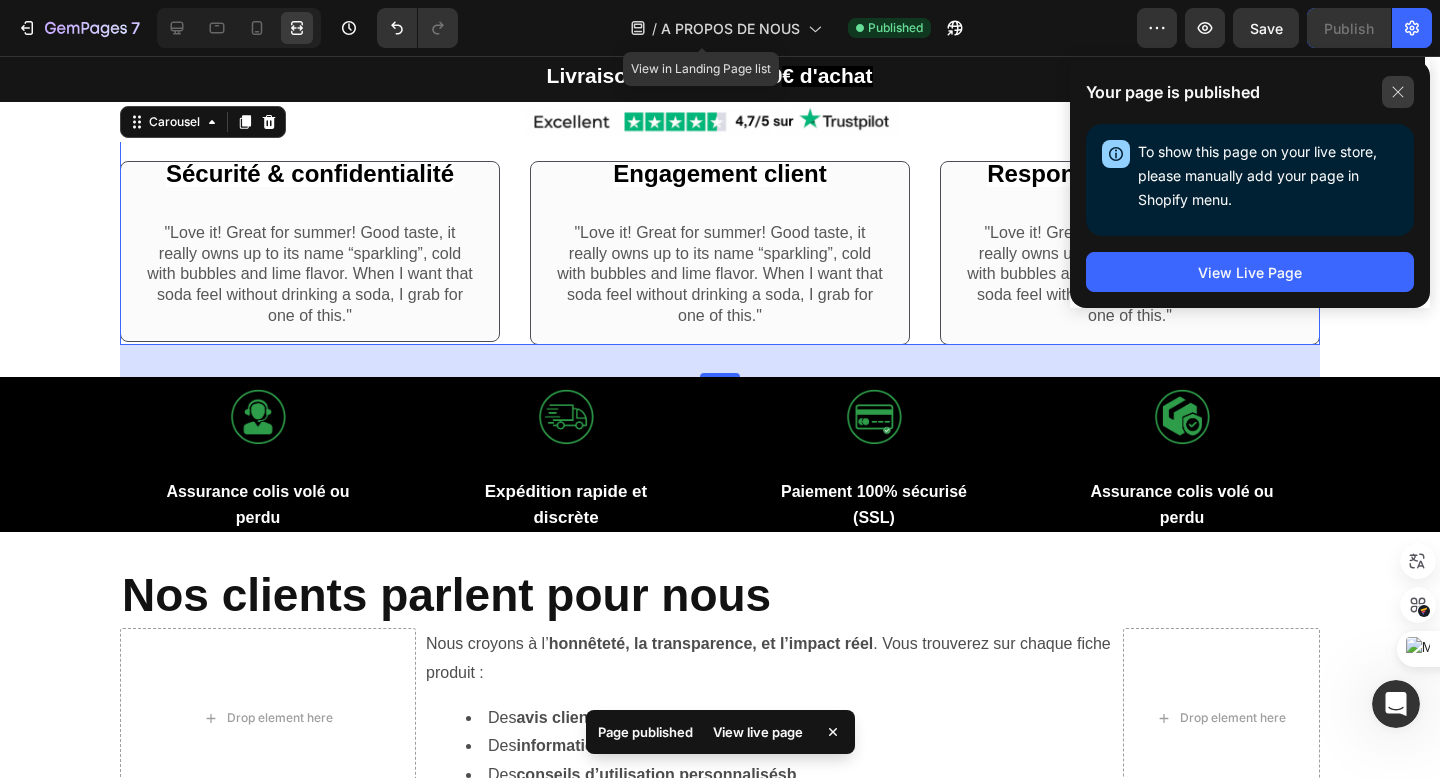 click 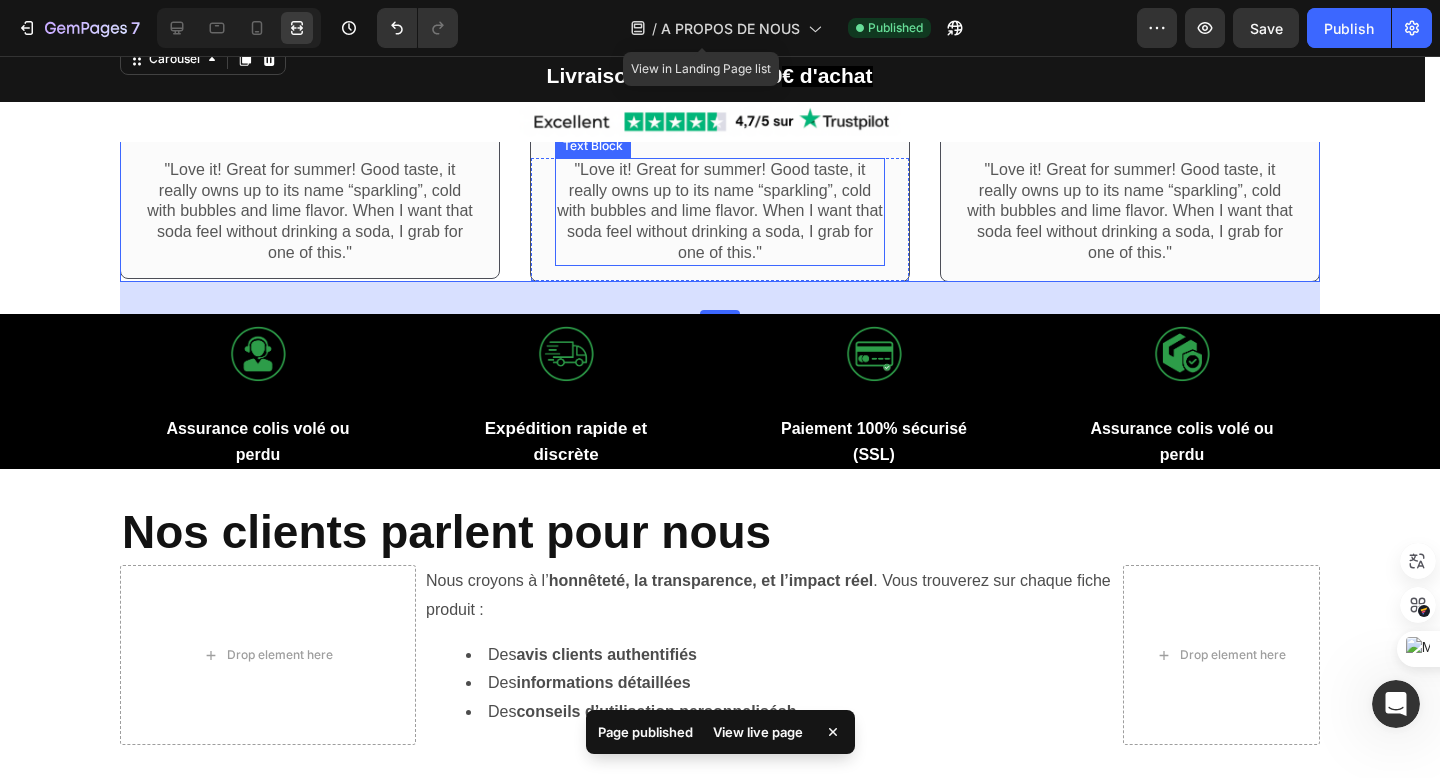 scroll, scrollTop: 1573, scrollLeft: 0, axis: vertical 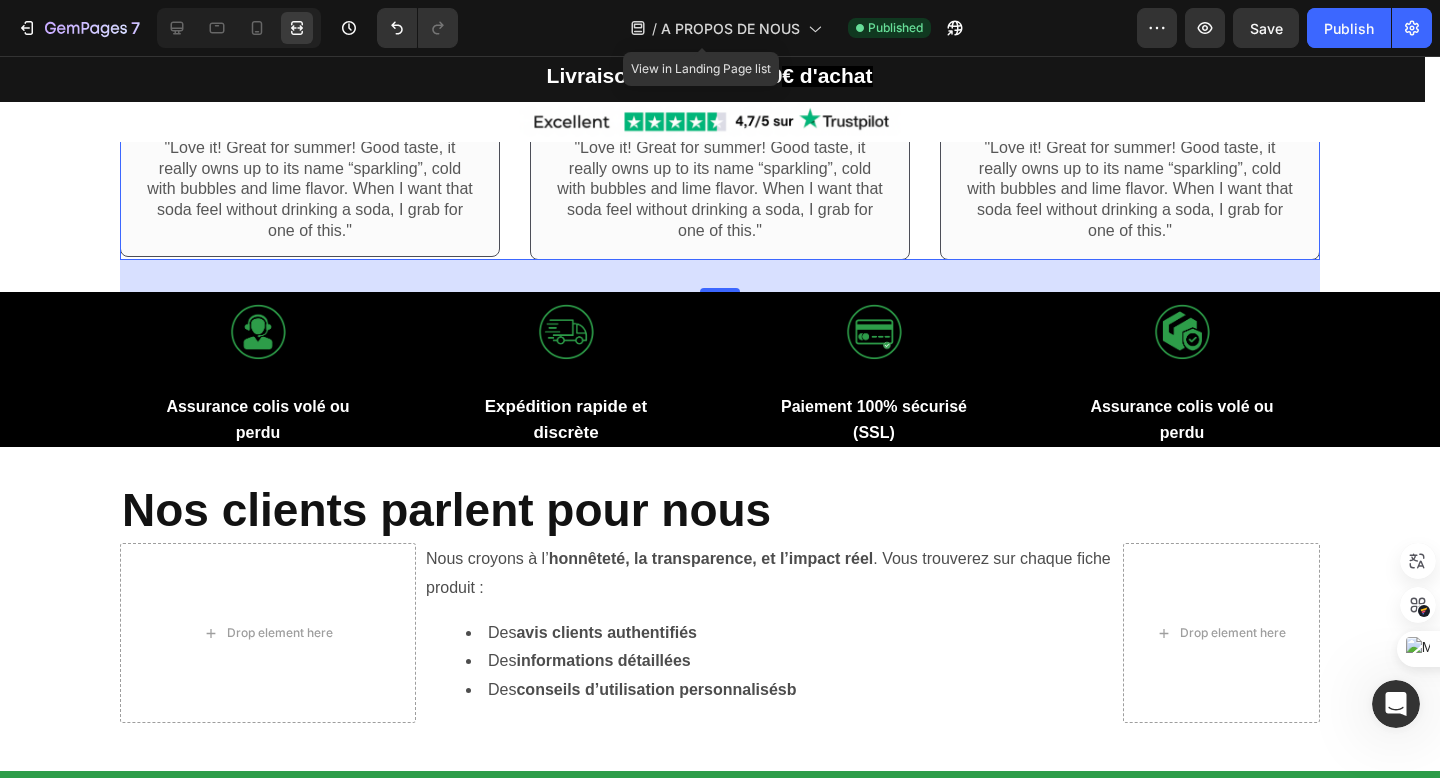 click at bounding box center (1396, 704) 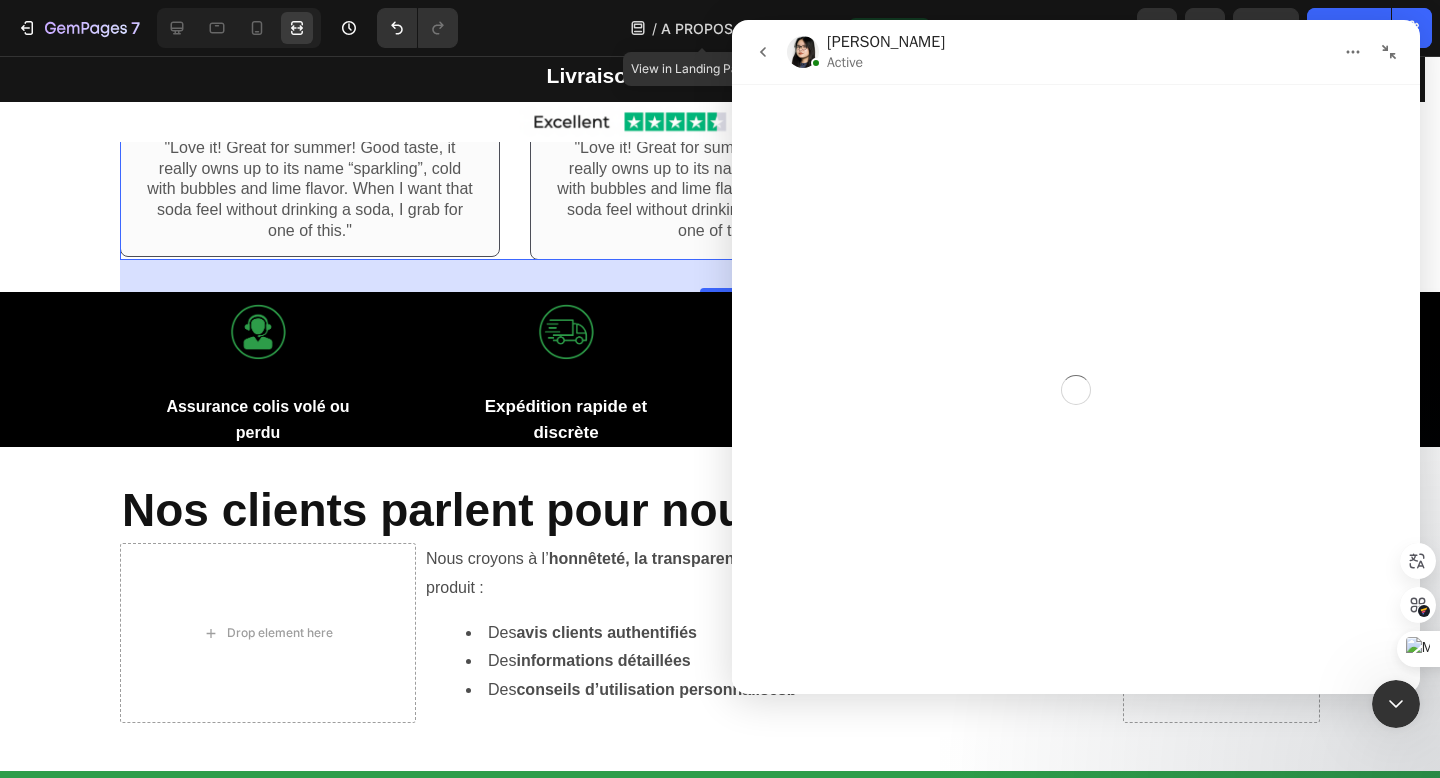 click 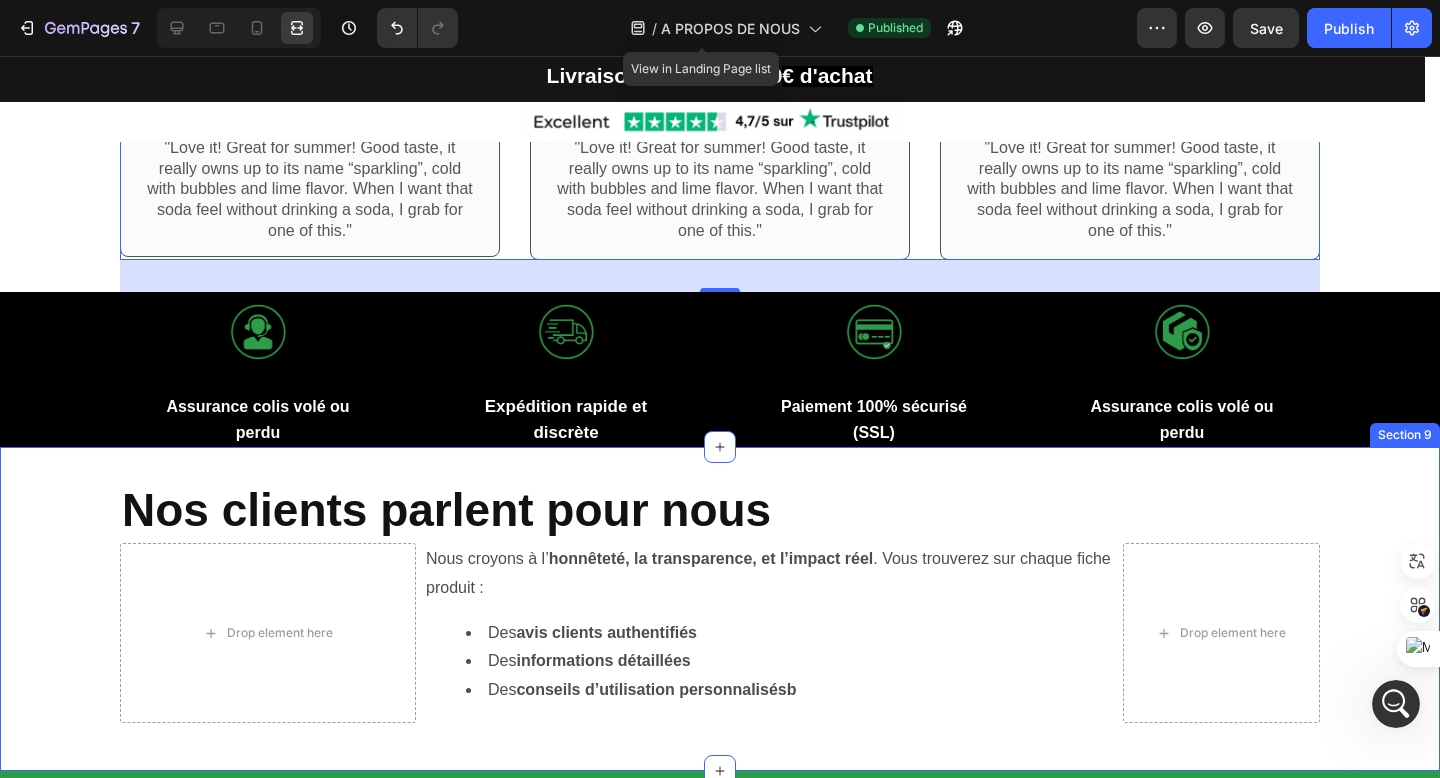 scroll, scrollTop: 12424, scrollLeft: 0, axis: vertical 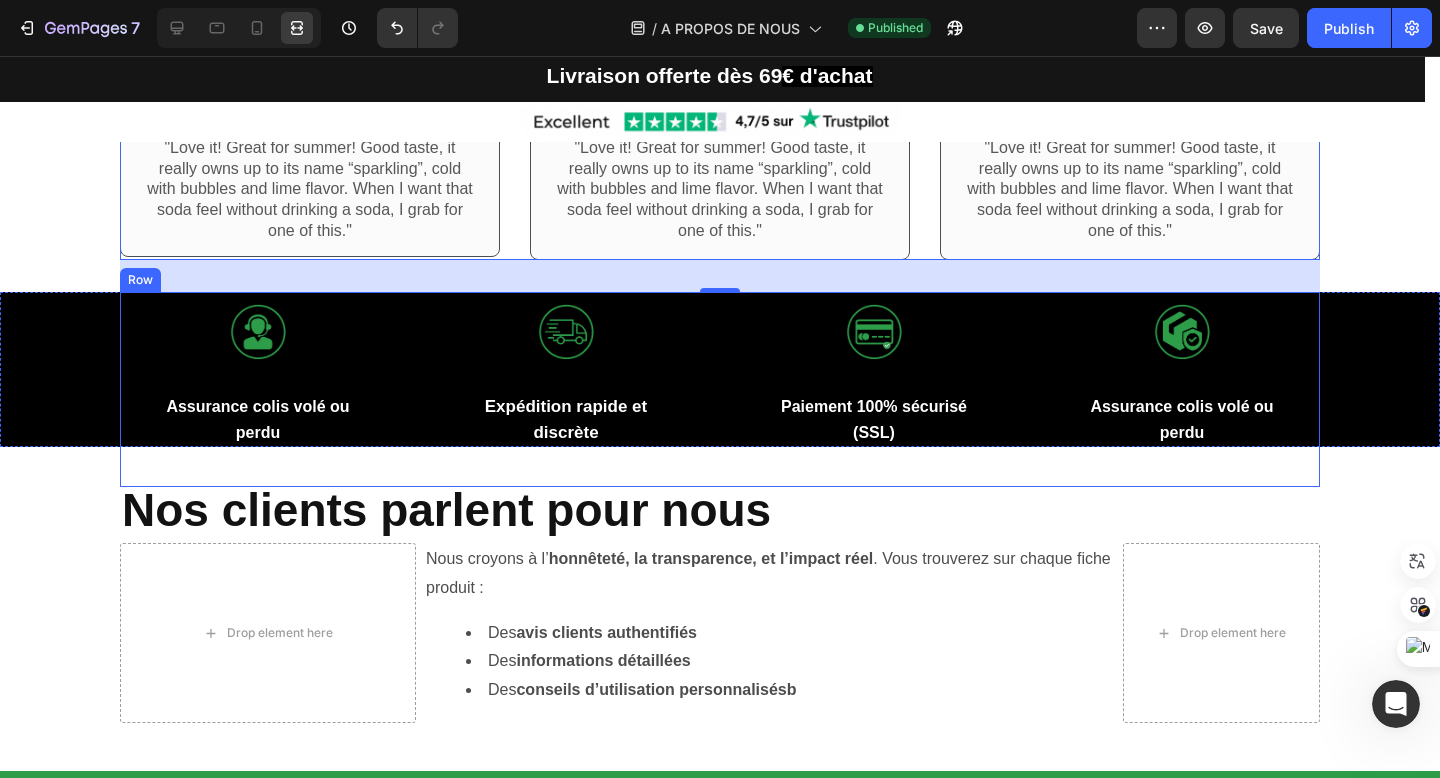 click on "Image Assurance colis volé ou perdu Text Block Row Image Expédition rapide et discrète Text Block Row Image Paiement 100% sécurisé (SSL) Text Block Row Image Assurance colis volé ou perdu Text Block Row Row" at bounding box center [720, 389] 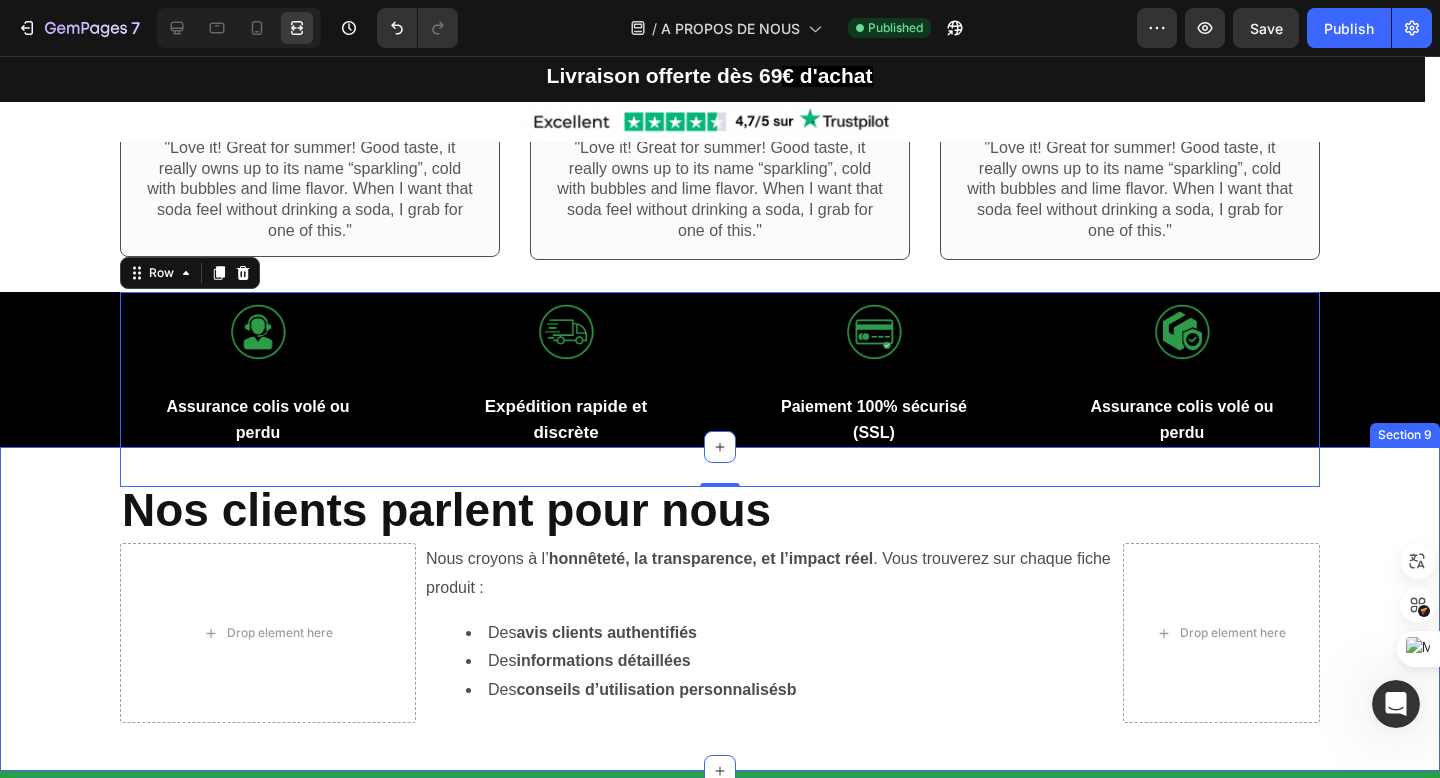 scroll, scrollTop: 0, scrollLeft: 0, axis: both 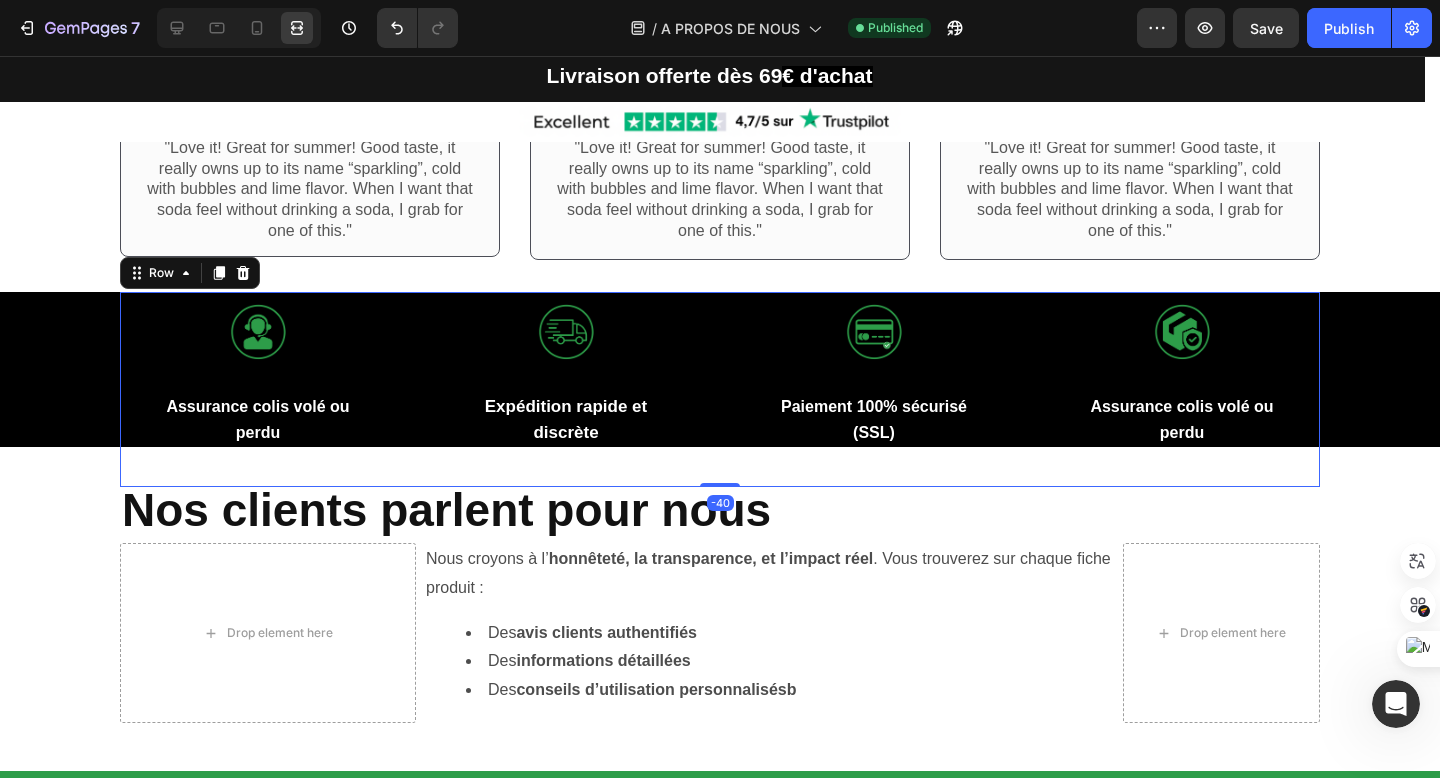 click 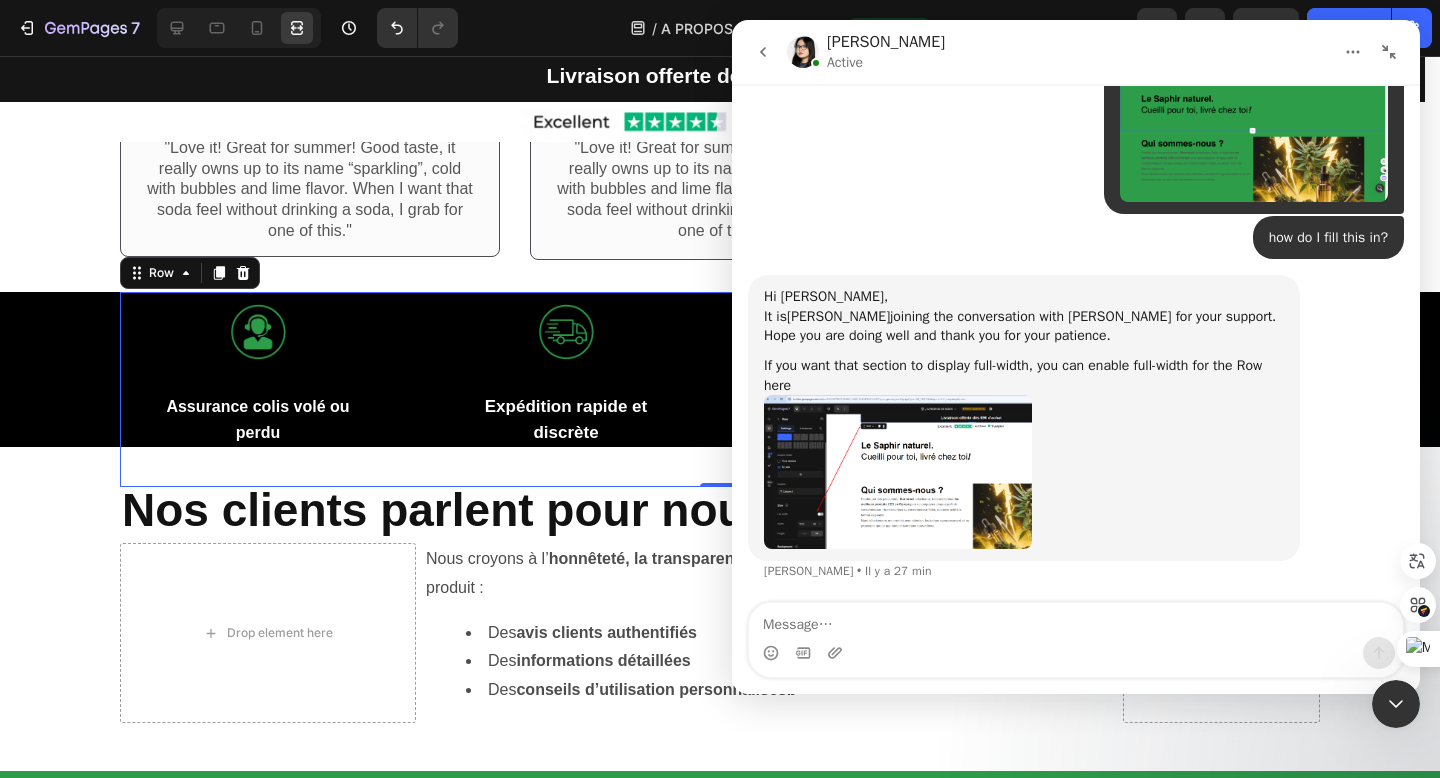 scroll, scrollTop: 12424, scrollLeft: 0, axis: vertical 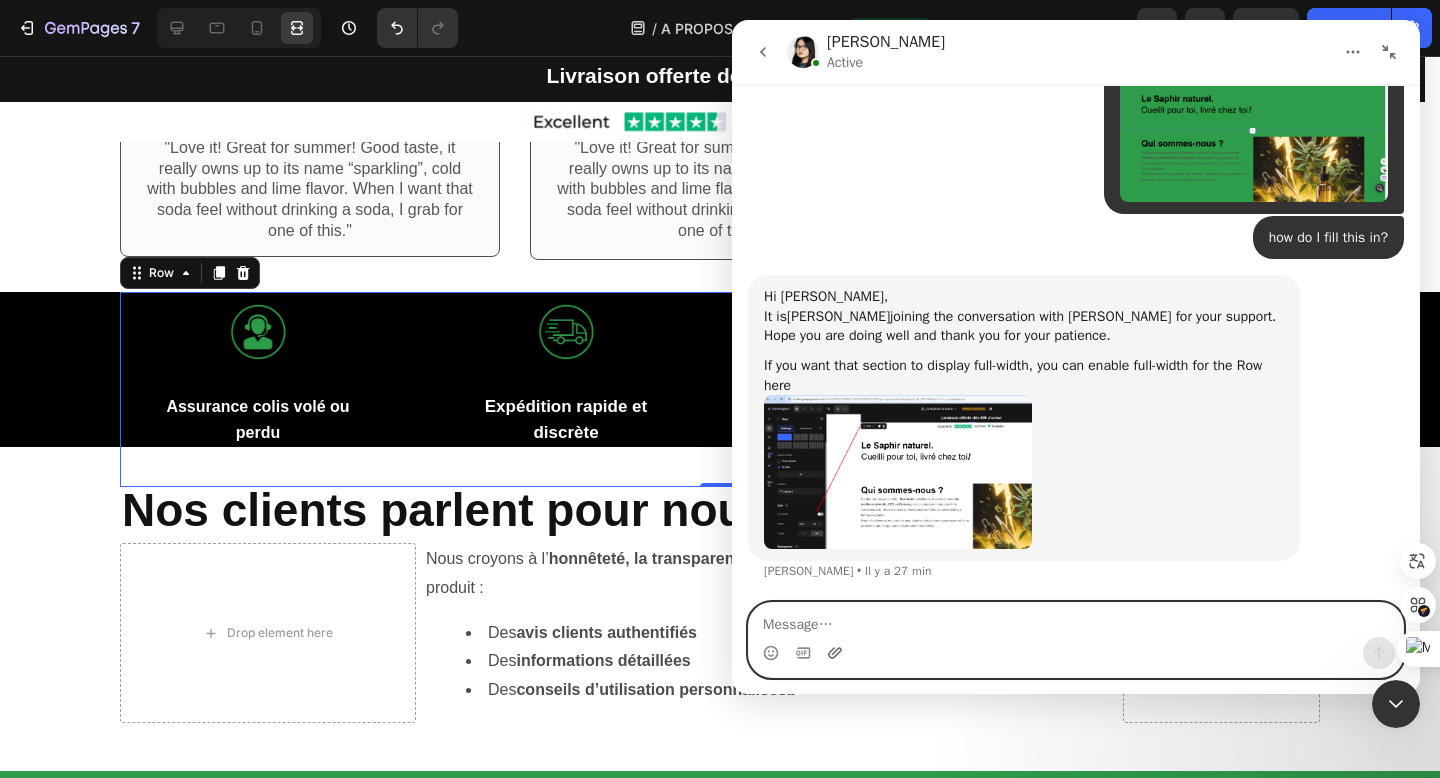 click 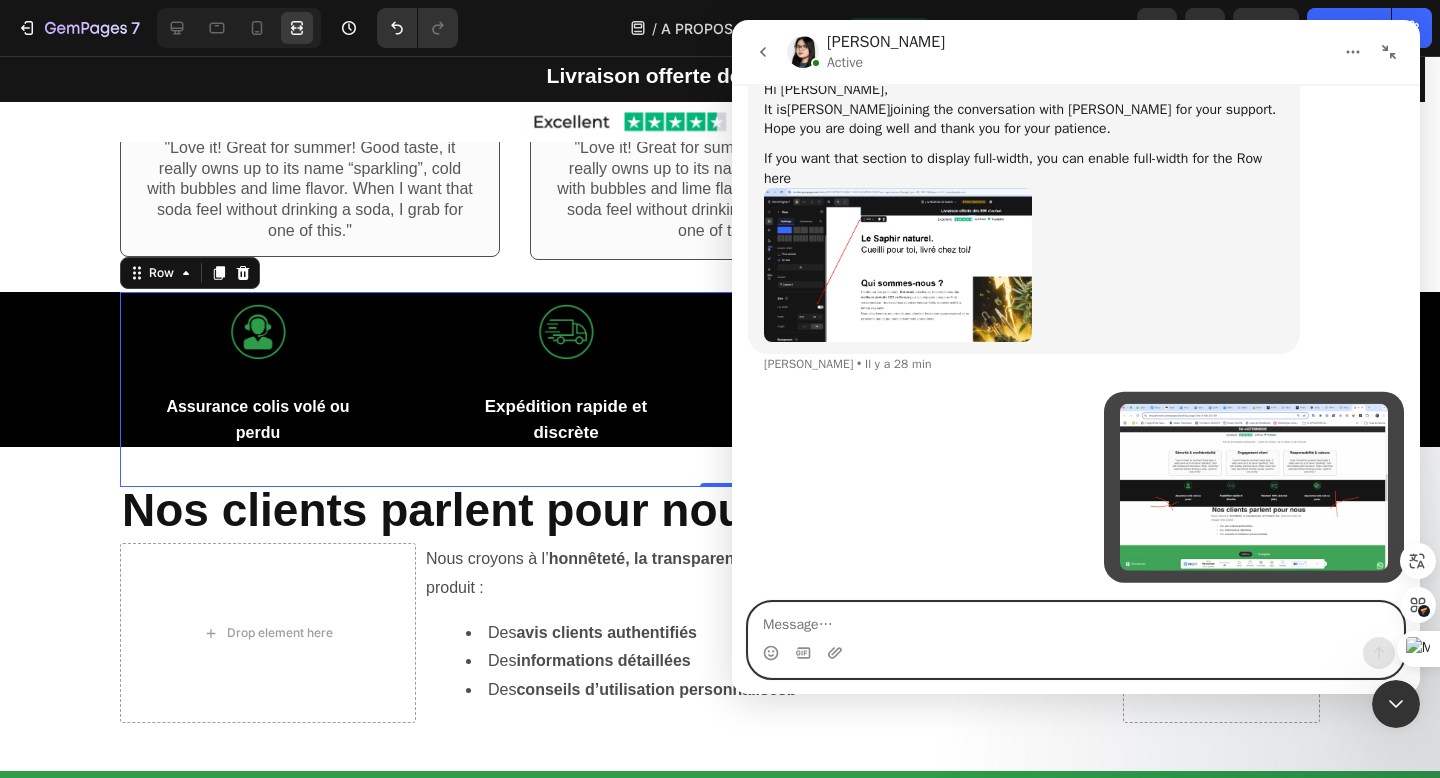 scroll, scrollTop: 12632, scrollLeft: 0, axis: vertical 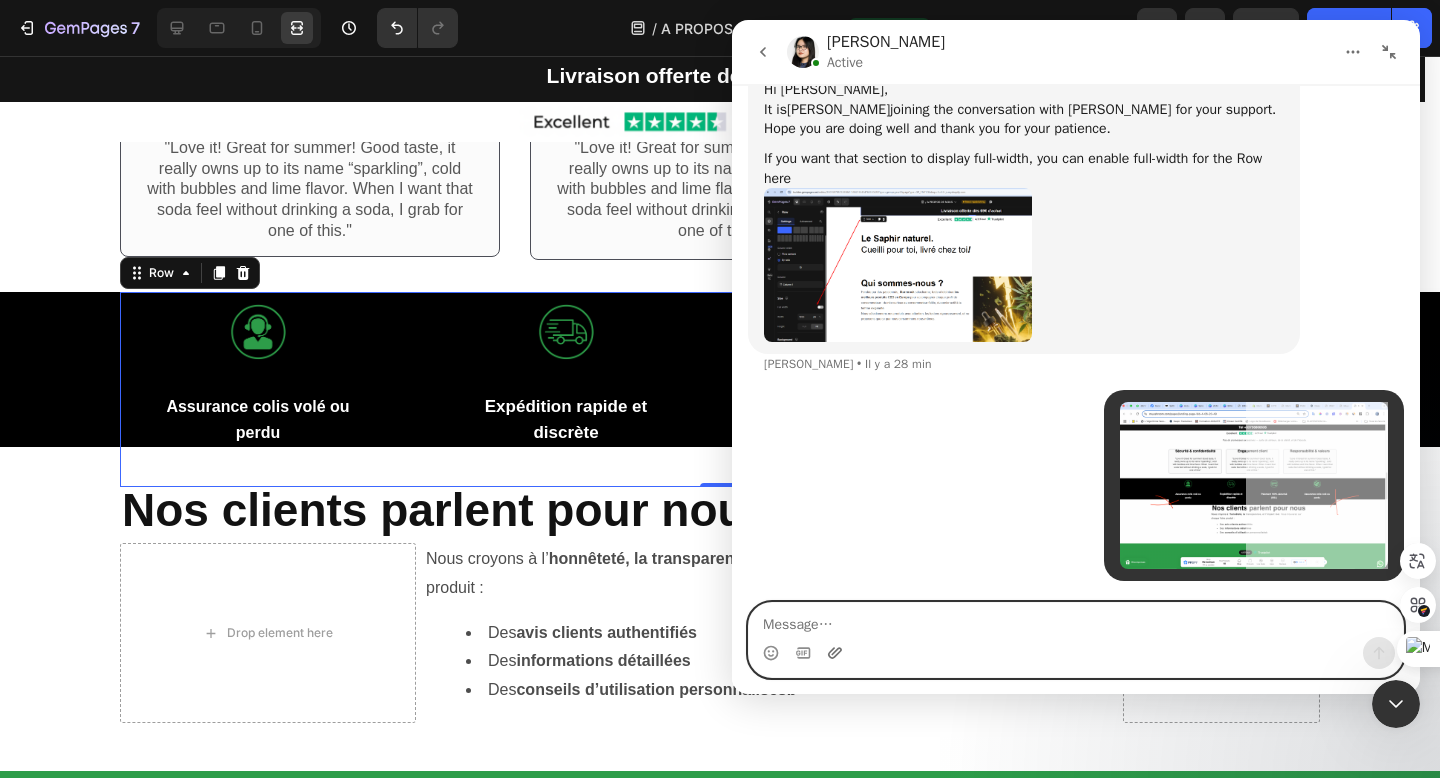 click 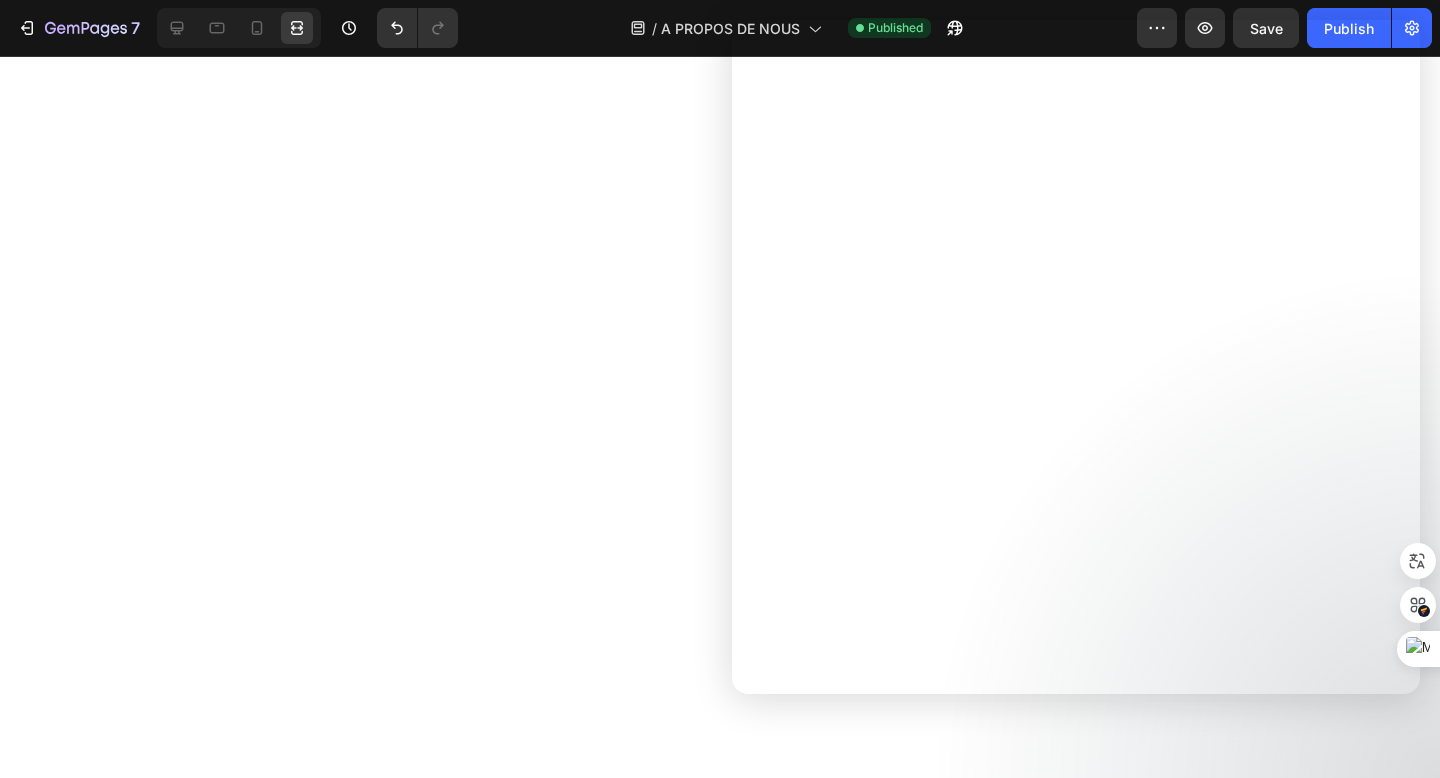 scroll, scrollTop: 0, scrollLeft: 0, axis: both 